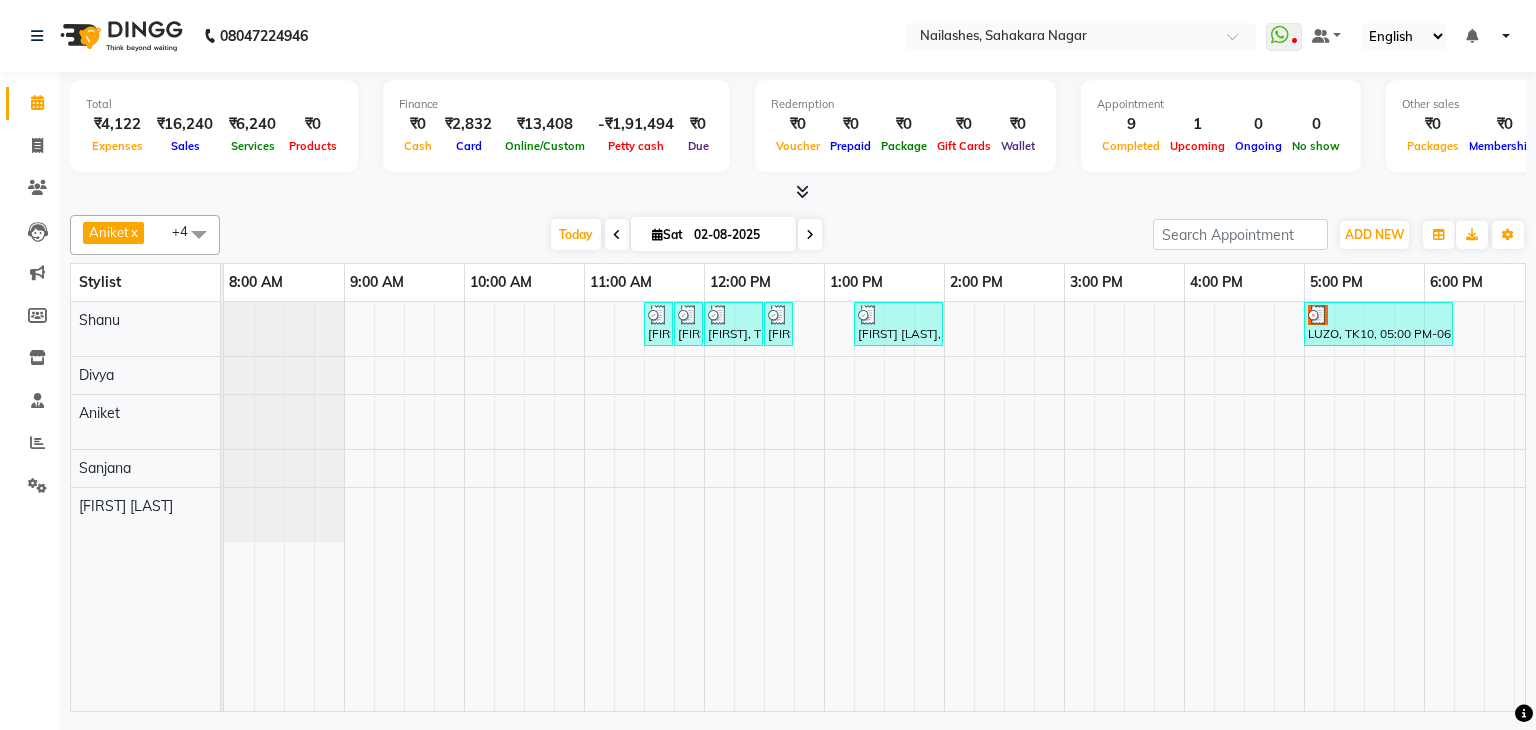 scroll, scrollTop: 0, scrollLeft: 0, axis: both 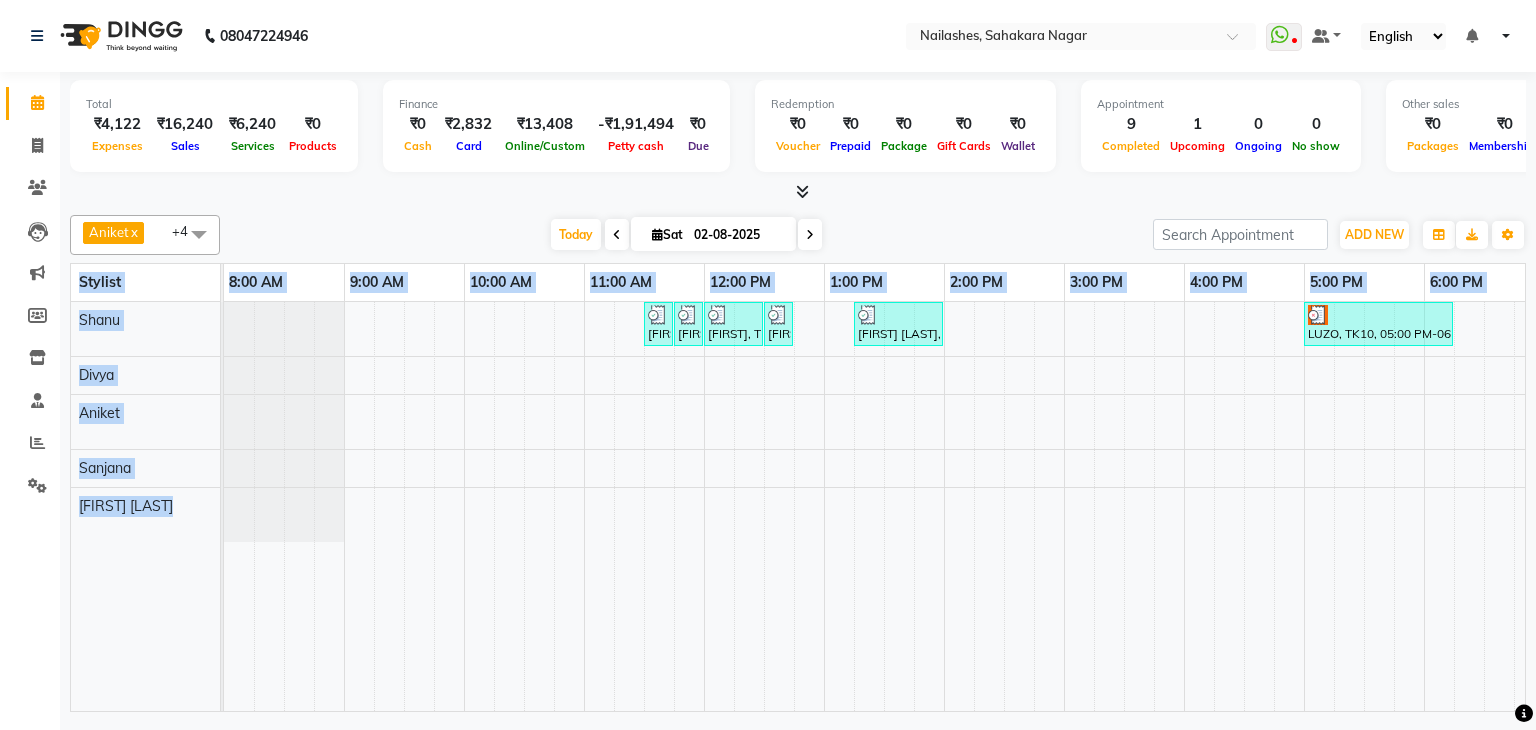drag, startPoint x: 444, startPoint y: 711, endPoint x: 941, endPoint y: 671, distance: 498.60706 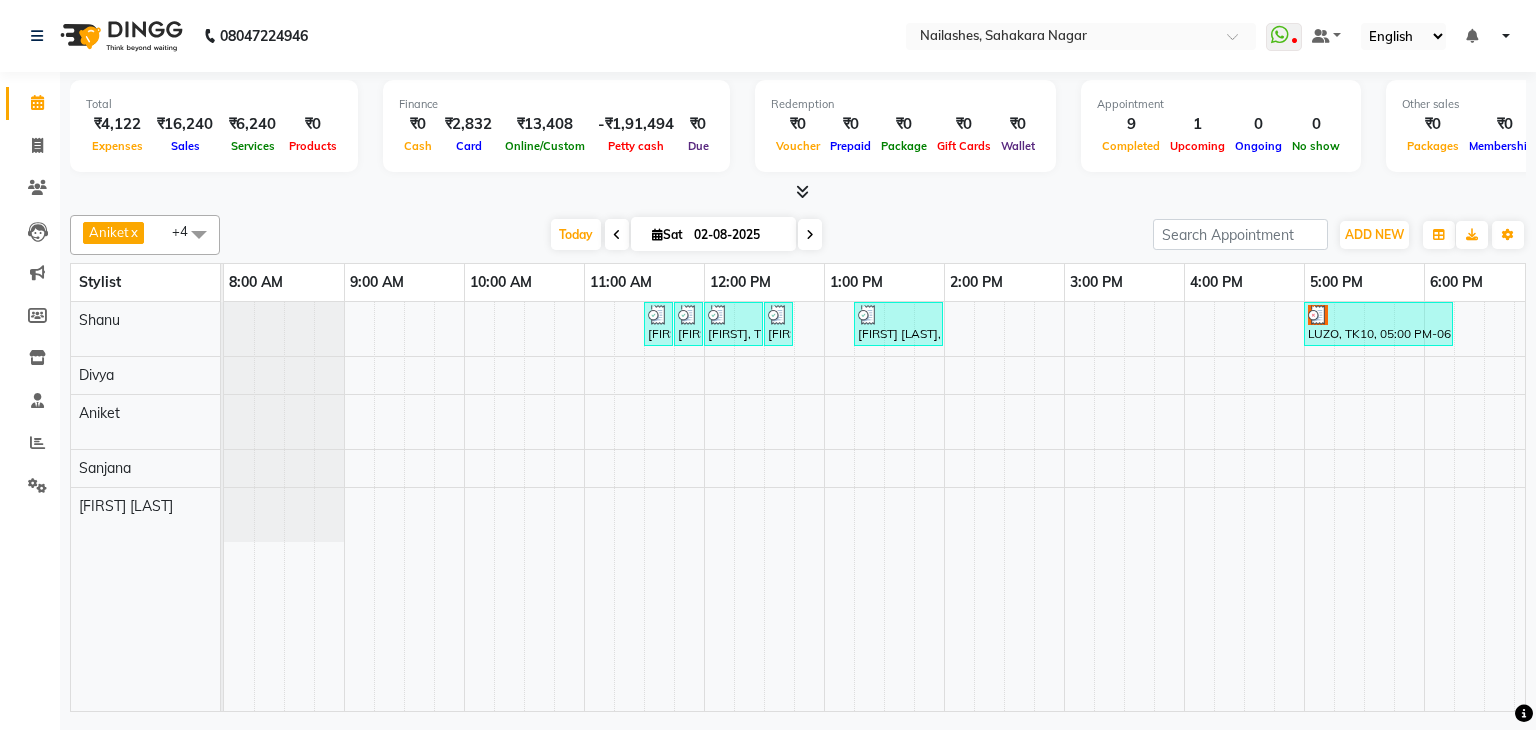 click on "Aniket  x Divya  x Sanjana  x Shanu  x Suhail Khan  x +4 Select All Aamir Aniket Apshana Ayaan Divya Himanshu Nikhil Salman Sanjana Shanu Suhail Khan Suraj Swan Today  Sat 02-08-2025 Toggle Dropdown Add Appointment Add Invoice Add Expense Add Attendance Add Client Add Transaction Toggle Dropdown Add Appointment Add Invoice Add Expense Add Attendance Add Client ADD NEW Toggle Dropdown Add Appointment Add Invoice Add Expense Add Attendance Add Client Add Transaction Aniket  x Divya  x Sanjana  x Shanu  x Suhail Khan  x +4 Select All Aamir Aniket Apshana Ayaan Divya Himanshu Nikhil Salman Sanjana Shanu Suhail Khan Suraj Swan Group By  Staff View   Room View  View as Vertical  Vertical - Week View  Horizontal  Horizontal - Week View  List  Toggle Dropdown Calendar Settings Manage Tags   Arrange Stylists   Reset Stylists  Full Screen  Show Available Stylist  Appointment Form Zoom 100% Stylist 8:00 AM 9:00 AM 10:00 AM 11:00 AM 12:00 PM 1:00 PM 2:00 PM 3:00 PM 4:00 PM 5:00 PM 6:00 PM 7:00 PM 8:00 PM Shanu" 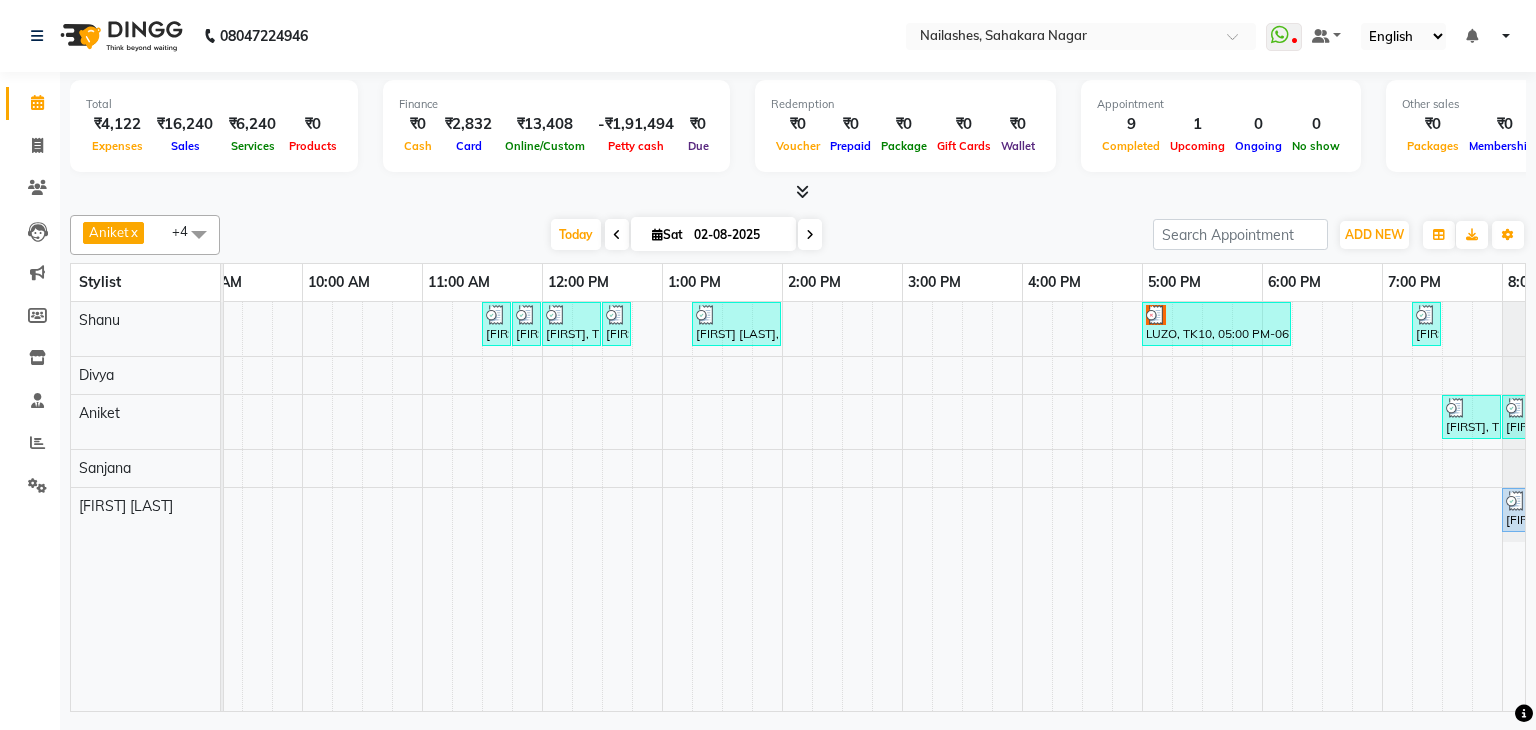 scroll, scrollTop: 0, scrollLeft: 273, axis: horizontal 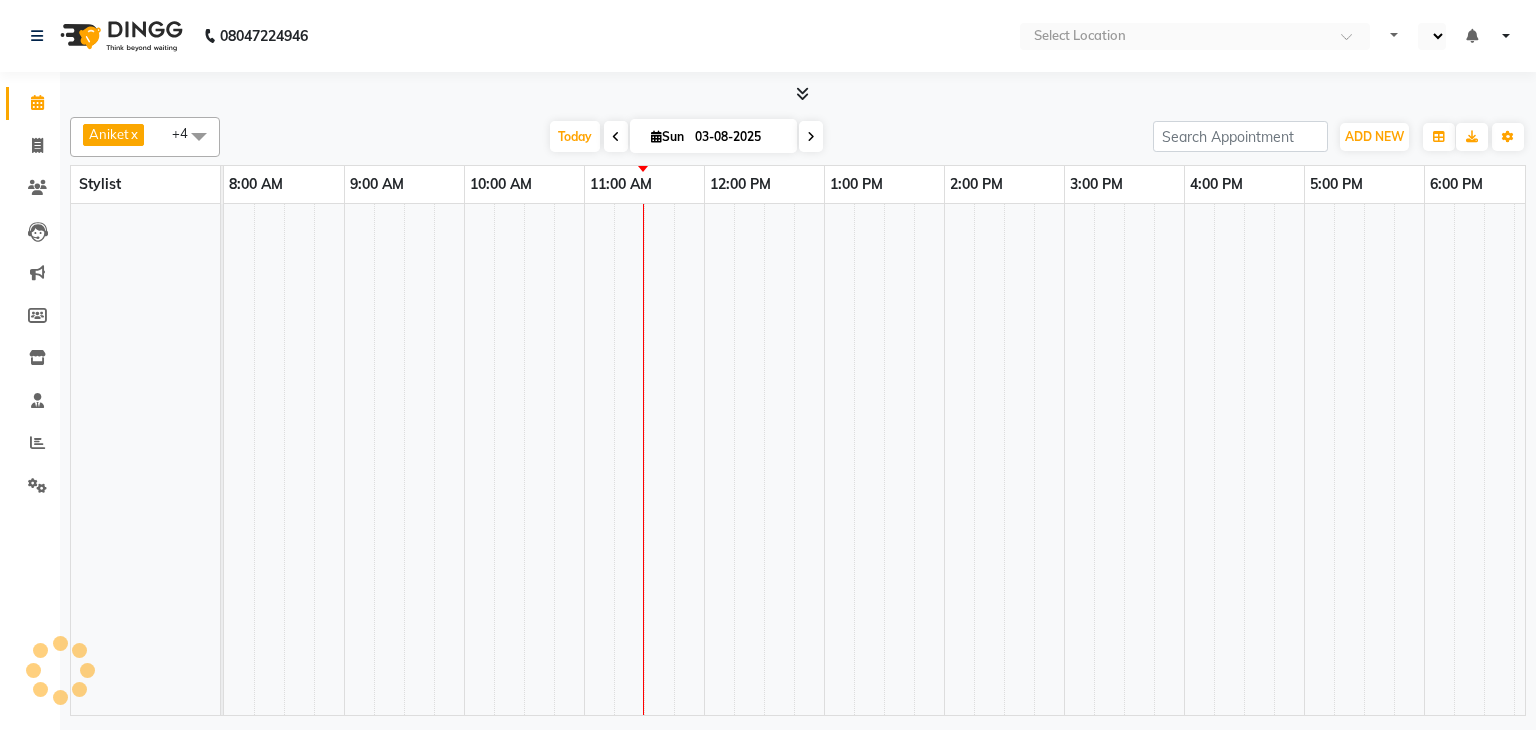 select on "en" 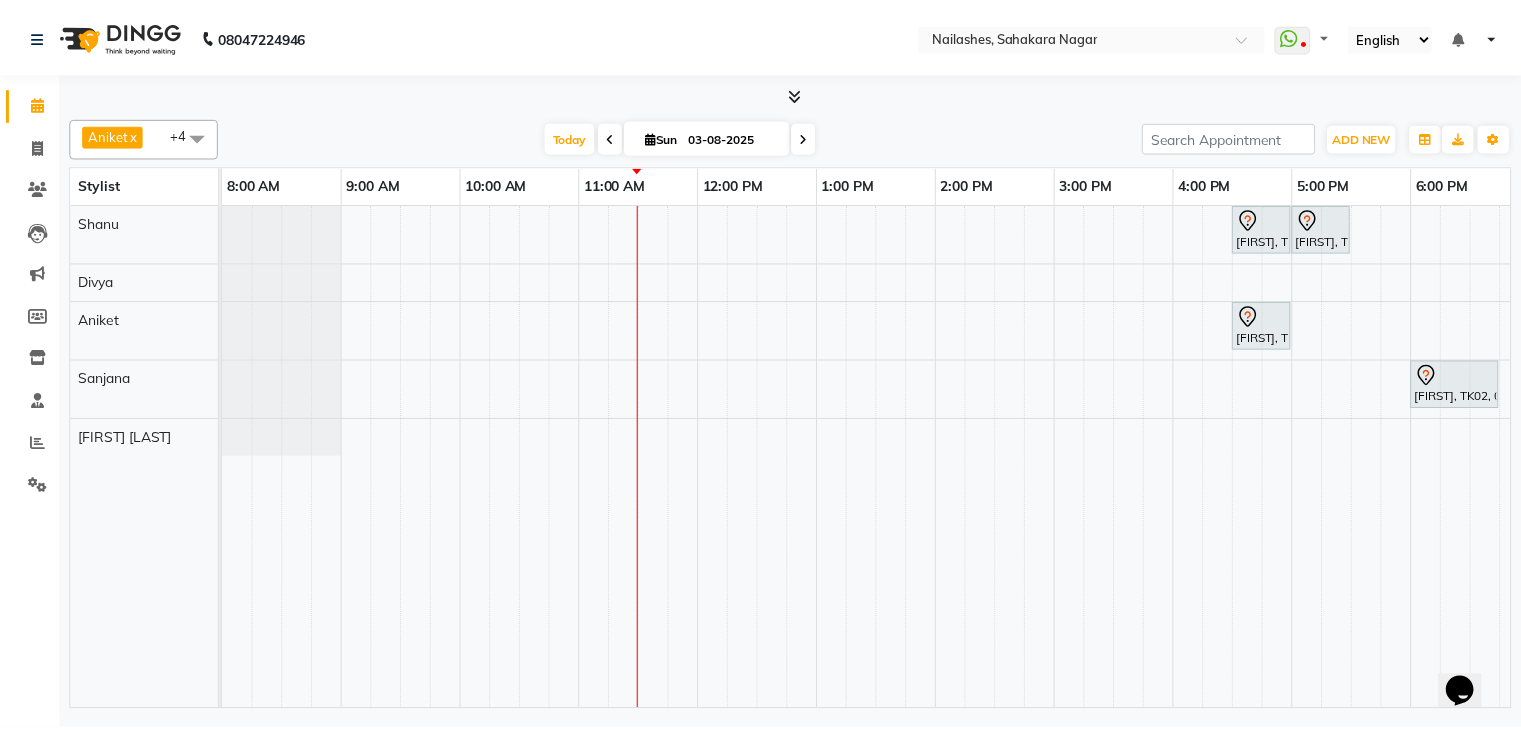 scroll, scrollTop: 0, scrollLeft: 0, axis: both 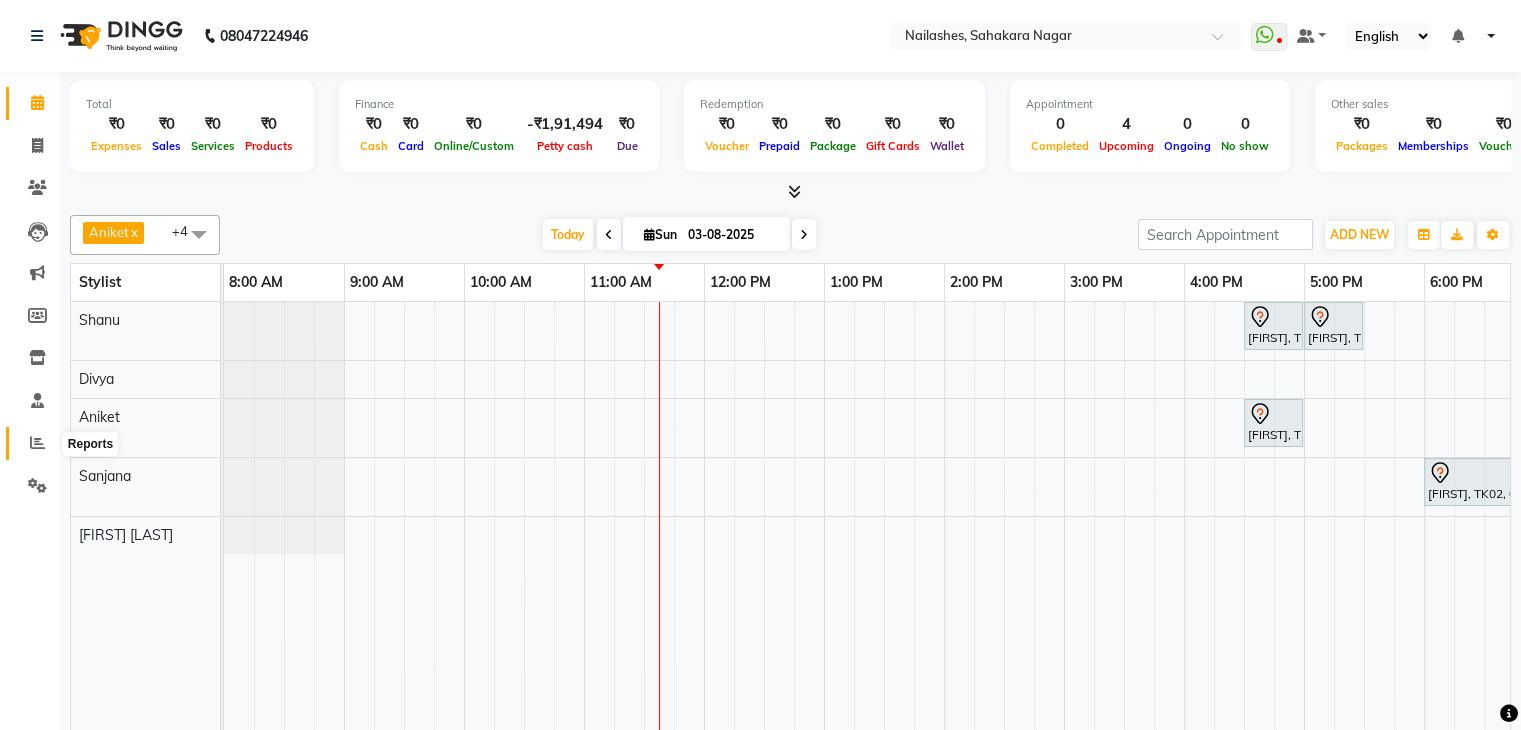 click 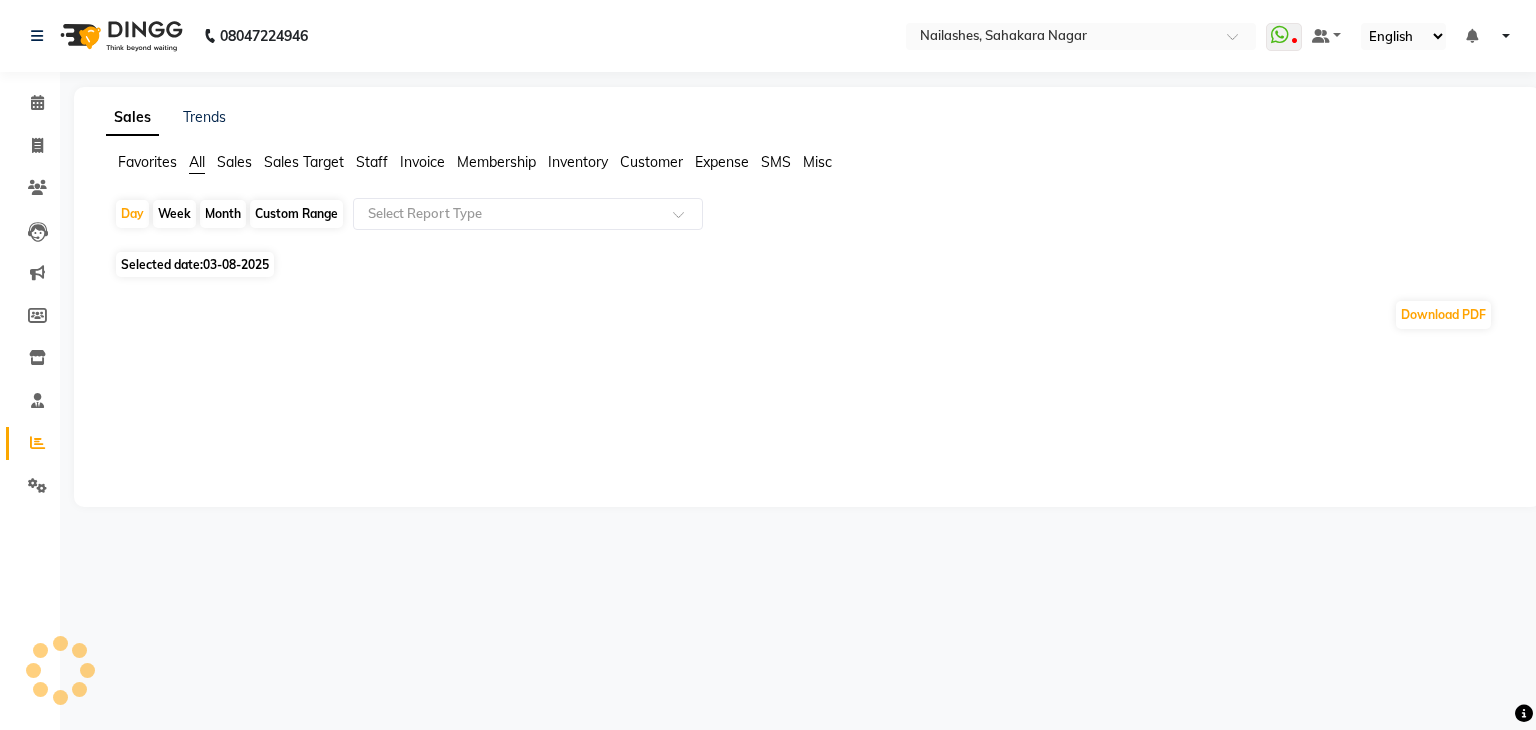 click on "03-08-2025" 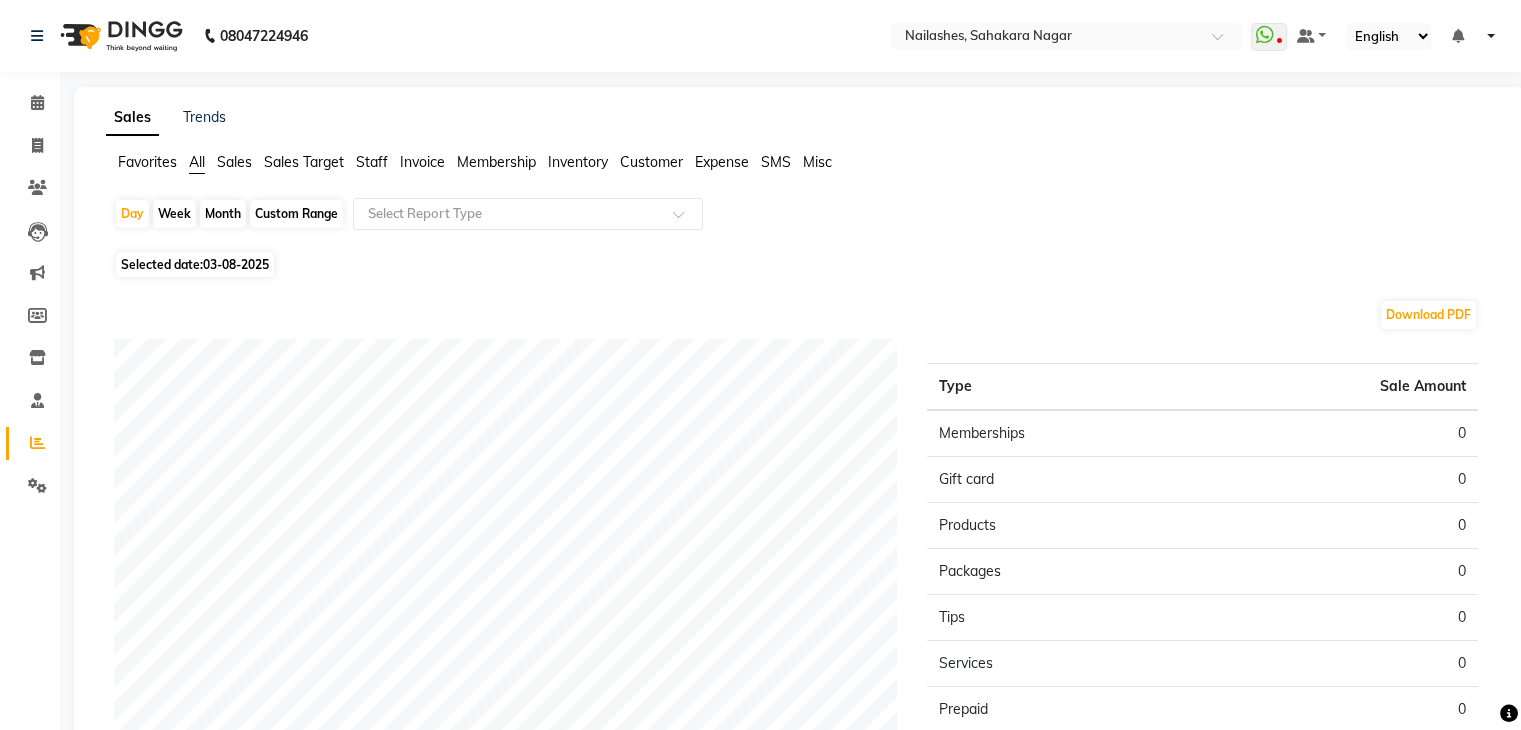 click on "Selected date:  03-08-2025" 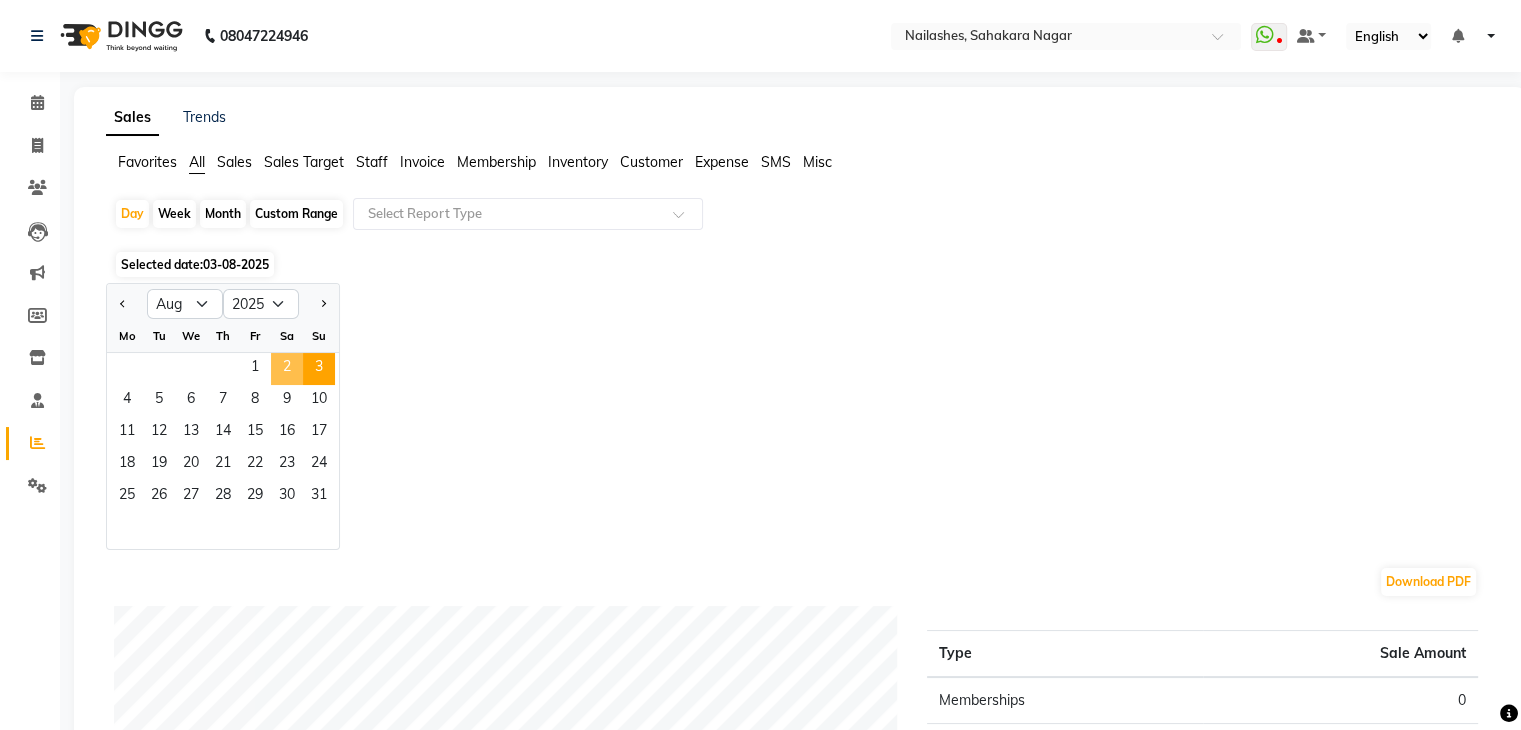 click on "2" 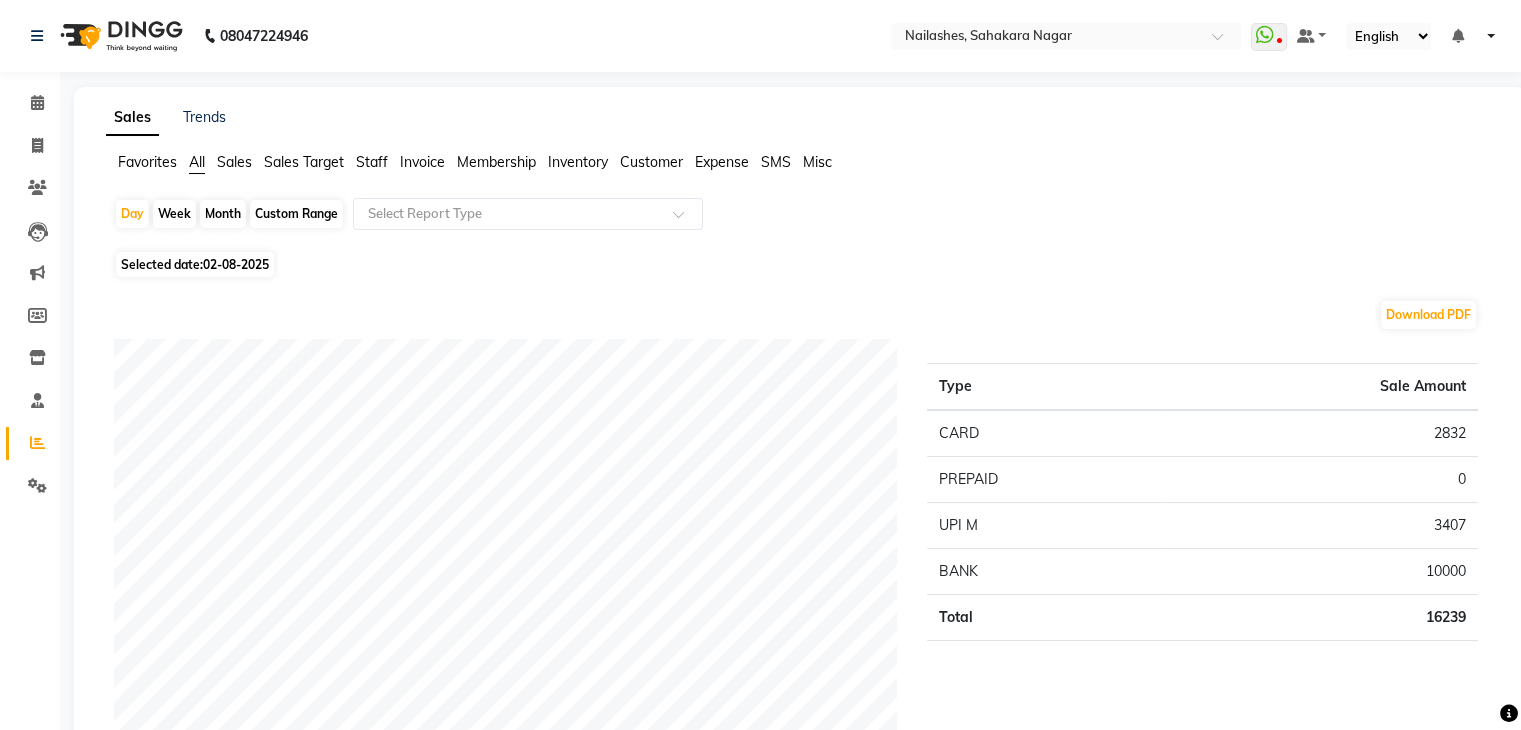 scroll, scrollTop: 100, scrollLeft: 0, axis: vertical 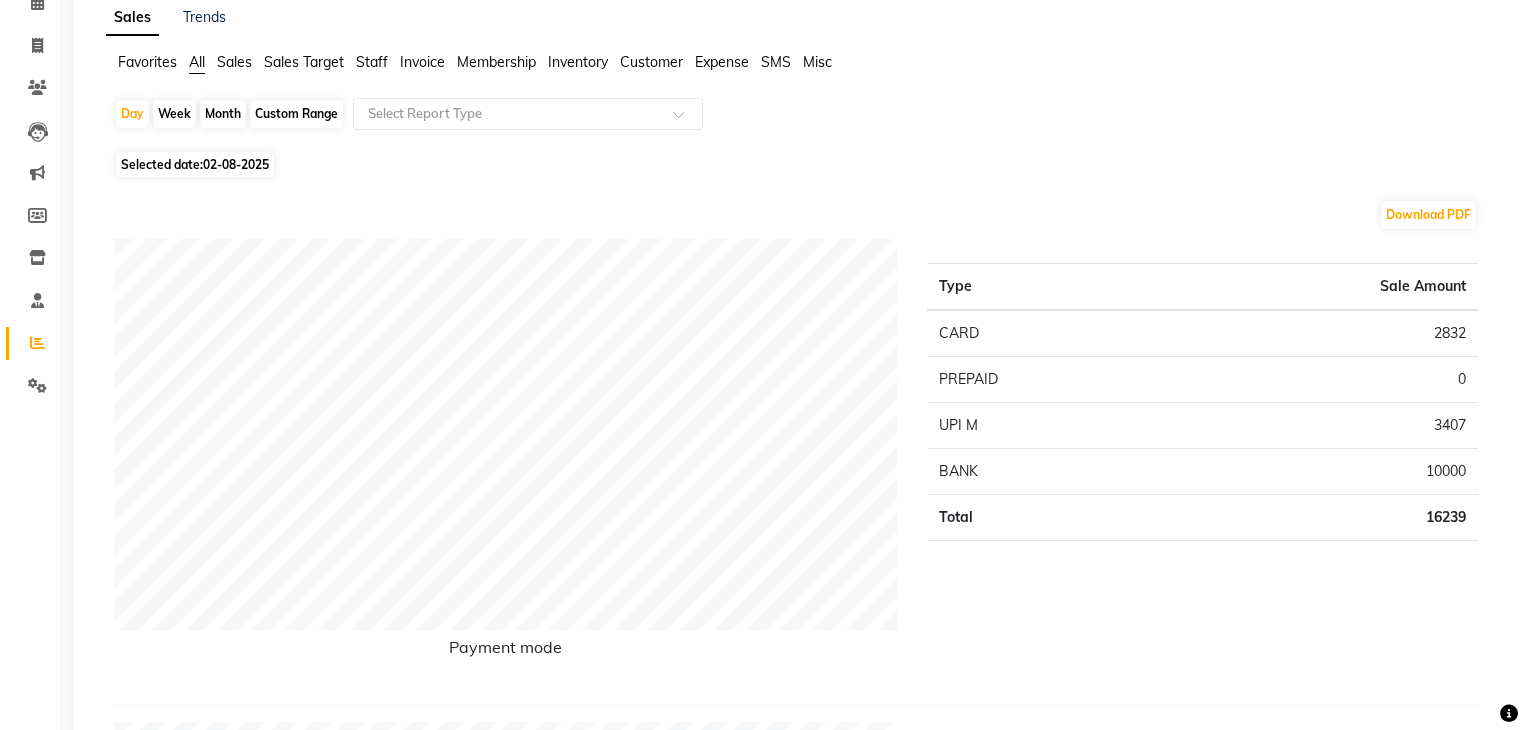 click on "Staff" 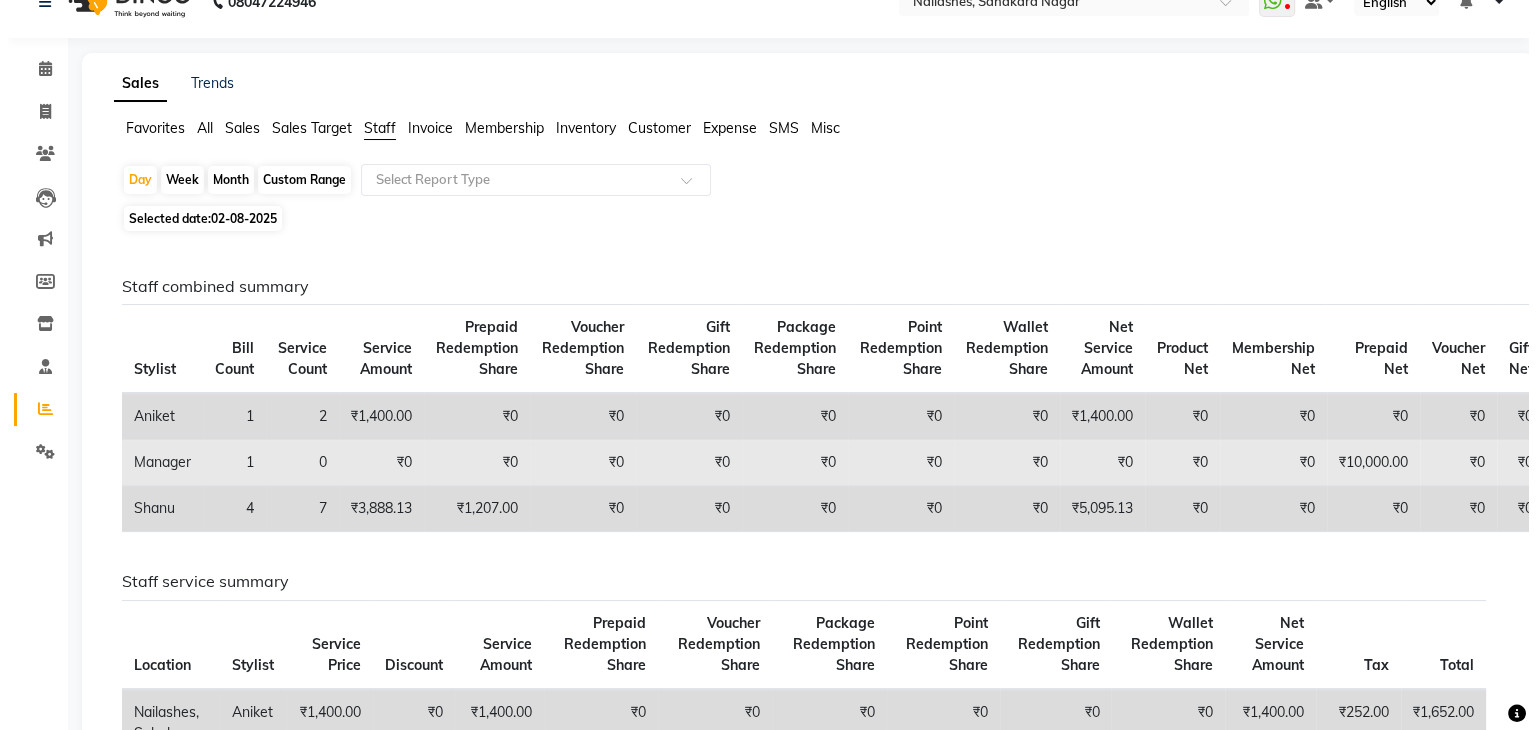scroll, scrollTop: 0, scrollLeft: 0, axis: both 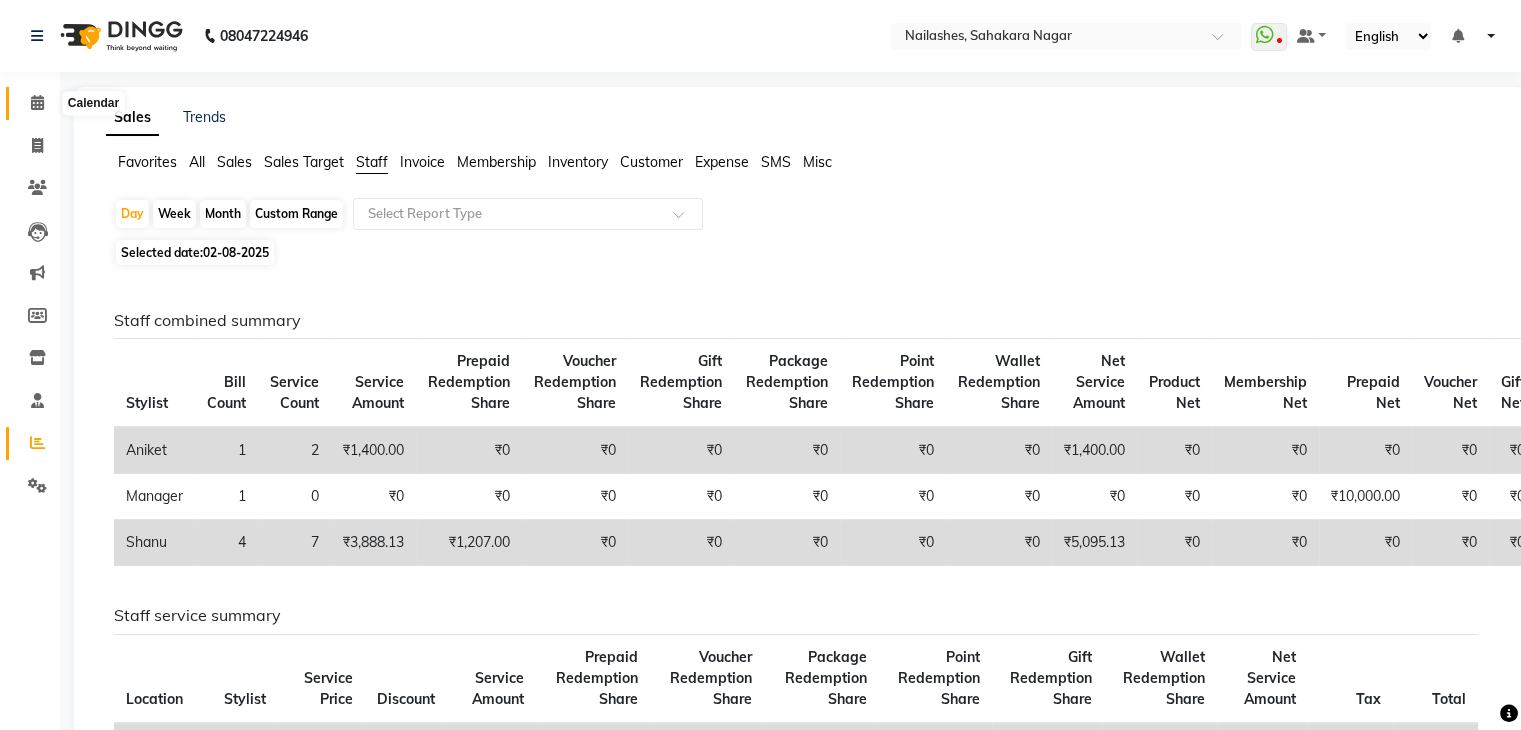 click 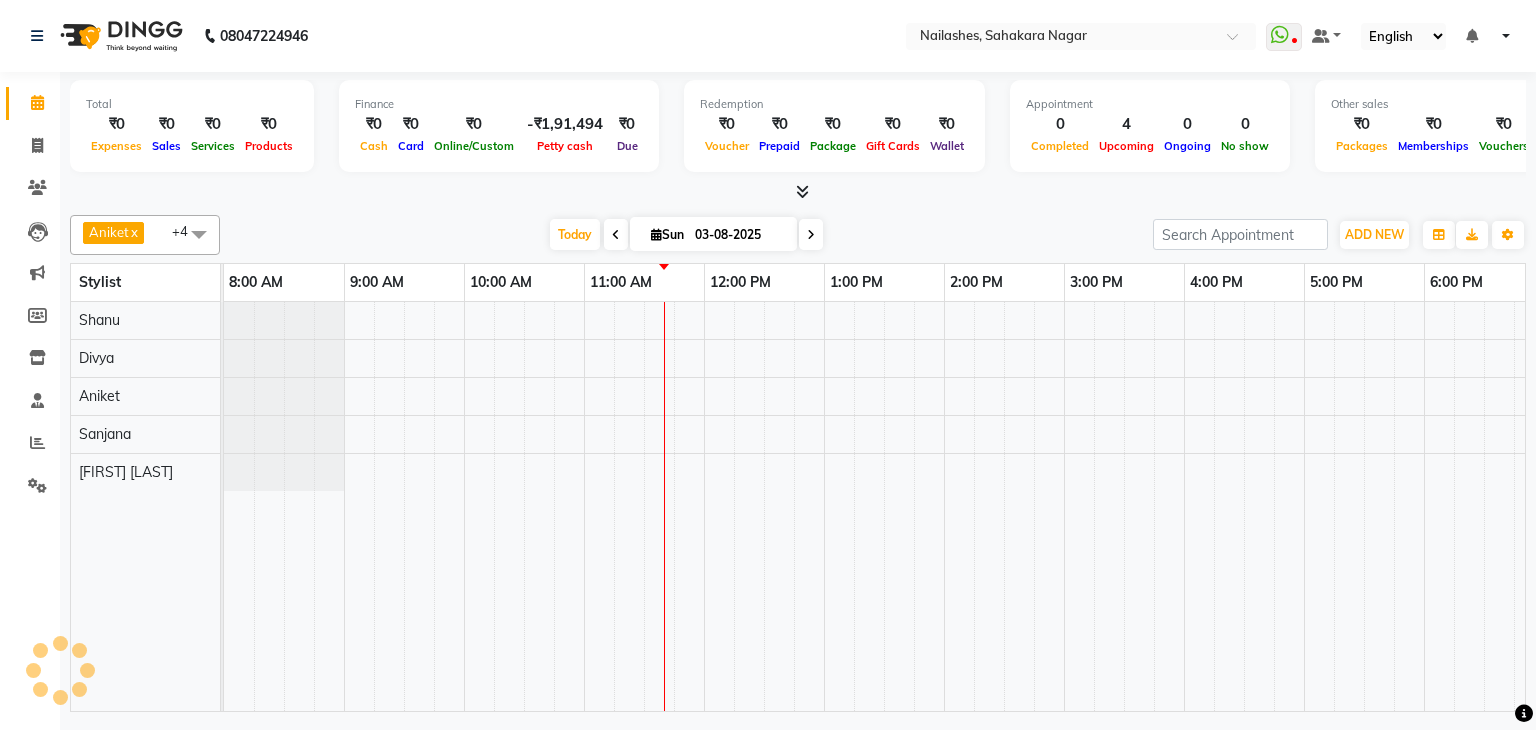 scroll, scrollTop: 0, scrollLeft: 258, axis: horizontal 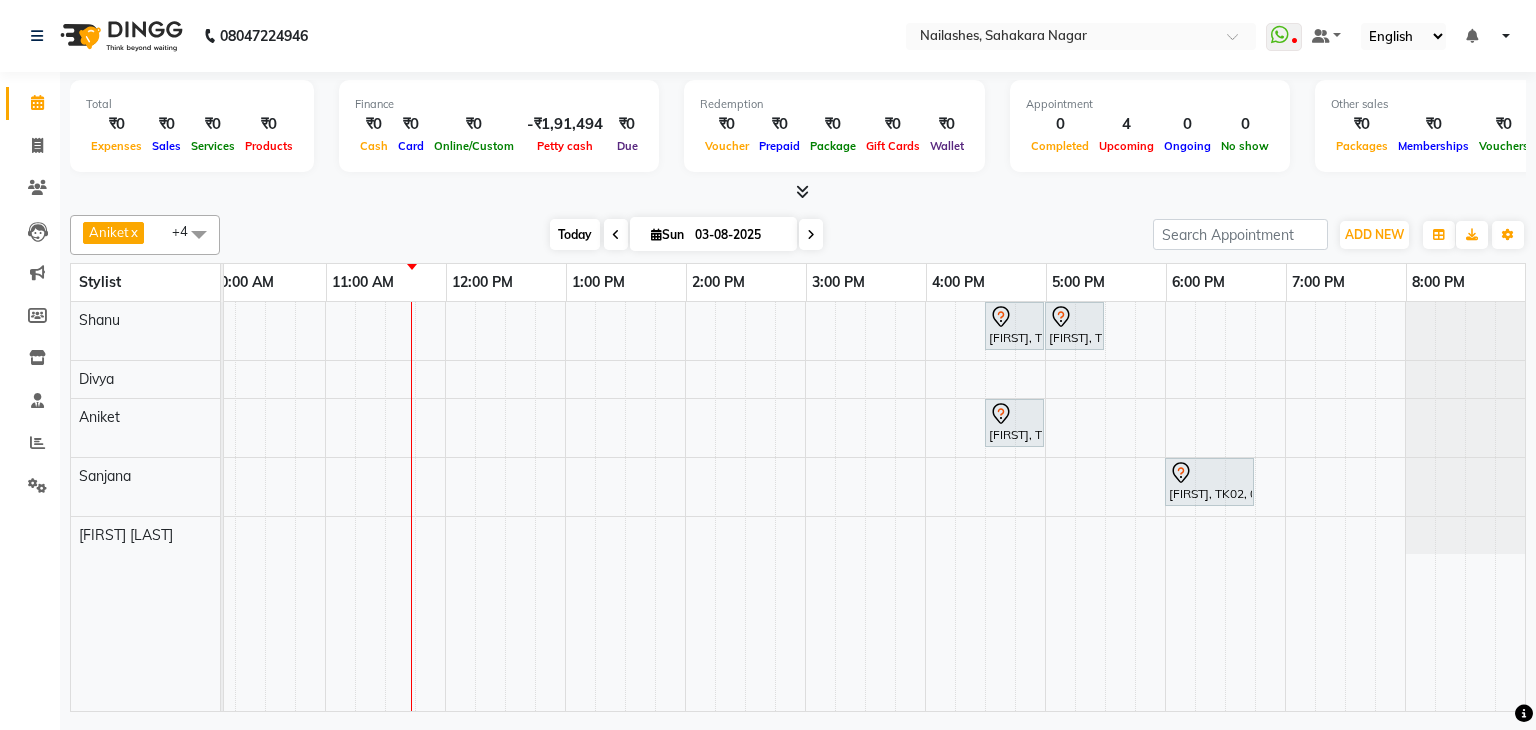 click on "Today" at bounding box center (575, 234) 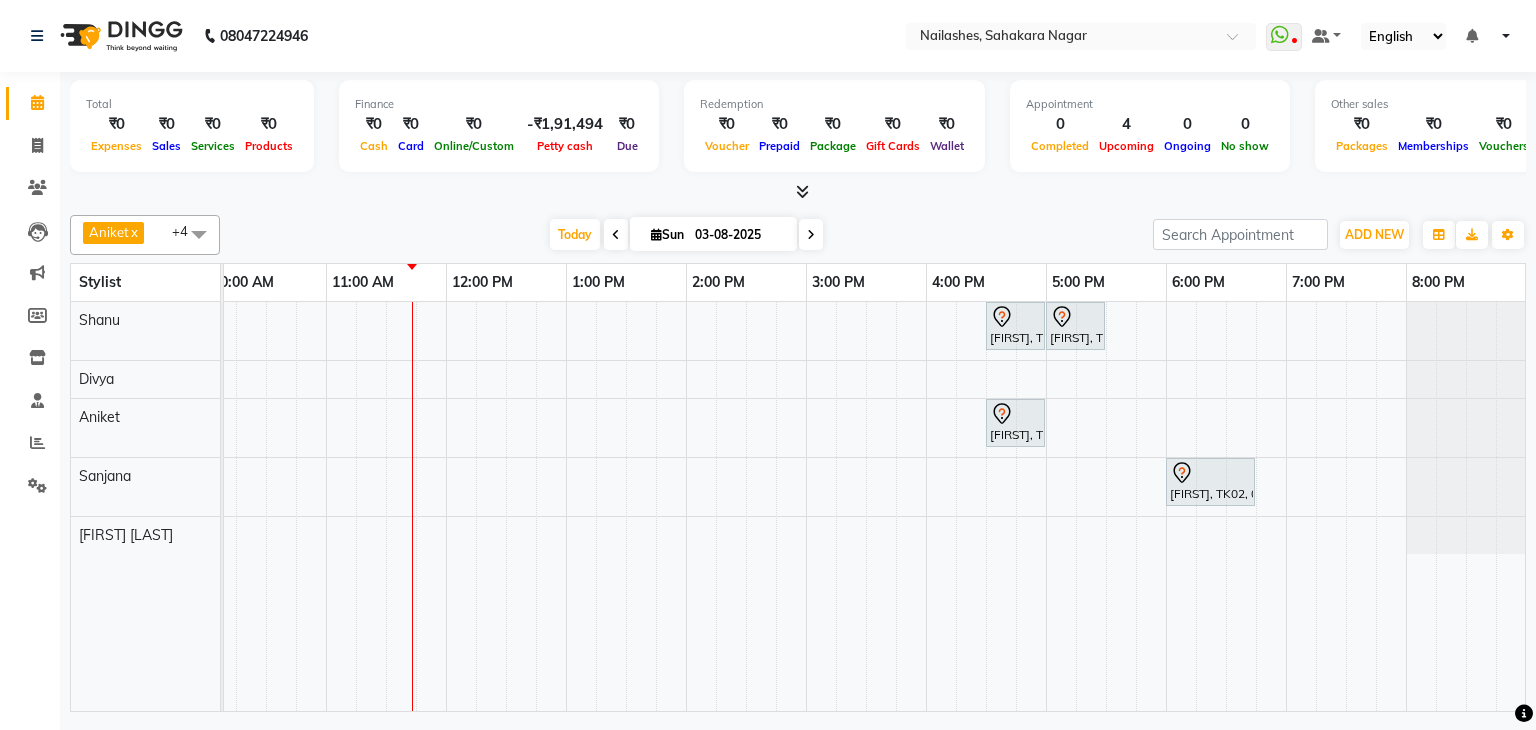 scroll, scrollTop: 0, scrollLeft: 25, axis: horizontal 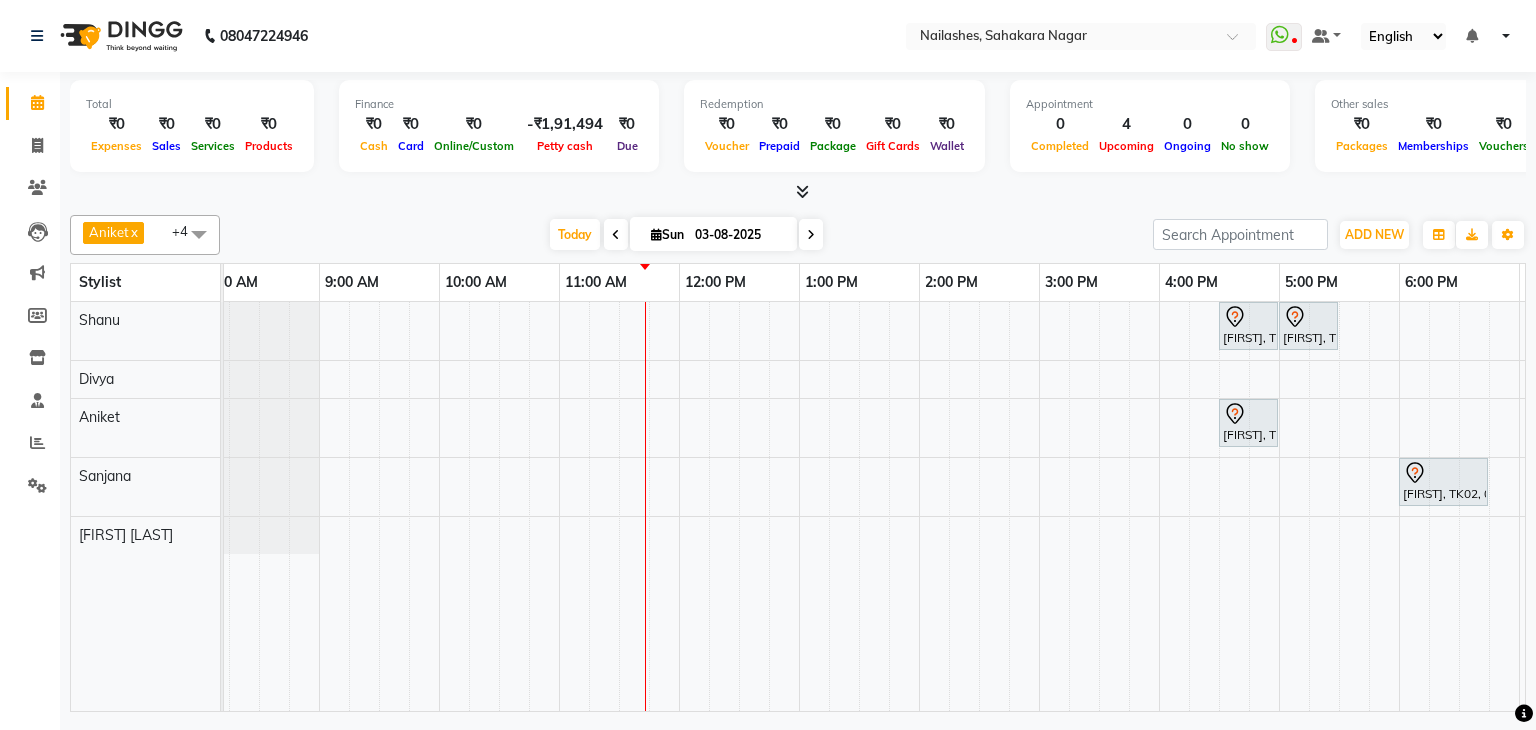 click on "[FIRST], TK01, 04:30 PM-05:00 PM, Permanent Nail Paint - Solid Color (Hand)             [FIRST], TK01, 05:00 PM-05:30 PM, Permanent Nail Paint - Solid Color (Toes)             [FIRST], TK01, 04:30 PM-05:00 PM, Permanent Nail Paint - Solid Color (Hand)             [FIRST], TK02, 06:00 PM-06:45 PM, Café H&F Pedicure" at bounding box center [979, 506] 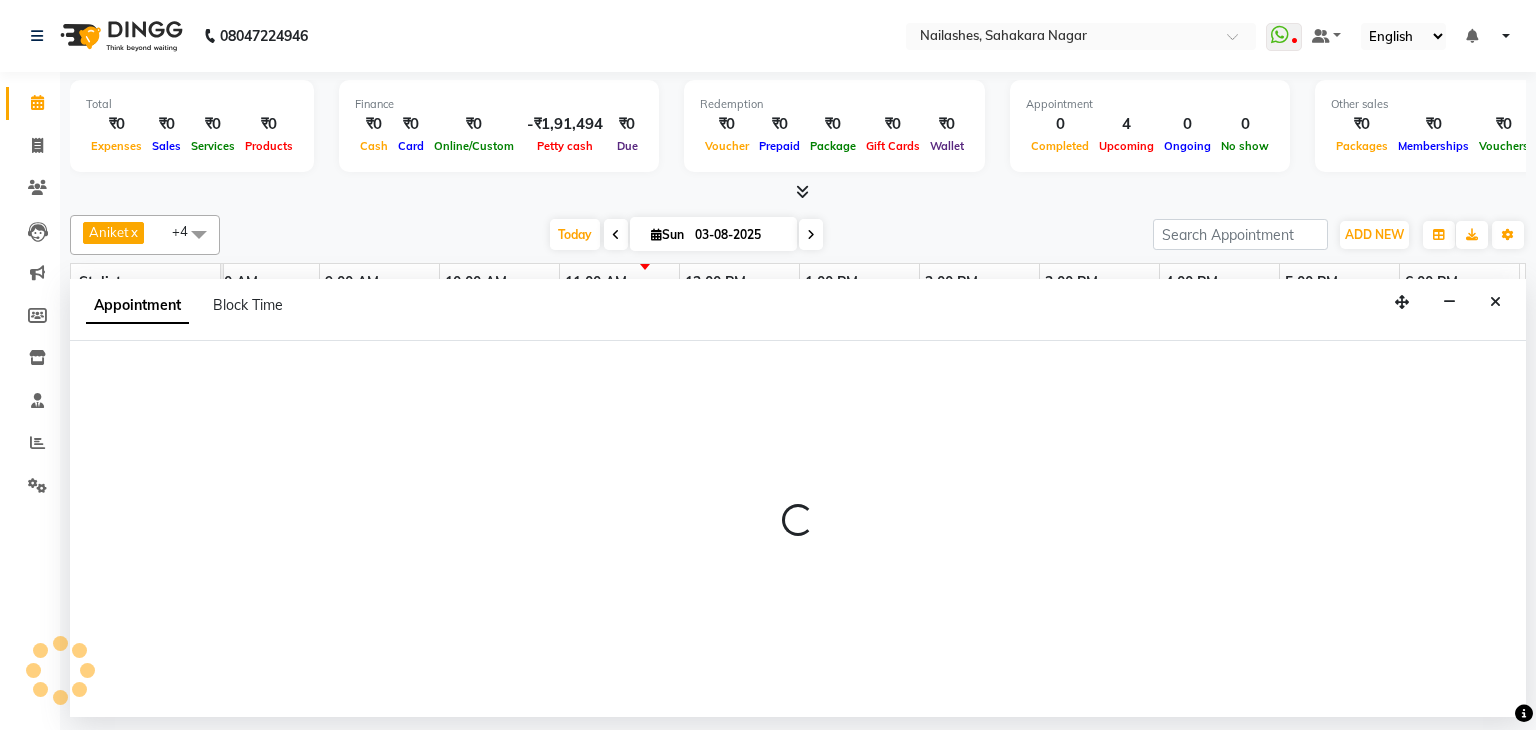 select on "54412" 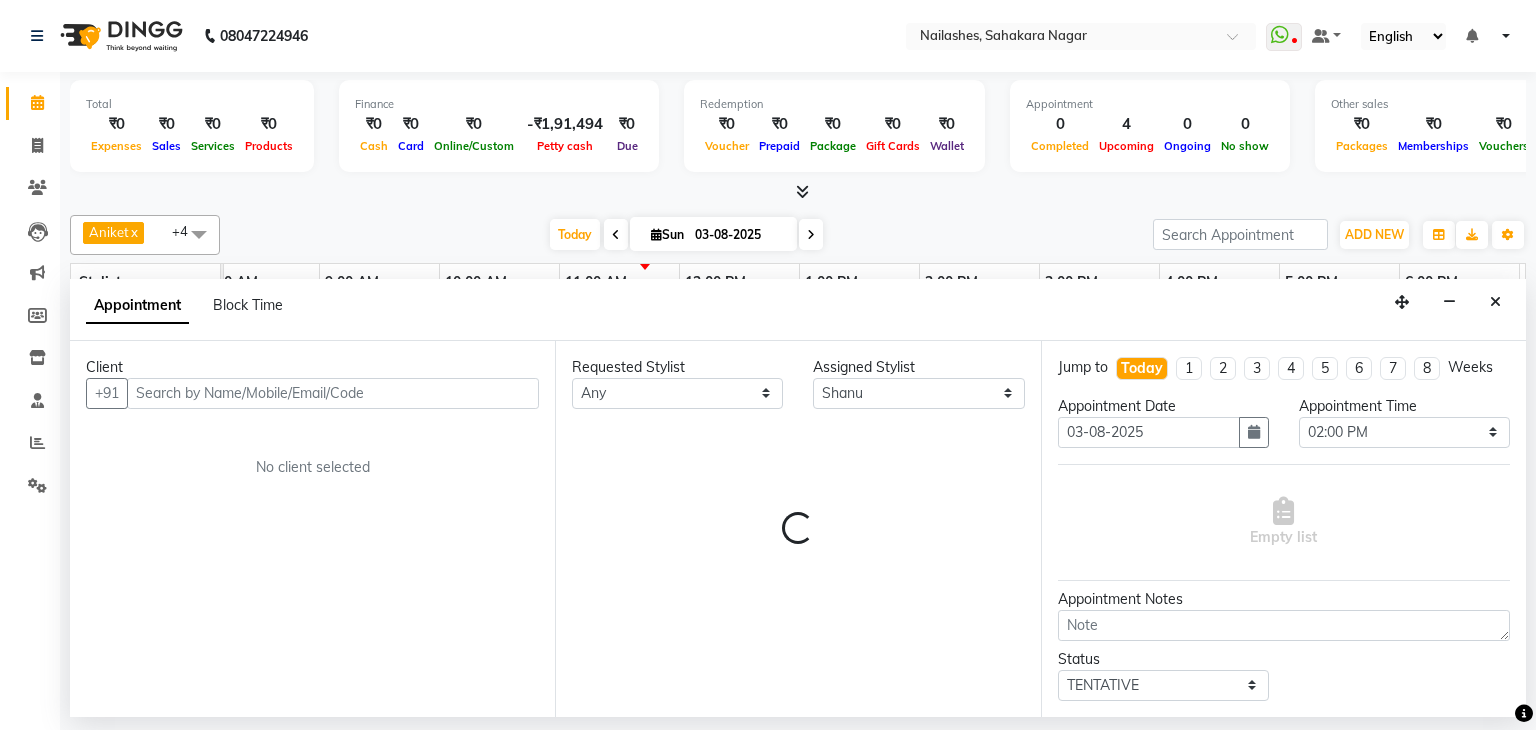 click at bounding box center (333, 393) 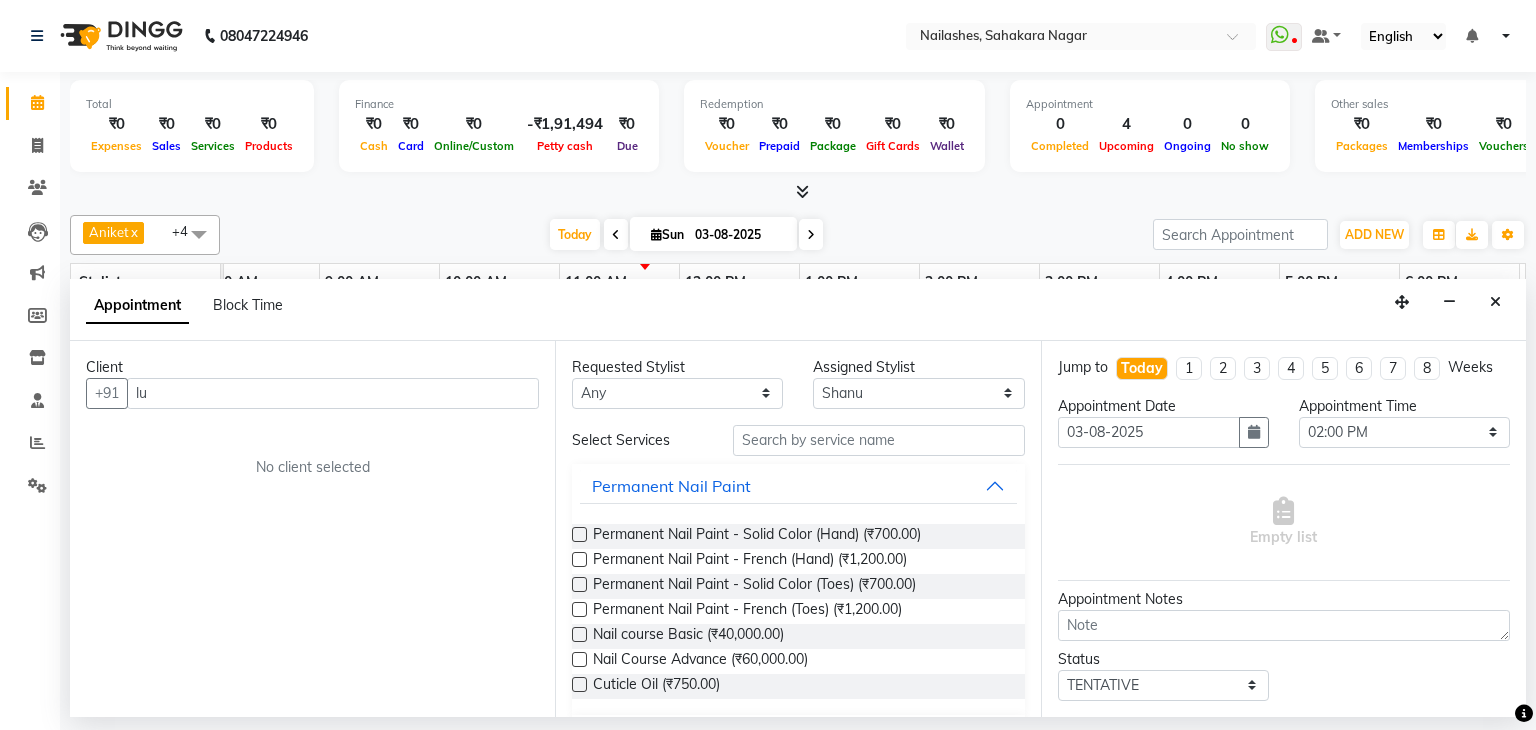type on "l" 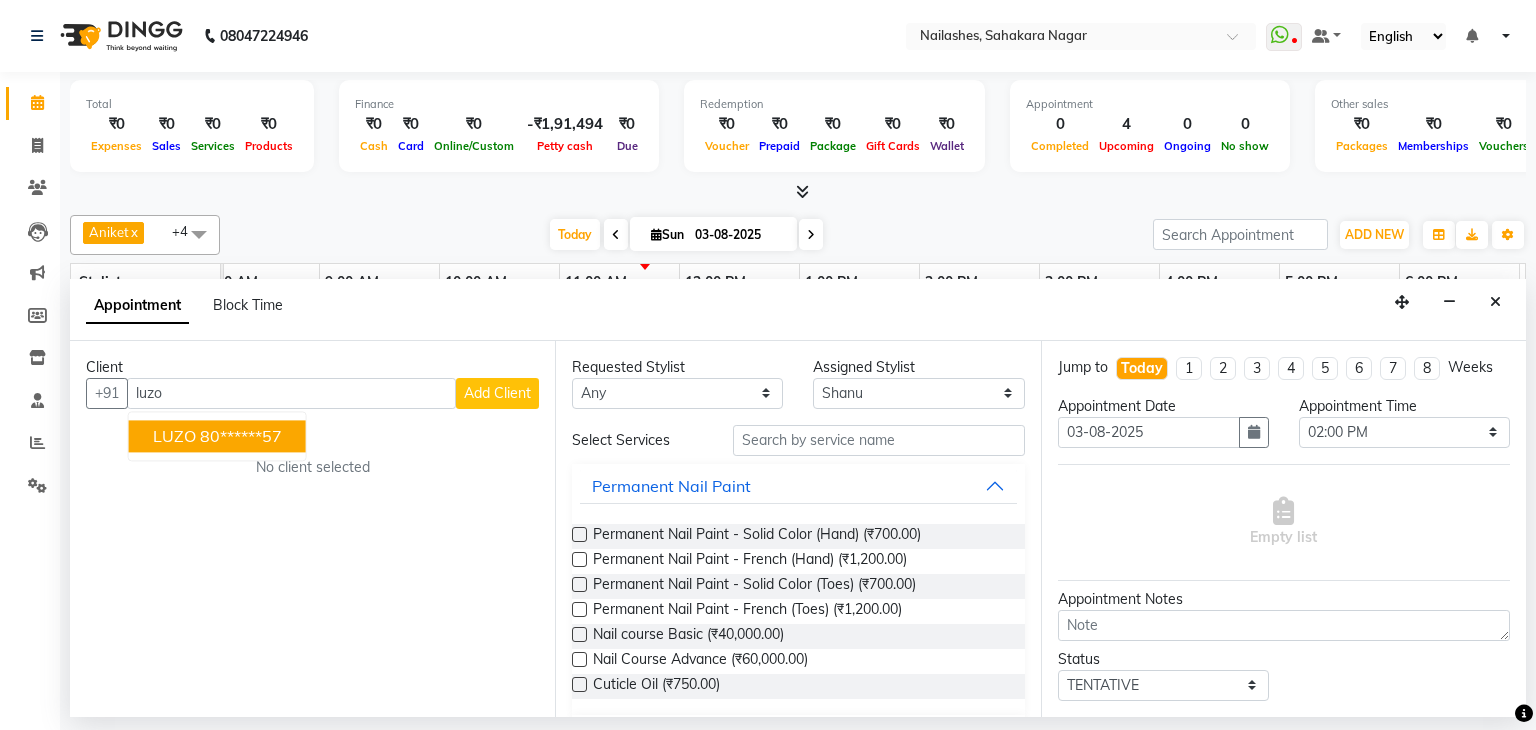 click on "80******57" at bounding box center (241, 436) 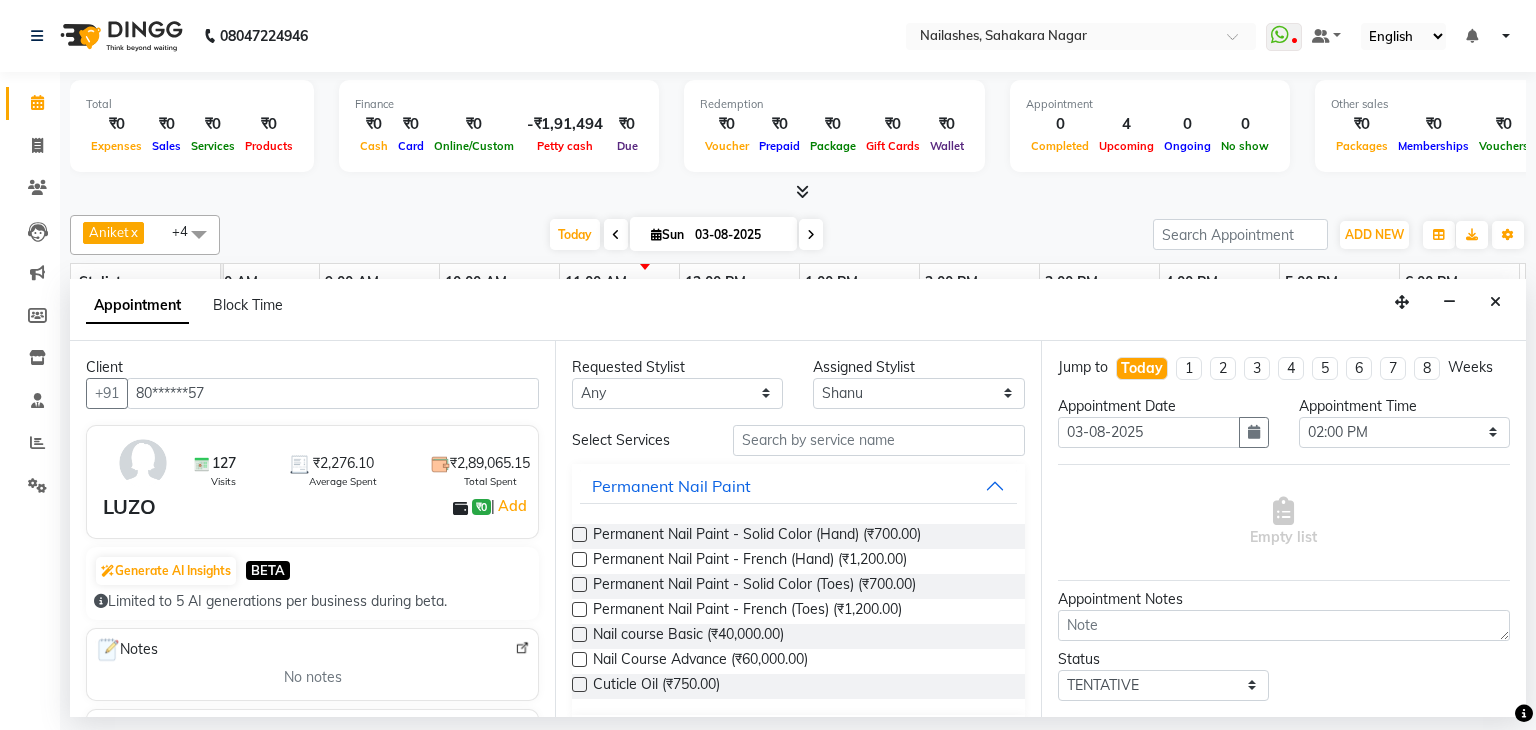 type on "80******57" 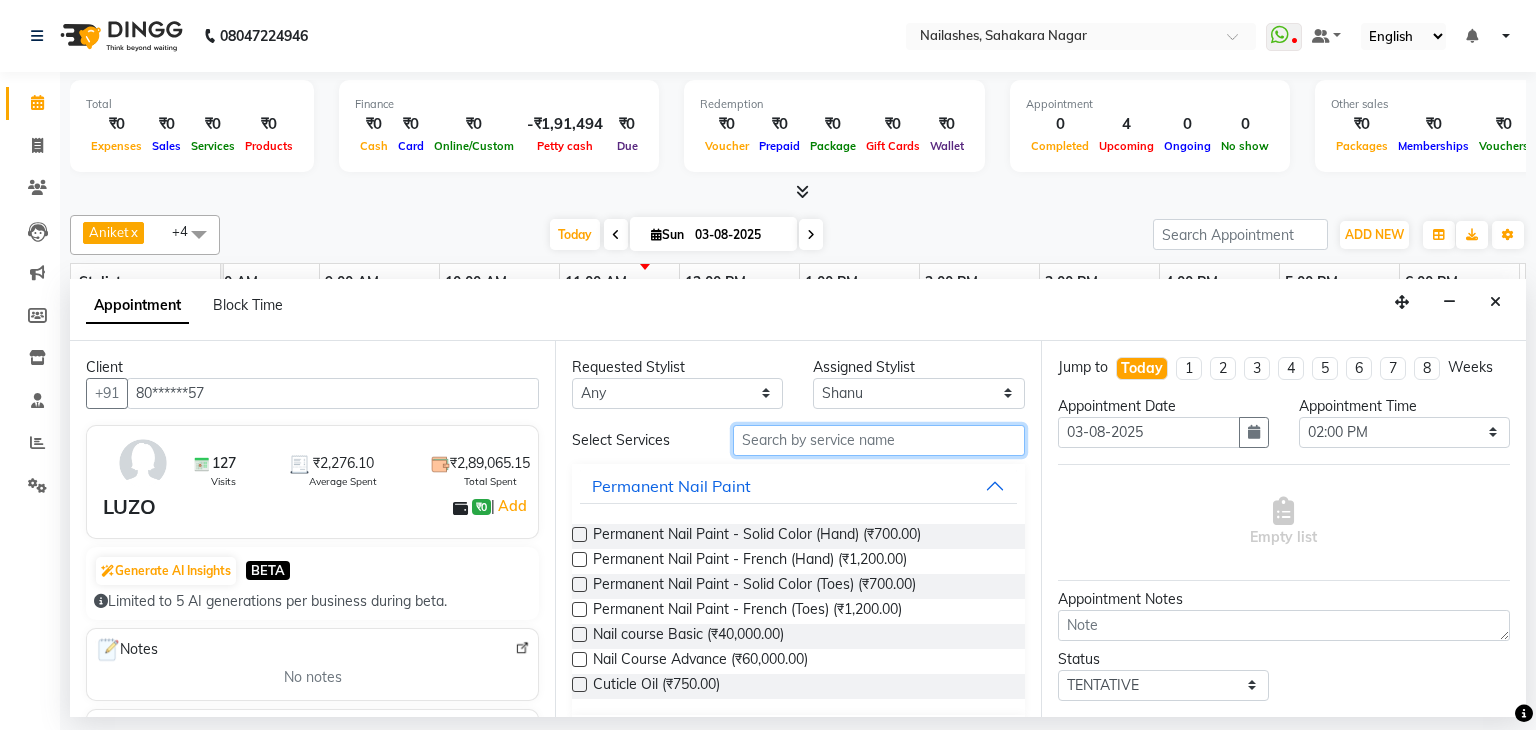 click at bounding box center (879, 440) 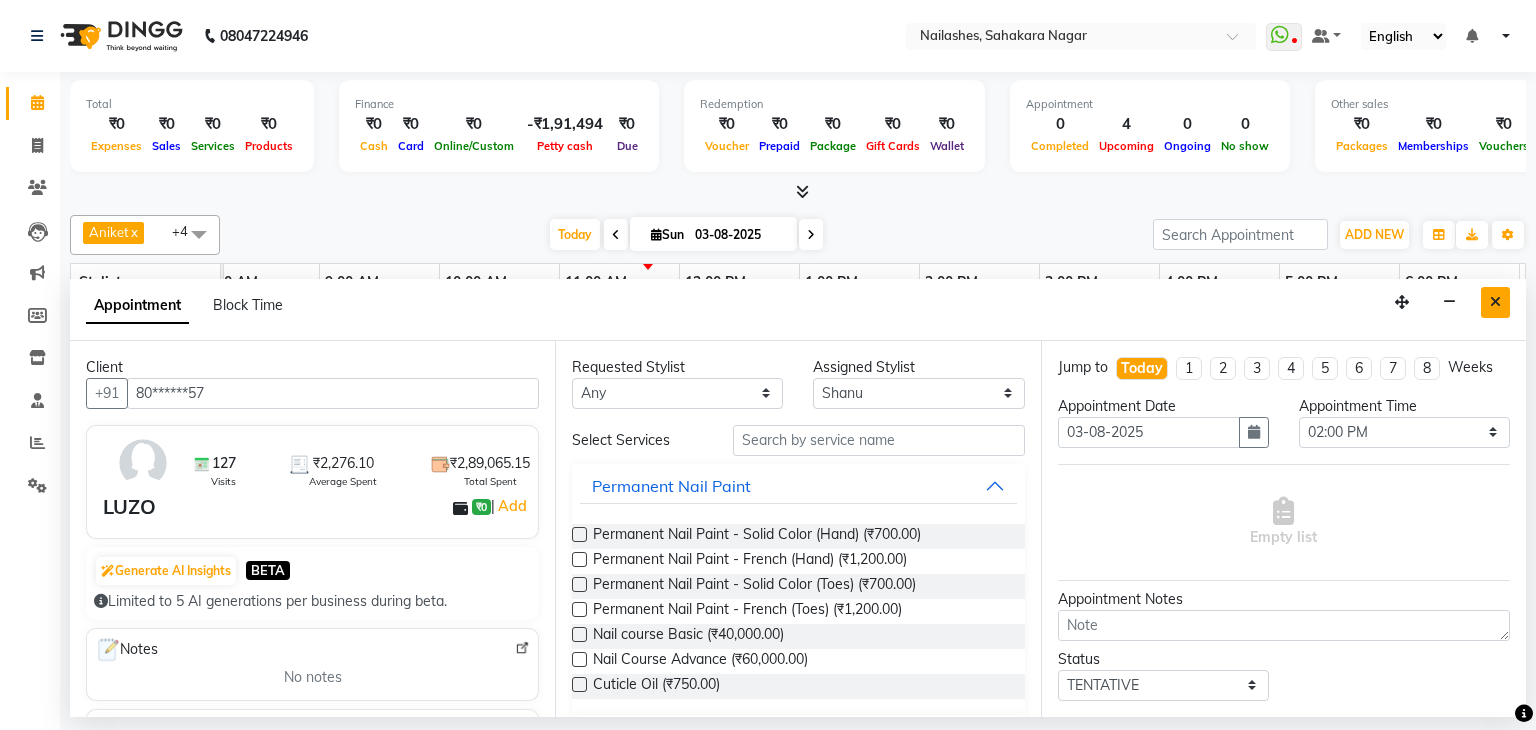 click at bounding box center [1495, 302] 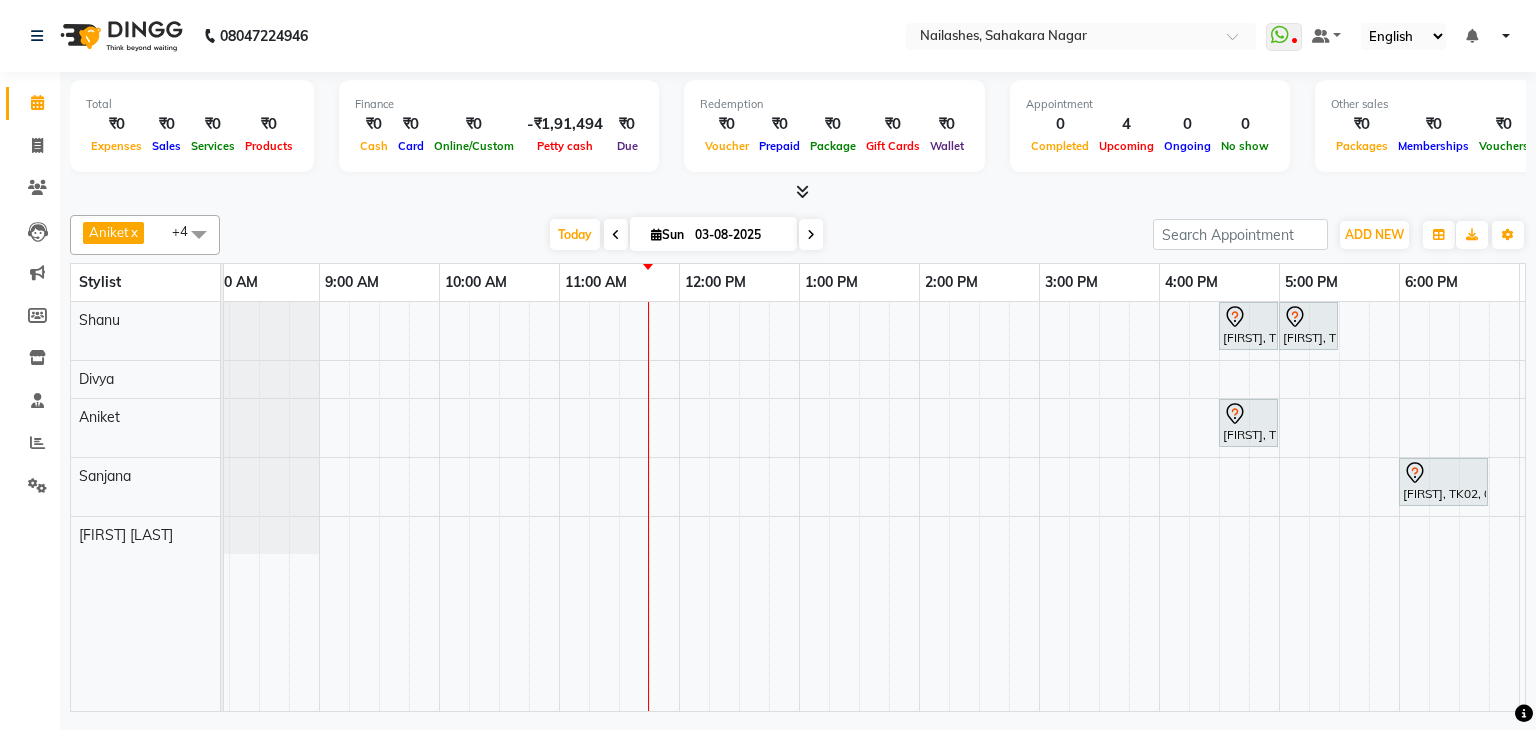 click on "[FIRST], TK01, 04:30 PM-05:00 PM, Permanent Nail Paint - Solid Color (Hand)             [FIRST], TK01, 05:00 PM-05:30 PM, Permanent Nail Paint - Solid Color (Toes)             [FIRST], TK01, 04:30 PM-05:00 PM, Permanent Nail Paint - Solid Color (Hand)             [FIRST], TK02, 06:00 PM-06:45 PM, Café H&F Pedicure" at bounding box center [979, 506] 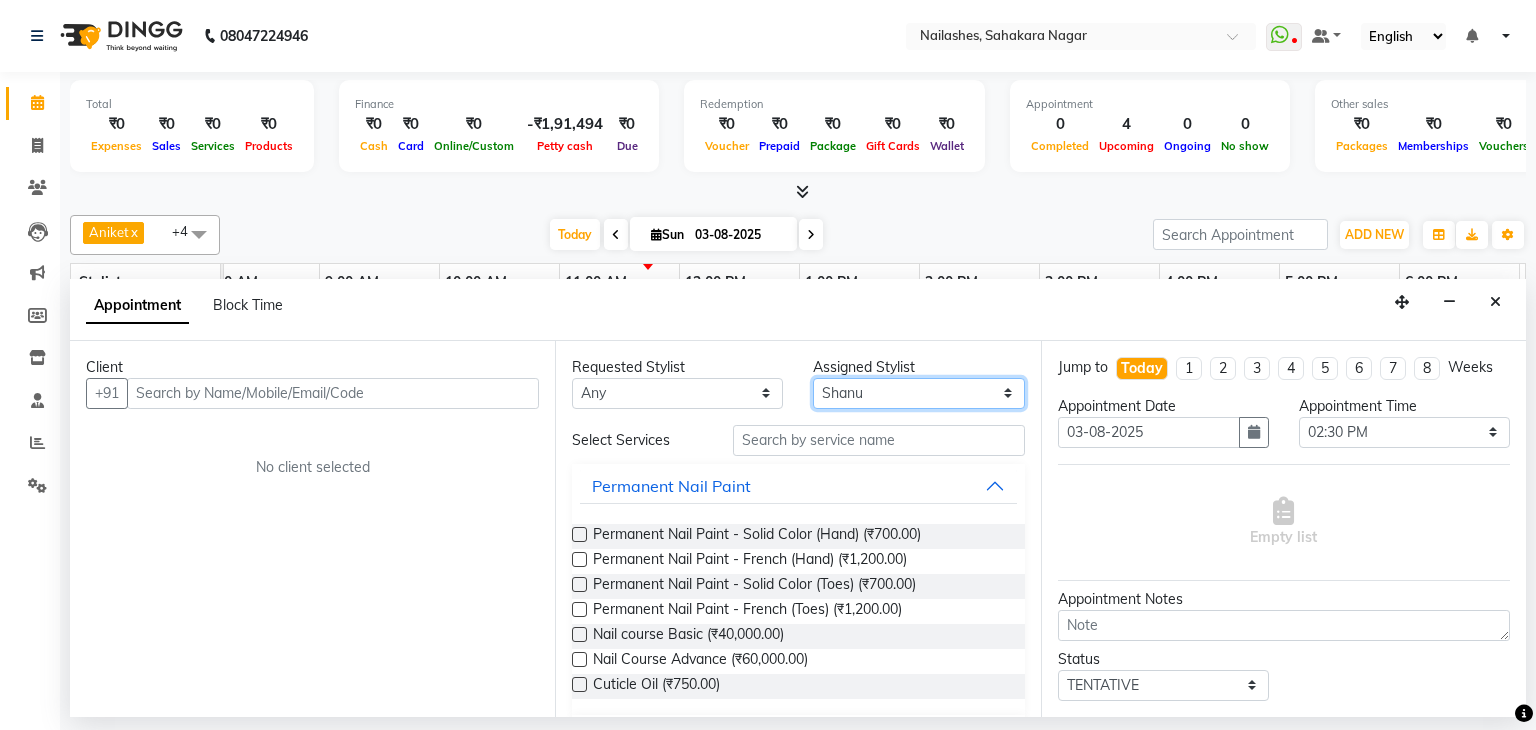 click on "Select [FIRST] [FIRST] [FIRST] [FIRST] [FIRST] [FIRST] [FIRST] [FIRST] [FIRST] [FIRST] [FIRST] [FIRST] [FIRST] [FIRST] [FIRST]" at bounding box center (918, 393) 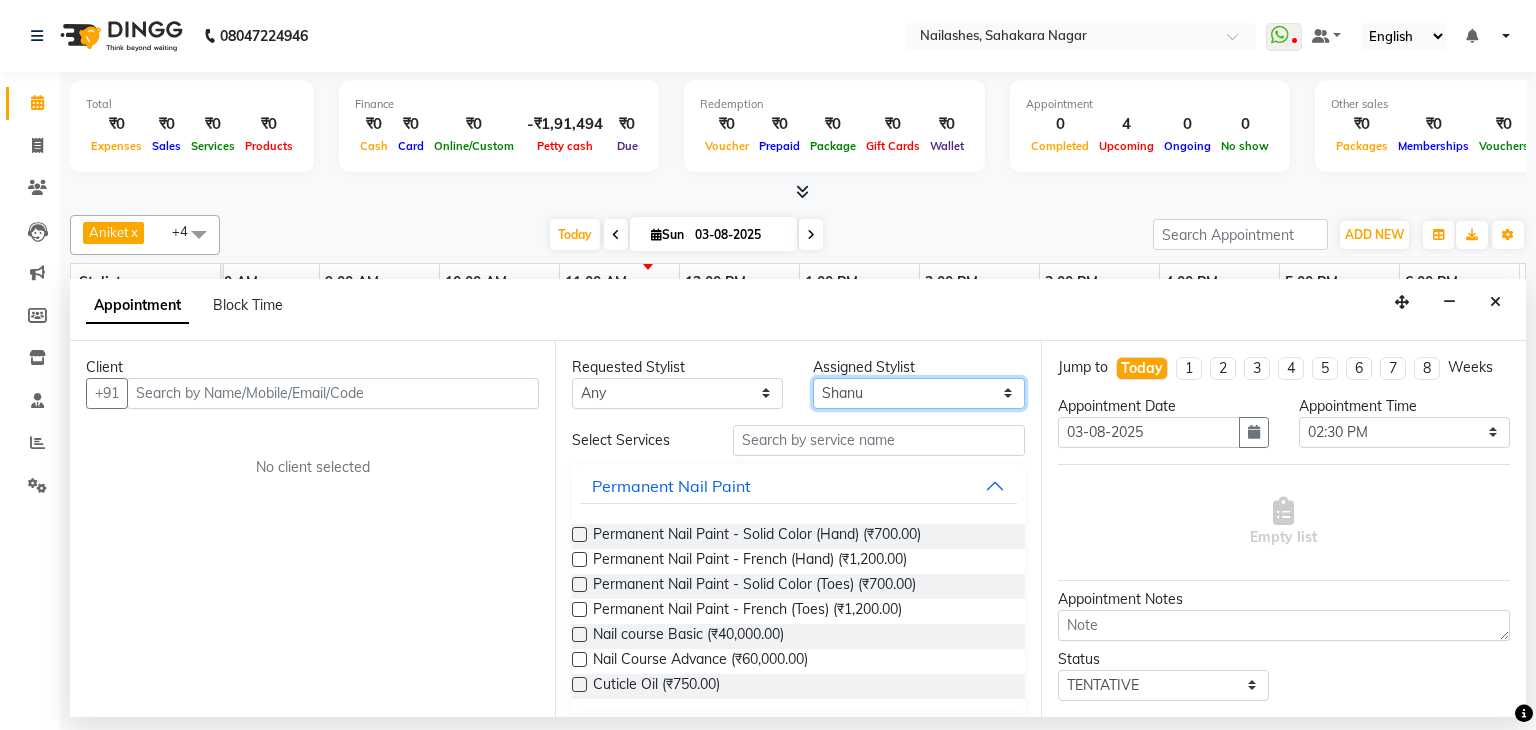select on "86749" 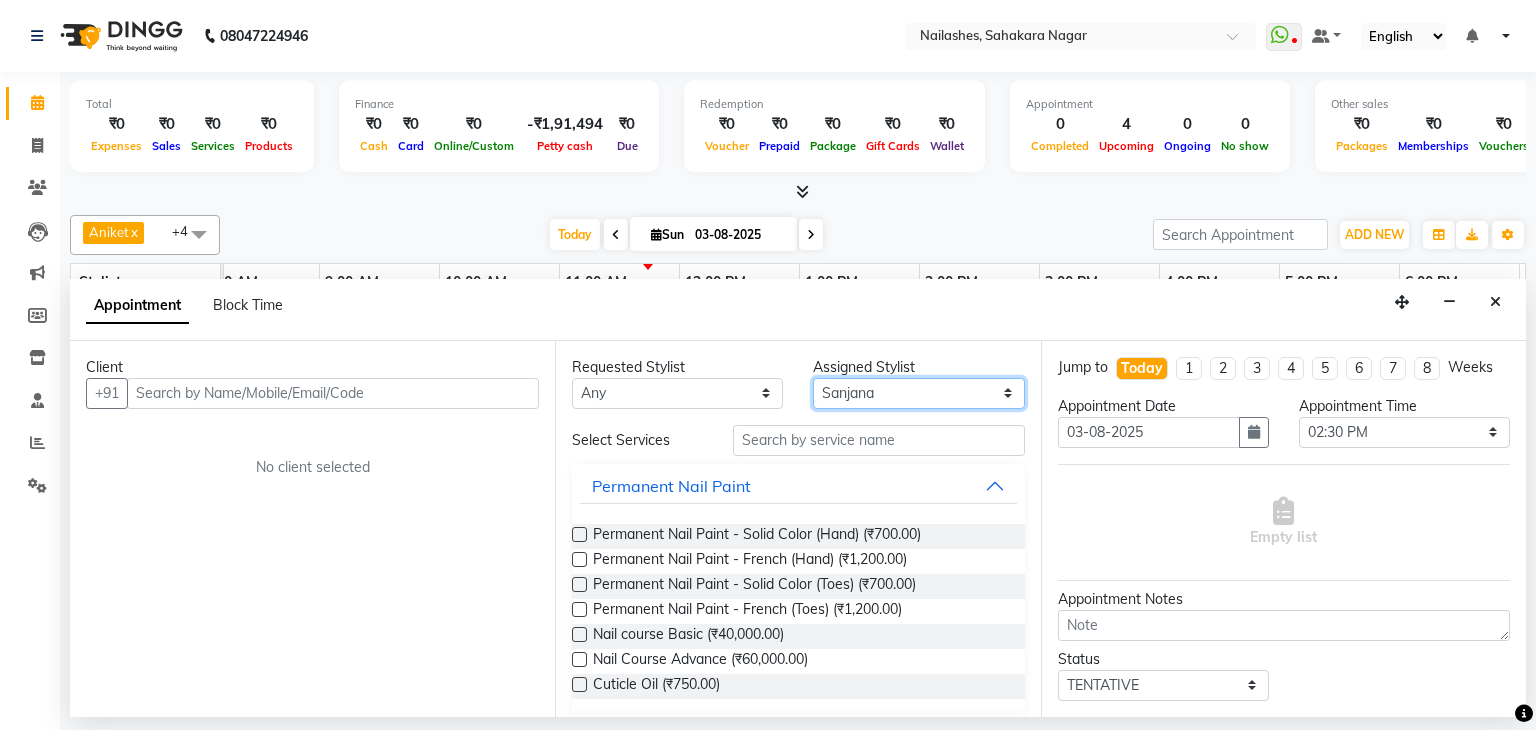 click on "Select [FIRST] [FIRST] [FIRST] [FIRST] [FIRST] [FIRST] [FIRST] [FIRST] [FIRST] [FIRST] [FIRST] [FIRST] [FIRST] [FIRST] [FIRST]" at bounding box center (918, 393) 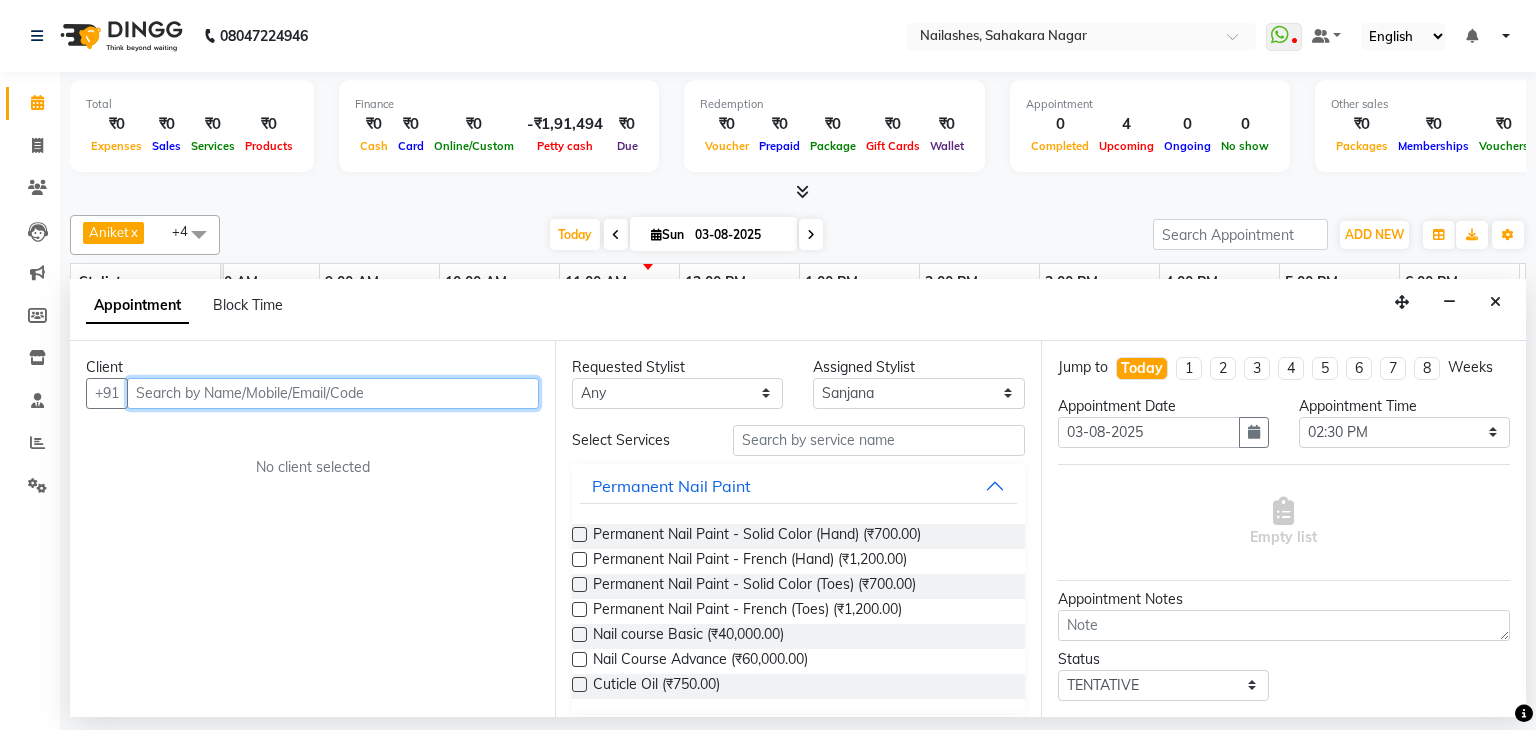 click at bounding box center [333, 393] 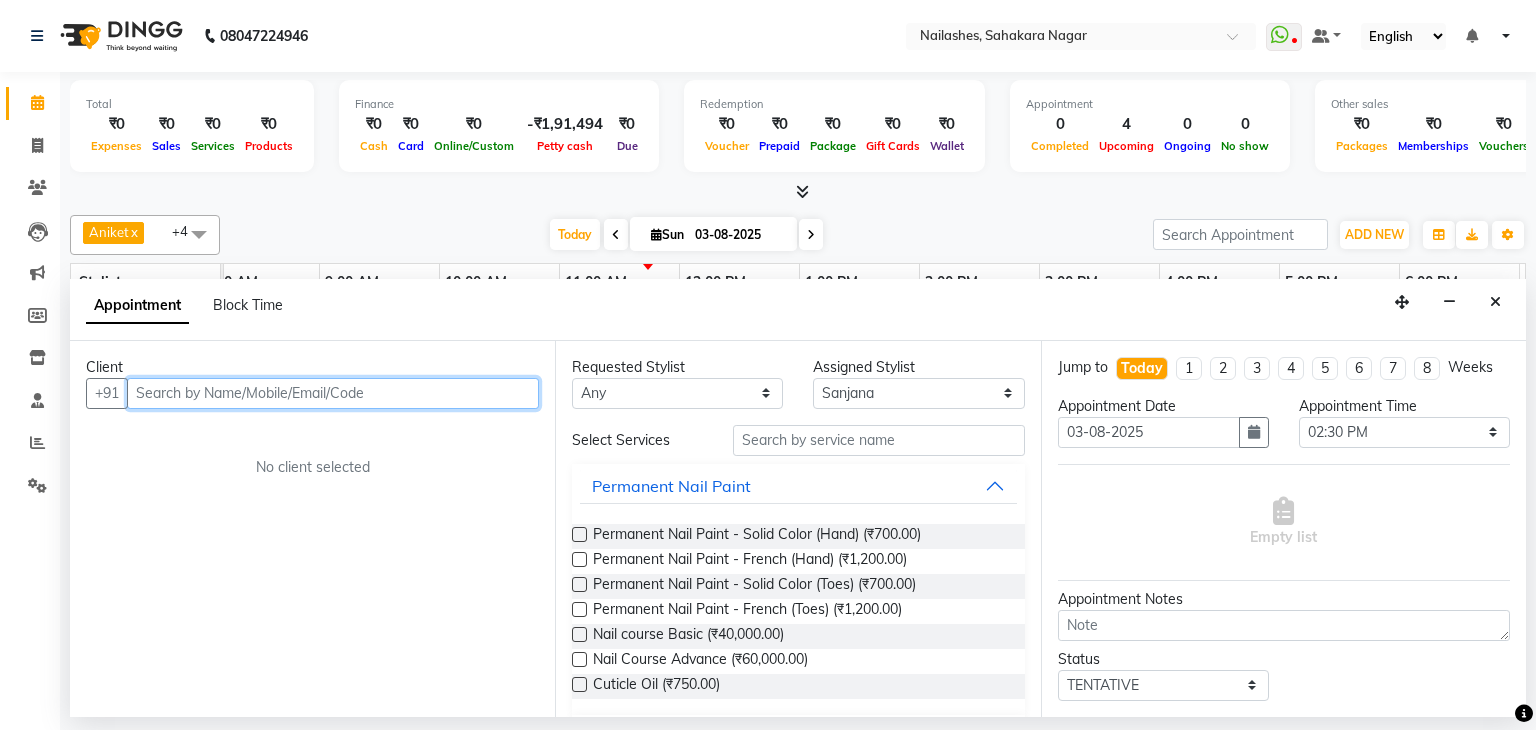 type on "l" 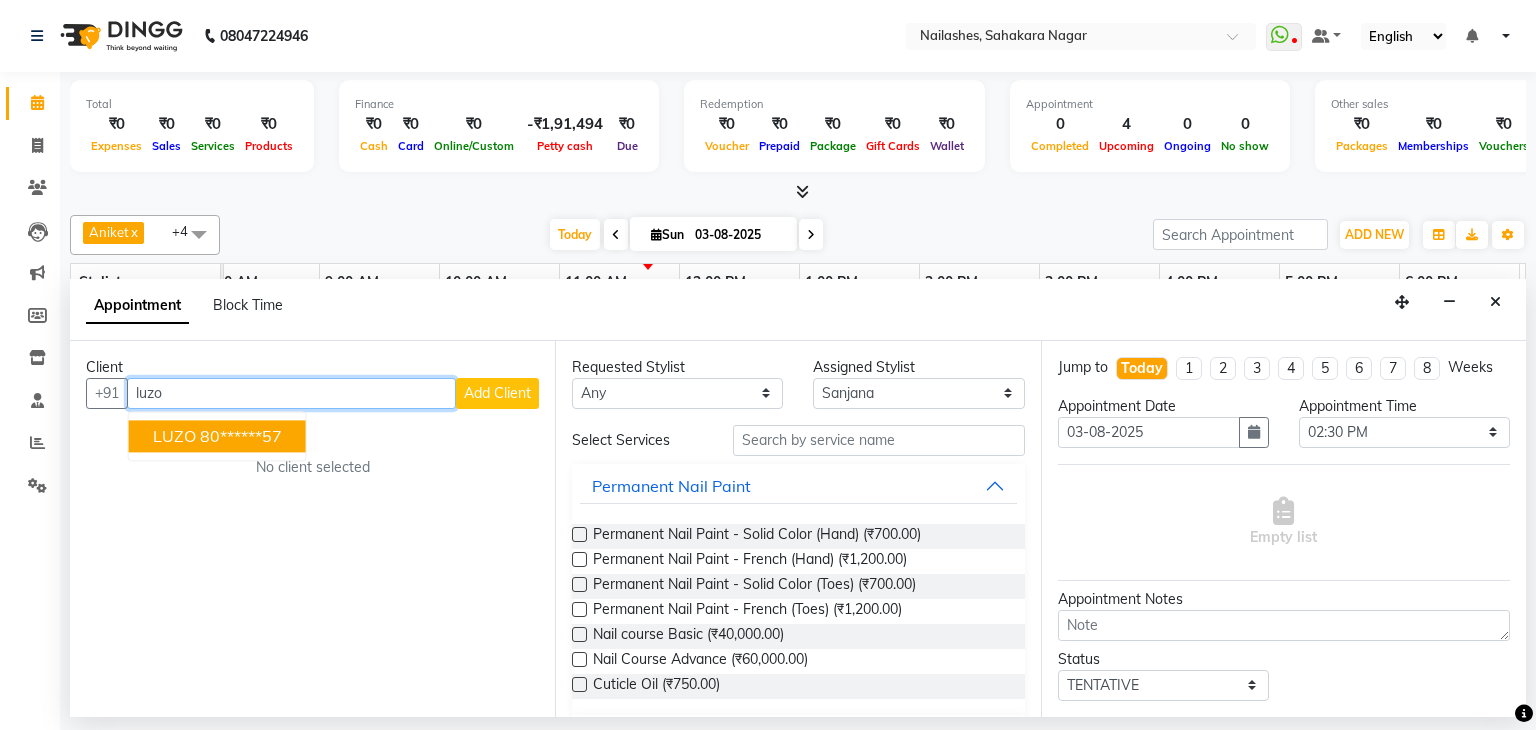 click on "80******57" at bounding box center [241, 436] 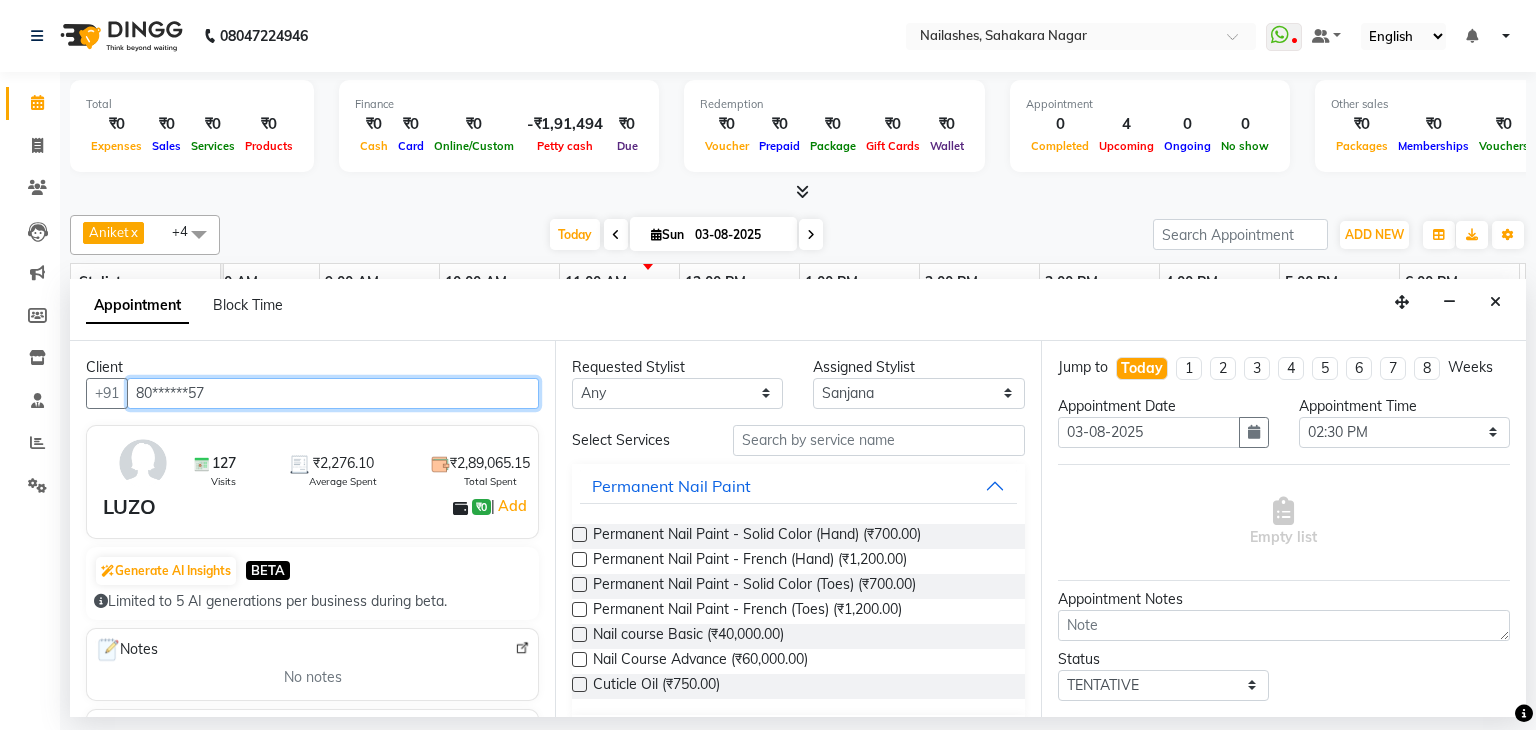 type on "80******57" 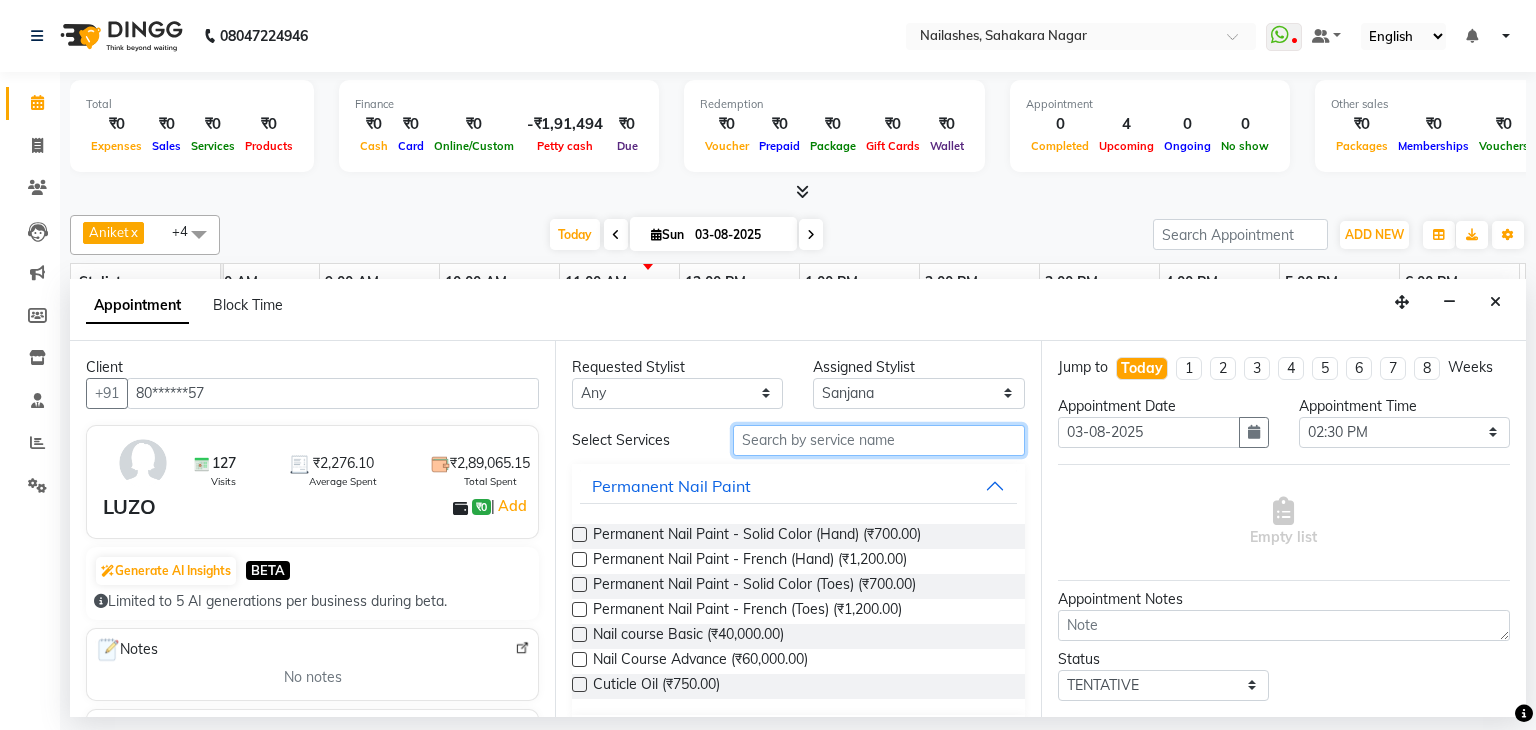 click at bounding box center [879, 440] 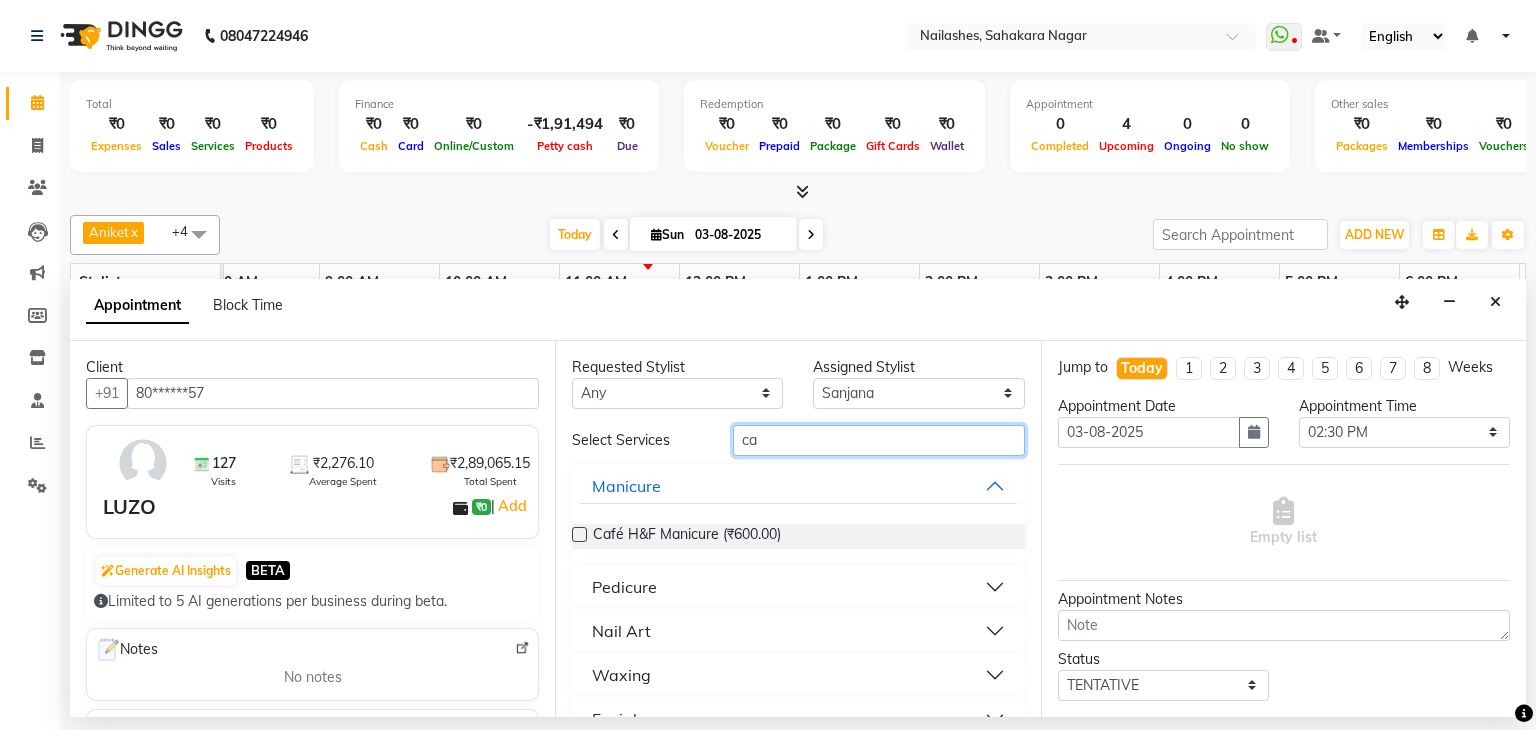 type on "ca" 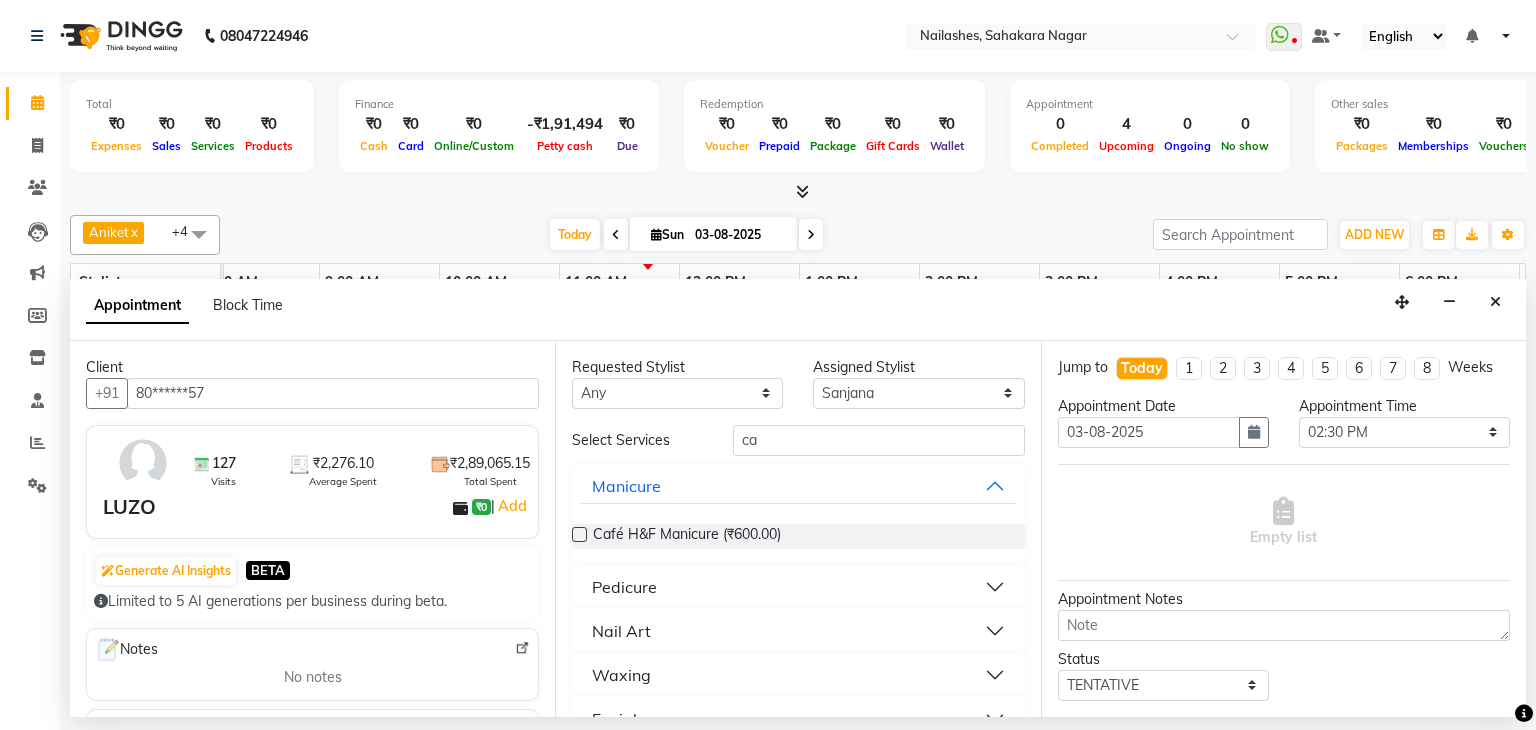 click on "Pedicure" at bounding box center (798, 587) 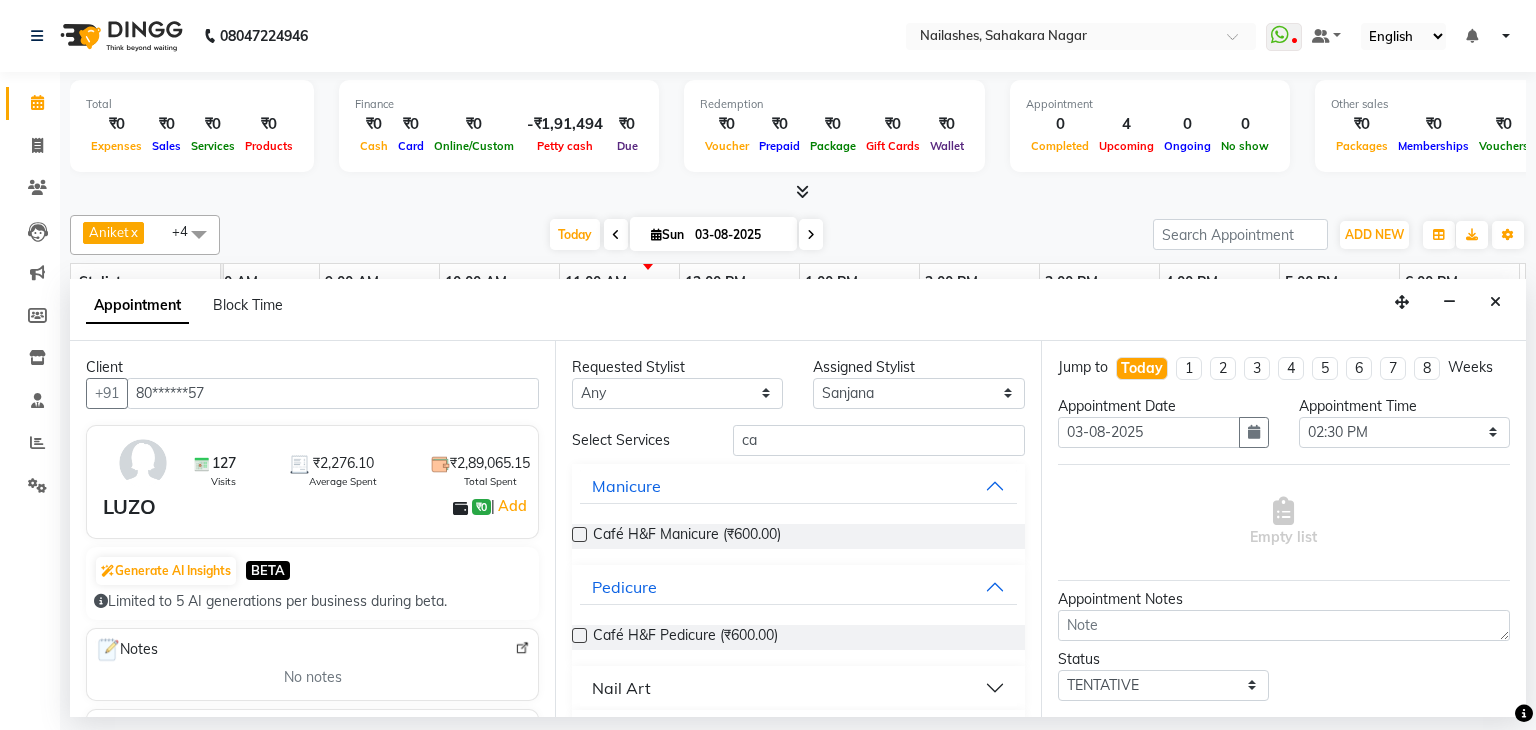 click at bounding box center [579, 635] 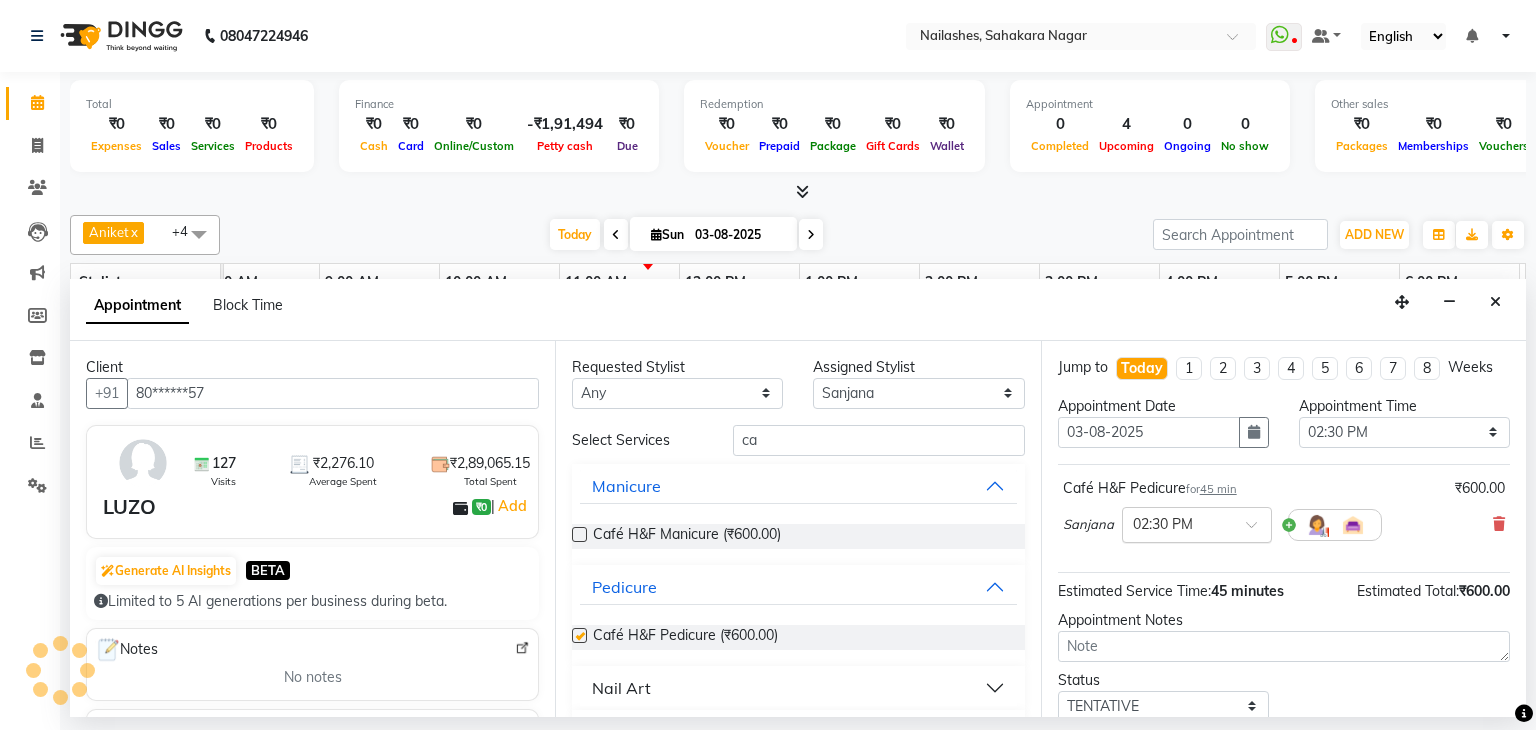 checkbox on "false" 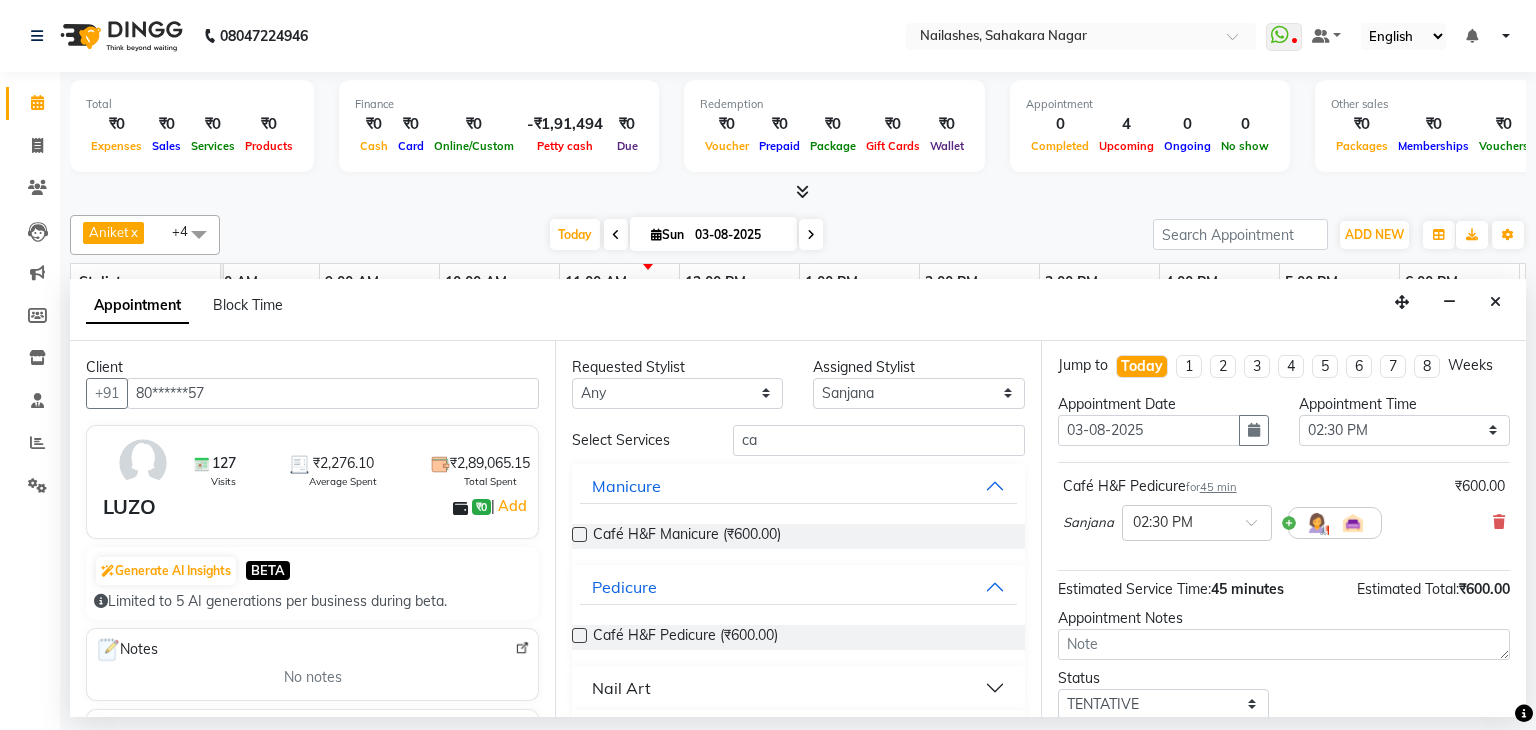 scroll, scrollTop: 0, scrollLeft: 0, axis: both 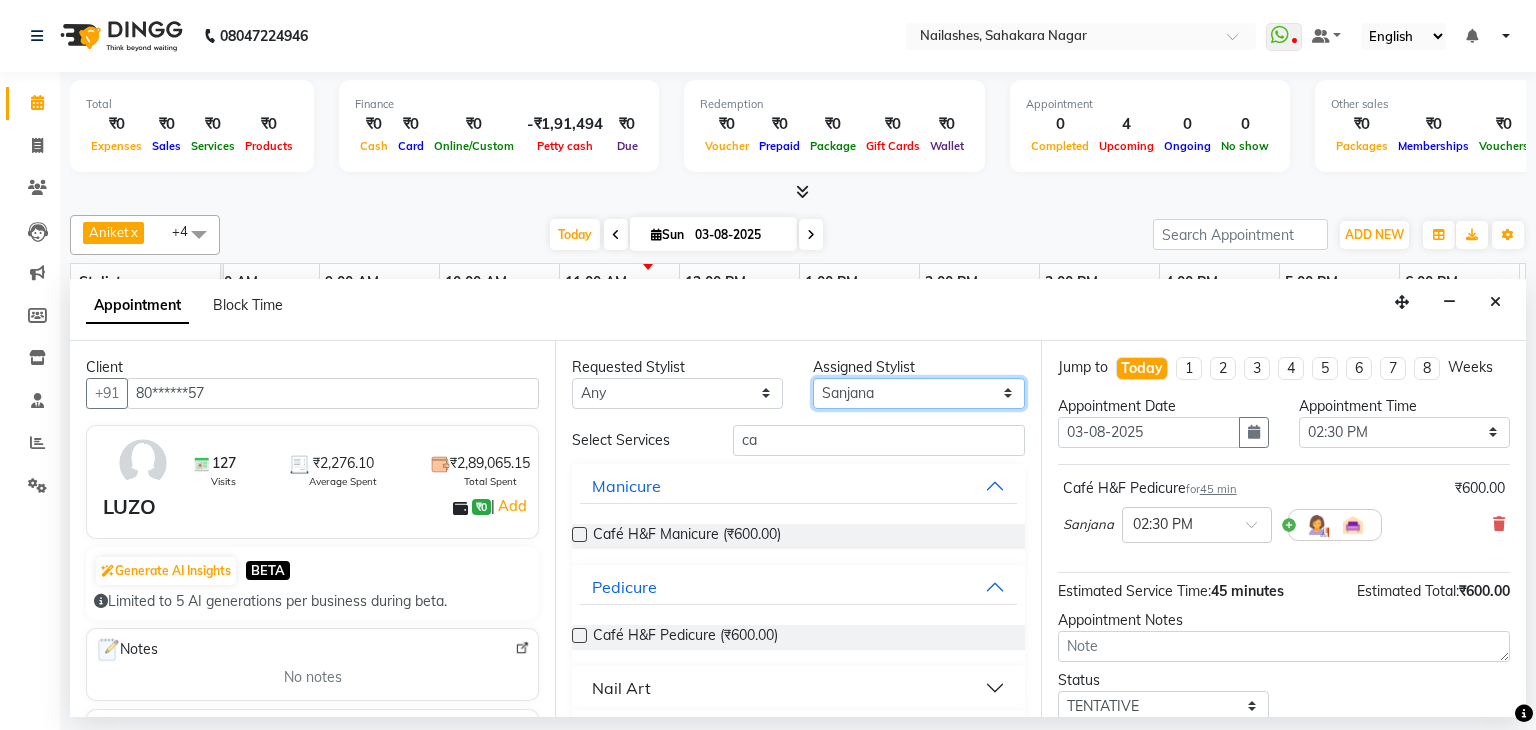 click on "Select [FIRST] [FIRST] [FIRST] [FIRST] [FIRST] [FIRST] [FIRST] [FIRST] [FIRST] [FIRST] [FIRST] [FIRST] [FIRST] [FIRST] [FIRST]" at bounding box center [918, 393] 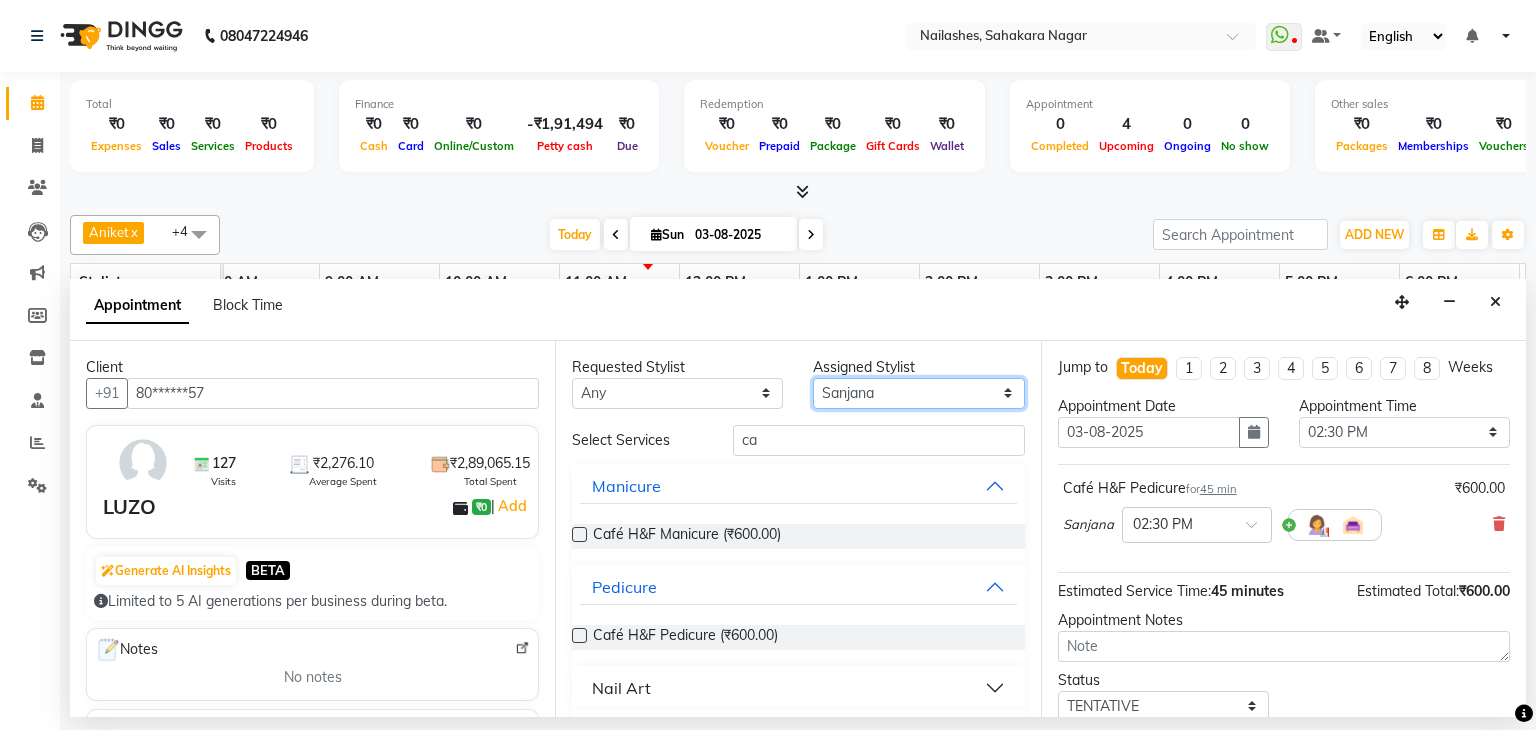 select on "54412" 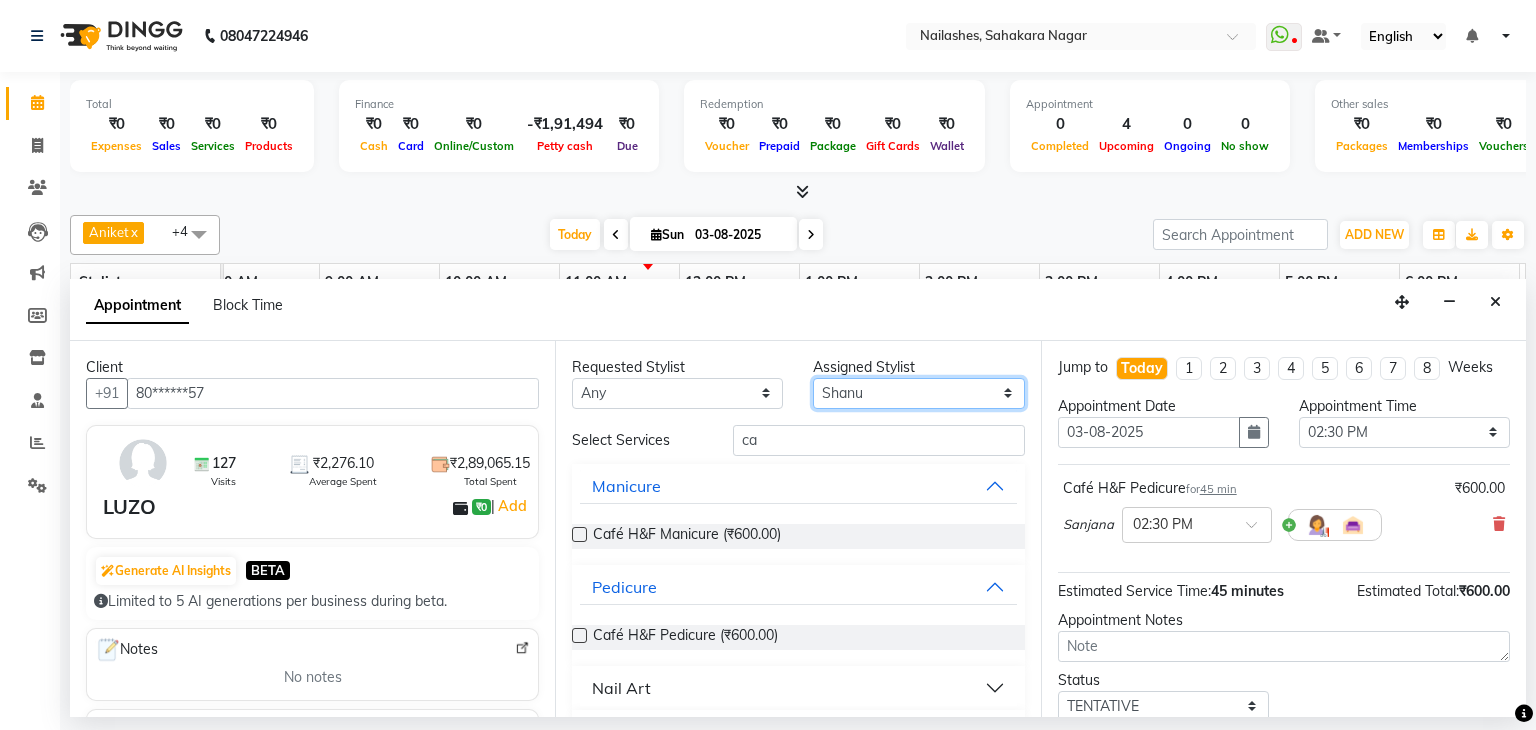 click on "Select [FIRST] [FIRST] [FIRST] [FIRST] [FIRST] [FIRST] [FIRST] [FIRST] [FIRST] [FIRST] [FIRST] [FIRST] [FIRST] [FIRST] [FIRST]" at bounding box center [918, 393] 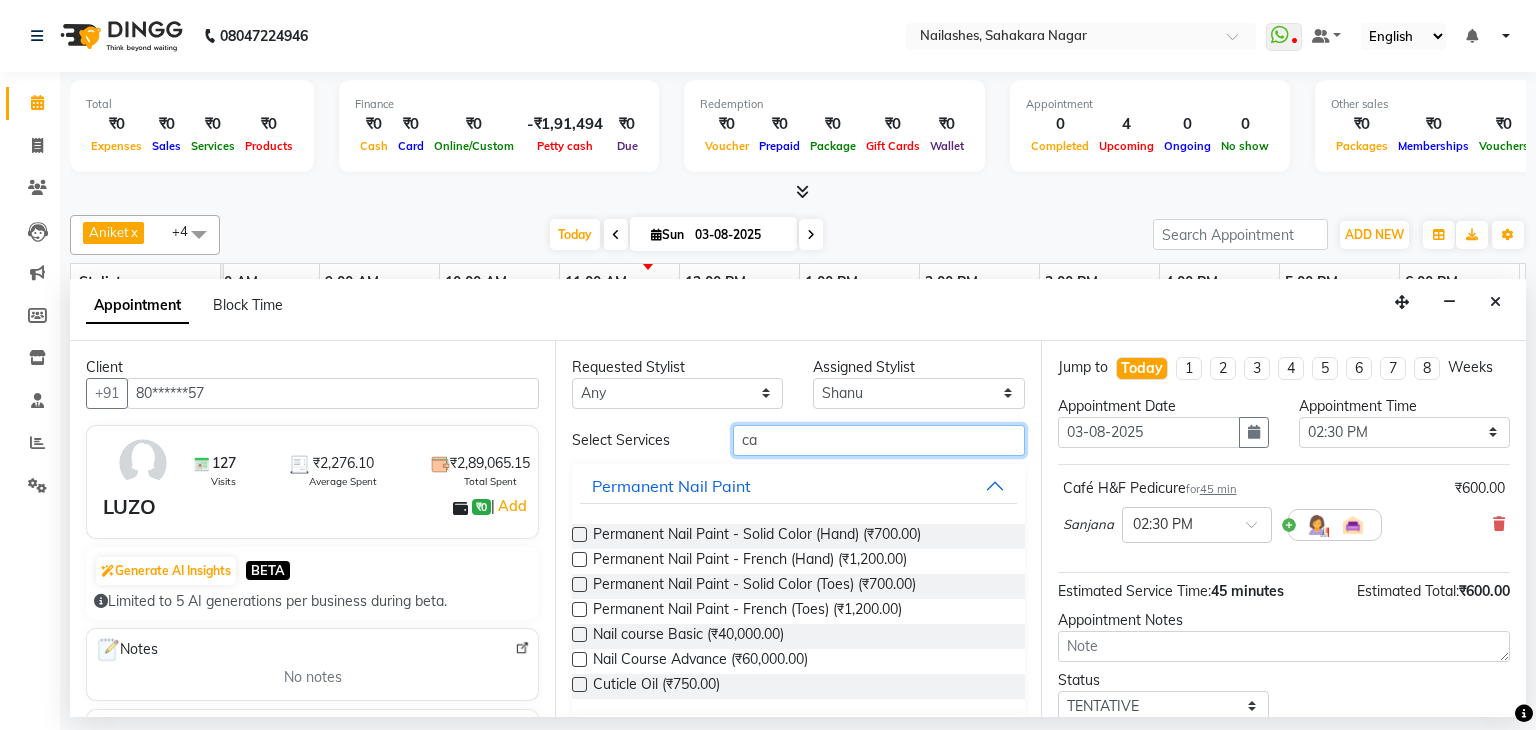 click on "ca" at bounding box center (879, 440) 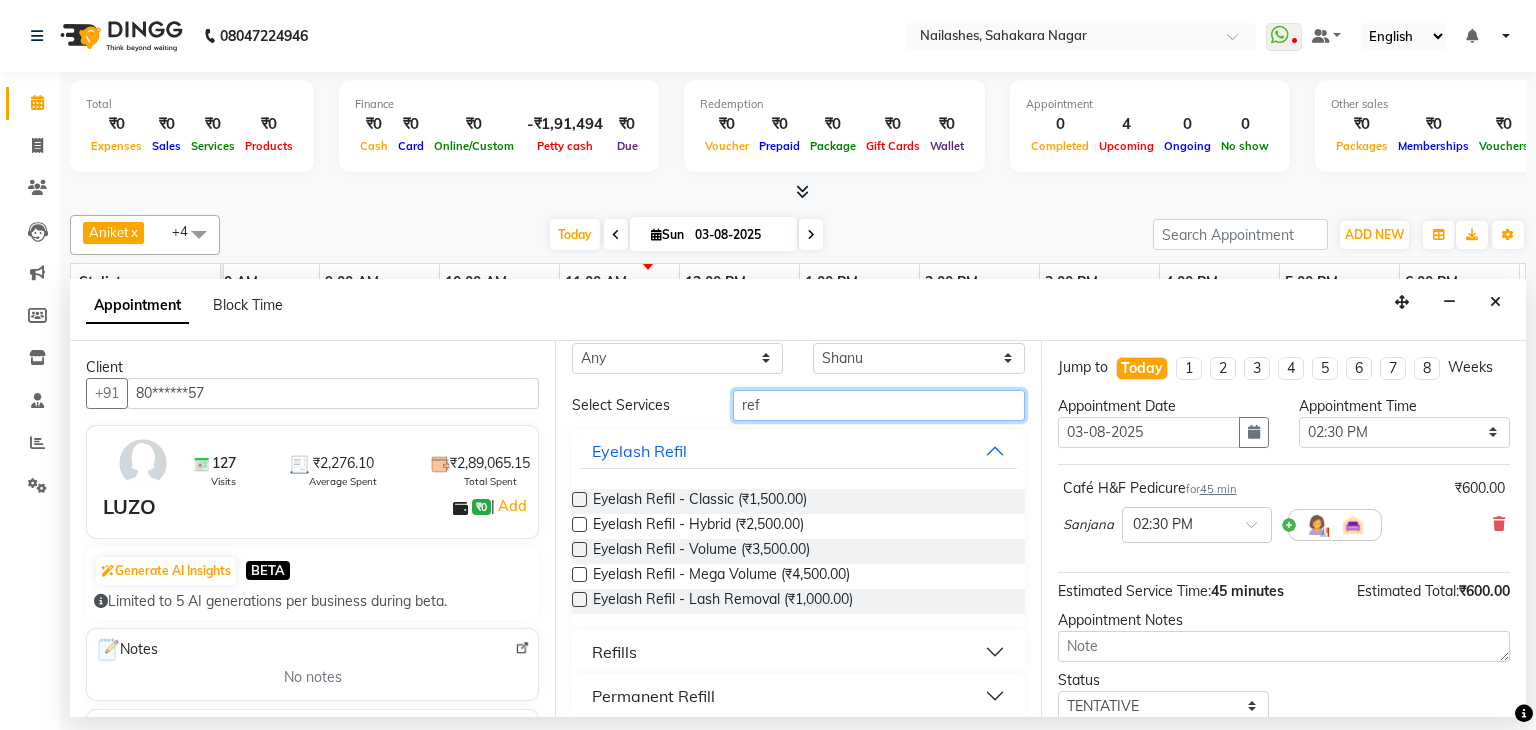 scroll, scrollTop: 52, scrollLeft: 0, axis: vertical 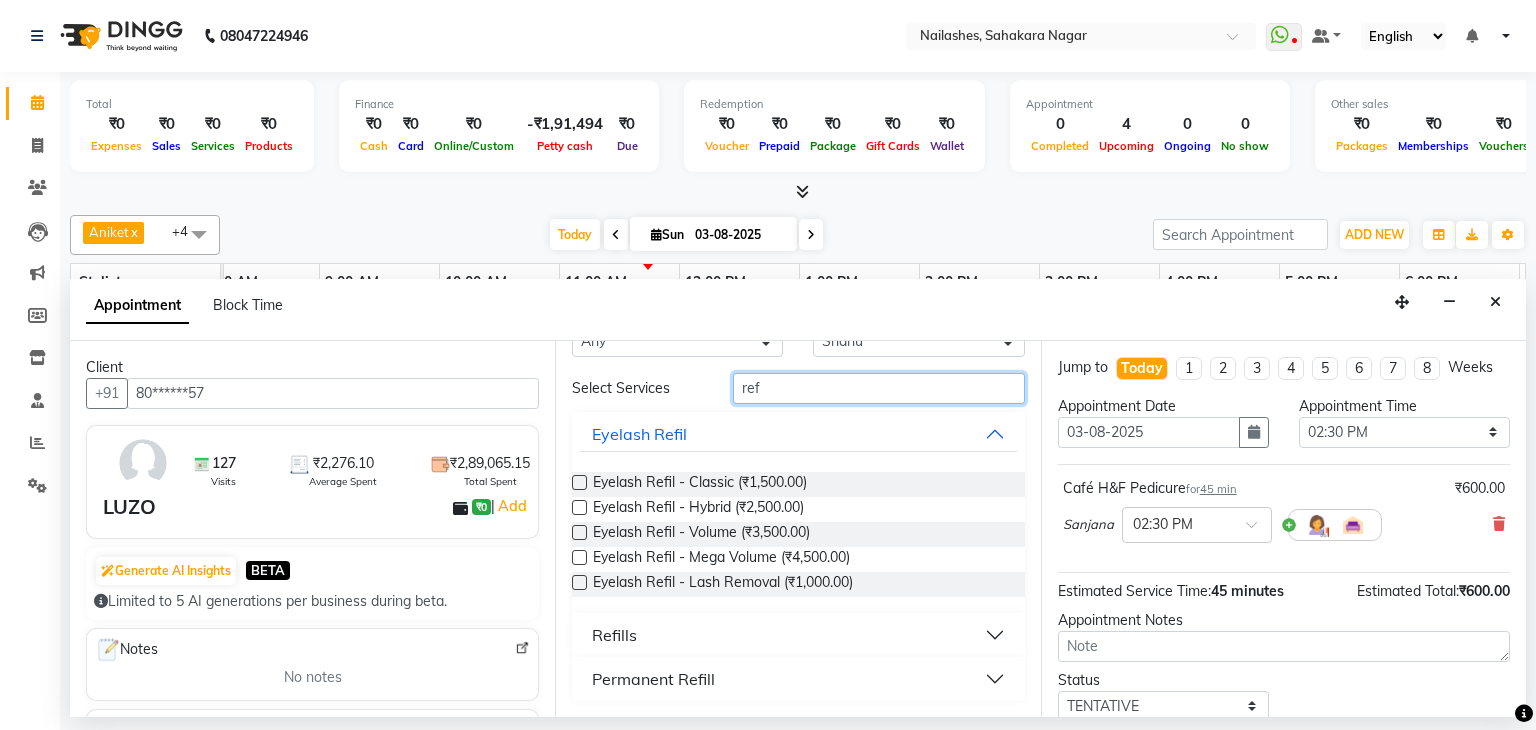 type on "ref" 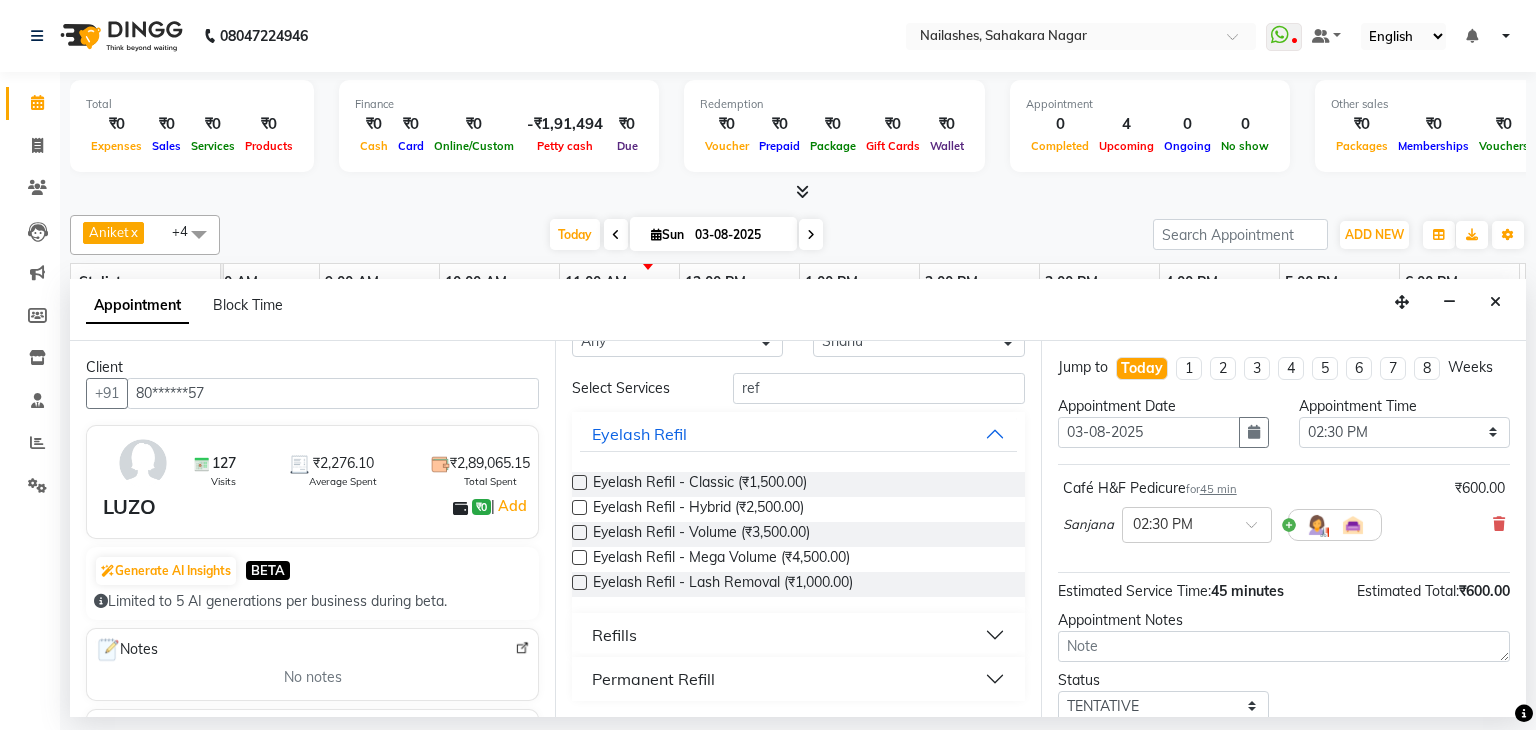 click on "Refills" at bounding box center [798, 635] 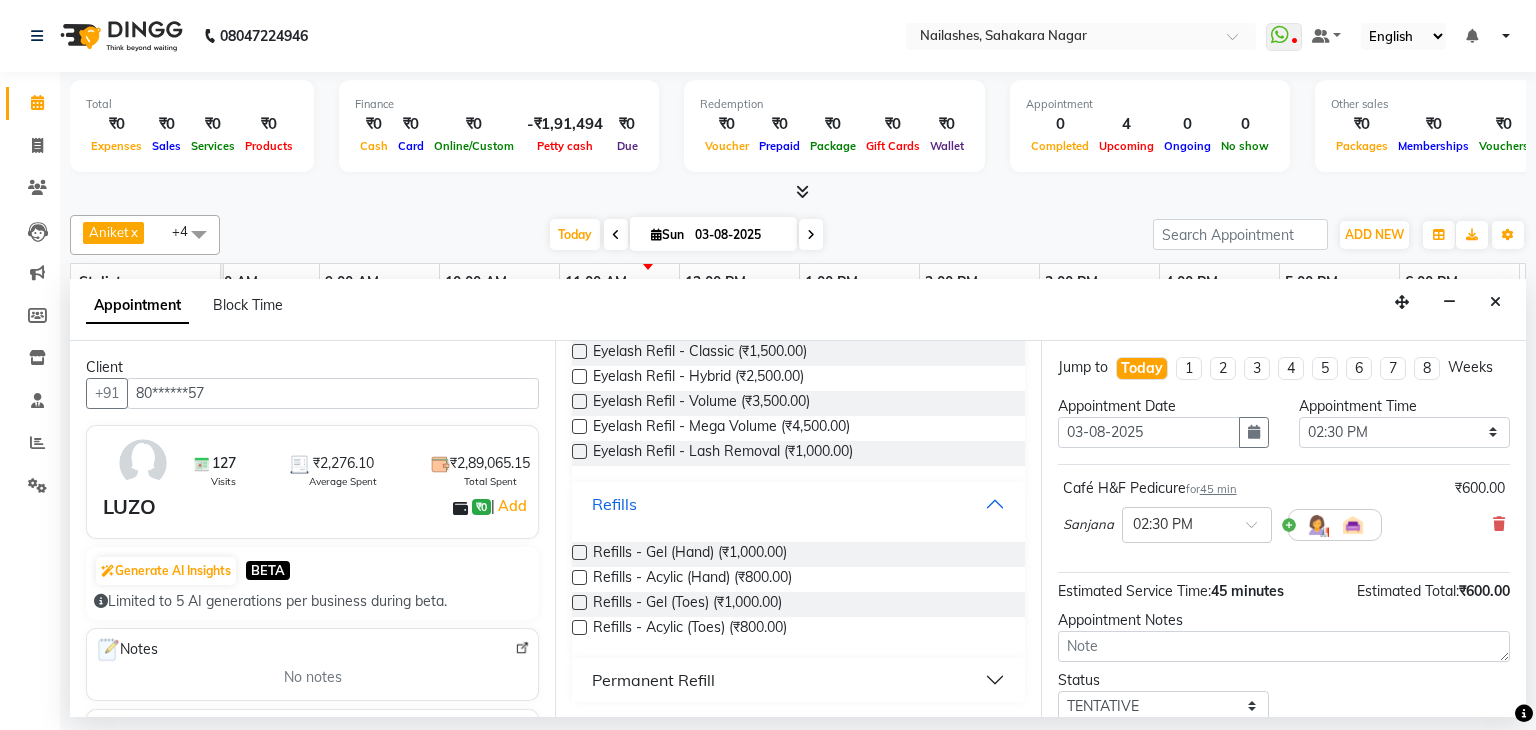 scroll, scrollTop: 184, scrollLeft: 0, axis: vertical 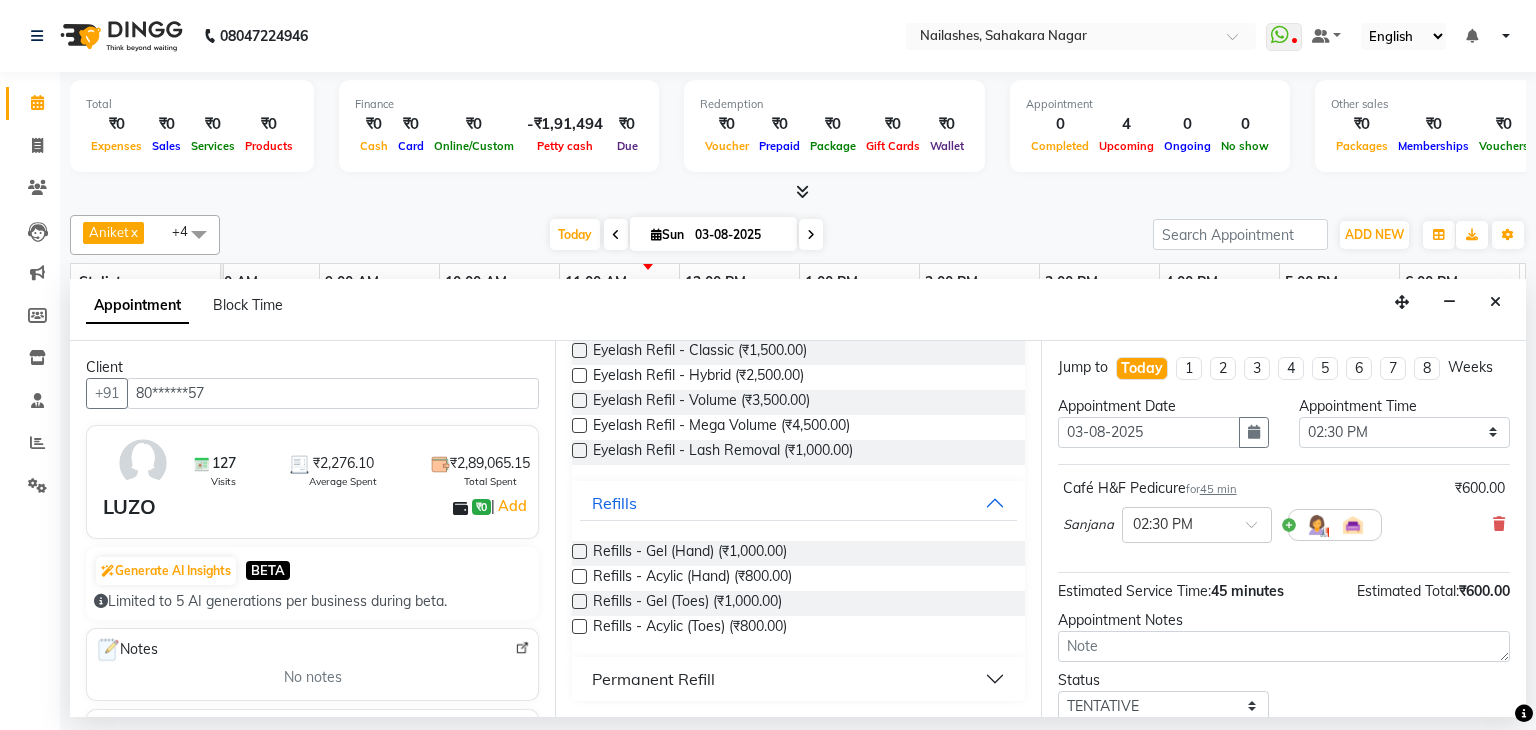 click at bounding box center (579, 576) 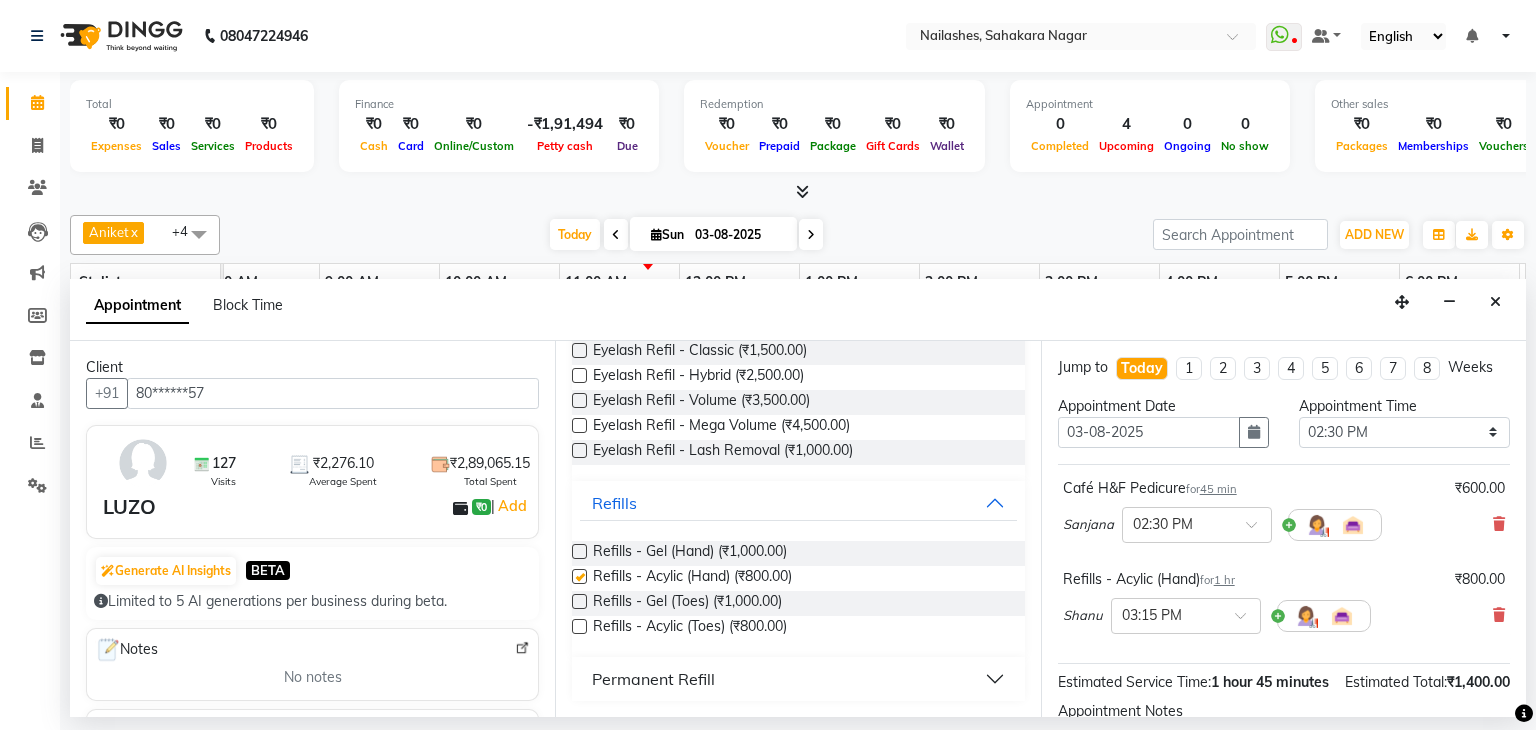 checkbox on "false" 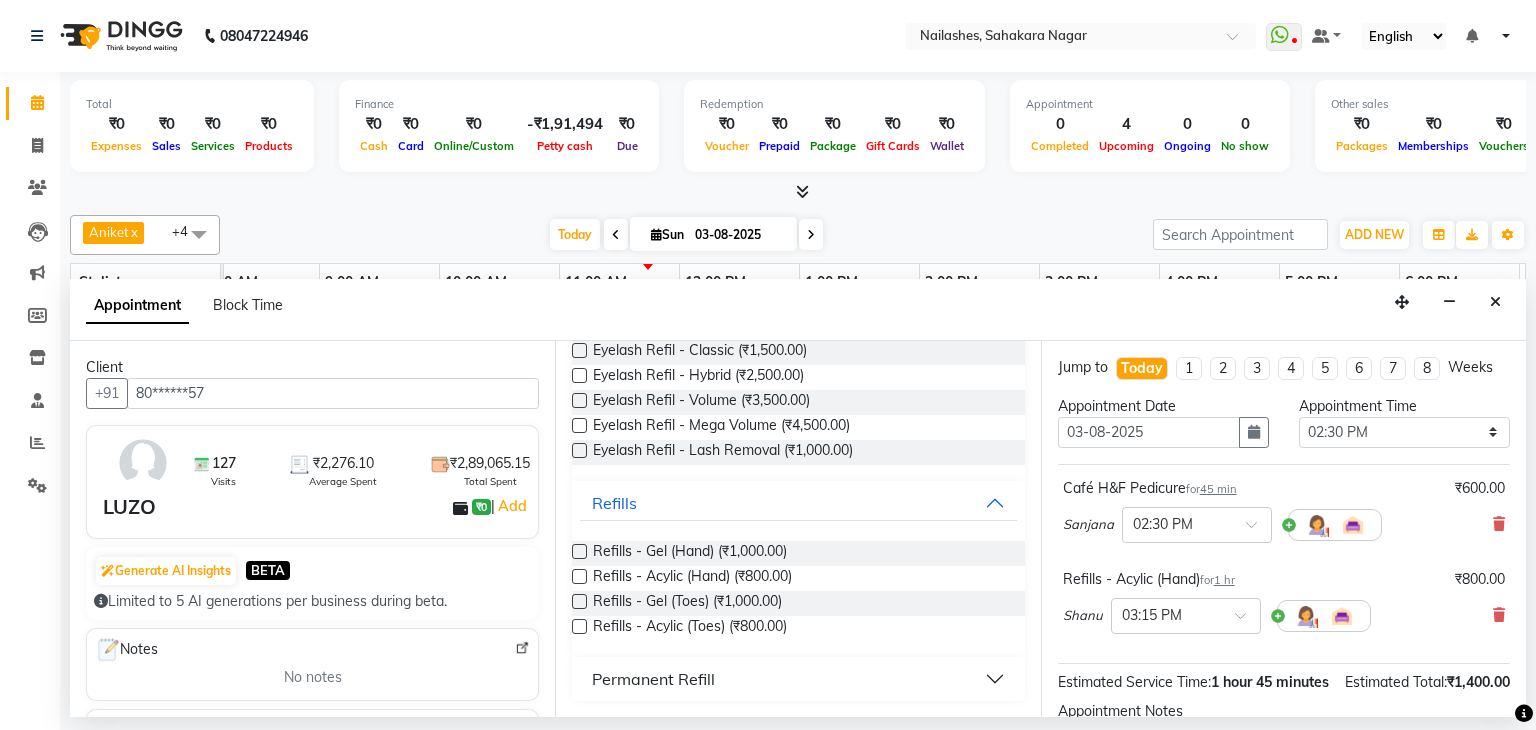 scroll, scrollTop: 0, scrollLeft: 0, axis: both 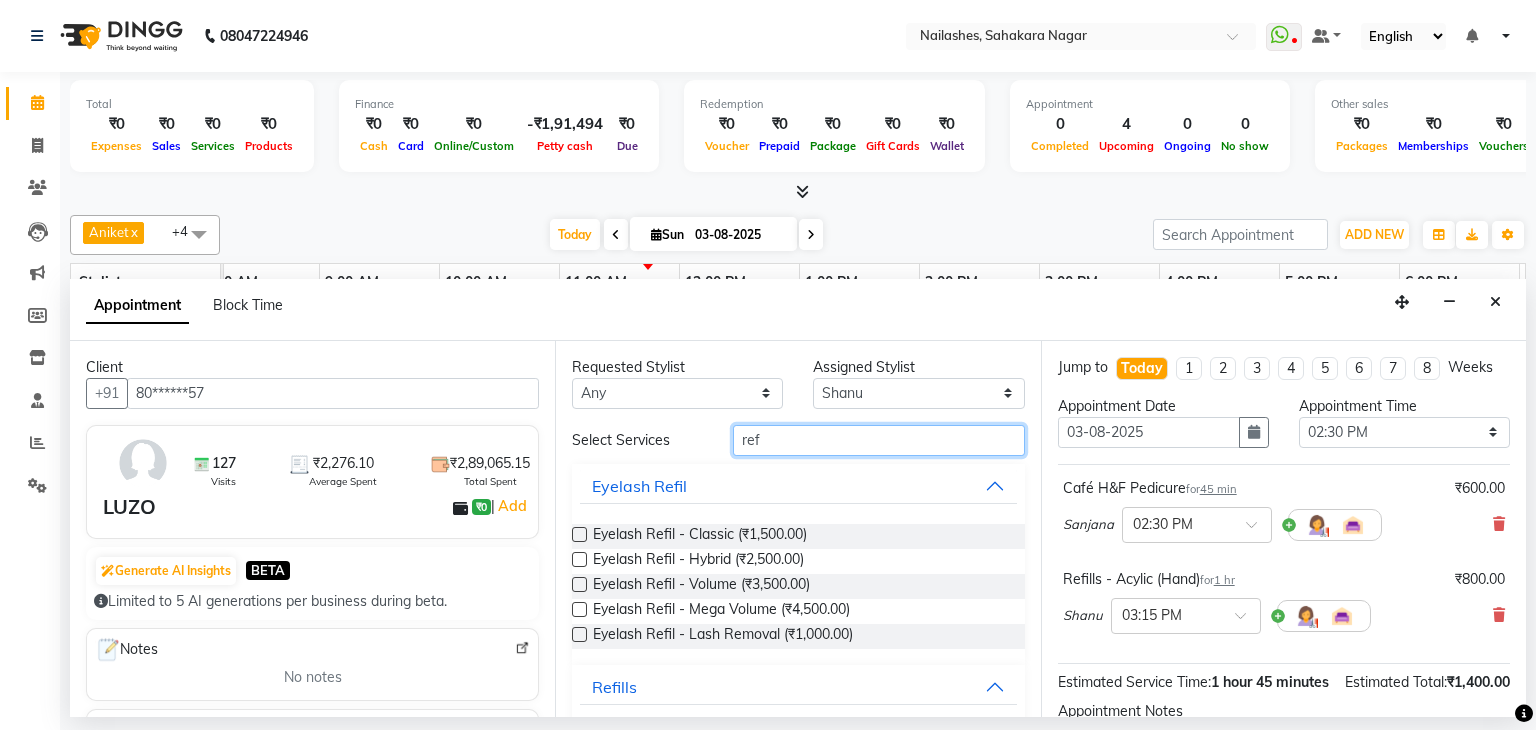 click on "ref" at bounding box center (879, 440) 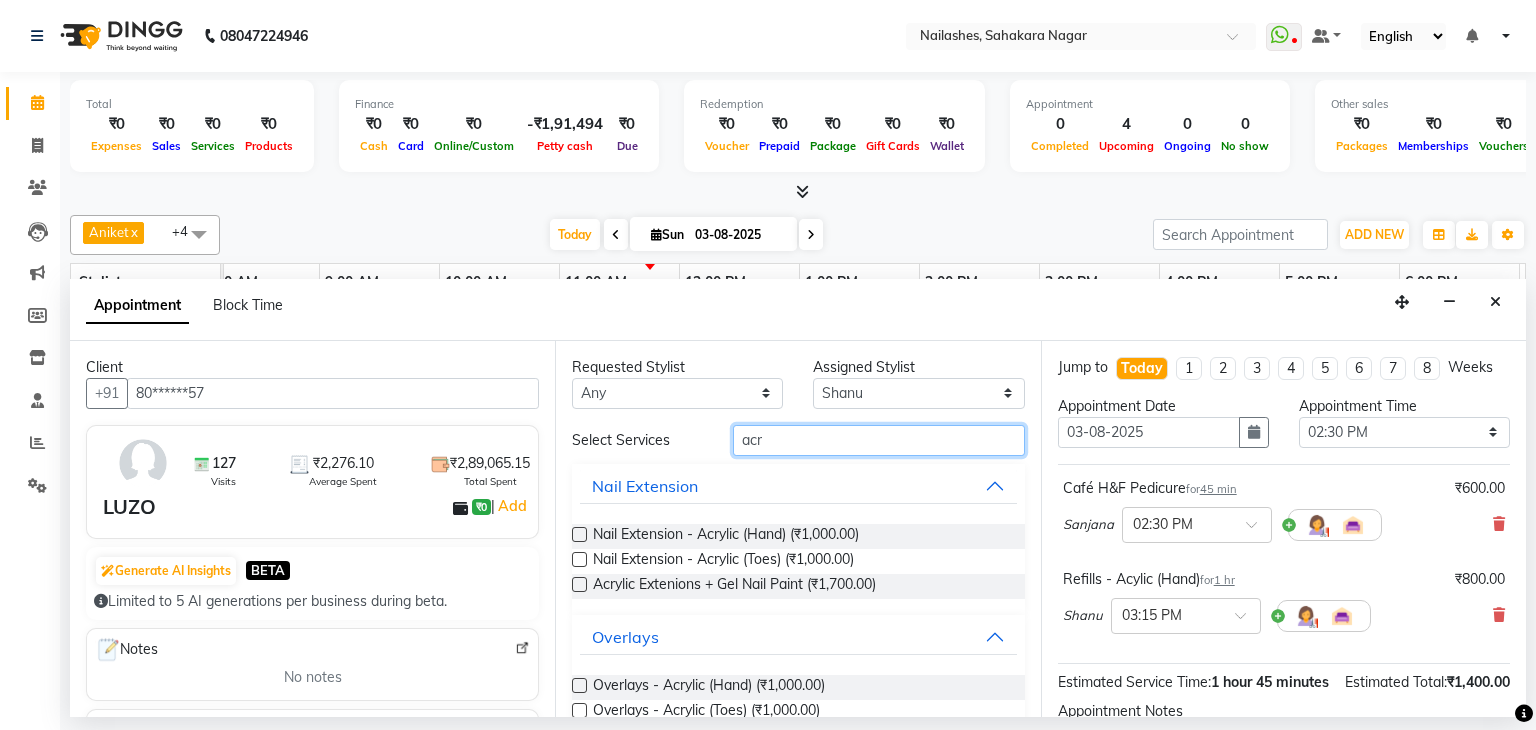 type on "acr" 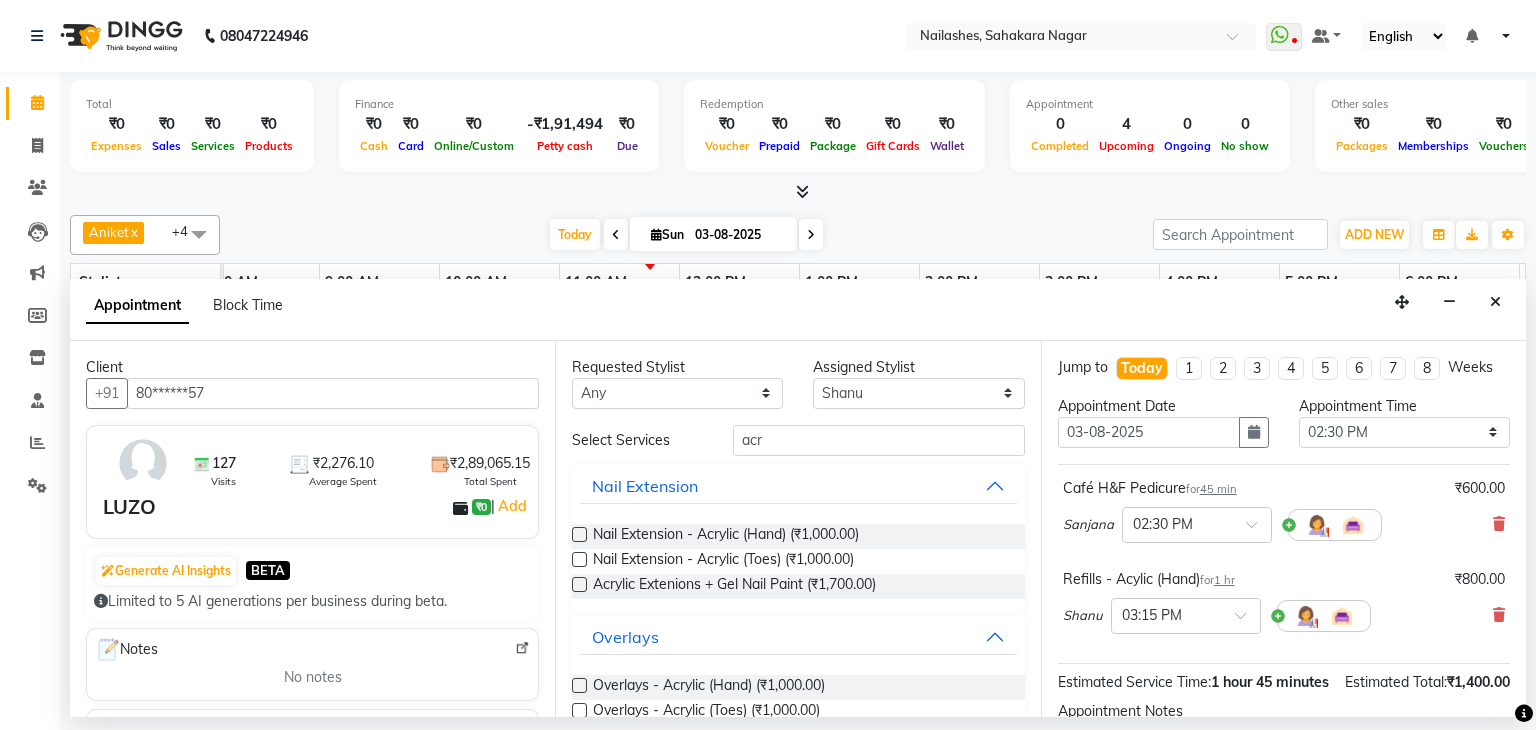 click at bounding box center (579, 534) 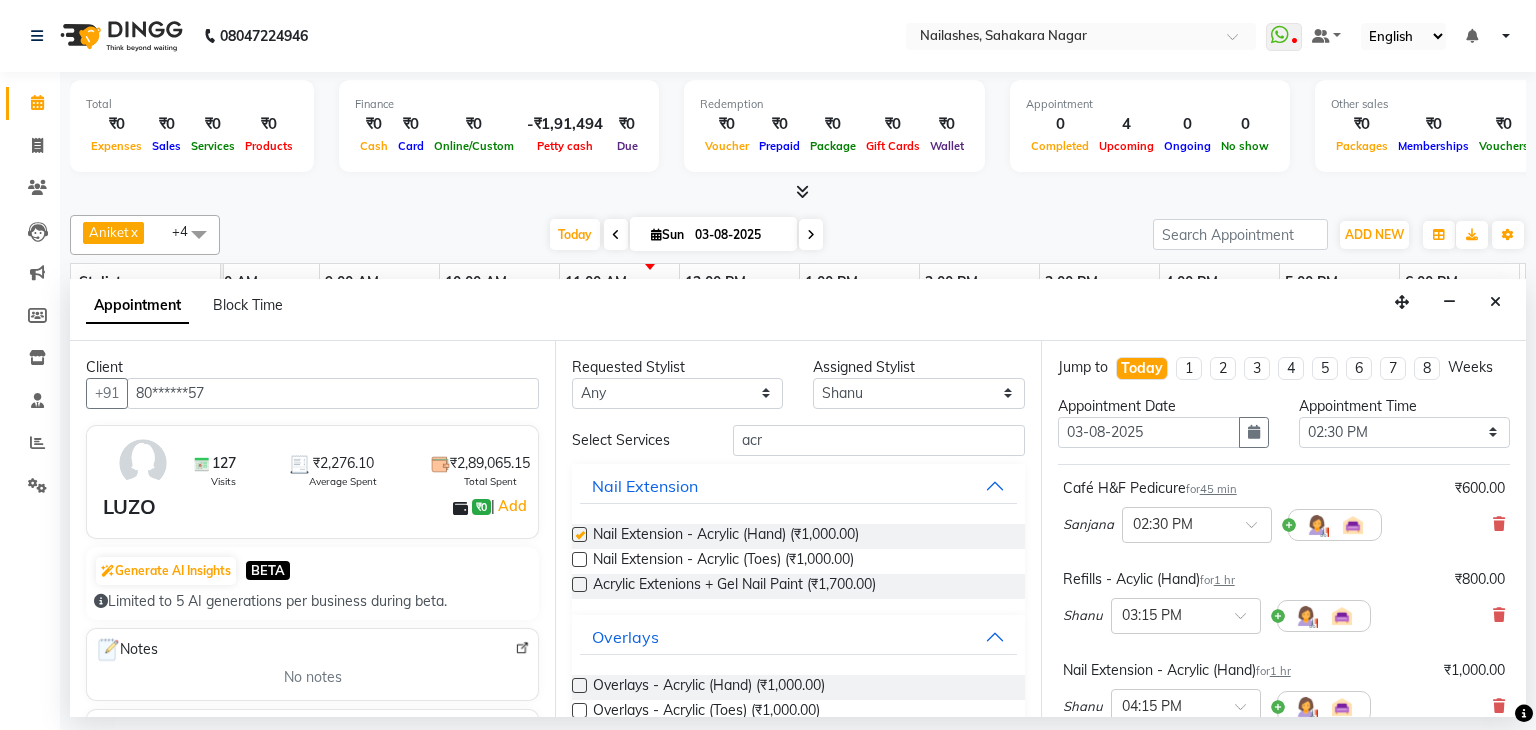 checkbox on "false" 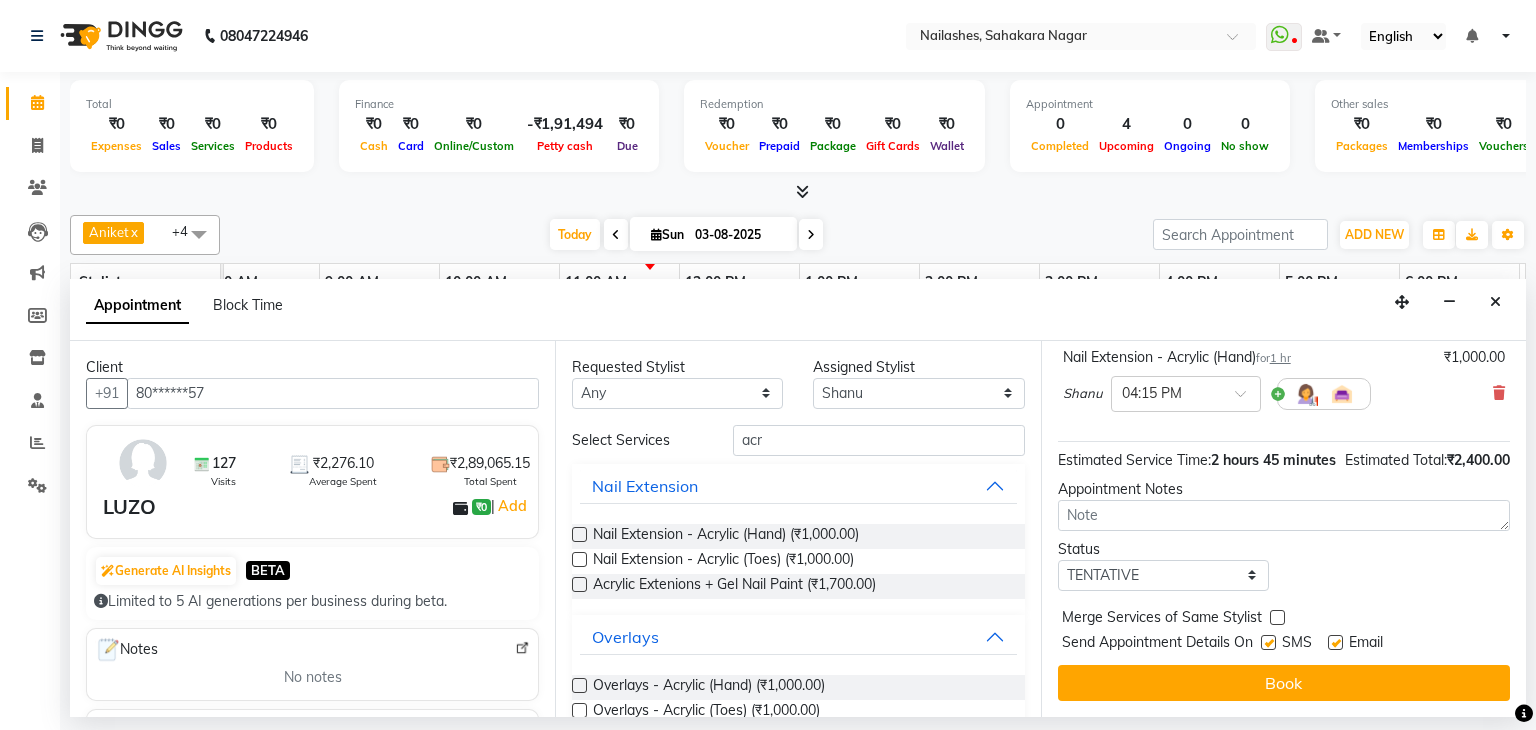 scroll, scrollTop: 332, scrollLeft: 0, axis: vertical 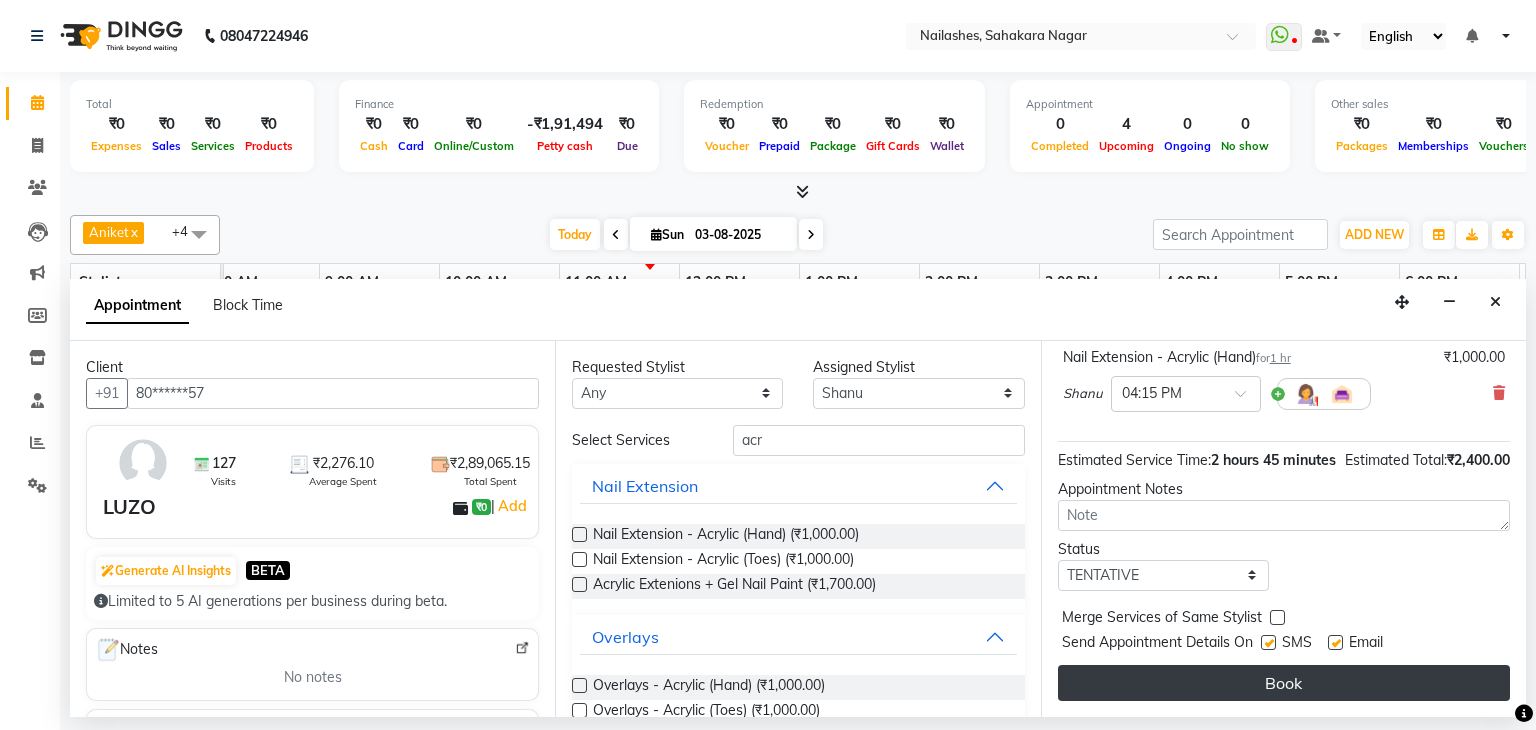 click on "Book" at bounding box center [1284, 683] 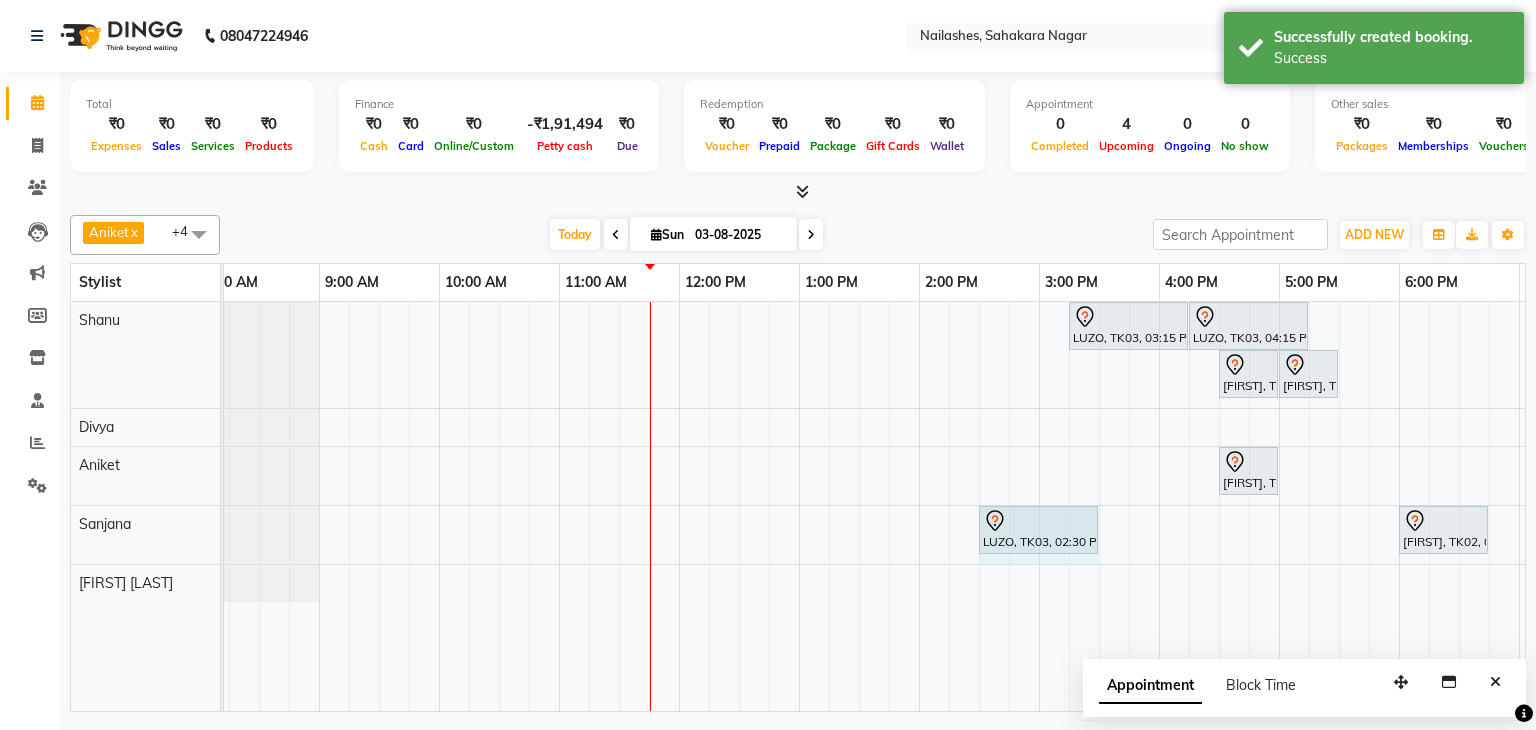 drag, startPoint x: 1062, startPoint y: 527, endPoint x: 1094, endPoint y: 536, distance: 33.24154 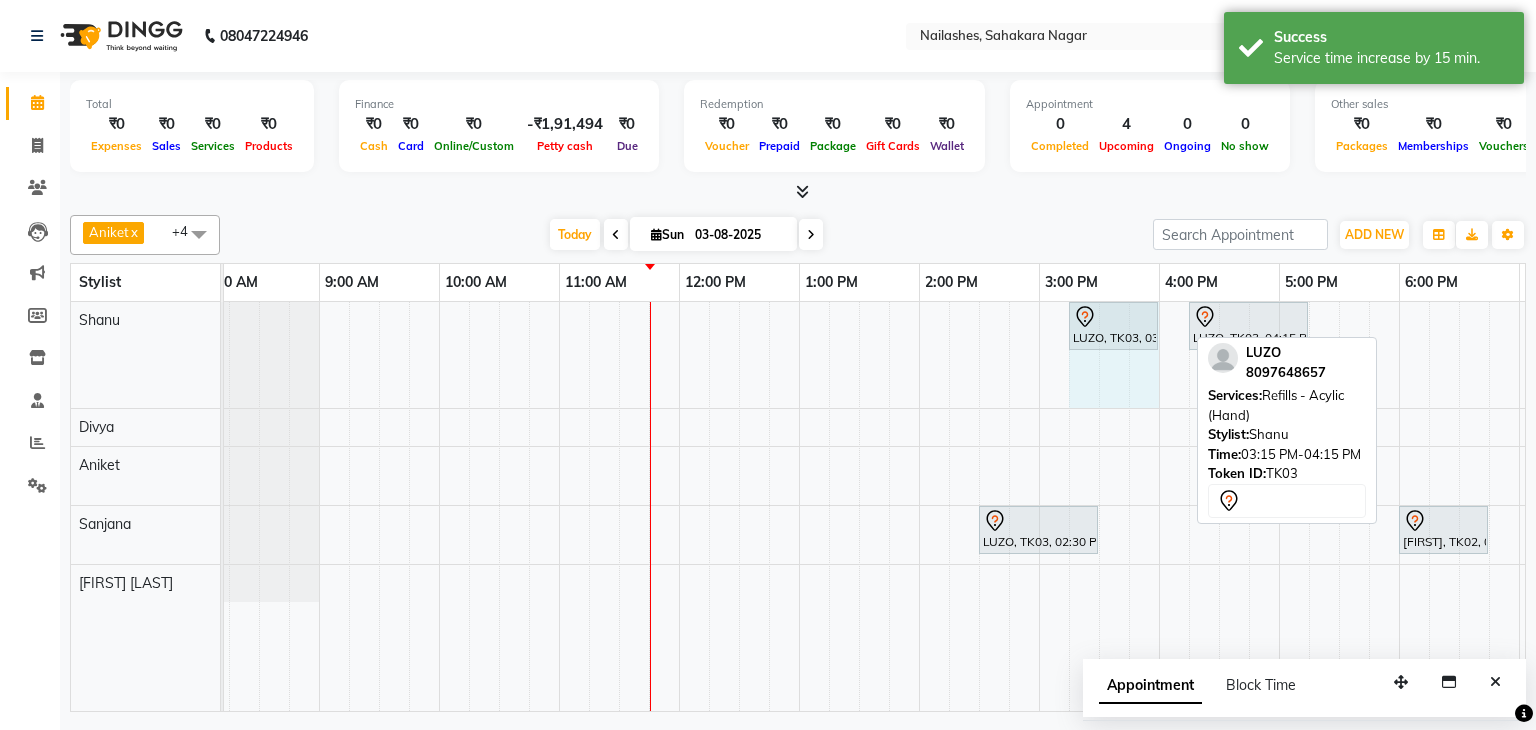 drag, startPoint x: 1185, startPoint y: 313, endPoint x: 1130, endPoint y: 366, distance: 76.38062 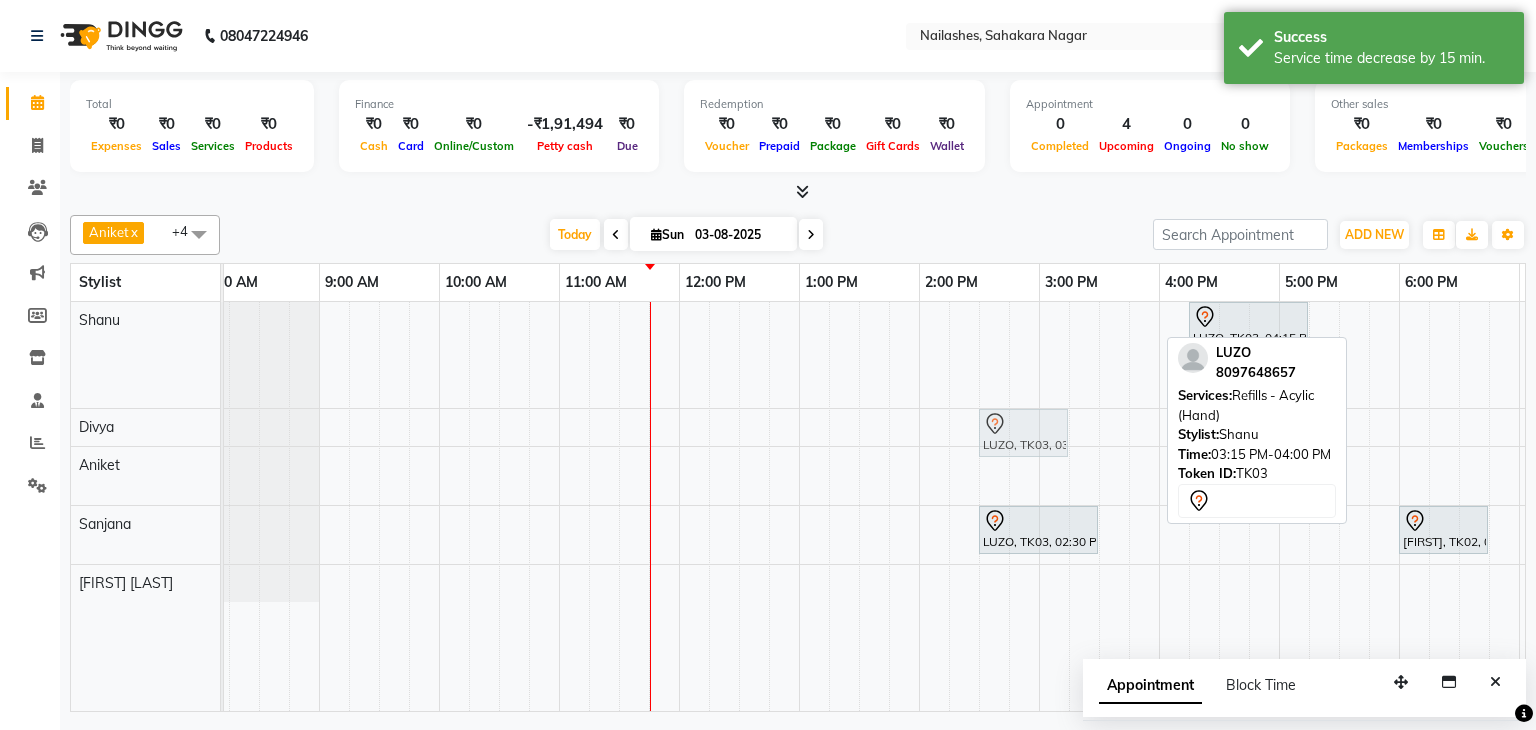 drag, startPoint x: 1110, startPoint y: 311, endPoint x: 1009, endPoint y: 431, distance: 156.84706 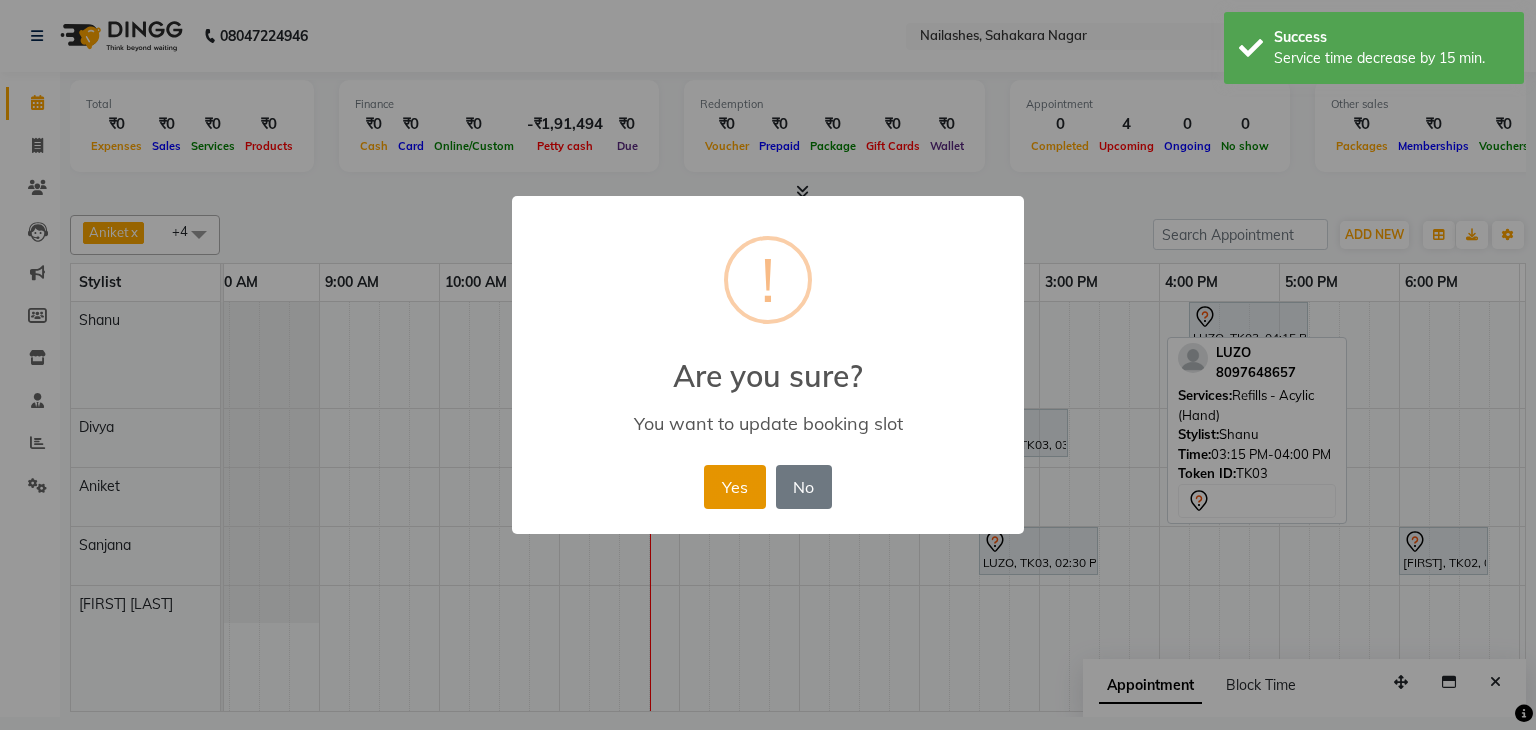 click on "Yes" at bounding box center (734, 487) 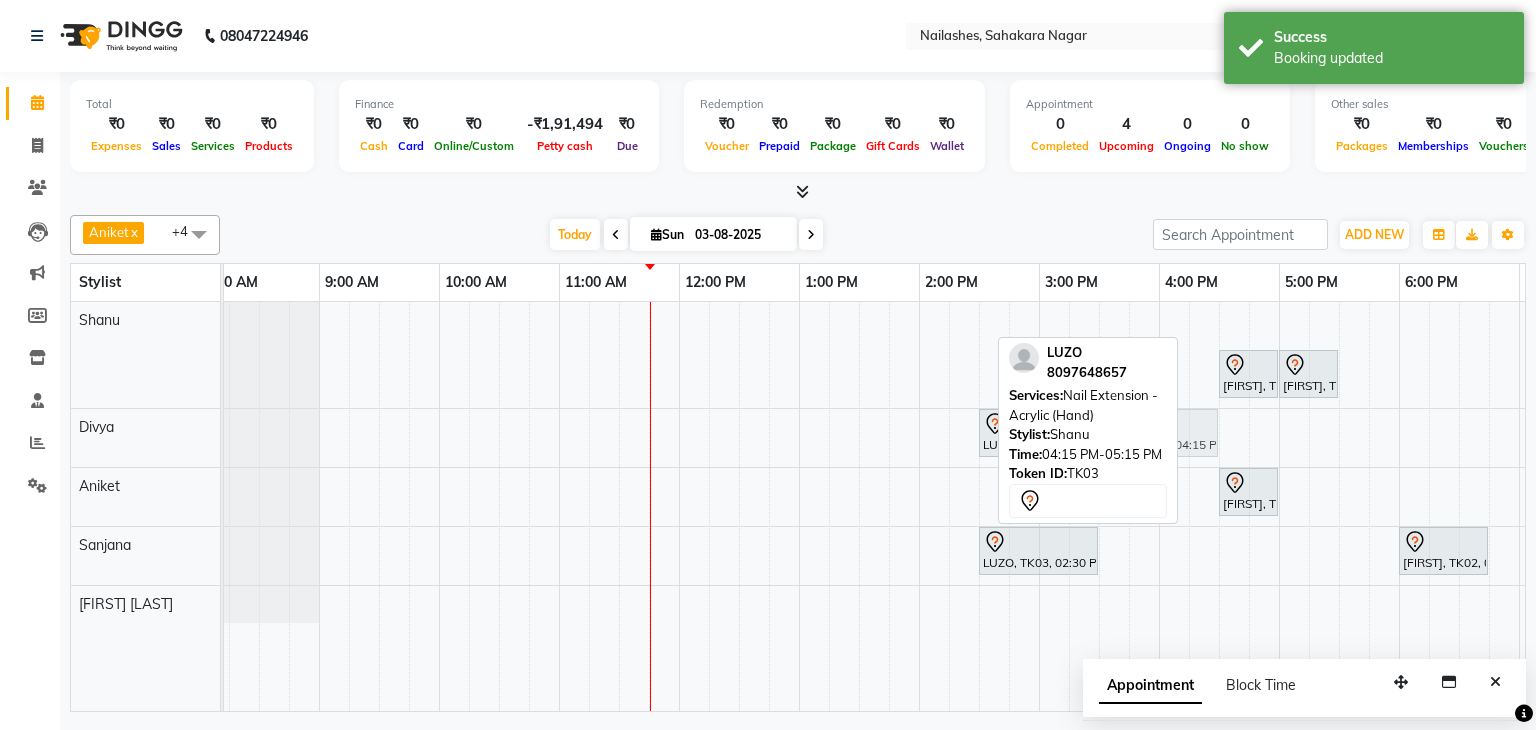 drag, startPoint x: 1242, startPoint y: 316, endPoint x: 1145, endPoint y: 418, distance: 140.75865 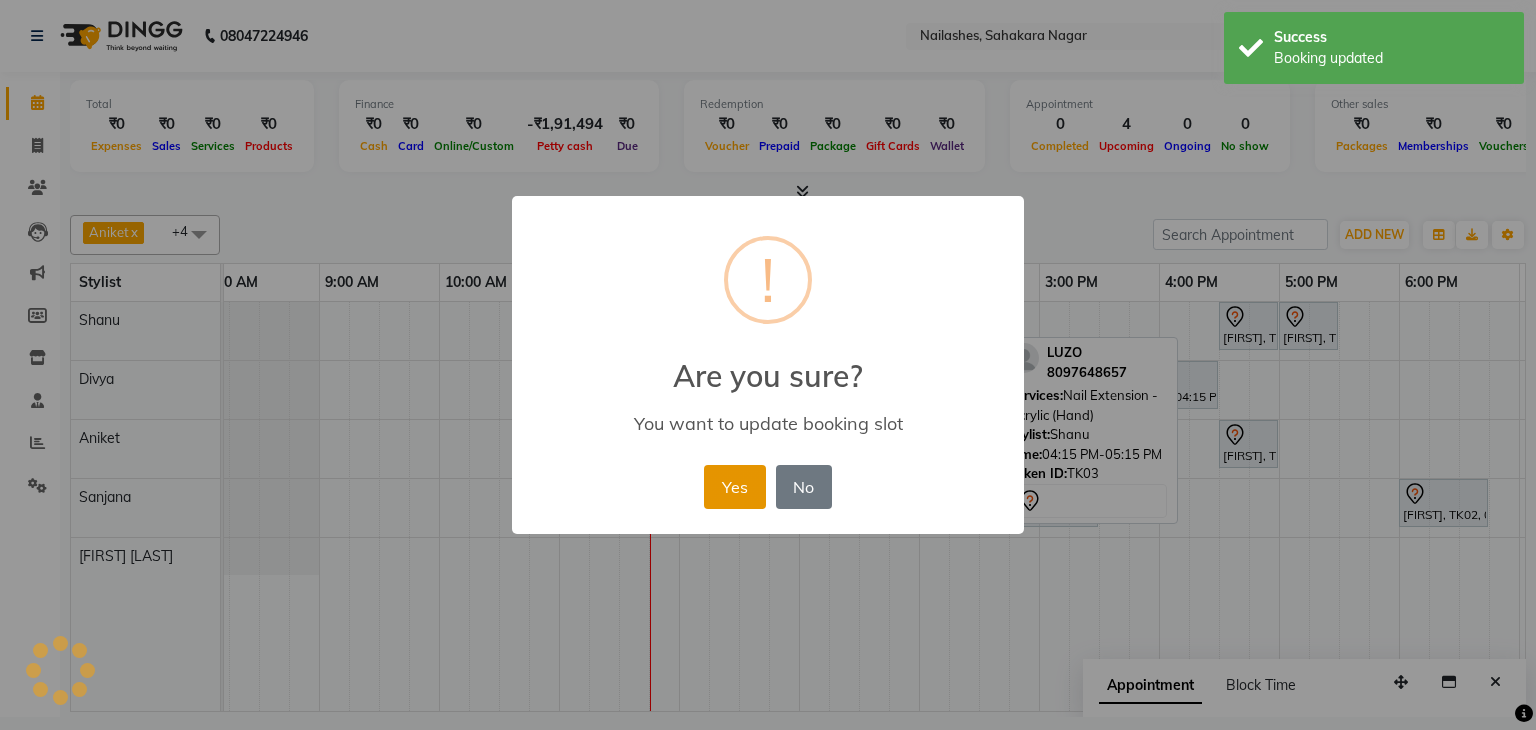 click on "Yes" at bounding box center [734, 487] 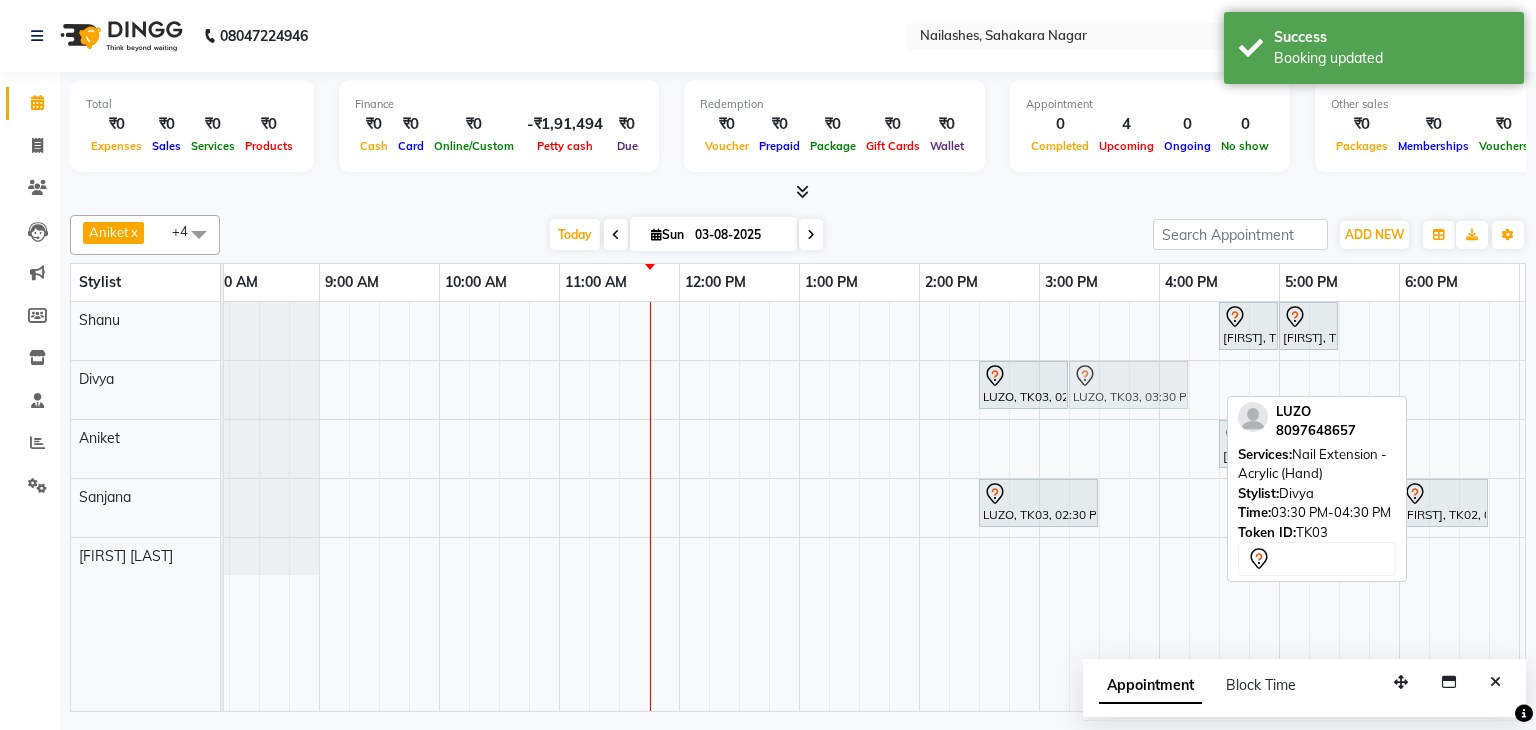 drag, startPoint x: 1176, startPoint y: 377, endPoint x: 1156, endPoint y: 390, distance: 23.853722 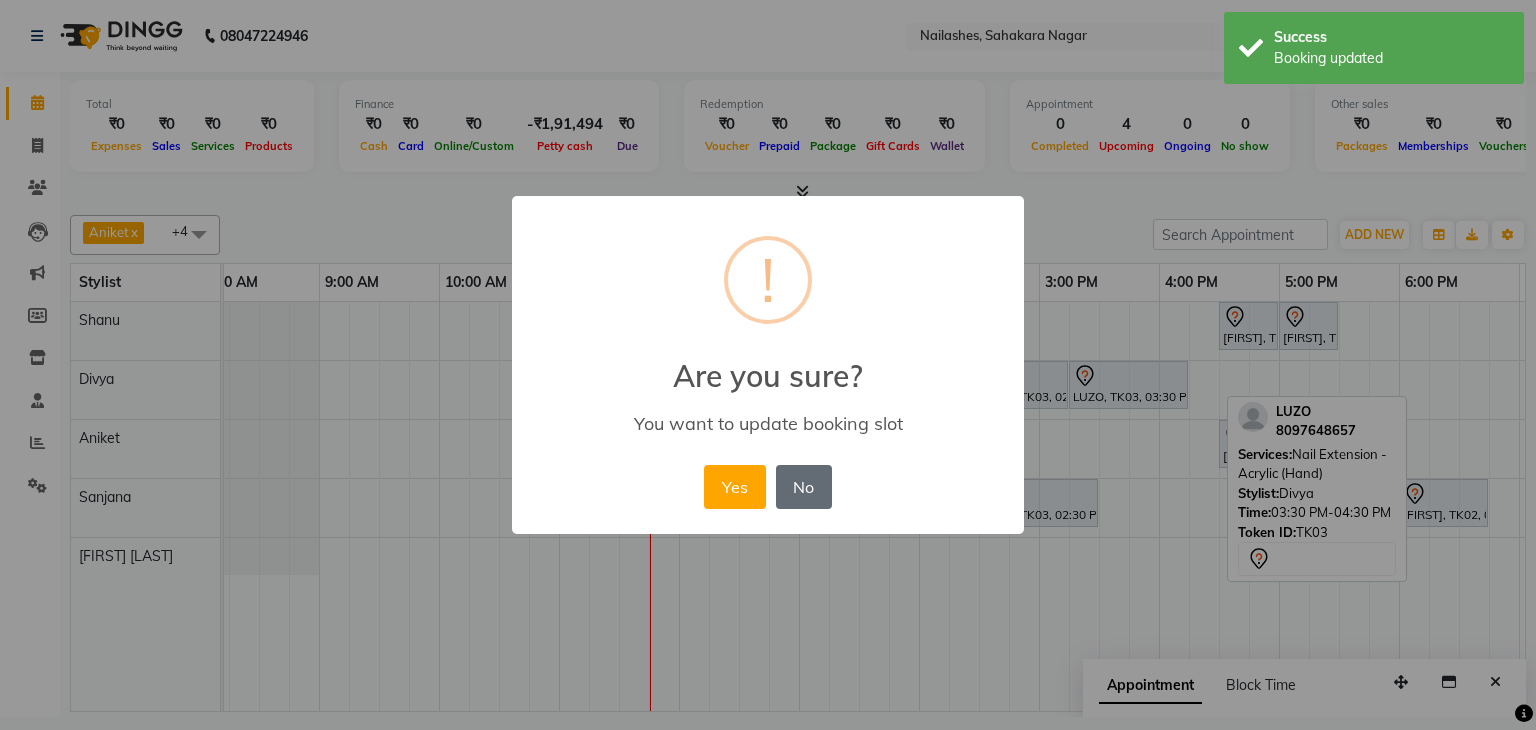 drag, startPoint x: 728, startPoint y: 489, endPoint x: 780, endPoint y: 489, distance: 52 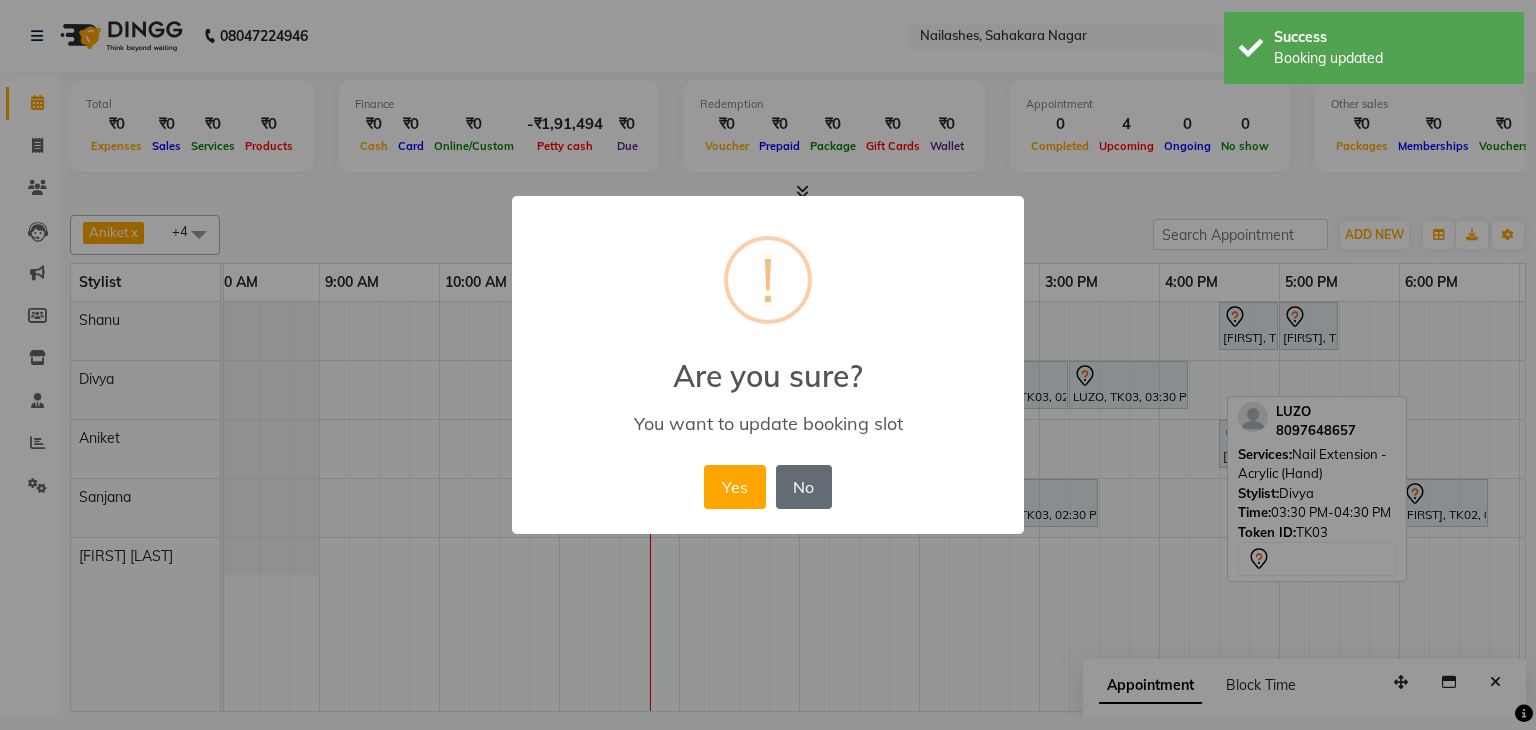 click on "Yes" at bounding box center [734, 487] 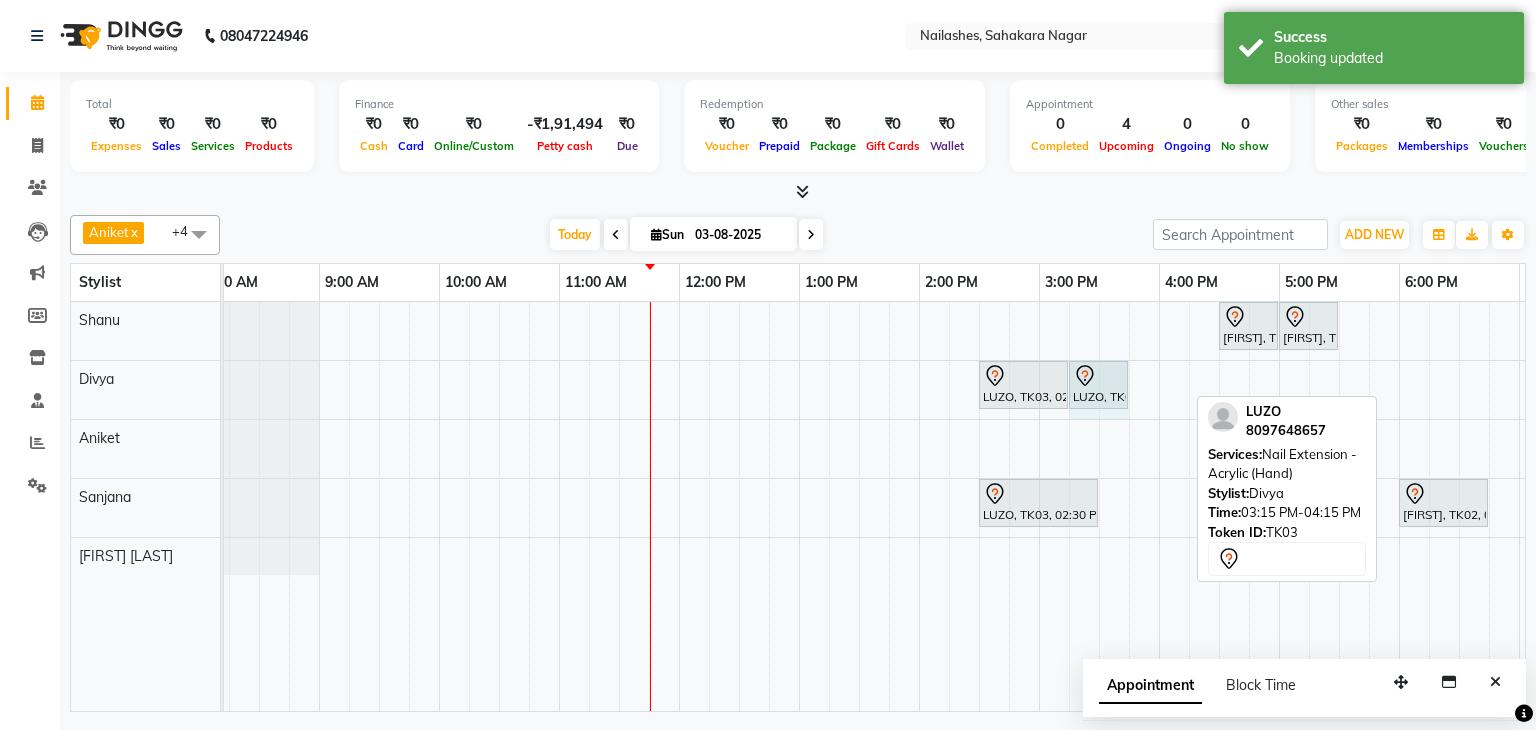 drag, startPoint x: 1184, startPoint y: 378, endPoint x: 1100, endPoint y: 397, distance: 86.12201 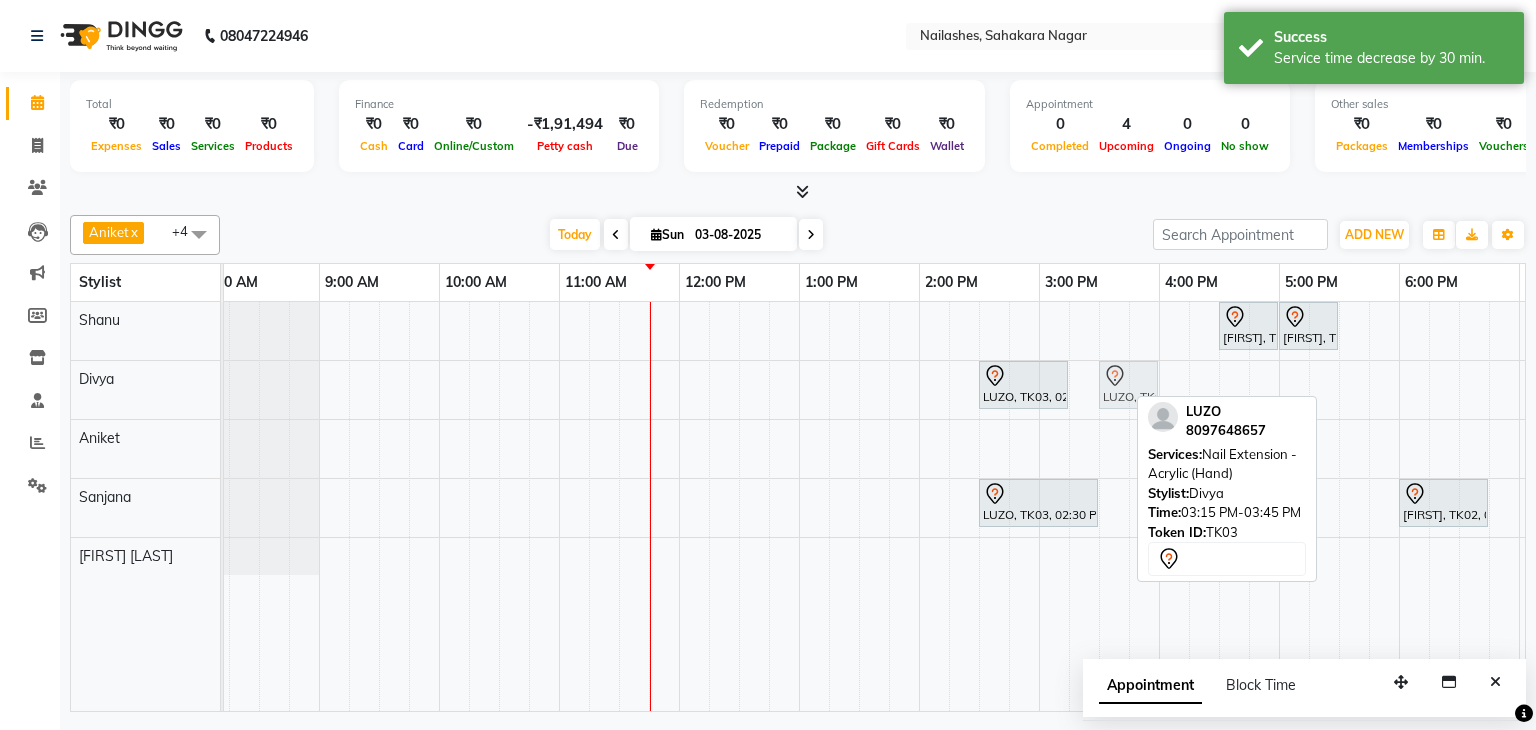 click on "LUZO, TK03, 02:30 PM-03:15 PM, Refills - Acylic (Hand)             LUZO, TK03, 03:15 PM-03:45 PM, Nail Extension - Acrylic (Hand)             LUZO, TK03, 03:15 PM-03:45 PM, Nail Extension - Acrylic (Hand)" at bounding box center (199, 390) 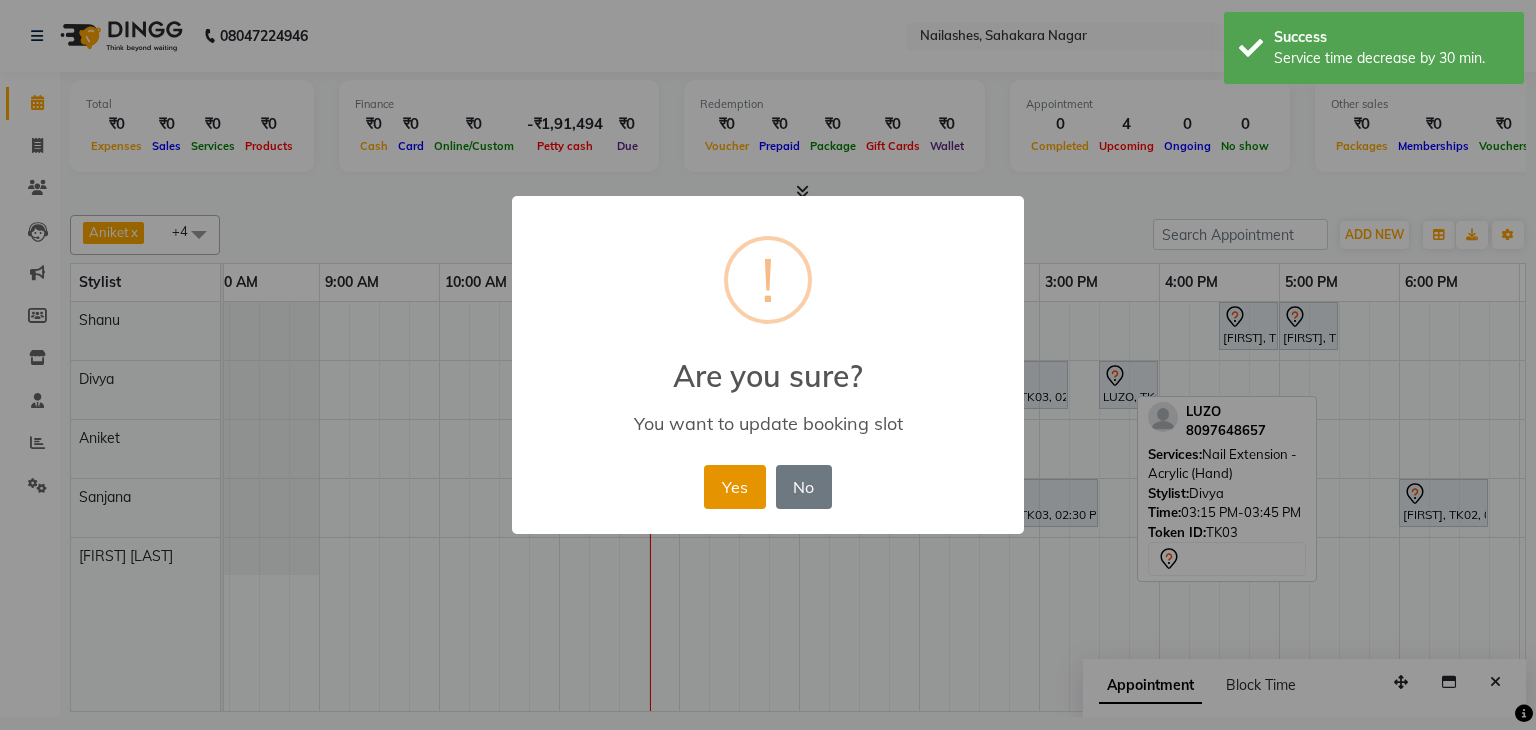 drag, startPoint x: 736, startPoint y: 473, endPoint x: 951, endPoint y: 435, distance: 218.33232 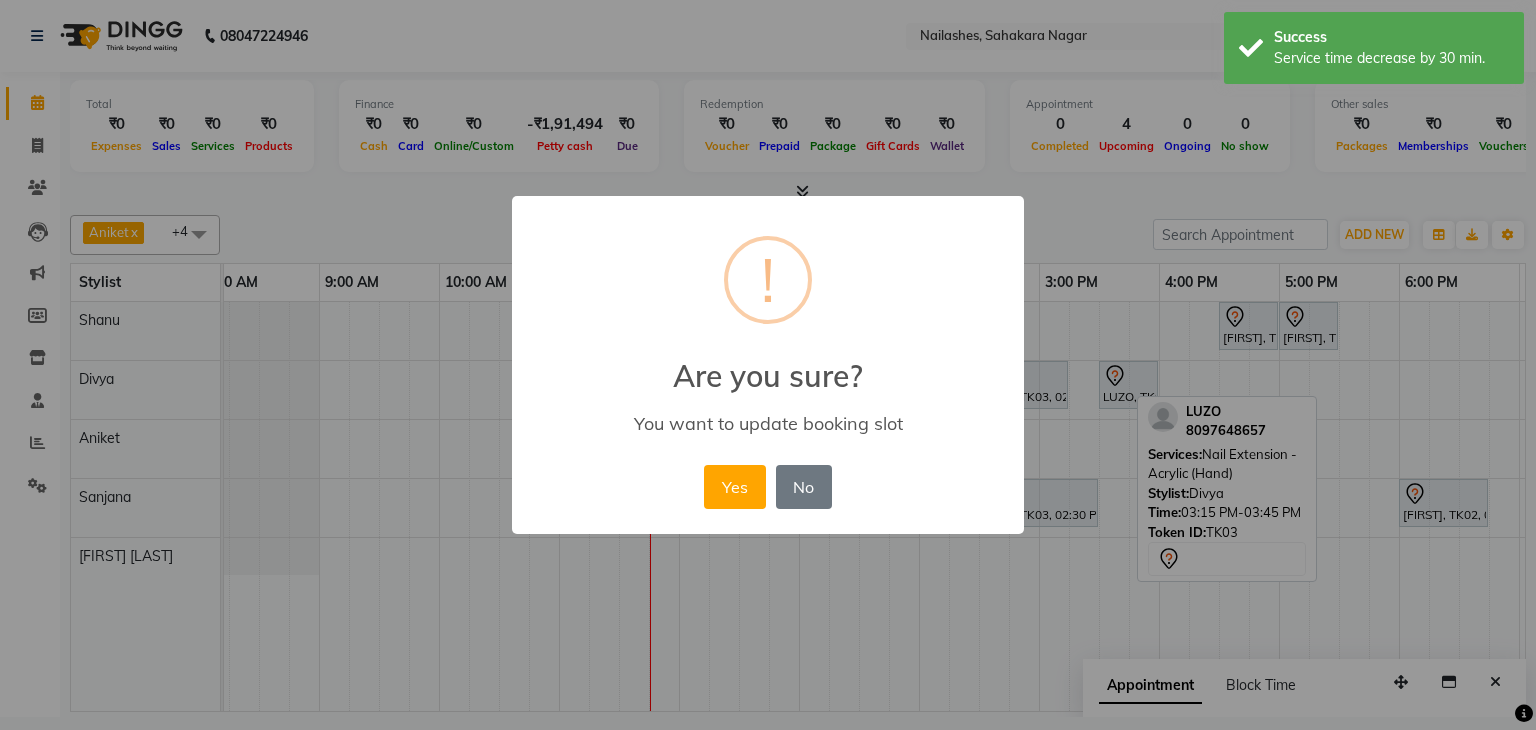 click on "Yes" at bounding box center [734, 487] 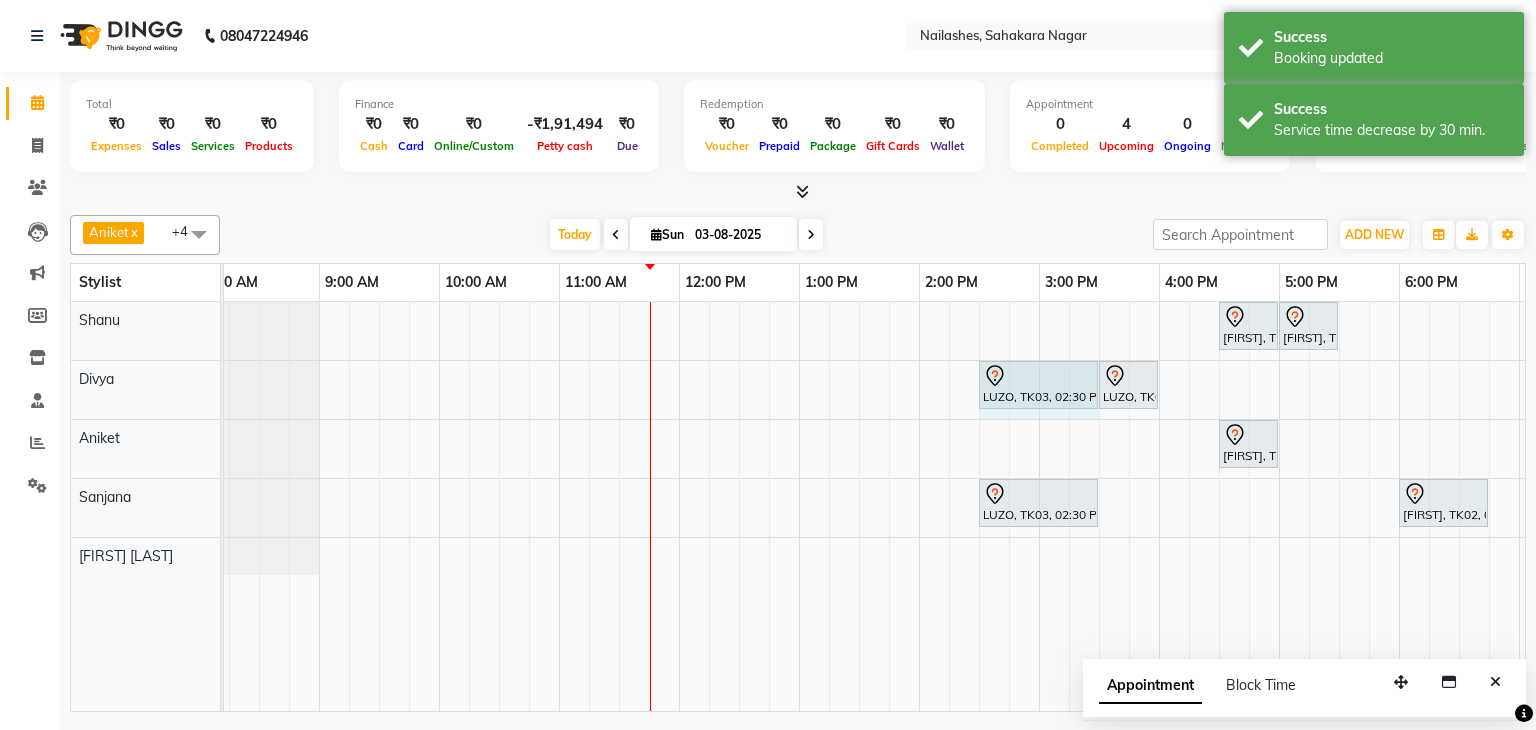 drag, startPoint x: 1066, startPoint y: 381, endPoint x: 1080, endPoint y: 381, distance: 14 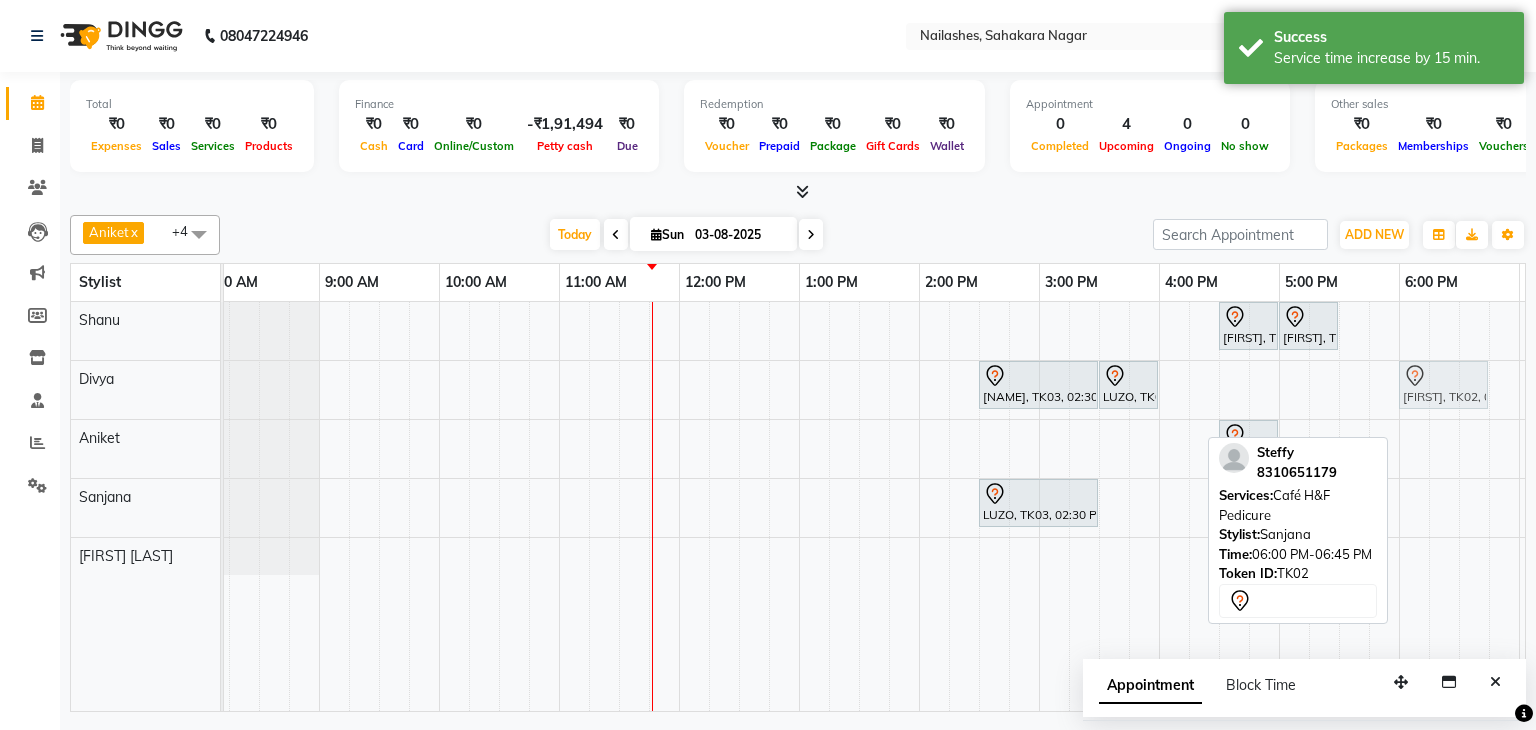 drag, startPoint x: 1429, startPoint y: 501, endPoint x: 1424, endPoint y: 408, distance: 93.13431 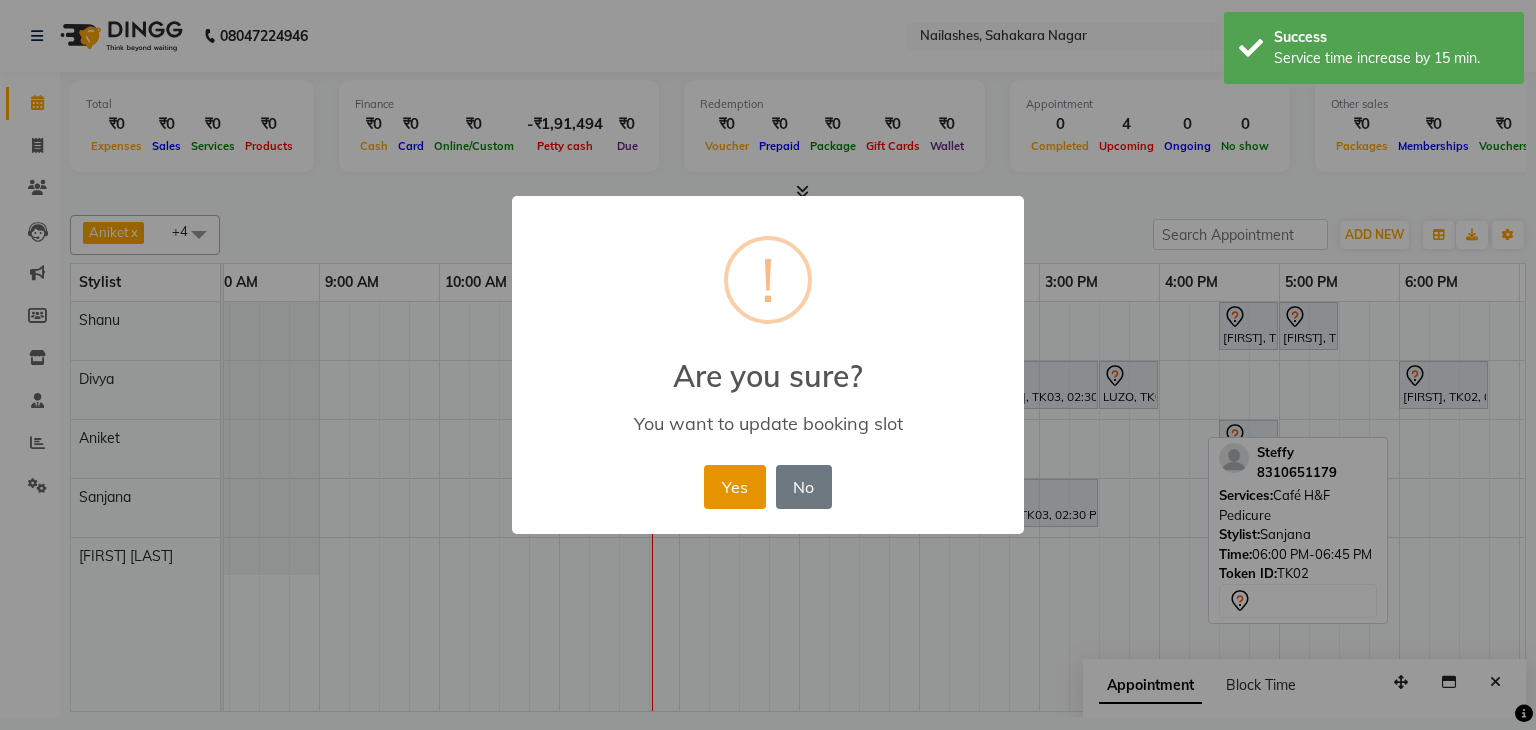 click on "Yes" at bounding box center [734, 487] 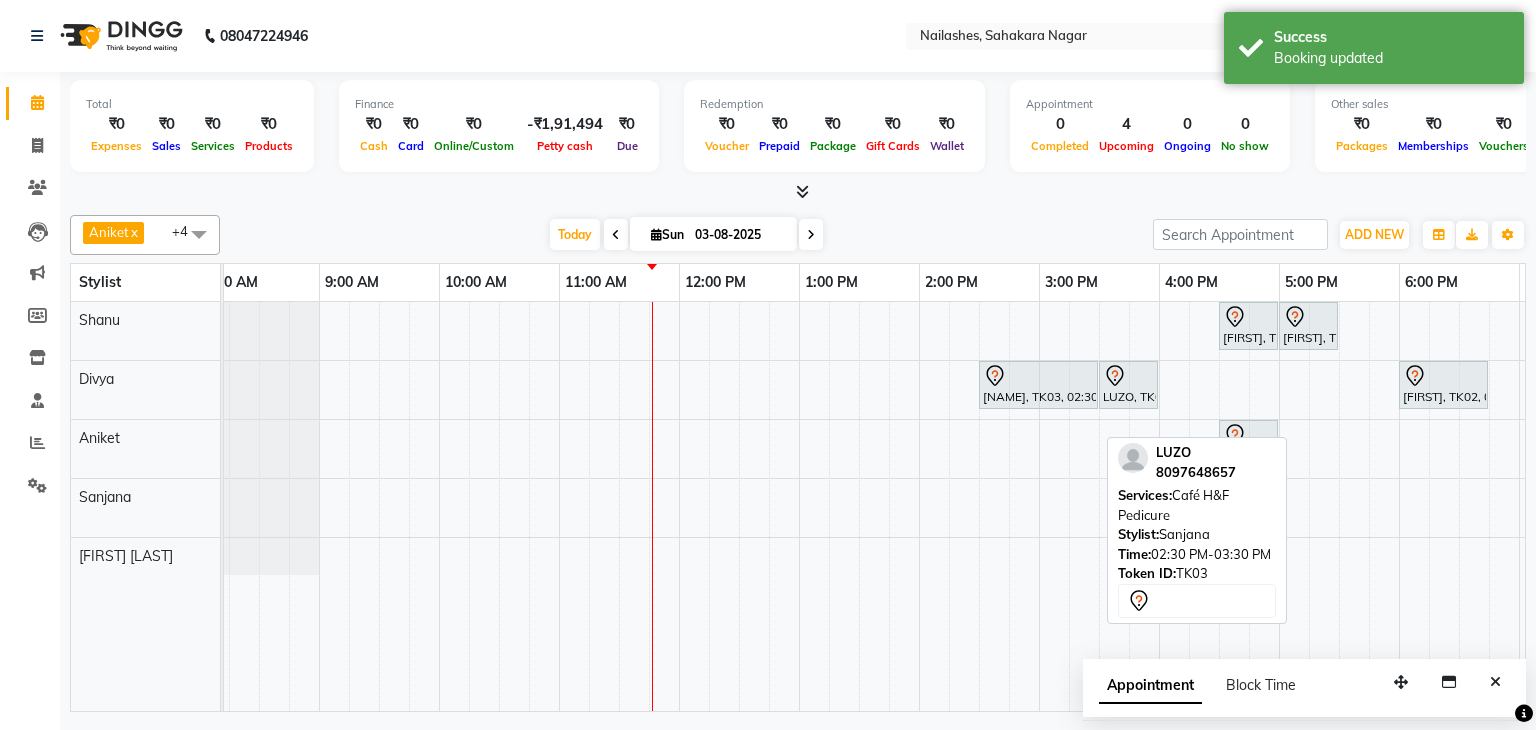 drag, startPoint x: 1040, startPoint y: 496, endPoint x: 1185, endPoint y: 489, distance: 145.16887 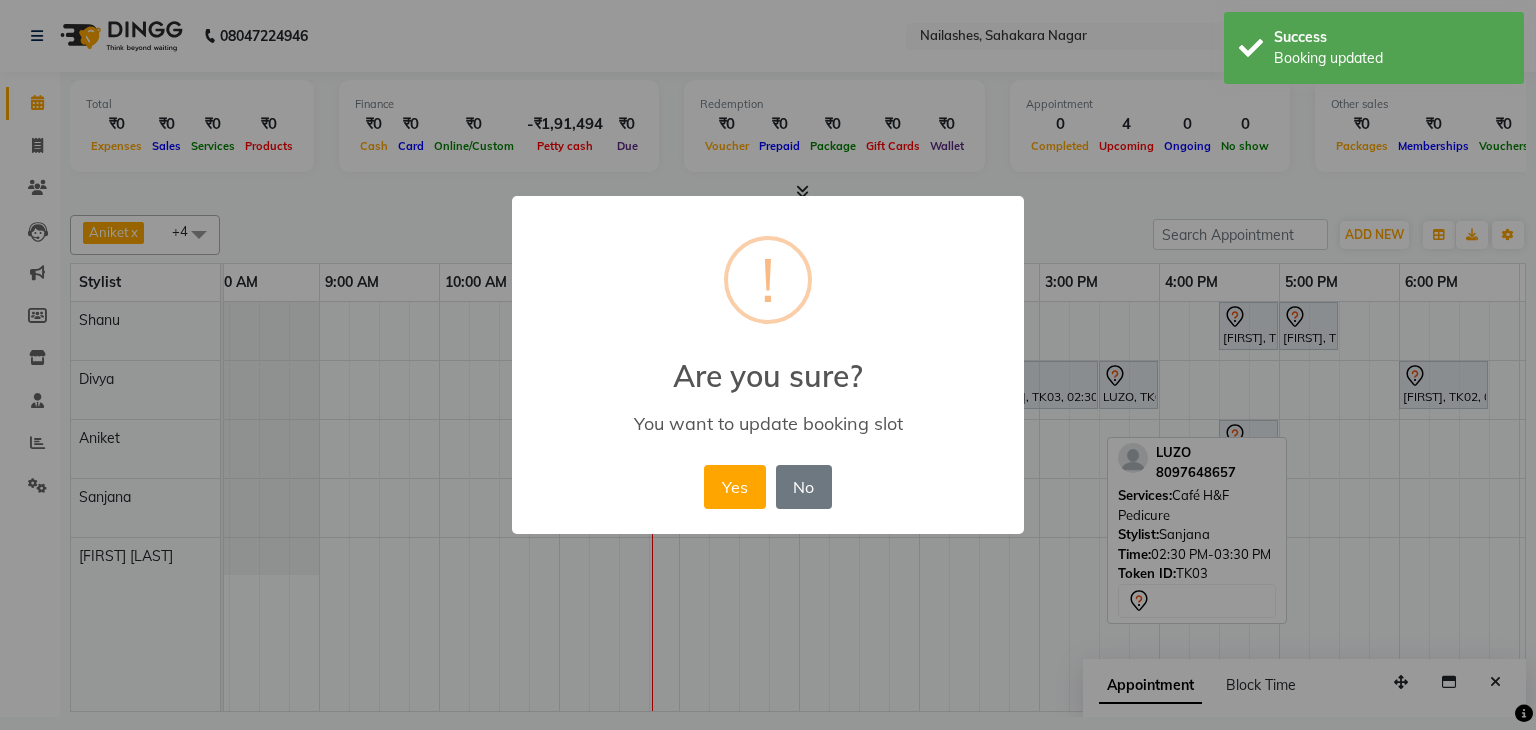drag, startPoint x: 738, startPoint y: 485, endPoint x: 983, endPoint y: 543, distance: 251.77173 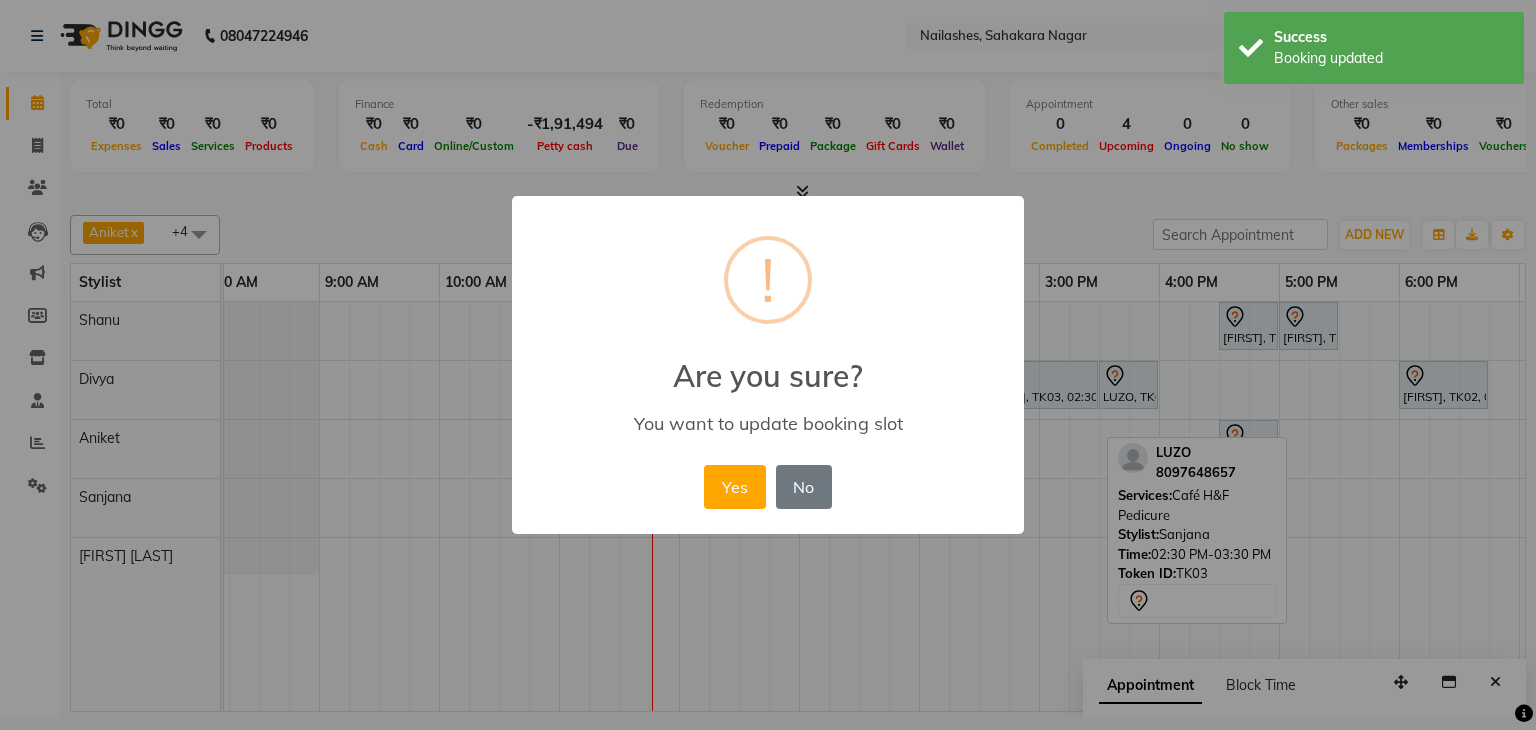 click on "Yes" at bounding box center (734, 487) 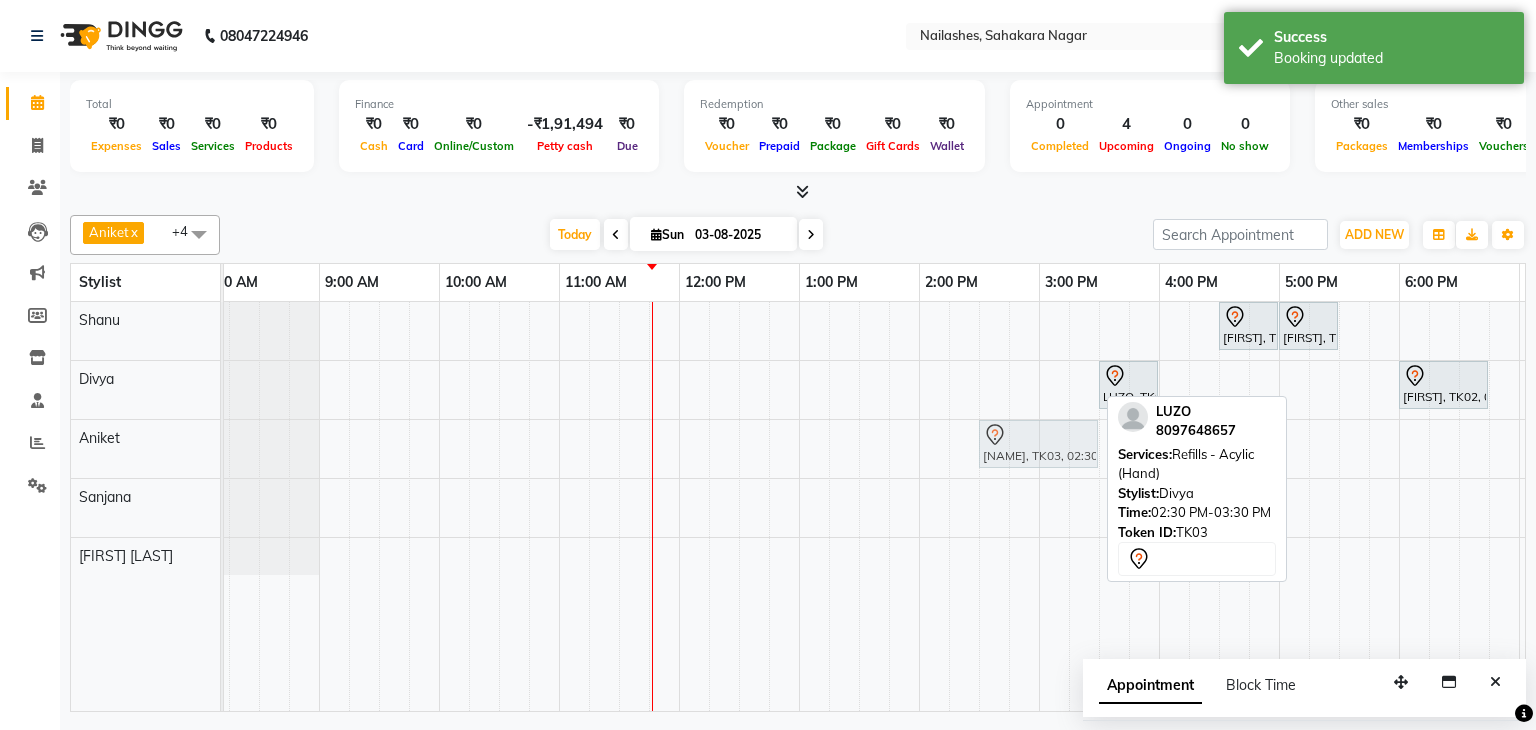drag, startPoint x: 1013, startPoint y: 377, endPoint x: 1012, endPoint y: 430, distance: 53.009434 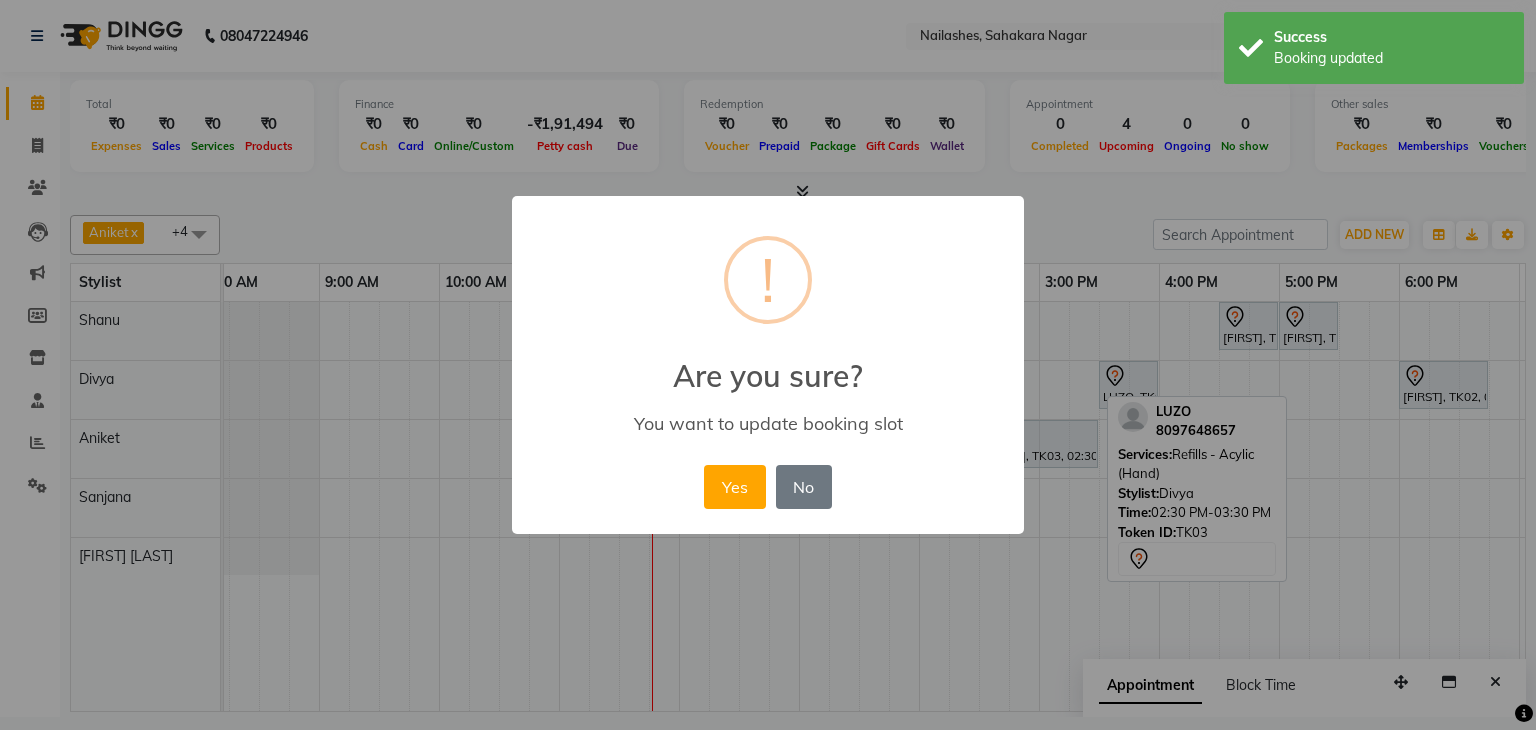 drag, startPoint x: 733, startPoint y: 483, endPoint x: 927, endPoint y: 533, distance: 200.3397 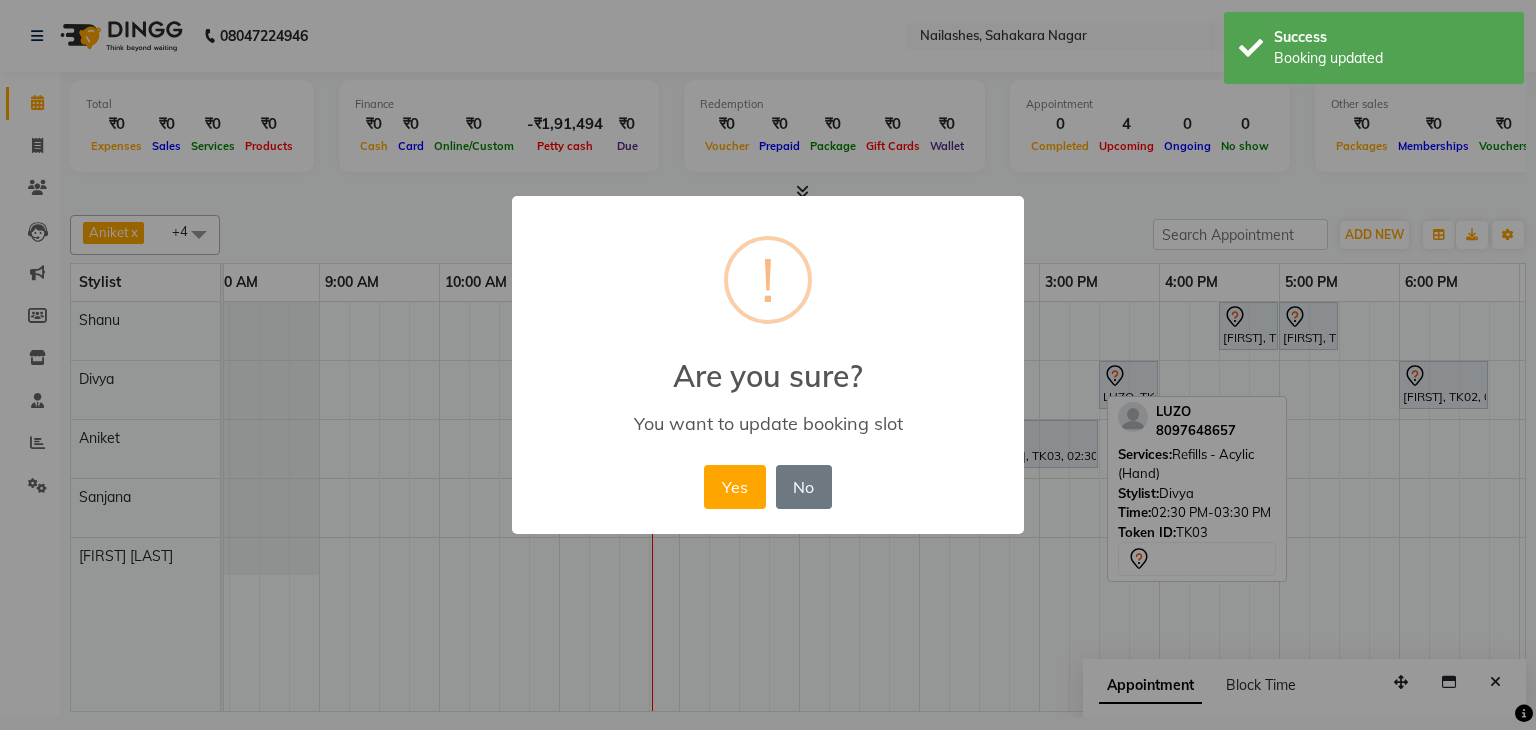 click on "Yes" at bounding box center [734, 487] 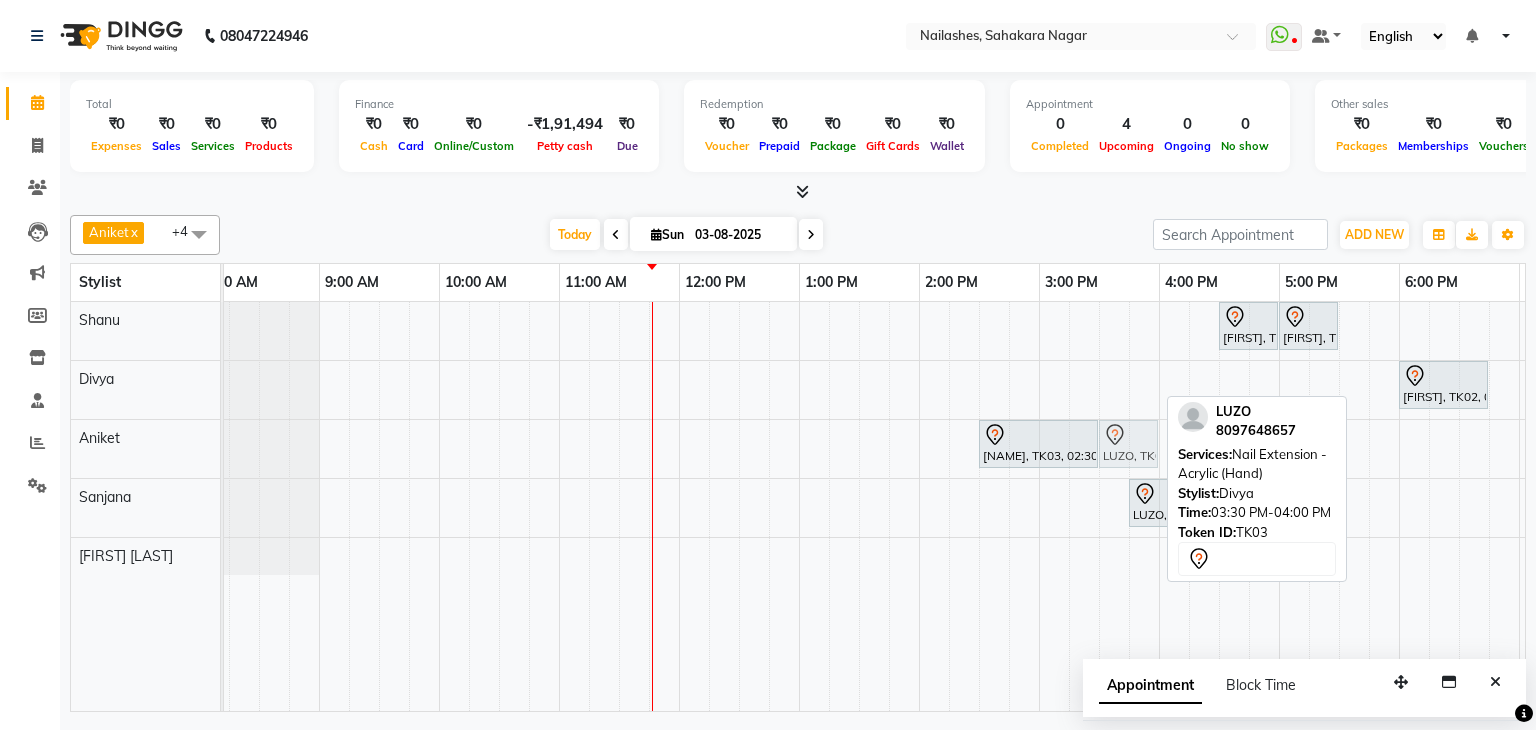 drag, startPoint x: 1127, startPoint y: 376, endPoint x: 1128, endPoint y: 443, distance: 67.00746 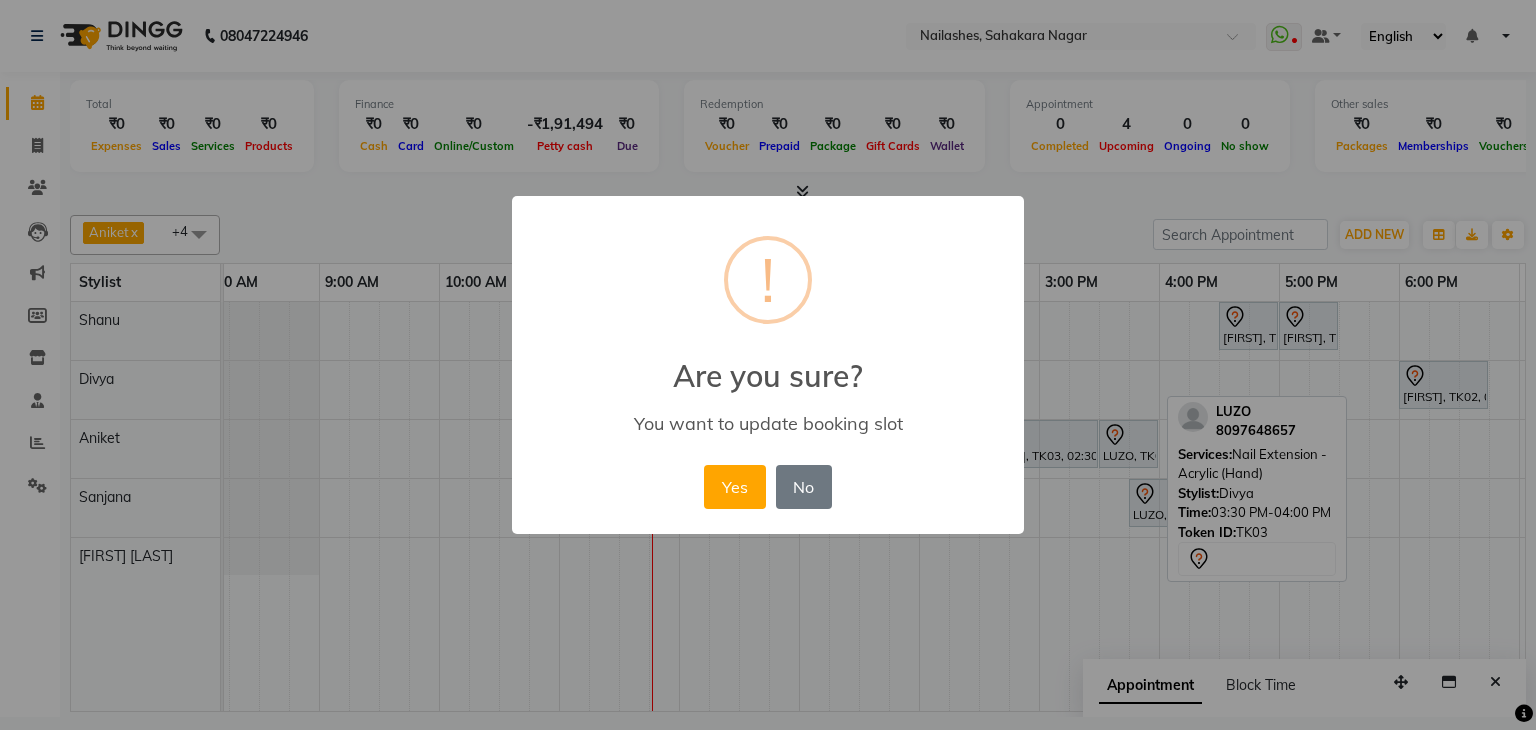 drag, startPoint x: 740, startPoint y: 480, endPoint x: 1305, endPoint y: 472, distance: 565.05664 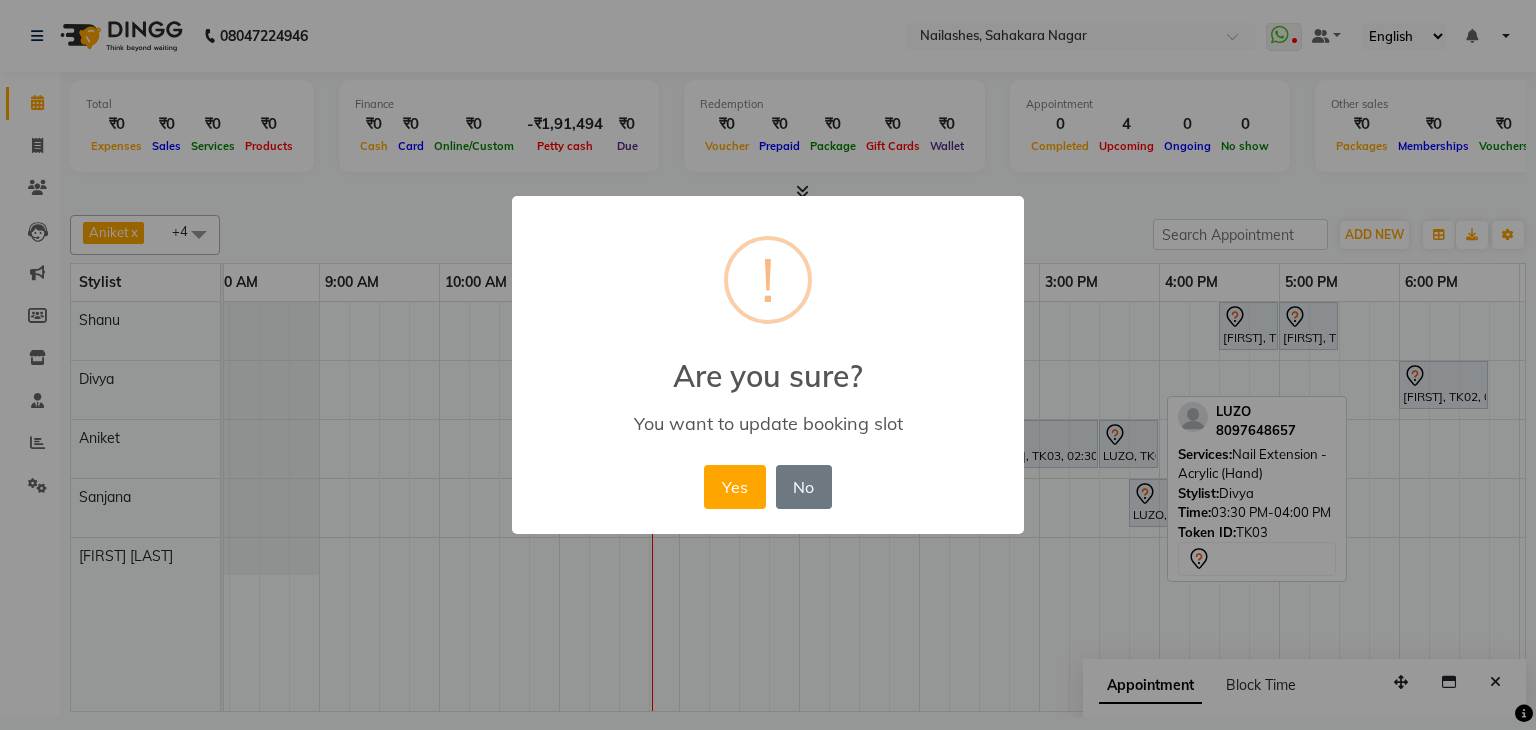 click on "Yes" at bounding box center [734, 487] 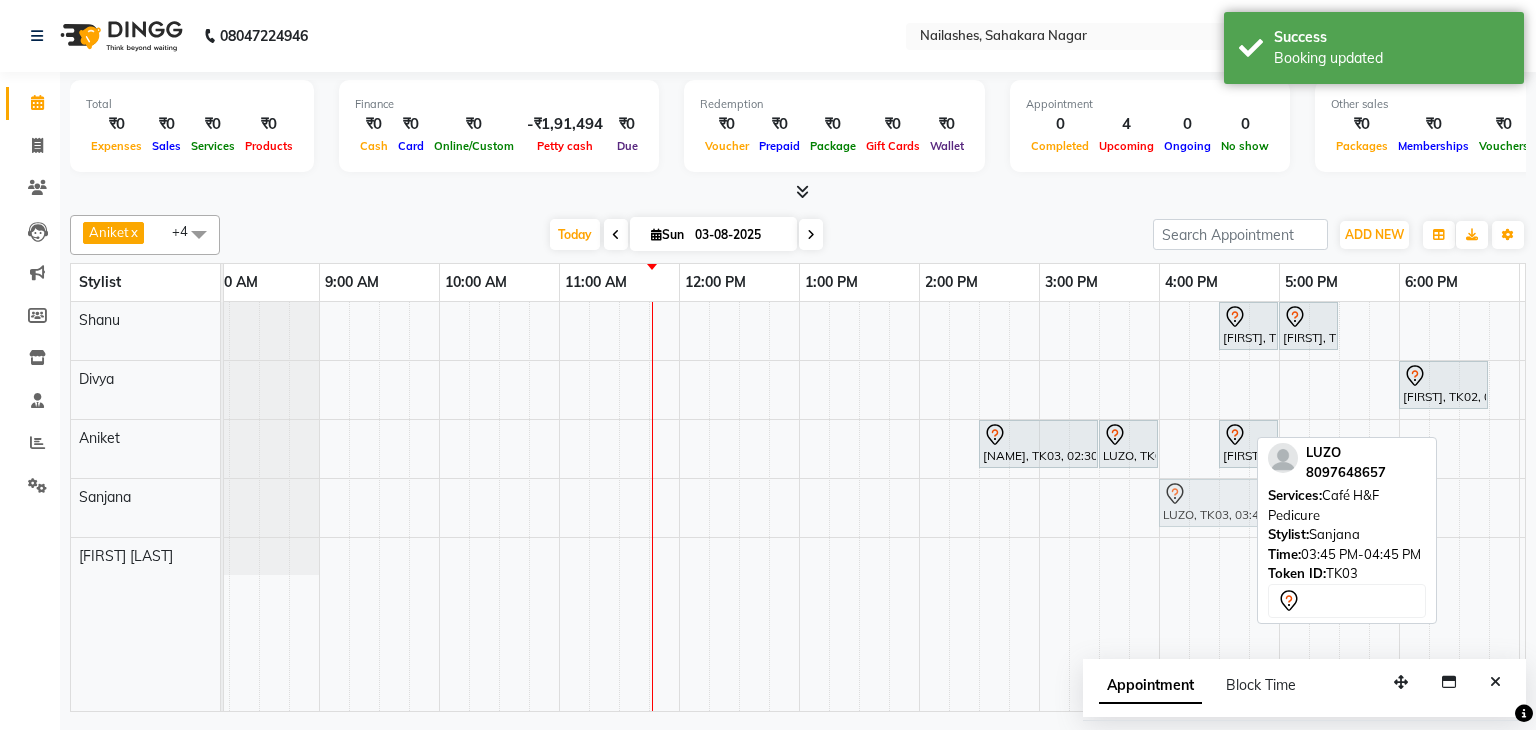 drag, startPoint x: 1185, startPoint y: 496, endPoint x: 1209, endPoint y: 502, distance: 24.738634 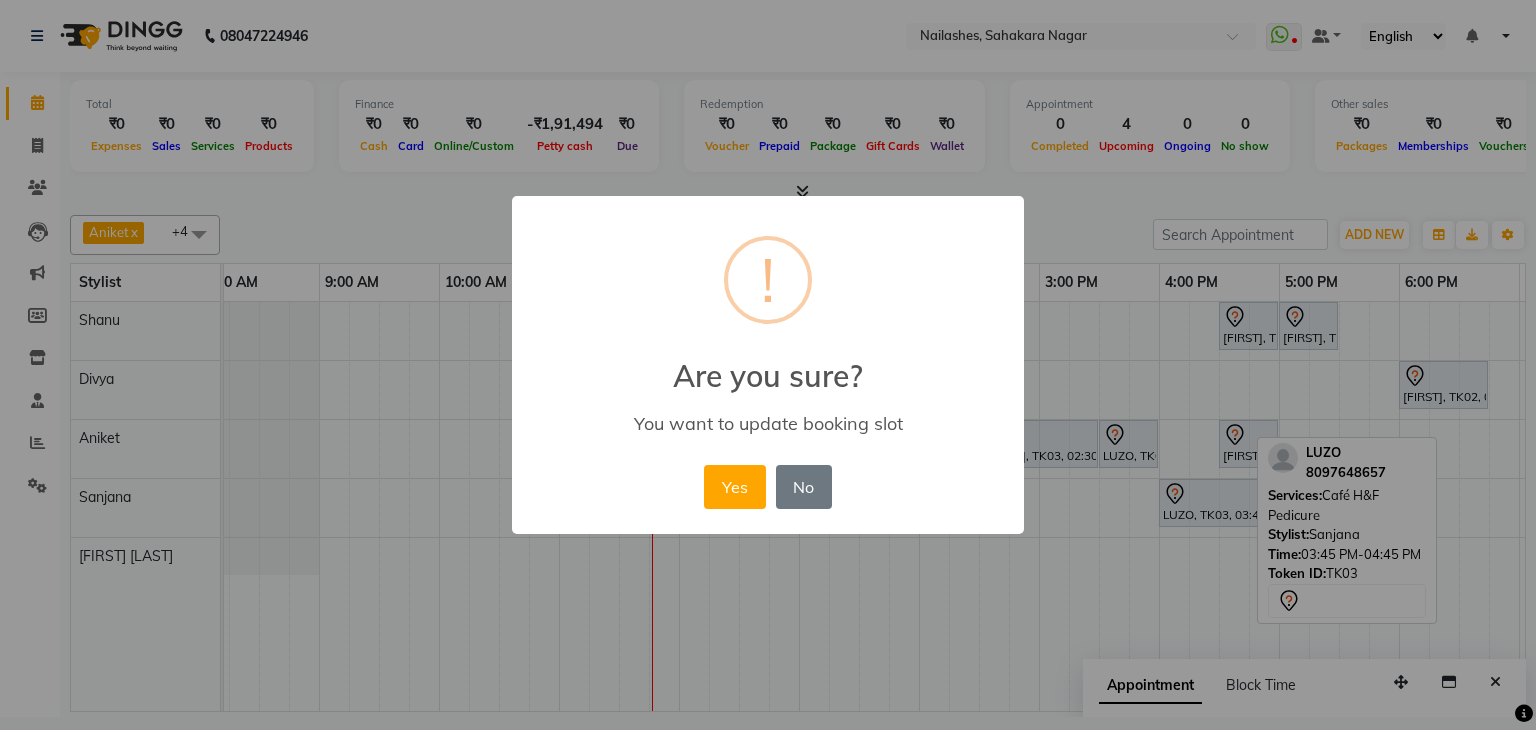 drag, startPoint x: 743, startPoint y: 481, endPoint x: 830, endPoint y: 477, distance: 87.0919 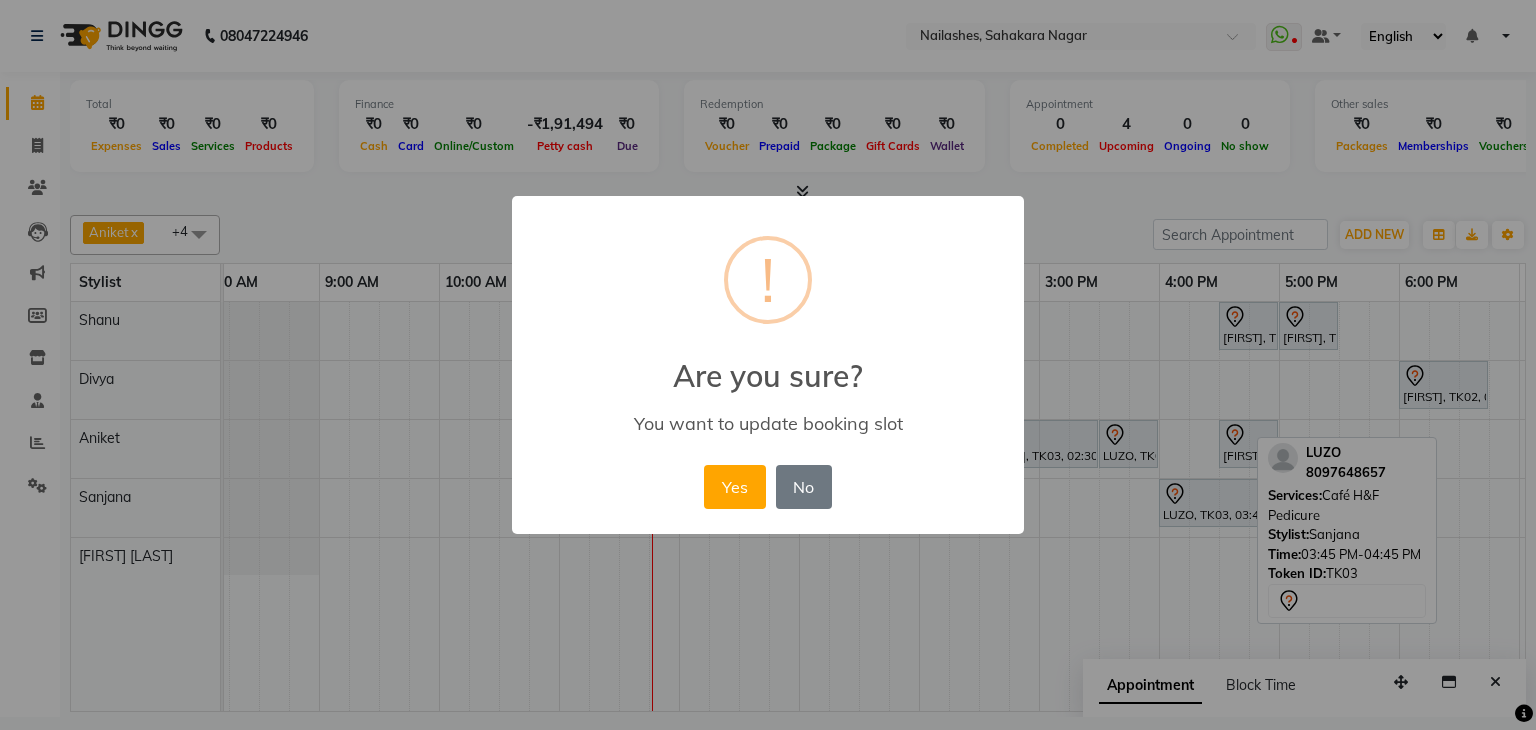 click on "Yes" at bounding box center (734, 487) 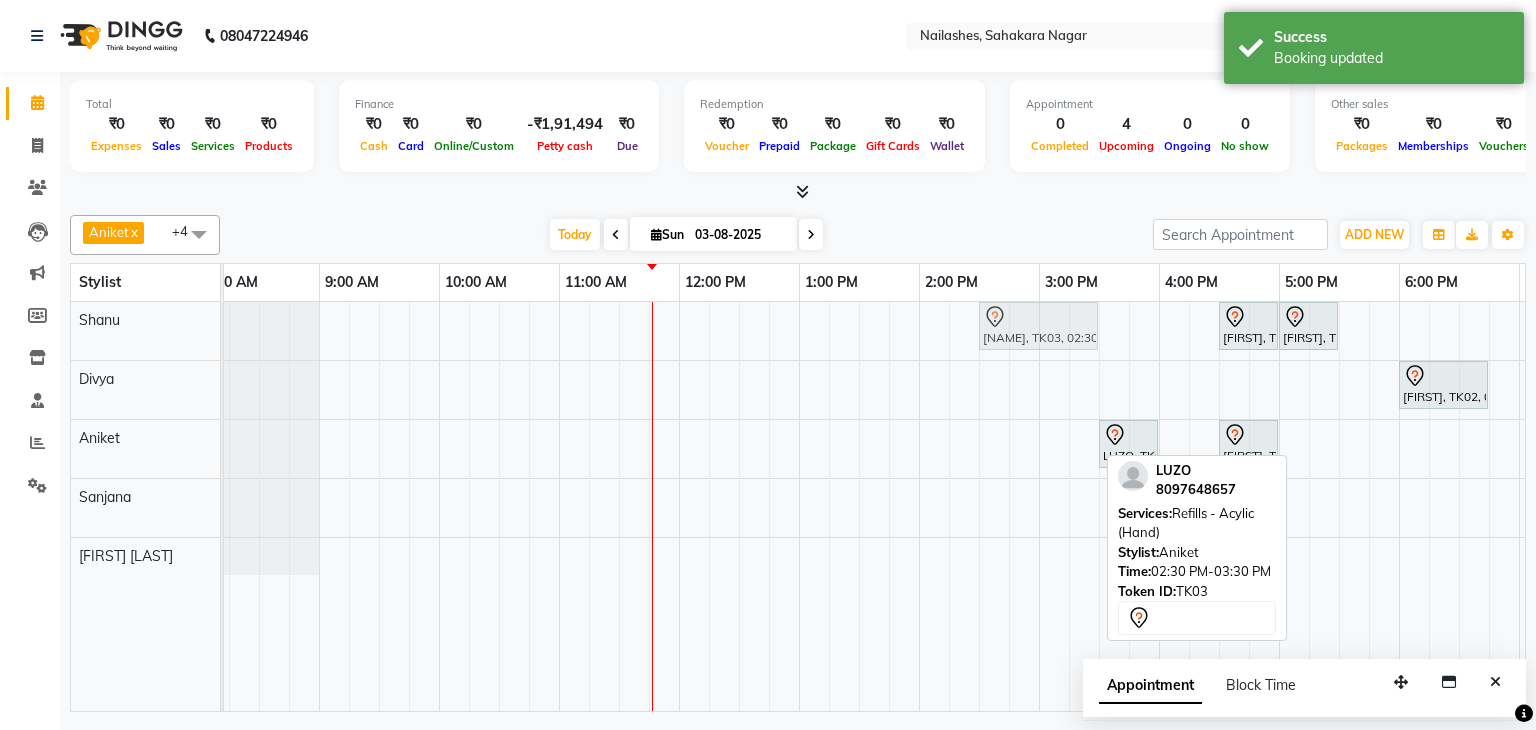 drag, startPoint x: 1032, startPoint y: 438, endPoint x: 1032, endPoint y: 341, distance: 97 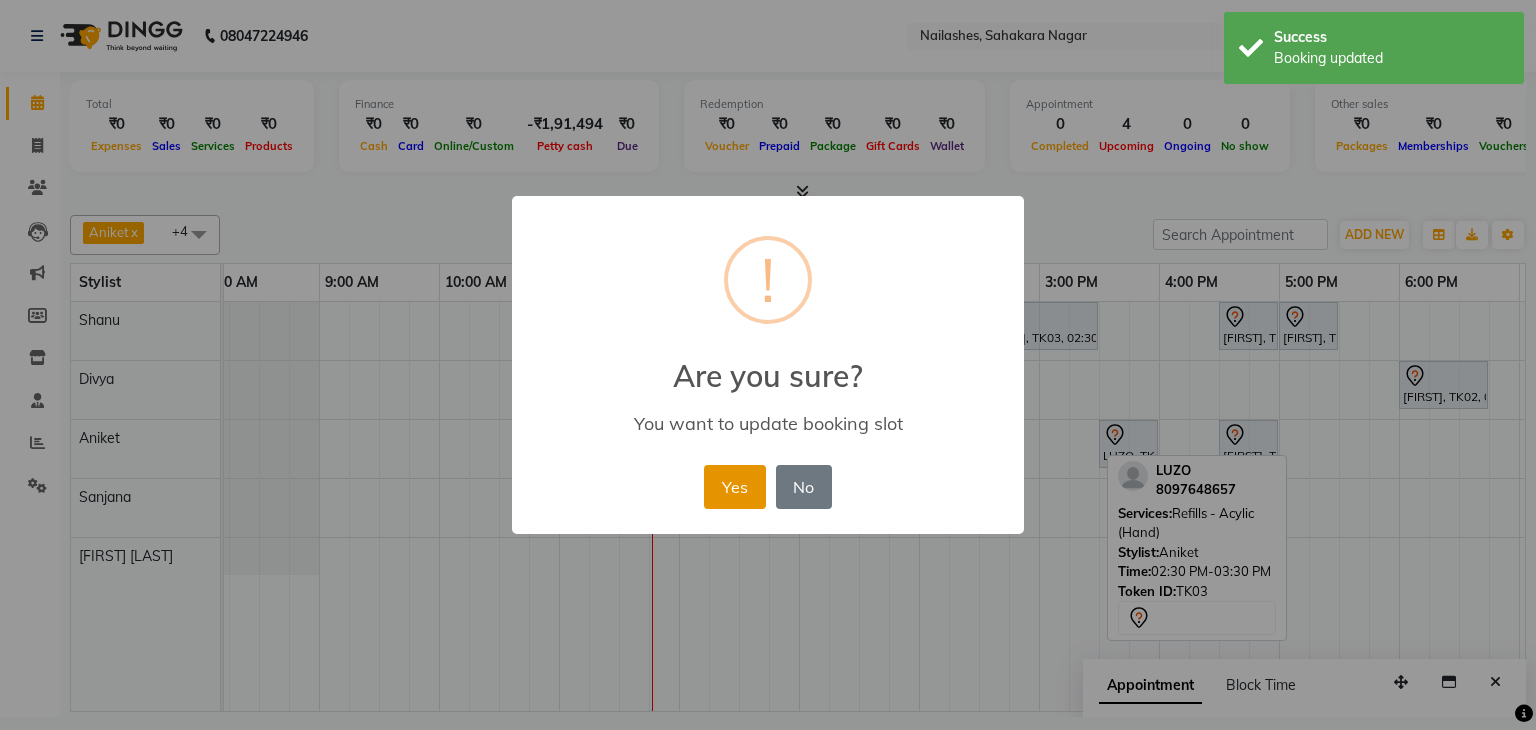 click on "Yes" at bounding box center (734, 487) 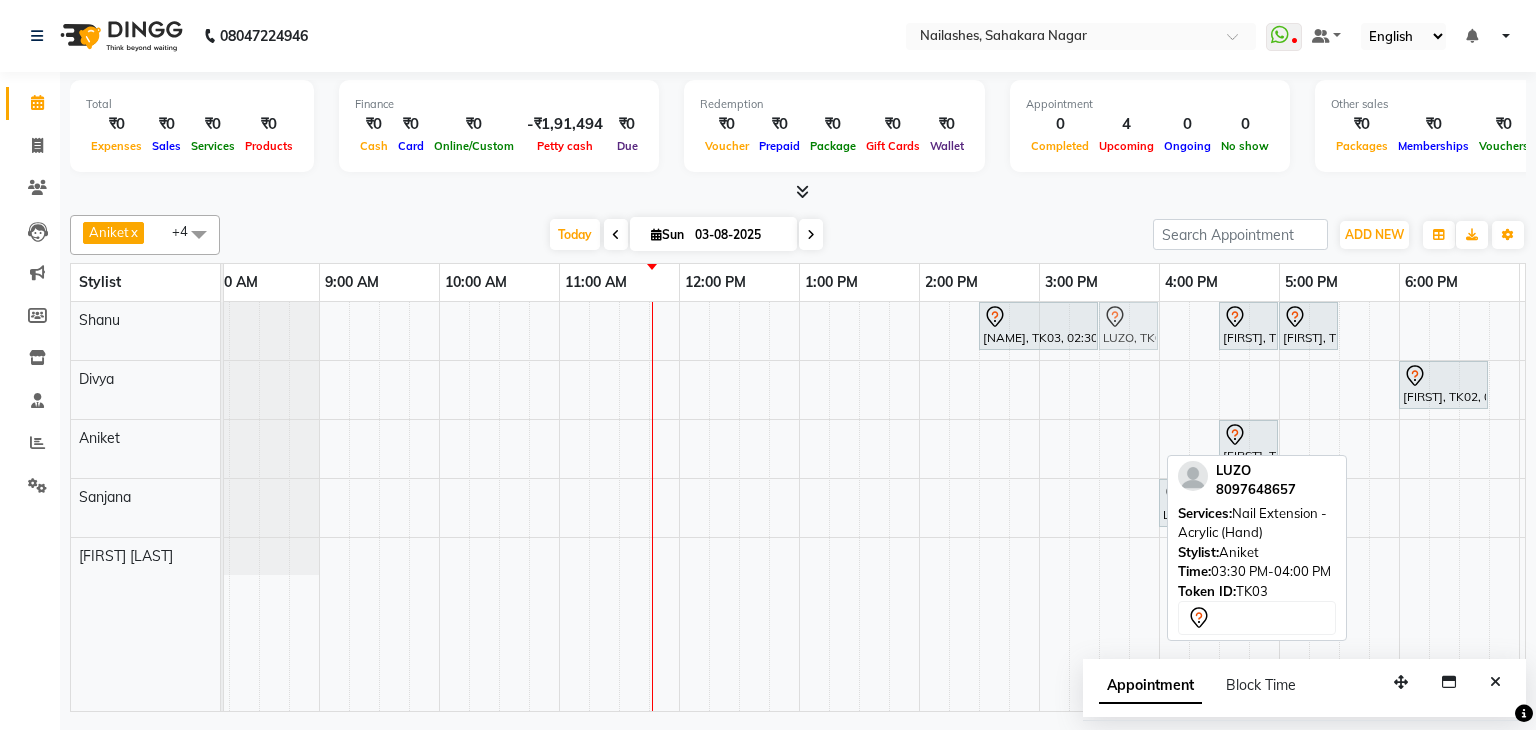 drag, startPoint x: 1131, startPoint y: 442, endPoint x: 1114, endPoint y: 345, distance: 98.478424 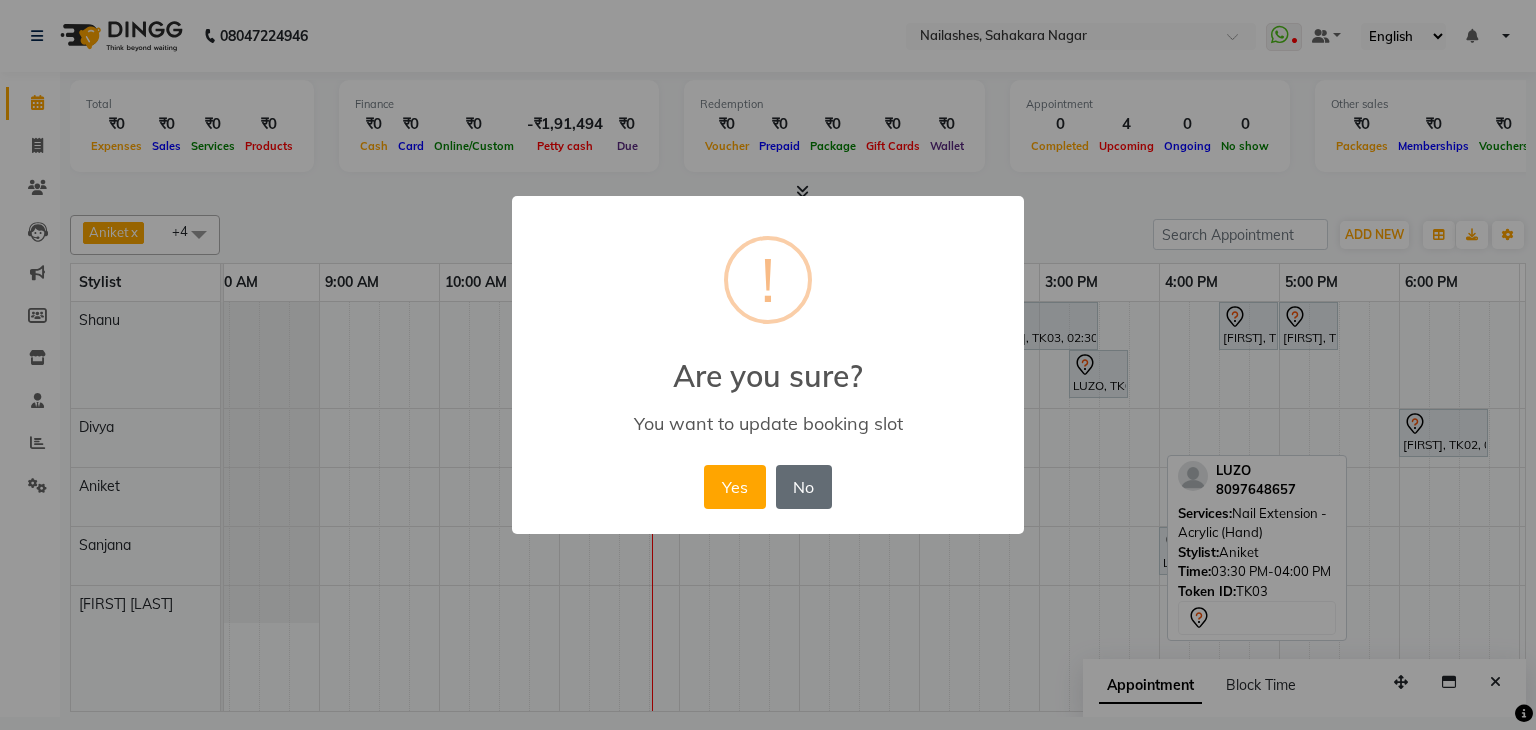 click on "No" at bounding box center (804, 487) 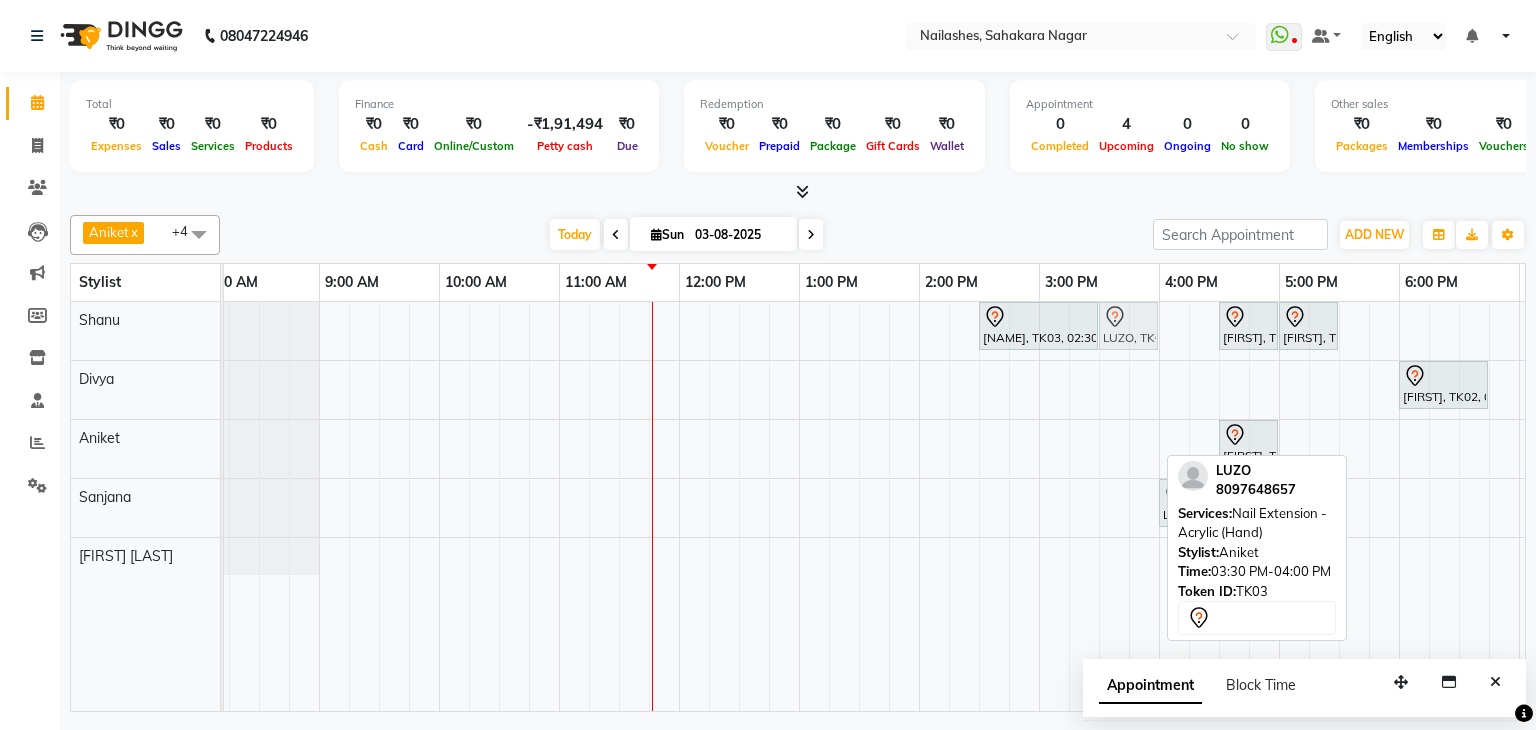 drag, startPoint x: 1122, startPoint y: 441, endPoint x: 1093, endPoint y: 363, distance: 83.21658 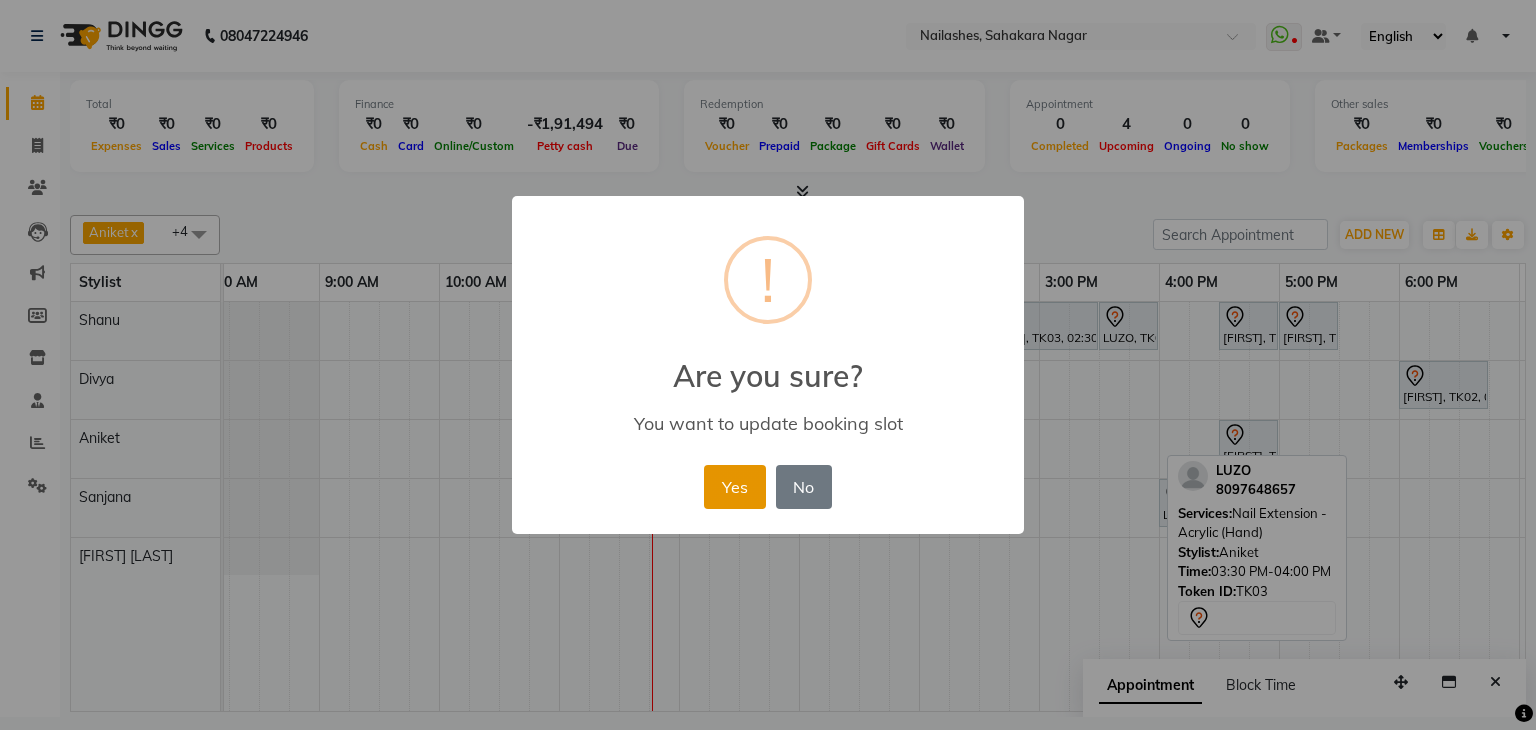 click on "Yes" at bounding box center [734, 487] 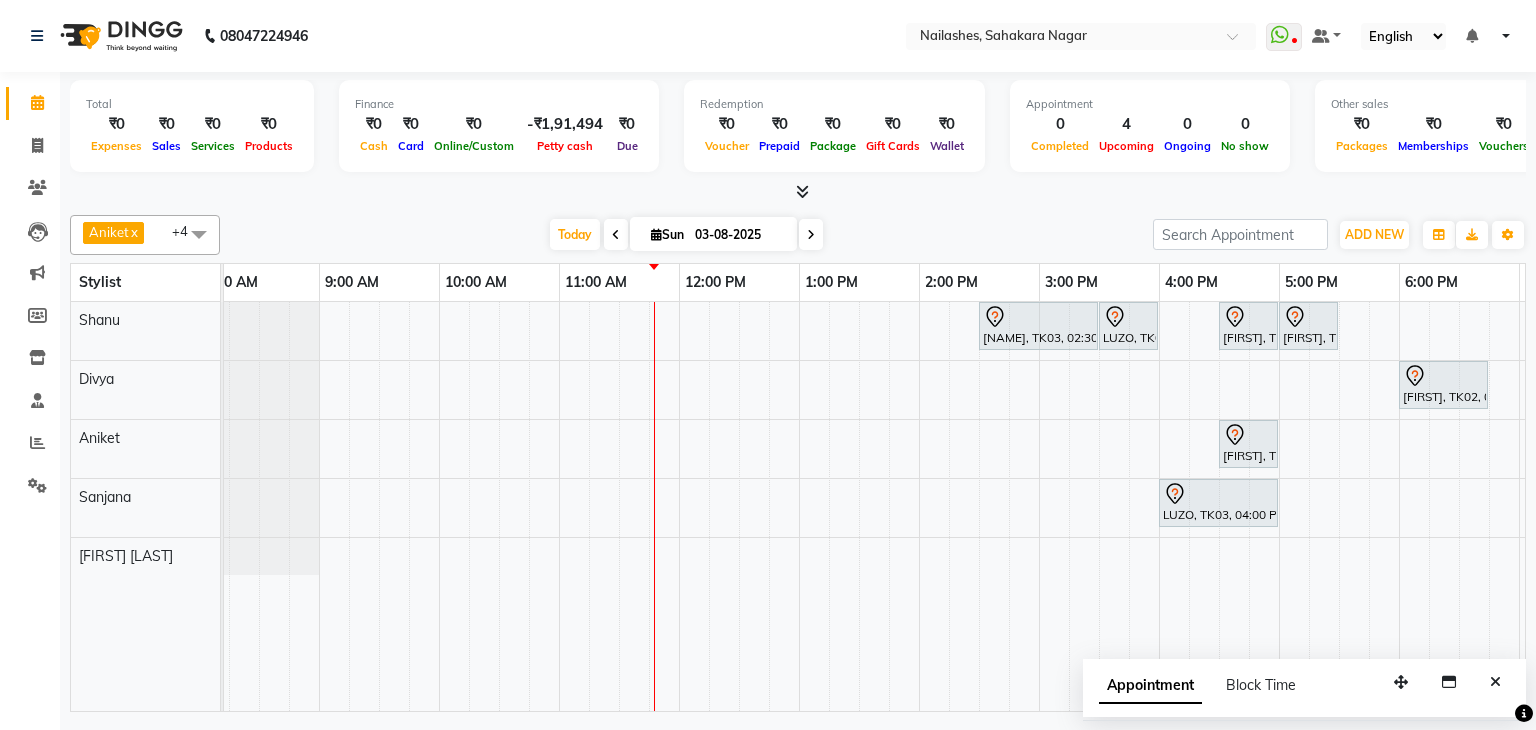 click on "03-08-2025" at bounding box center (739, 235) 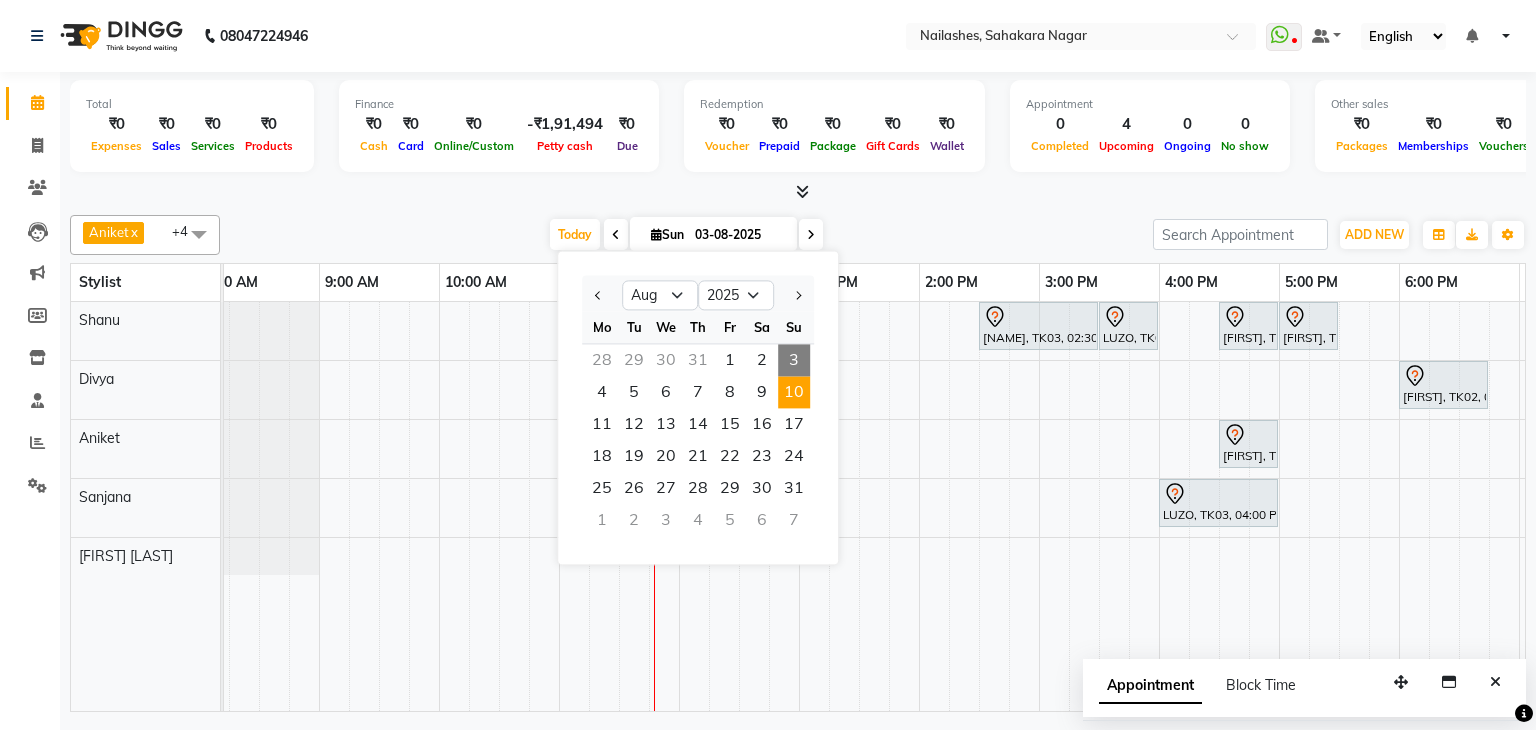 click on "10" at bounding box center [794, 392] 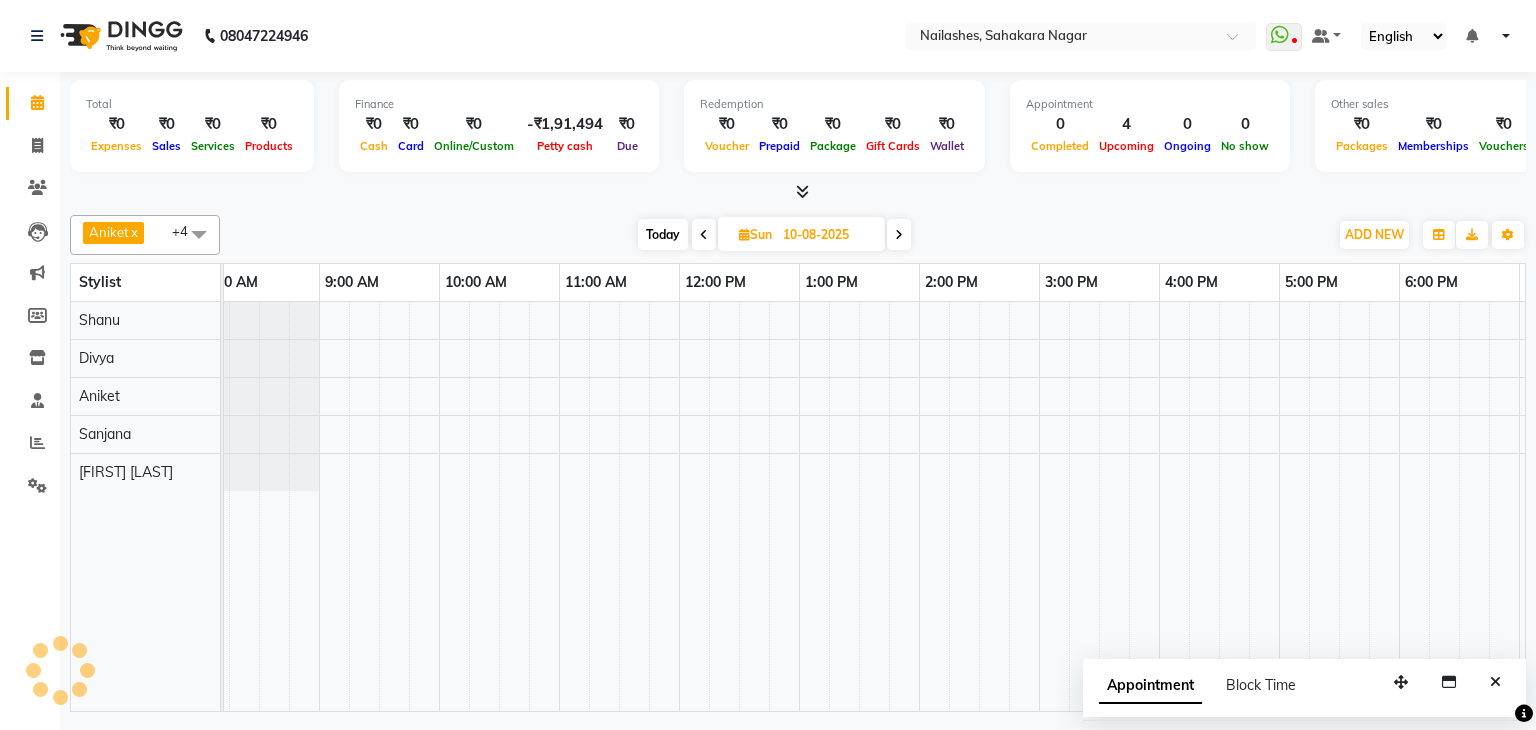 scroll, scrollTop: 0, scrollLeft: 0, axis: both 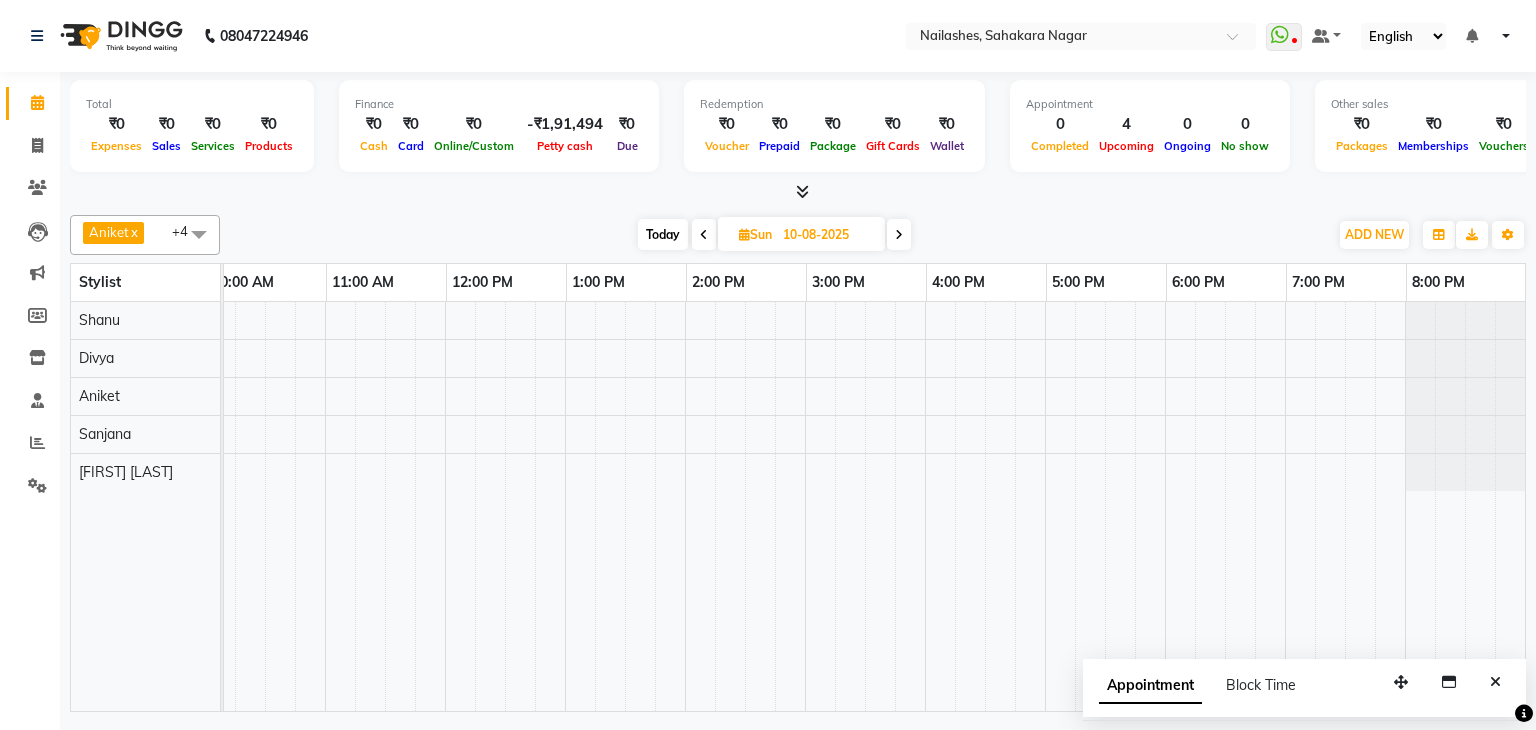 click at bounding box center (745, 506) 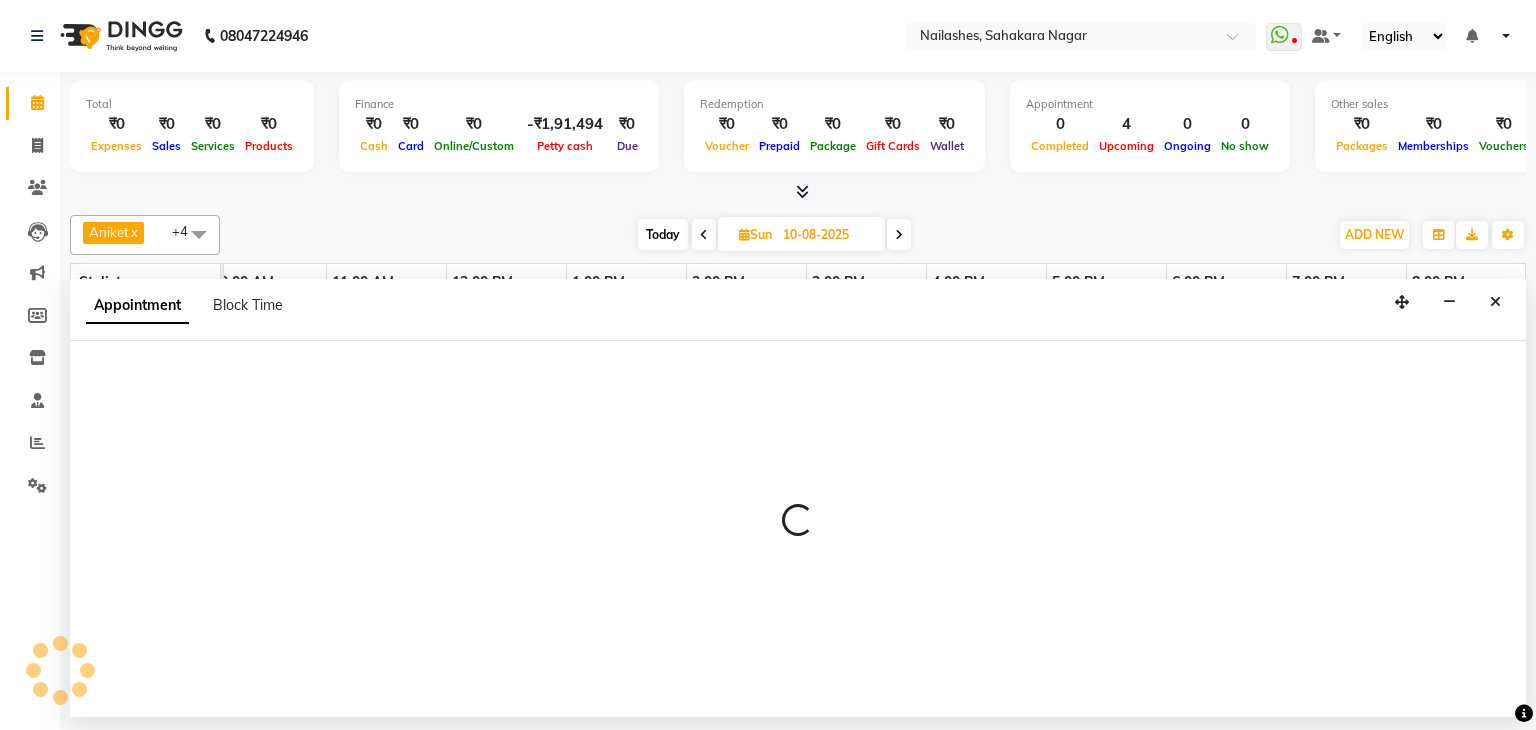 select on "54412" 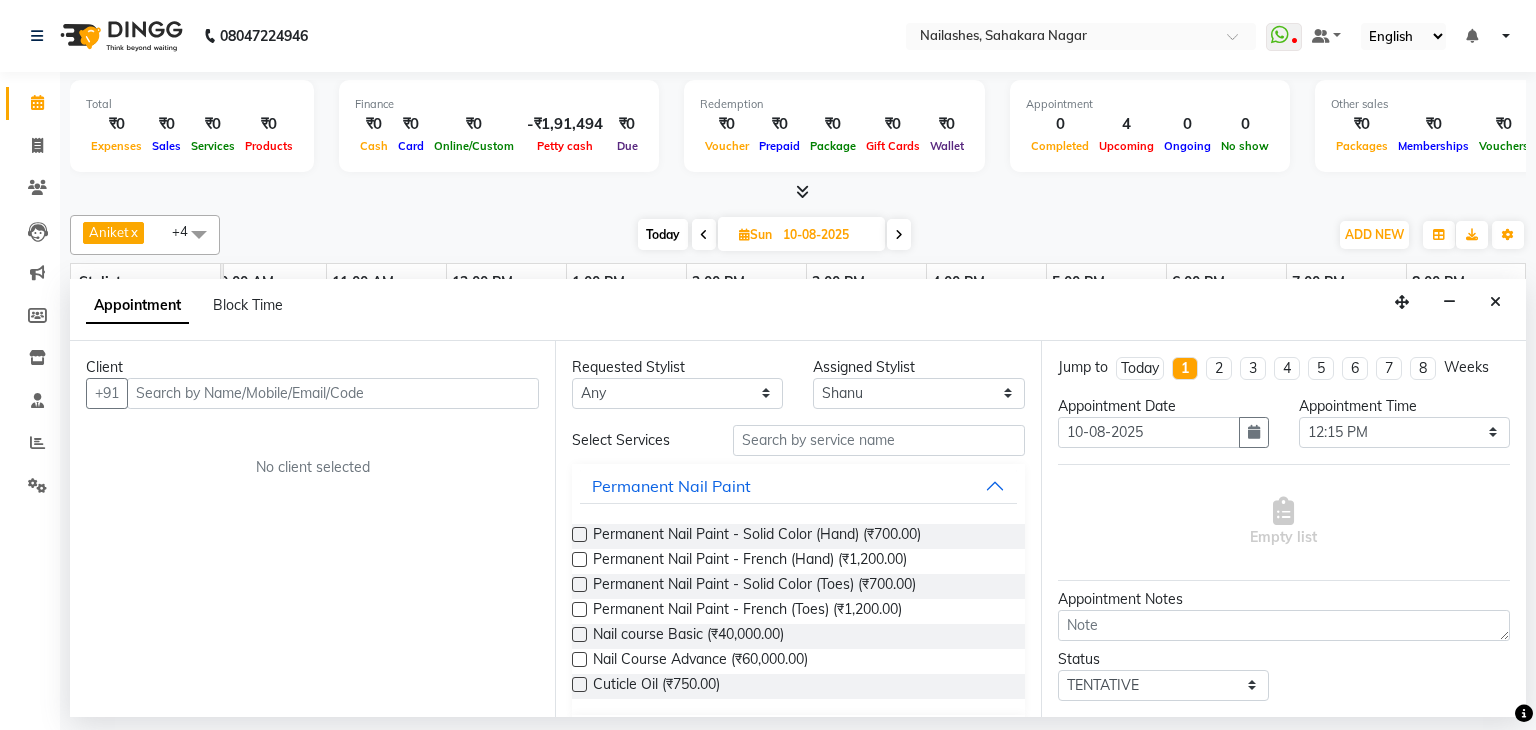 click at bounding box center (333, 393) 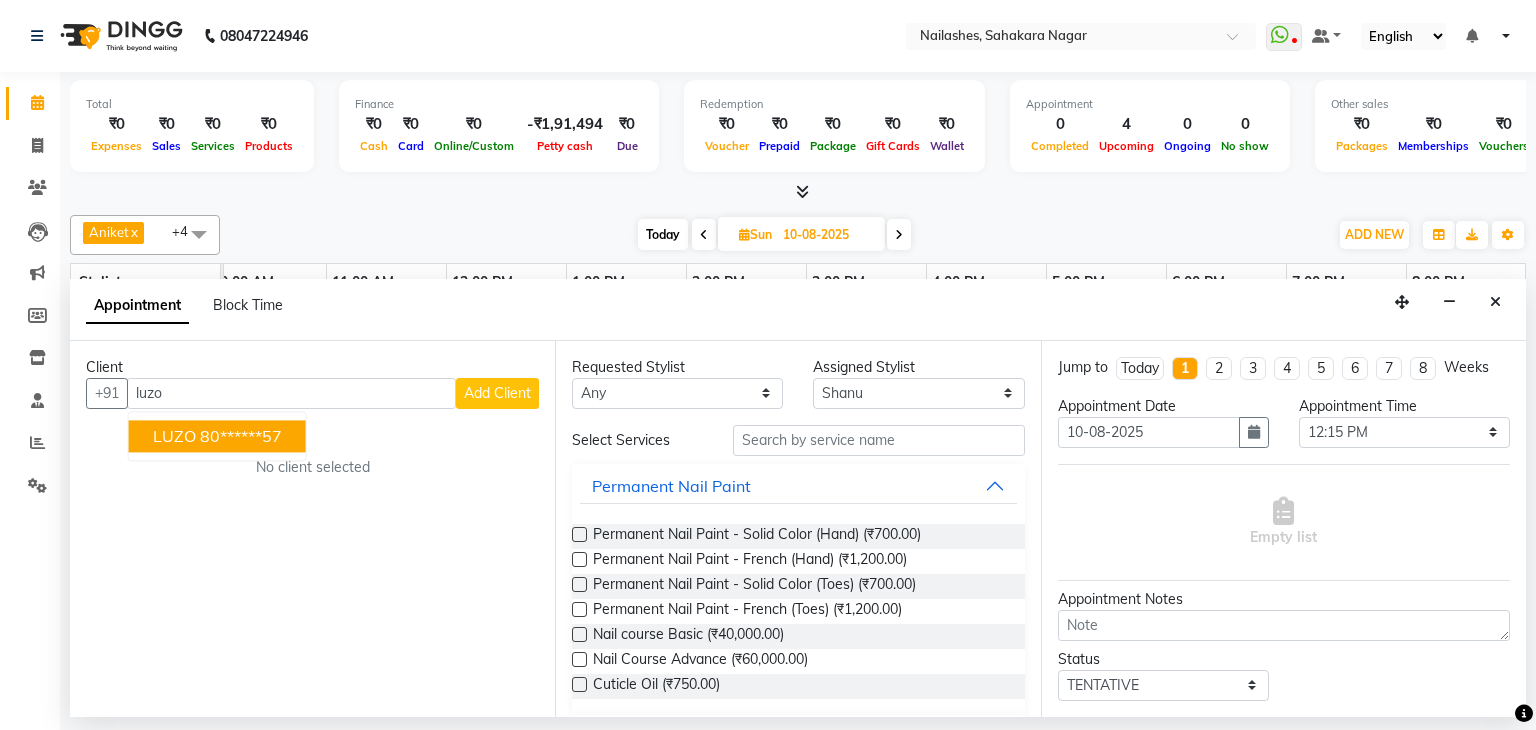 click on "luzo" at bounding box center (291, 393) 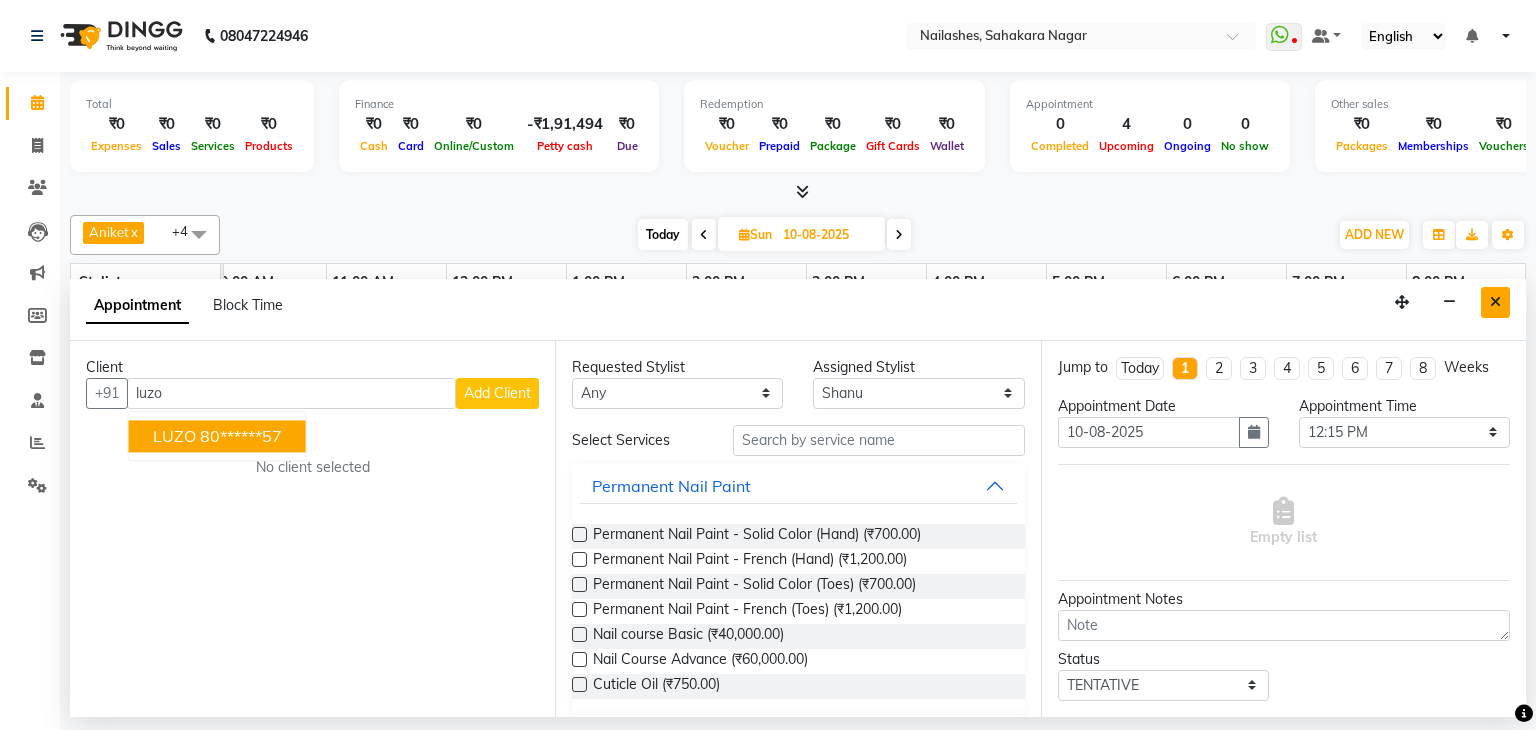 type on "luzo" 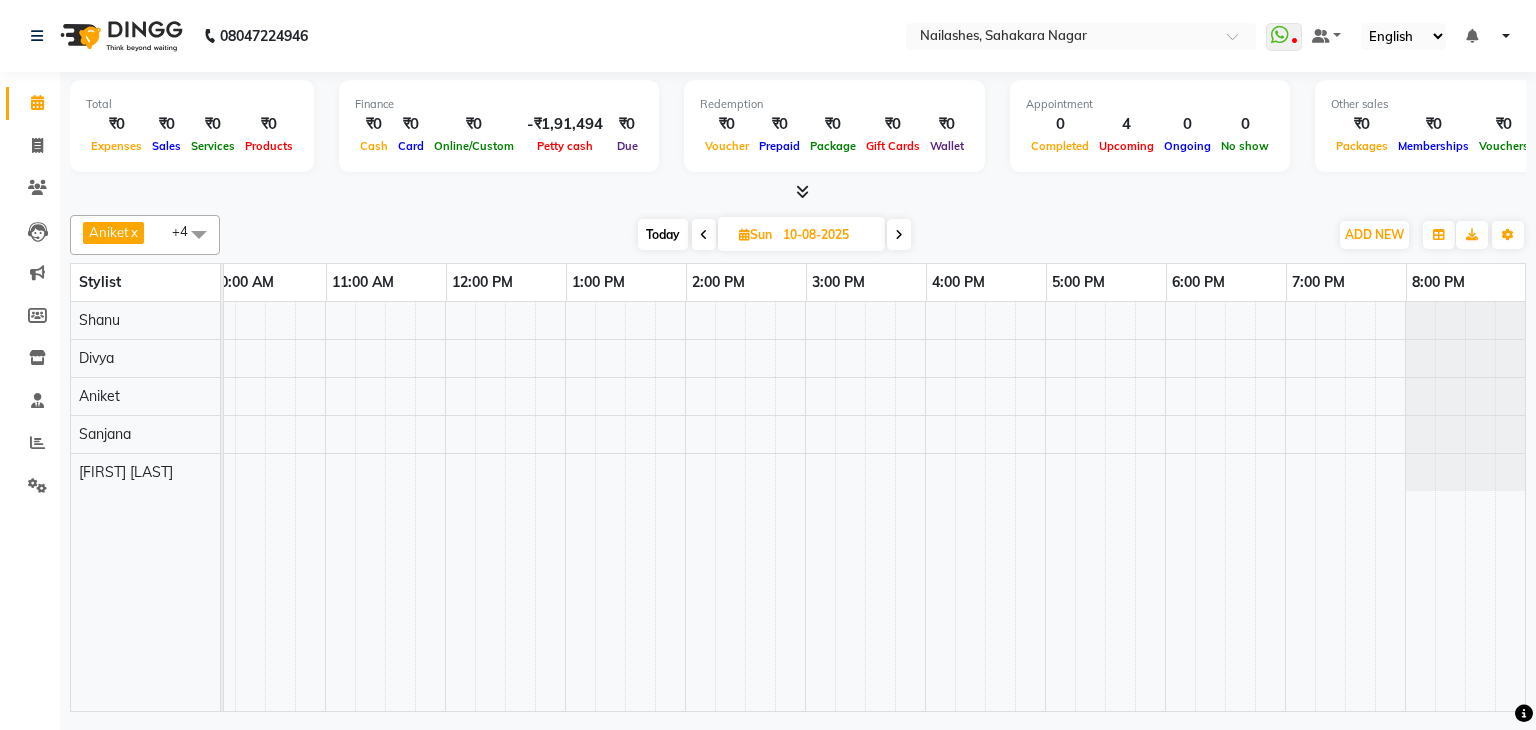 drag, startPoint x: 664, startPoint y: 226, endPoint x: 696, endPoint y: 260, distance: 46.69047 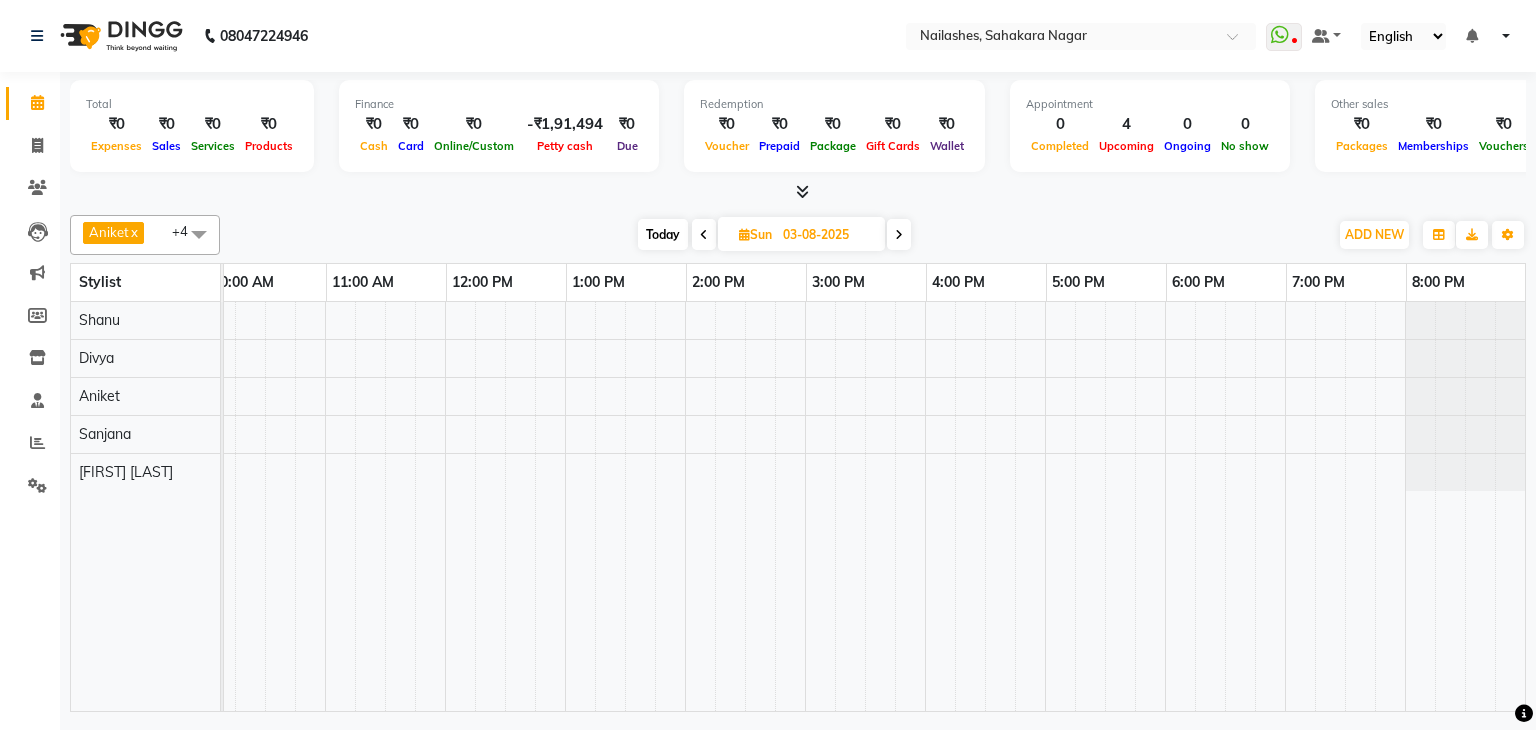 scroll, scrollTop: 0, scrollLeft: 258, axis: horizontal 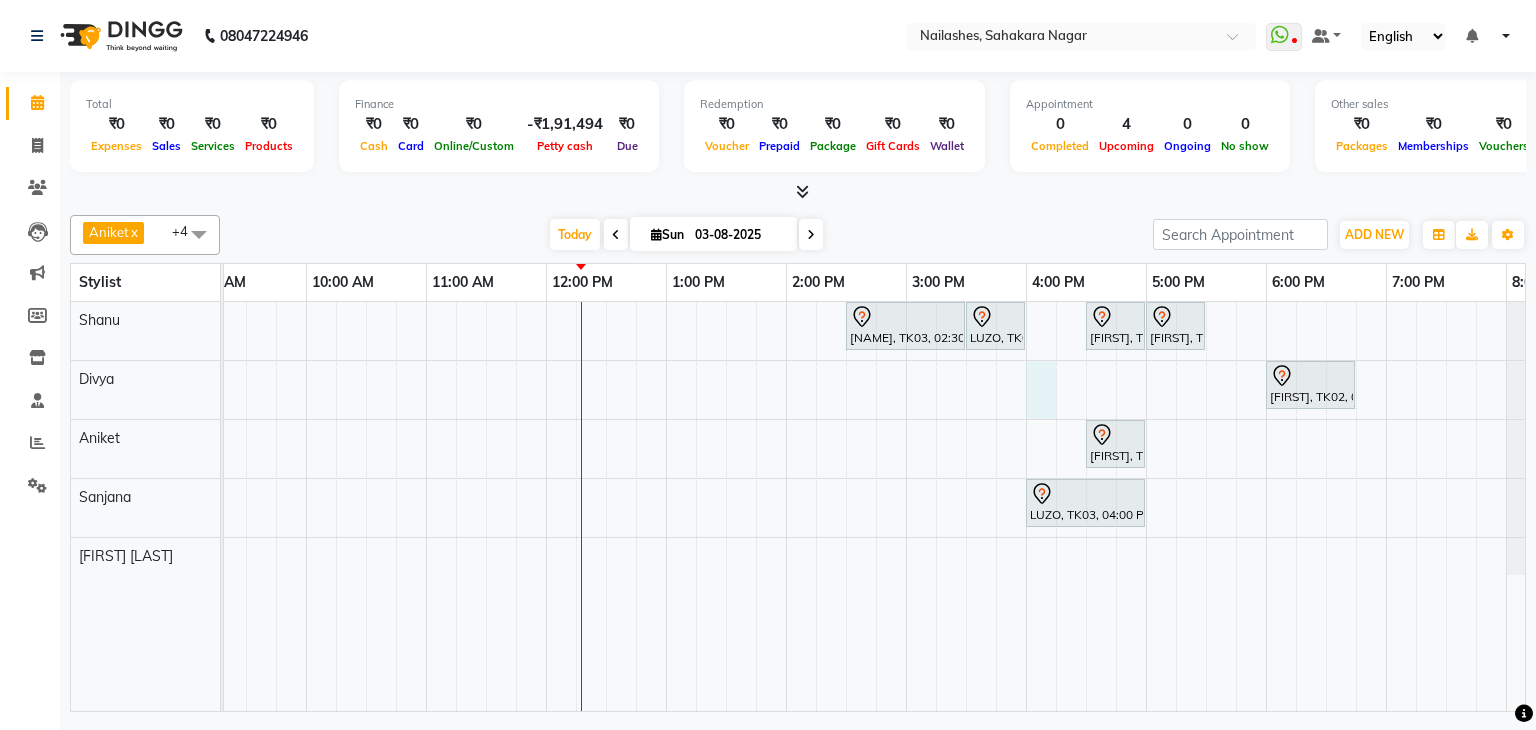 click on "[FIRST], TK03, 02:30 PM-03:30 PM, Refills - Acylic (Hand)             [FIRST], TK03, 03:30 PM-04:00 PM, Nail Extension - Acrylic (Hand)             [FIRST], TK01, 04:30 PM-05:00 PM, Permanent Nail Paint - Solid Color (Hand)             [FIRST], TK01, 05:00 PM-05:30 PM, Permanent Nail Paint - Solid Color (Toes)             [FIRST], TK02, 06:00 PM-06:45 PM, Café H&F Pedicure             [FIRST], TK01, 04:30 PM-05:00 PM, Permanent Nail Paint - Solid Color (Hand)             [FIRST], TK03, 04:00 PM-05:00 PM, Café H&F Pedicure" at bounding box center [846, 506] 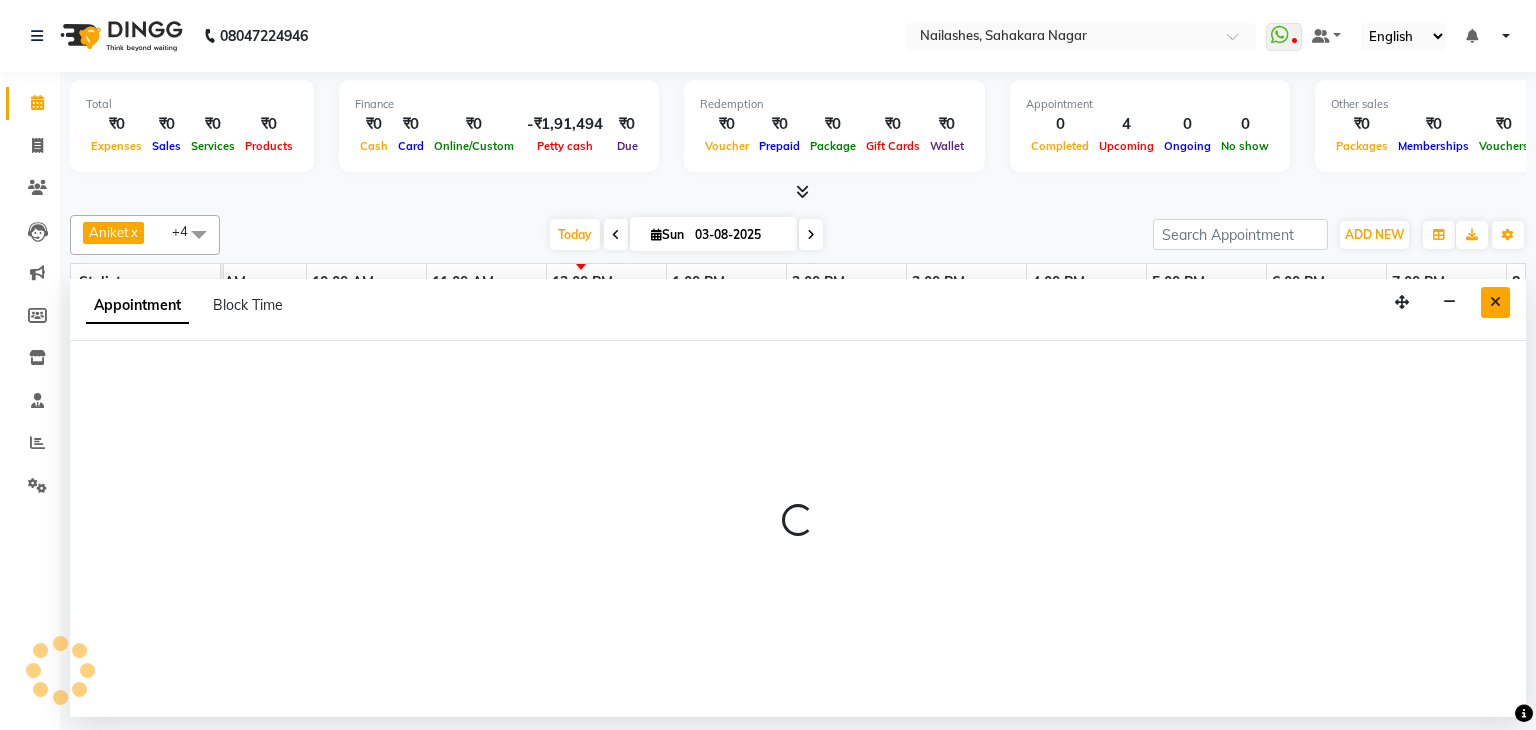 select on "72520" 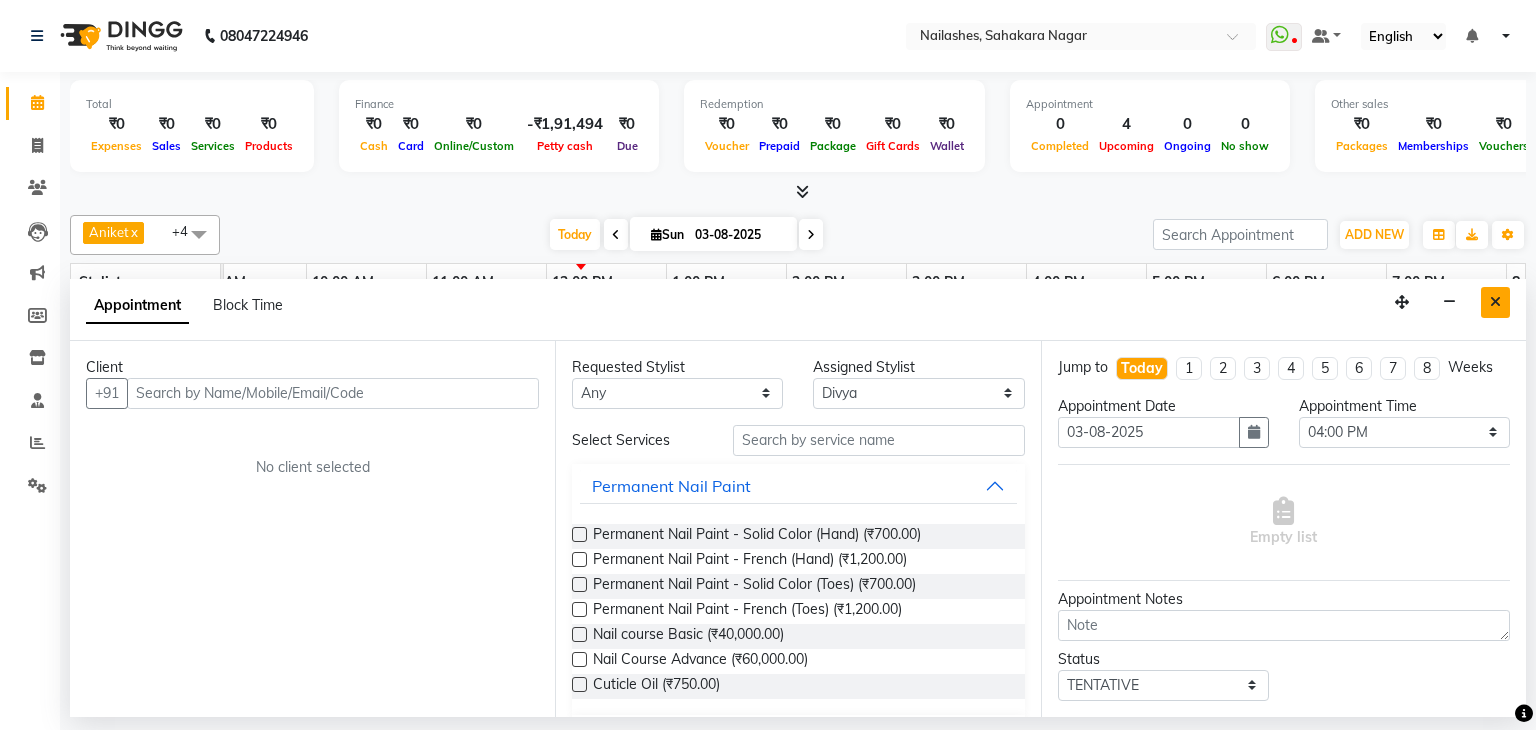 click at bounding box center [1495, 302] 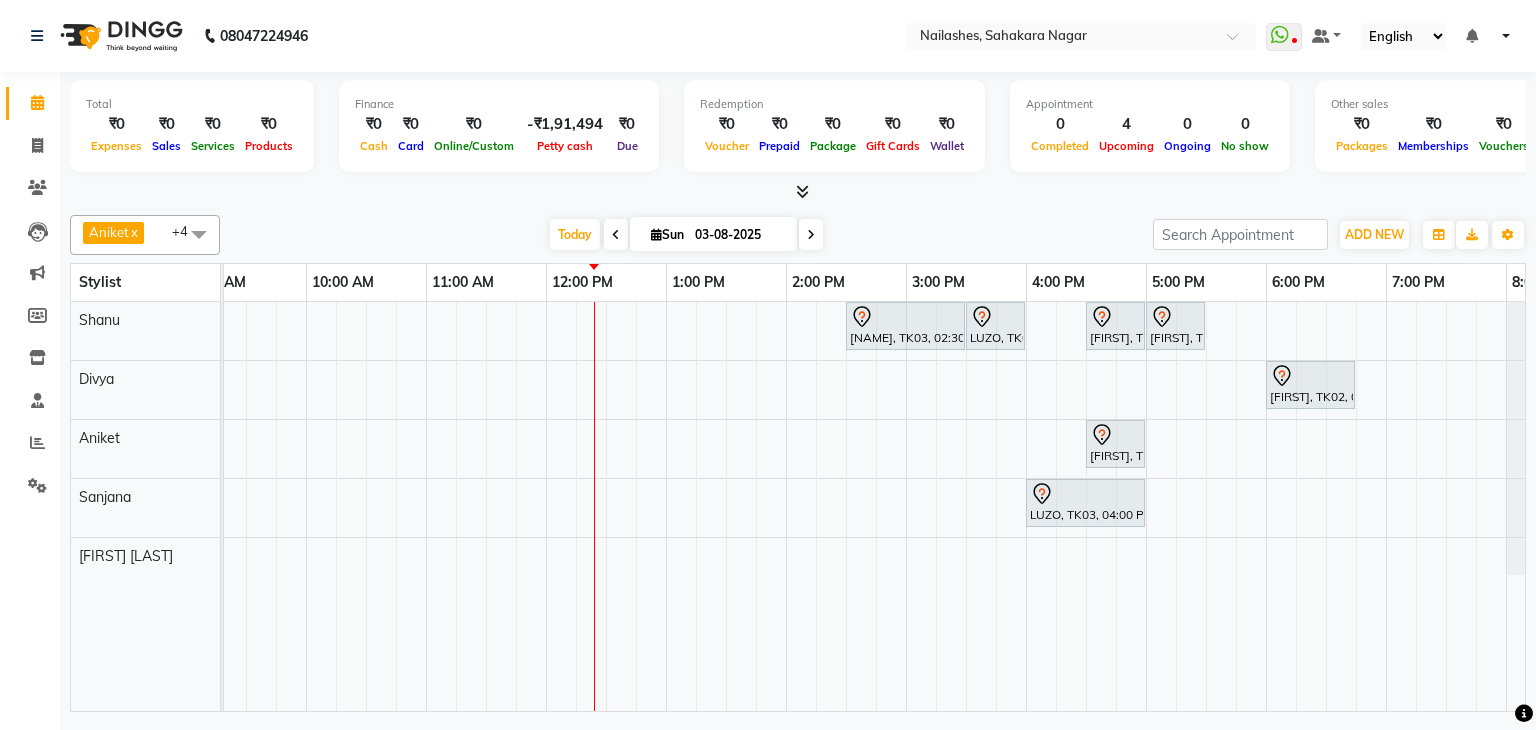 scroll, scrollTop: 0, scrollLeft: 273, axis: horizontal 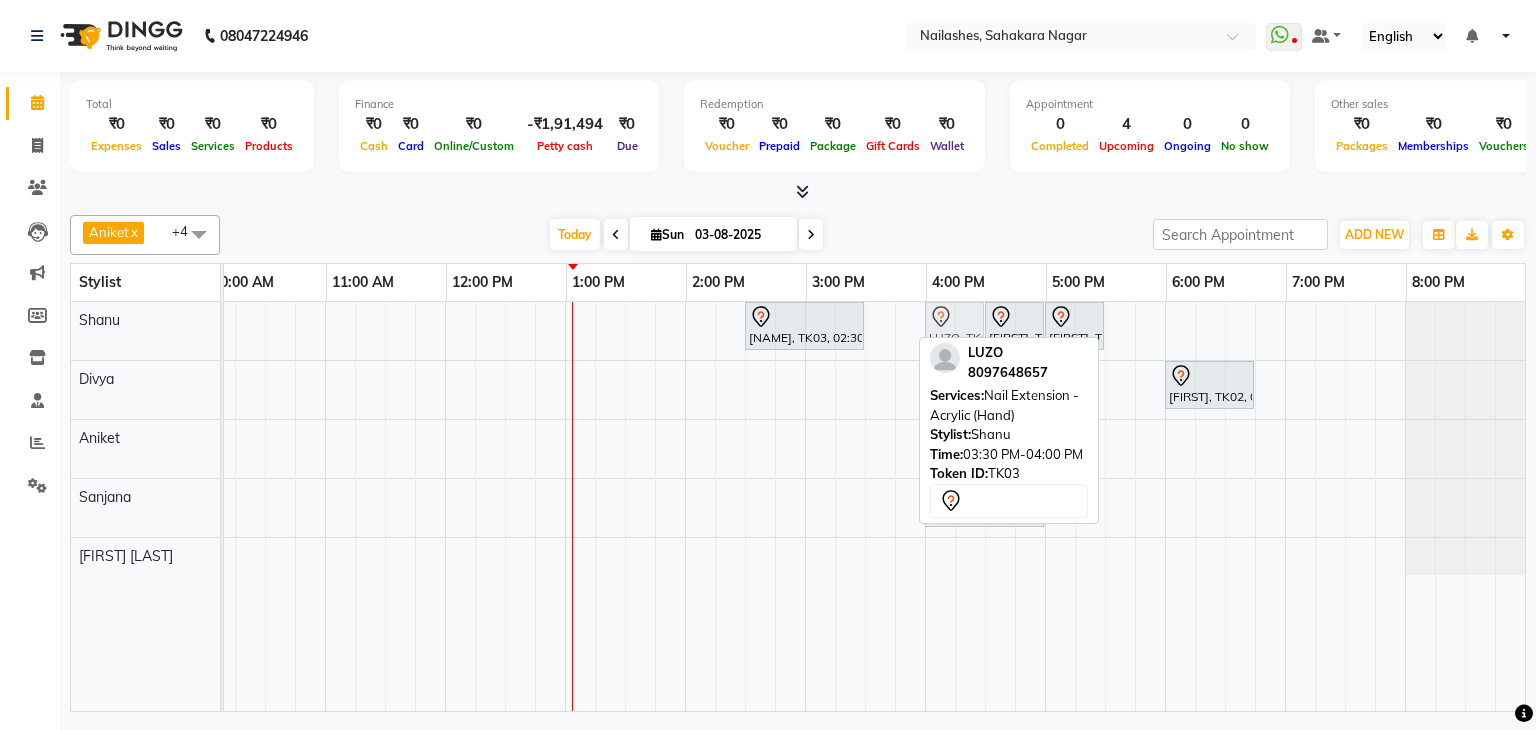 drag, startPoint x: 877, startPoint y: 318, endPoint x: 932, endPoint y: 318, distance: 55 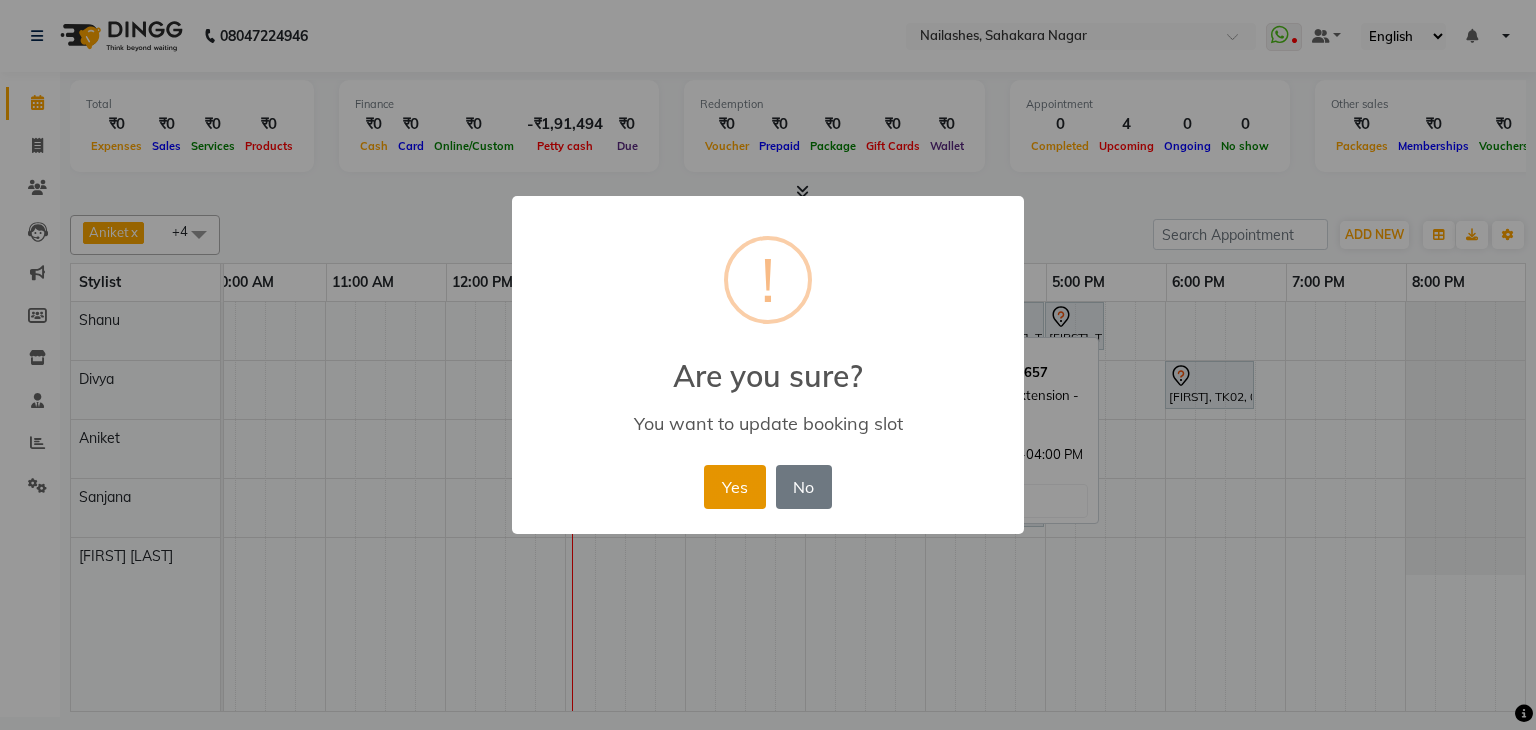 click on "Yes" at bounding box center (734, 487) 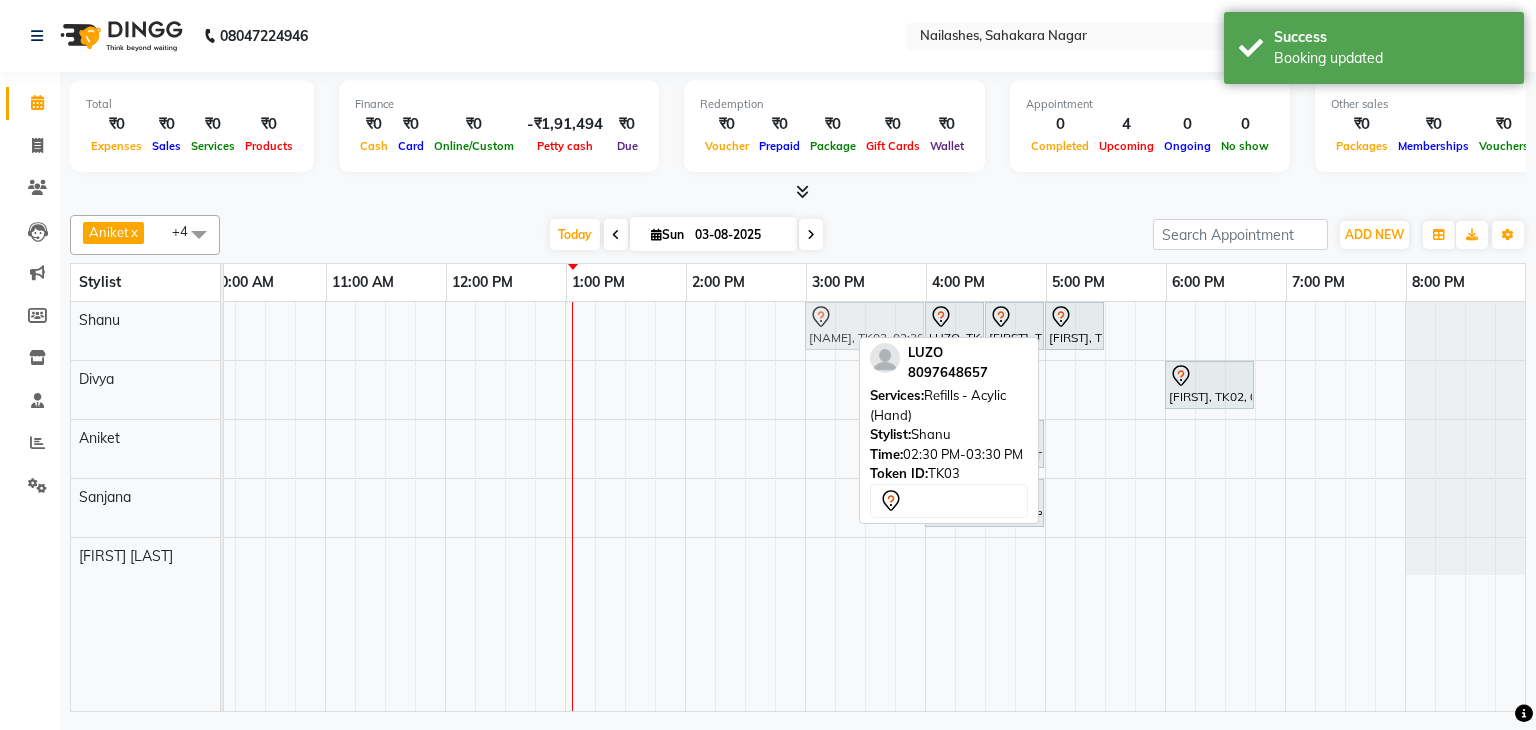 drag, startPoint x: 784, startPoint y: 323, endPoint x: 856, endPoint y: 322, distance: 72.00694 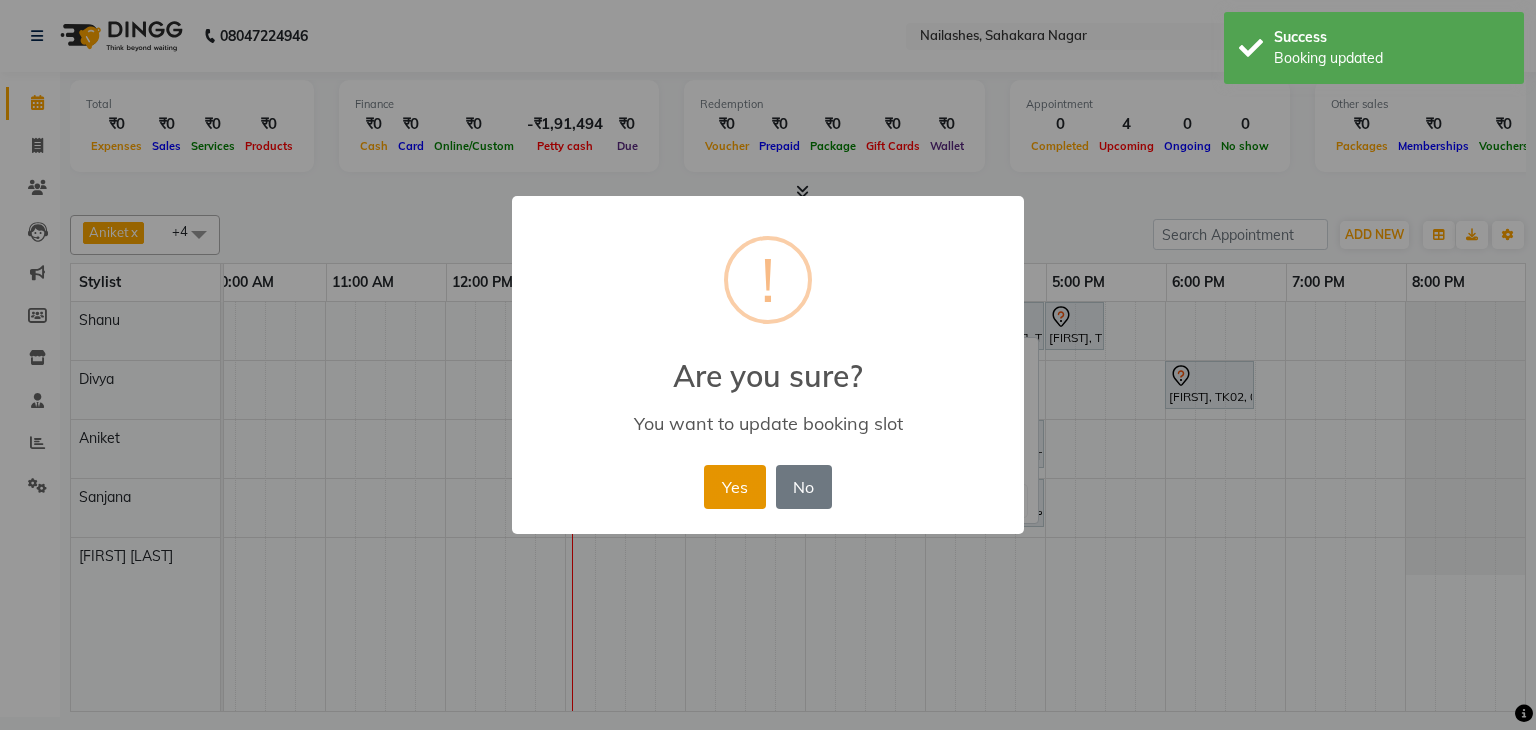 click on "Yes" at bounding box center [734, 487] 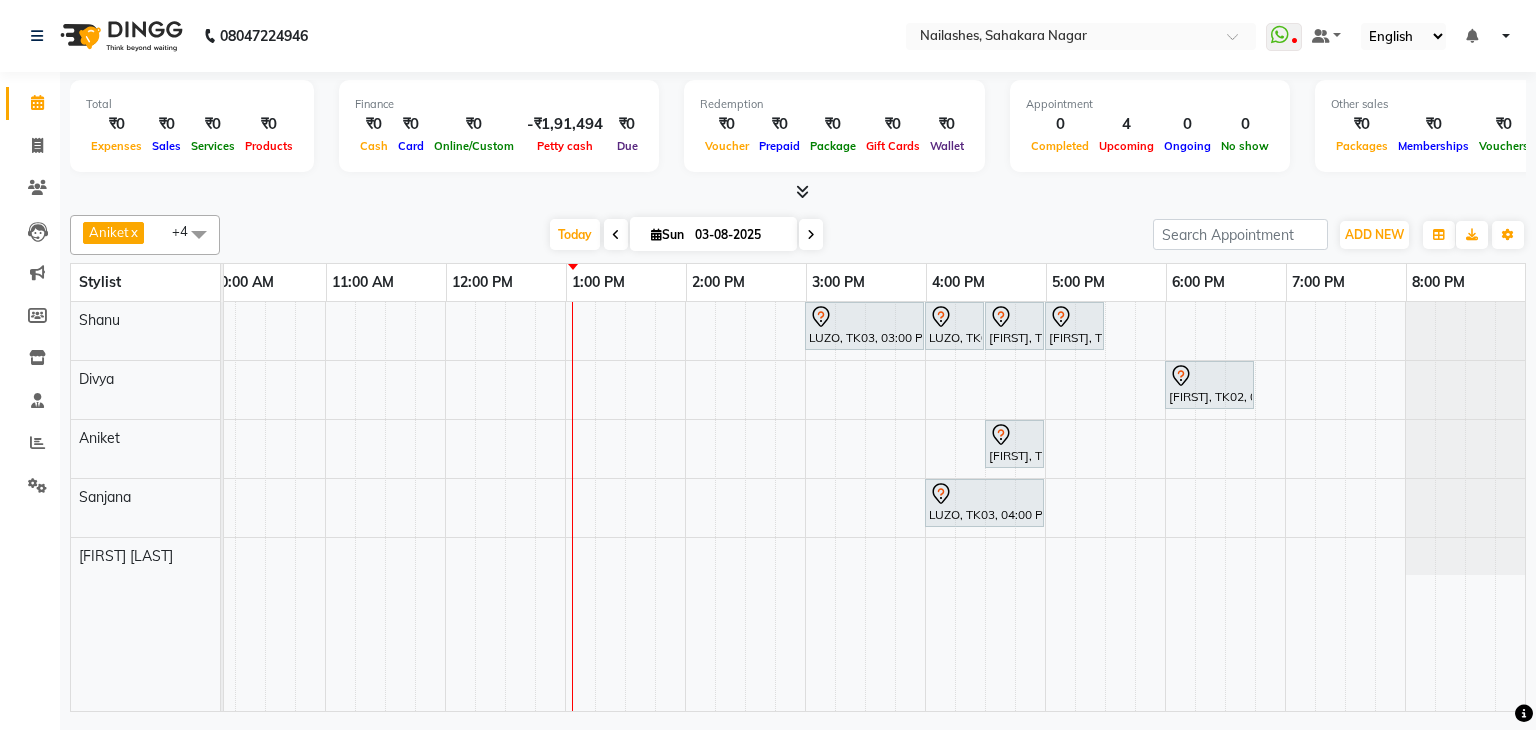 click on "Today  Sun 03-08-2025" at bounding box center [686, 235] 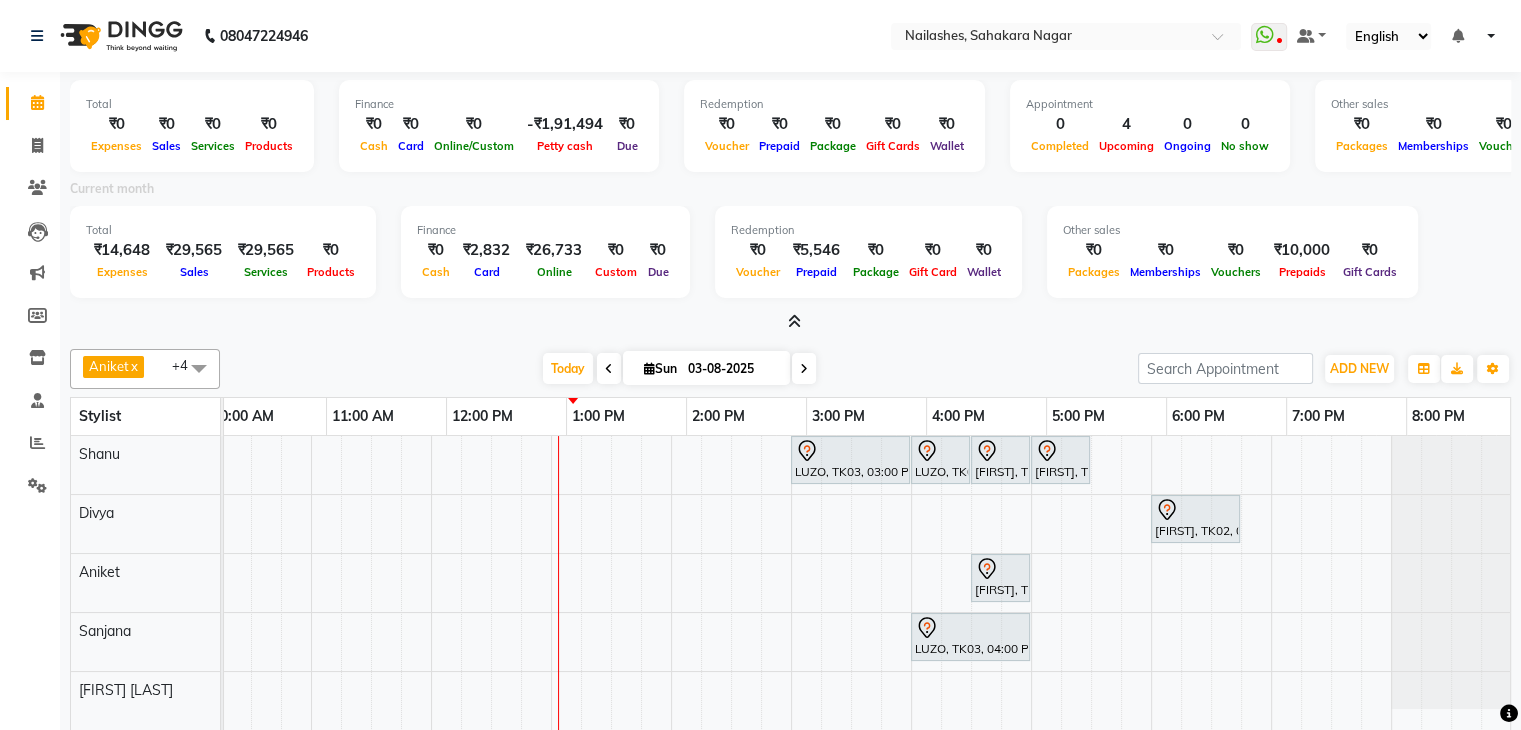 click at bounding box center [794, 321] 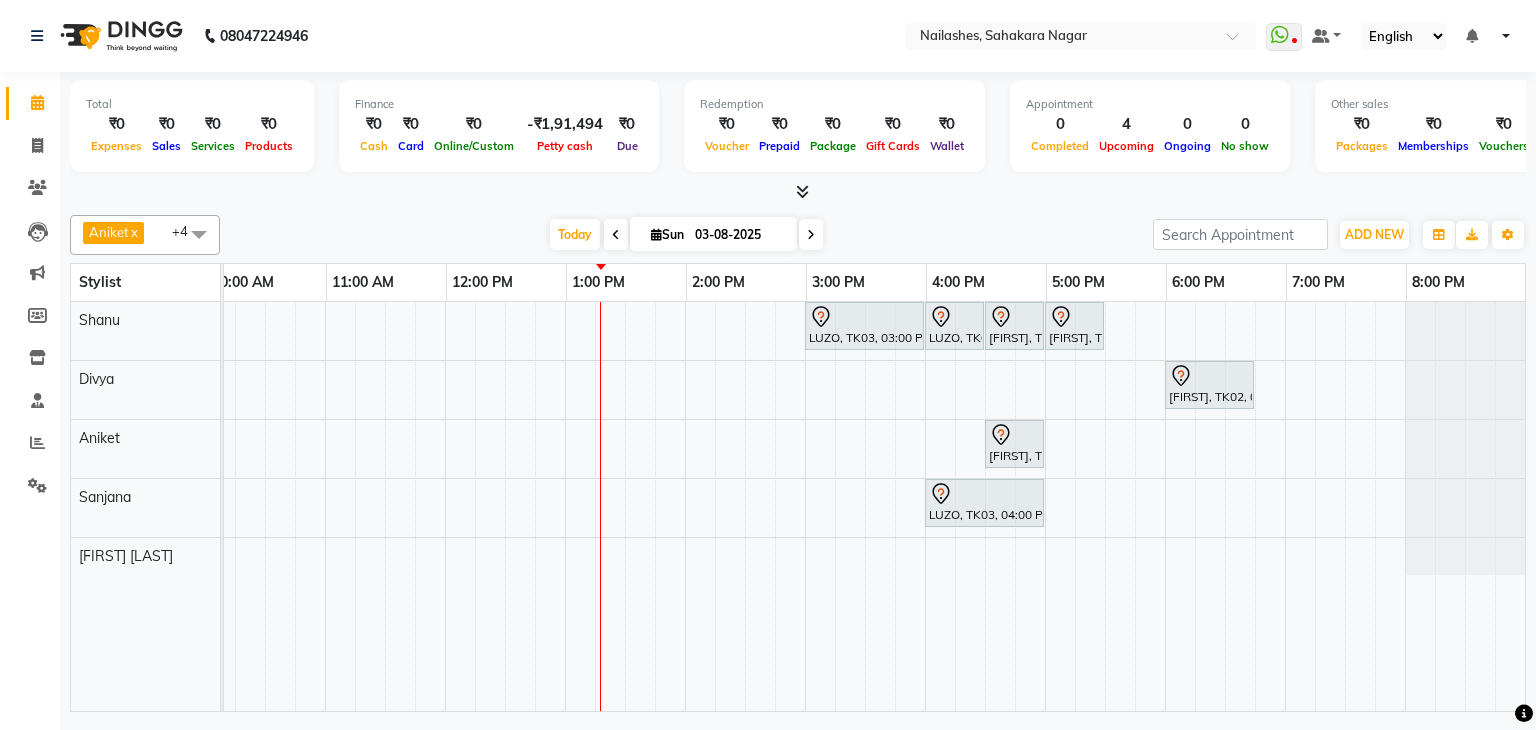 click at bounding box center (616, 234) 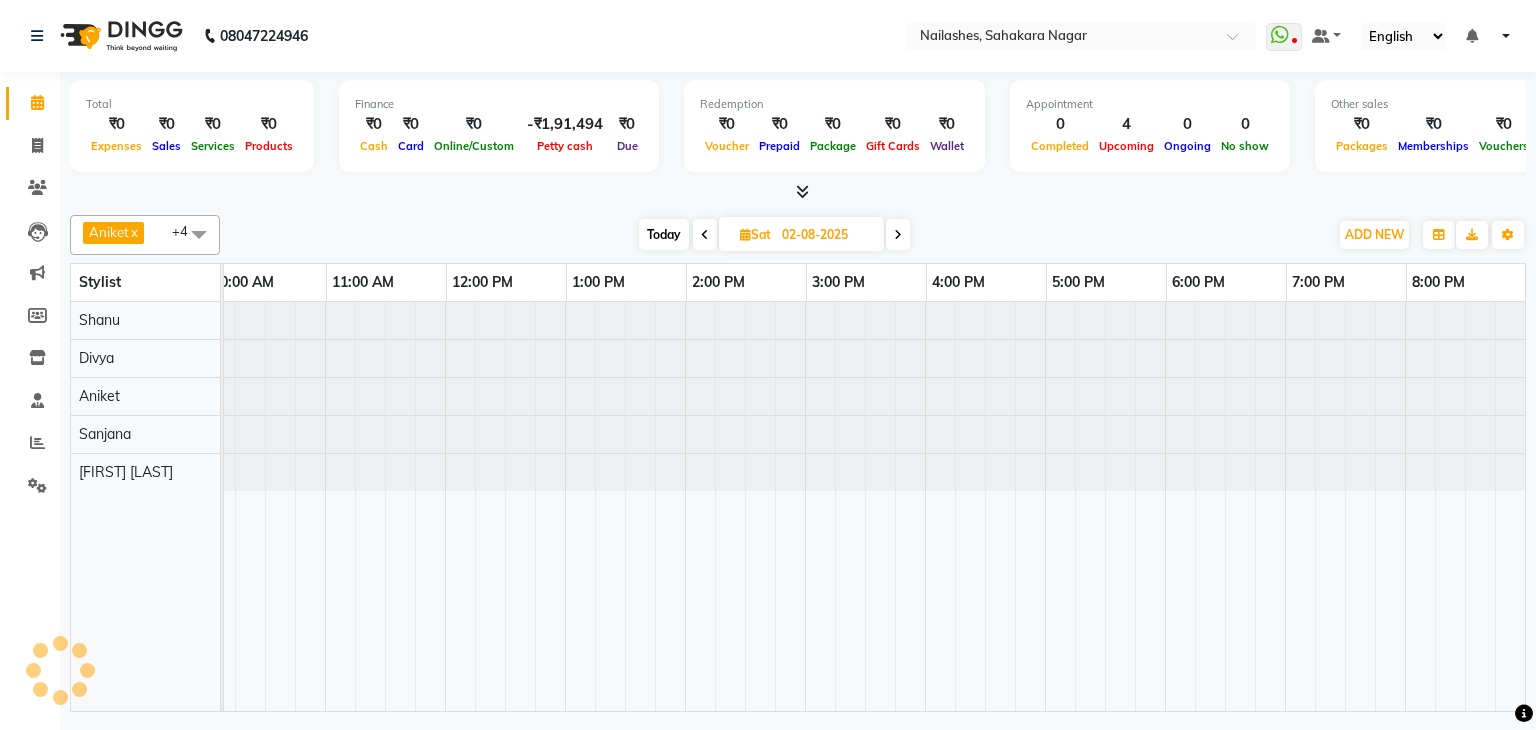scroll, scrollTop: 0, scrollLeft: 0, axis: both 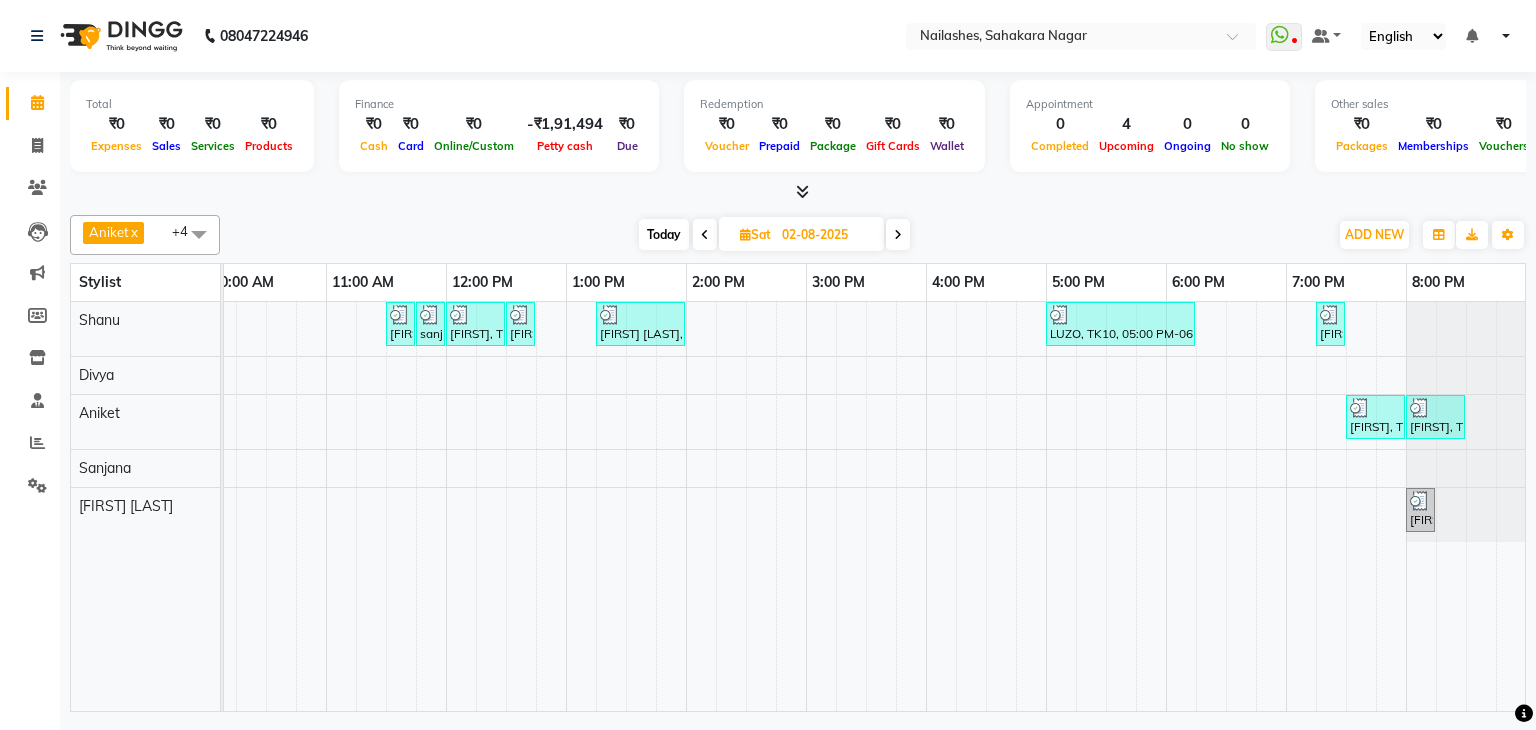 click at bounding box center (705, 234) 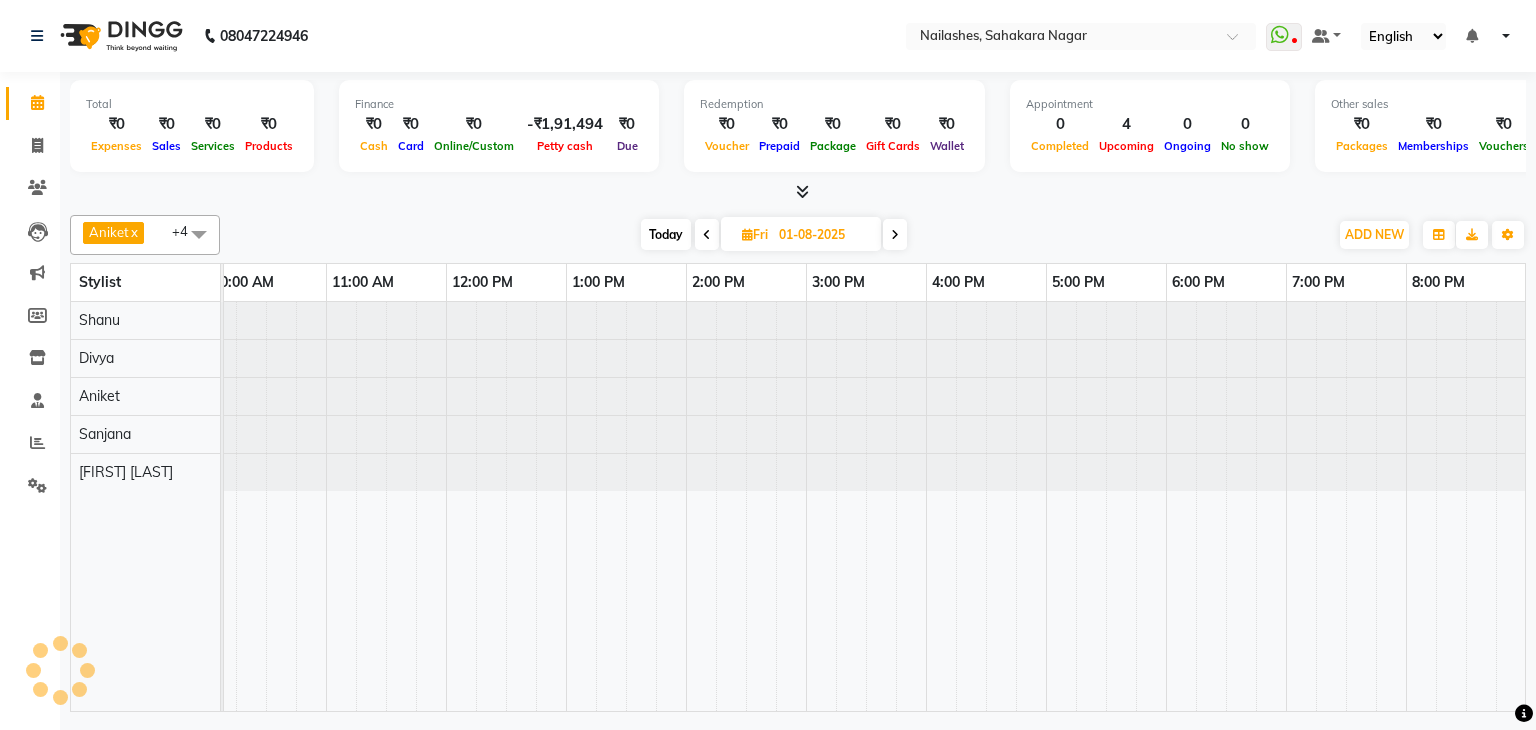 scroll, scrollTop: 0, scrollLeft: 0, axis: both 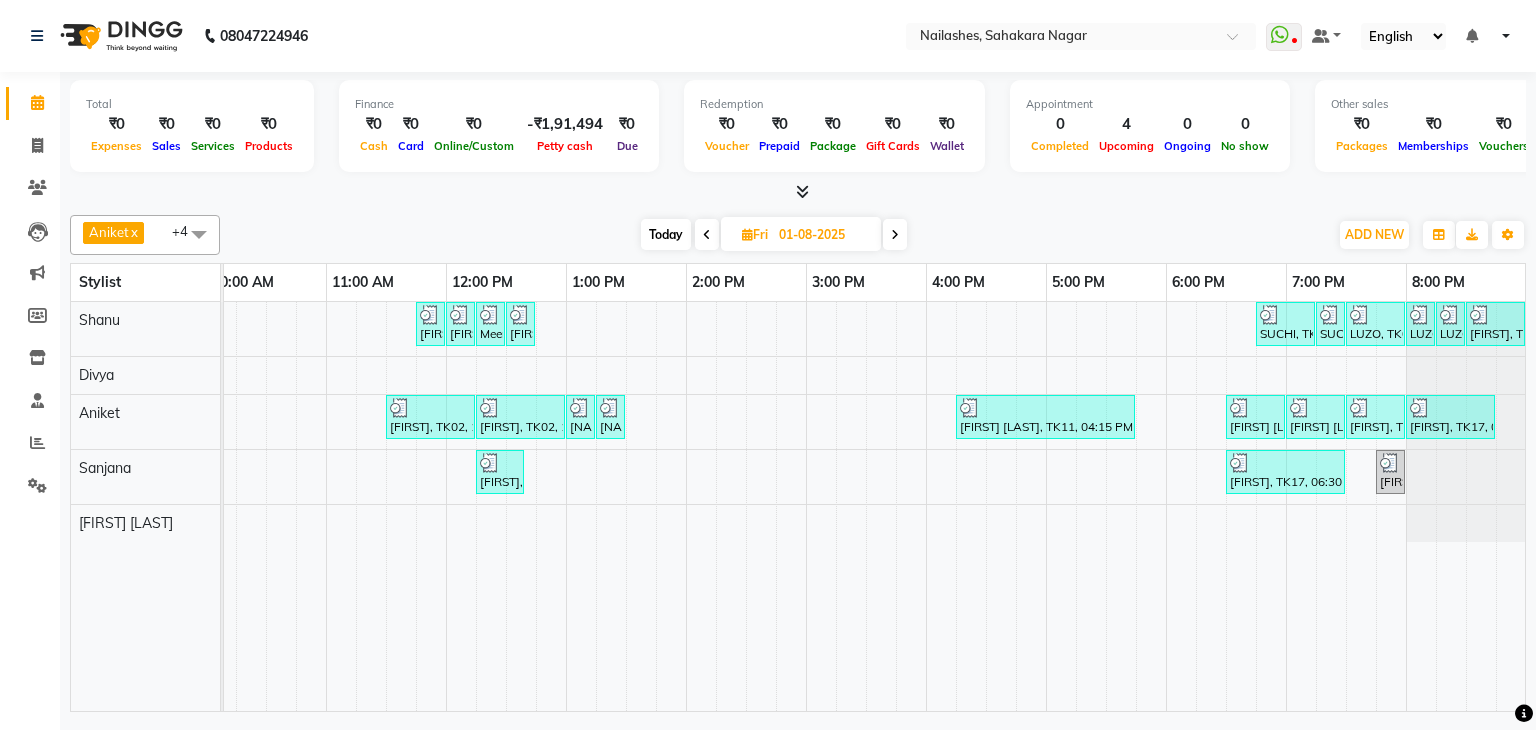 click at bounding box center [895, 234] 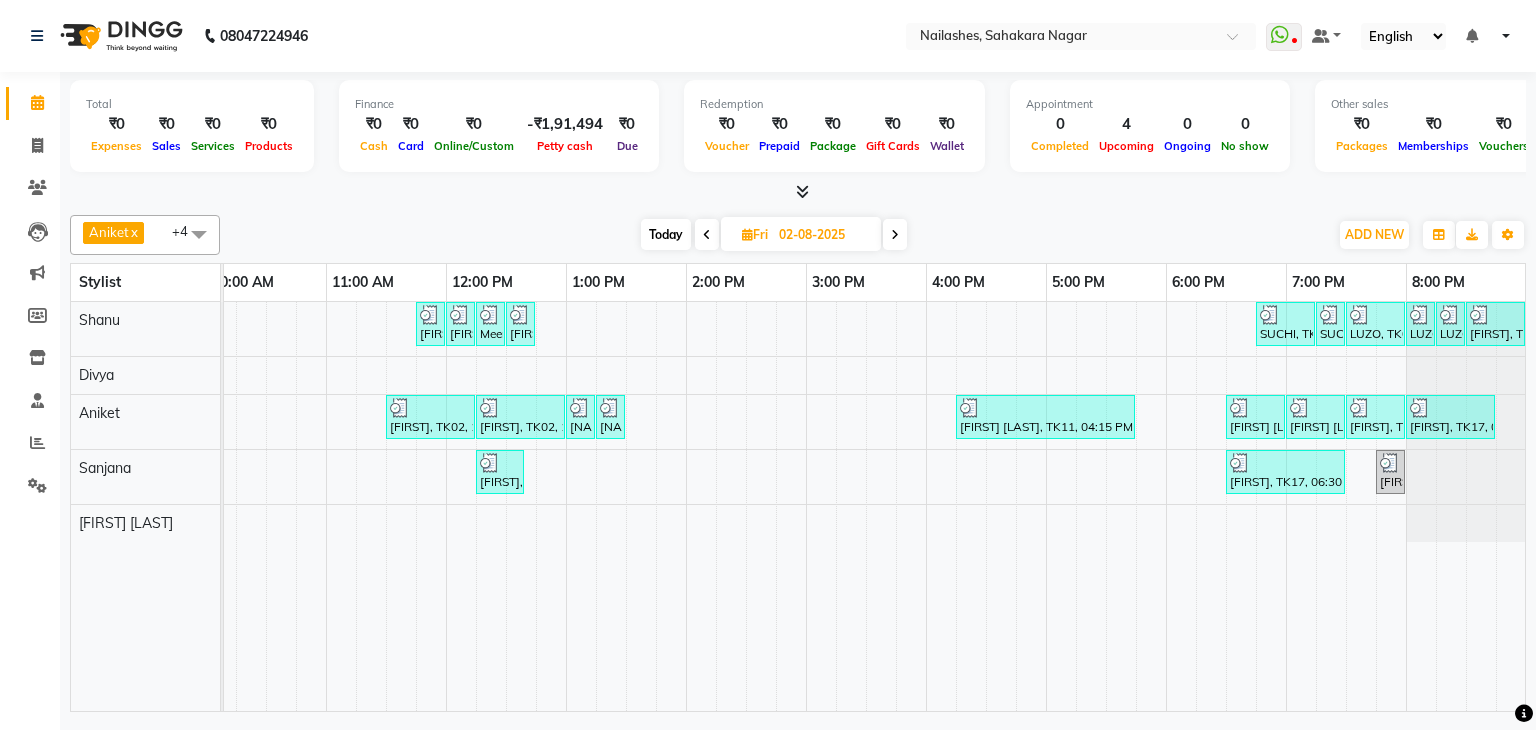 scroll, scrollTop: 0, scrollLeft: 258, axis: horizontal 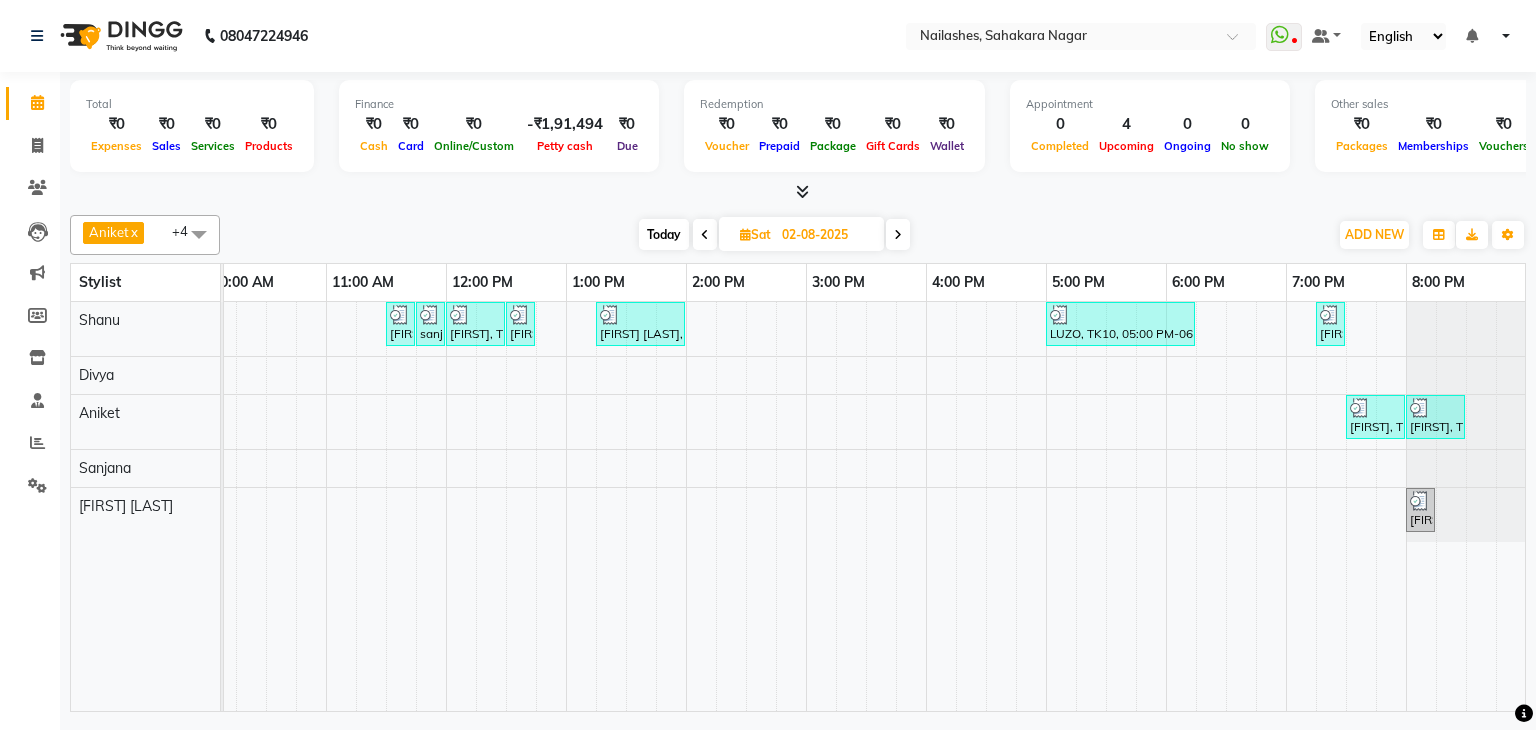 click on "Today" at bounding box center [664, 234] 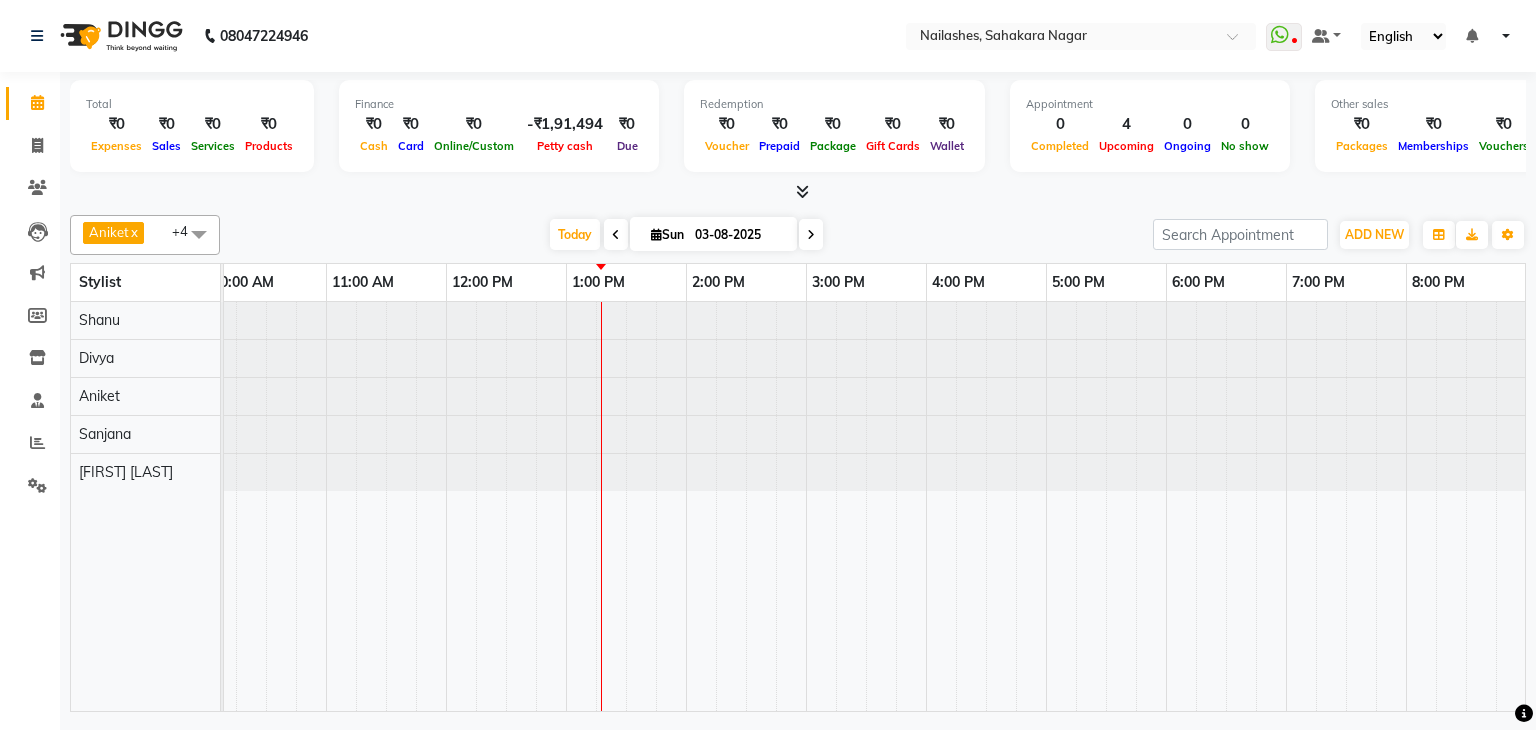 scroll, scrollTop: 0, scrollLeft: 0, axis: both 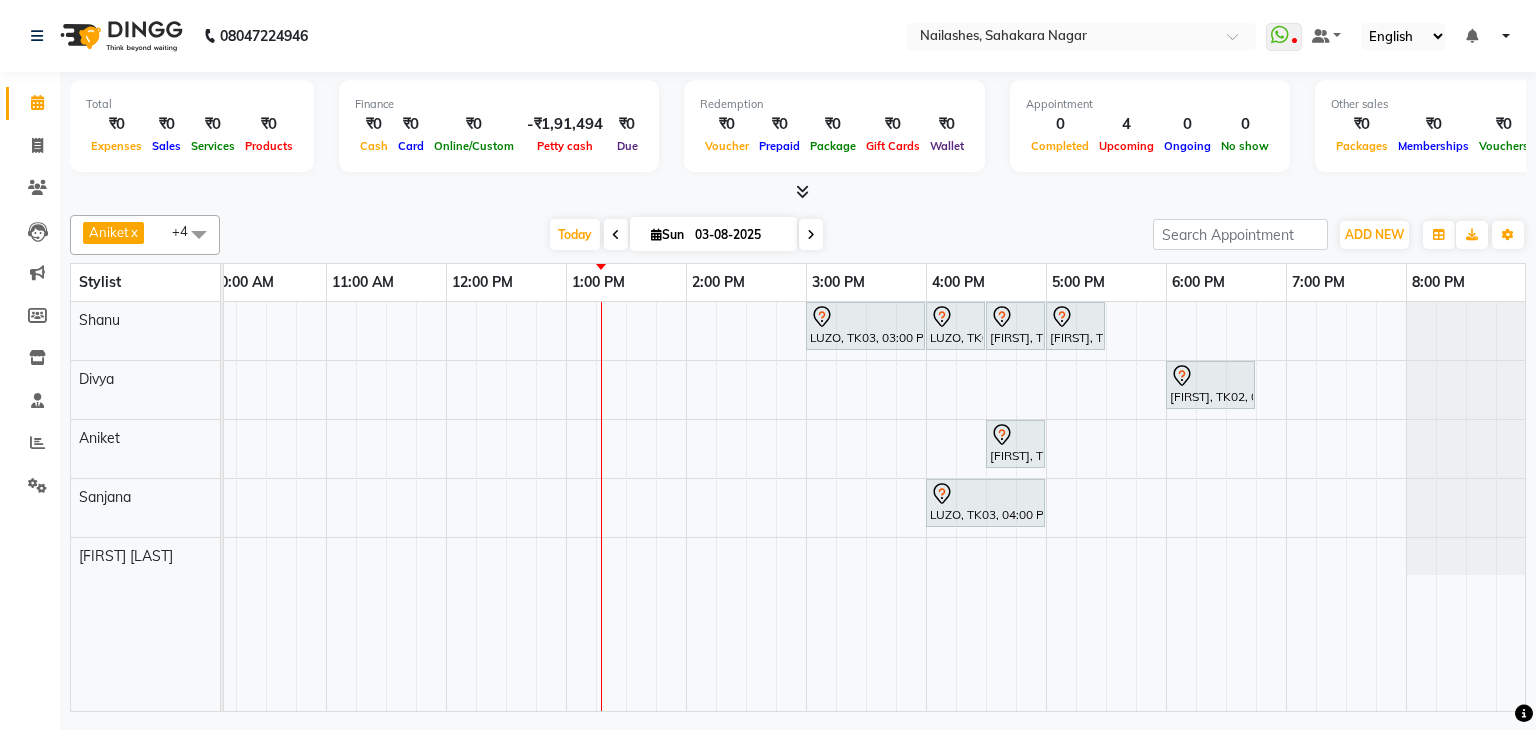 click at bounding box center (811, 235) 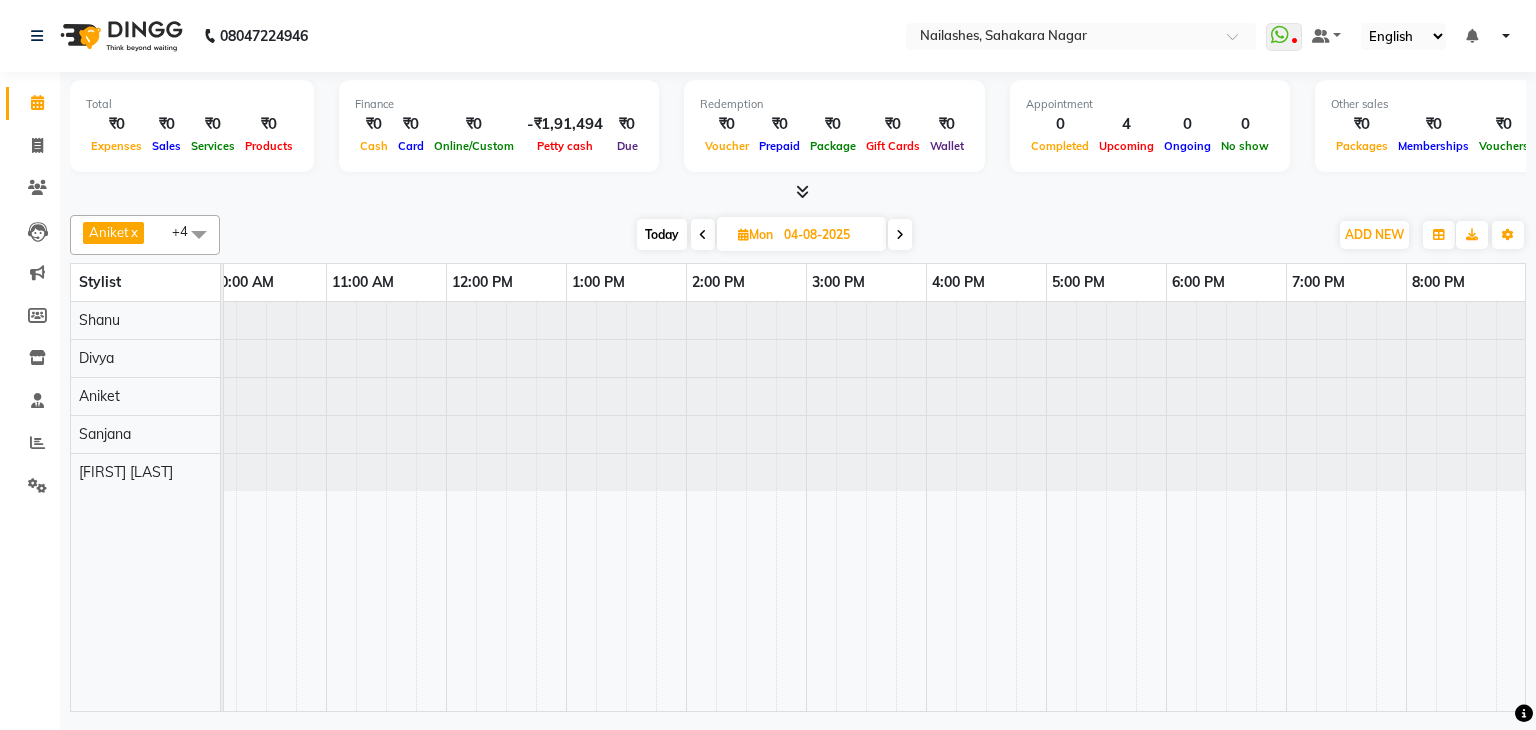 scroll, scrollTop: 0, scrollLeft: 0, axis: both 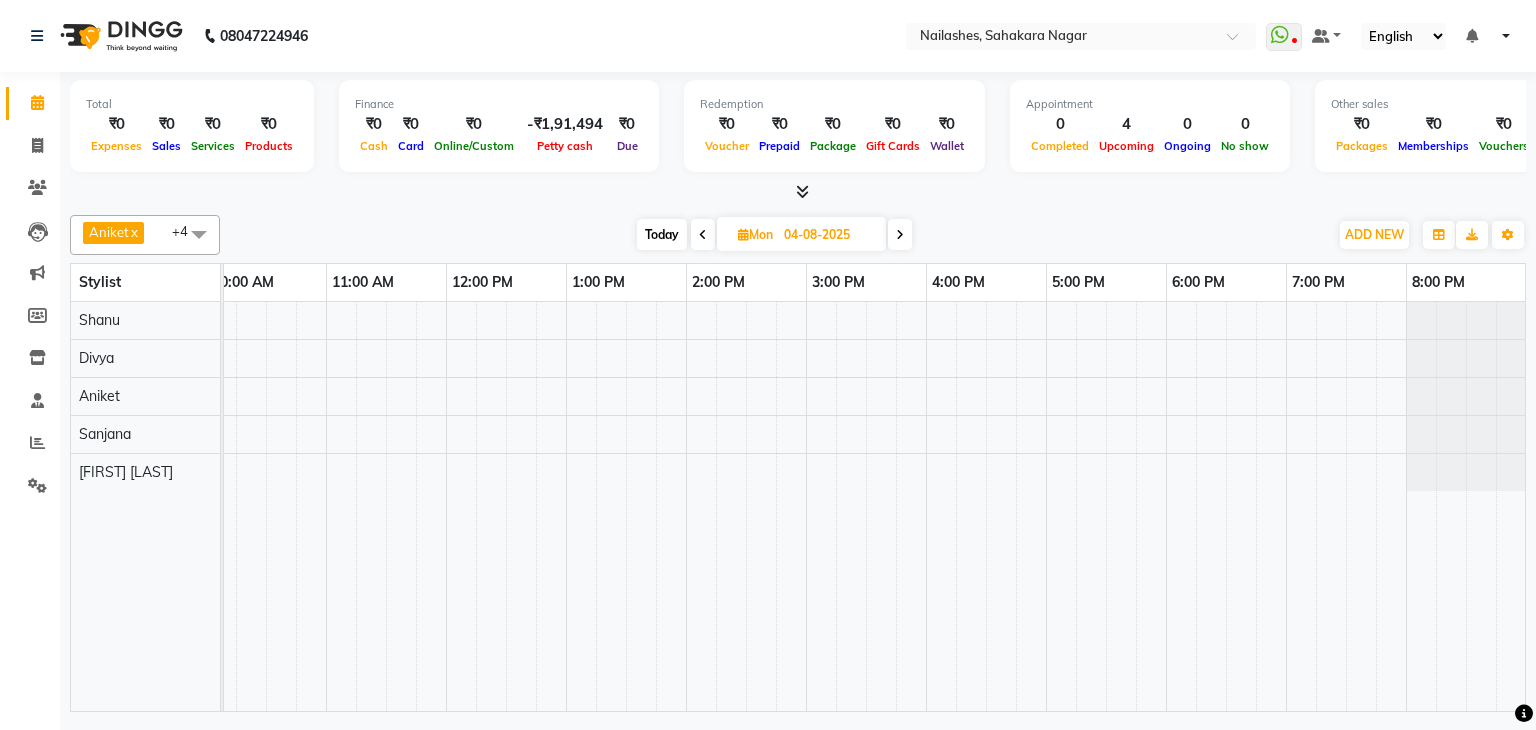 click at bounding box center [746, 506] 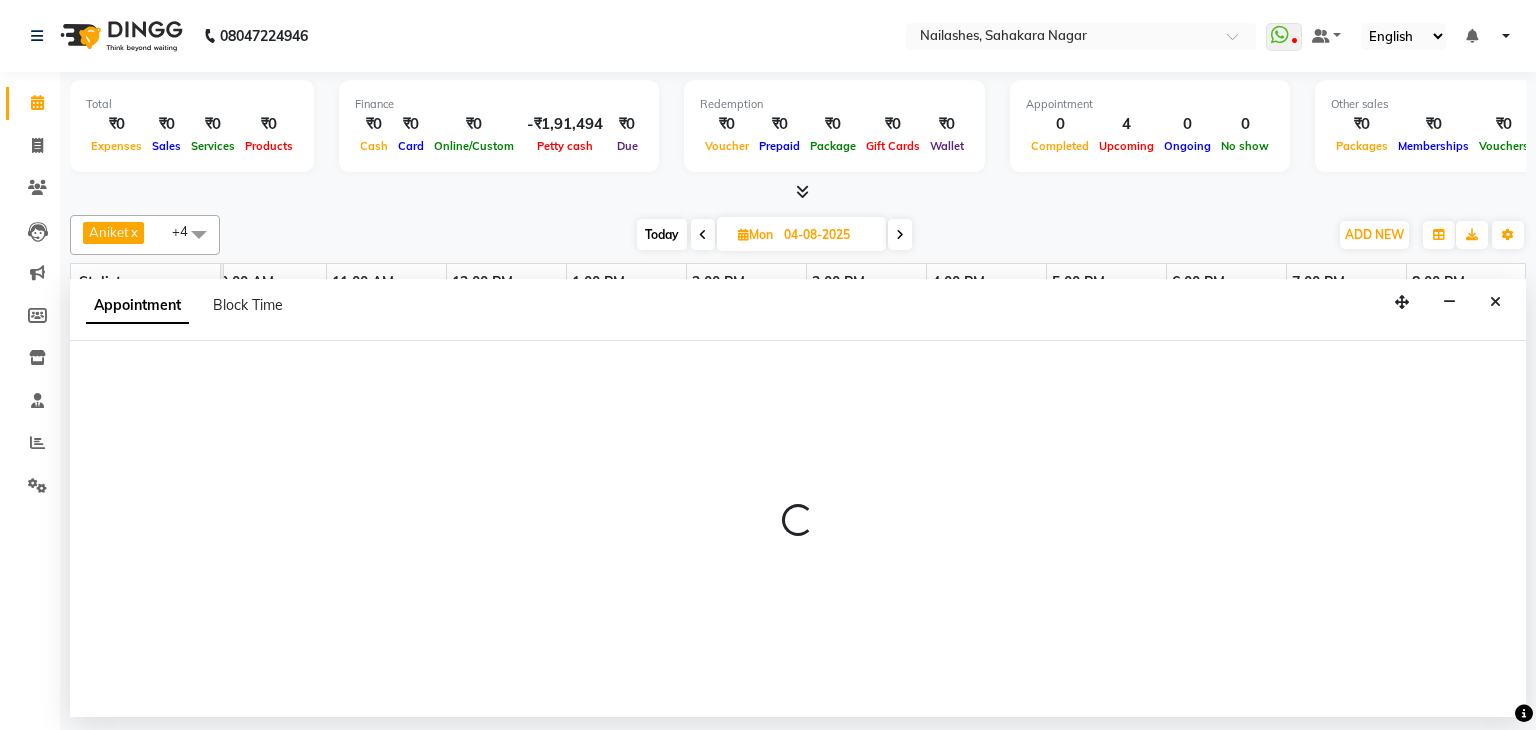 select on "86749" 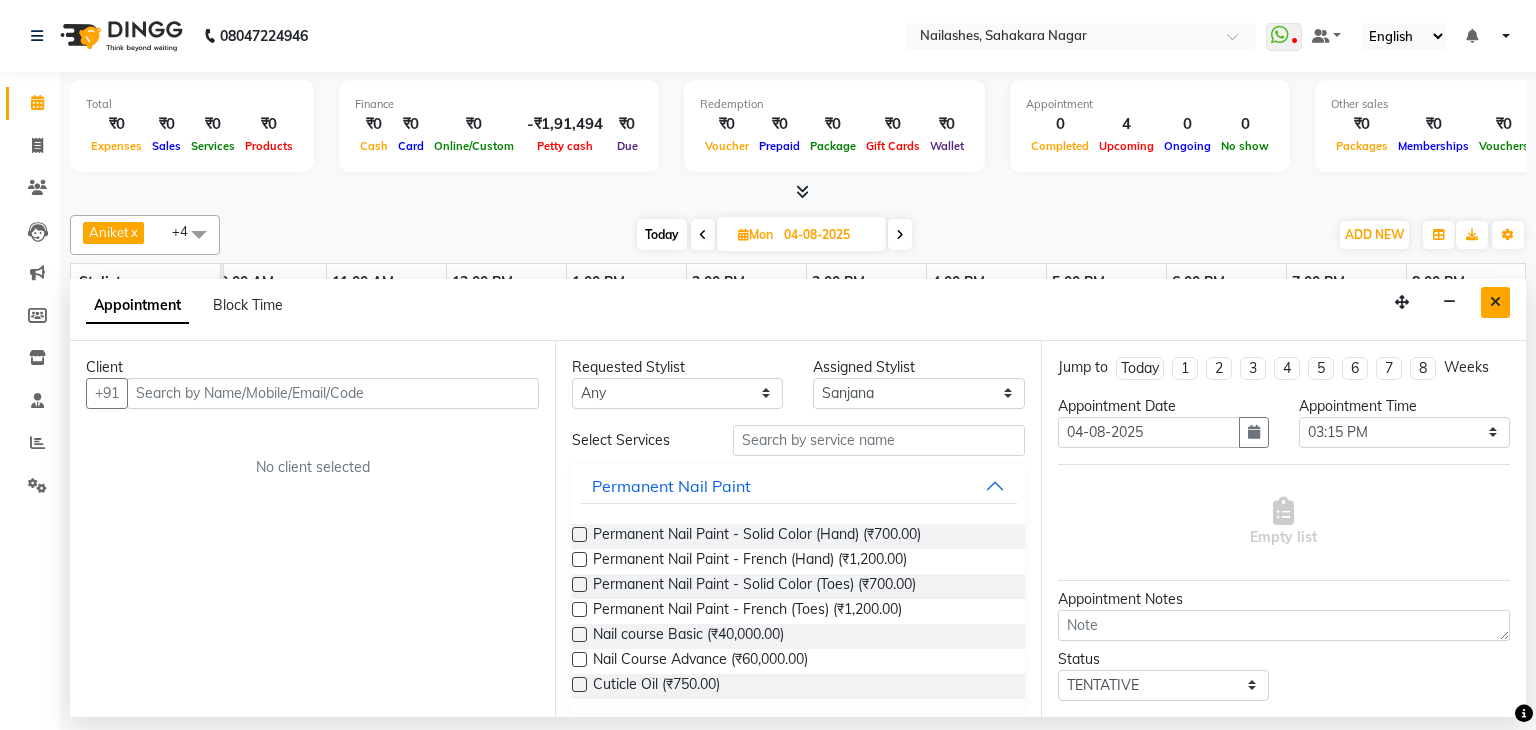 click at bounding box center [1495, 302] 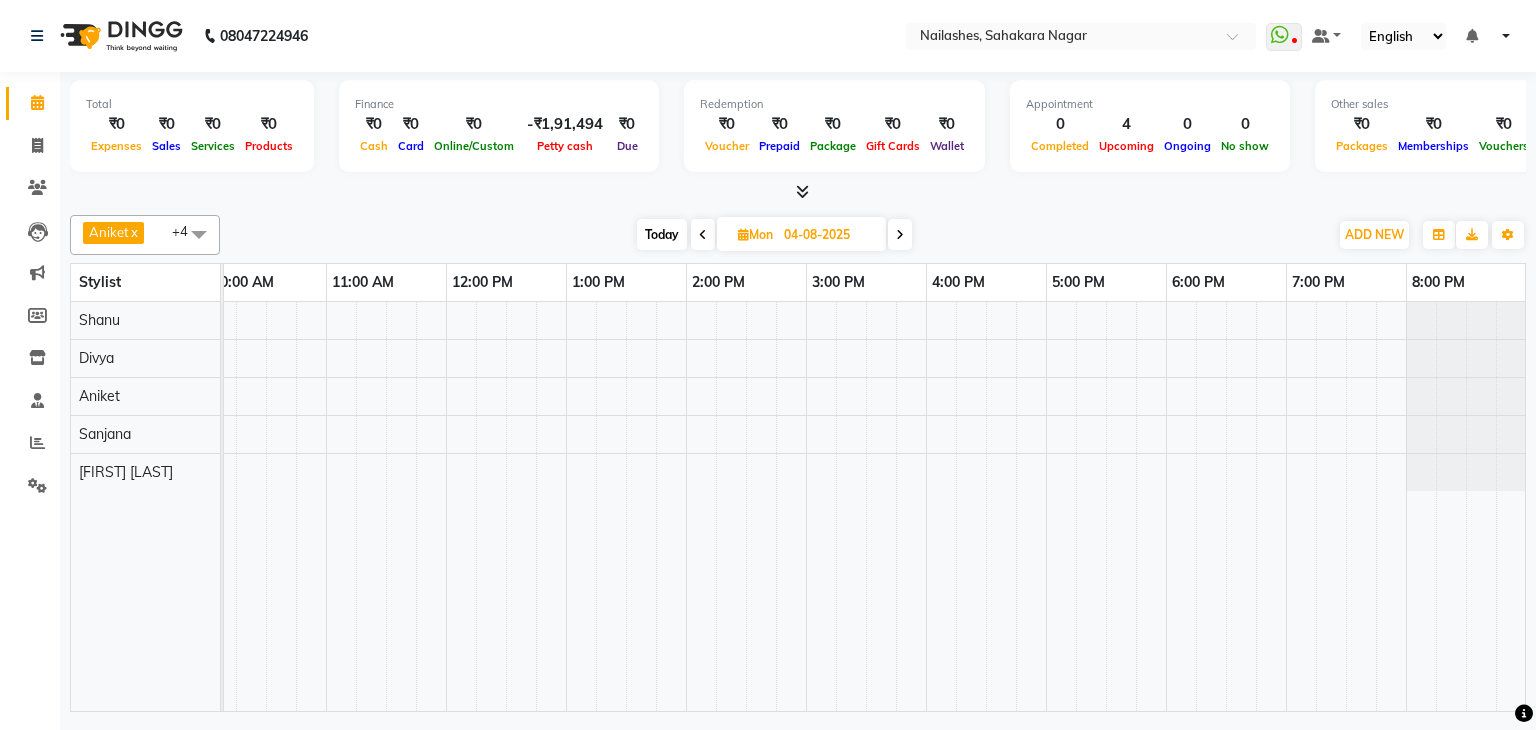 click on "Today" at bounding box center (662, 234) 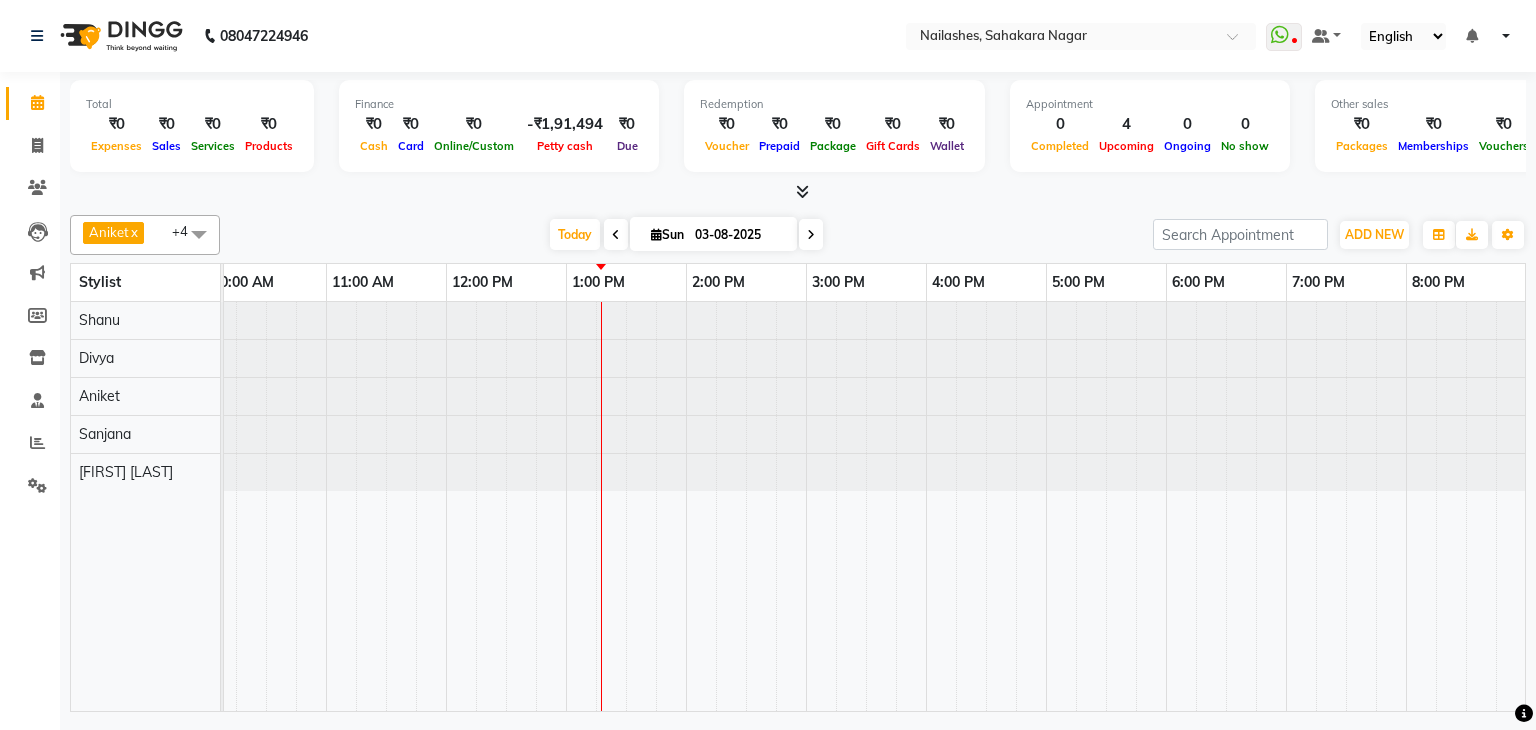 scroll, scrollTop: 0, scrollLeft: 258, axis: horizontal 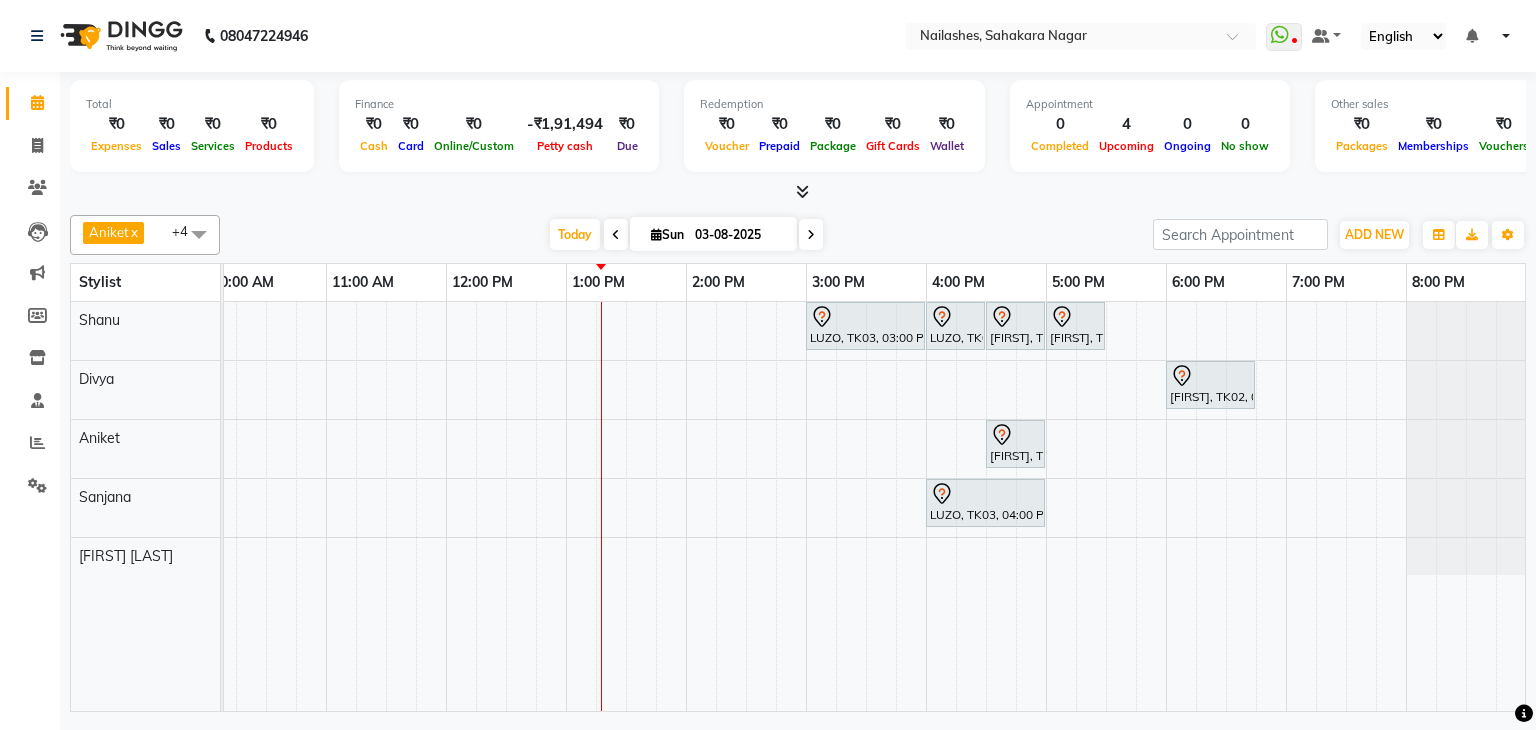 click at bounding box center [616, 235] 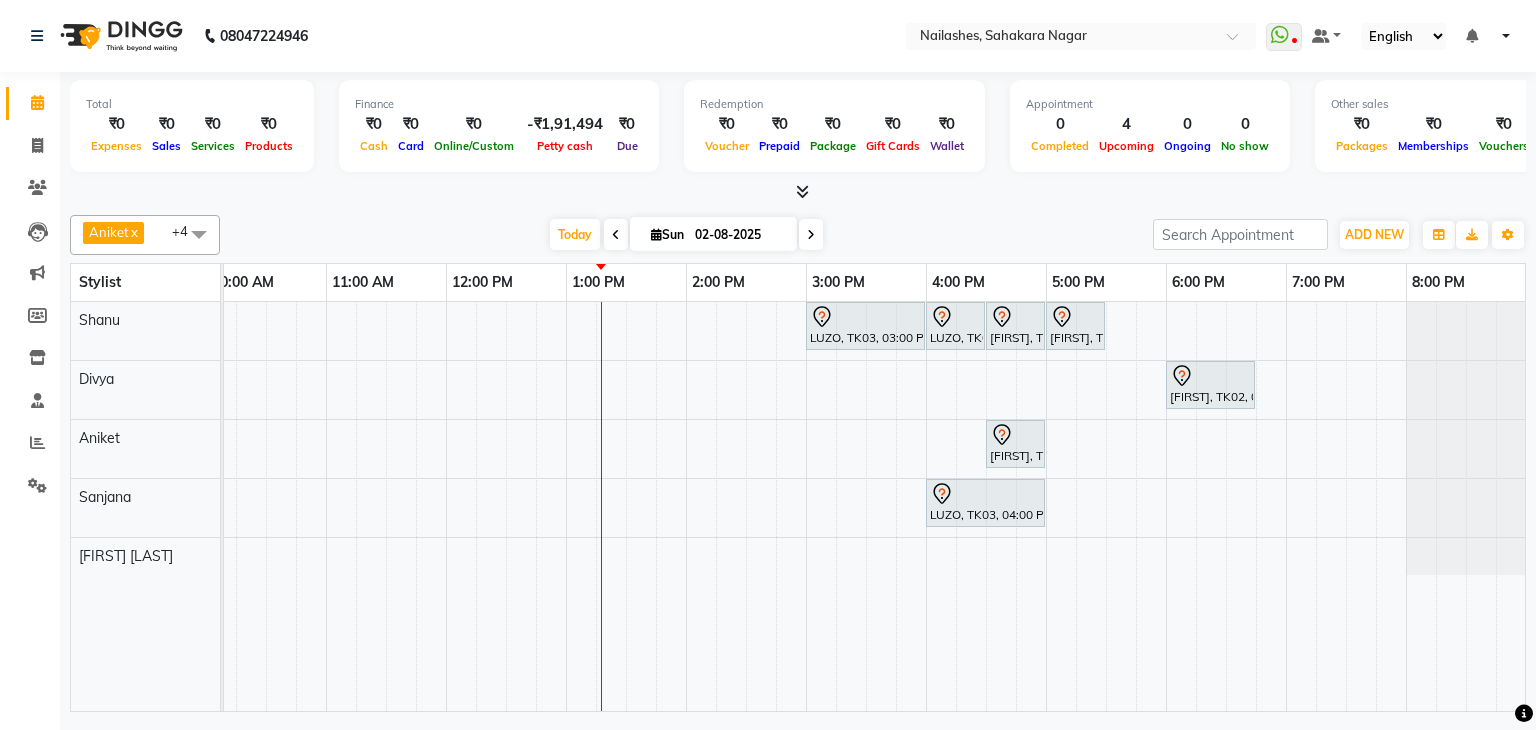 scroll, scrollTop: 0, scrollLeft: 0, axis: both 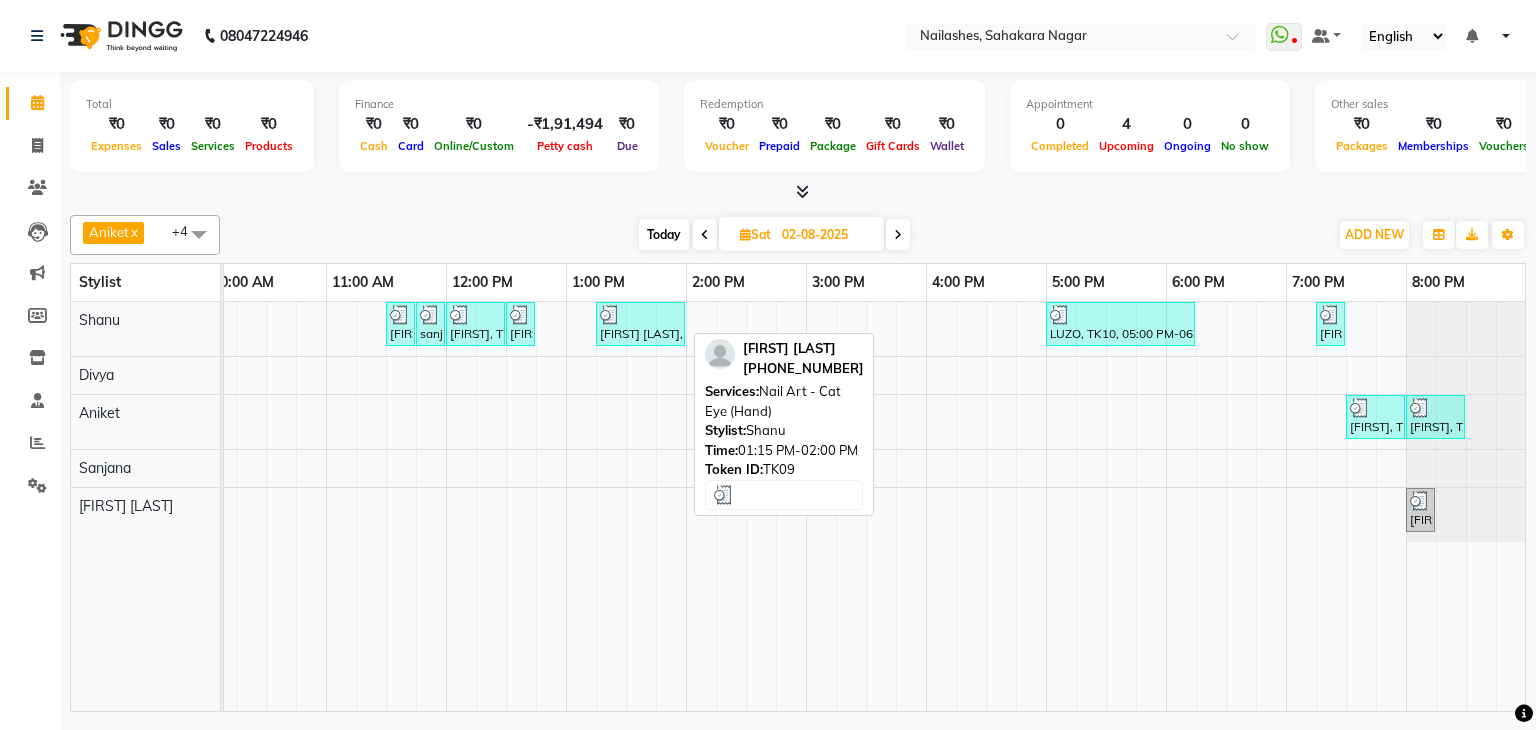 click at bounding box center (640, 315) 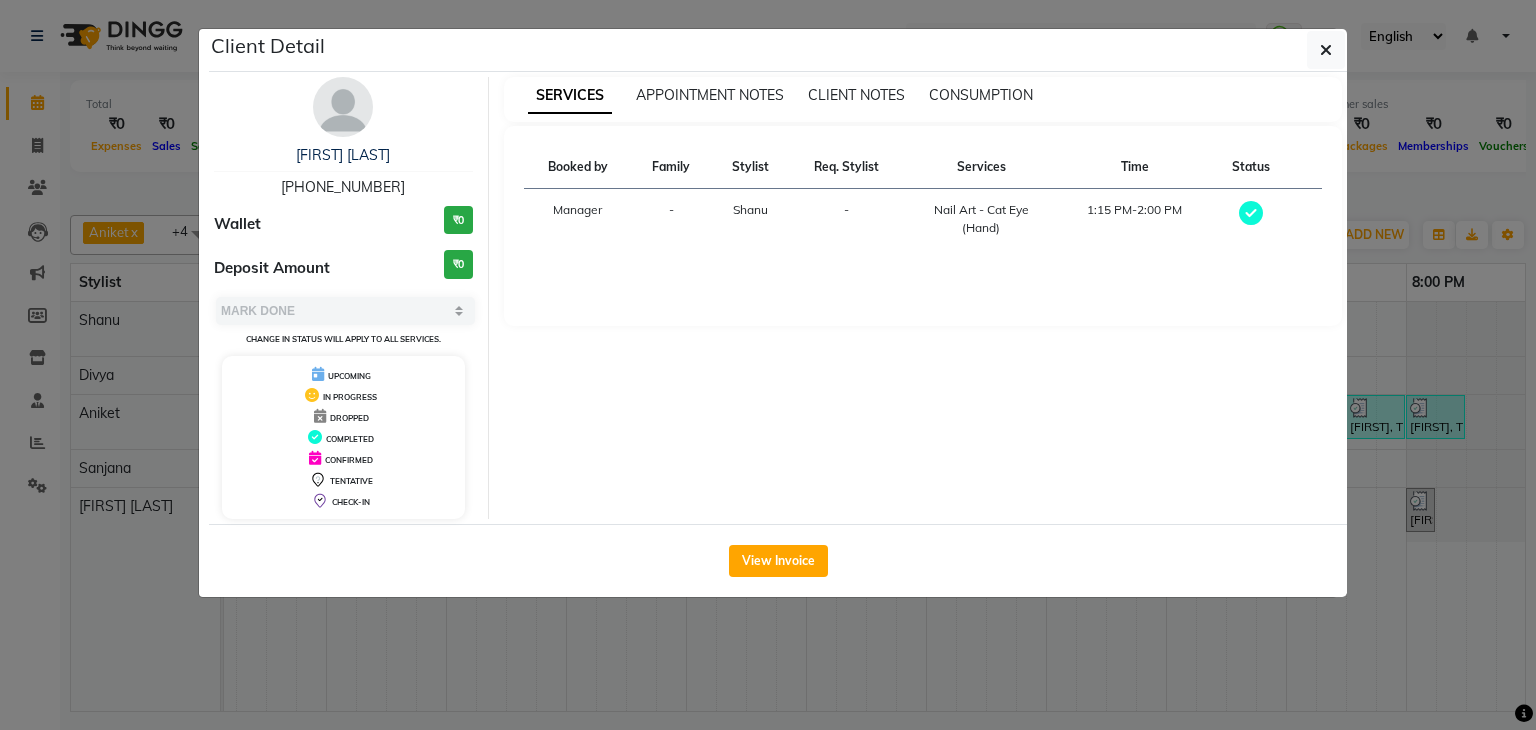 click on "[PHONE_NUMBER]" at bounding box center [343, 187] 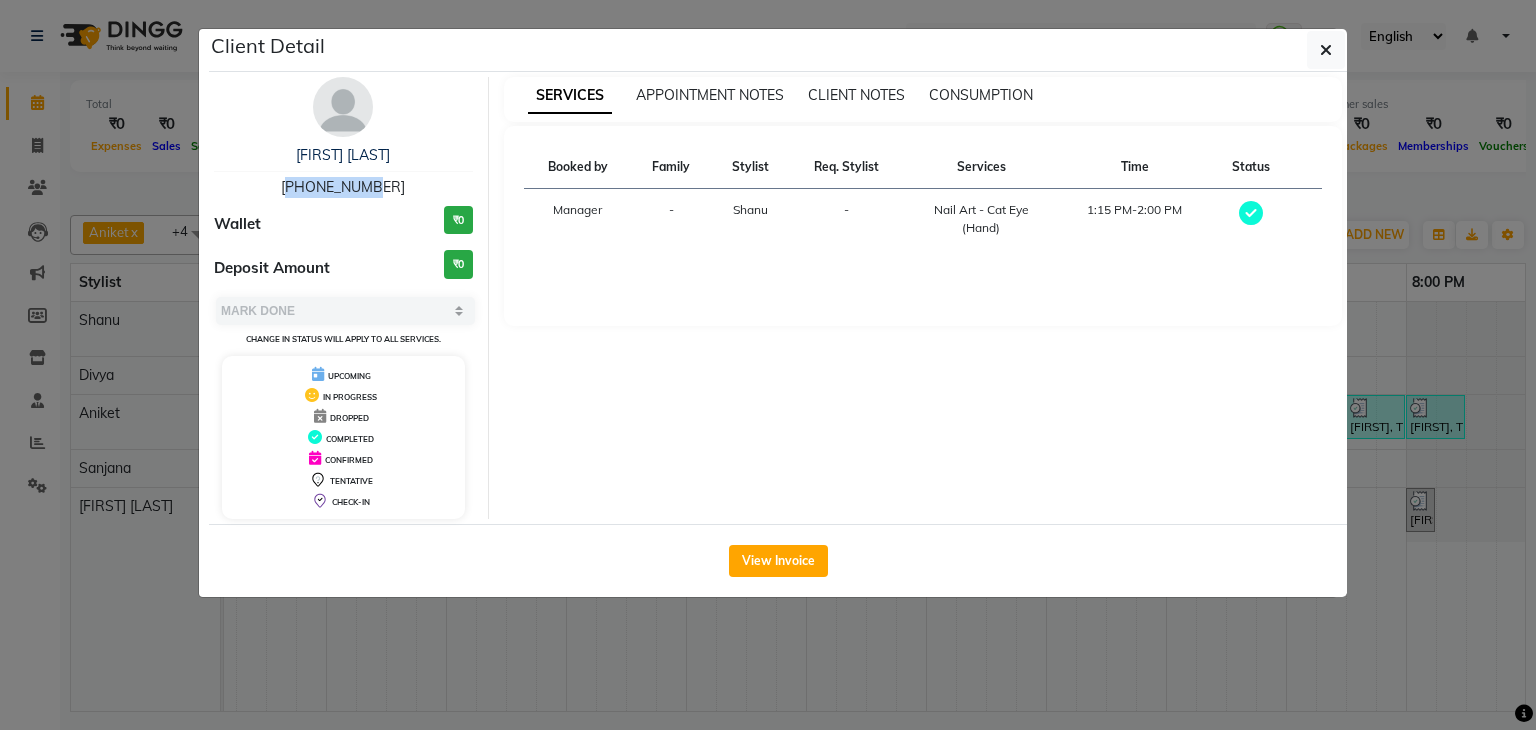 click on "[PHONE_NUMBER]" at bounding box center (343, 187) 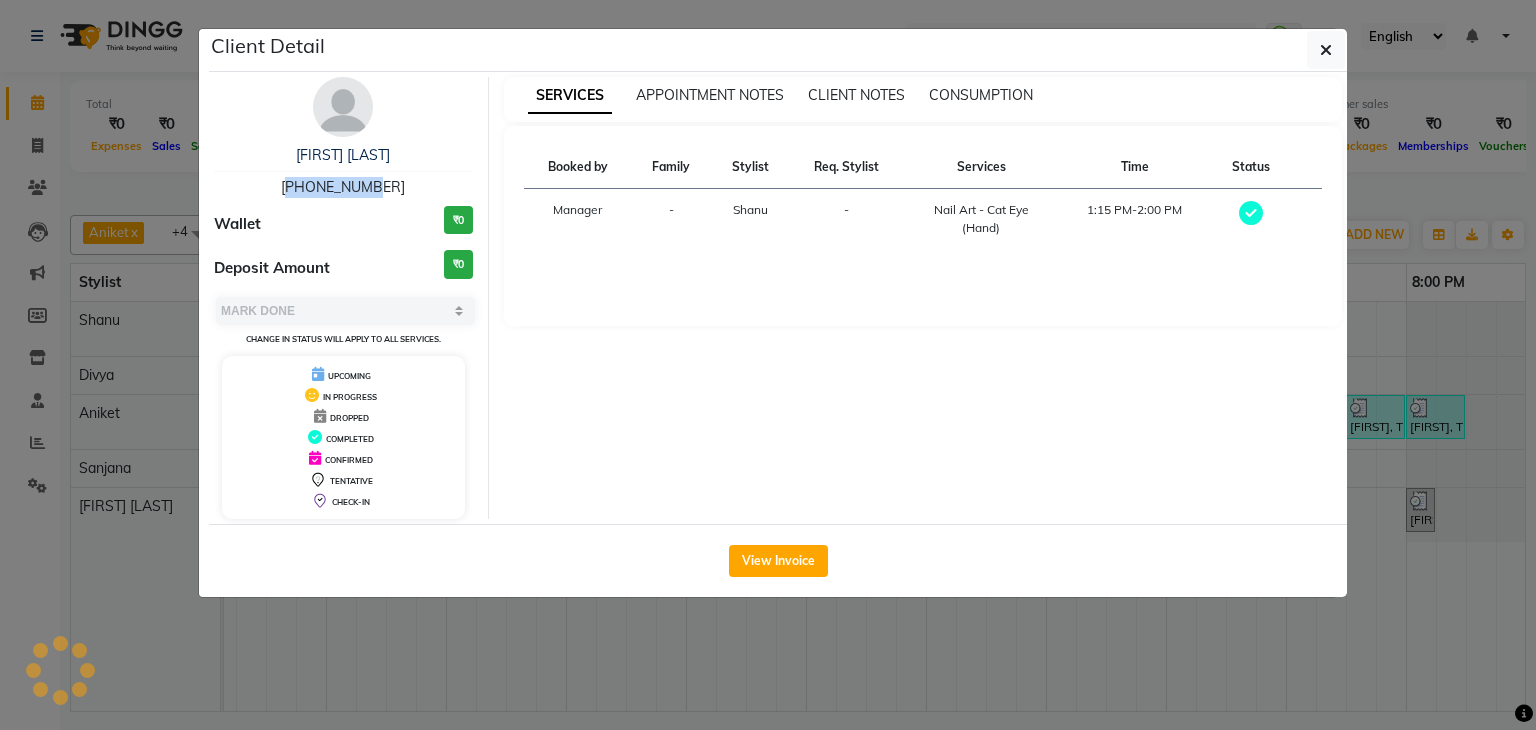 copy on "[PHONE_NUMBER]" 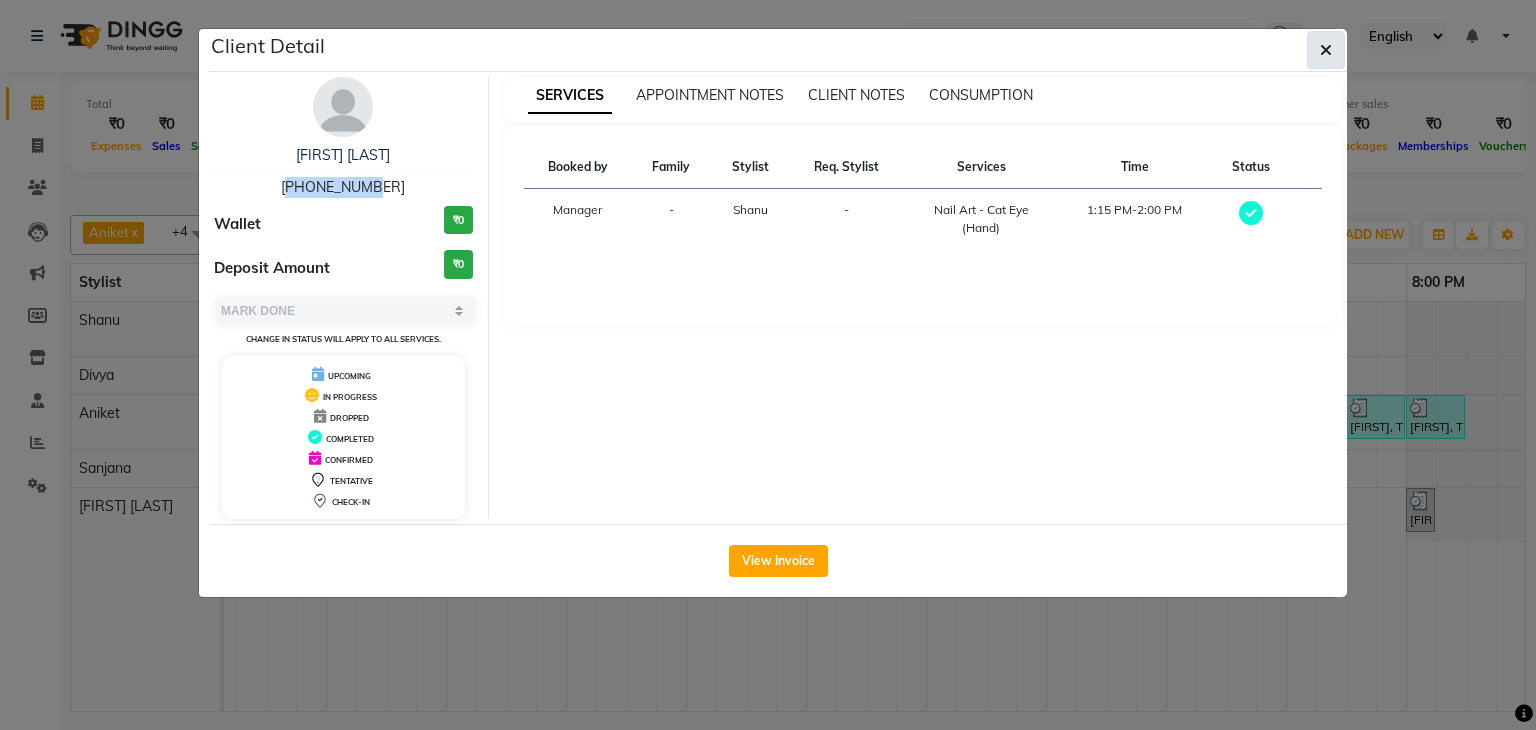 click 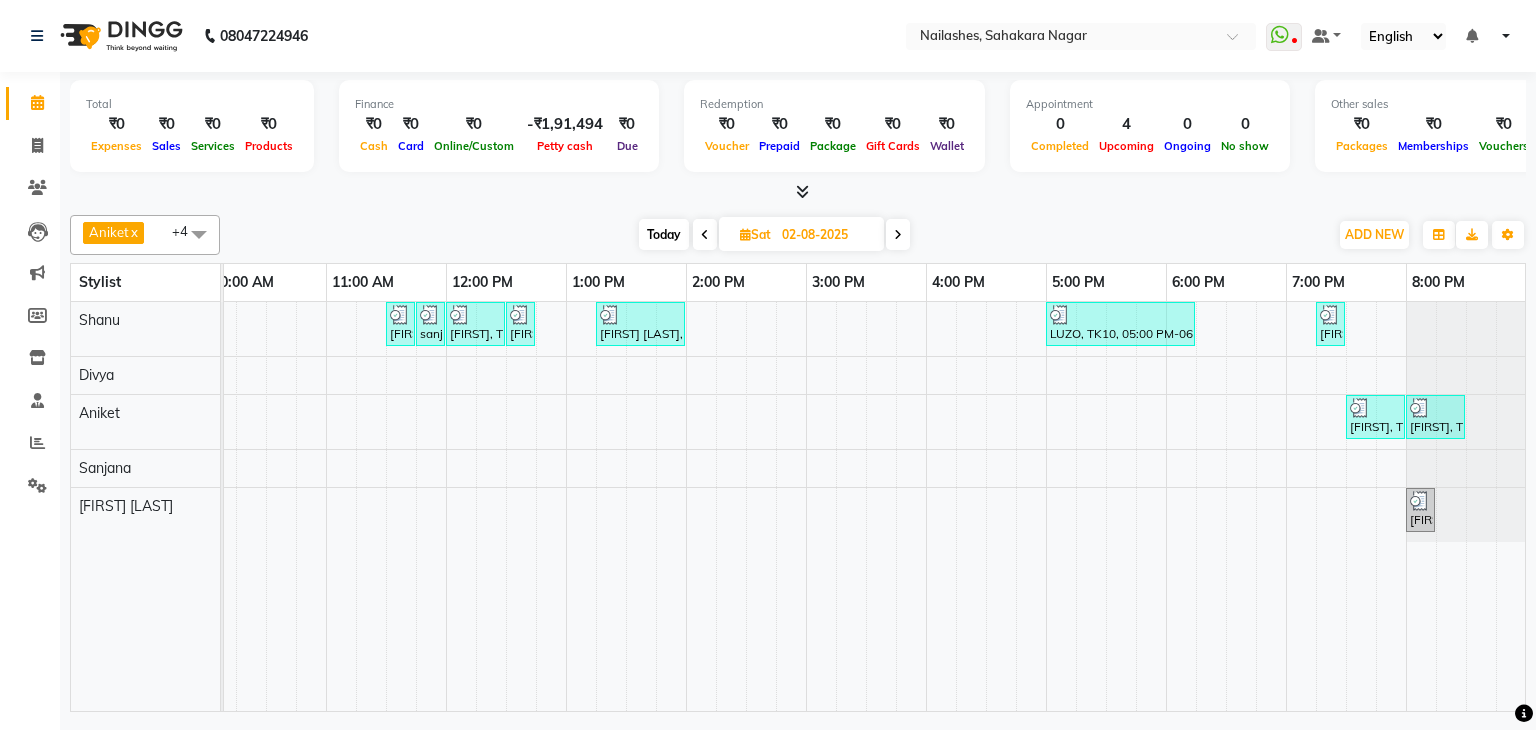 click at bounding box center [898, 234] 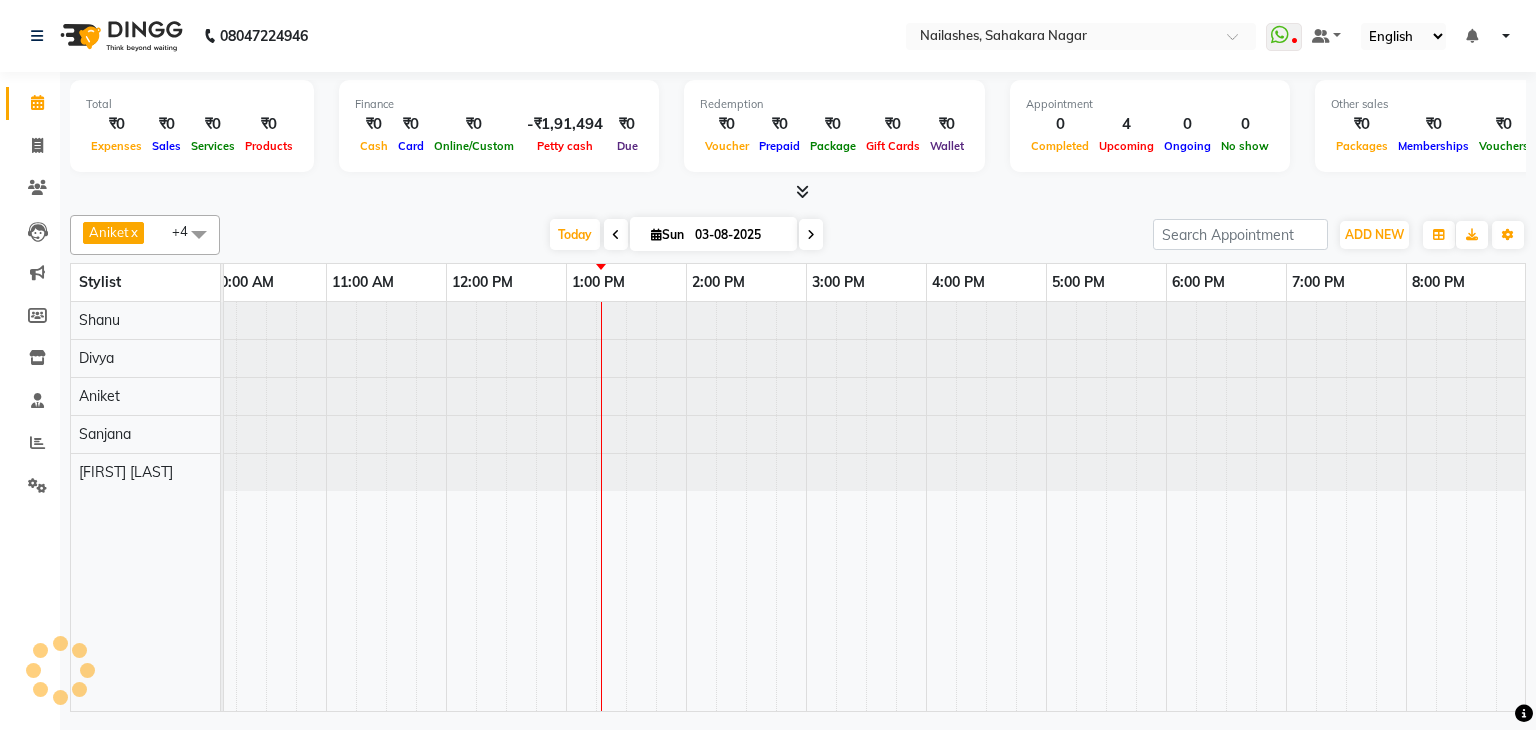 scroll, scrollTop: 0, scrollLeft: 0, axis: both 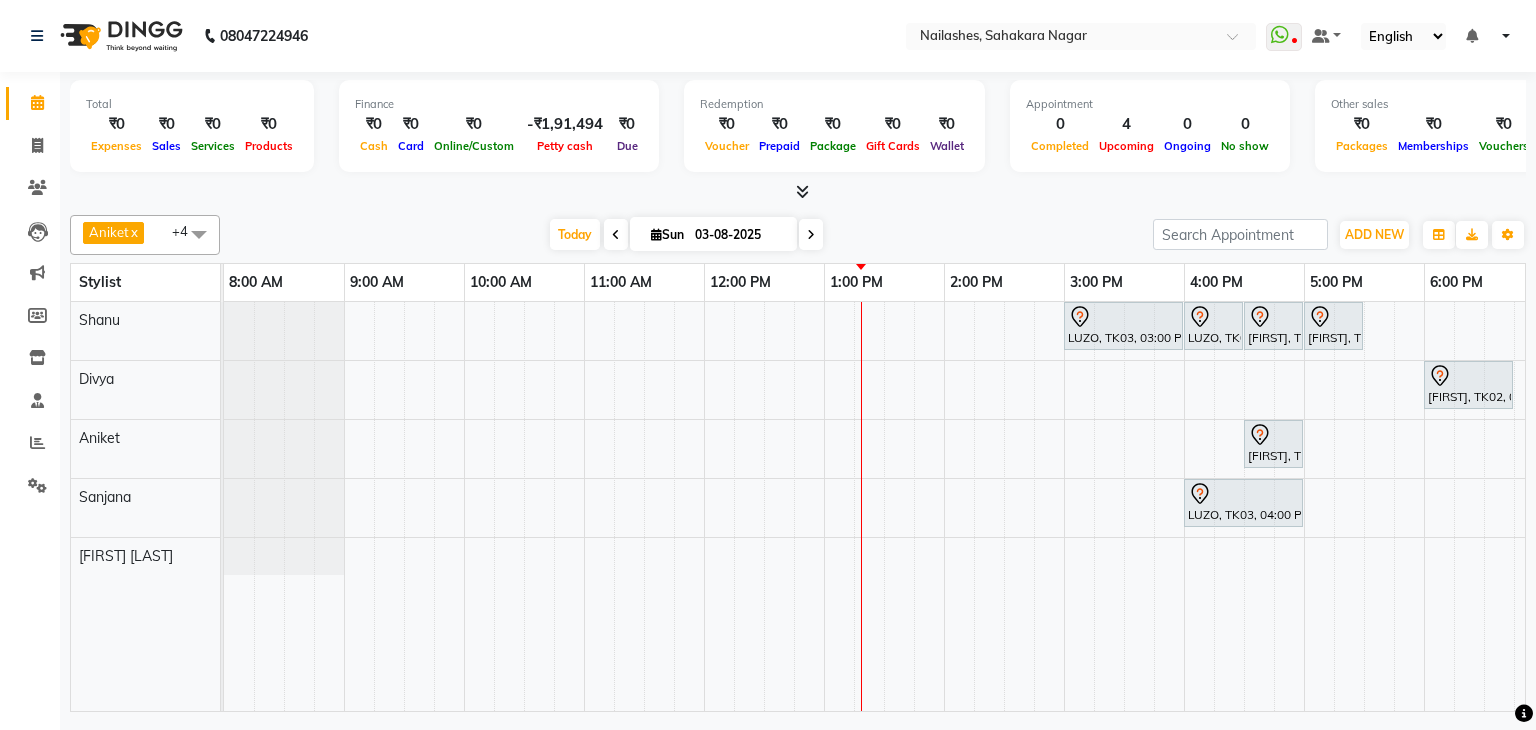 click at bounding box center (802, 191) 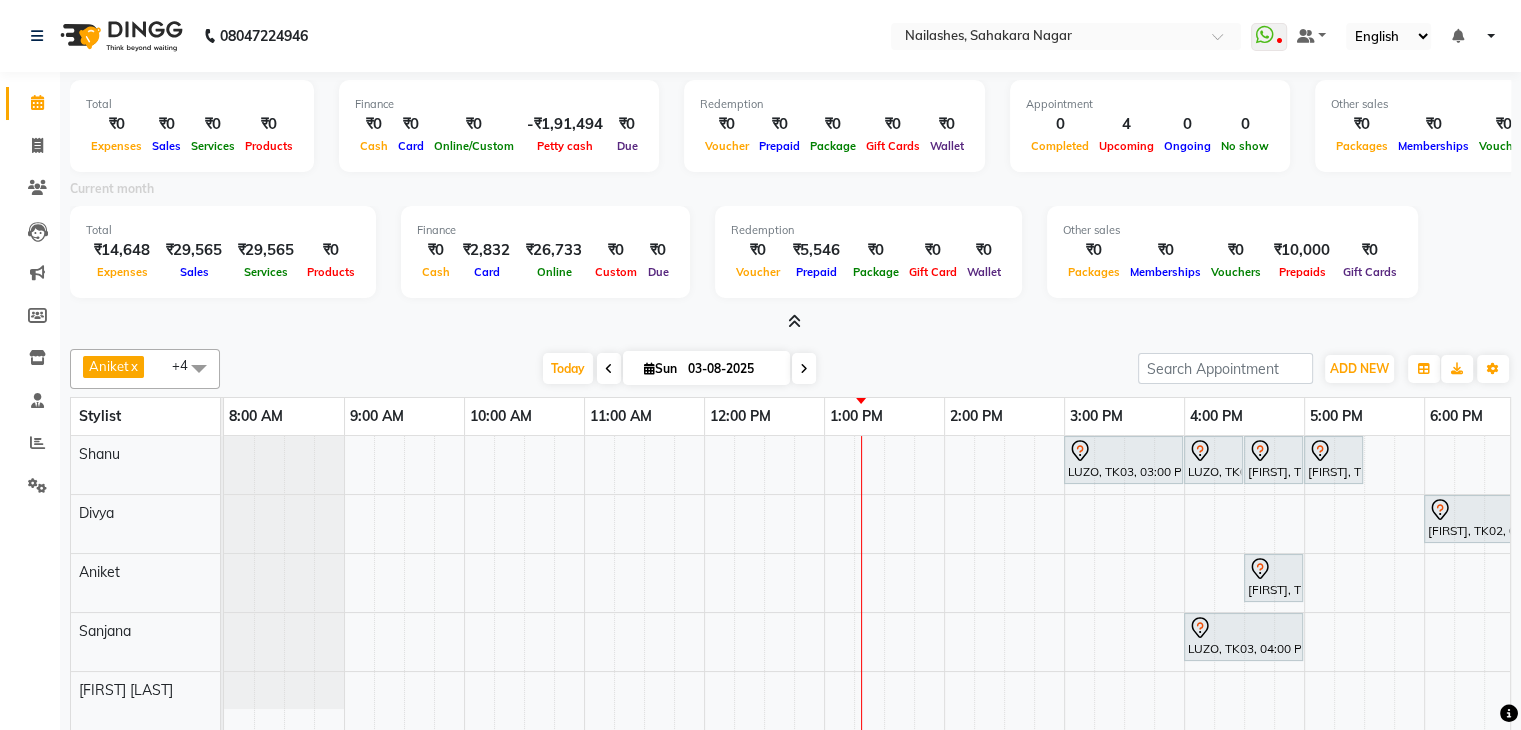 click at bounding box center [794, 321] 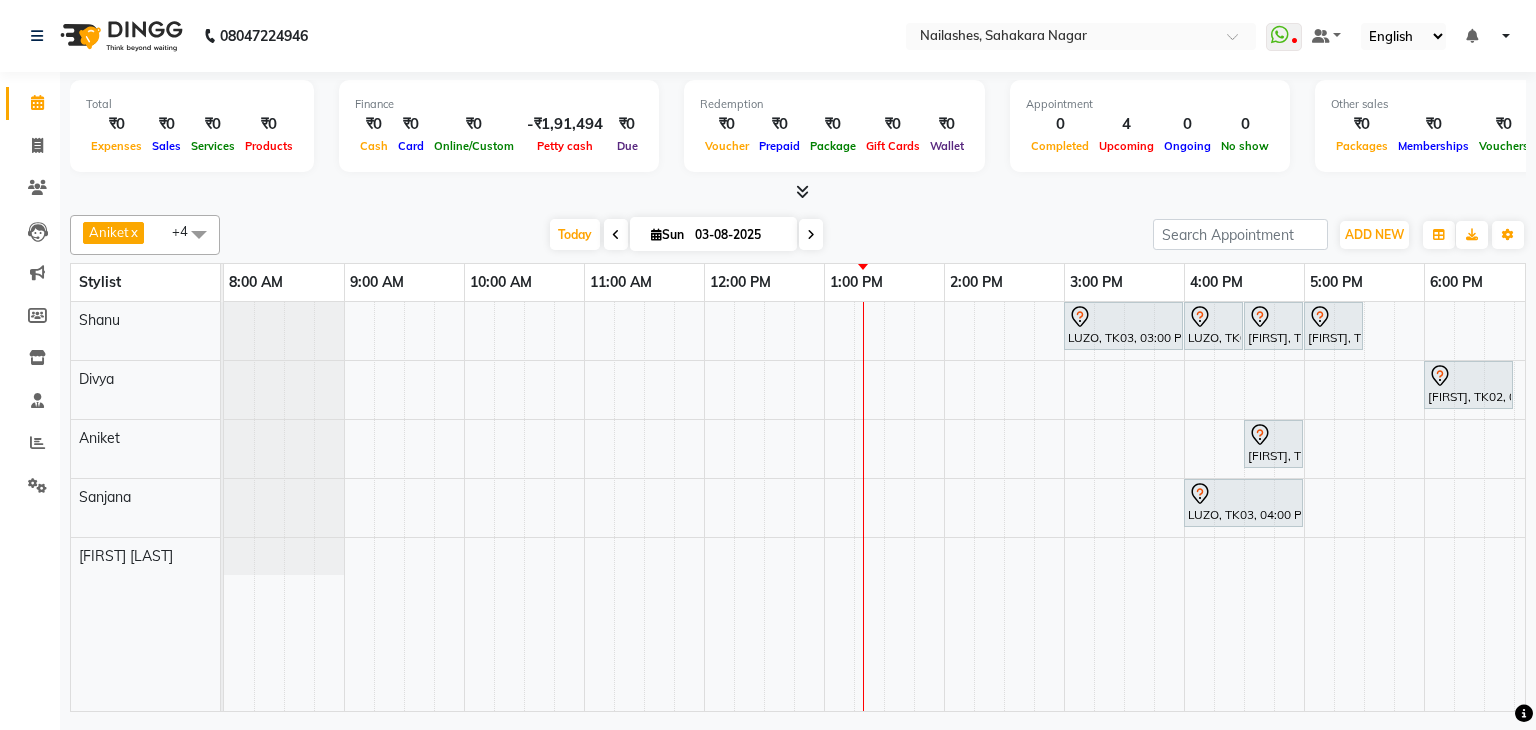 scroll, scrollTop: 0, scrollLeft: 105, axis: horizontal 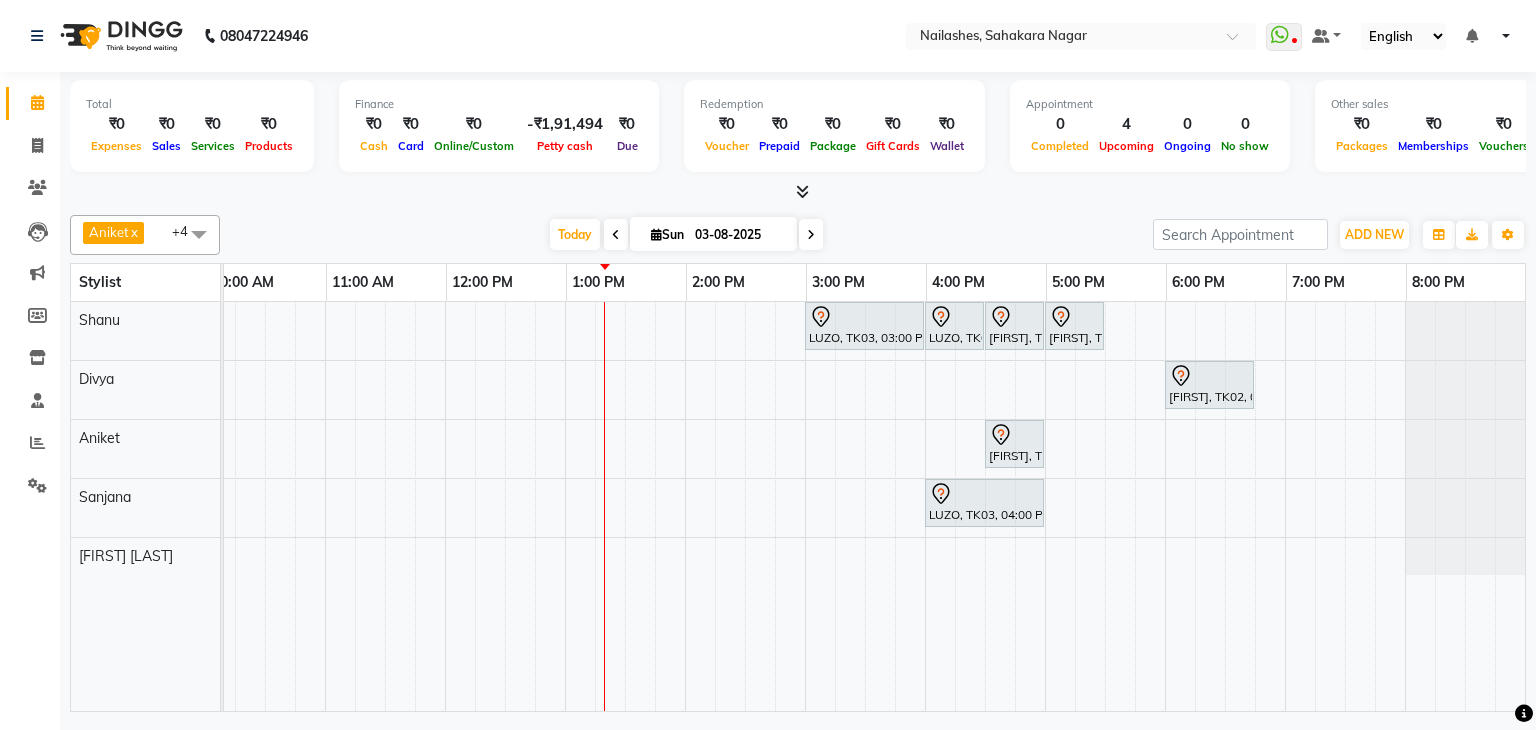click at bounding box center [616, 234] 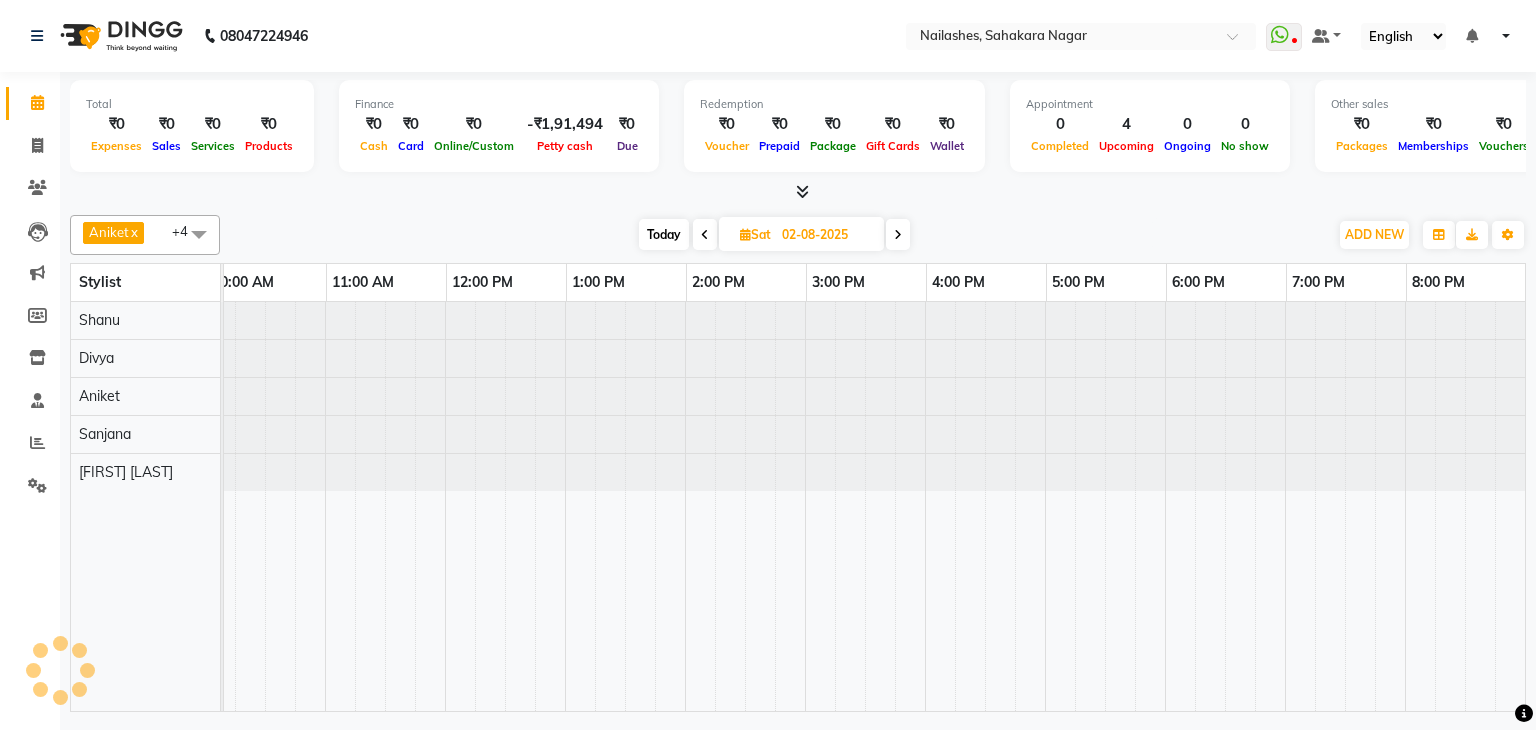 scroll, scrollTop: 0, scrollLeft: 0, axis: both 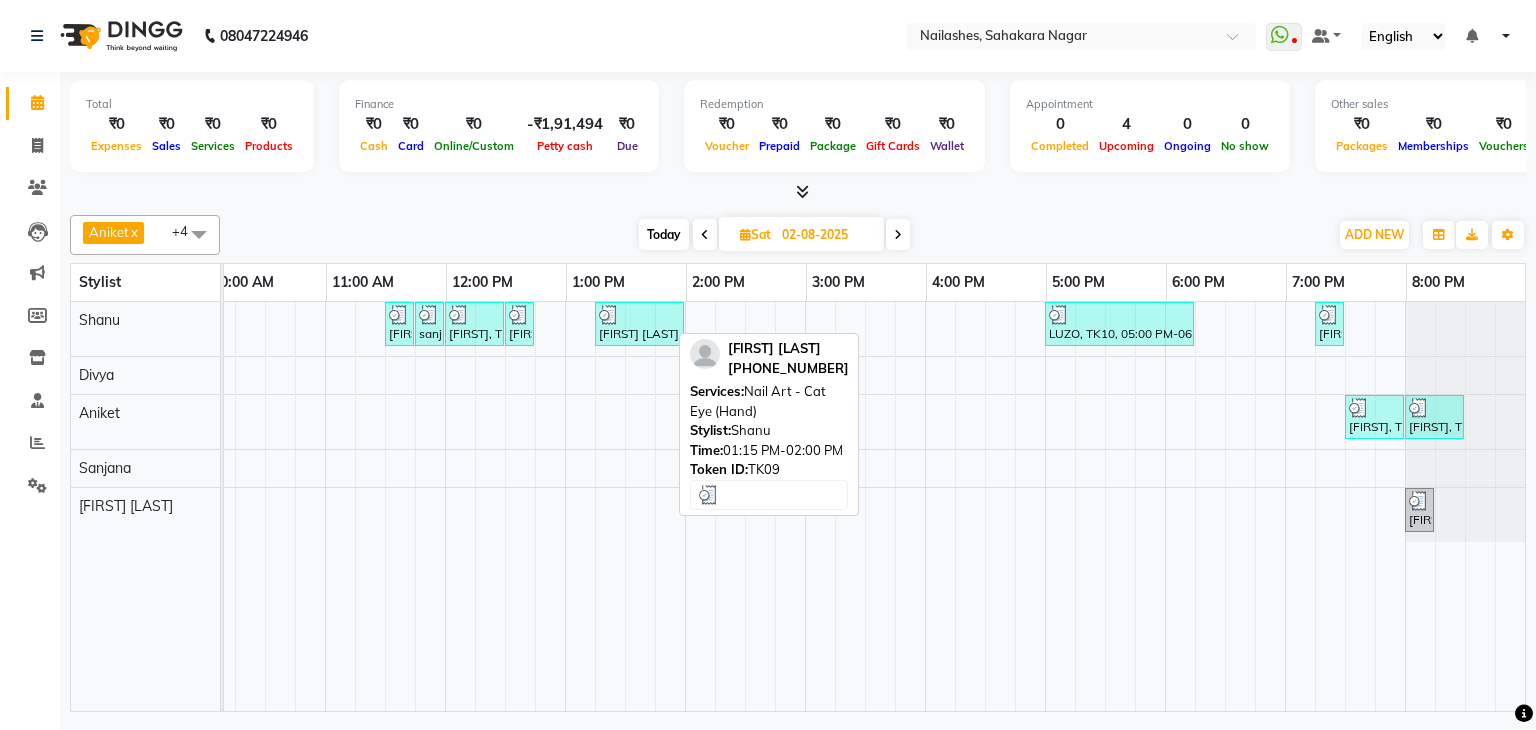 click at bounding box center (639, 315) 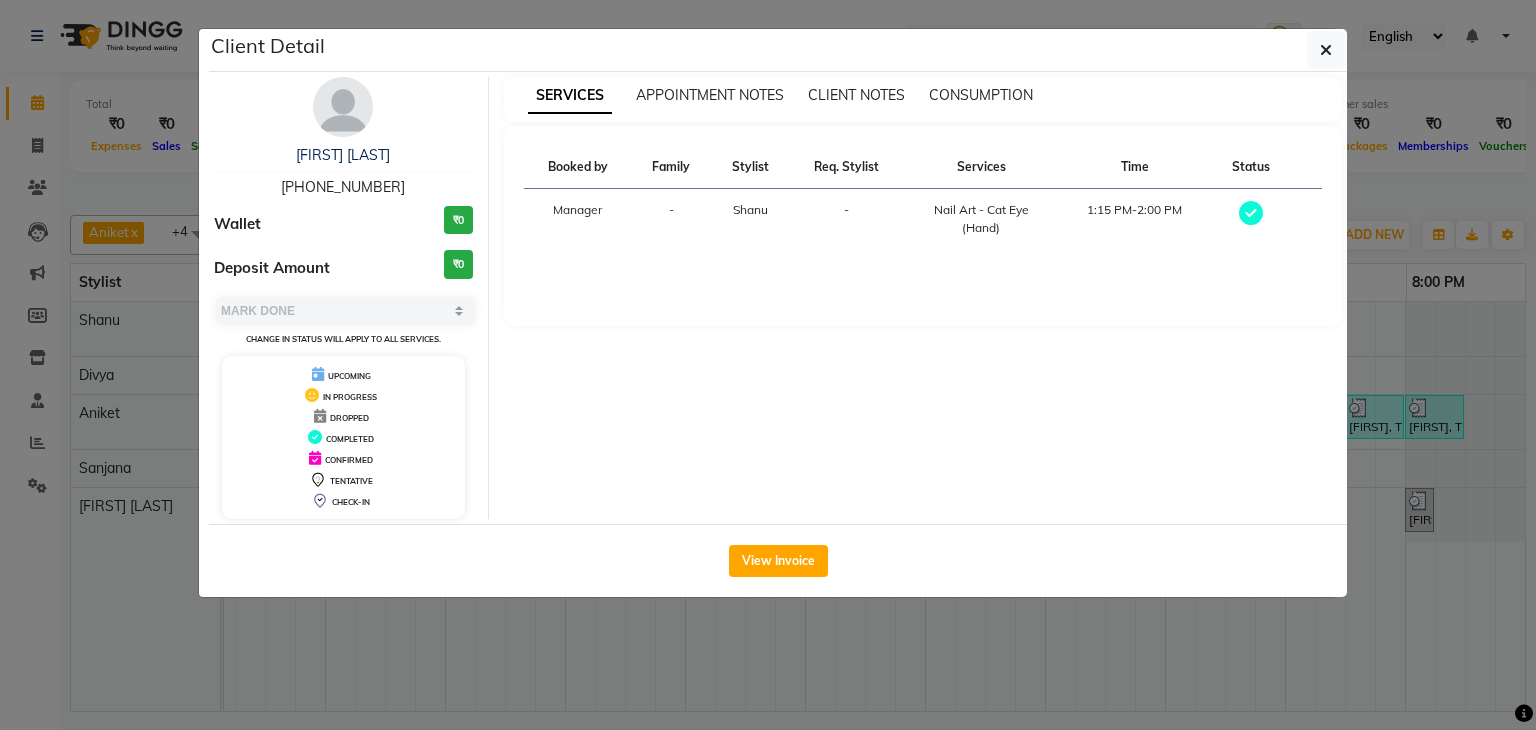 click on "[PHONE_NUMBER]" at bounding box center [343, 187] 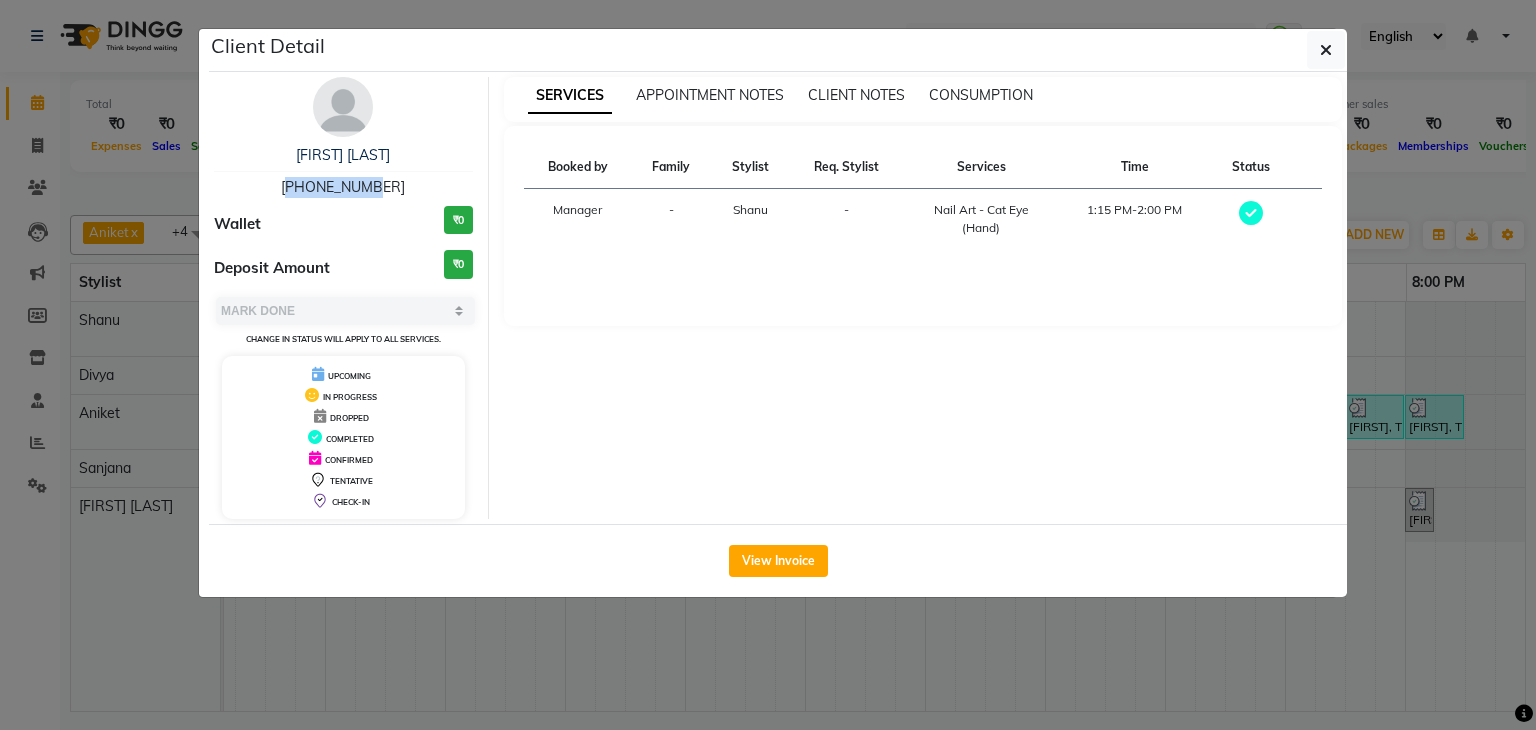 click on "[PHONE_NUMBER]" at bounding box center (343, 187) 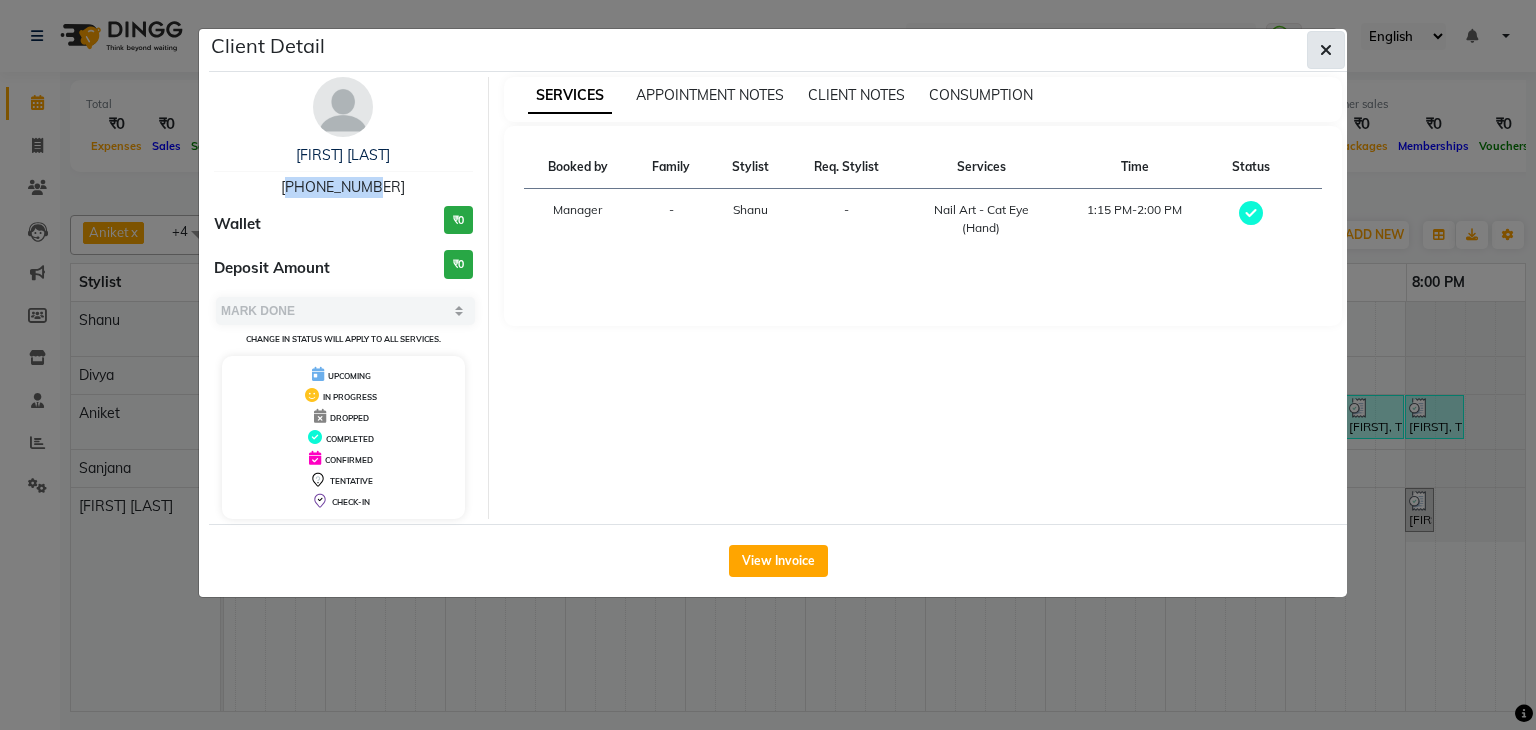 click 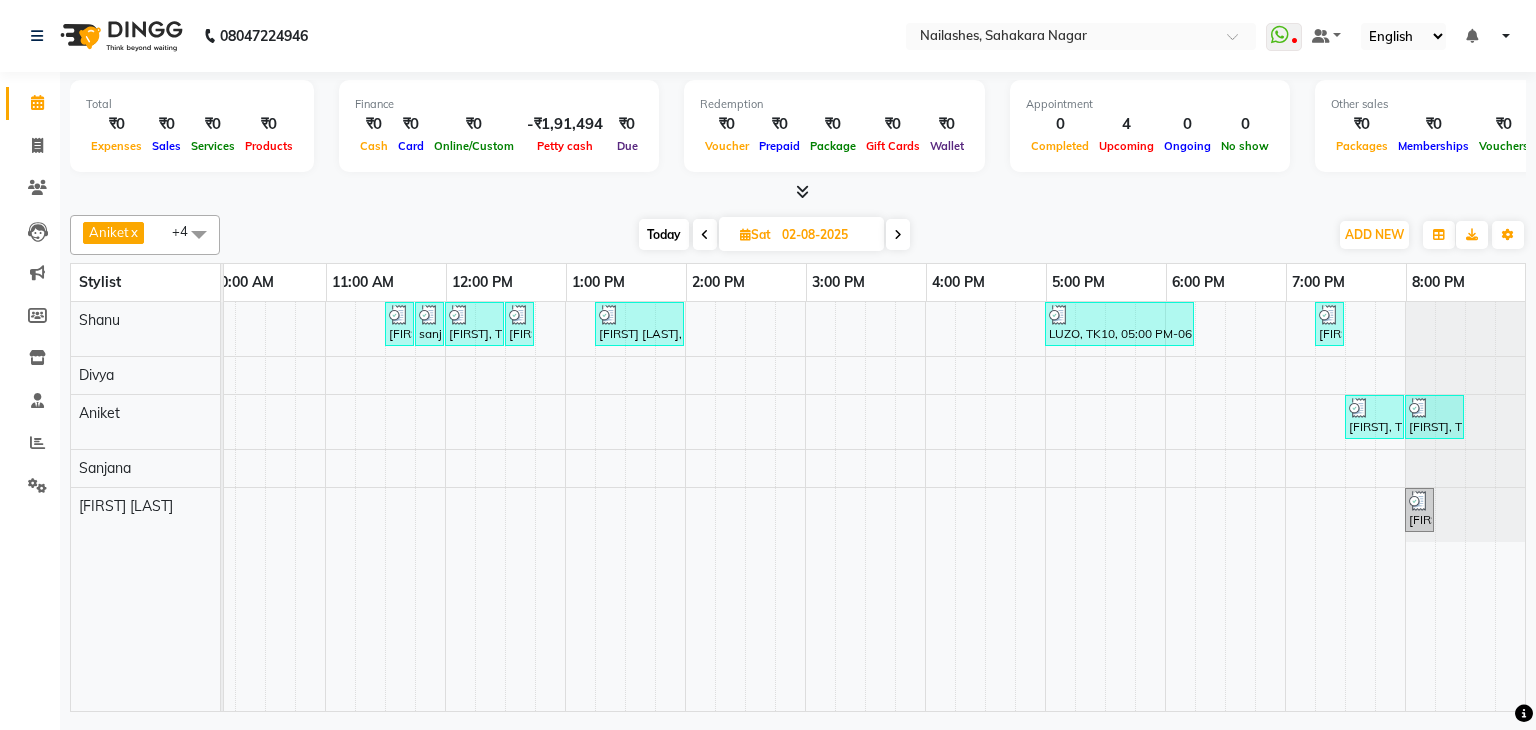click at bounding box center (898, 235) 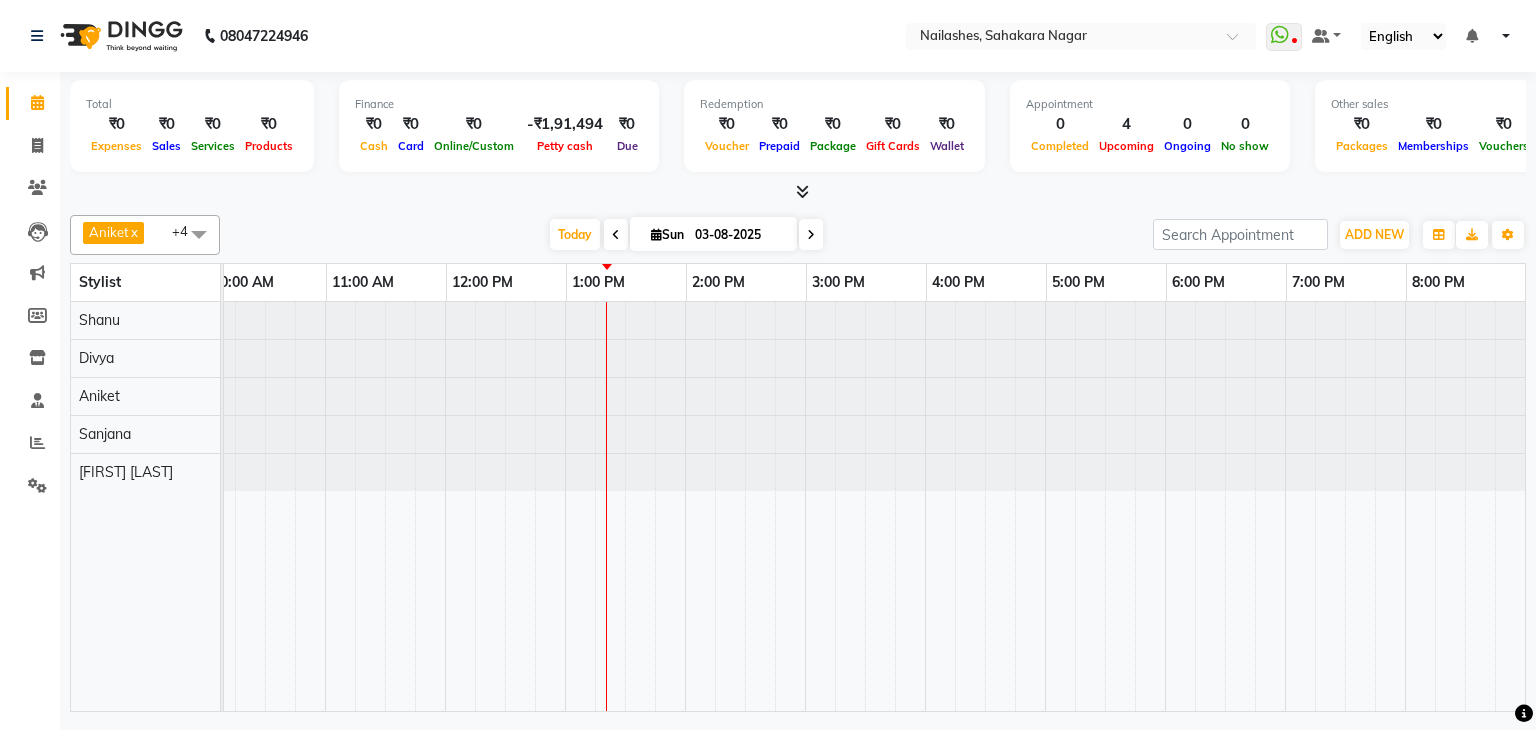 scroll, scrollTop: 0, scrollLeft: 258, axis: horizontal 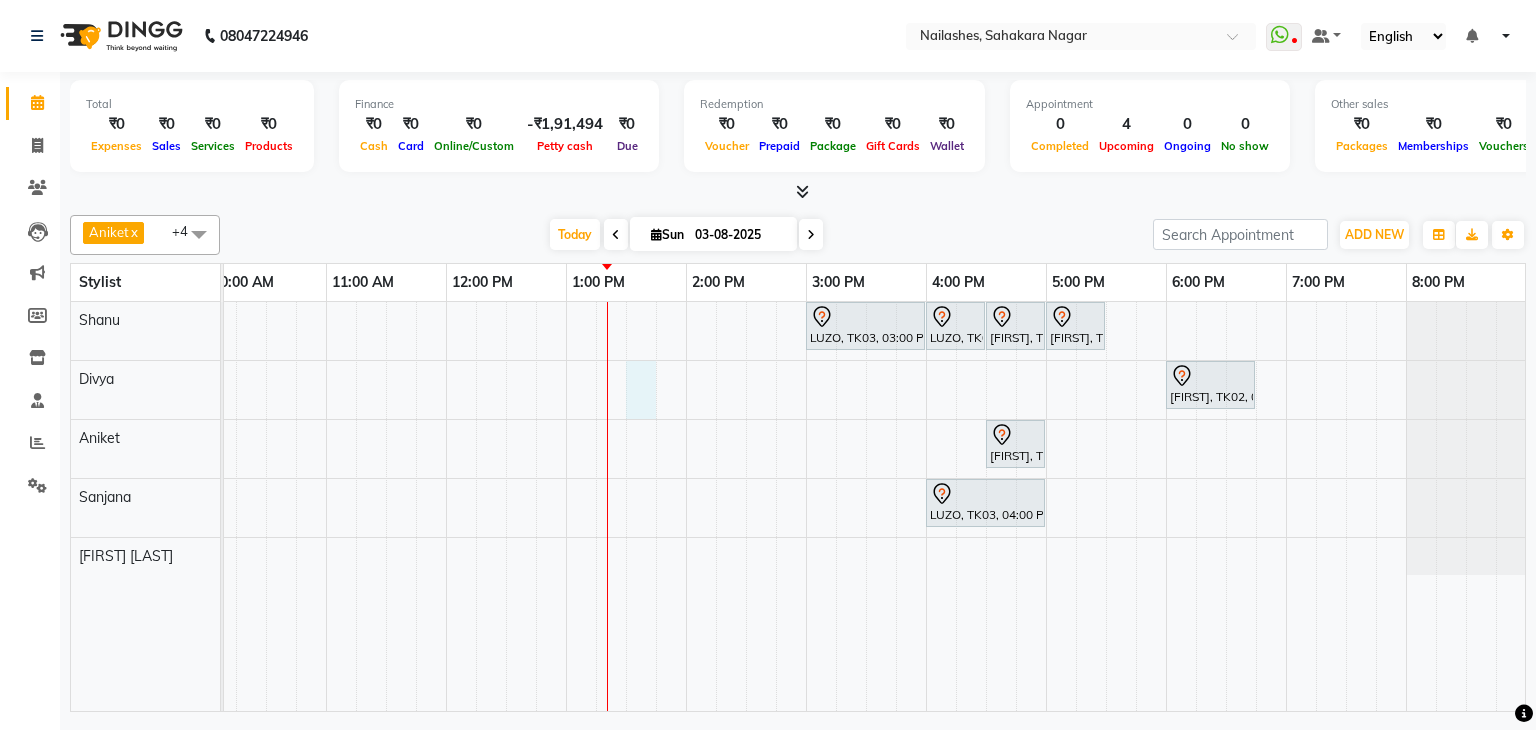 click on "LUZO, TK03, 03:00 PM-04:00 PM, Refills - Acylic (Hand)             LUZO, TK03, 04:00 PM-04:30 PM, Nail Extension - Acrylic (Hand)             [FIRST], TK01, 04:30 PM-05:00 PM, Permanent Nail Paint - Solid Color (Hand)             [FIRST], TK01, 05:00 PM-05:30 PM, Permanent Nail Paint - Solid Color (Toes)             [FIRST], TK02, 06:00 PM-06:45 PM, Café H&F Pedicure             [FIRST], TK01, 04:30 PM-05:00 PM, Permanent Nail Paint - Solid Color (Hand)             LUZO, TK03, 04:00 PM-05:00 PM, Café H&F Pedicure" at bounding box center [746, 506] 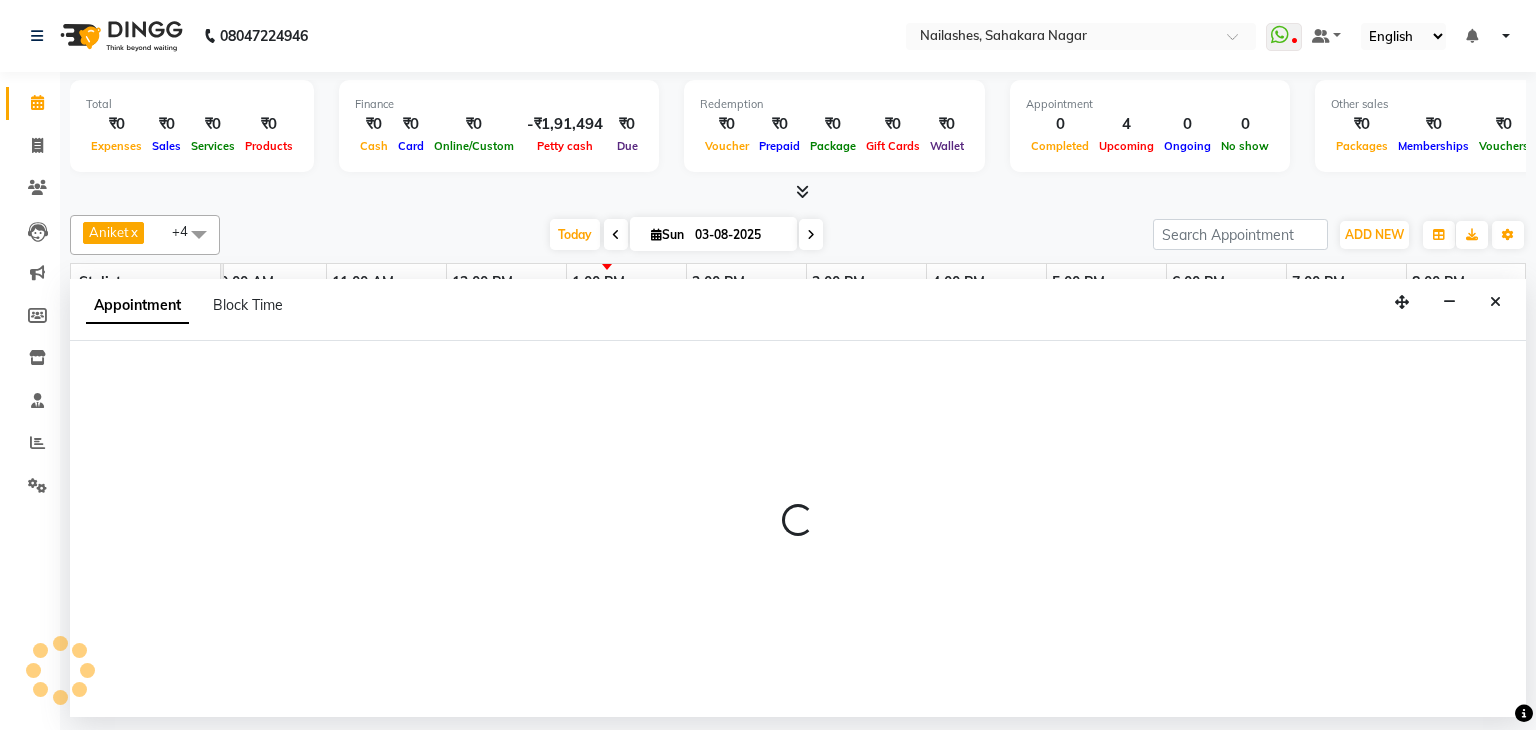 select on "72520" 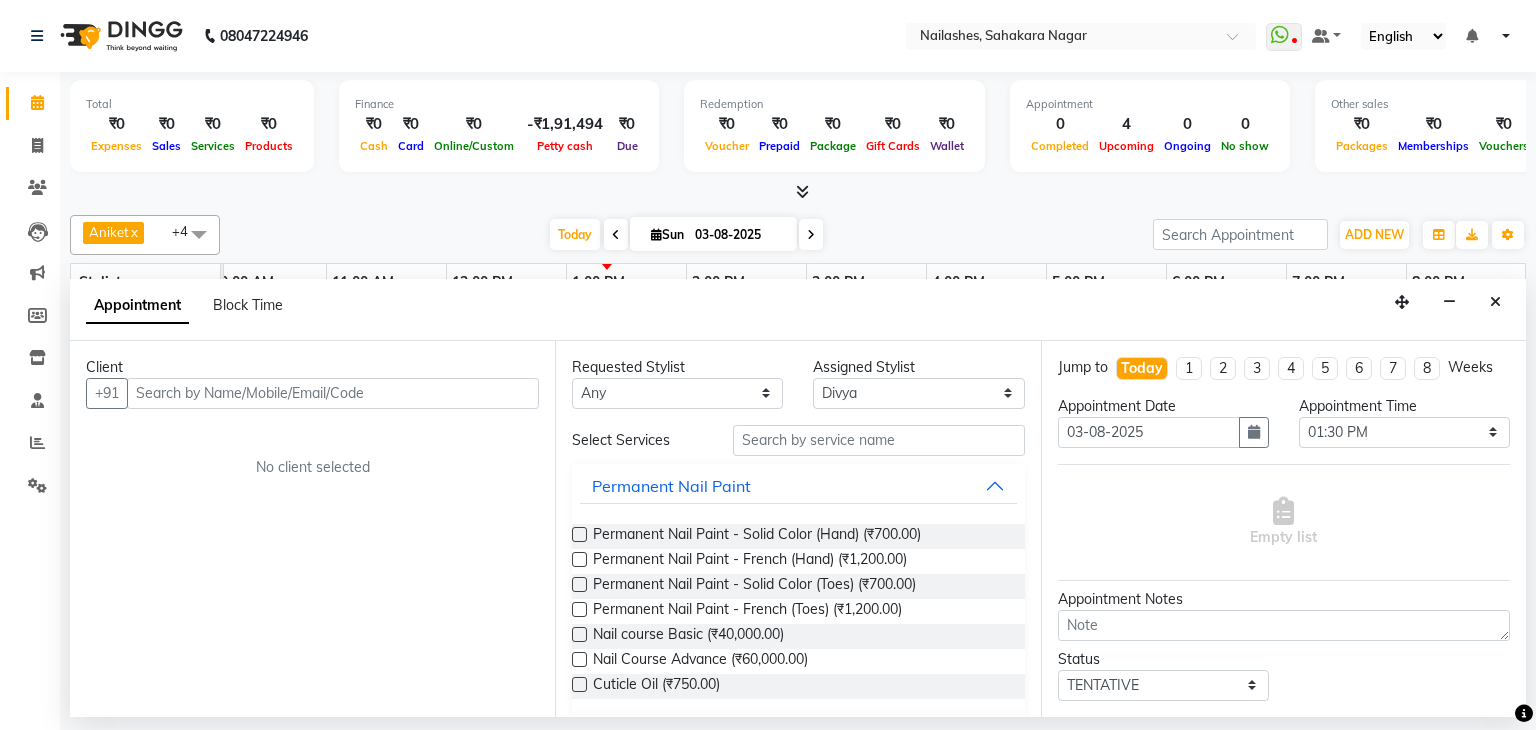click at bounding box center [333, 393] 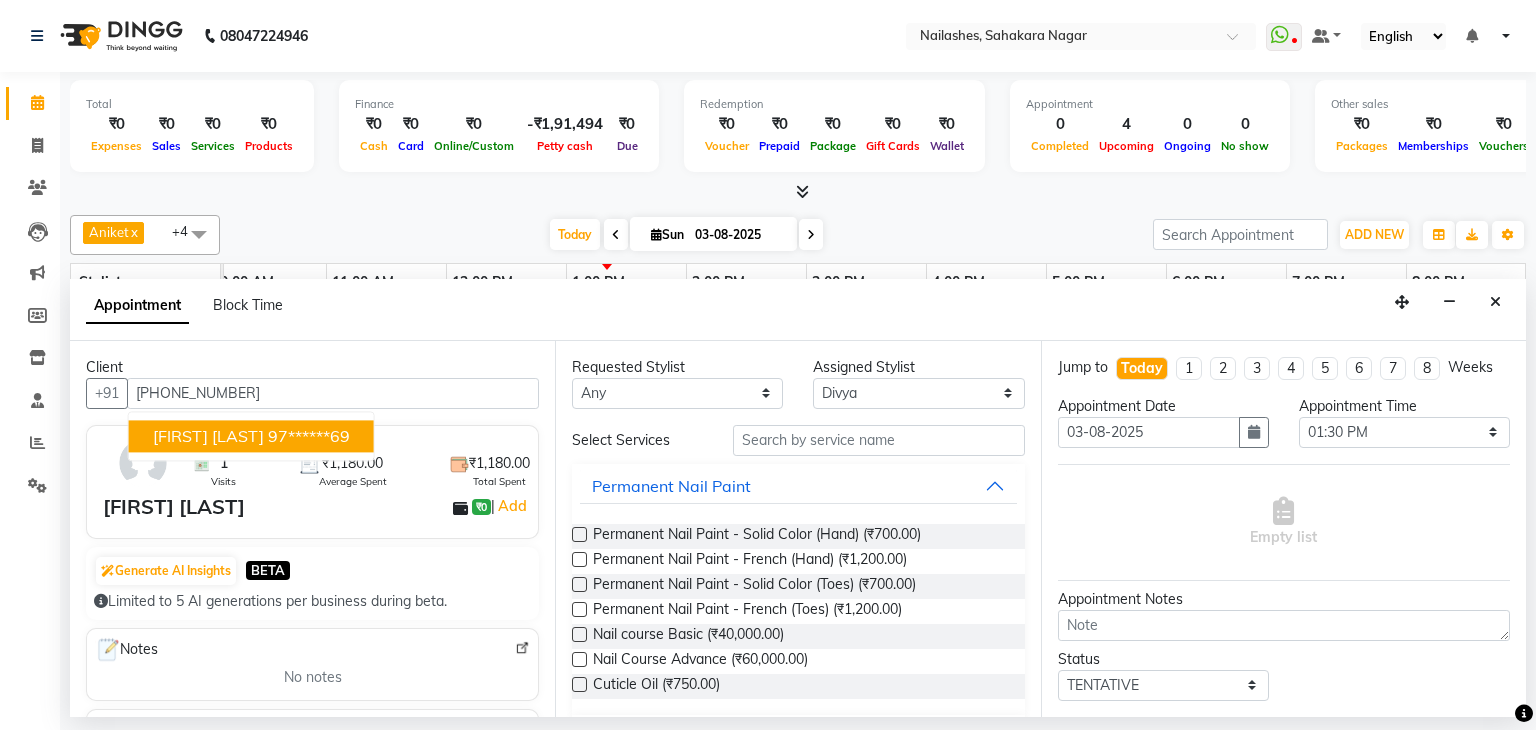 click on "[FIRST] [LAST]" at bounding box center (208, 436) 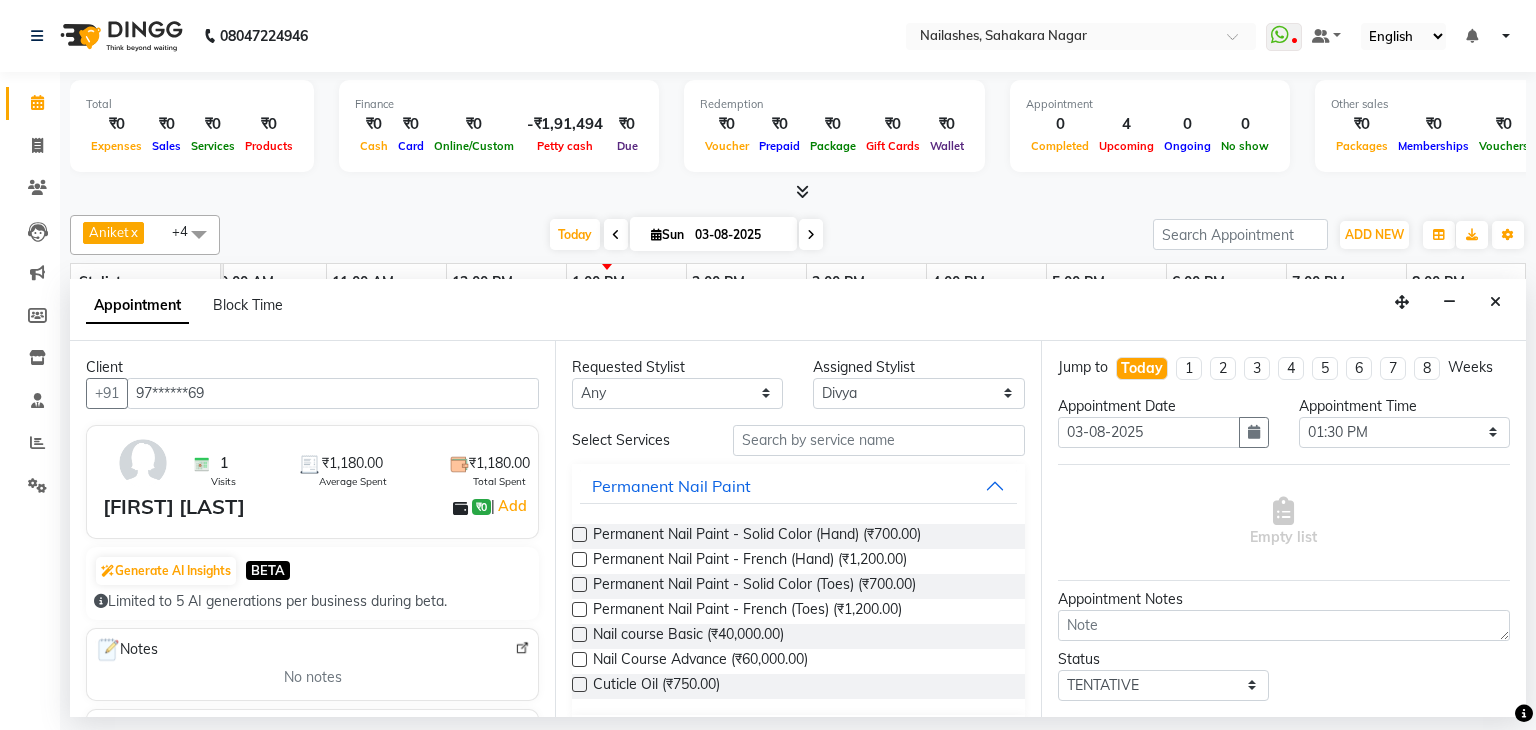 type on "97******69" 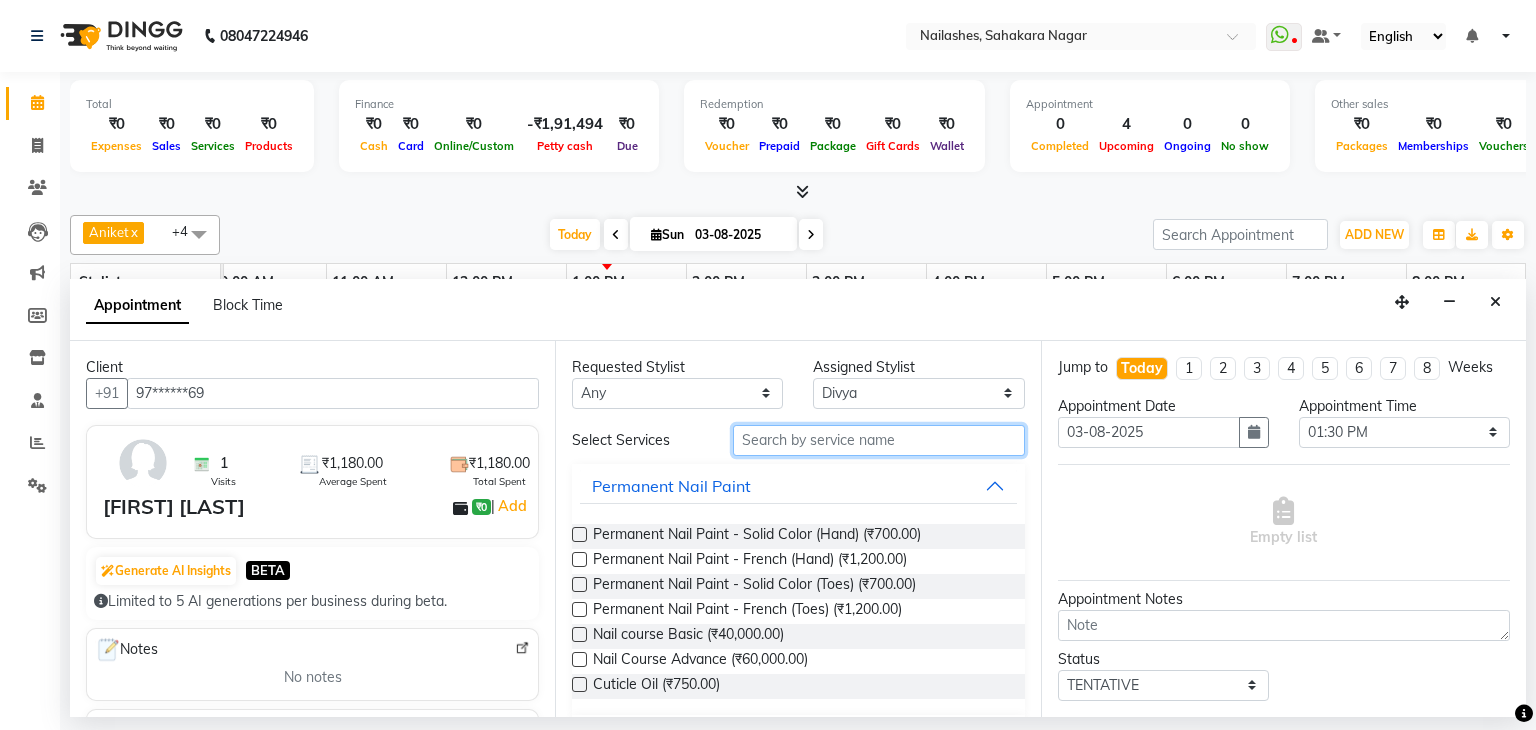click at bounding box center (879, 440) 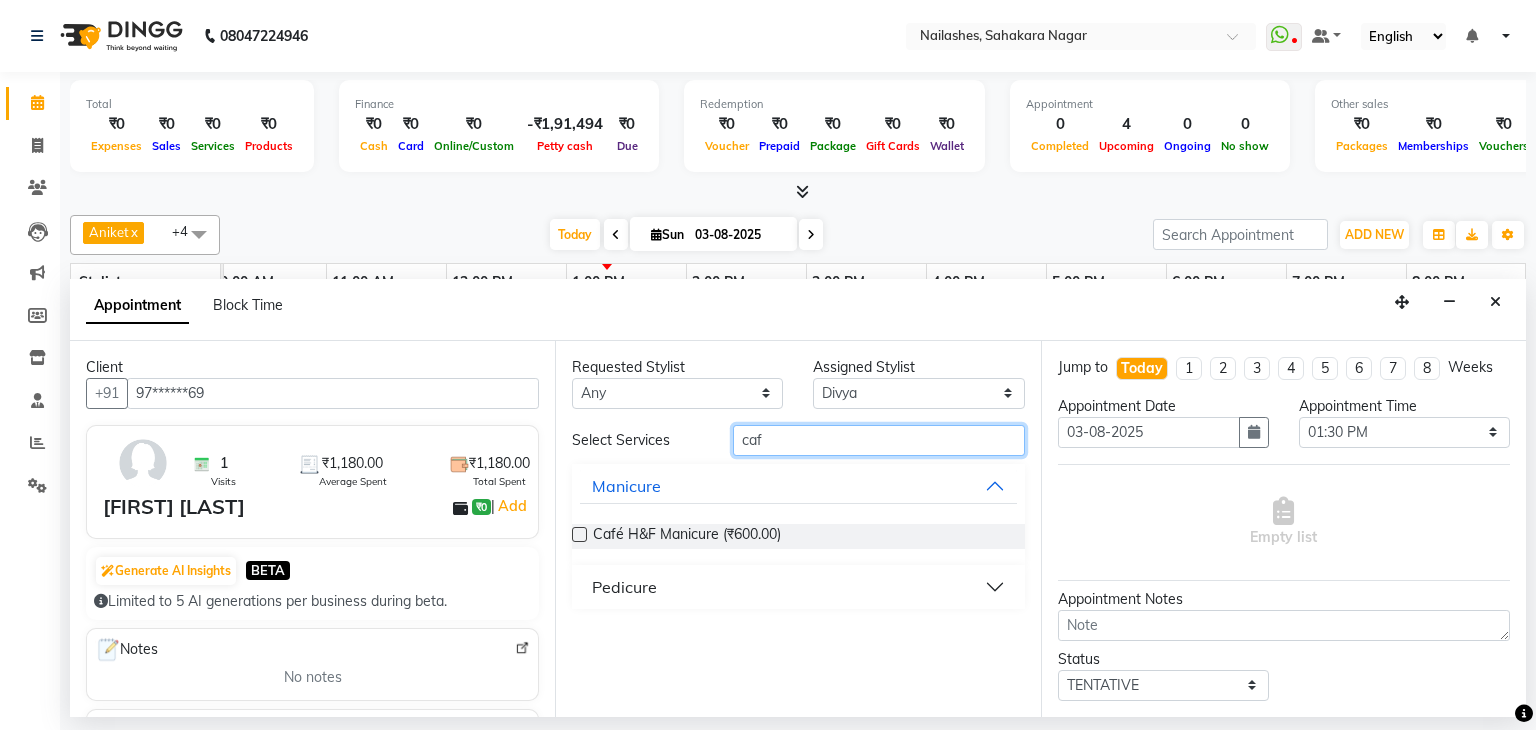 type on "caf" 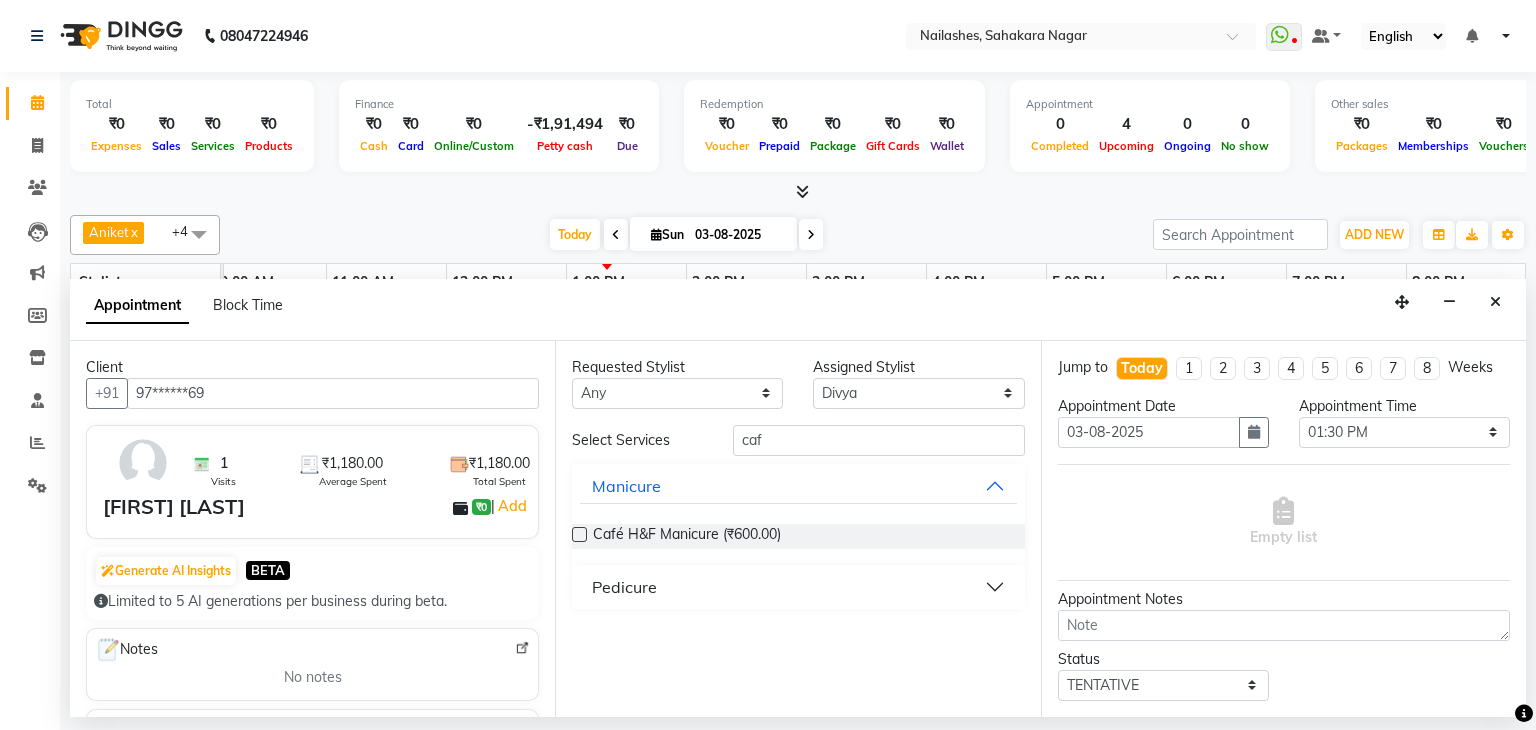 click on "Pedicure" at bounding box center [624, 587] 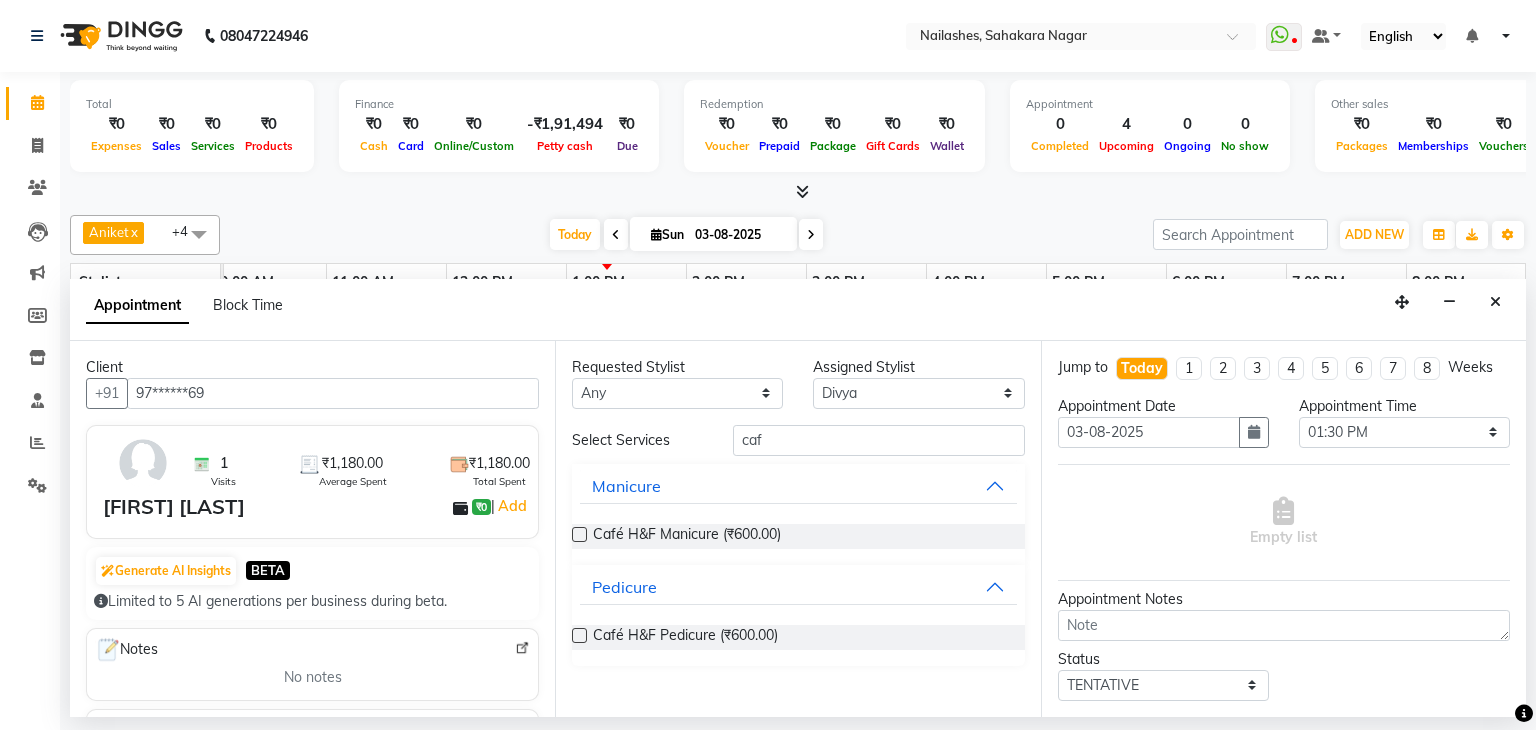 click at bounding box center (579, 635) 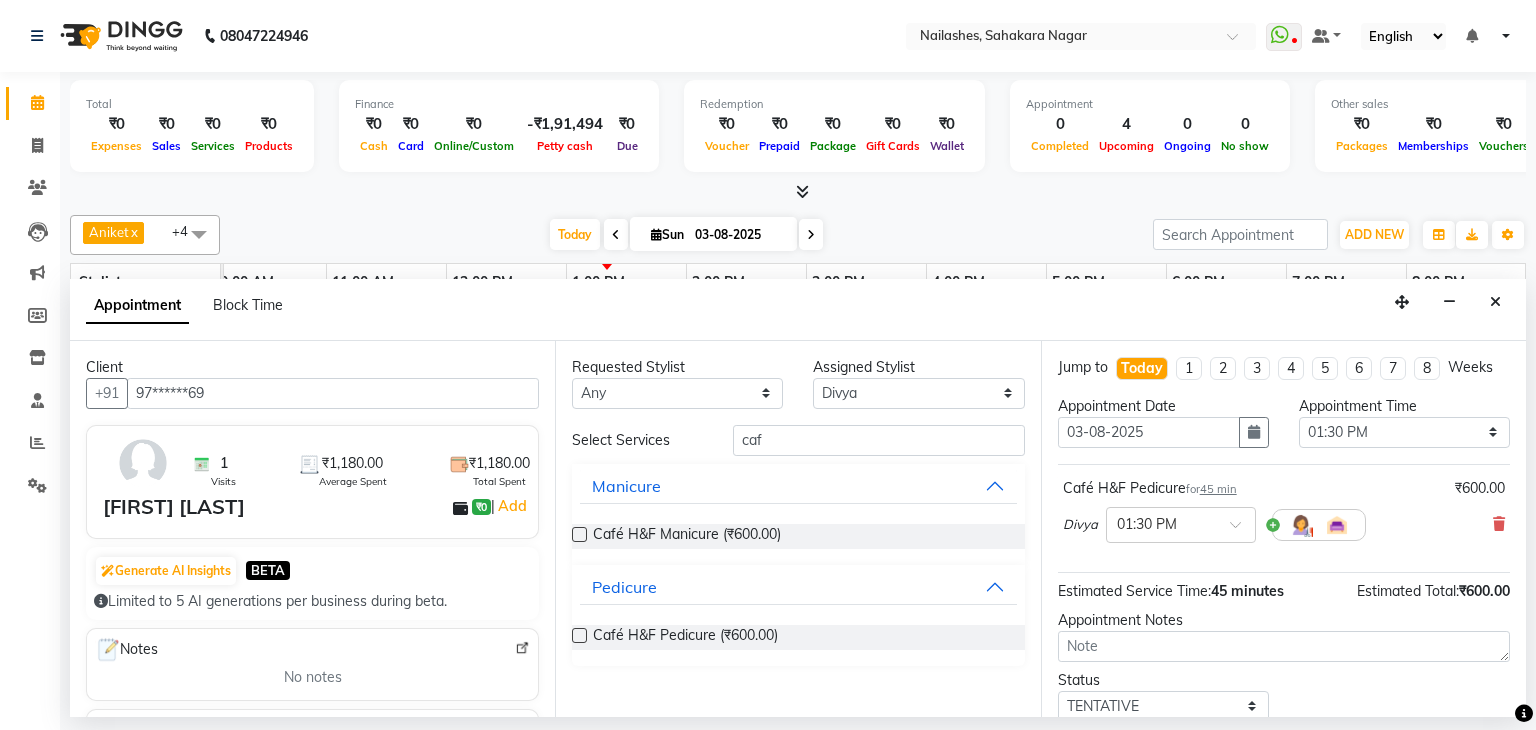 click at bounding box center (579, 635) 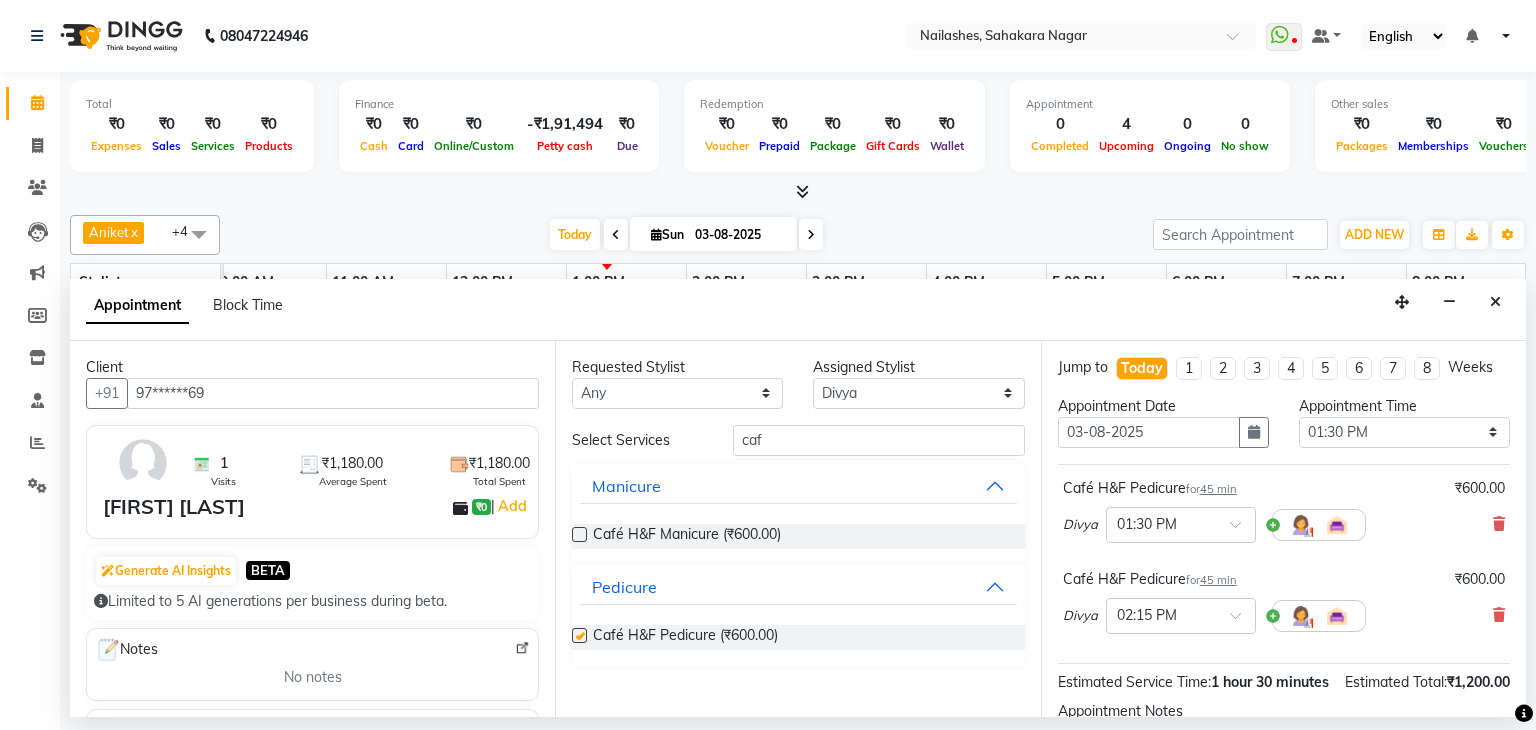 checkbox on "false" 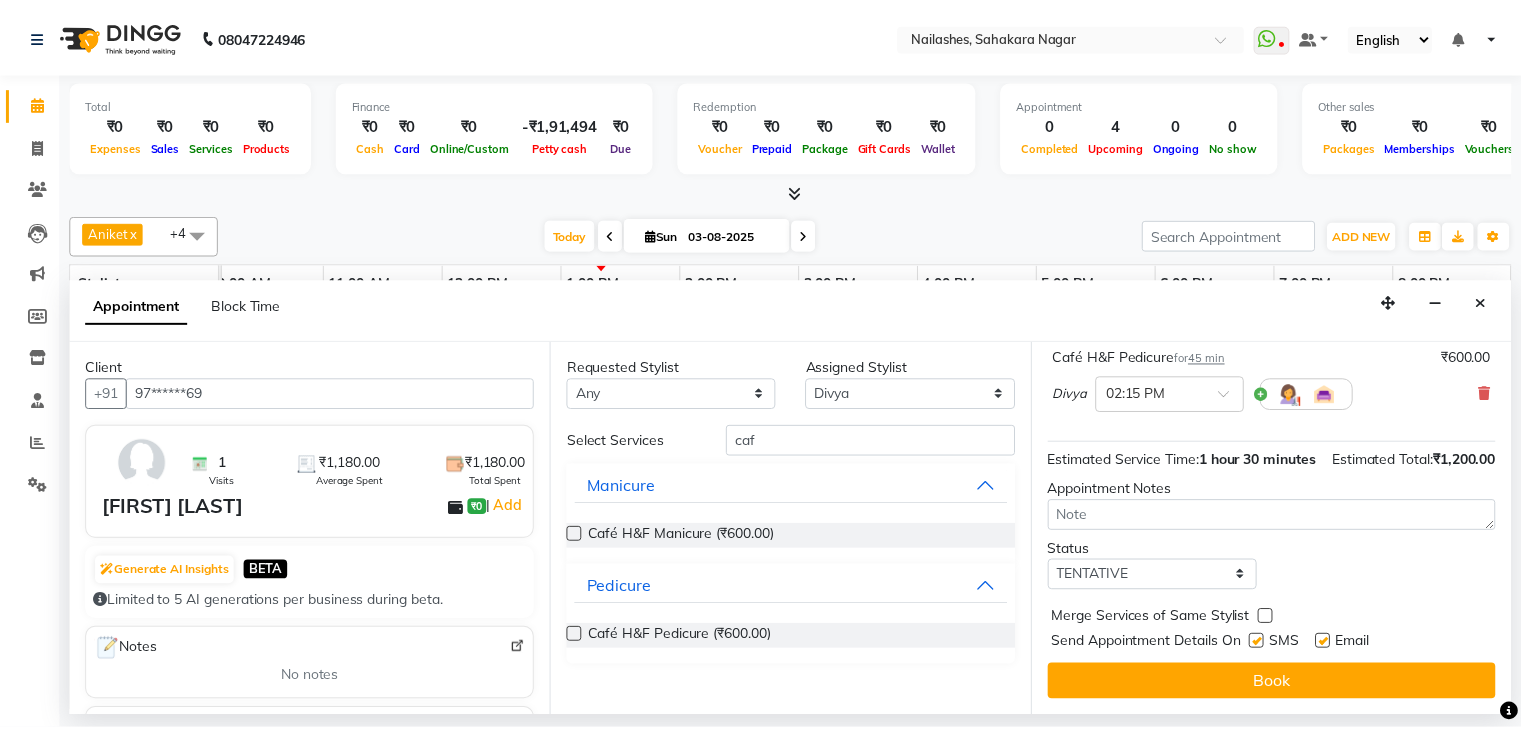 scroll, scrollTop: 242, scrollLeft: 0, axis: vertical 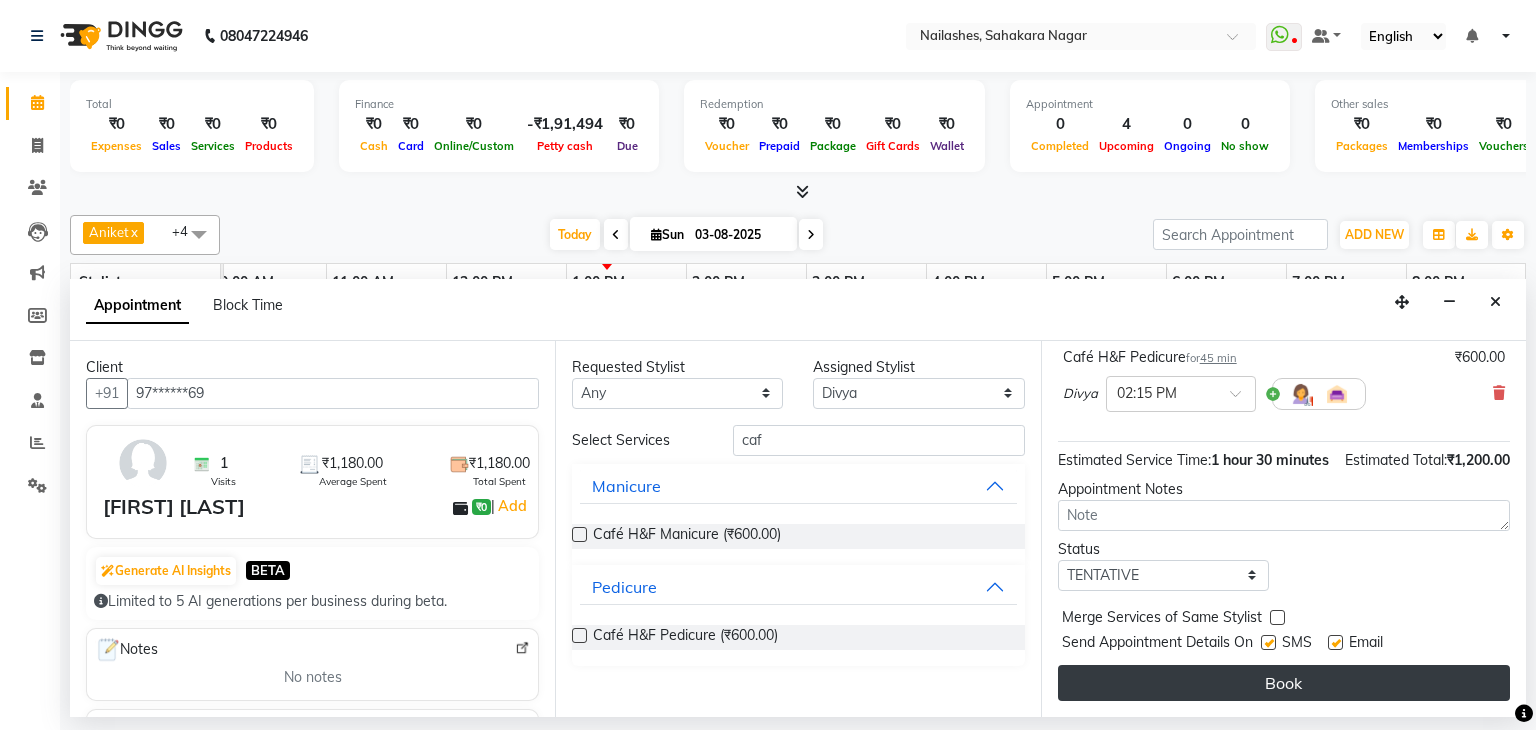 click on "Book" at bounding box center (1284, 683) 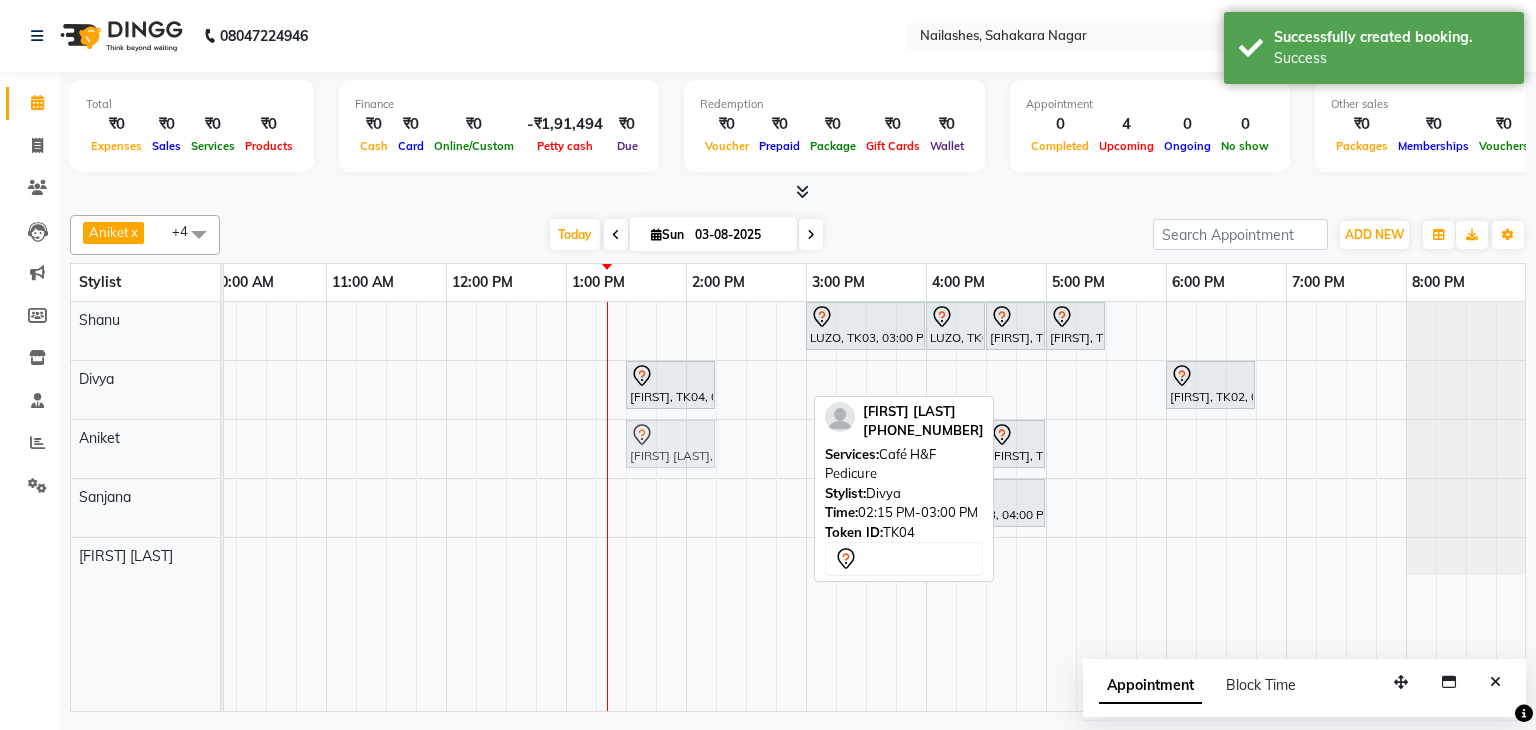 drag, startPoint x: 759, startPoint y: 371, endPoint x: 680, endPoint y: 454, distance: 114.58621 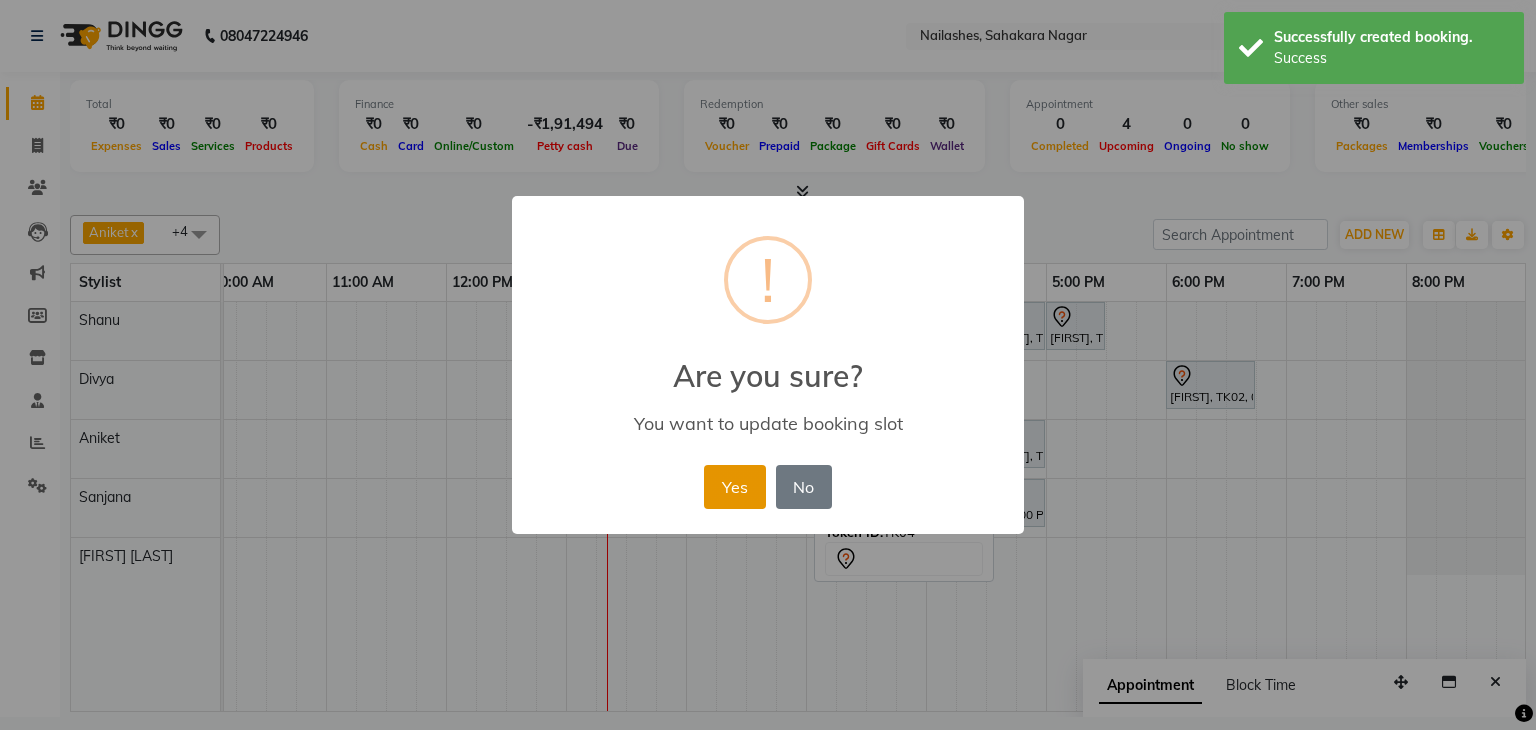 click on "Yes" at bounding box center (734, 487) 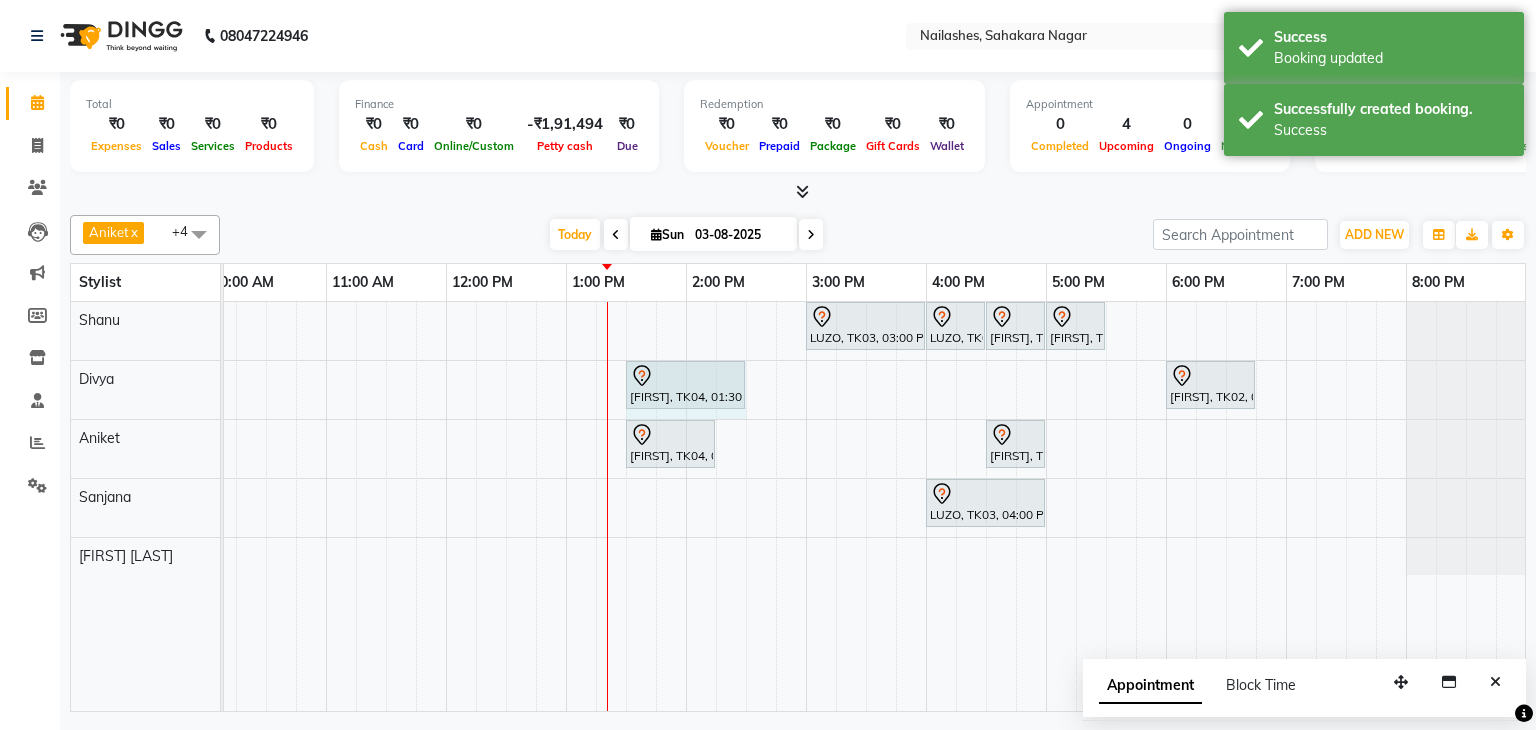 drag, startPoint x: 713, startPoint y: 375, endPoint x: 730, endPoint y: 381, distance: 18.027756 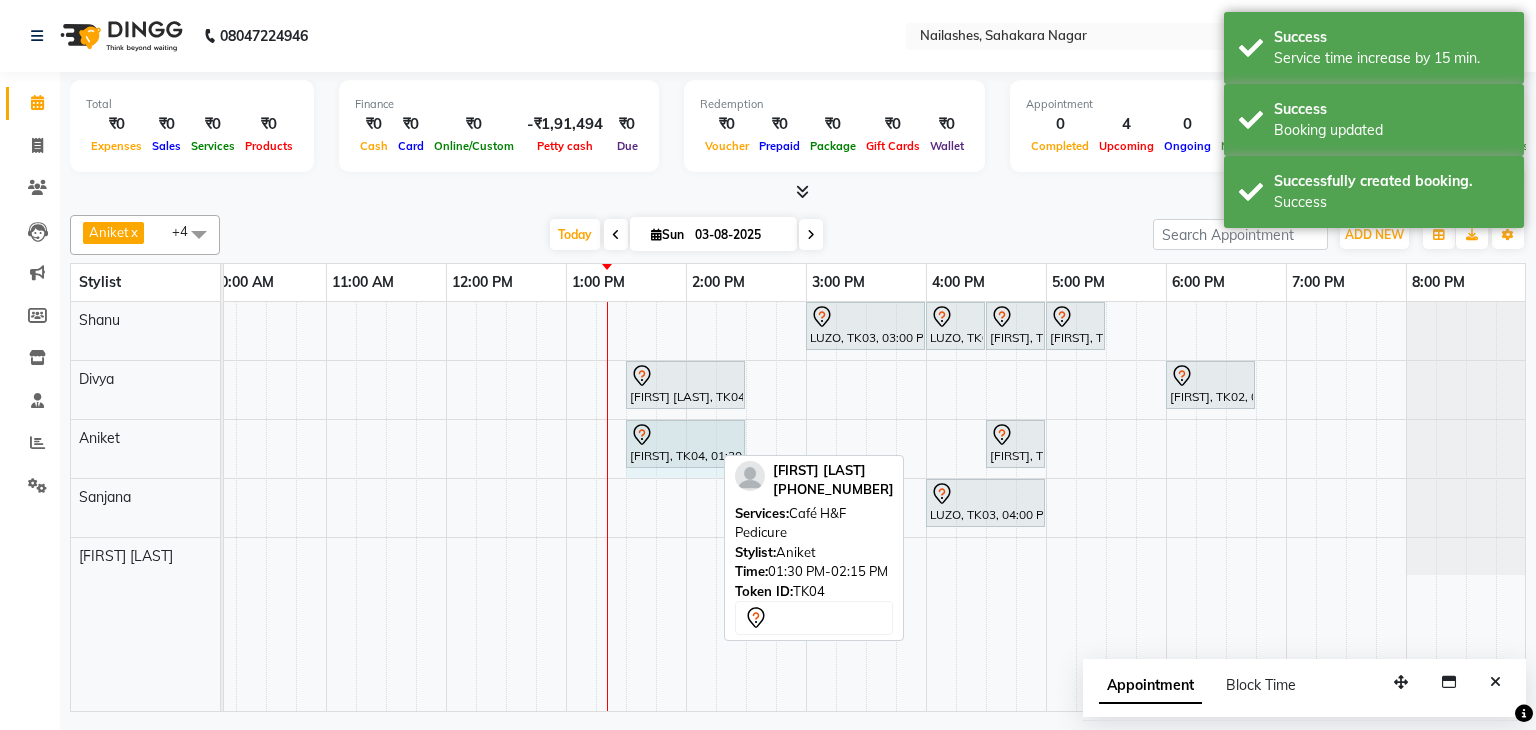 drag, startPoint x: 709, startPoint y: 441, endPoint x: 724, endPoint y: 449, distance: 17 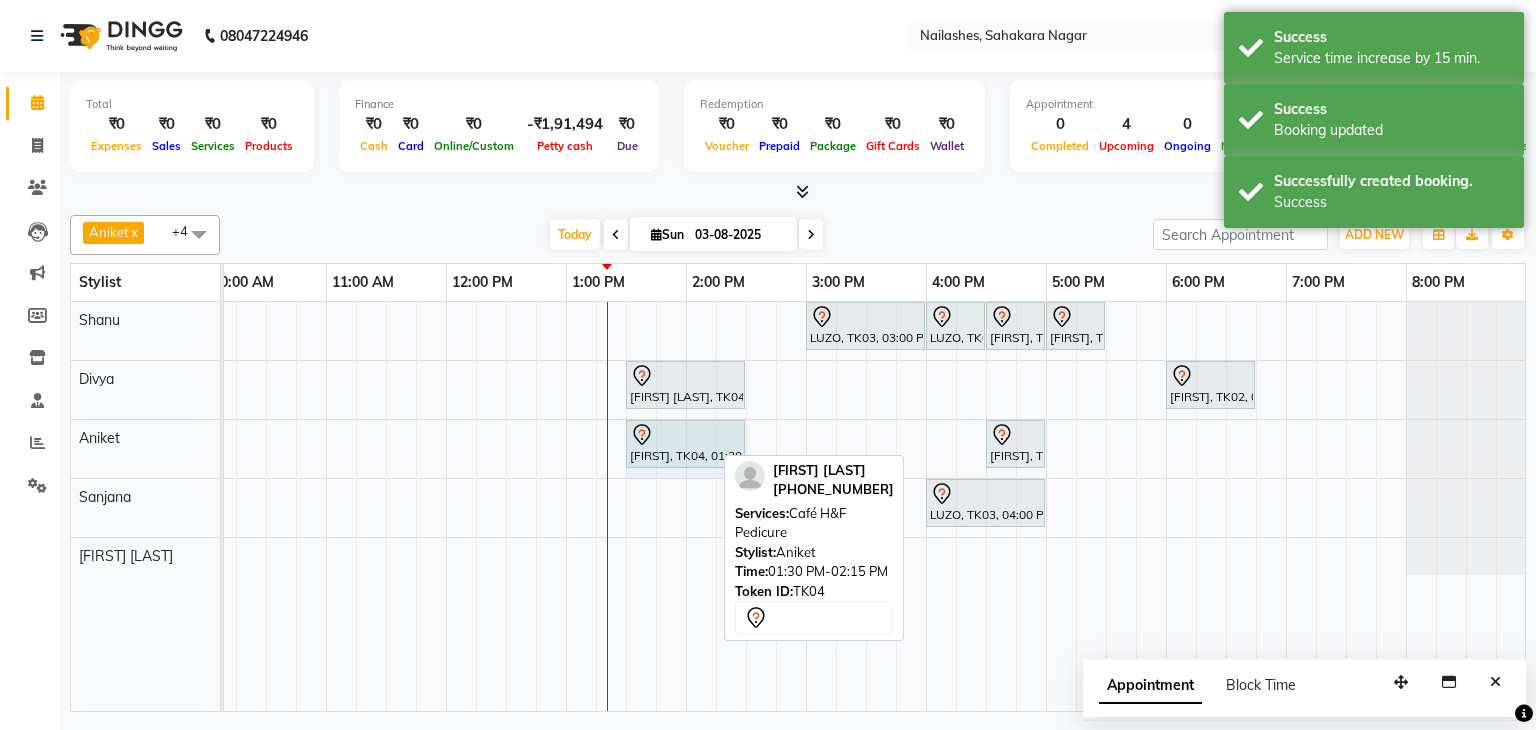 click on "[FIRST], TK04, 01:30 PM-02:15 PM, Café H&F Pedicure             [FIRST], TK01, 04:30 PM-05:00 PM, Permanent Nail Paint - Solid Color (Hand)             [FIRST], TK04, 01:30 PM-02:15 PM, Café H&F Pedicure" at bounding box center [-34, 449] 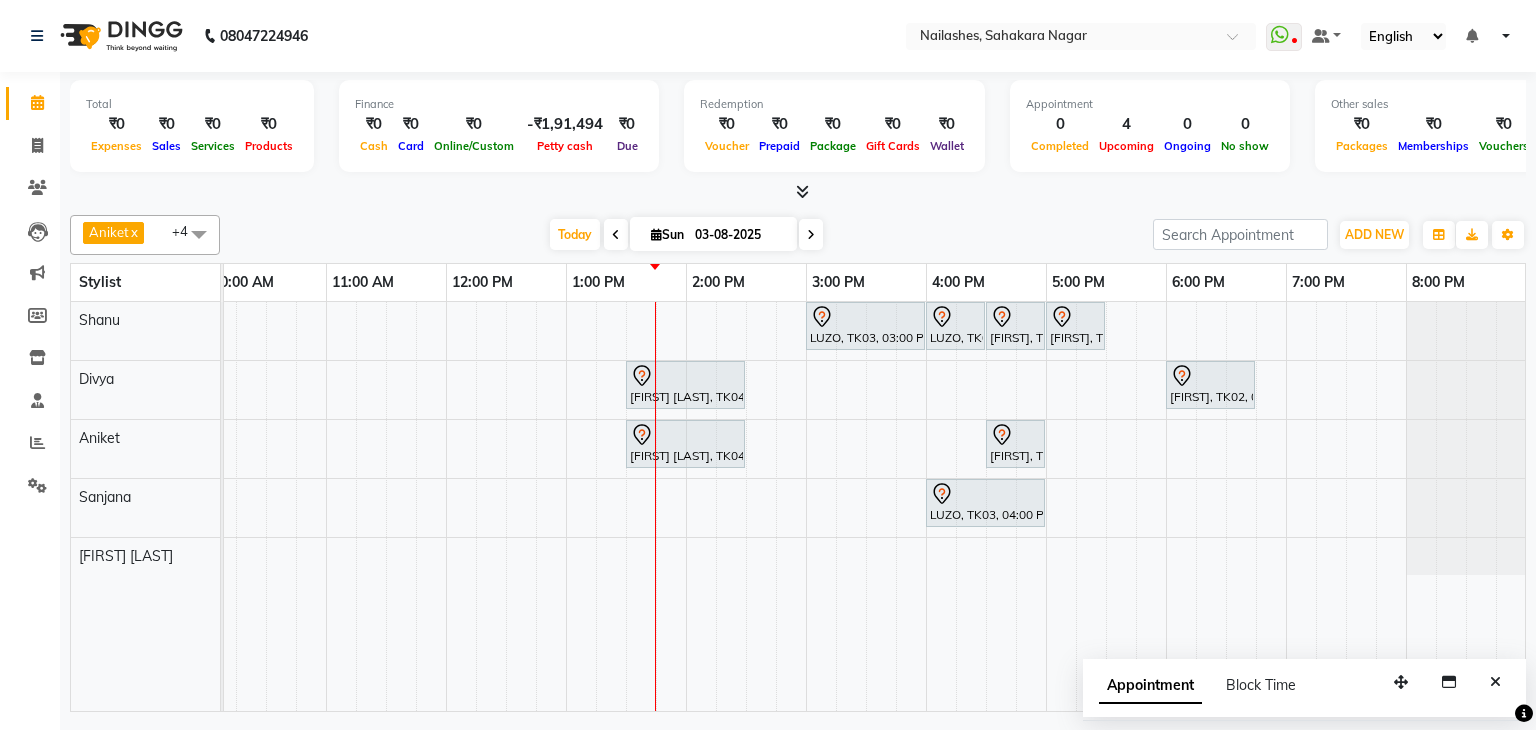 click at bounding box center (802, 191) 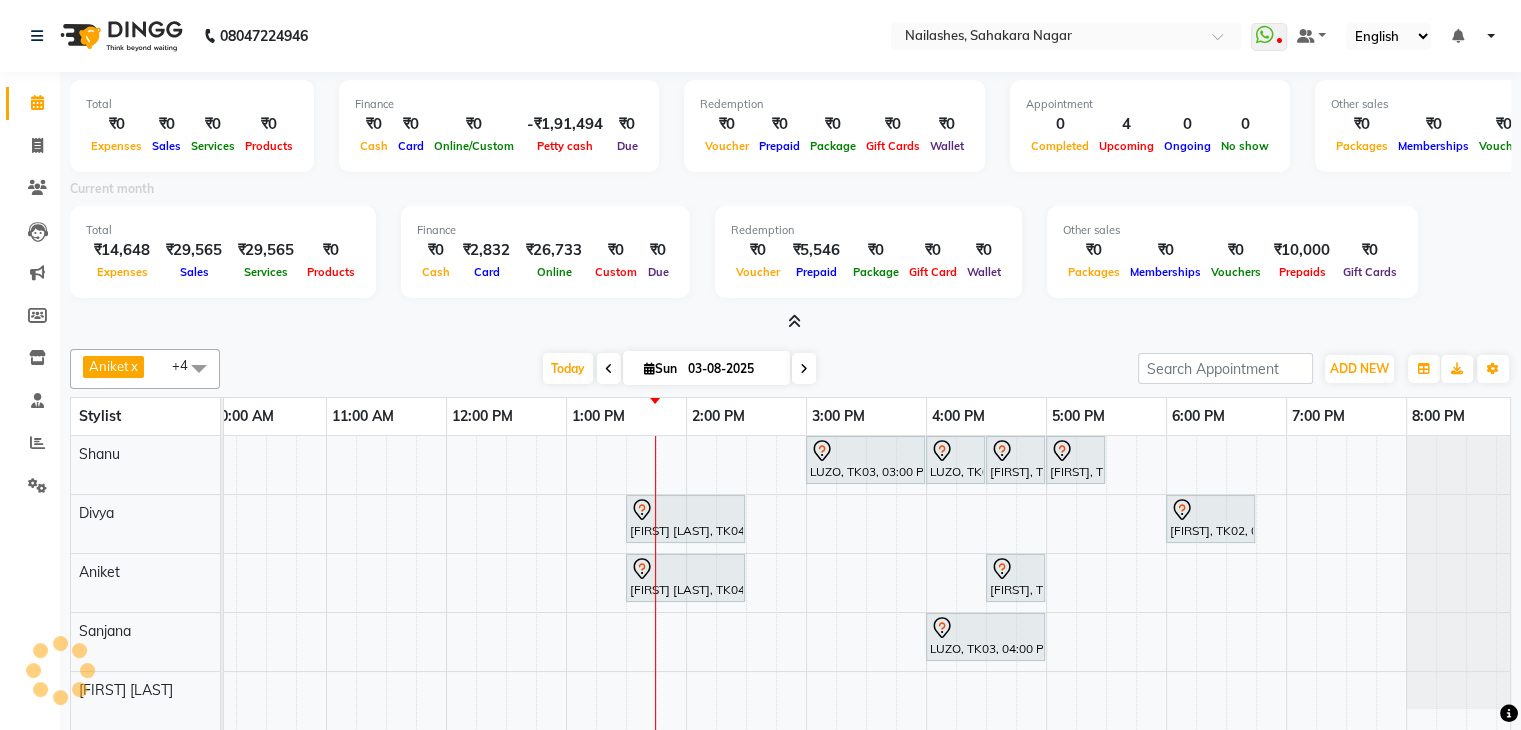 click at bounding box center (794, 321) 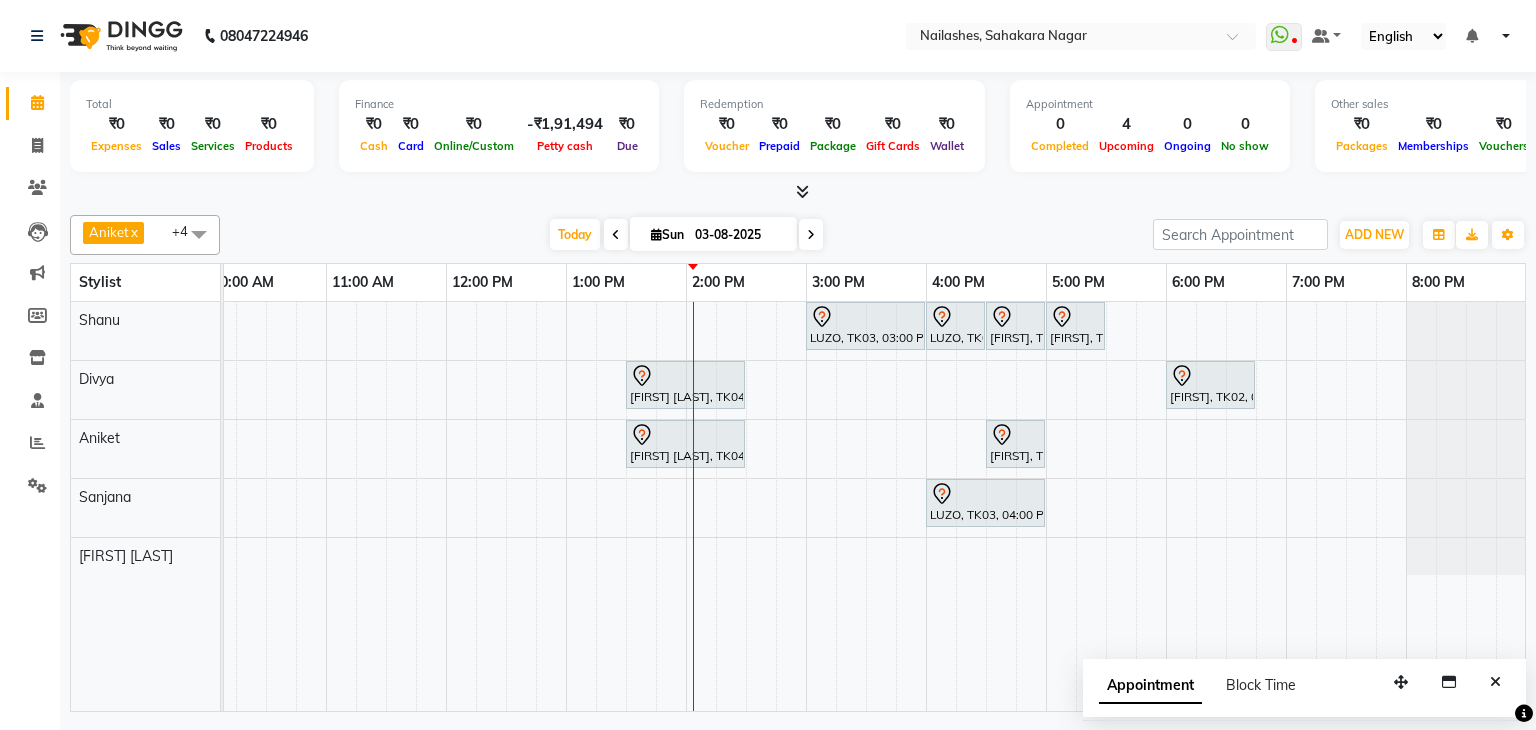 click on "Finance  ₹0  Cash ₹0  Card ₹0  Online/Custom -₹1,91,494 Petty cash ₹0 Due" at bounding box center (499, 126) 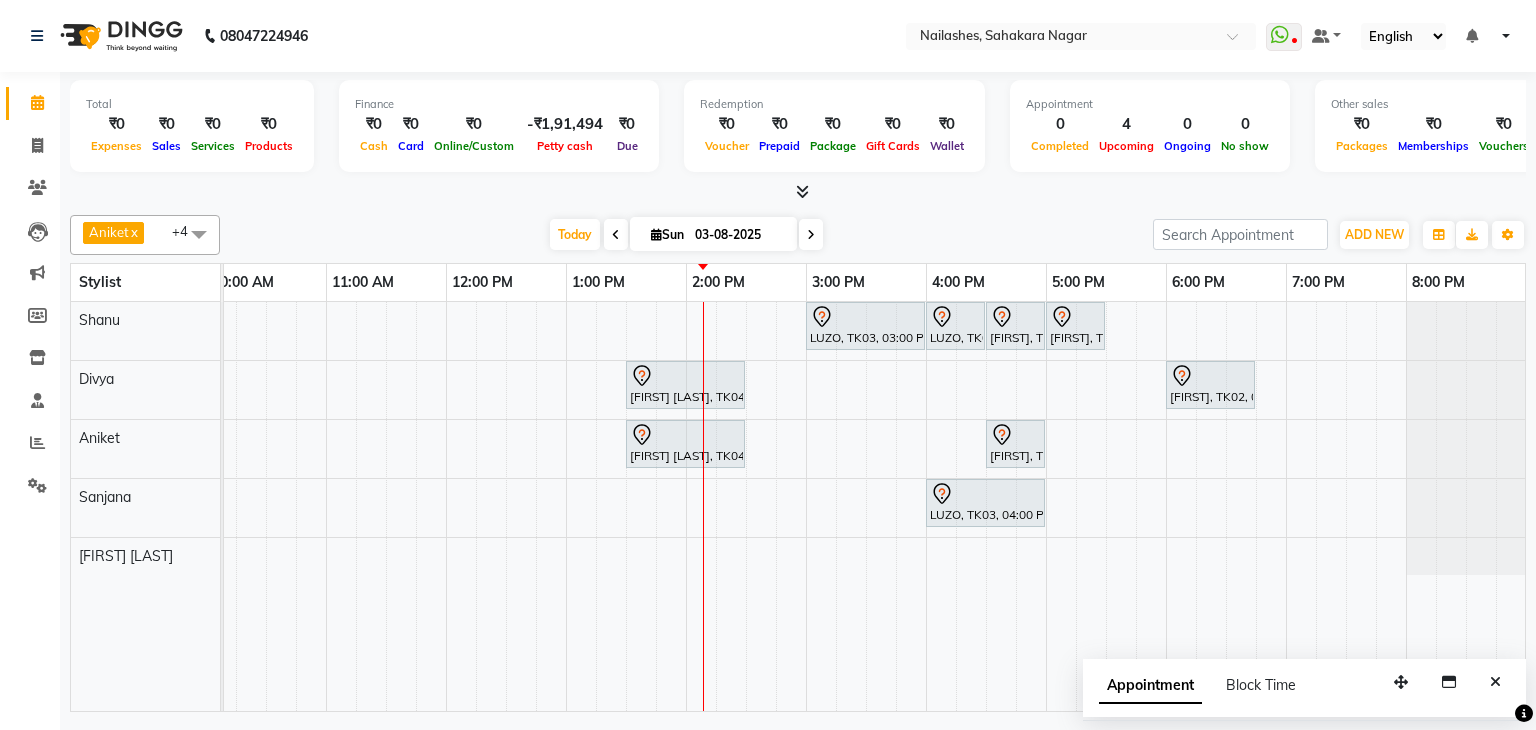 click on "Finance  ₹0  Cash ₹0  Card ₹0  Online/Custom -₹1,91,494 Petty cash ₹0 Due" at bounding box center (499, 126) 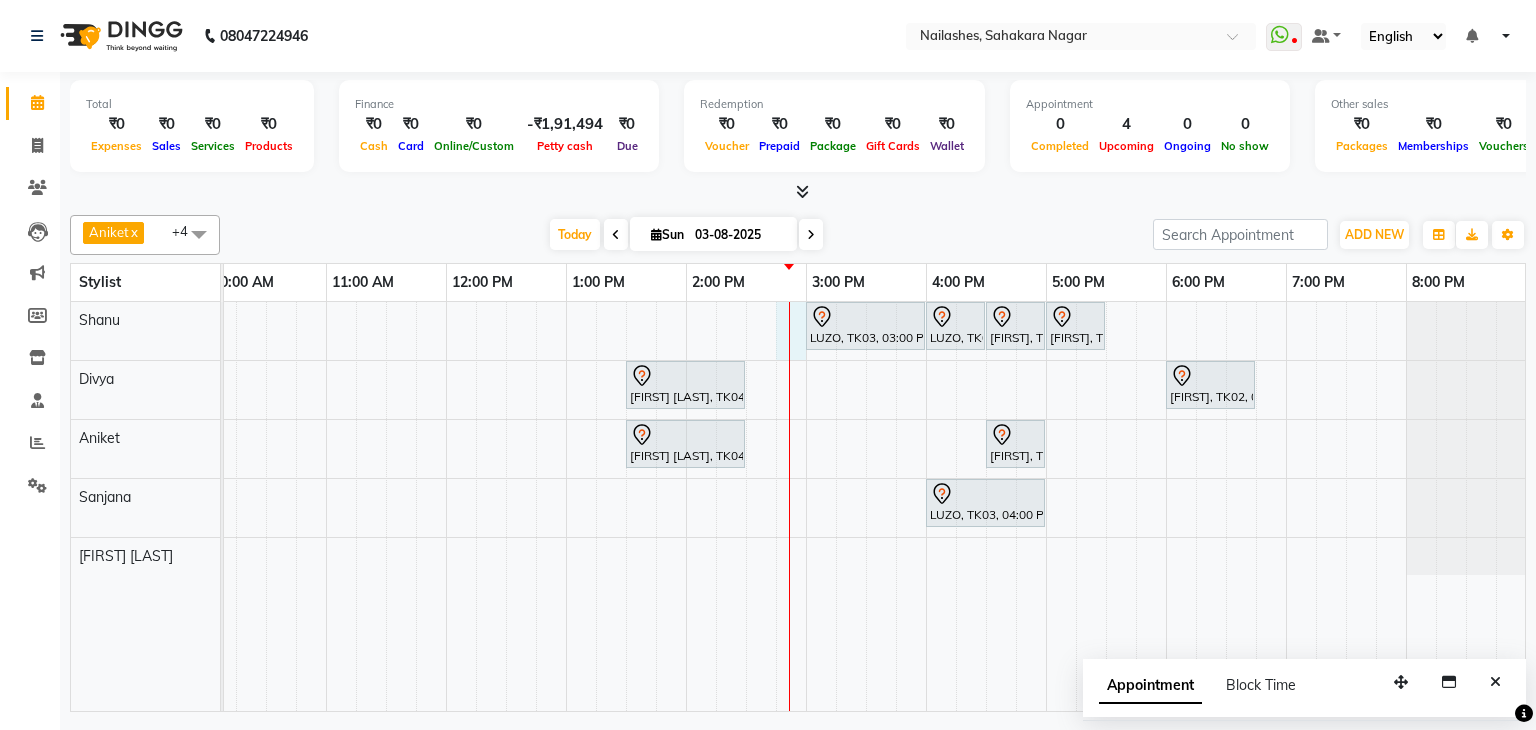 click on "[FIRST], TK03, 03:00 PM-04:00 PM, Refills - Acylic (Hand)             [FIRST], TK03, 04:00 PM-04:30 PM, Nail Extension - Acrylic (Hand)             [FIRST], TK01, 04:30 PM-05:00 PM, Permanent Nail Paint - Solid Color (Hand)             [FIRST], TK01, 05:00 PM-05:30 PM, Permanent Nail Paint - Solid Color (Toes)             [FIRST] [LAST], TK04, 01:30 PM-02:30 PM, Café H&F Pedicure             [FIRST], TK02, 06:00 PM-06:45 PM, Café H&F Pedicure             [FIRST] [LAST], TK04, 01:30 PM-02:30 PM, Café H&F Pedicure             [FIRST], TK01, 04:30 PM-05:00 PM, Permanent Nail Paint - Solid Color (Hand)             [FIRST], TK03, 04:00 PM-05:00 PM, Café H&F Pedicure" at bounding box center (746, 506) 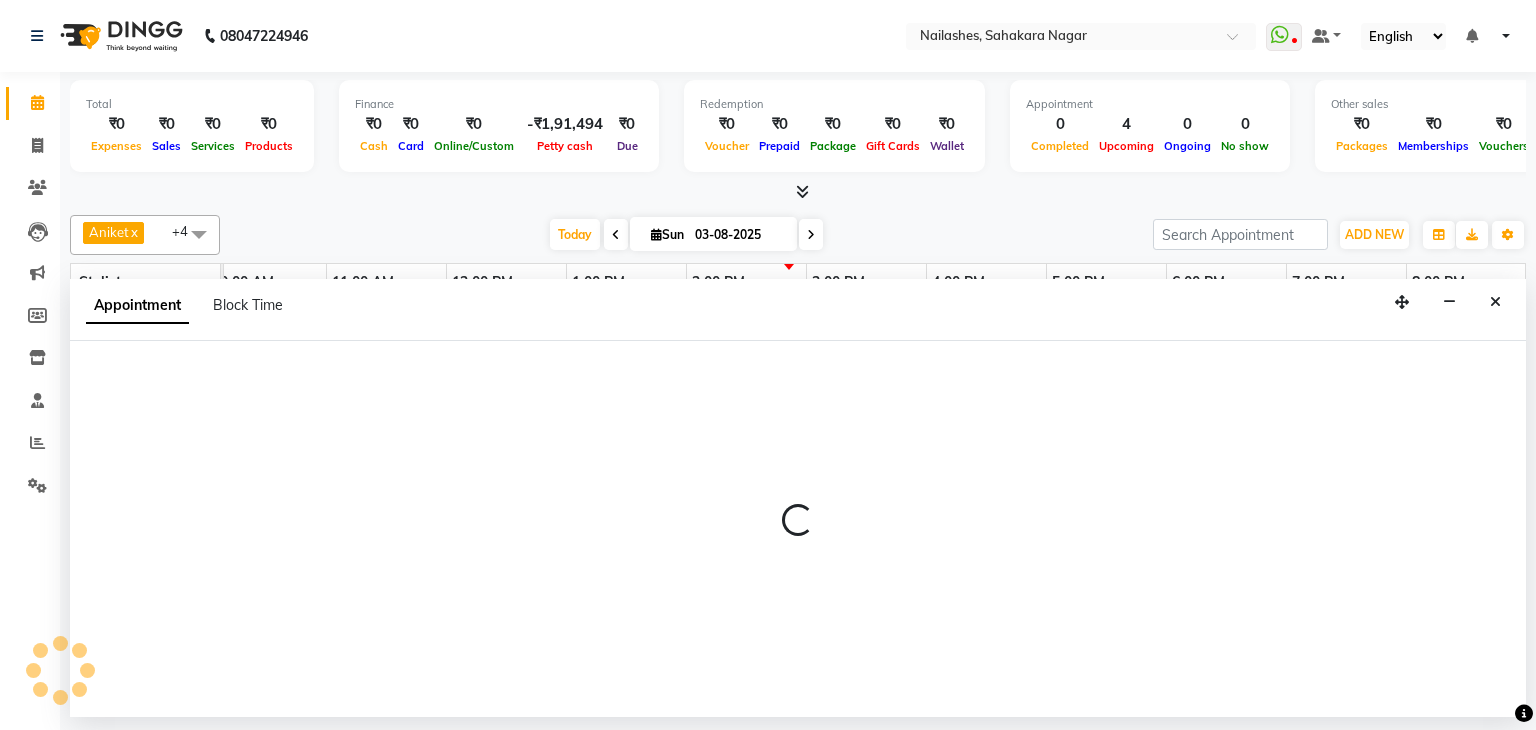 select on "54412" 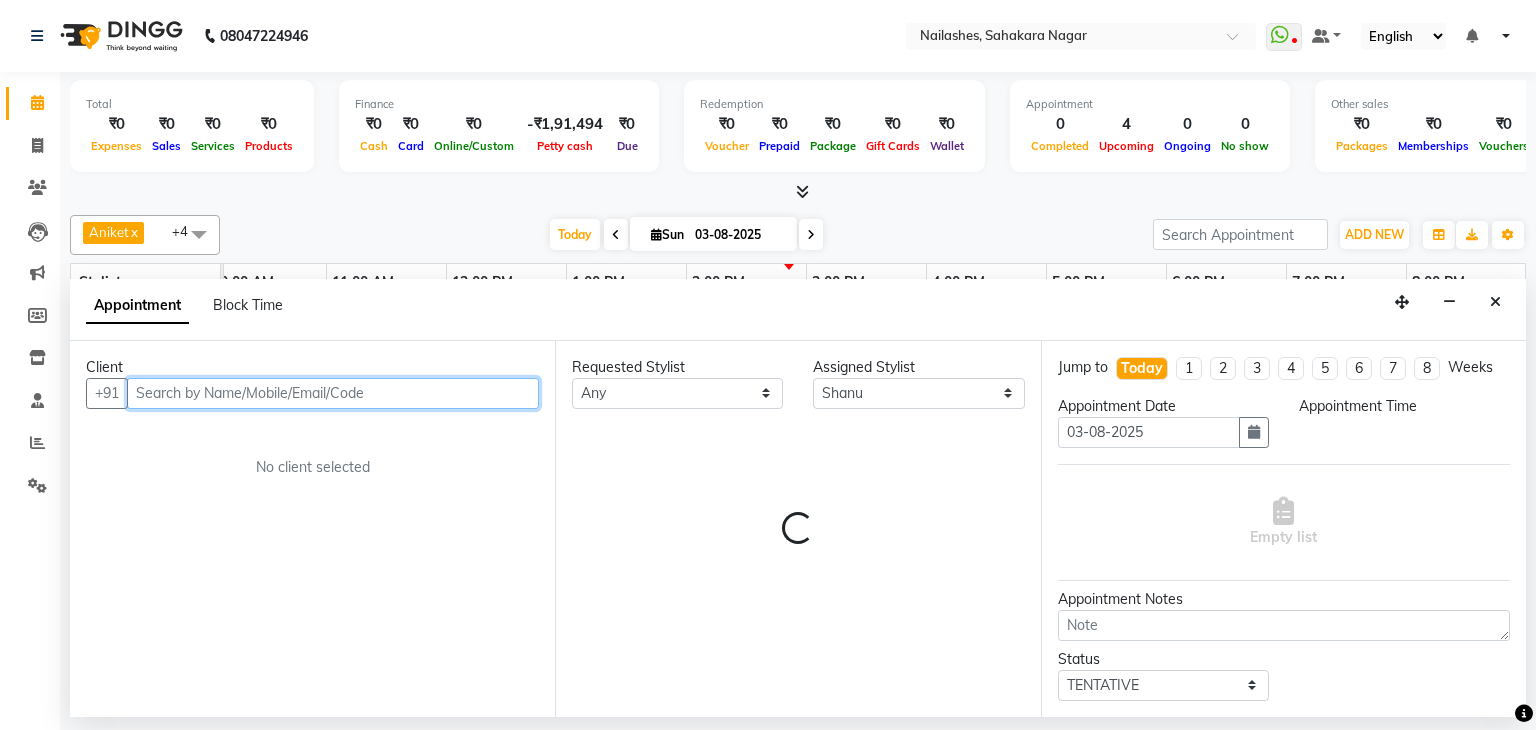 select on "885" 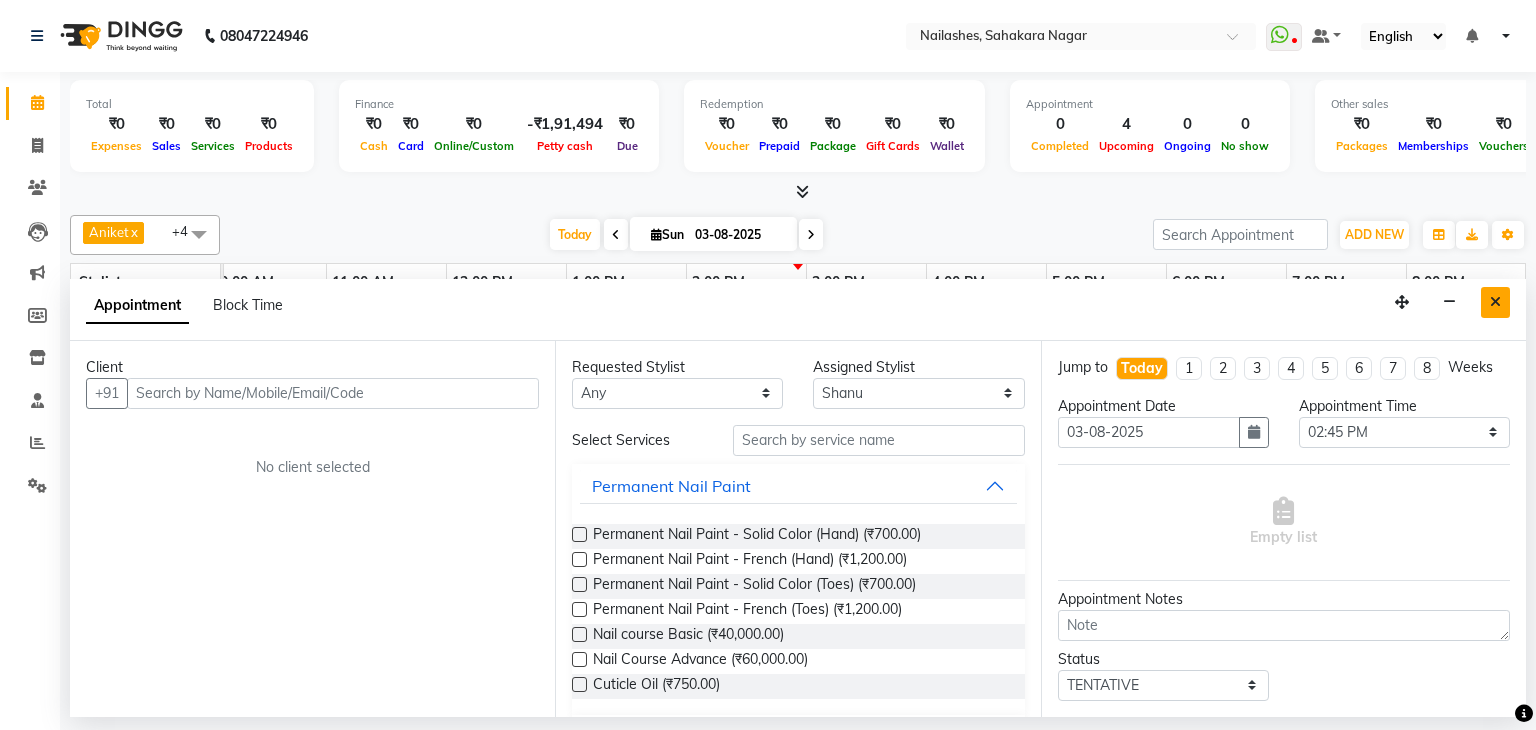 click at bounding box center (1495, 302) 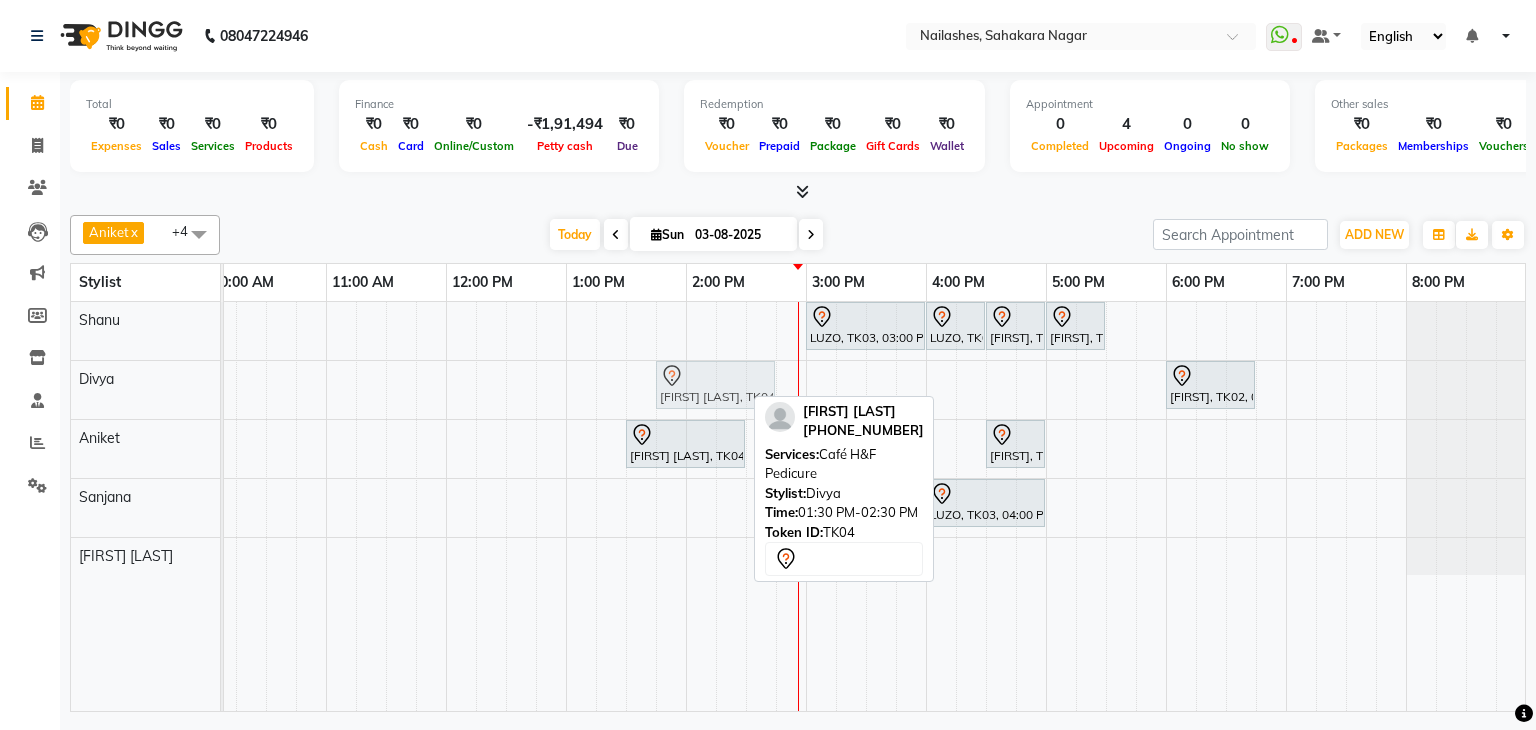 drag, startPoint x: 672, startPoint y: 377, endPoint x: 692, endPoint y: 375, distance: 20.09975 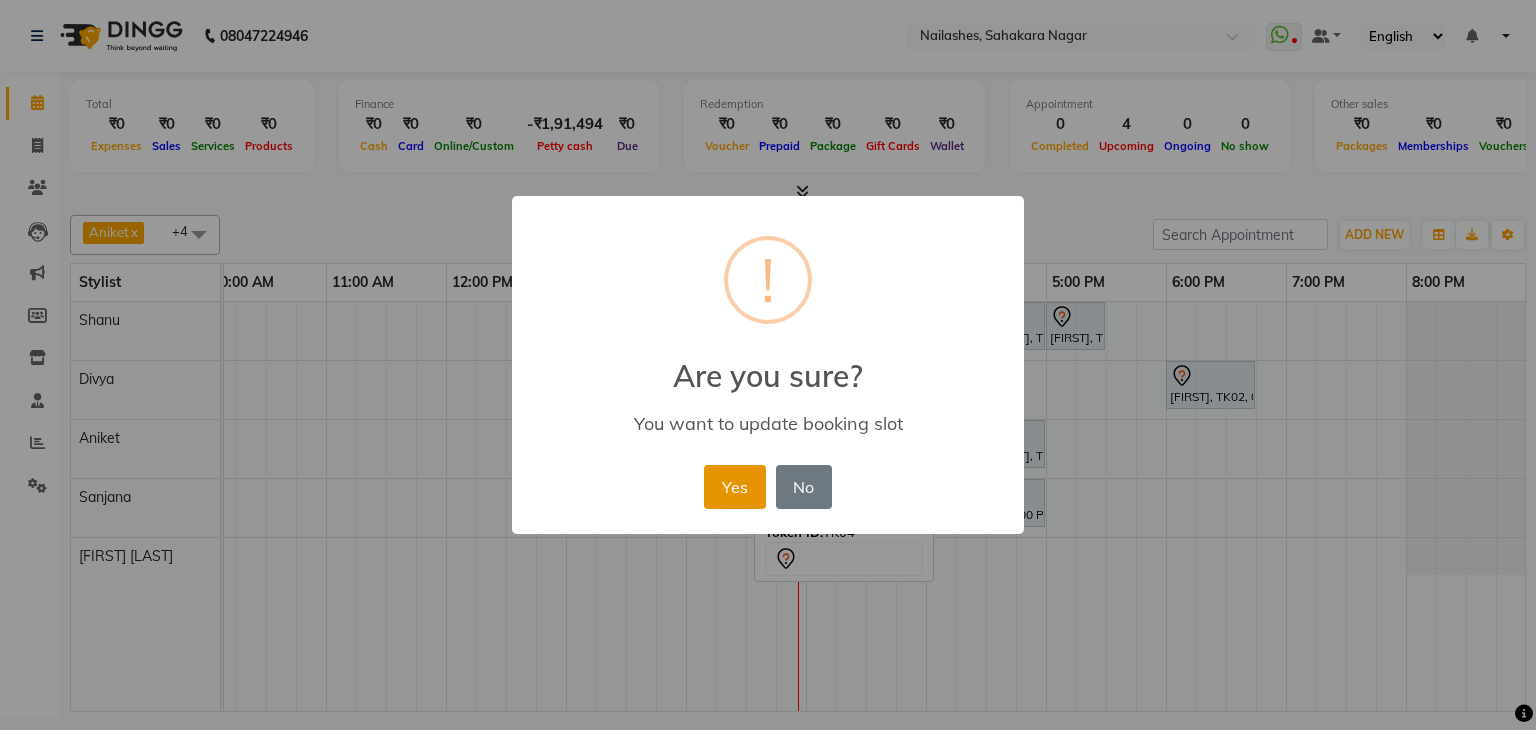 click on "Yes" at bounding box center (734, 487) 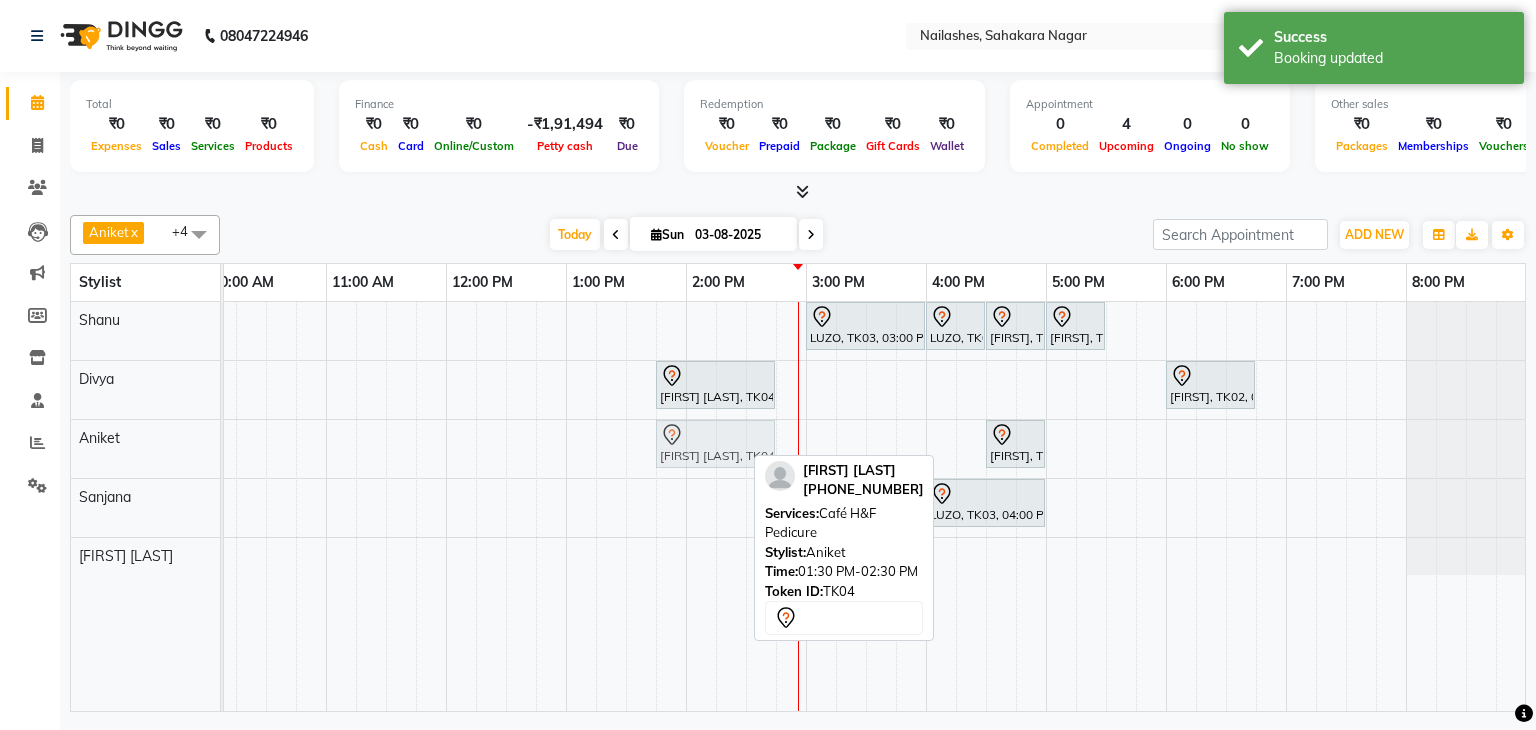drag, startPoint x: 653, startPoint y: 448, endPoint x: 678, endPoint y: 453, distance: 25.495098 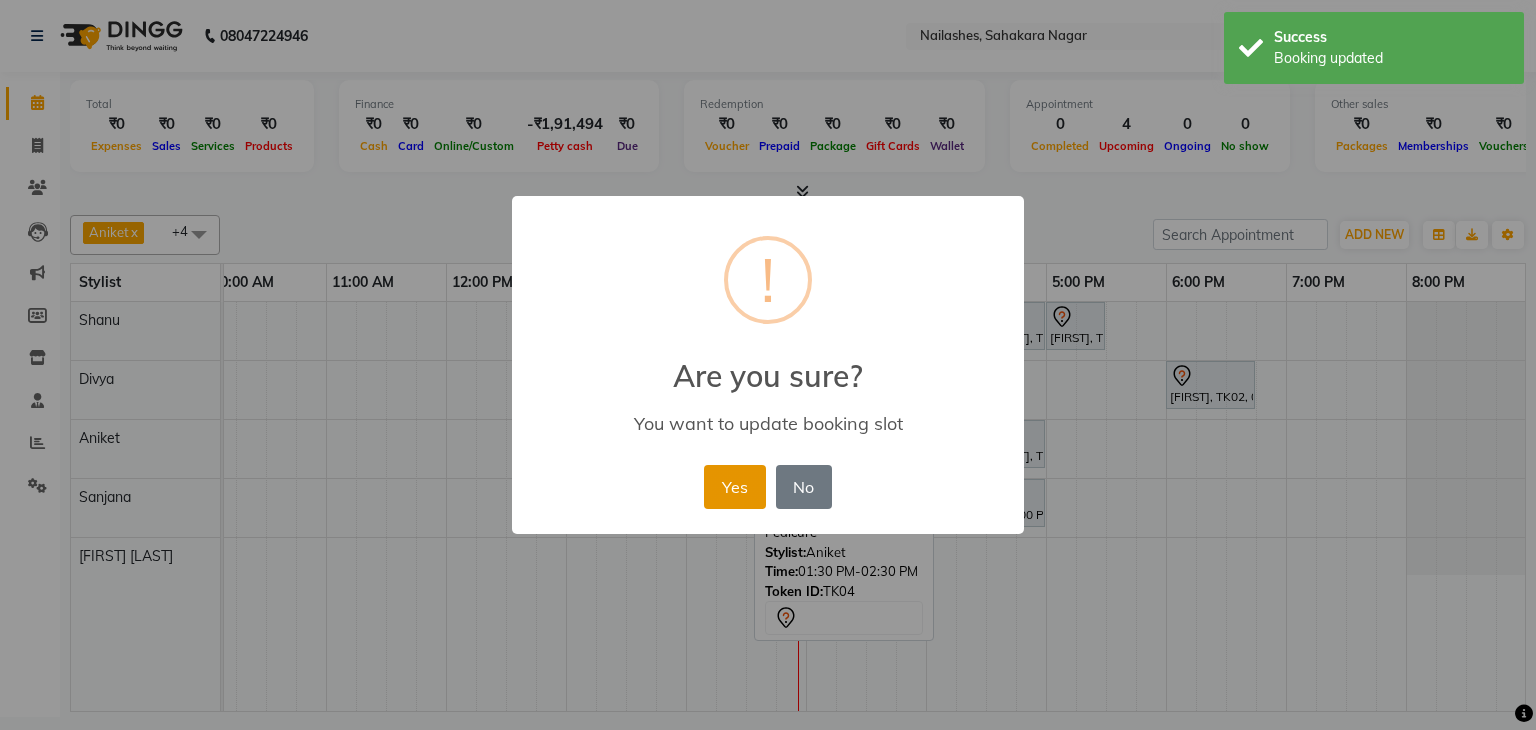click on "Yes" at bounding box center [734, 487] 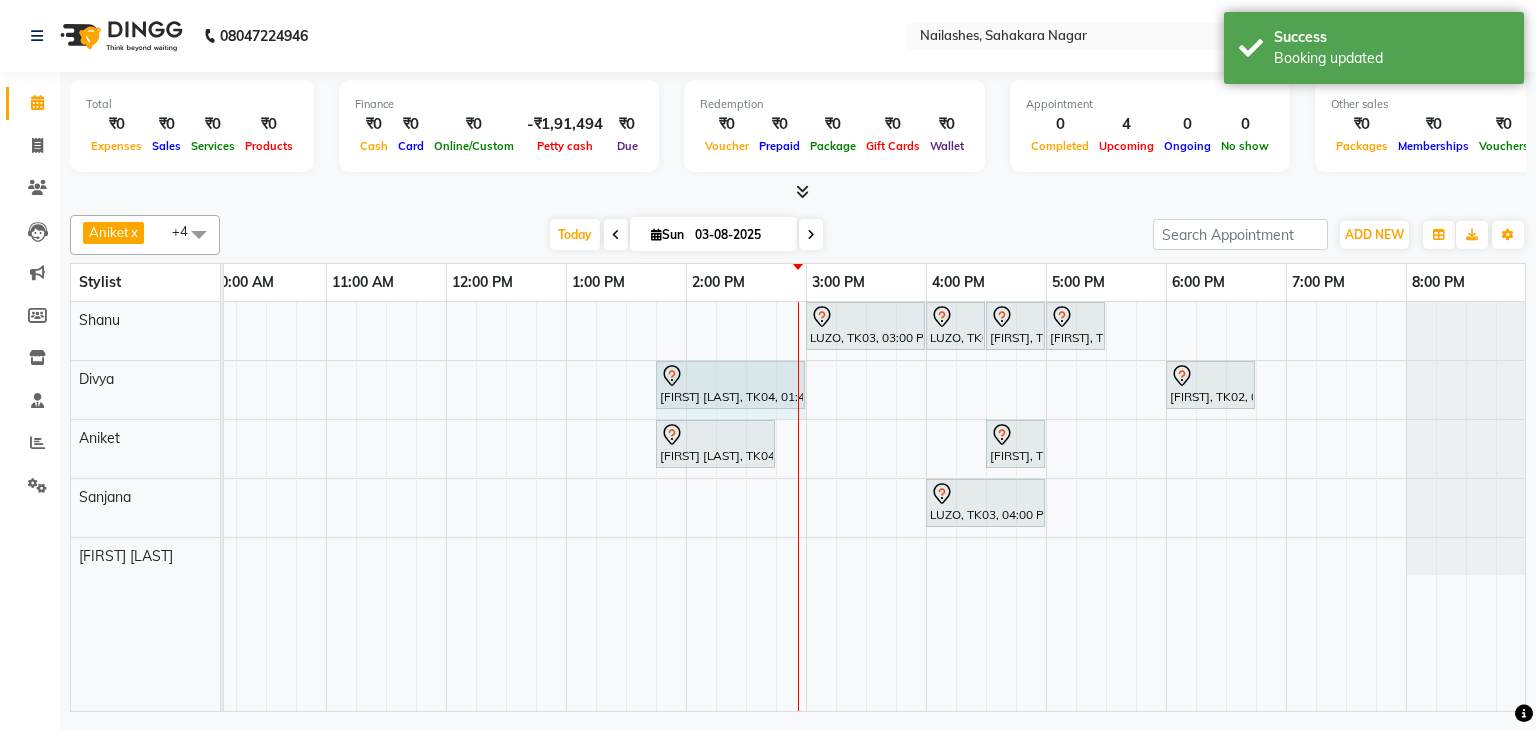 click on "[FIRST] [LAST], TK04, 01:45 PM-02:45 PM, Café H&F Pedicure             [FIRST], TK02, 06:00 PM-06:45 PM, Café H&F Pedicure             [FIRST] [LAST], TK04, 01:45 PM-02:45 PM, Café H&F Pedicure" at bounding box center [-34, 390] 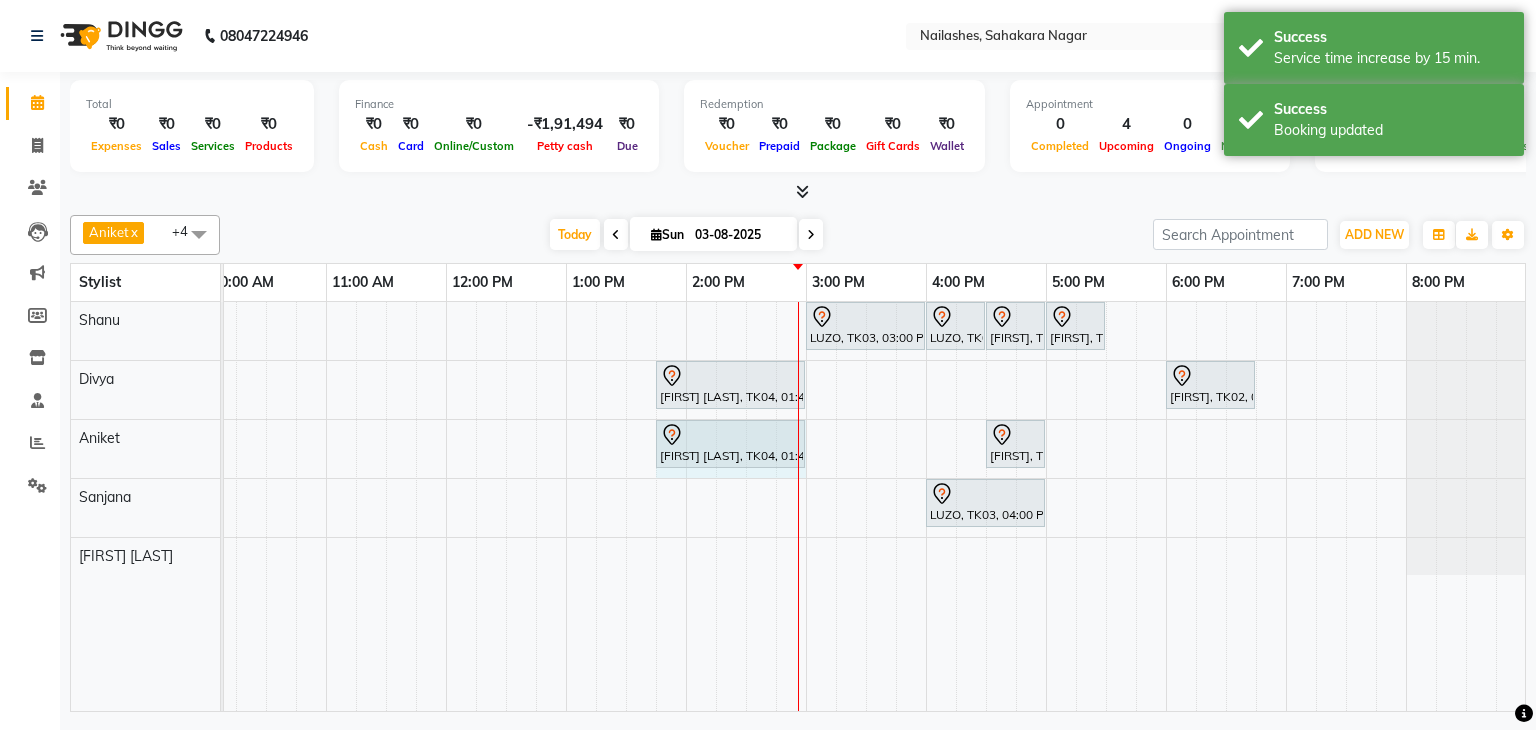 click on "[FIRST], TK04, 01:45 PM-02:45 PM, Café H&F Pedicure             [FIRST], TK01, 04:30 PM-05:00 PM, Permanent Nail Paint - Solid Color (Hand)             [FIRST], TK04, 01:45 PM-02:45 PM, Café H&F Pedicure" at bounding box center [-34, 449] 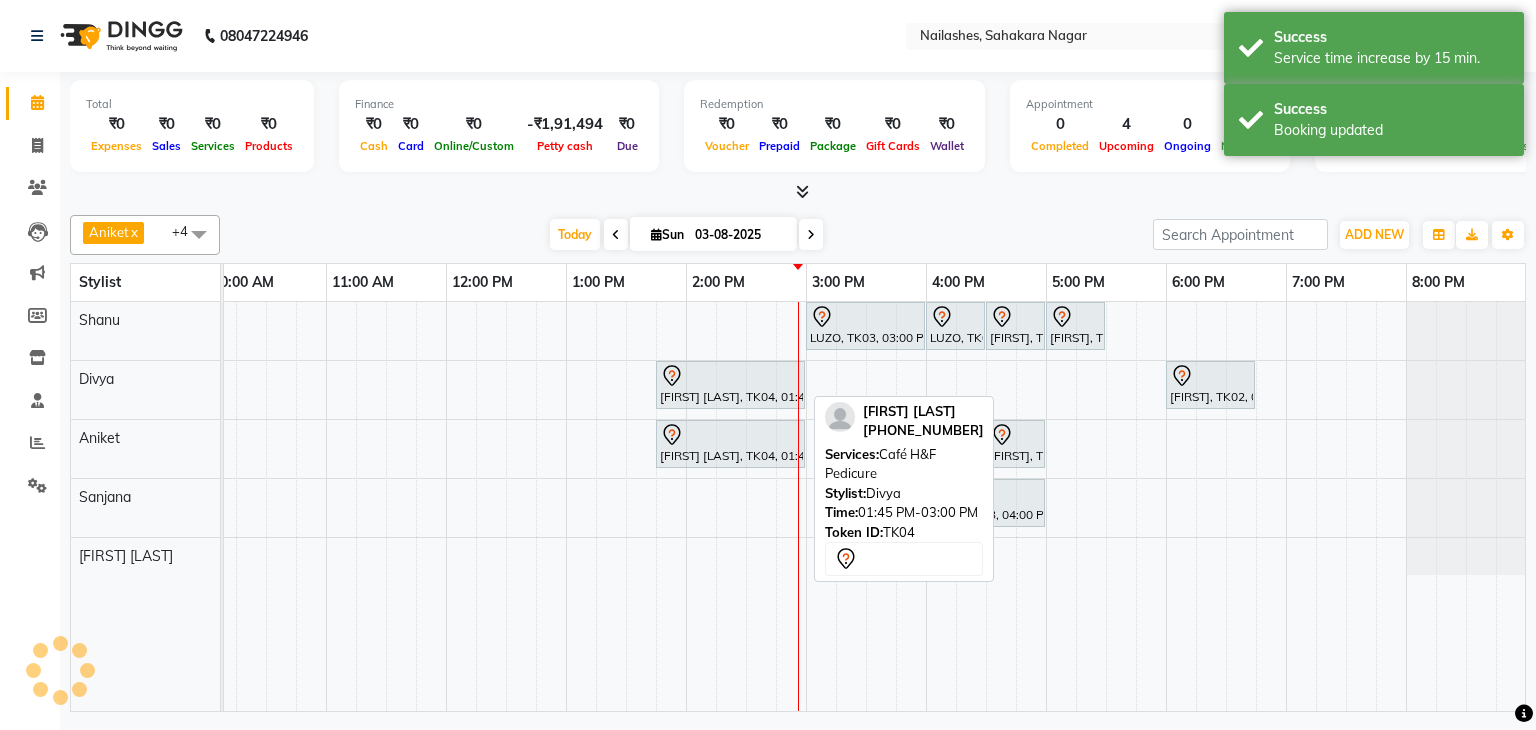 click at bounding box center (730, 376) 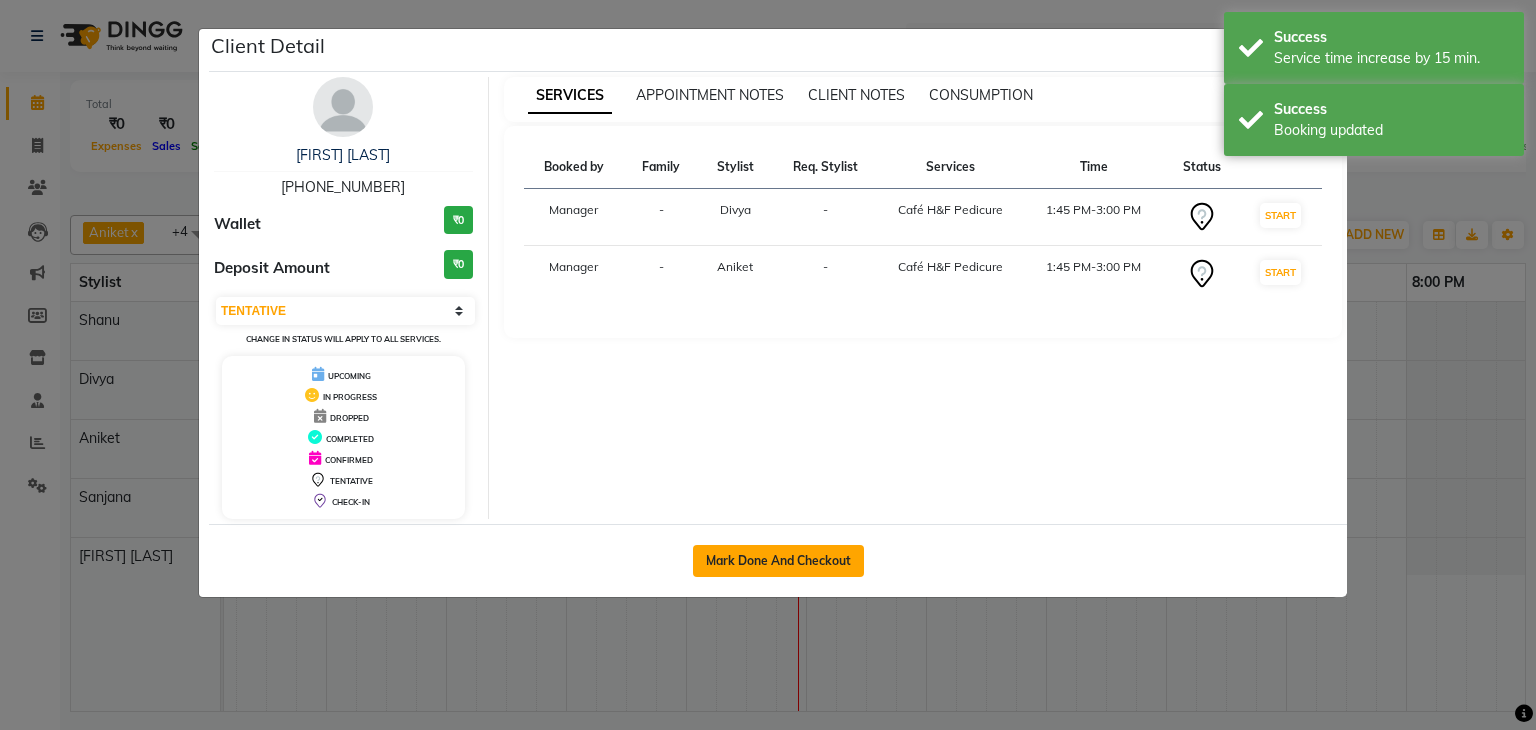 click on "Mark Done And Checkout" 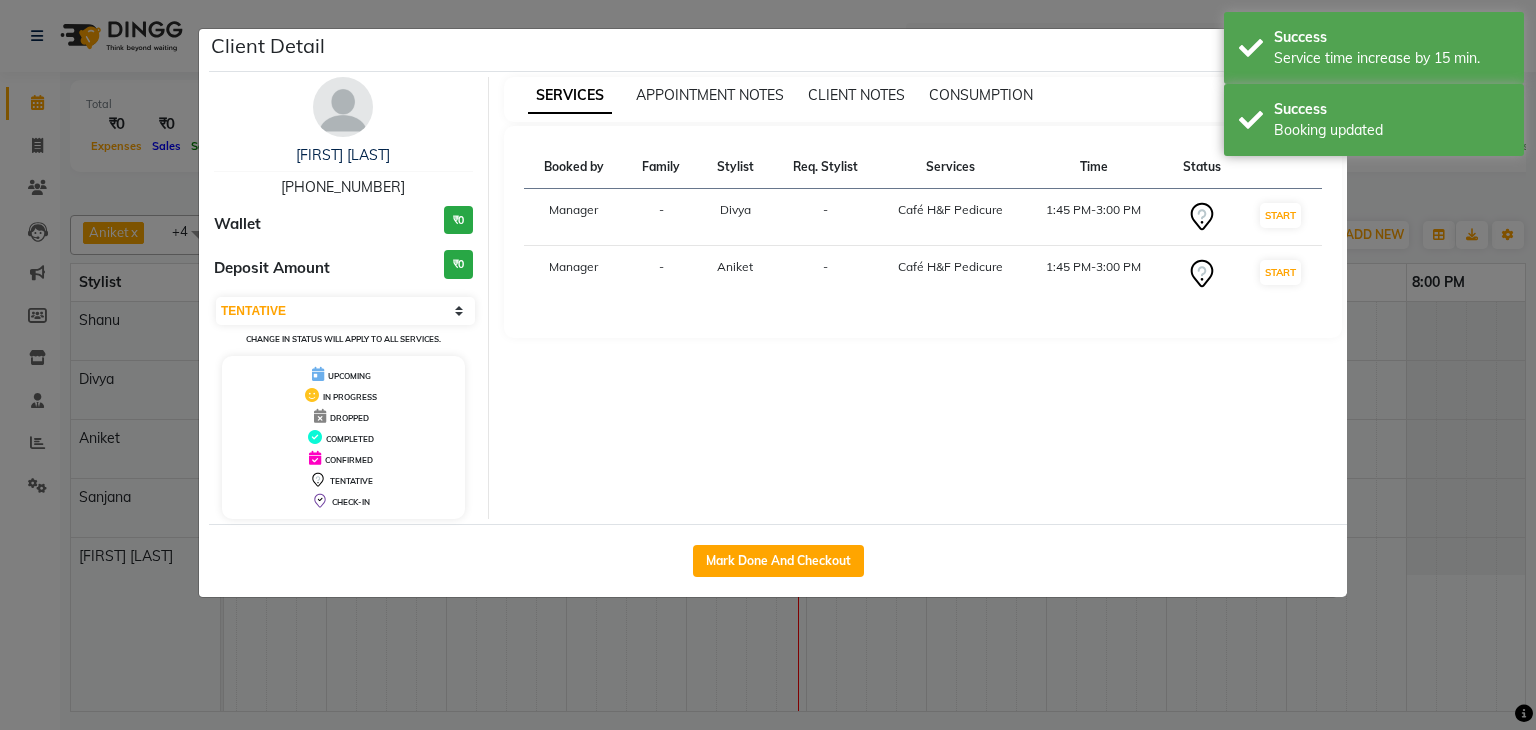 select on "service" 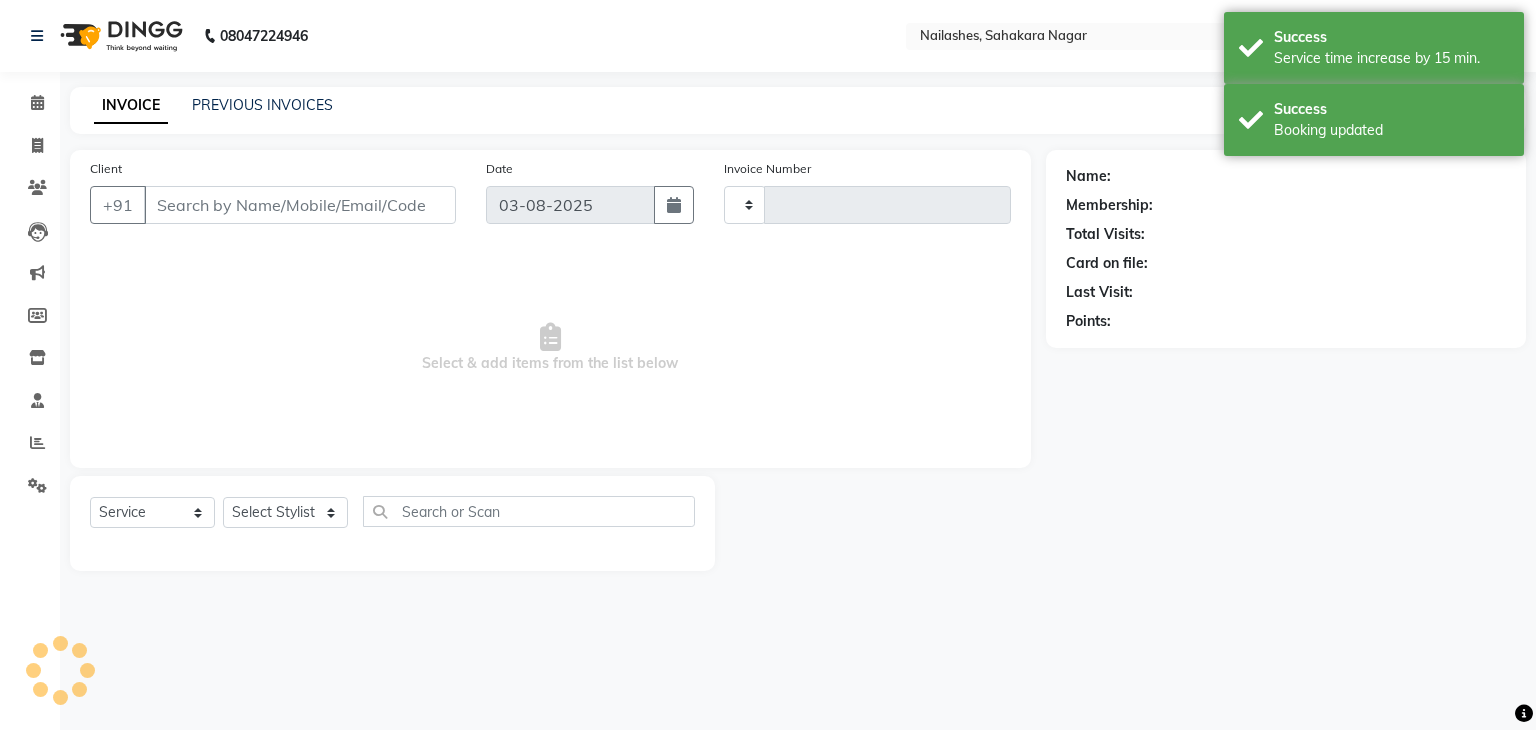 type on "0882" 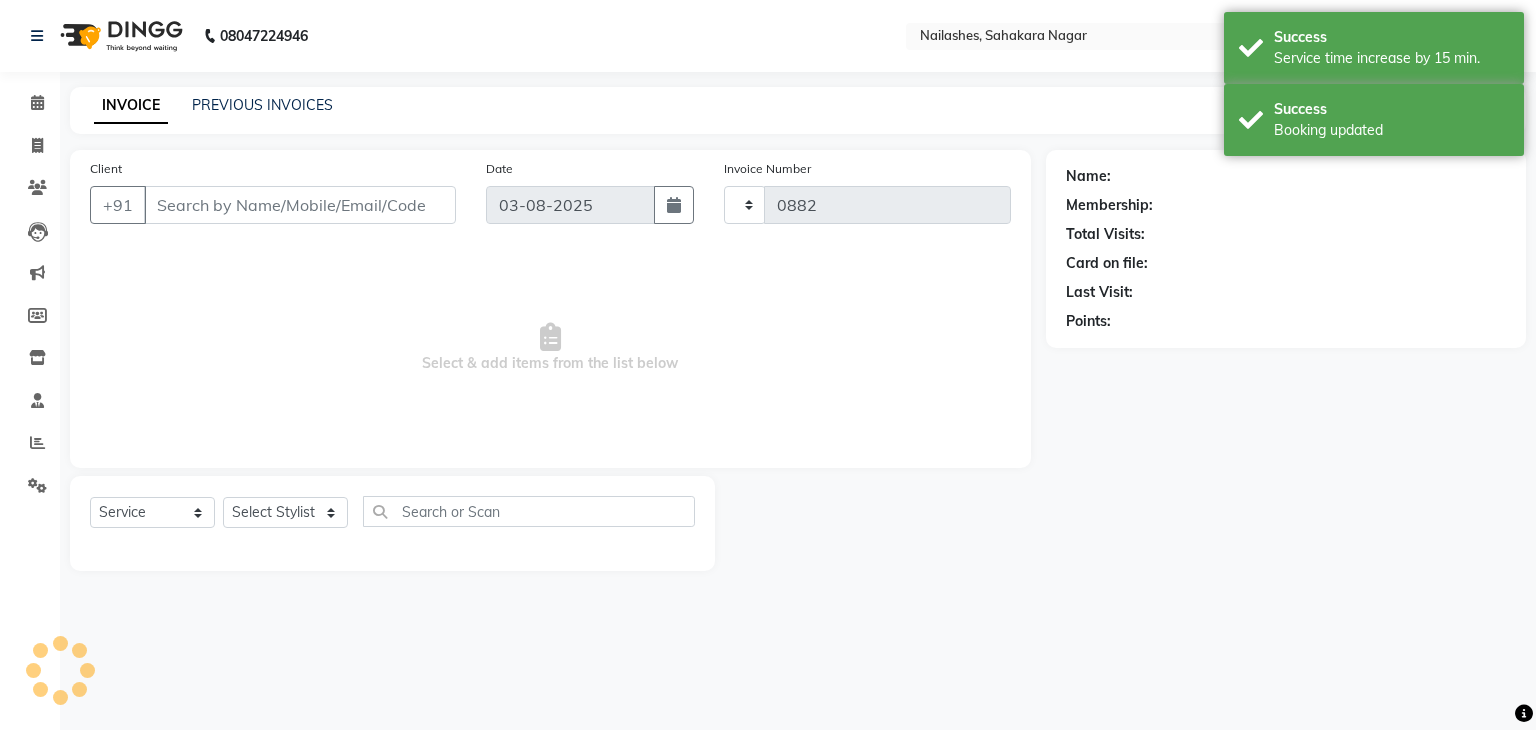 select on "6455" 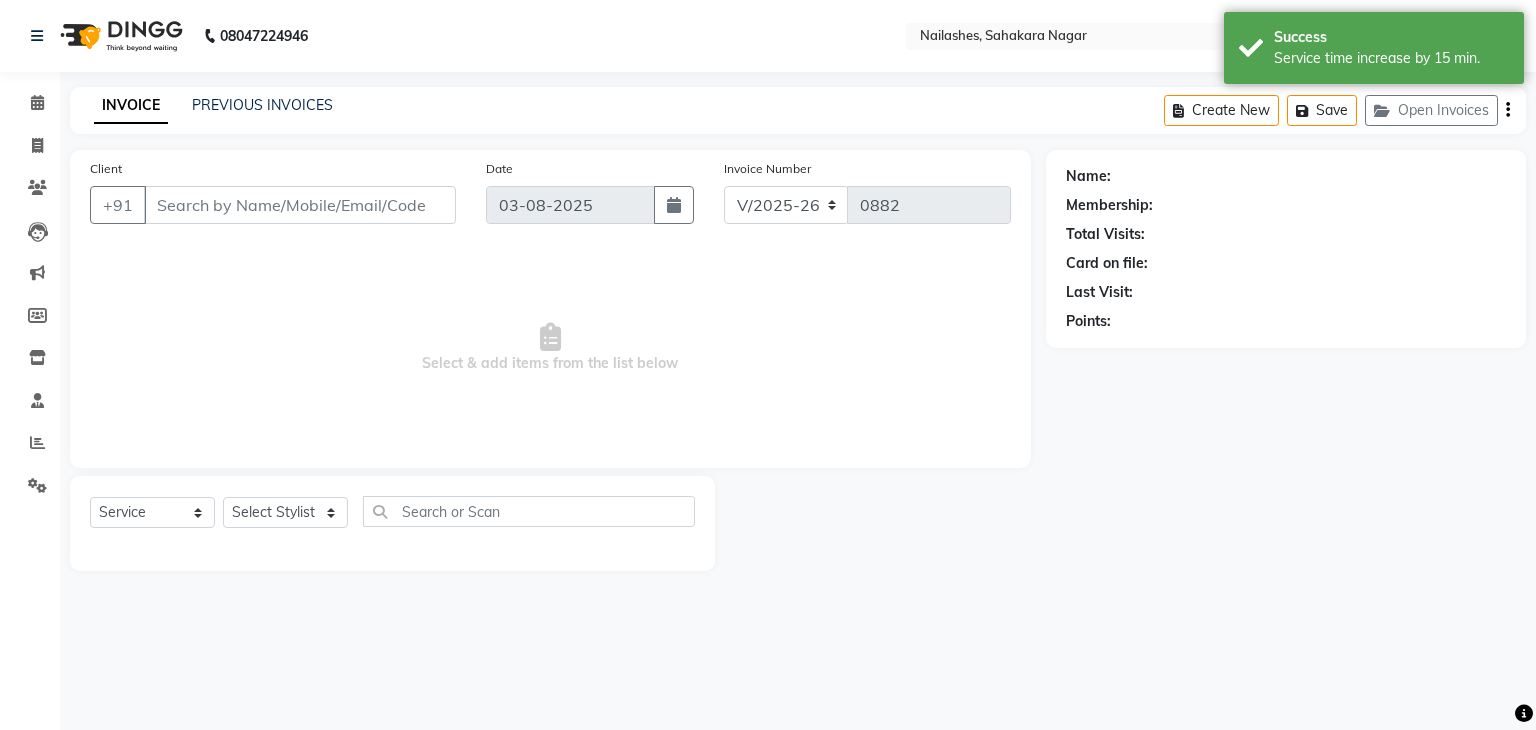 type on "97******69" 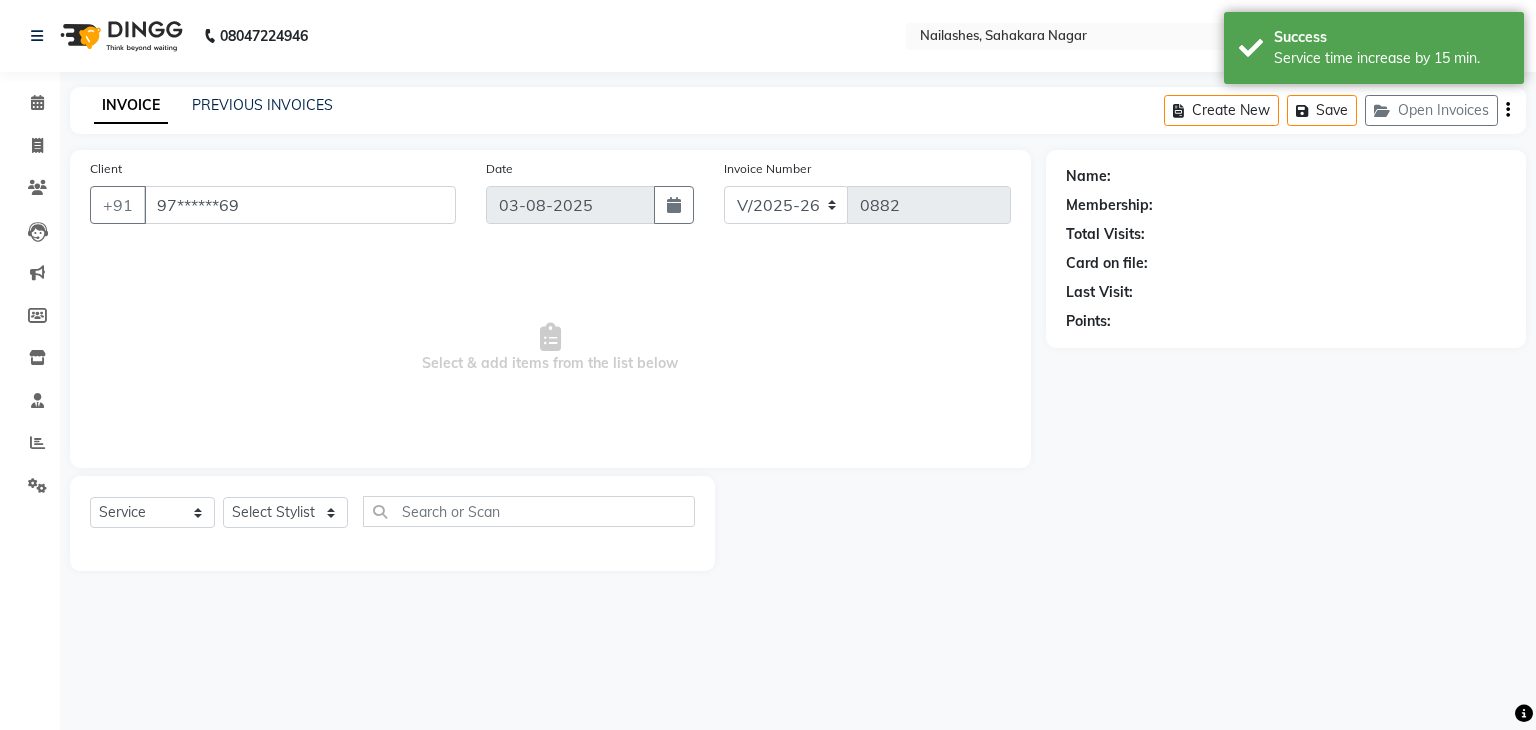 select on "72520" 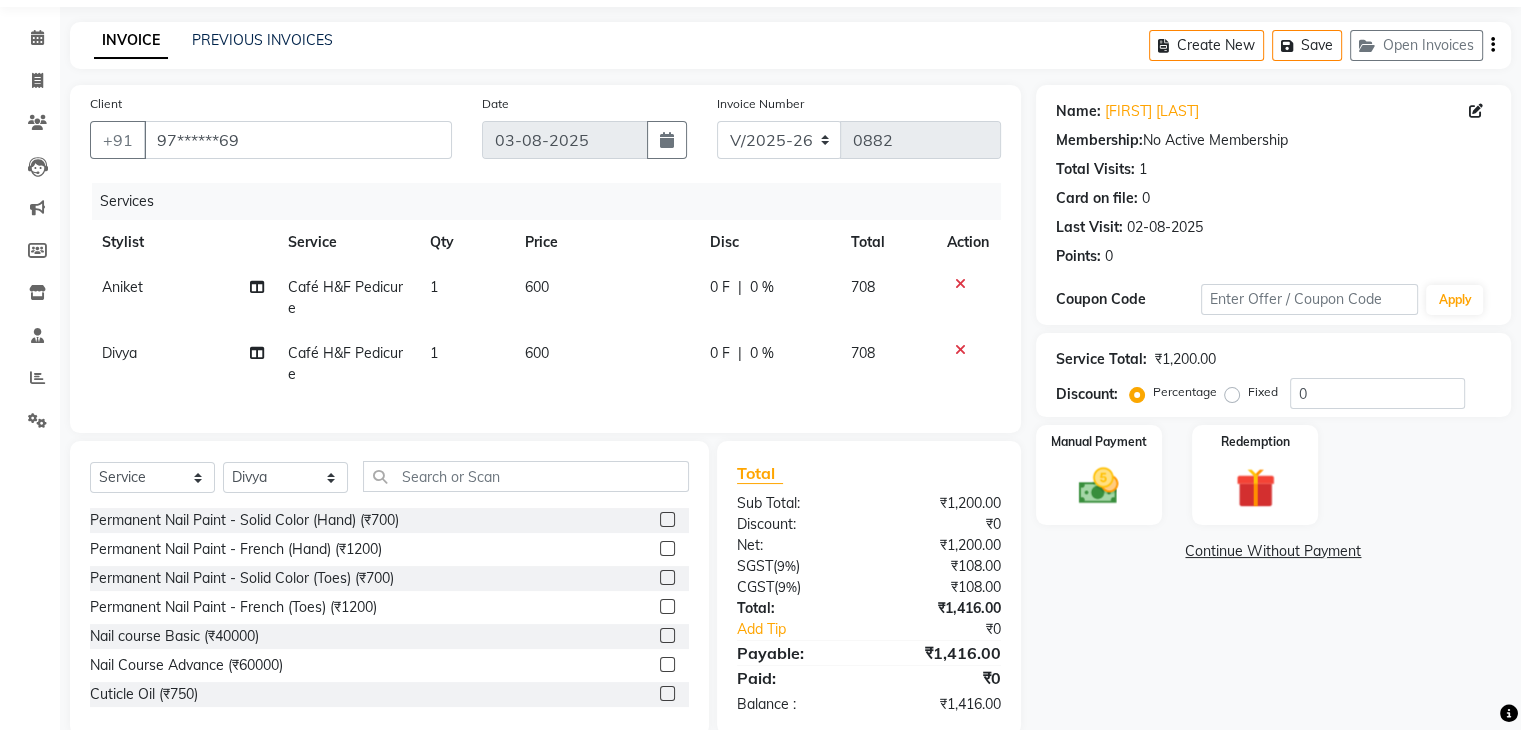 scroll, scrollTop: 117, scrollLeft: 0, axis: vertical 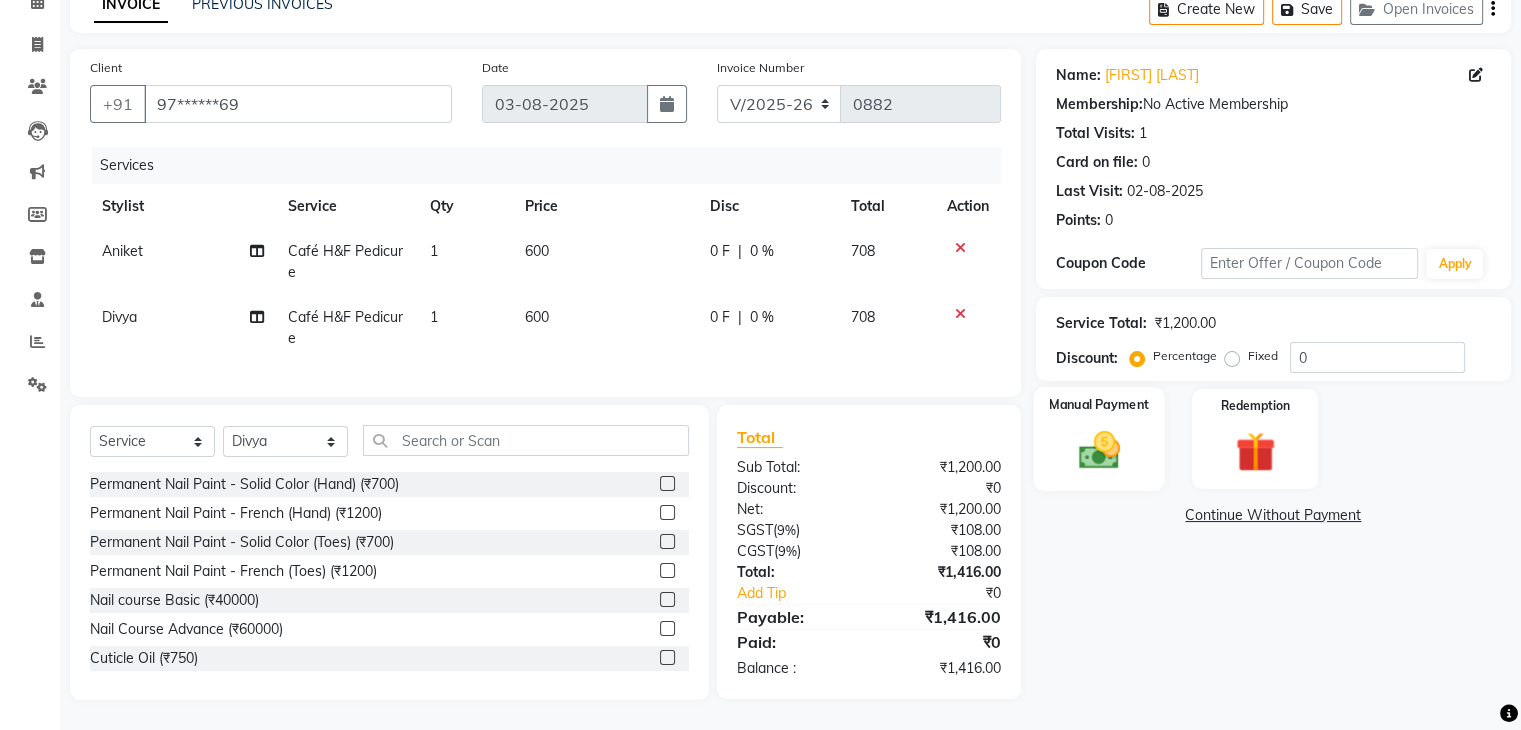 click 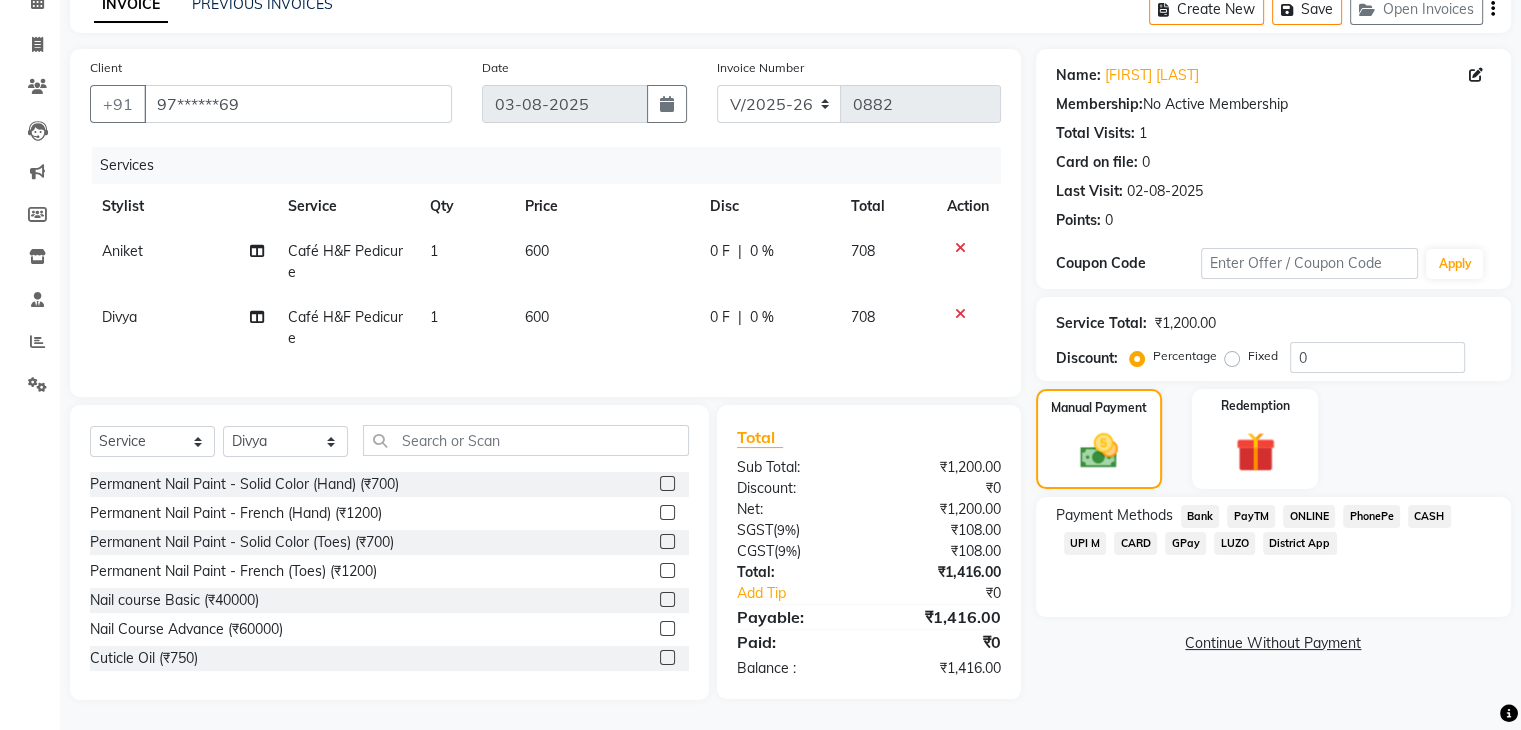 click on "CARD" 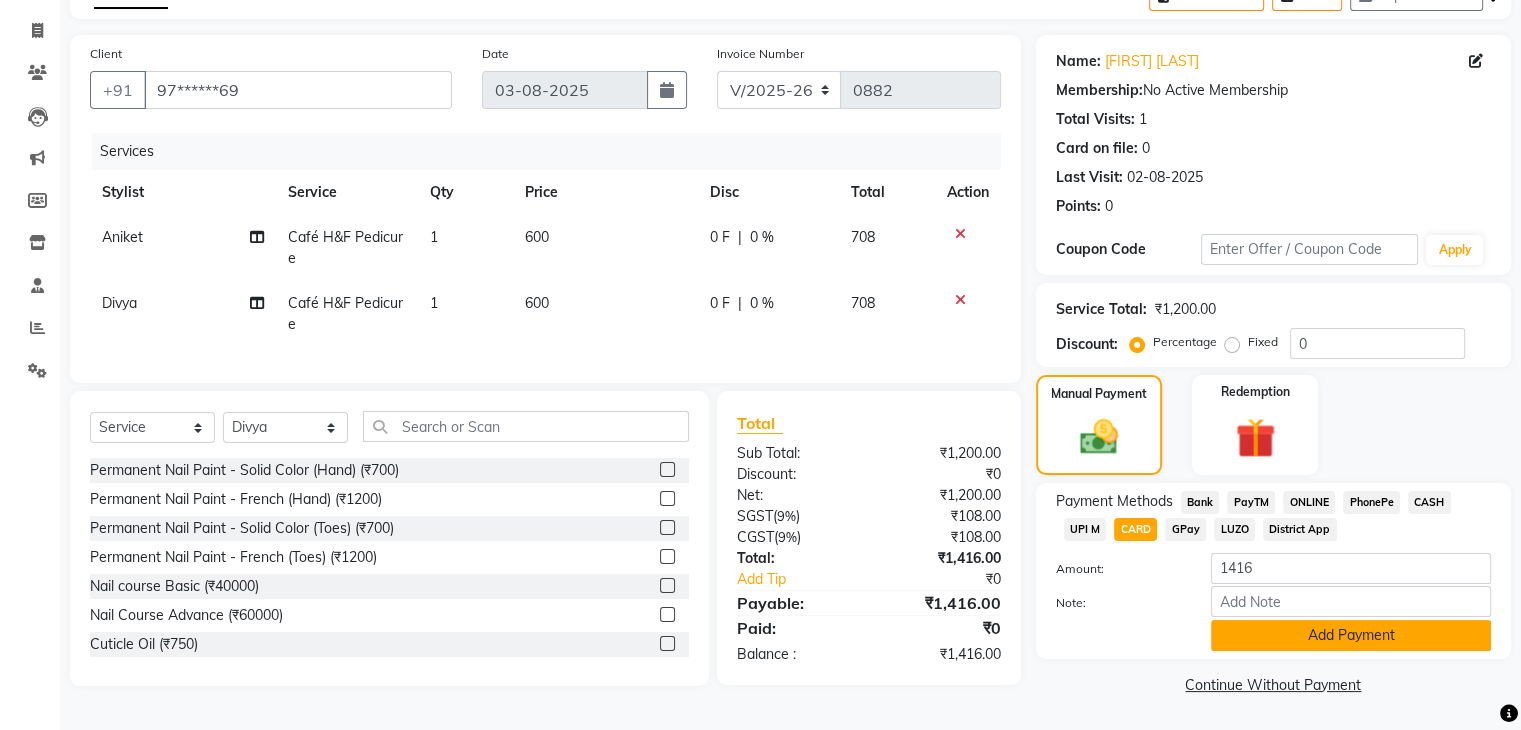 click on "Add Payment" 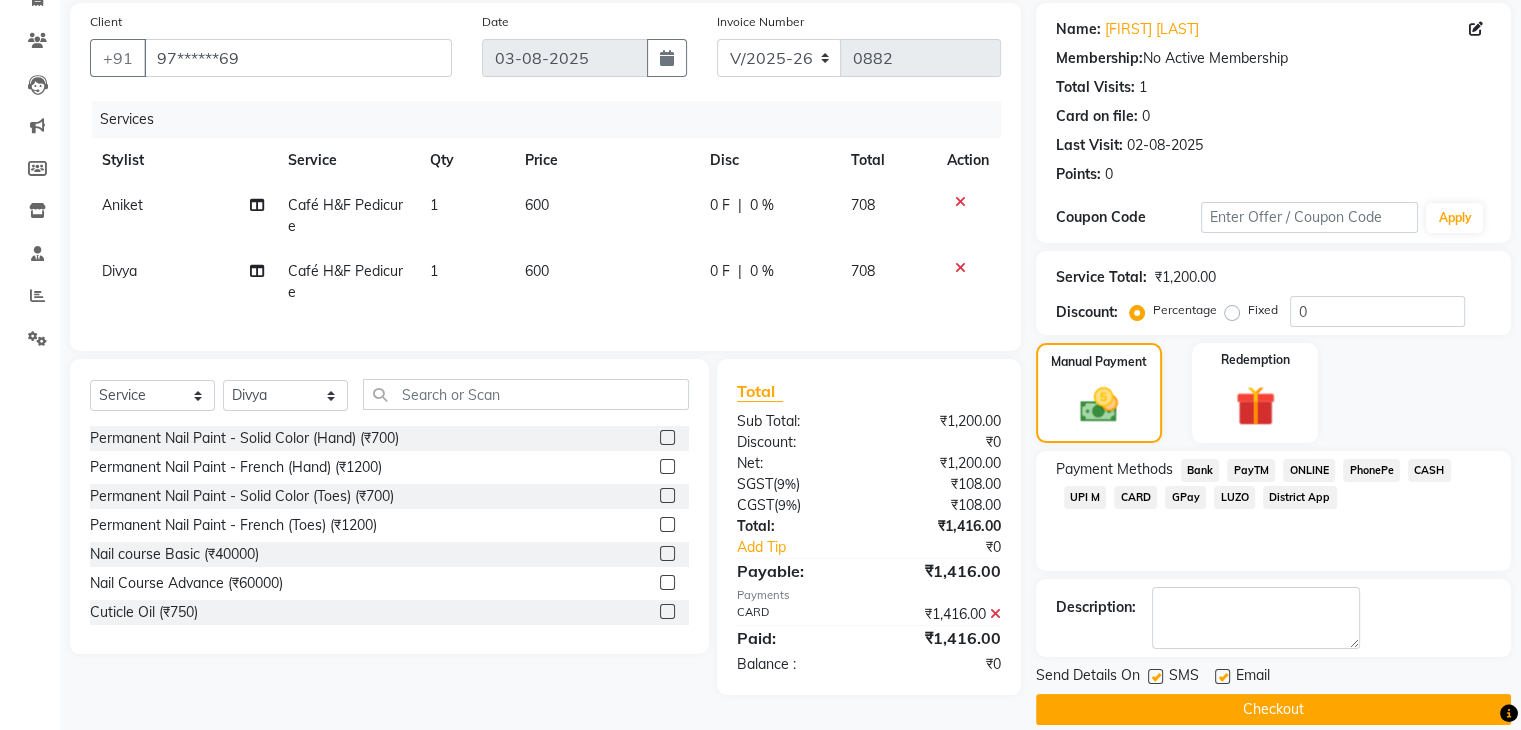 scroll, scrollTop: 171, scrollLeft: 0, axis: vertical 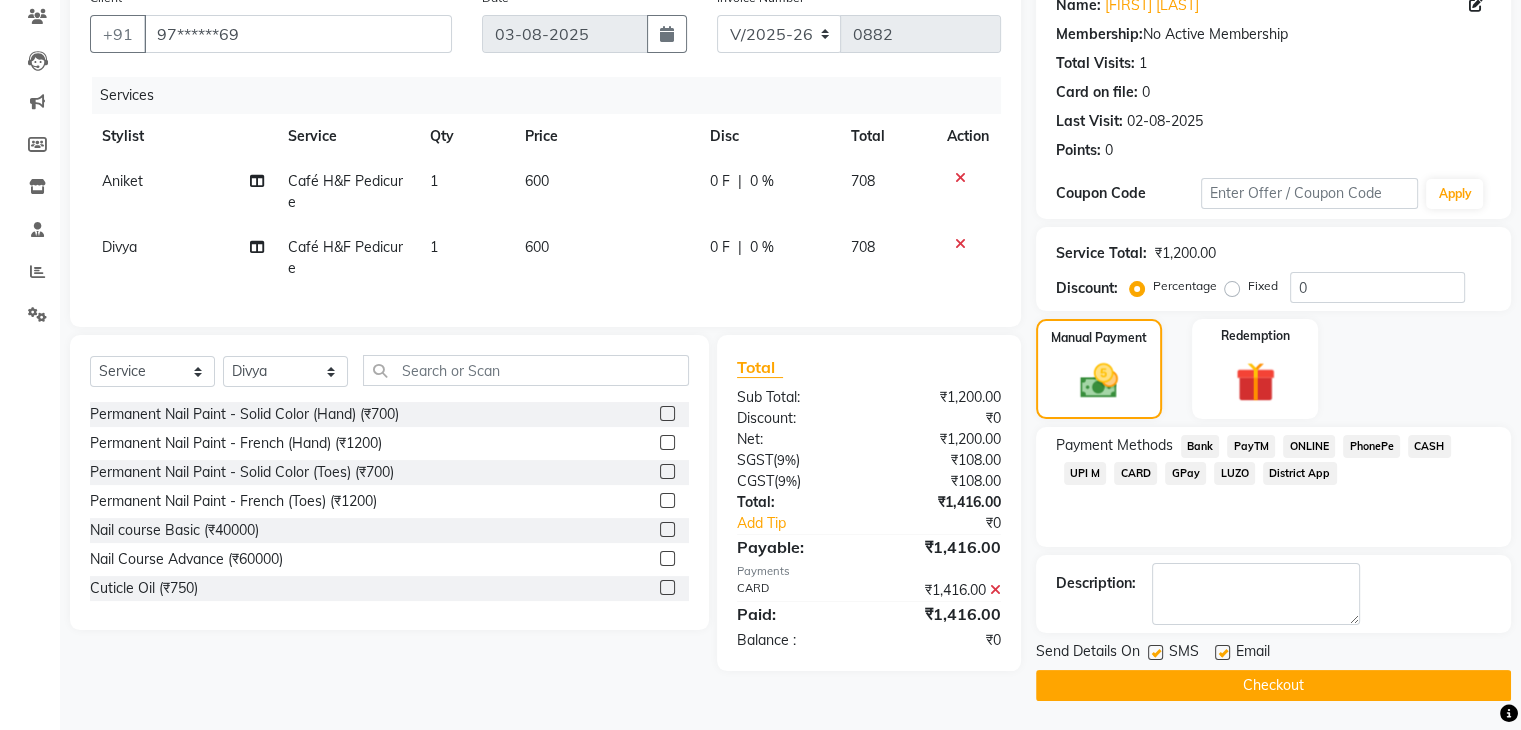 click on "Checkout" 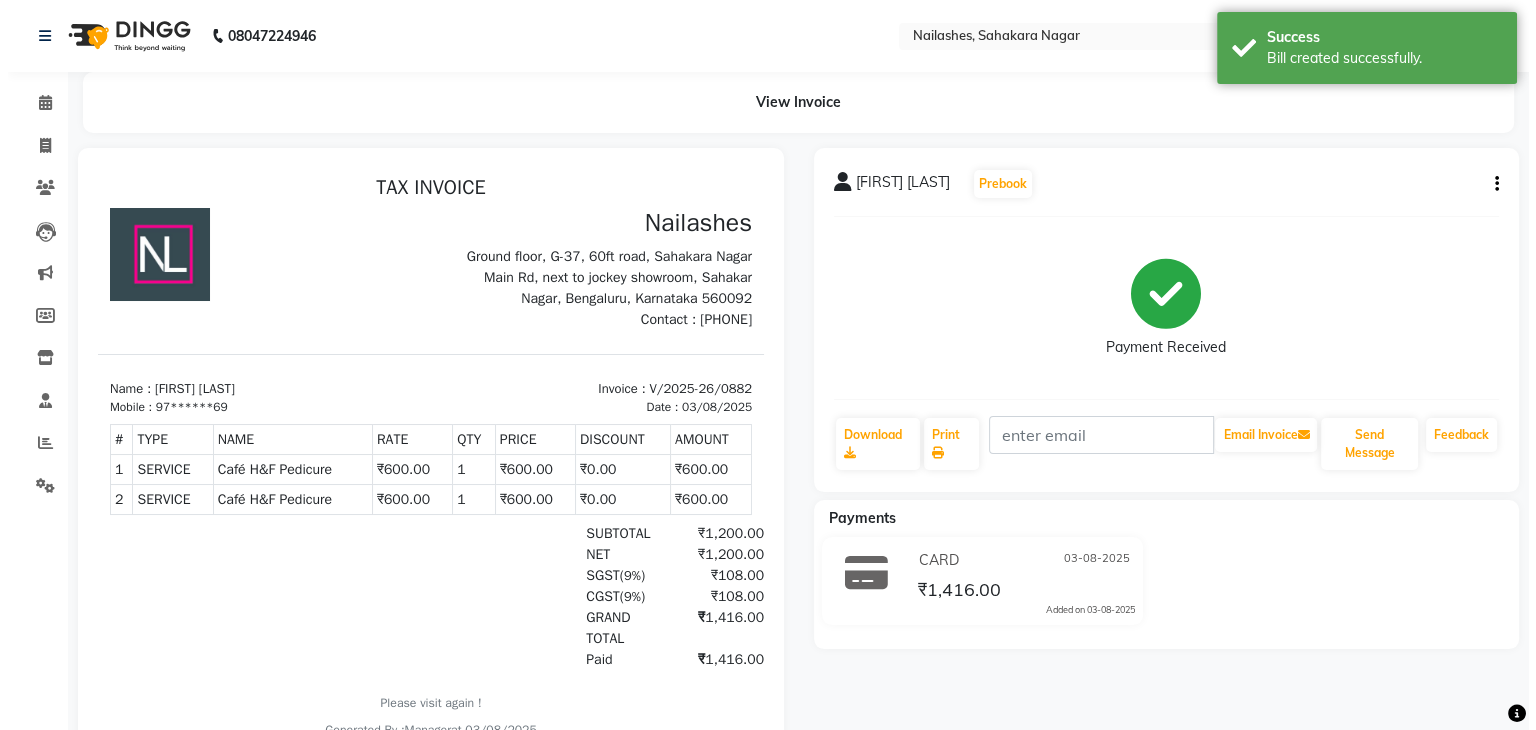 scroll, scrollTop: 0, scrollLeft: 0, axis: both 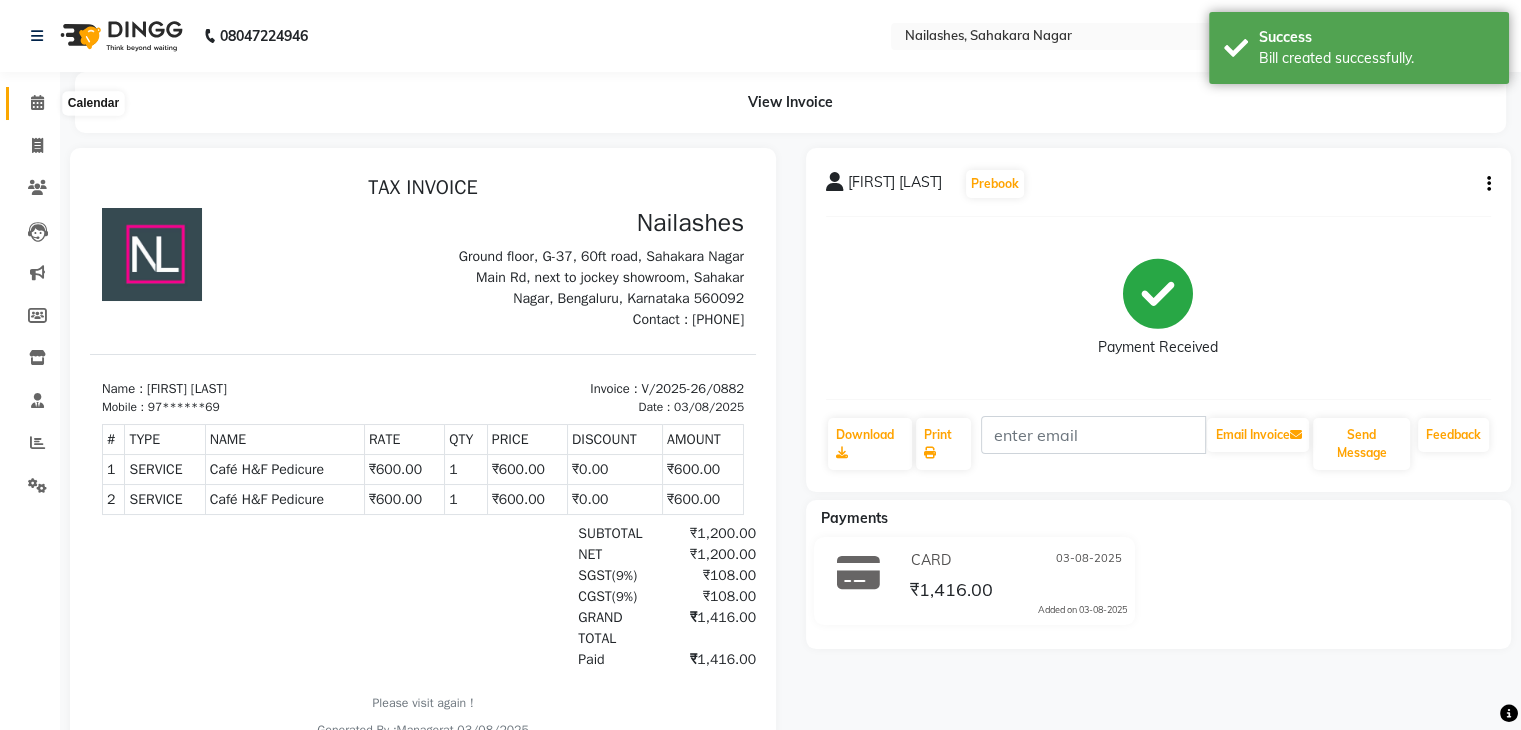 click 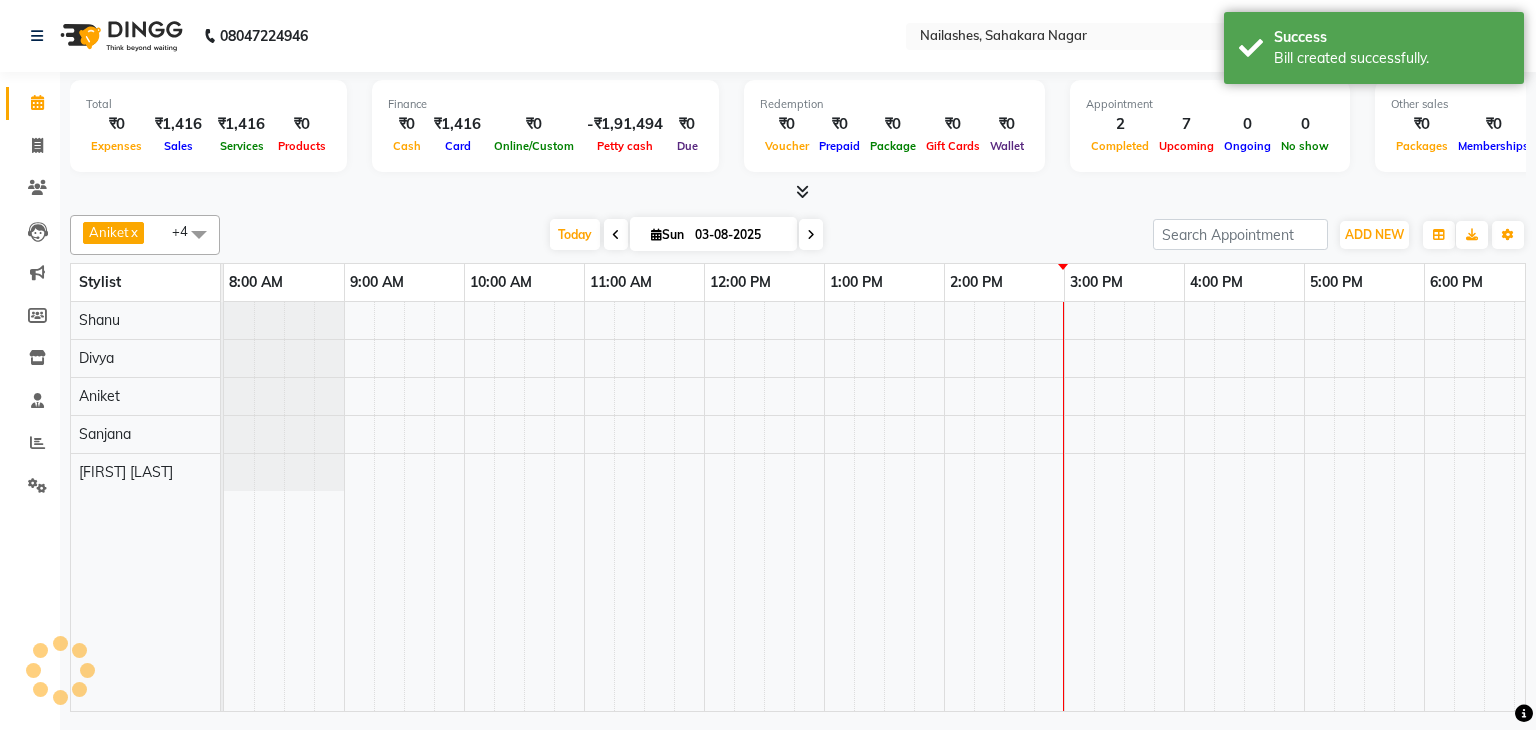 scroll, scrollTop: 0, scrollLeft: 0, axis: both 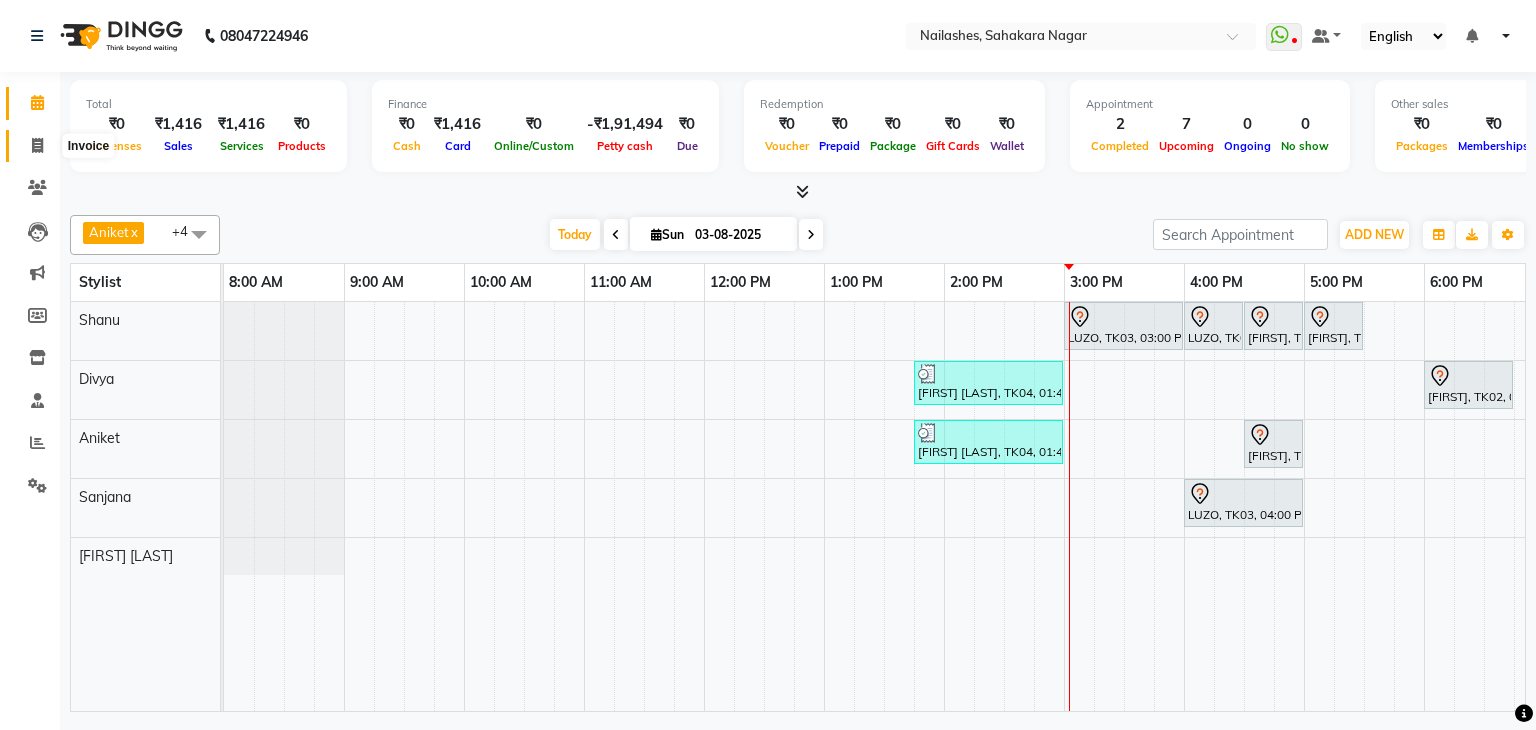 click 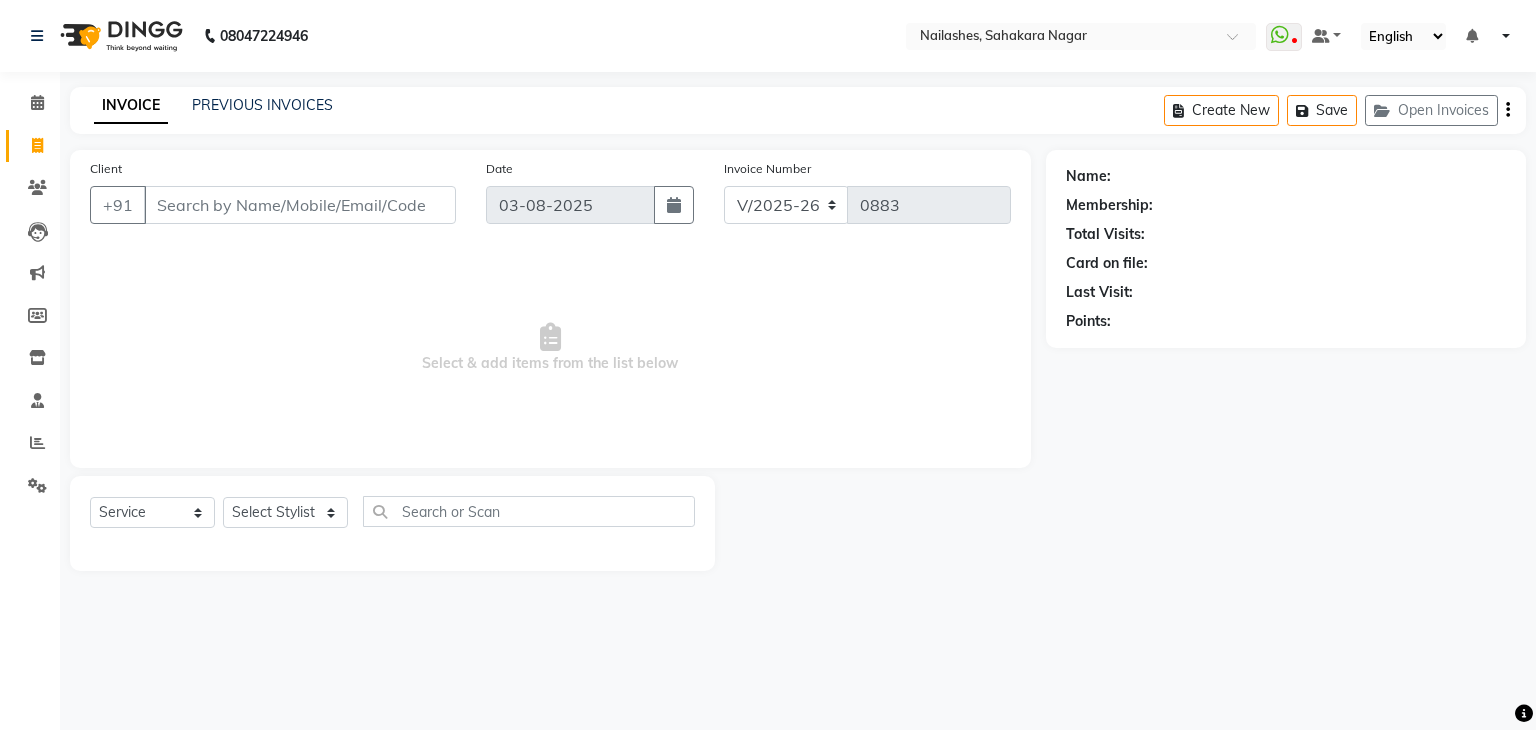 click on "Client" at bounding box center [300, 205] 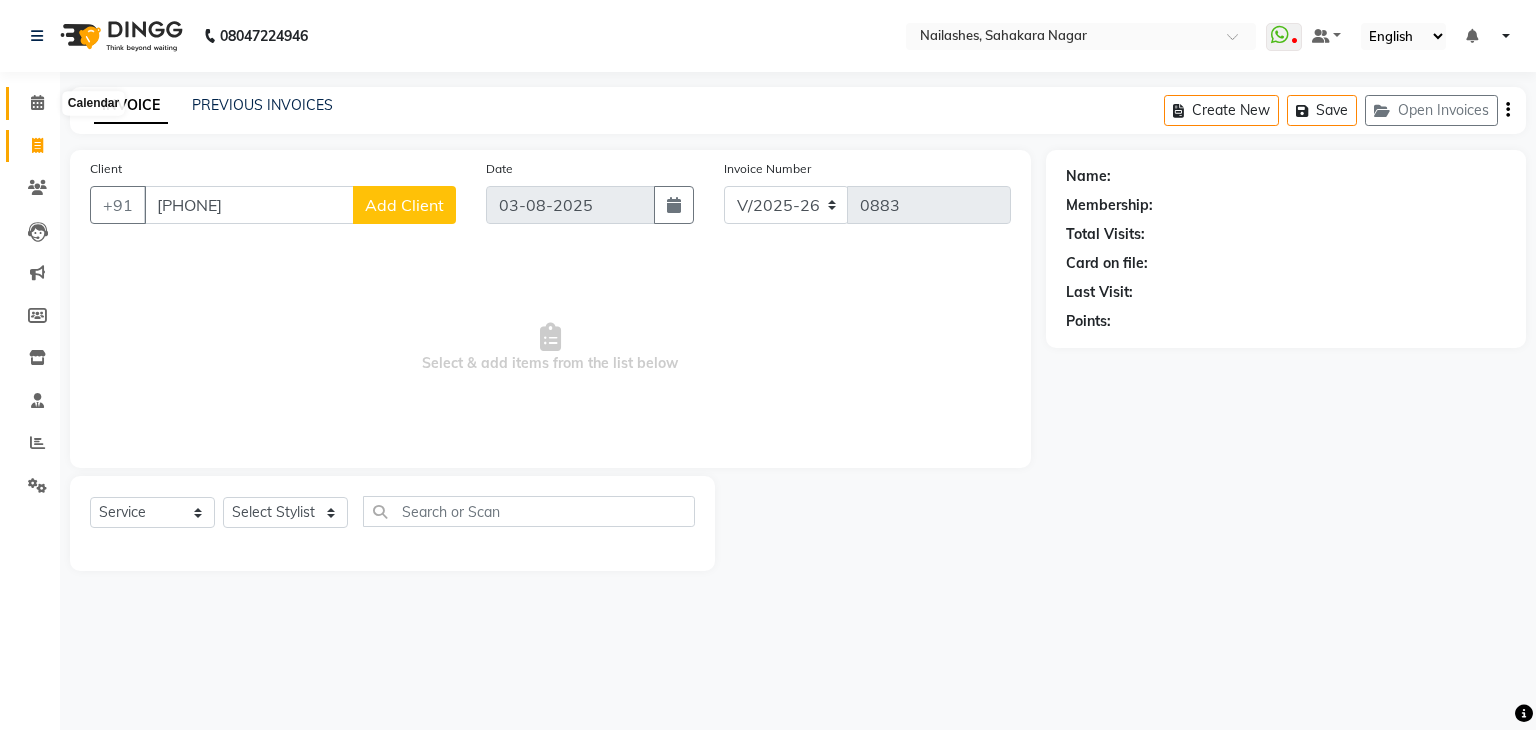 type on "[PHONE]" 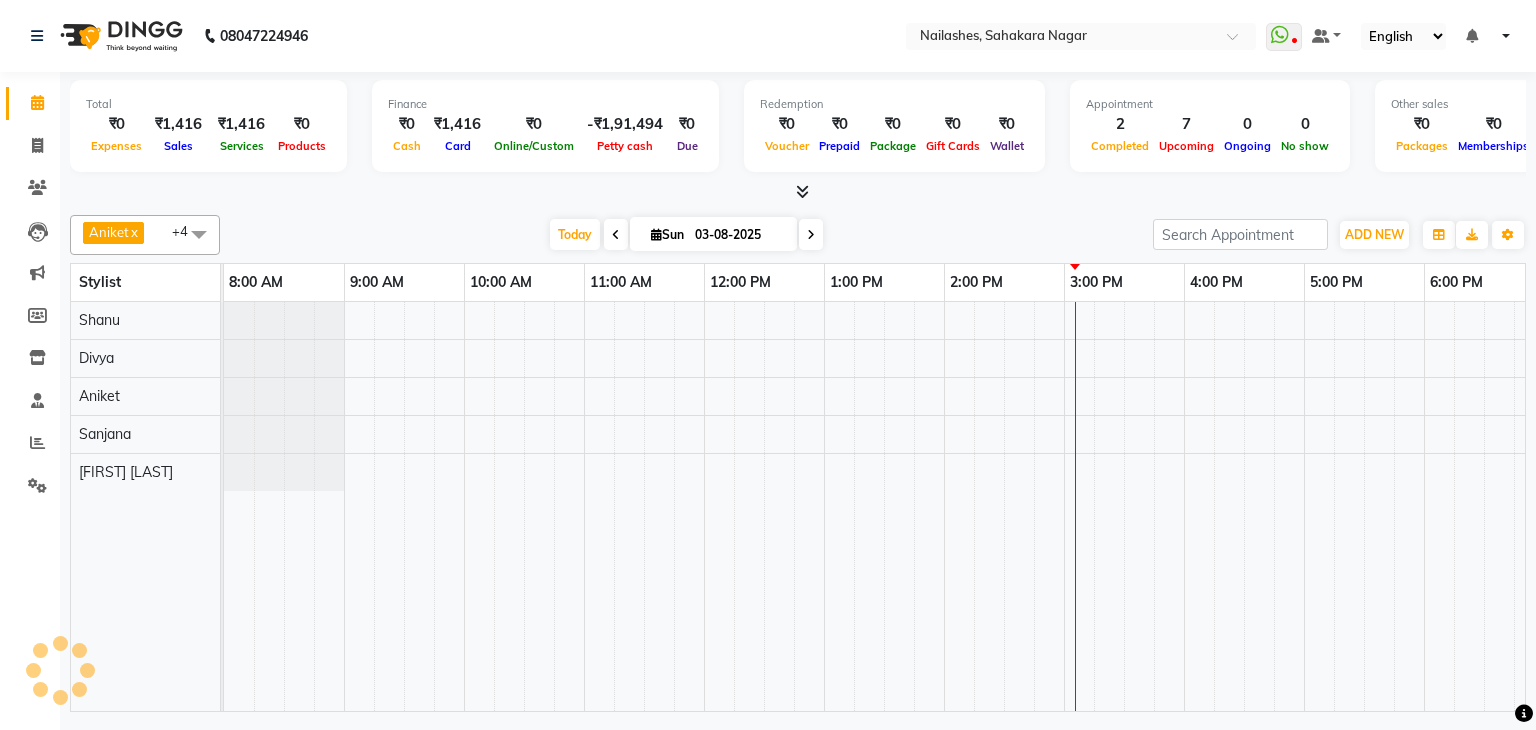 scroll, scrollTop: 0, scrollLeft: 258, axis: horizontal 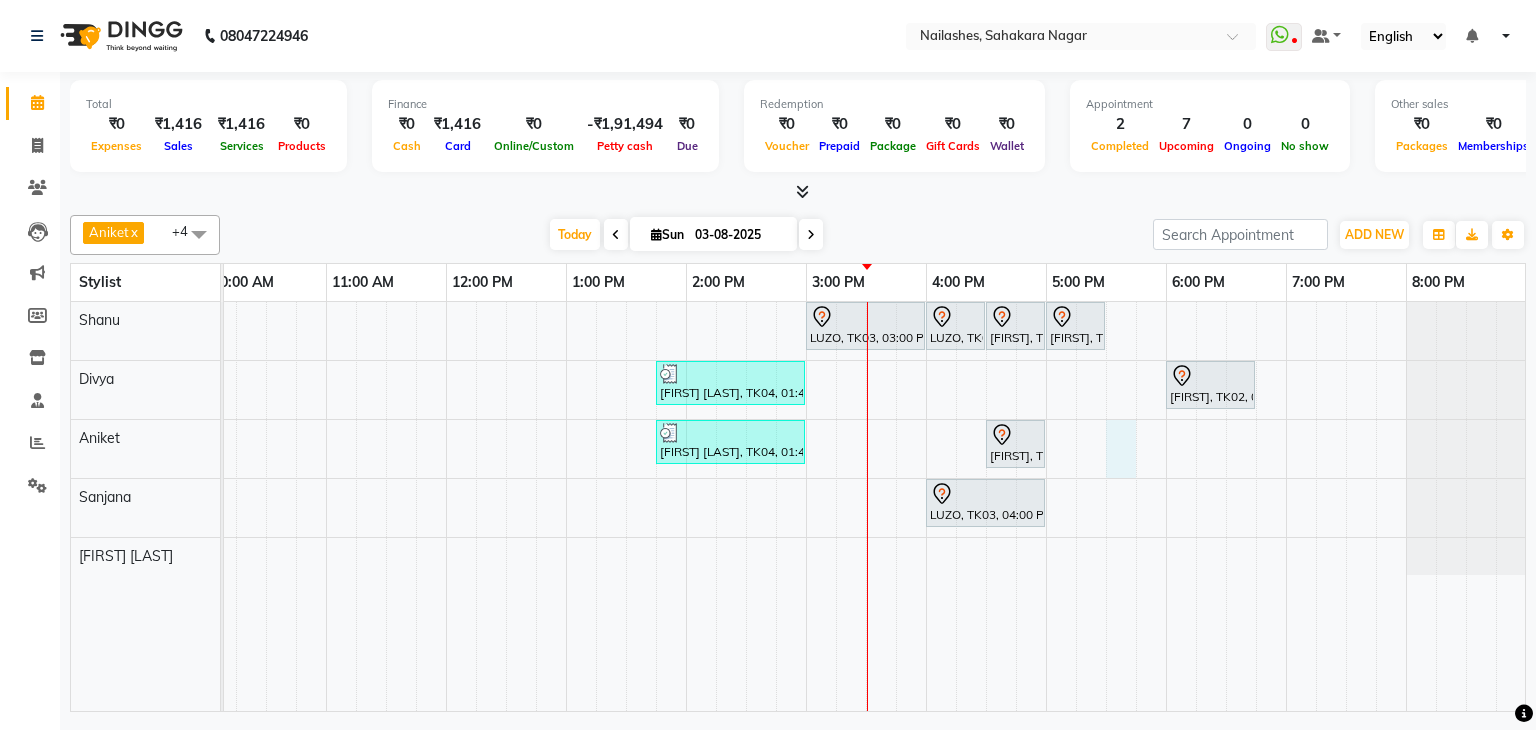 click on "[FIRST], TK03, 03:00 PM-04:00 PM, Refills - Acylic (Hand)             [FIRST], TK03, 04:00 PM-04:30 PM, Nail Extension - Acrylic (Hand)             [FIRST], TK01, 04:30 PM-05:00 PM, Permanent Nail Paint - Solid Color (Hand)             [FIRST], TK01, 05:00 PM-05:30 PM, Permanent Nail Paint - Solid Color (Toes)             [FIRST] [LAST], TK04, 01:45 PM-03:00 PM, Café H&F Pedicure             [FIRST], TK02, 06:00 PM-06:45 PM, Café H&F Pedicure     [FIRST] [LAST], TK04, 01:45 PM-03:00 PM, Café H&F Pedicure             [FIRST], TK01, 04:30 PM-05:00 PM, Permanent Nail Paint - Solid Color (Hand)             [FIRST], TK03, 04:00 PM-05:00 PM, Café H&F Pedicure" at bounding box center [746, 506] 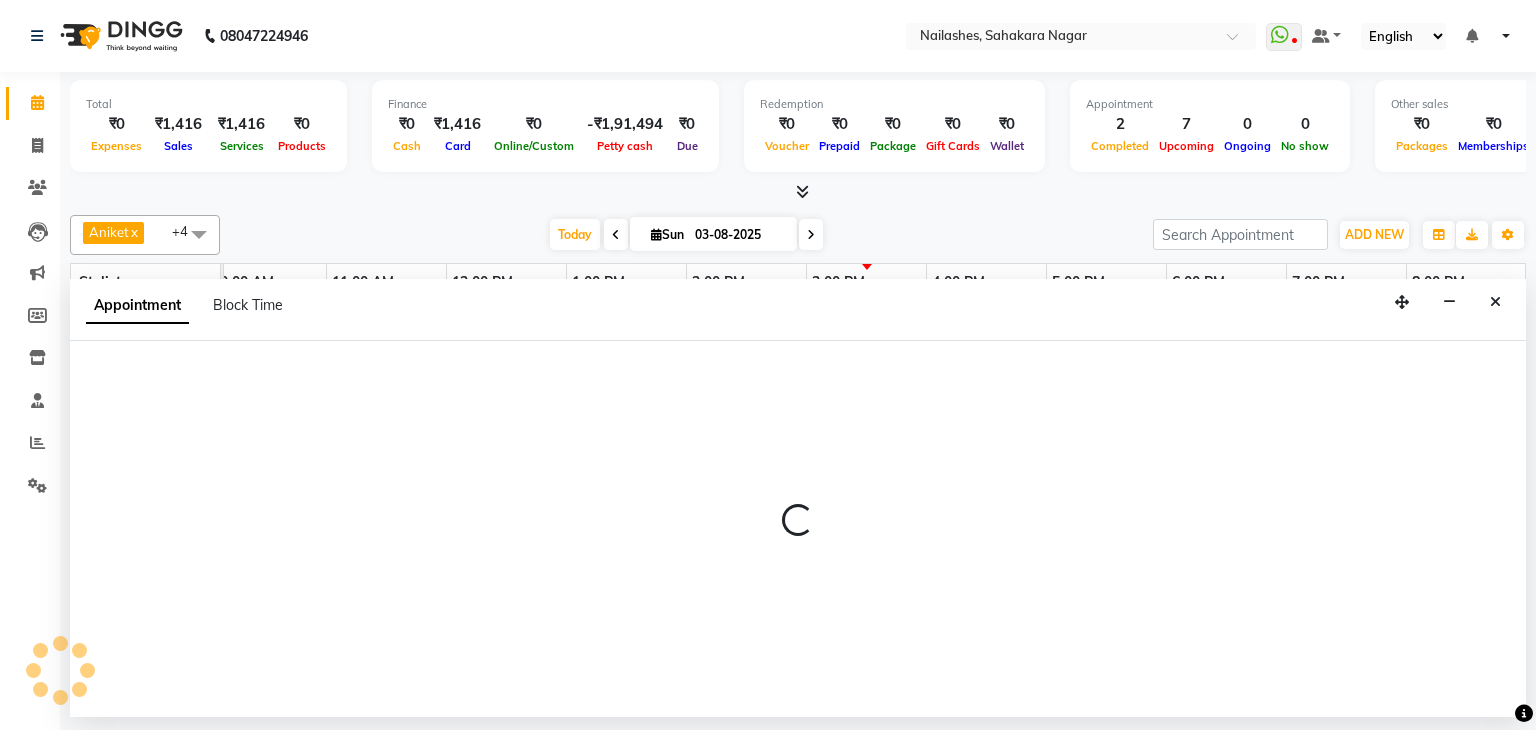 select on "81777" 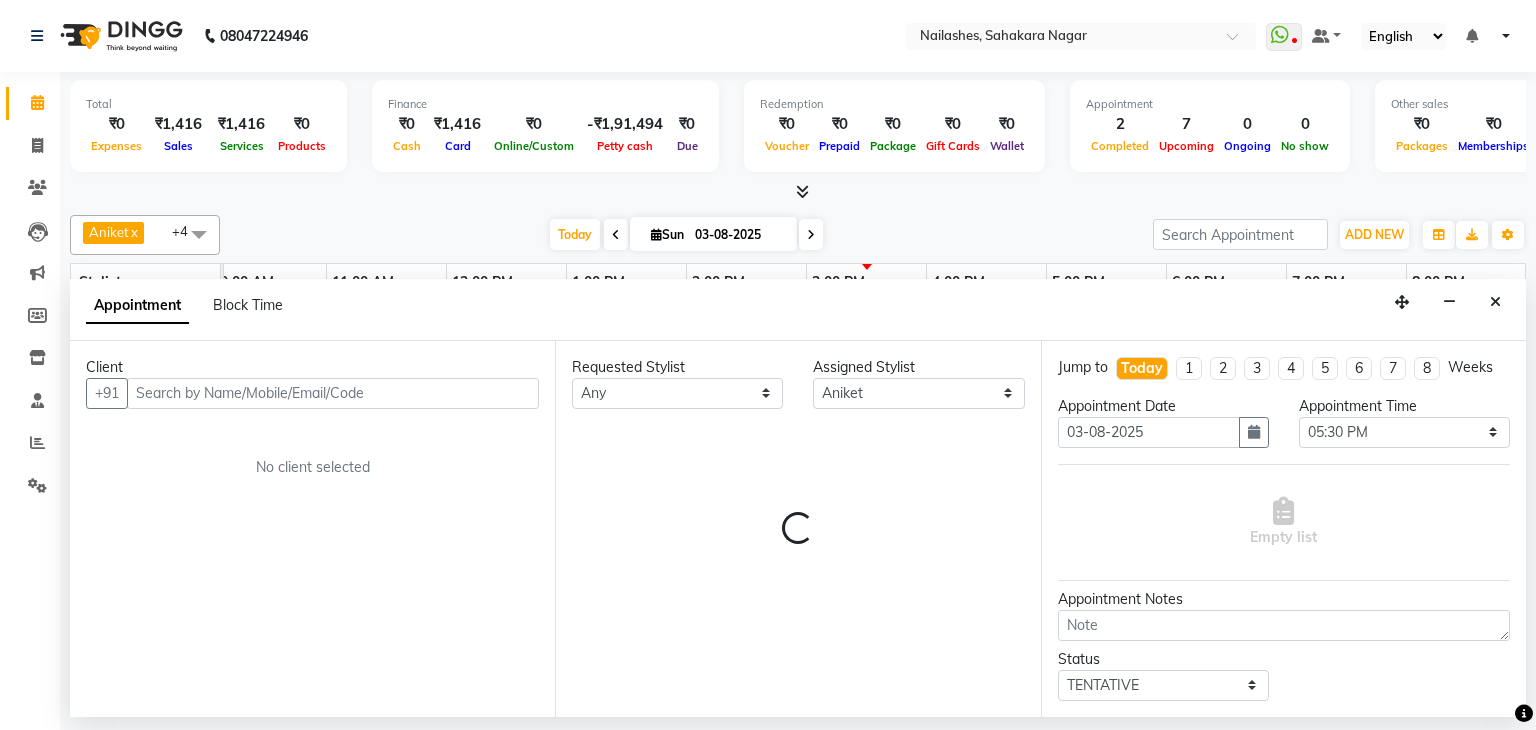 click at bounding box center (333, 393) 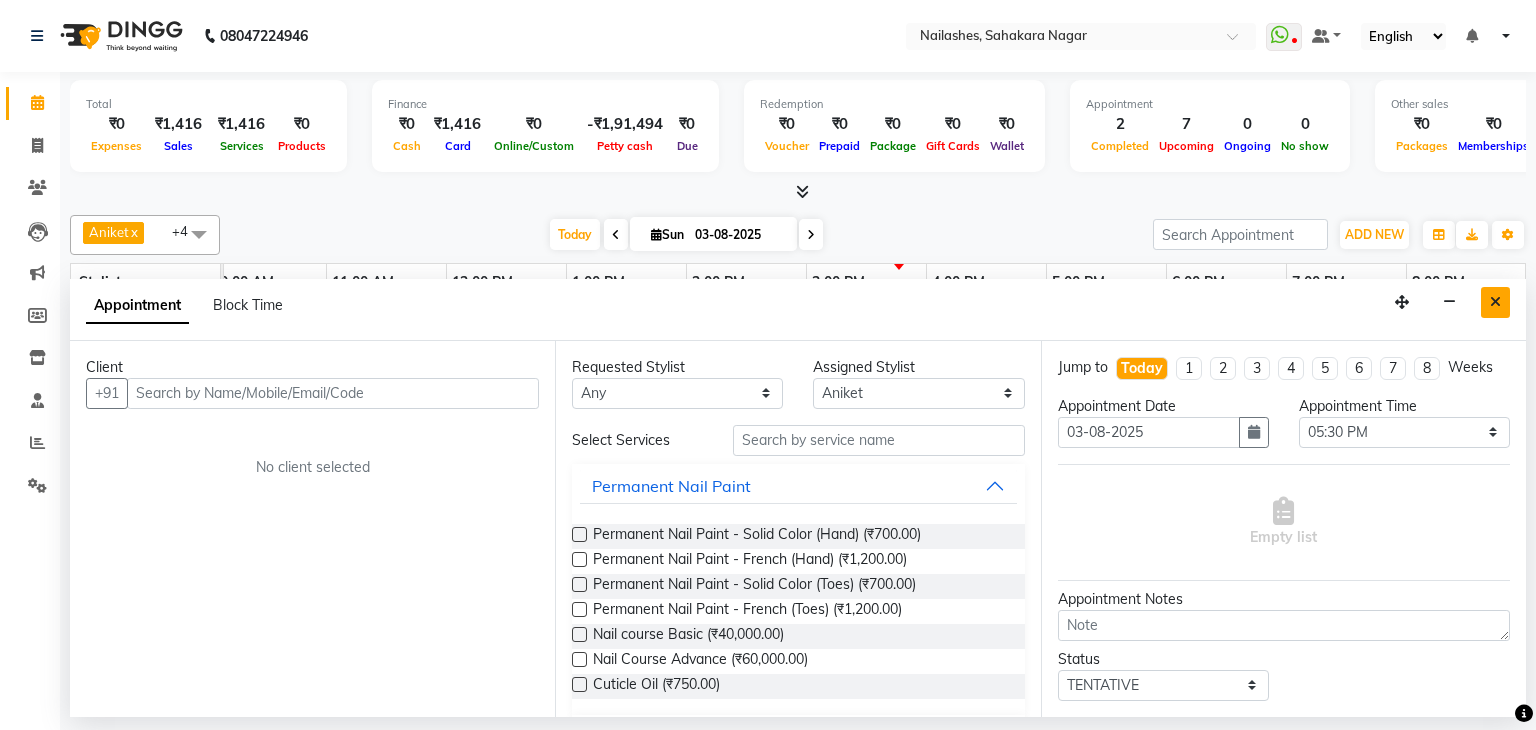 click at bounding box center (1495, 302) 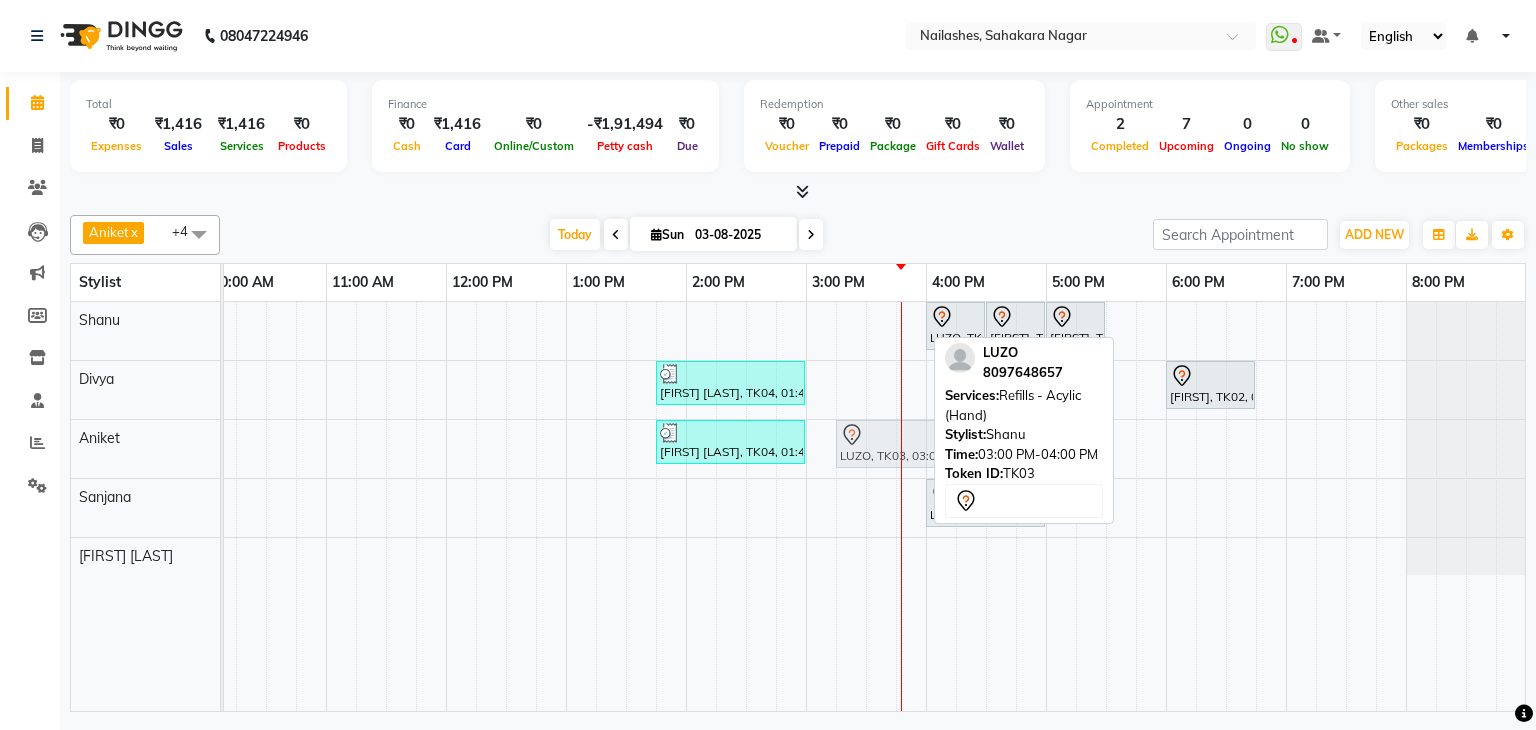 drag, startPoint x: 859, startPoint y: 318, endPoint x: 900, endPoint y: 443, distance: 131.55228 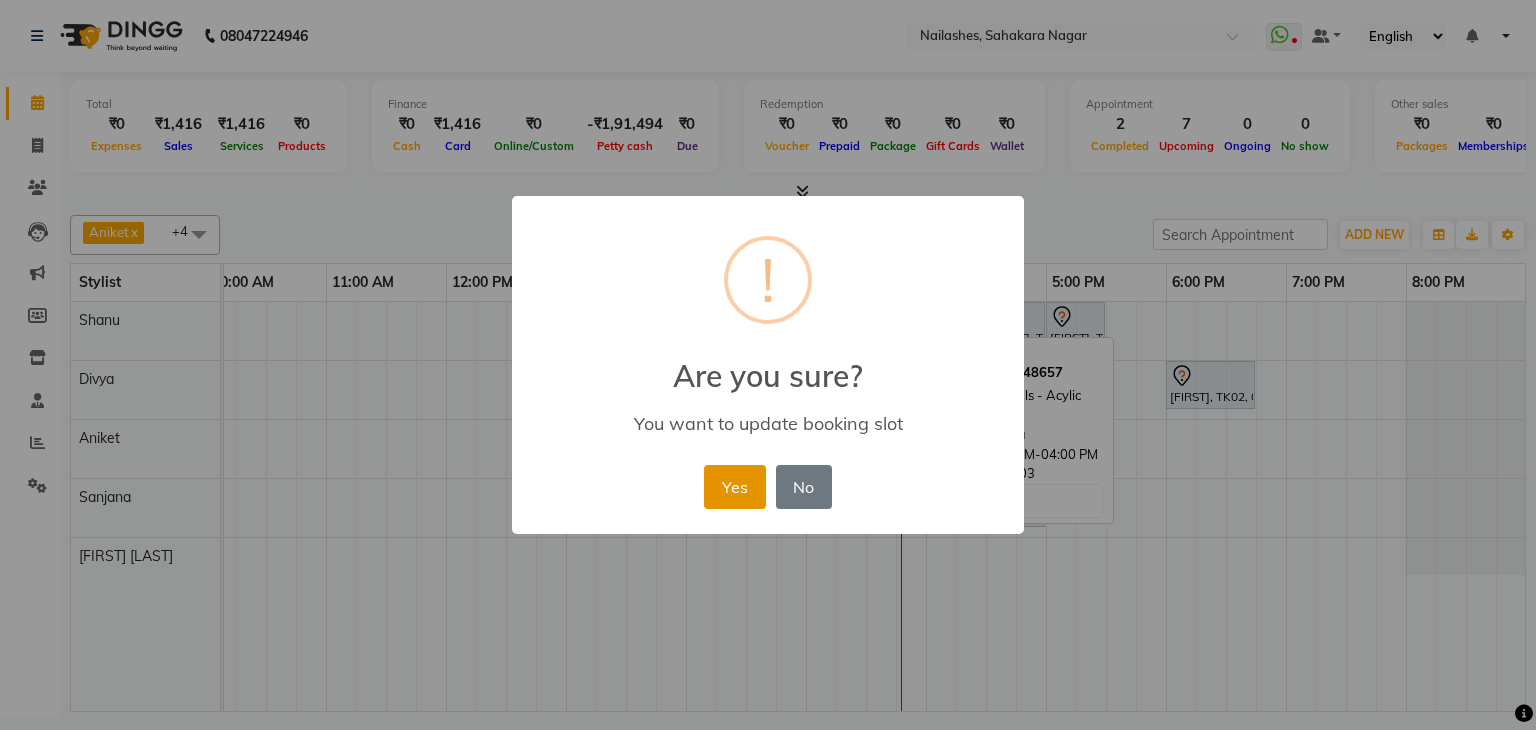click on "Yes" at bounding box center [734, 487] 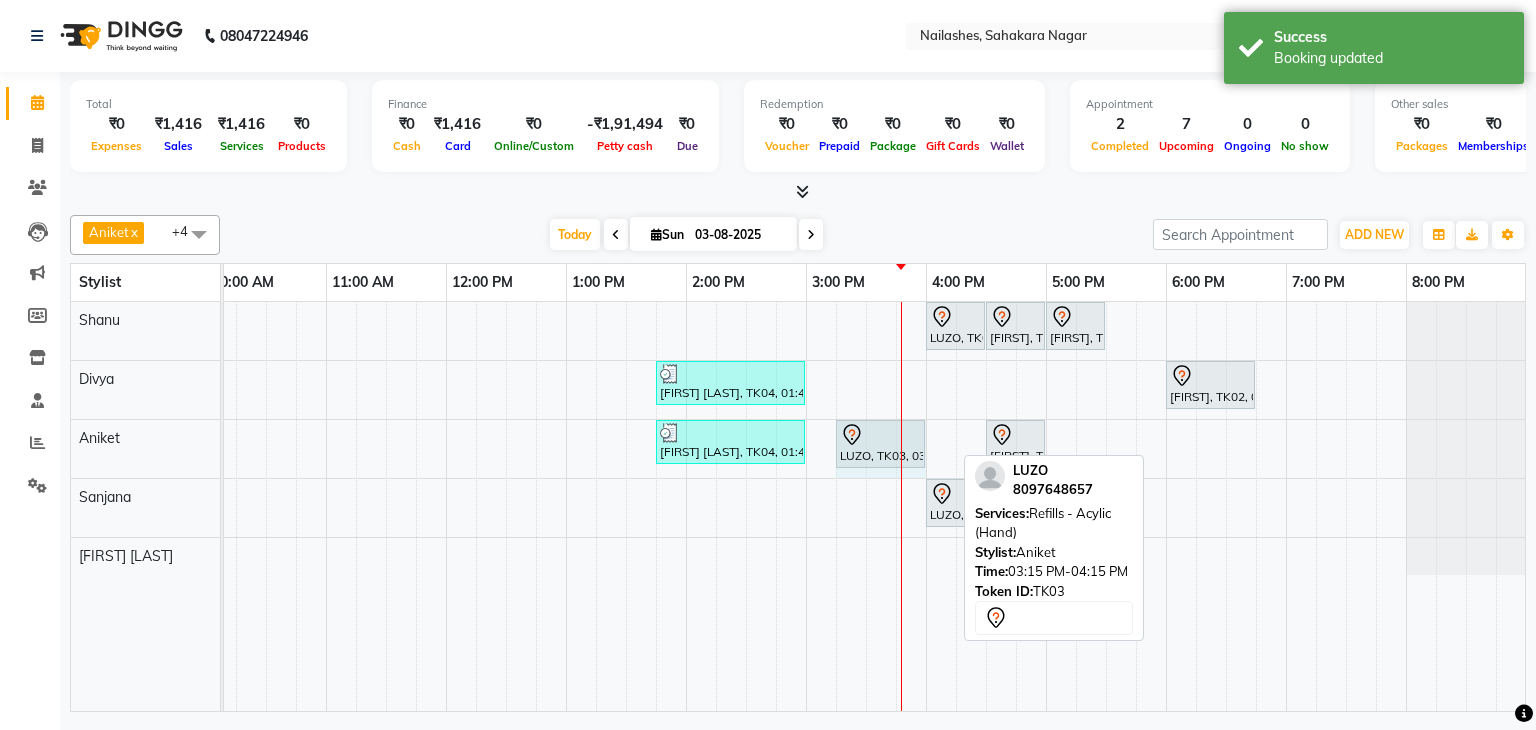 drag, startPoint x: 950, startPoint y: 437, endPoint x: 908, endPoint y: 448, distance: 43.416588 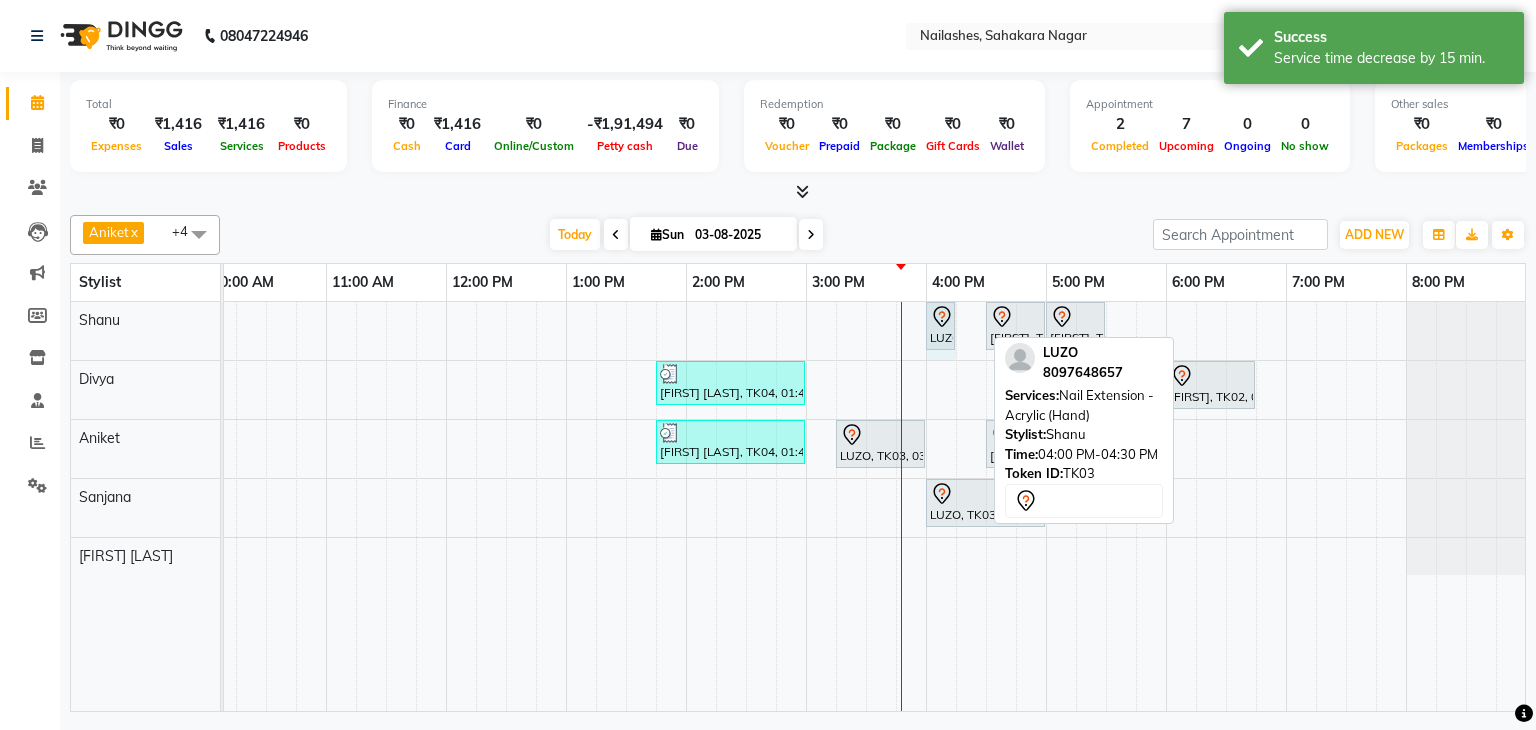 drag, startPoint x: 979, startPoint y: 314, endPoint x: 936, endPoint y: 323, distance: 43.931767 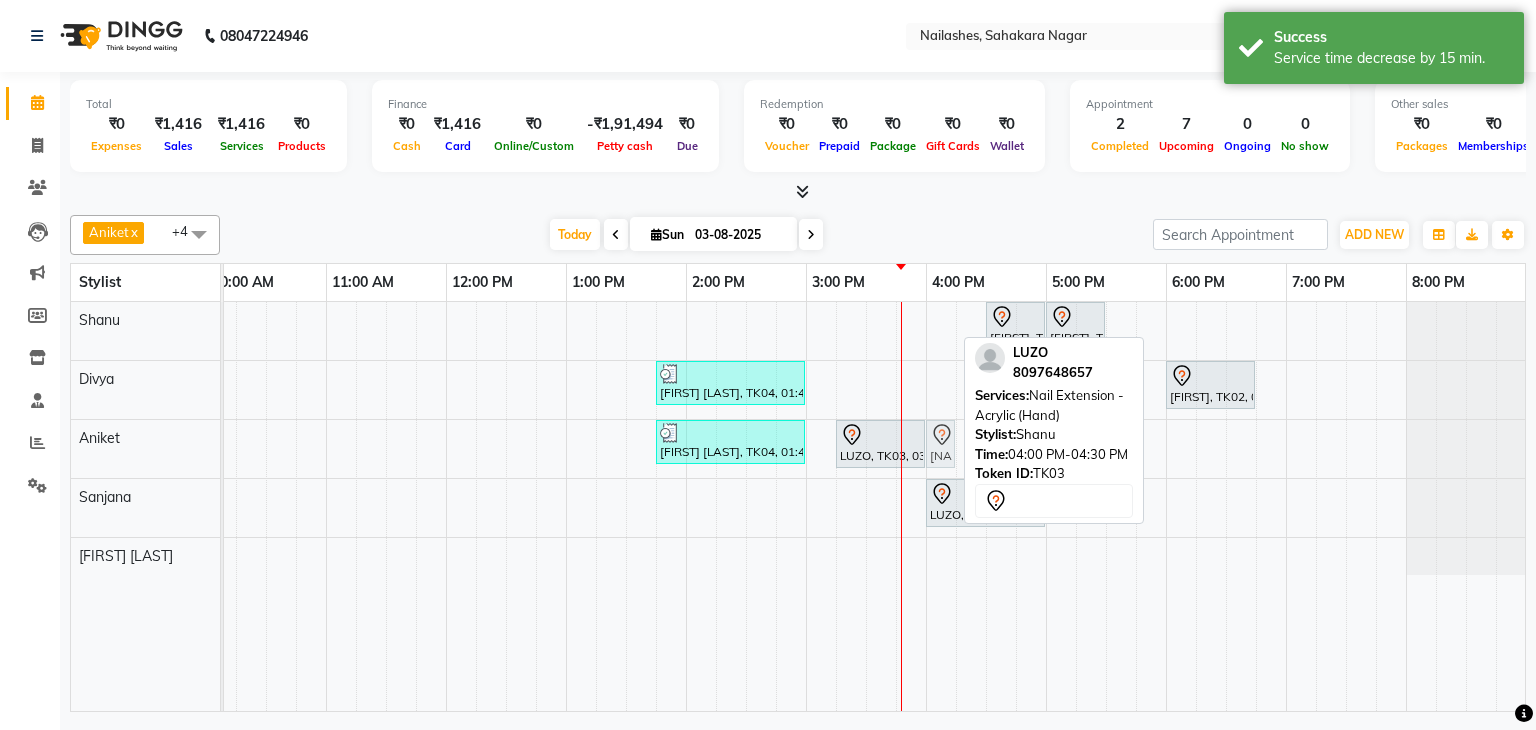 drag, startPoint x: 943, startPoint y: 321, endPoint x: 940, endPoint y: 418, distance: 97.04638 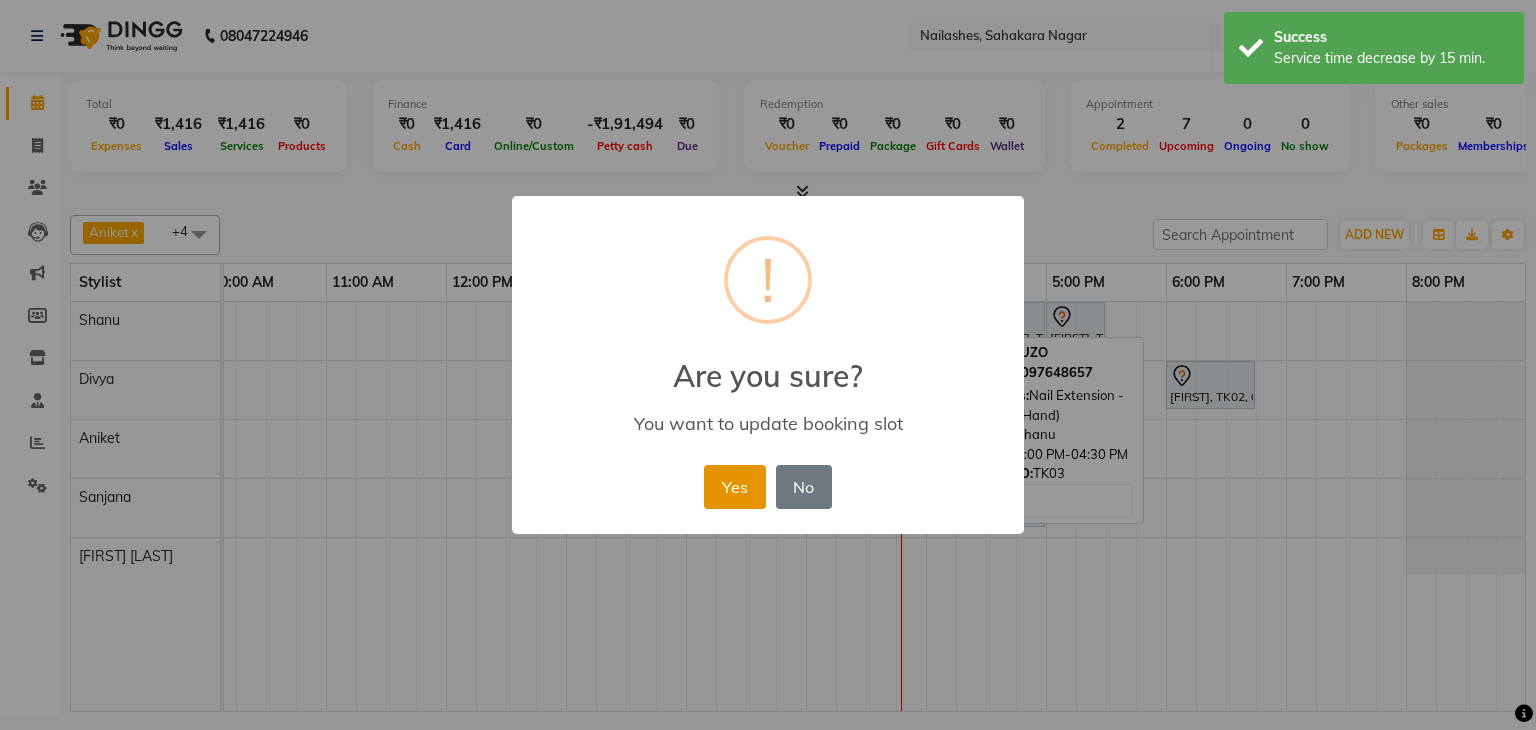 click on "Yes" at bounding box center (734, 487) 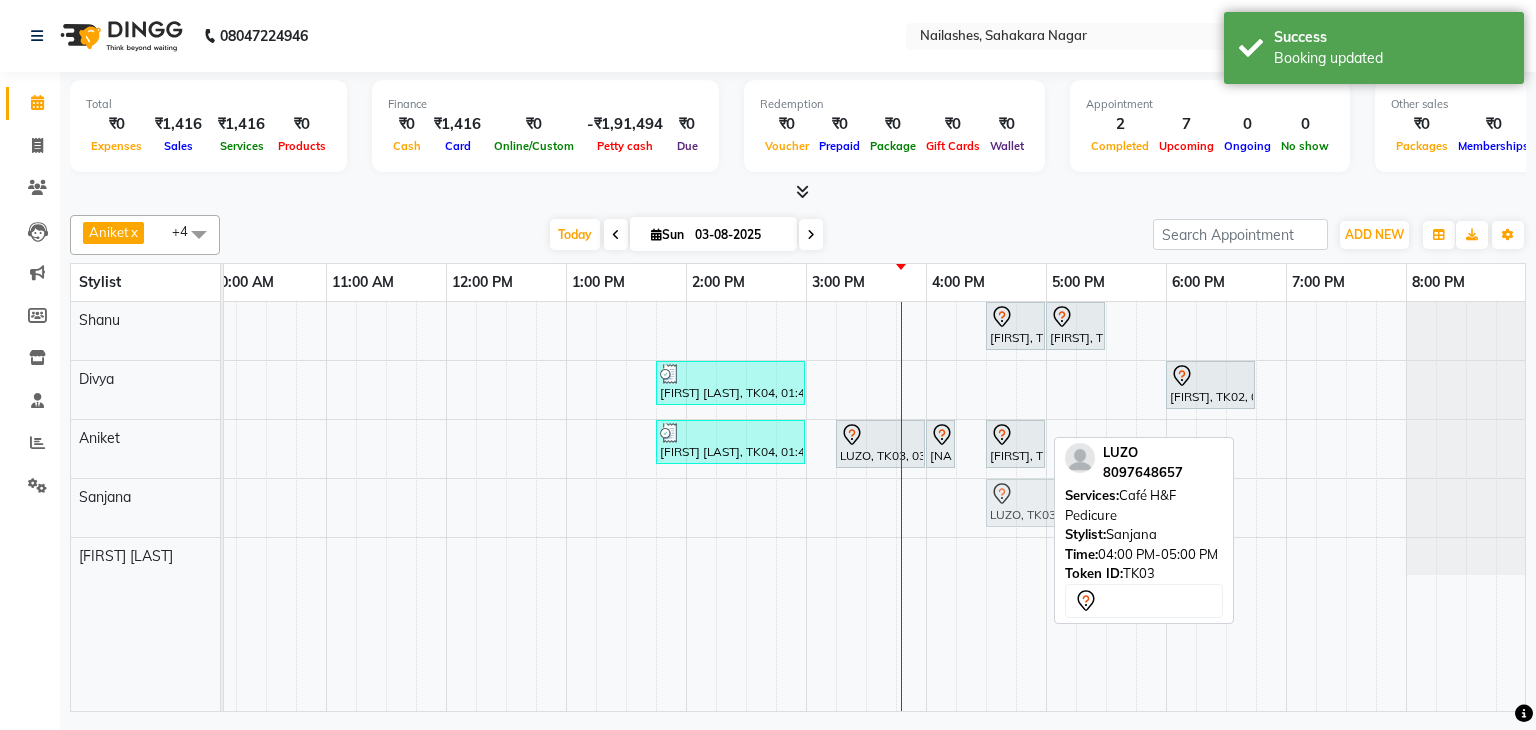 drag, startPoint x: 972, startPoint y: 496, endPoint x: 1035, endPoint y: 508, distance: 64.132675 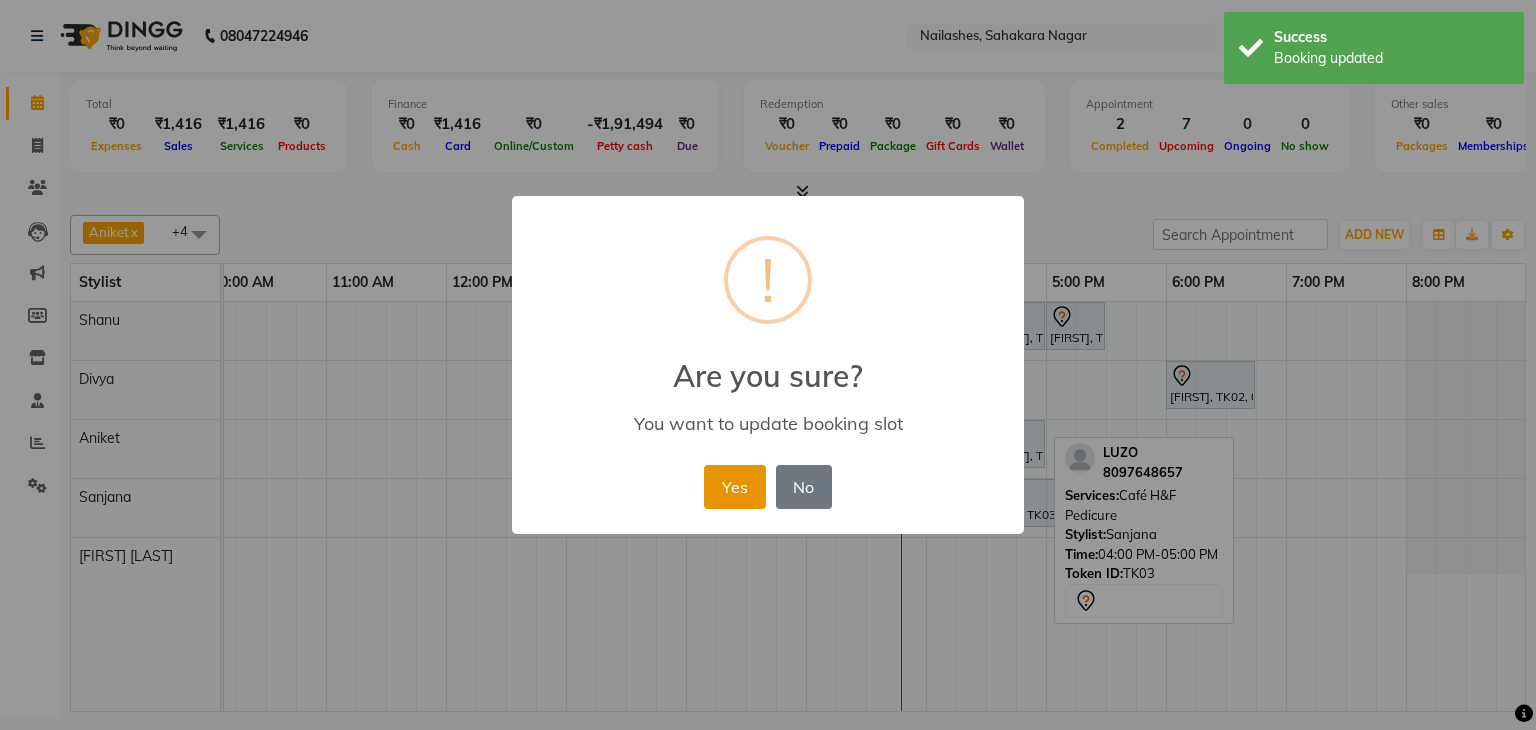 click on "Yes" at bounding box center [734, 487] 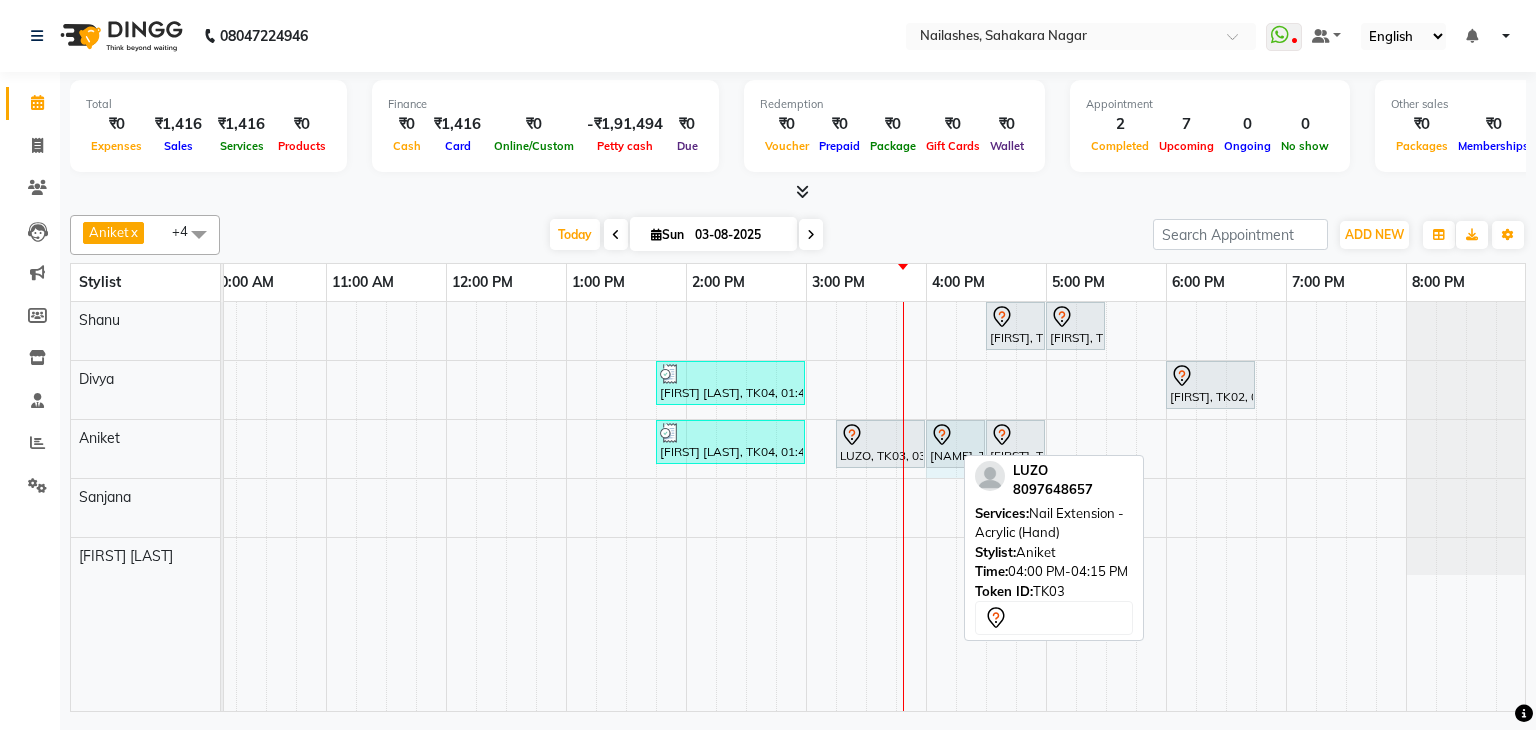 click on "[FIRST], TK04, 01:45 PM-03:00 PM, Café H&F Pedicure             LUZO, TK03, 03:15 PM-04:00 PM, Refills - Acylic (Hand)             LUZO, TK03, 04:00 PM-04:15 PM, Nail Extension - Acrylic (Hand)             [FIRST], TK01, 04:30 PM-05:00 PM, Permanent Nail Paint - Solid Color (Hand)             LUZO, TK03, 04:00 PM-04:15 PM, Nail Extension - Acrylic (Hand)" at bounding box center [-34, 449] 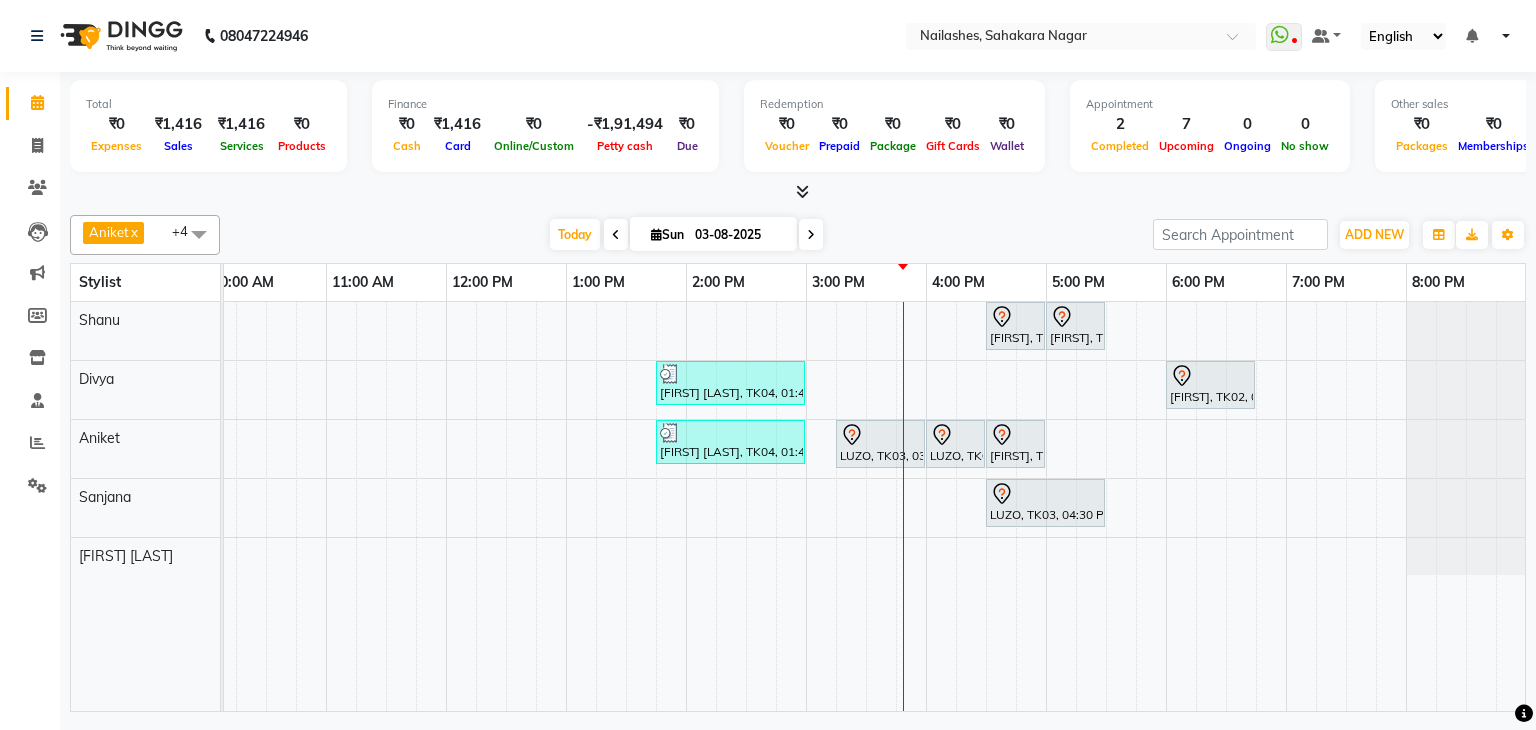 click on "[FIRST], TK01, 04:30 PM-05:00 PM, Permanent Nail Paint - Solid Color (Hand)             [FIRST], TK01, 05:00 PM-05:30 PM, Permanent Nail Paint - Solid Color (Toes)     [FIRST], TK04, 01:45 PM-03:00 PM, Café H&F Pedicure             [FIRST], TK02, 06:00 PM-06:45 PM, Café H&F Pedicure     [FIRST], TK04, 01:45 PM-03:00 PM, Café H&F Pedicure             LUZO, TK03, 03:15 PM-04:00 PM, Refills - Acylic (Hand)             LUZO, TK03, 04:00 PM-04:30 PM, Nail Extension - Acrylic (Hand)             [FIRST], TK01, 04:30 PM-05:00 PM, Permanent Nail Paint - Solid Color (Hand)             LUZO, TK03, 04:30 PM-05:30 PM, Café H&F Pedicure" at bounding box center [746, 506] 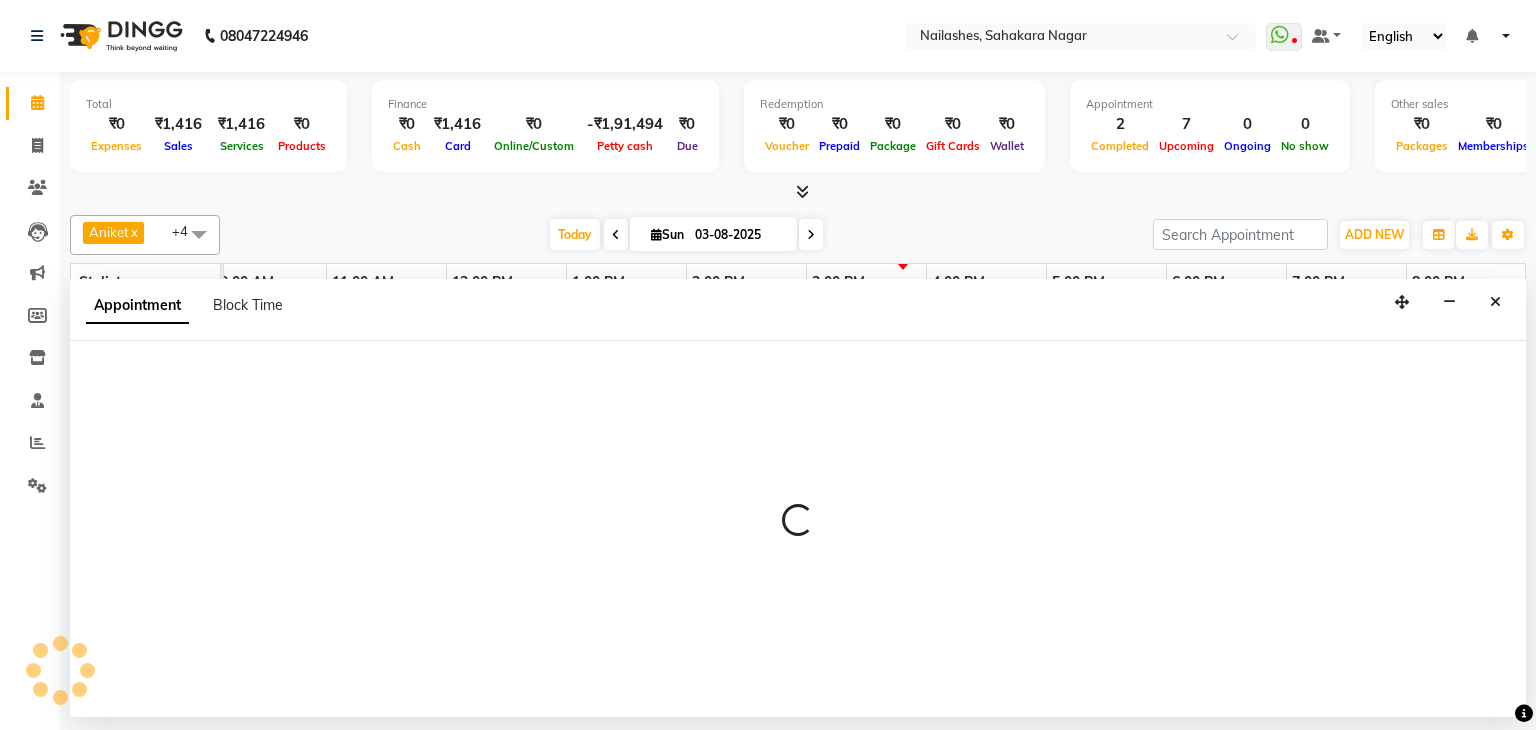select on "81777" 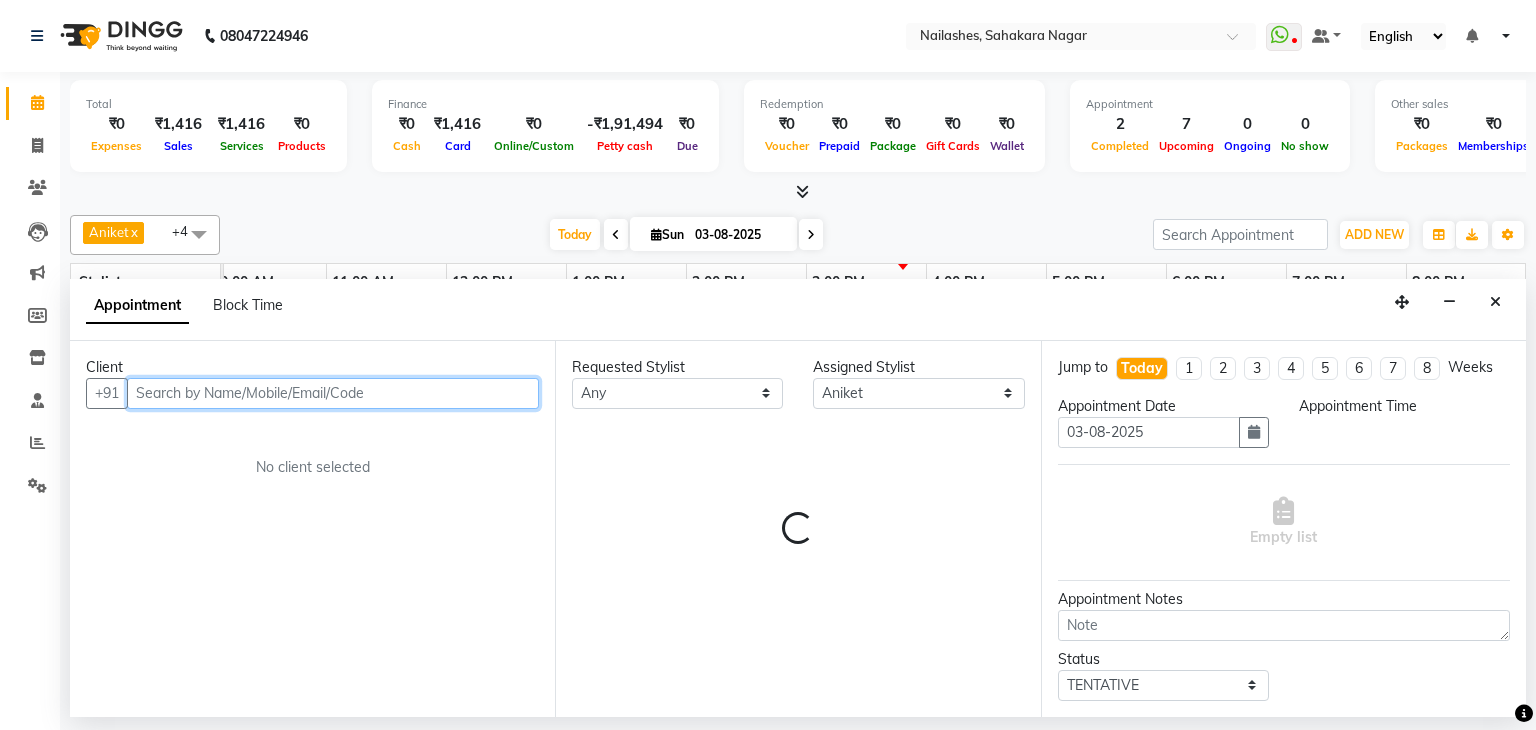 select on "1050" 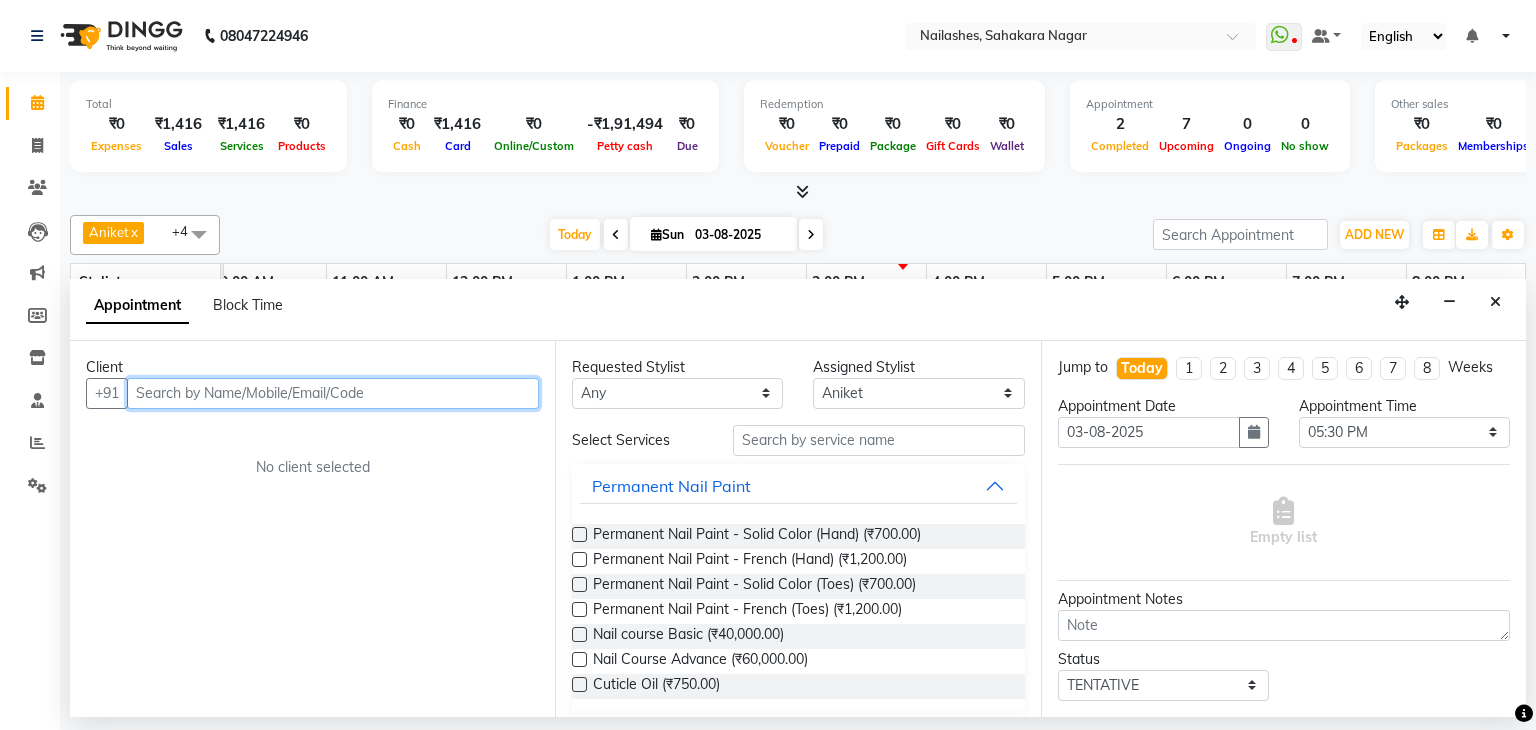 click at bounding box center [333, 393] 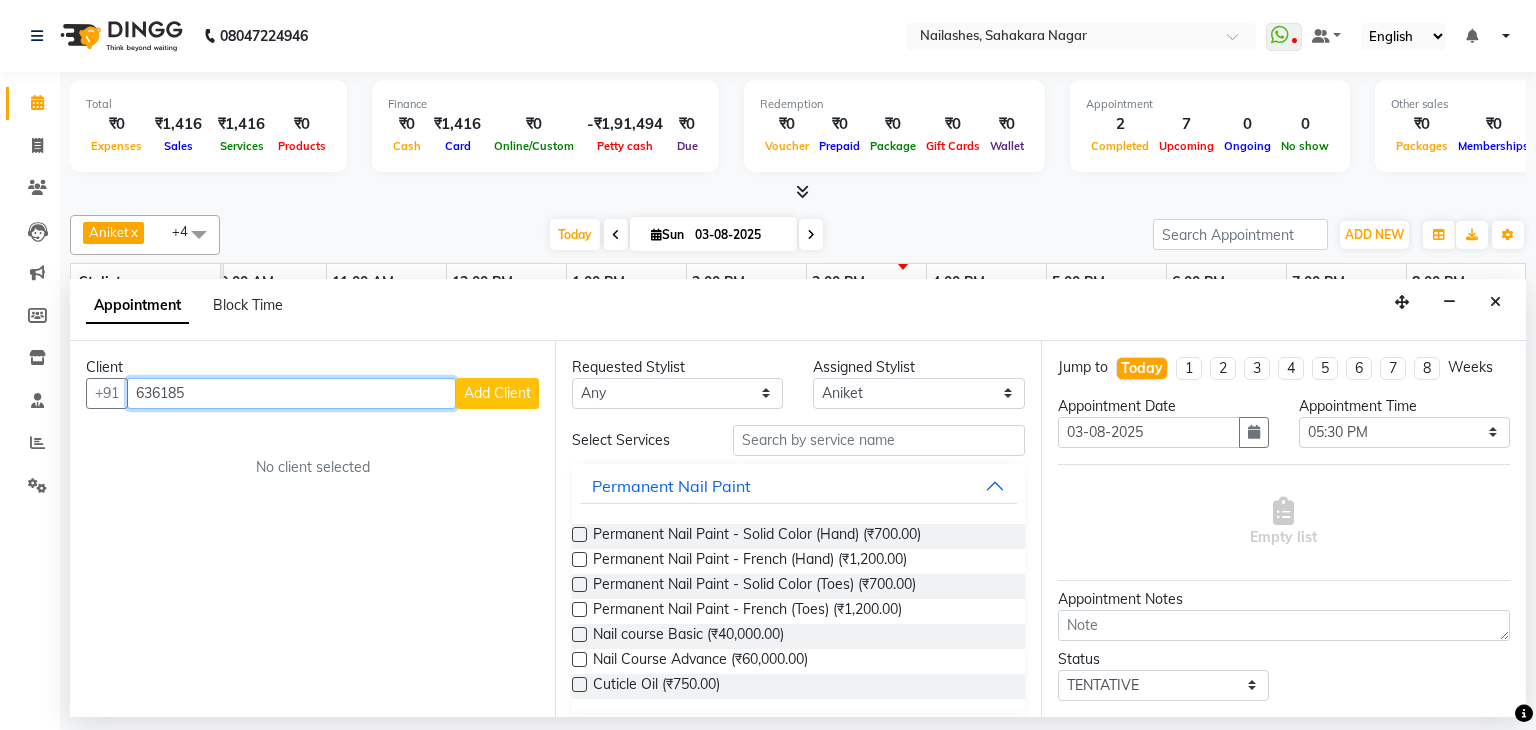 click on "636185" at bounding box center [291, 393] 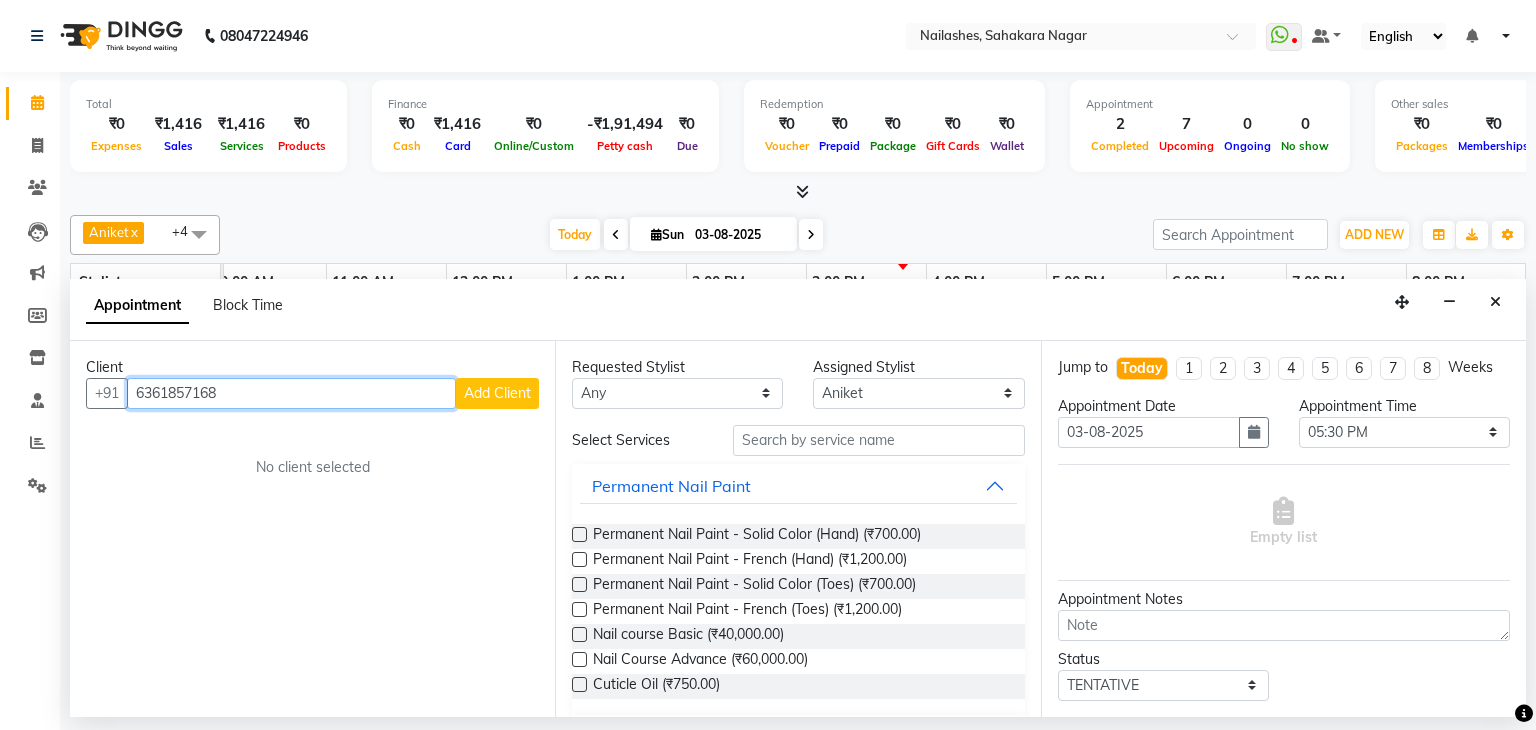 type on "6361857168" 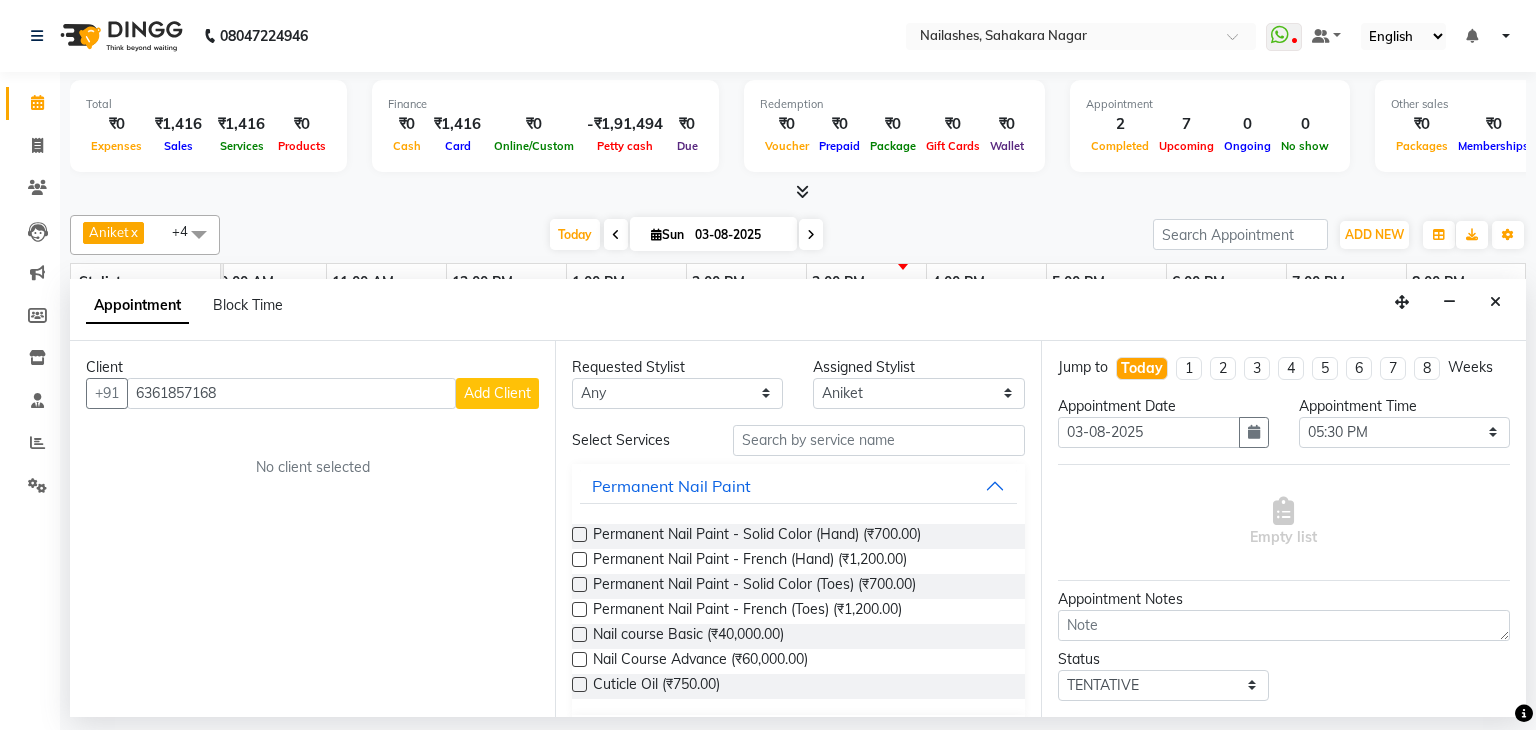 click on "Add Client" at bounding box center [497, 393] 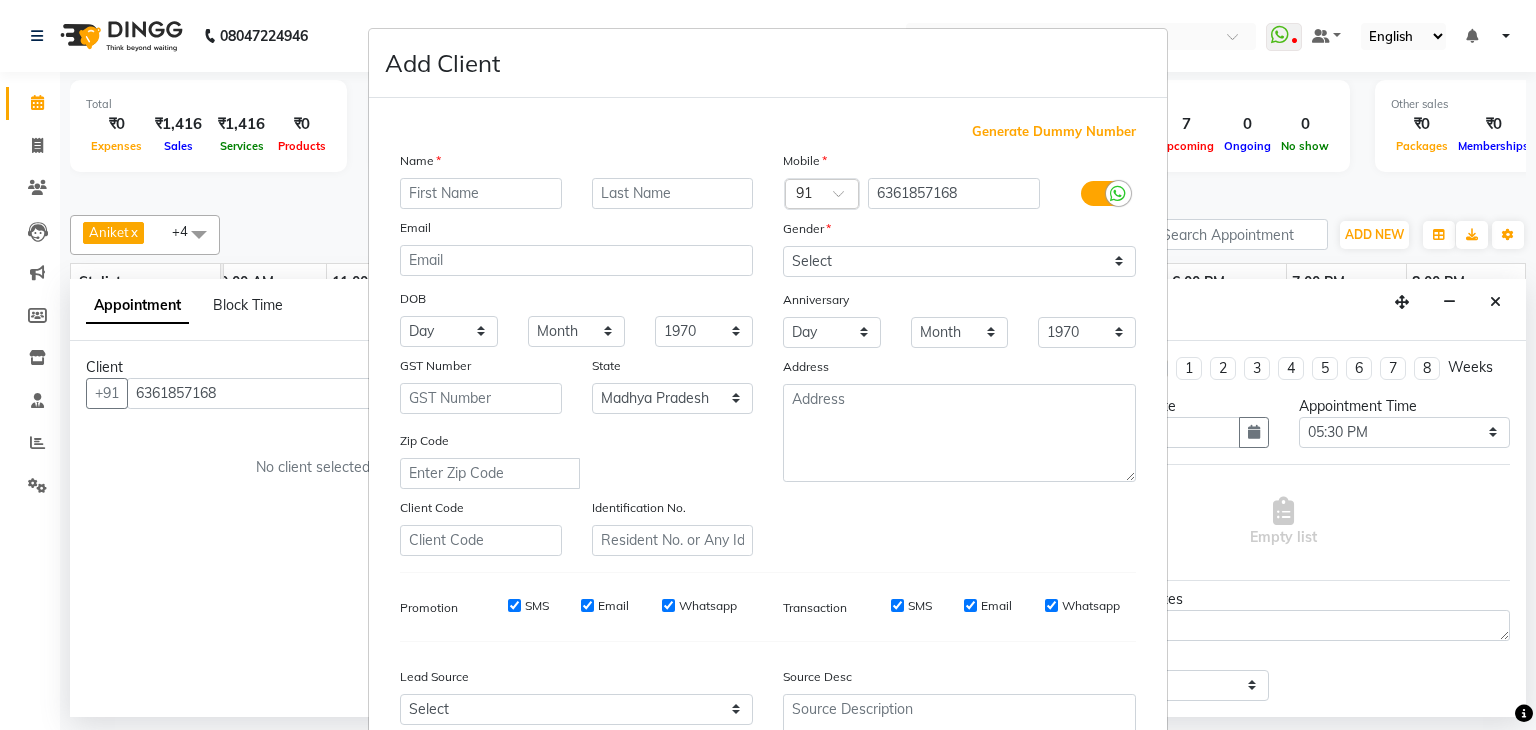 click at bounding box center (481, 193) 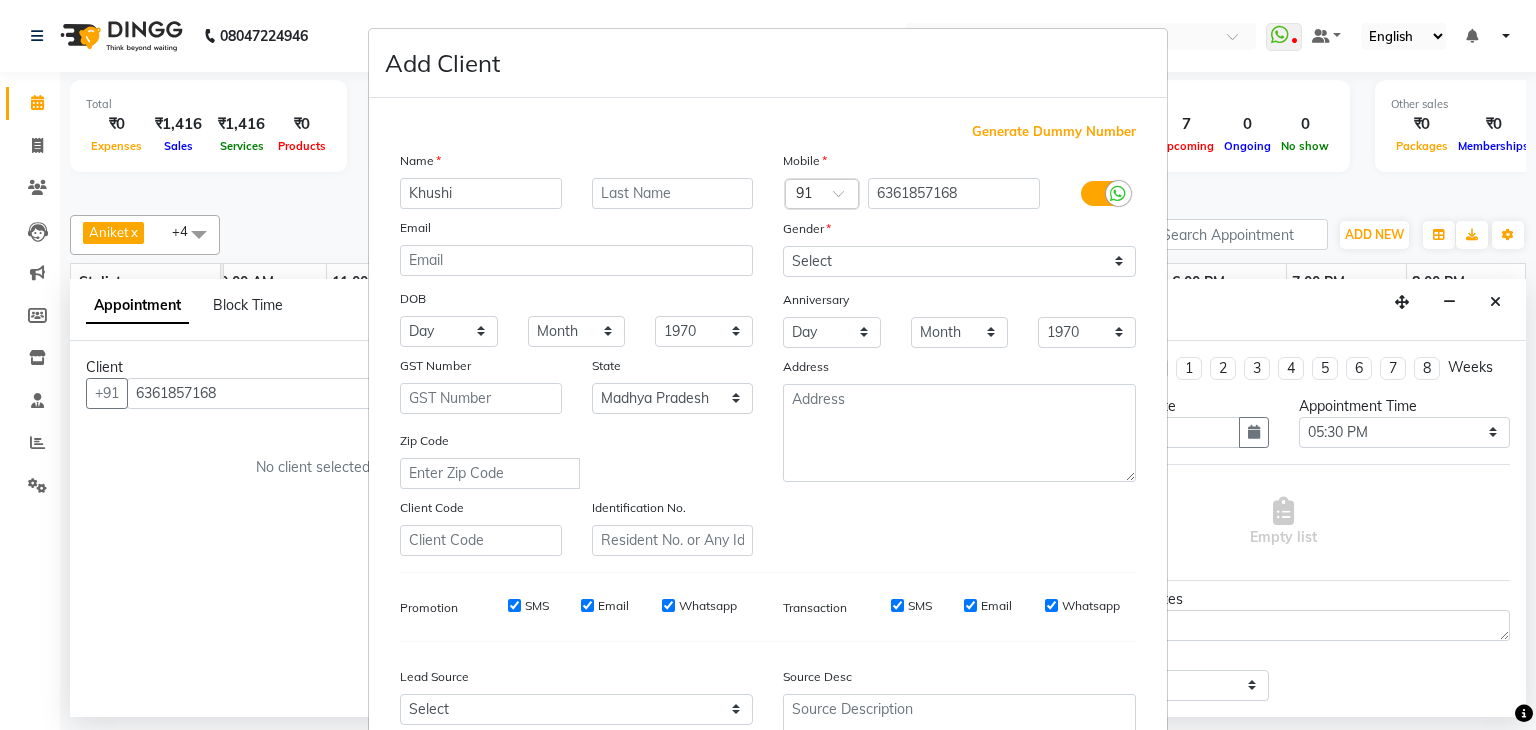 type on "Khushi" 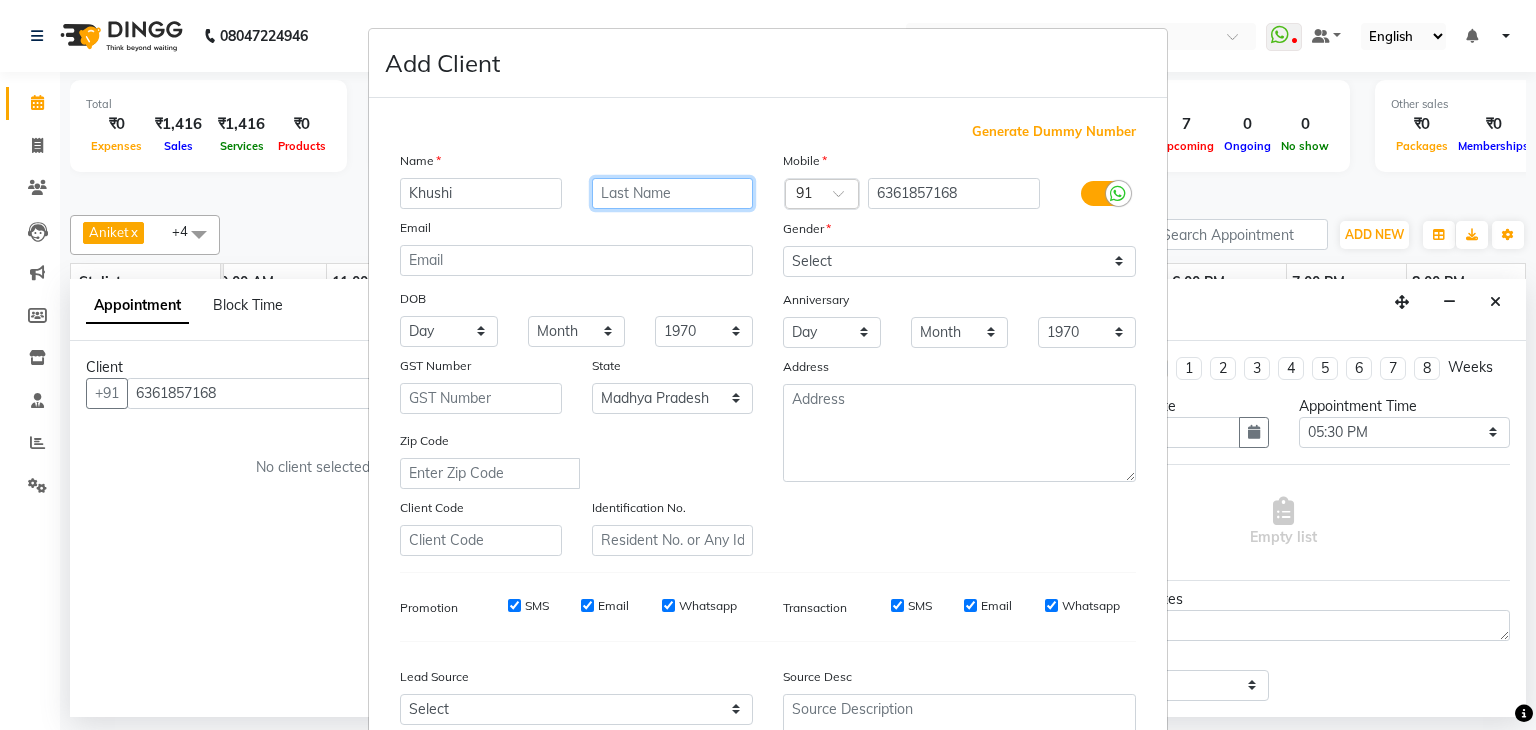click at bounding box center [673, 193] 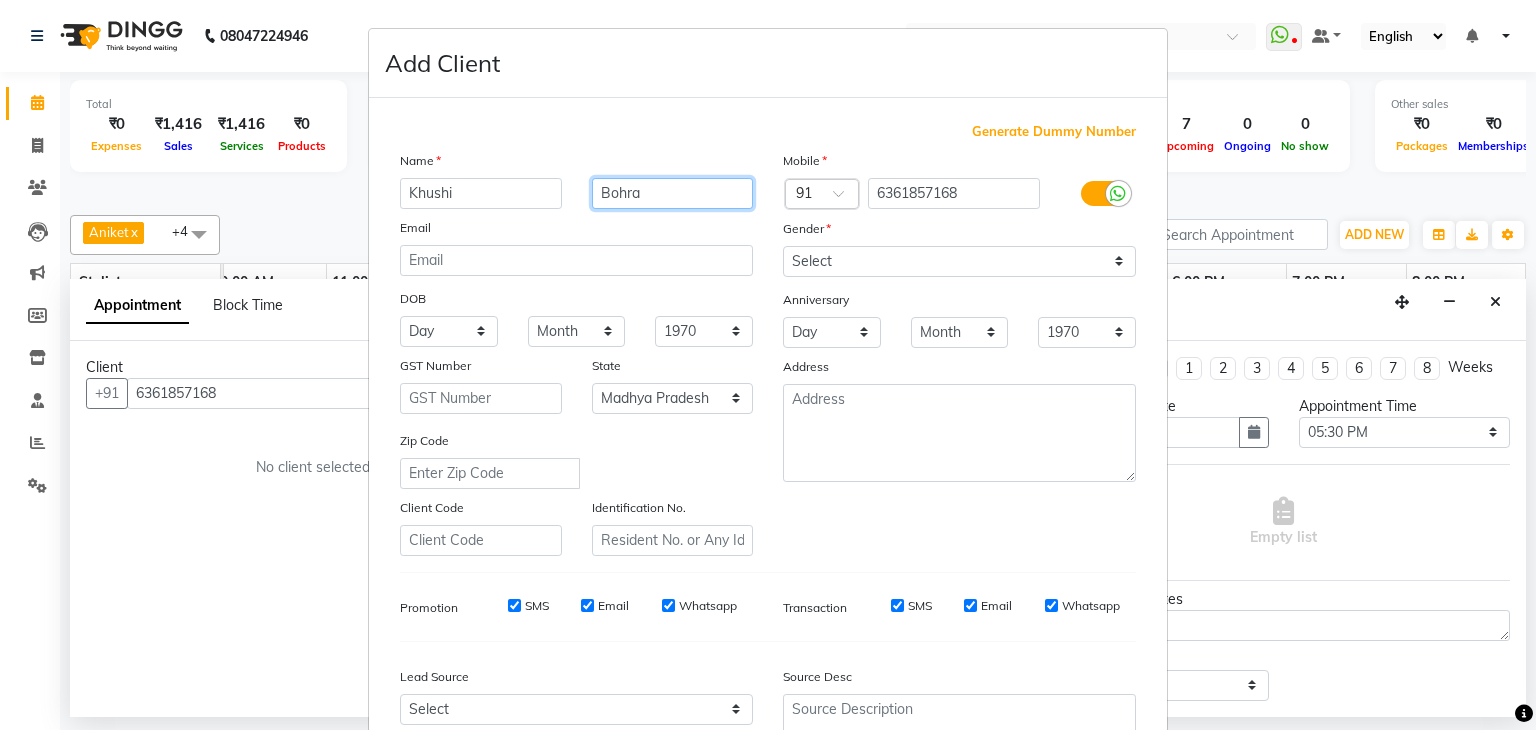 type on "Bohra" 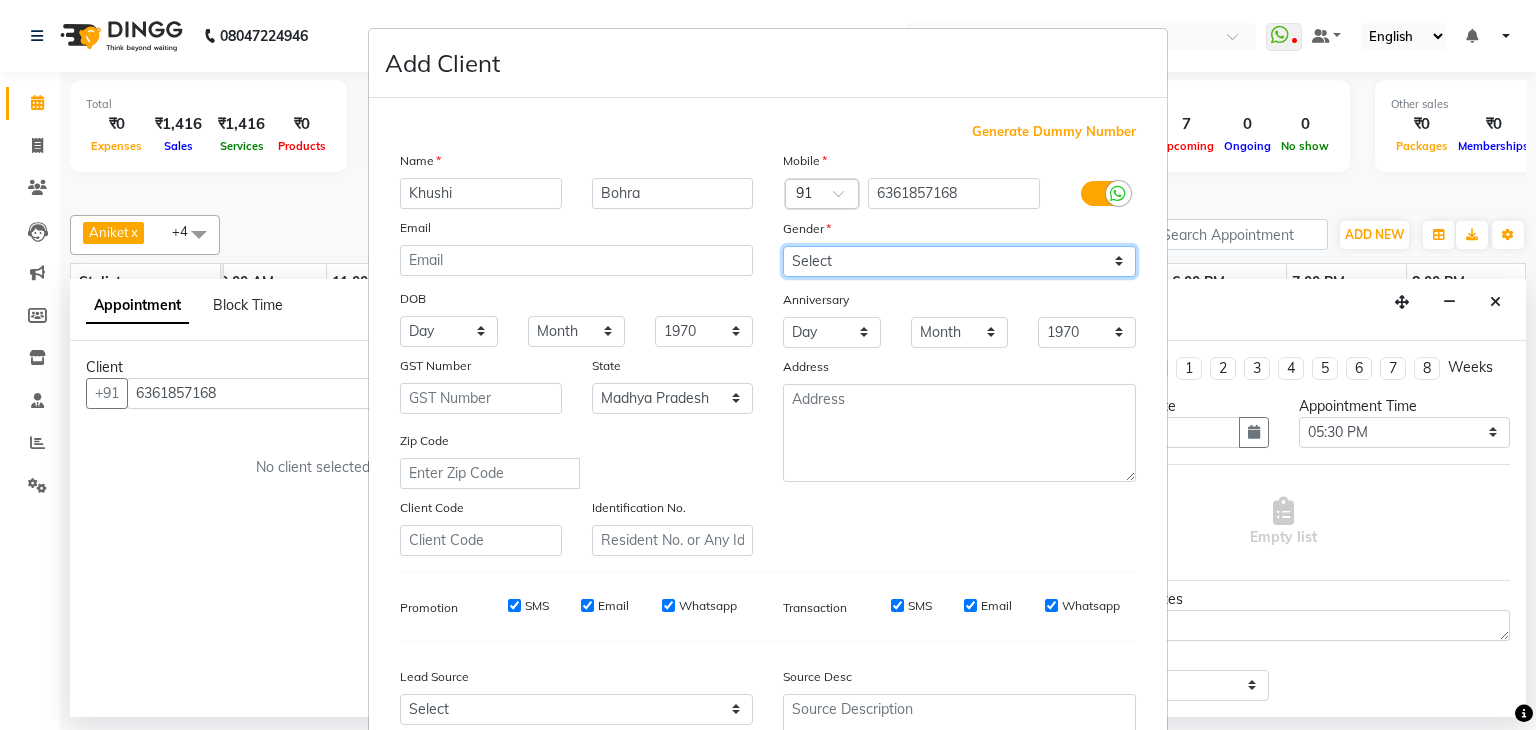 click on "Select Male Female Other Prefer Not To Say" at bounding box center [959, 261] 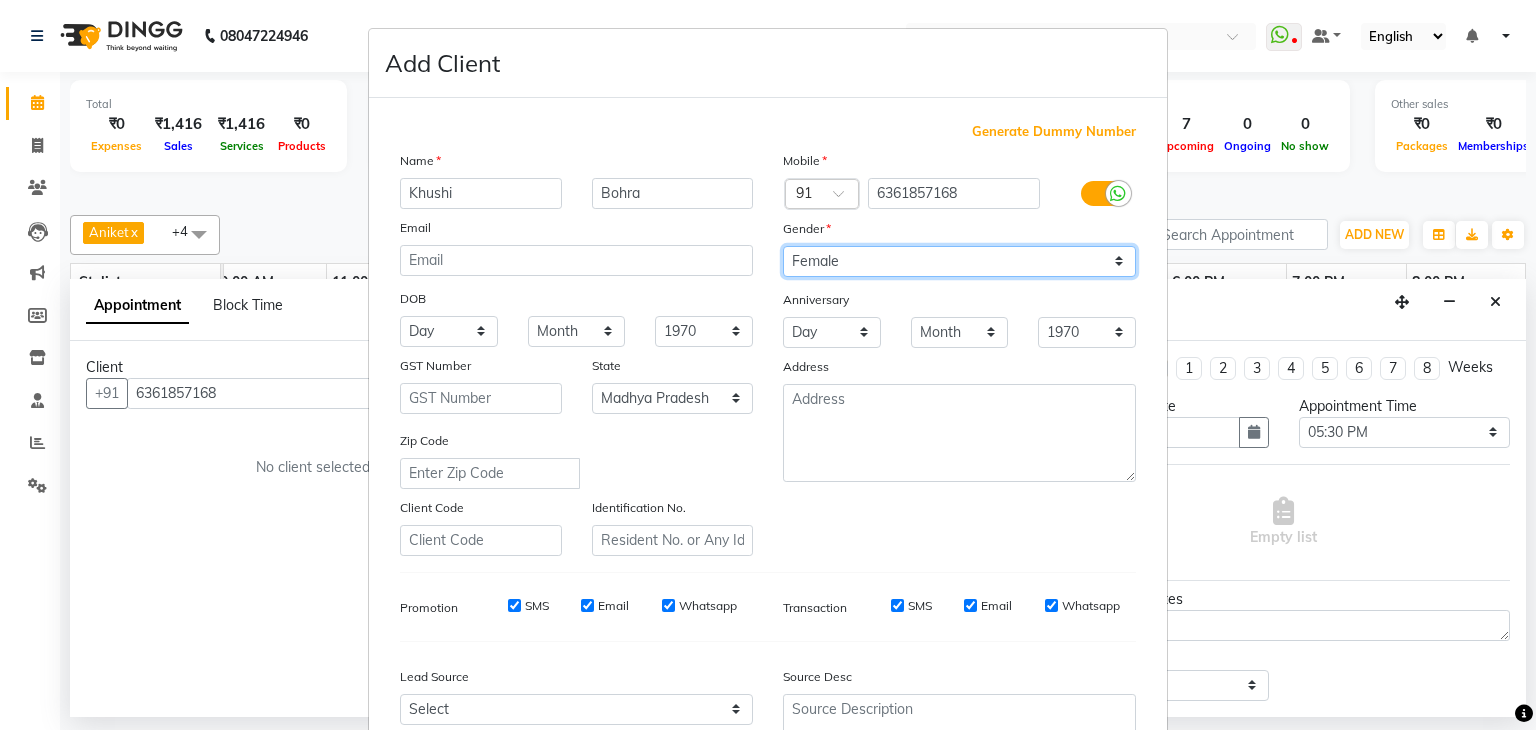 click on "Select Male Female Other Prefer Not To Say" at bounding box center (959, 261) 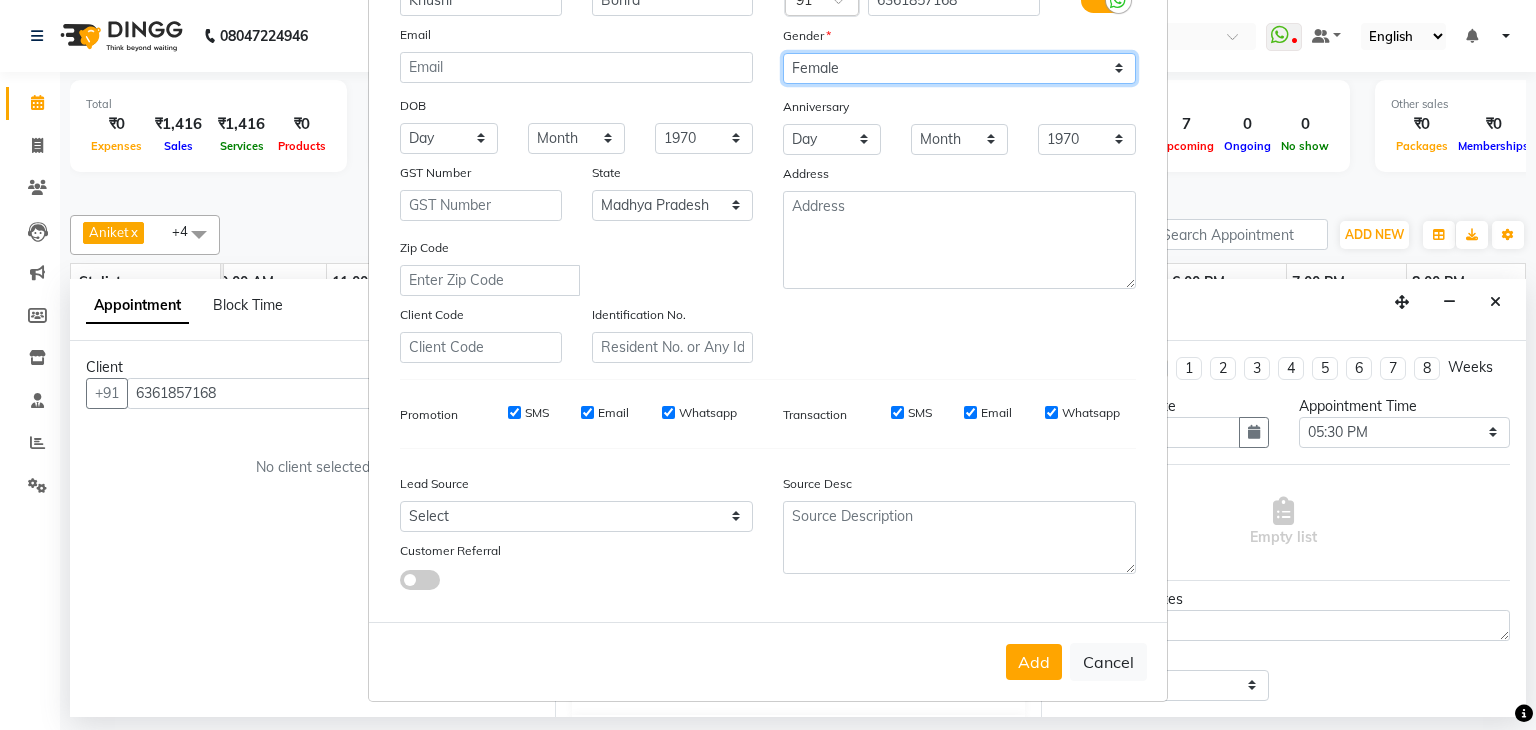 scroll, scrollTop: 203, scrollLeft: 0, axis: vertical 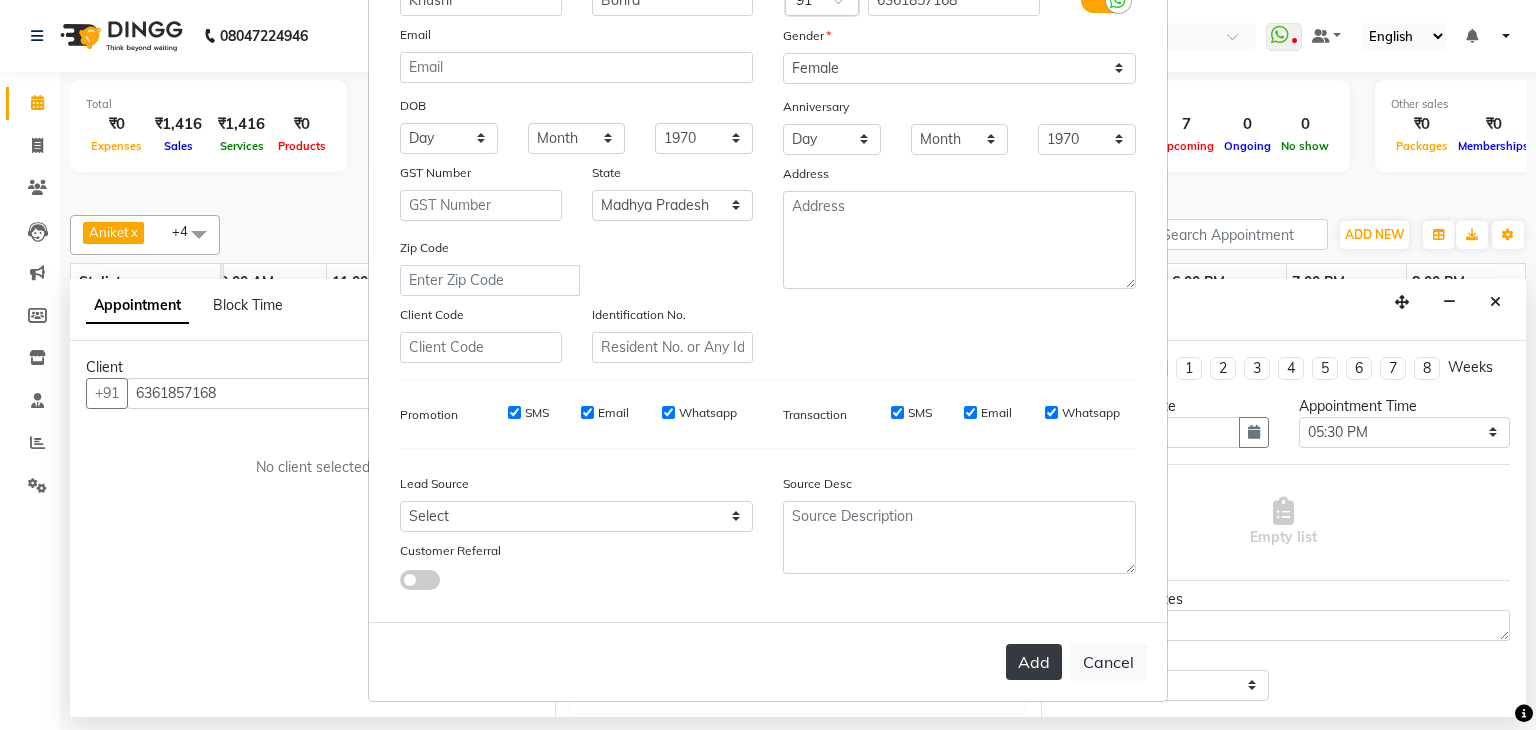click on "Add" at bounding box center (1034, 662) 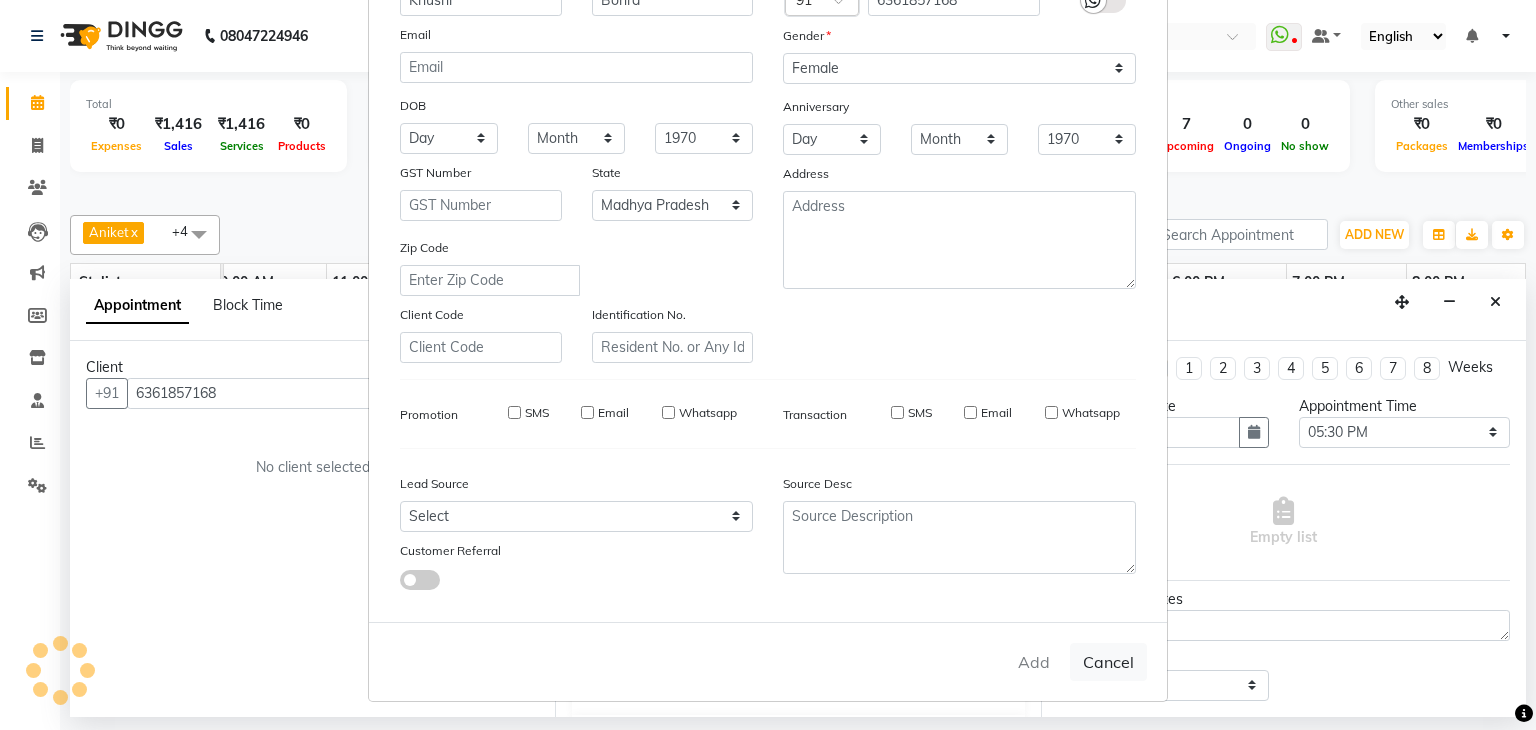type on "63******68" 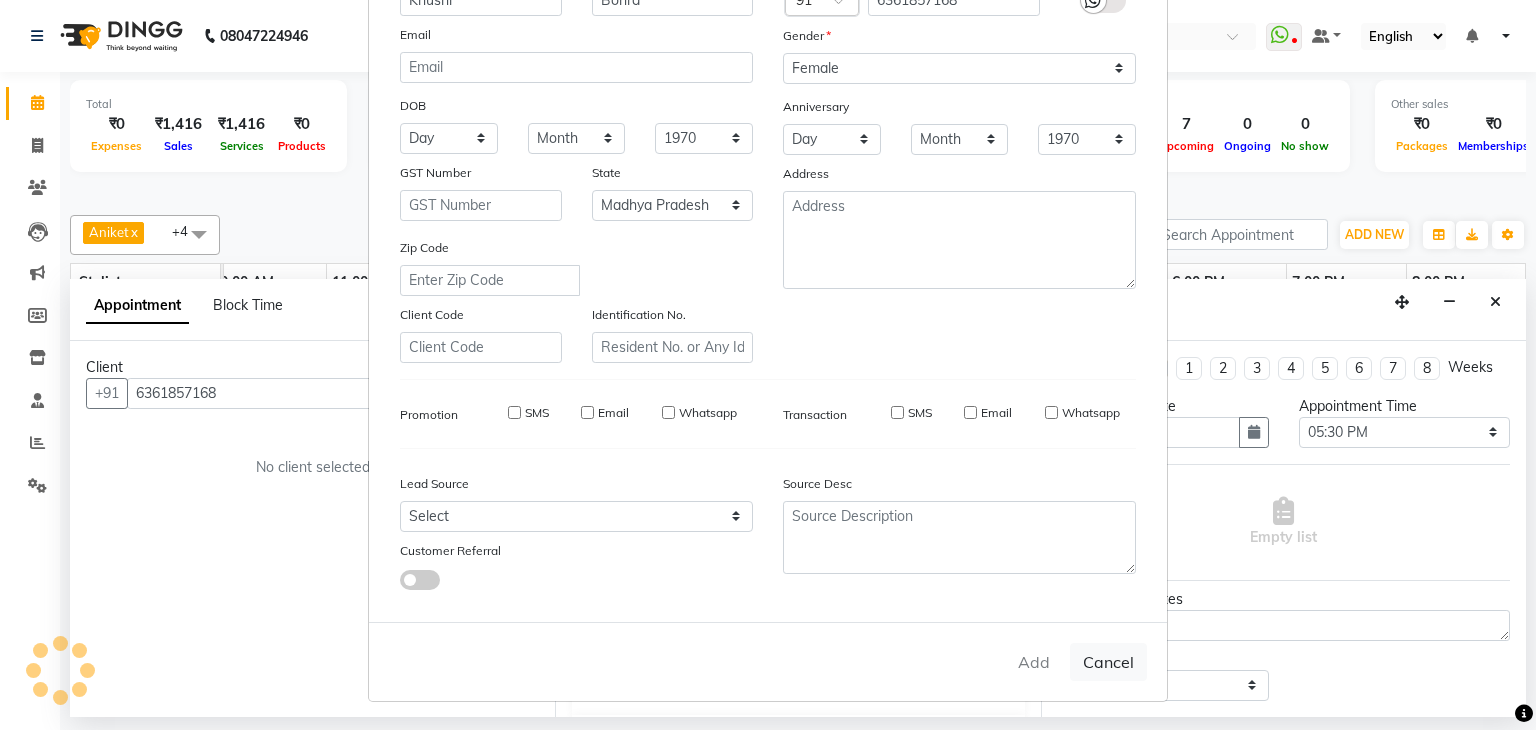 type 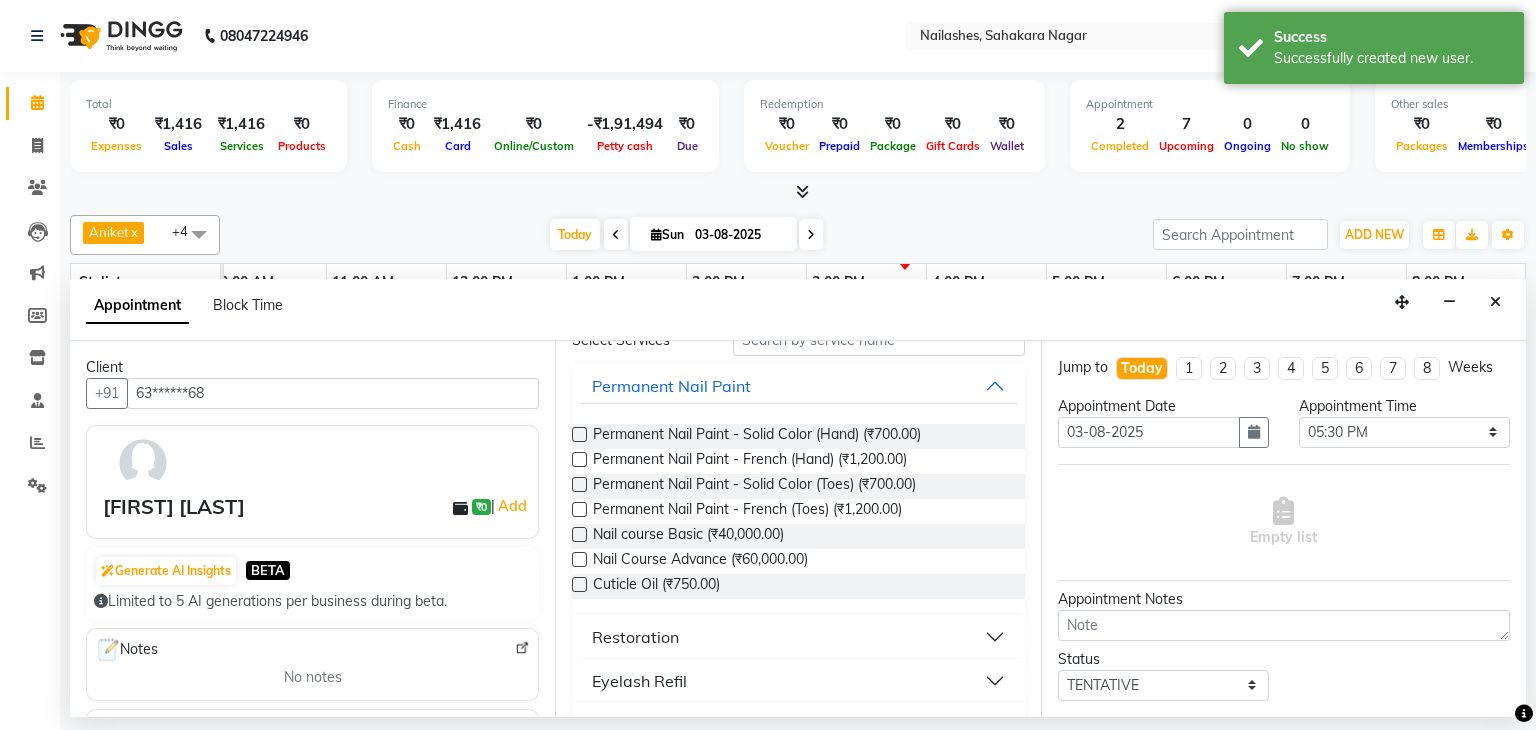 scroll, scrollTop: 0, scrollLeft: 0, axis: both 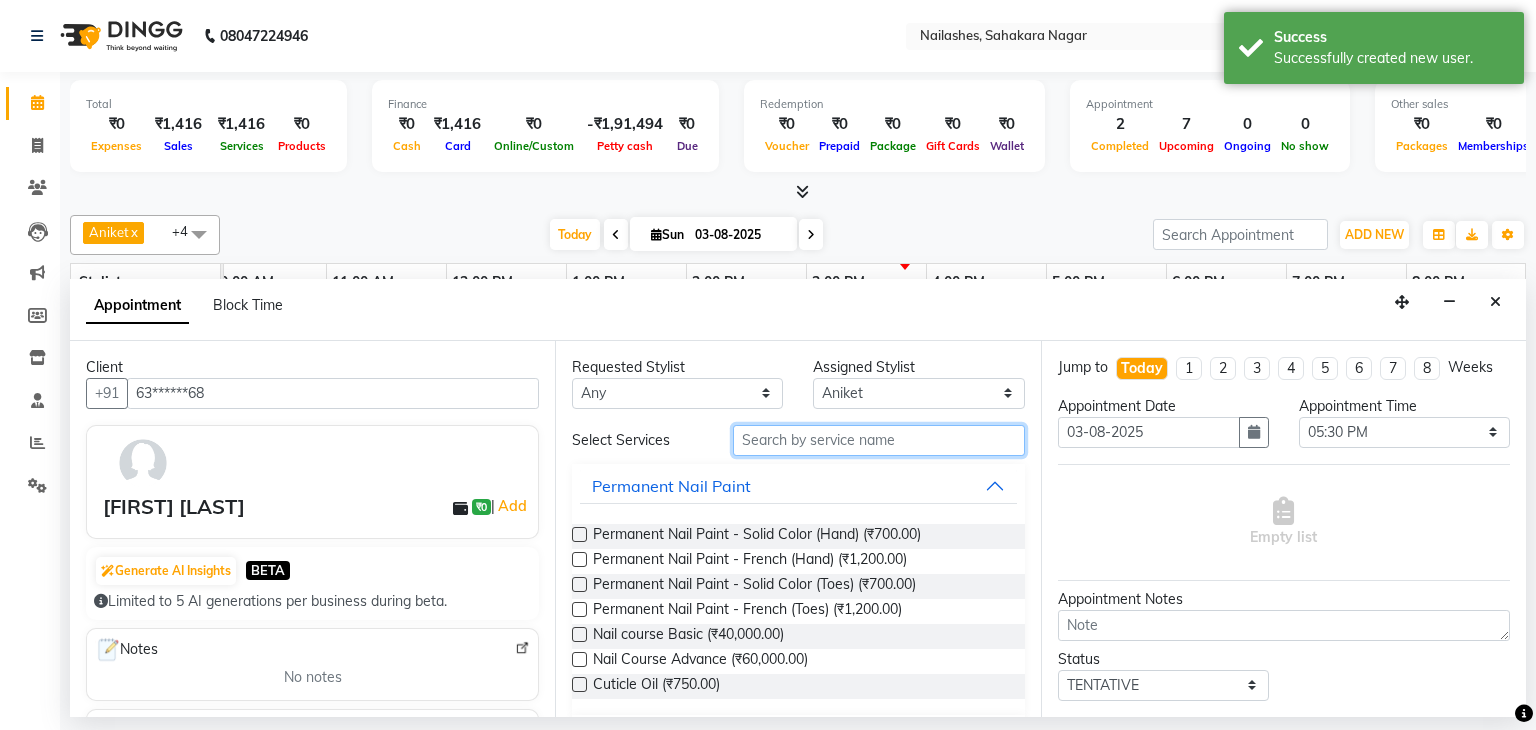 click at bounding box center (879, 440) 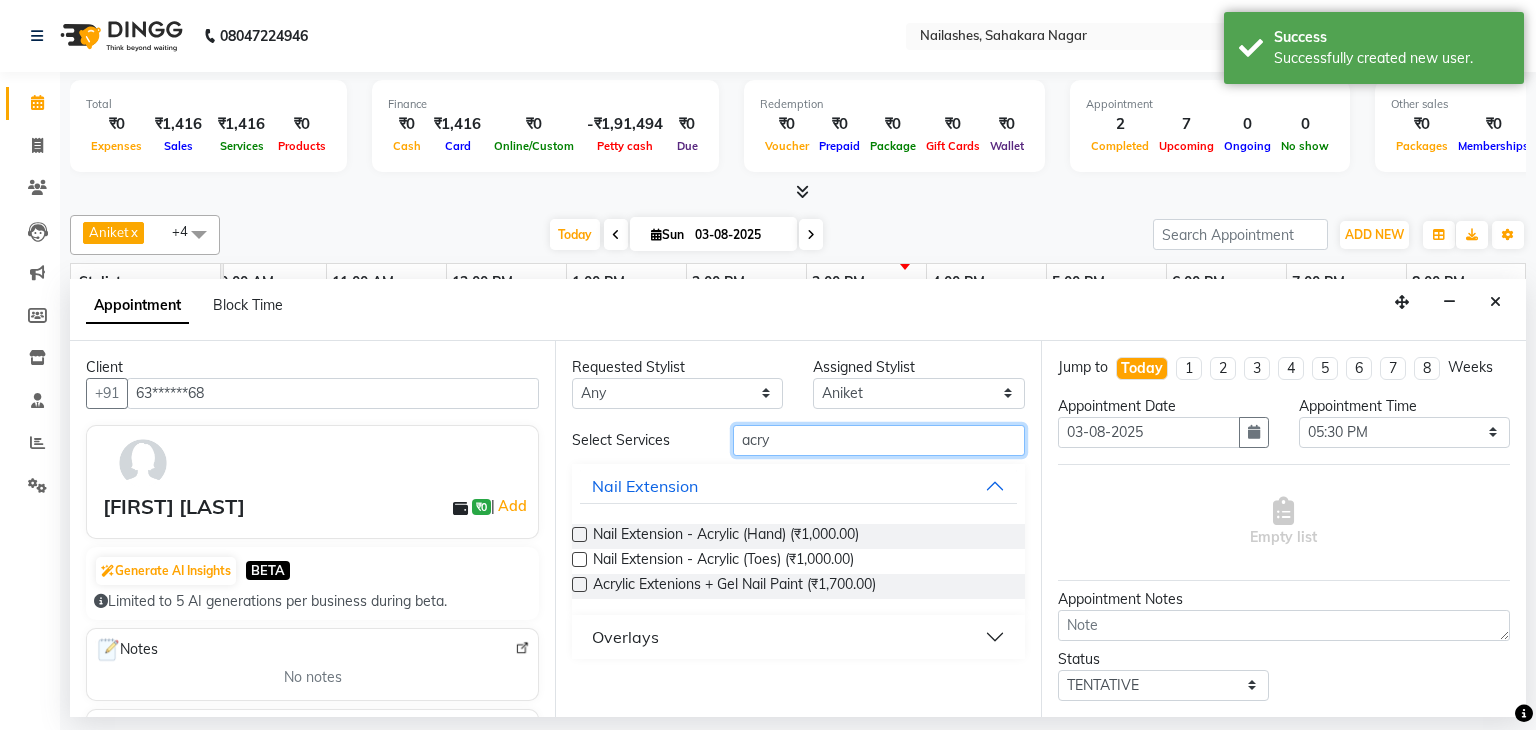 type on "acry" 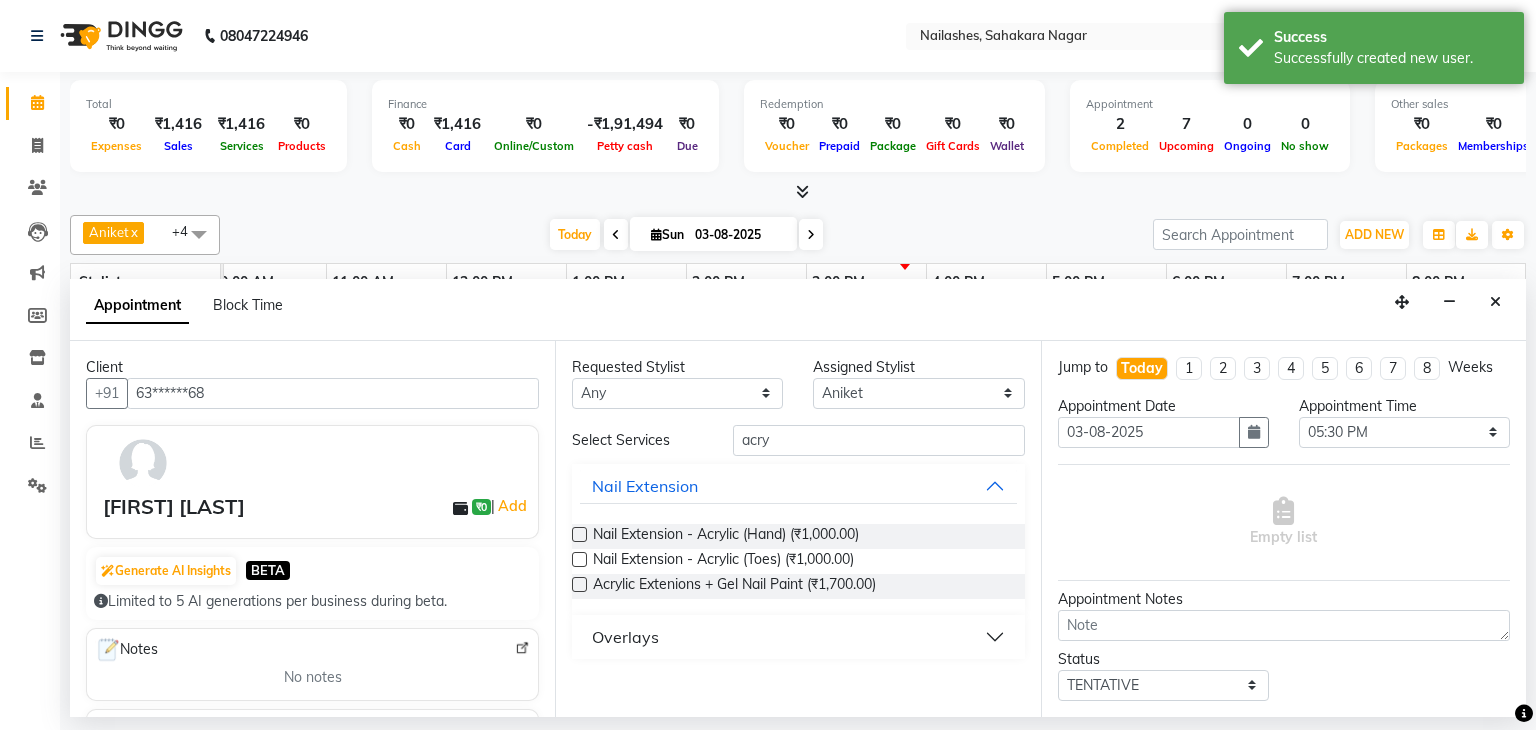 click at bounding box center (579, 534) 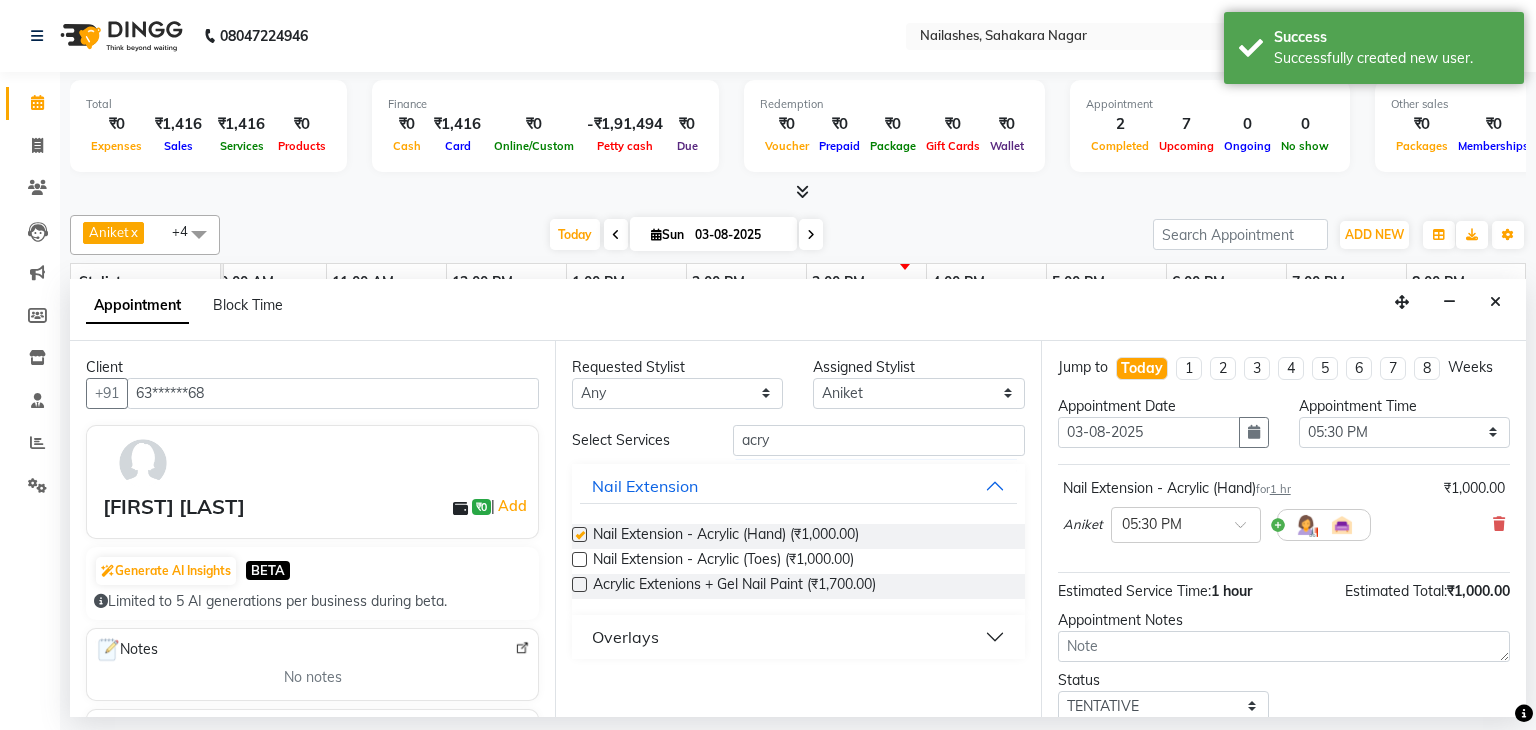 checkbox on "false" 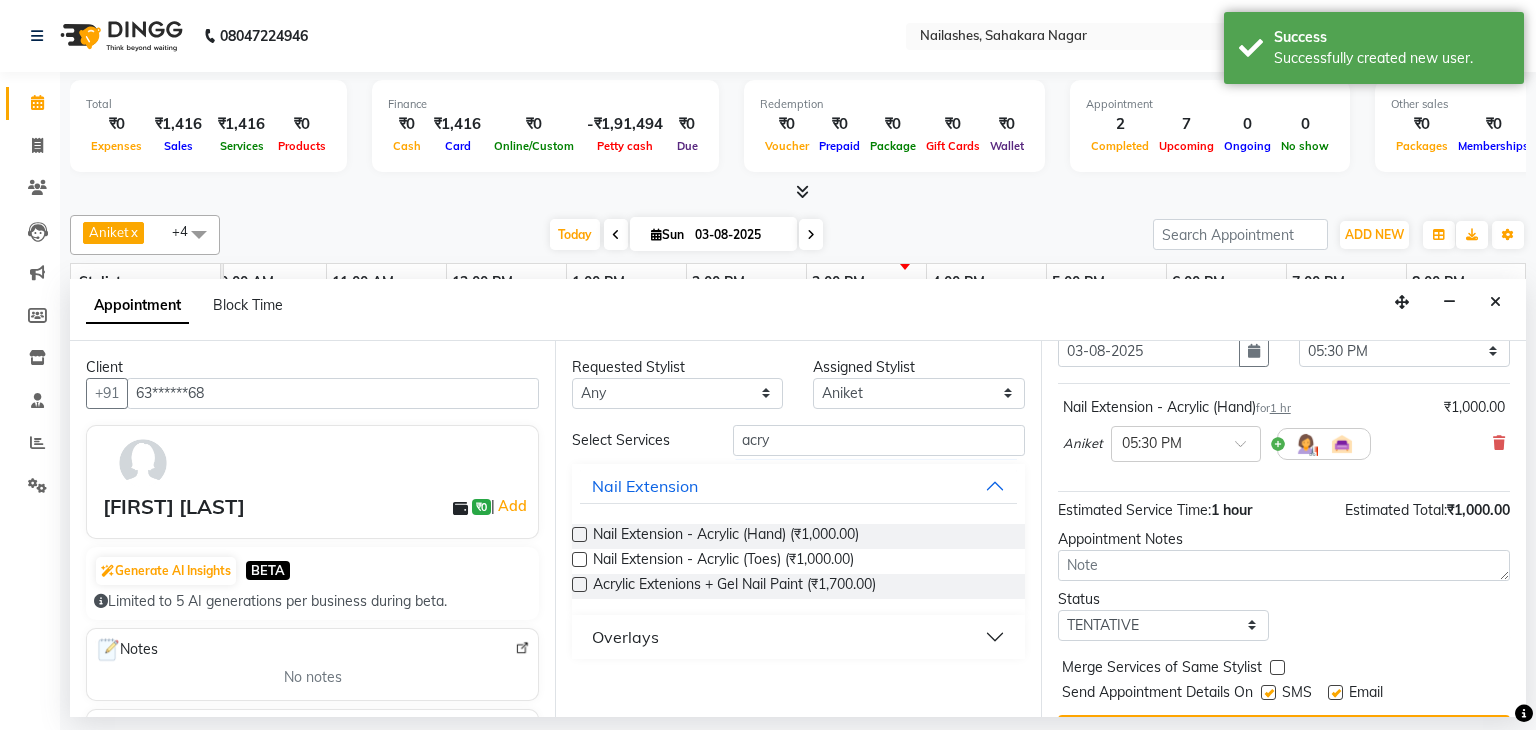scroll, scrollTop: 130, scrollLeft: 0, axis: vertical 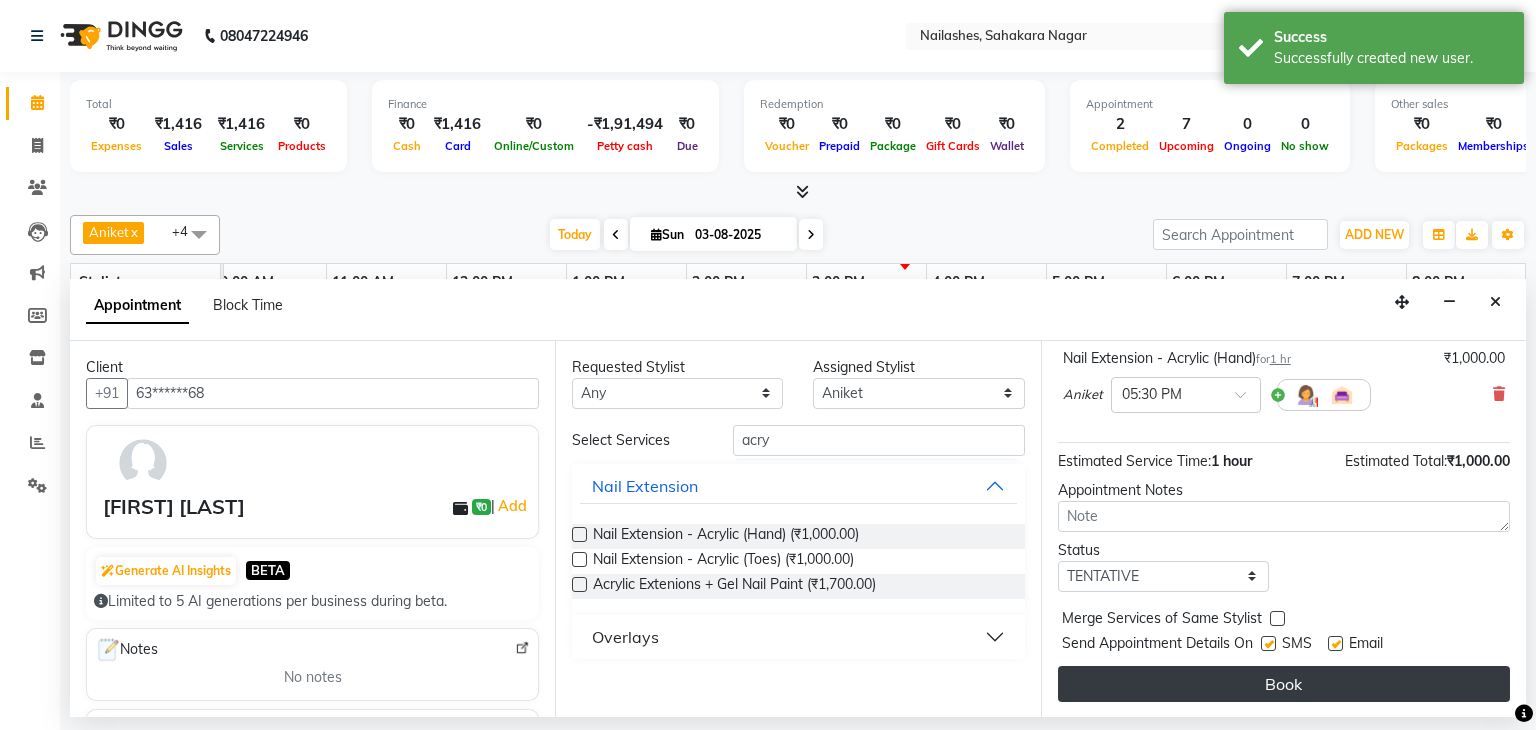 click on "Book" at bounding box center (1284, 684) 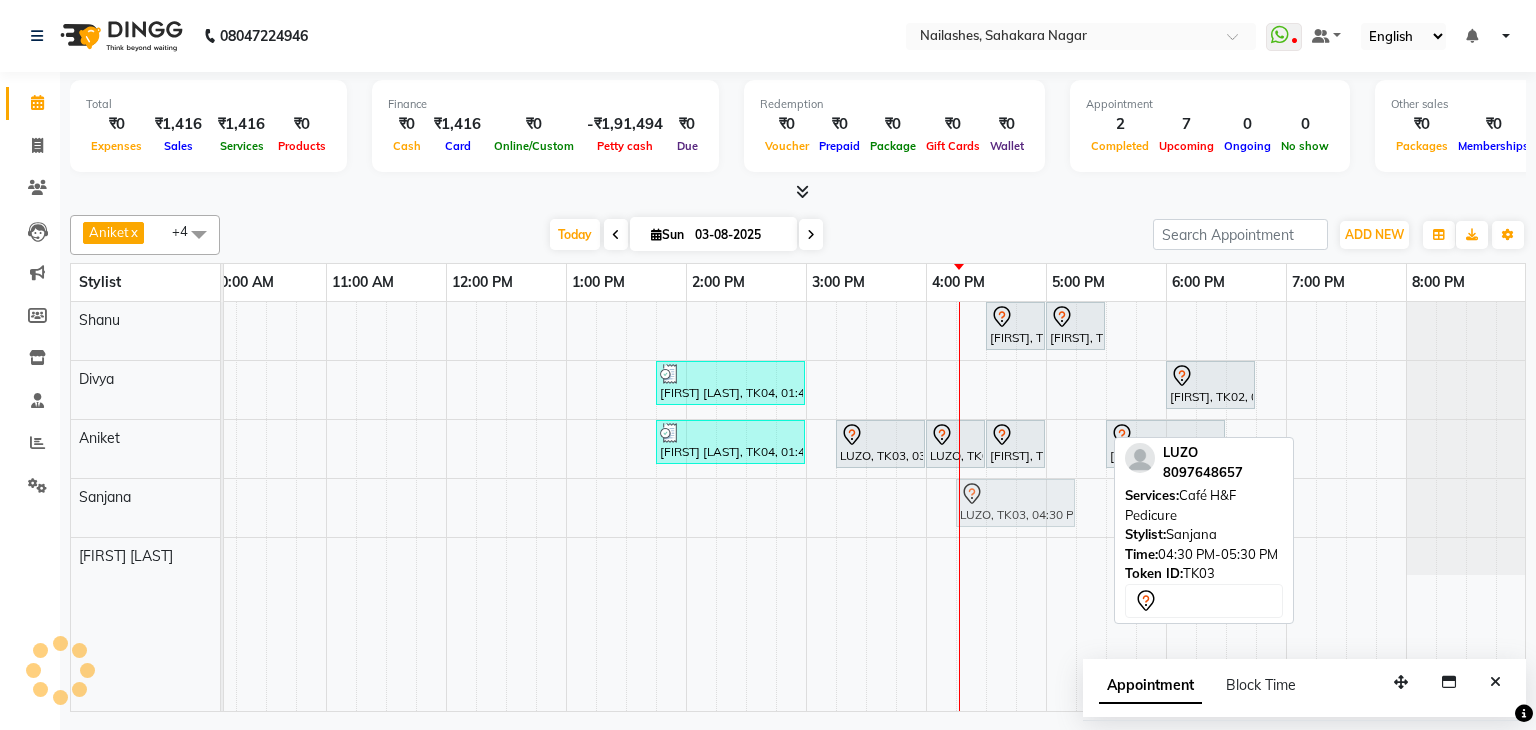 click on "LUZO, TK03, 04:30 PM-05:30 PM, Café H&F Pedicure             LUZO, TK03, 04:30 PM-05:30 PM, Café H&F Pedicure" at bounding box center [-34, 508] 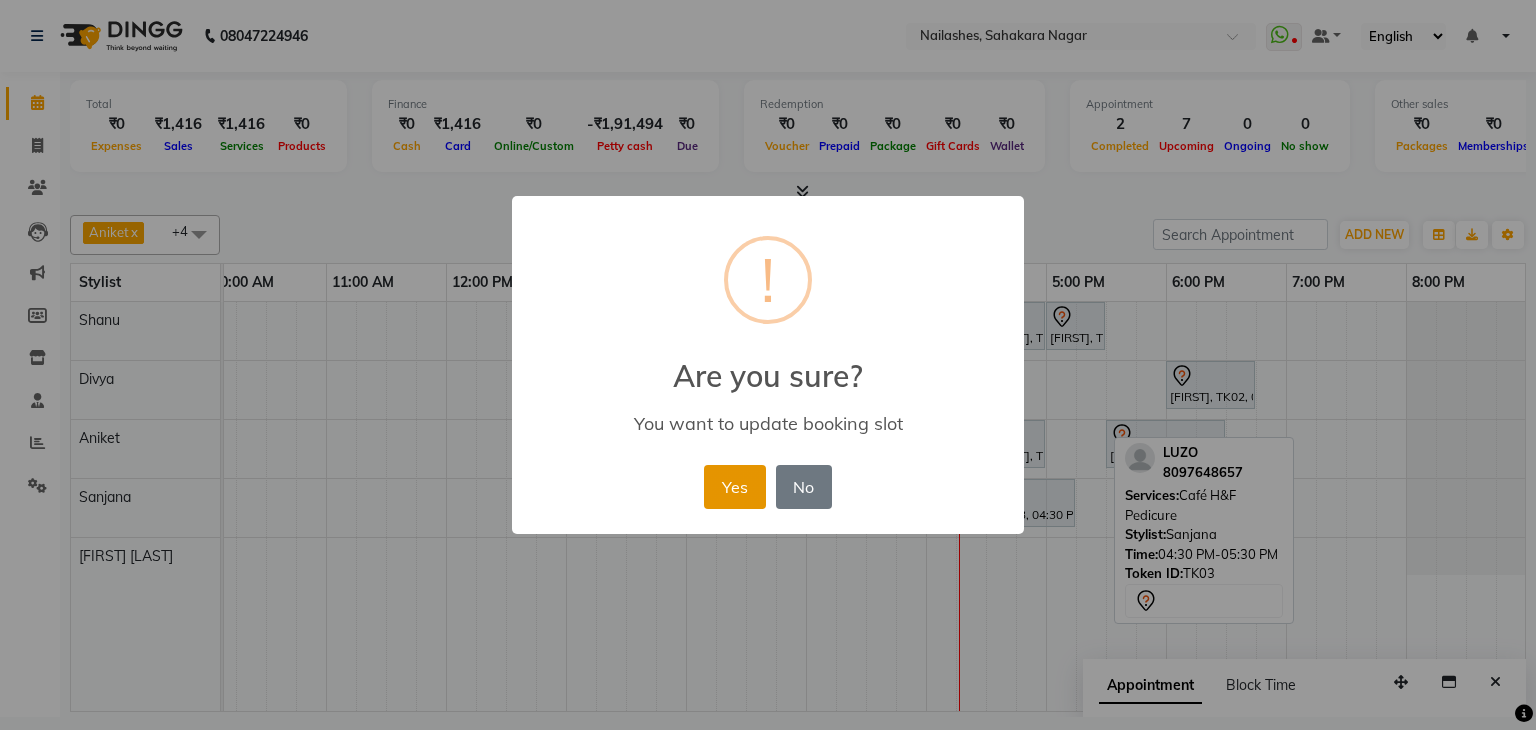 click on "Yes" at bounding box center [734, 487] 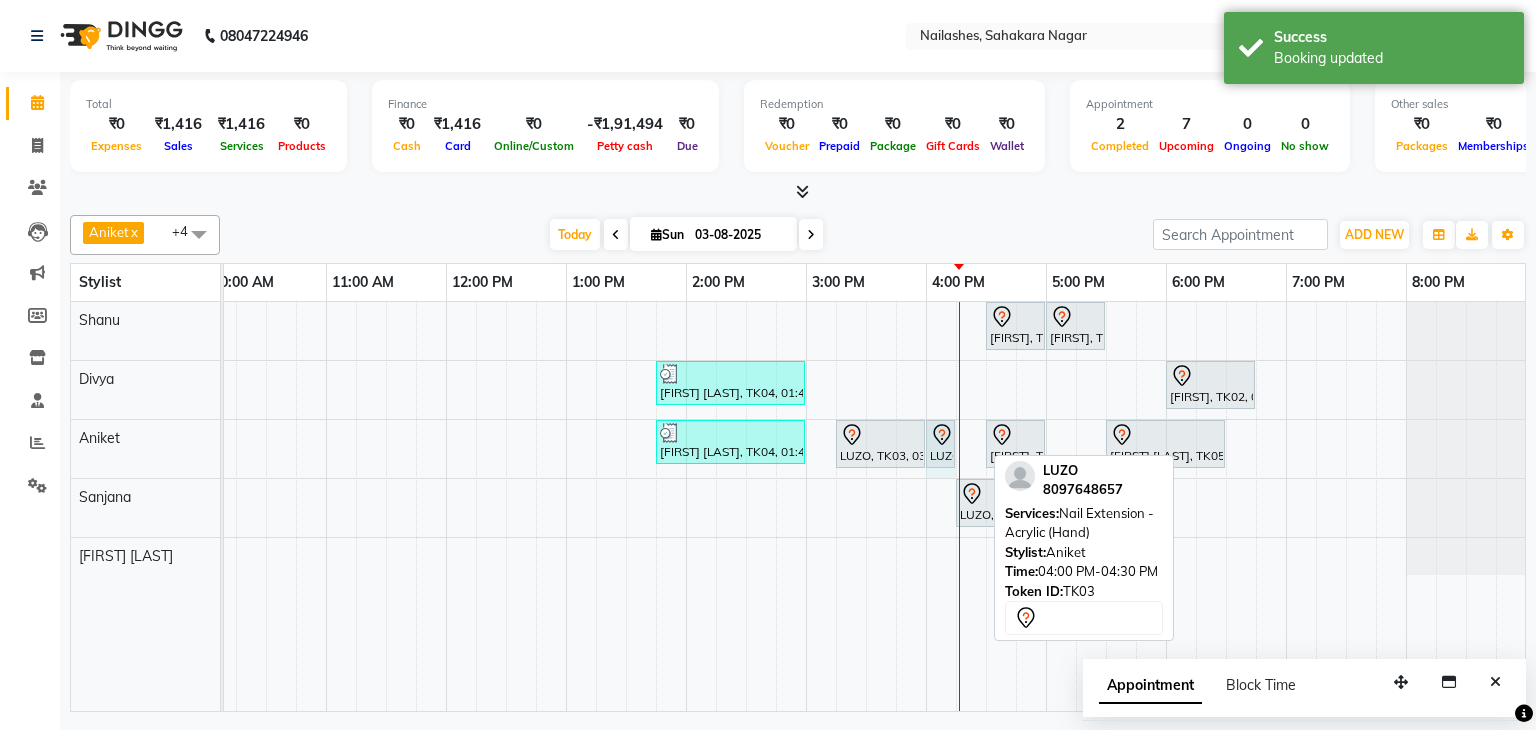 drag, startPoint x: 980, startPoint y: 435, endPoint x: 952, endPoint y: 446, distance: 30.083218 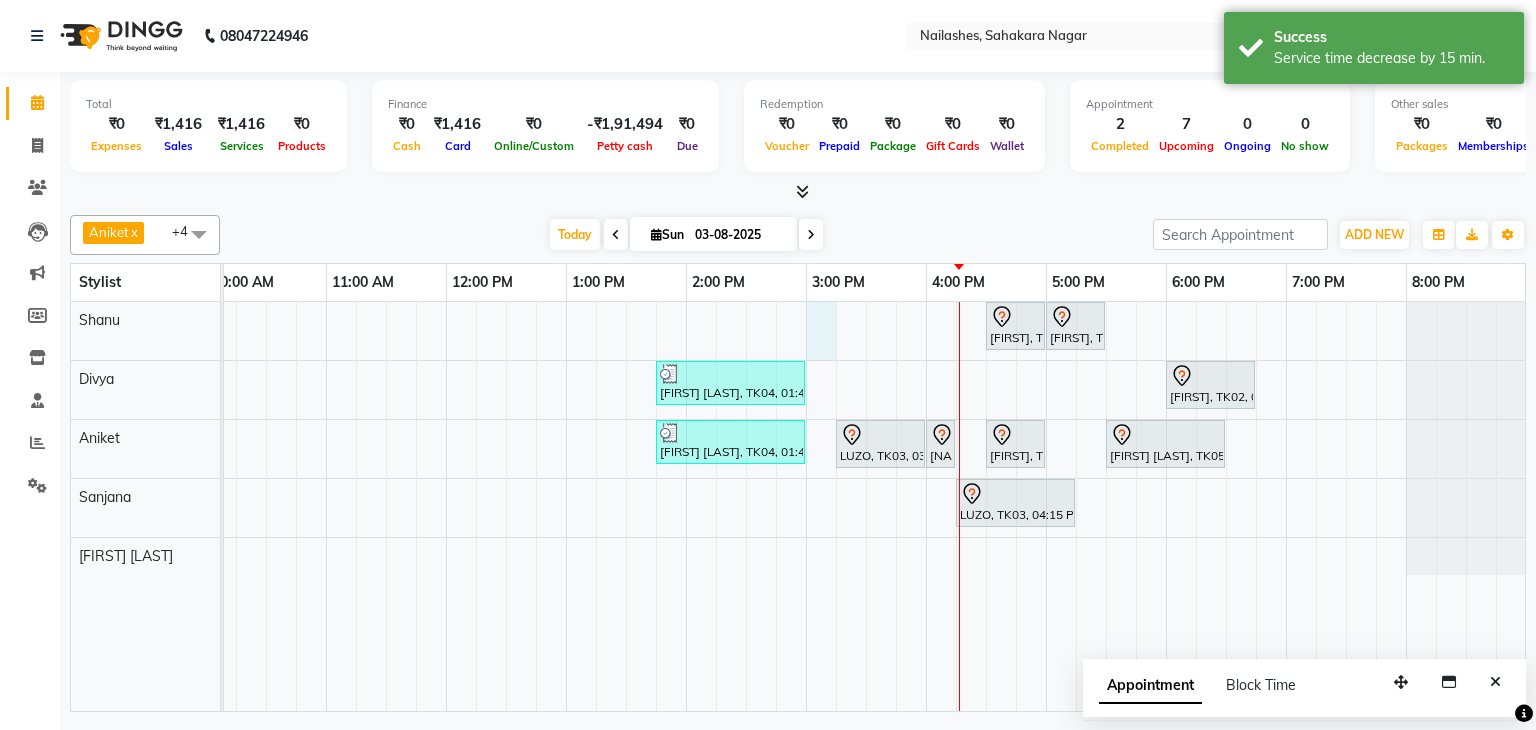 click on "[FIRST], TK01, 04:30 PM-05:00 PM, Permanent Nail Paint - Solid Color (Hand)             [FIRST], TK01, 05:00 PM-05:30 PM, Permanent Nail Paint - Solid Color (Toes)     [FIRST] [LAST], TK04, 01:45 PM-03:00 PM, Café H&F Pedicure             [FIRST], TK02, 06:00 PM-06:45 PM, Café H&F Pedicure     [FIRST] [LAST], TK04, 01:45 PM-03:00 PM, Café H&F Pedicure             [FIRST], TK03, 03:15 PM-04:00 PM, Refills - Acylic (Hand)             [FIRST], TK03, 04:00 PM-04:15 PM, Nail Extension - Acrylic (Hand)             [FIRST], TK01, 04:30 PM-05:00 PM, Permanent Nail Paint - Solid Color (Hand)             [FIRST] [LAST], TK05, 05:30 PM-06:30 PM, Nail Extension - Acrylic (Hand)             [FIRST], TK03, 04:15 PM-05:15 PM, Café H&F Pedicure" at bounding box center (746, 506) 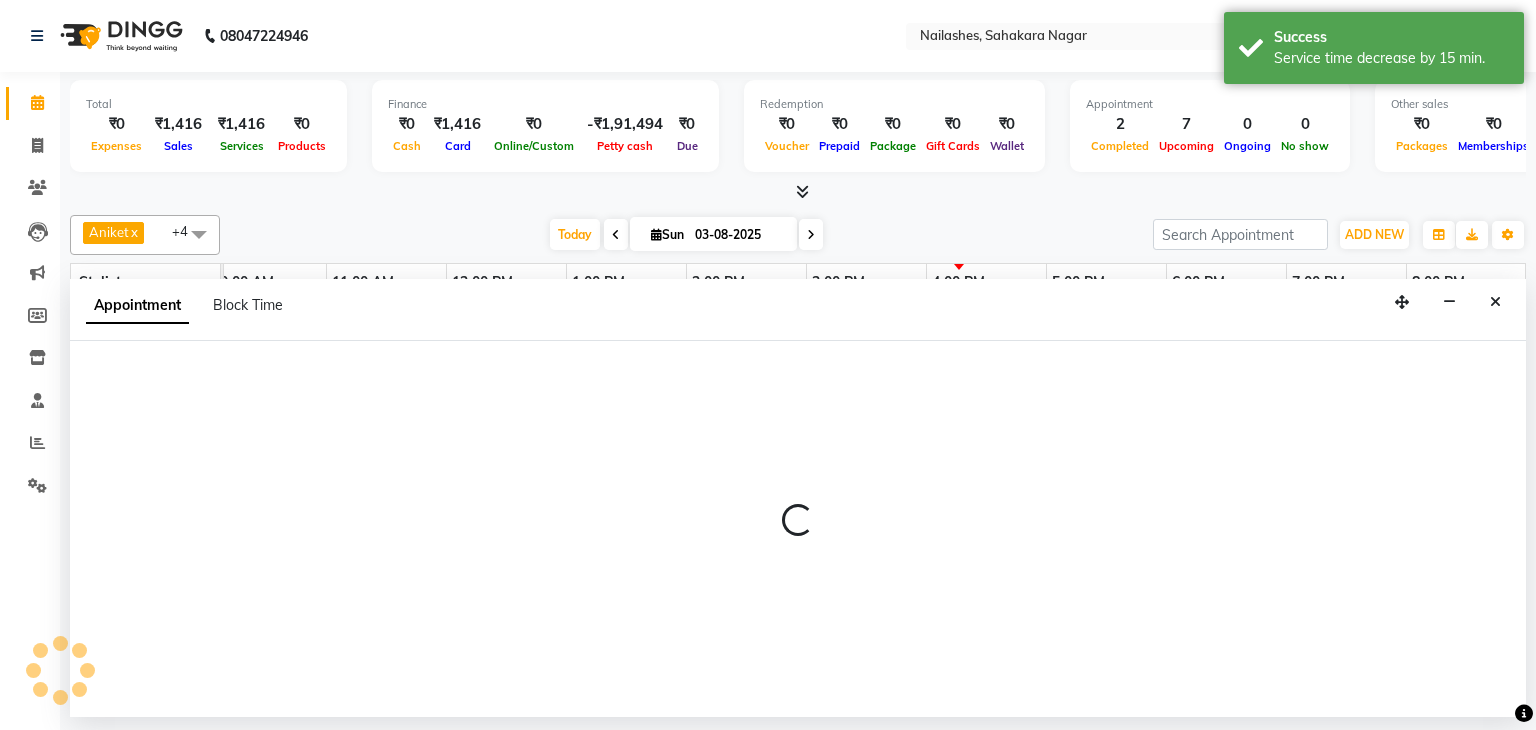select on "54412" 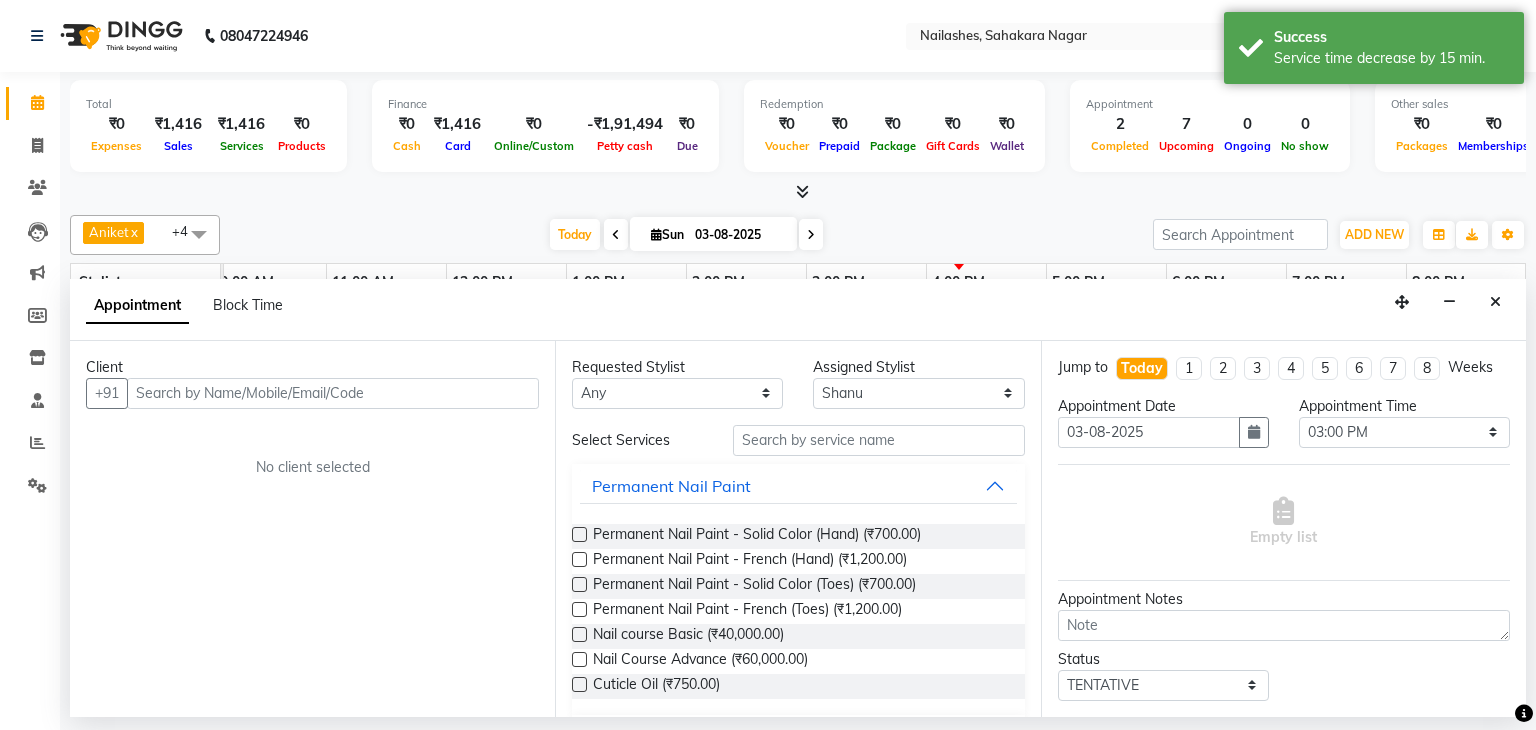click at bounding box center (333, 393) 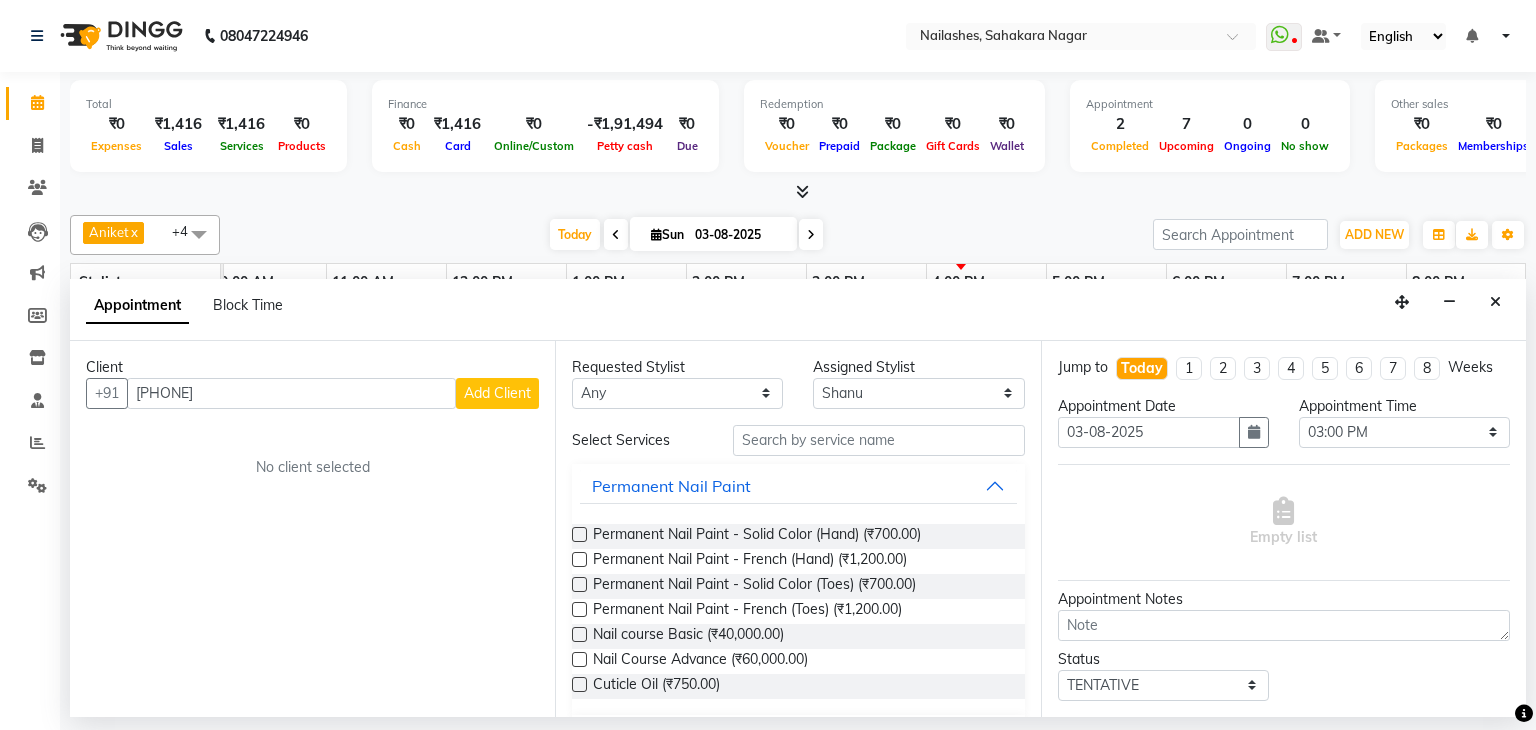 drag, startPoint x: 152, startPoint y: 385, endPoint x: 400, endPoint y: 447, distance: 255.63255 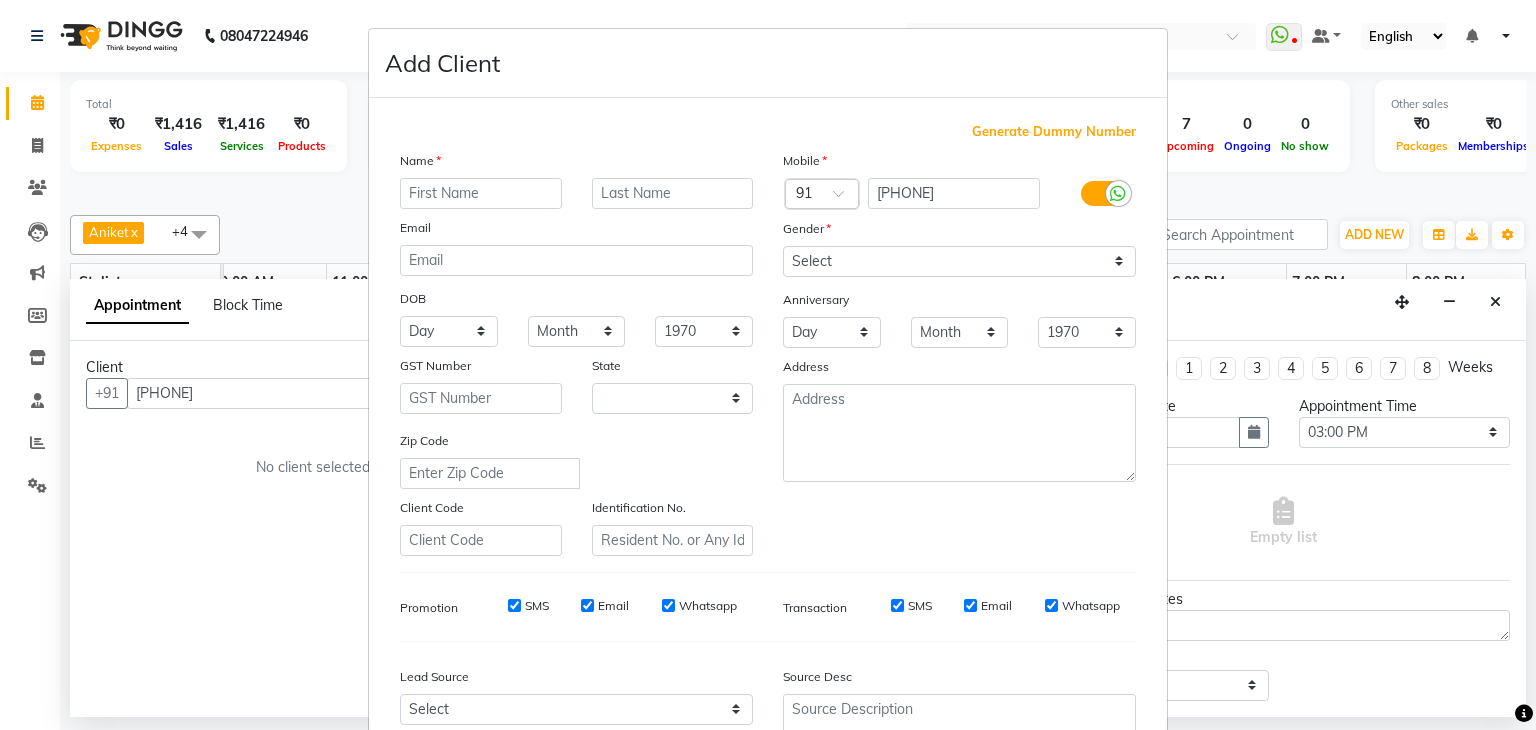 click at bounding box center [481, 193] 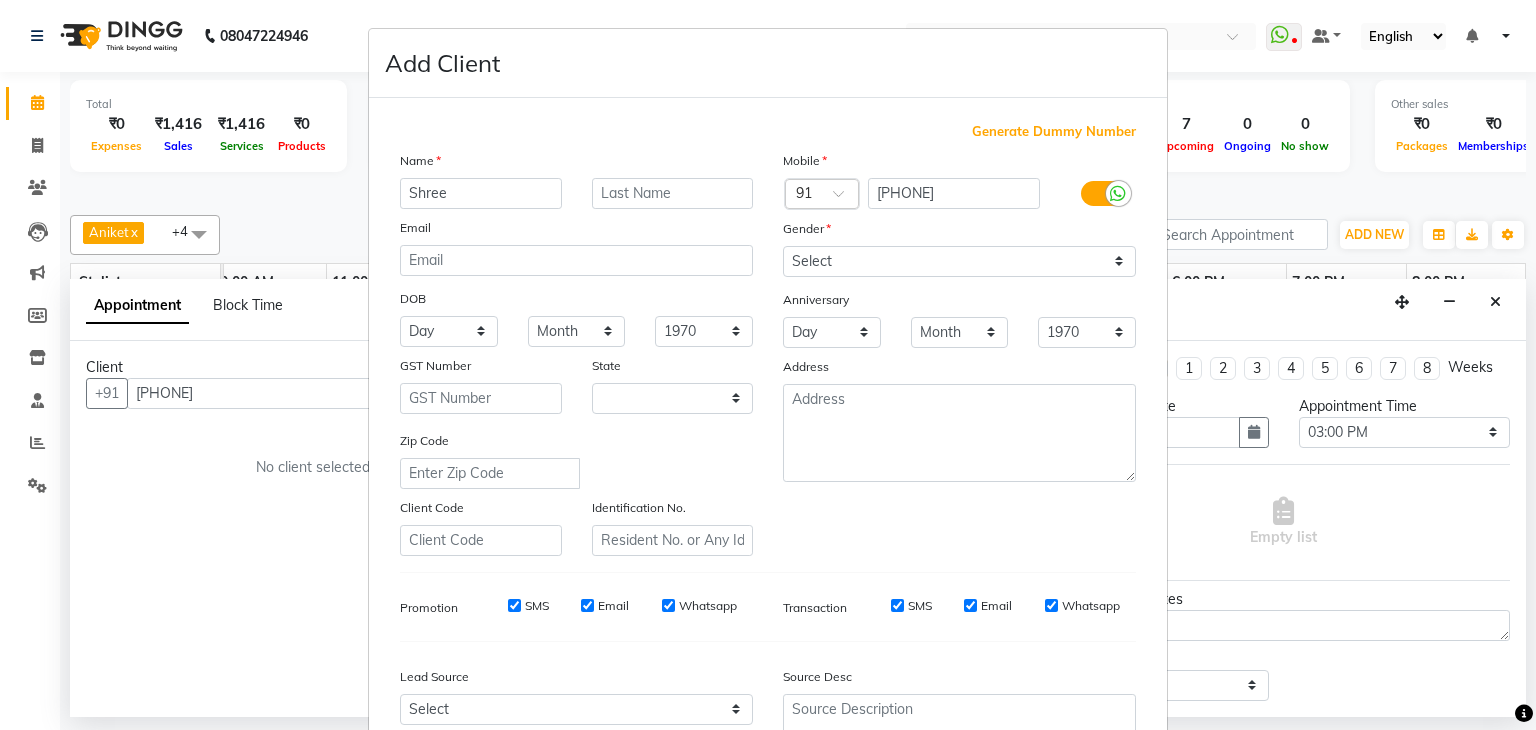 type on "Shree" 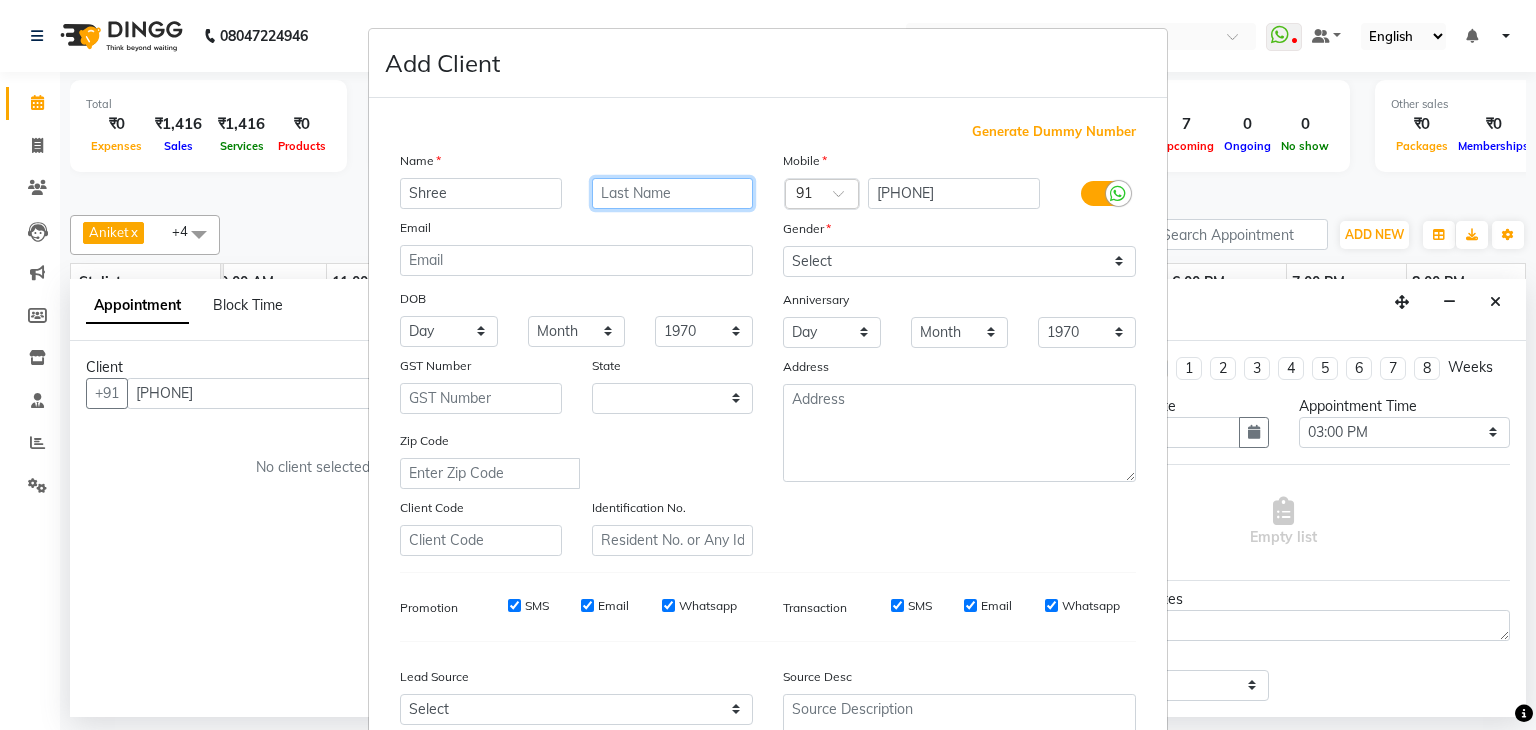click at bounding box center (673, 193) 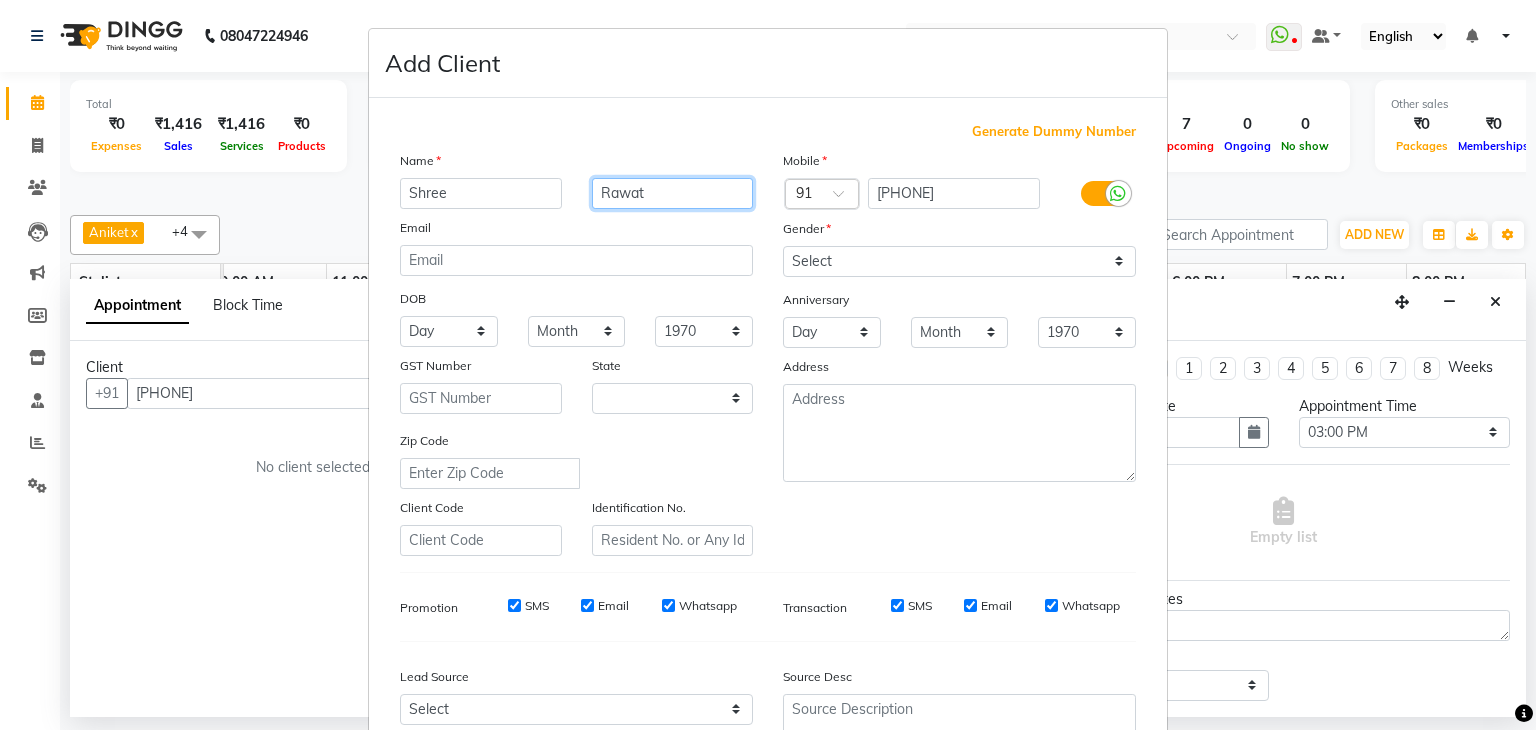 scroll, scrollTop: 200, scrollLeft: 0, axis: vertical 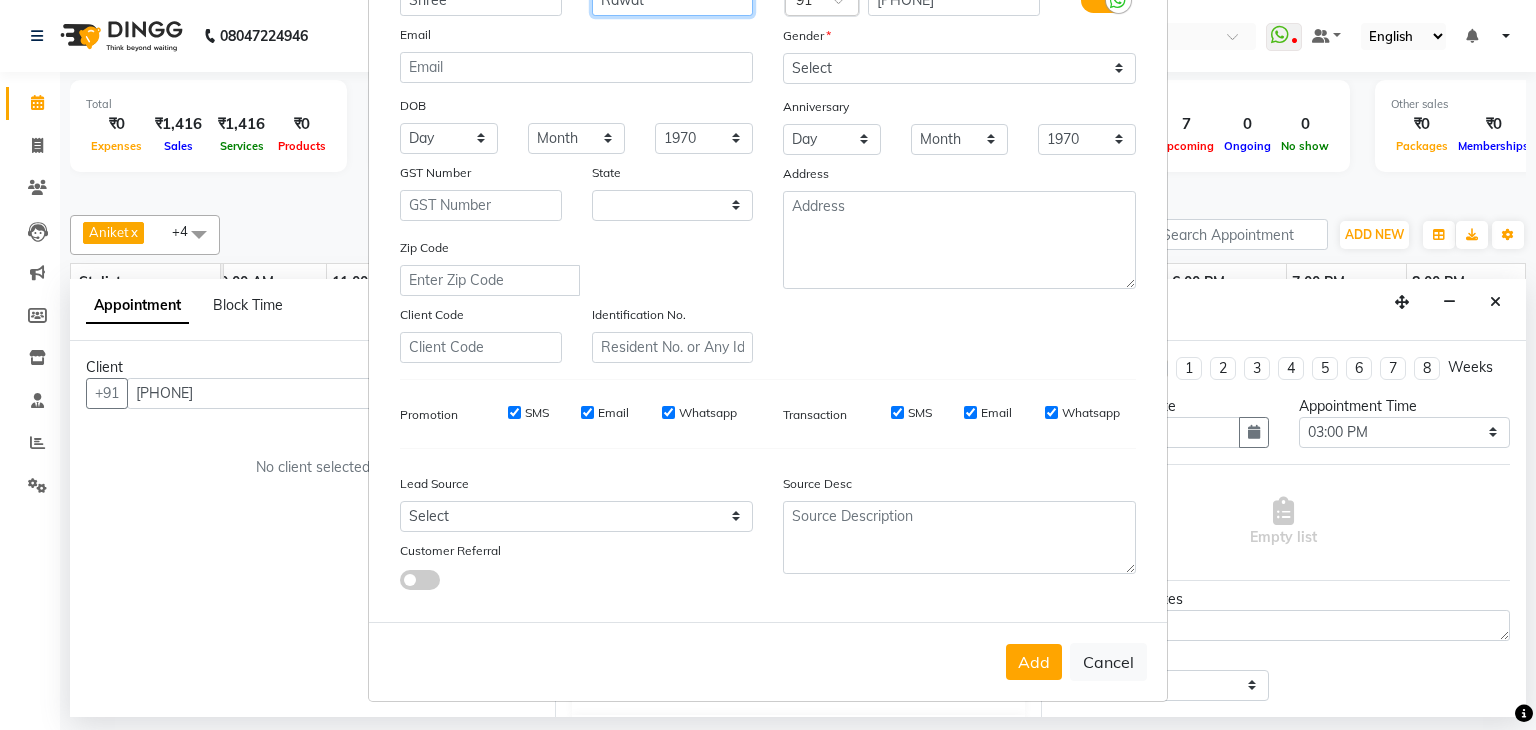 type on "Rawat" 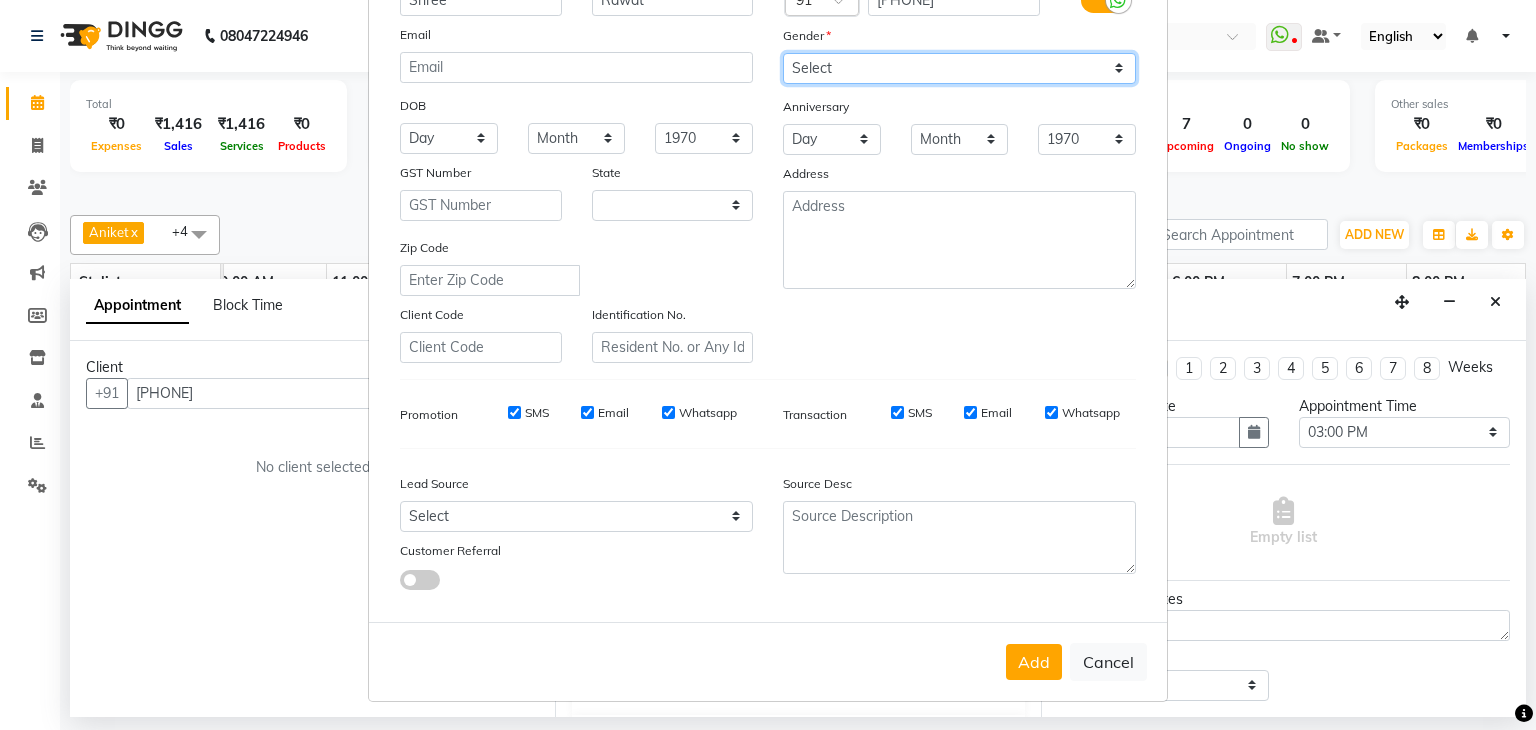 click on "Select Male Female Other Prefer Not To Say" at bounding box center (959, 68) 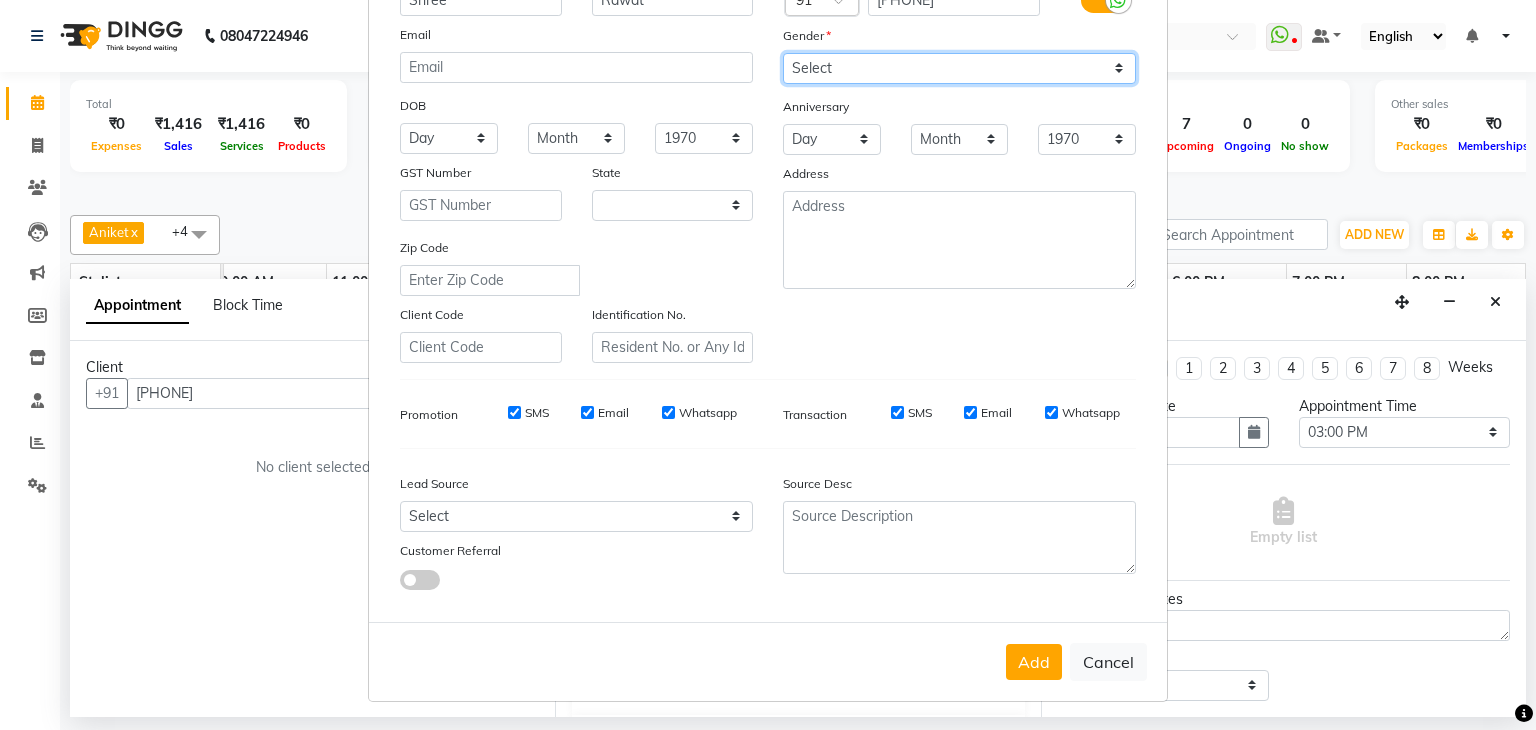select on "female" 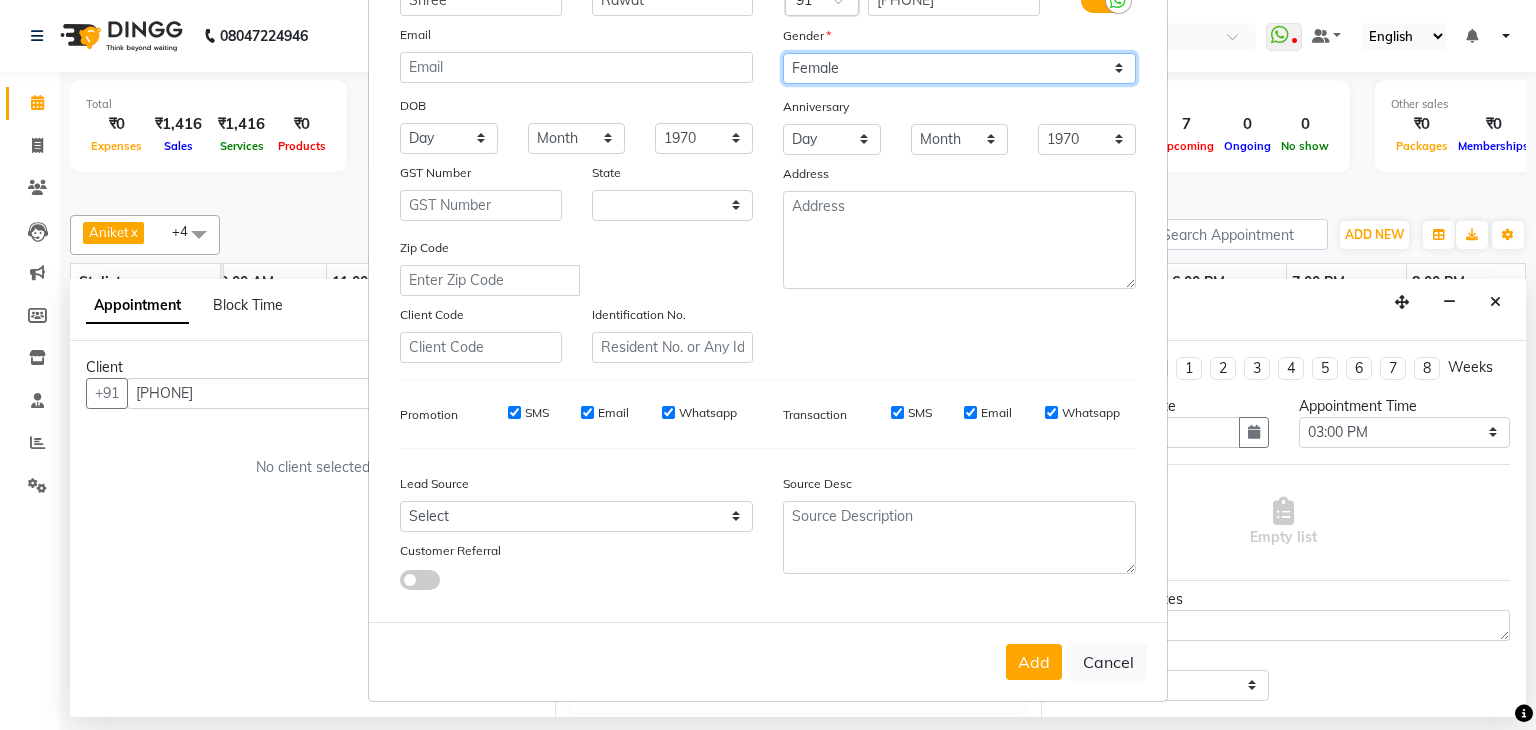 click on "Select Male Female Other Prefer Not To Say" at bounding box center [959, 68] 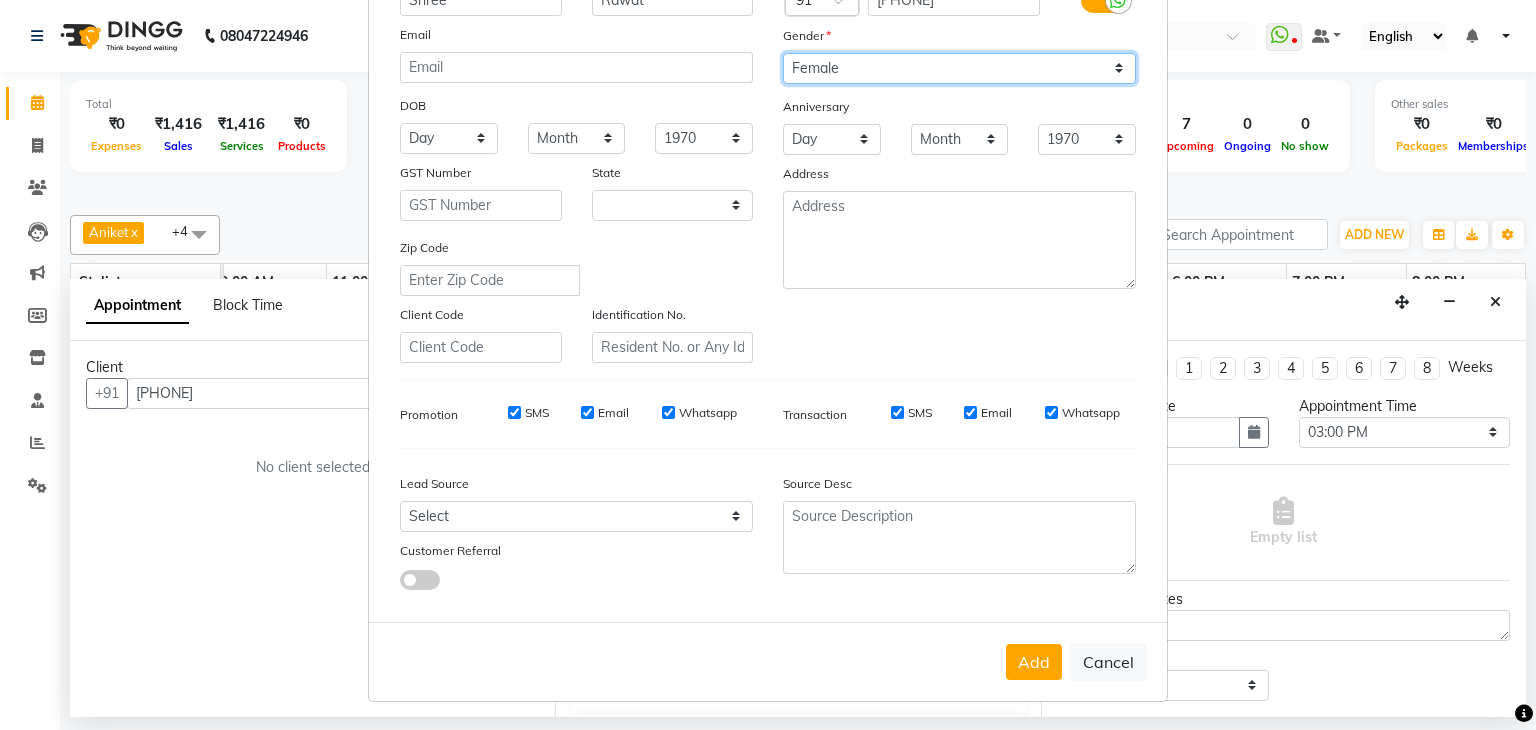 scroll, scrollTop: 203, scrollLeft: 0, axis: vertical 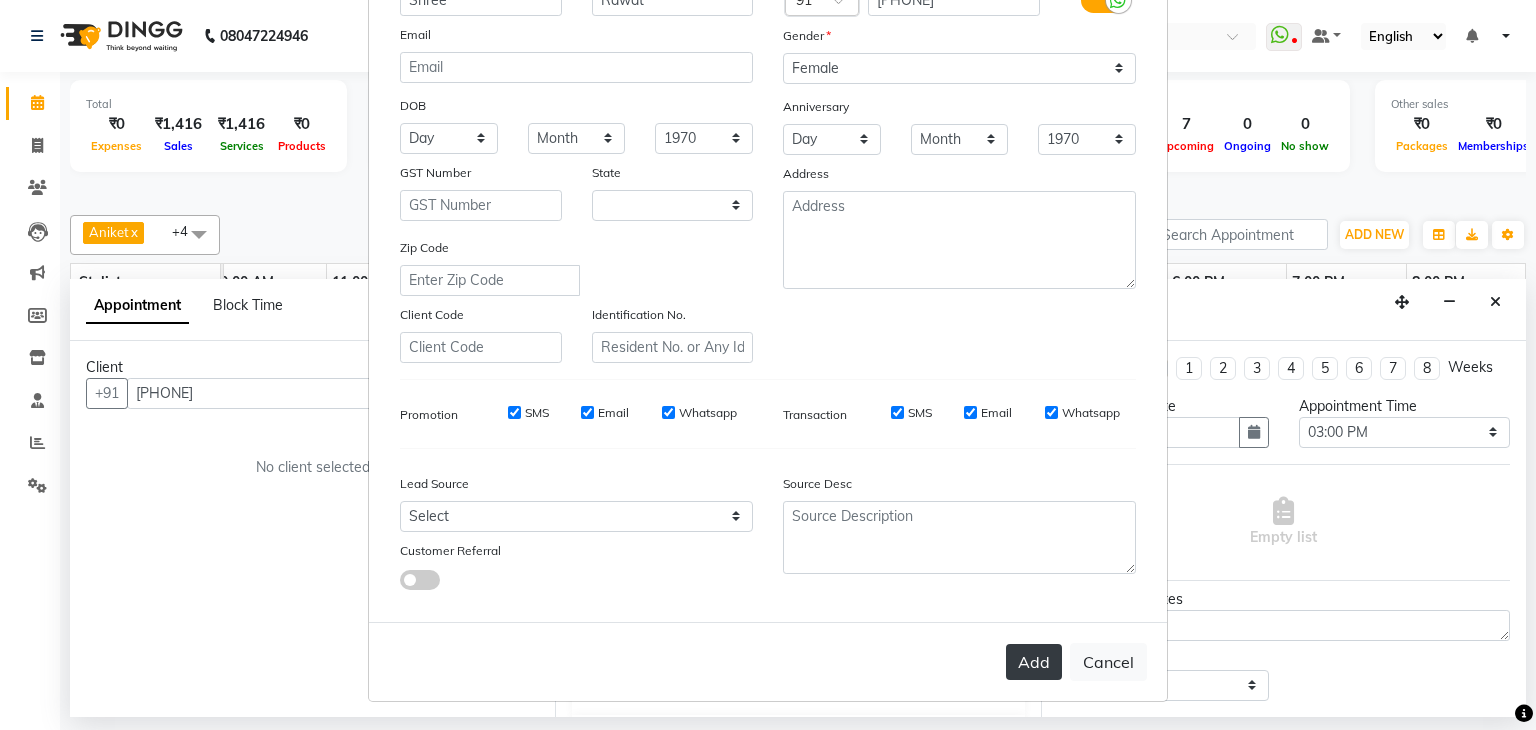 click on "Add" at bounding box center (1034, 662) 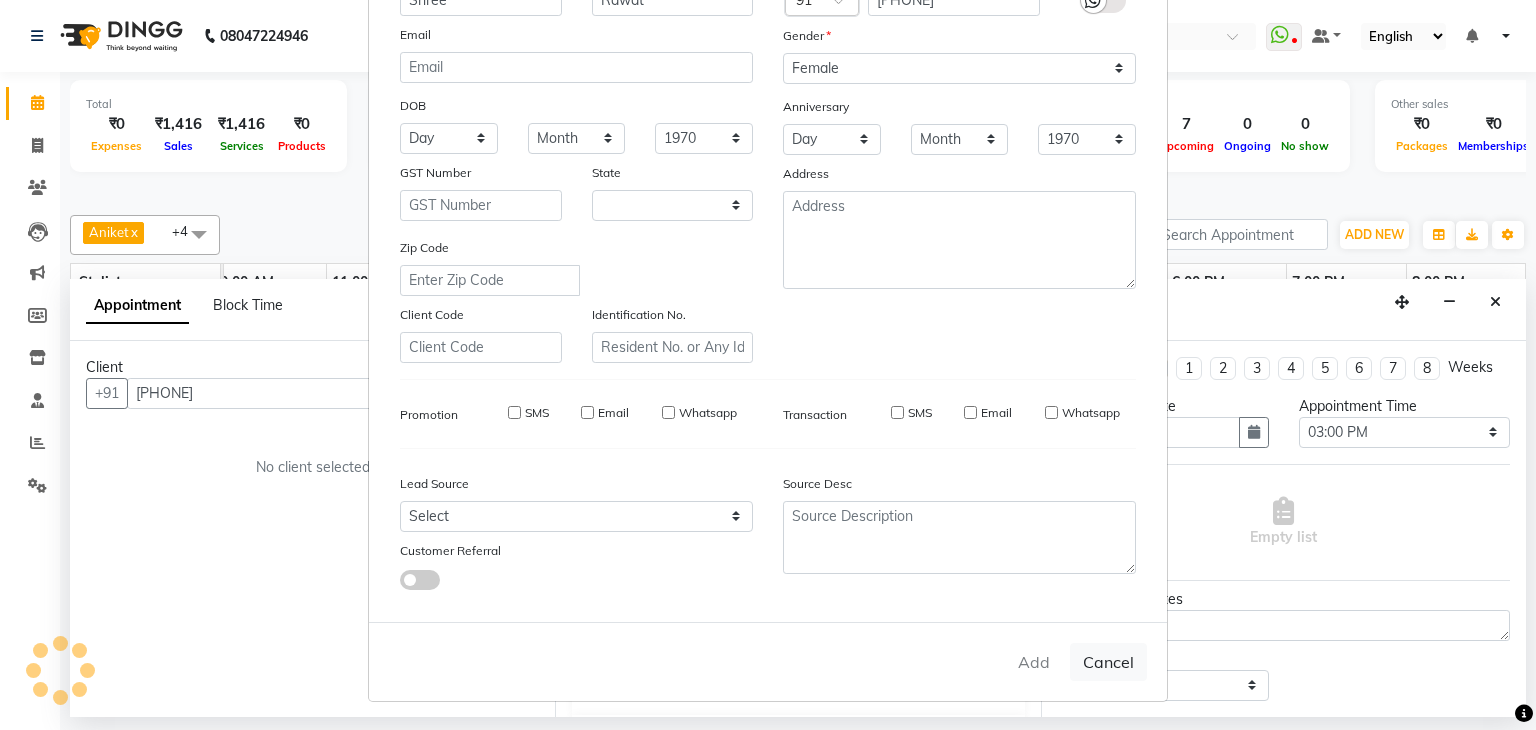 type on "73******17" 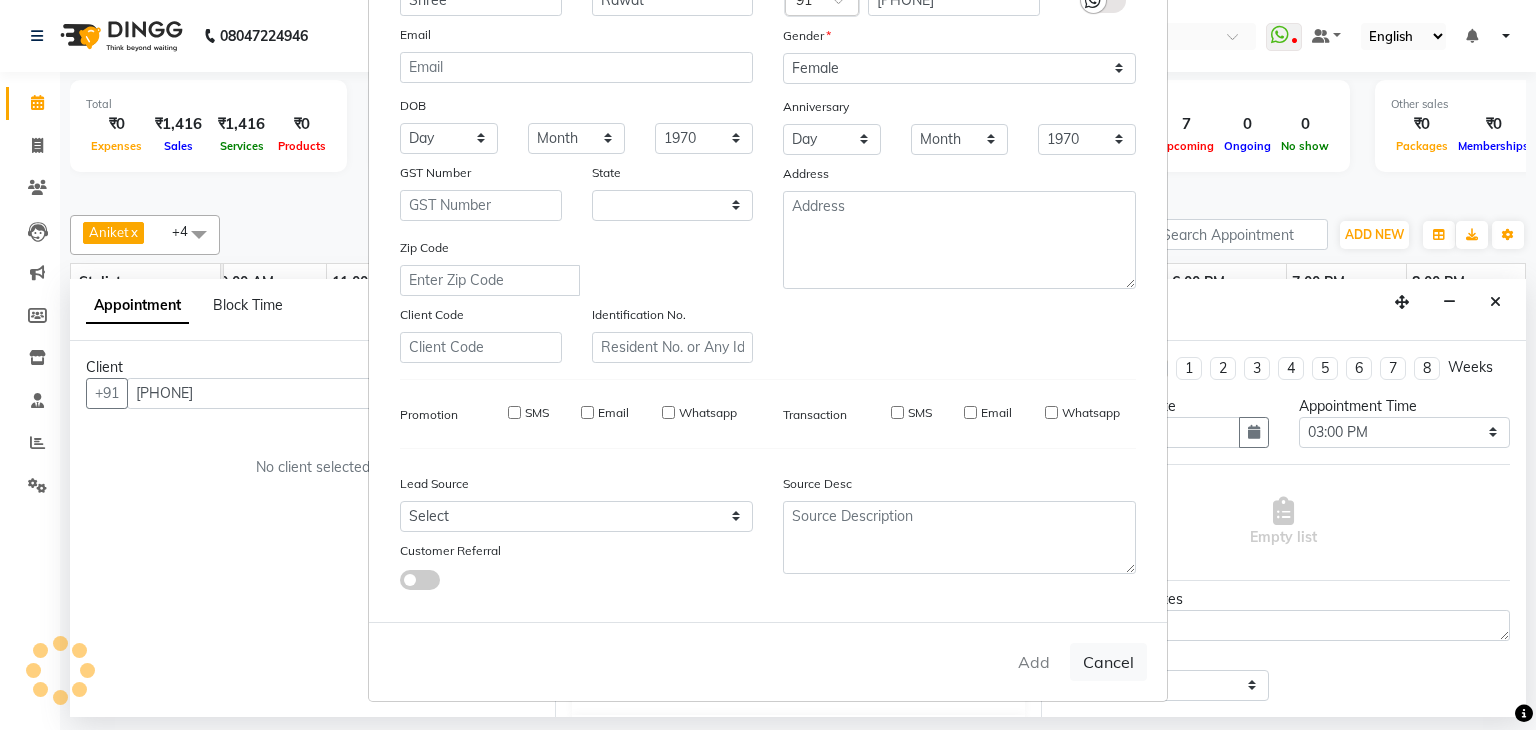 type 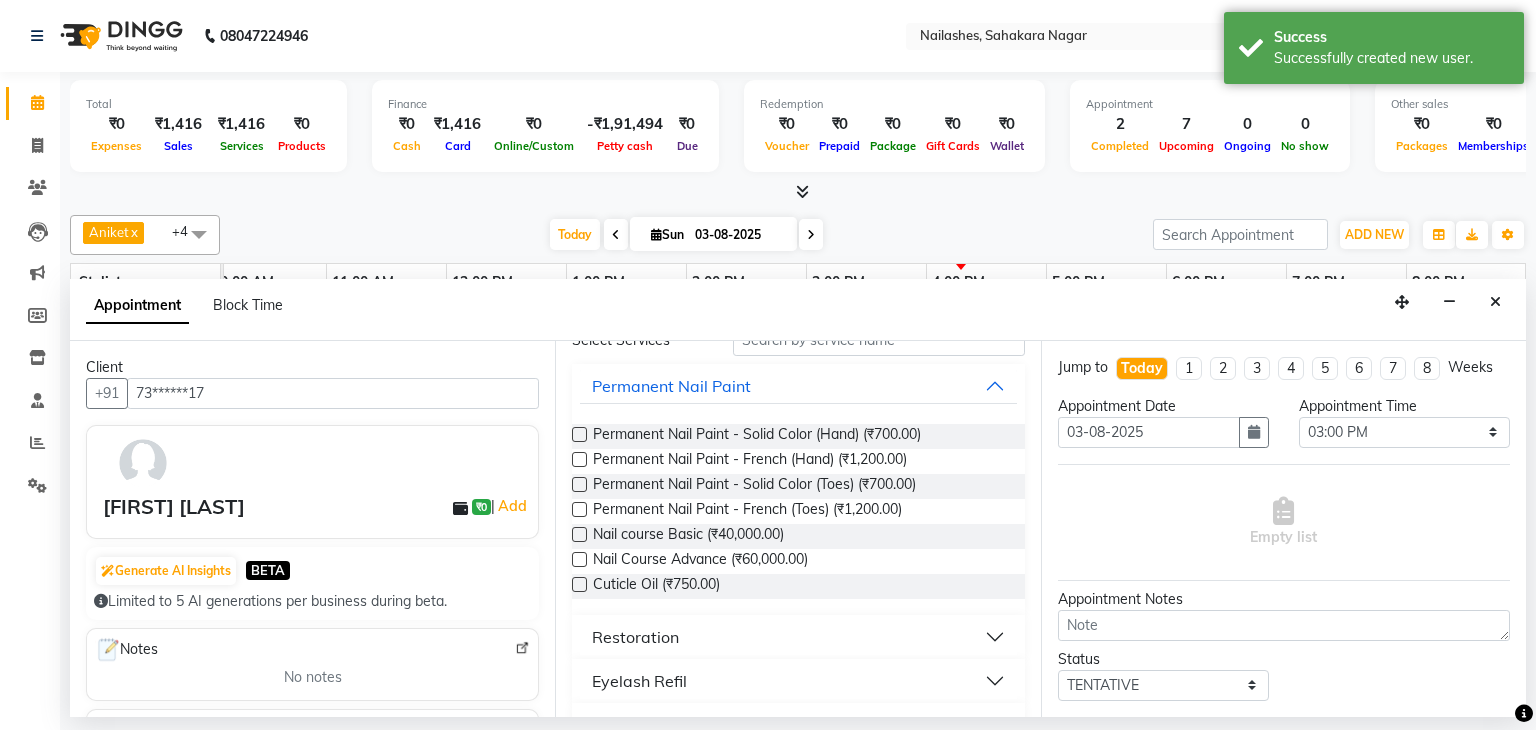 scroll, scrollTop: 0, scrollLeft: 0, axis: both 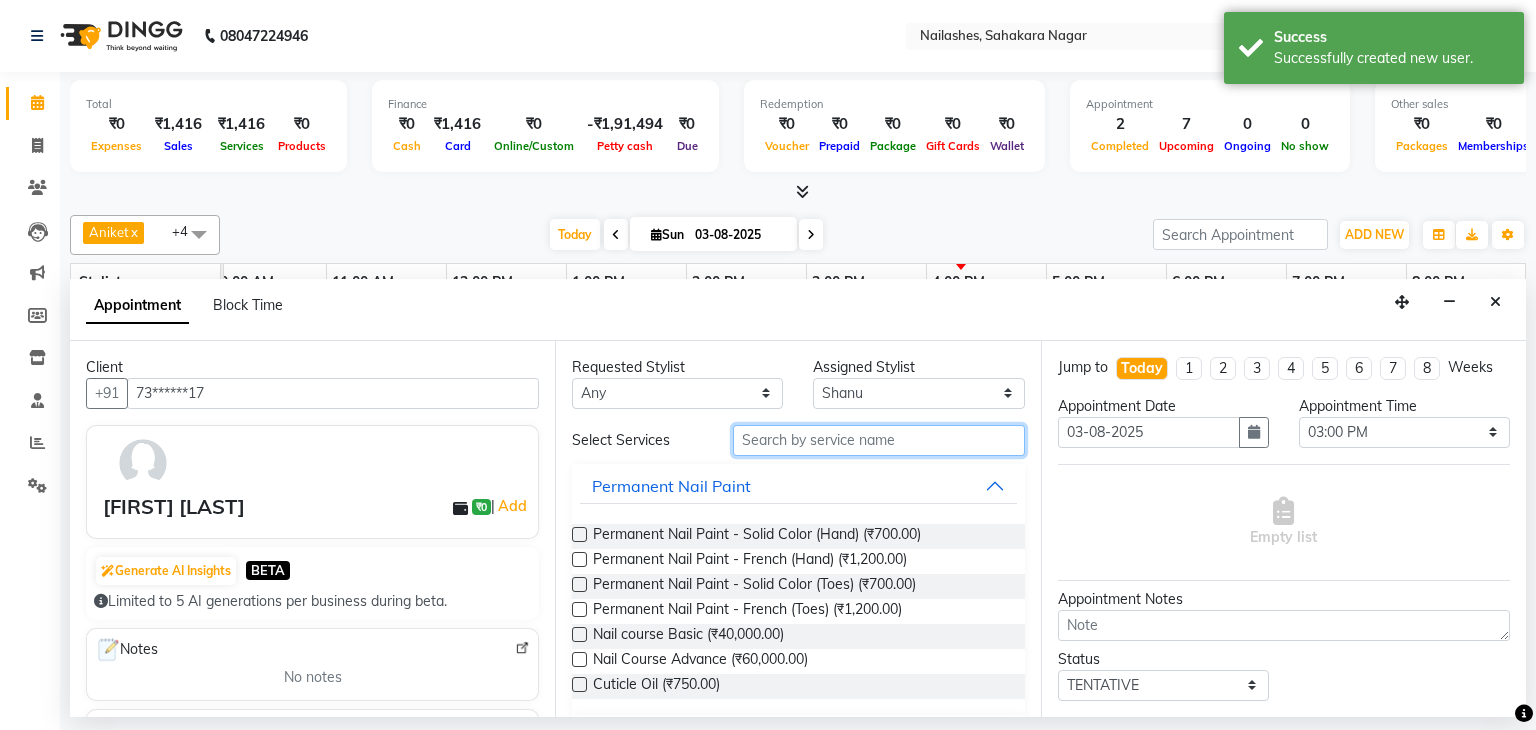 click at bounding box center (879, 440) 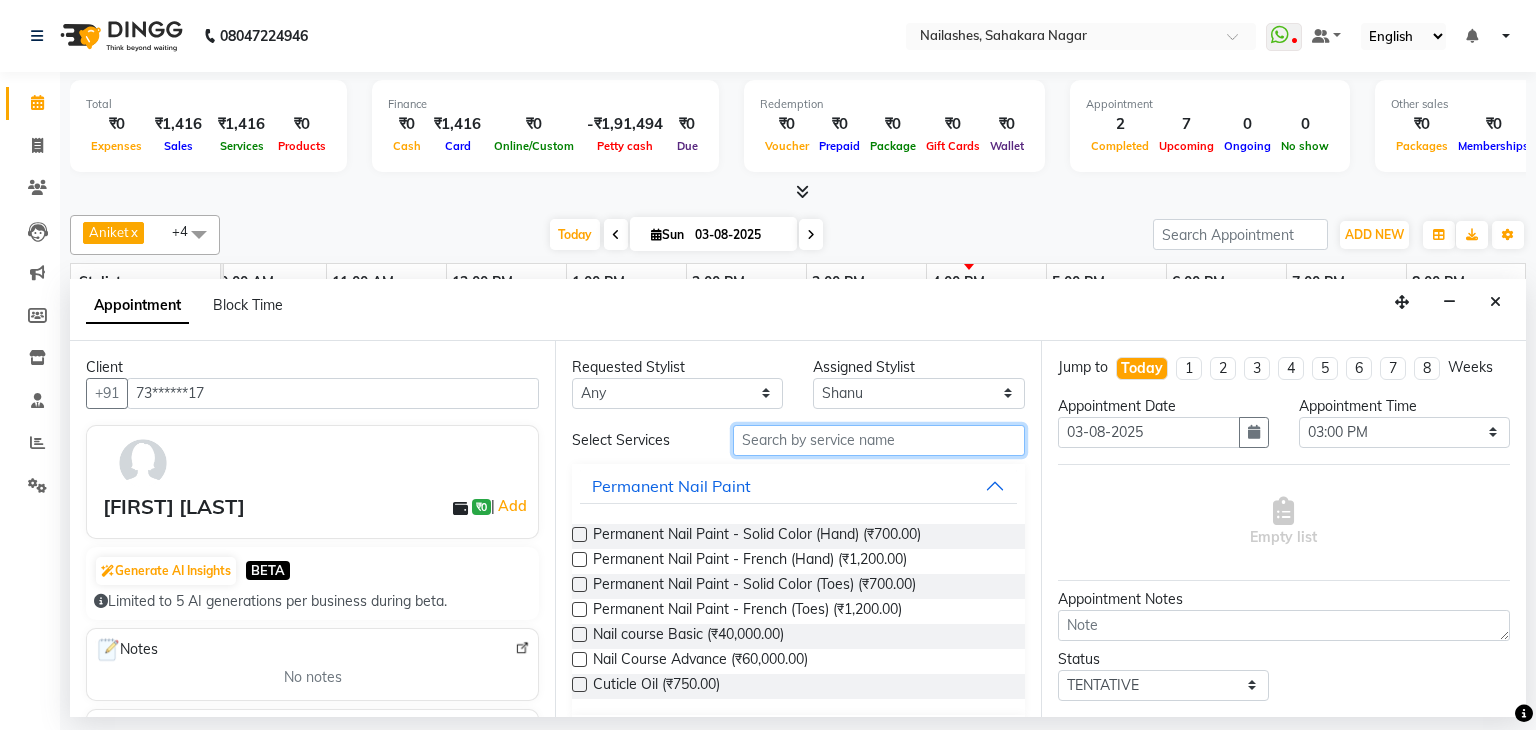 click at bounding box center [879, 440] 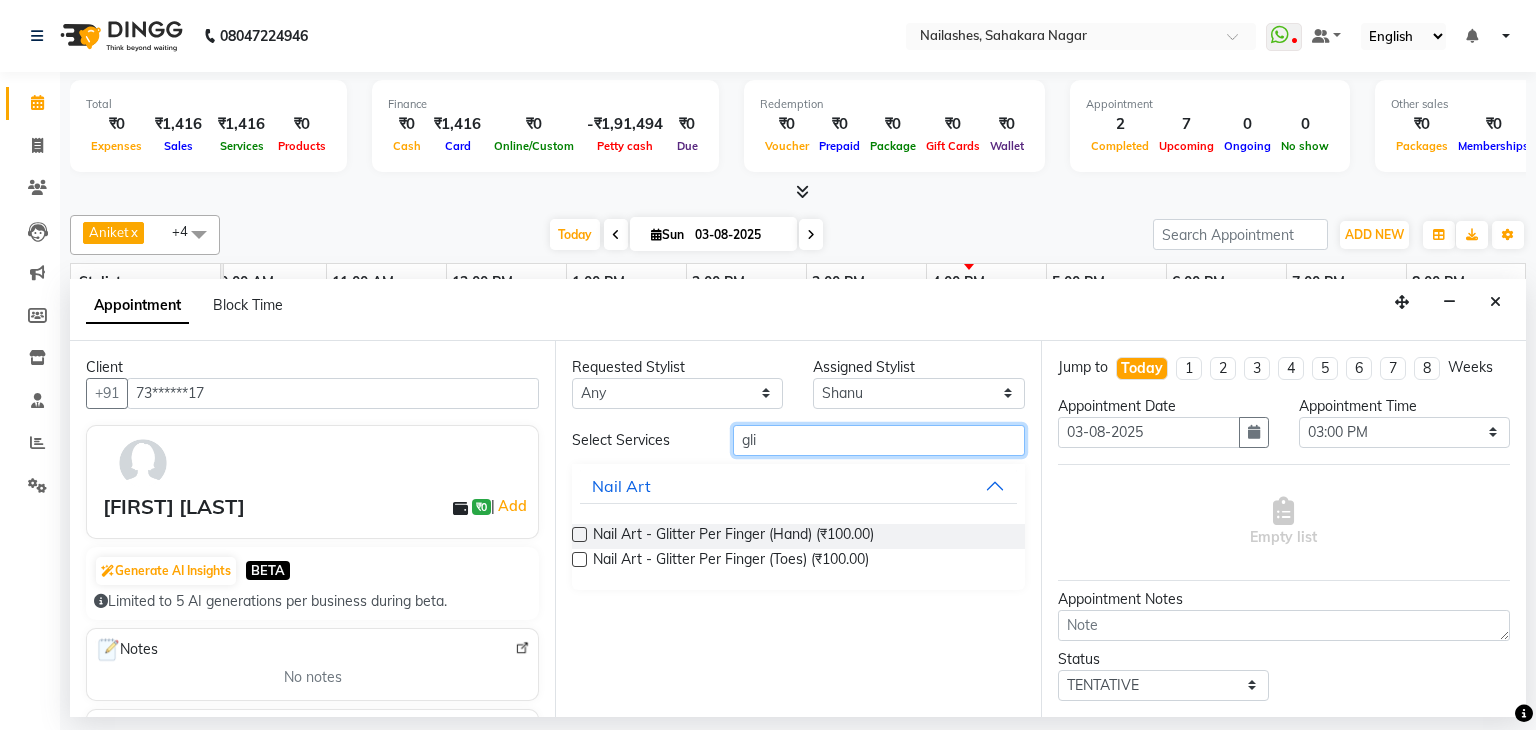 type on "gli" 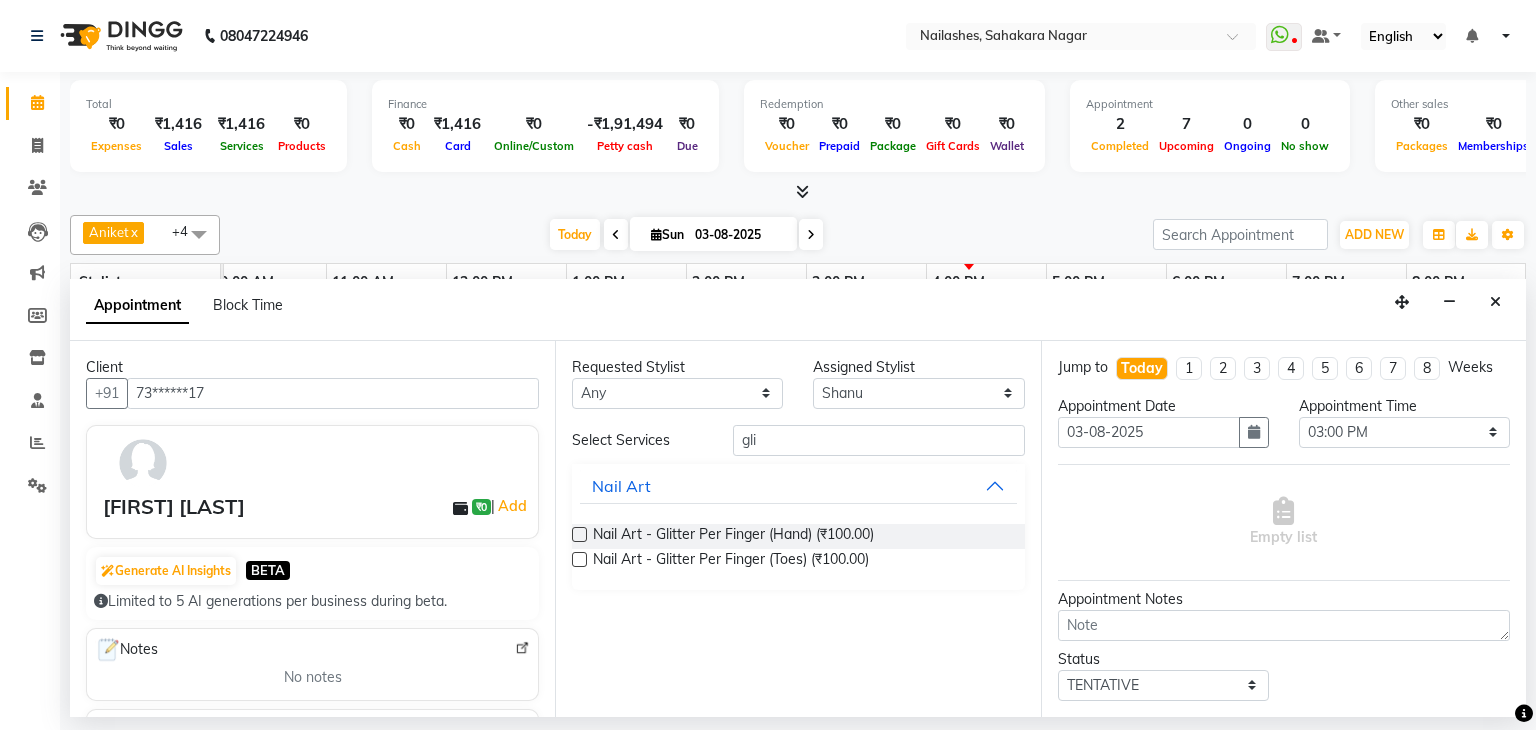 click at bounding box center [579, 534] 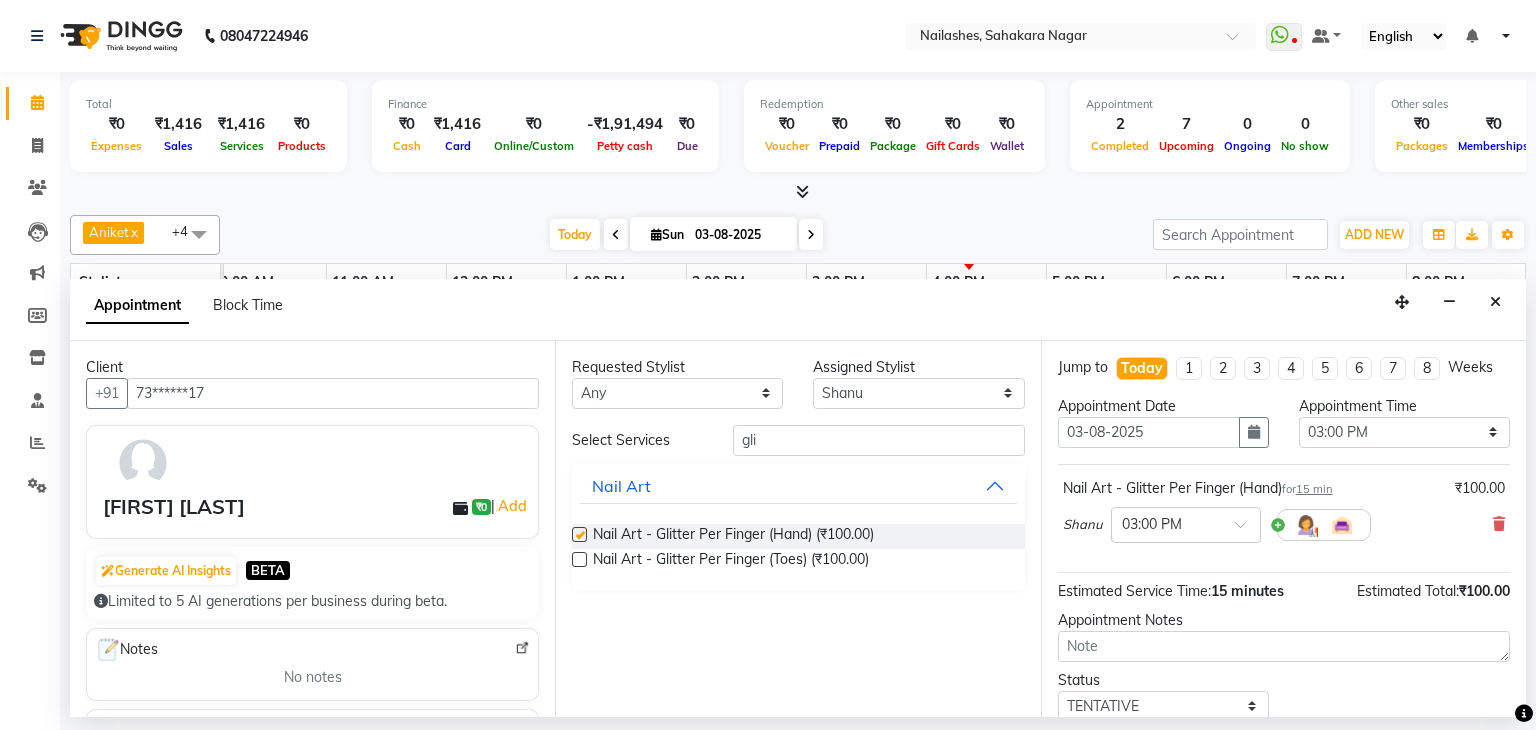 checkbox on "false" 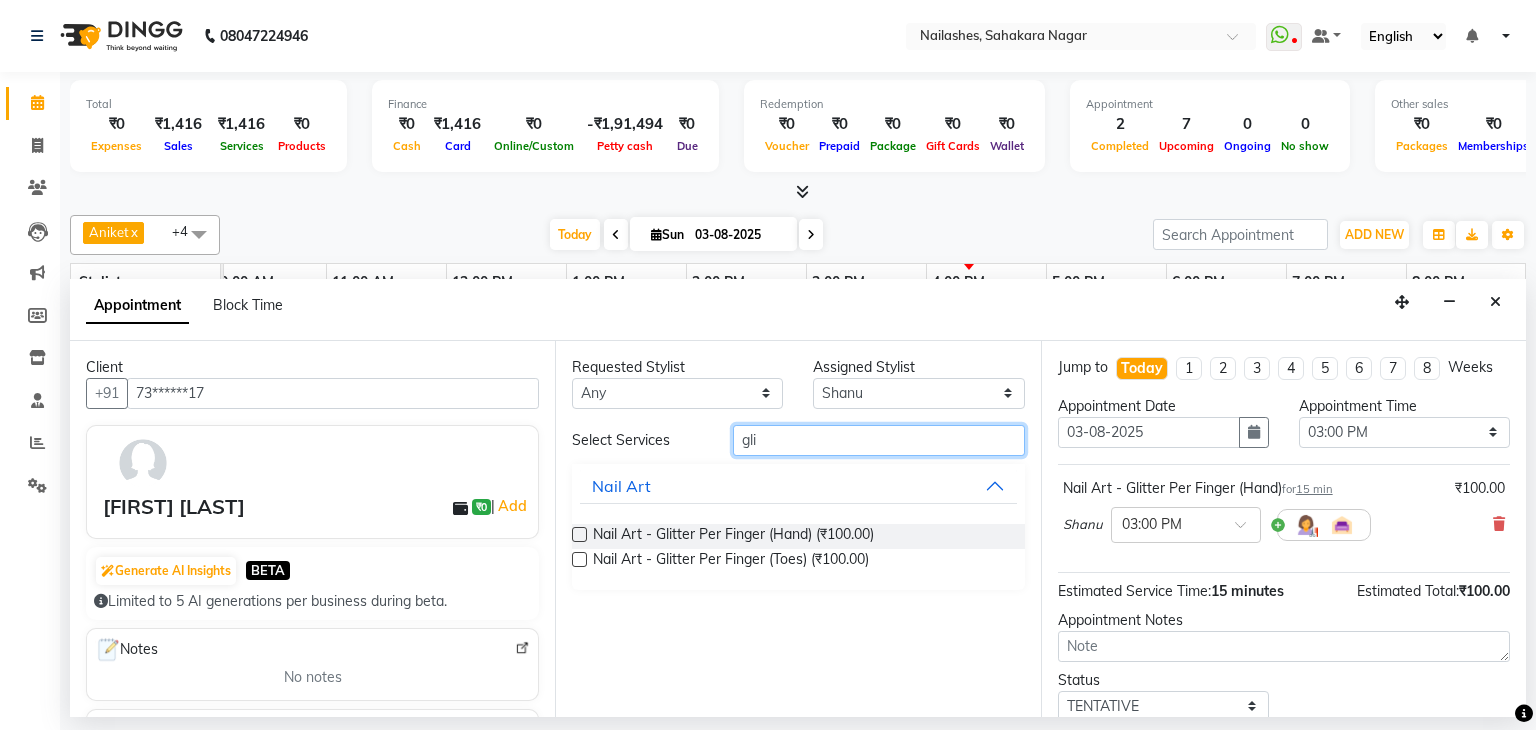 click on "gli" at bounding box center (879, 440) 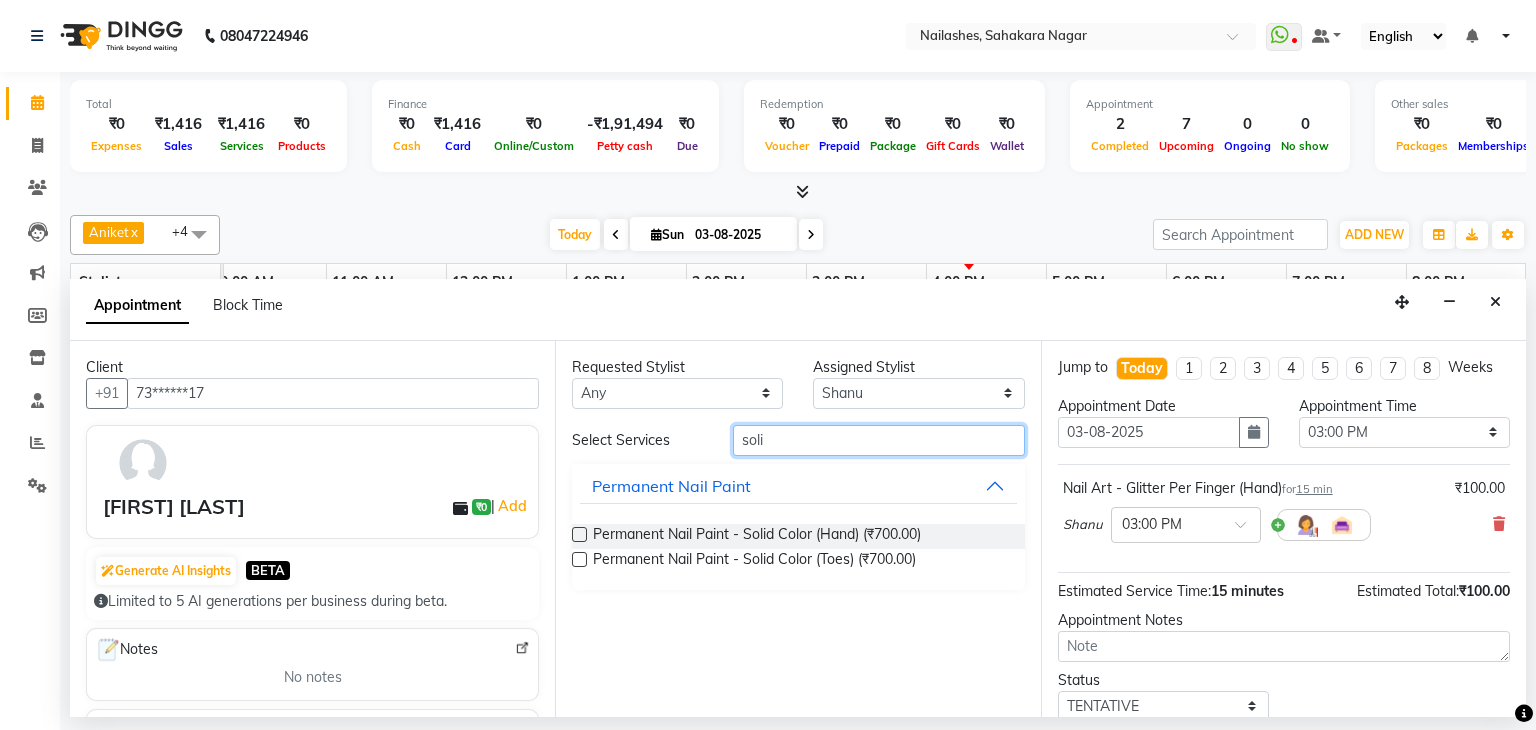 type on "soli" 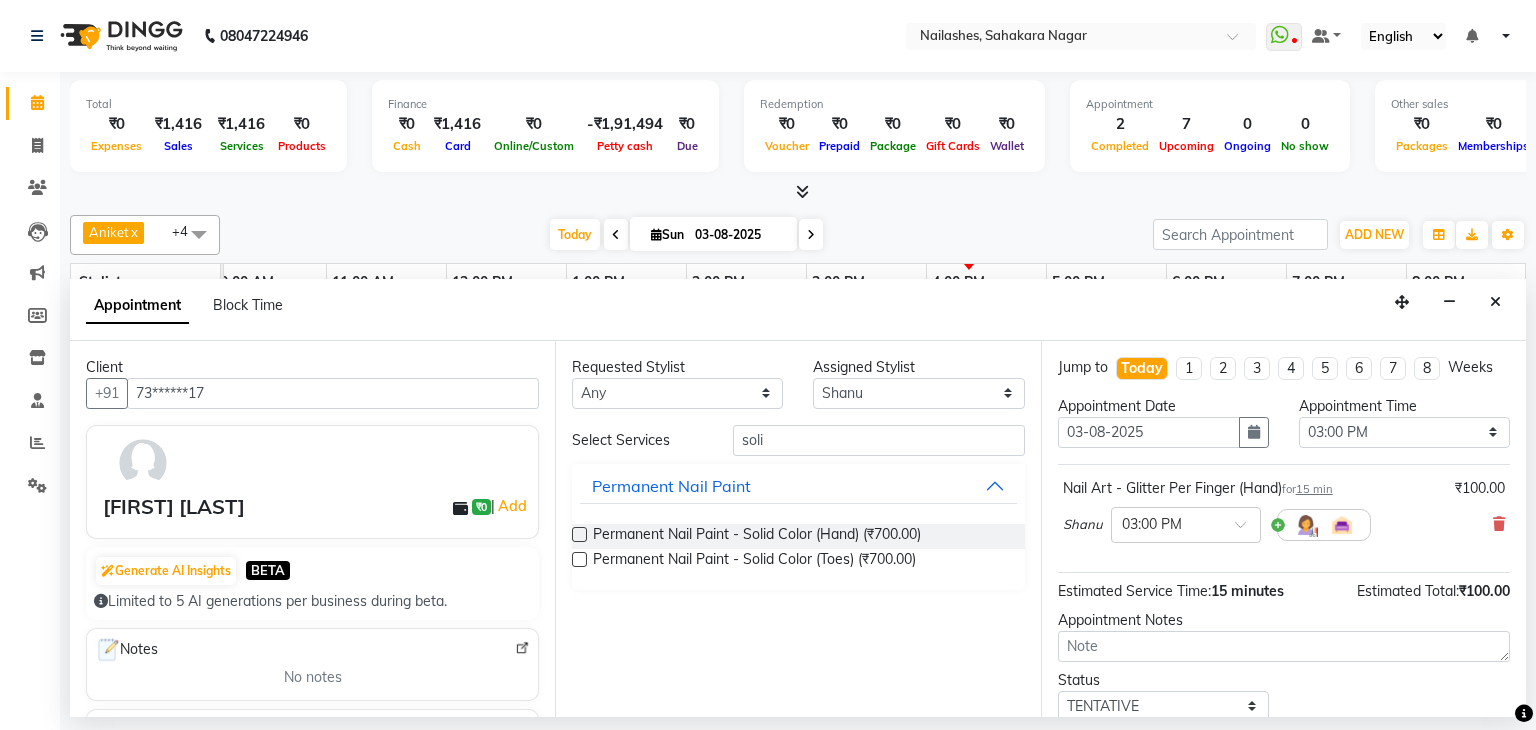 click at bounding box center [579, 559] 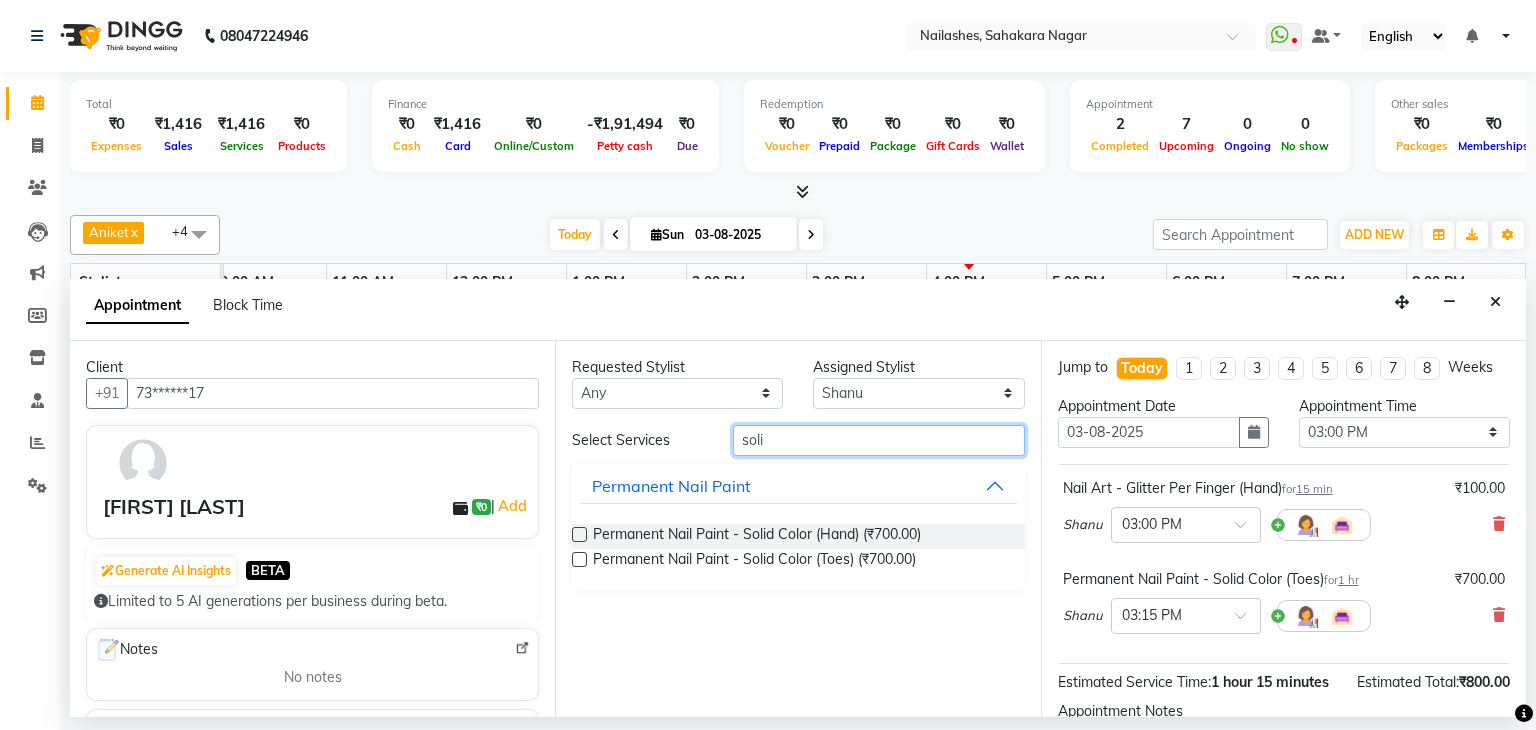 checkbox on "false" 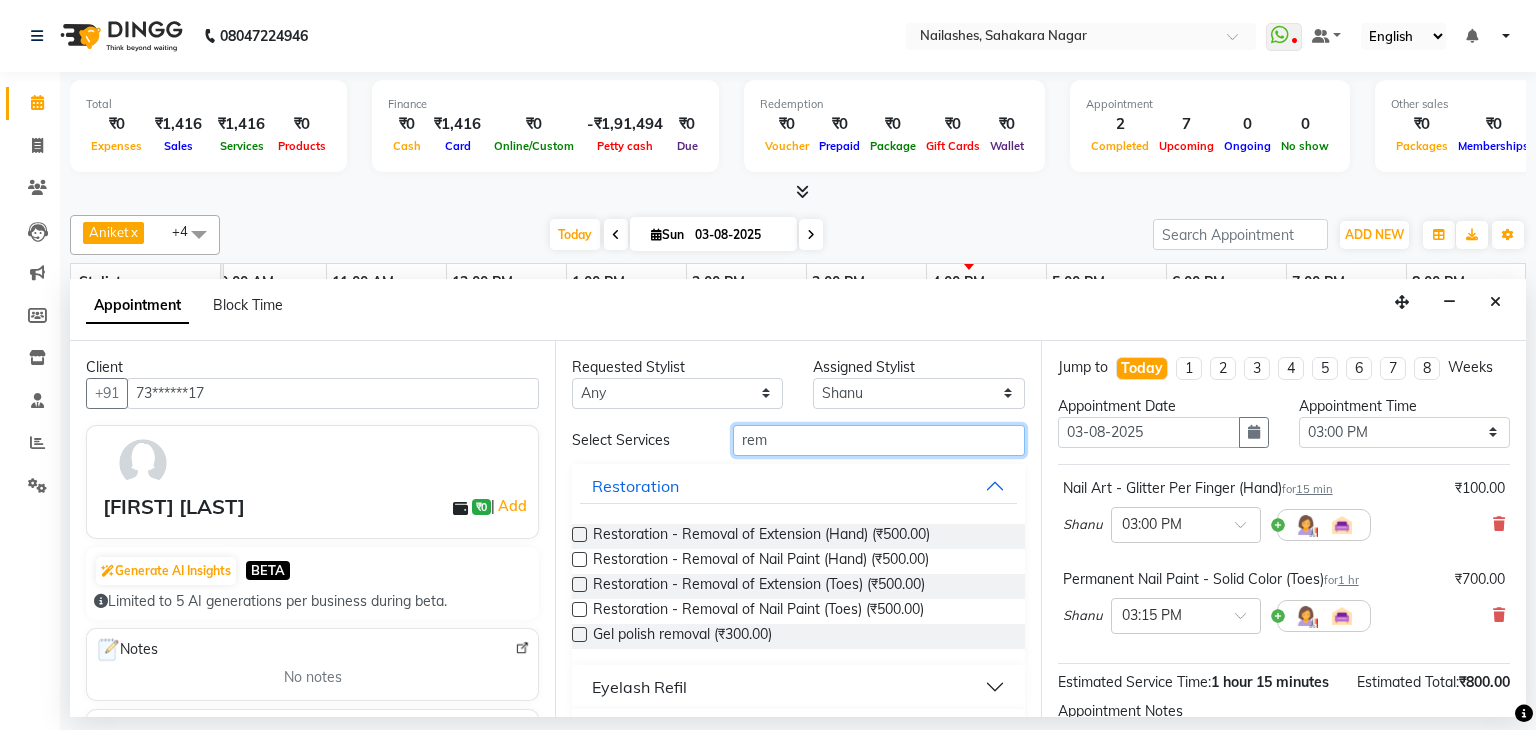 type on "rem" 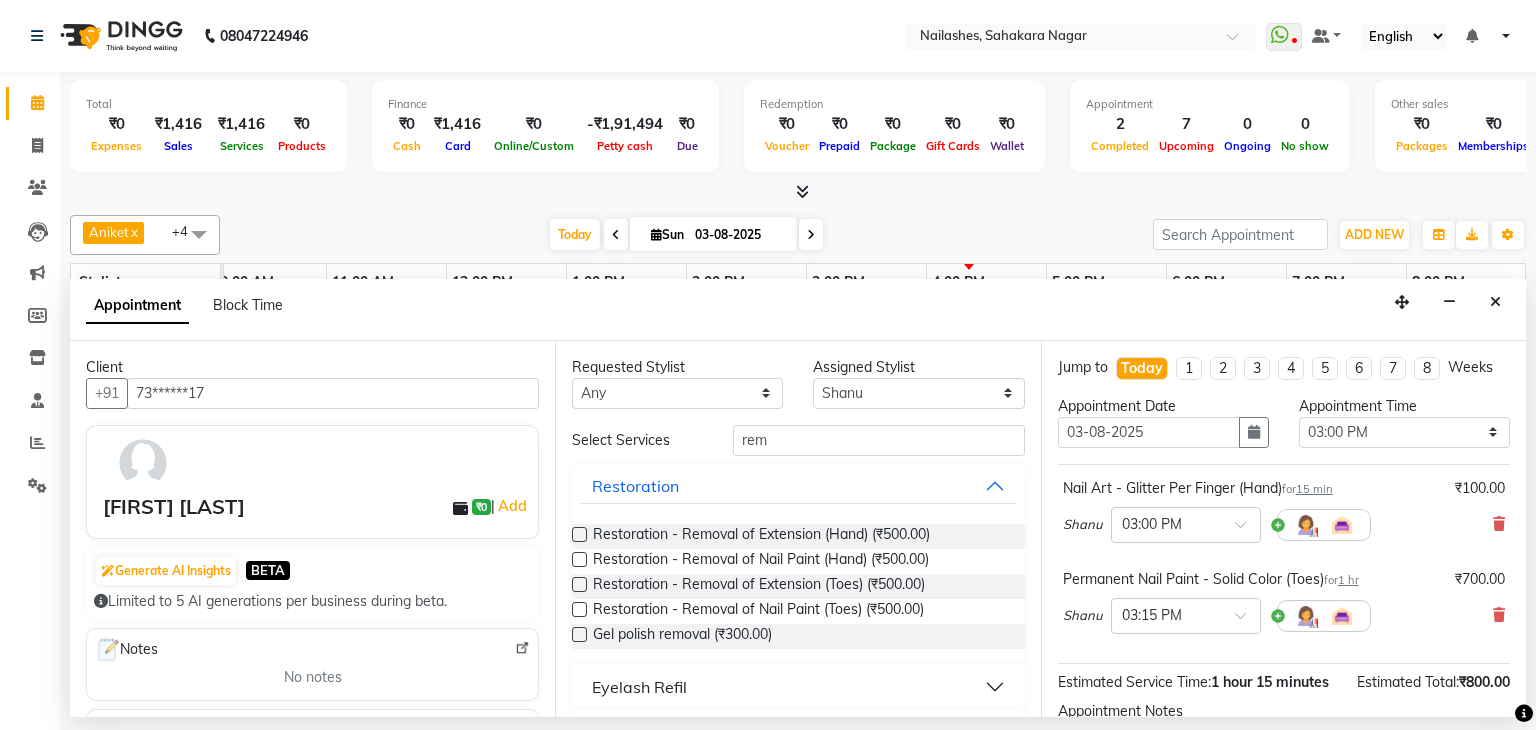 click at bounding box center (579, 634) 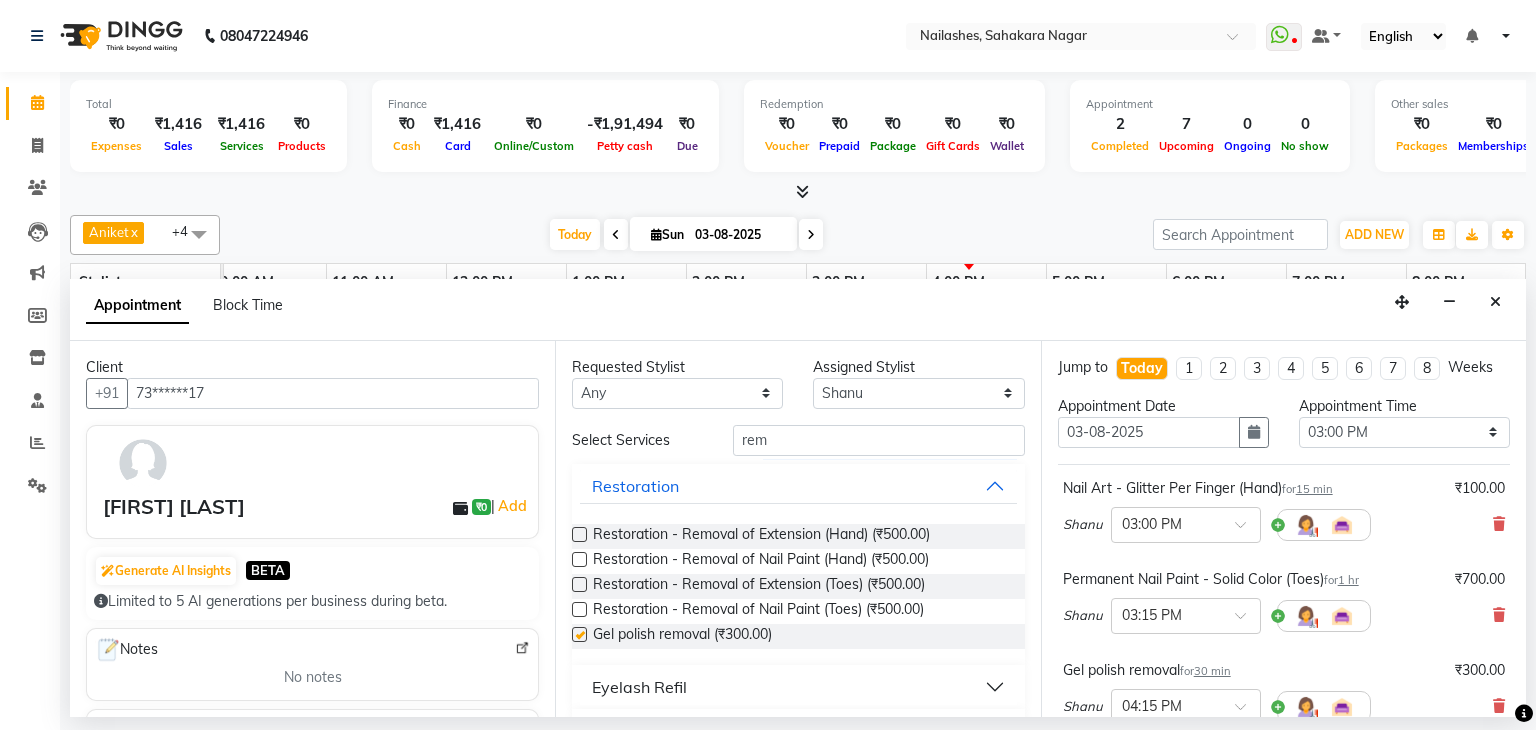 checkbox on "false" 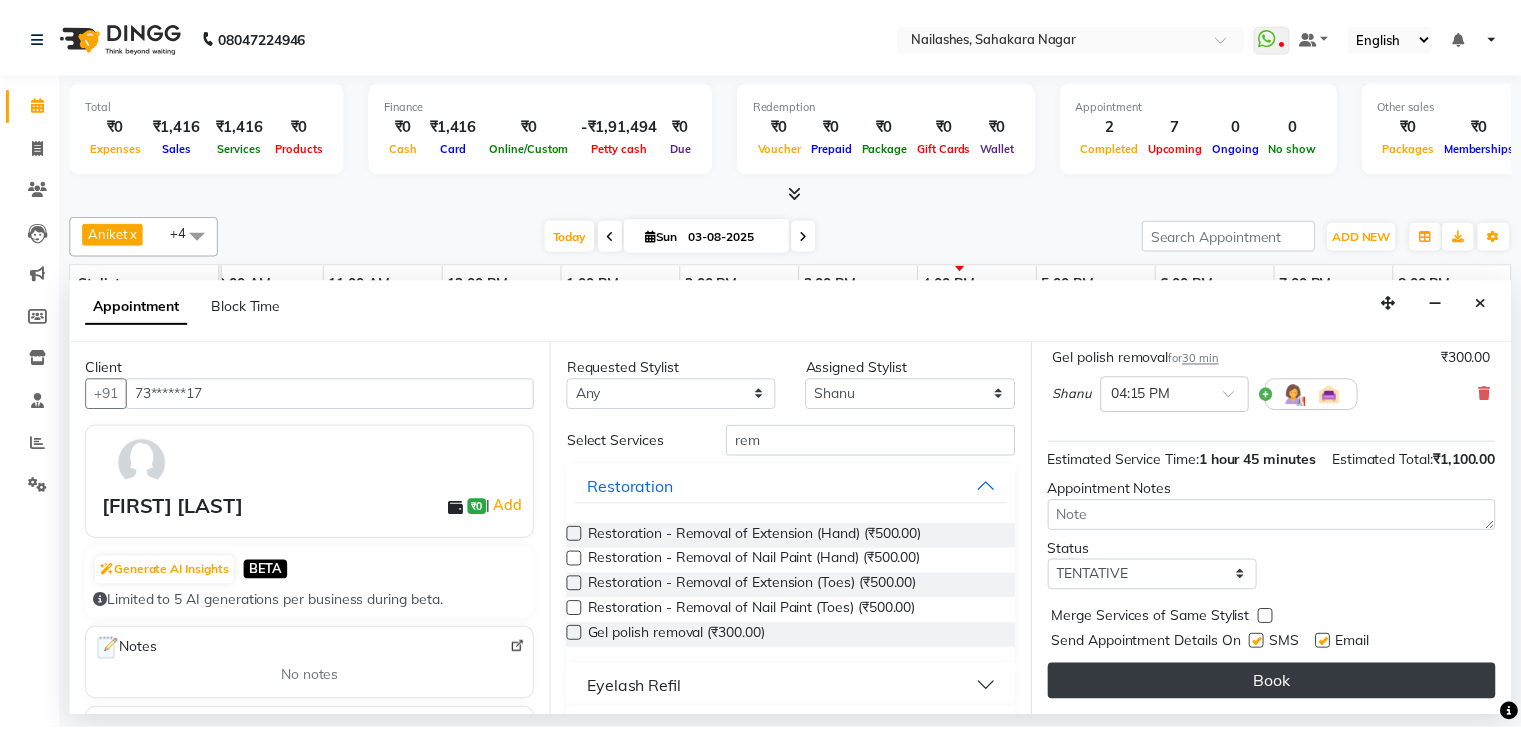scroll, scrollTop: 332, scrollLeft: 0, axis: vertical 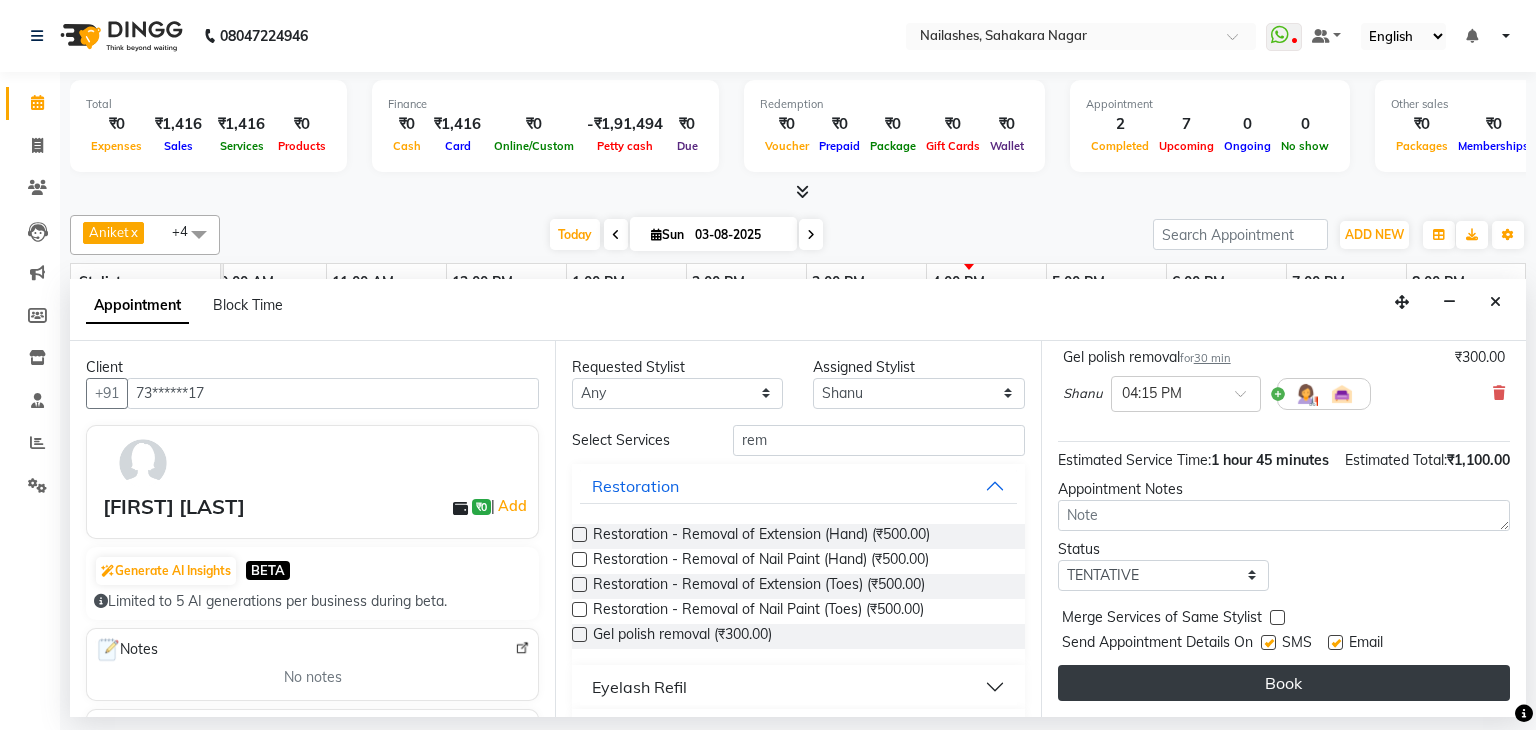 click on "Book" at bounding box center (1284, 683) 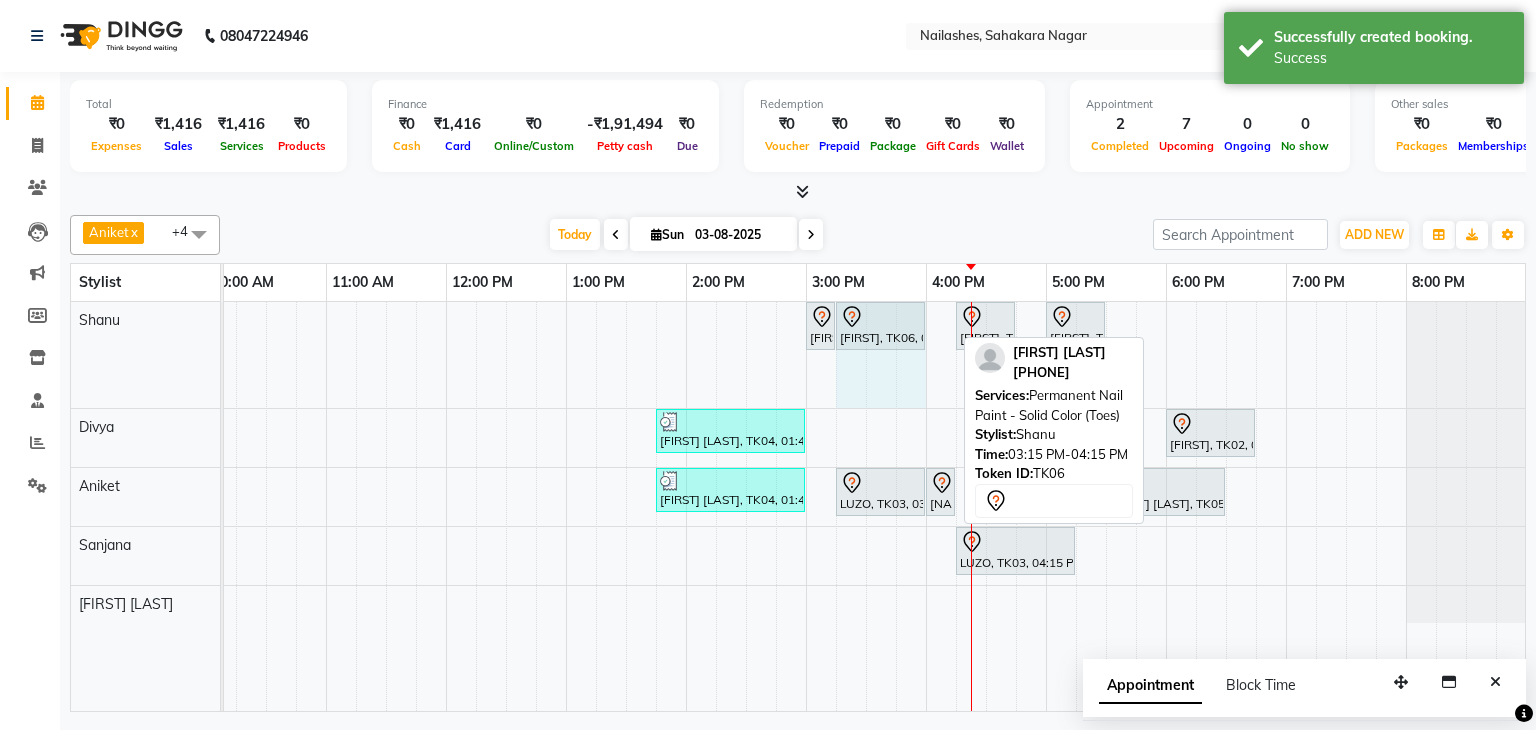 drag, startPoint x: 953, startPoint y: 319, endPoint x: 929, endPoint y: 323, distance: 24.33105 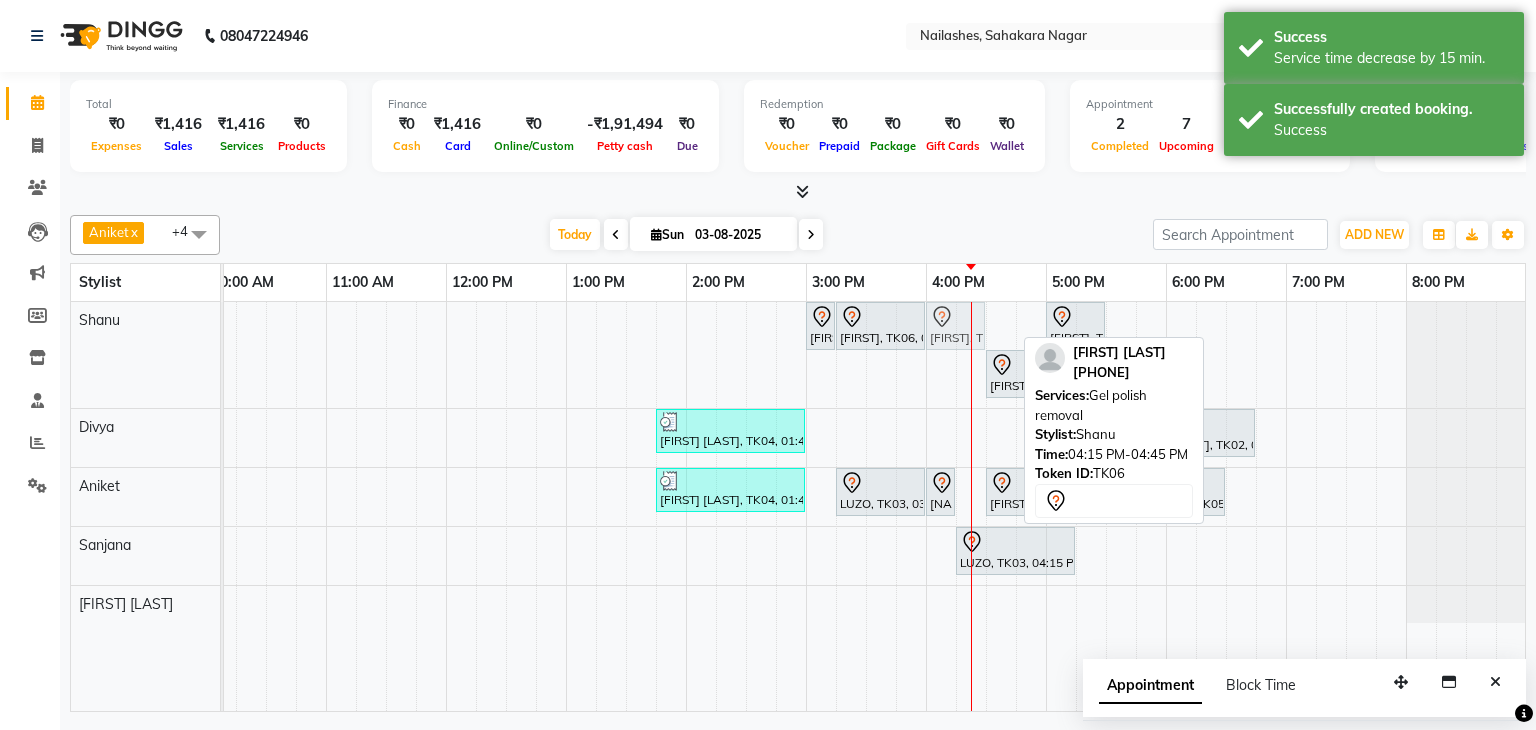 drag, startPoint x: 995, startPoint y: 316, endPoint x: 984, endPoint y: 315, distance: 11.045361 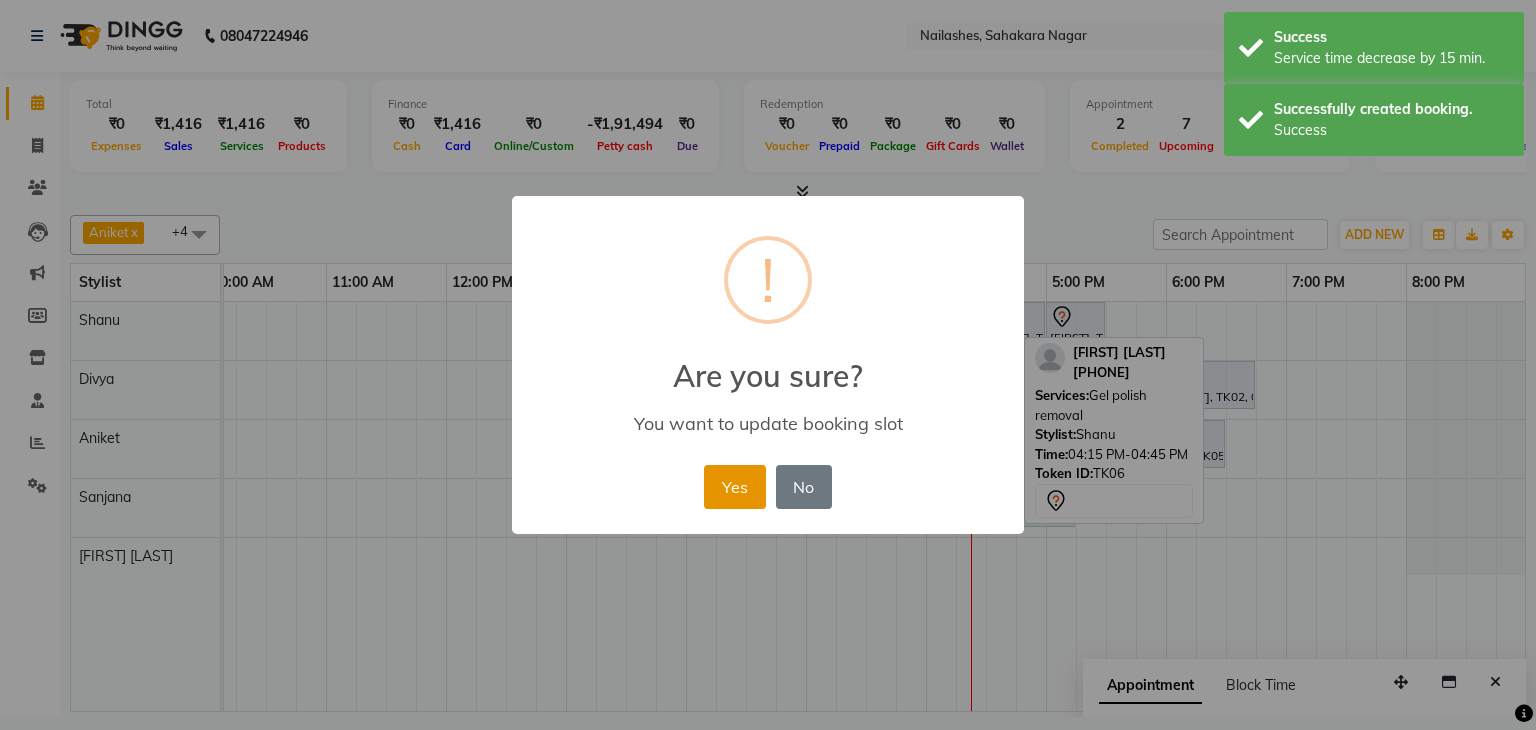 click on "Yes" at bounding box center (734, 487) 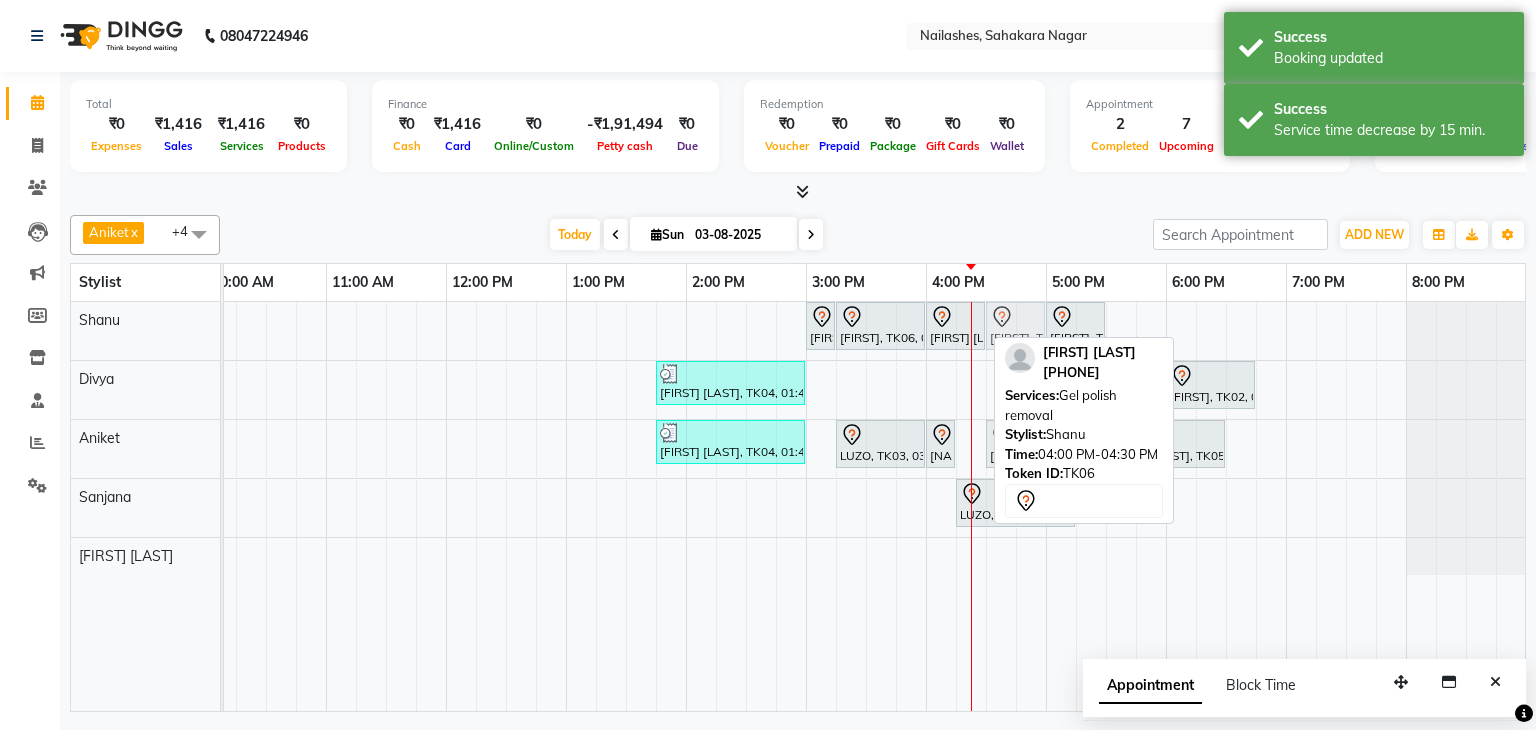 click on "[FIRST] [LAST], TK06, 03:00 PM-03:15 PM, Nail Art - Glitter Per Finger (Hand)             [FIRST] [LAST], TK06, 03:15 PM-04:00 PM, Permanent Nail Paint - Solid Color (Toes)             [FIRST] [LAST], TK06, 04:00 PM-04:30 PM, Gel polish removal             [FIRST], TK01, 04:30 PM-05:00 PM, Permanent Nail Paint - Solid Color (Hand)             [FIRST], TK01, 05:00 PM-05:30 PM, Permanent Nail Paint - Solid Color (Toes)             [FIRST], TK01, 04:30 PM-05:00 PM, Permanent Nail Paint - Solid Color (Hand)" at bounding box center [-34, 331] 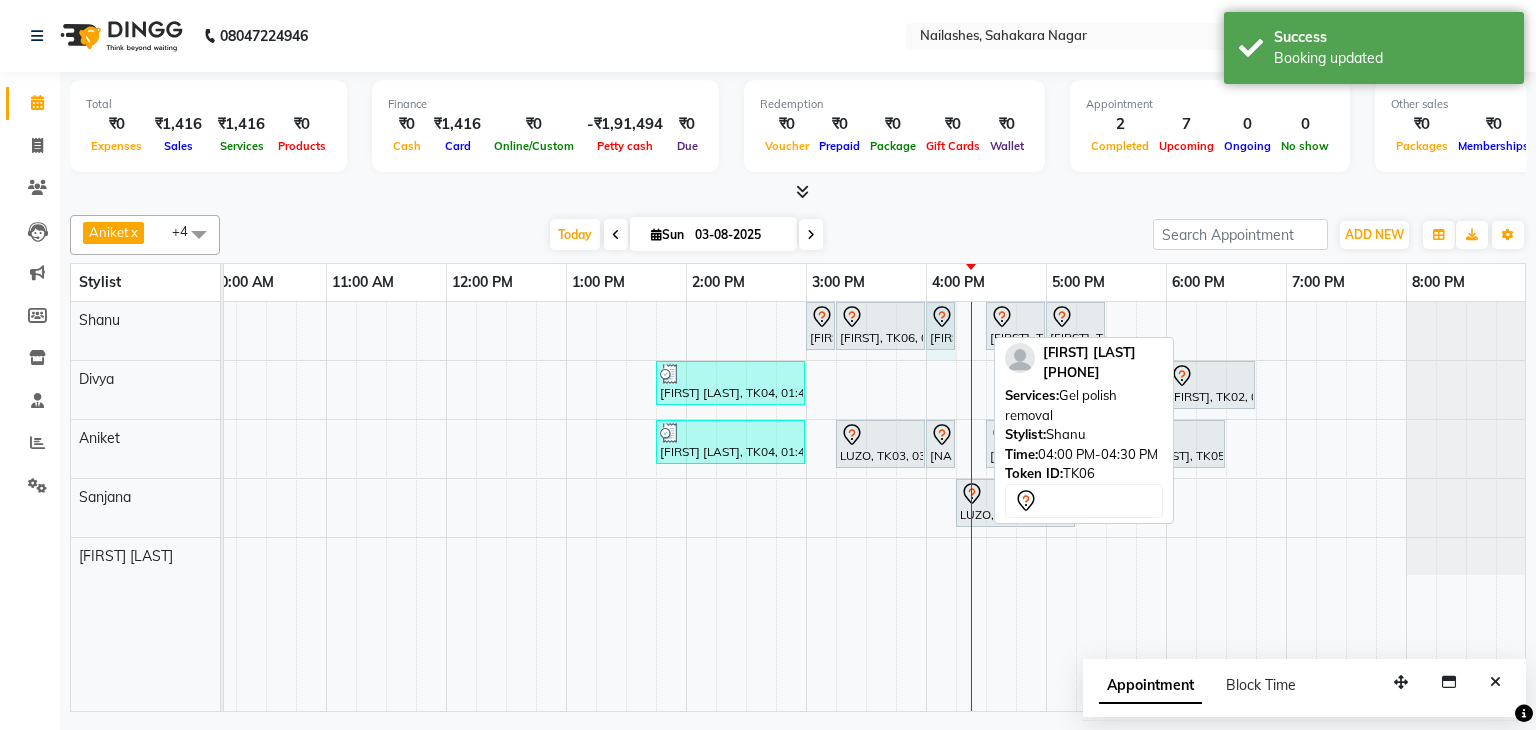 drag, startPoint x: 980, startPoint y: 317, endPoint x: 948, endPoint y: 323, distance: 32.55764 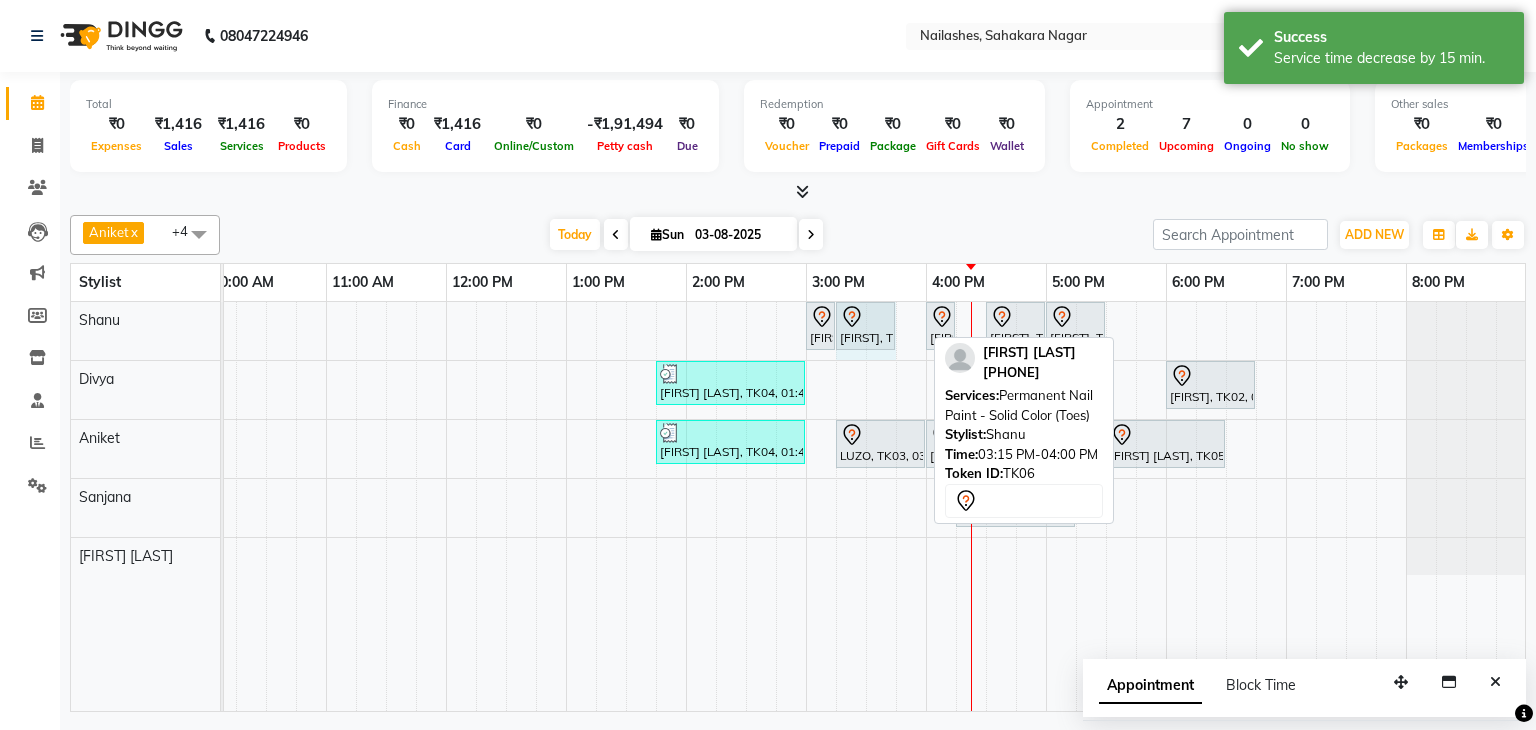drag, startPoint x: 920, startPoint y: 321, endPoint x: 884, endPoint y: 326, distance: 36.345562 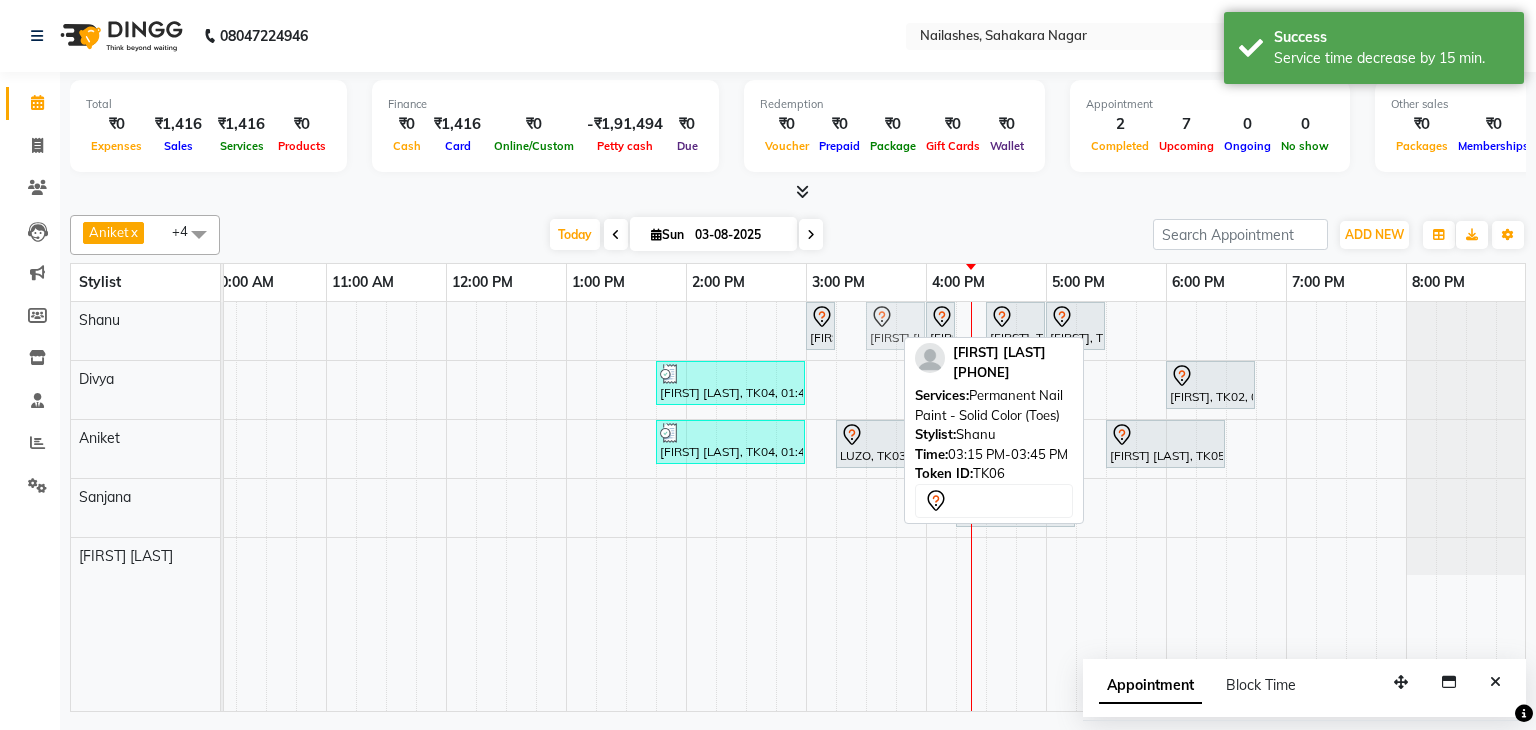 click on "[FIRST] [LAST], TK06, 03:00 PM-03:15 PM, Nail Art - Glitter Per Finger (Hand)             [FIRST] [LAST], TK06, 03:15 PM-03:45 PM, Permanent Nail Paint - Solid Color (Toes)             [FIRST] [LAST], TK06, 04:00 PM-04:15 PM, Gel polish removal             [FIRST], TK01, 04:30 PM-05:00 PM, Permanent Nail Paint - Solid Color (Hand)             [FIRST], TK01, 05:00 PM-05:30 PM, Permanent Nail Paint - Solid Color (Toes)             [FIRST] [LAST], TK06, 03:15 PM-03:45 PM, Permanent Nail Paint - Solid Color (Toes)" at bounding box center [-34, 331] 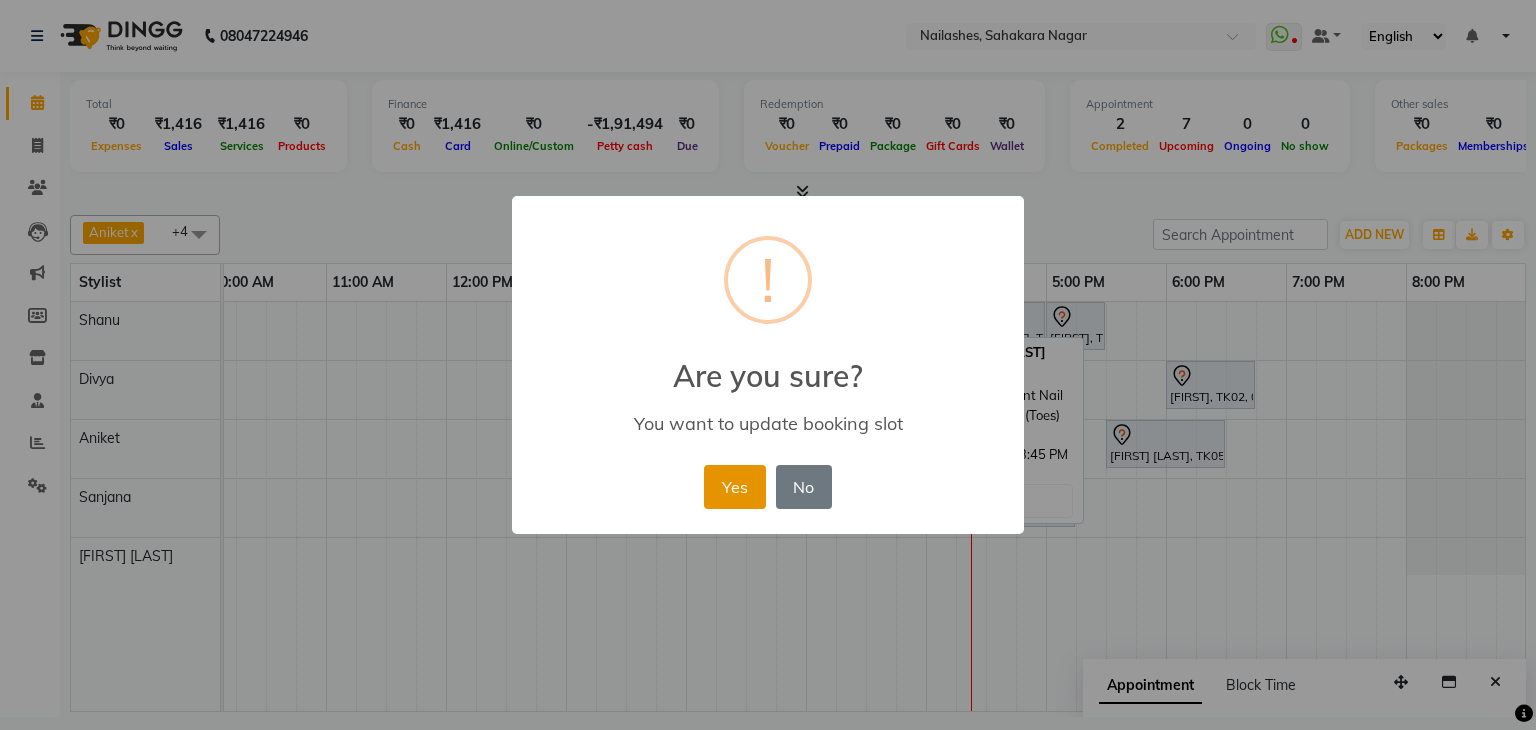 click on "Yes" at bounding box center (734, 487) 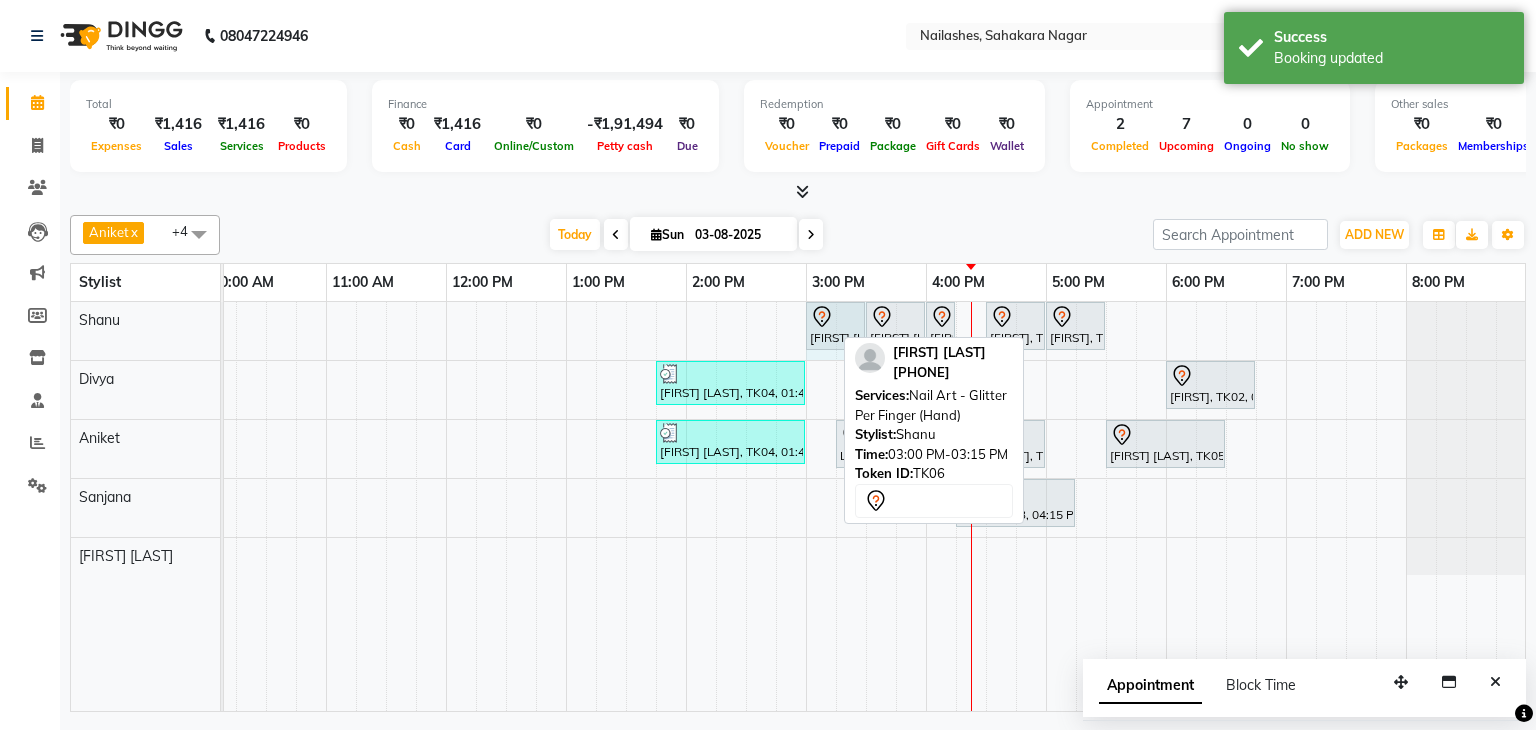 click on "[FIRST] [LAST], TK06, 03:00 PM-03:15 PM, Nail Art - Glitter Per Finger (Hand)             [FIRST] [LAST], TK06, 03:30 PM-04:00 PM, Permanent Nail Paint - Solid Color (Toes)             [FIRST] [LAST], TK06, 04:00 PM-04:15 PM, Gel polish removal             [FIRST], TK01, 04:30 PM-05:00 PM, Permanent Nail Paint - Solid Color (Hand)             [FIRST], TK01, 05:00 PM-05:30 PM, Permanent Nail Paint - Solid Color (Toes)             [FIRST] [LAST], TK06, 03:00 PM-03:15 PM, Nail Art - Glitter Per Finger (Hand)" at bounding box center (-34, 331) 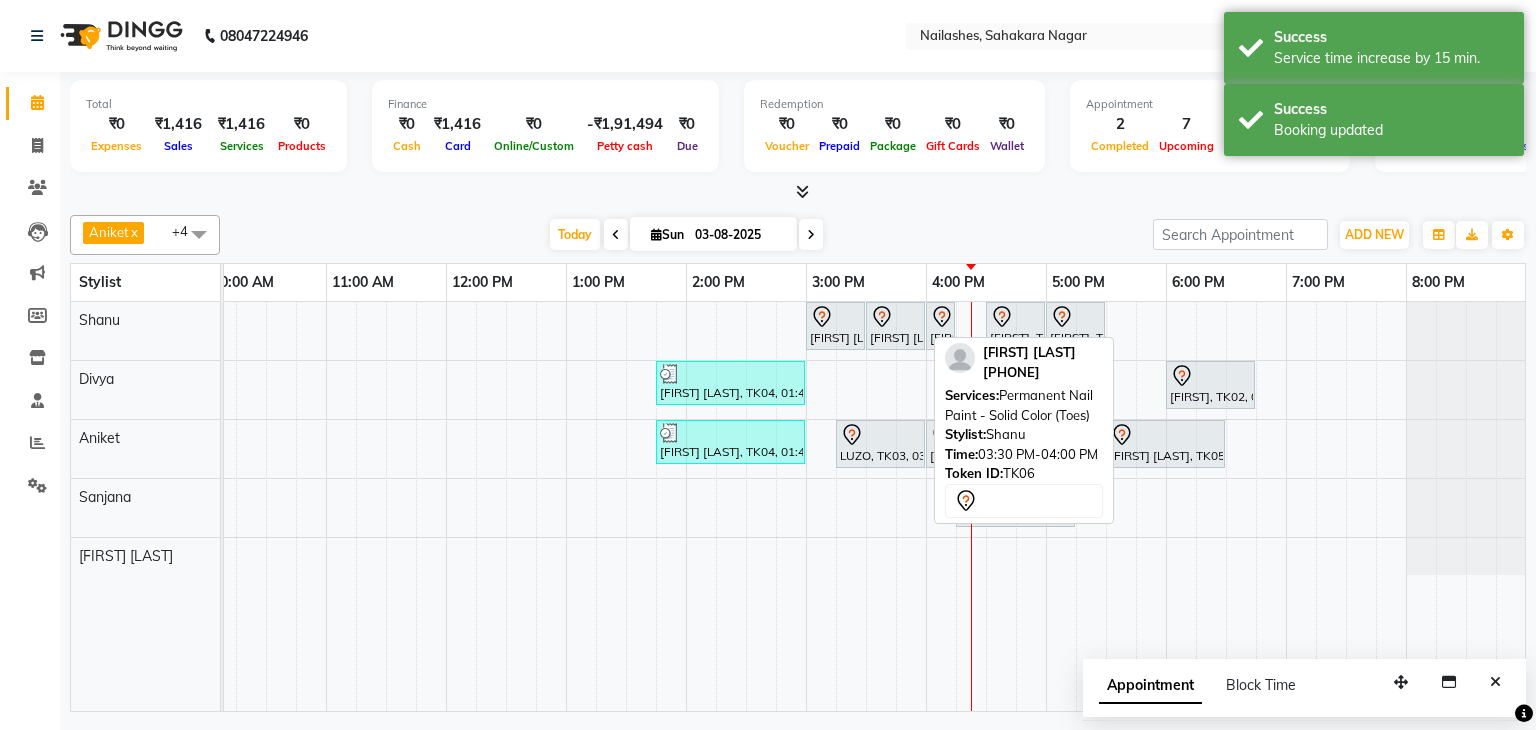 click on "[FIRST] [LAST], TK06, 03:30 PM-04:00 PM, Permanent Nail Paint - Solid Color (Toes)" at bounding box center (895, 326) 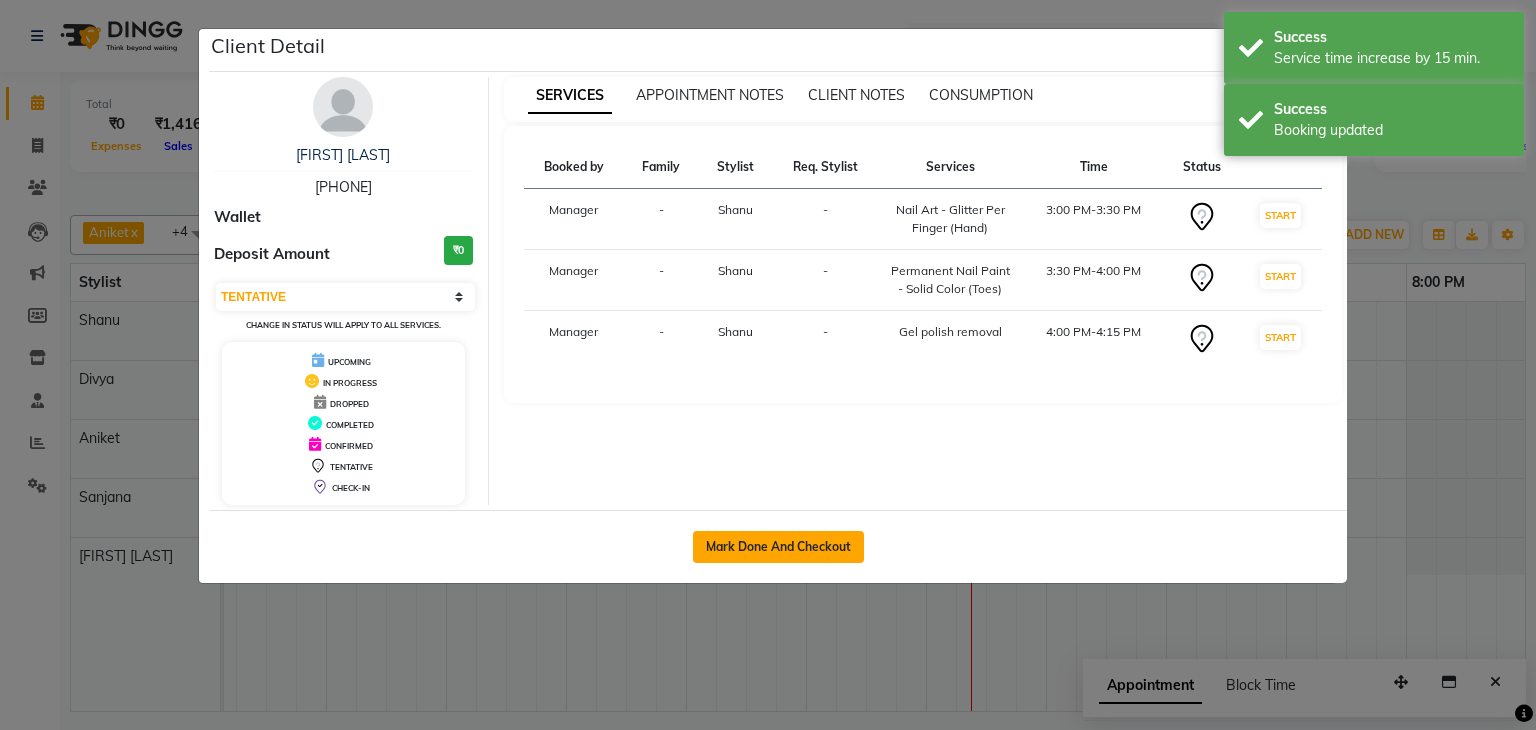 click on "Mark Done And Checkout" 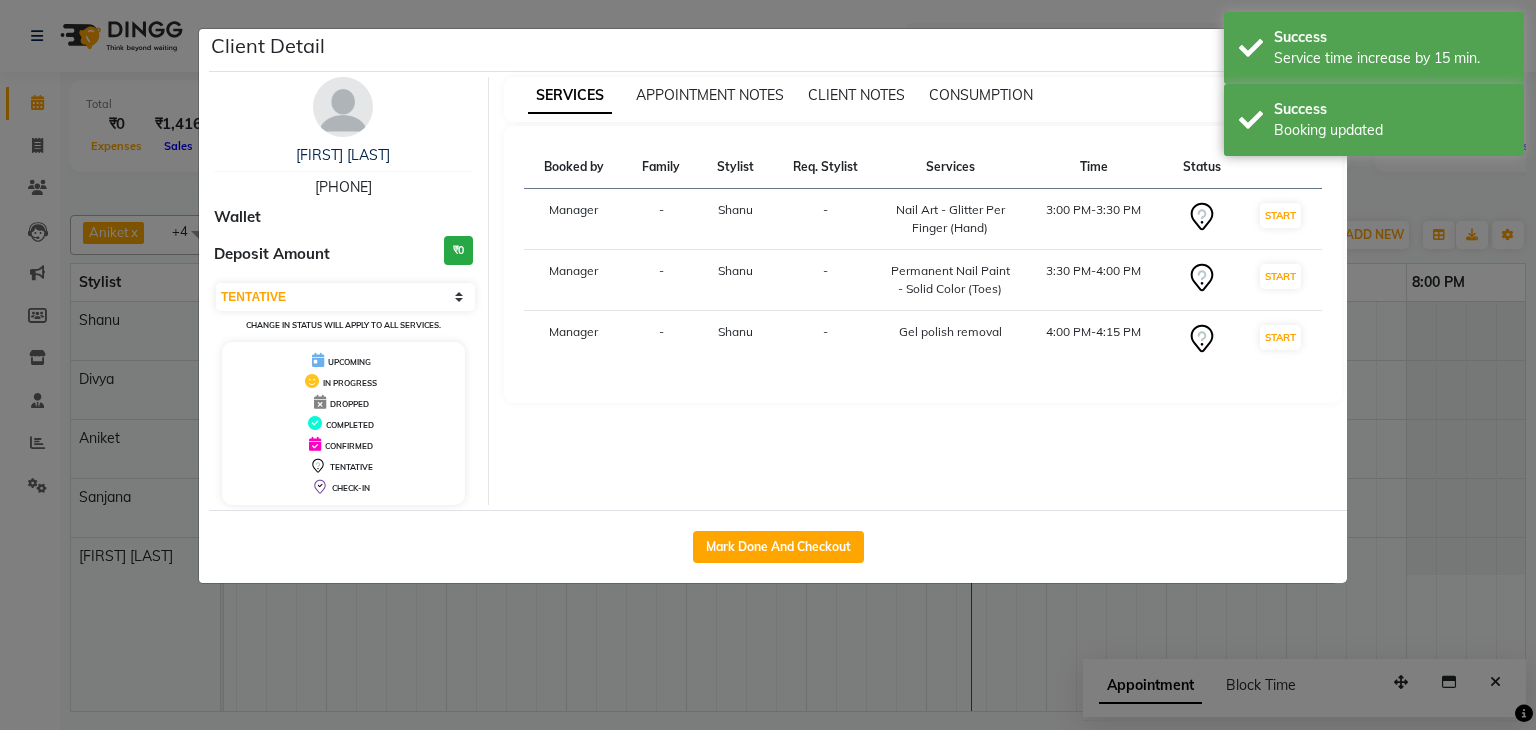 select on "service" 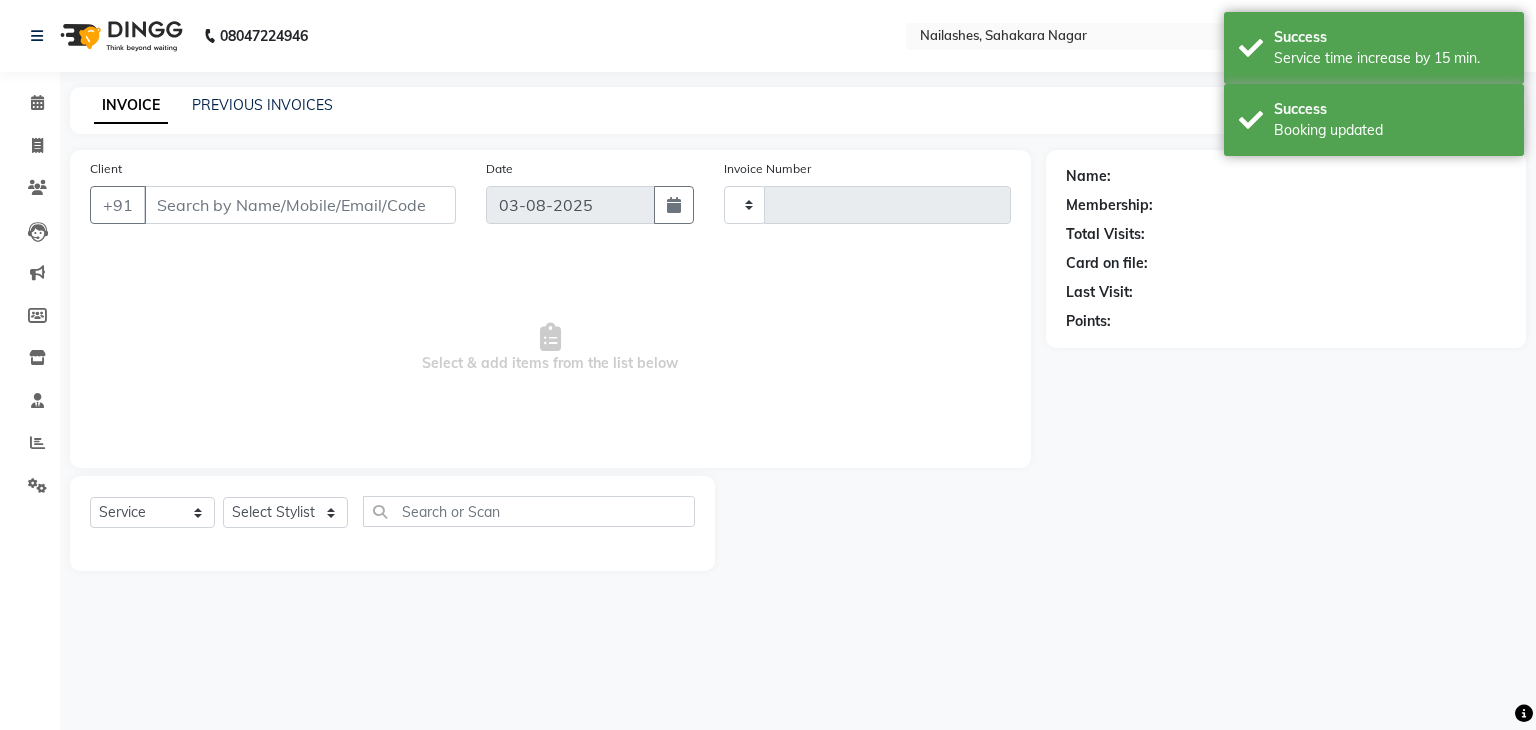 type on "0883" 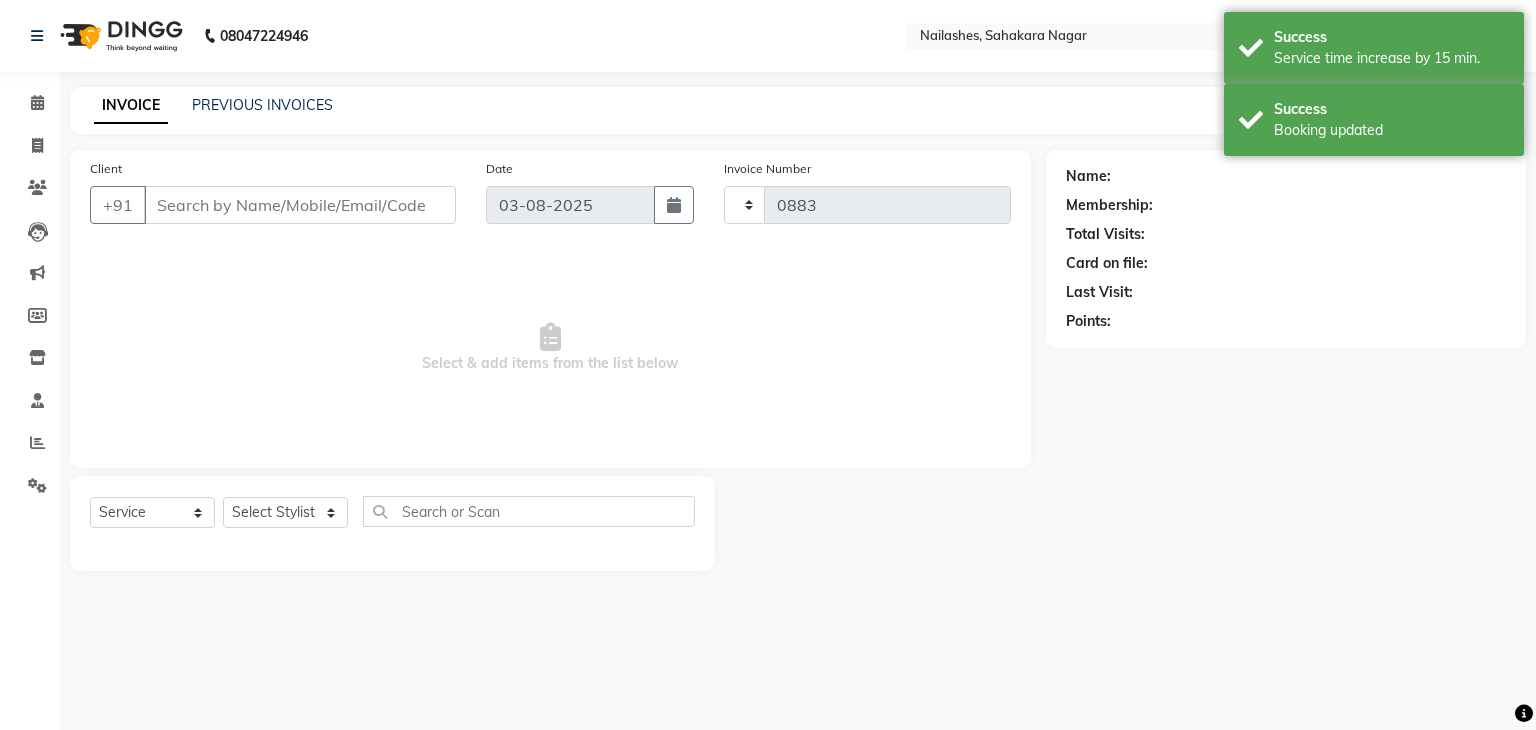 select on "6455" 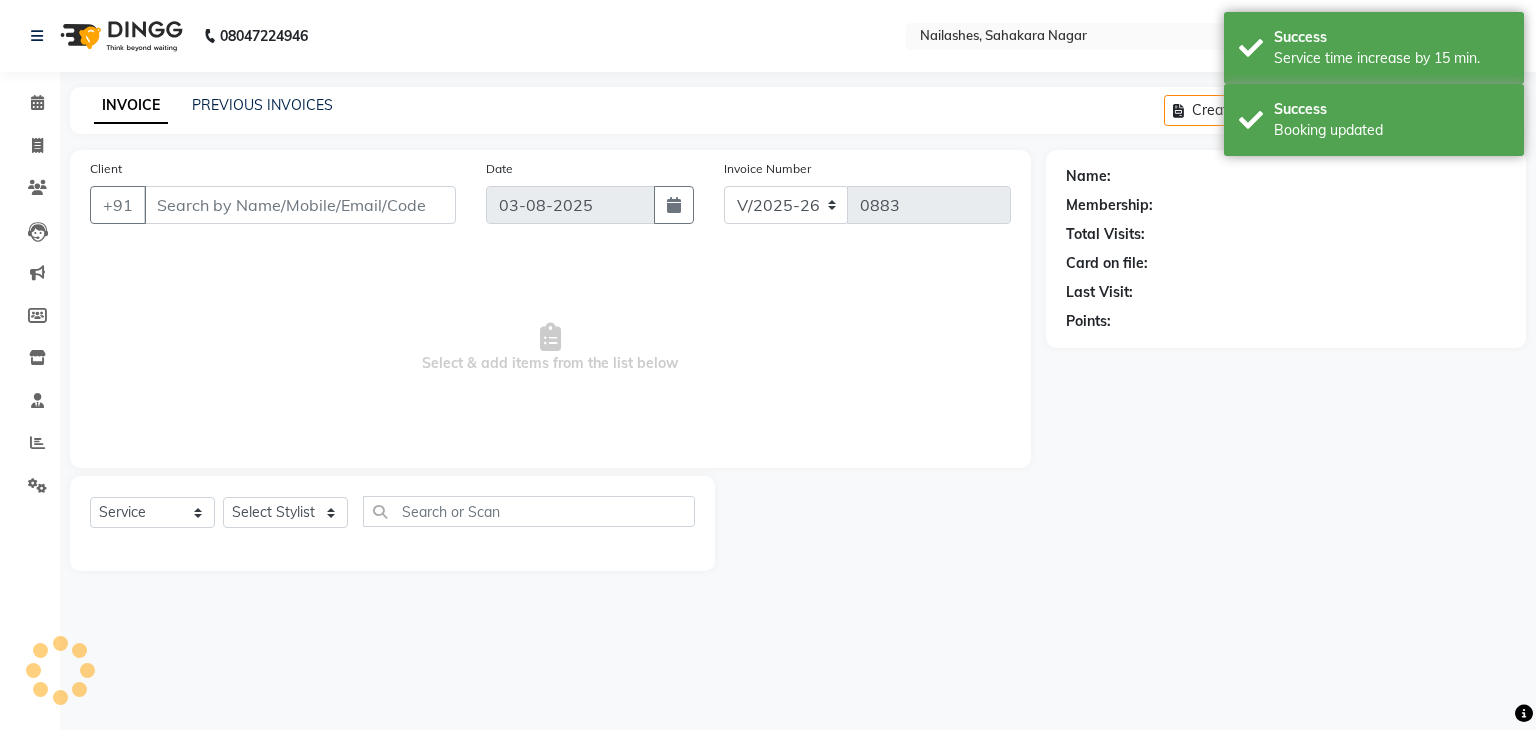 type on "73******17" 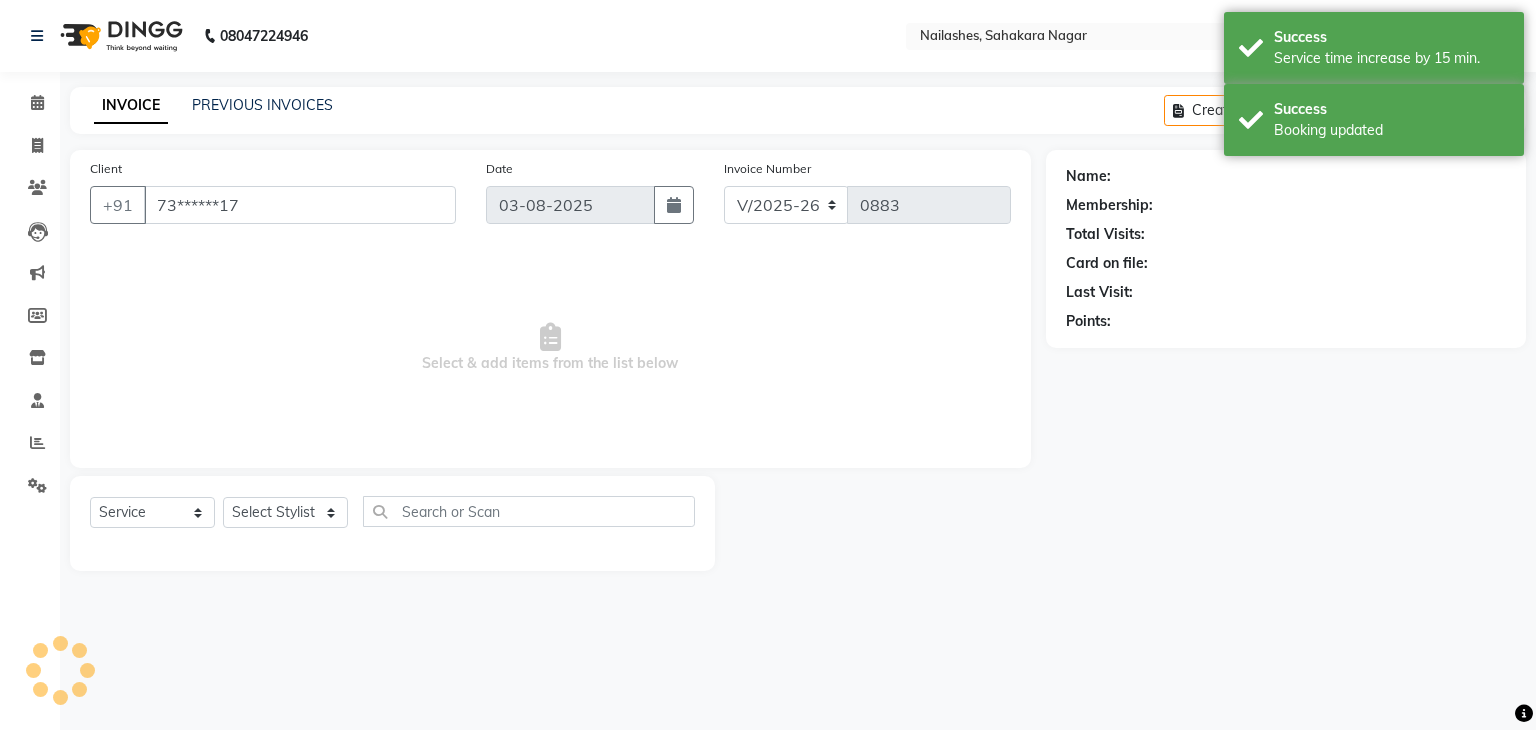 select on "54412" 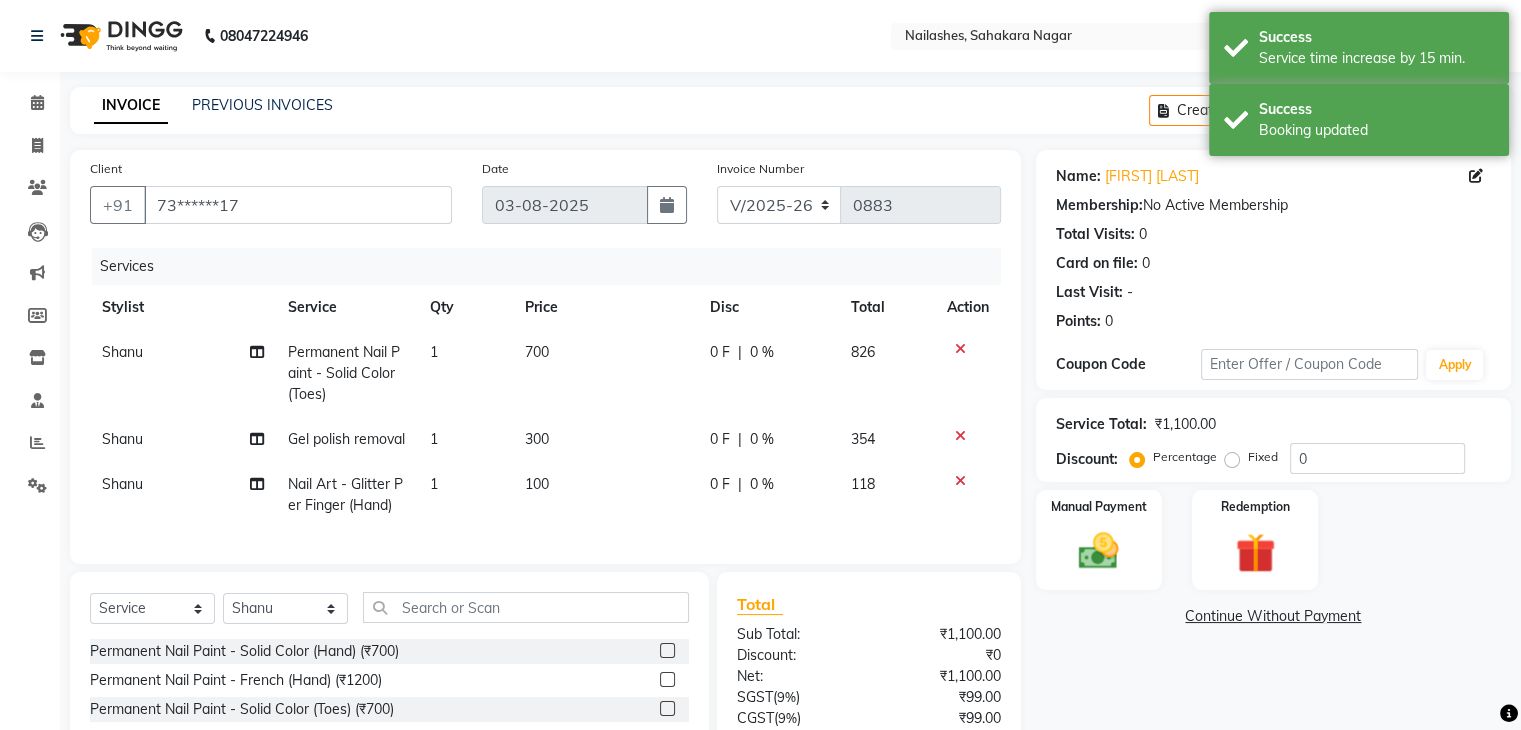 click on "1" 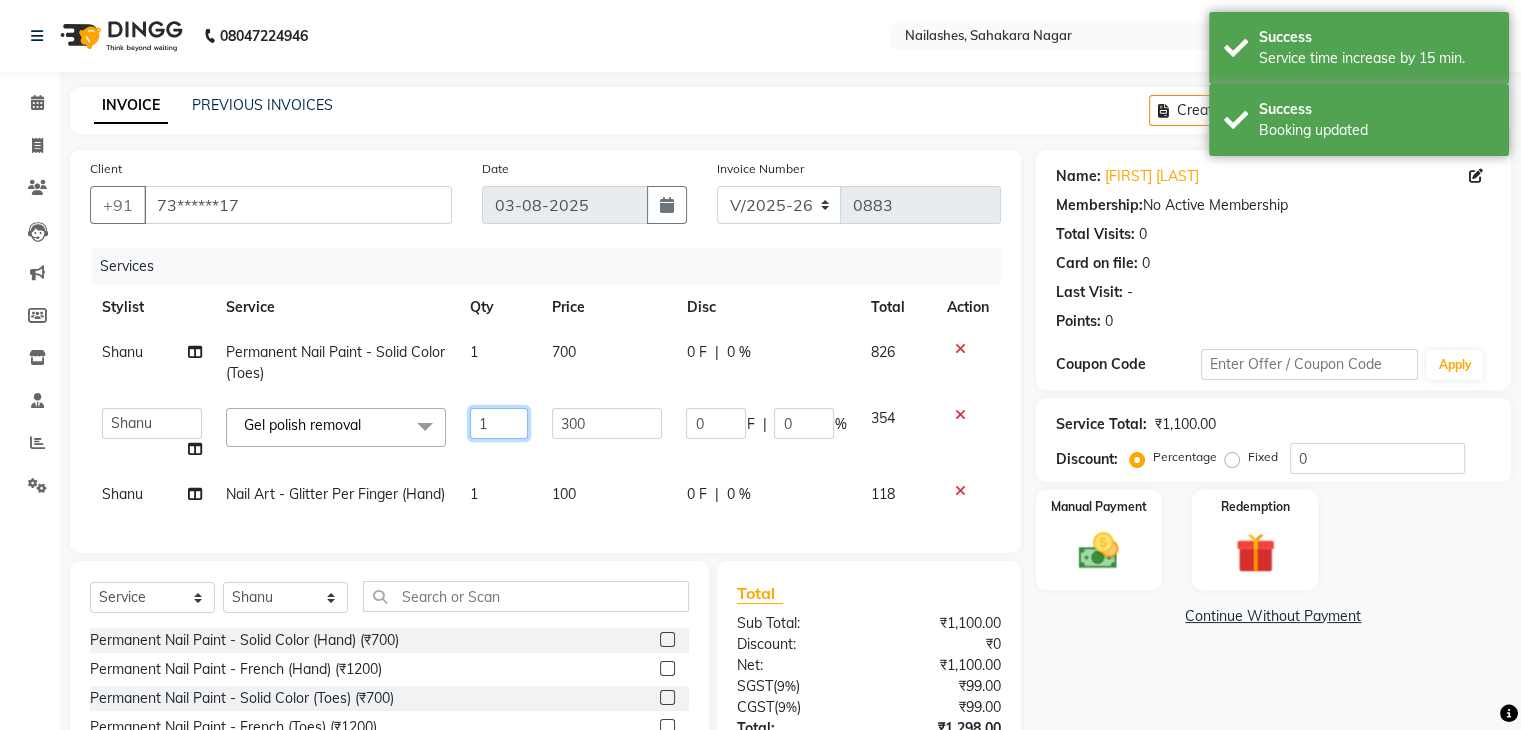 click on "1" 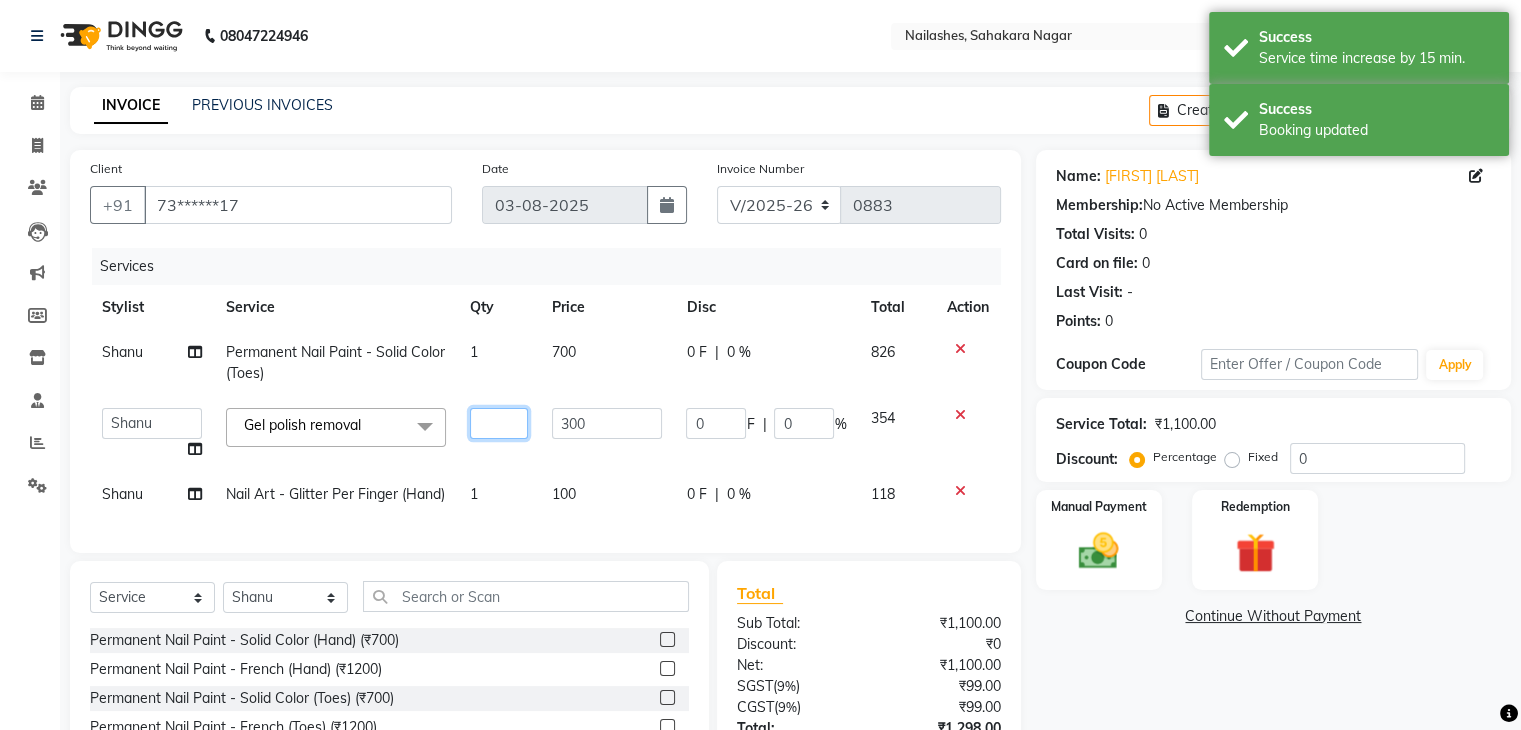 type on "2" 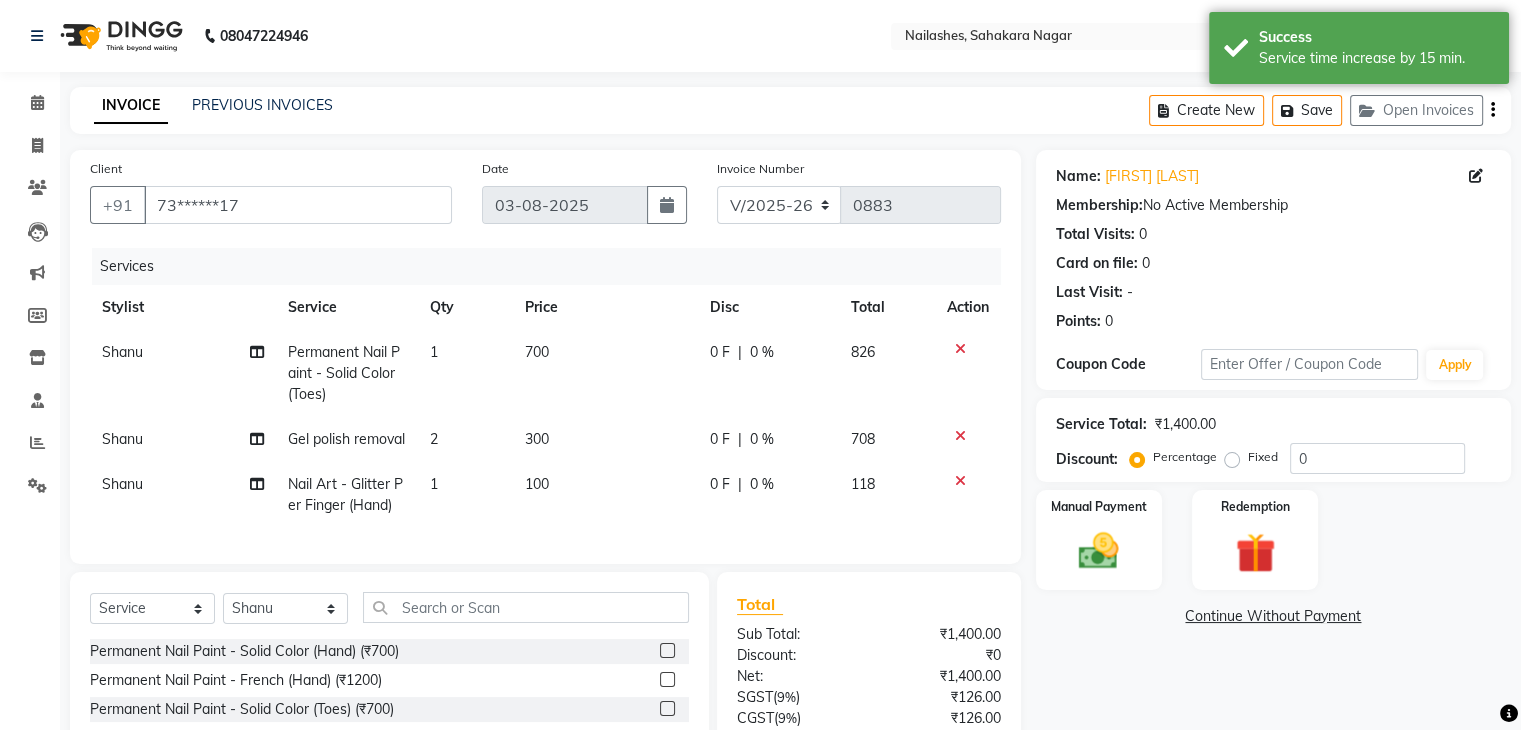 click on "Name : [FIRST] Membership:  No Active Membership  Total Visits:  0 Card on file:  0 Last Visit:   - Points:   0  Coupon Code Apply Service Total:  ₹1,400.00  Discount:  Percentage   Fixed  0 Manual Payment Redemption  Continue Without Payment" 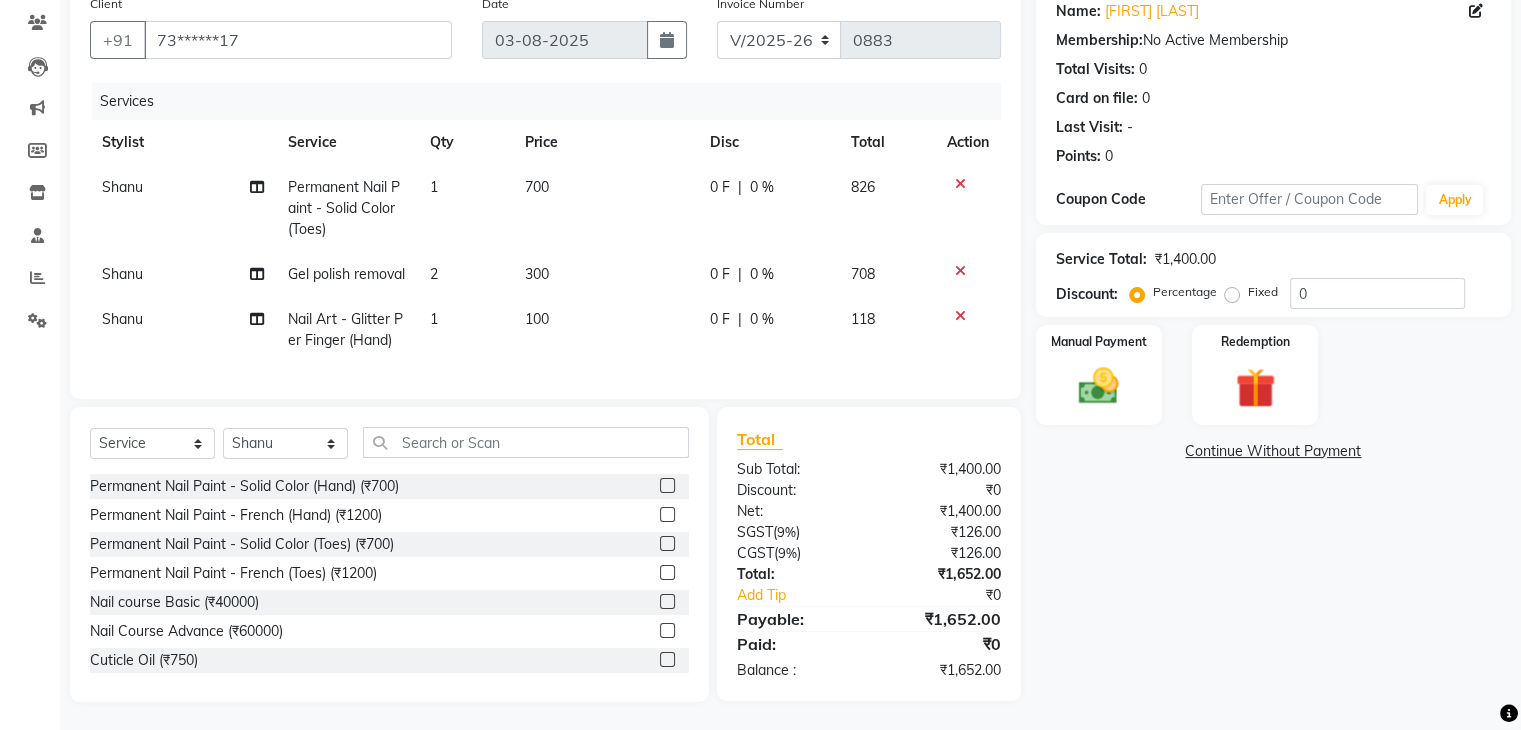 scroll, scrollTop: 200, scrollLeft: 0, axis: vertical 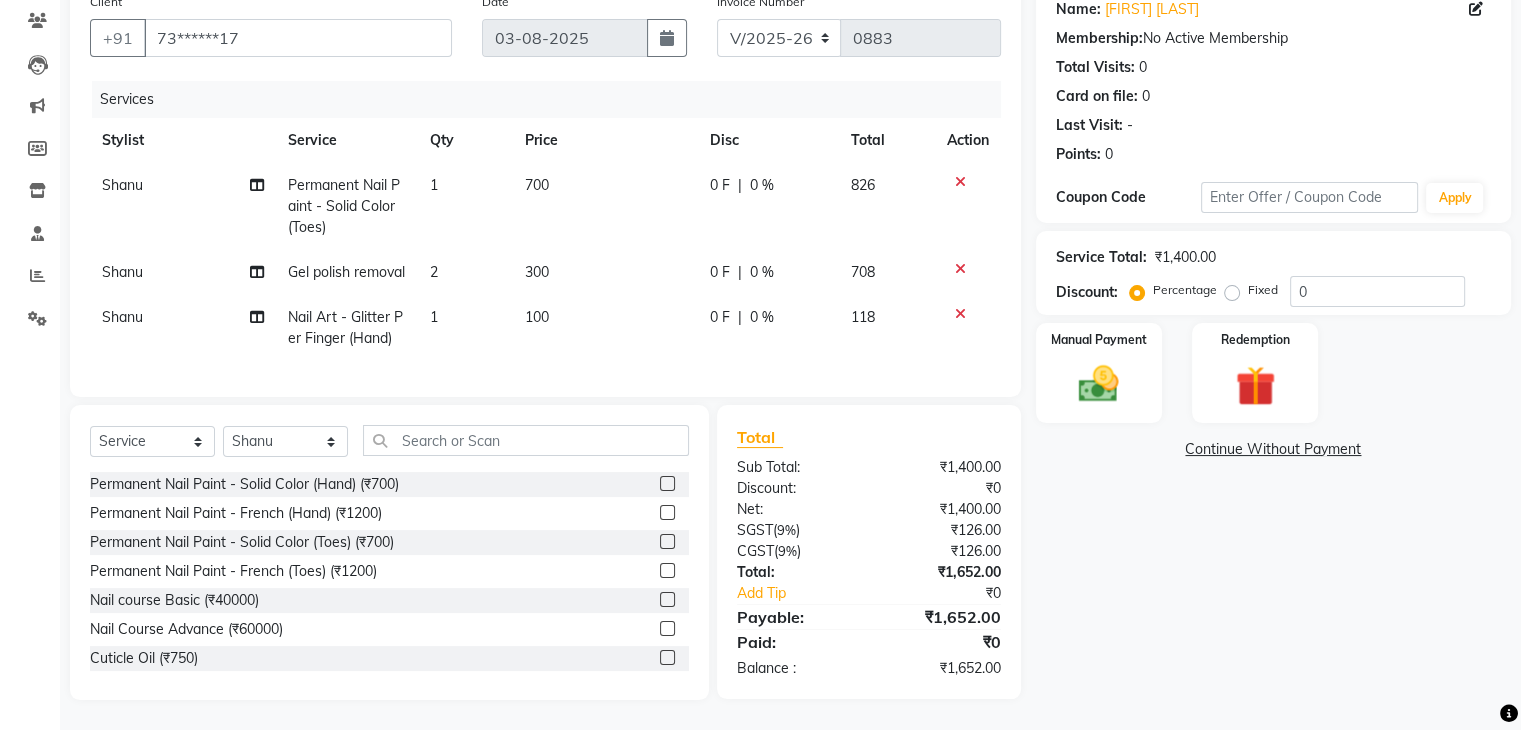 click on "1" 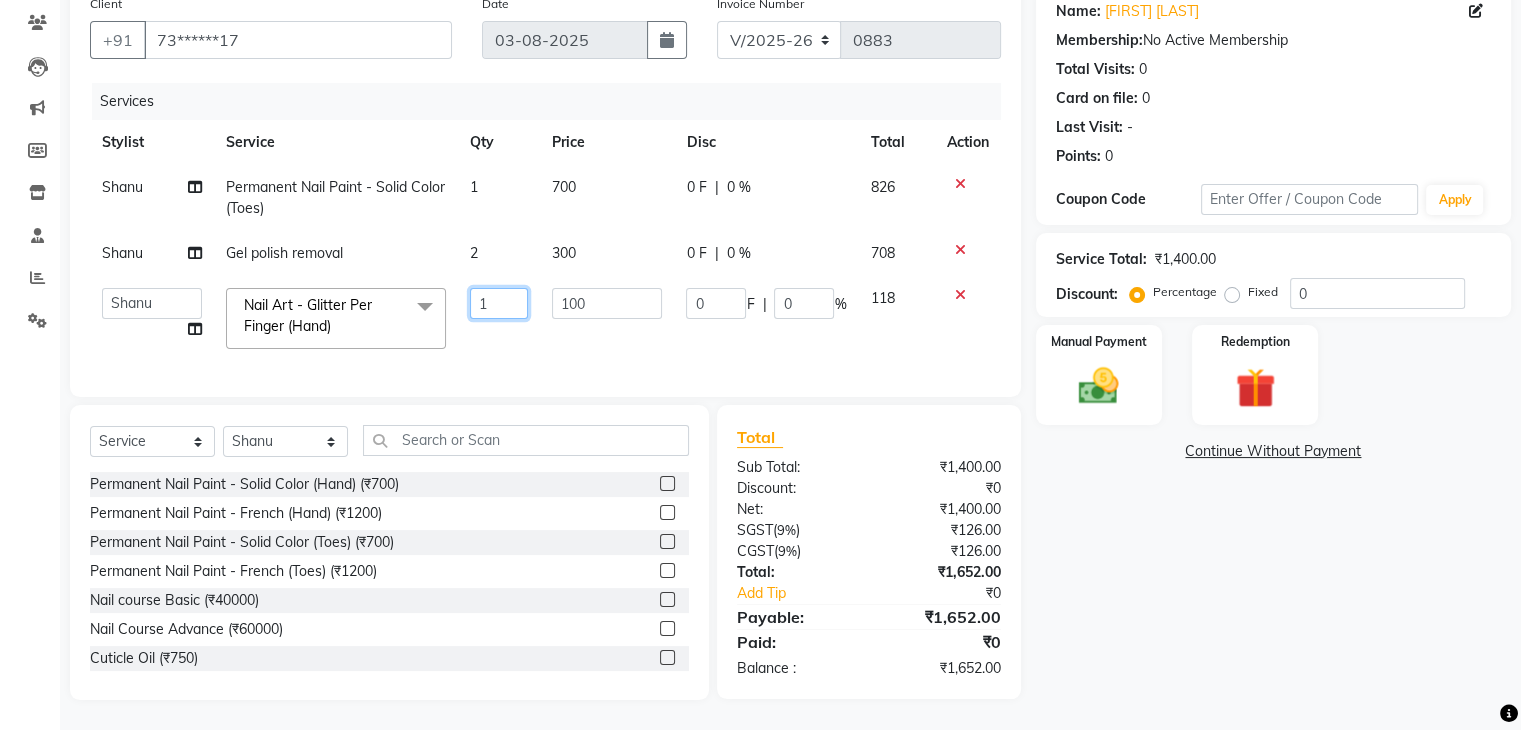click on "1" 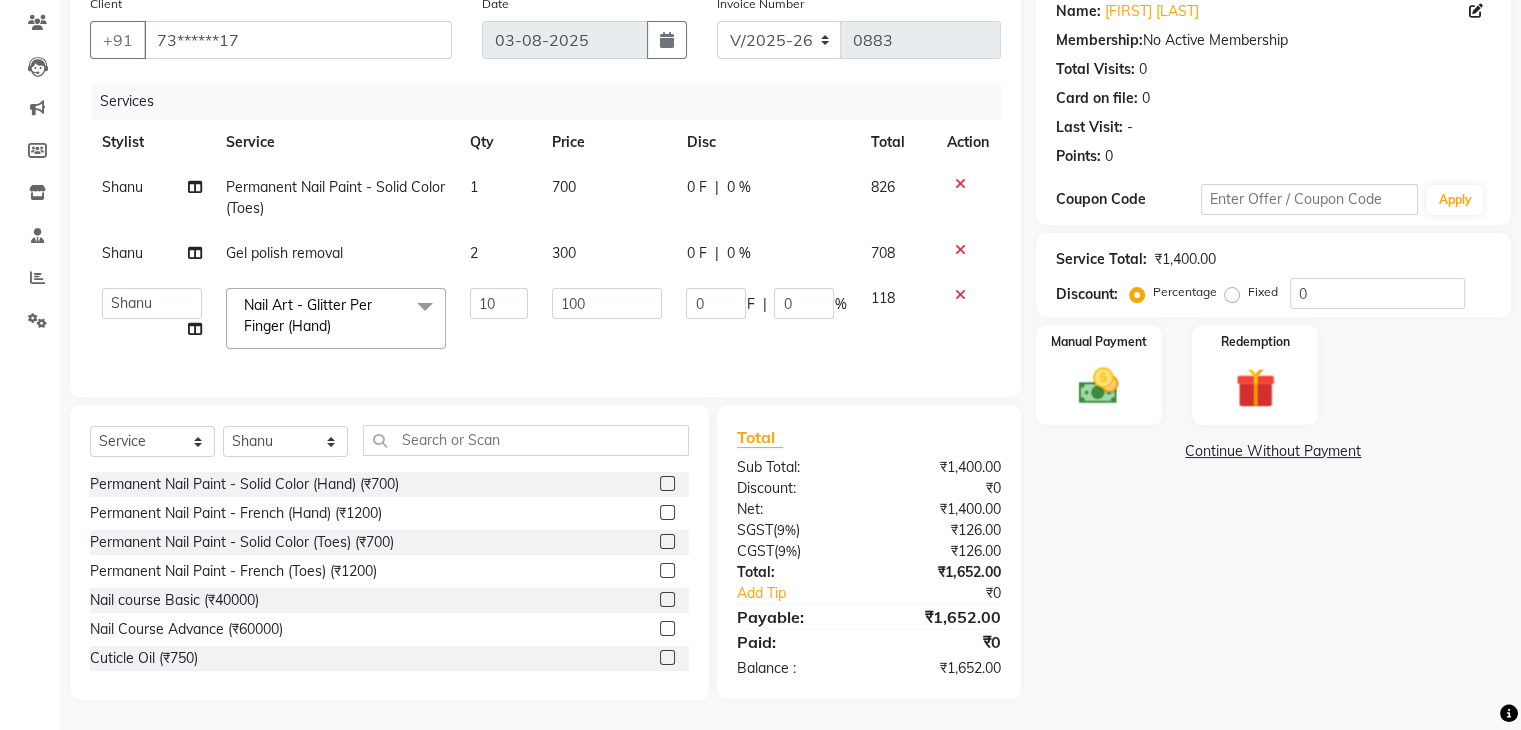 click on "Name : [FIRST] Membership:  No Active Membership  Total Visits:  0 Card on file:  0 Last Visit:   - Points:   0  Coupon Code Apply Service Total:  ₹1,400.00  Discount:  Percentage   Fixed  0 Manual Payment Redemption  Continue Without Payment" 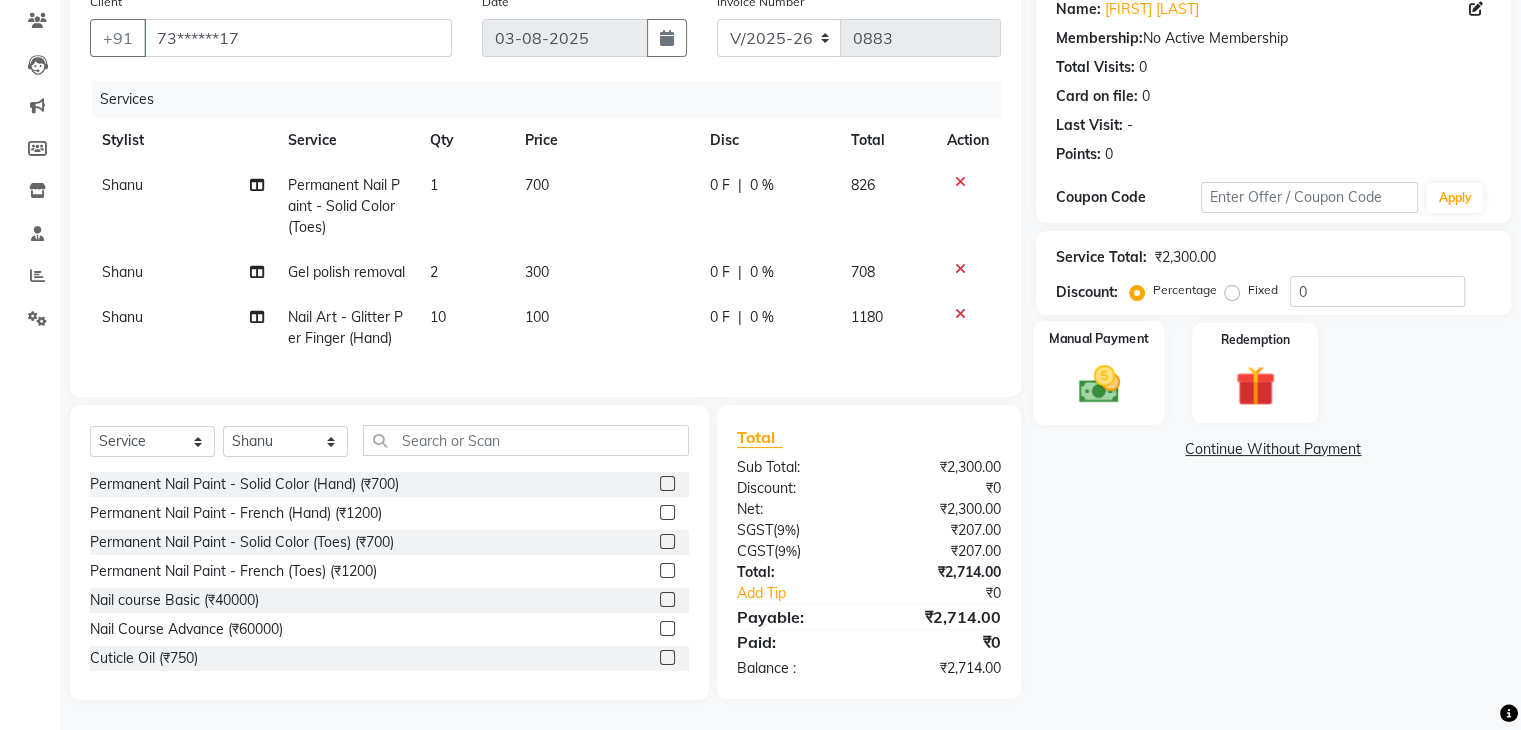 click 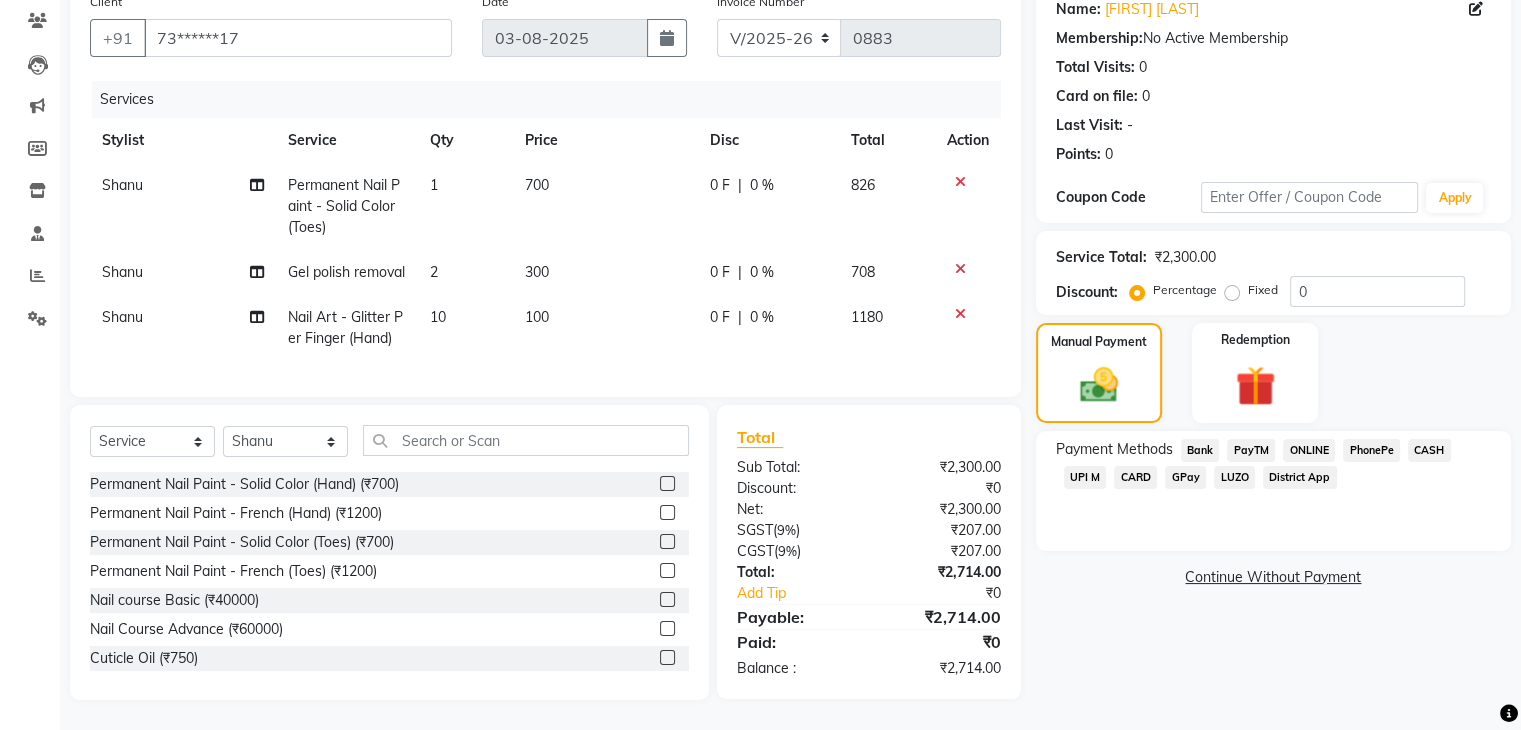 drag, startPoint x: 1084, startPoint y: 459, endPoint x: 1111, endPoint y: 480, distance: 34.20526 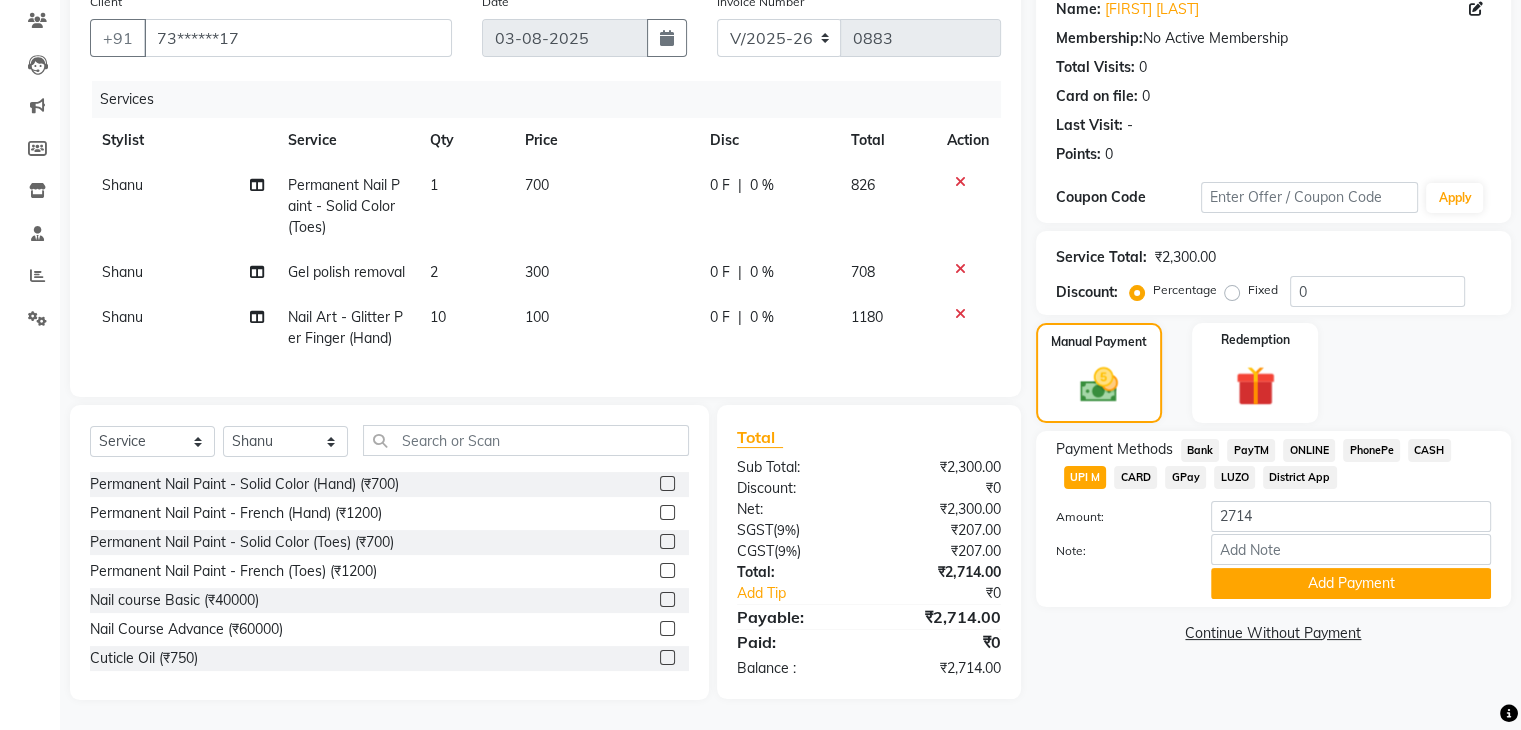 scroll, scrollTop: 204, scrollLeft: 0, axis: vertical 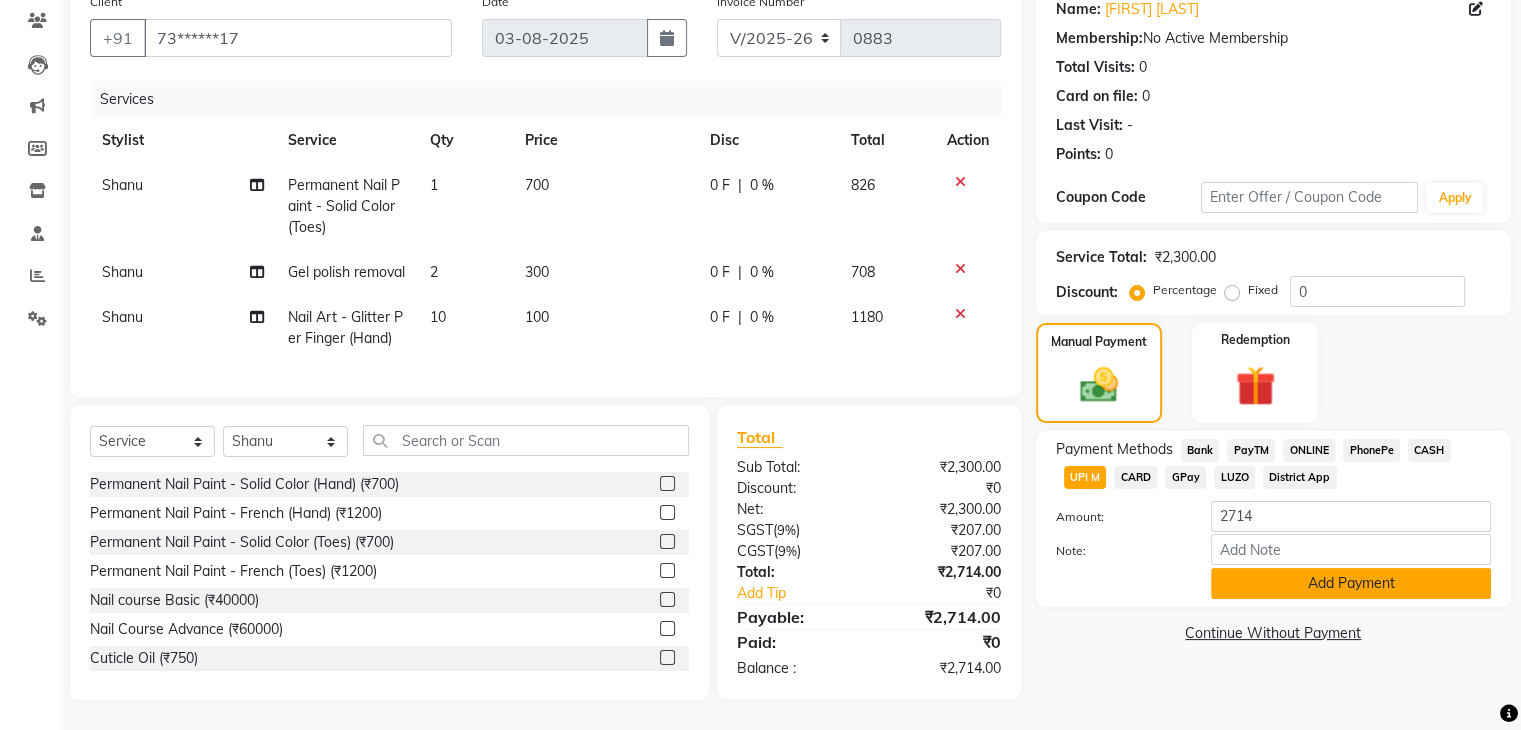 click on "Add Payment" 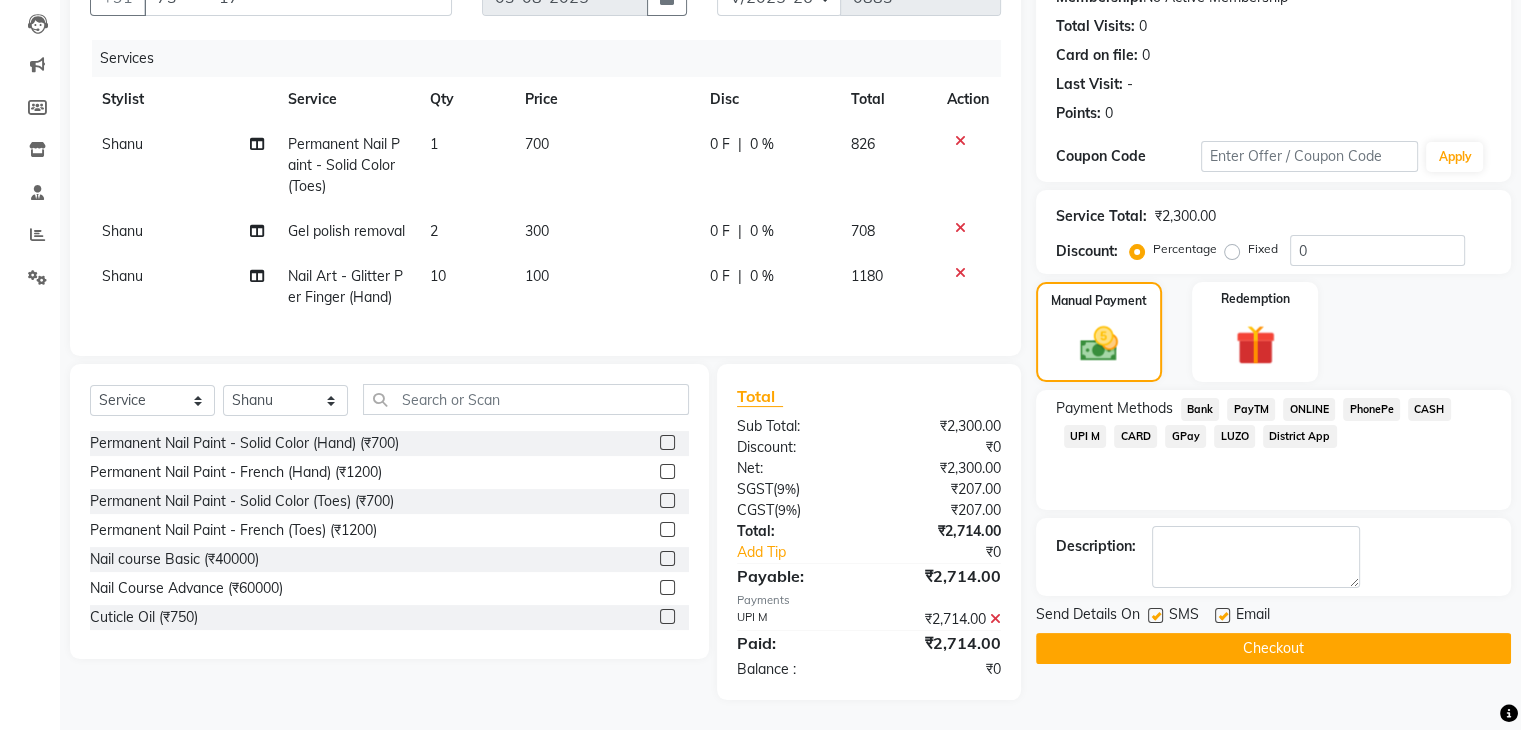 scroll, scrollTop: 244, scrollLeft: 0, axis: vertical 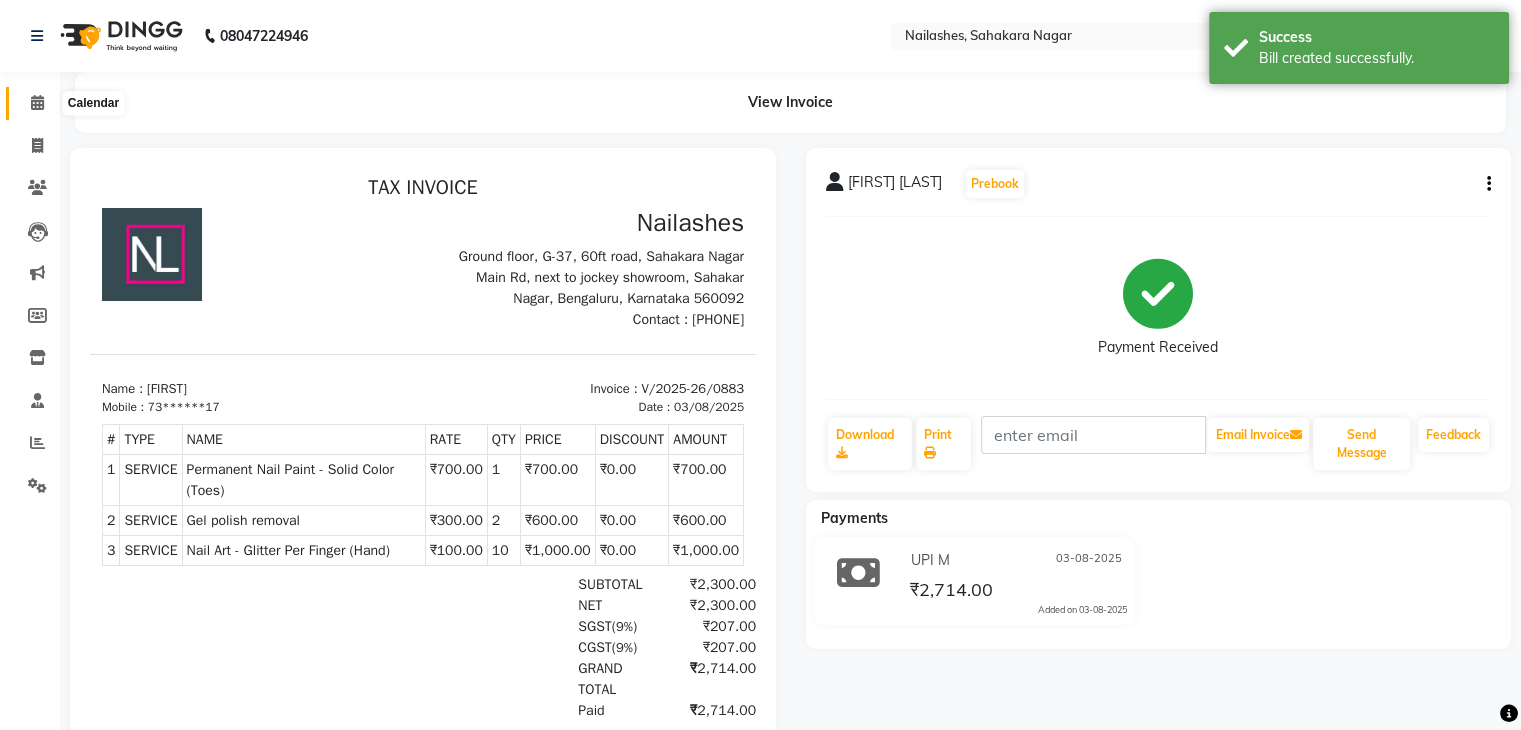 click 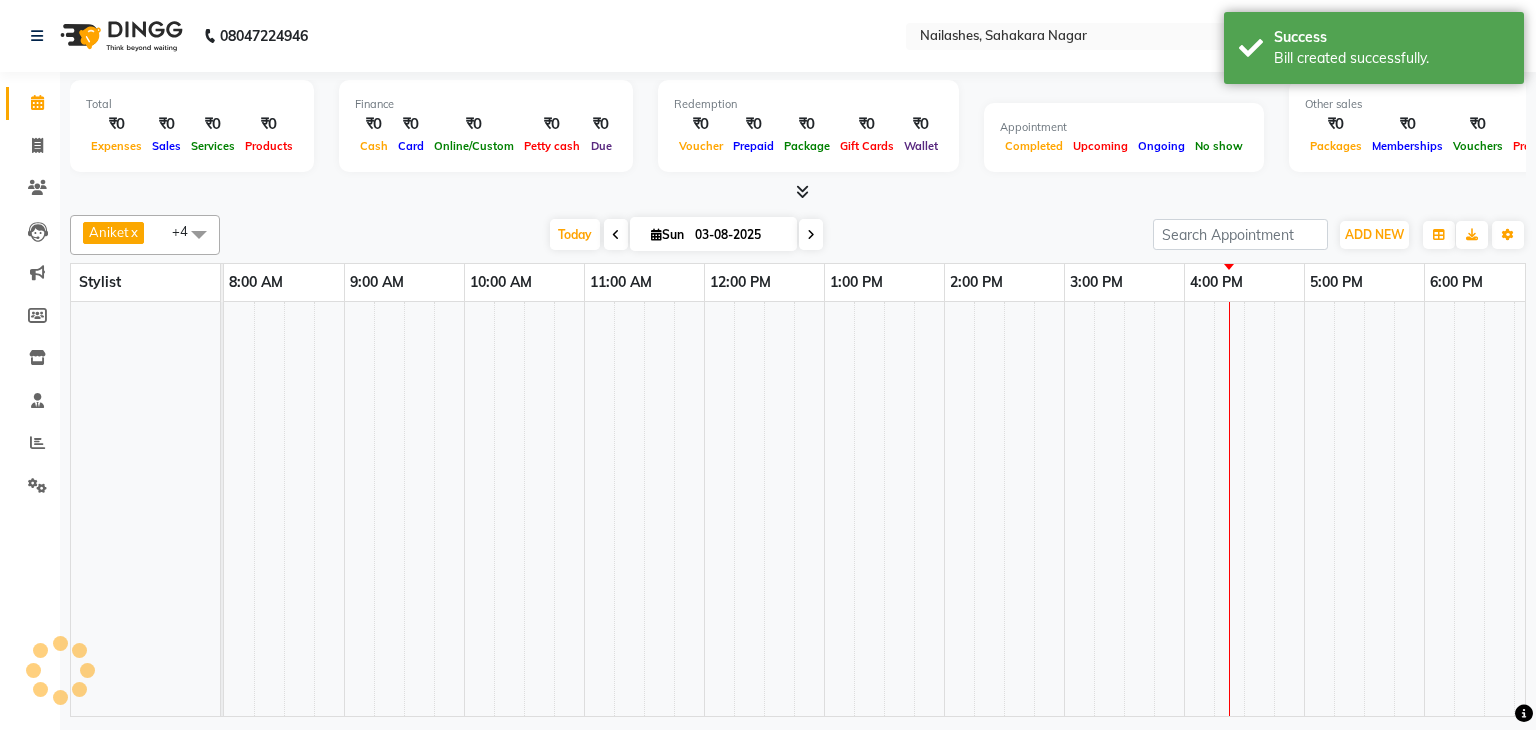 scroll, scrollTop: 0, scrollLeft: 0, axis: both 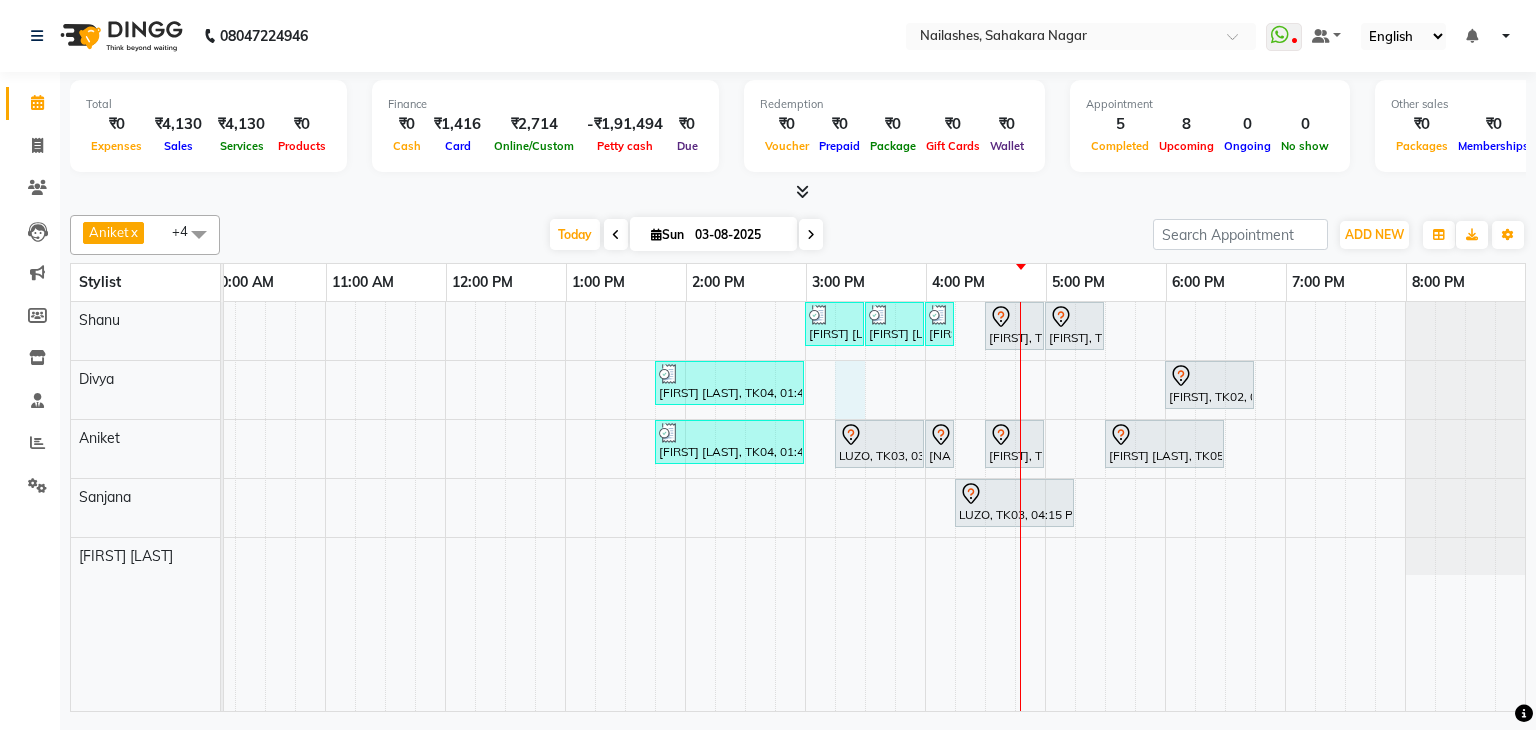 click on "[FIRST] [LAST], TK06, 03:00 PM-03:30 PM, Nail Art - Glitter Per Finger (Hand)     [FIRST] [LAST], TK06, 03:30 PM-04:00 PM, Permanent Nail Paint - Solid Color (Toes)     [FIRST] [LAST], TK06, 04:00 PM-04:15 PM, Gel polish removal             [FIRST], TK01, 04:30 PM-05:00 PM, Permanent Nail Paint - Solid Color (Hand)             [FIRST], TK01, 05:00 PM-05:30 PM, Permanent Nail Paint - Solid Color (Toes)     [FIRST] [LAST], TK04, 01:45 PM-03:00 PM, Café H&F Pedicure             [FIRST], TK02, 06:00 PM-06:45 PM, Café H&F Pedicure     [FIRST] [LAST], TK04, 01:45 PM-03:00 PM, Café H&F Pedicure             LUZO, TK03, 03:15 PM-04:00 PM, Refills - Acylic (Hand)             LUZO, TK03, 04:00 PM-04:15 PM, Nail Extension - Acrylic (Hand)             [FIRST], TK01, 04:30 PM-05:00 PM, Permanent Nail Paint - Solid Color (Hand)             [FIRST] [LAST], TK05, 05:30 PM-06:30 PM, Nail Extension - Acrylic (Hand)             LUZO, TK03, 04:15 PM-05:15 PM, Café H&F Pedicure" at bounding box center (745, 506) 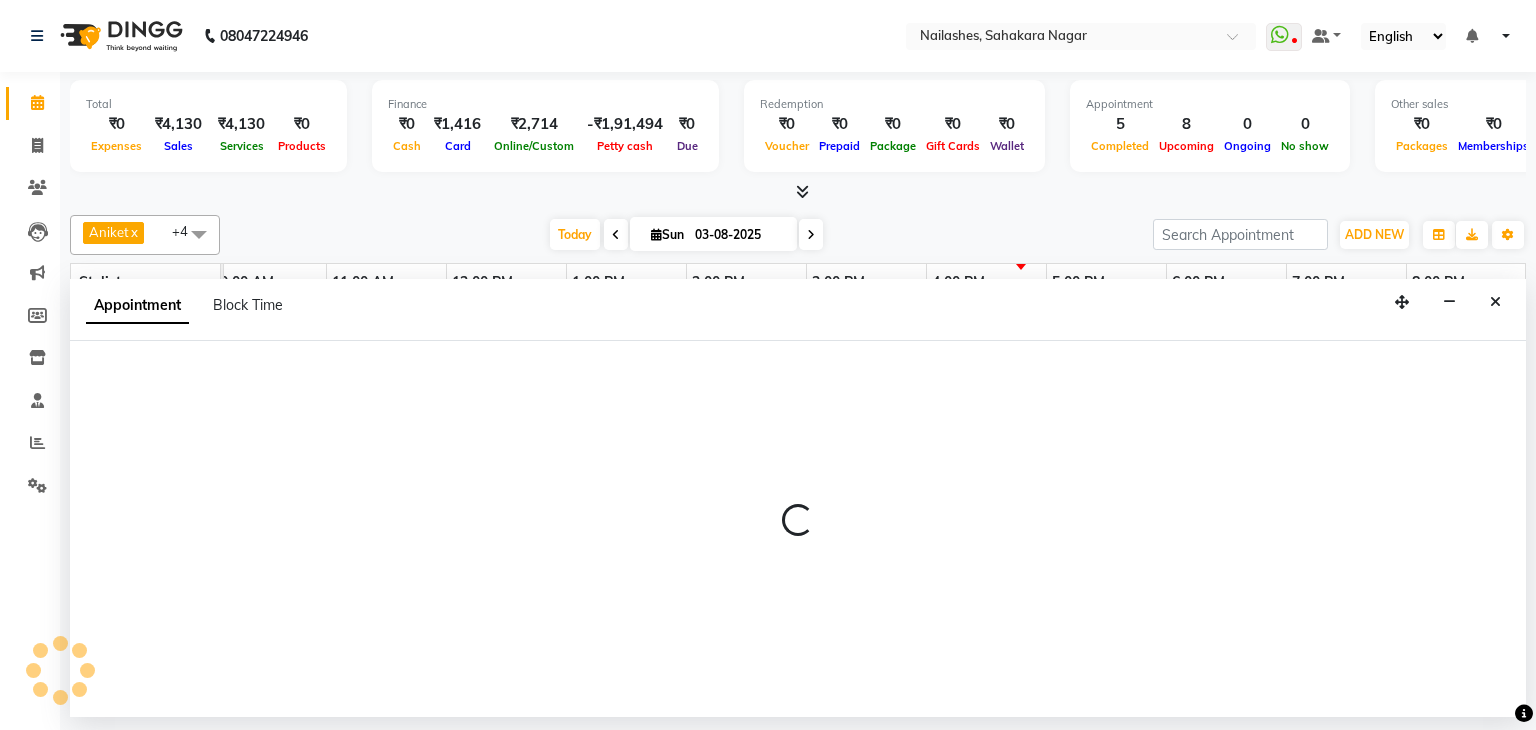 select on "72520" 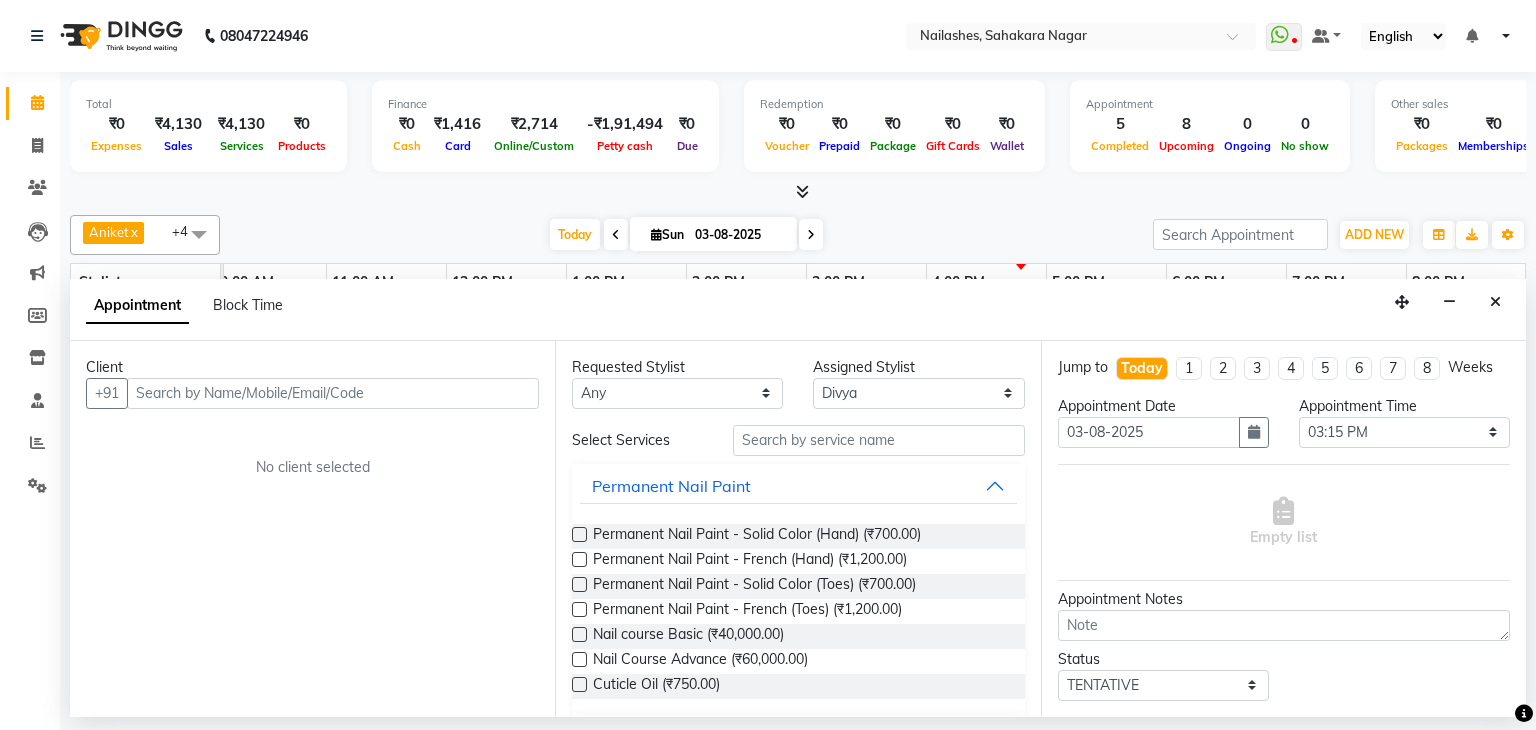 click at bounding box center (333, 393) 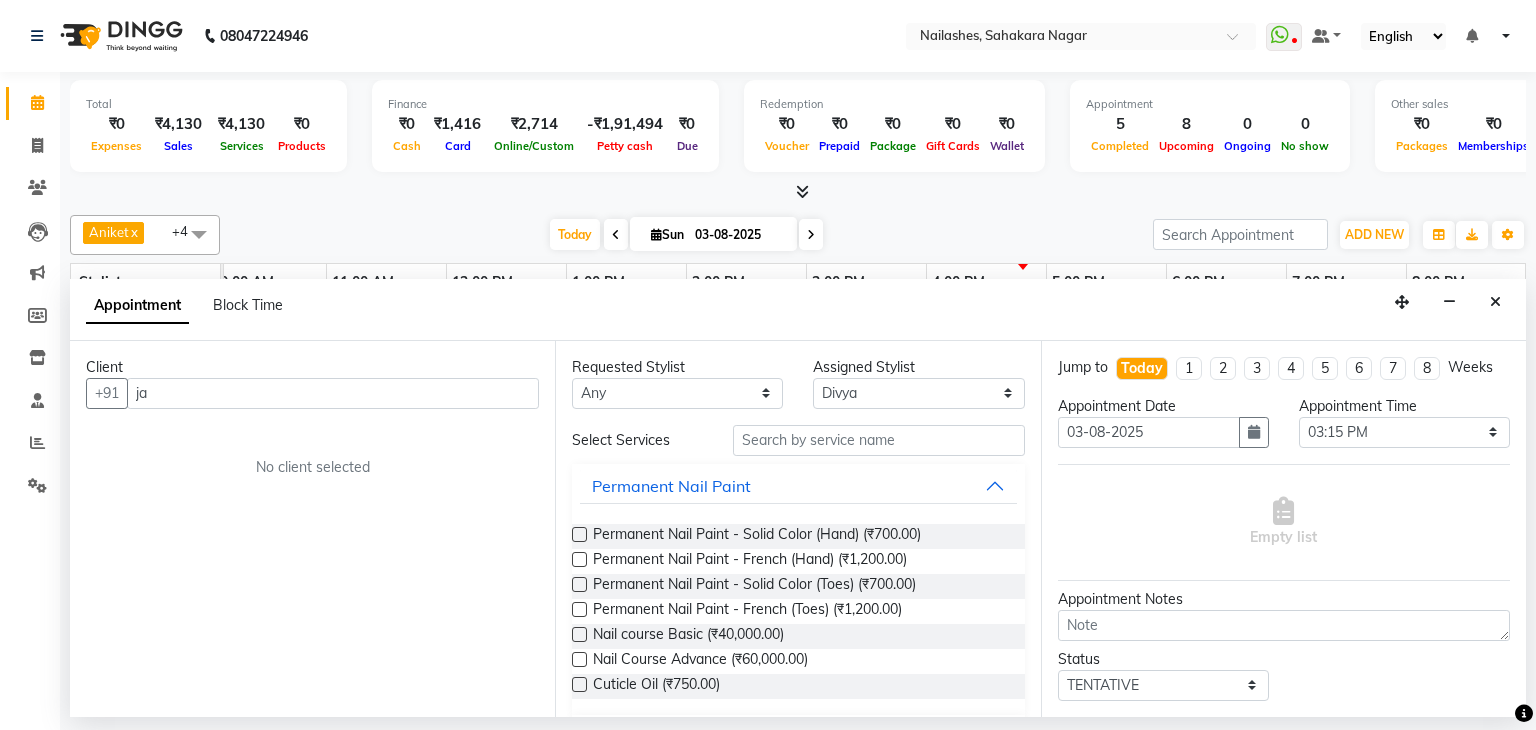type on "j" 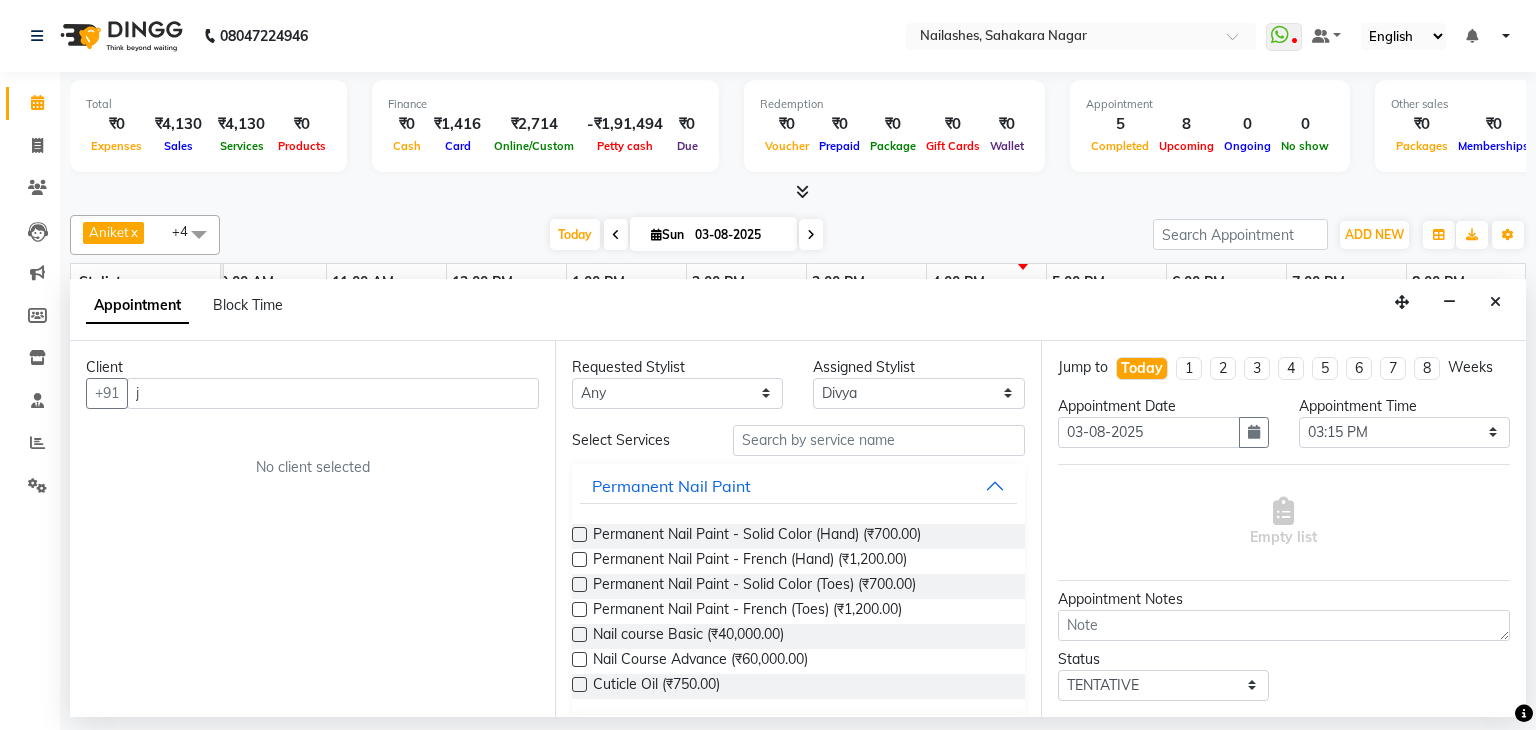 type 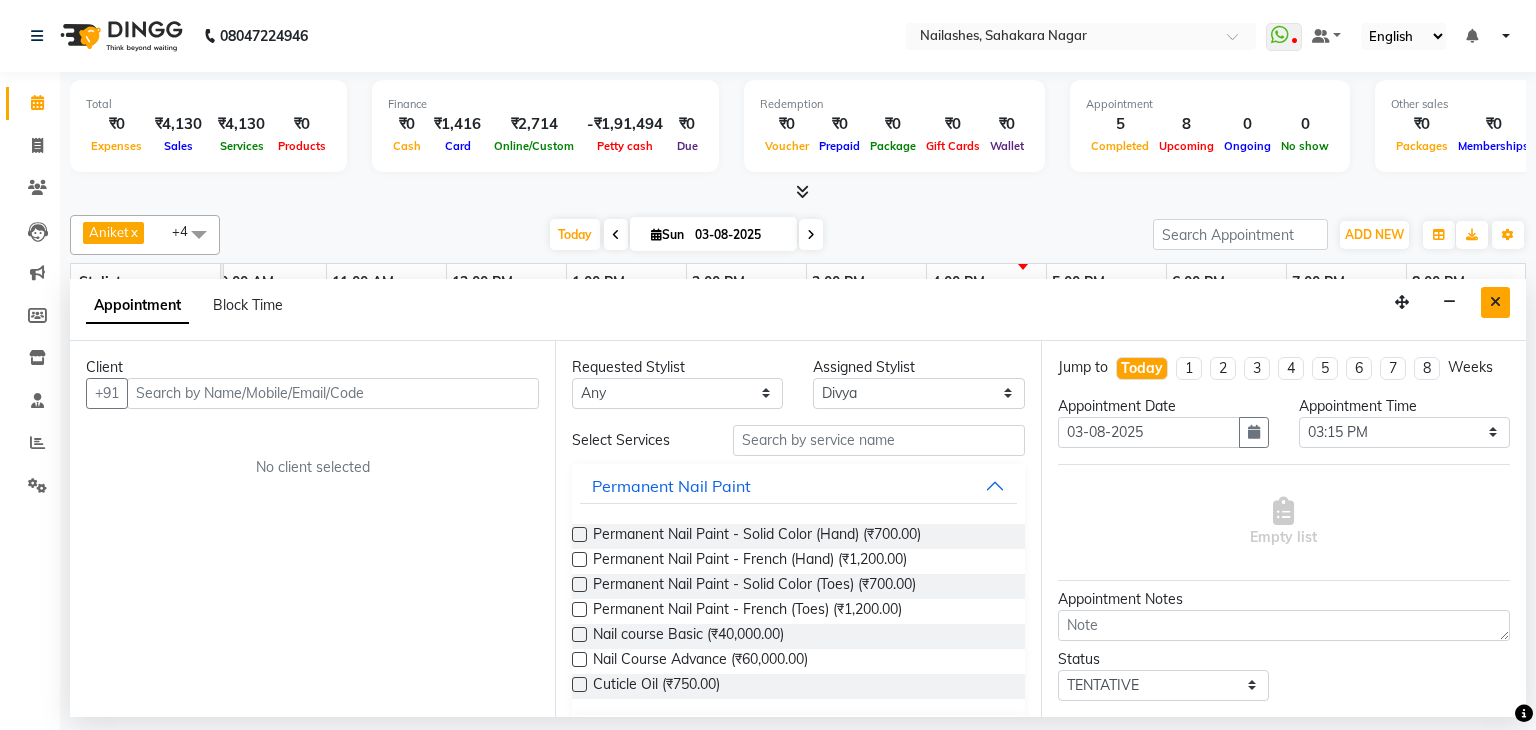 click at bounding box center [1495, 302] 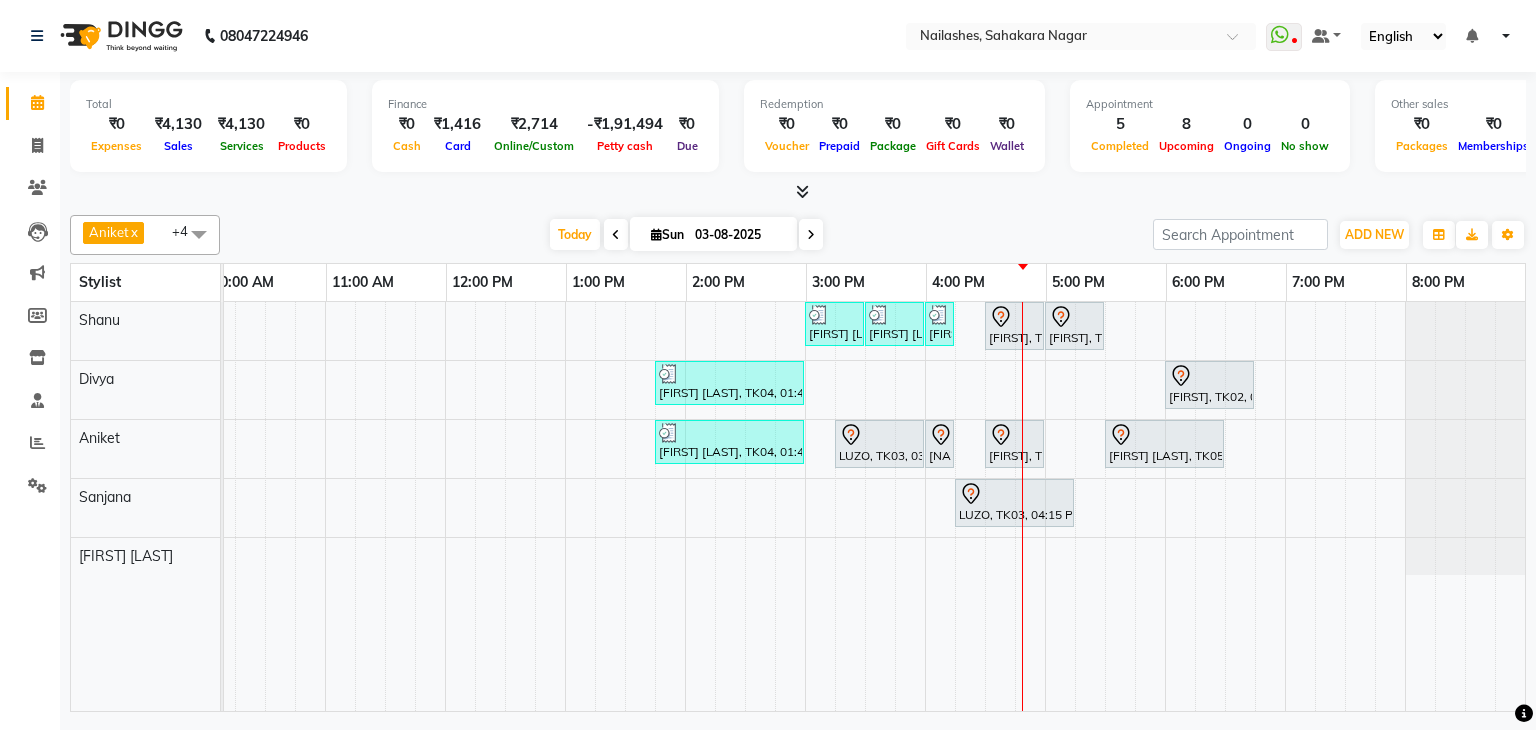 click on "[FIRST] [LAST], TK06, 03:00 PM-03:30 PM, Nail Art - Glitter Per Finger (Hand)     [FIRST] [LAST], TK06, 03:30 PM-04:00 PM, Permanent Nail Paint - Solid Color (Toes)     [FIRST] [LAST], TK06, 04:00 PM-04:15 PM, Gel polish removal             [FIRST], TK01, 04:30 PM-05:00 PM, Permanent Nail Paint - Solid Color (Hand)             [FIRST], TK01, 05:00 PM-05:30 PM, Permanent Nail Paint - Solid Color (Toes)     [FIRST] [LAST], TK04, 01:45 PM-03:00 PM, Café H&F Pedicure             [FIRST], TK02, 06:00 PM-06:45 PM, Café H&F Pedicure     [FIRST] [LAST], TK04, 01:45 PM-03:00 PM, Café H&F Pedicure             LUZO, TK03, 03:15 PM-04:00 PM, Refills - Acylic (Hand)             LUZO, TK03, 04:00 PM-04:15 PM, Nail Extension - Acrylic (Hand)             [FIRST], TK01, 04:30 PM-05:00 PM, Permanent Nail Paint - Solid Color (Hand)             [FIRST] [LAST], TK05, 05:30 PM-06:30 PM, Nail Extension - Acrylic (Hand)             LUZO, TK03, 04:15 PM-05:15 PM, Café H&F Pedicure" at bounding box center [745, 506] 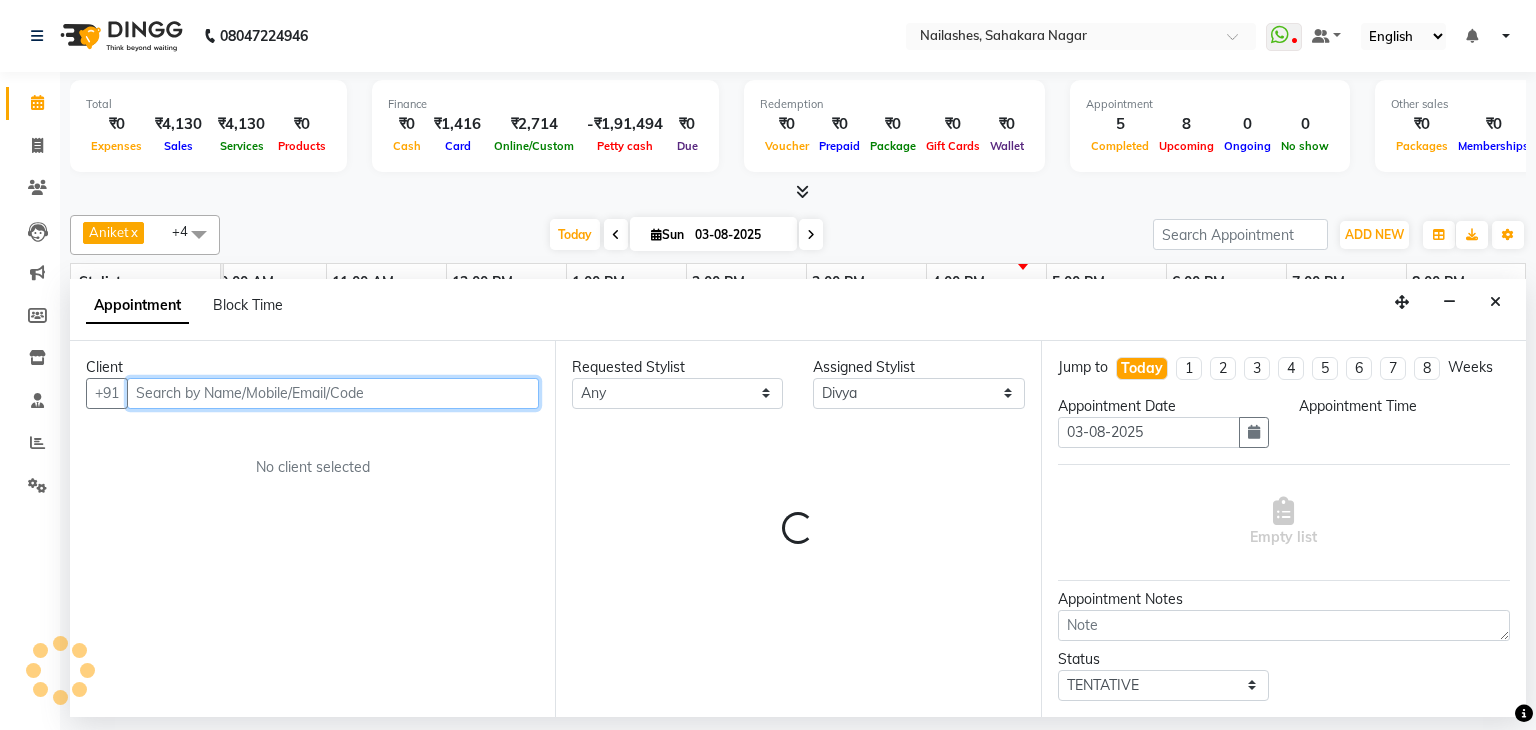 select on "915" 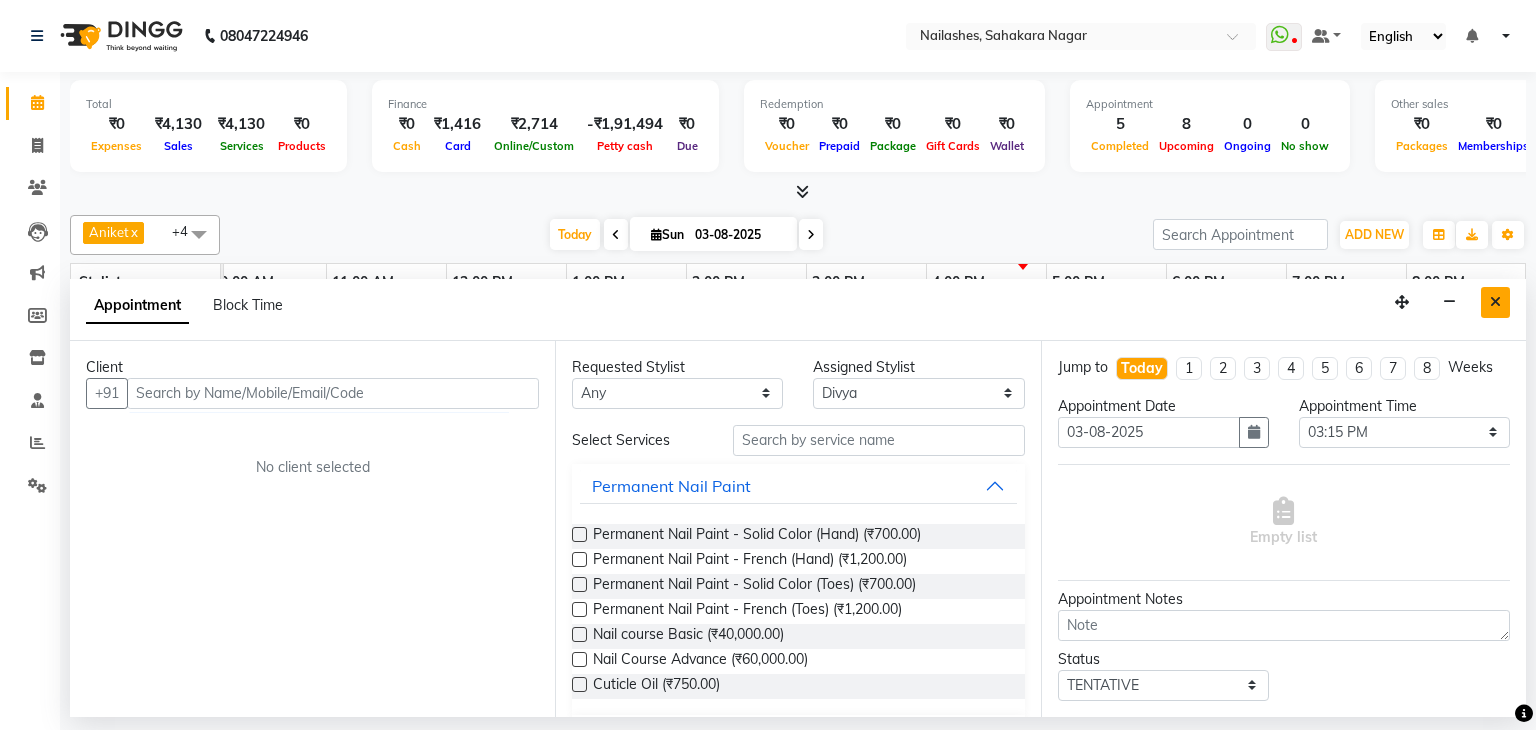click at bounding box center (1495, 302) 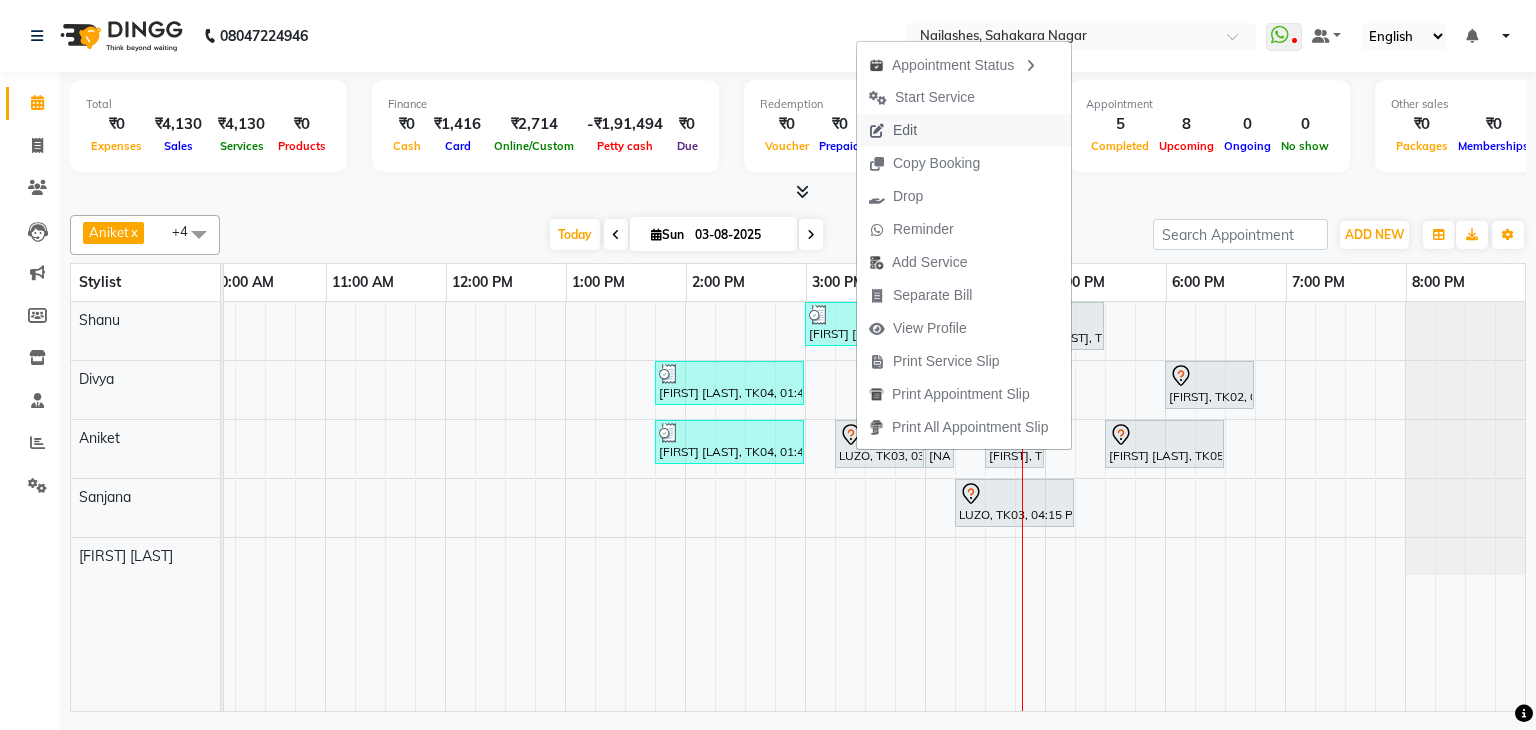click on "Edit" at bounding box center (893, 130) 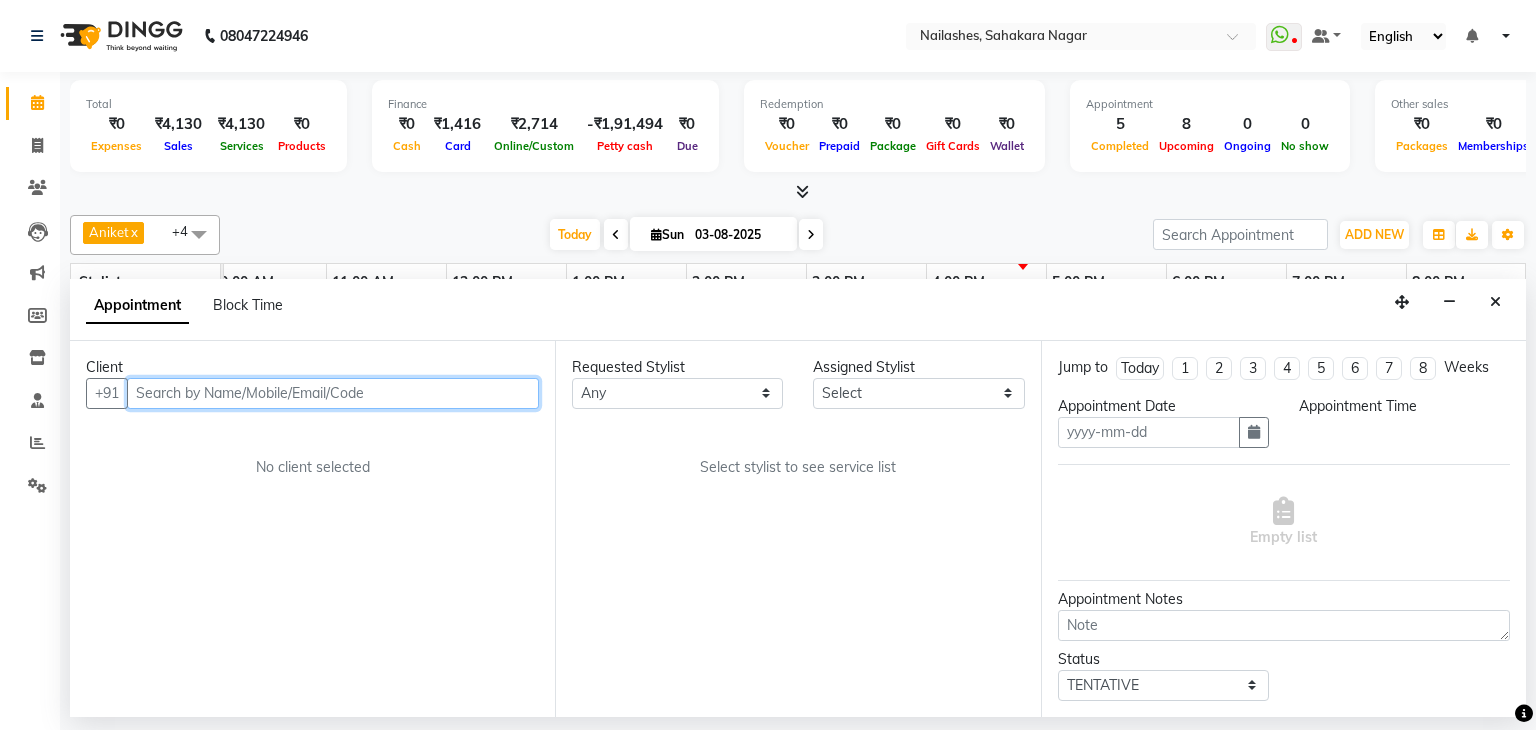 type on "03-08-2025" 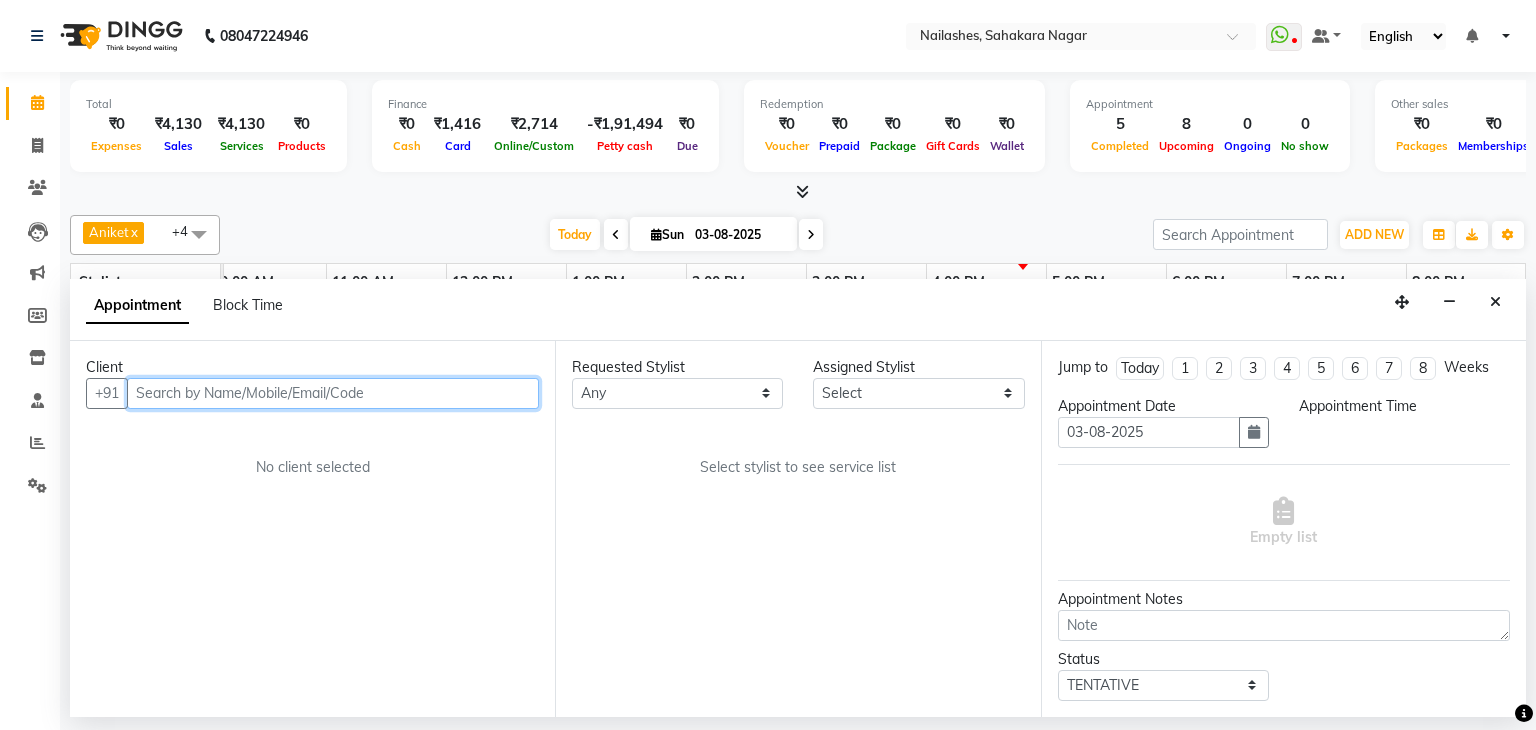 scroll, scrollTop: 0, scrollLeft: 0, axis: both 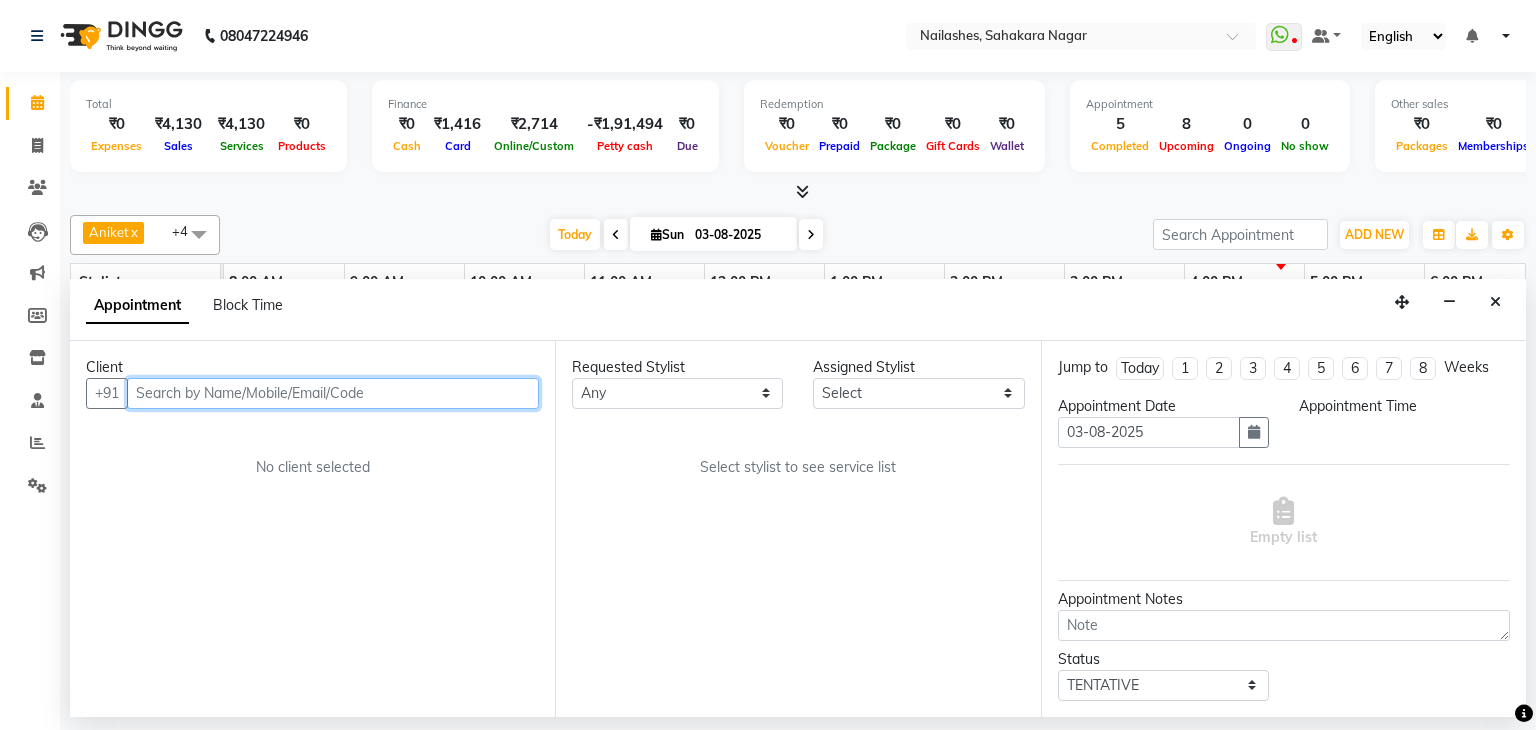 select on "915" 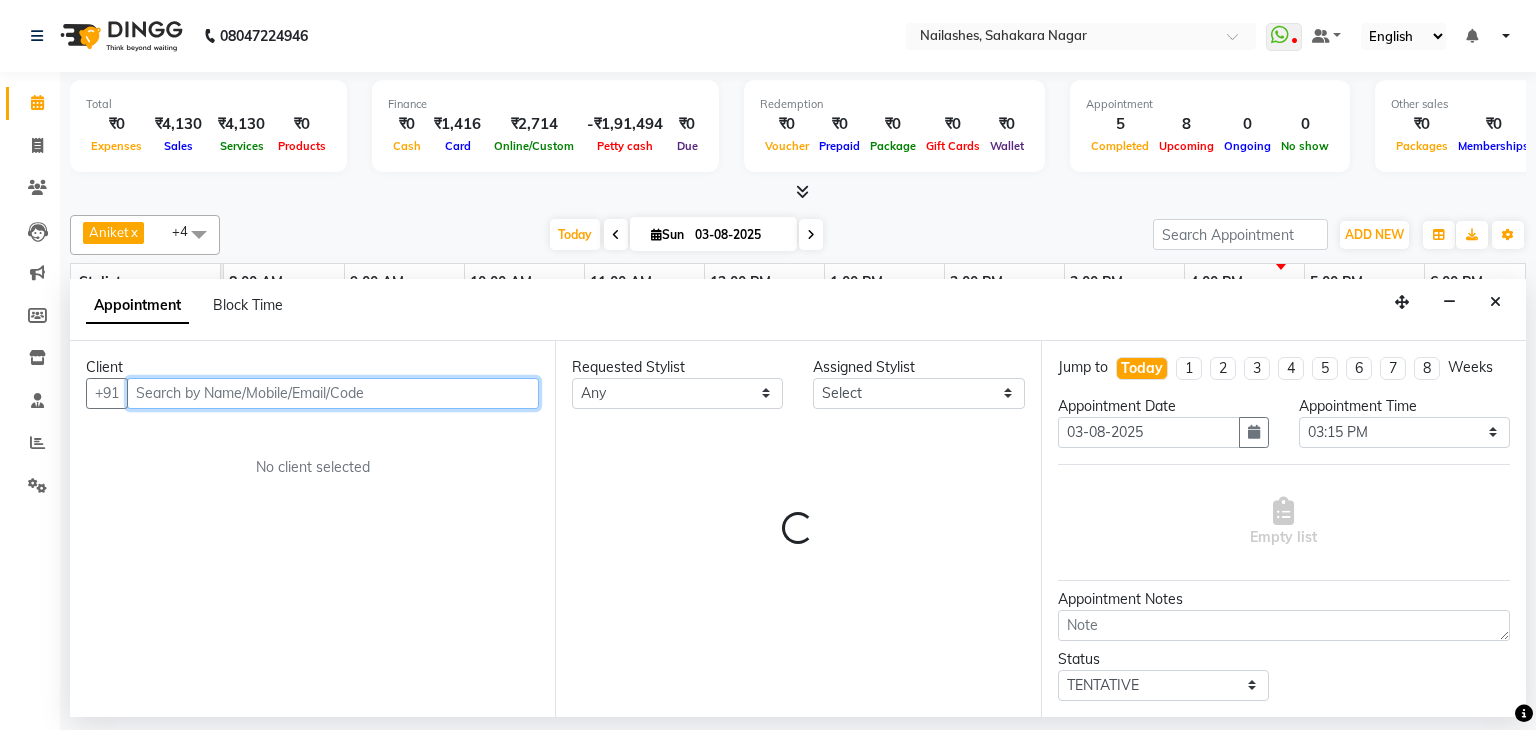 select on "86749" 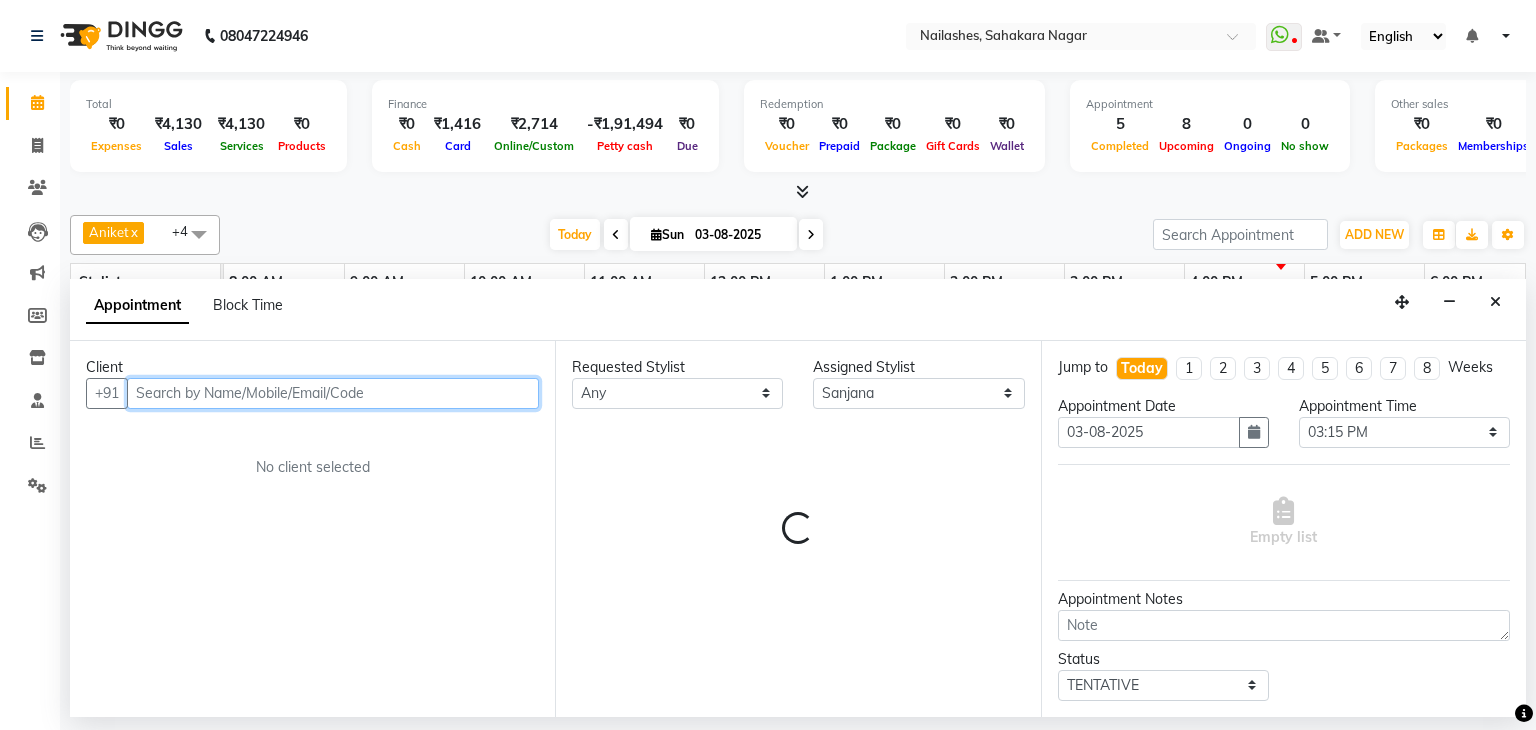 scroll, scrollTop: 0, scrollLeft: 258, axis: horizontal 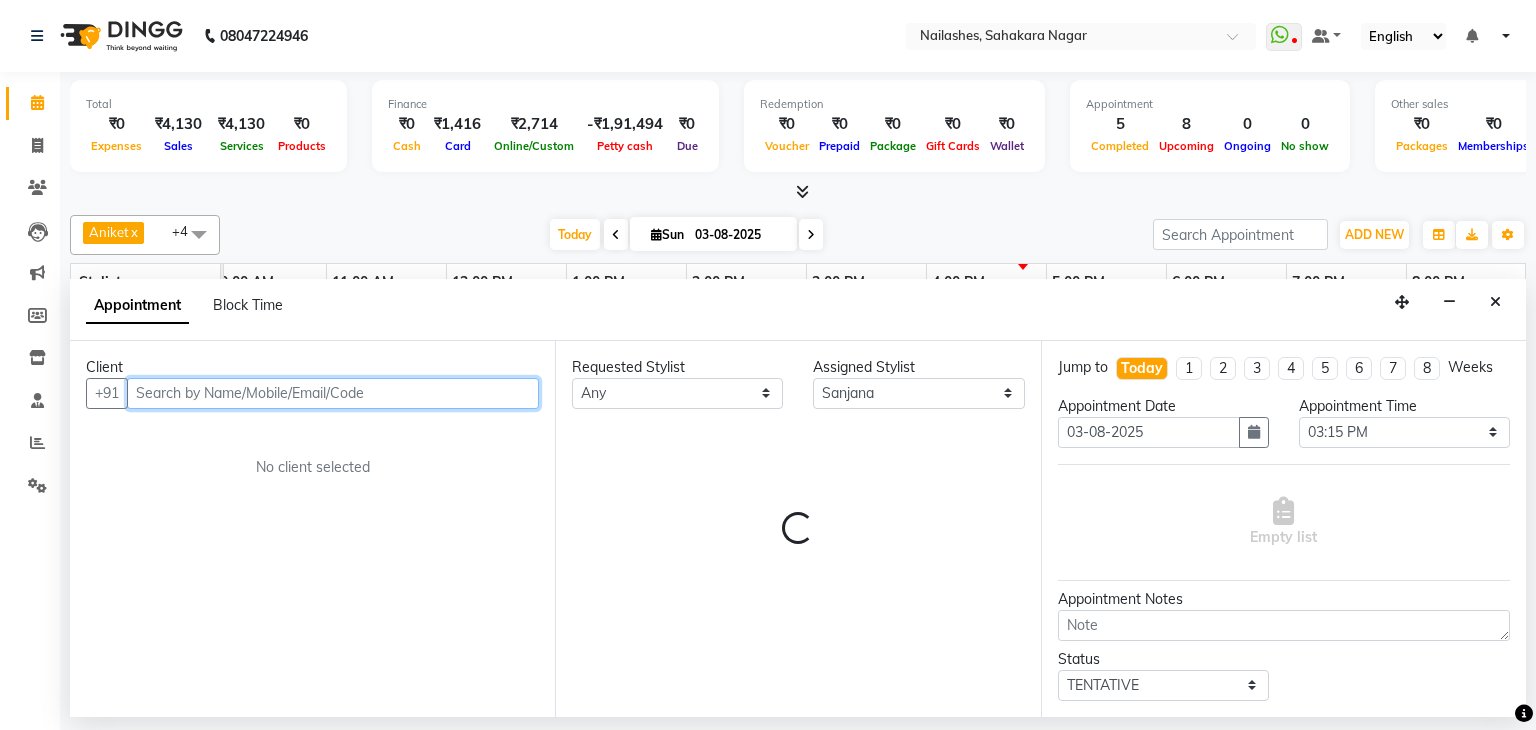 select on "3204" 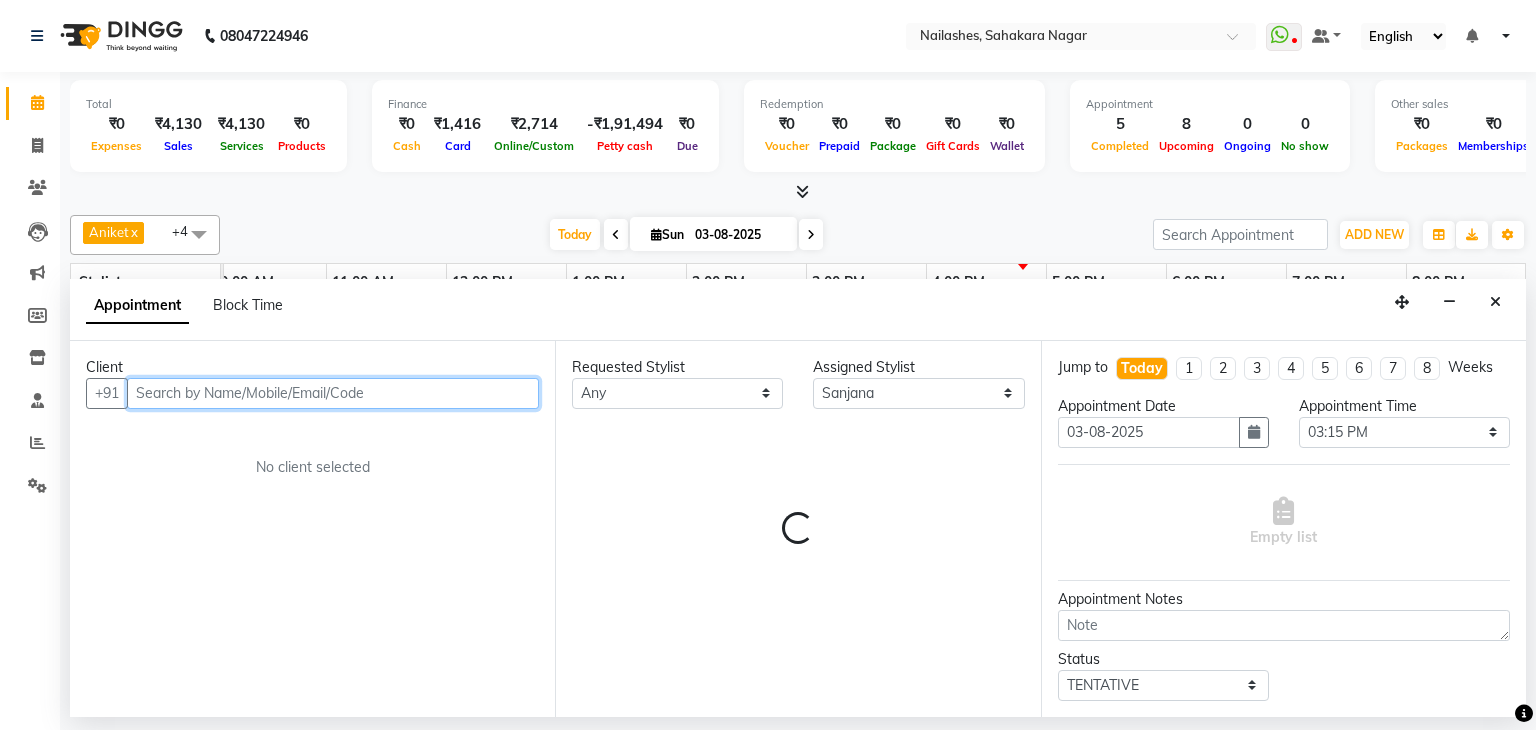 select on "3204" 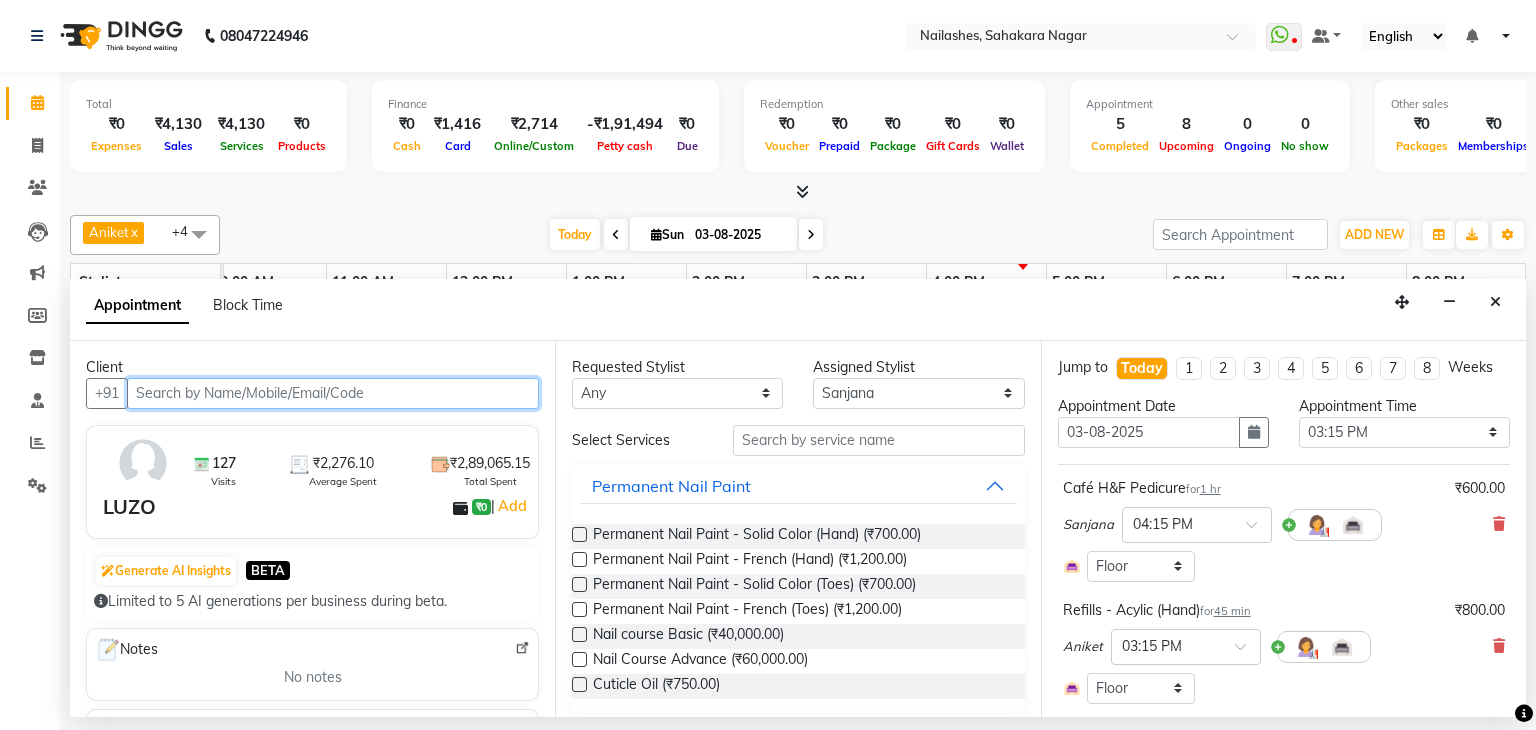 scroll, scrollTop: 100, scrollLeft: 0, axis: vertical 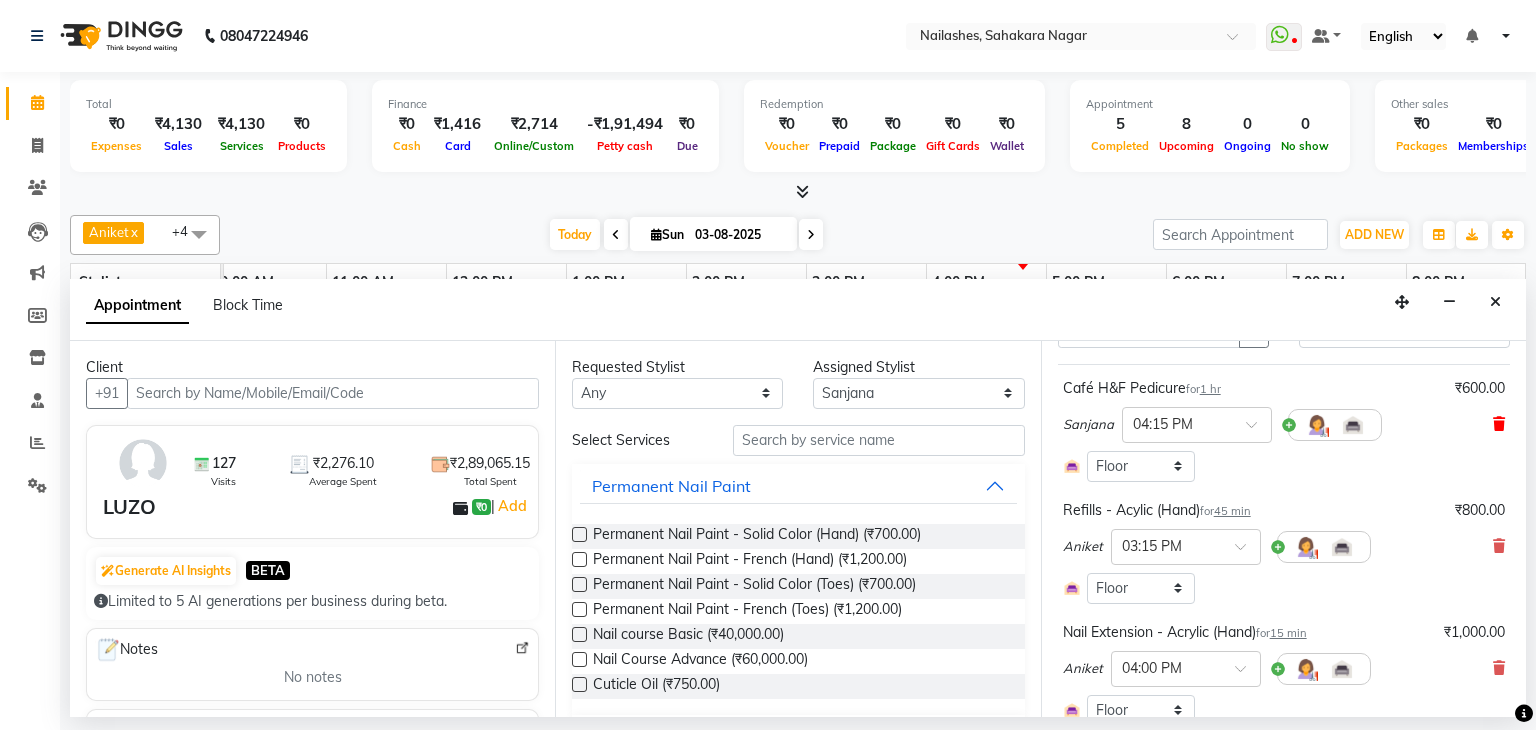 click at bounding box center (1499, 424) 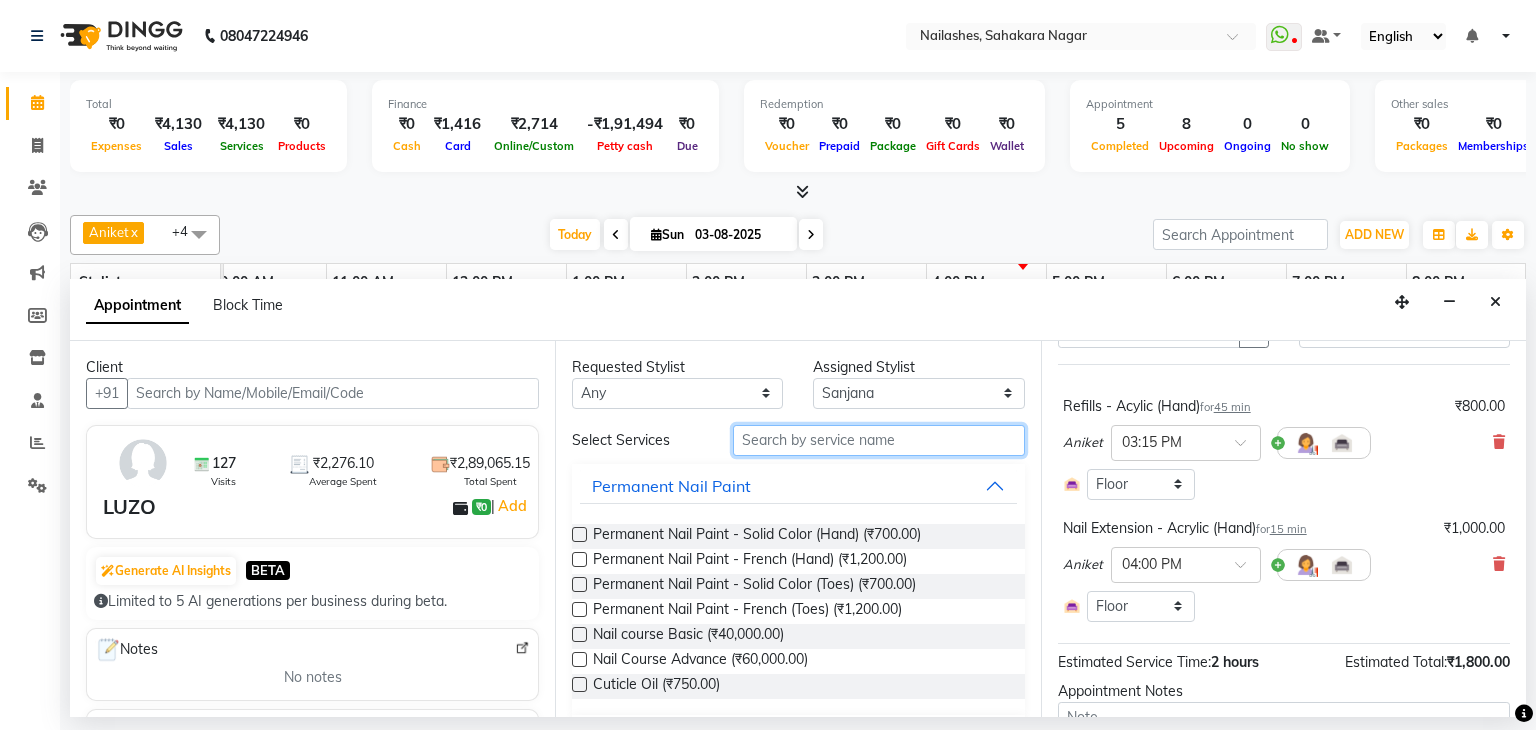 click at bounding box center [879, 440] 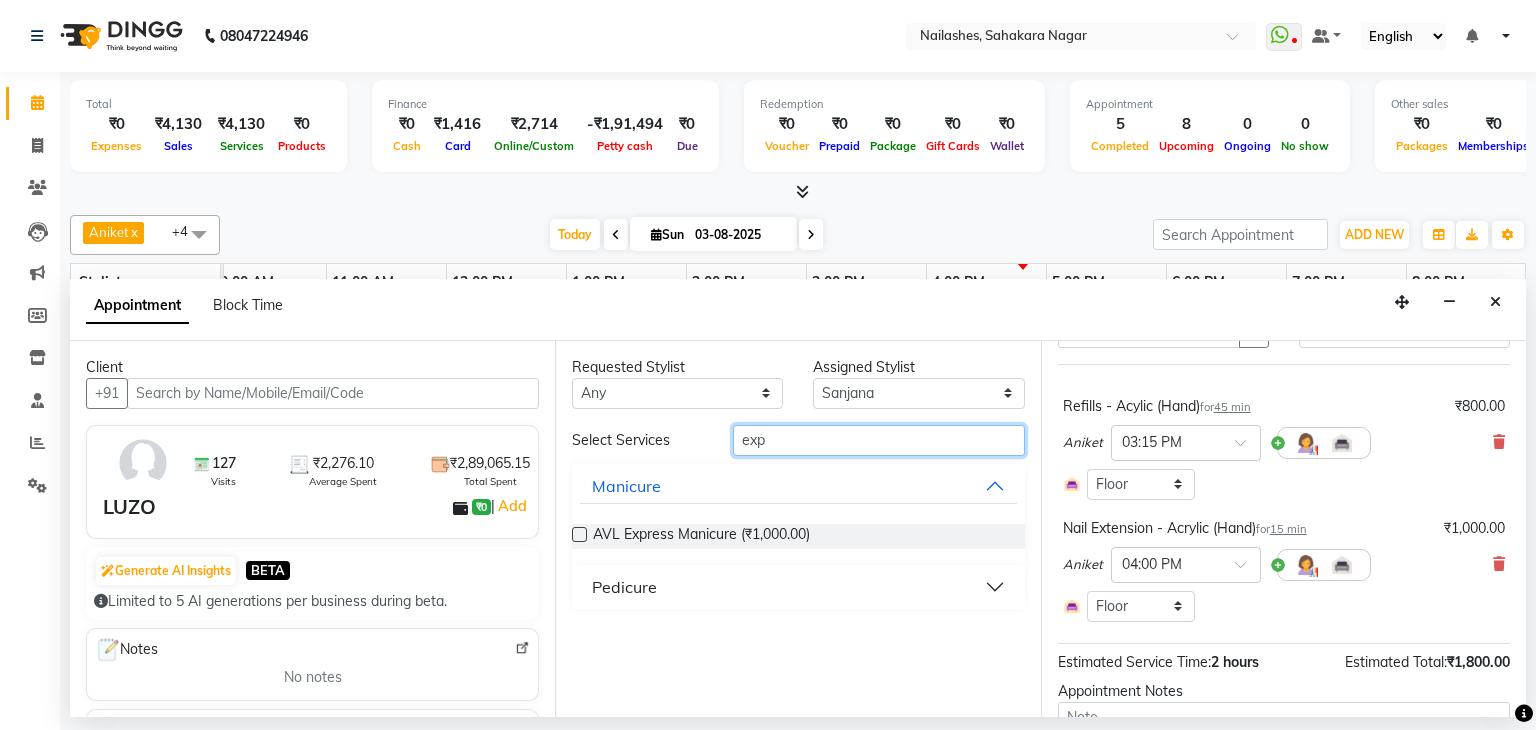 type on "exp" 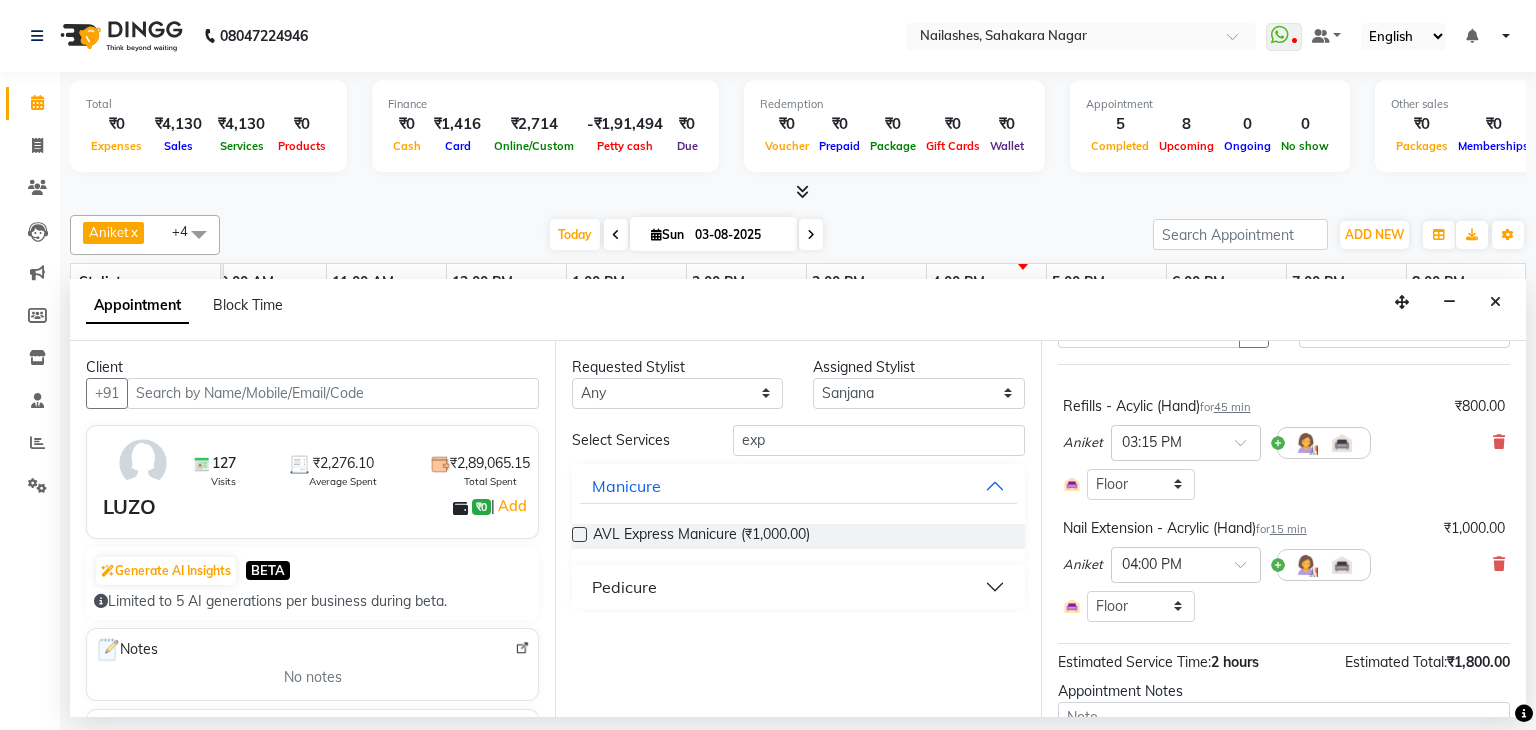 click on "Pedicure" at bounding box center [798, 587] 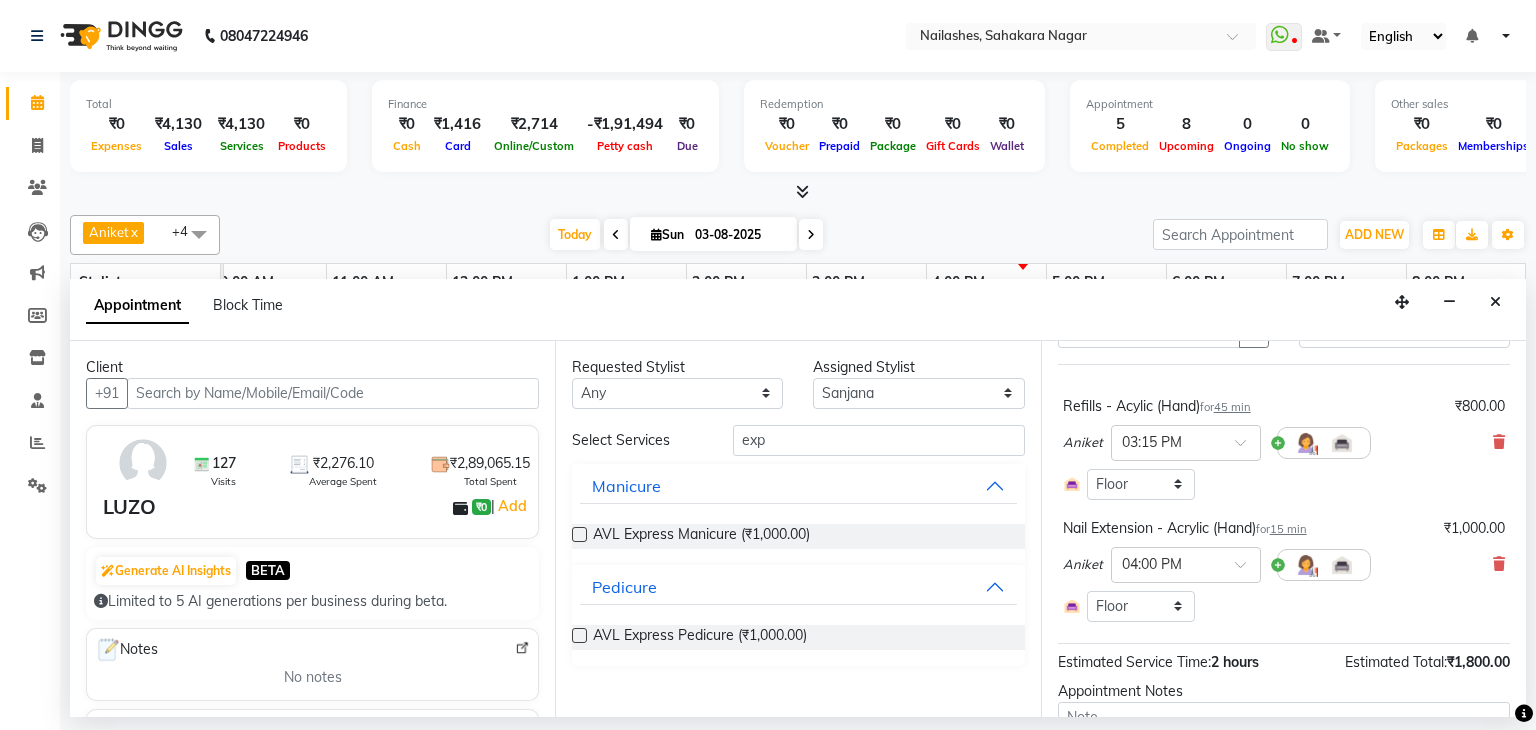 click at bounding box center (579, 635) 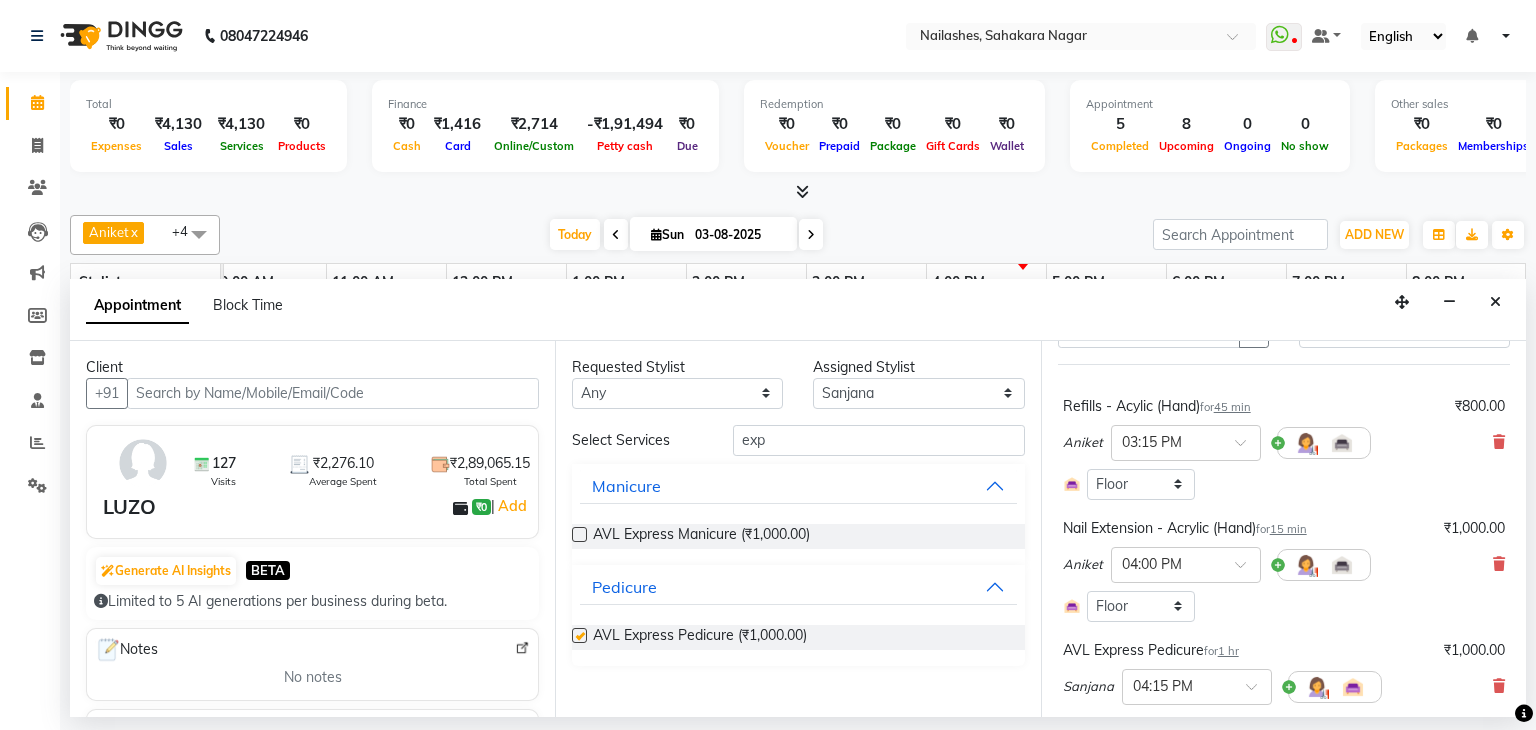 checkbox on "false" 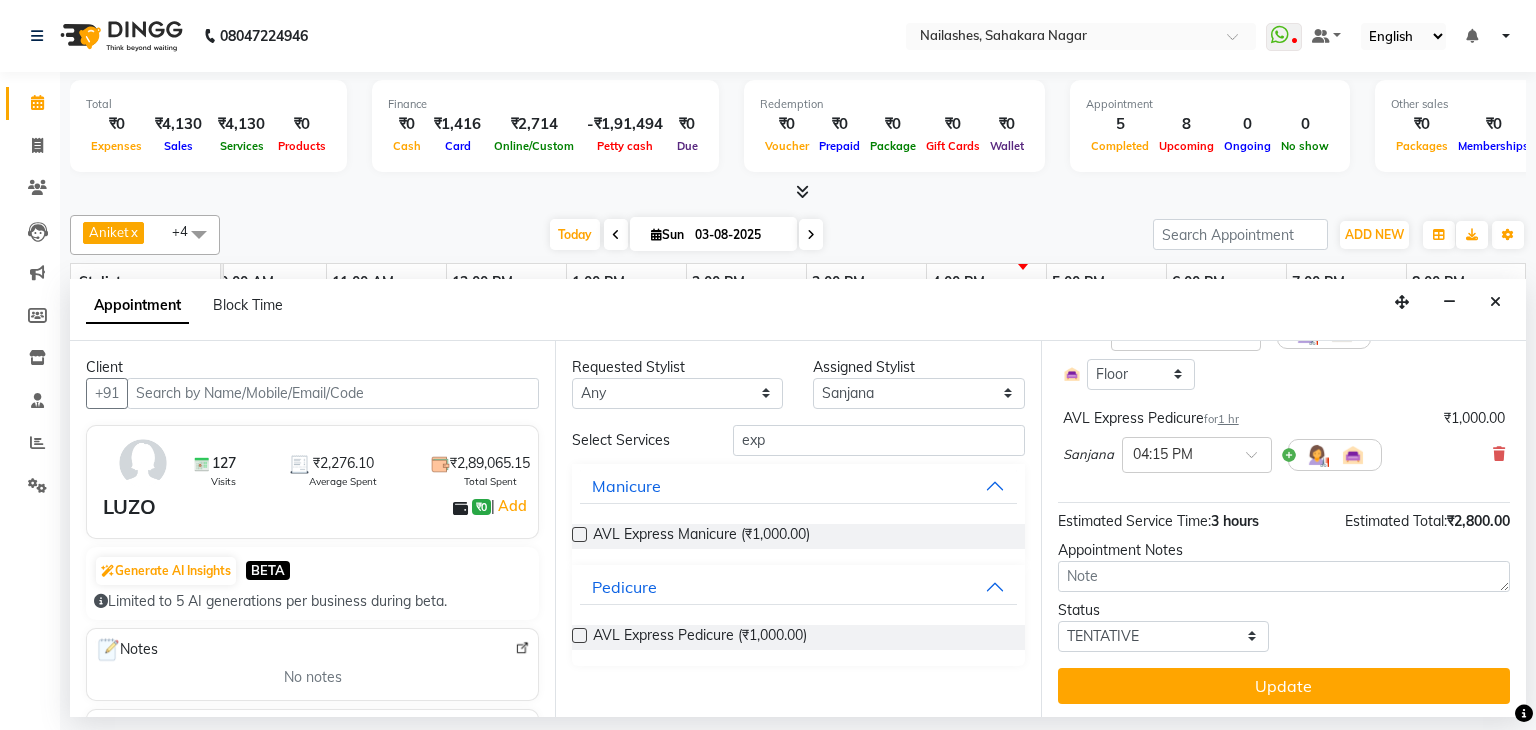 scroll, scrollTop: 334, scrollLeft: 0, axis: vertical 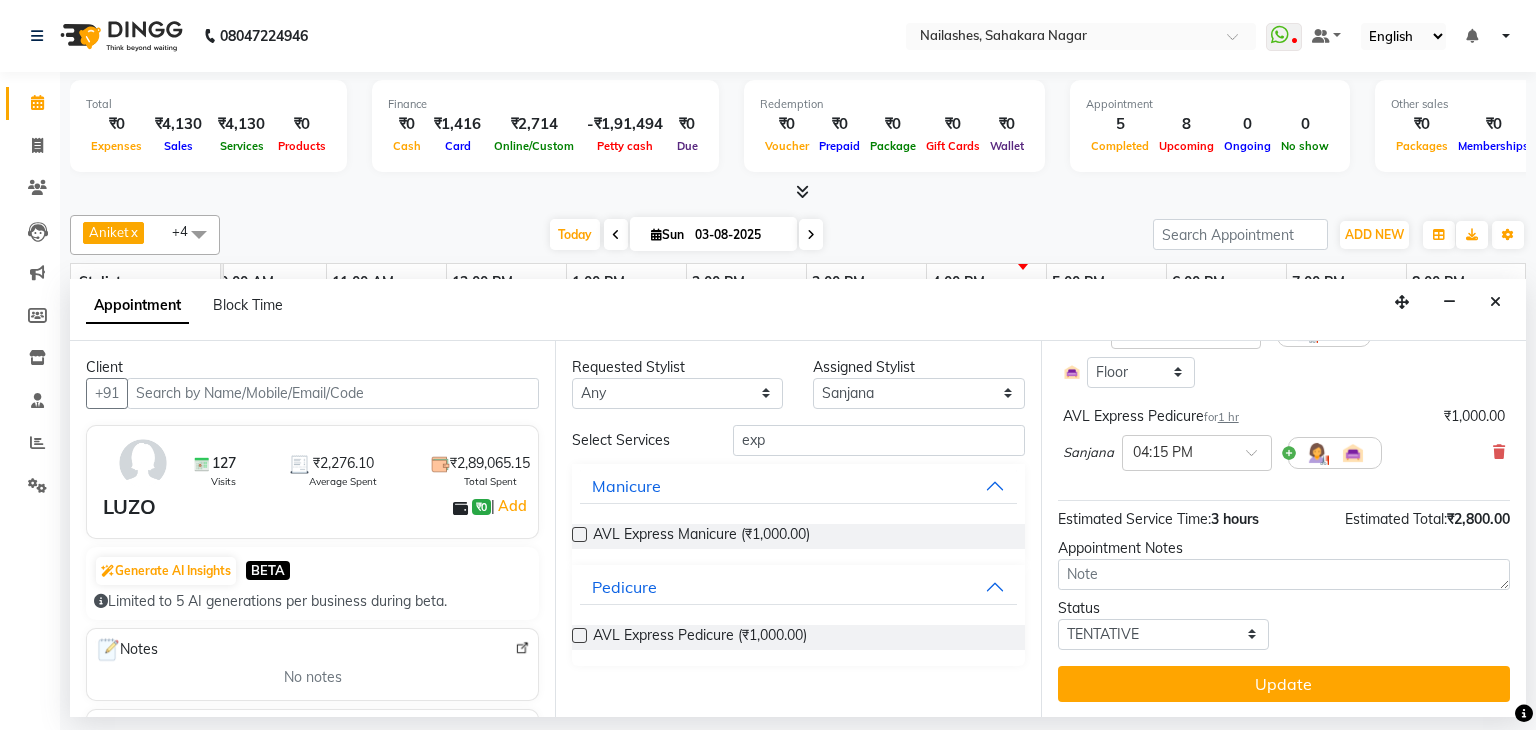 drag, startPoint x: 1240, startPoint y: 676, endPoint x: 1276, endPoint y: 685, distance: 37.107952 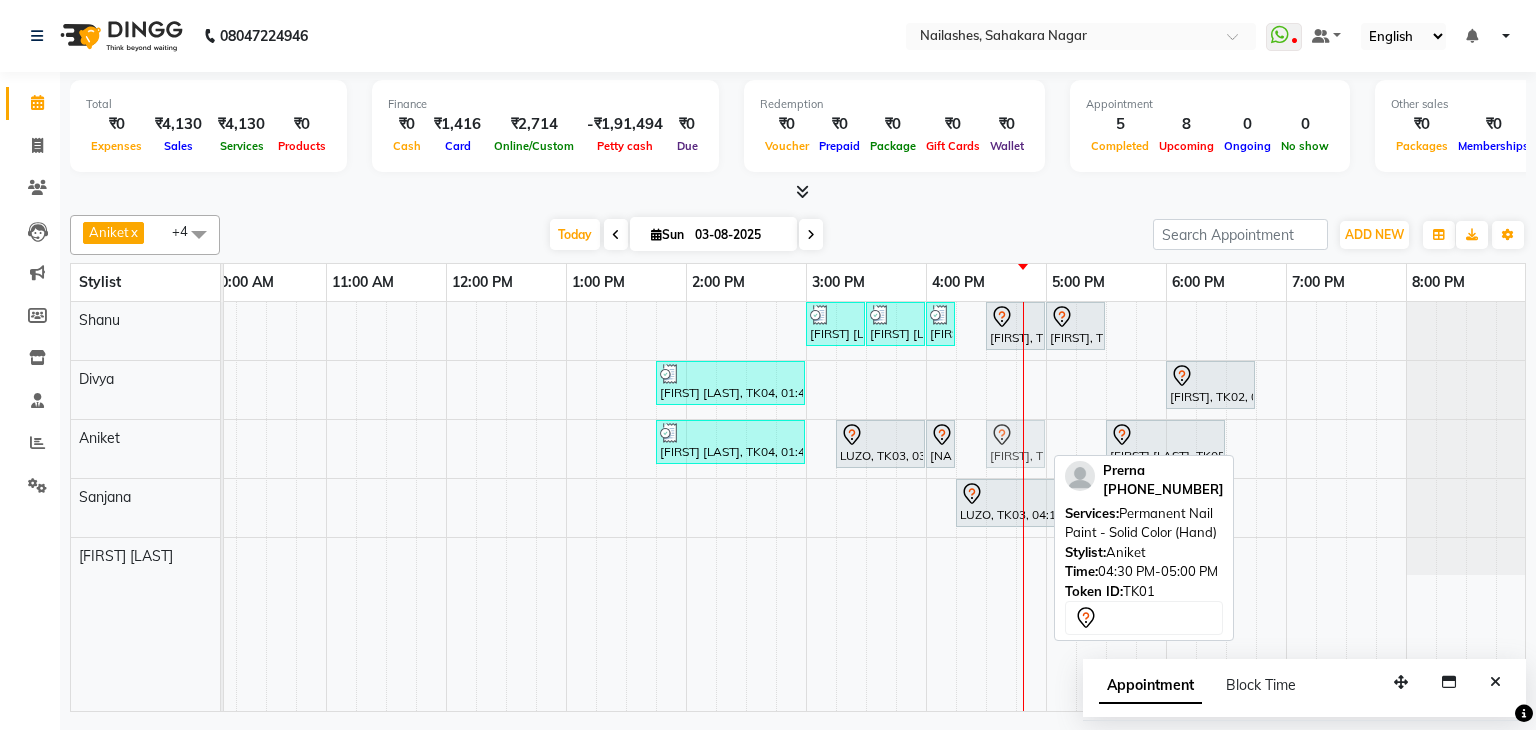 drag, startPoint x: 1004, startPoint y: 437, endPoint x: 1058, endPoint y: 459, distance: 58.30952 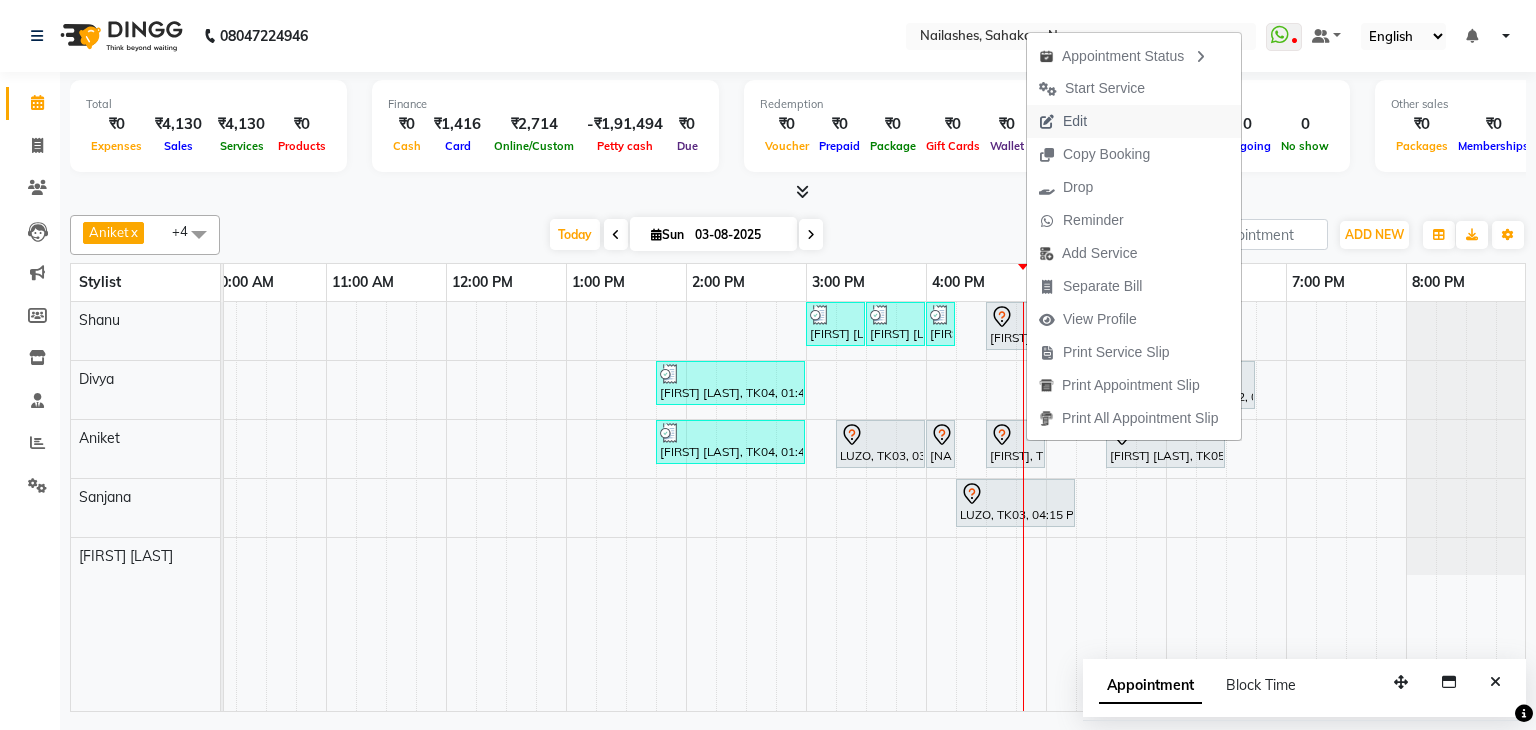 click on "Edit" at bounding box center [1075, 121] 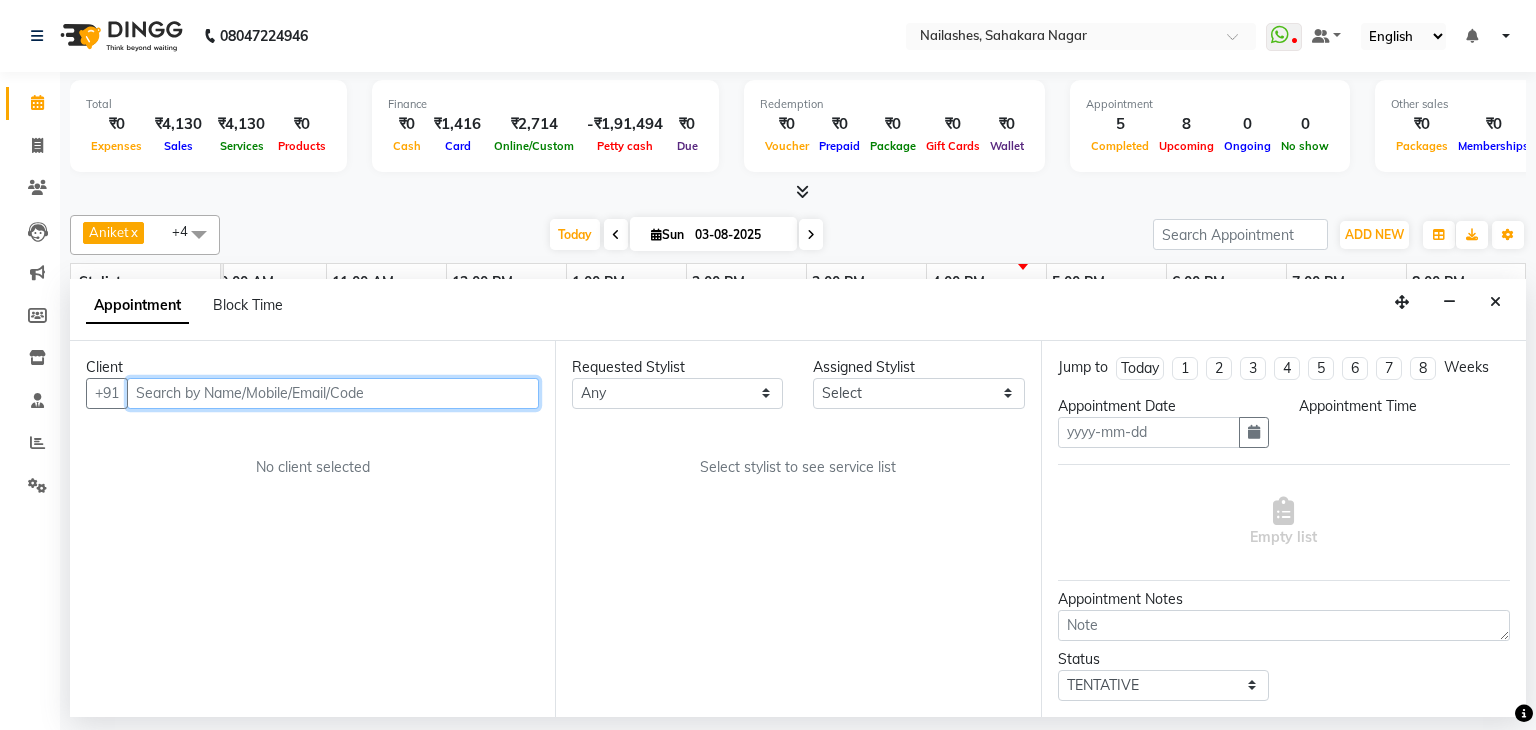 type on "03-08-2025" 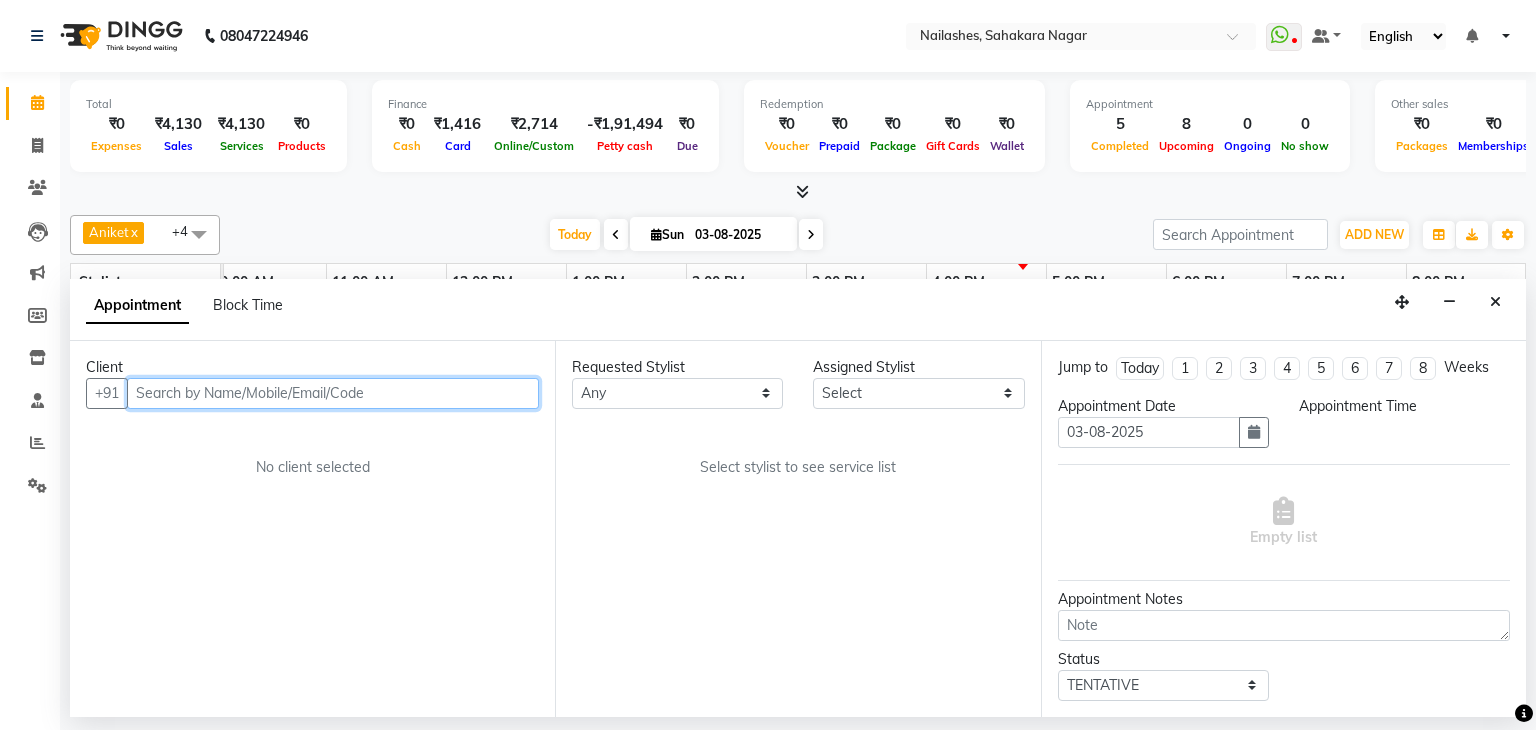 scroll, scrollTop: 0, scrollLeft: 0, axis: both 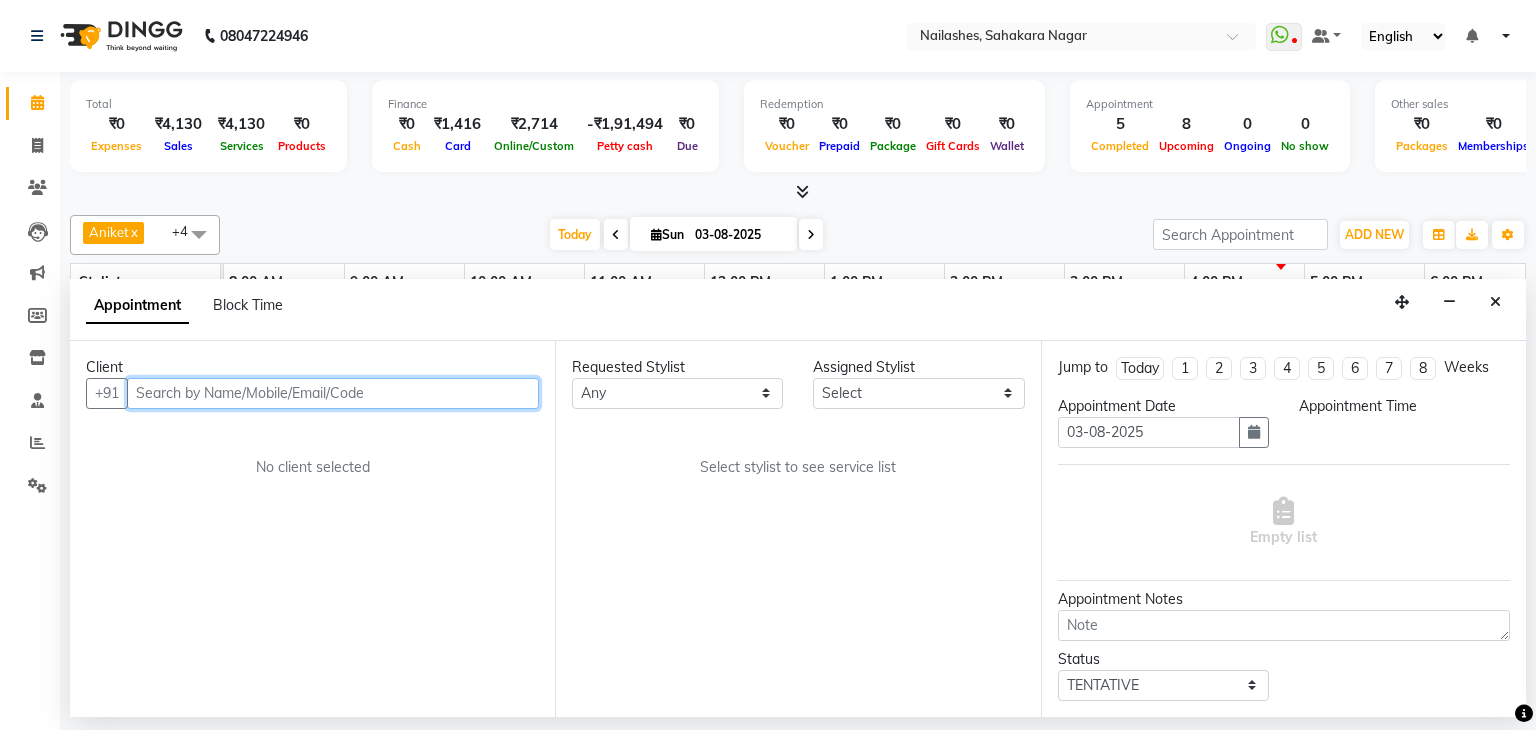 select on "990" 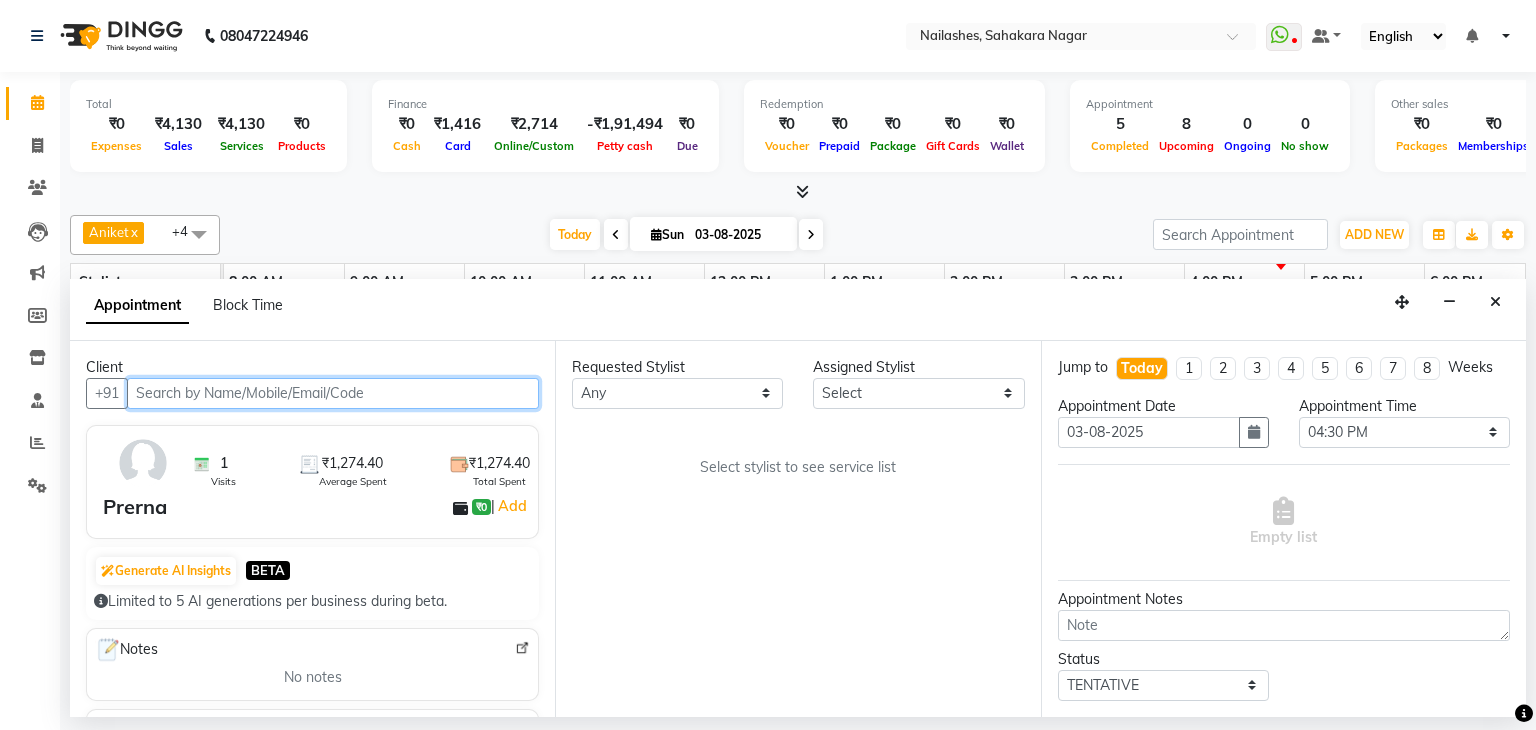 scroll, scrollTop: 0, scrollLeft: 258, axis: horizontal 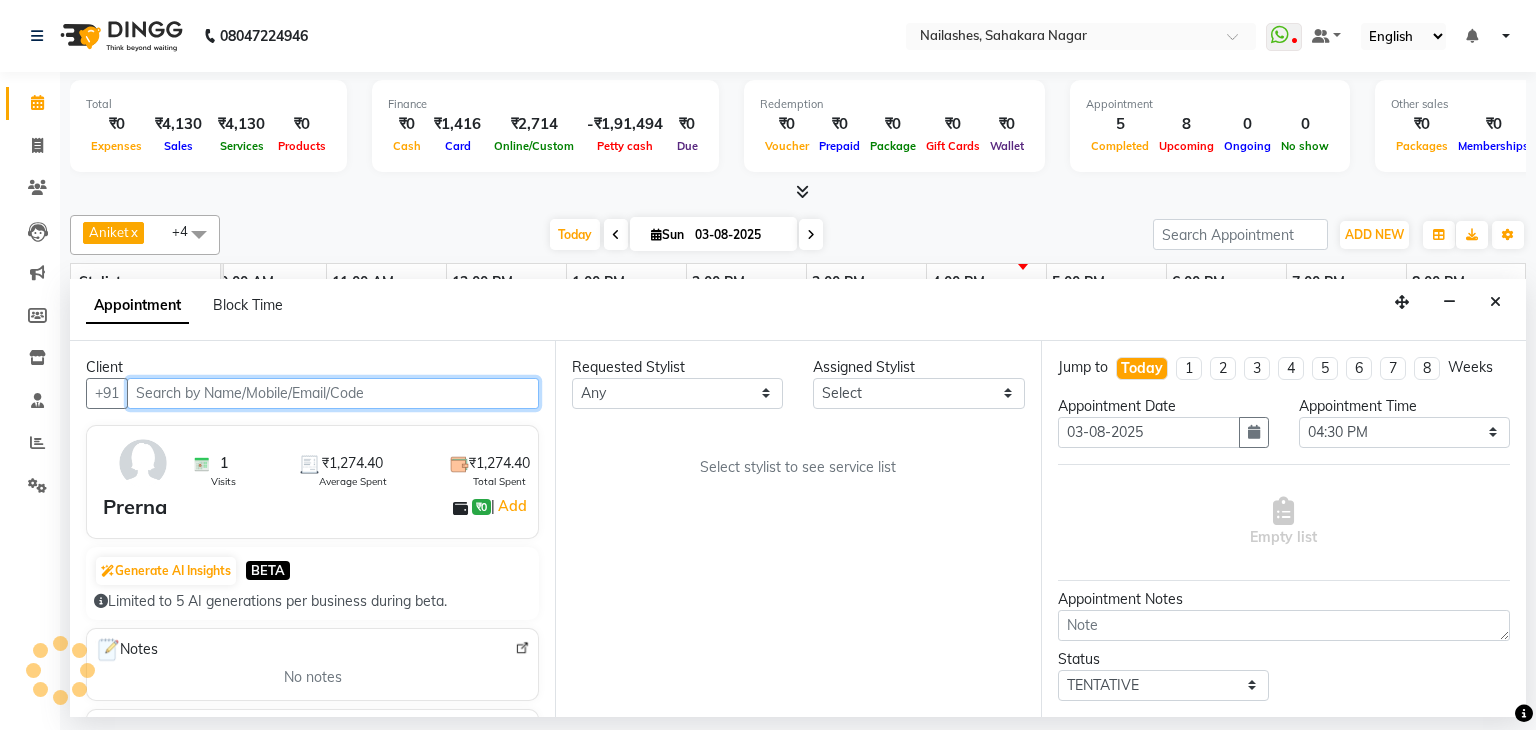 select on "54412" 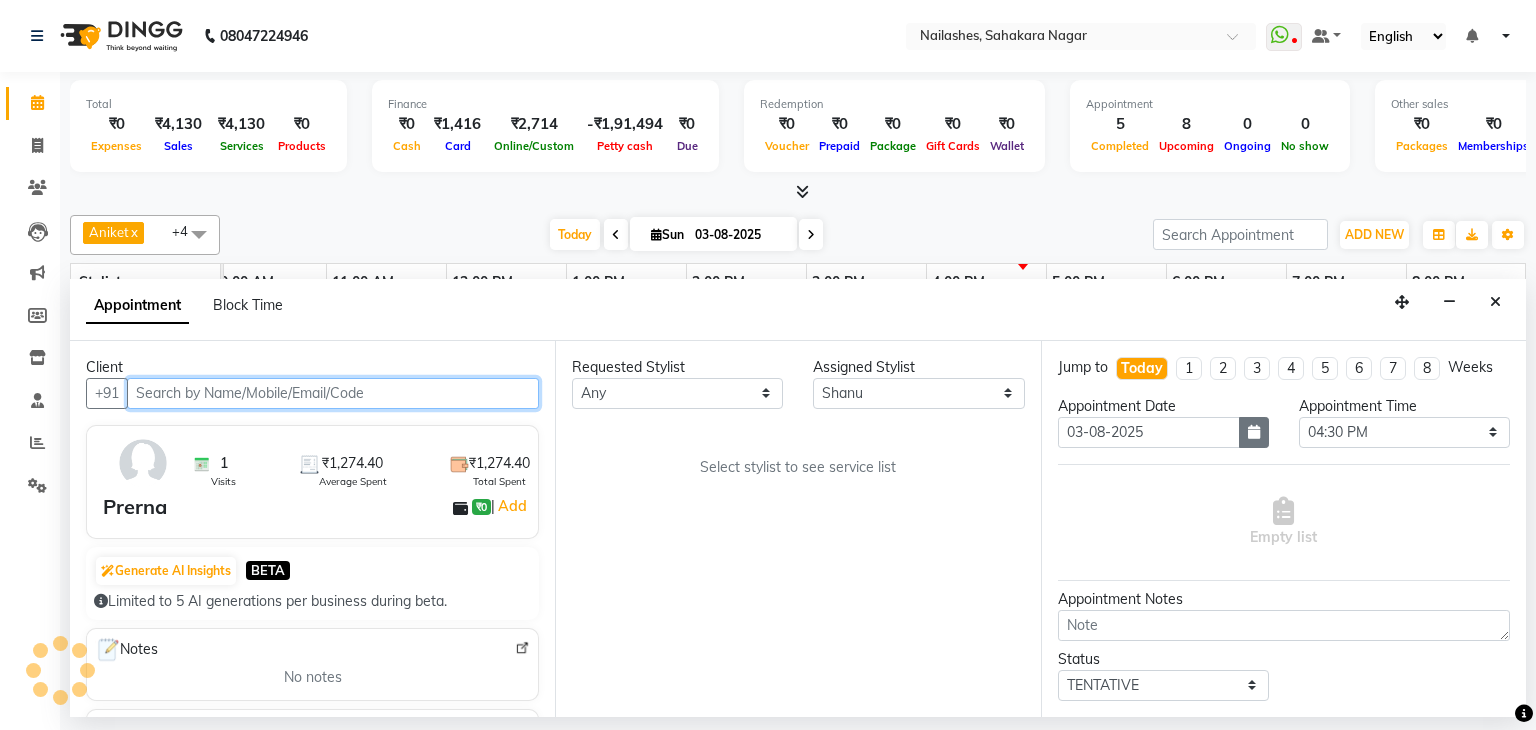 select on "3204" 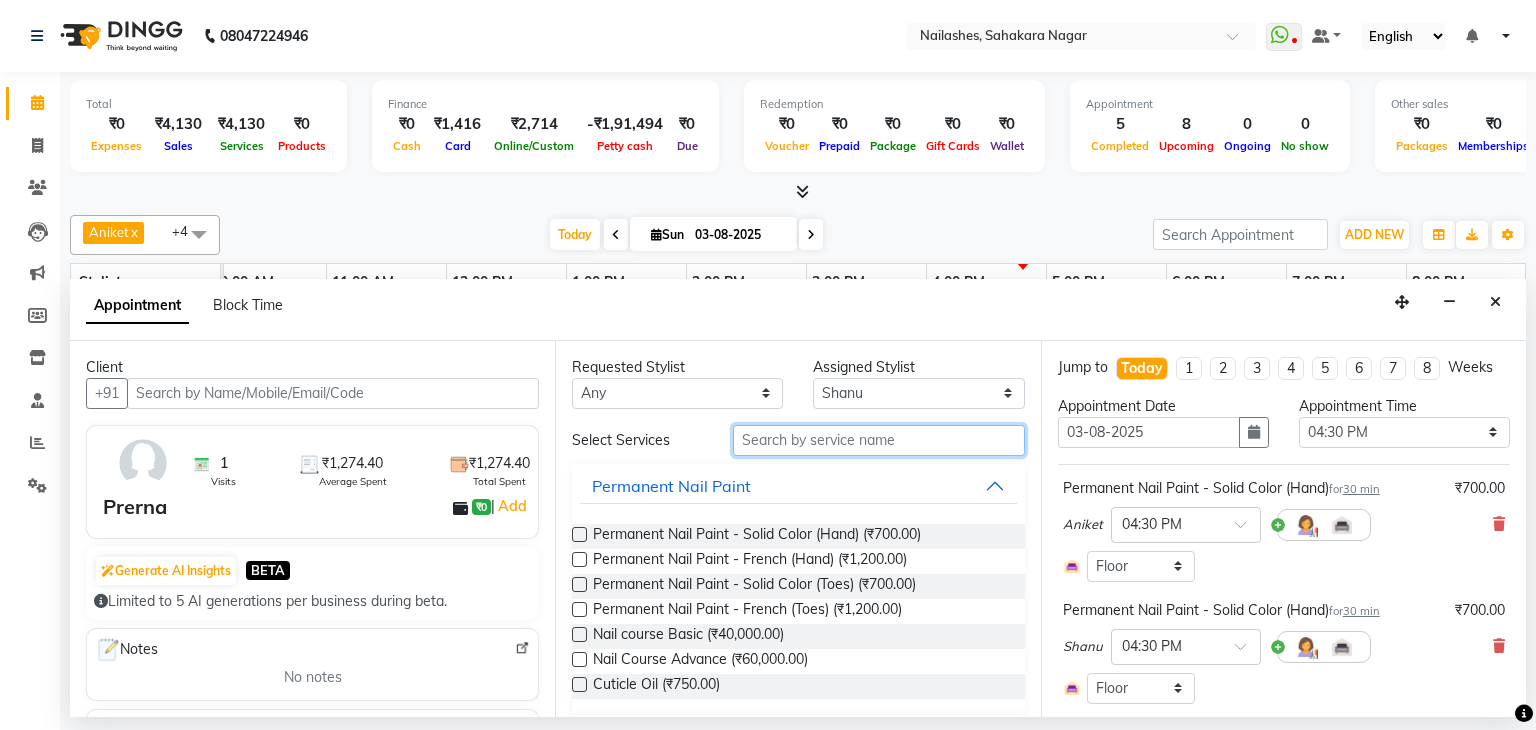 click at bounding box center (879, 440) 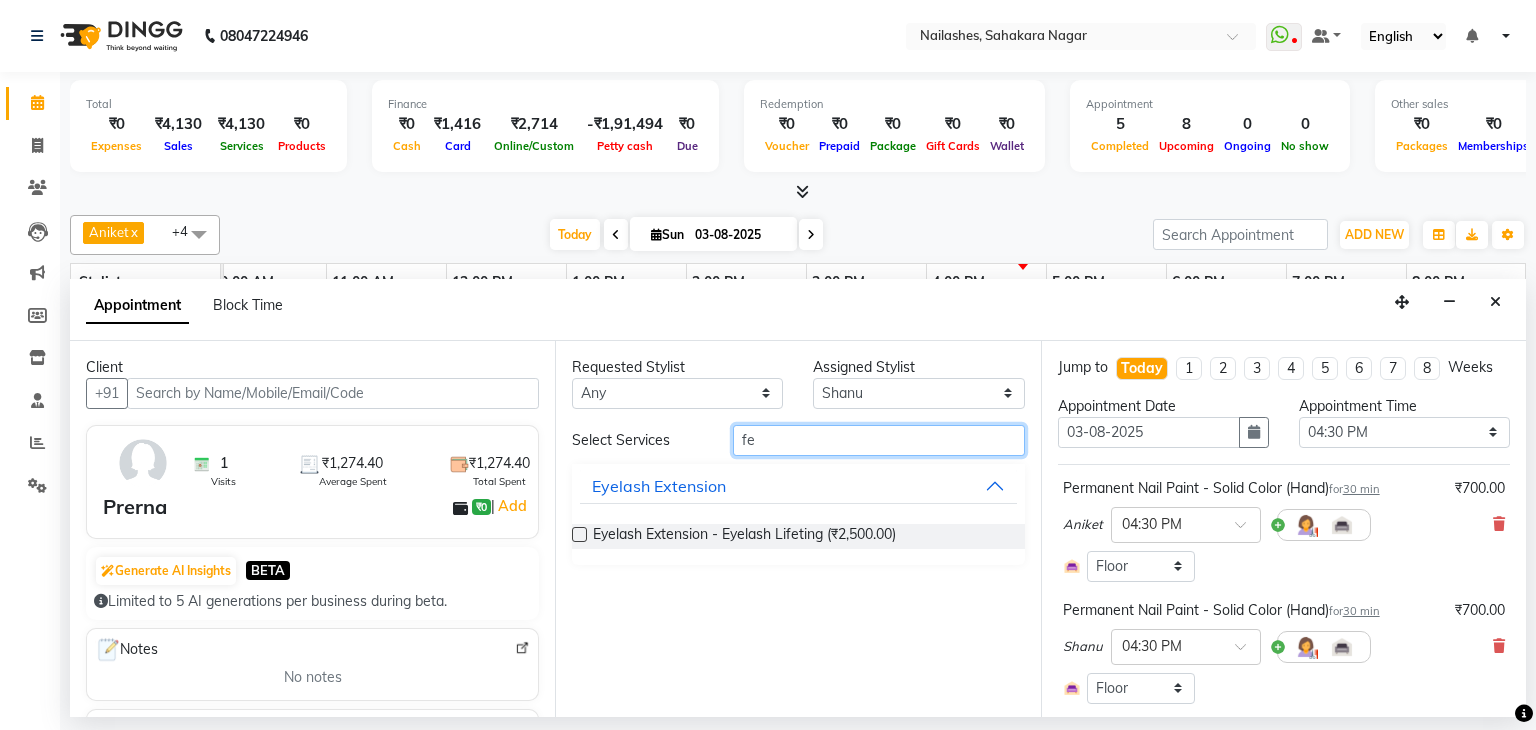 type on "f" 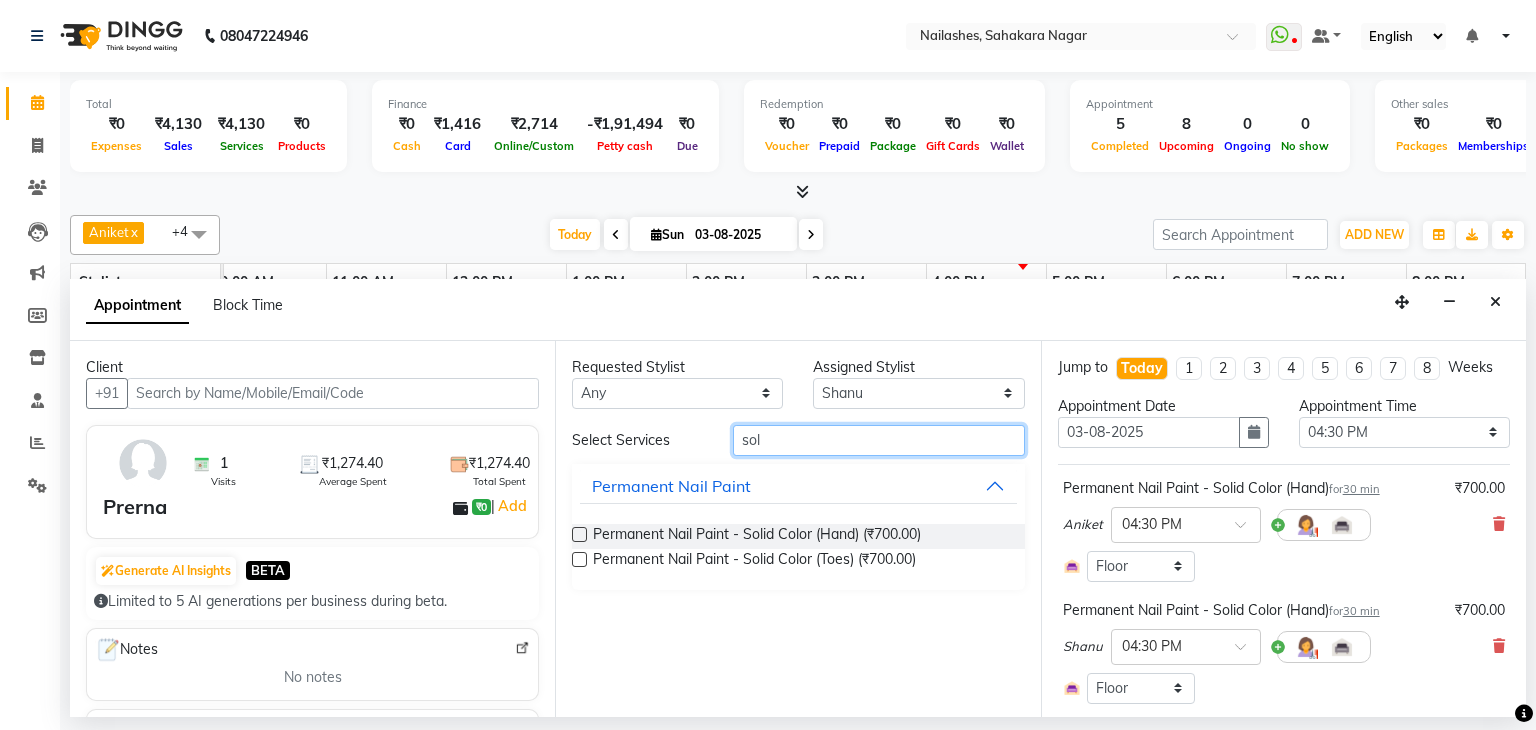 type on "sol" 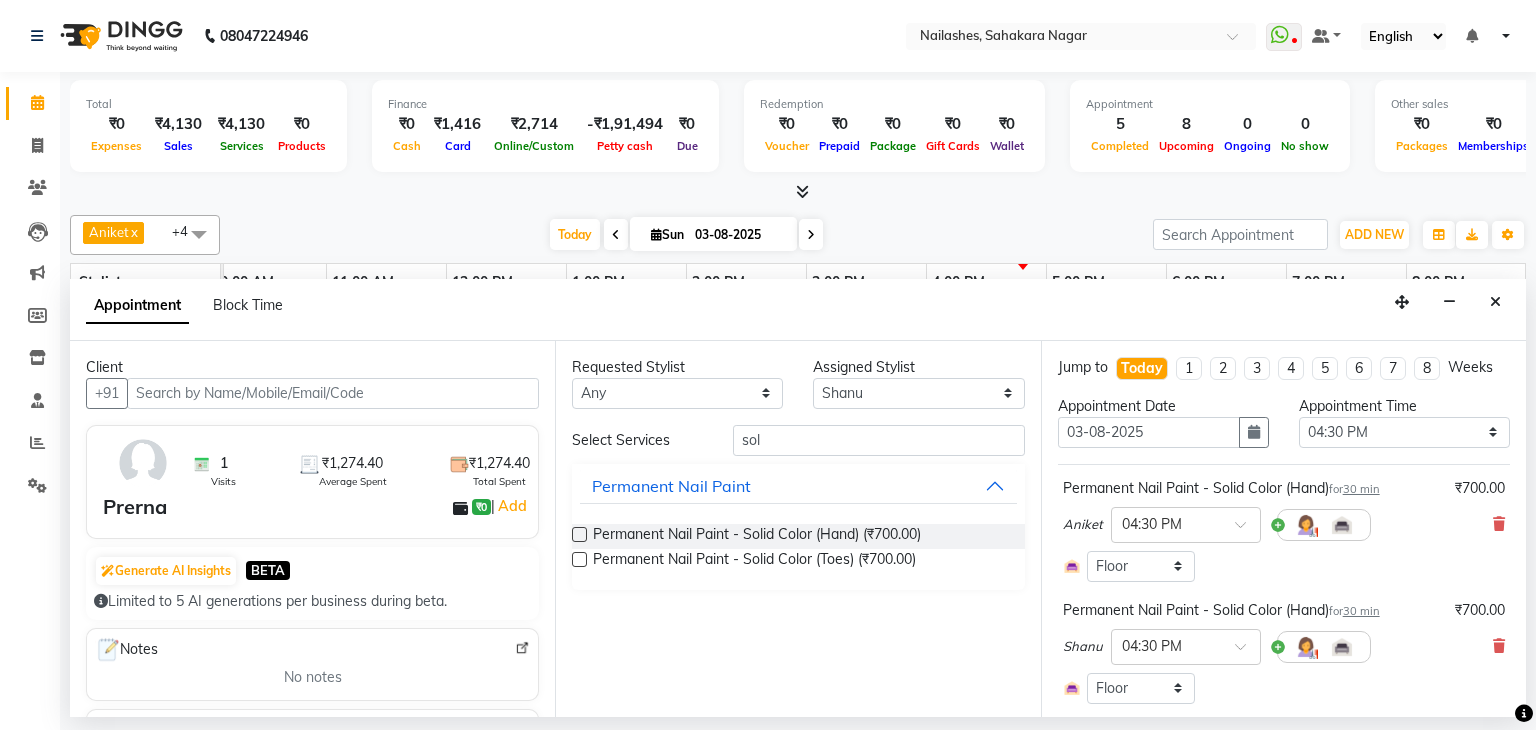 click at bounding box center [579, 559] 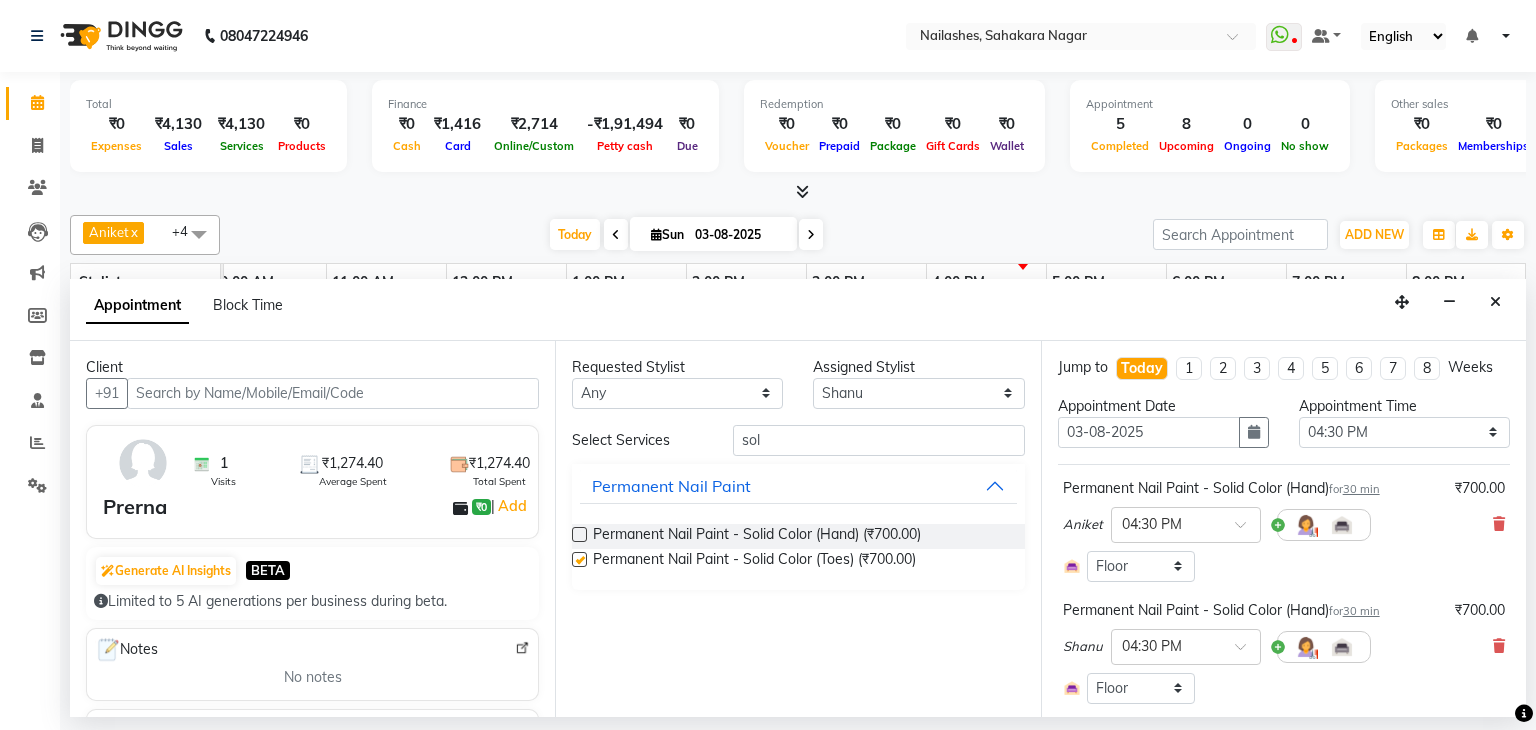 checkbox on "false" 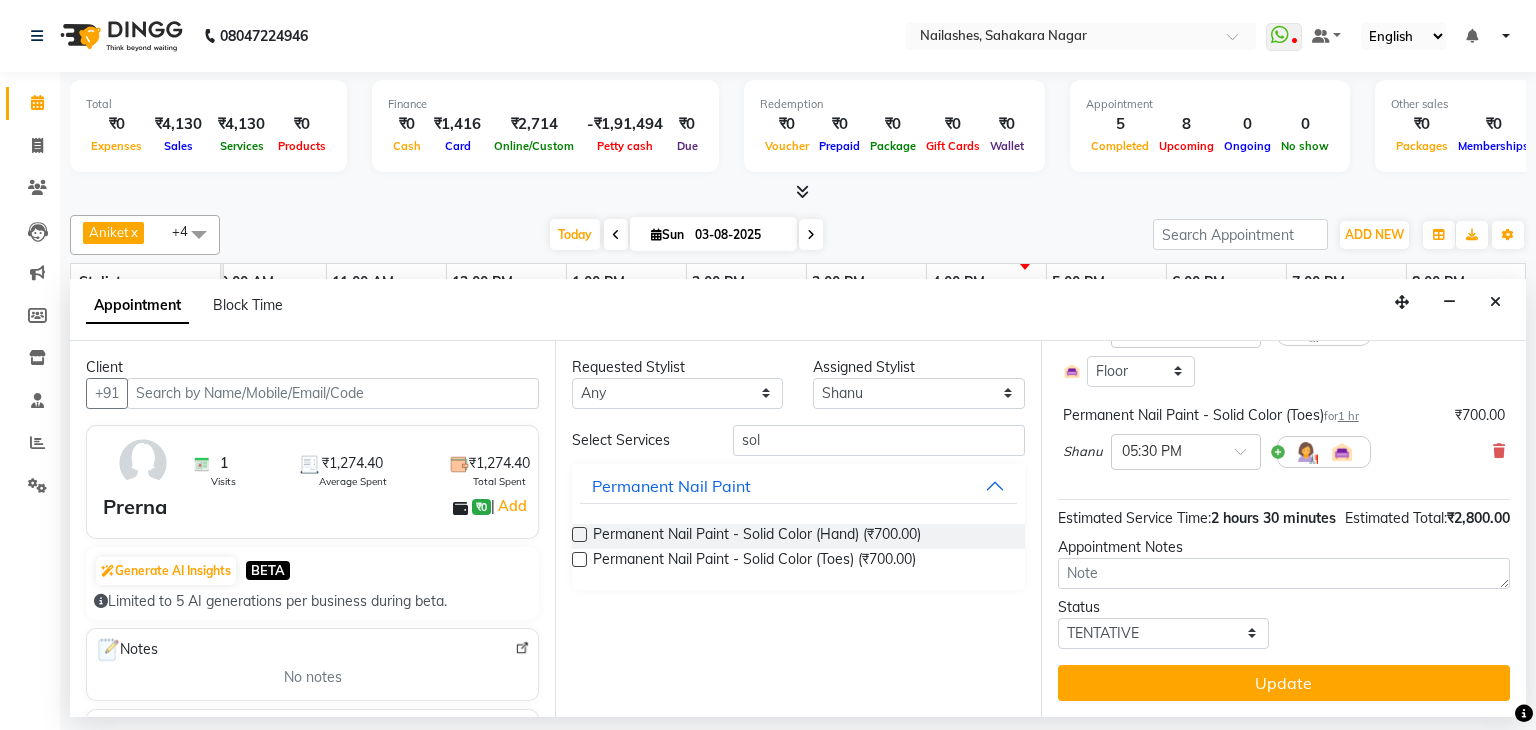 scroll, scrollTop: 459, scrollLeft: 0, axis: vertical 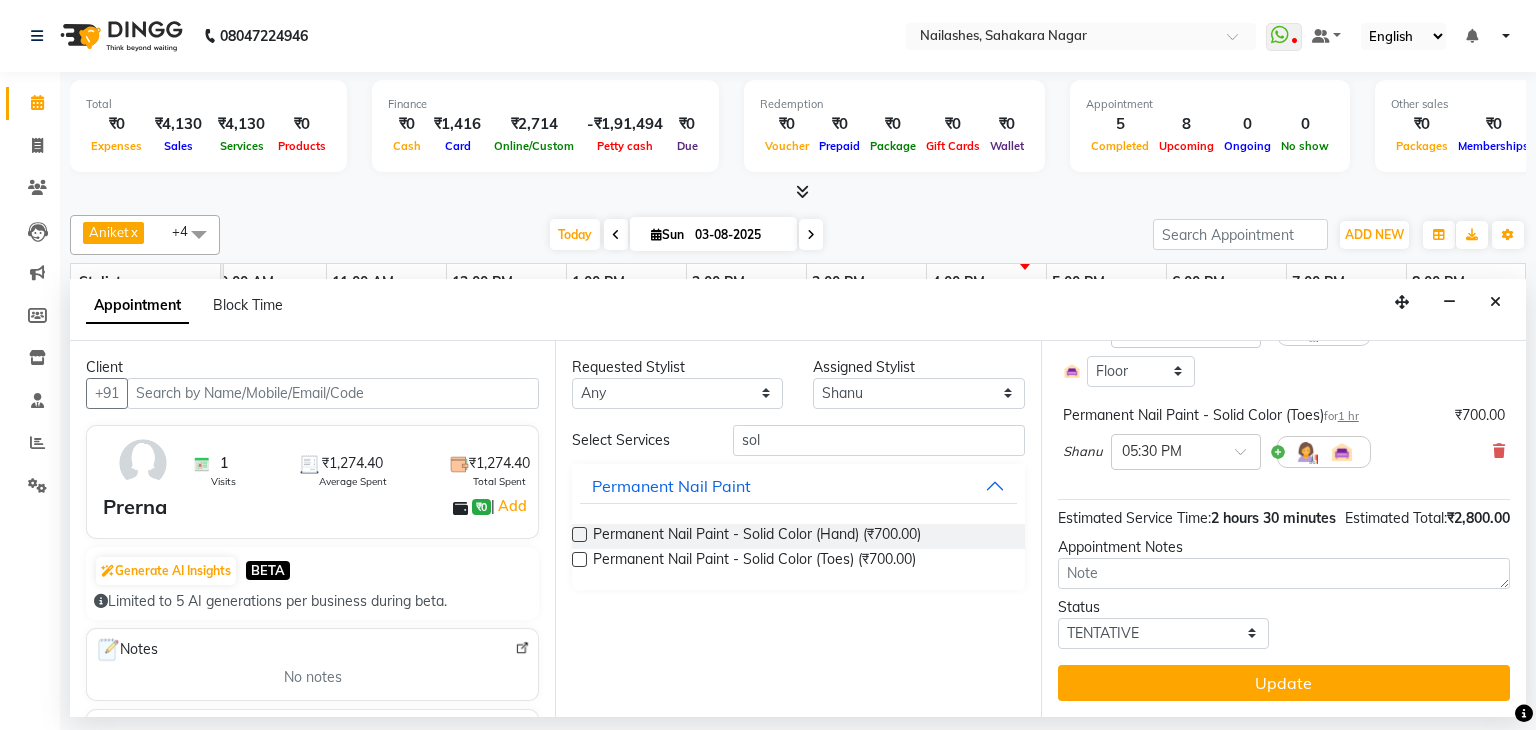 click on "Update" at bounding box center (1284, 683) 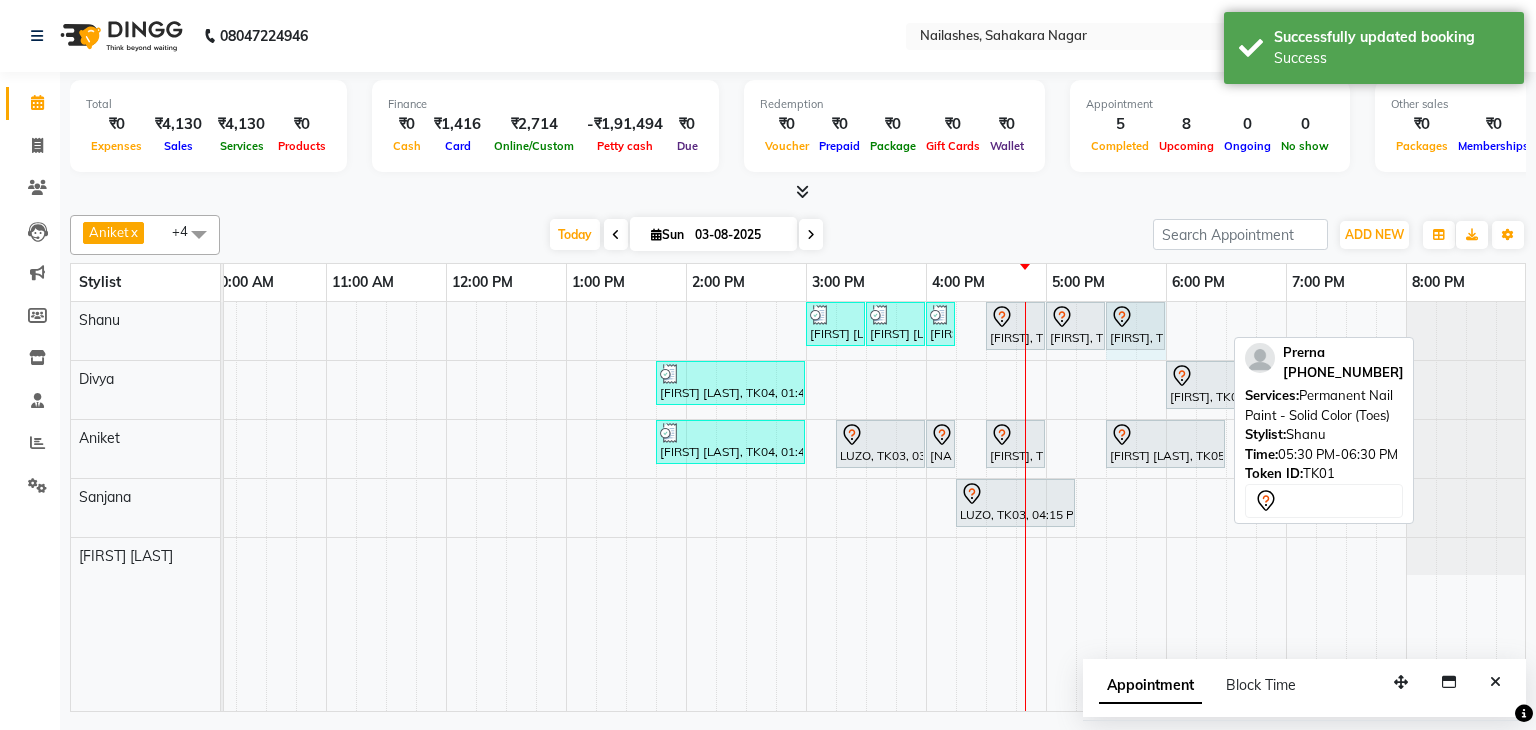 drag, startPoint x: 1221, startPoint y: 315, endPoint x: 1137, endPoint y: 320, distance: 84.14868 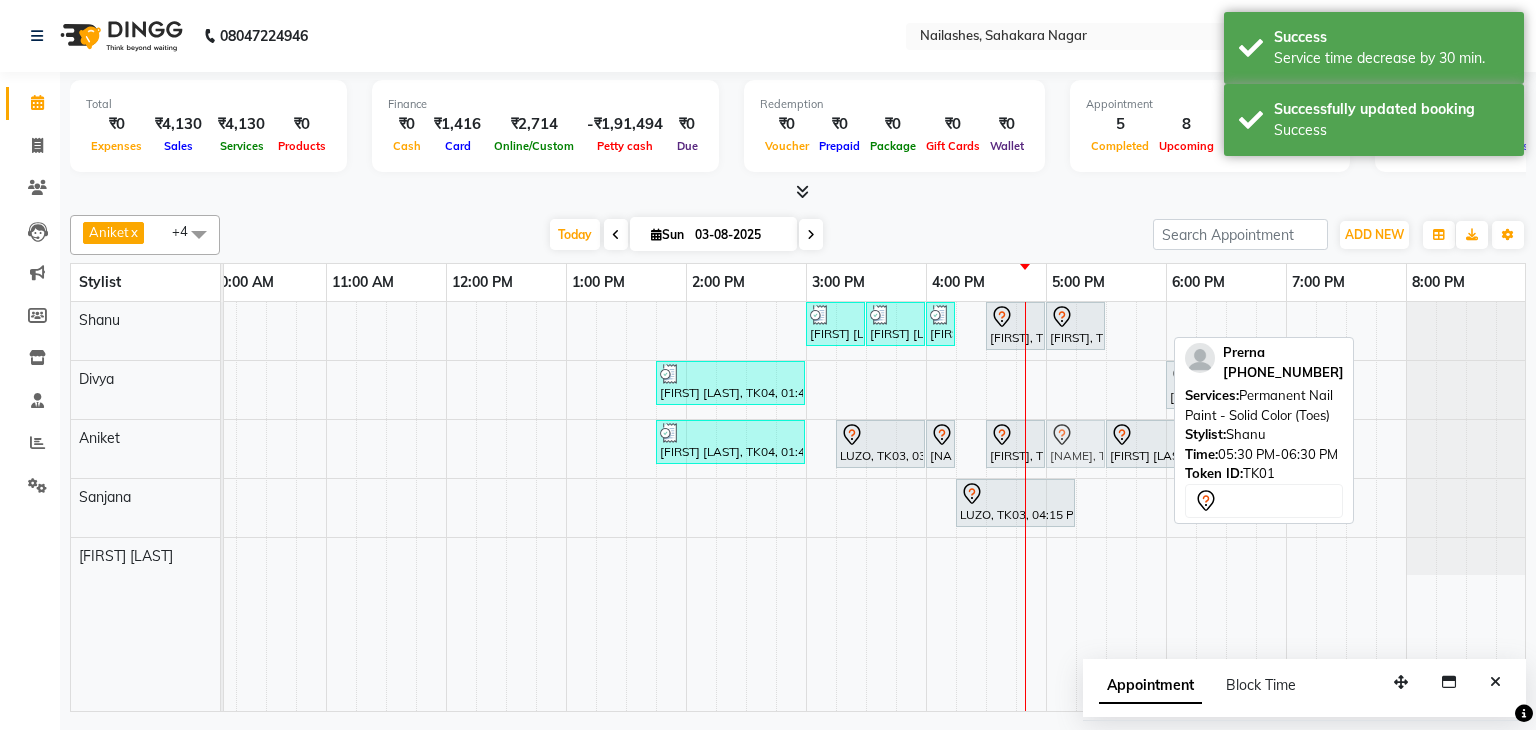 click on "[FIRST] [LAST], TK06, 03:00 PM-03:30 PM, Nail Art - Glitter Per Finger (Hand)     [FIRST] [LAST], TK06, 03:30 PM-04:00 PM, Permanent Nail Paint - Solid Color (Toes)     [FIRST] [LAST], TK06, 04:00 PM-04:15 PM, Gel polish removal             [FIRST], TK01, 04:30 PM-05:00 PM, Permanent Nail Paint - Solid Color (Hand)             [FIRST], TK01, 05:00 PM-05:30 PM, Permanent Nail Paint - Solid Color (Toes)             [FIRST], TK01, 05:30 PM-06:00 PM, Permanent Nail Paint - Solid Color (Toes)     [FIRST] [LAST], TK04, 01:45 PM-03:00 PM, Café H&F Pedicure             [FIRST], TK02, 06:00 PM-06:45 PM, Café H&F Pedicure     [FIRST] [LAST], TK04, 01:45 PM-03:00 PM, Café H&F Pedicure             [FIRST], TK03, 03:15 PM-04:00 PM, Refills - Acylic (Hand)             [FIRST], TK03, 04:00 PM-04:15 PM, Nail Extension - Acrylic (Hand)             [FIRST], TK01, 04:30 PM-05:00 PM, Permanent Nail Paint - Solid Color (Hand)             [FIRST] [LAST], TK05, 05:30 PM-06:30 PM, Nail Extension - Acrylic (Hand)" at bounding box center (746, 438) 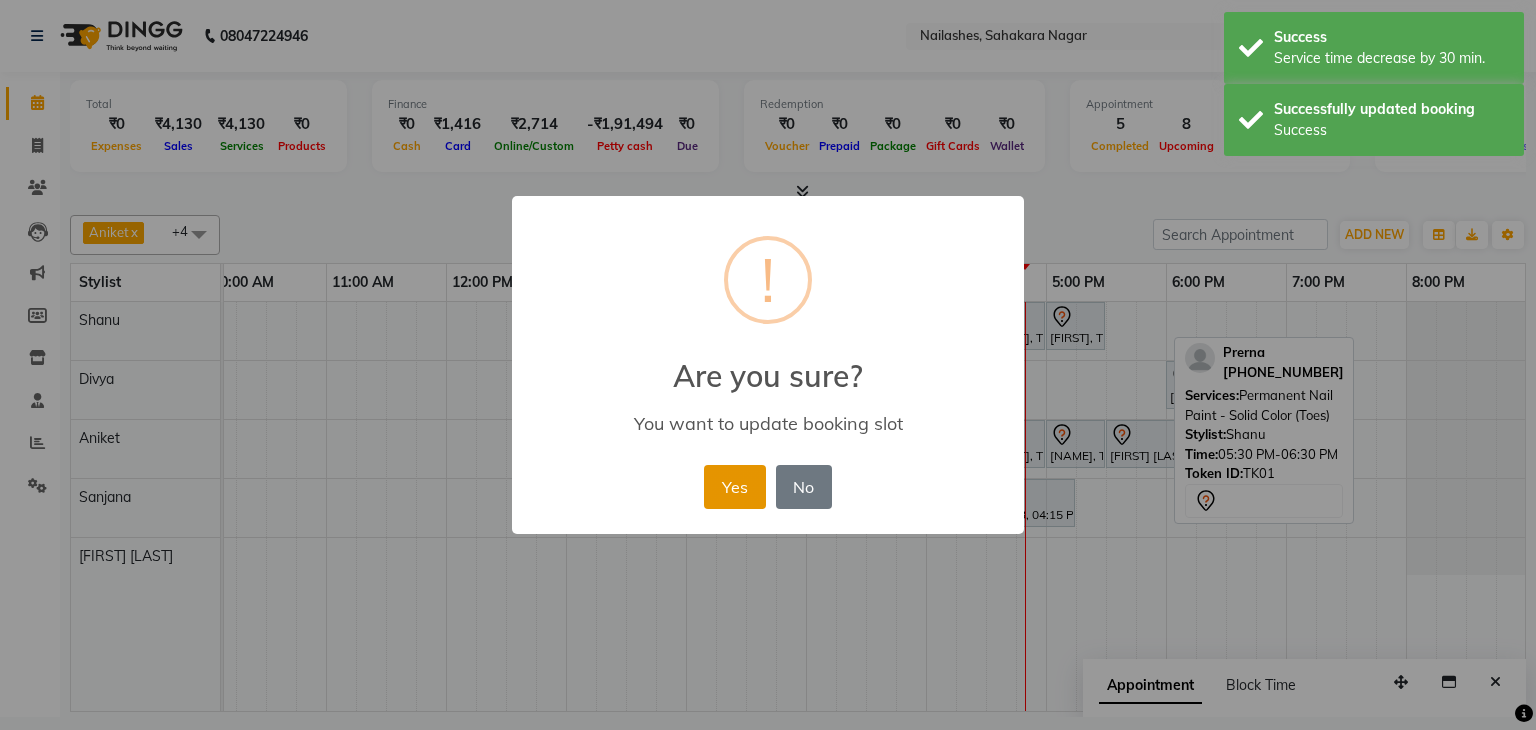 click on "Yes" at bounding box center (734, 487) 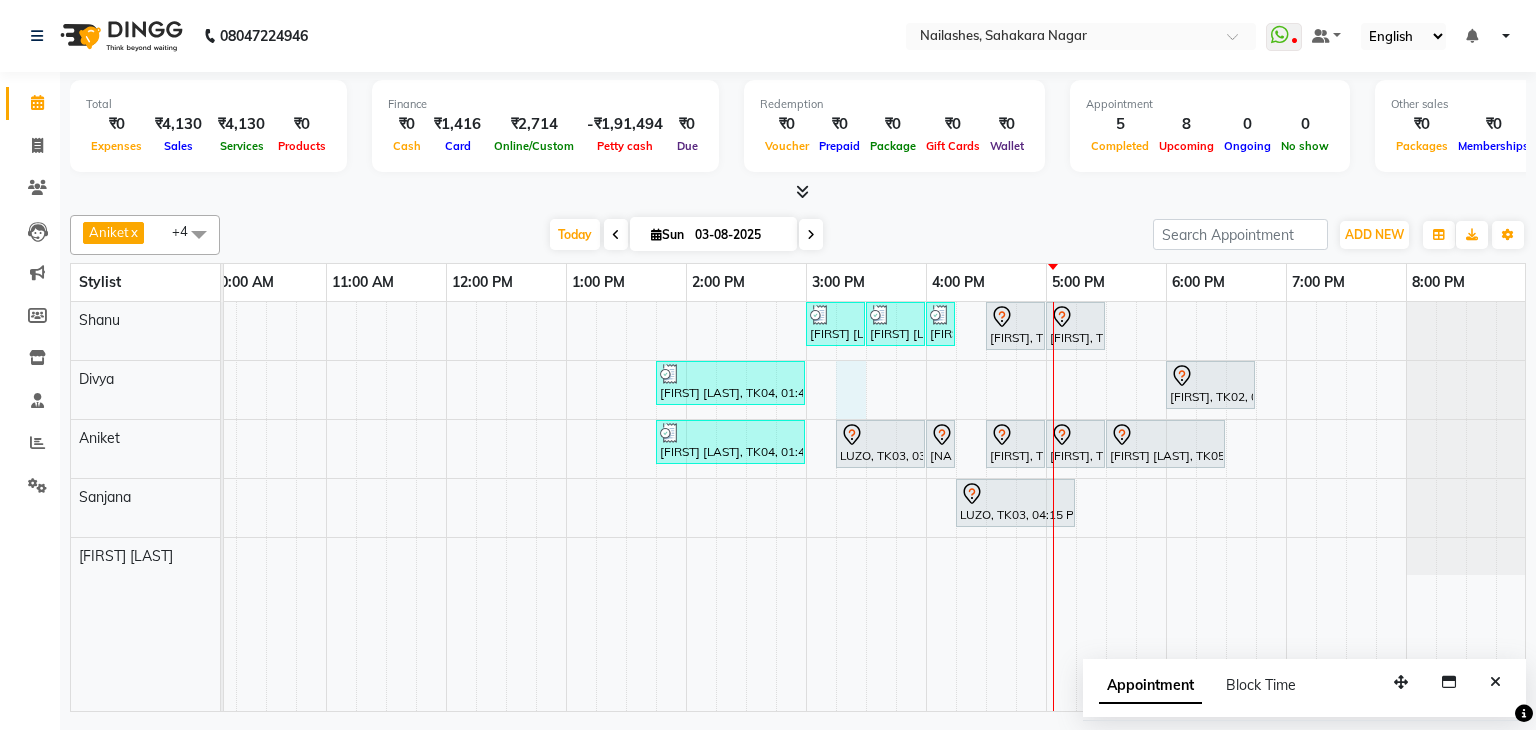 click on "[FIRST] [LAST], TK06, 03:00 PM-03:30 PM, Nail Art - Glitter Per Finger (Hand)     [FIRST] [LAST], TK06, 03:30 PM-04:00 PM, Permanent Nail Paint - Solid Color (Toes)     [FIRST] [LAST], TK06, 04:00 PM-04:15 PM, Gel polish removal             [FIRST], TK01, 04:30 PM-05:00 PM, Permanent Nail Paint - Solid Color (Hand)             [FIRST], TK01, 05:00 PM-05:30 PM, Permanent Nail Paint - Solid Color (Toes)     [FIRST] [LAST], TK04, 01:45 PM-03:00 PM, Café H&F Pedicure             [FIRST], TK02, 06:00 PM-06:45 PM, Café H&F Pedicure     [FIRST] [LAST], TK04, 01:45 PM-03:00 PM, Café H&F Pedicure             LUZO, TK03, 03:15 PM-04:00 PM, Refills - Acylic (Hand)             LUZO, TK03, 04:00 PM-04:15 PM, Nail Extension - Acrylic (Hand)             [FIRST], TK01, 04:30 PM-05:00 PM, Permanent Nail Paint - Solid Color (Hand)             [FIRST], TK01, 05:00 PM-05:30 PM, Permanent Nail Paint - Solid Color (Toes)     [FIRST] [LAST], TK05, 05:30 PM-06:30 PM, Nail Extension - Acrylic (Hand)" at bounding box center (746, 506) 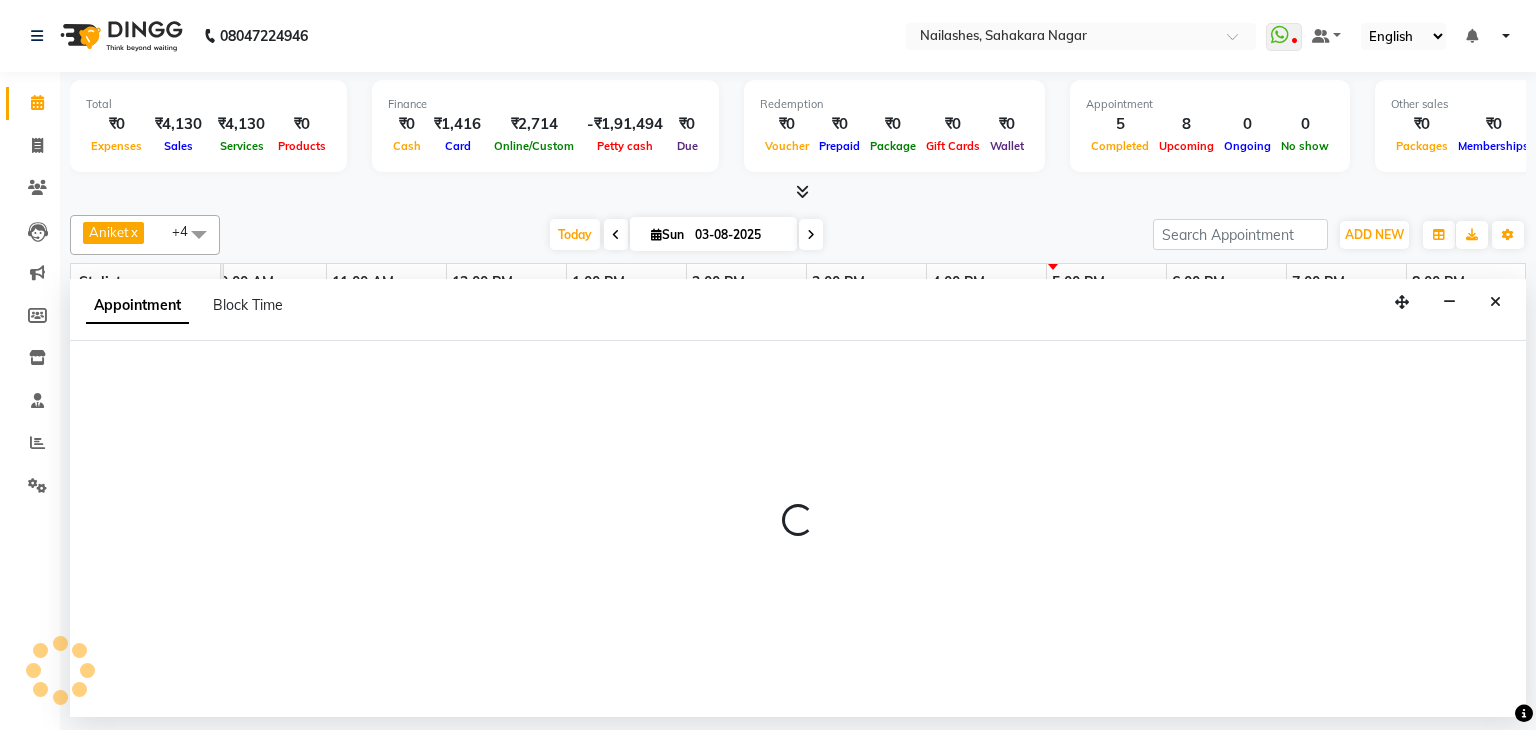 select on "72520" 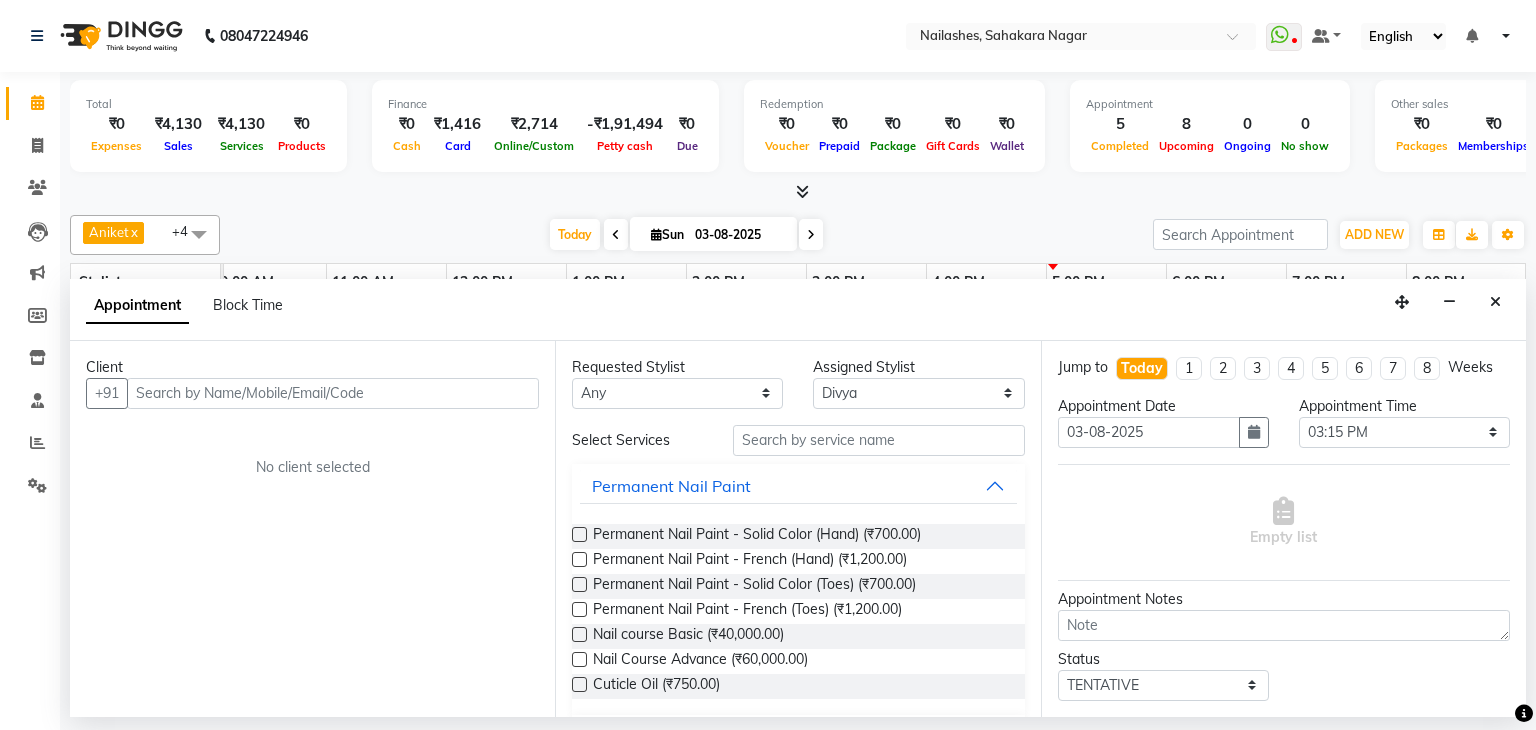 click at bounding box center (333, 393) 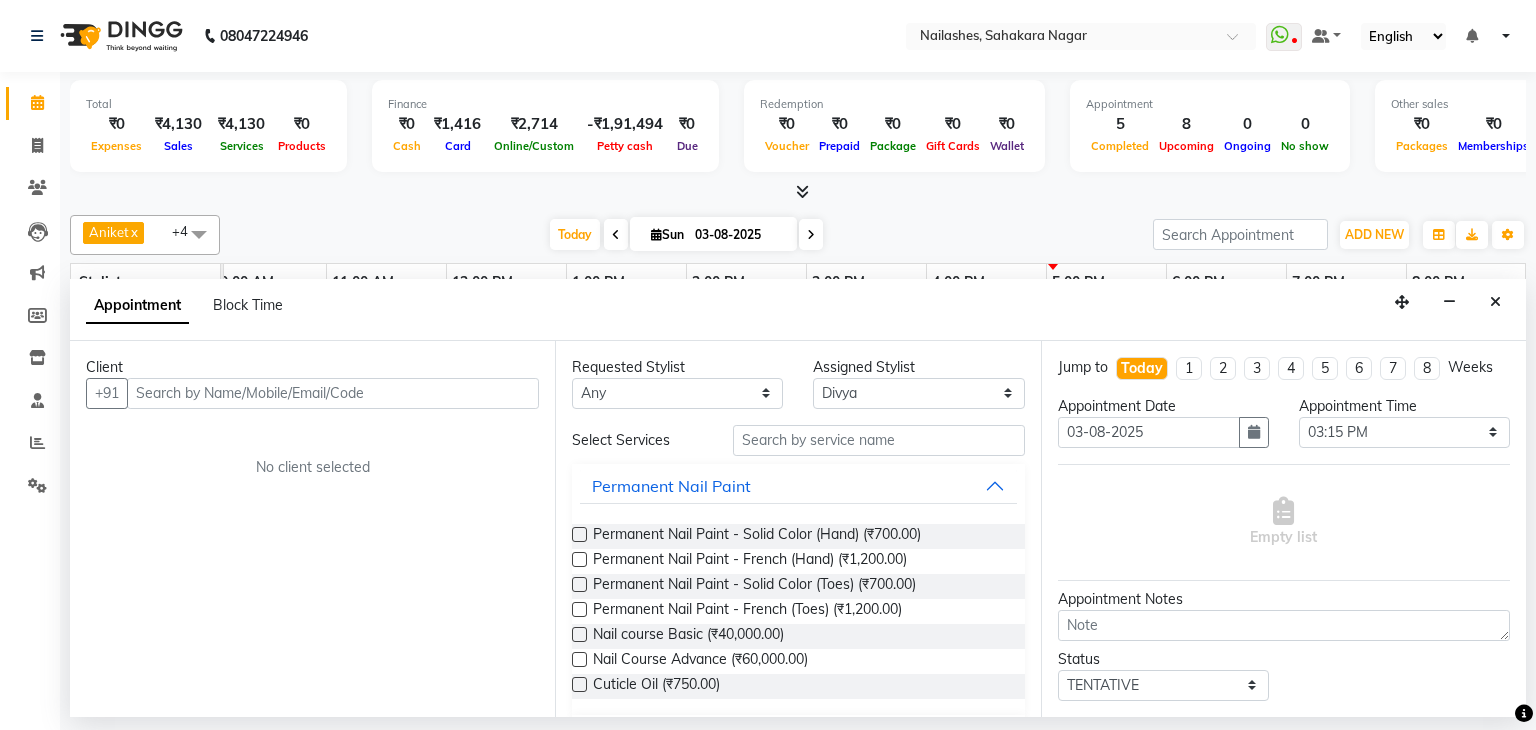 click at bounding box center (333, 393) 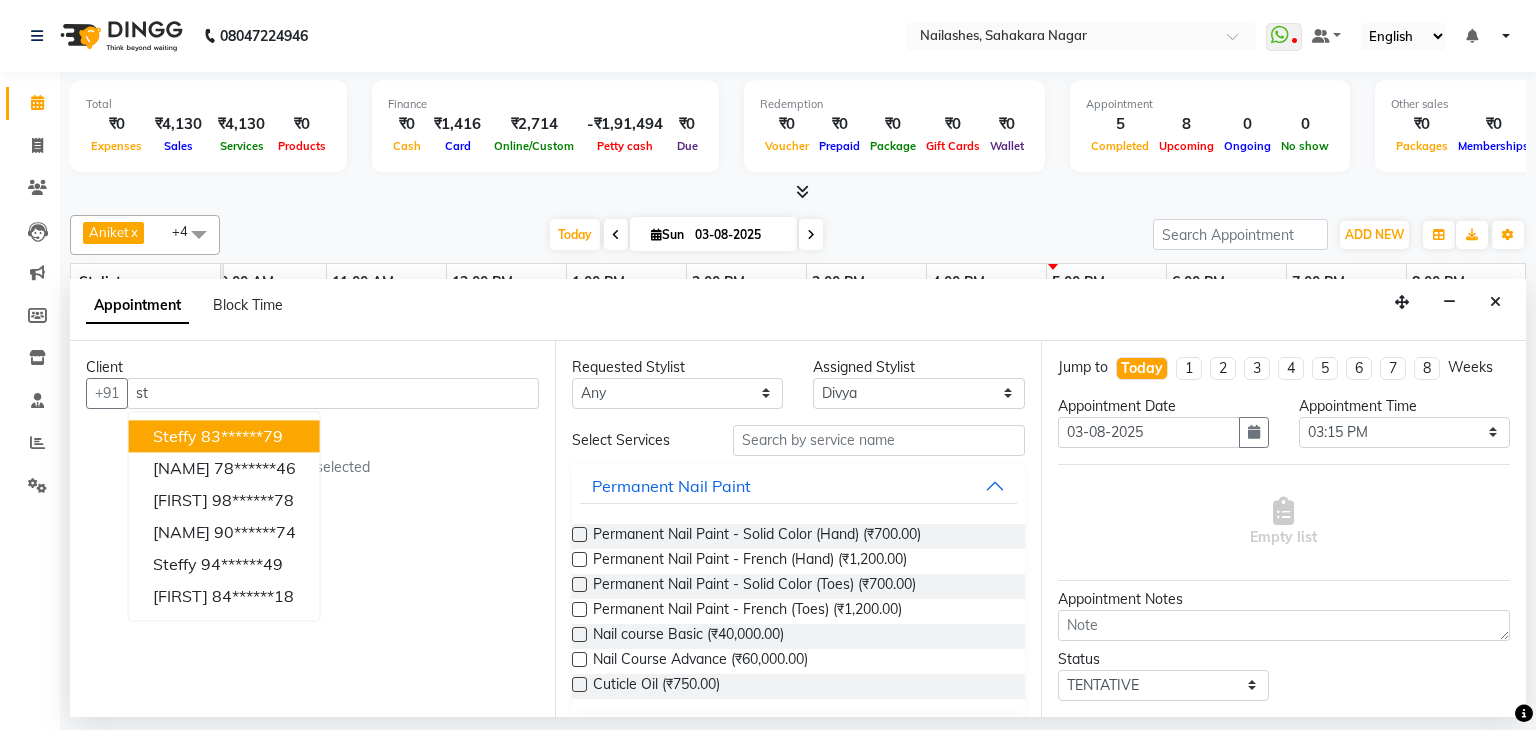 type on "s" 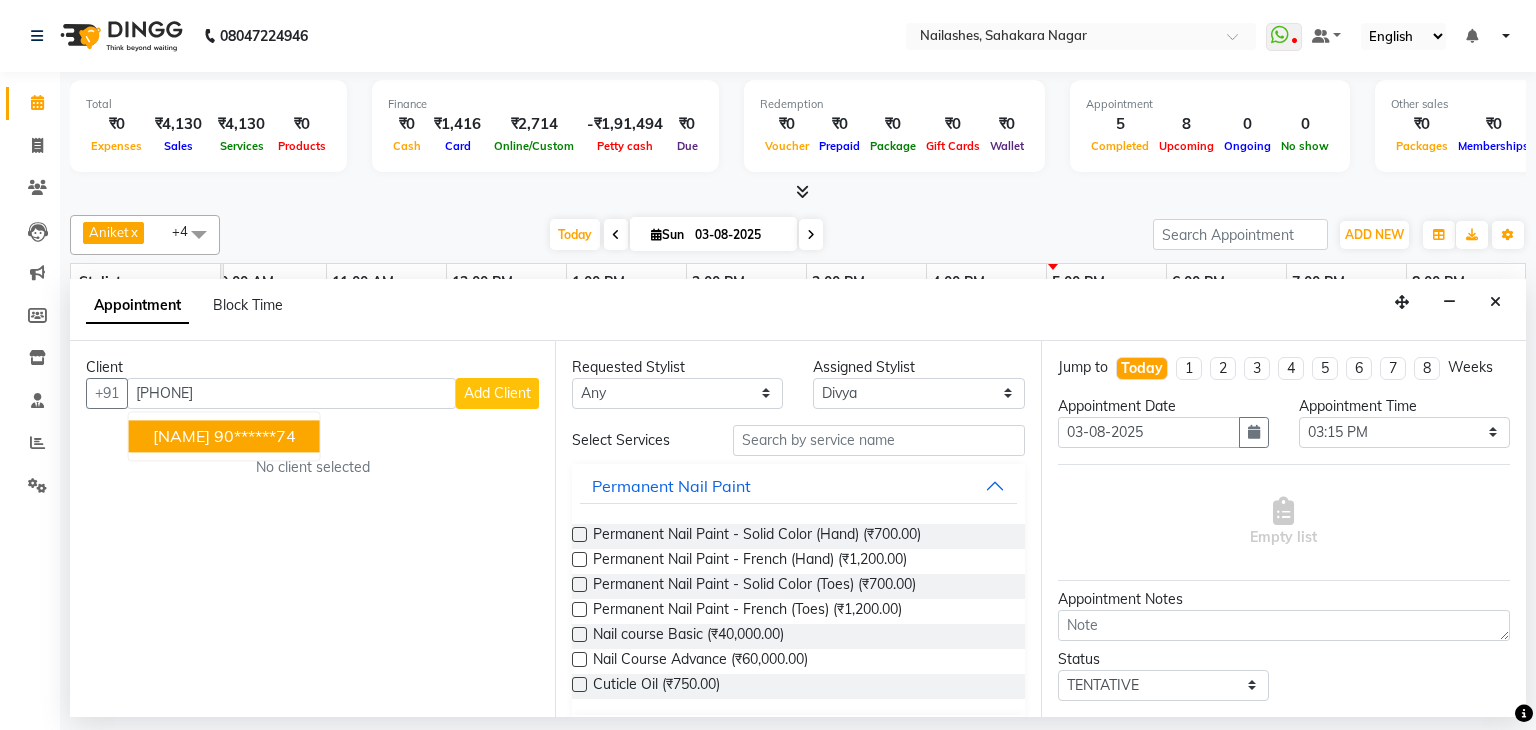 click on "90******74" at bounding box center (255, 436) 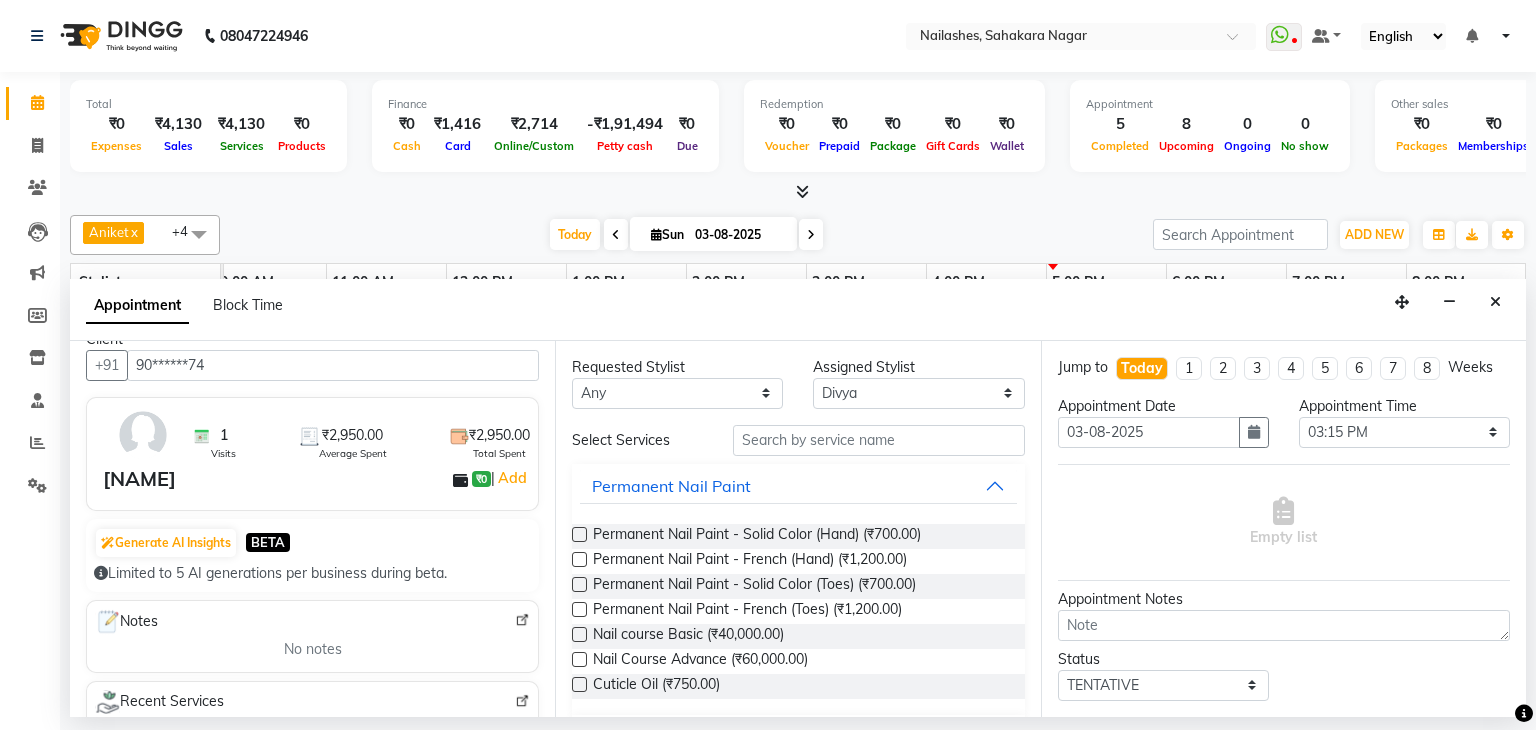 scroll, scrollTop: 0, scrollLeft: 0, axis: both 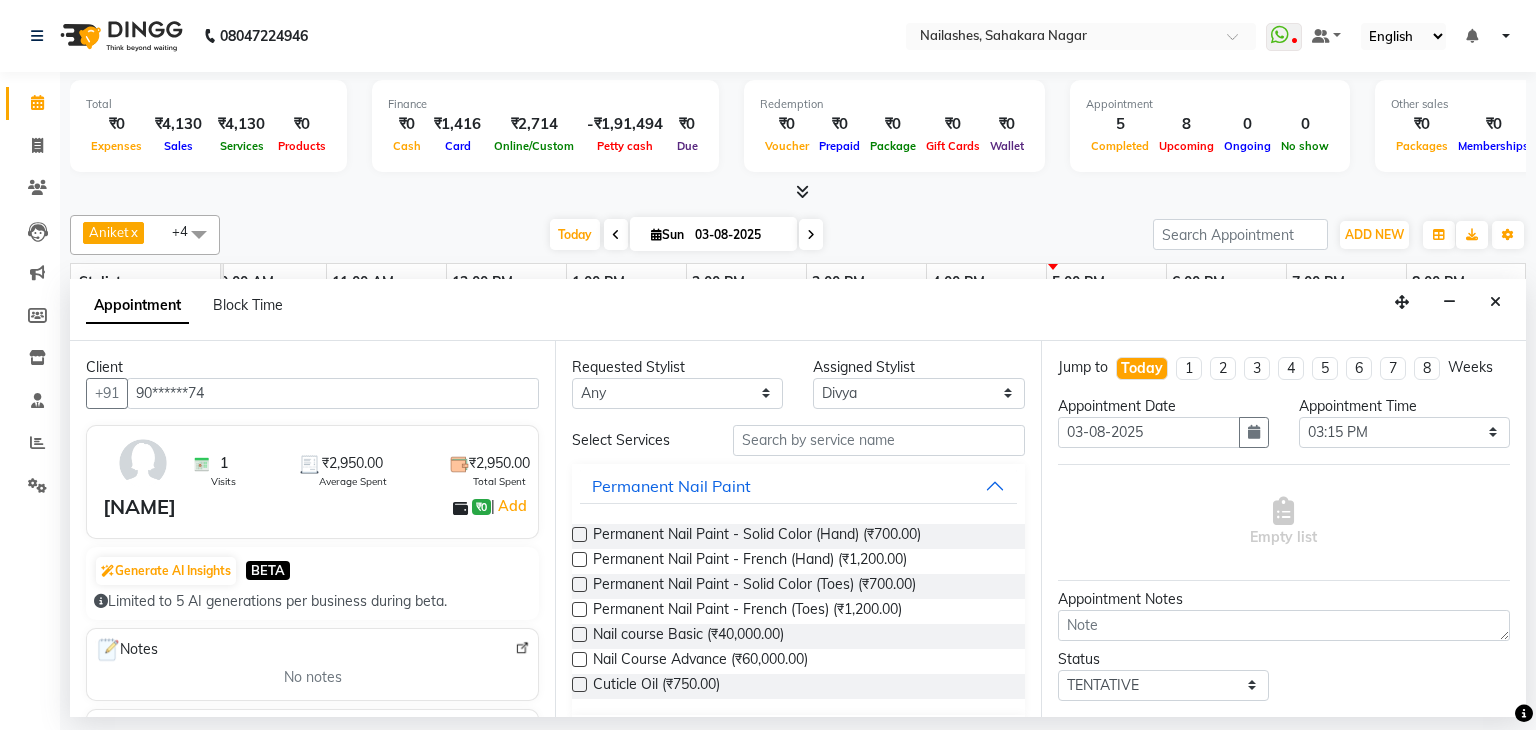 type on "90******74" 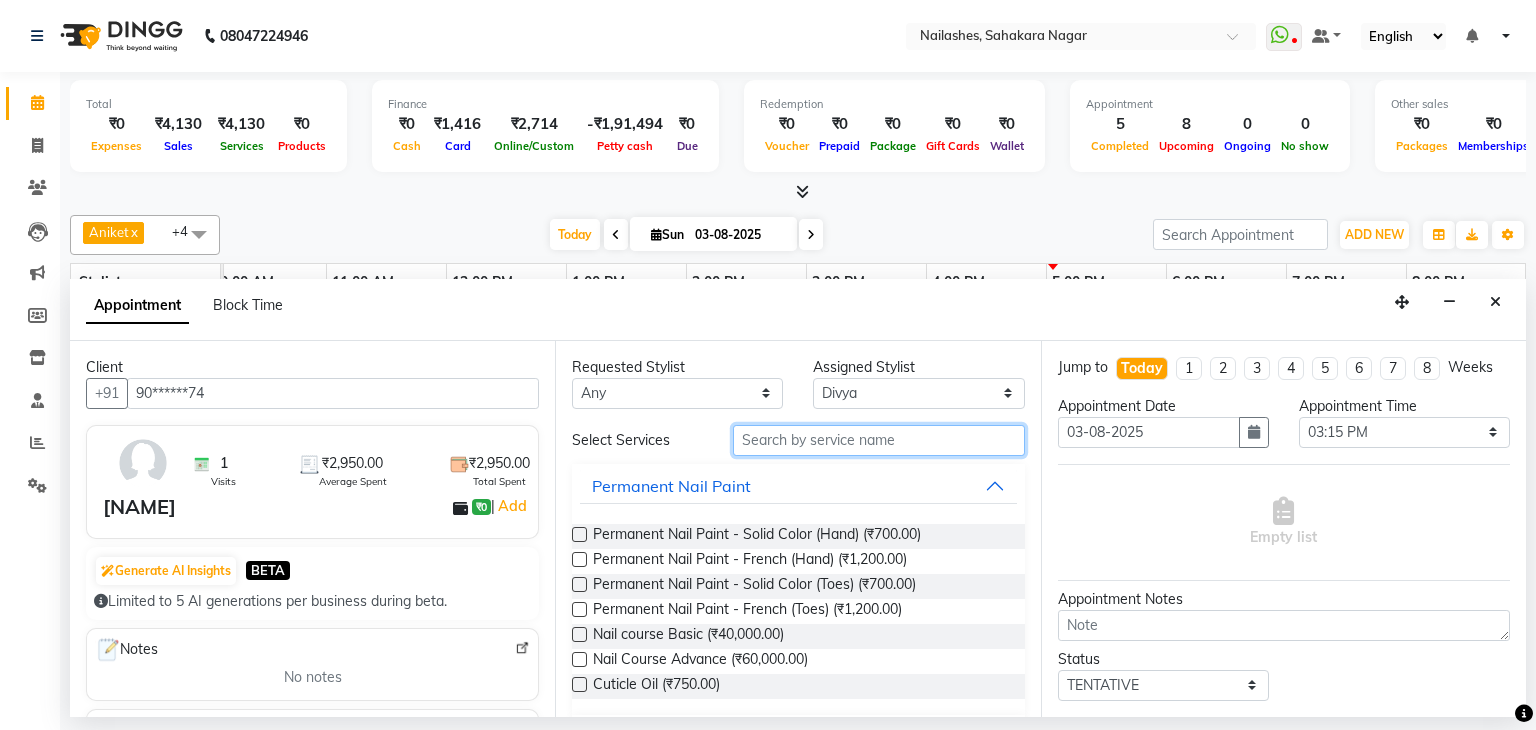 click at bounding box center (879, 440) 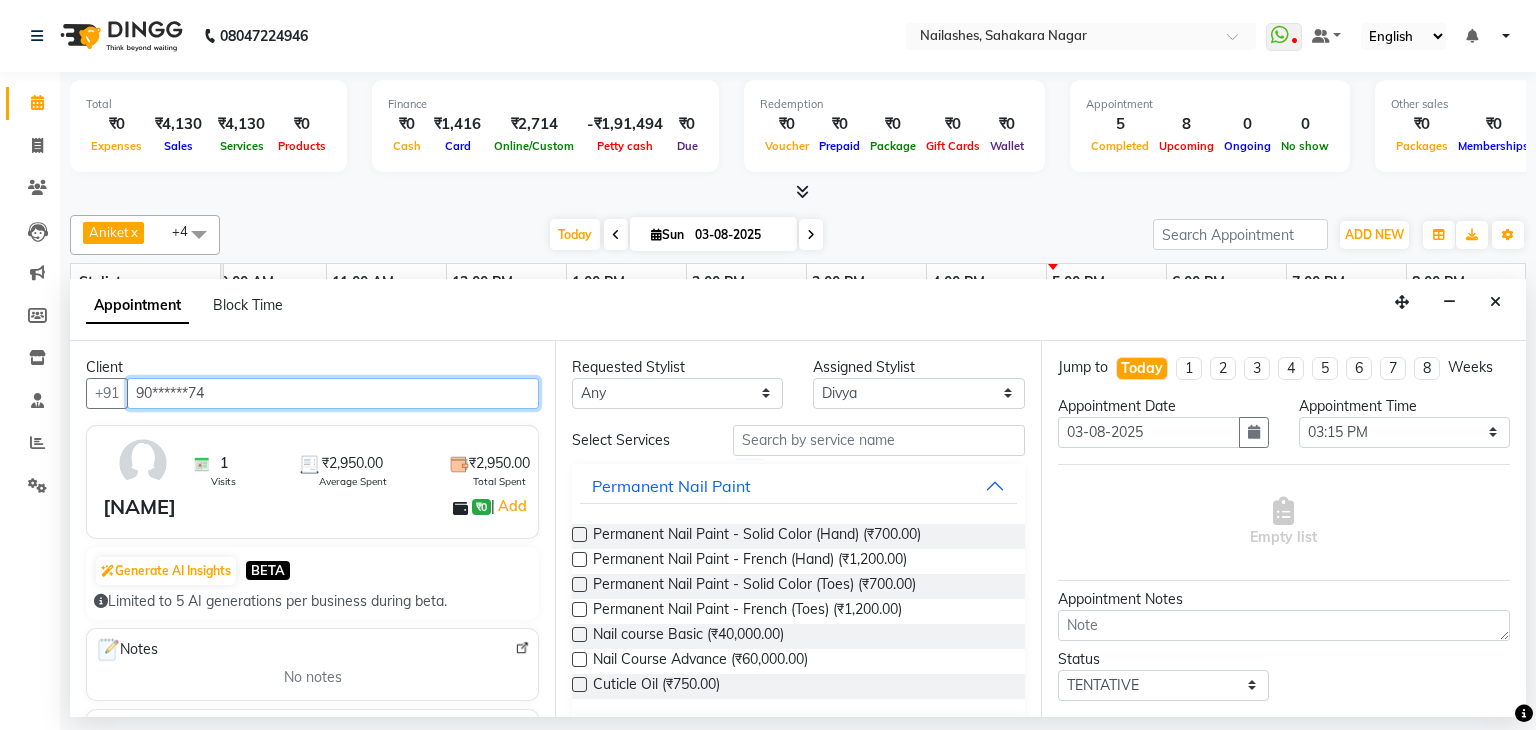 click on "90******74" at bounding box center [333, 393] 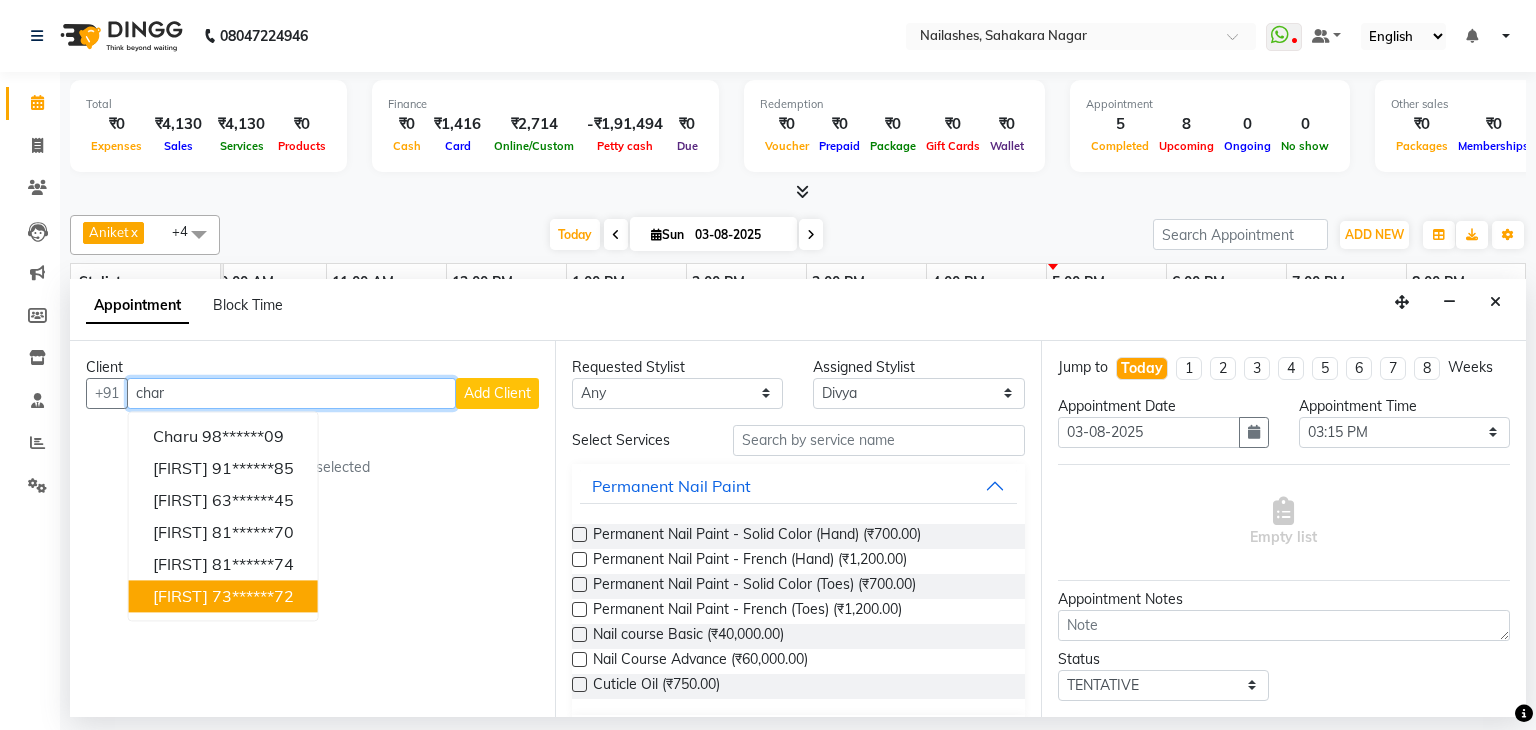 click on "73******72" at bounding box center (253, 596) 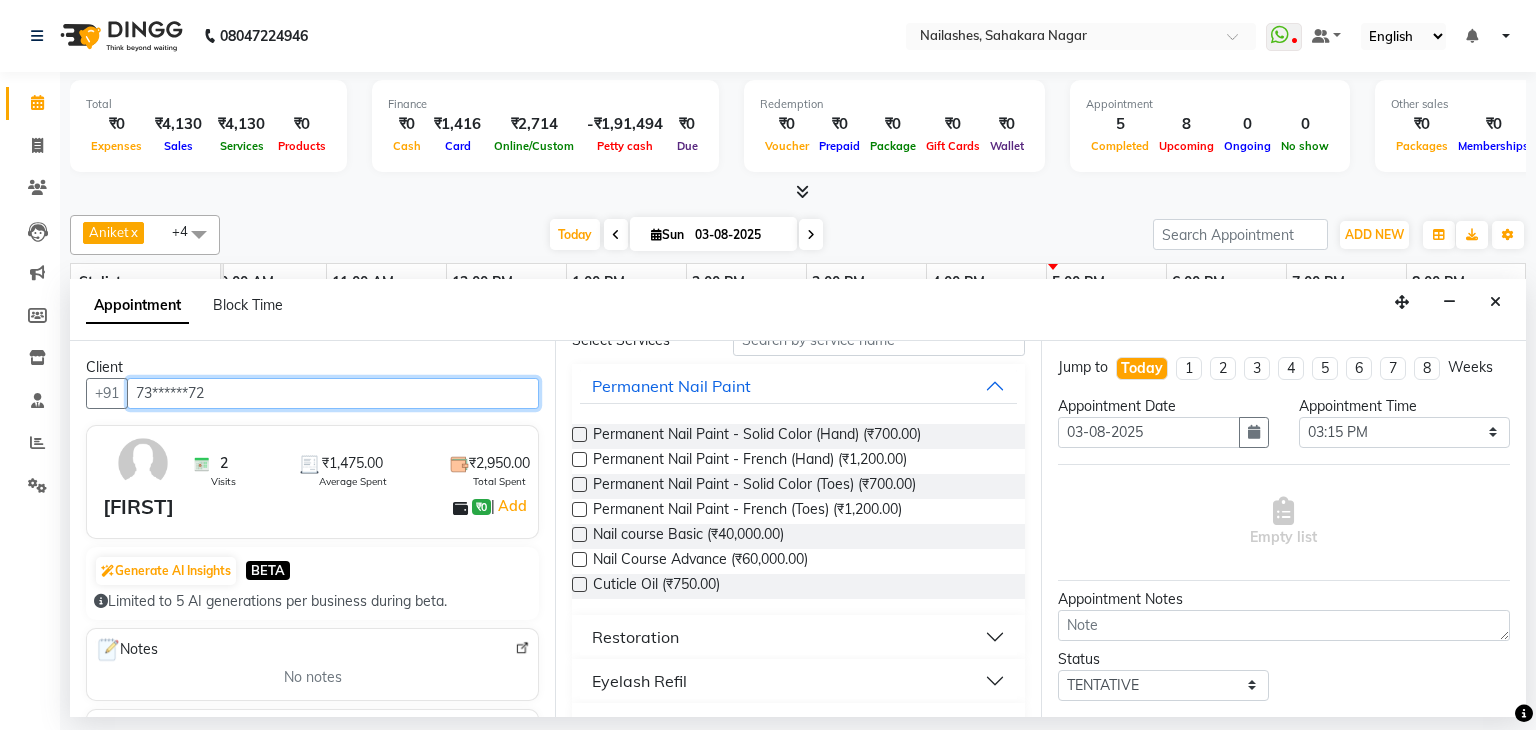 scroll, scrollTop: 0, scrollLeft: 0, axis: both 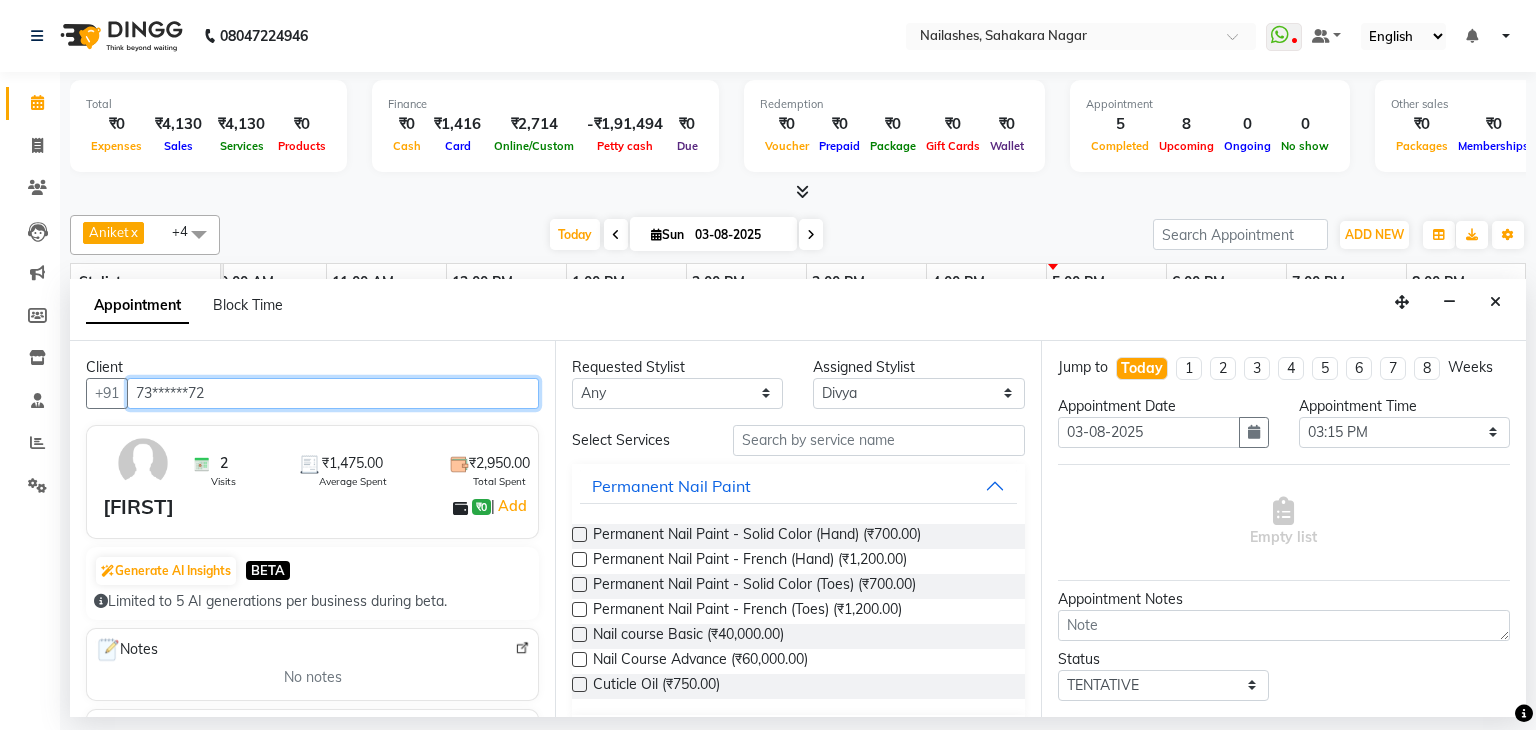 type on "73******72" 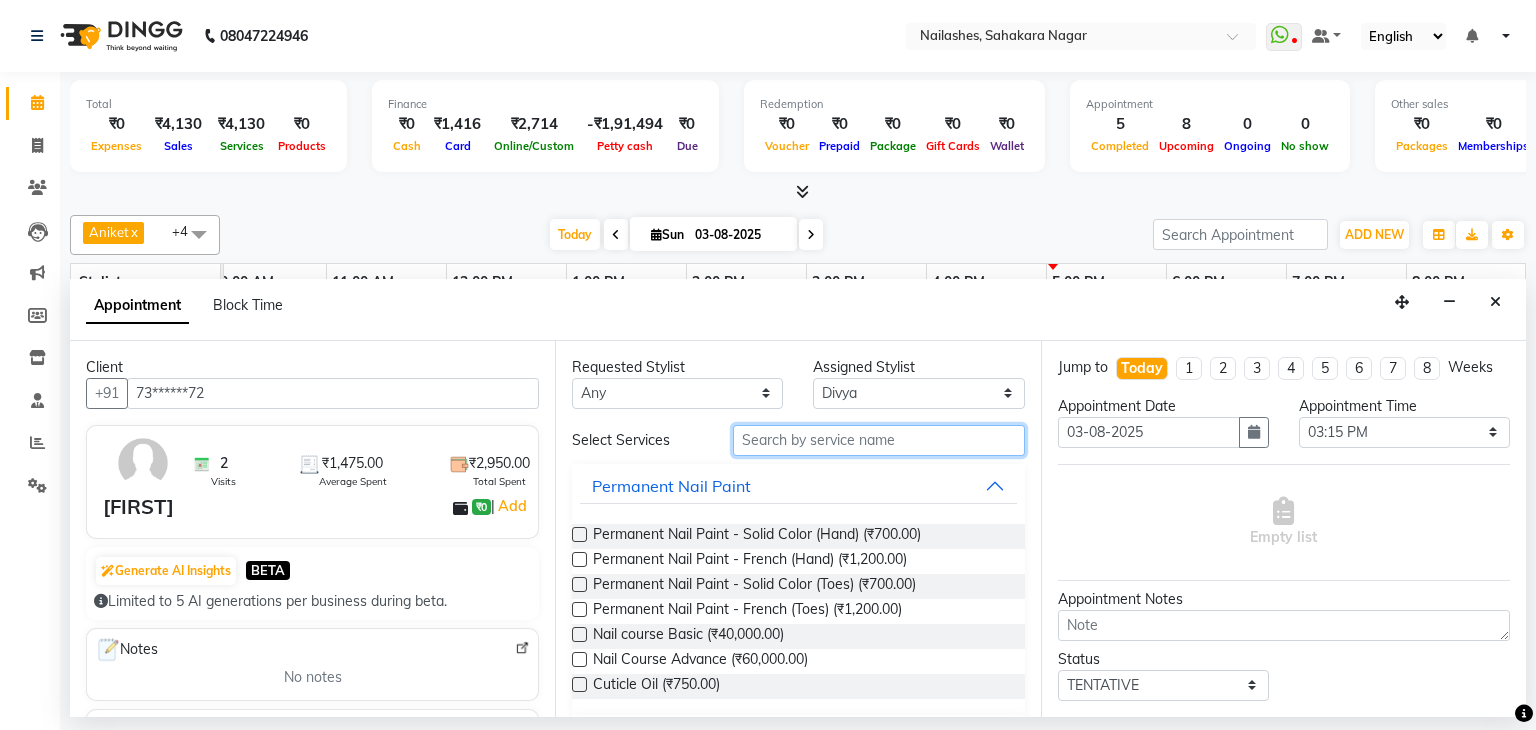 click at bounding box center [879, 440] 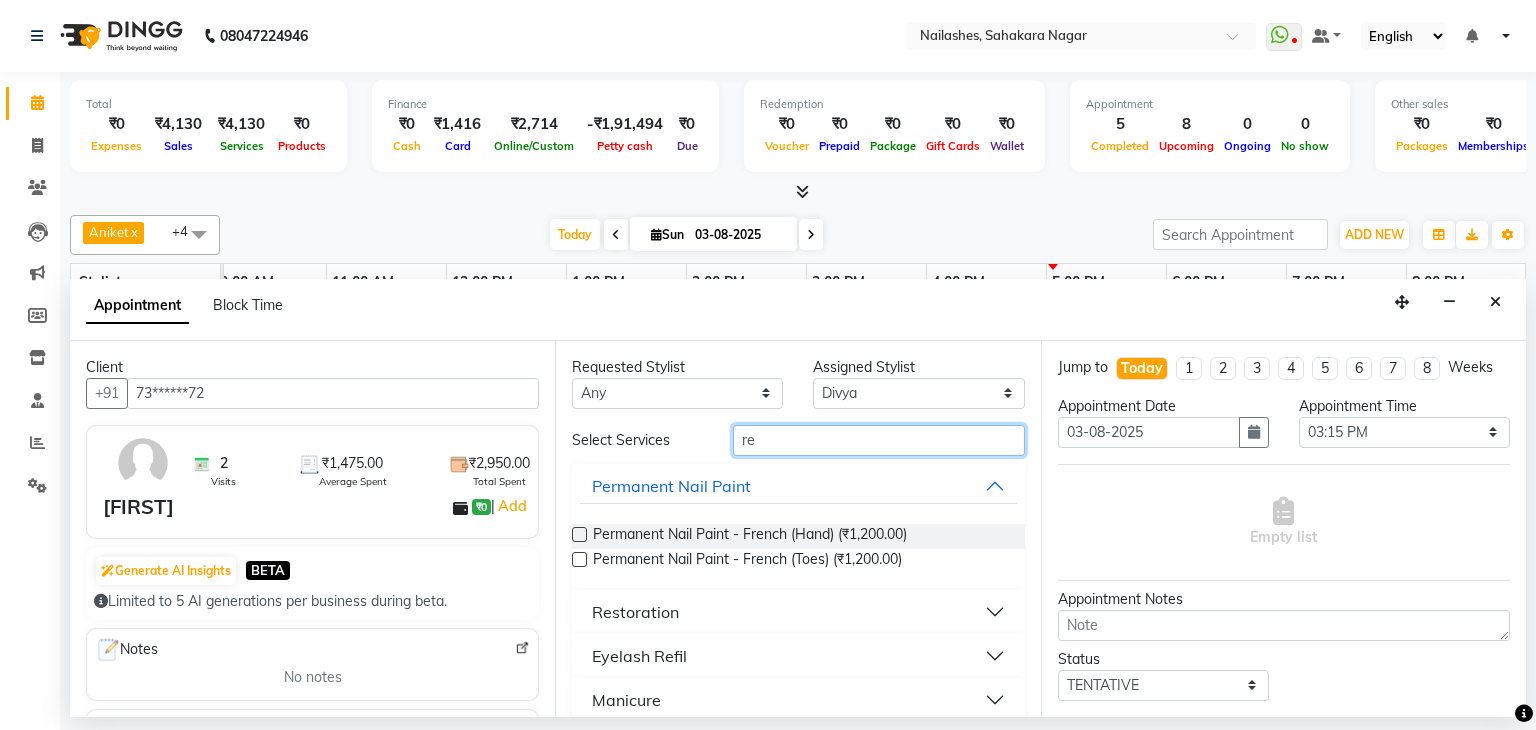 type on "r" 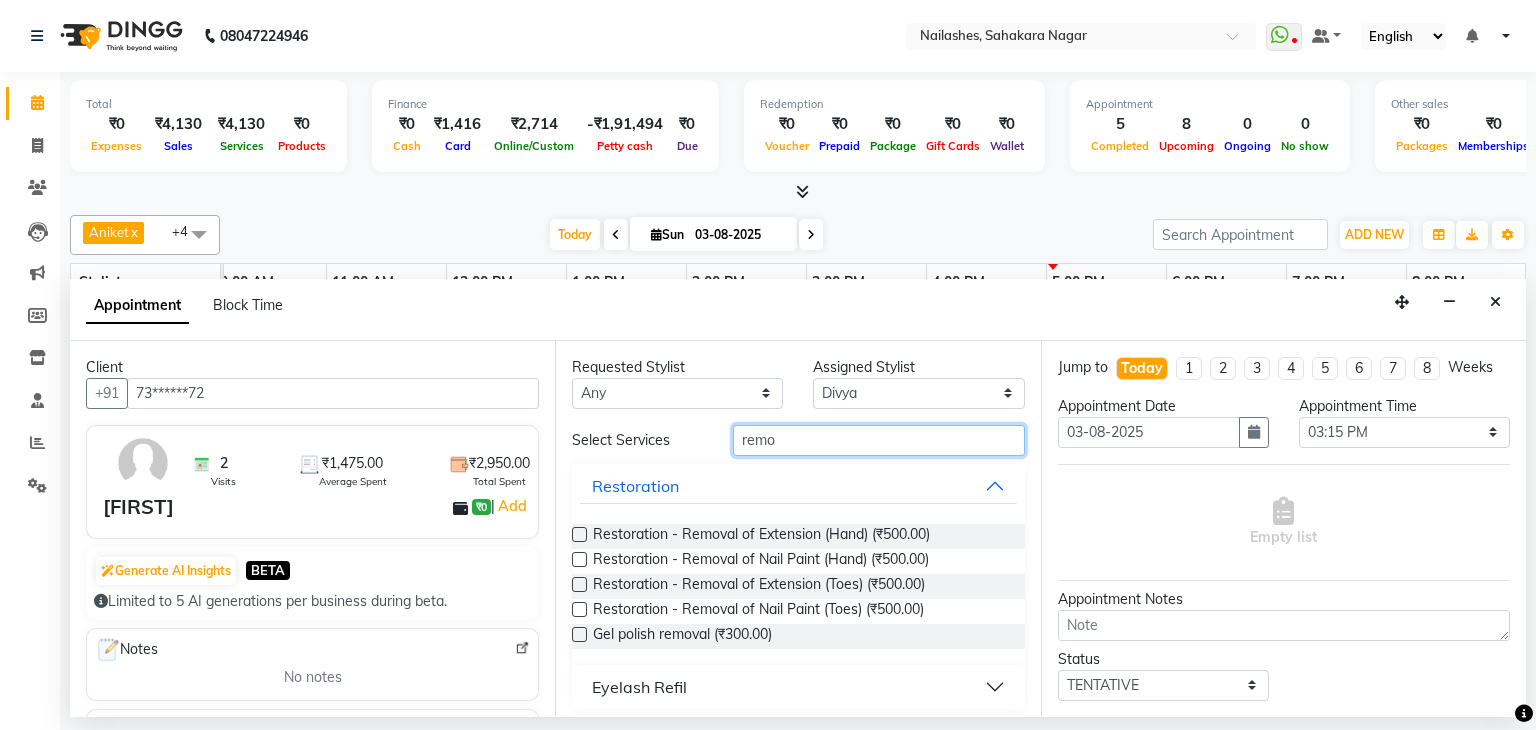 type on "remo" 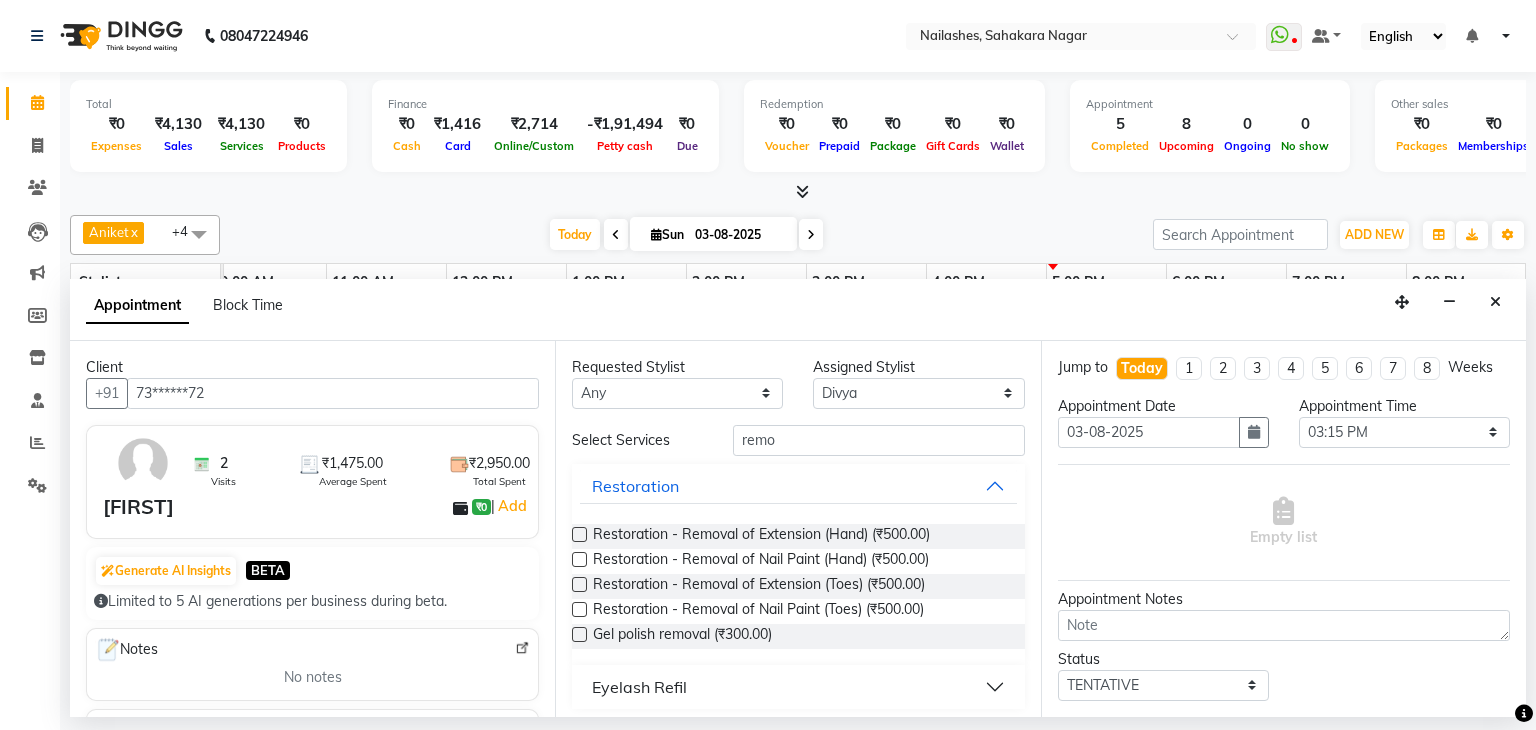 click at bounding box center [579, 634] 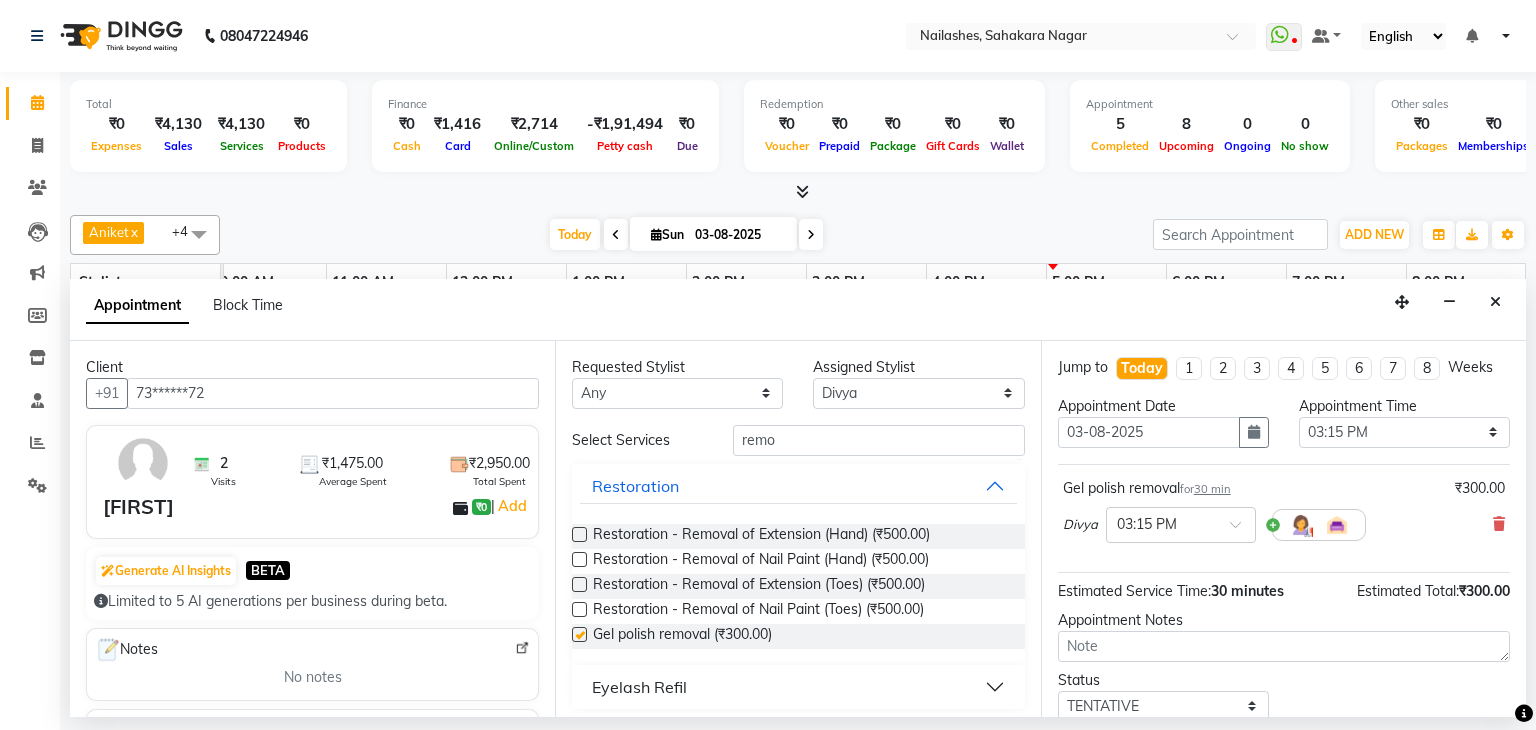 checkbox on "false" 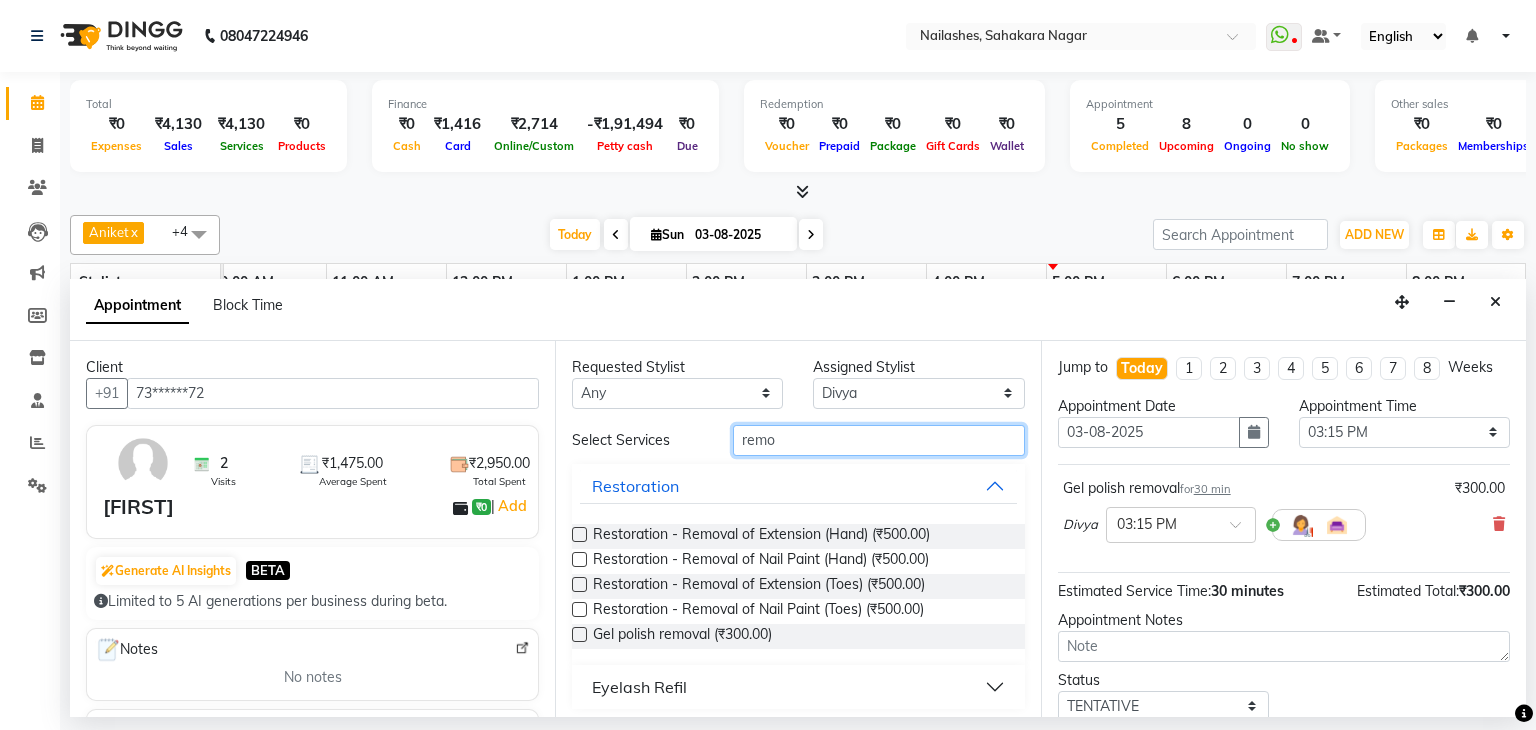 click on "remo" at bounding box center [879, 440] 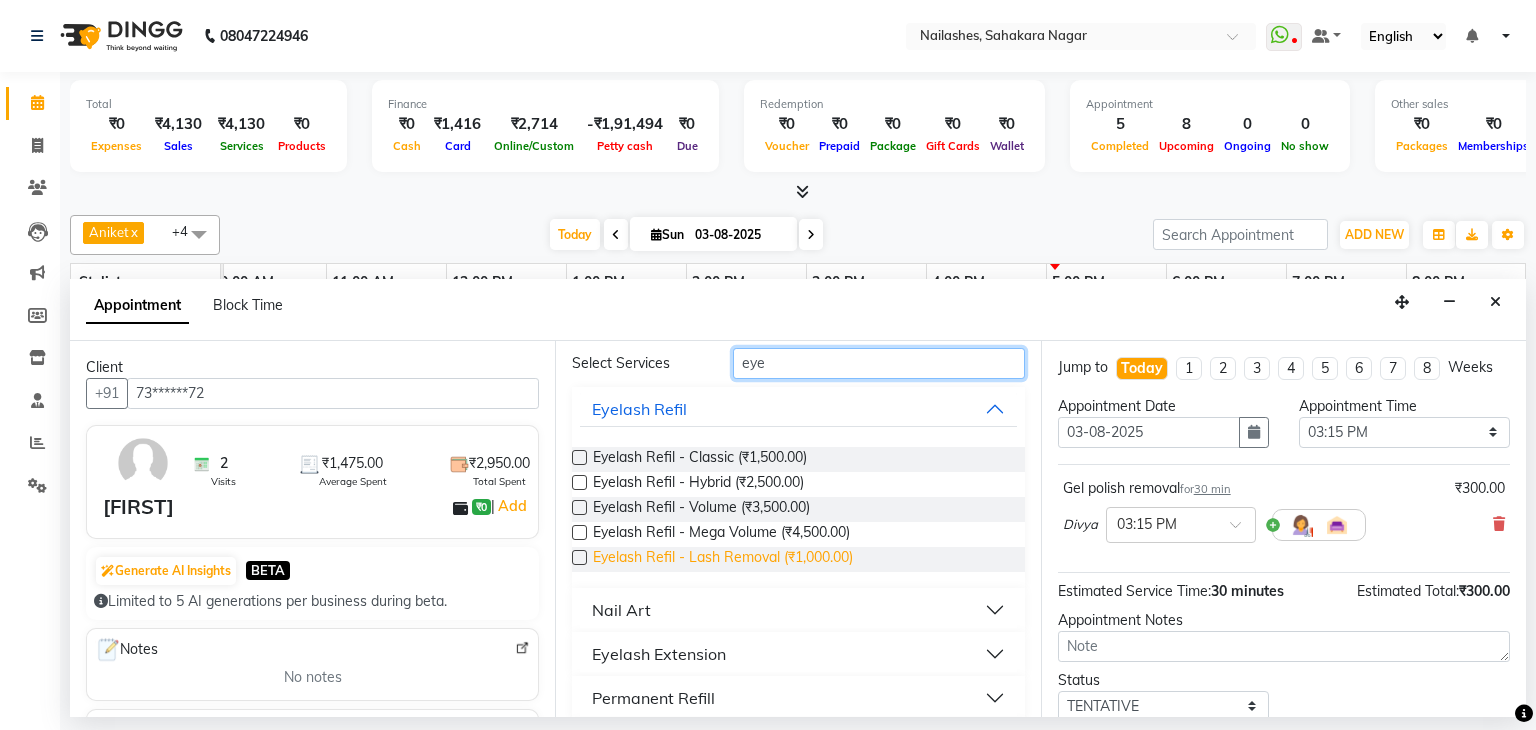scroll, scrollTop: 184, scrollLeft: 0, axis: vertical 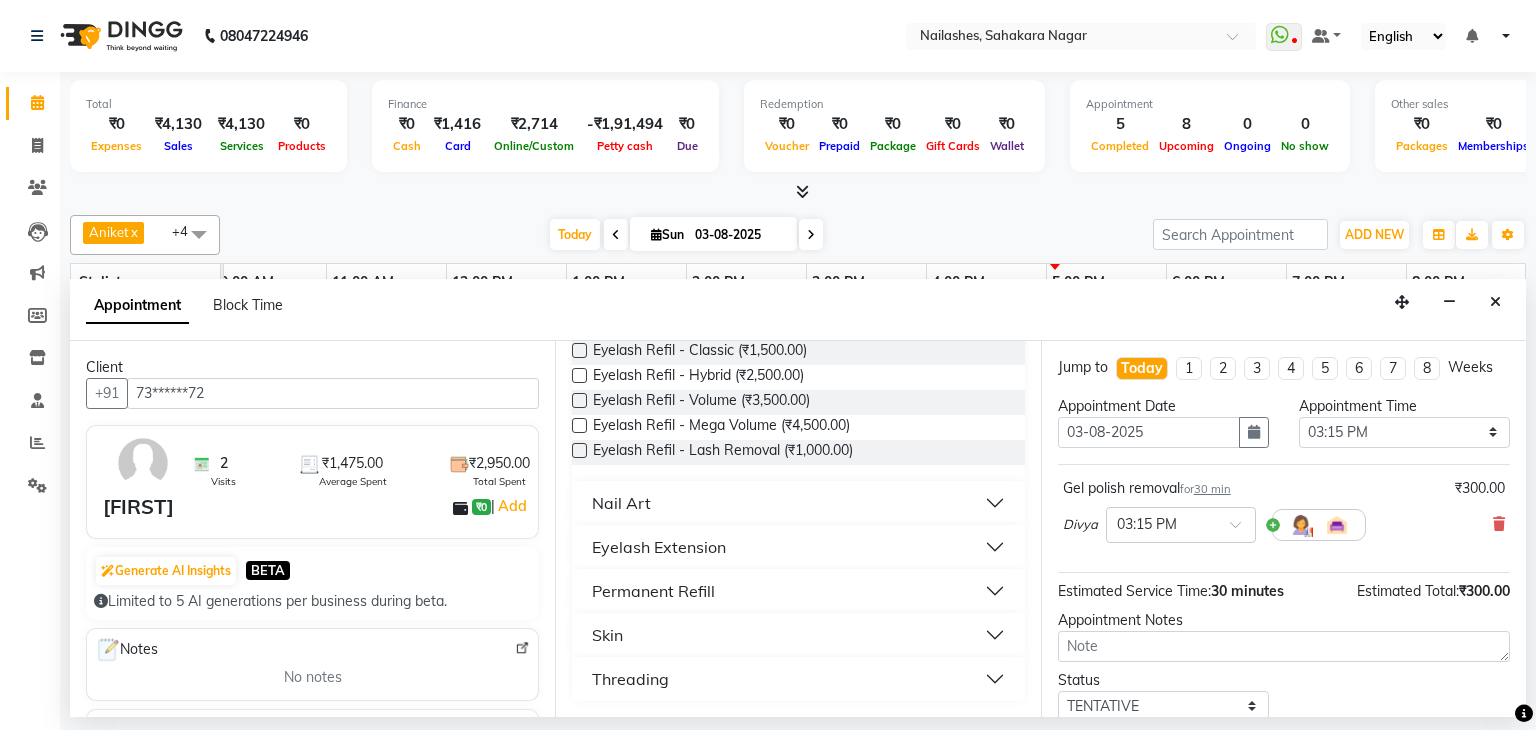 type on "eye" 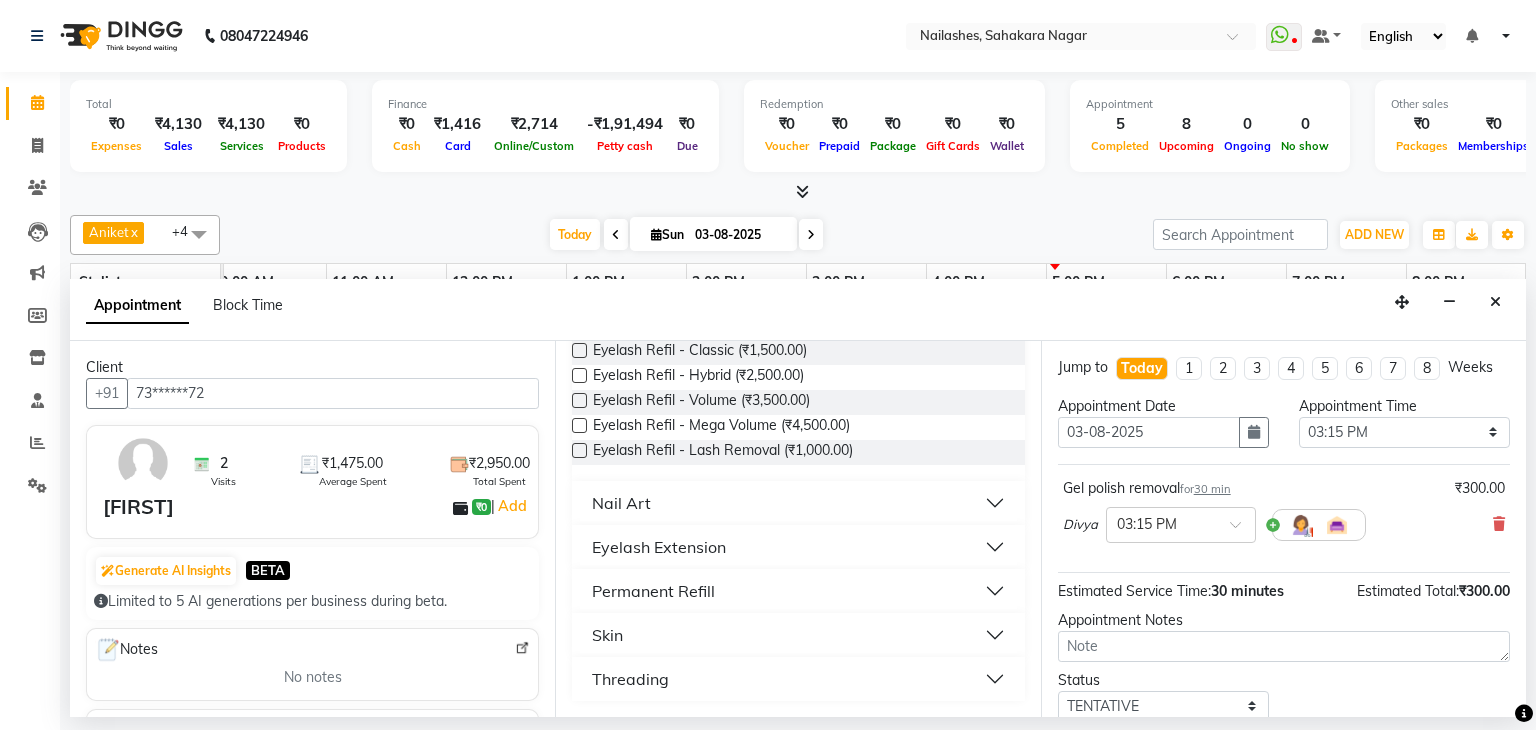 click on "Eyelash Extension" at bounding box center (659, 547) 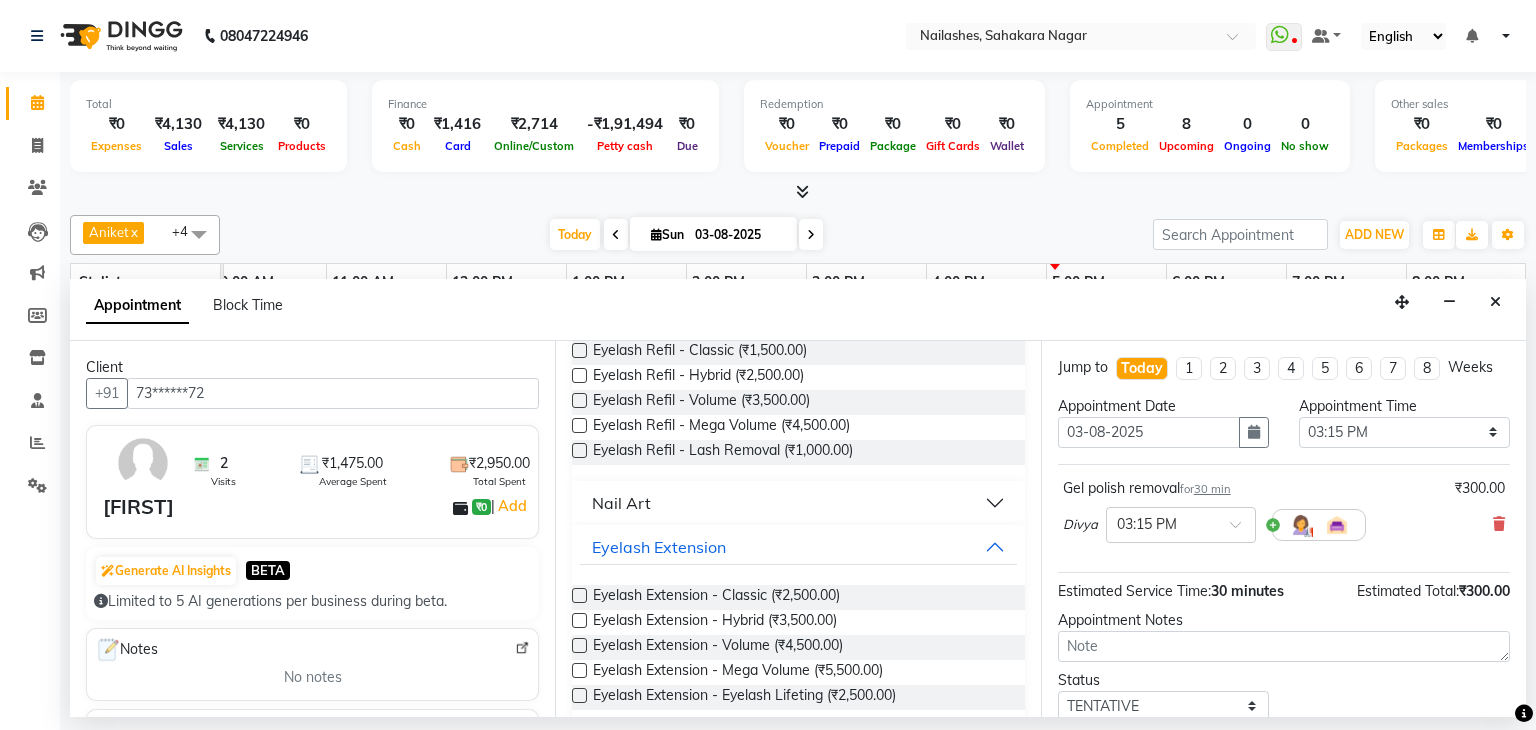 click at bounding box center (579, 595) 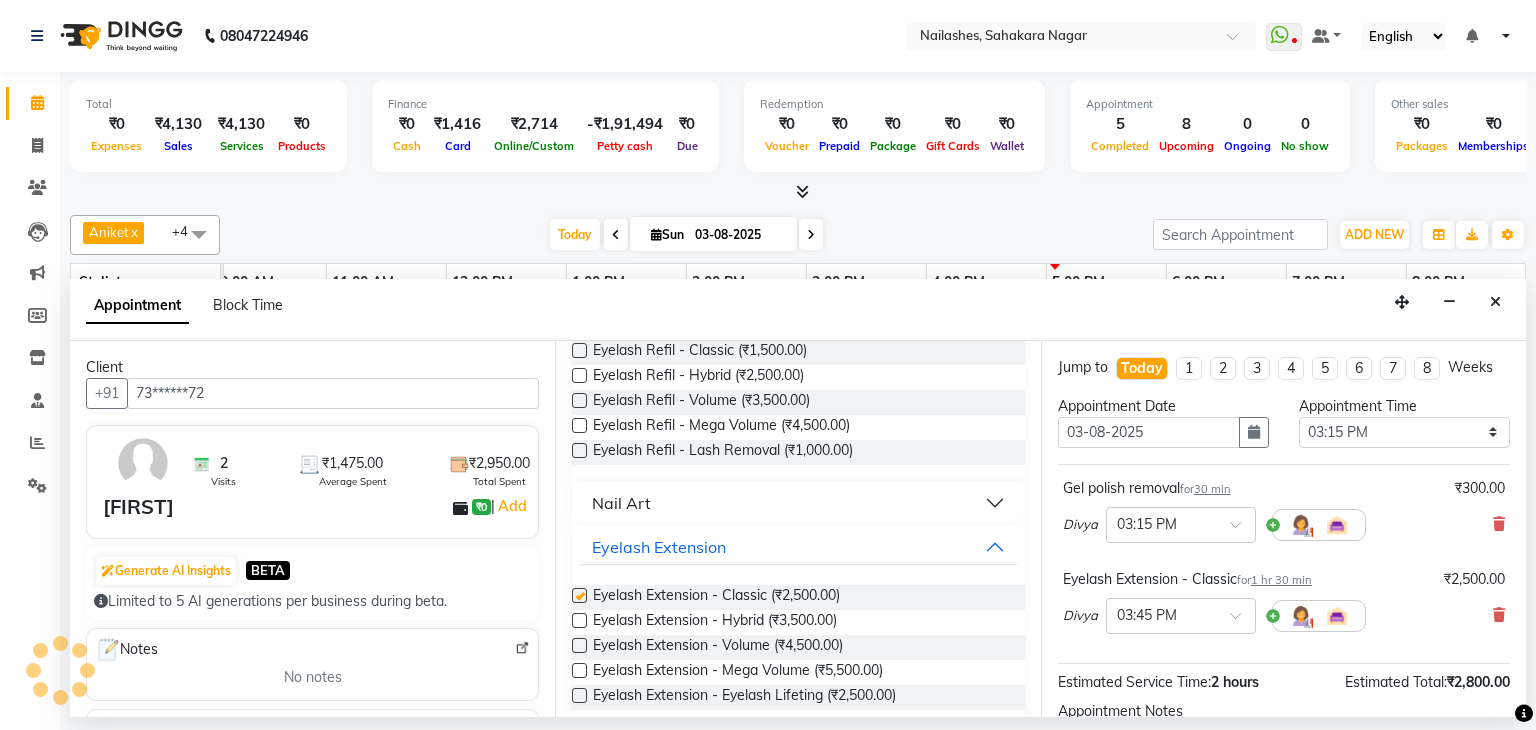 checkbox on "false" 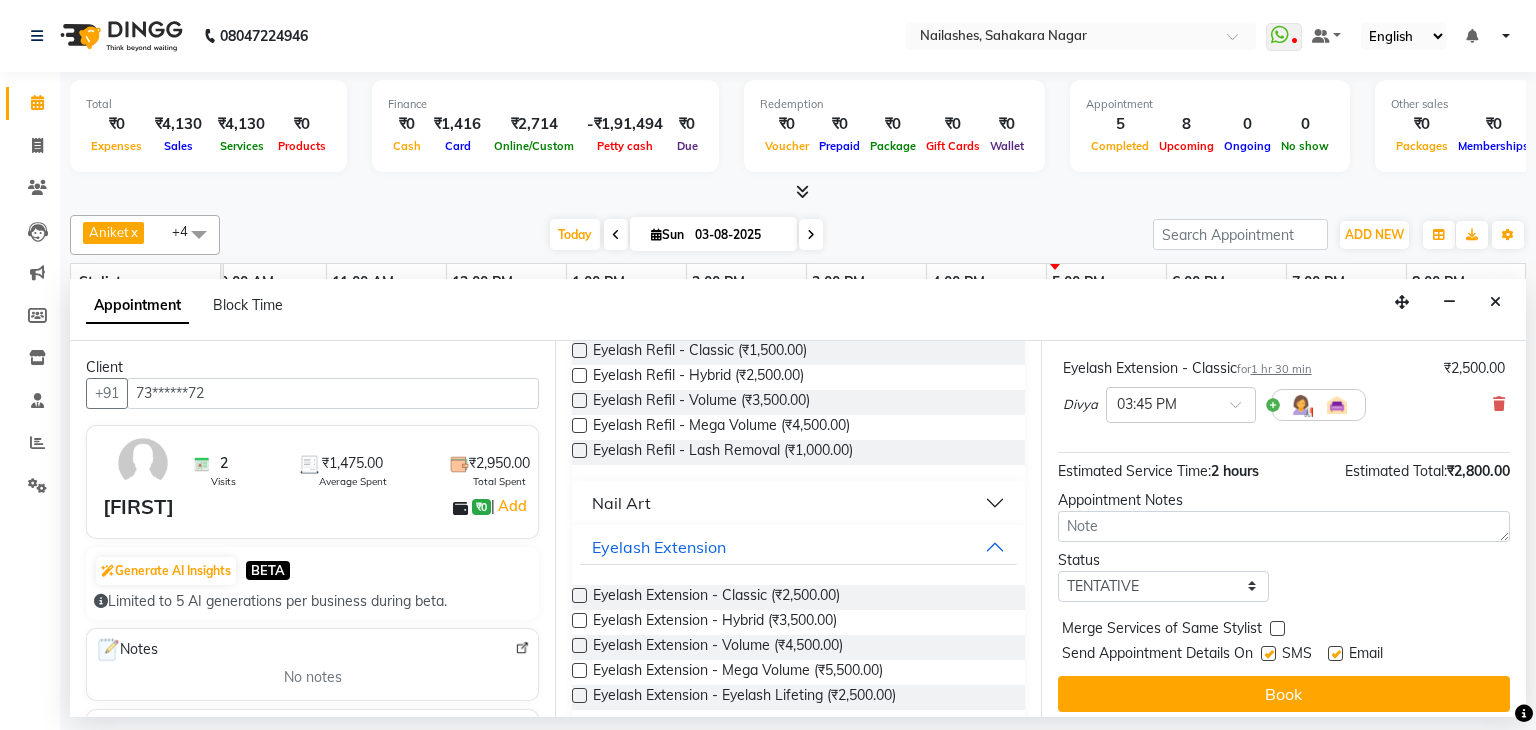 scroll, scrollTop: 220, scrollLeft: 0, axis: vertical 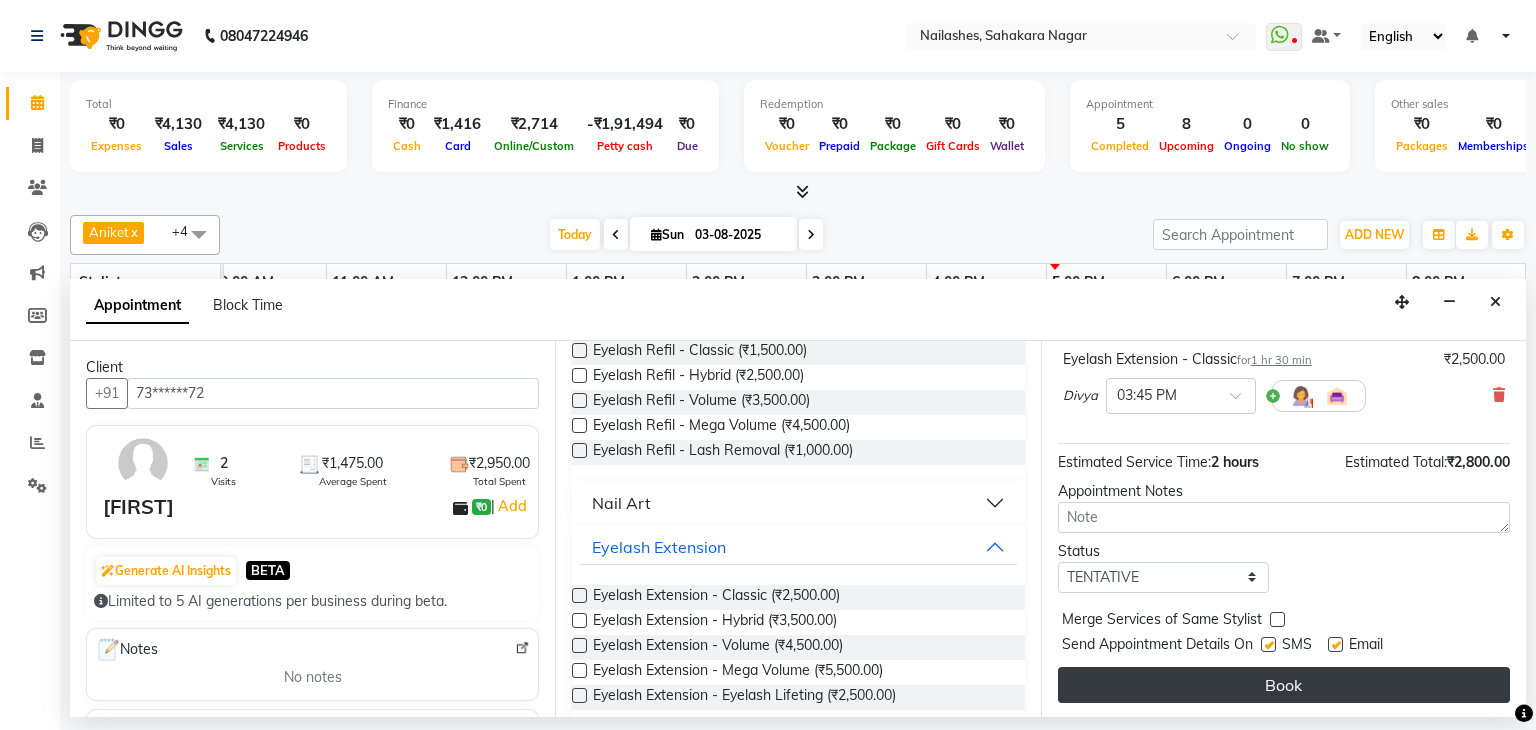 click on "Book" at bounding box center [1284, 685] 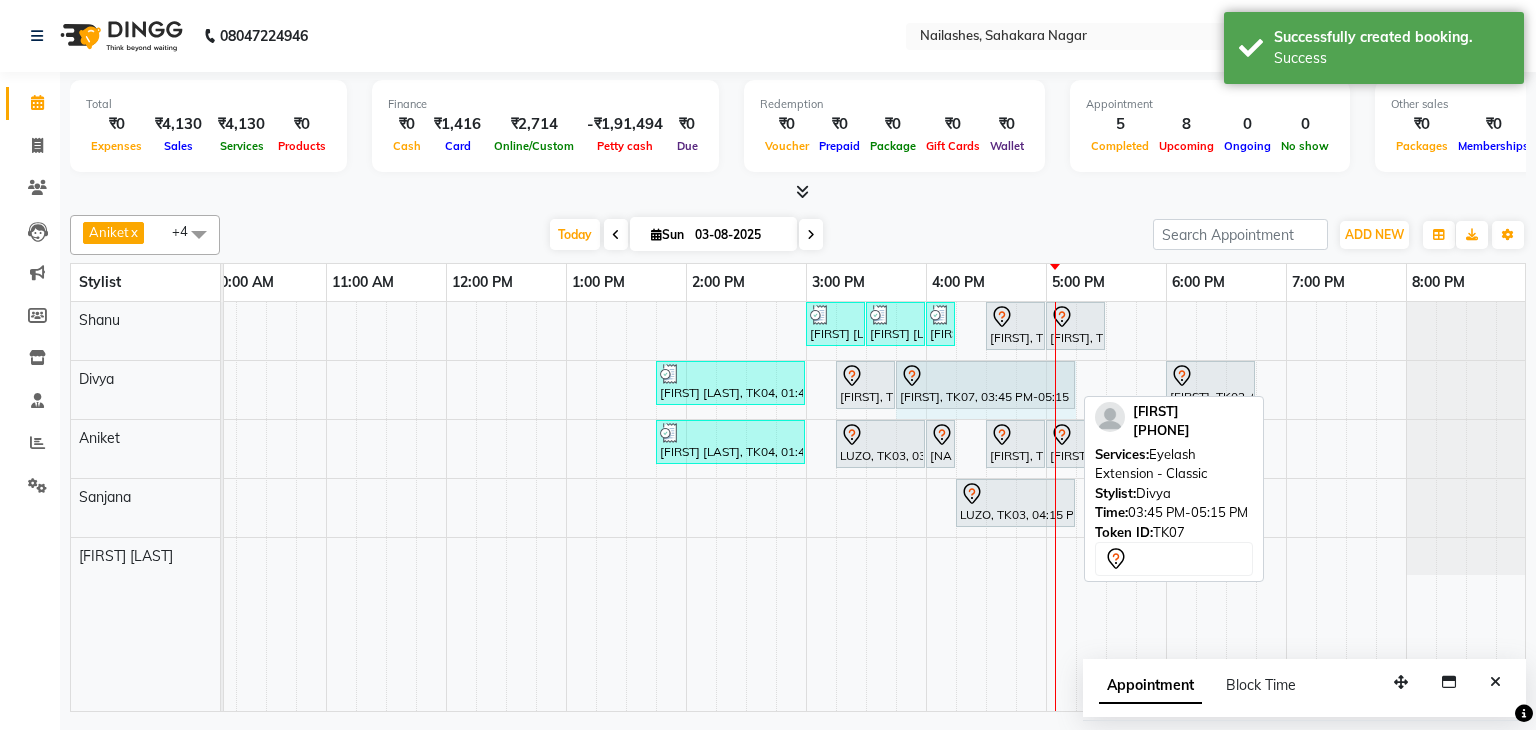 drag, startPoint x: 1076, startPoint y: 377, endPoint x: 1100, endPoint y: 381, distance: 24.33105 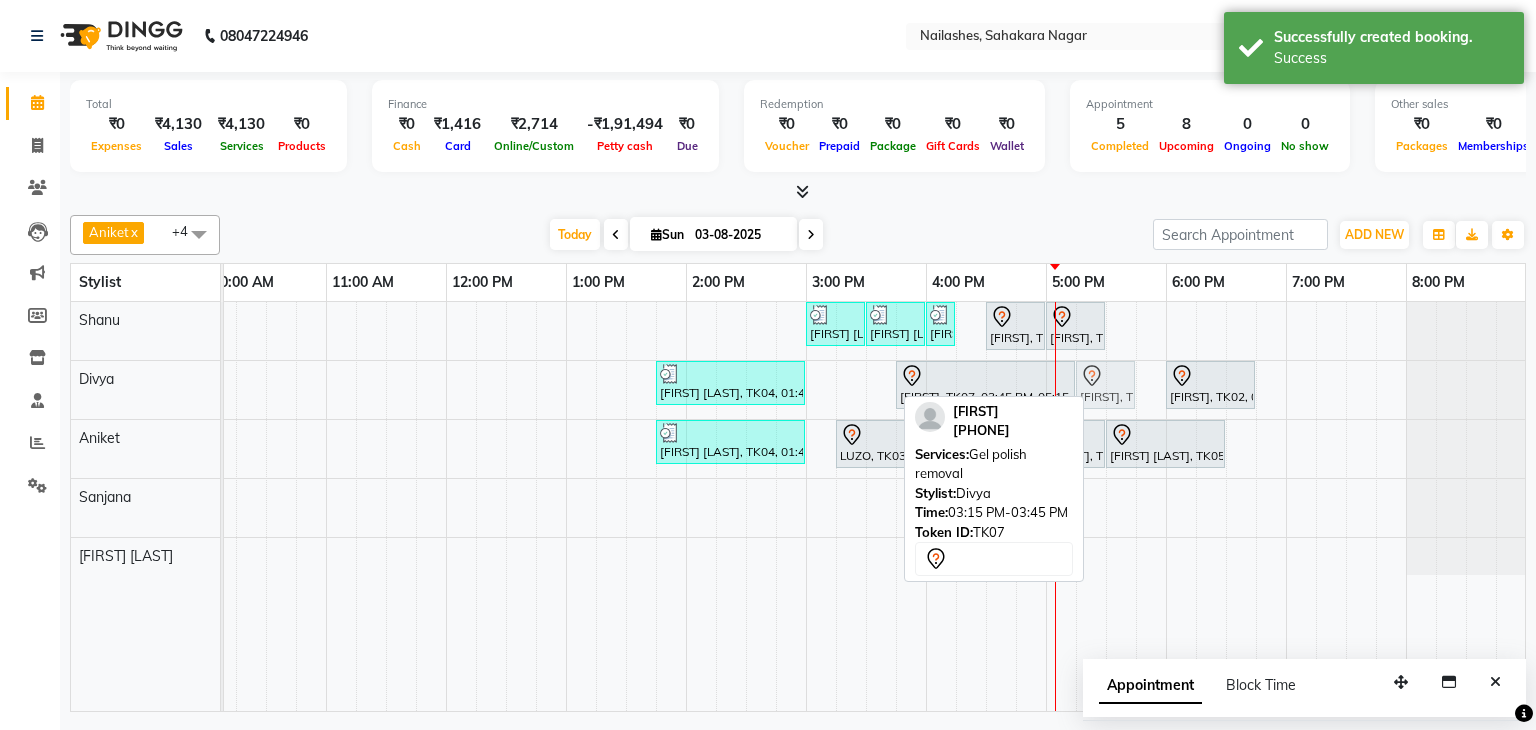 drag, startPoint x: 866, startPoint y: 378, endPoint x: 1119, endPoint y: 378, distance: 253 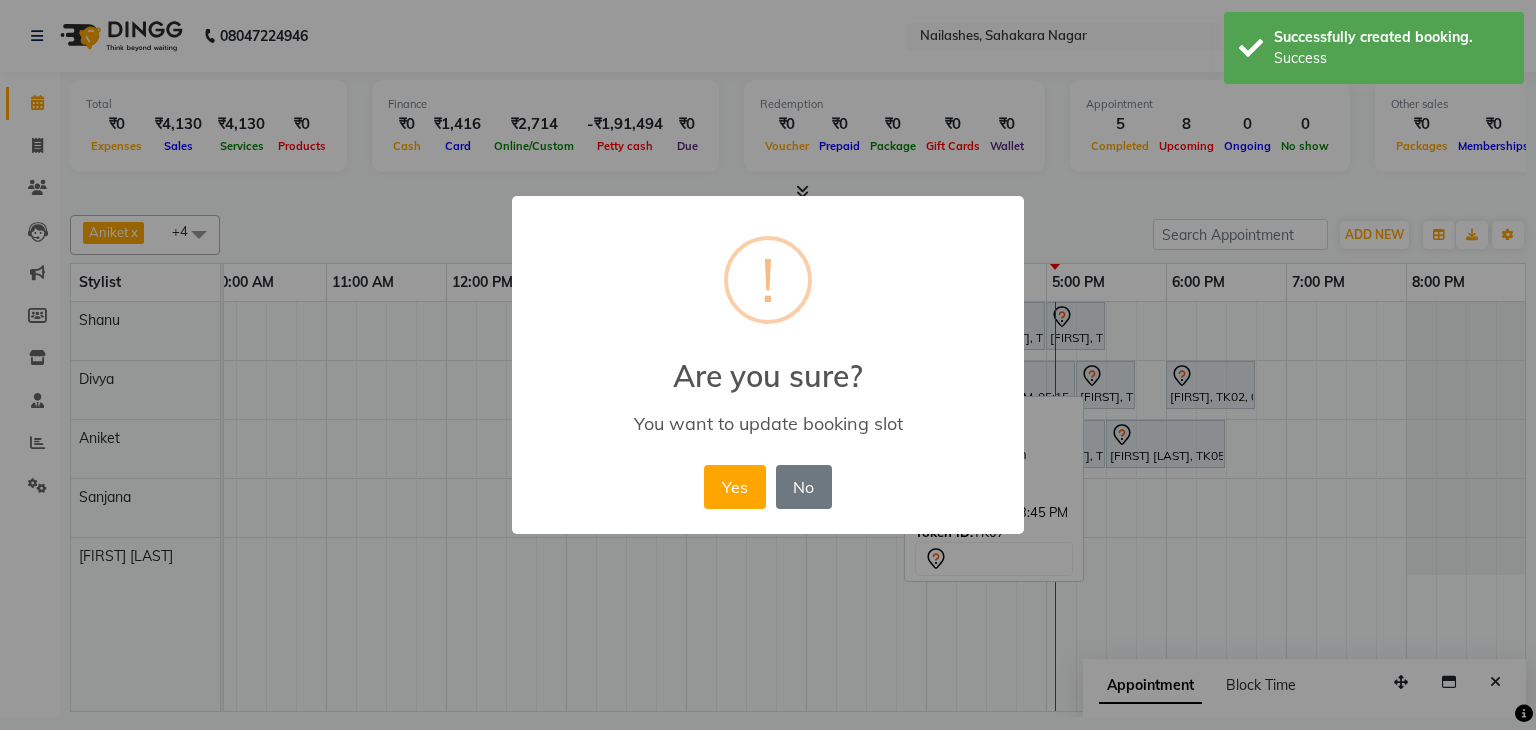 drag, startPoint x: 727, startPoint y: 477, endPoint x: 1100, endPoint y: 376, distance: 386.4324 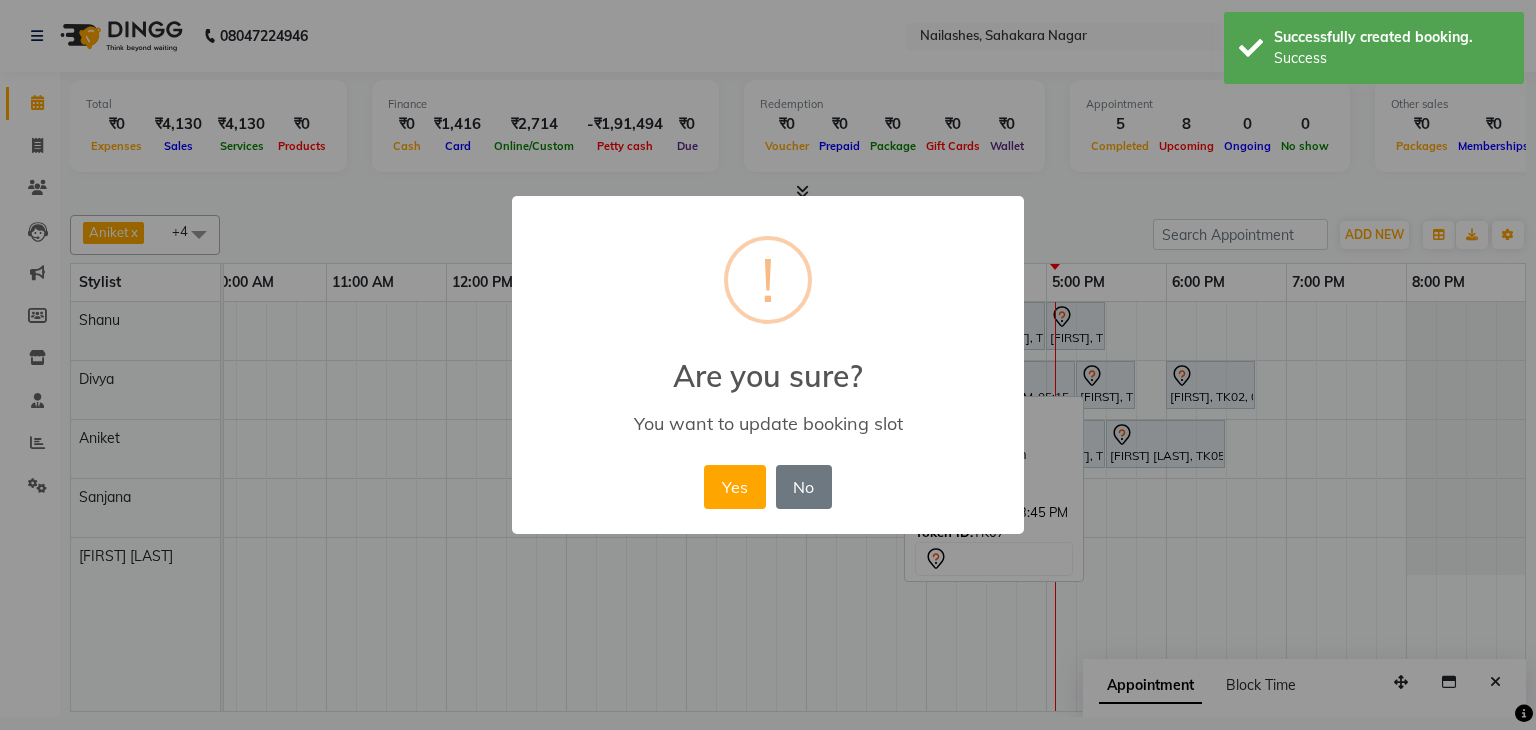 click on "Yes" at bounding box center [734, 487] 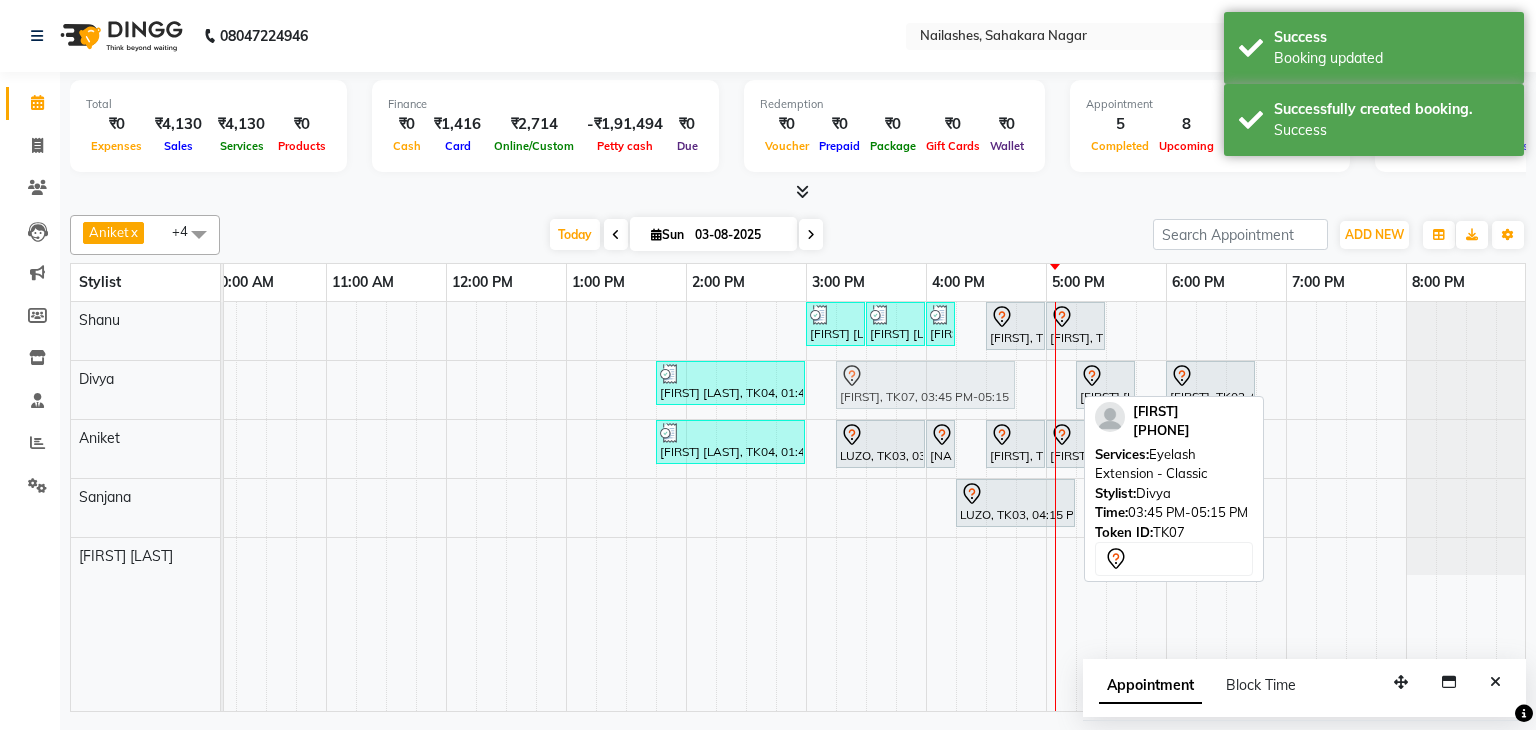 drag, startPoint x: 1012, startPoint y: 373, endPoint x: 944, endPoint y: 381, distance: 68.46897 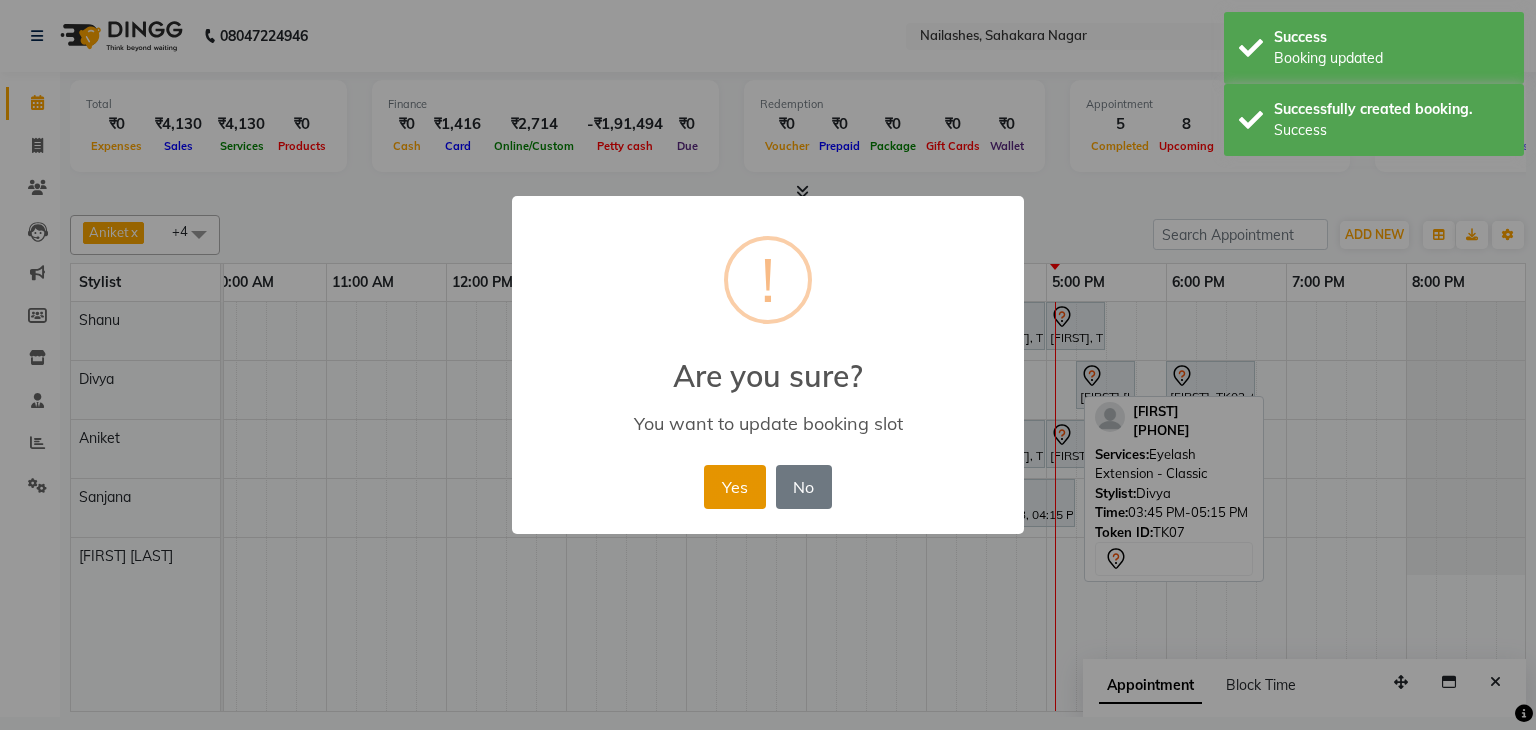 click on "Yes" at bounding box center [734, 487] 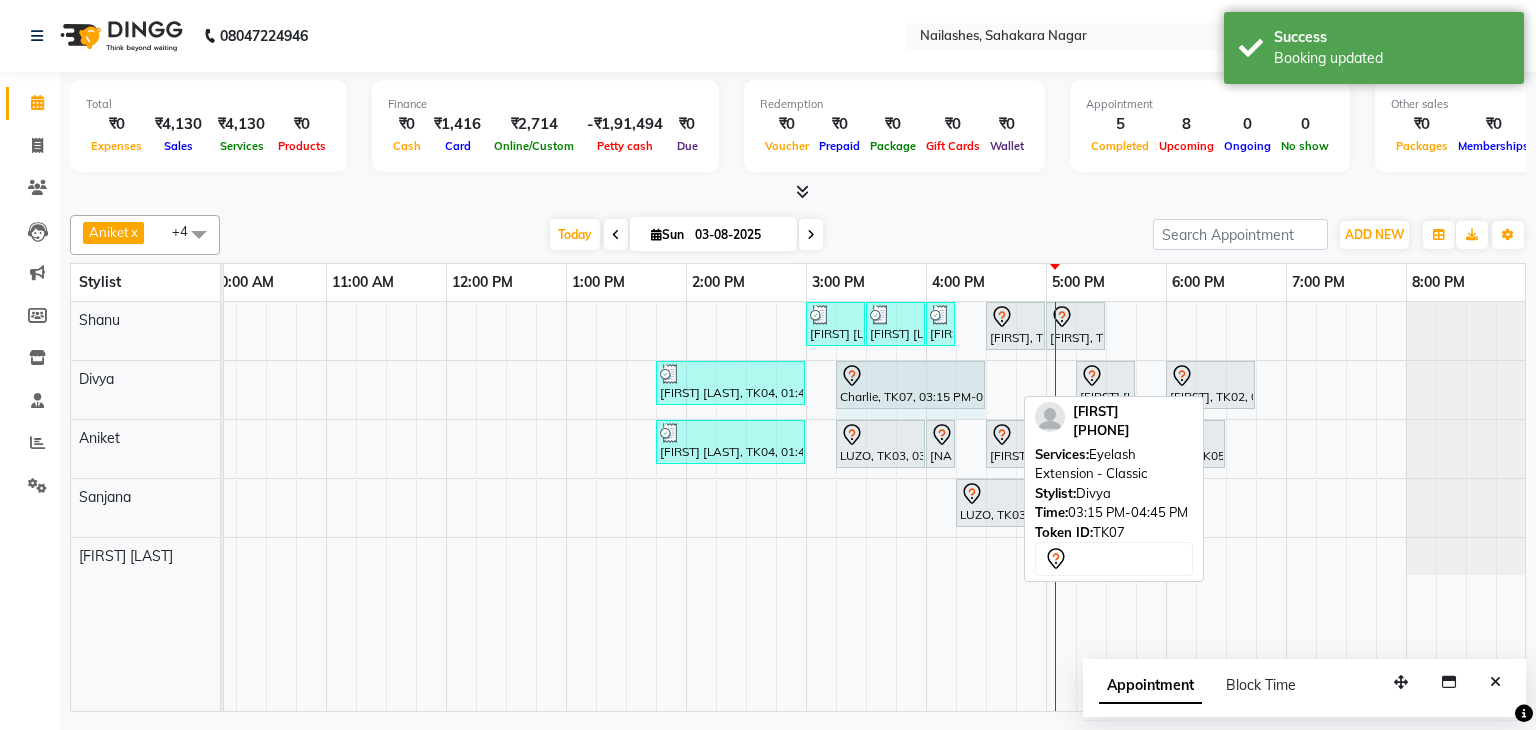 drag, startPoint x: 1011, startPoint y: 385, endPoint x: 1074, endPoint y: 390, distance: 63.1981 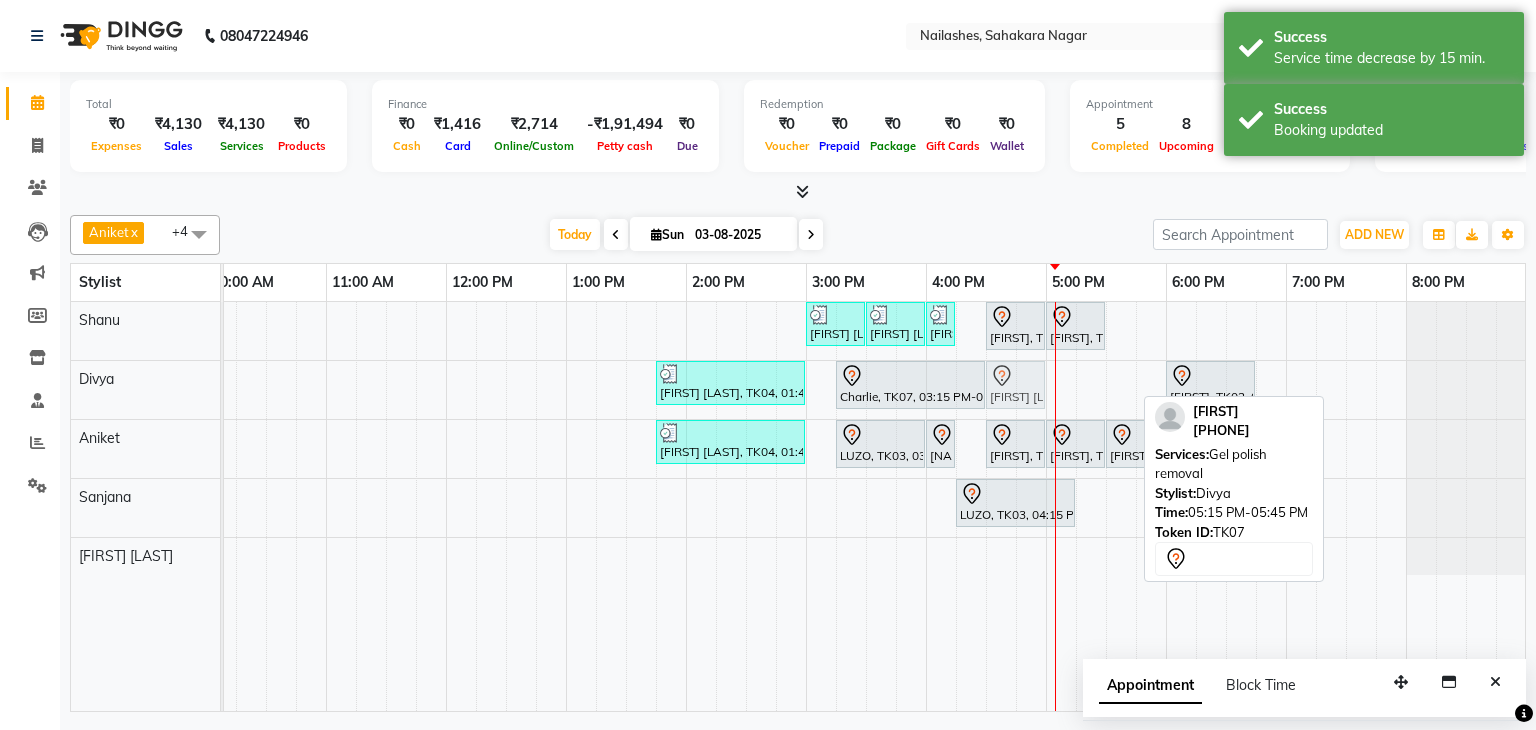 drag, startPoint x: 1110, startPoint y: 384, endPoint x: 1020, endPoint y: 393, distance: 90.44888 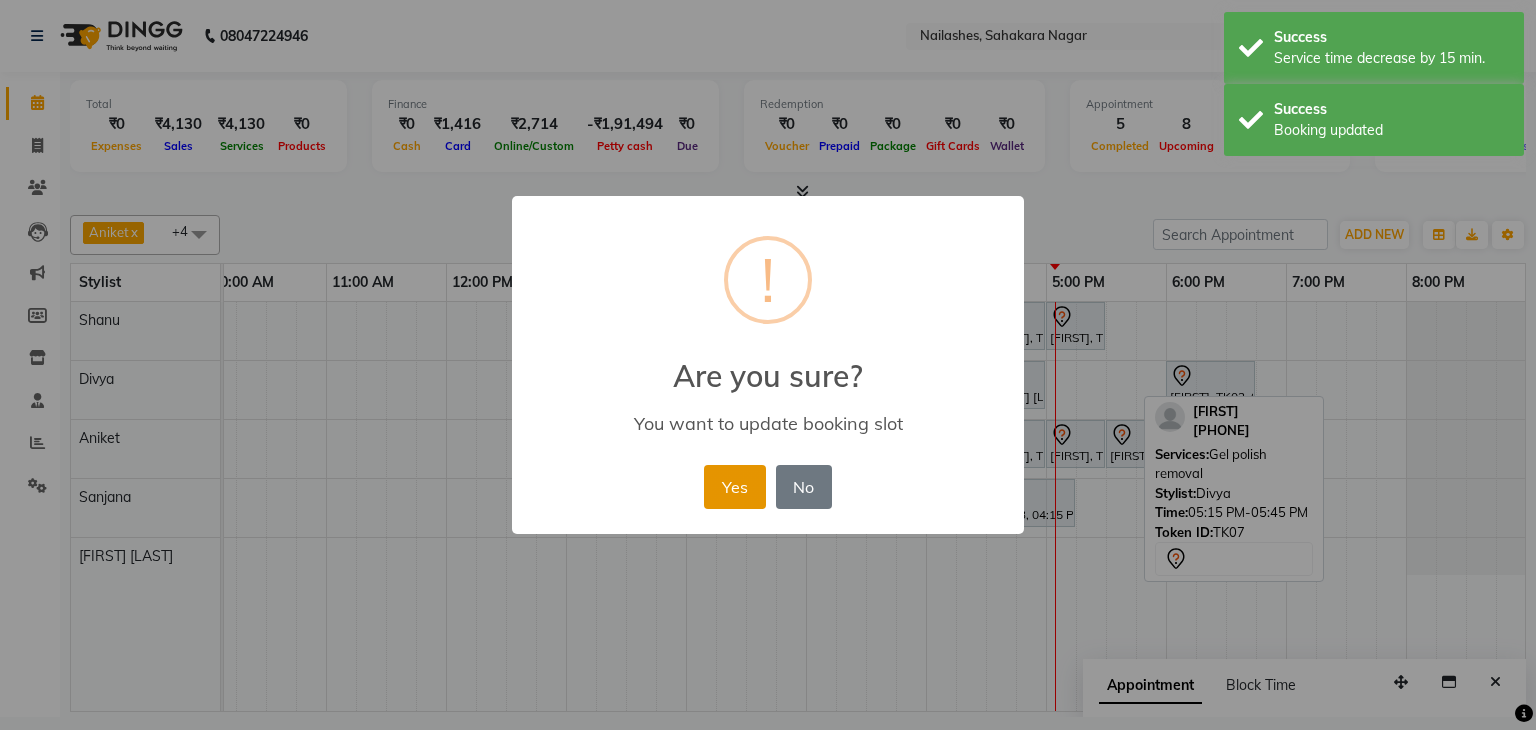drag, startPoint x: 740, startPoint y: 489, endPoint x: 1020, endPoint y: 416, distance: 289.35965 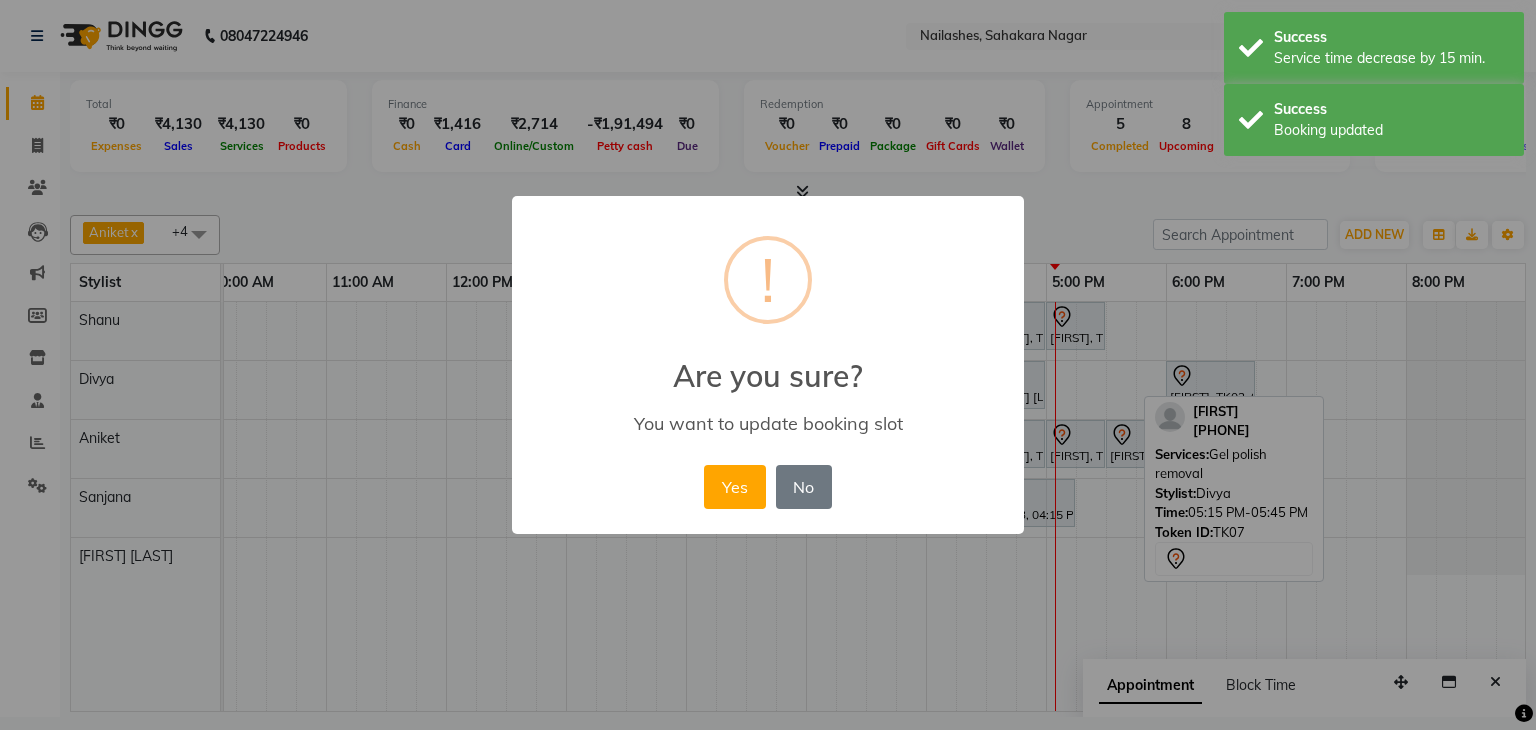 click on "Yes" at bounding box center (734, 487) 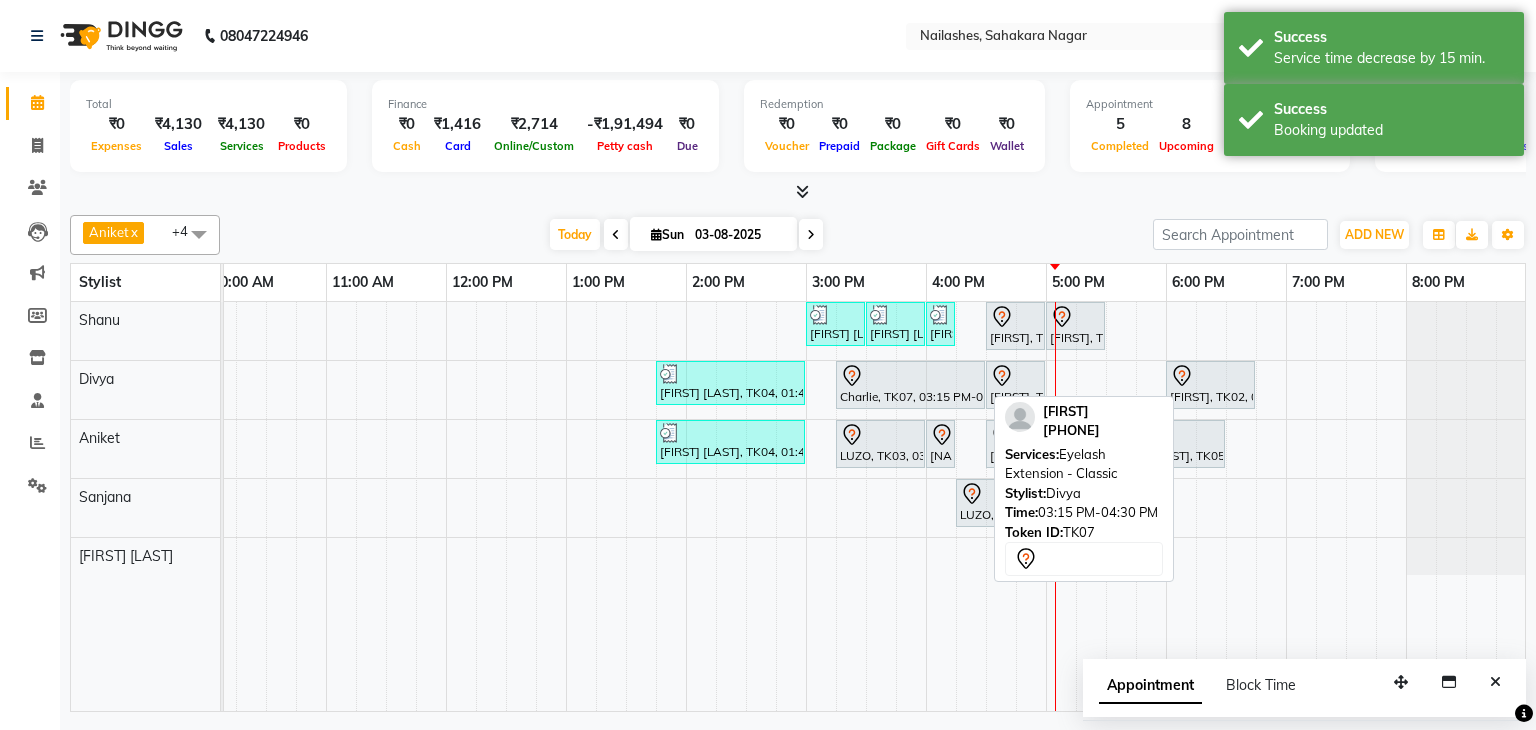 click at bounding box center (910, 376) 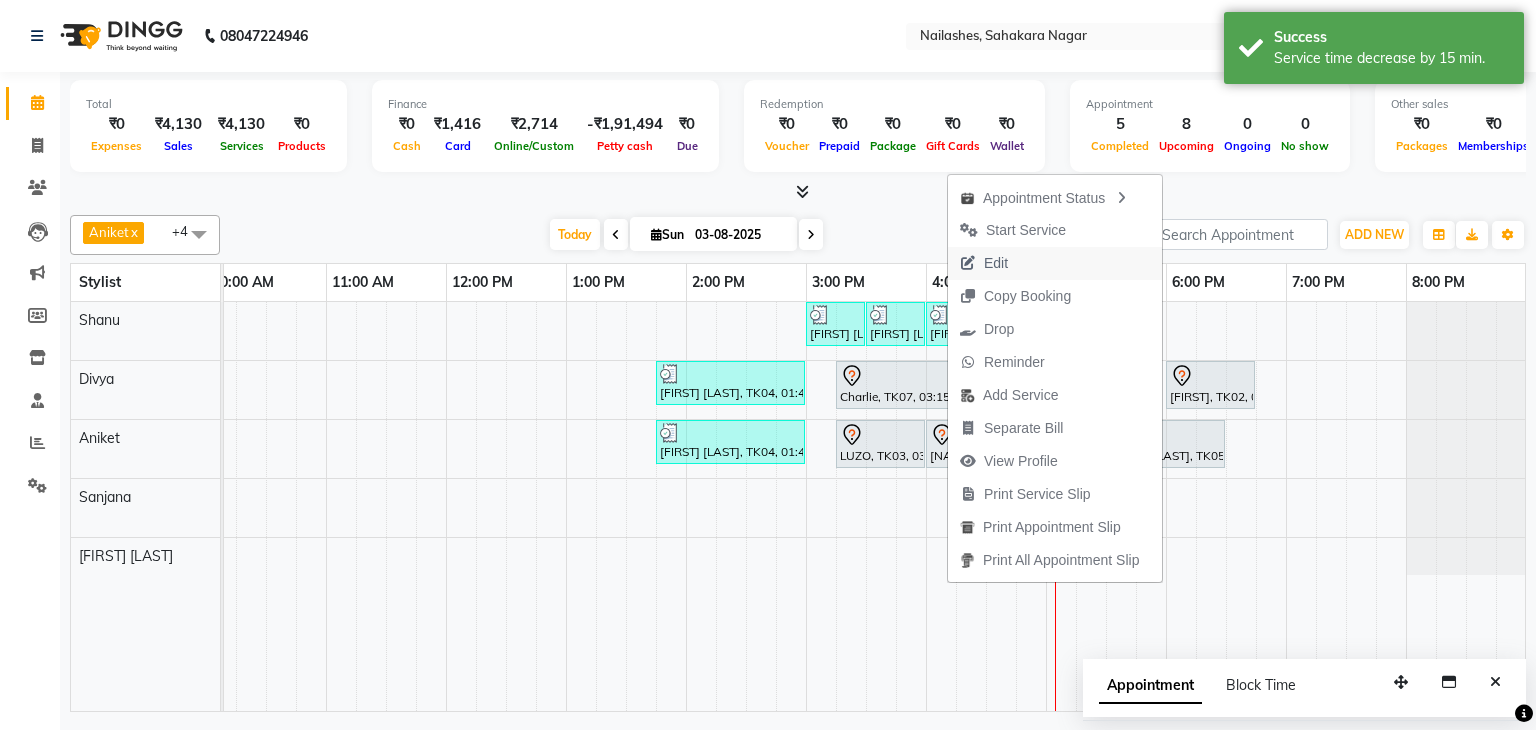 click on "Edit" at bounding box center (996, 263) 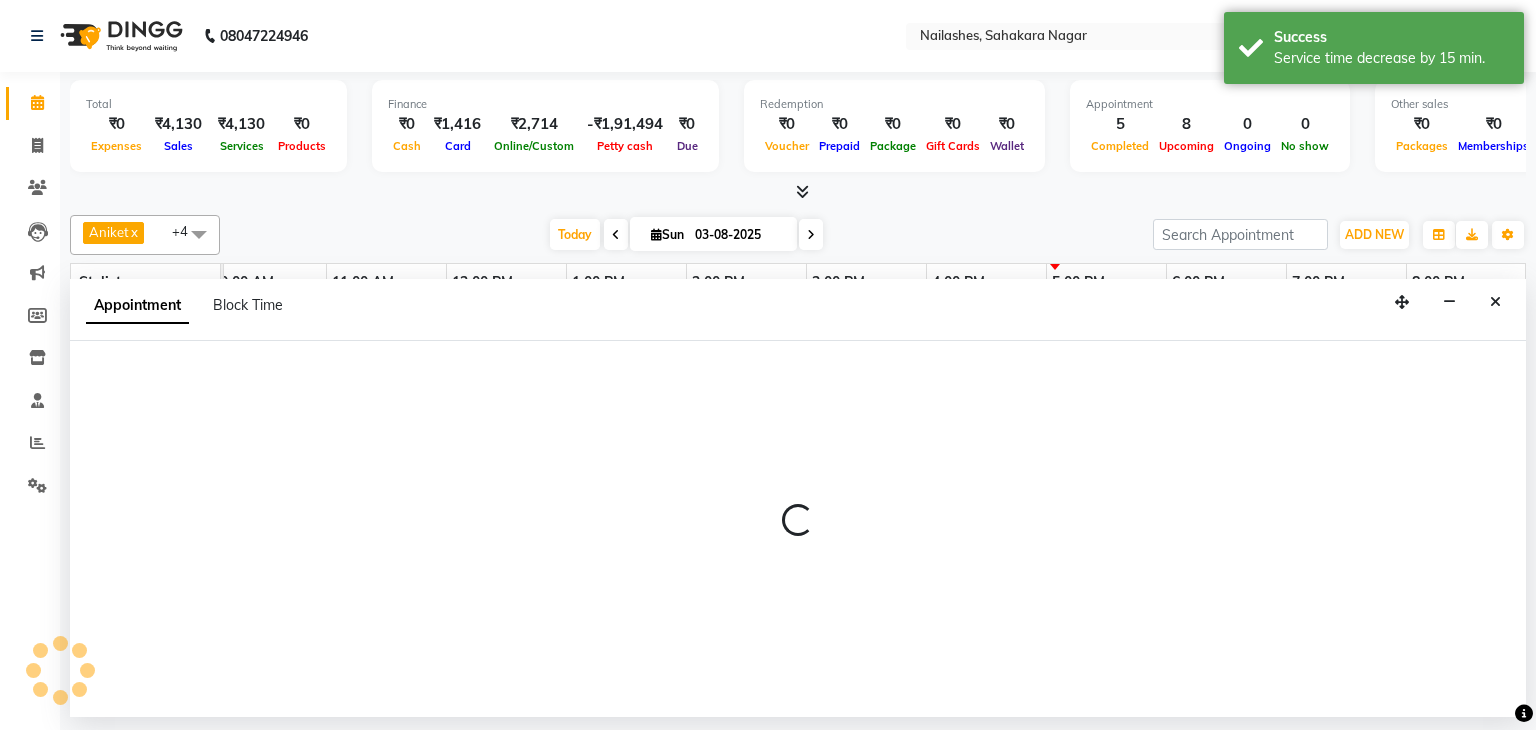 select on "tentative" 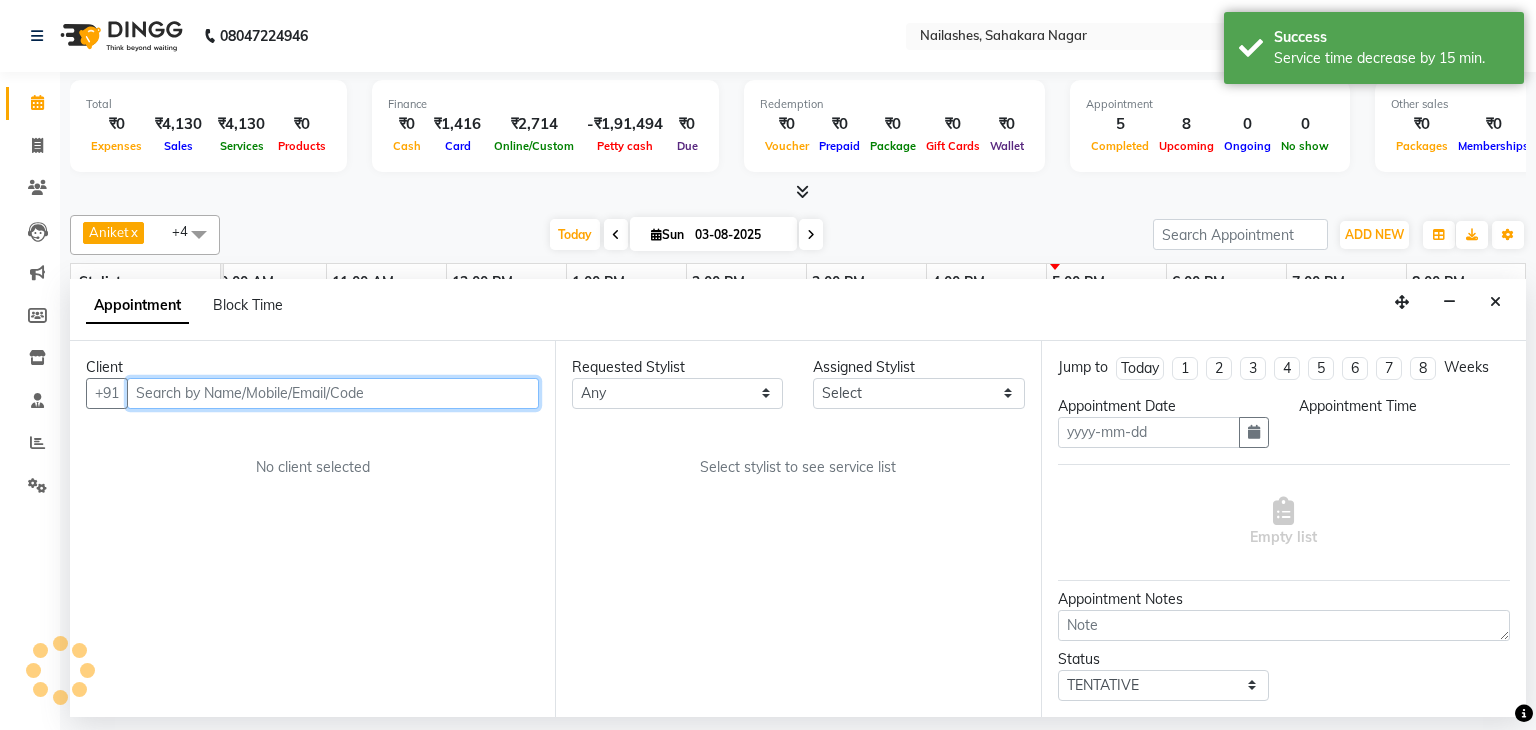 type on "03-08-2025" 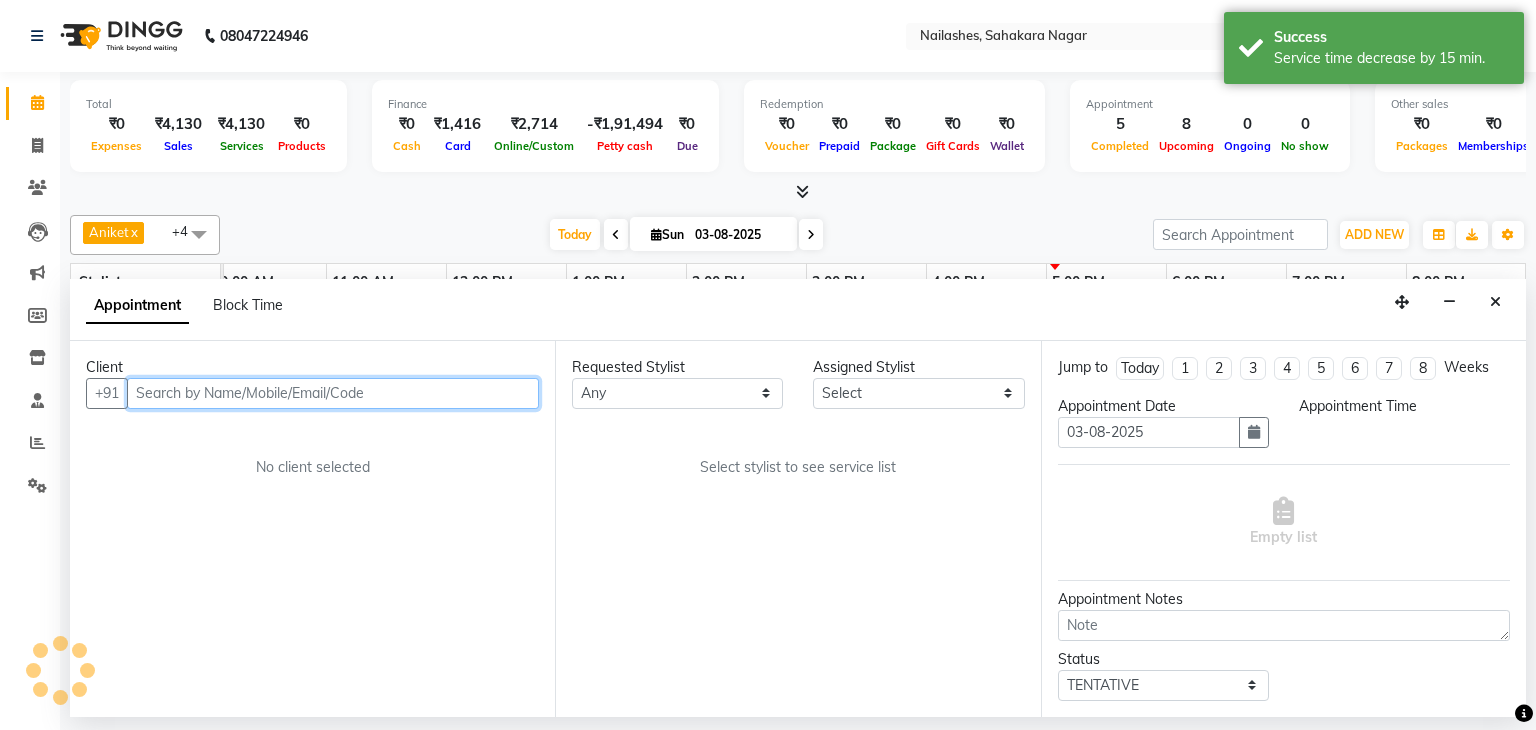 scroll, scrollTop: 0, scrollLeft: 0, axis: both 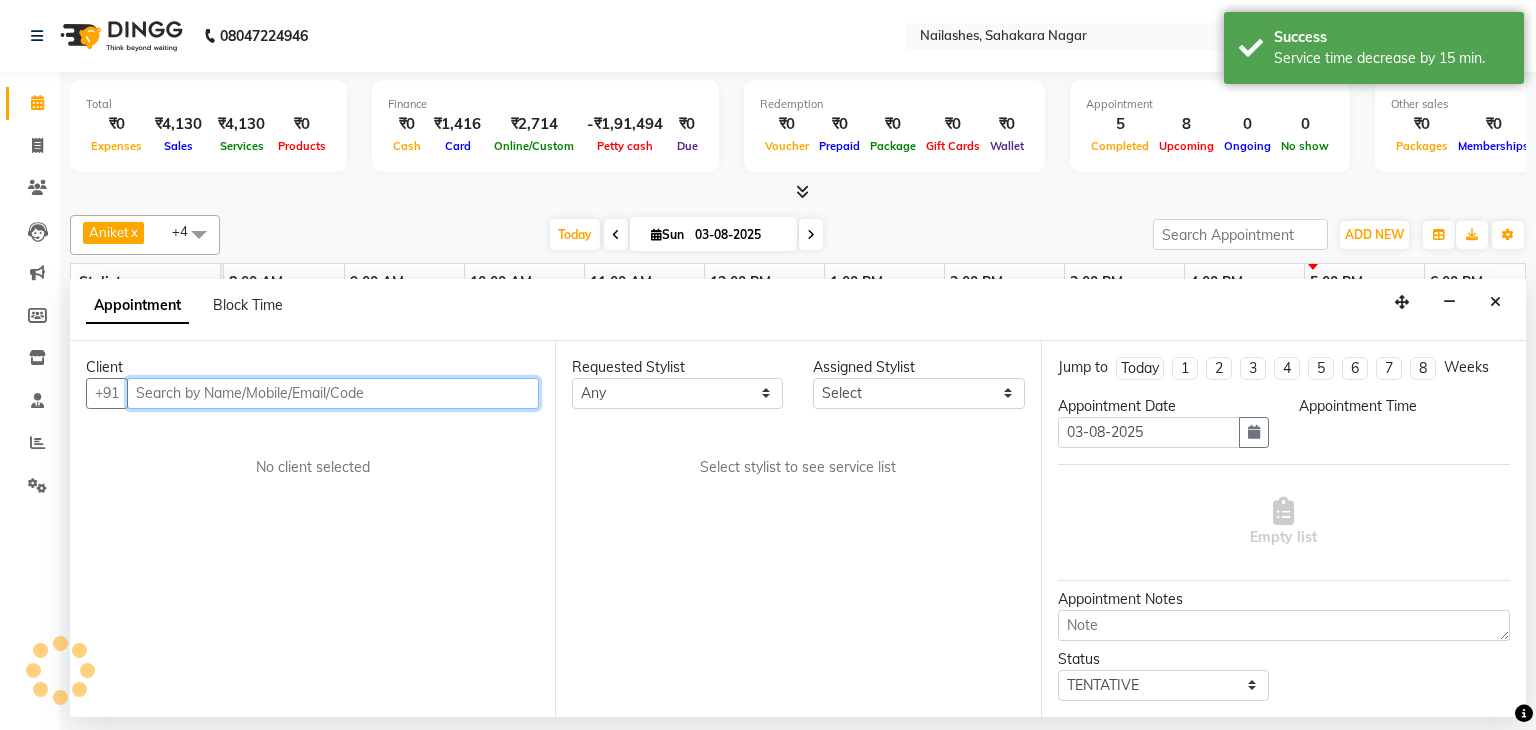 select on "915" 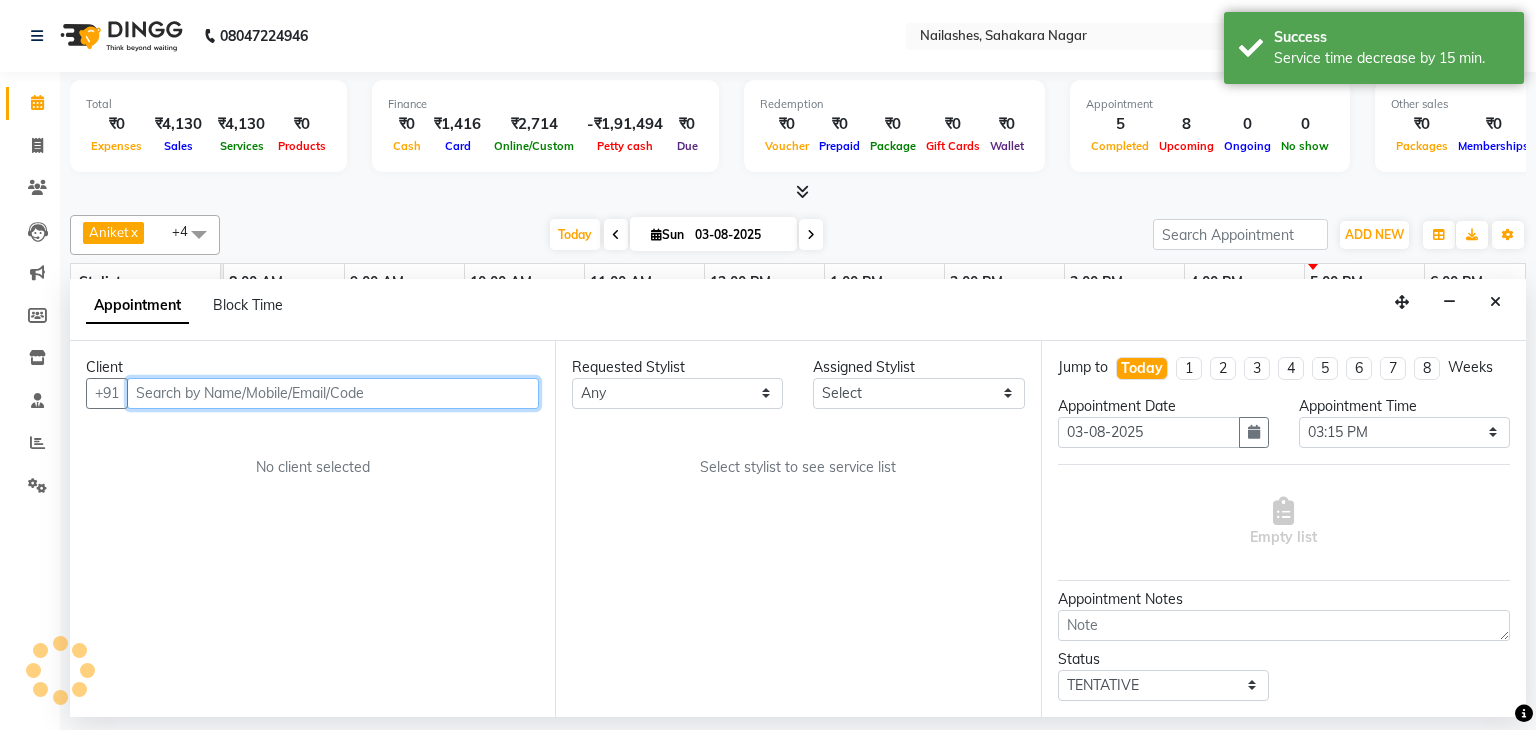 scroll, scrollTop: 0, scrollLeft: 258, axis: horizontal 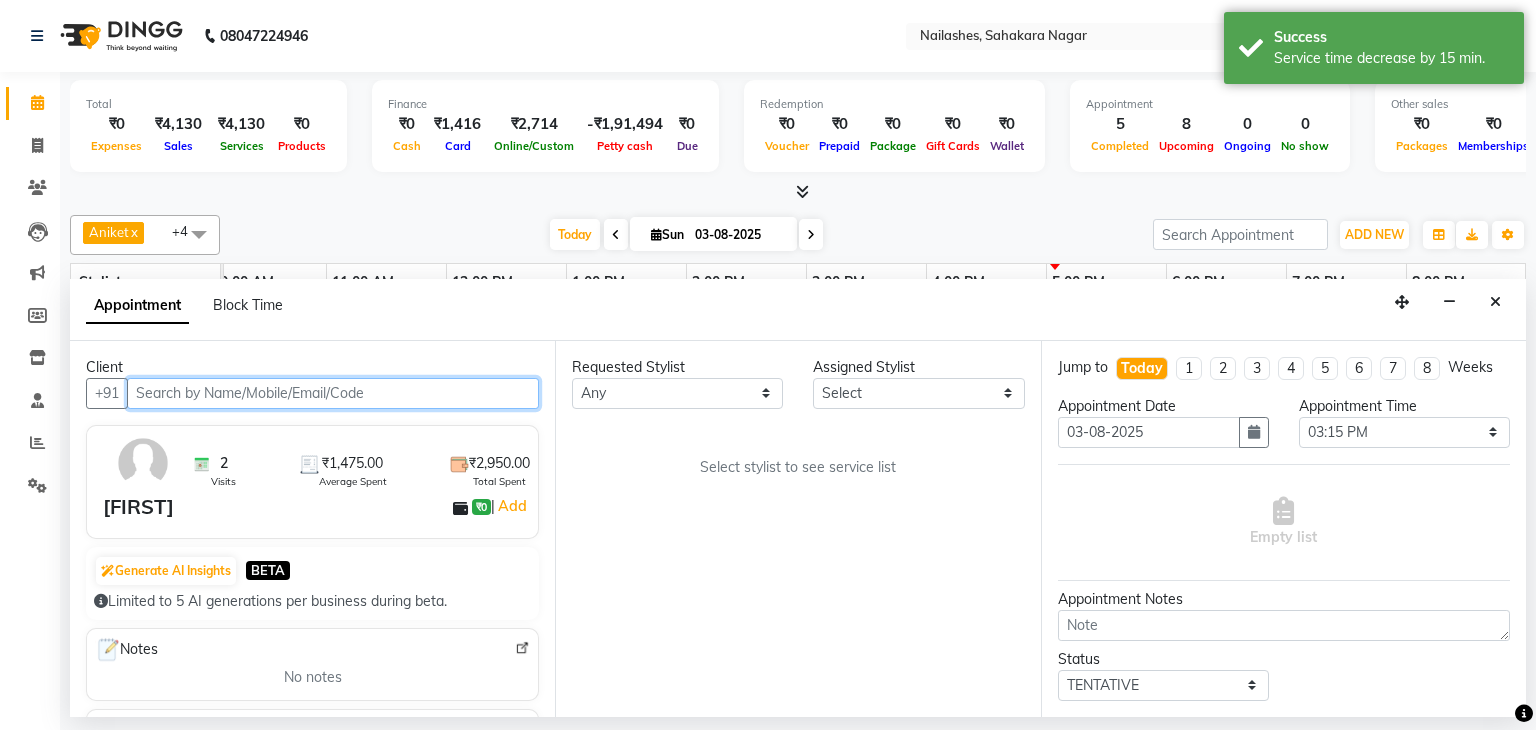 select on "72520" 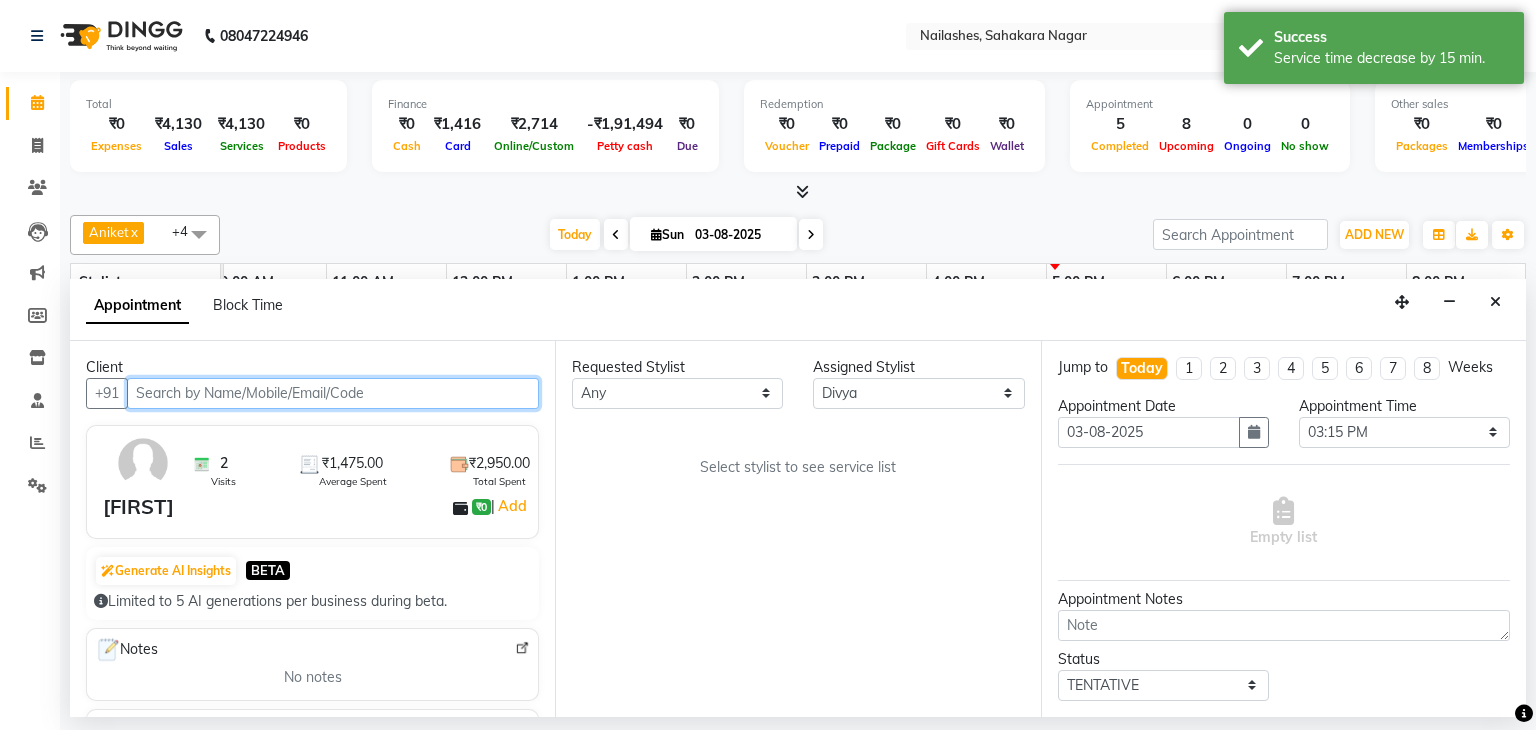 select on "3204" 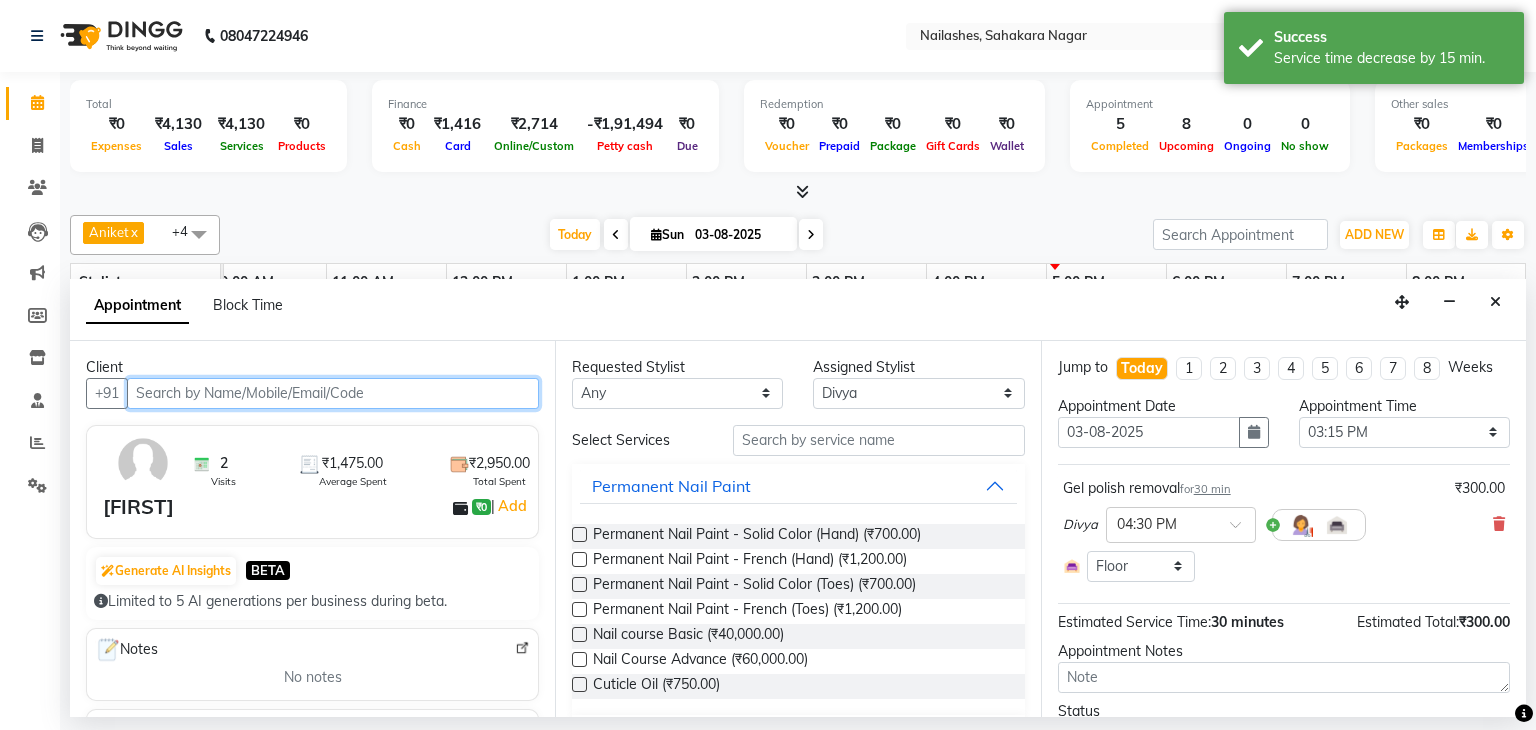 select on "3204" 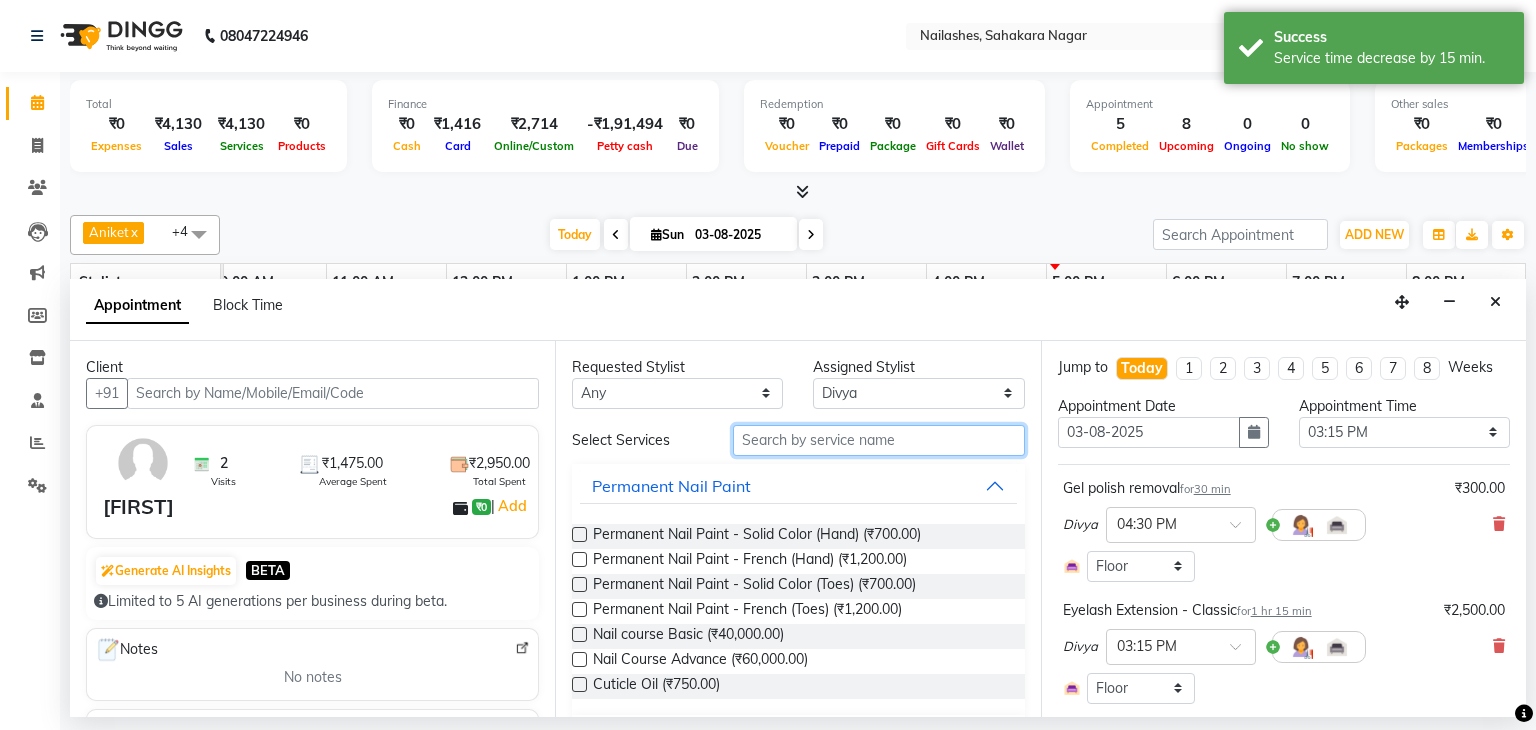 click at bounding box center [879, 440] 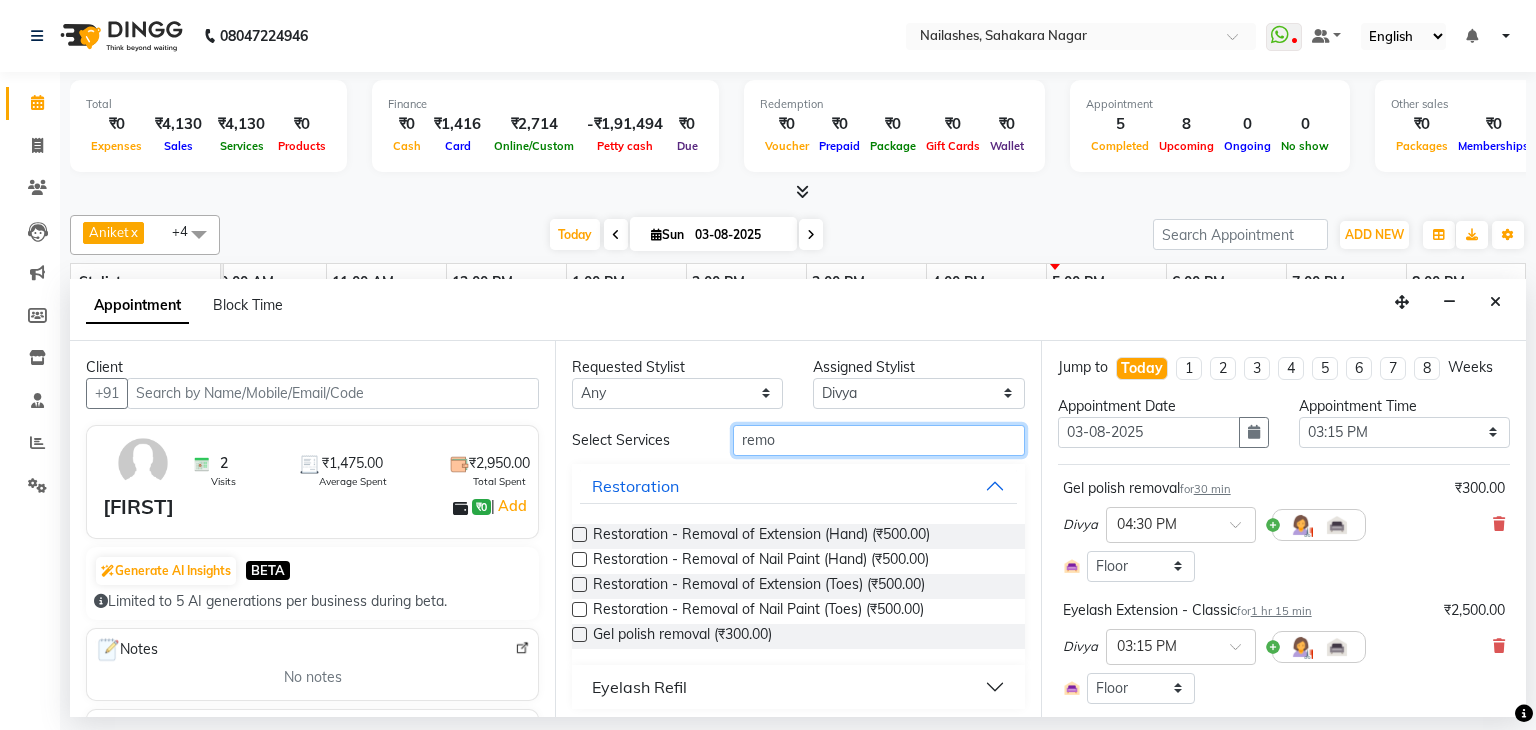type on "remo" 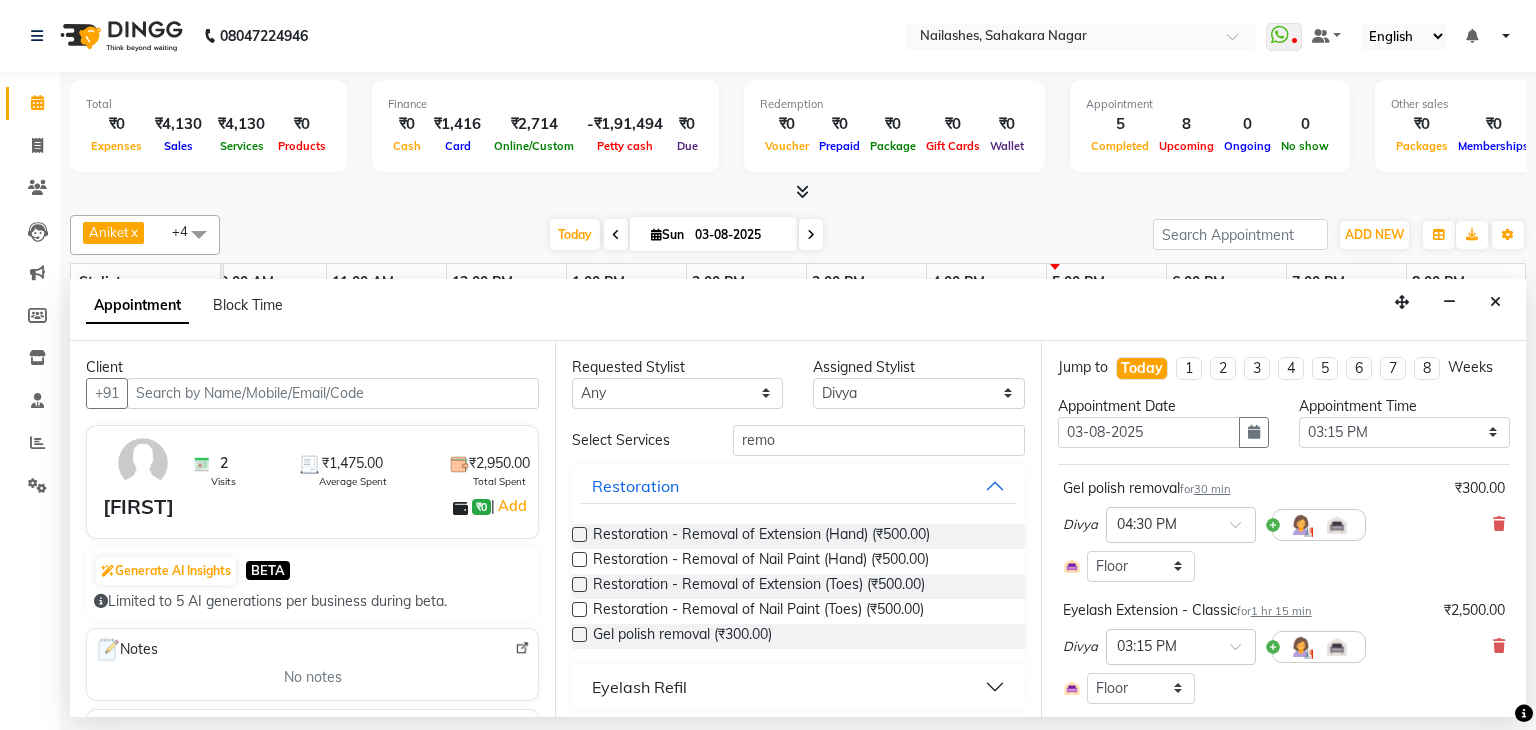 click at bounding box center (579, 634) 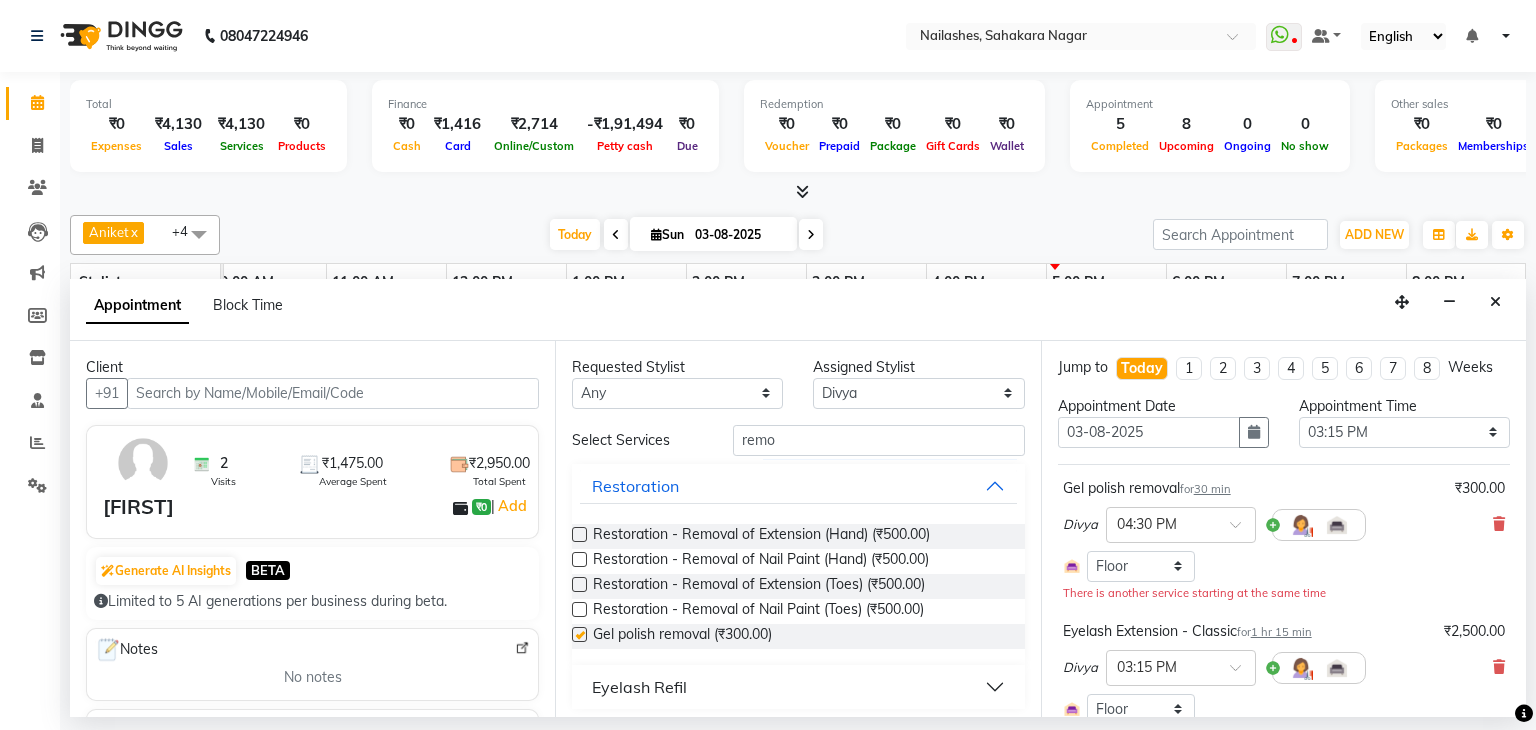 checkbox on "false" 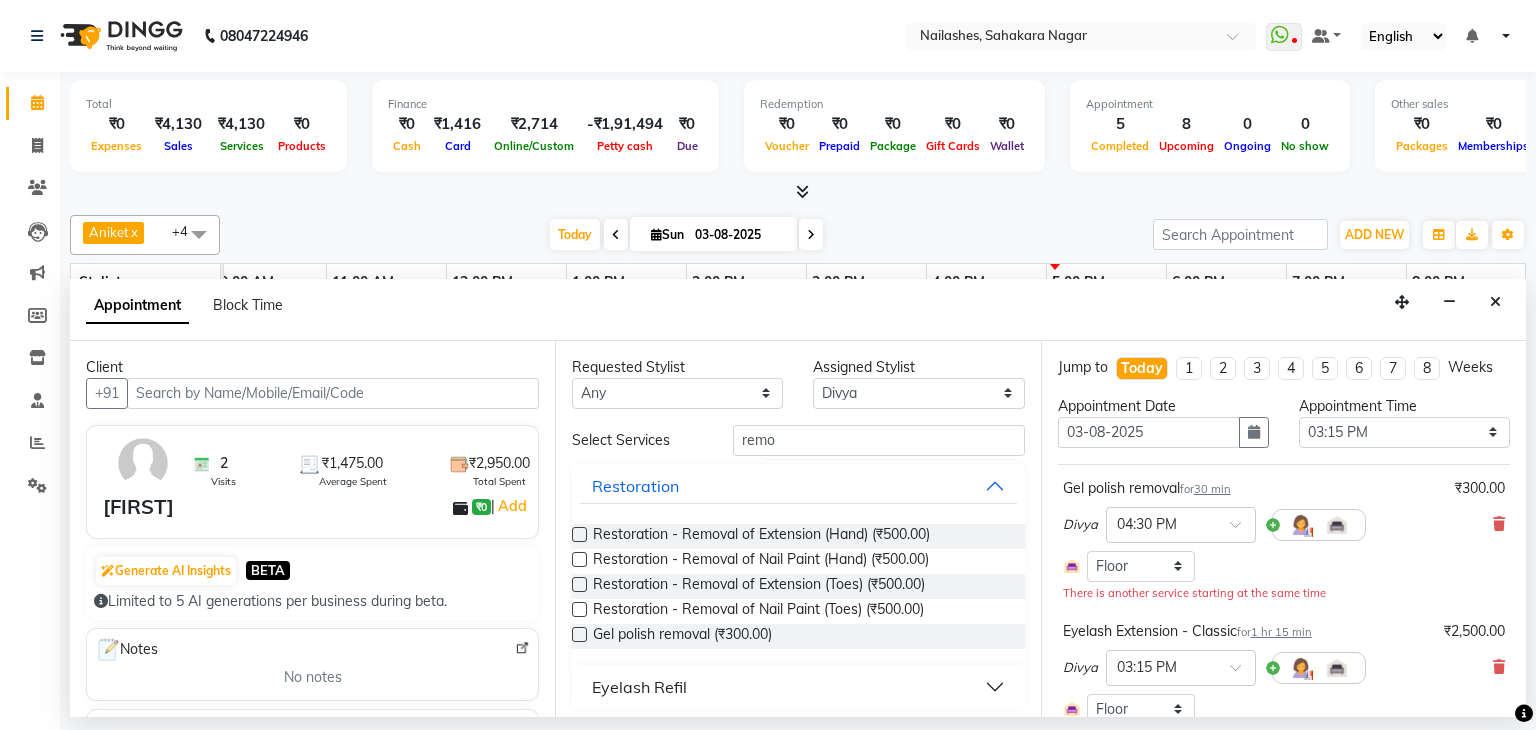 scroll, scrollTop: 8, scrollLeft: 0, axis: vertical 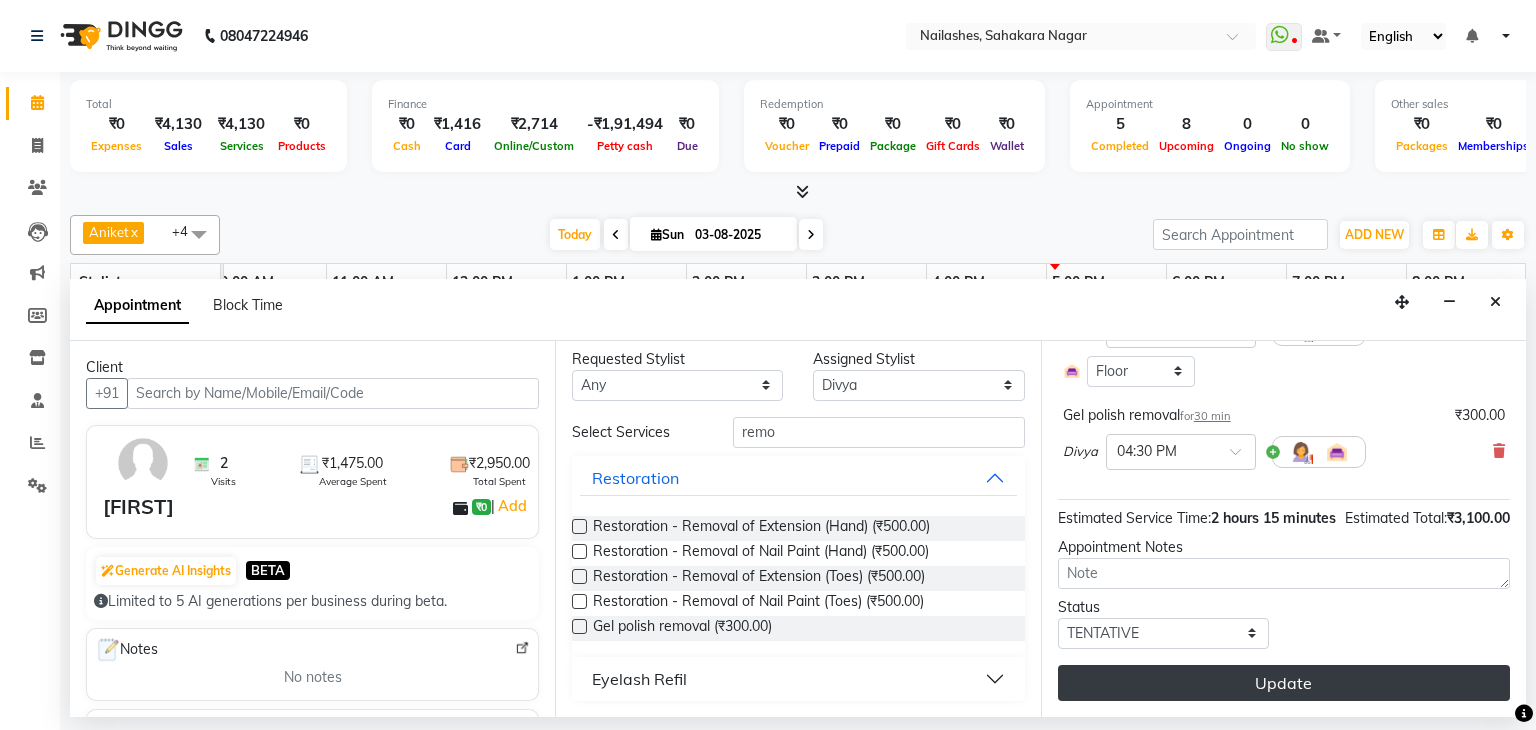 click on "Update" at bounding box center [1284, 683] 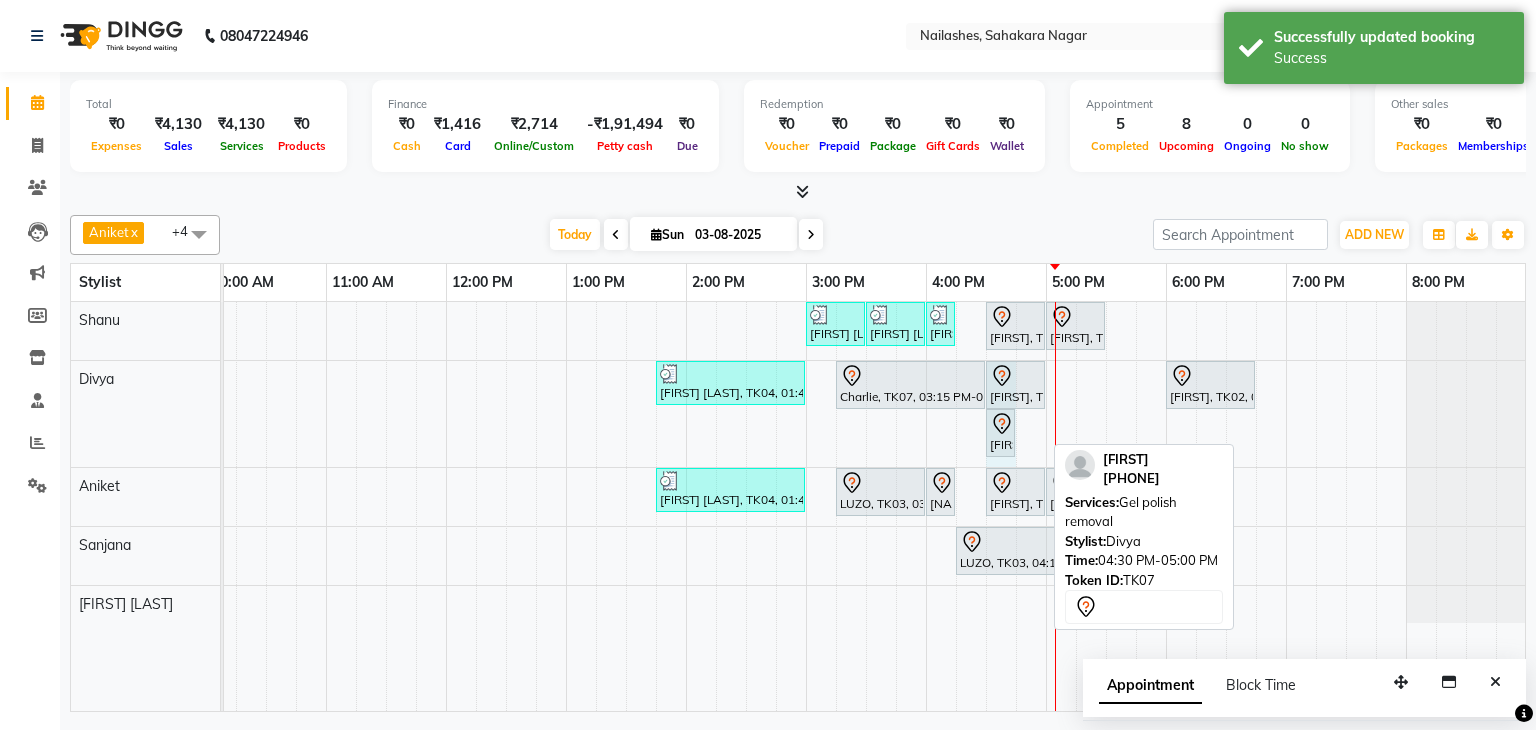 drag, startPoint x: 1045, startPoint y: 420, endPoint x: 1001, endPoint y: 437, distance: 47.169907 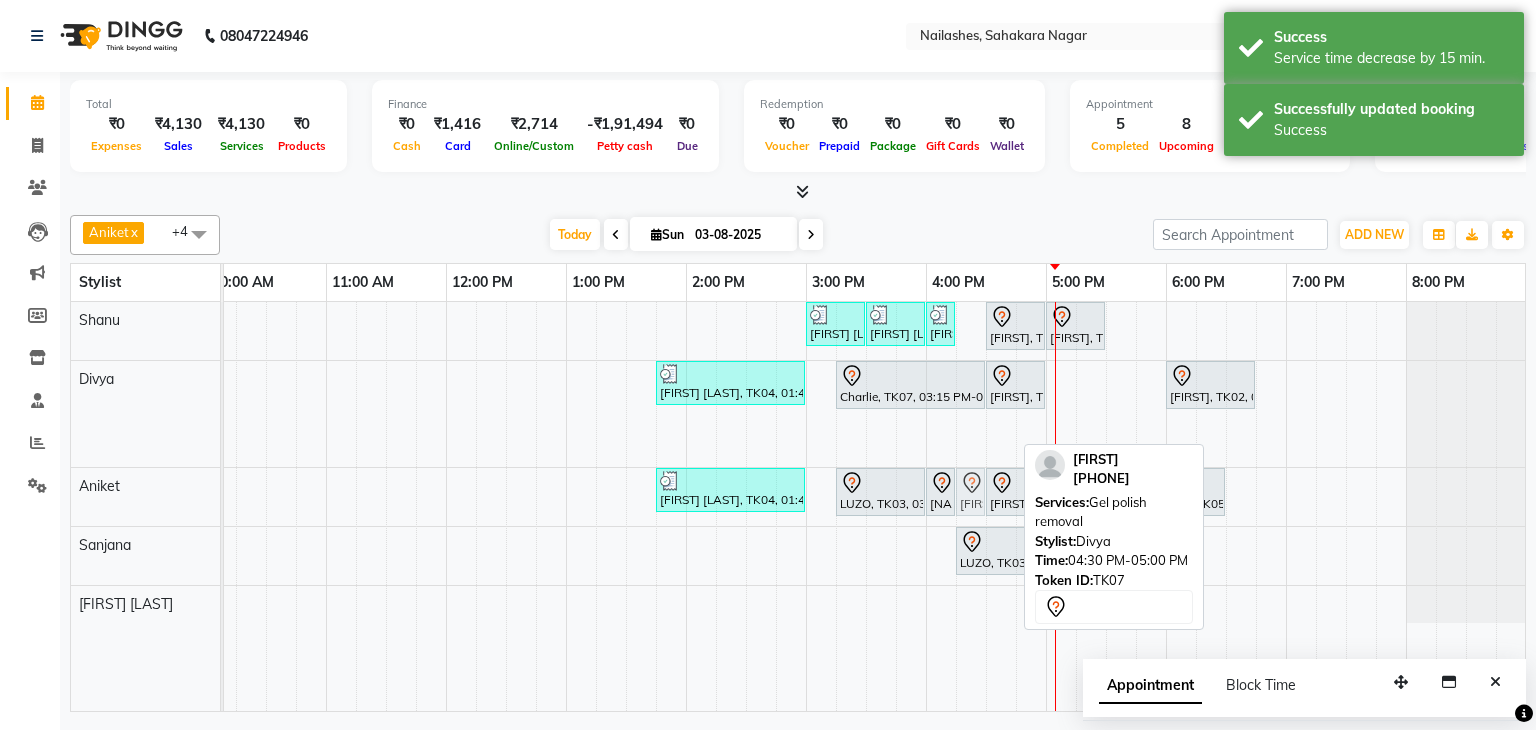 drag, startPoint x: 992, startPoint y: 438, endPoint x: 974, endPoint y: 491, distance: 55.97321 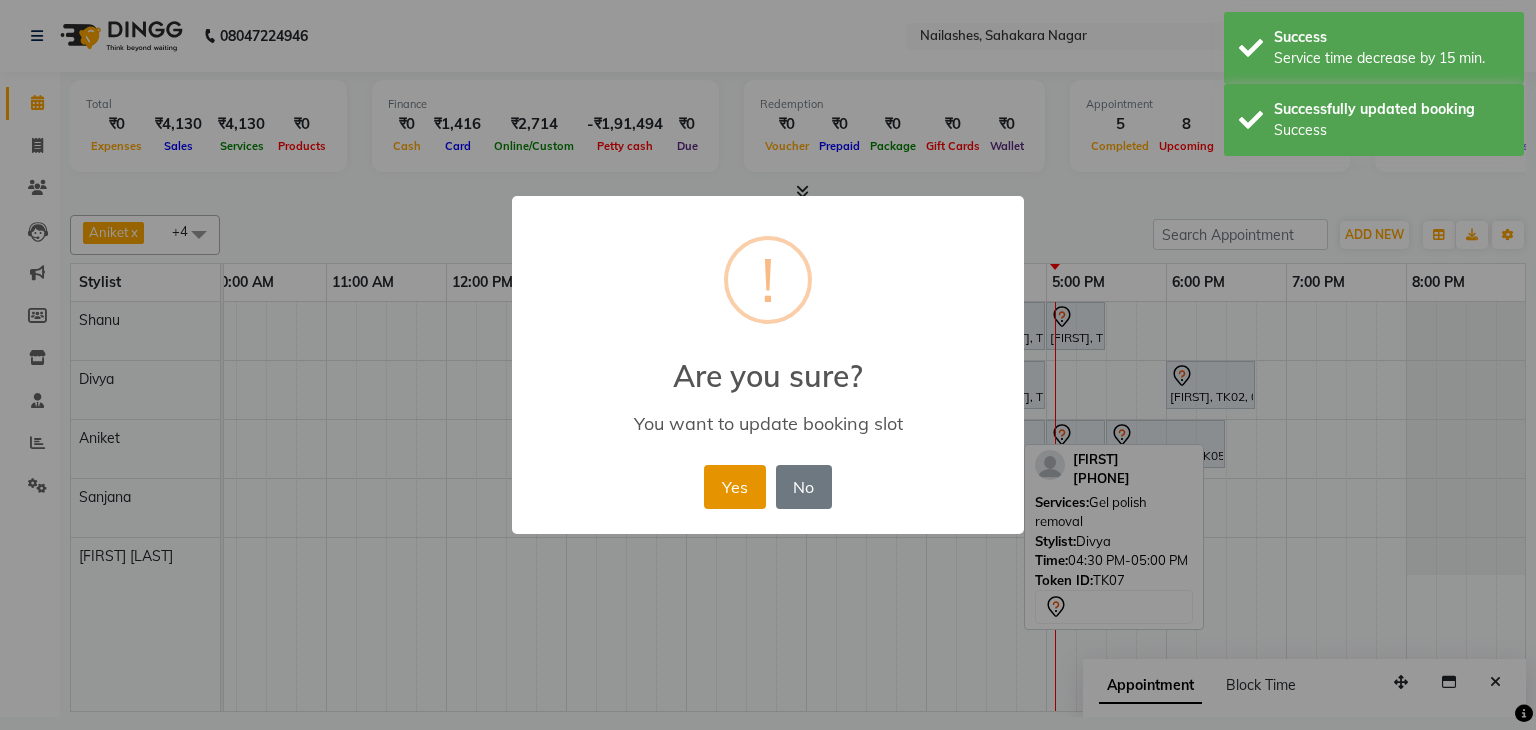 click on "Yes" at bounding box center (734, 487) 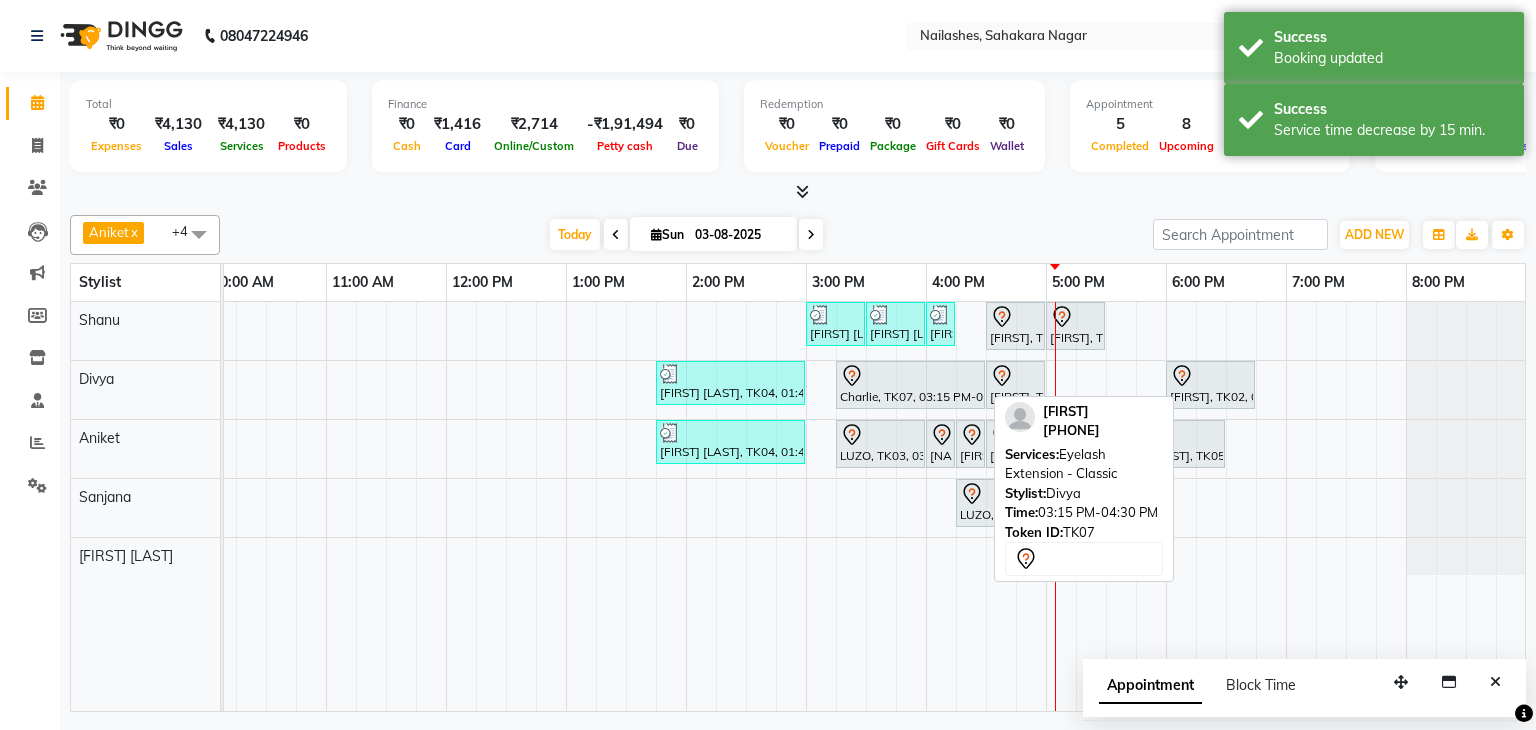 click at bounding box center (910, 376) 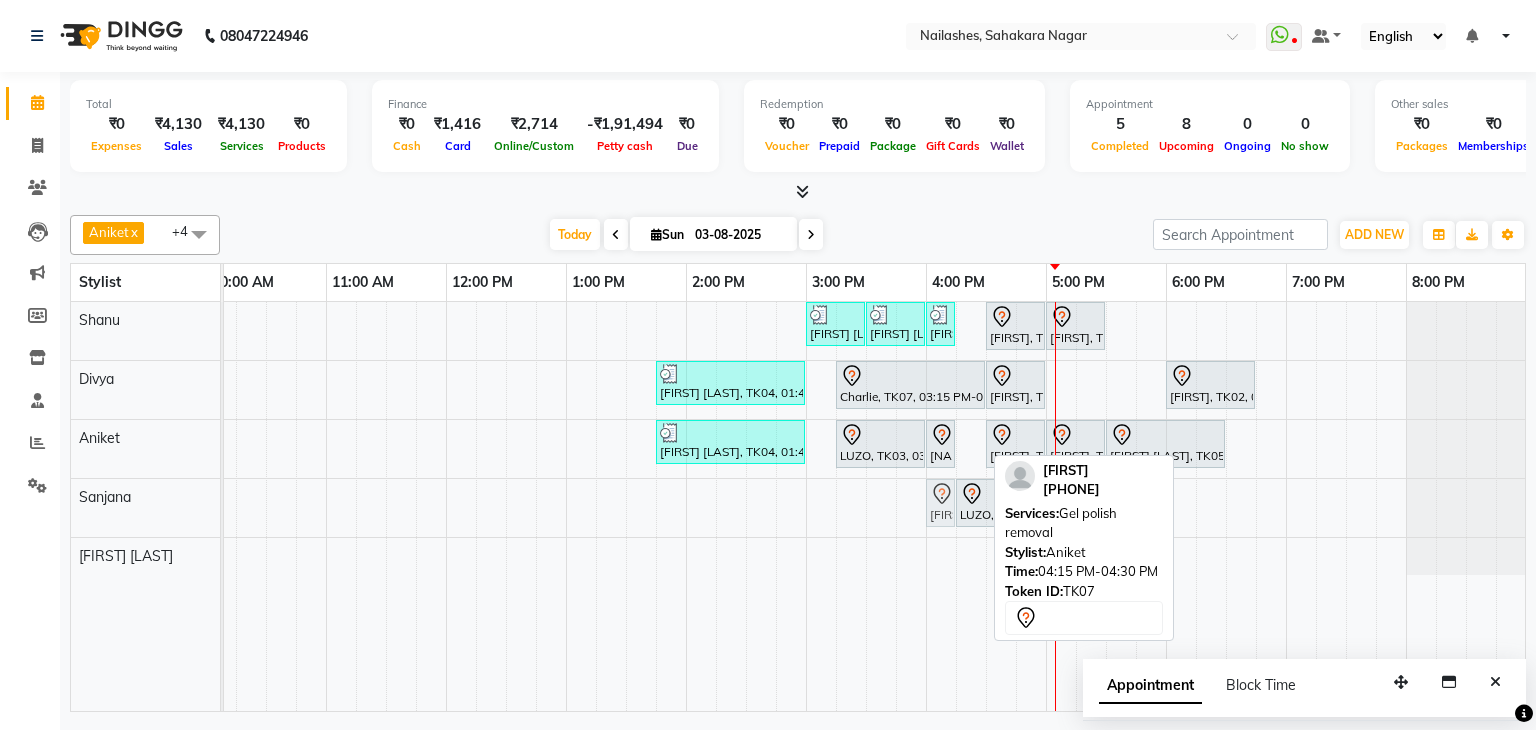 drag, startPoint x: 971, startPoint y: 441, endPoint x: 948, endPoint y: 513, distance: 75.58439 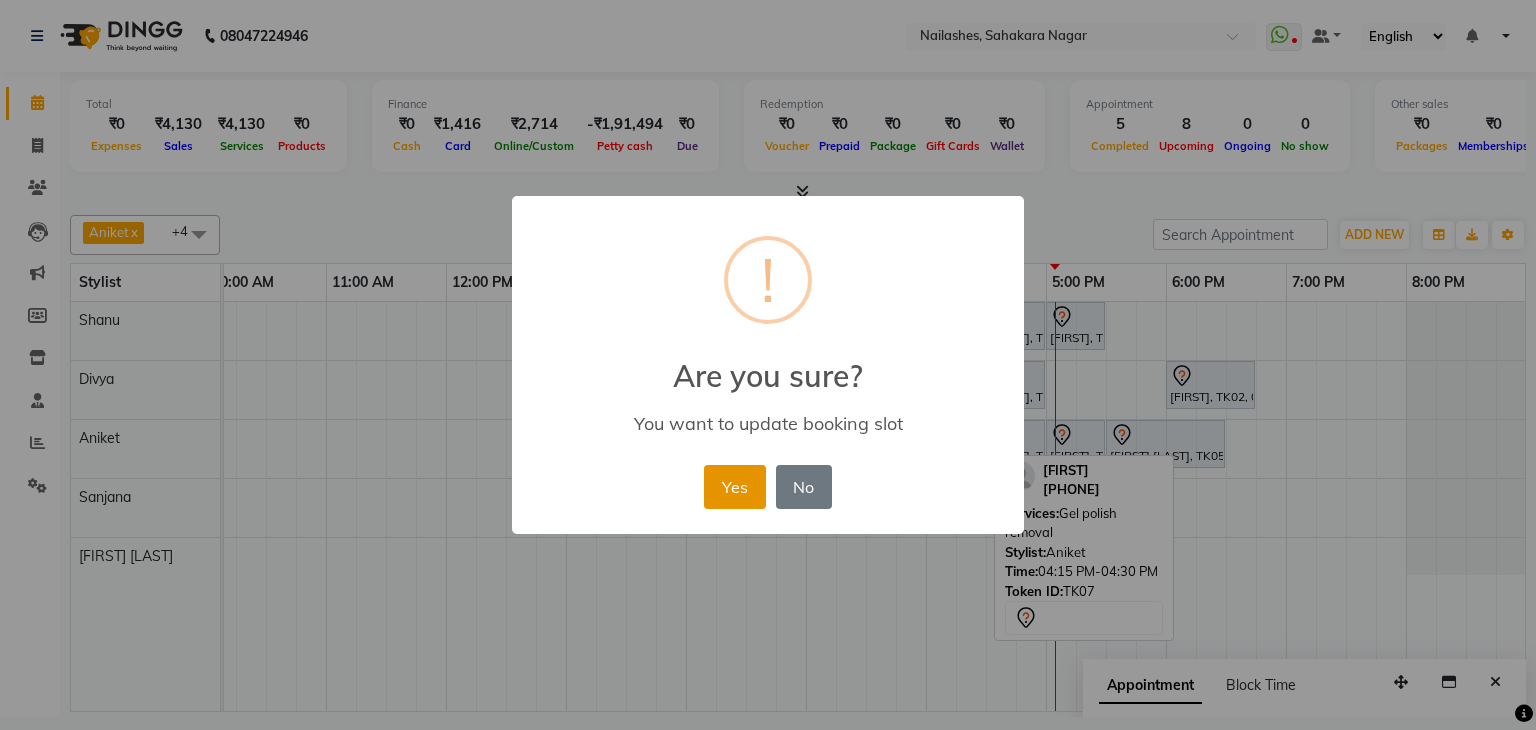 click on "Yes" at bounding box center [734, 487] 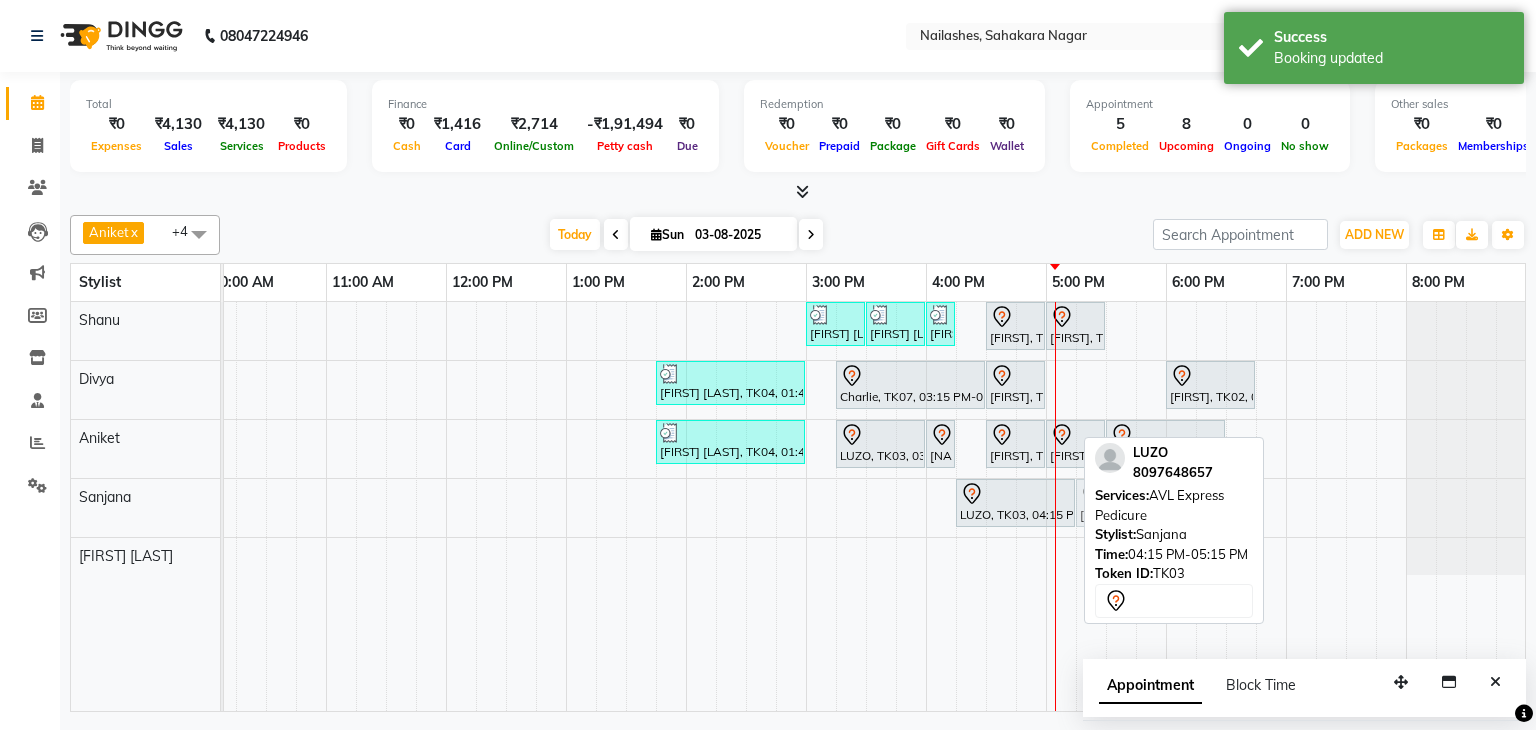 drag, startPoint x: 935, startPoint y: 493, endPoint x: 1088, endPoint y: 494, distance: 153.00327 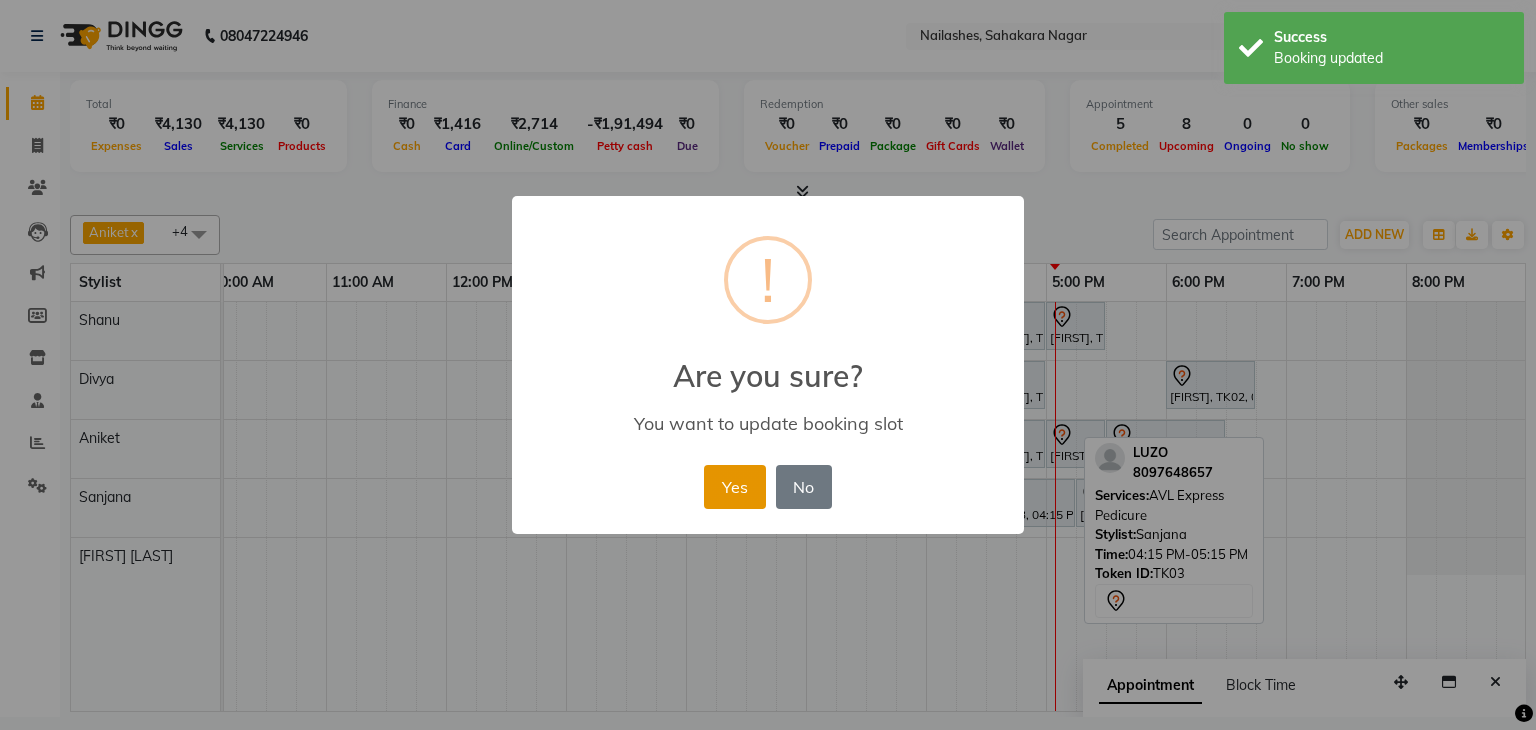 click on "Yes" at bounding box center [734, 487] 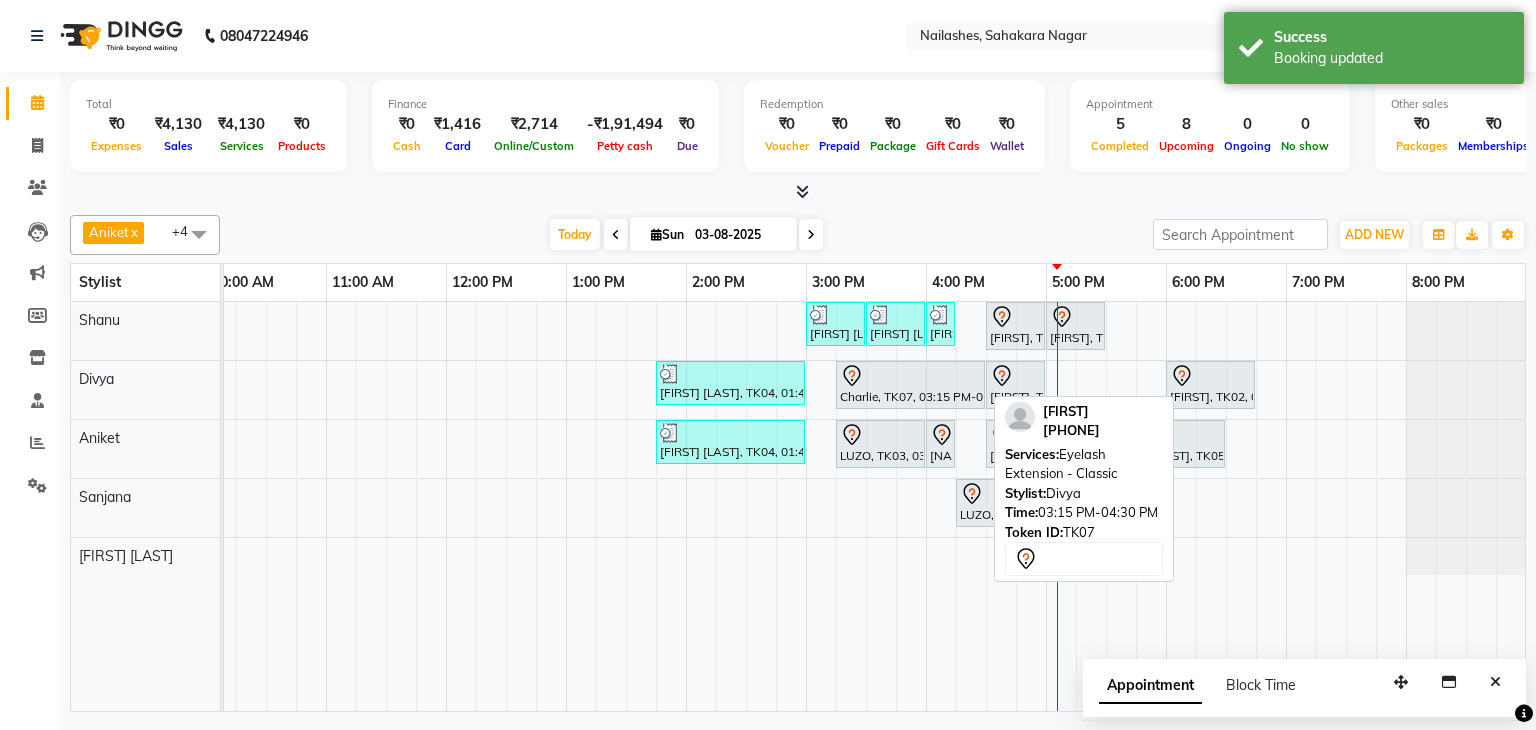 click at bounding box center [910, 376] 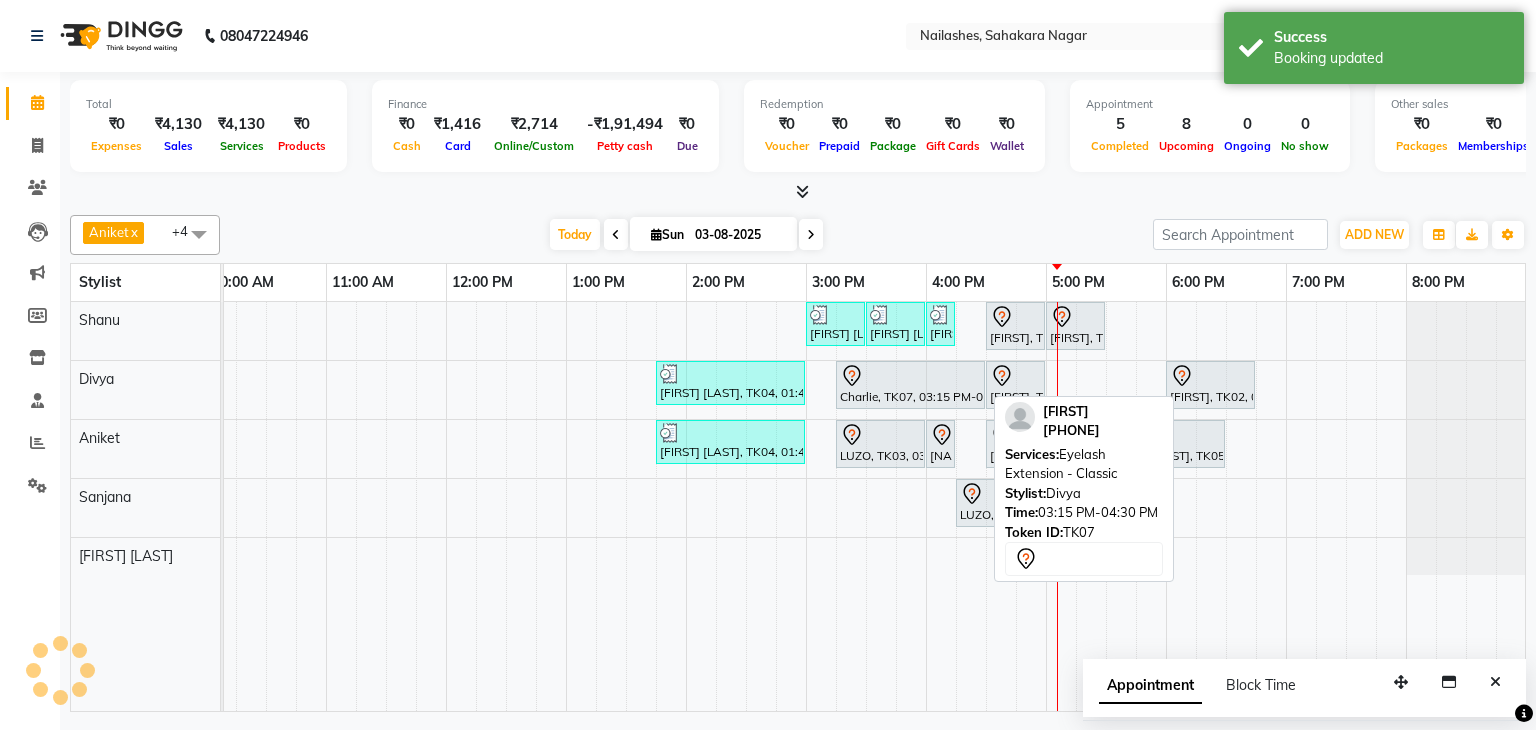 click at bounding box center [910, 376] 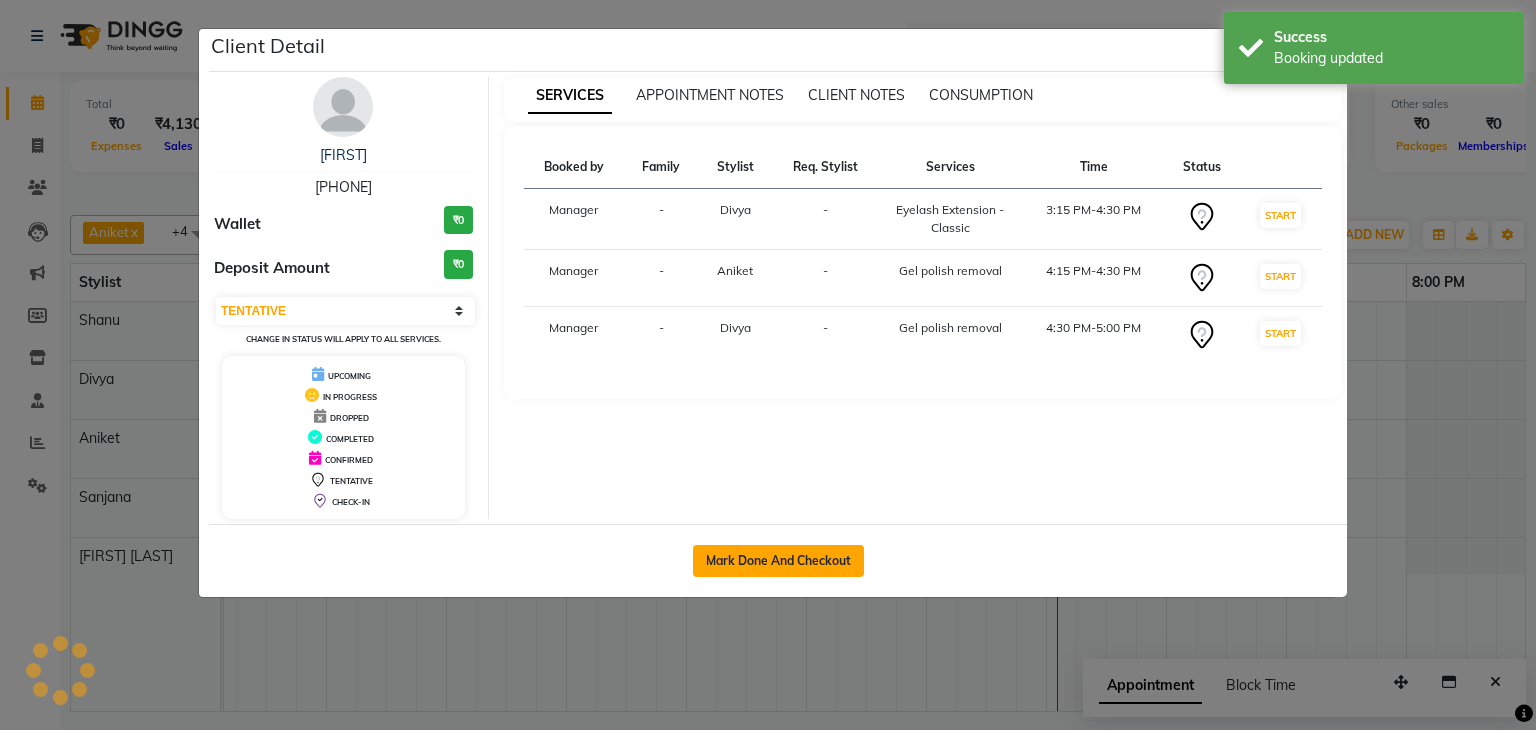 click on "Mark Done And Checkout" 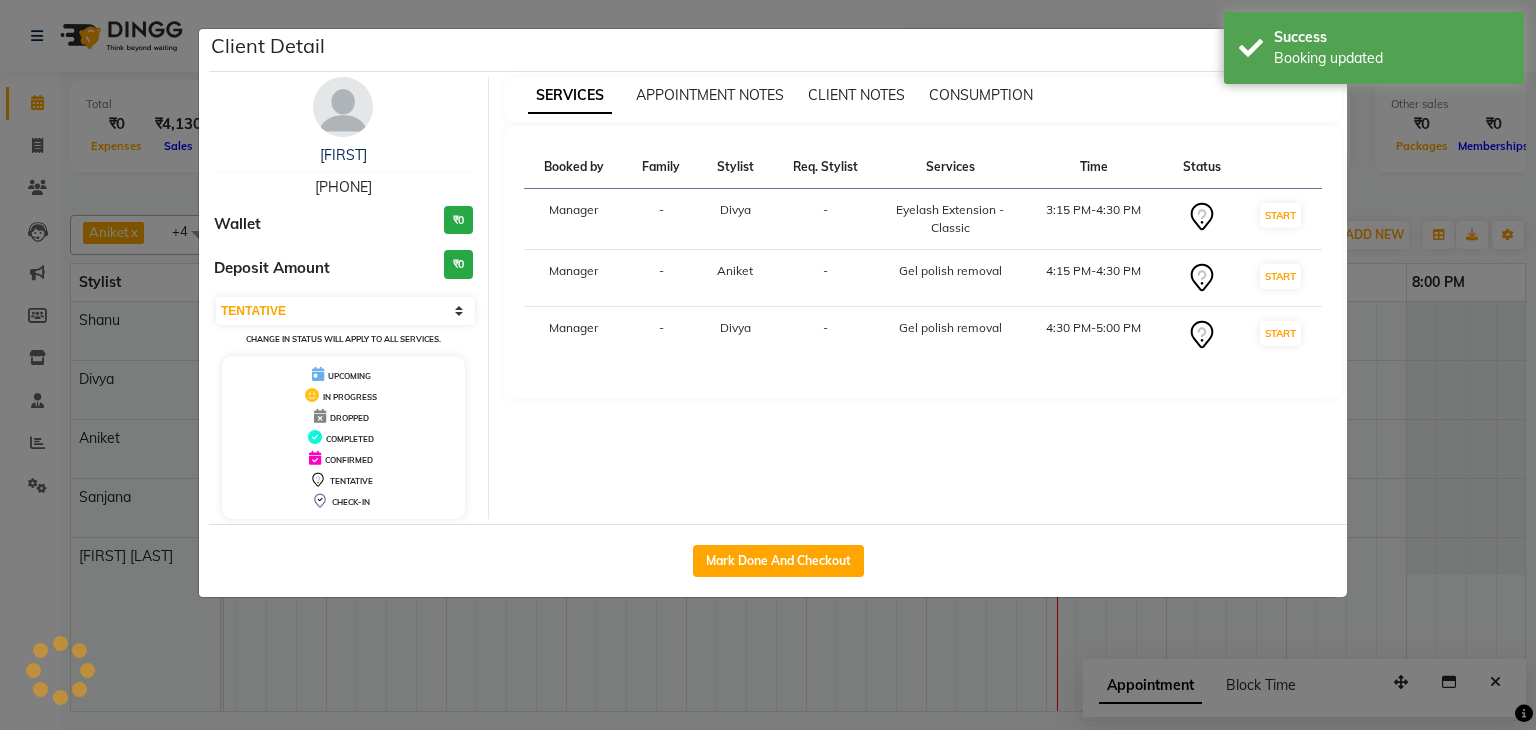 select on "service" 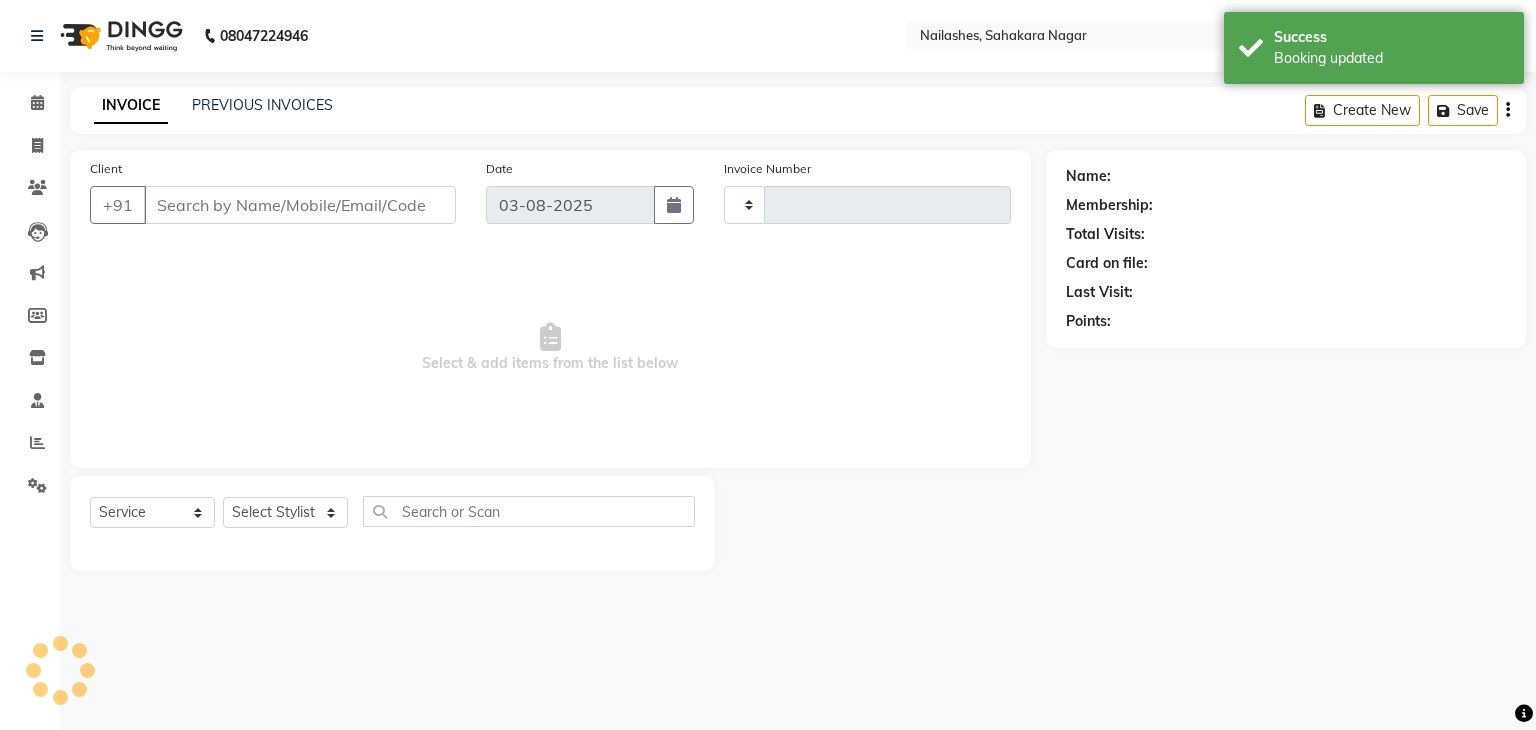 type on "0884" 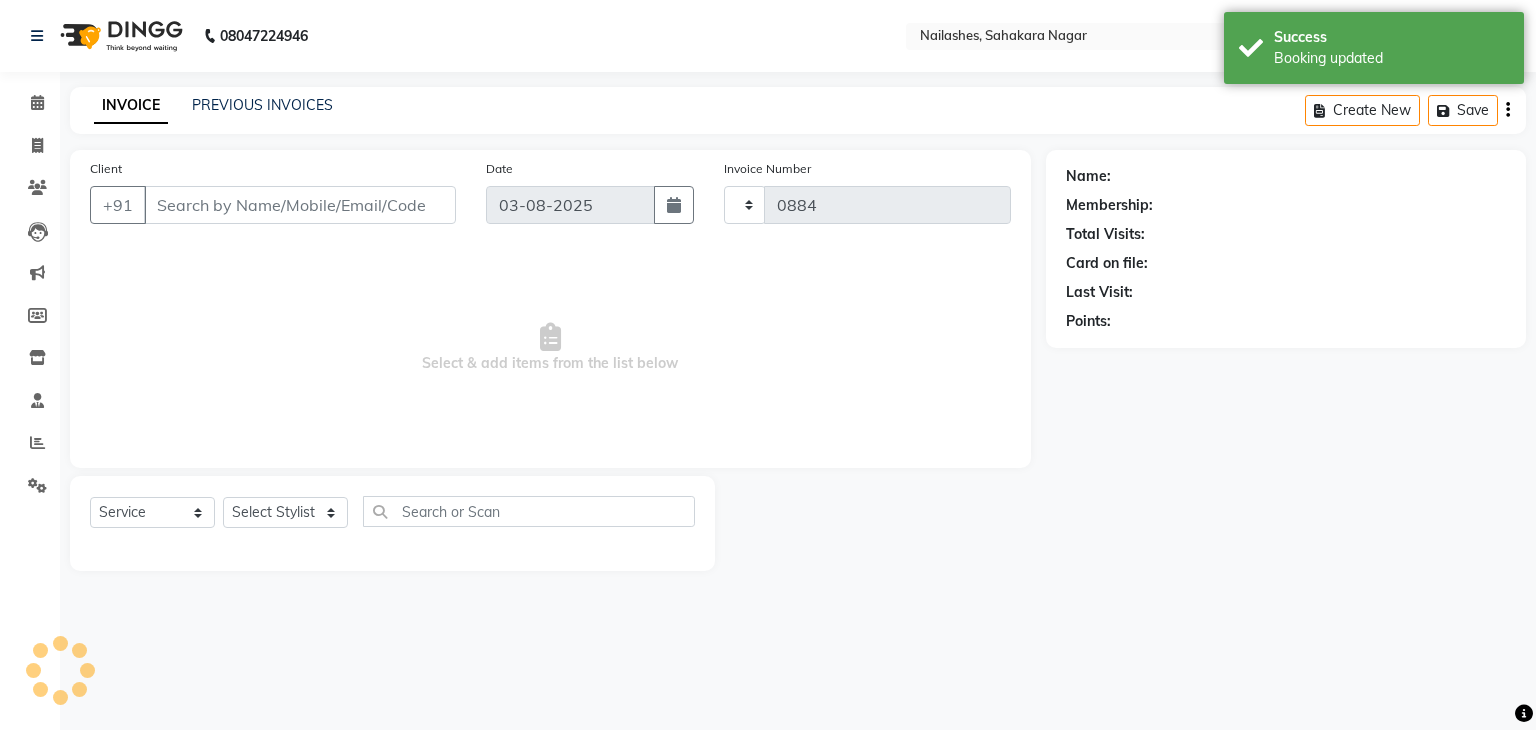 select on "6455" 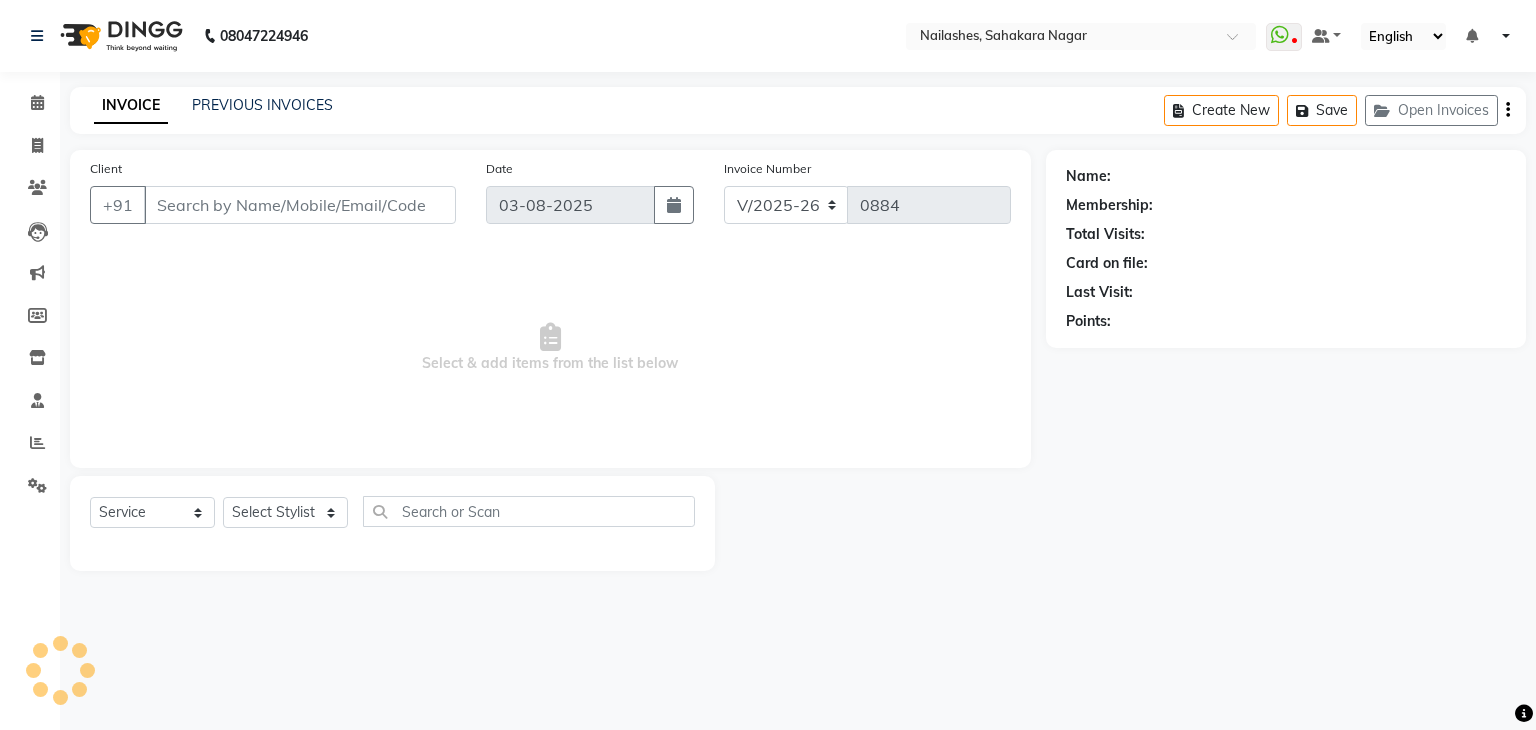 type on "73******72" 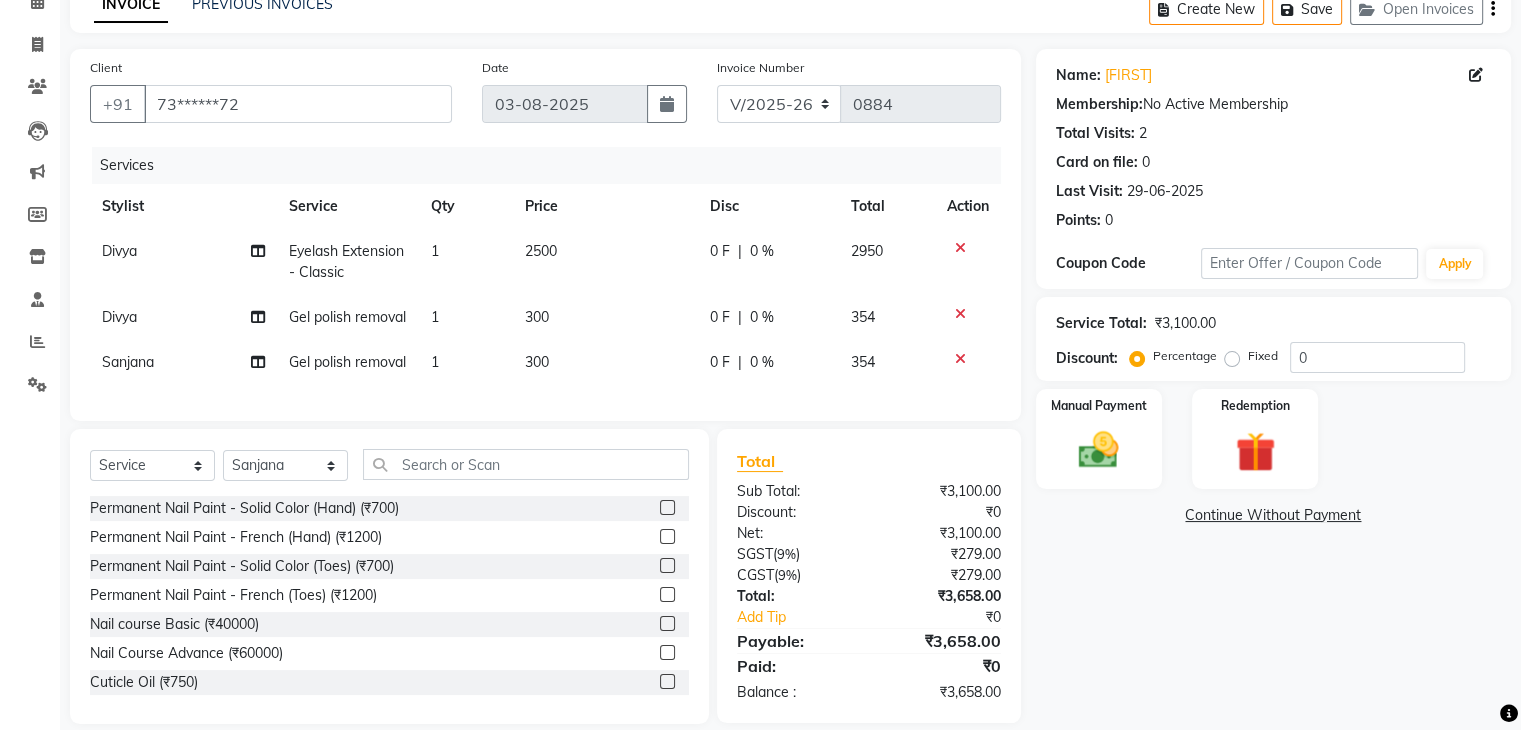 scroll, scrollTop: 183, scrollLeft: 0, axis: vertical 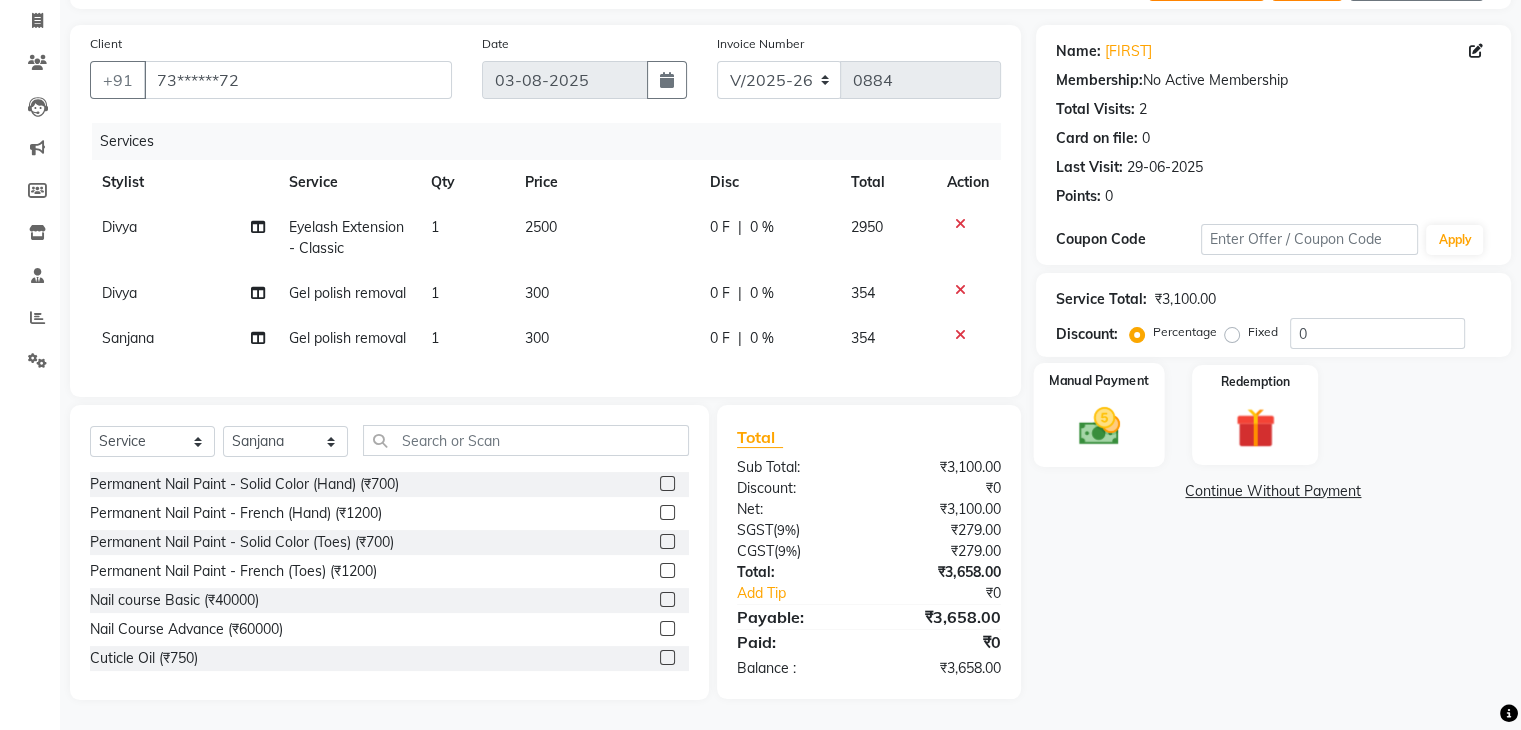 click 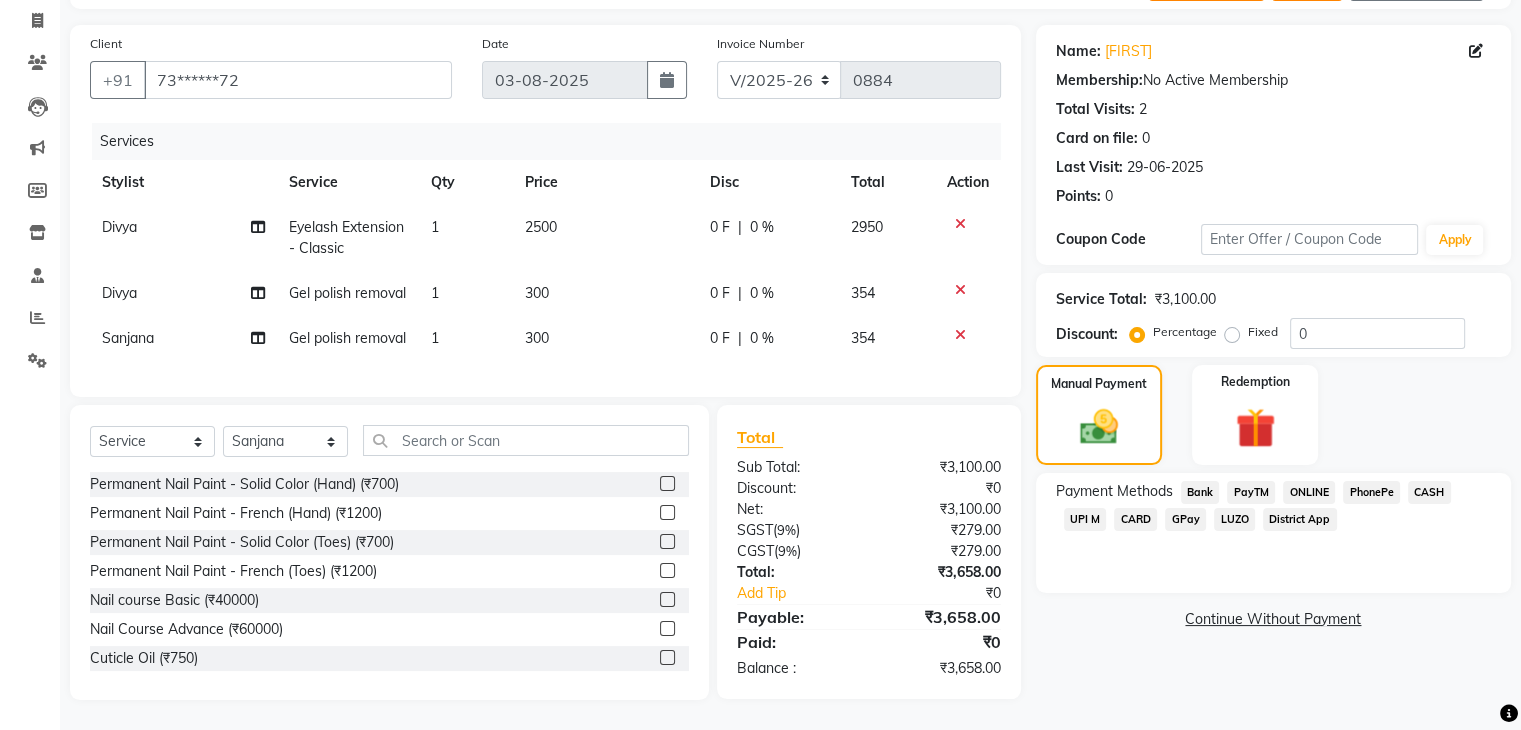 click on "UPI M" 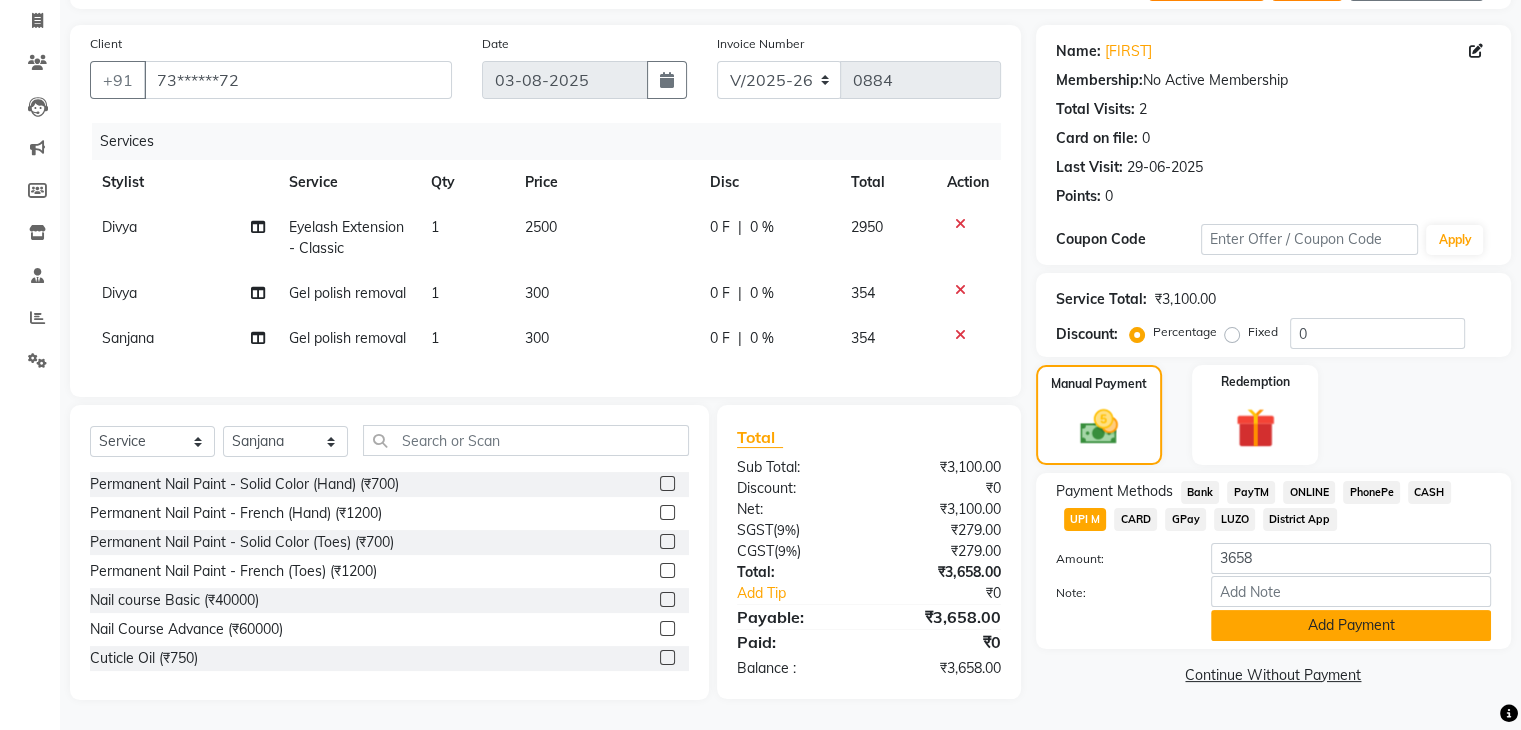 click on "Add Payment" 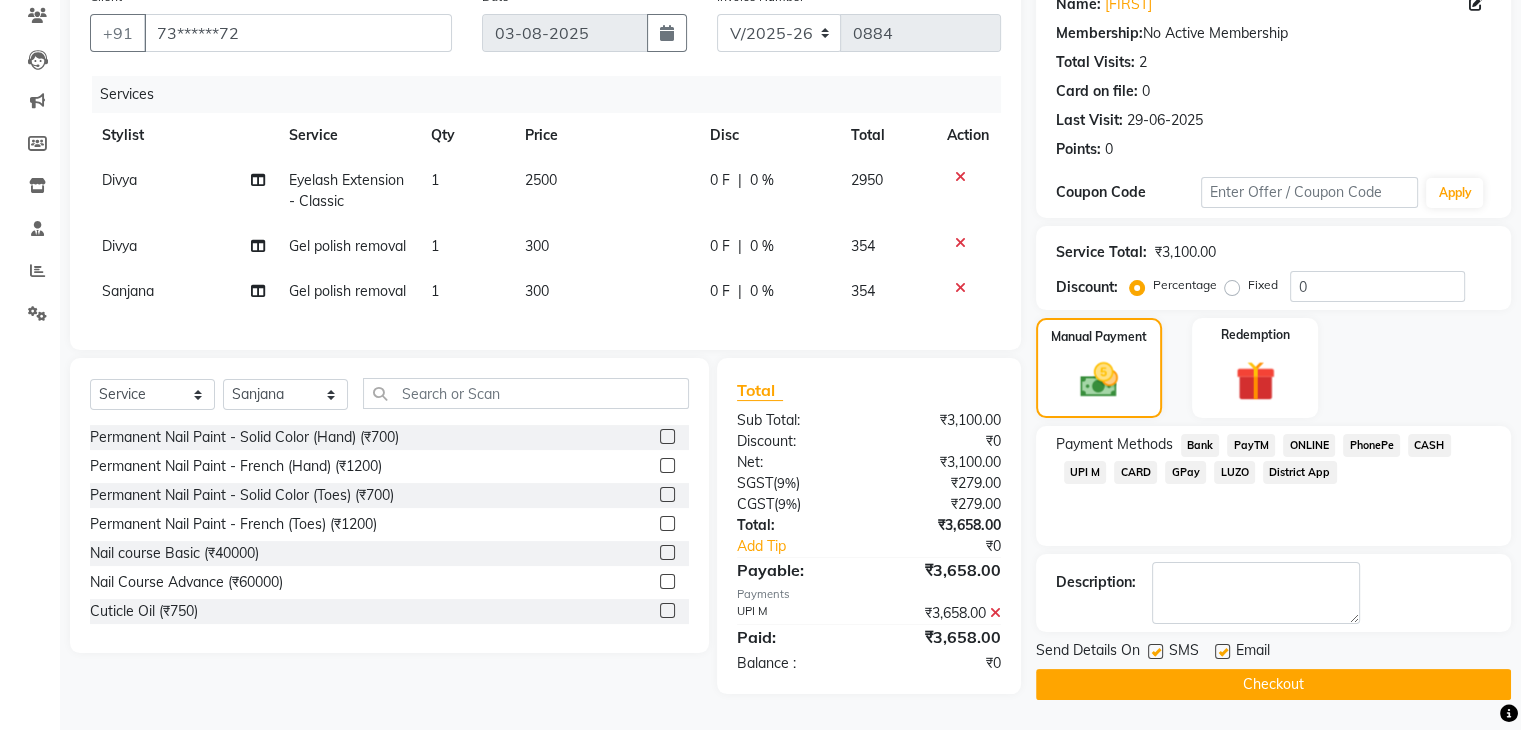 click on "Checkout" 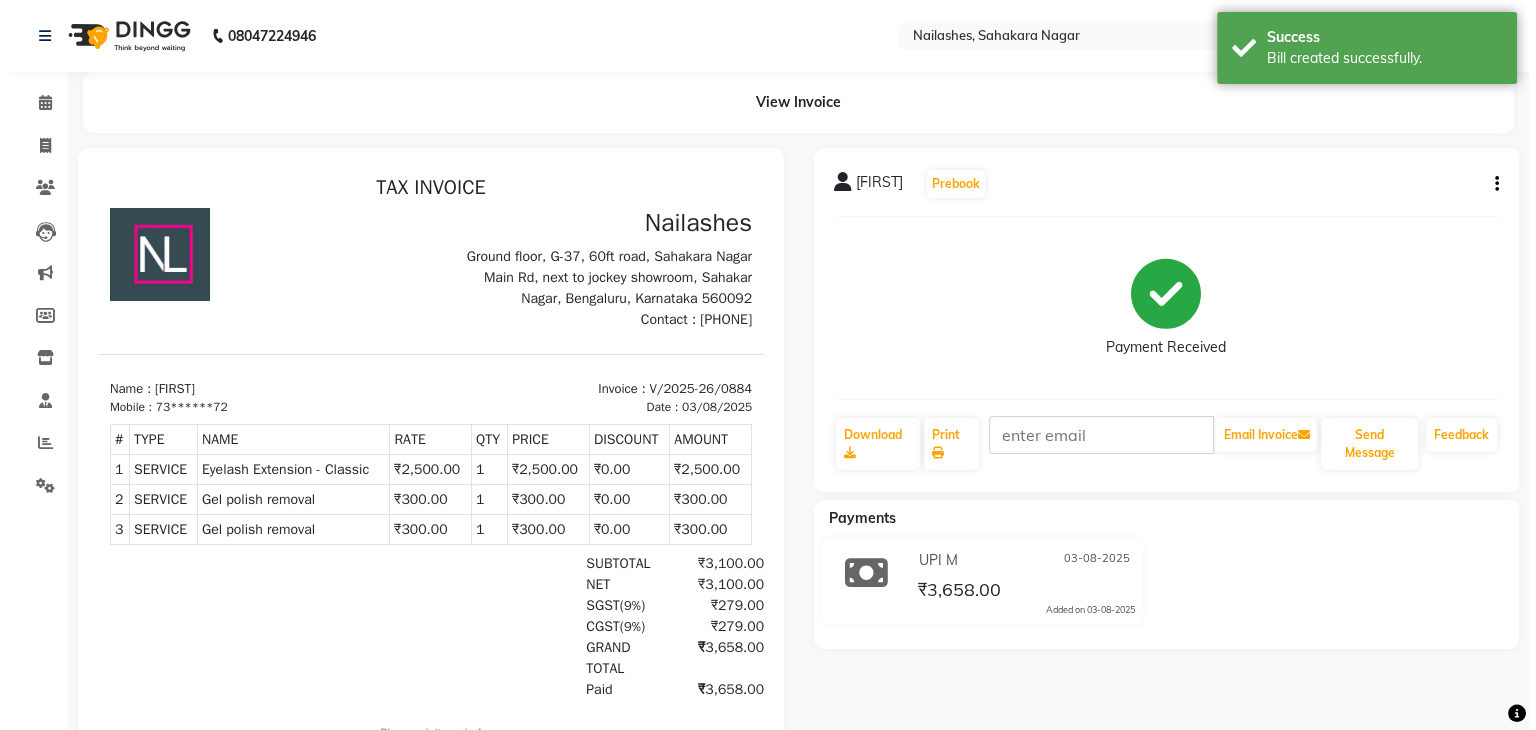 scroll, scrollTop: 0, scrollLeft: 0, axis: both 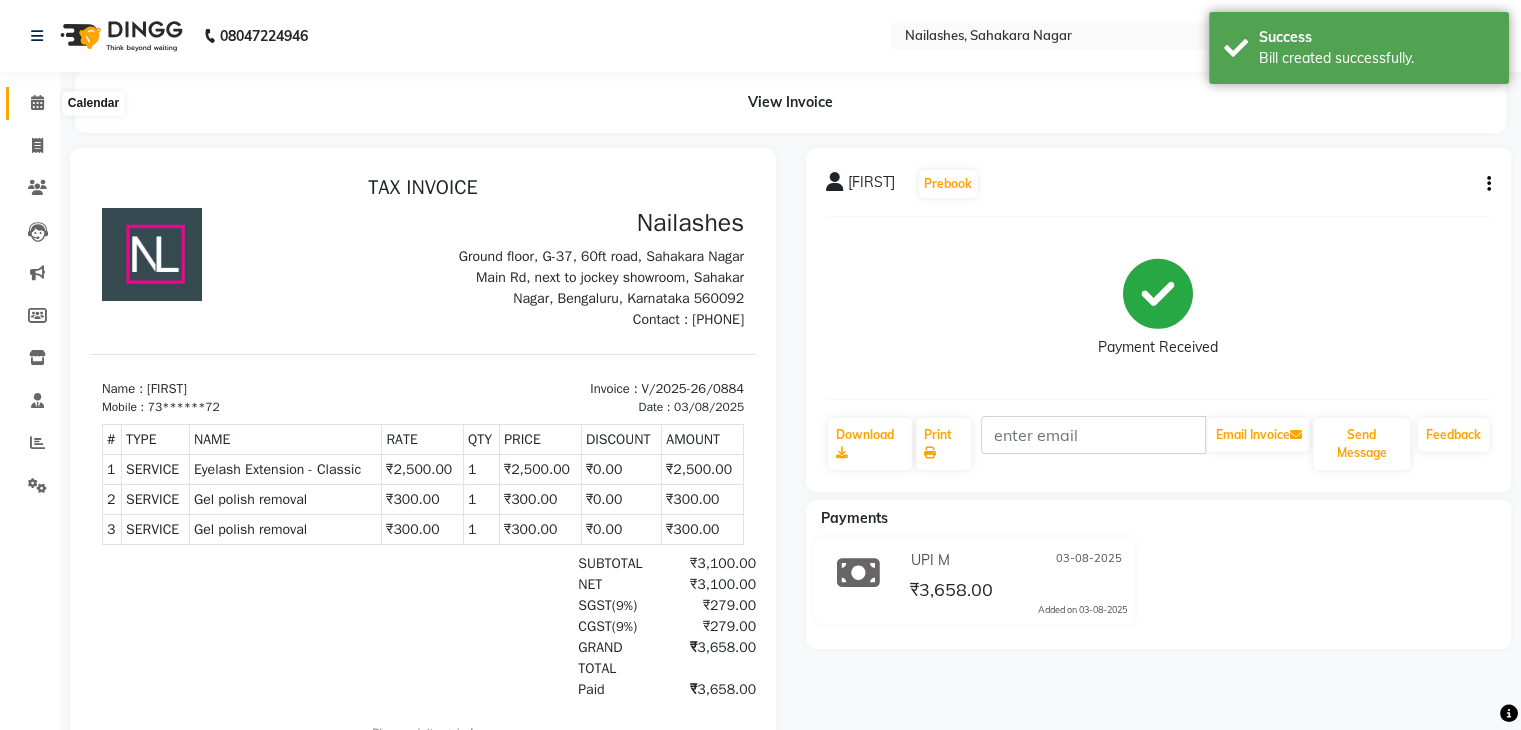 click 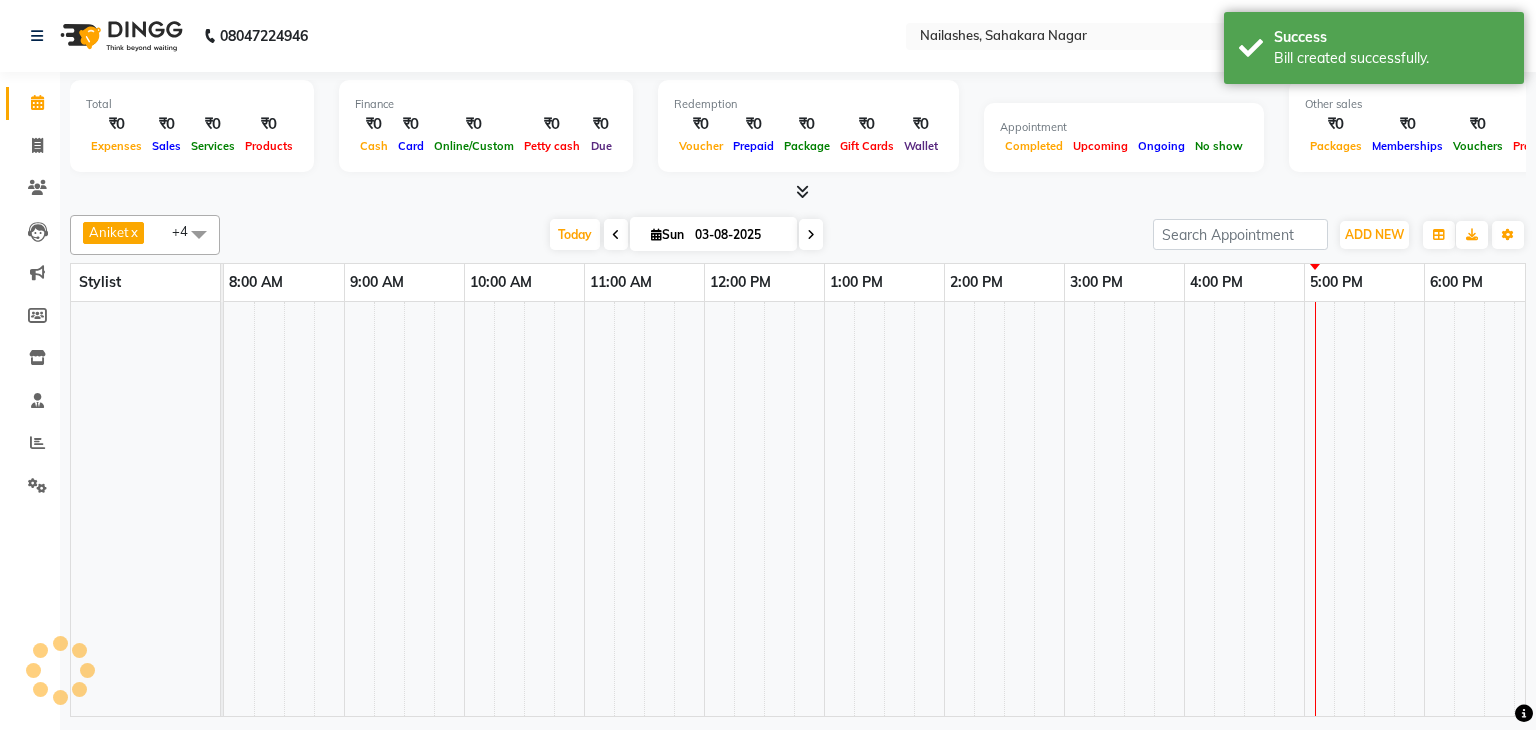 scroll, scrollTop: 0, scrollLeft: 0, axis: both 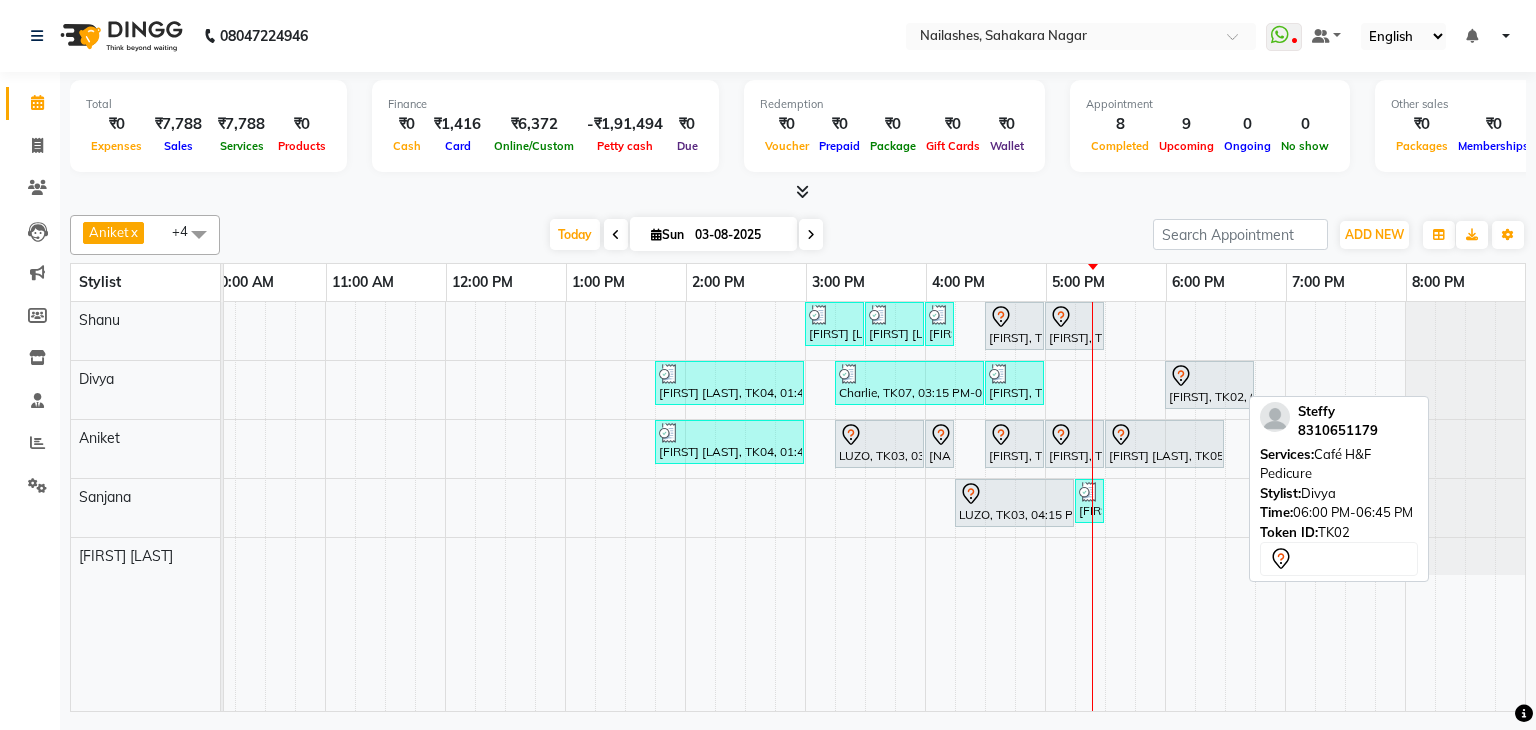click on "Other sales  ₹0  Packages ₹0  Memberships ₹0  Vouchers ₹0  Prepaids ₹0  Gift Cards" at bounding box center [1553, 126] 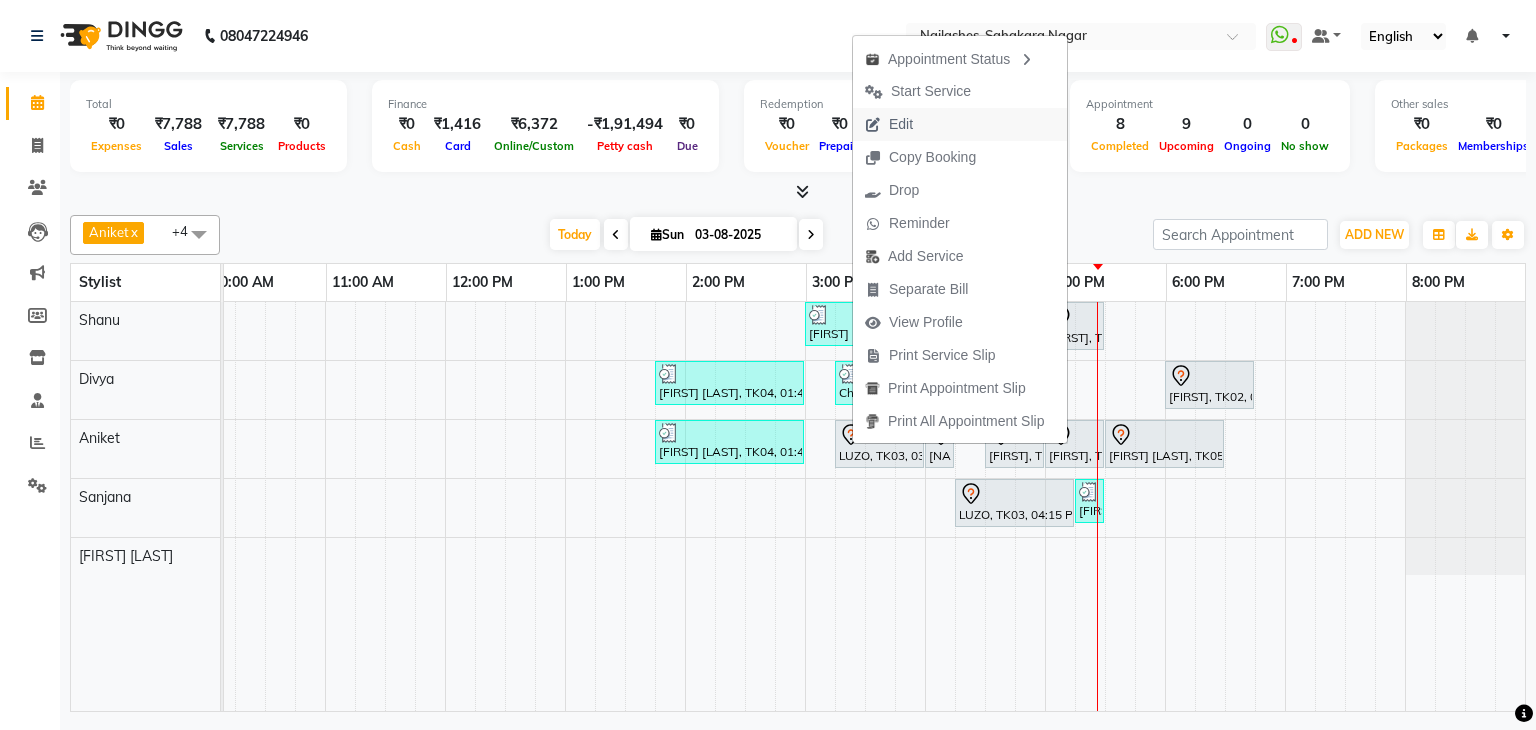click on "Edit" at bounding box center (889, 124) 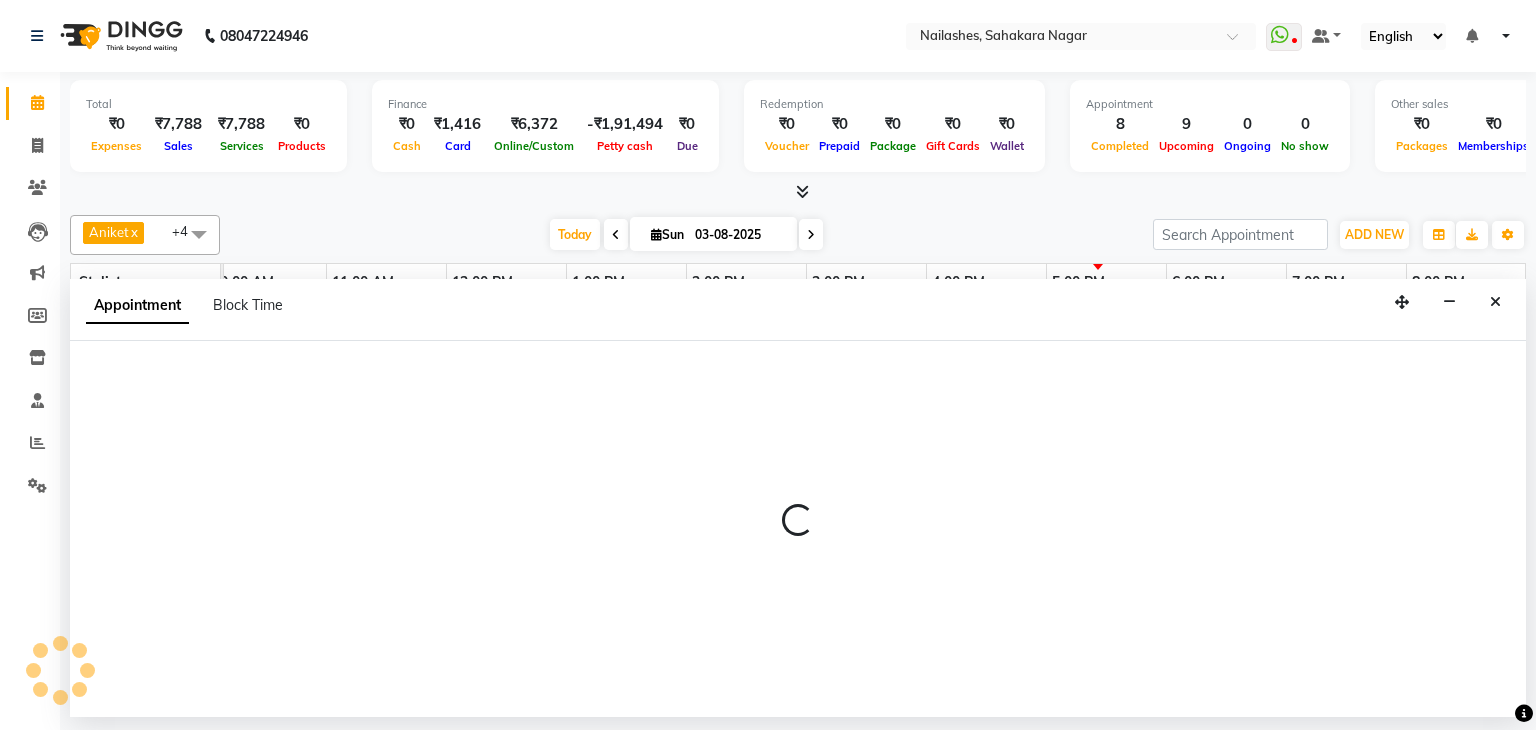 select on "tentative" 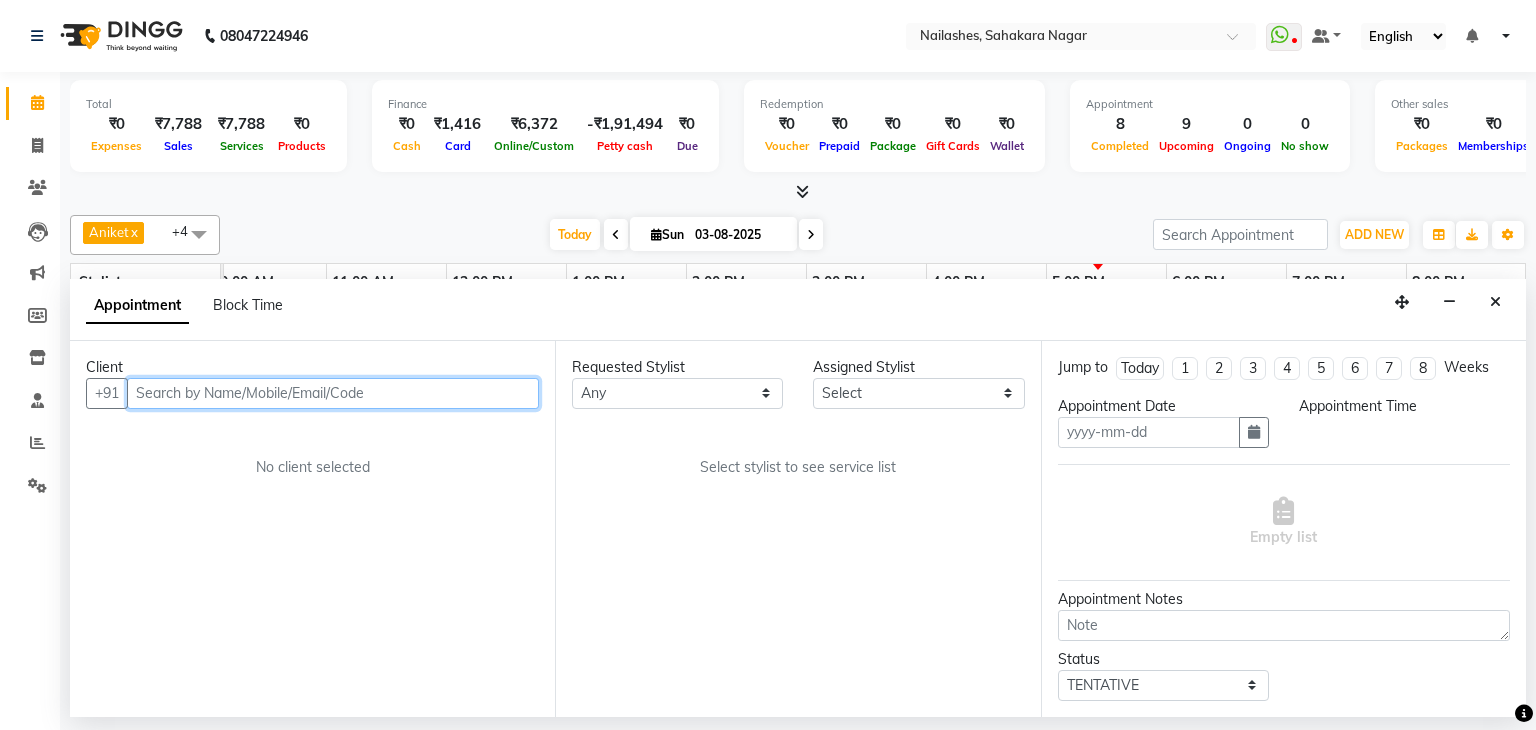 type on "03-08-2025" 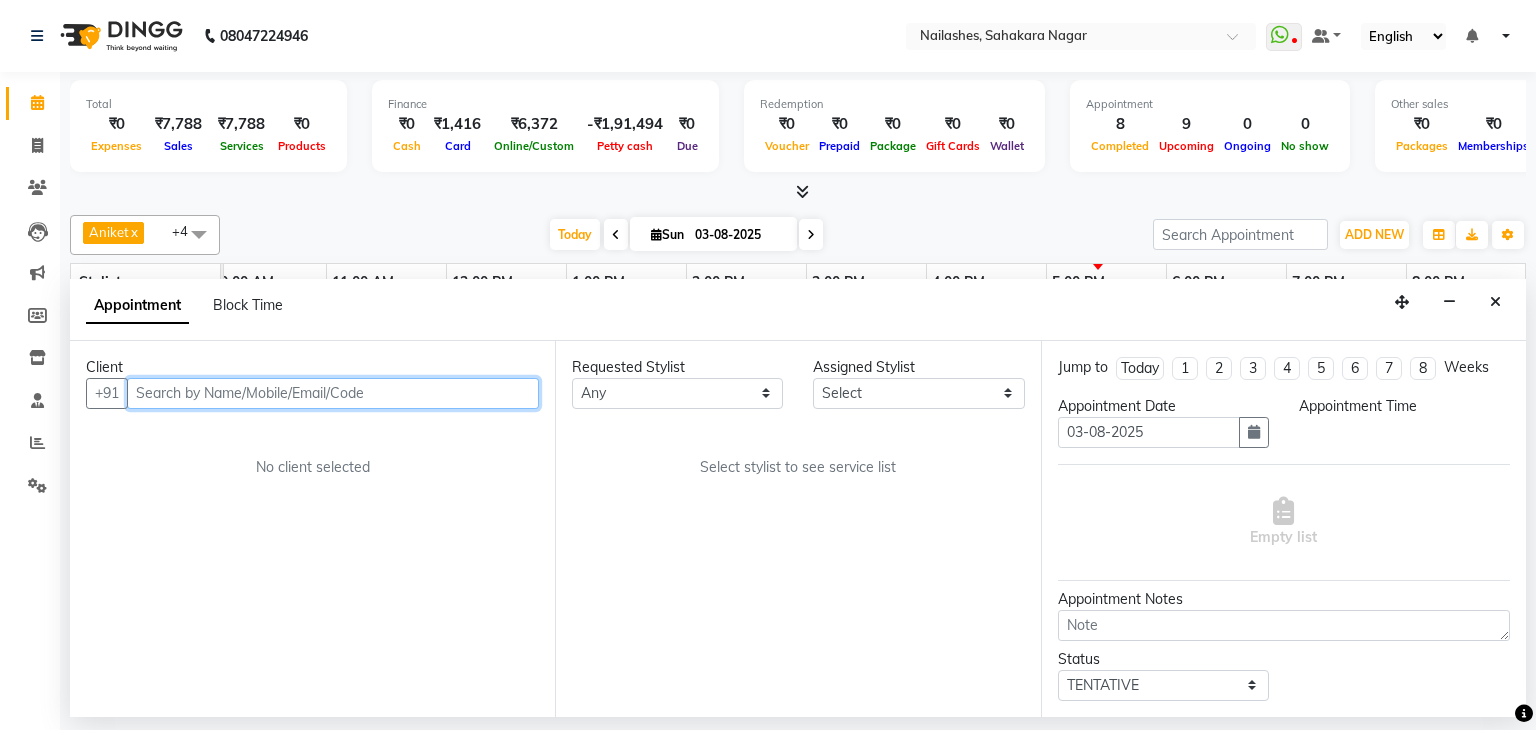 scroll, scrollTop: 0, scrollLeft: 258, axis: horizontal 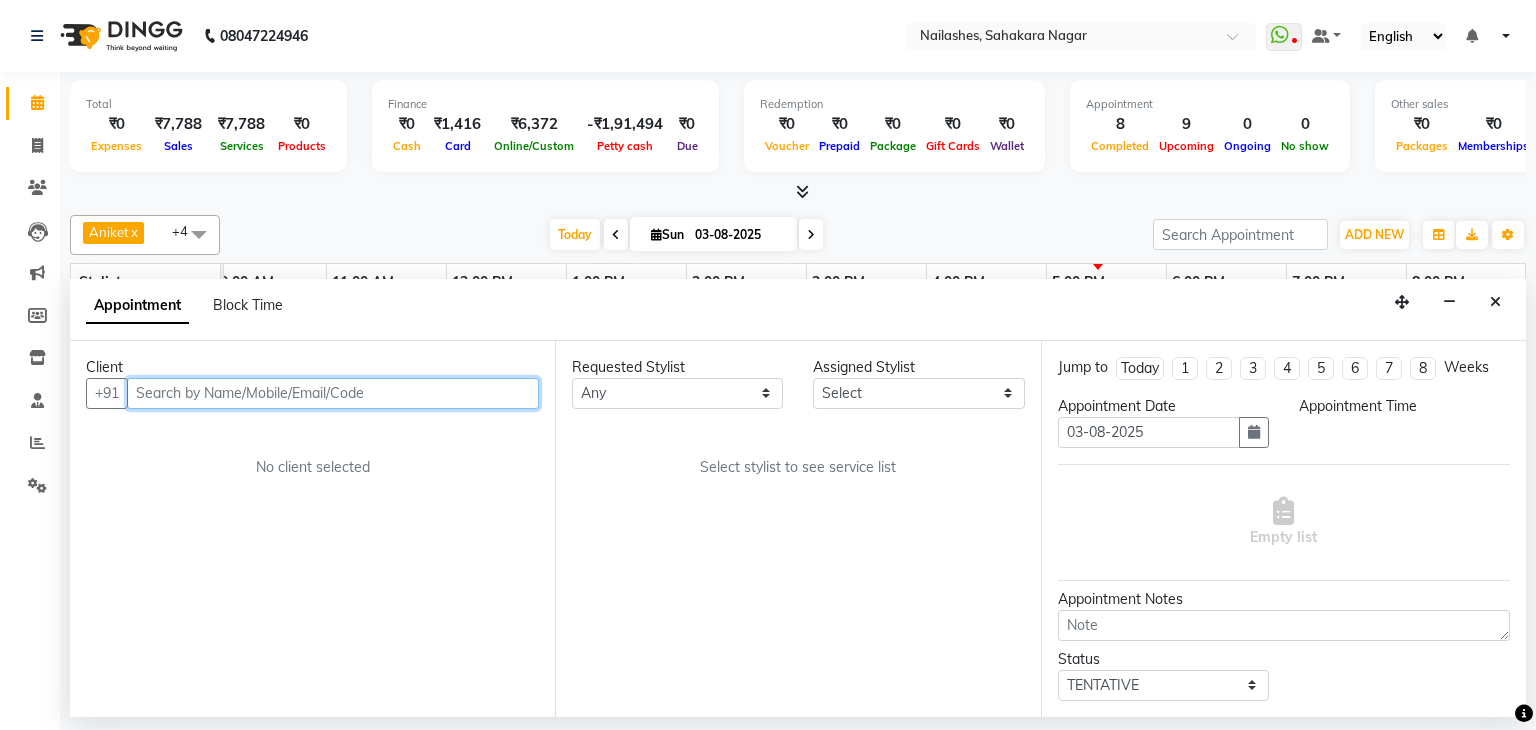 select on "915" 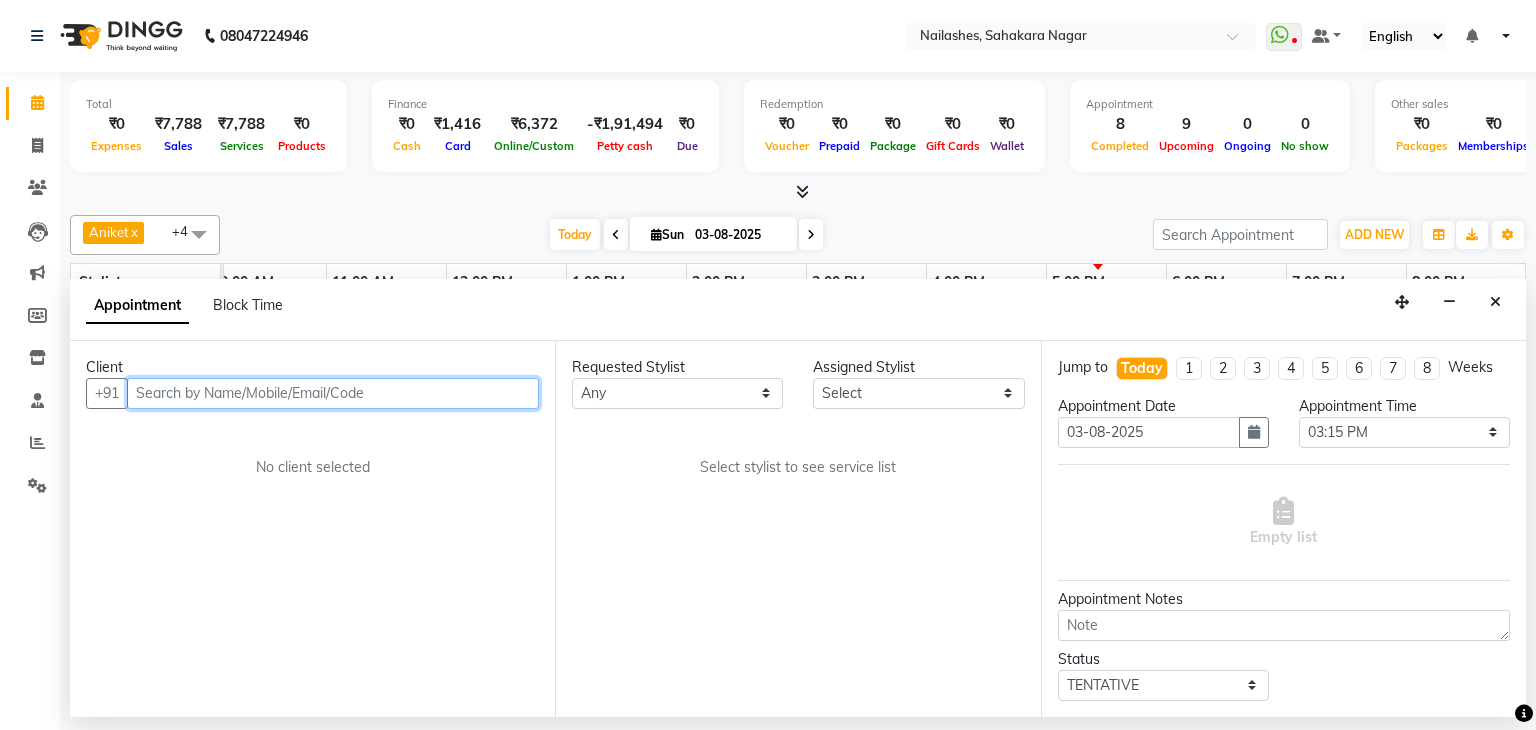 select on "86749" 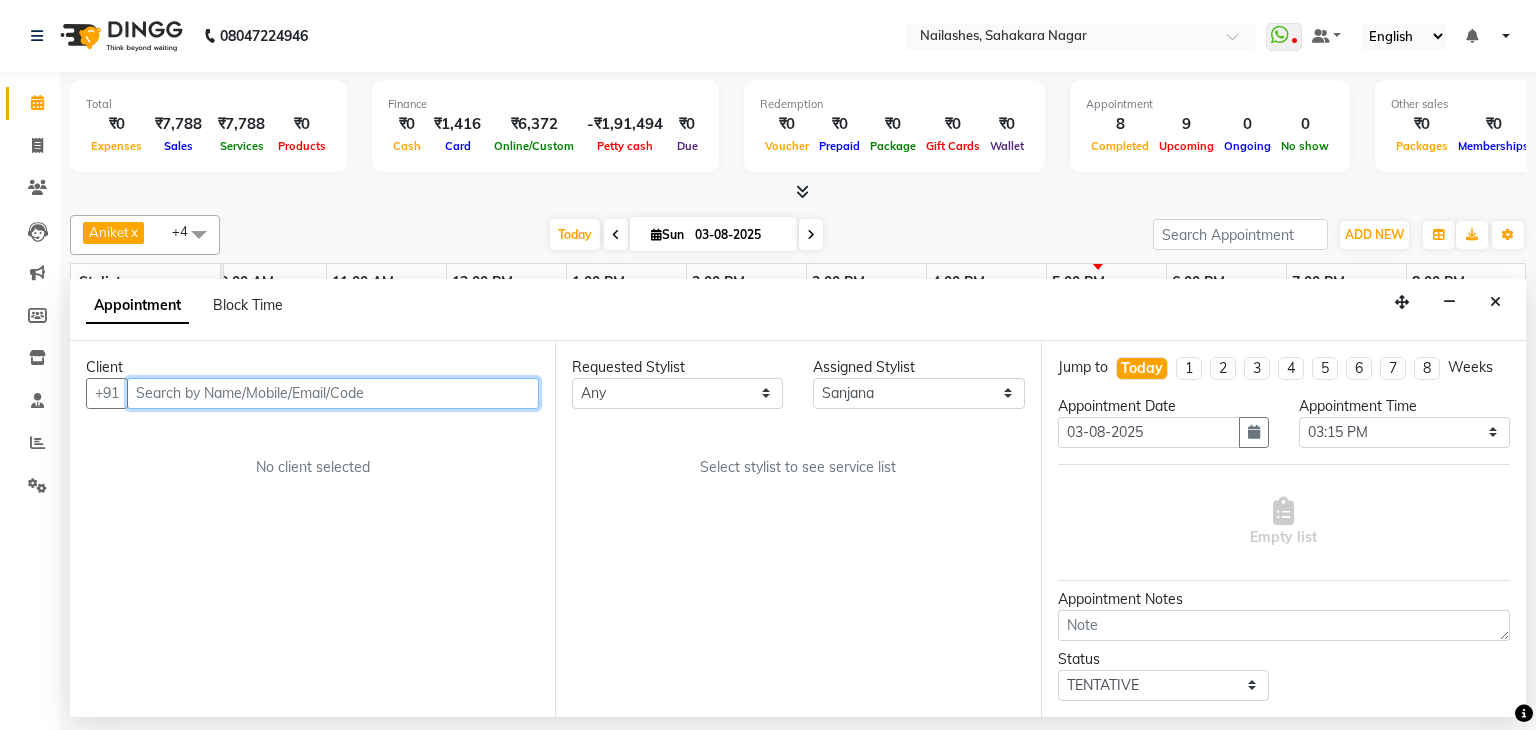select on "3204" 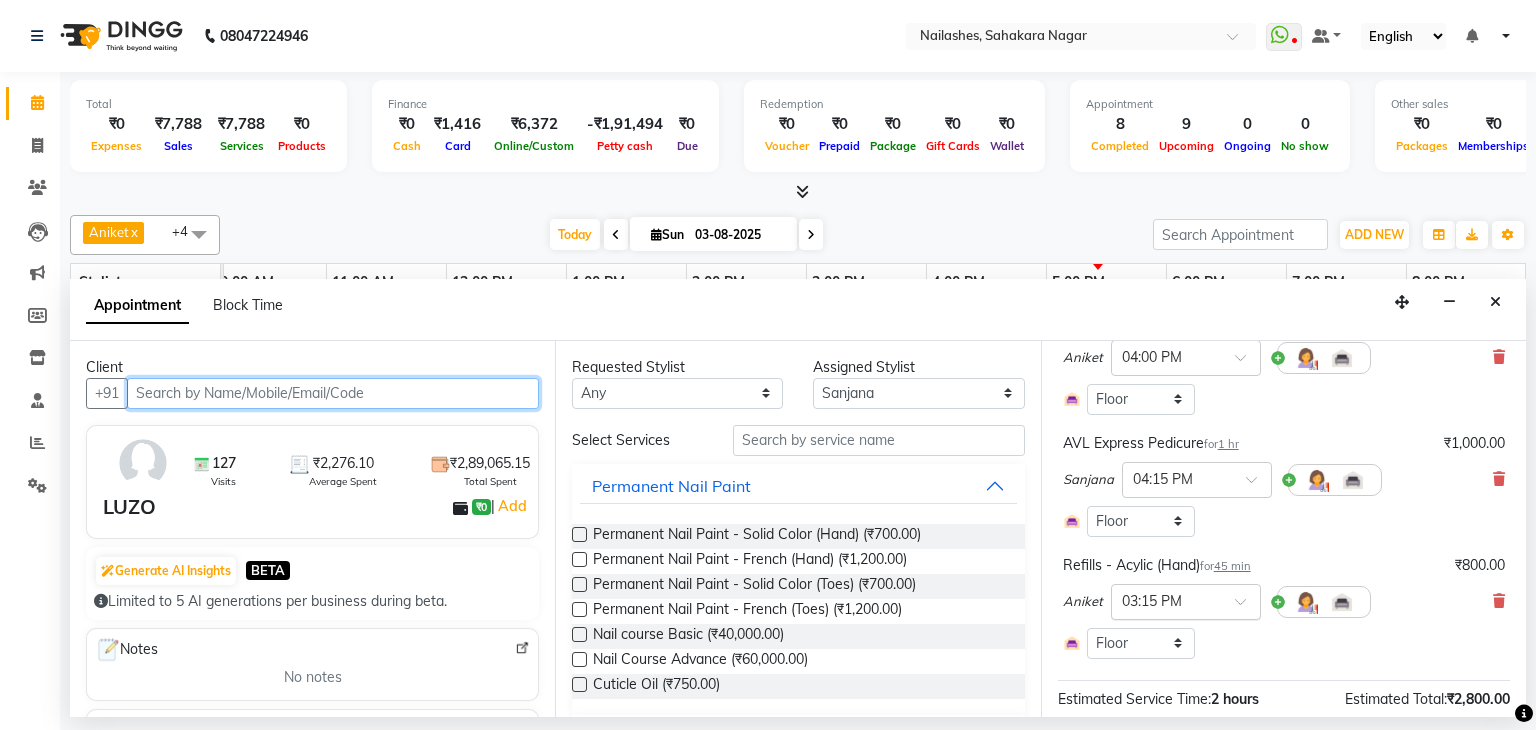 scroll, scrollTop: 100, scrollLeft: 0, axis: vertical 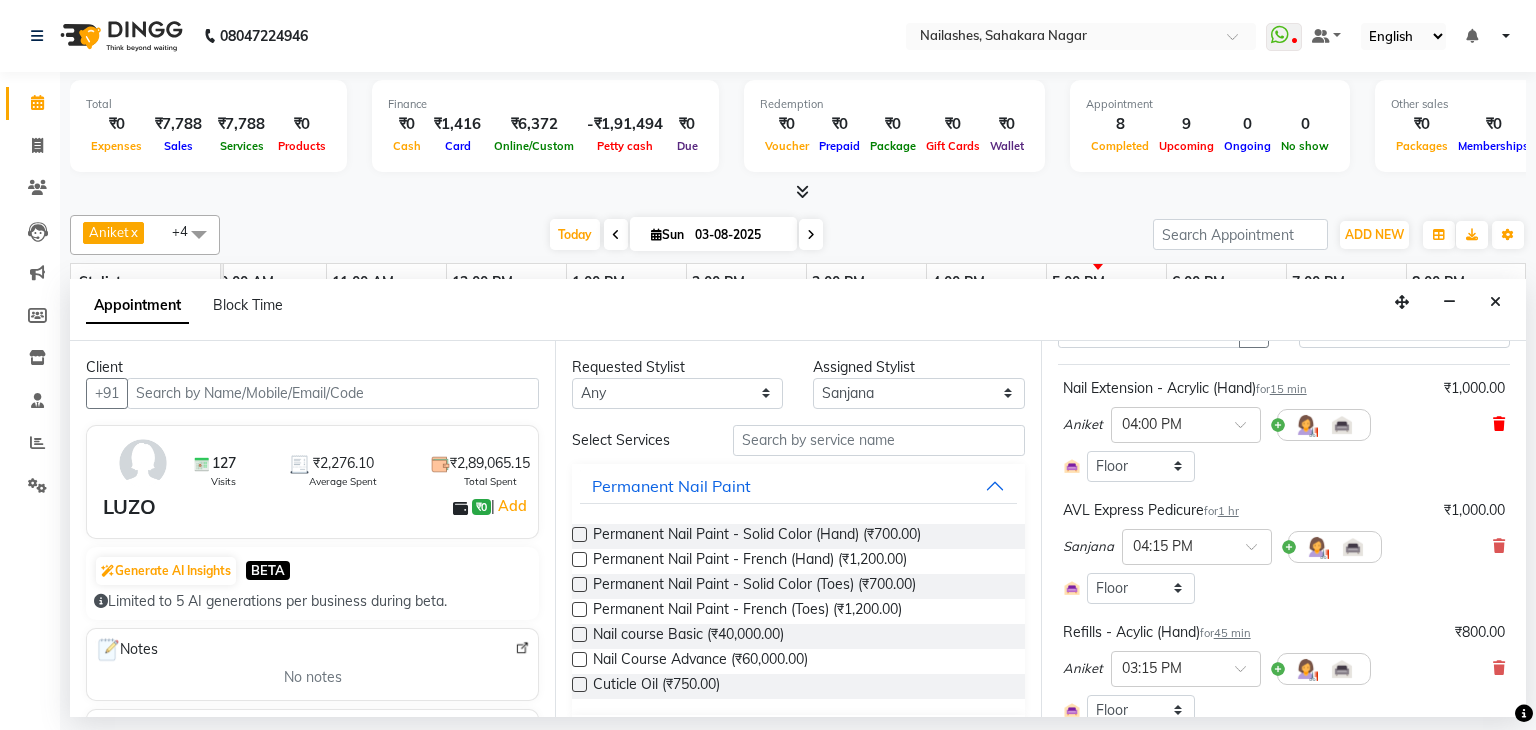 click at bounding box center [1499, 424] 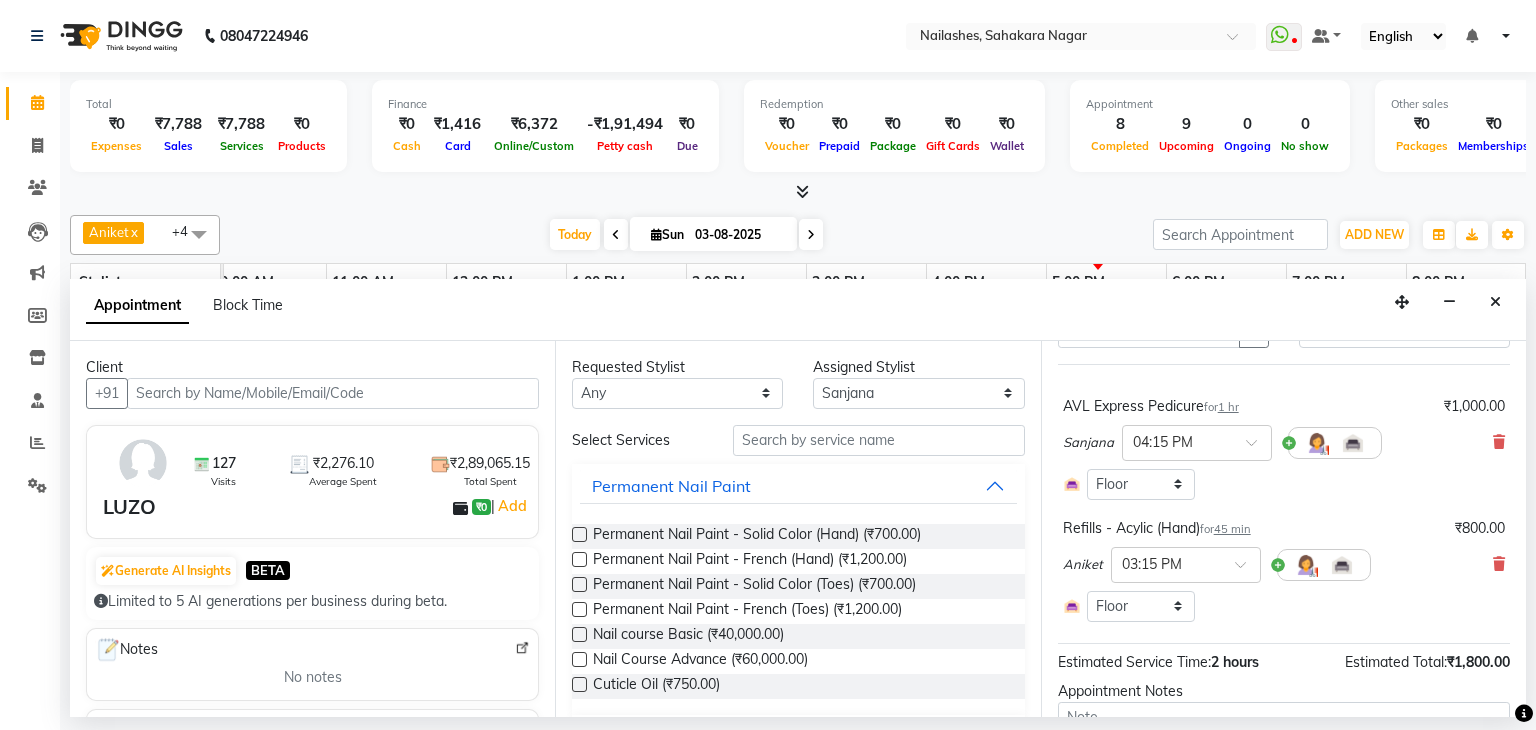 scroll, scrollTop: 200, scrollLeft: 0, axis: vertical 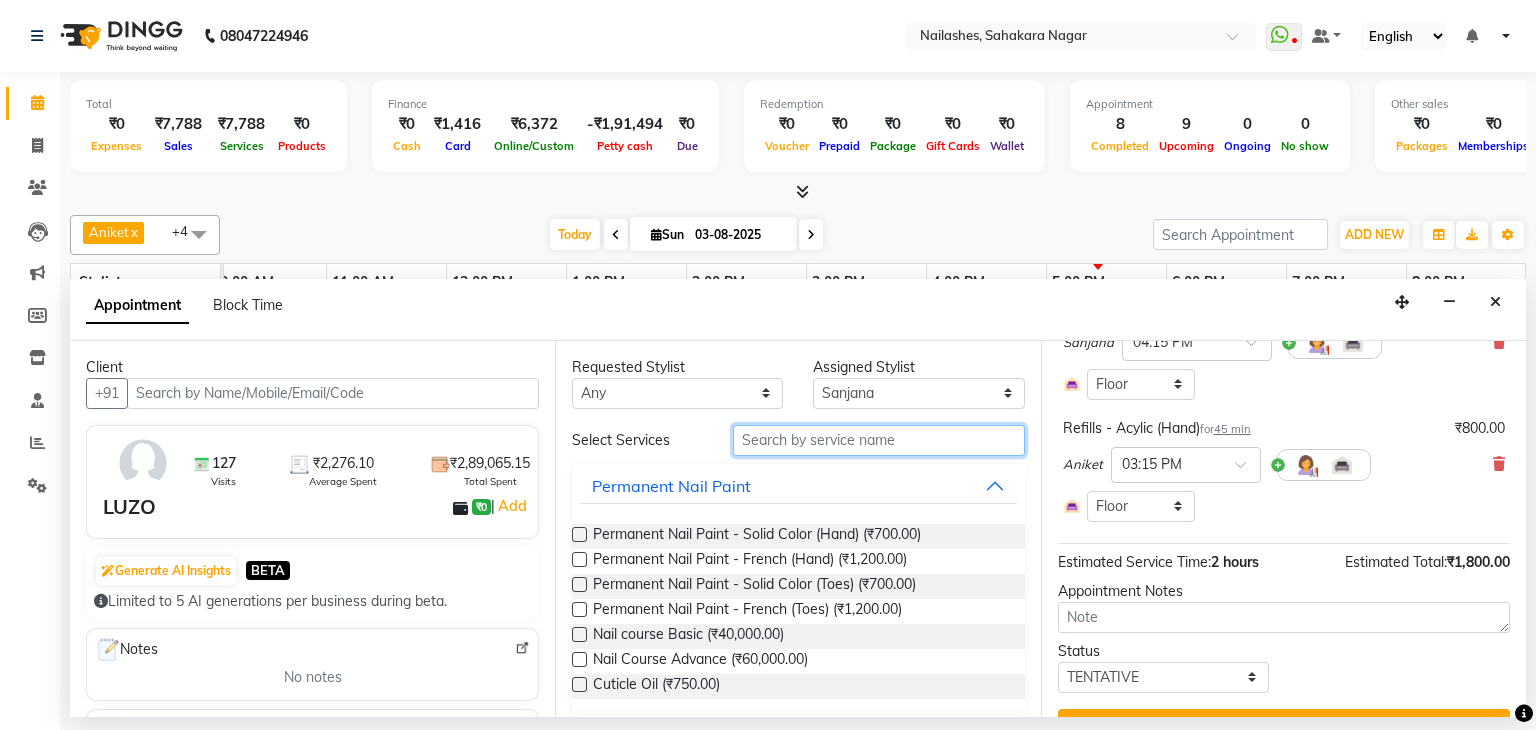 click at bounding box center (879, 440) 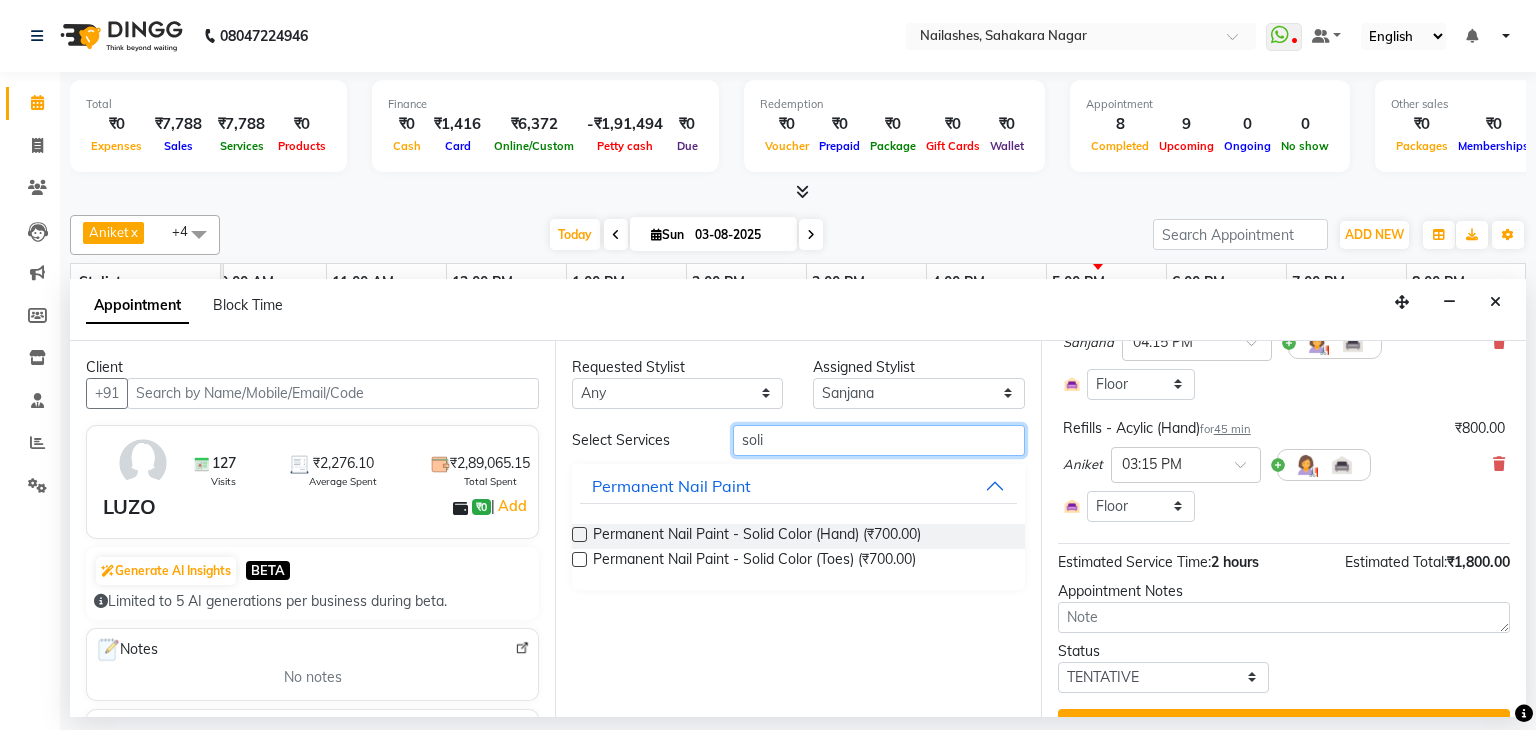 type on "soli" 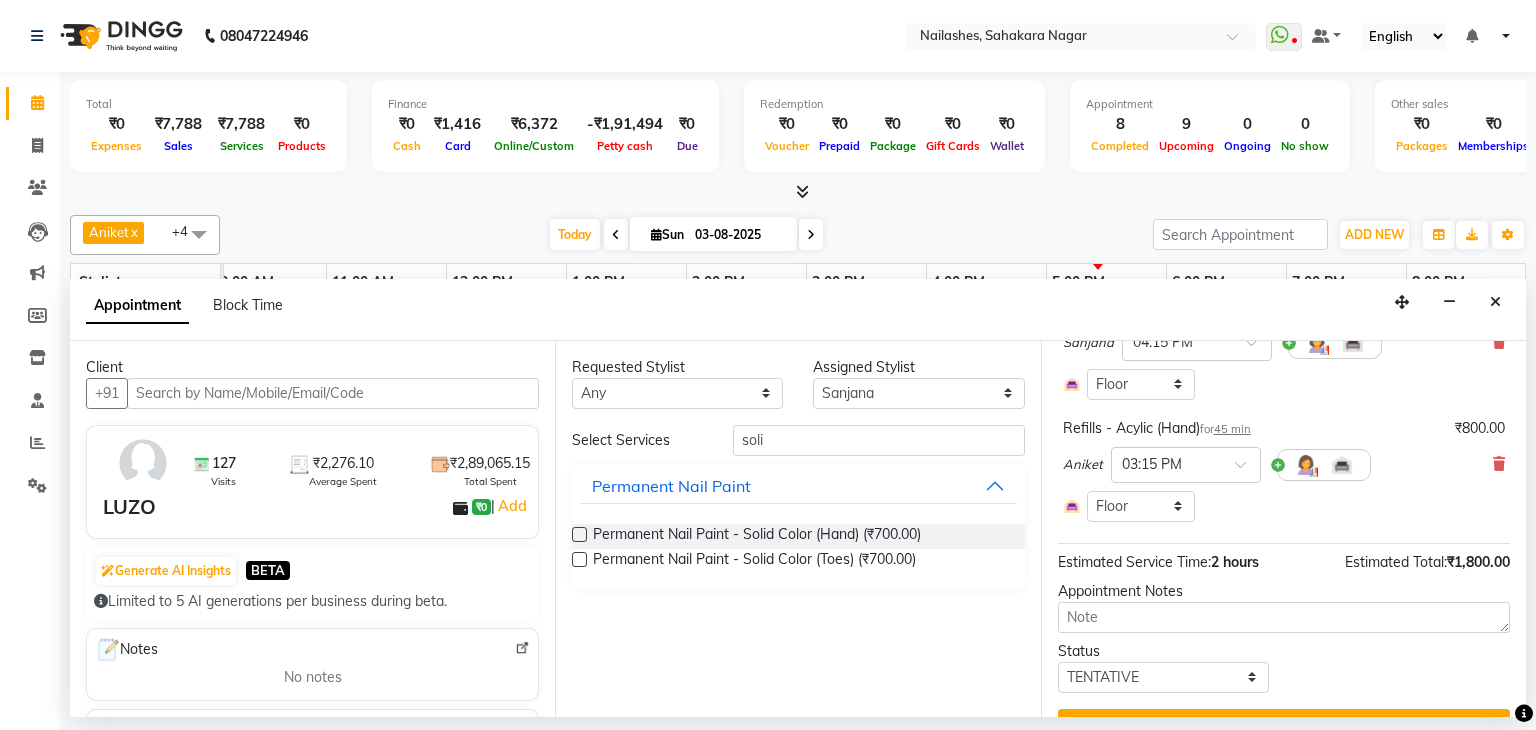 click at bounding box center (579, 534) 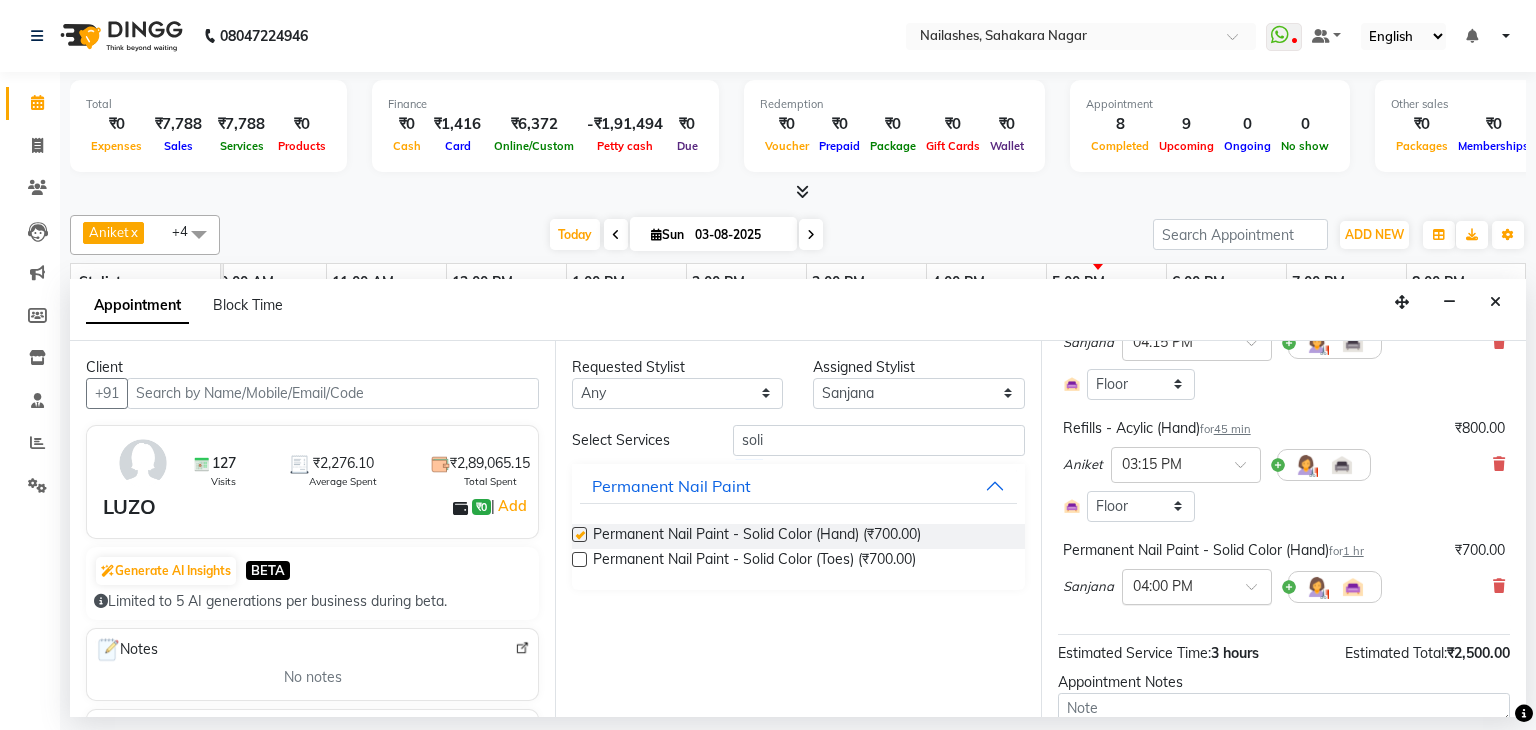 checkbox on "false" 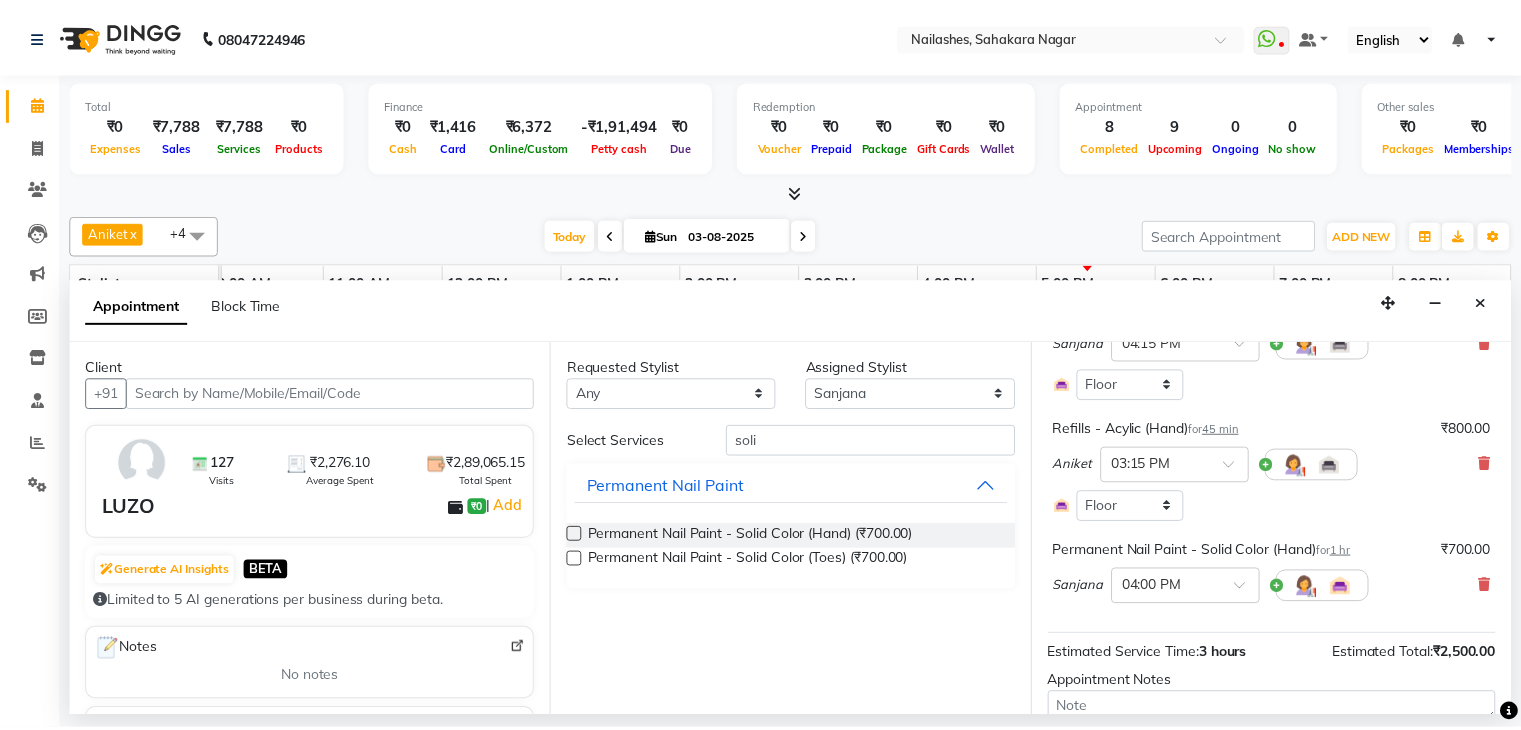 scroll, scrollTop: 334, scrollLeft: 0, axis: vertical 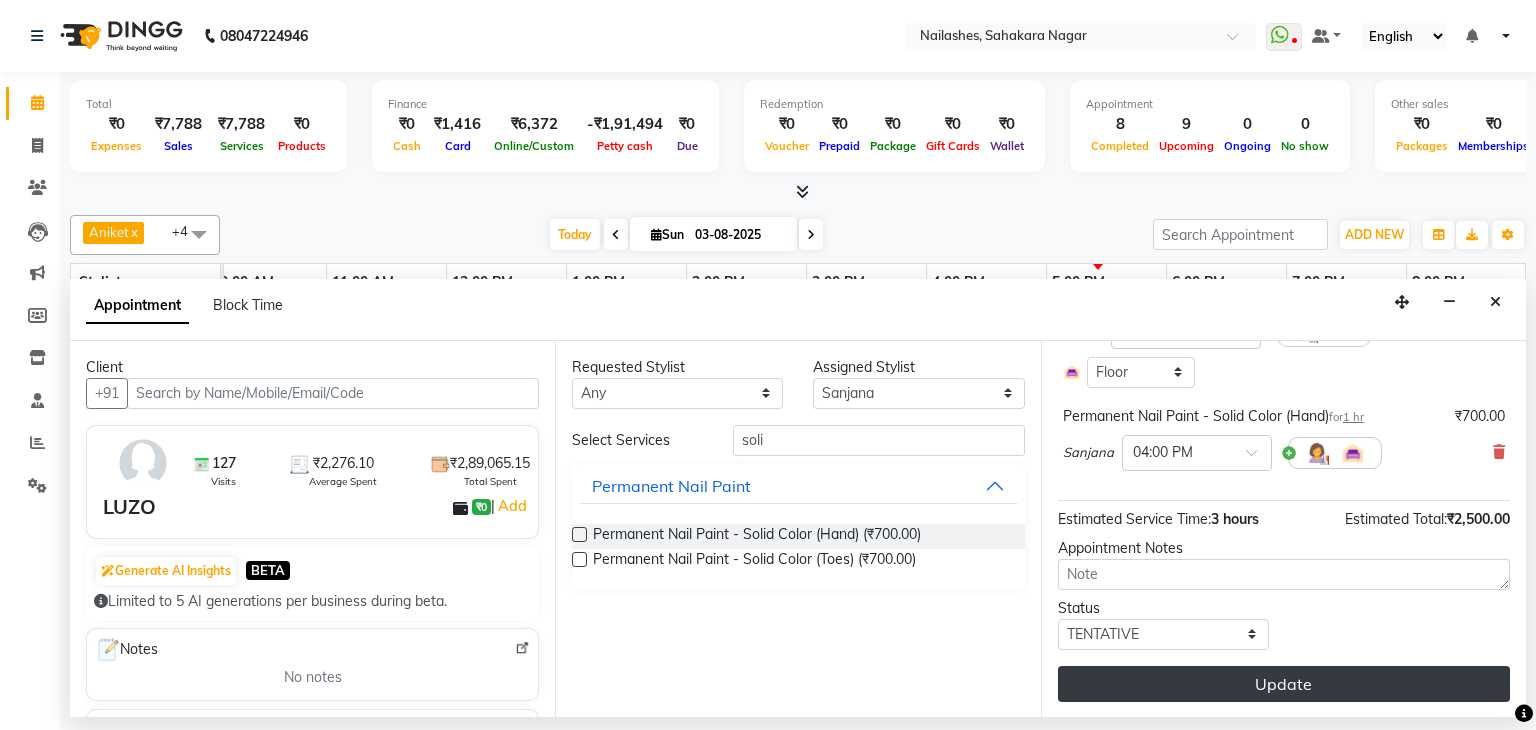 click on "Update" at bounding box center [1284, 684] 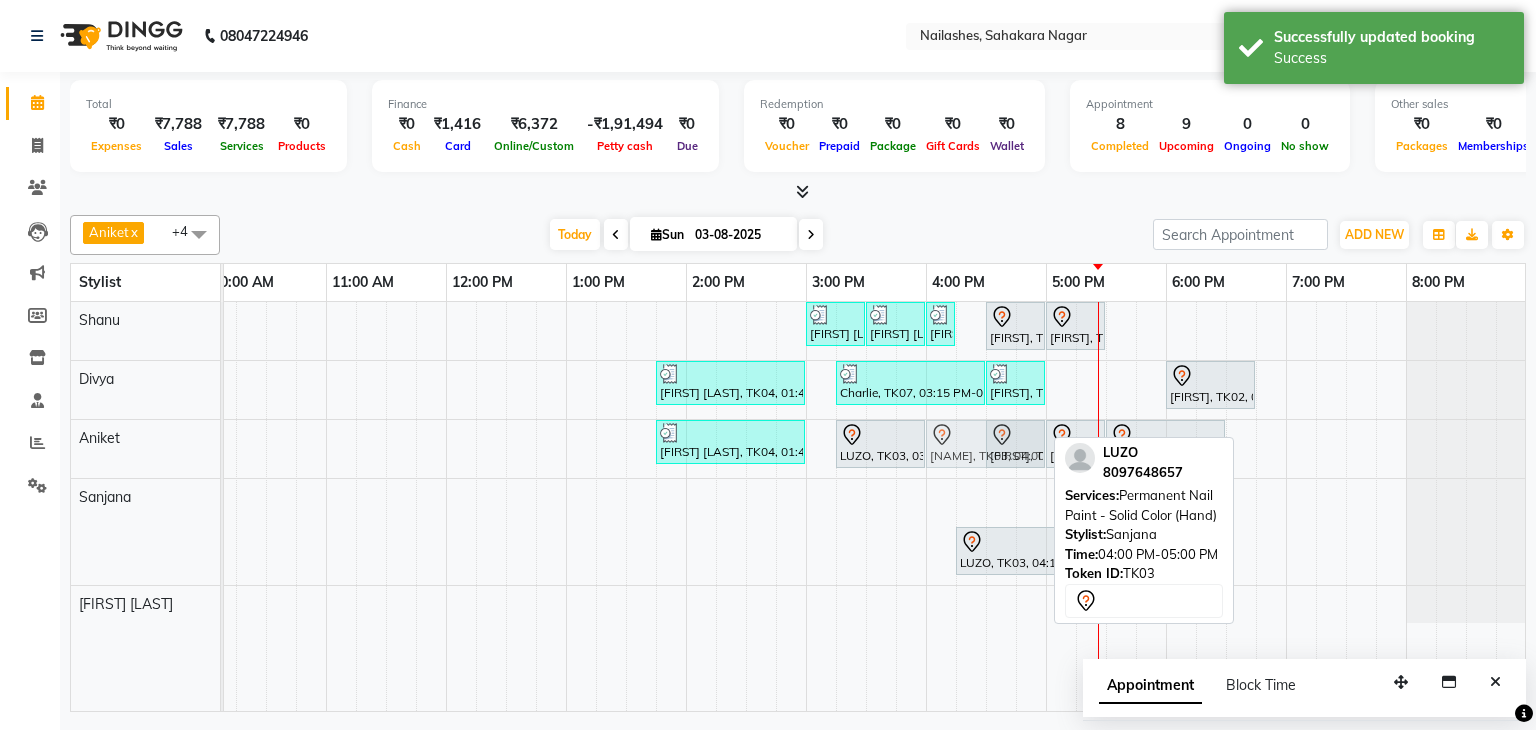 drag, startPoint x: 1001, startPoint y: 497, endPoint x: 1004, endPoint y: 460, distance: 37.12142 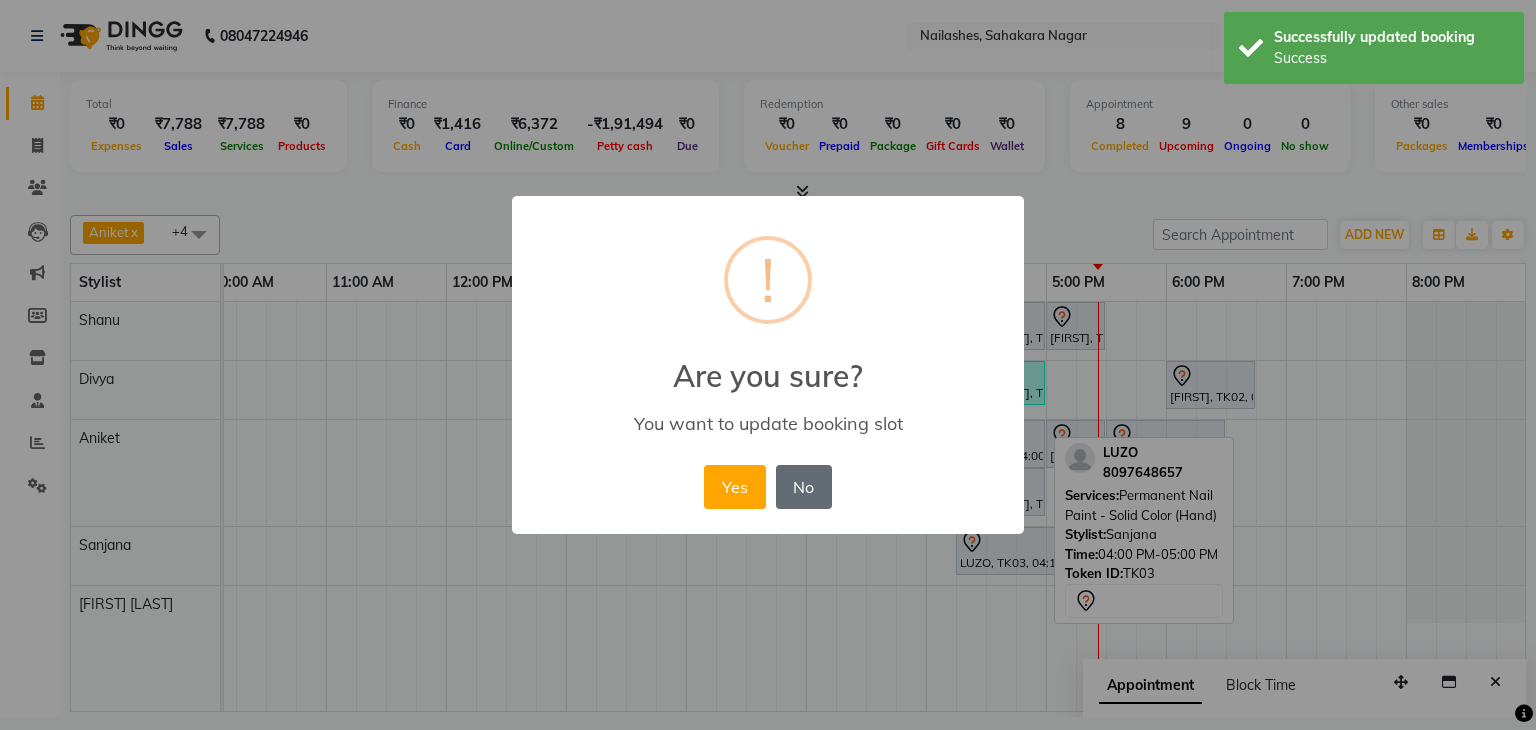 click on "Yes" at bounding box center (734, 487) 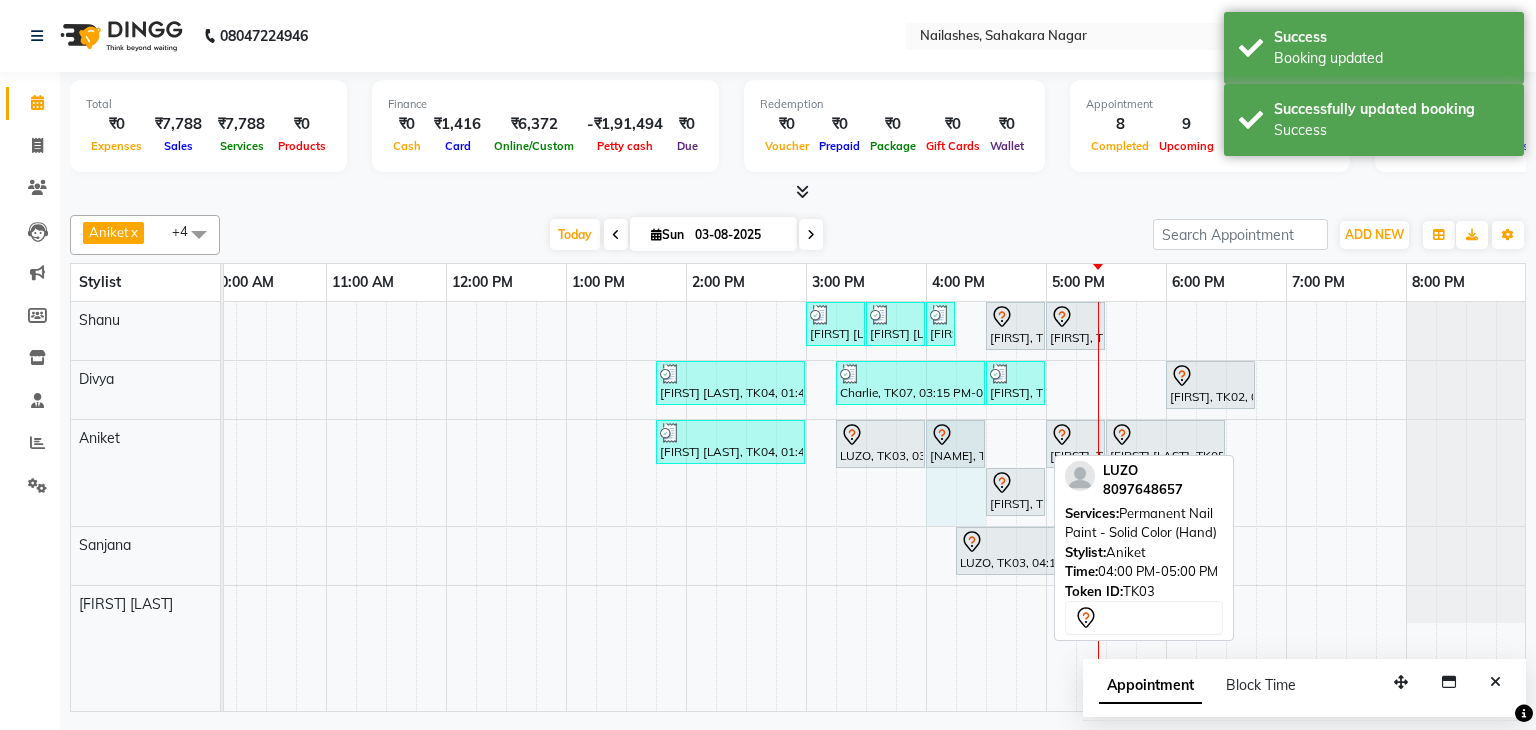 drag, startPoint x: 1043, startPoint y: 437, endPoint x: 975, endPoint y: 436, distance: 68.007355 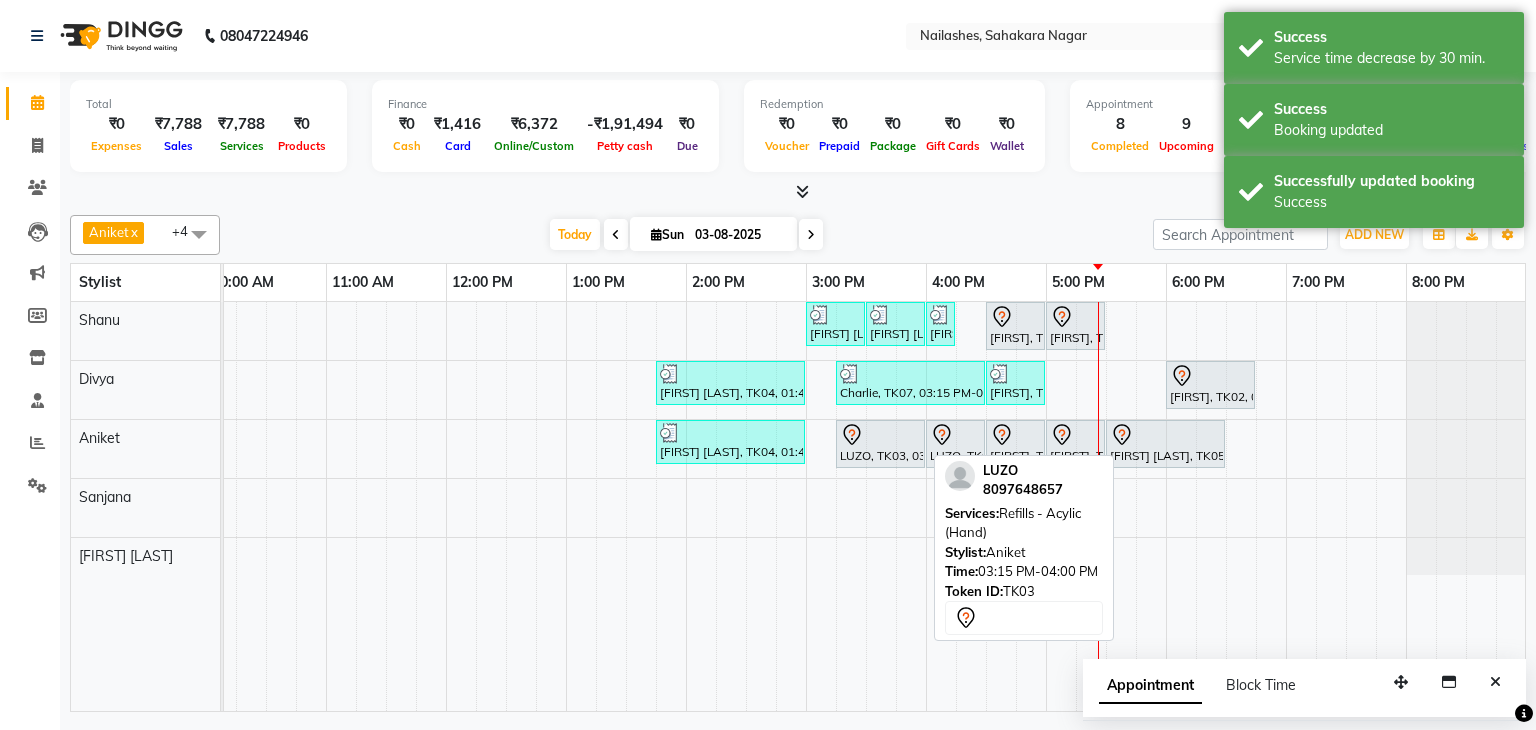 click on "LUZO, TK03, 03:15 PM-04:00 PM, Refills - Acylic (Hand)" at bounding box center (880, 444) 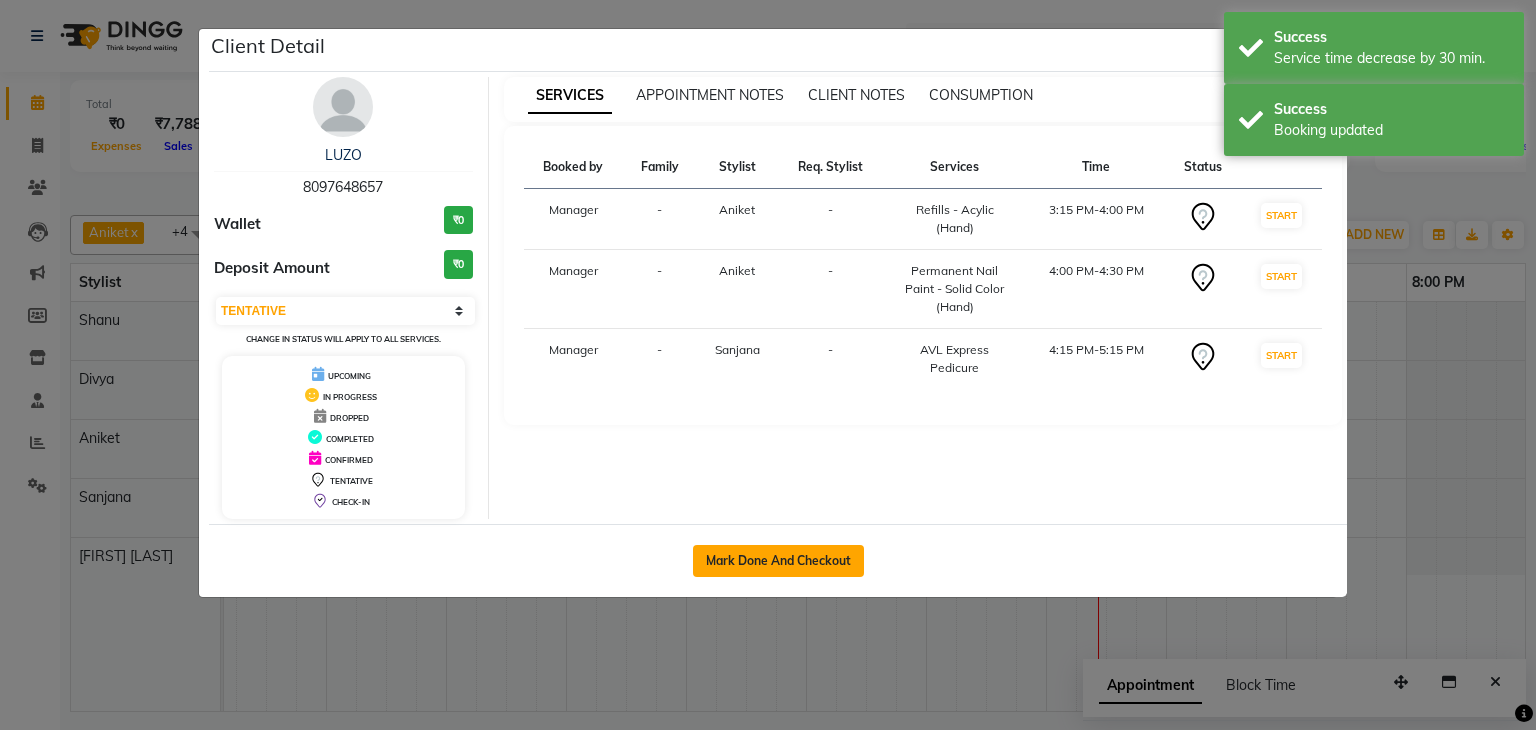 click on "Mark Done And Checkout" 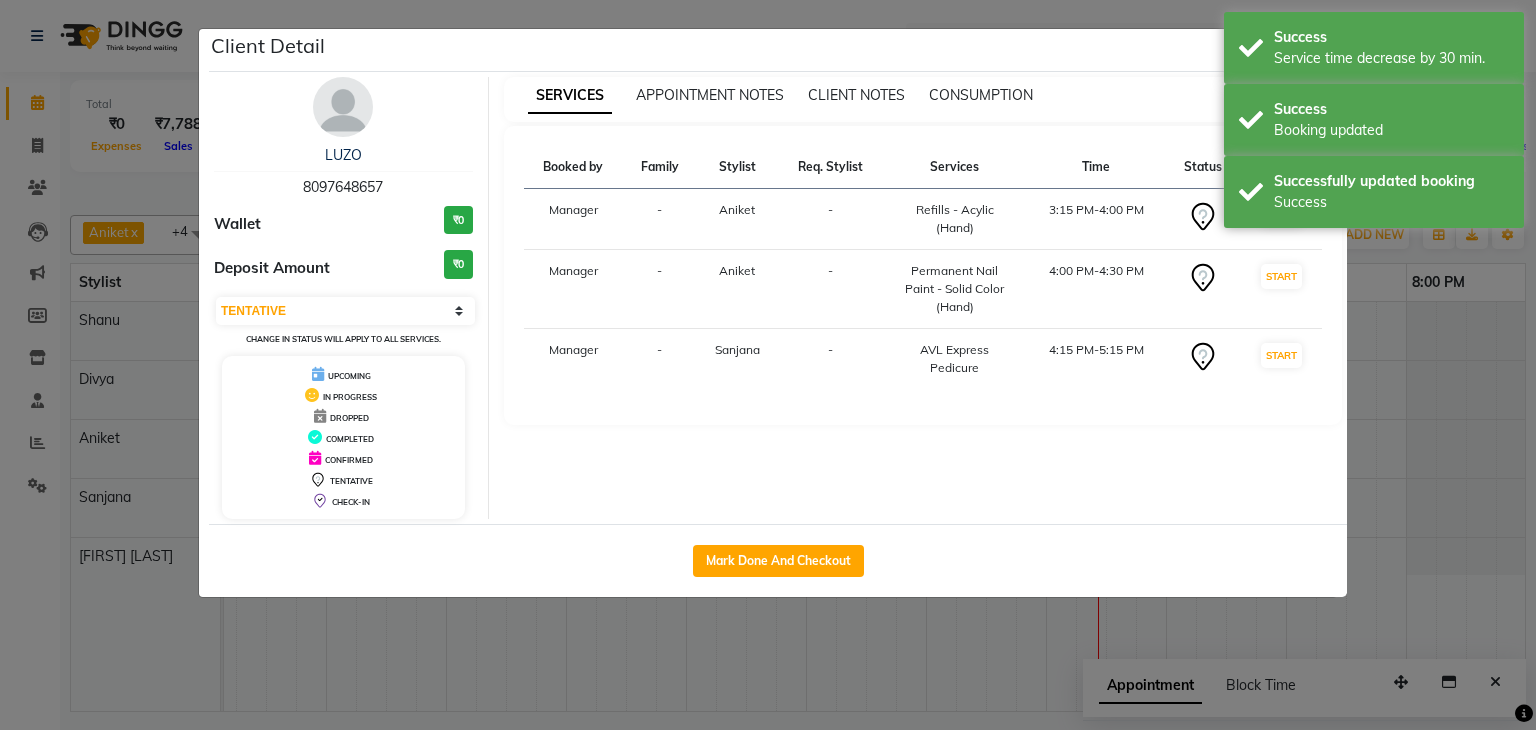 select on "6455" 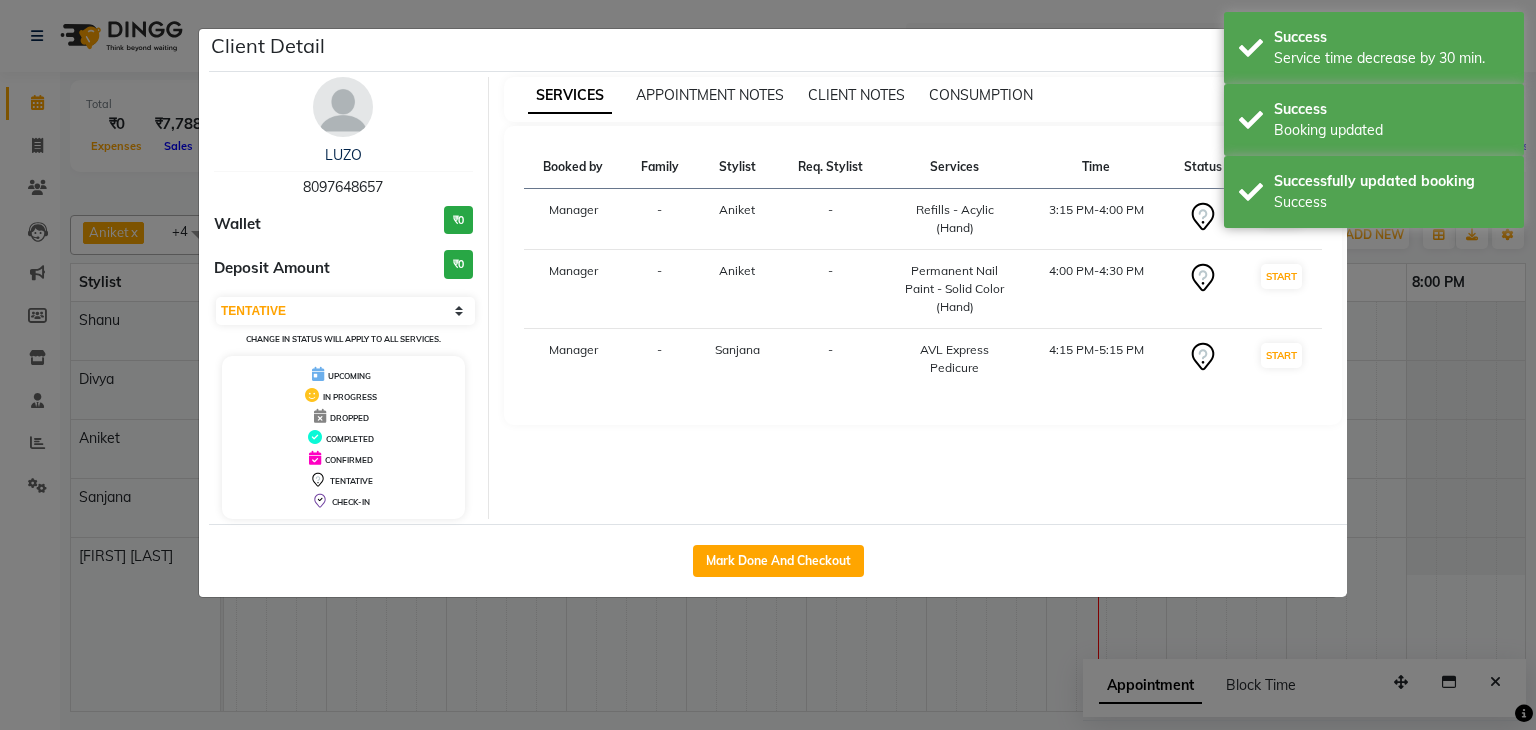 select on "service" 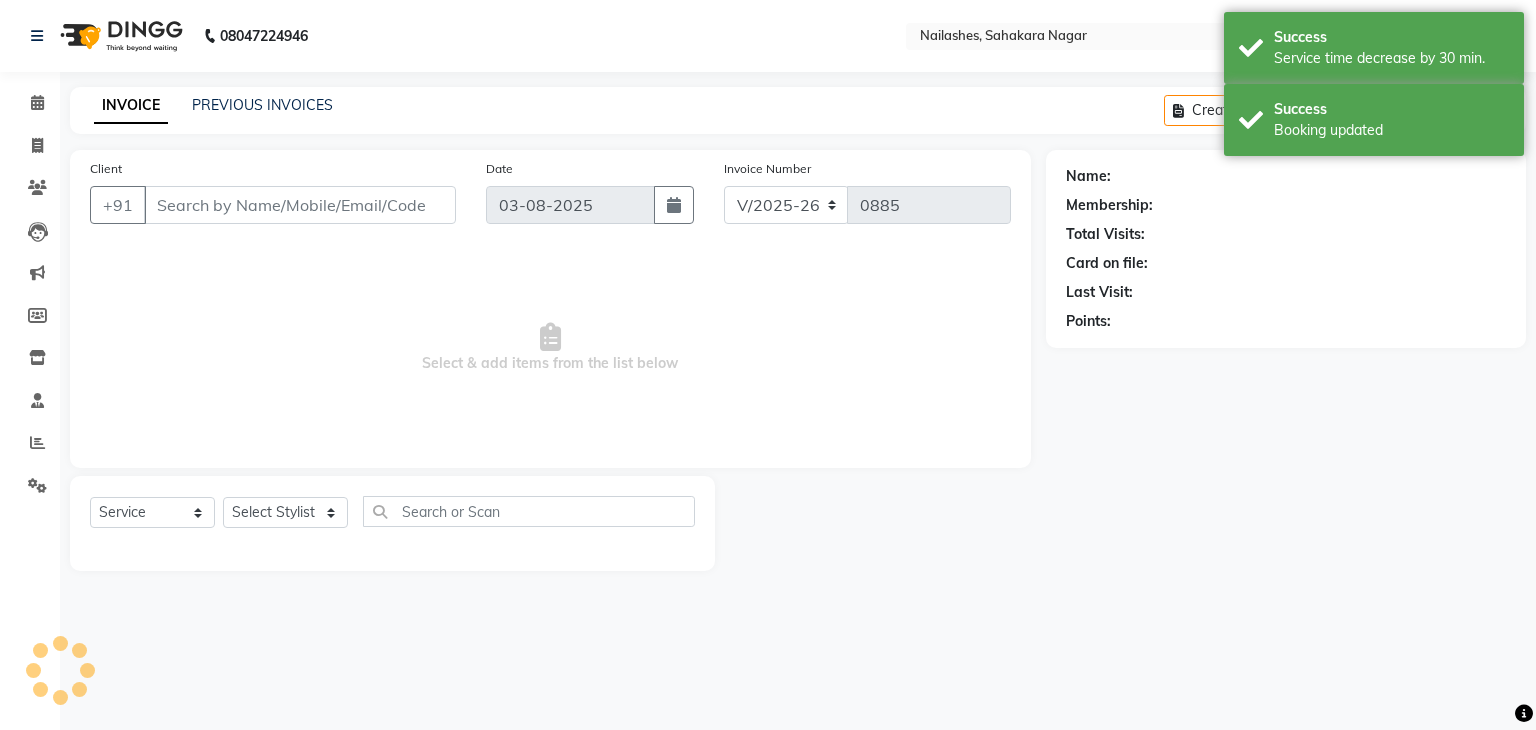 type on "80******57" 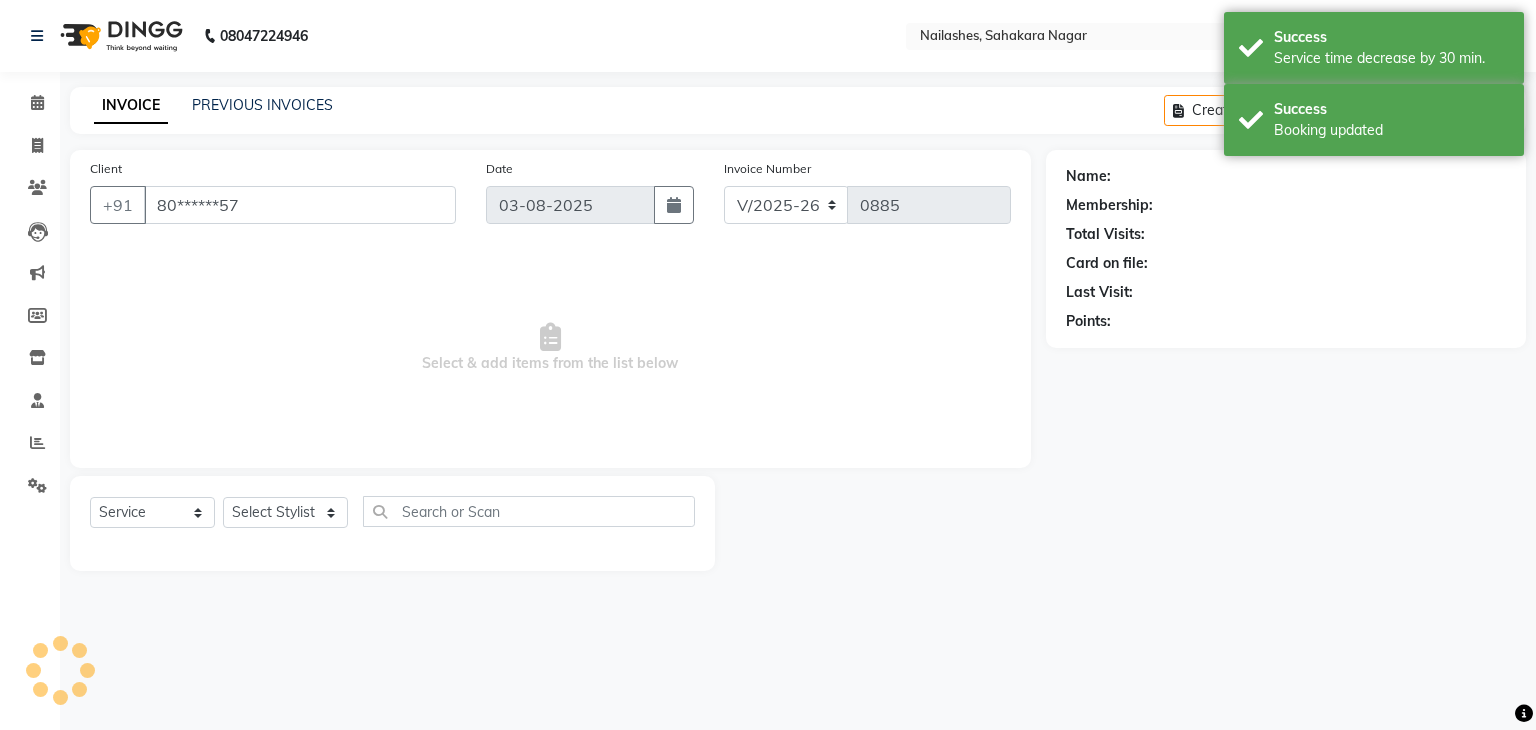 select on "81777" 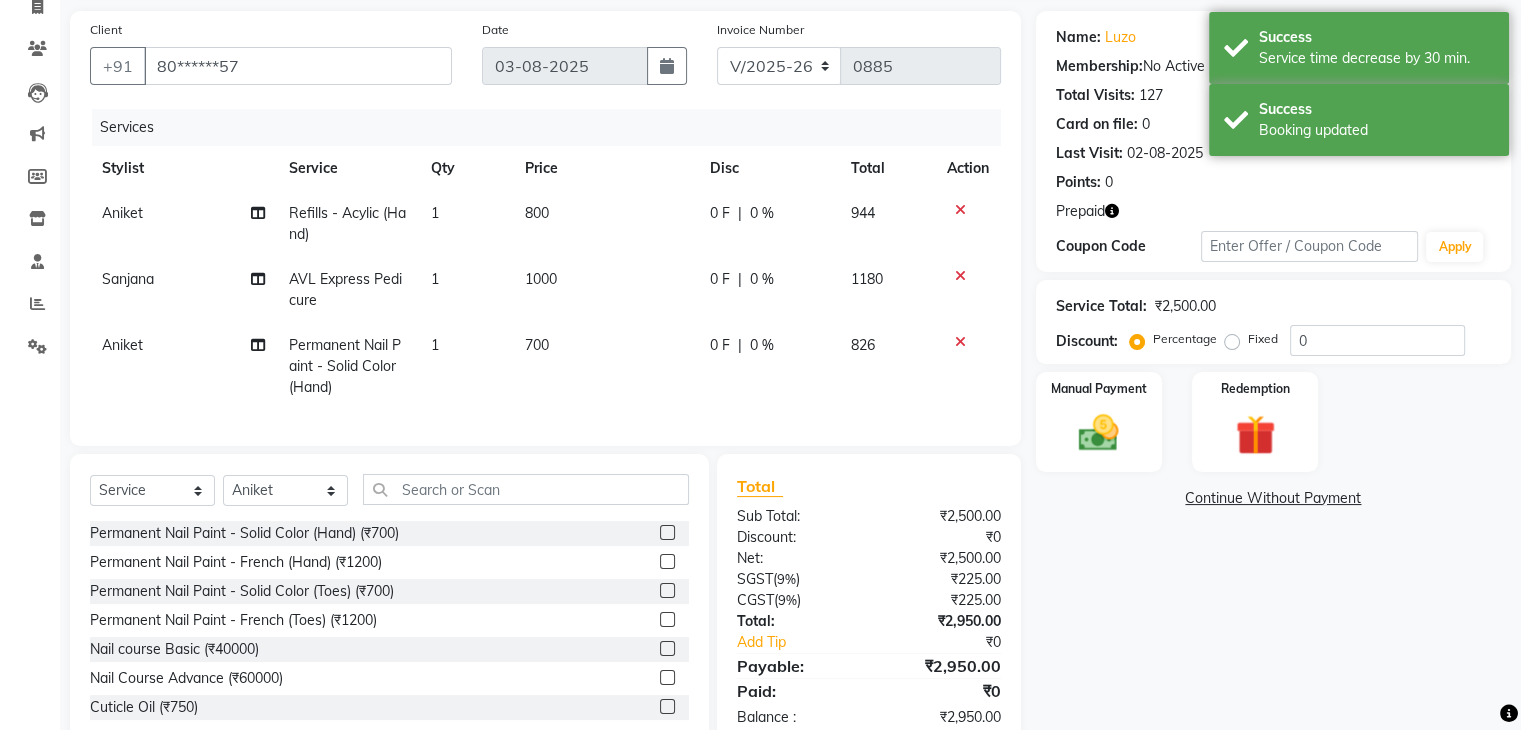 scroll, scrollTop: 104, scrollLeft: 0, axis: vertical 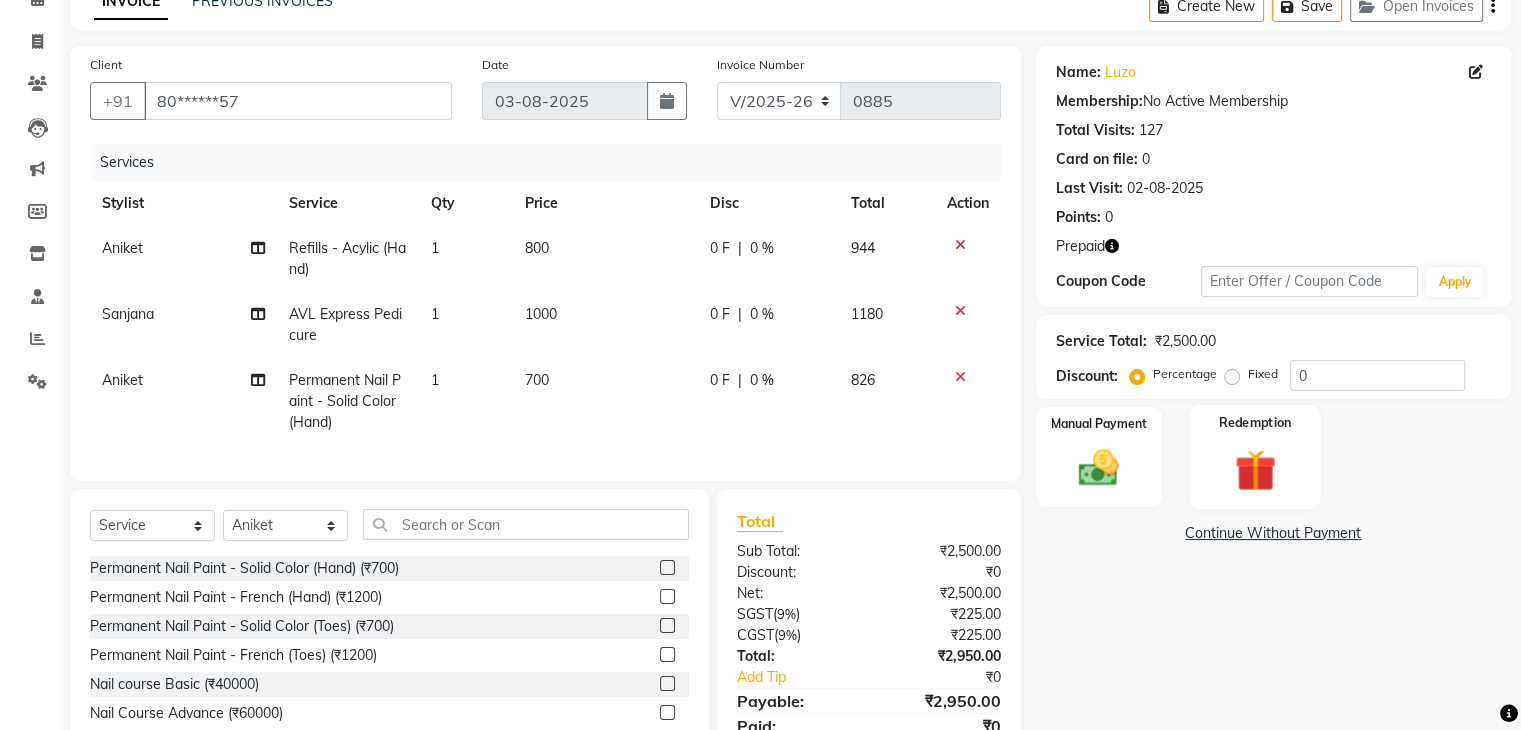 click 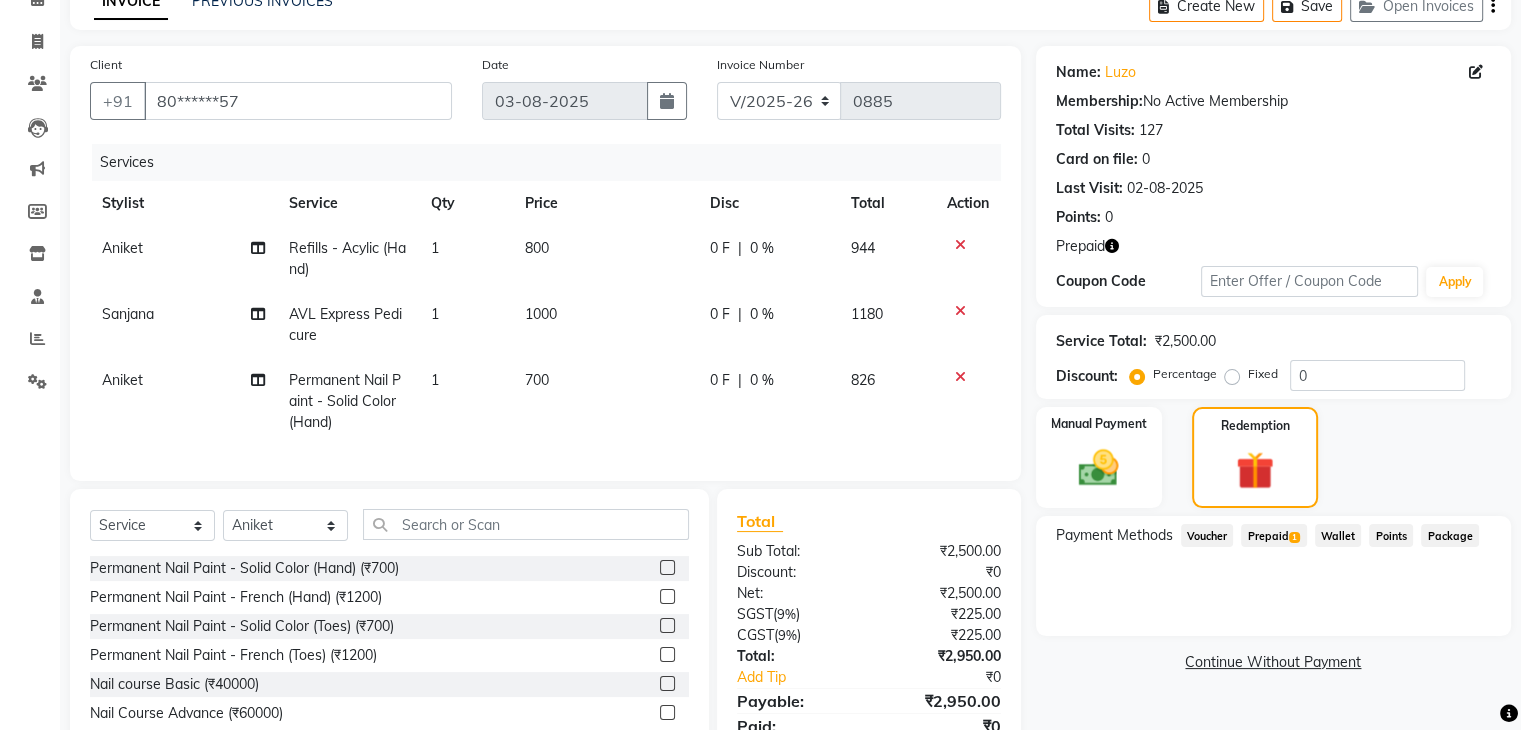 click on "Prepaid  1" 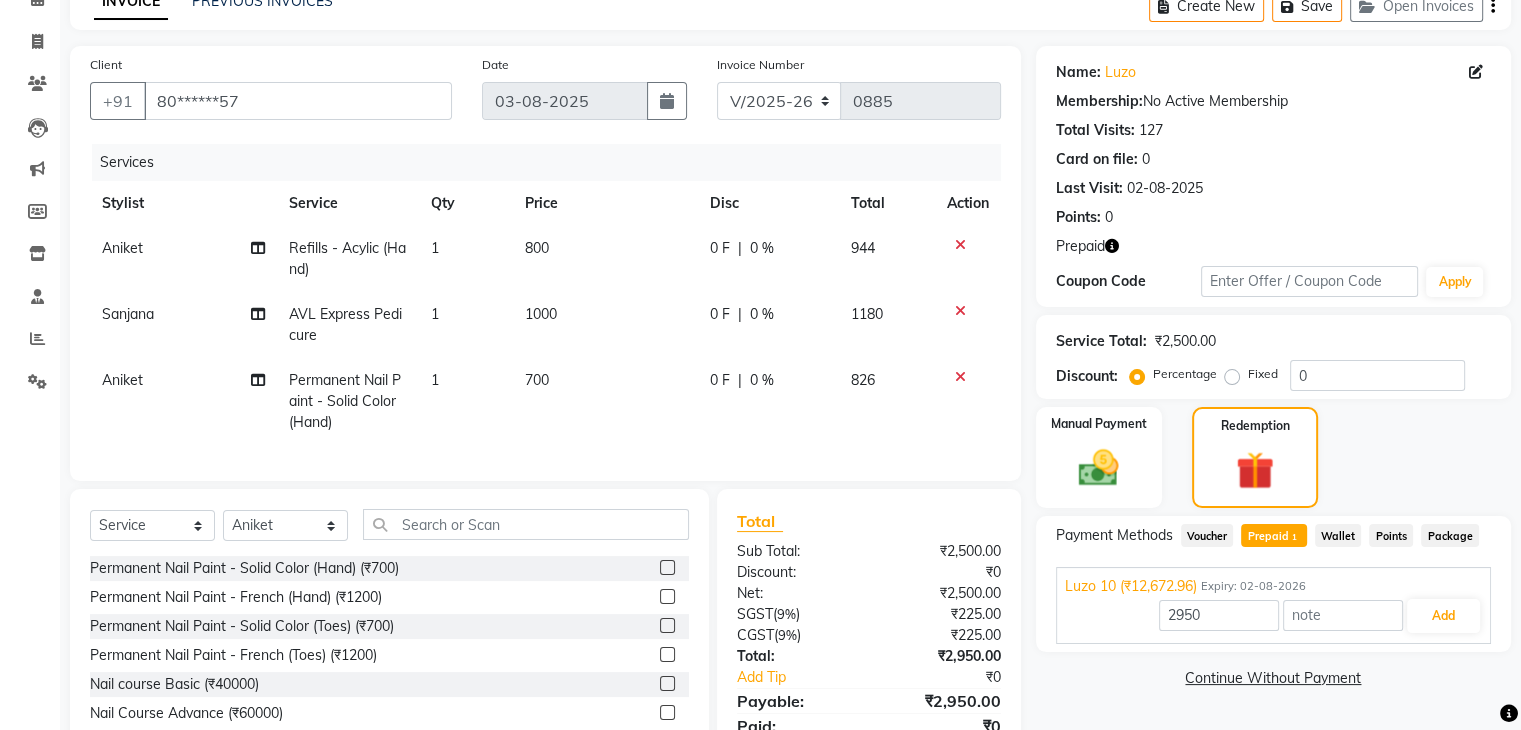 scroll, scrollTop: 204, scrollLeft: 0, axis: vertical 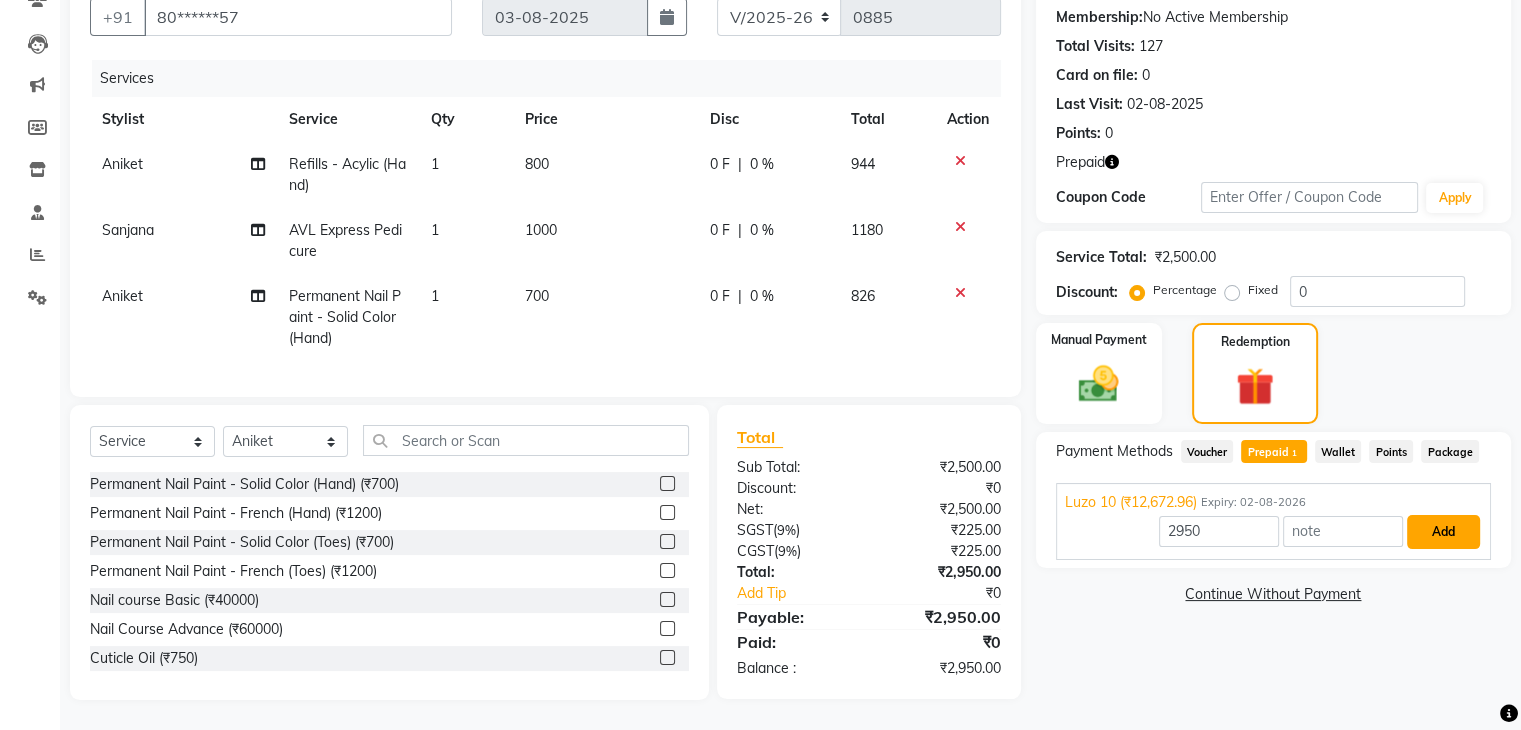 click on "Add" at bounding box center (1443, 532) 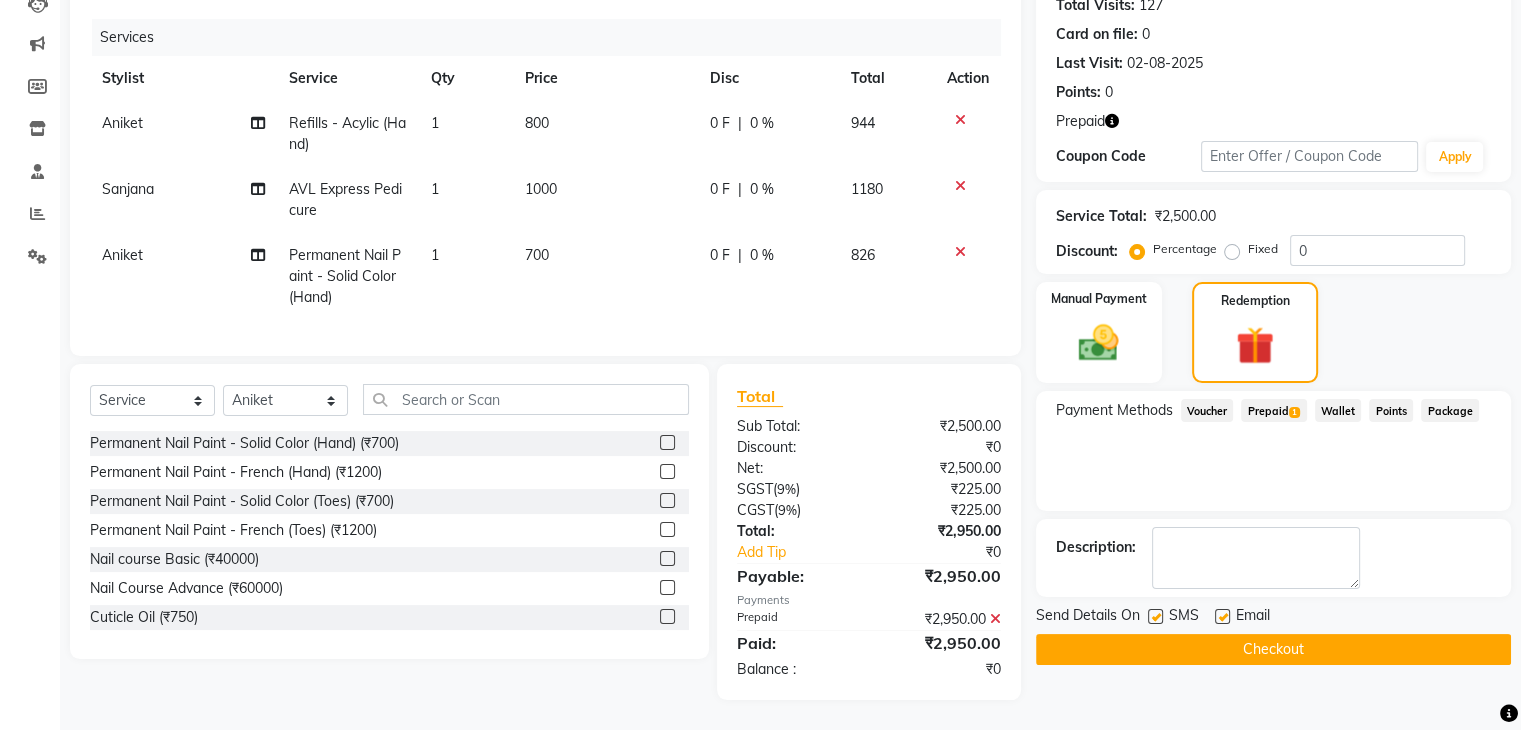scroll, scrollTop: 244, scrollLeft: 0, axis: vertical 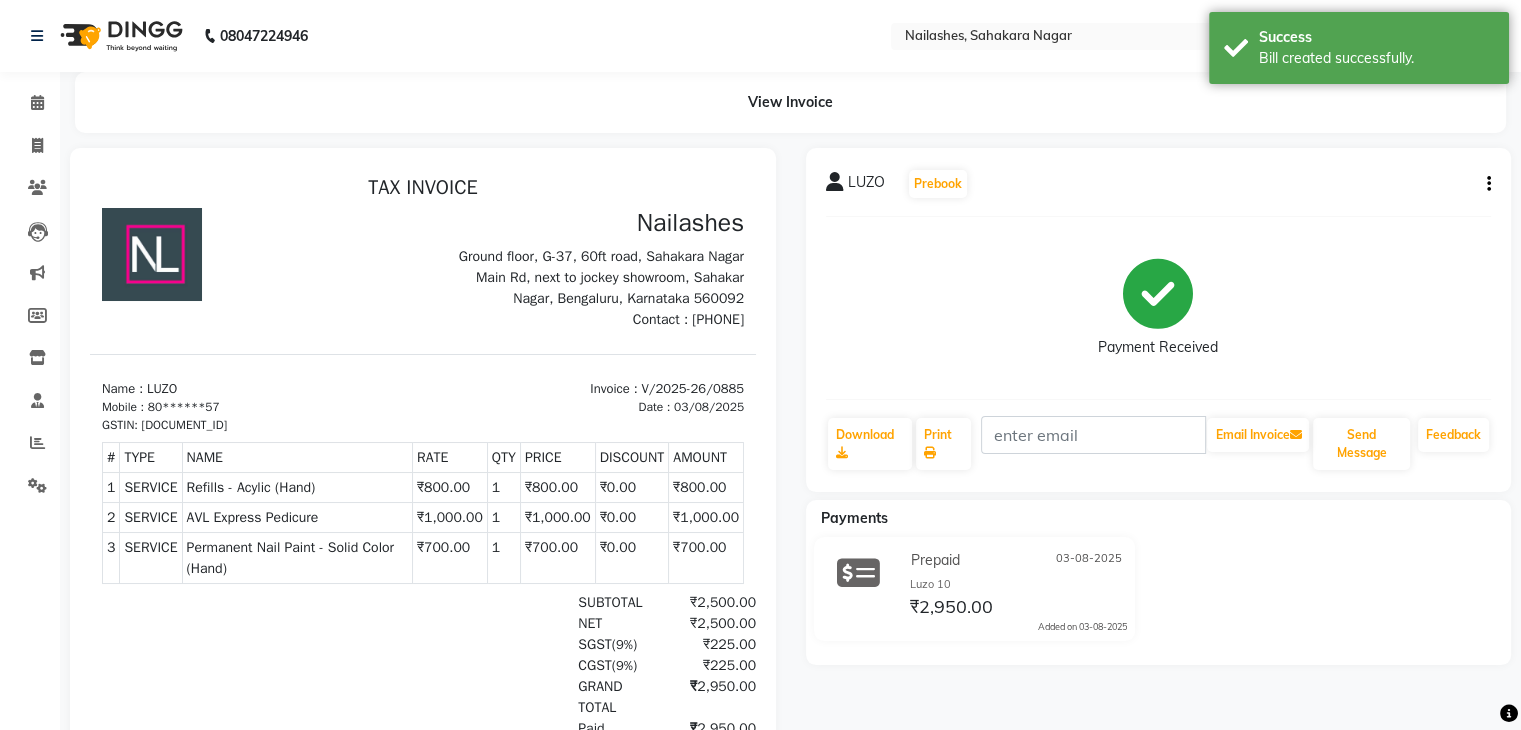 click on "Calendar" 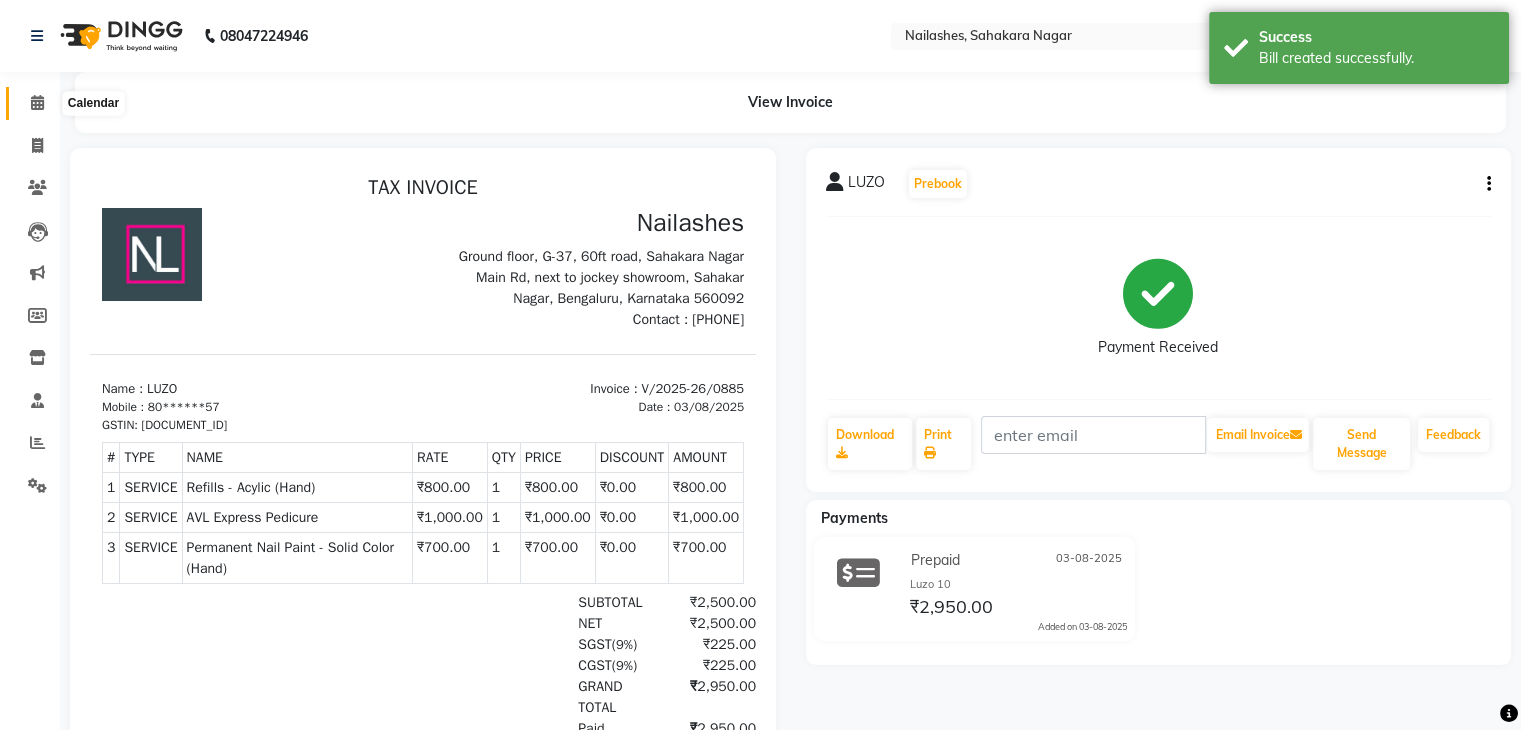 click 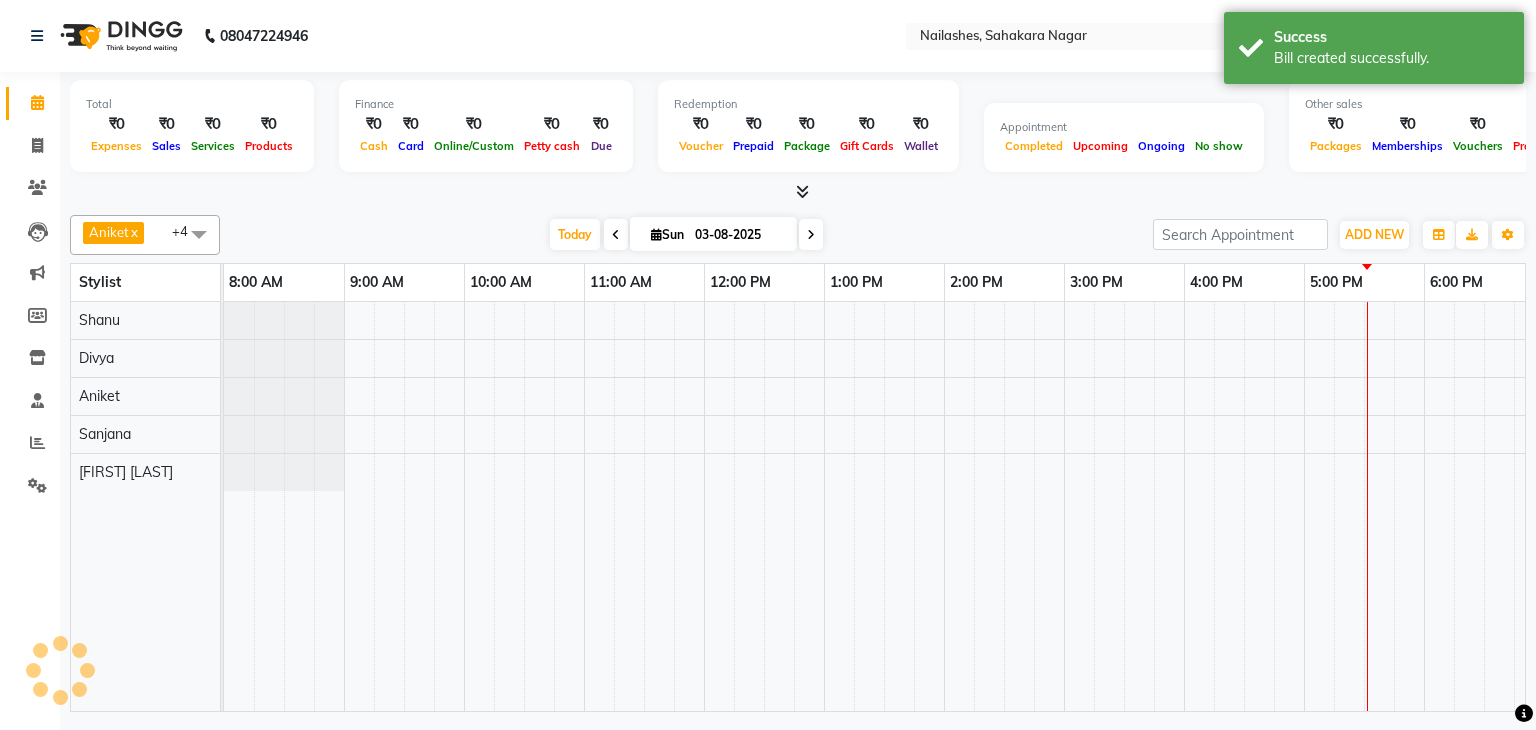 scroll, scrollTop: 0, scrollLeft: 258, axis: horizontal 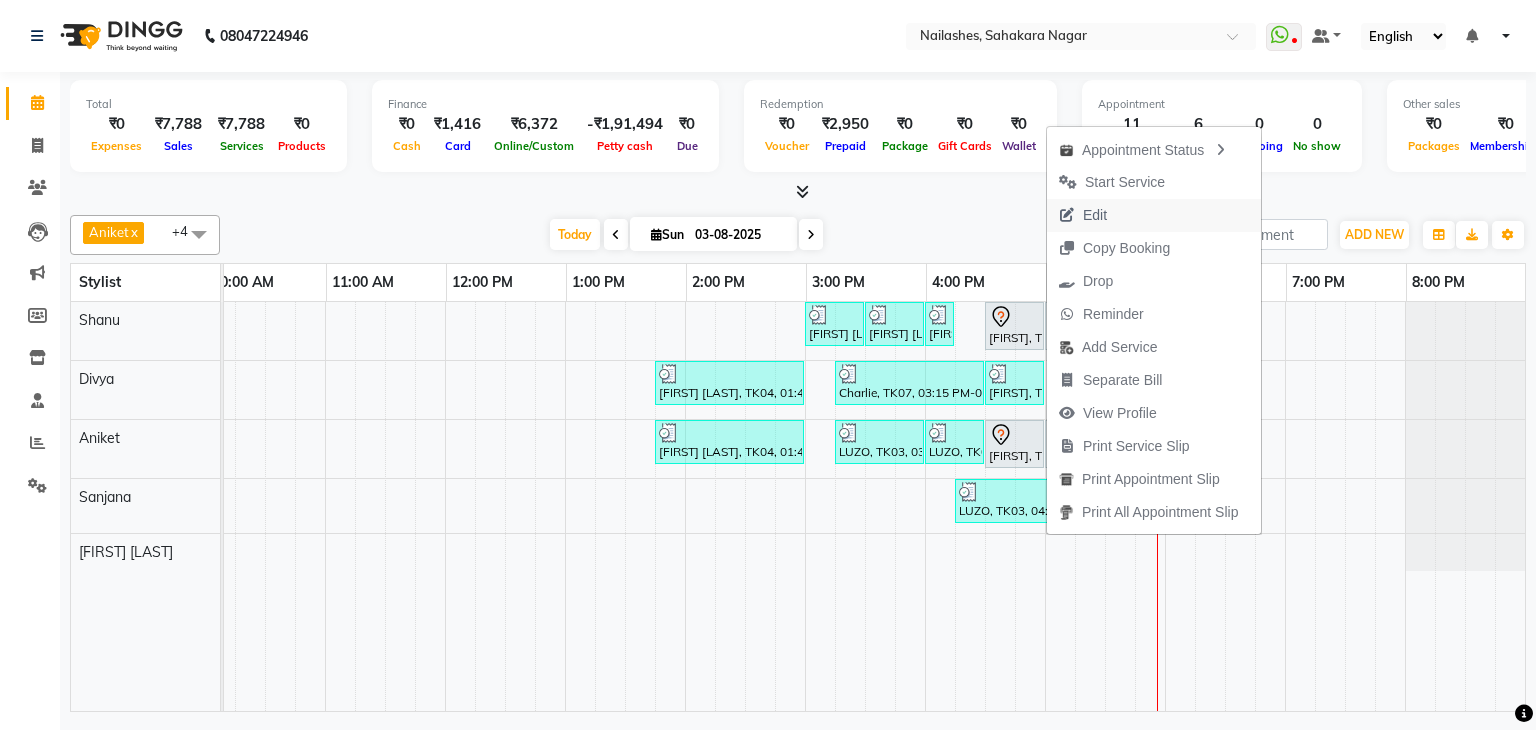 click on "Edit" at bounding box center [1095, 215] 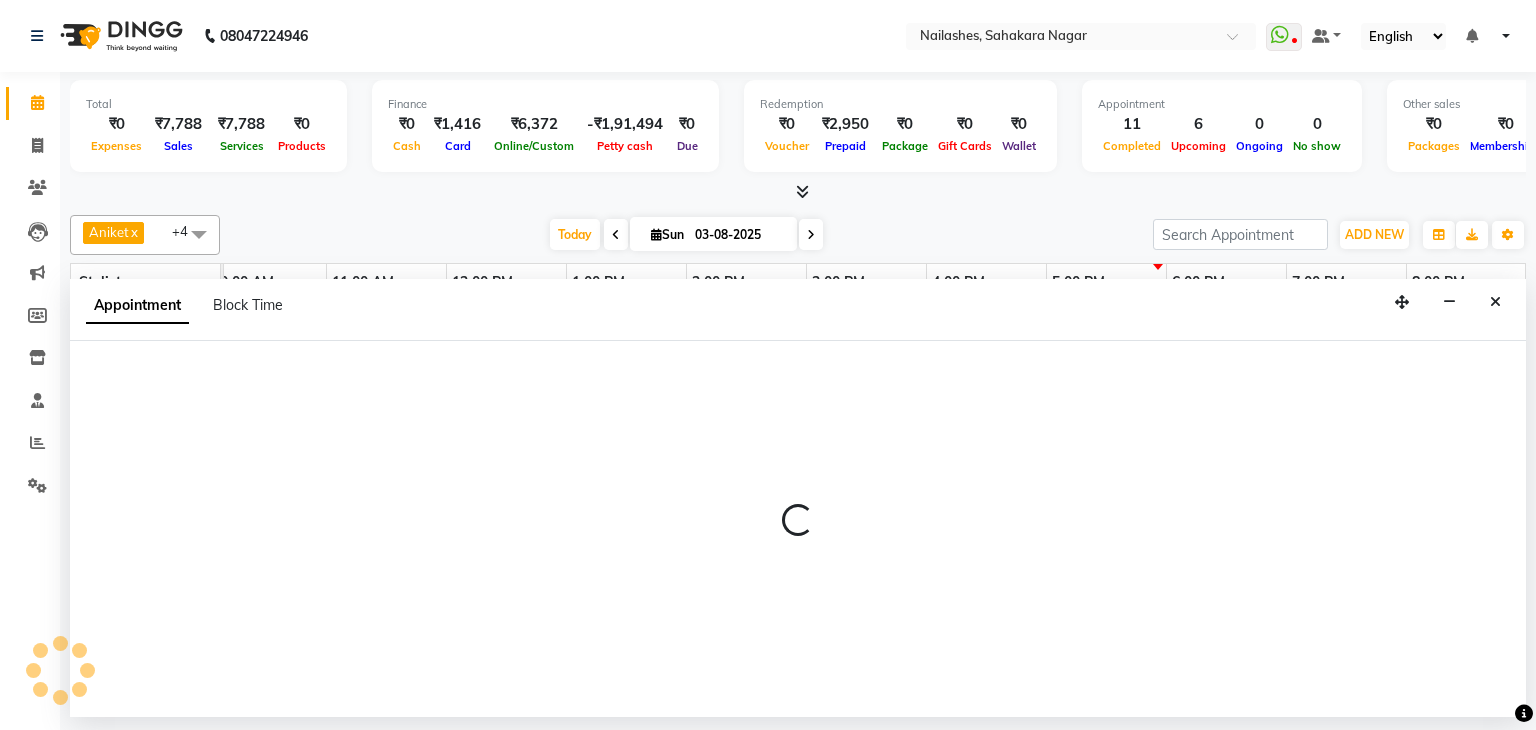 select on "tentative" 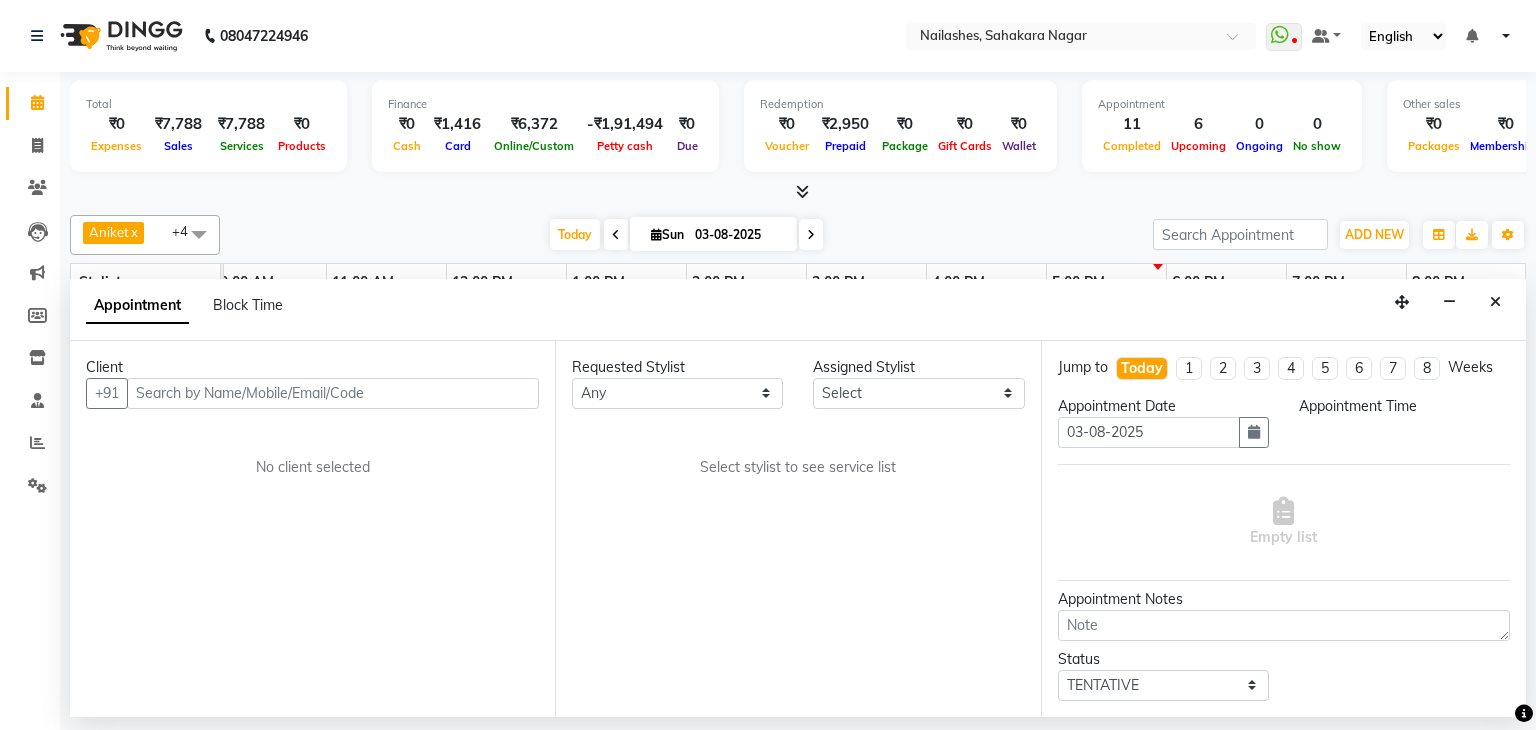 scroll, scrollTop: 0, scrollLeft: 0, axis: both 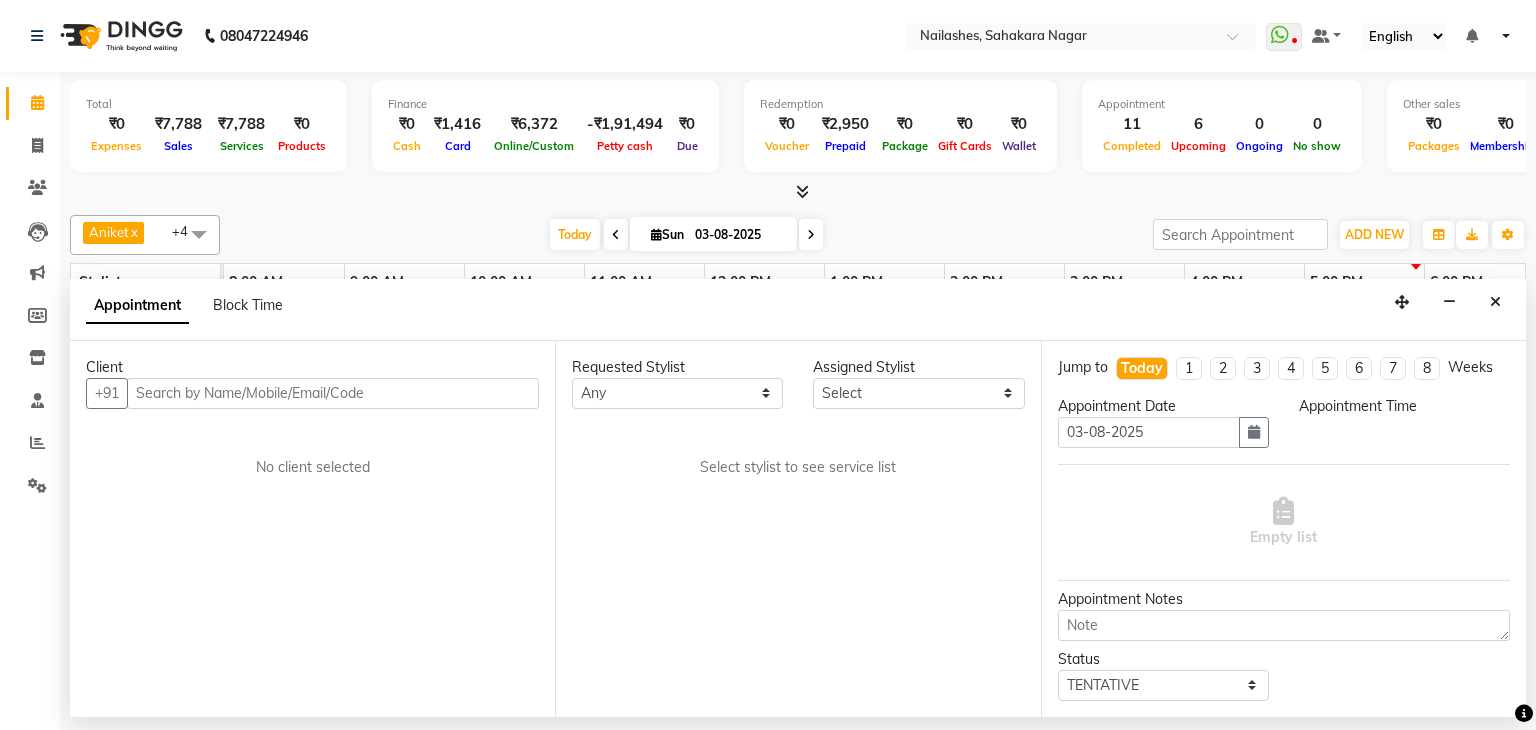 select on "81777" 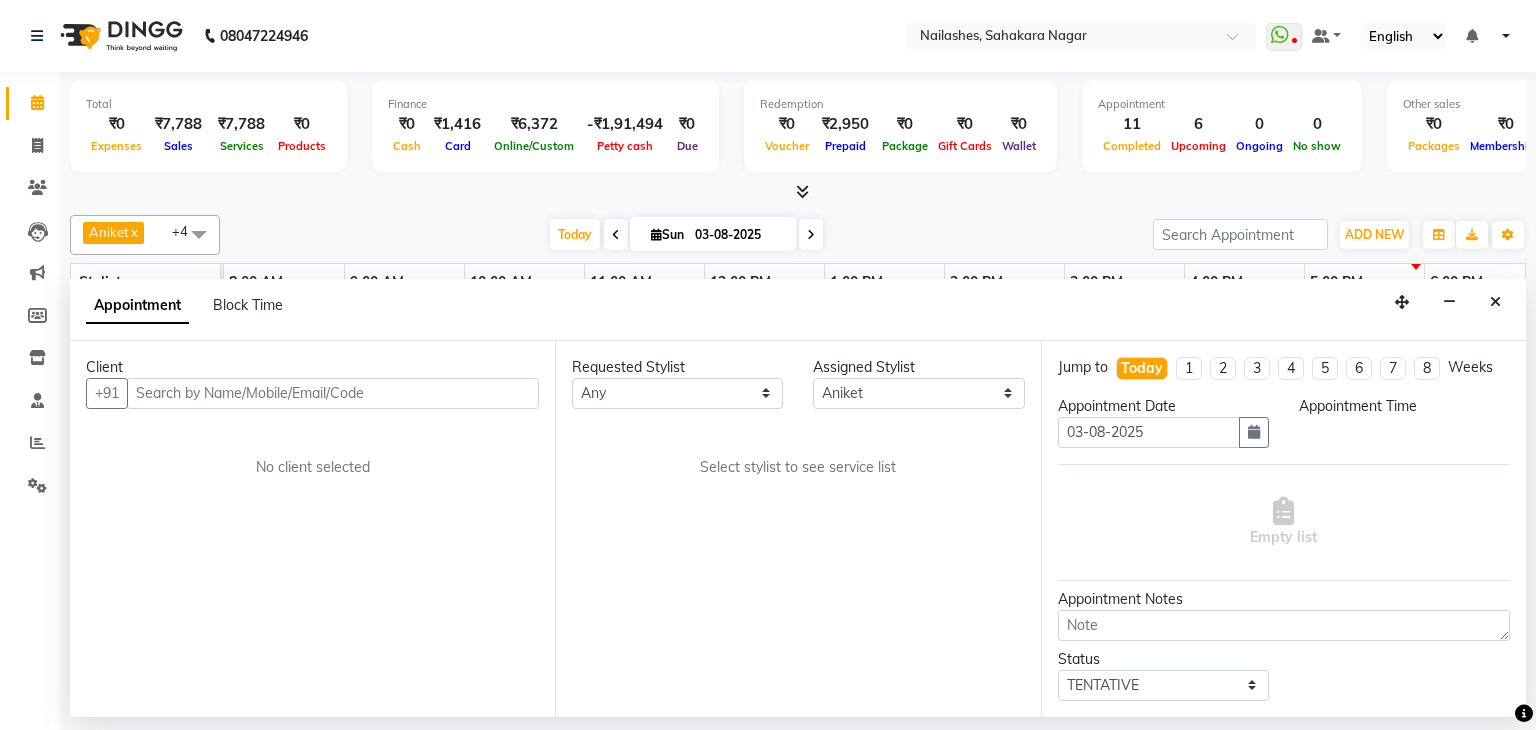 select on "990" 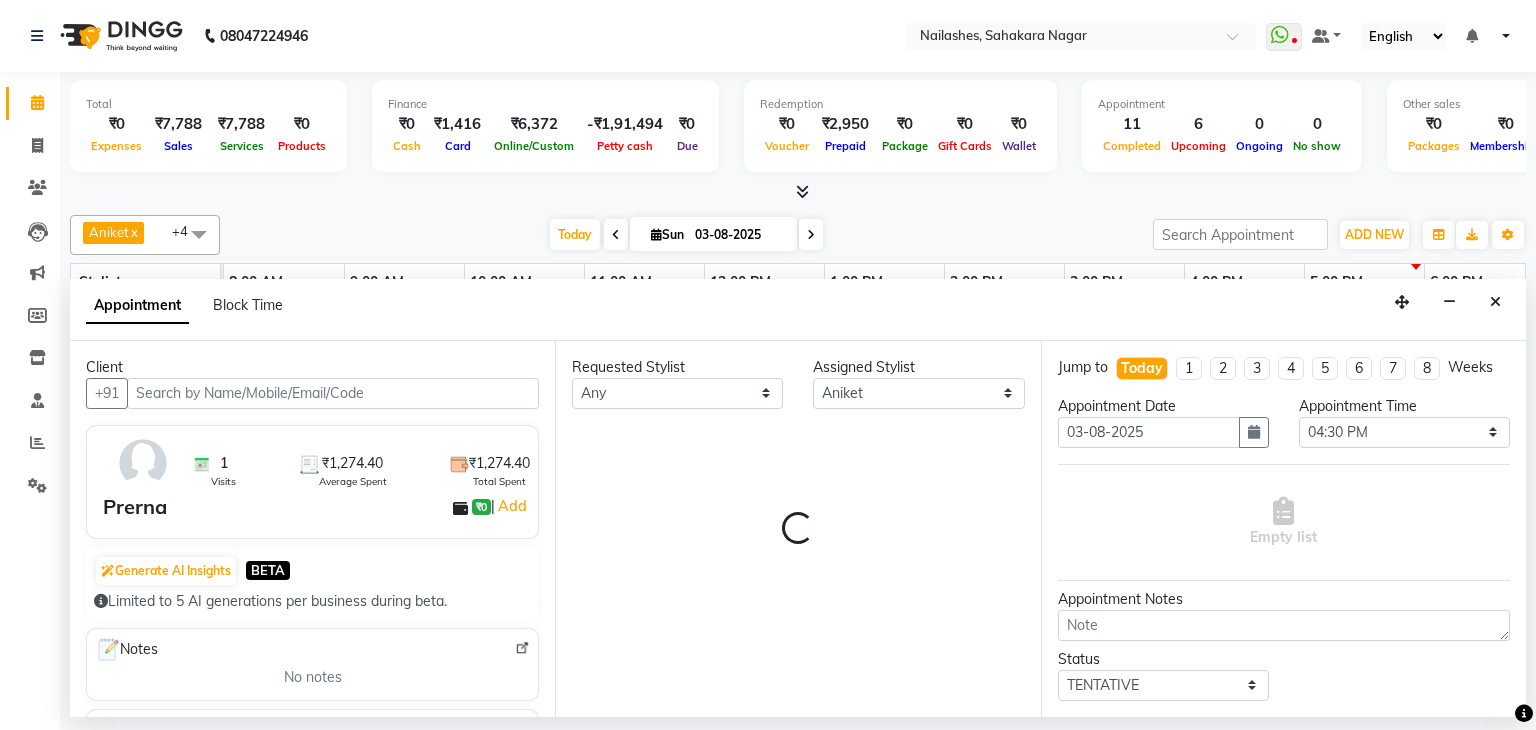 select on "3204" 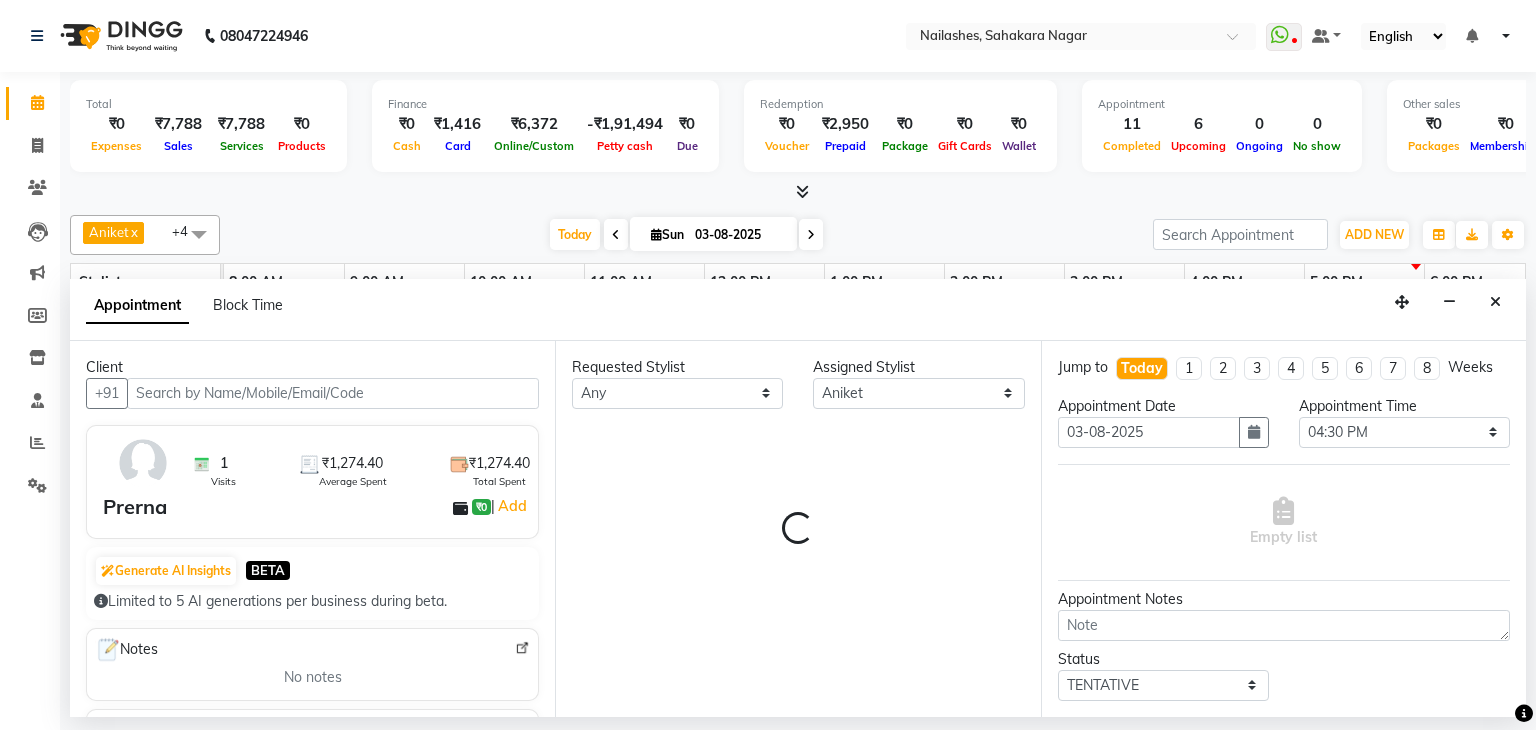 type 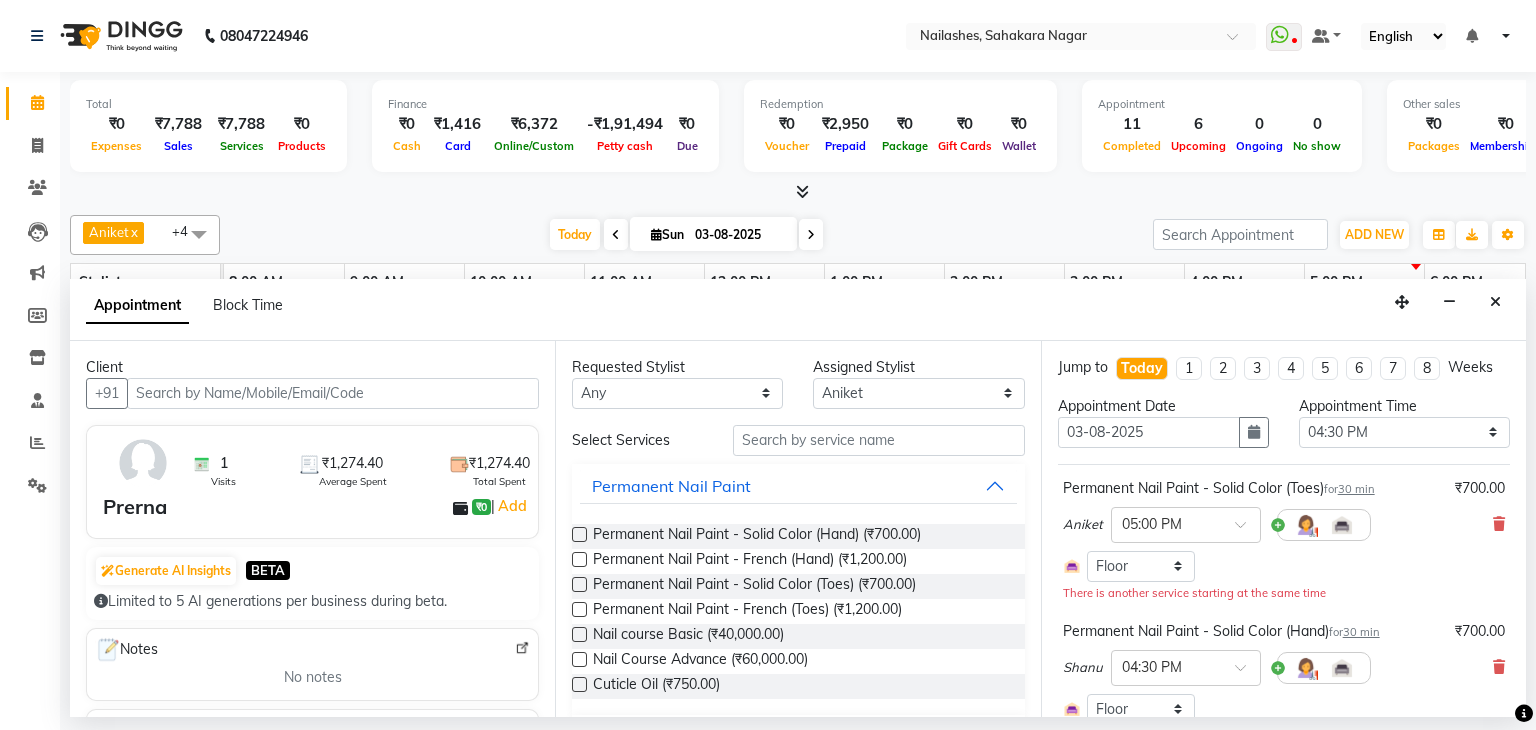 scroll, scrollTop: 0, scrollLeft: 258, axis: horizontal 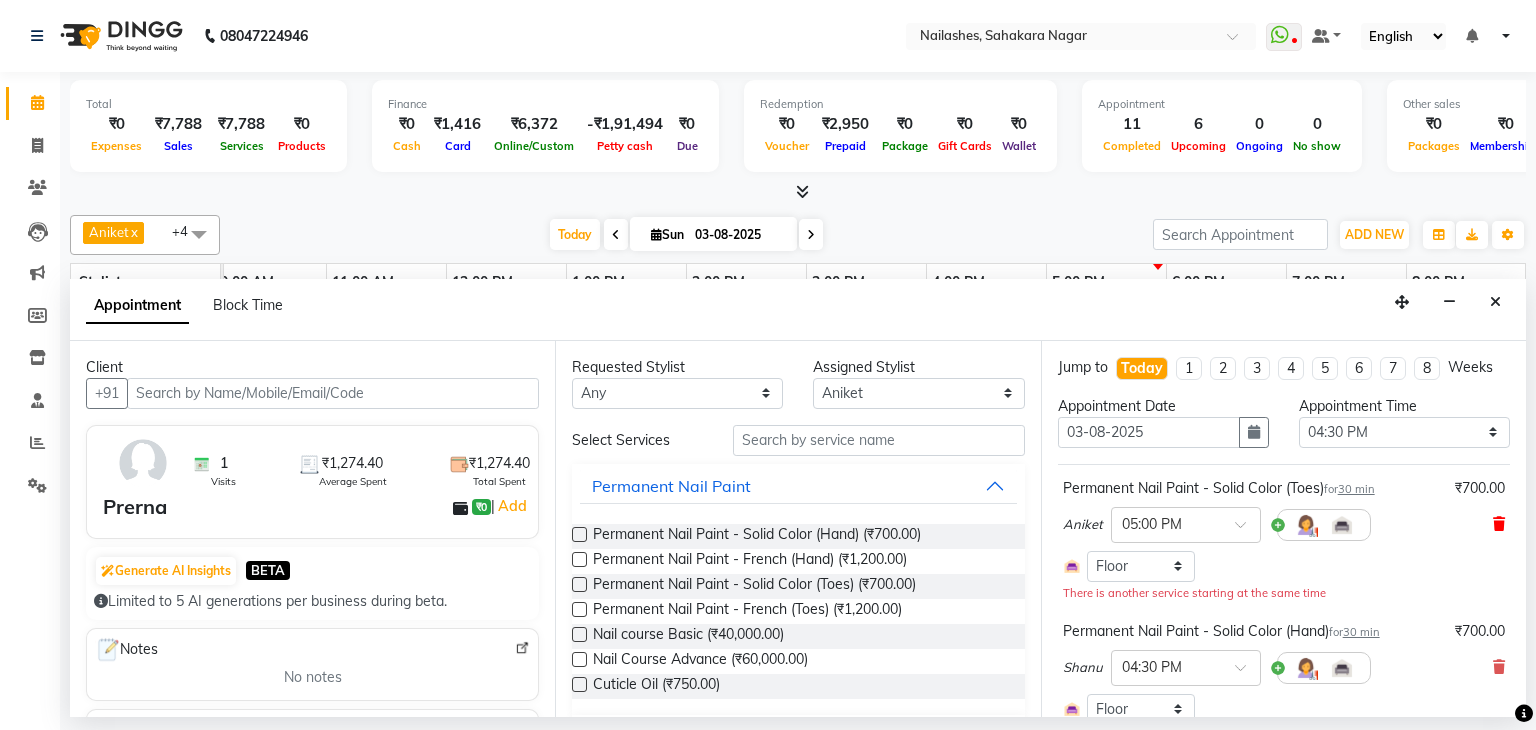 click at bounding box center (1499, 524) 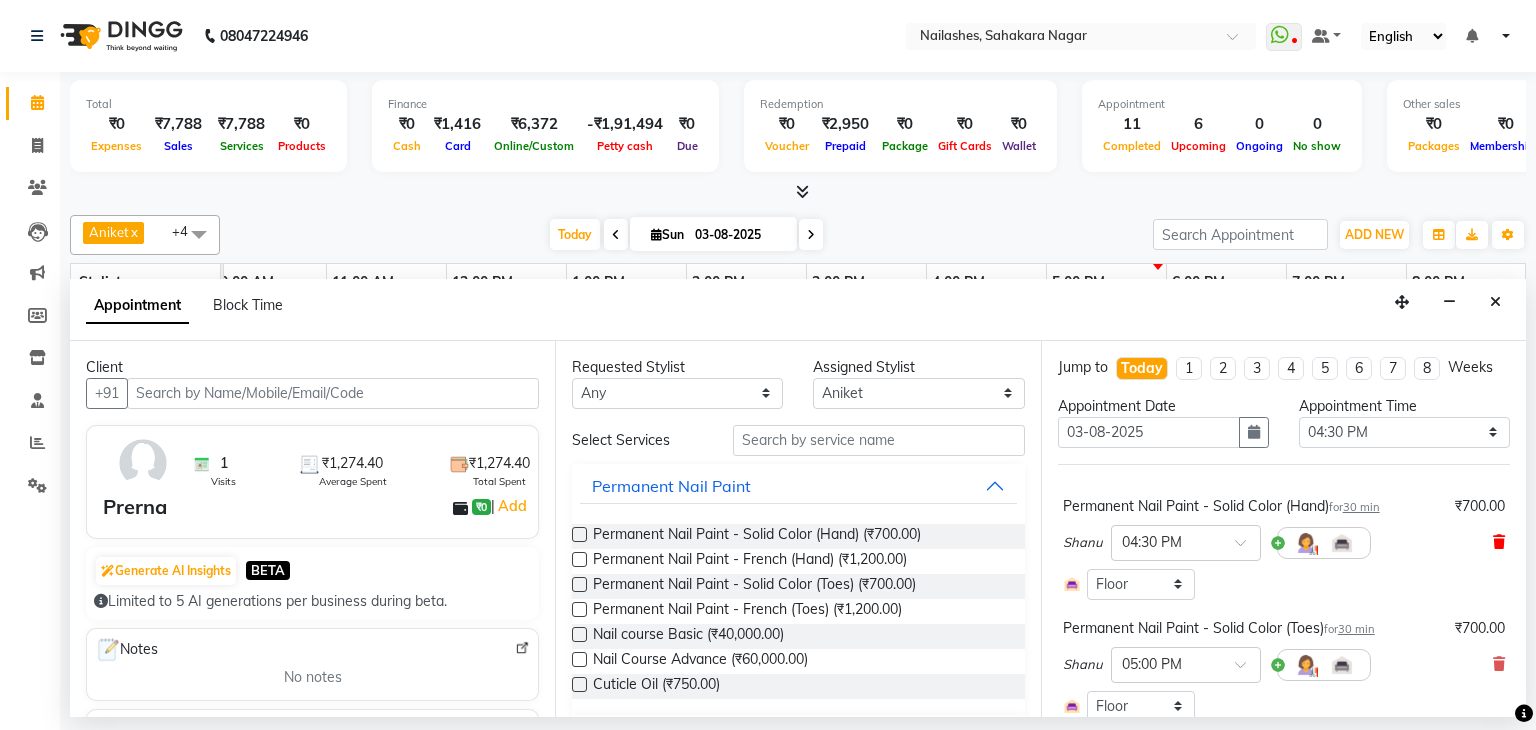 click at bounding box center (1499, 542) 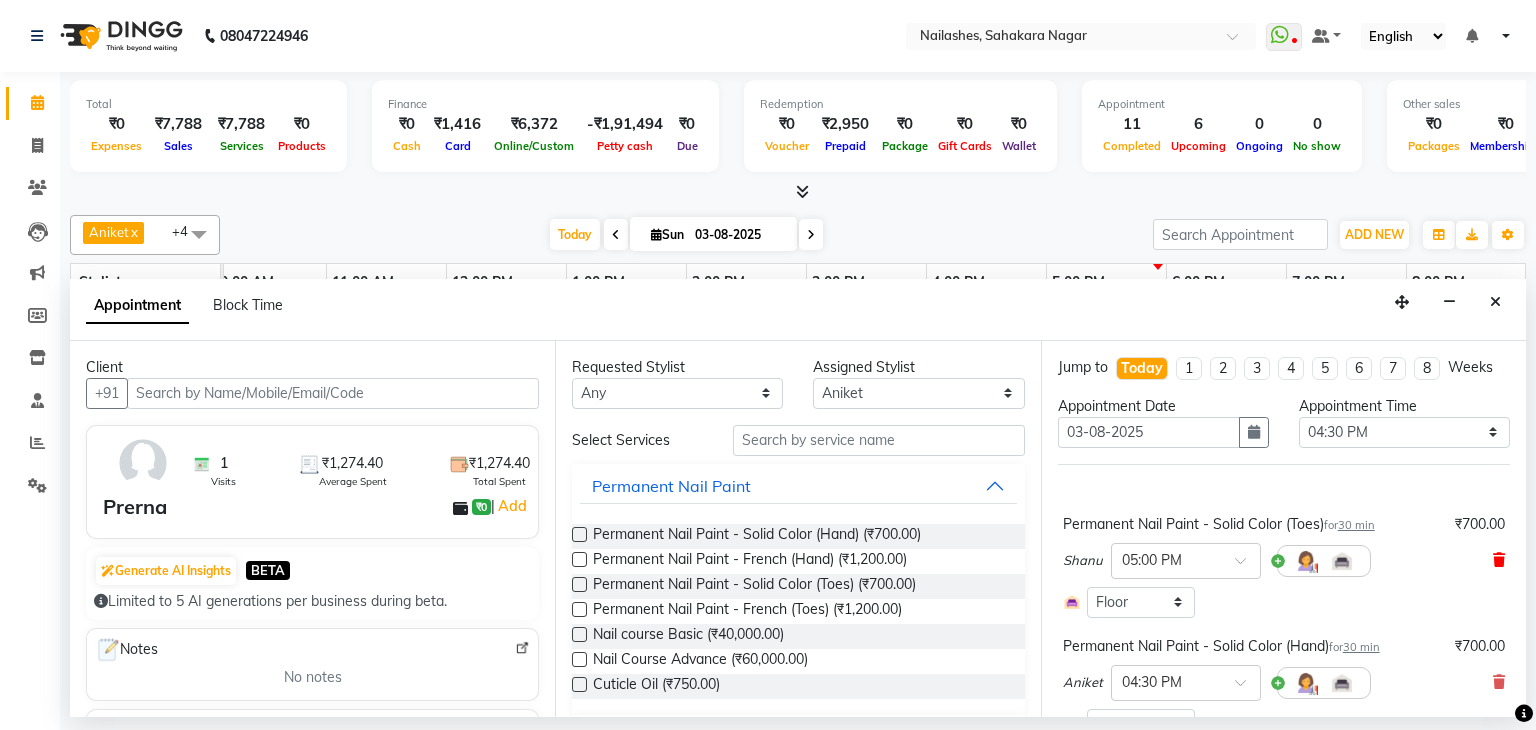 click at bounding box center [1499, 560] 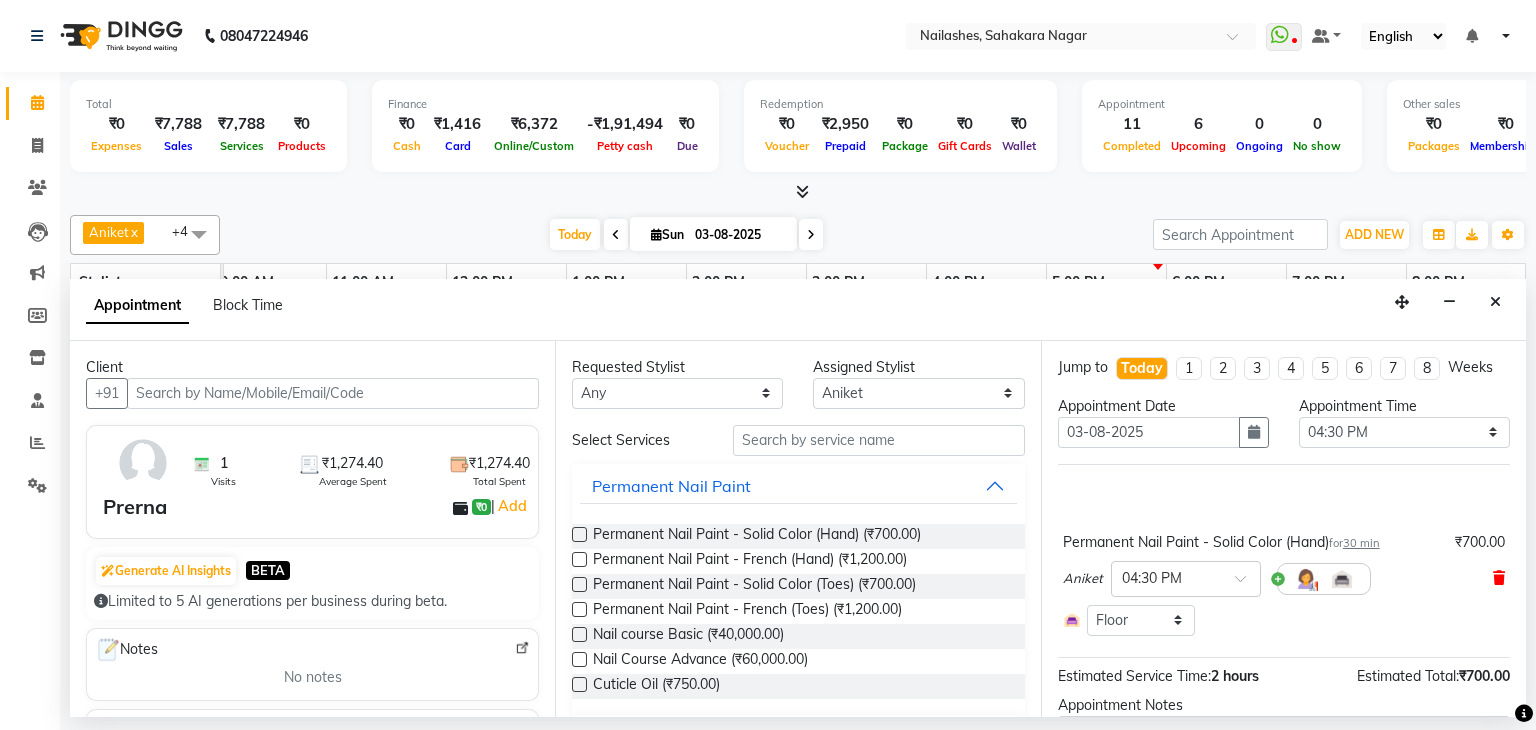 click at bounding box center [1499, 578] 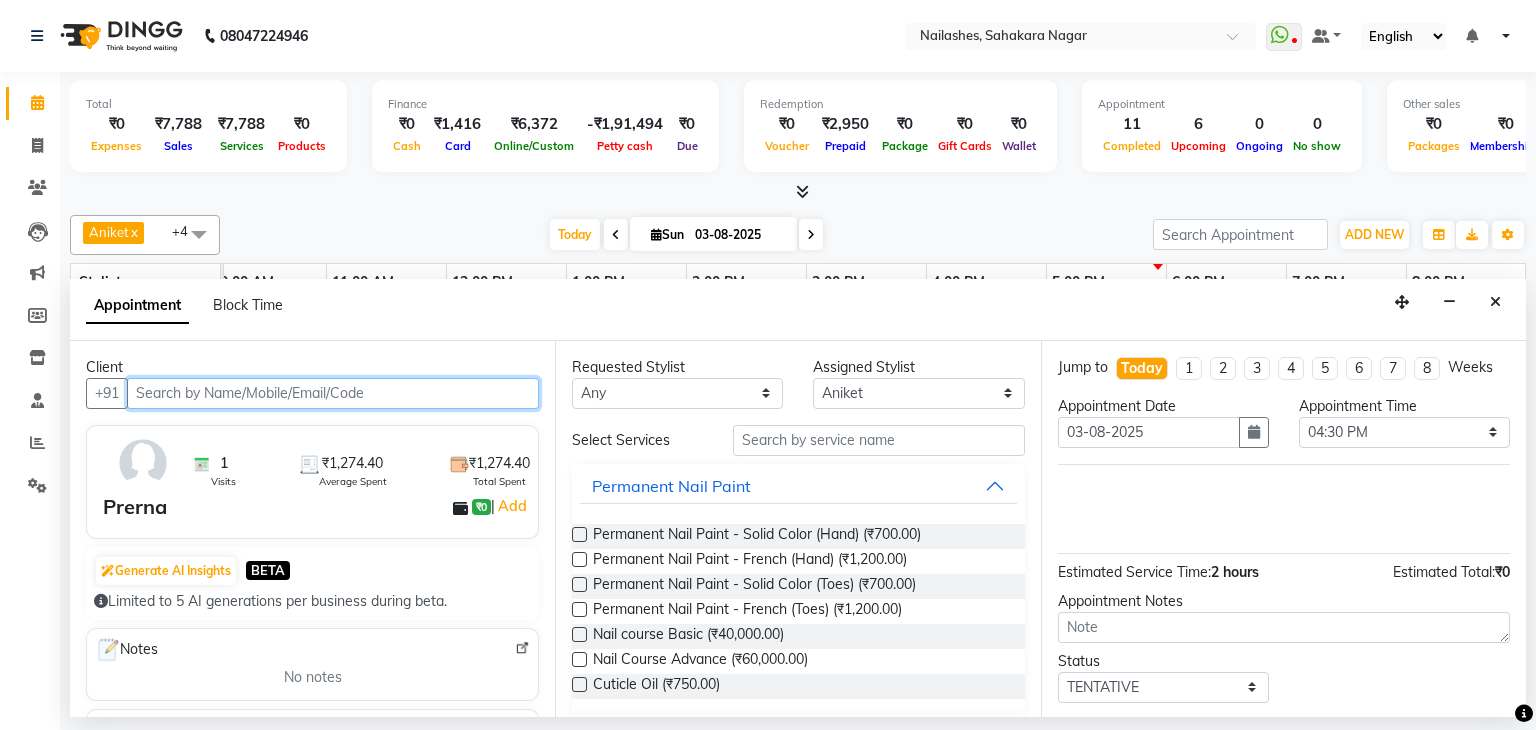 click at bounding box center [333, 393] 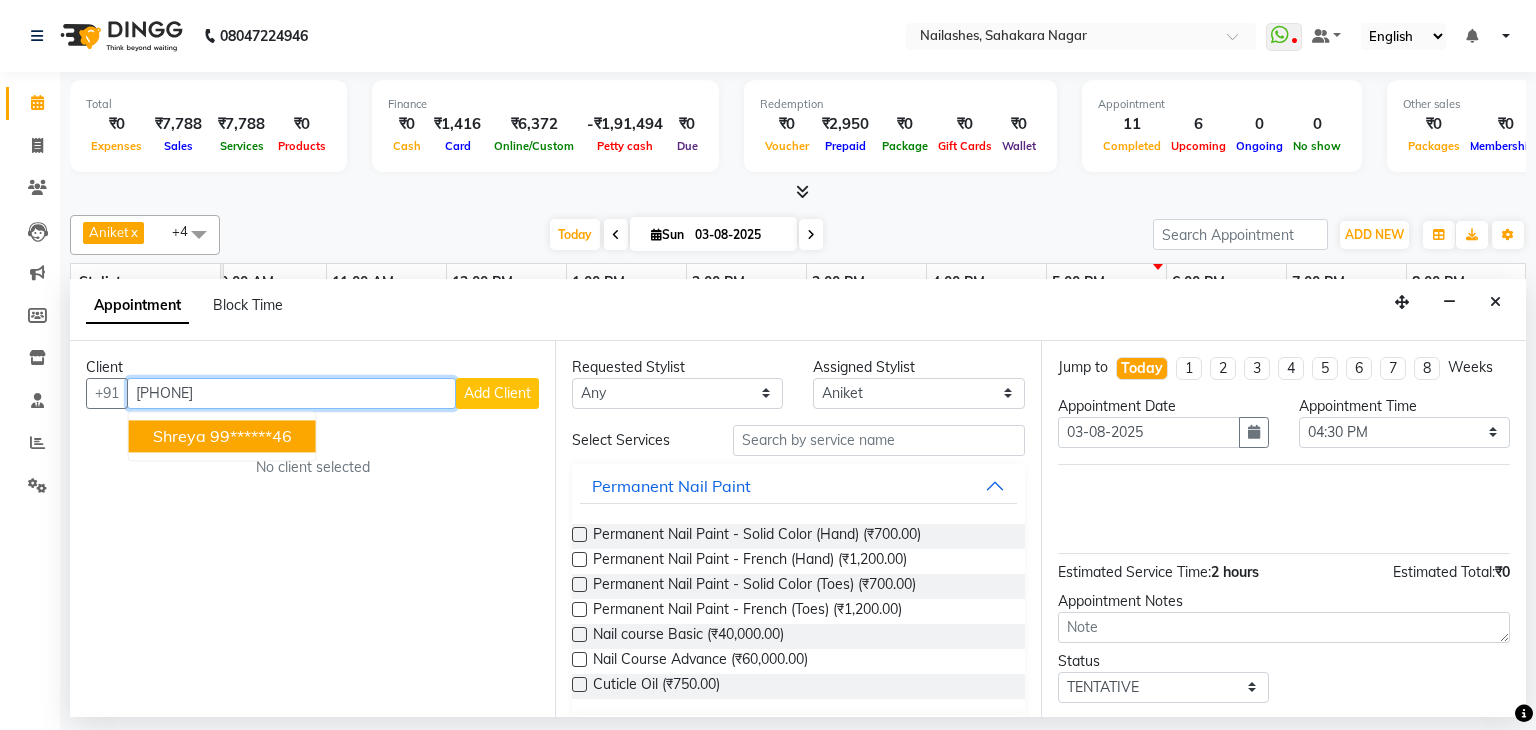 click on "99******46" at bounding box center [251, 436] 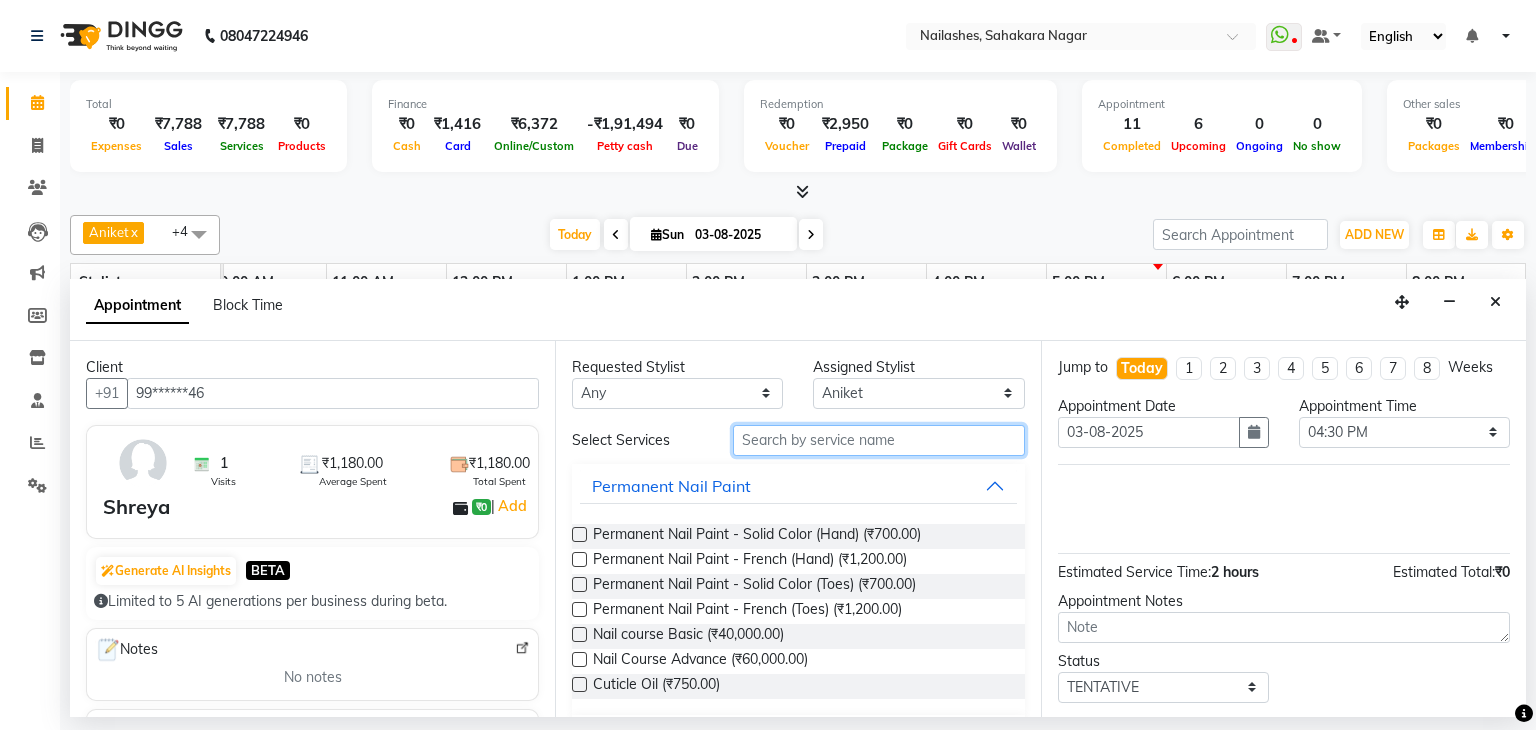 click at bounding box center (879, 440) 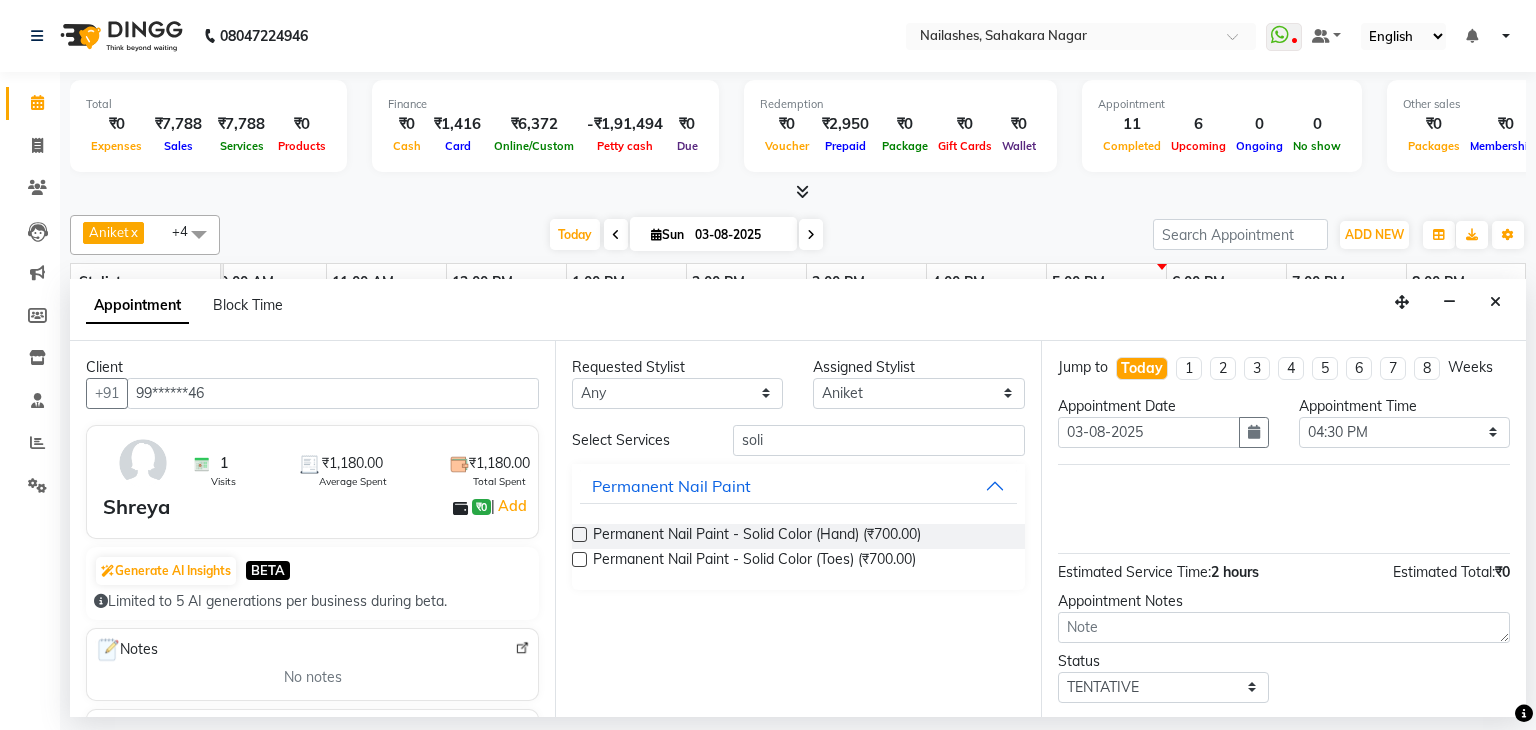 click at bounding box center [579, 534] 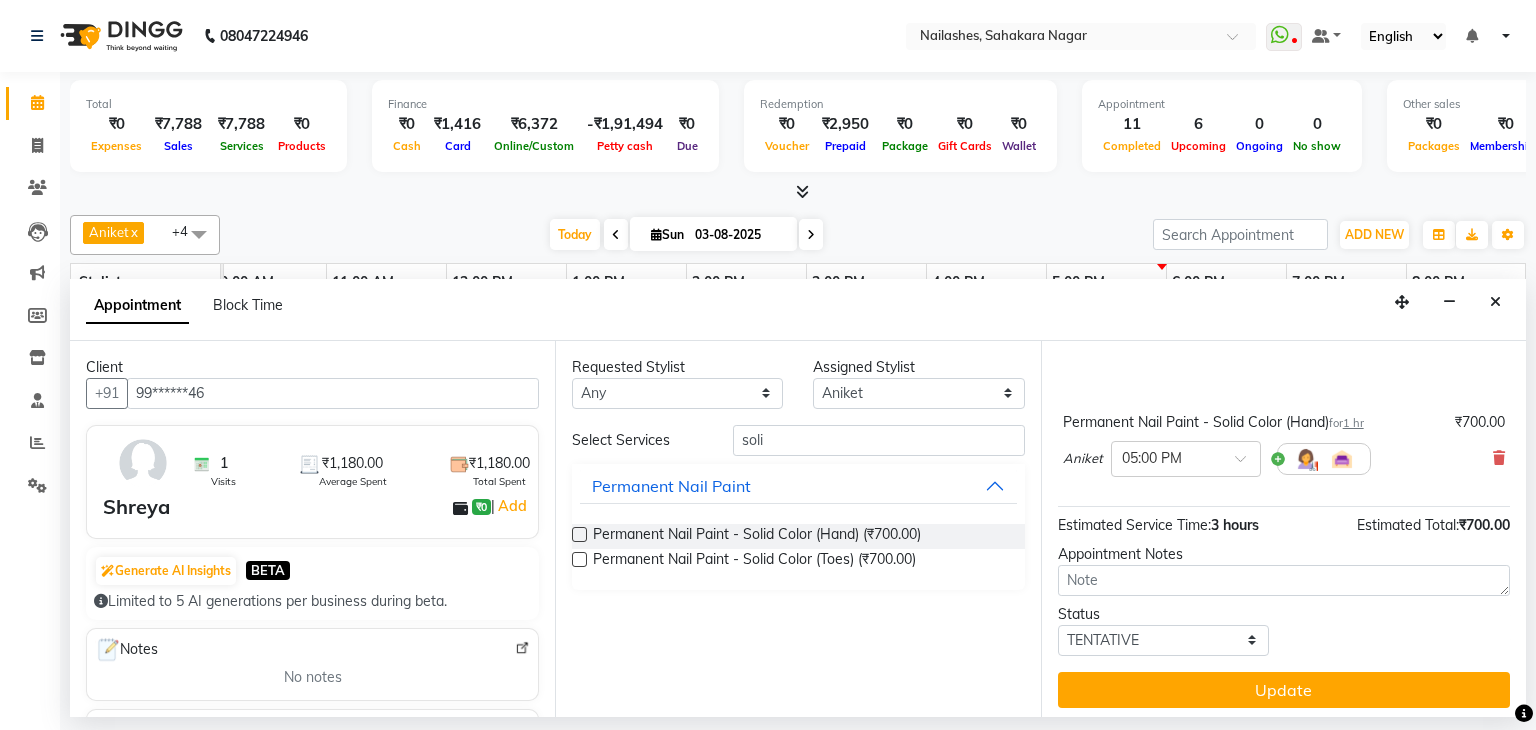 scroll, scrollTop: 144, scrollLeft: 0, axis: vertical 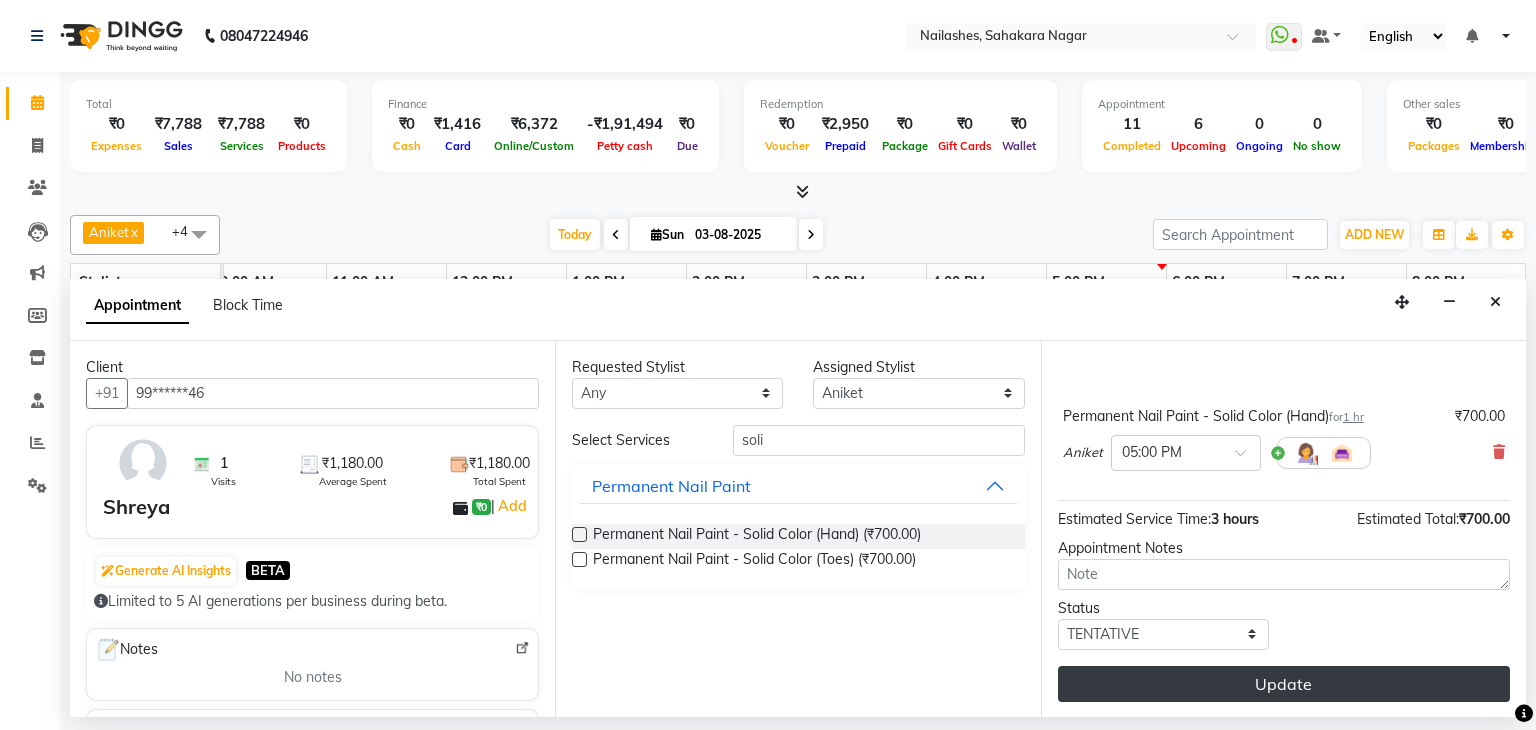 click on "Update" at bounding box center (1284, 684) 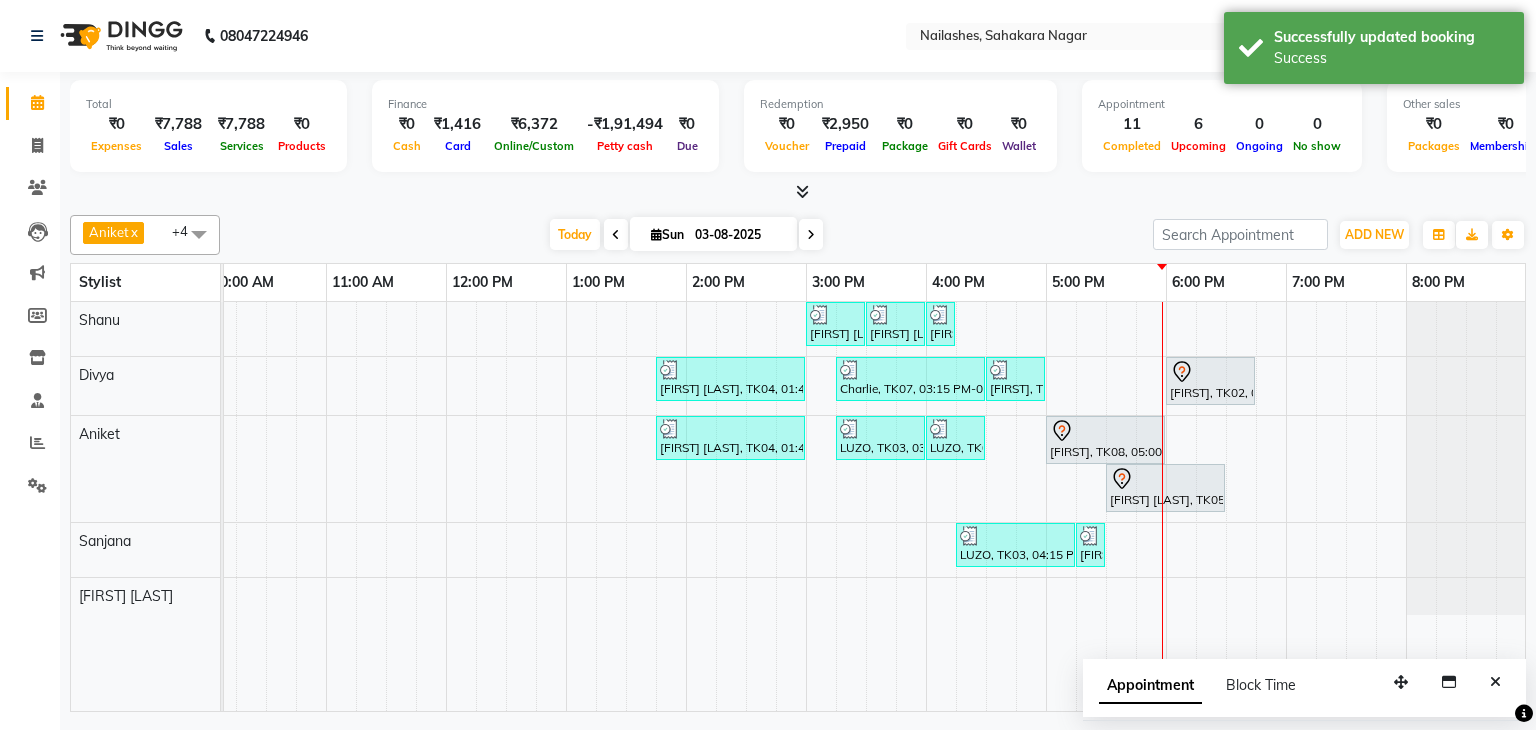 click on "[FIRST] [LAST], TK06, 03:15 PM-03:45 PM, Nail Art - Glitter Per Finger (Hand)     [FIRST] [LAST], TK06, 03:30 PM-04:00 PM, Permanent Nail Paint - Solid Color (Toes)     [FIRST] [LAST], TK06, 04:00 PM-04:15 PM, Gel polish removal     [FIRST] [LAST], TK04, 01:45 PM-03:00 PM, Café H&F Pedicure     [NAME], TK07, 03:15 PM-04:30 PM, Eyelash Extension - Classic     [NAME], TK07, 04:30 PM-05:00 PM, Gel polish removal             [NAME], TK02, 06:00 PM-06:45 PM, Café H&F Pedicure     [FIRST] [LAST], TK04, 01:45 PM-03:00 PM, Café H&F Pedicure     [NAME], TK03, 03:15 PM-04:00 PM, Refills - Acylic (Hand)     [NAME], TK03, 04:00 PM-04:30 PM, Permanent Nail Paint - Solid Color (Hand)             [FIRST], TK08, 05:00 PM-06:00 PM, Permanent Nail Paint - Solid Color (Hand)             [FIRST] [LAST], TK05, 05:30 PM-06:30 PM, Nail Extension - Acrylic (Hand)     [NAME], TK03, 04:15 PM-05:15 PM, AVL Express Pedicure     [NAME], TK07, 05:15 PM-05:30 PM, Gel polish removal" at bounding box center (746, 506) 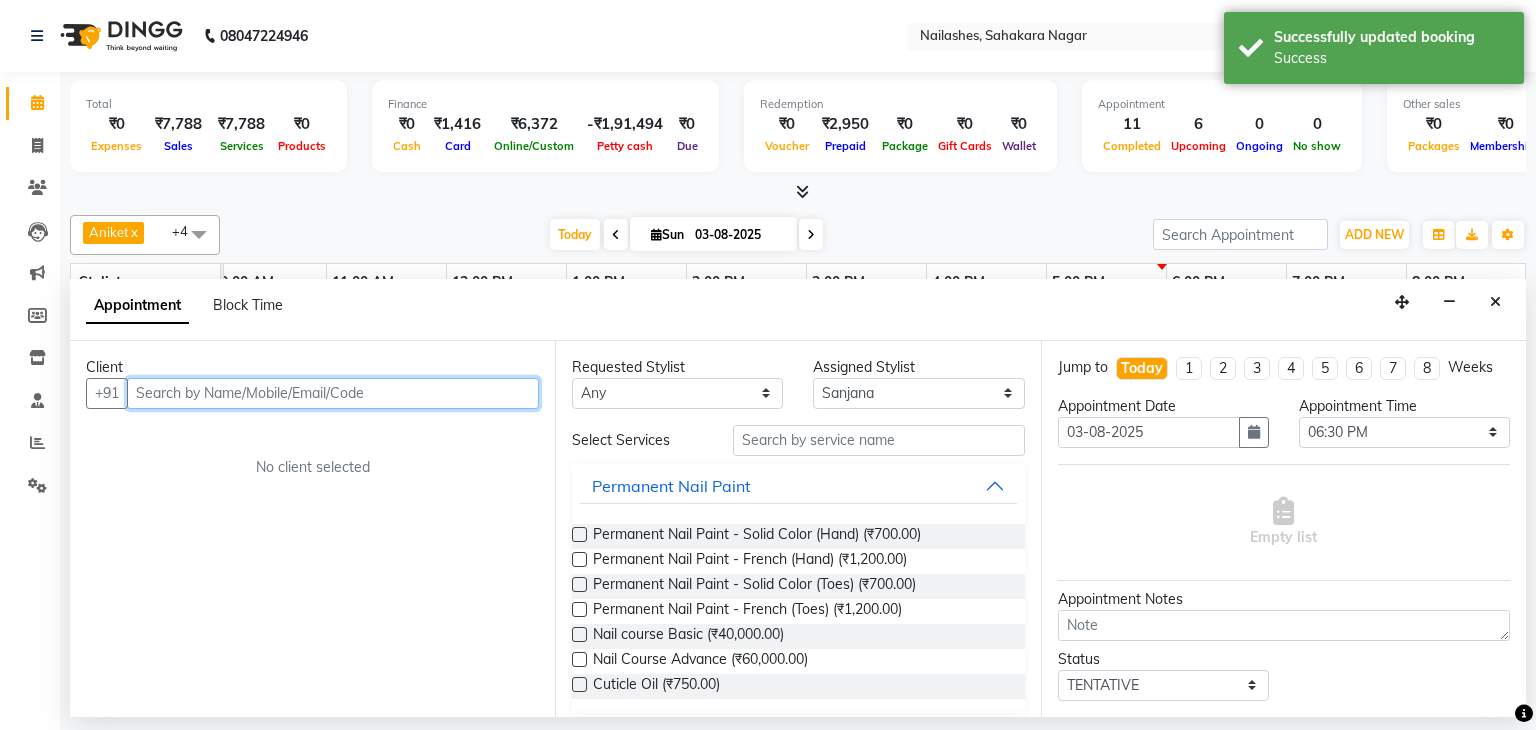 click at bounding box center [333, 393] 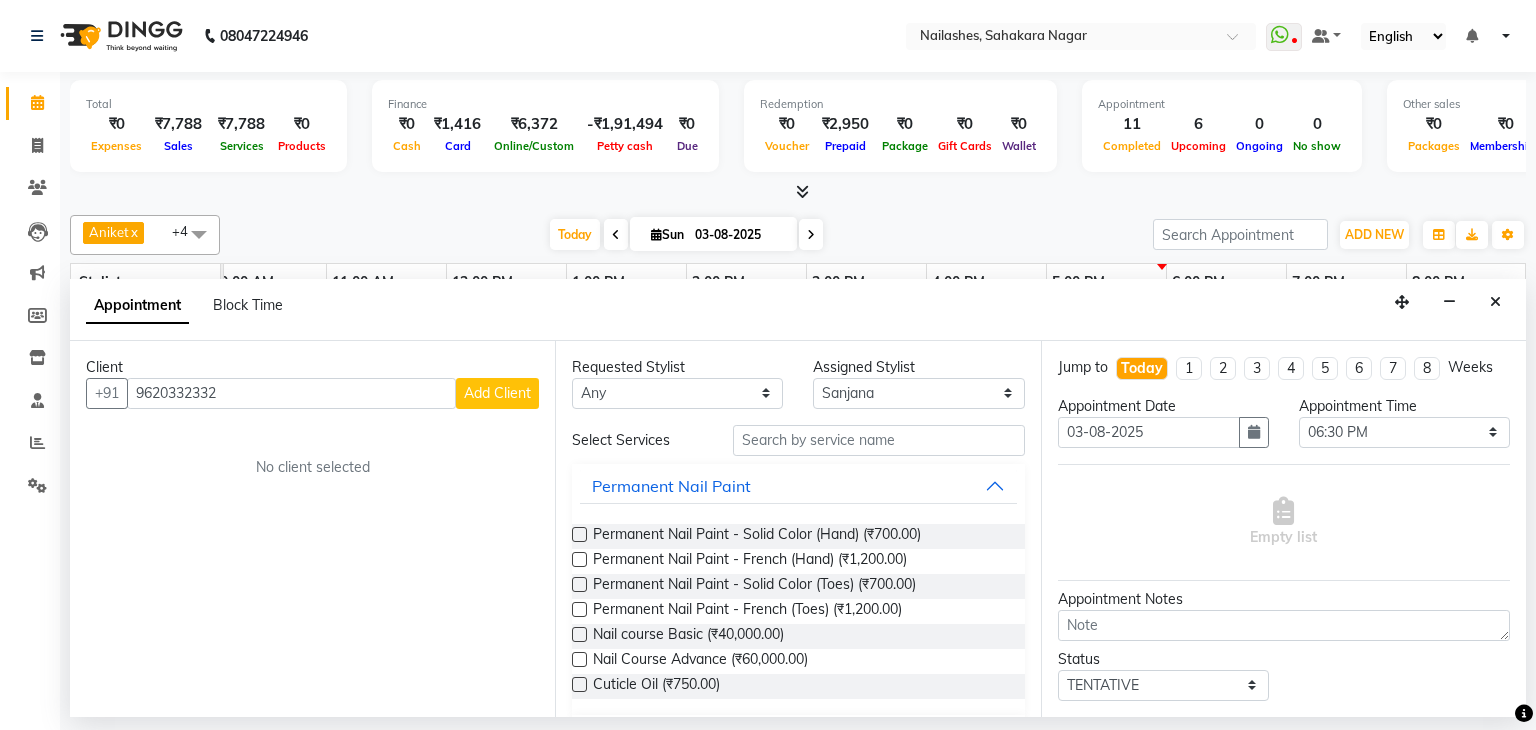 click on "Add Client" at bounding box center (497, 393) 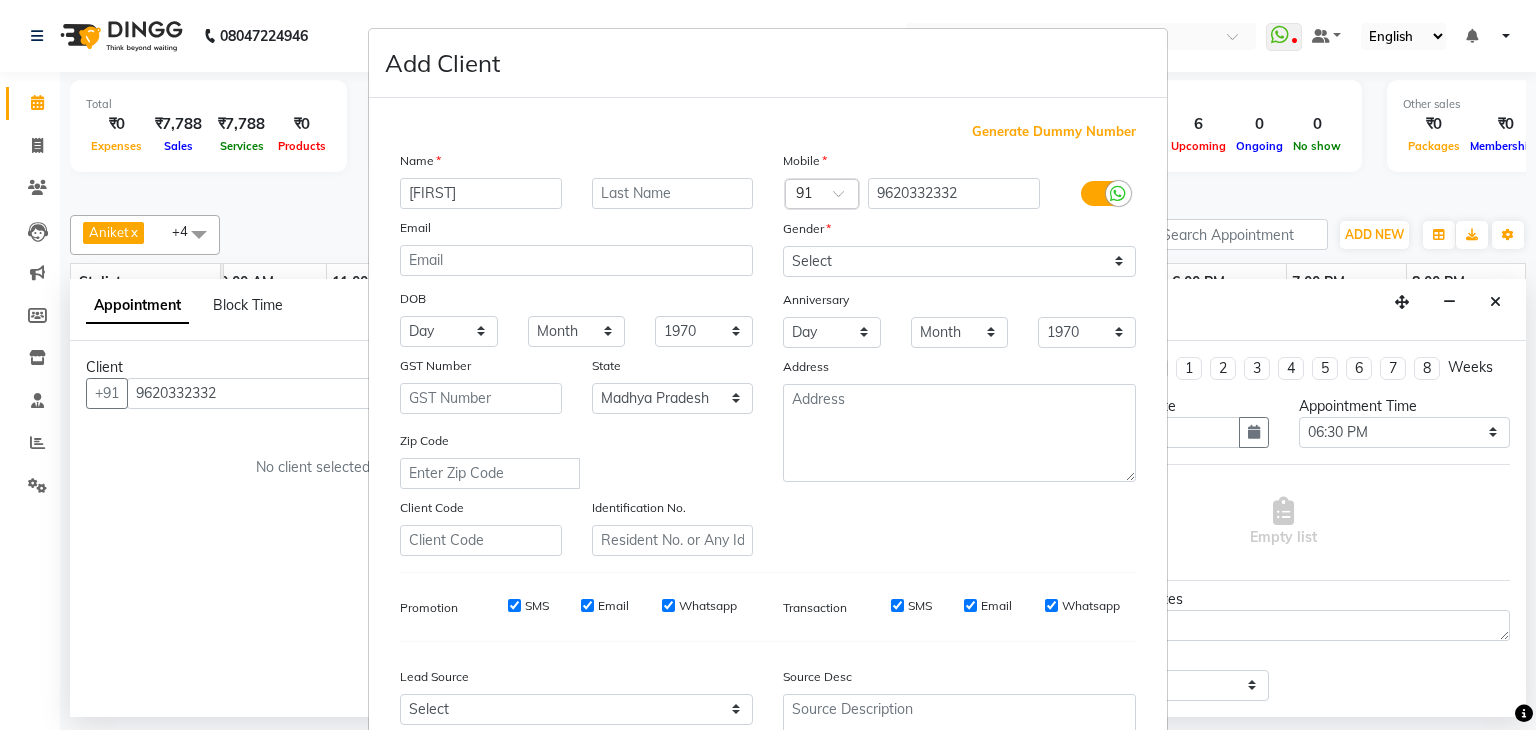 click on "[FIRST]" at bounding box center [481, 193] 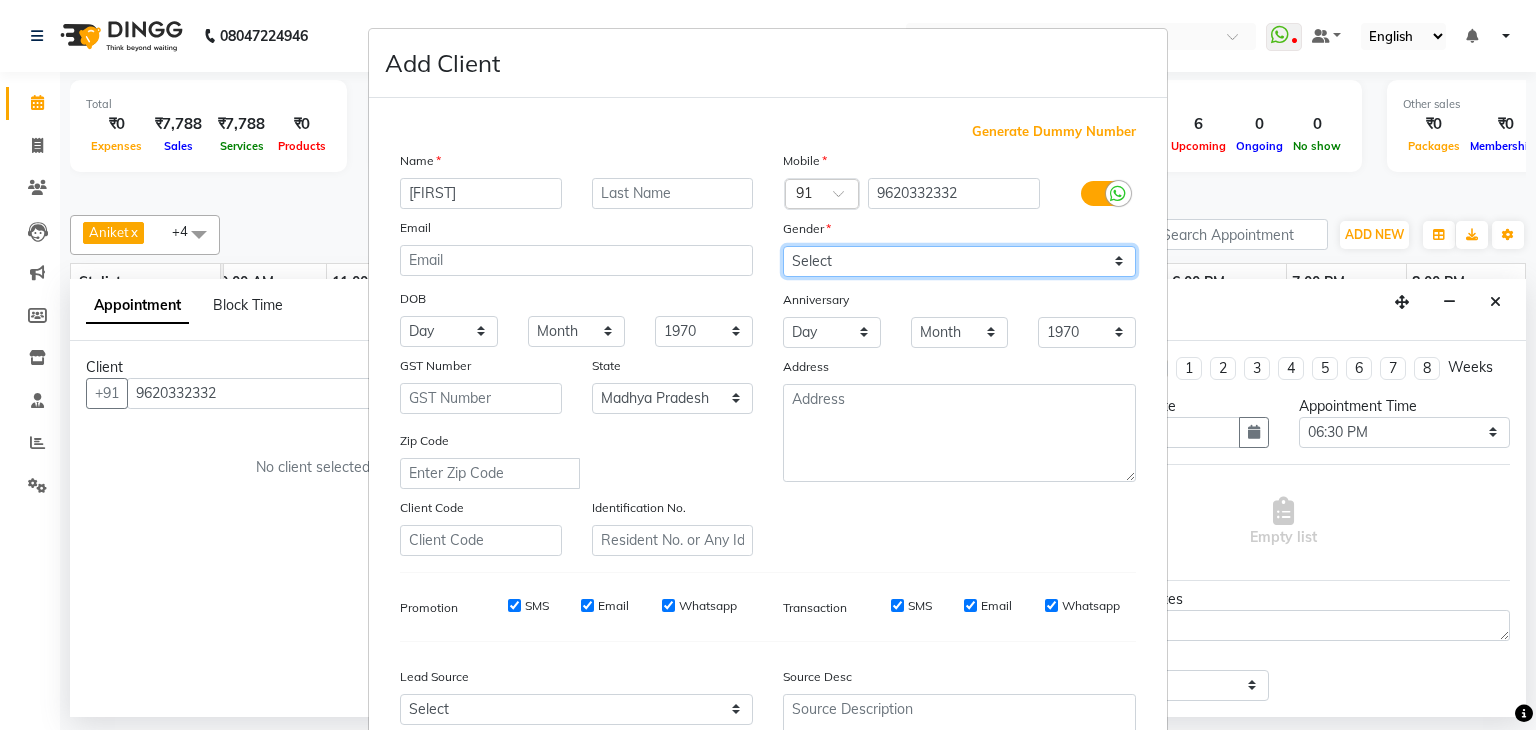 click on "Select Male Female Other Prefer Not To Say" at bounding box center (959, 261) 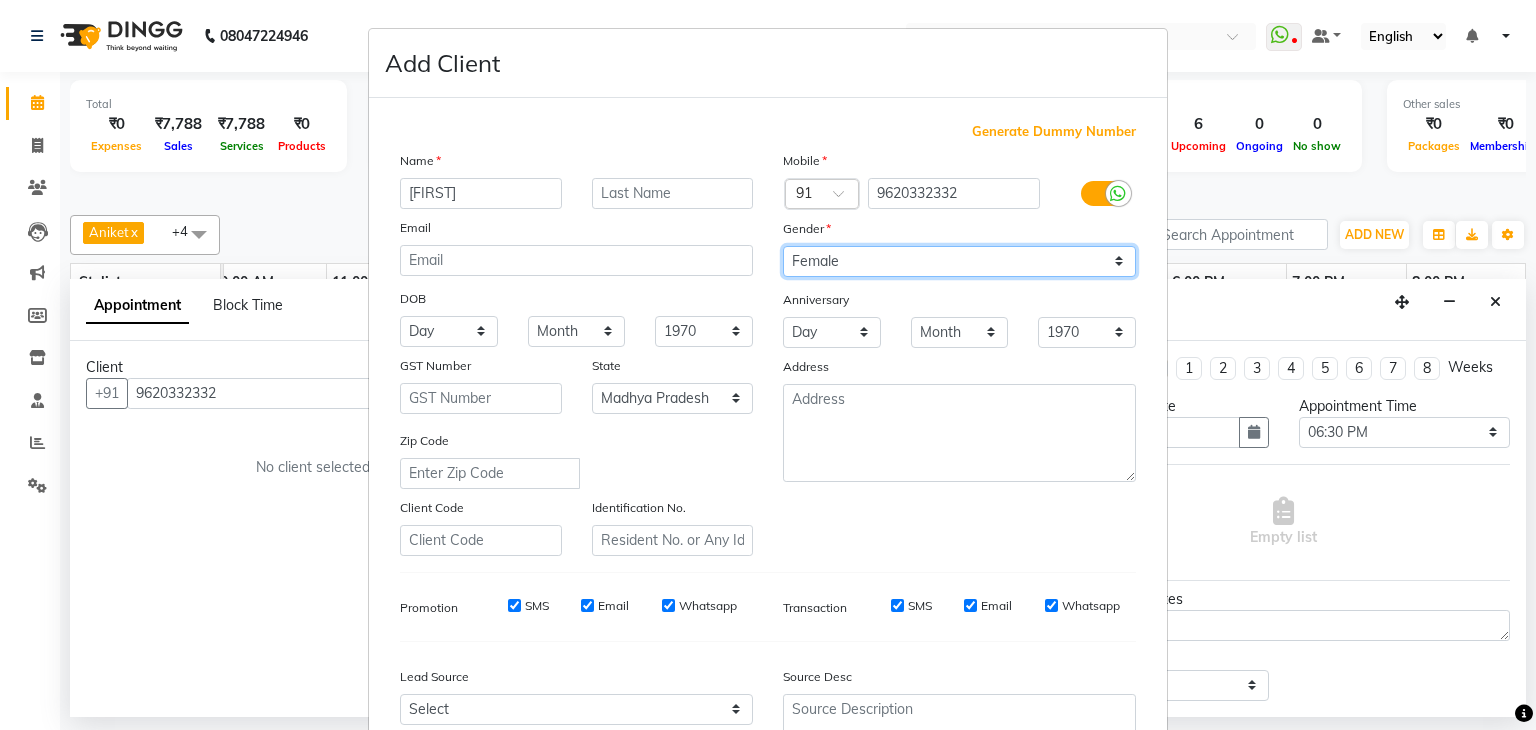 click on "Select Male Female Other Prefer Not To Say" at bounding box center (959, 261) 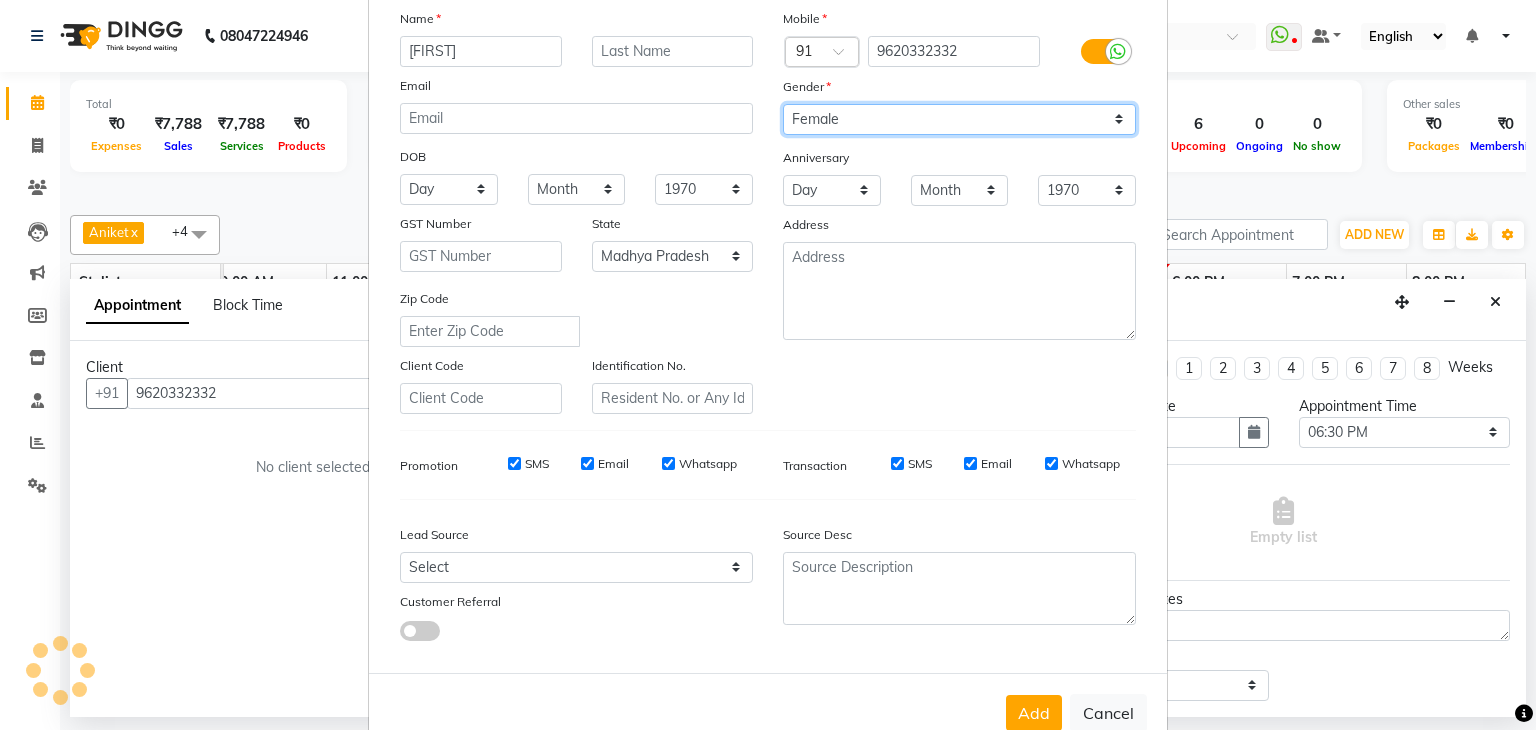 scroll, scrollTop: 203, scrollLeft: 0, axis: vertical 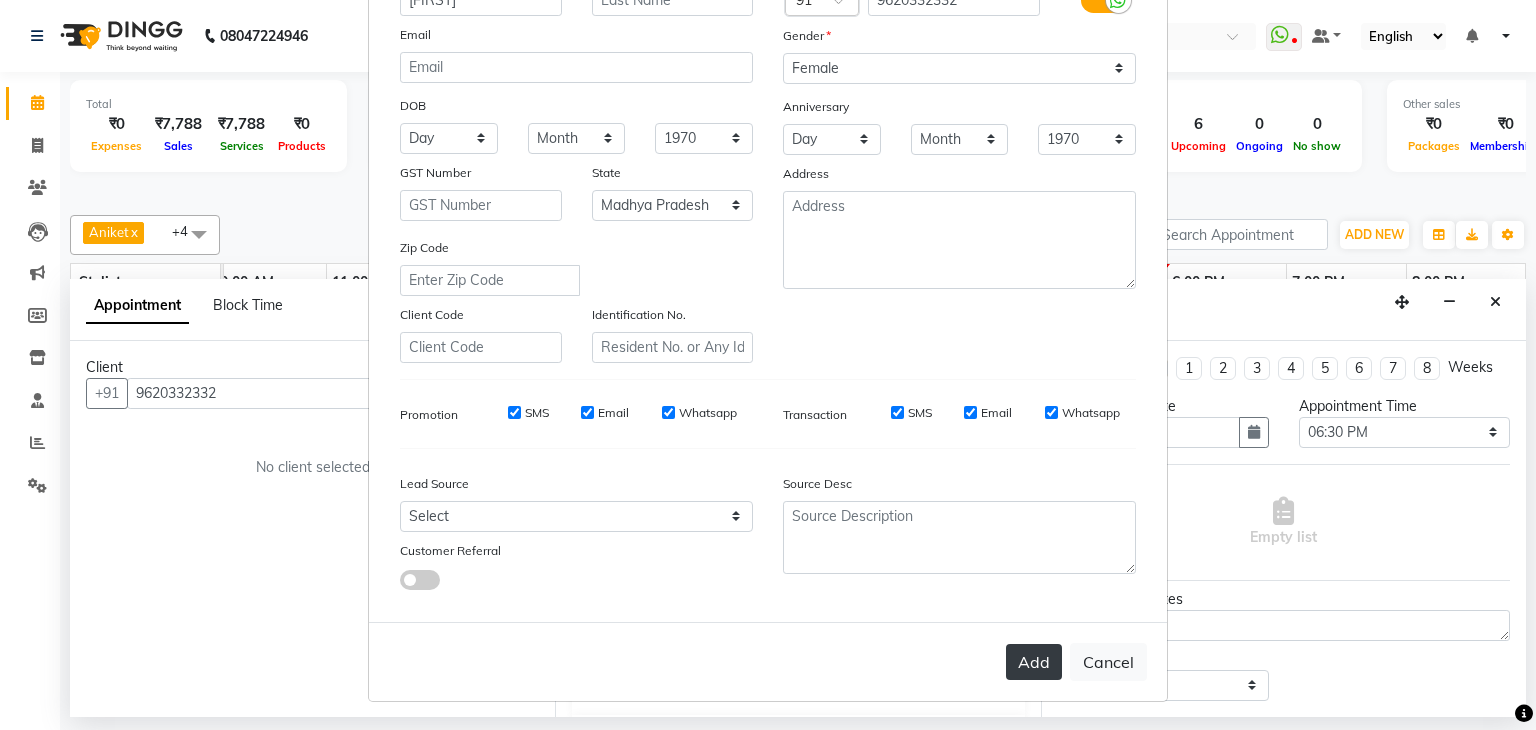 click on "Add" at bounding box center [1034, 662] 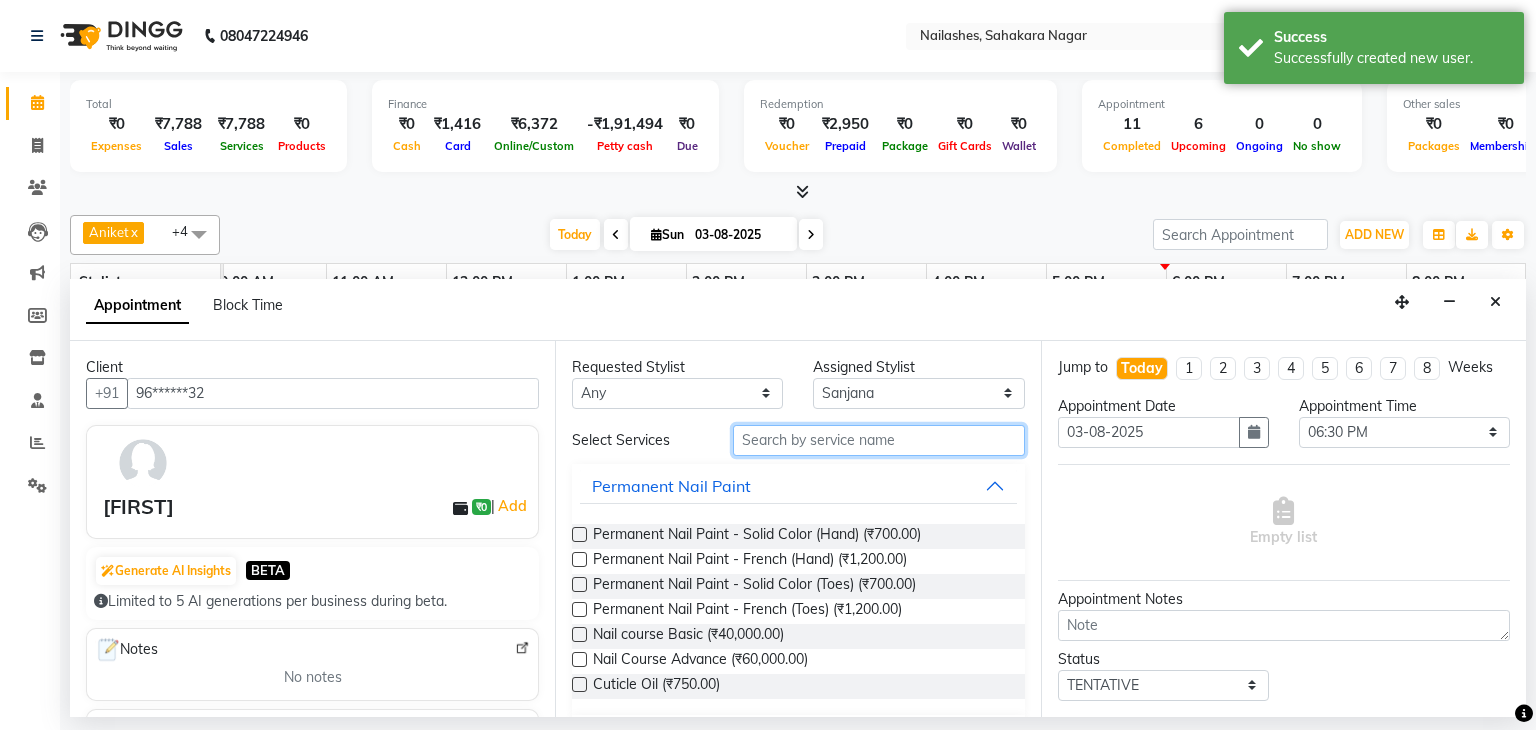 click at bounding box center [879, 440] 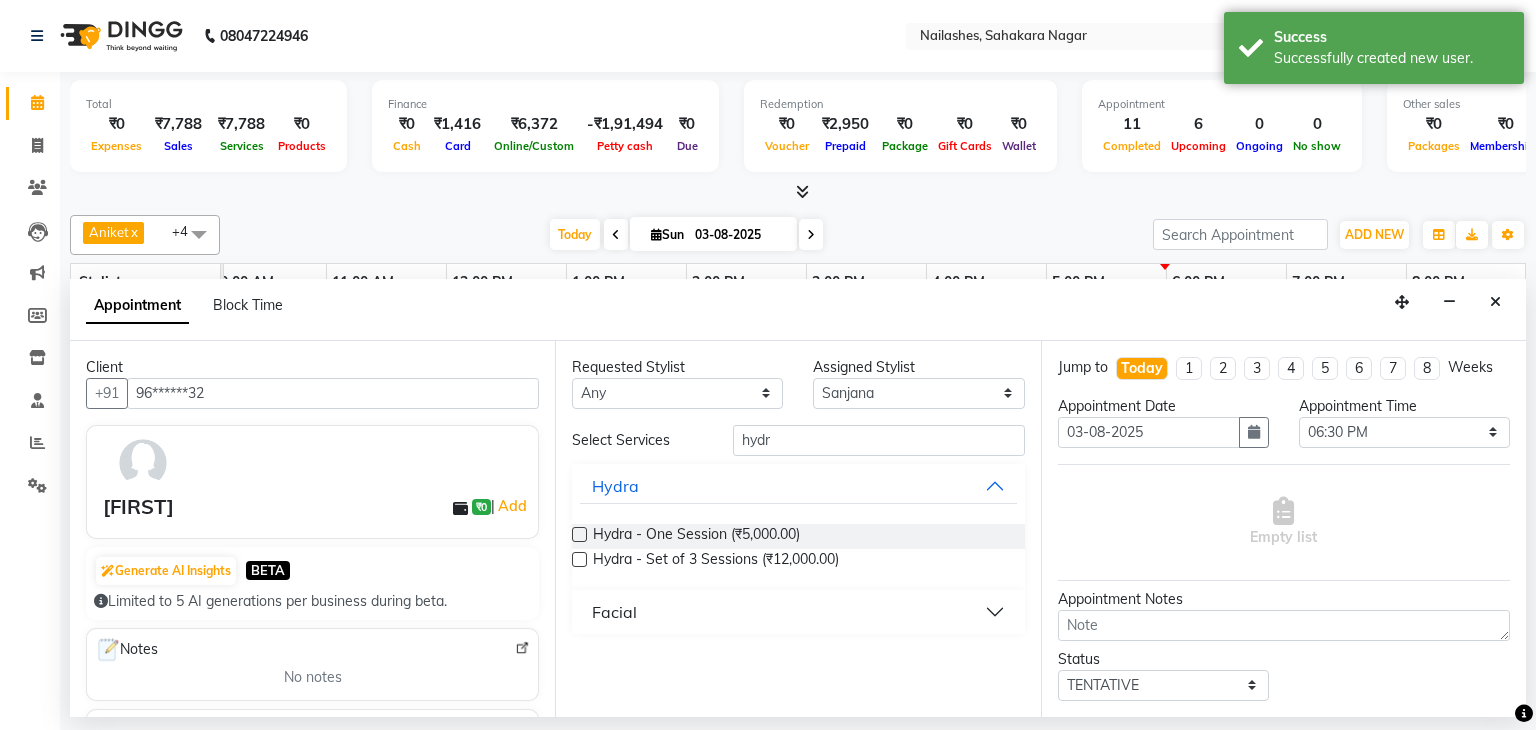 click on "Facial" at bounding box center [798, 612] 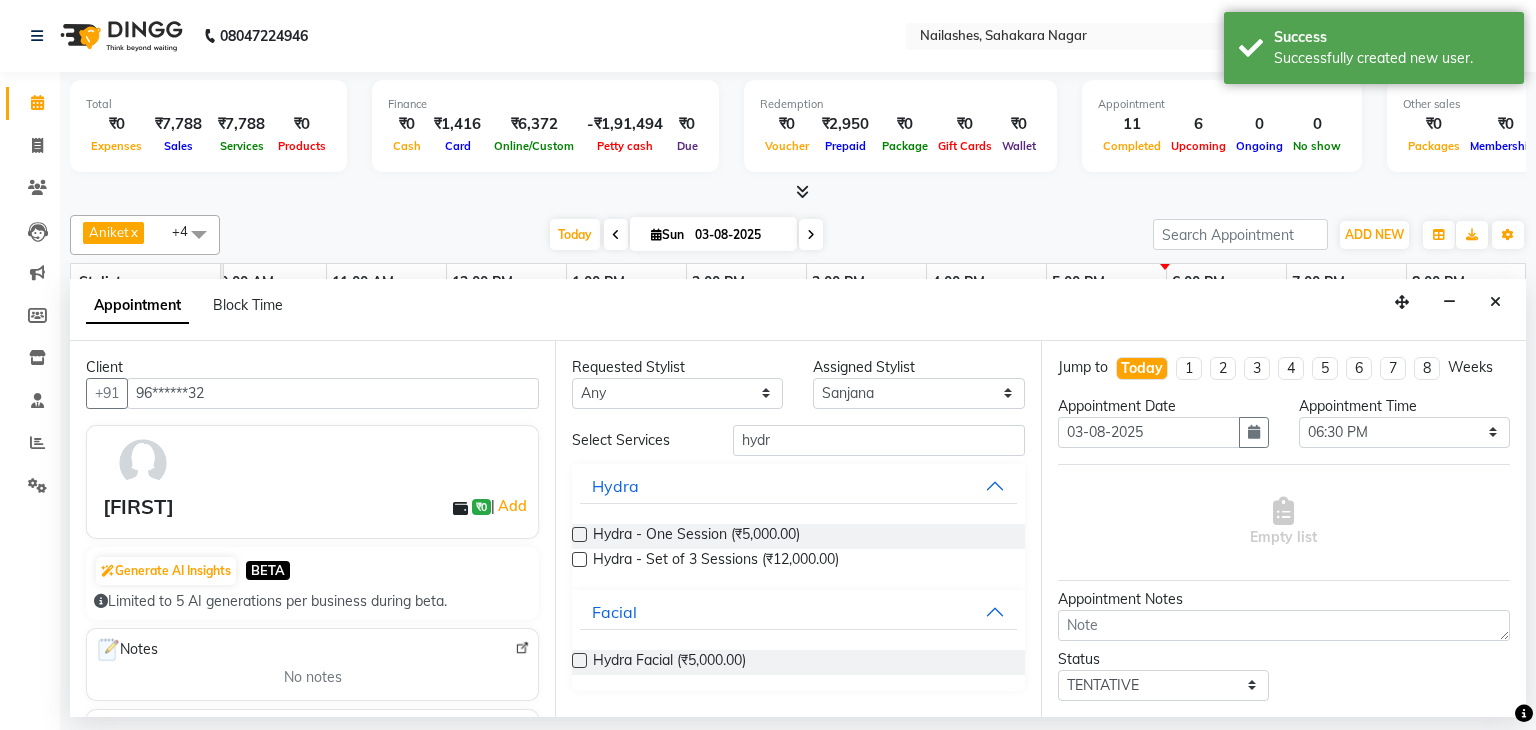 click at bounding box center (579, 660) 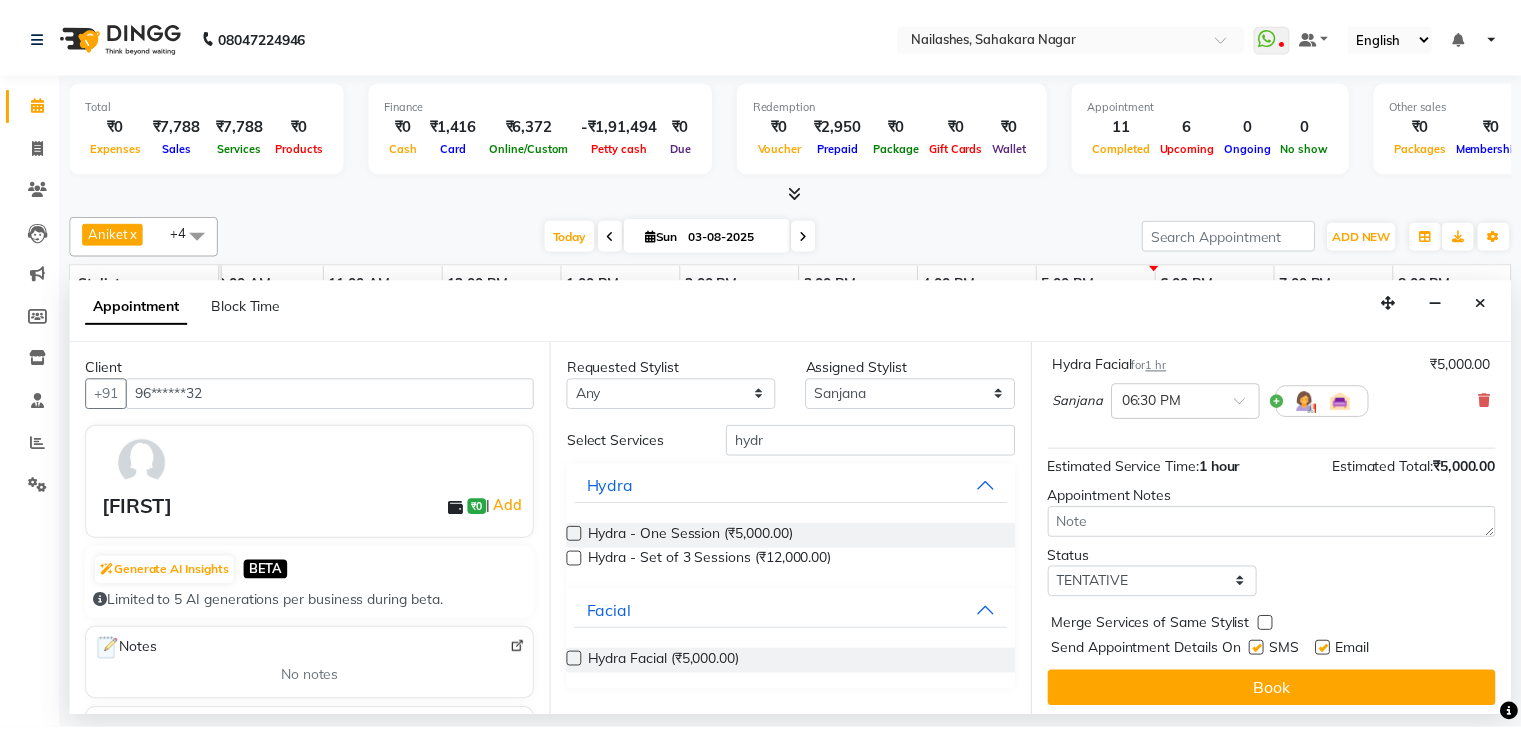 scroll, scrollTop: 130, scrollLeft: 0, axis: vertical 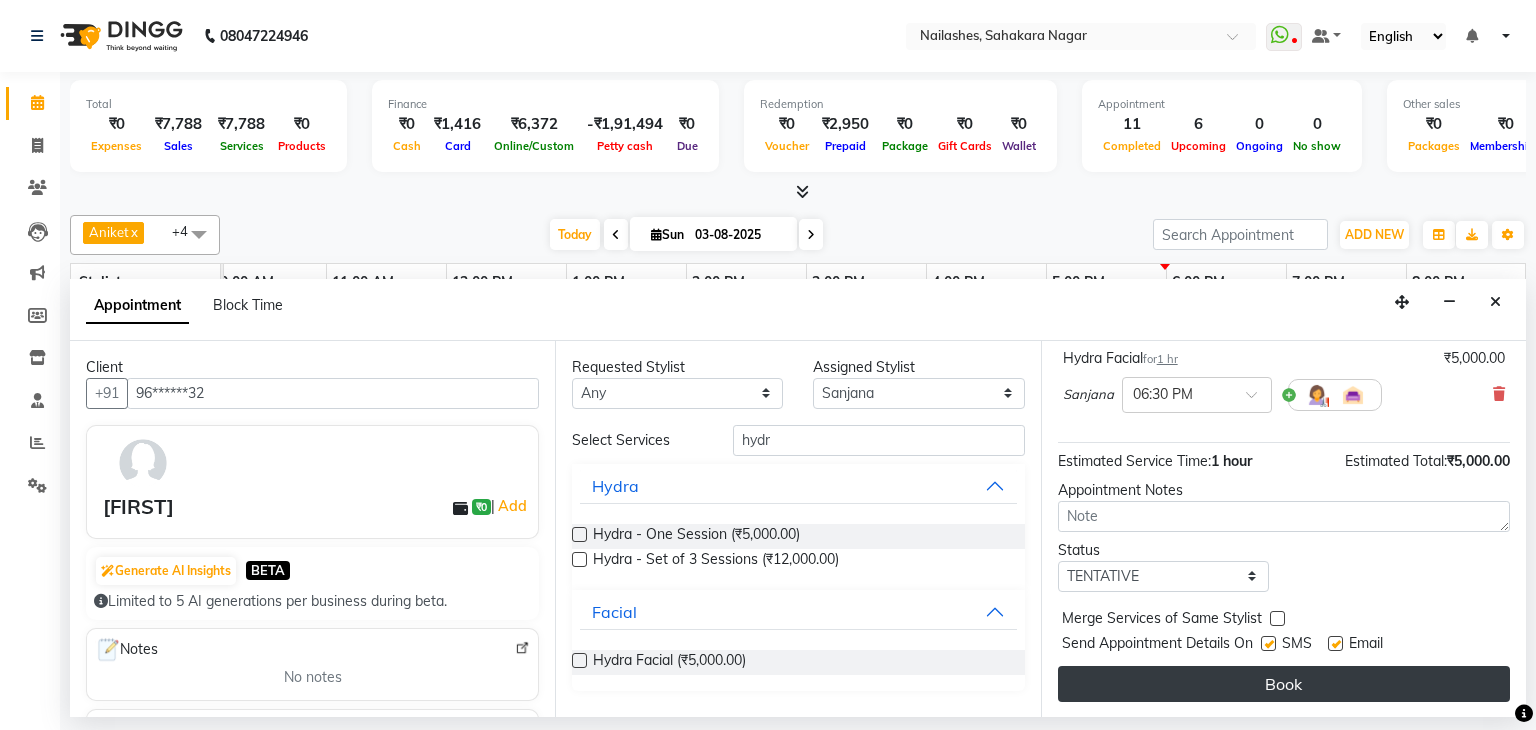 click on "Book" at bounding box center (1284, 684) 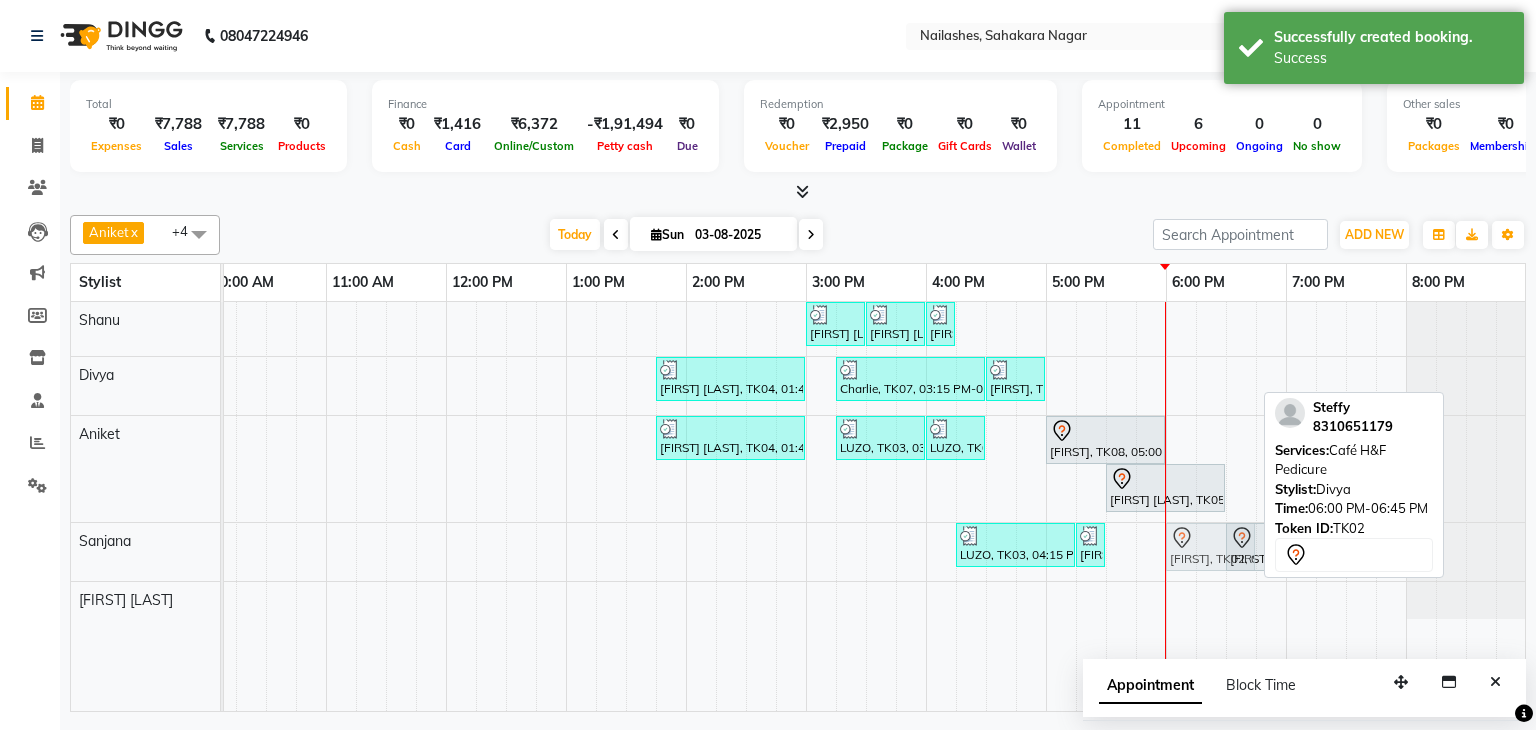 drag, startPoint x: 1224, startPoint y: 373, endPoint x: 1215, endPoint y: 529, distance: 156.2594 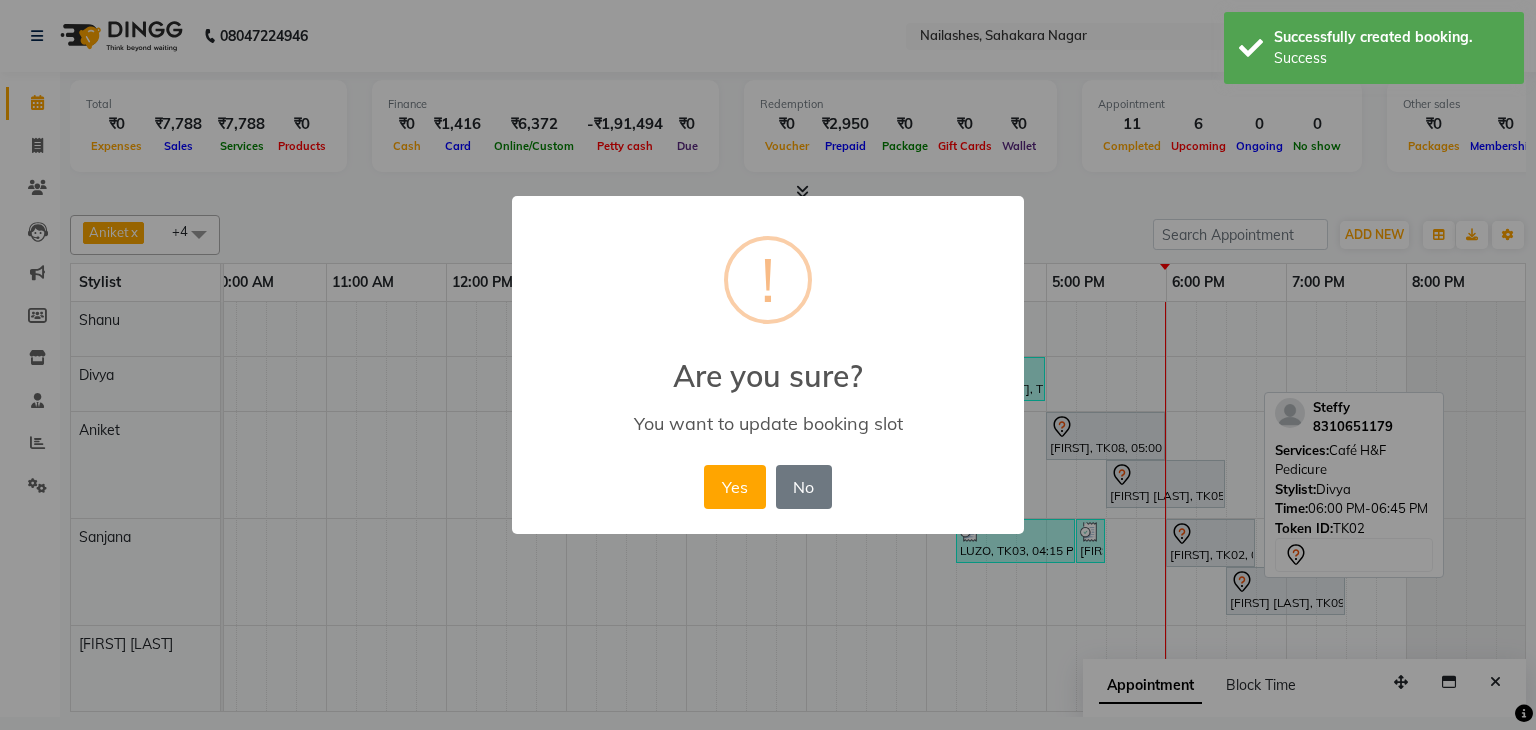 drag, startPoint x: 750, startPoint y: 485, endPoint x: 1286, endPoint y: 573, distance: 543.17584 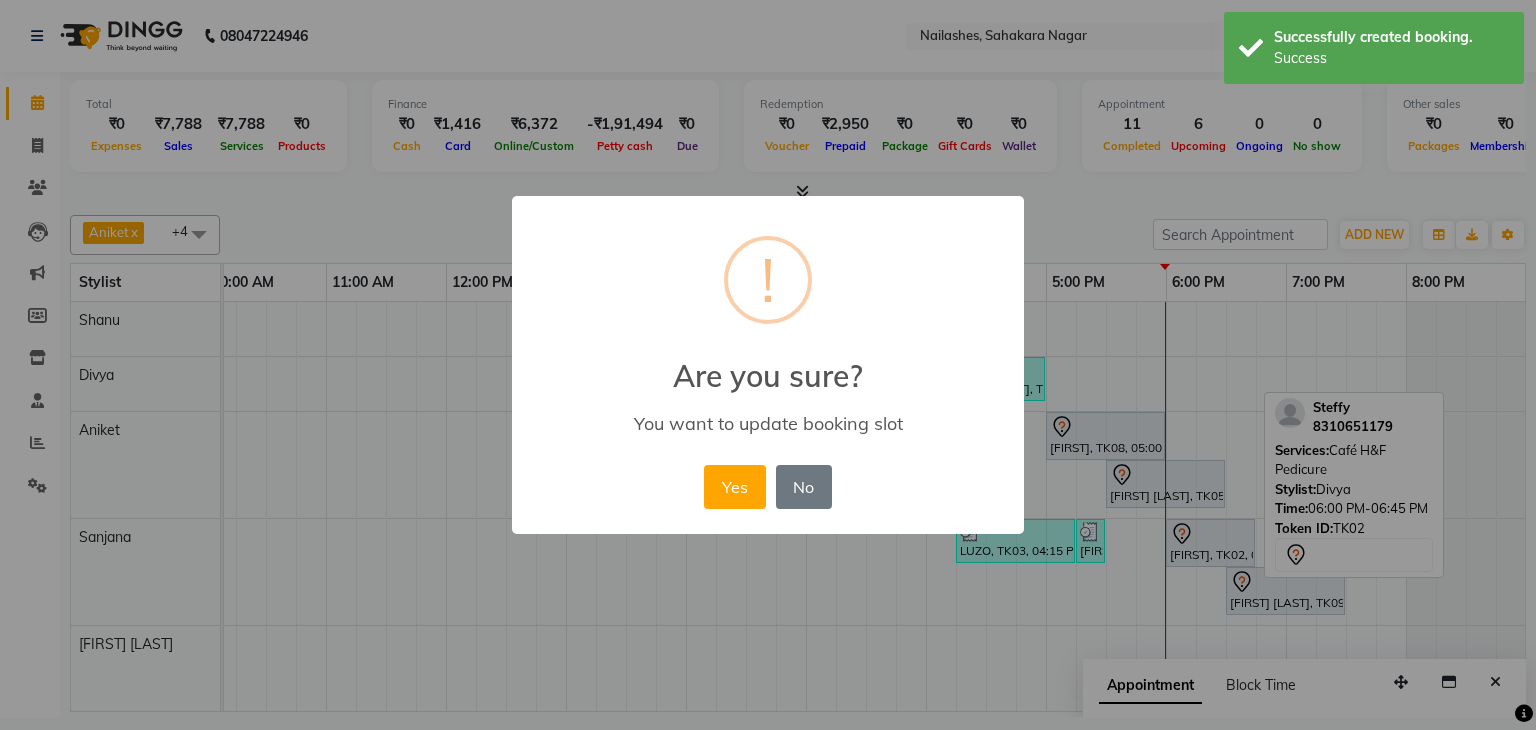 click on "Yes" at bounding box center (734, 487) 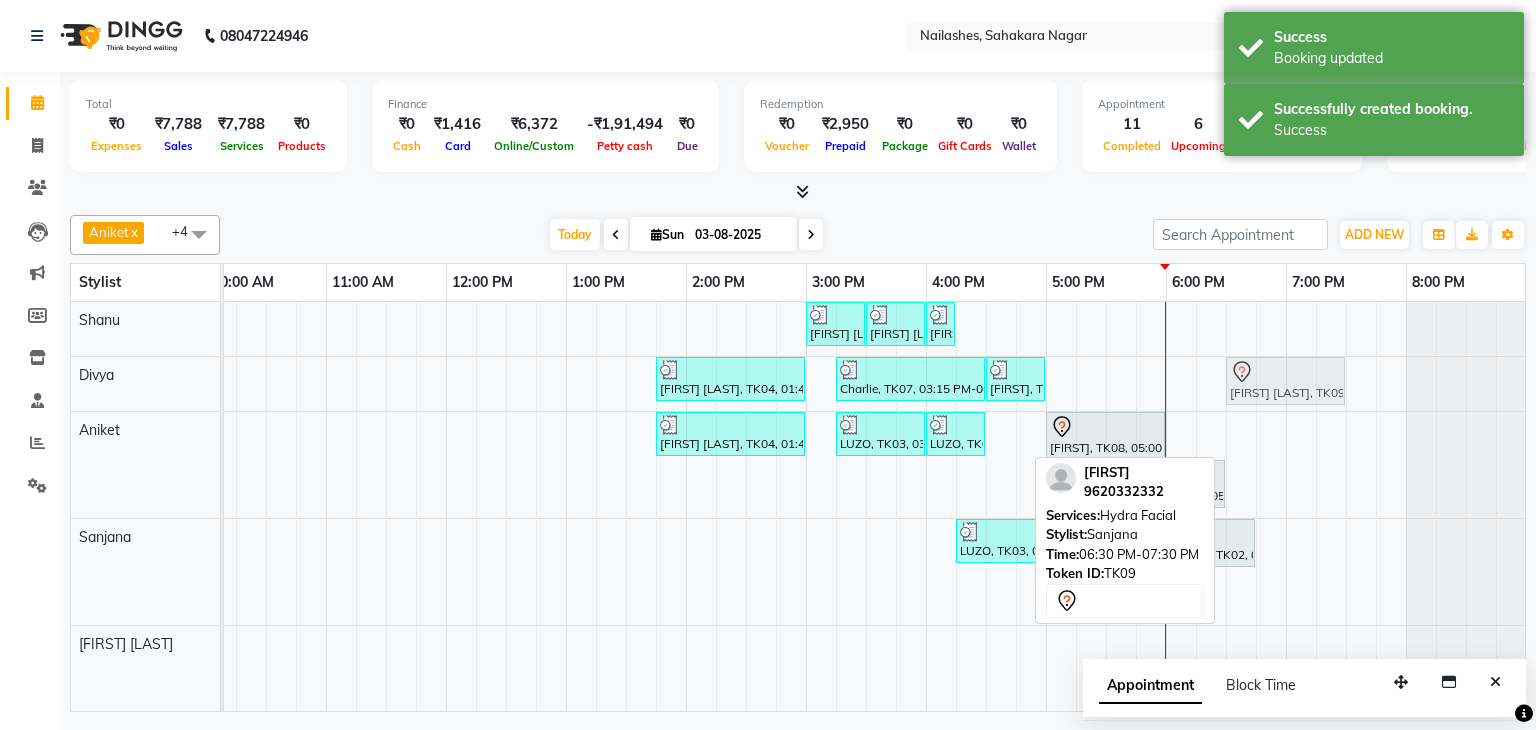 drag, startPoint x: 1292, startPoint y: 593, endPoint x: 1288, endPoint y: 405, distance: 188.04254 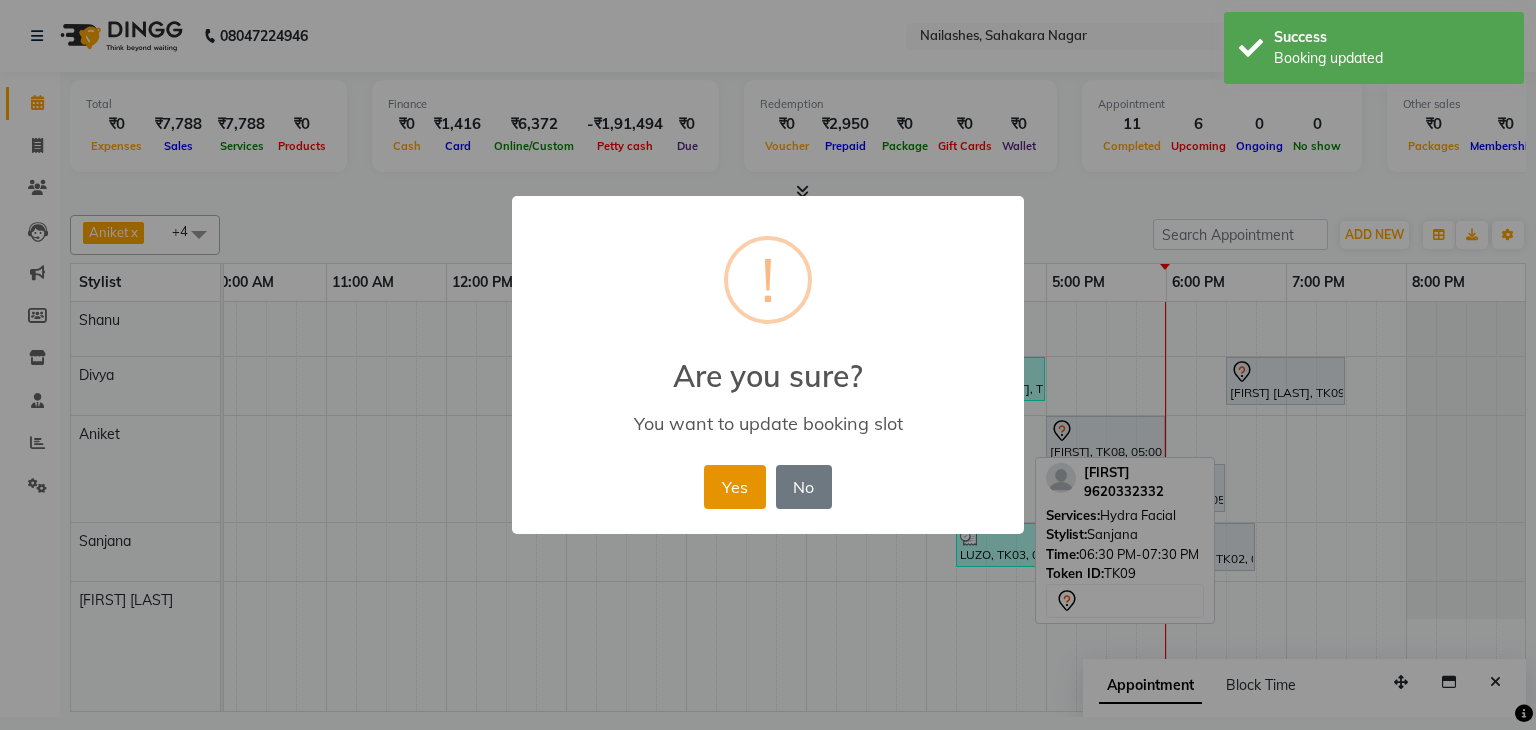 click on "Yes" at bounding box center (734, 487) 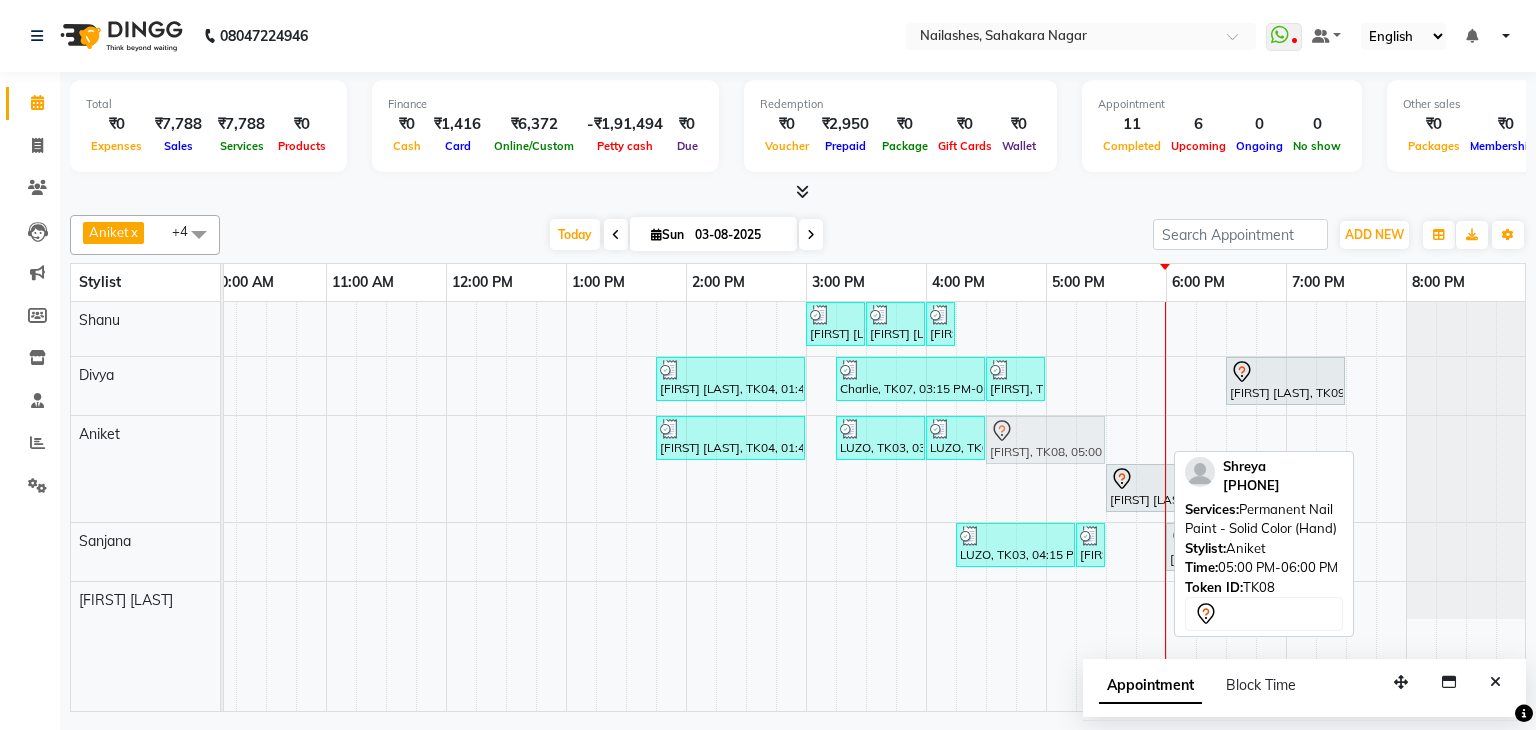 drag, startPoint x: 1092, startPoint y: 429, endPoint x: 1045, endPoint y: 436, distance: 47.518417 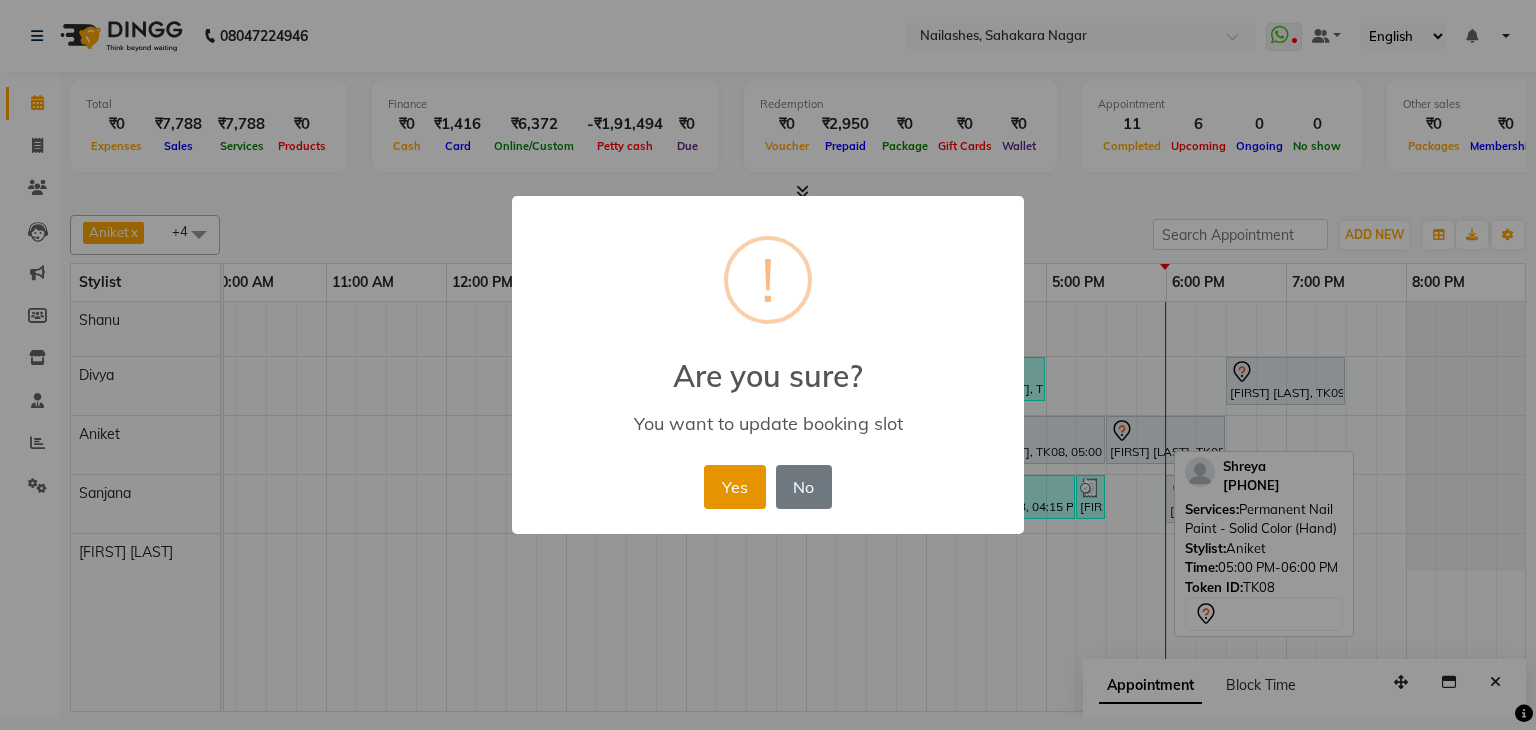 click on "Yes" at bounding box center (734, 487) 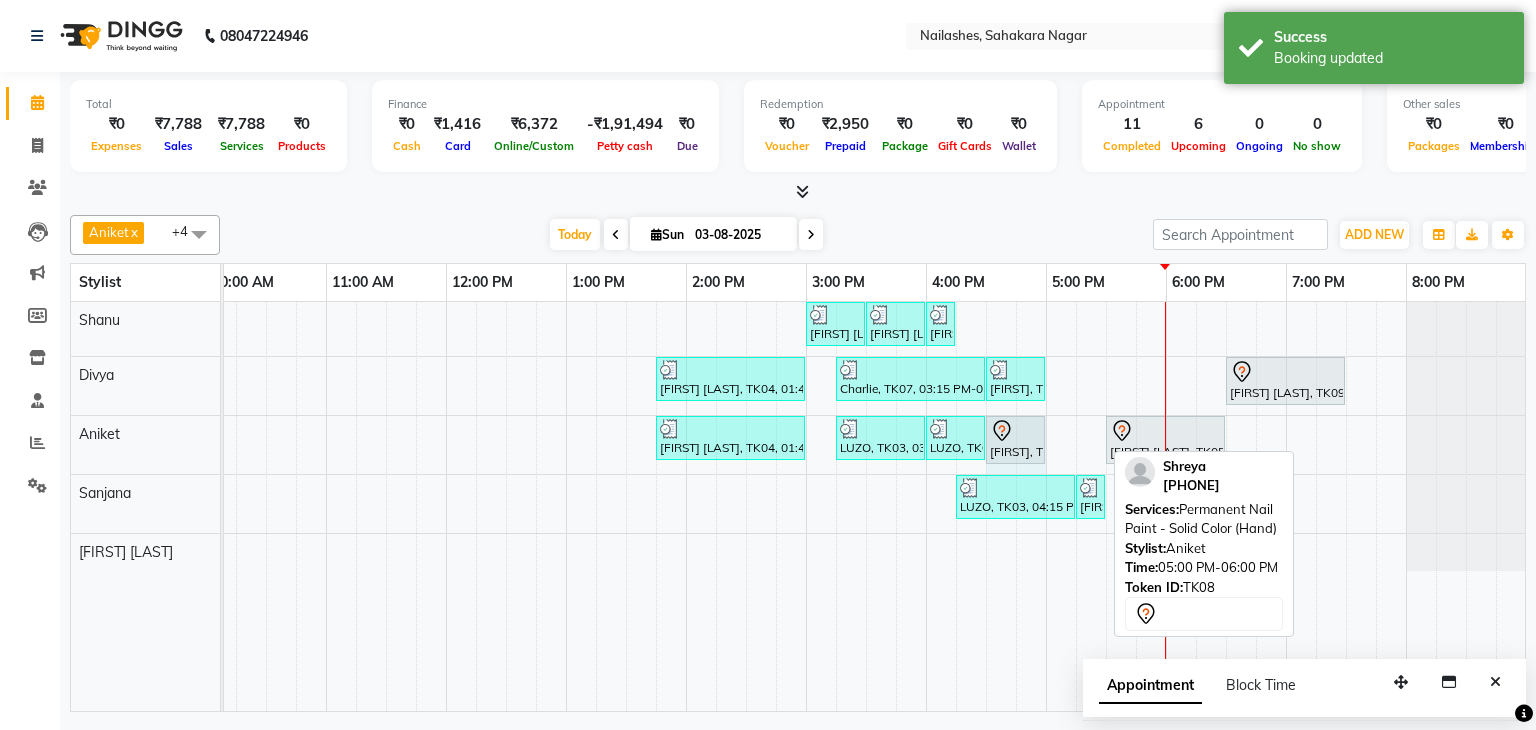 drag, startPoint x: 1100, startPoint y: 431, endPoint x: 1024, endPoint y: 441, distance: 76.655075 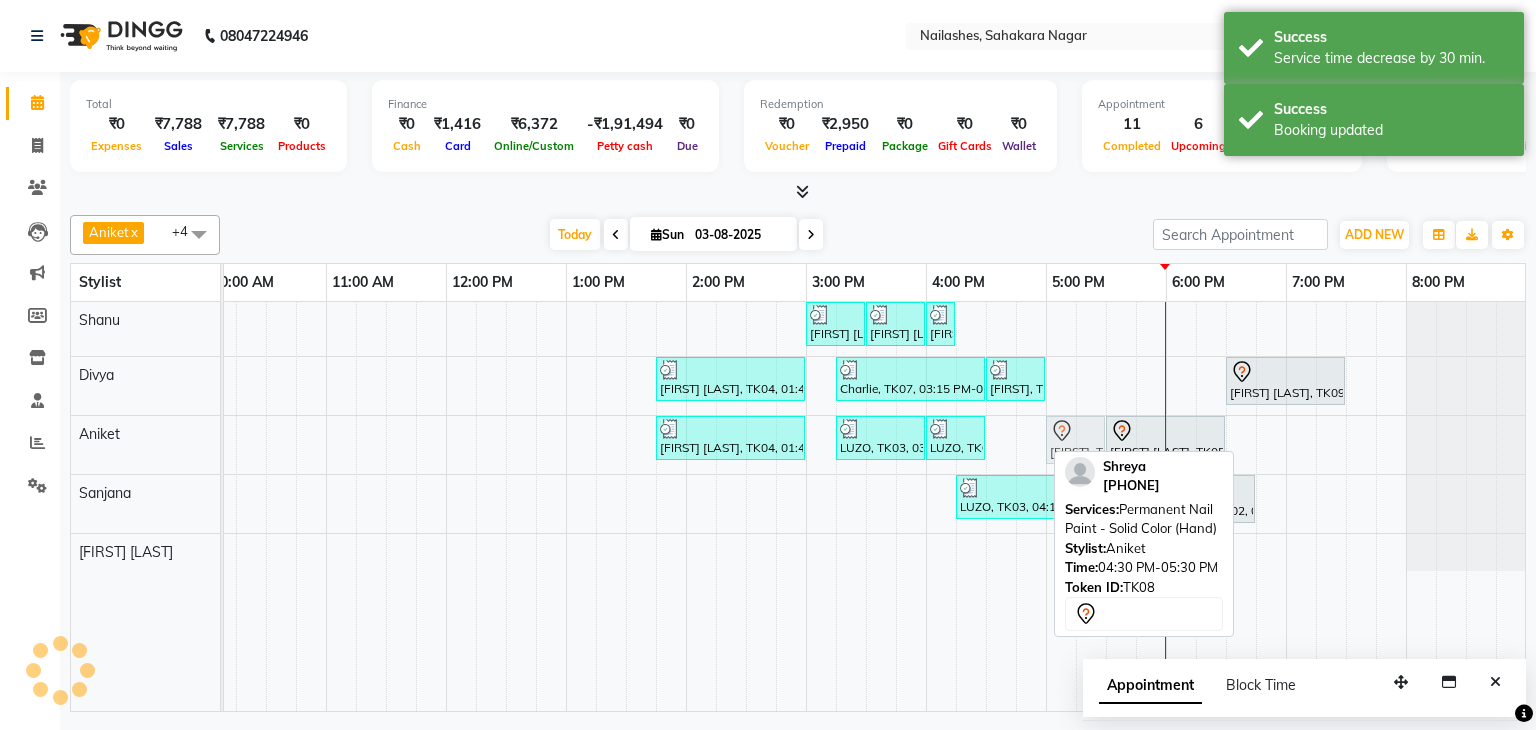 drag, startPoint x: 1009, startPoint y: 437, endPoint x: 1068, endPoint y: 438, distance: 59.008472 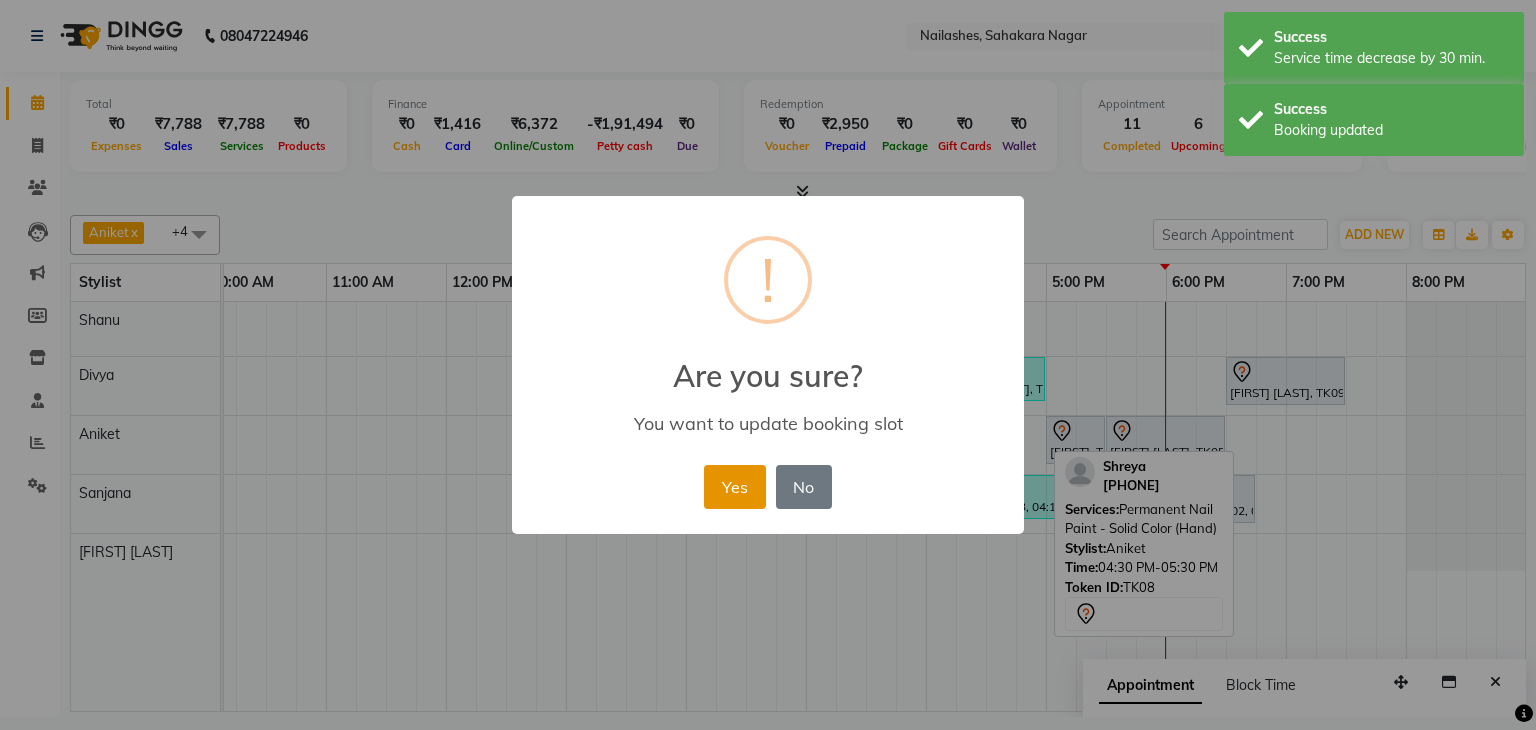click on "Yes" at bounding box center (734, 487) 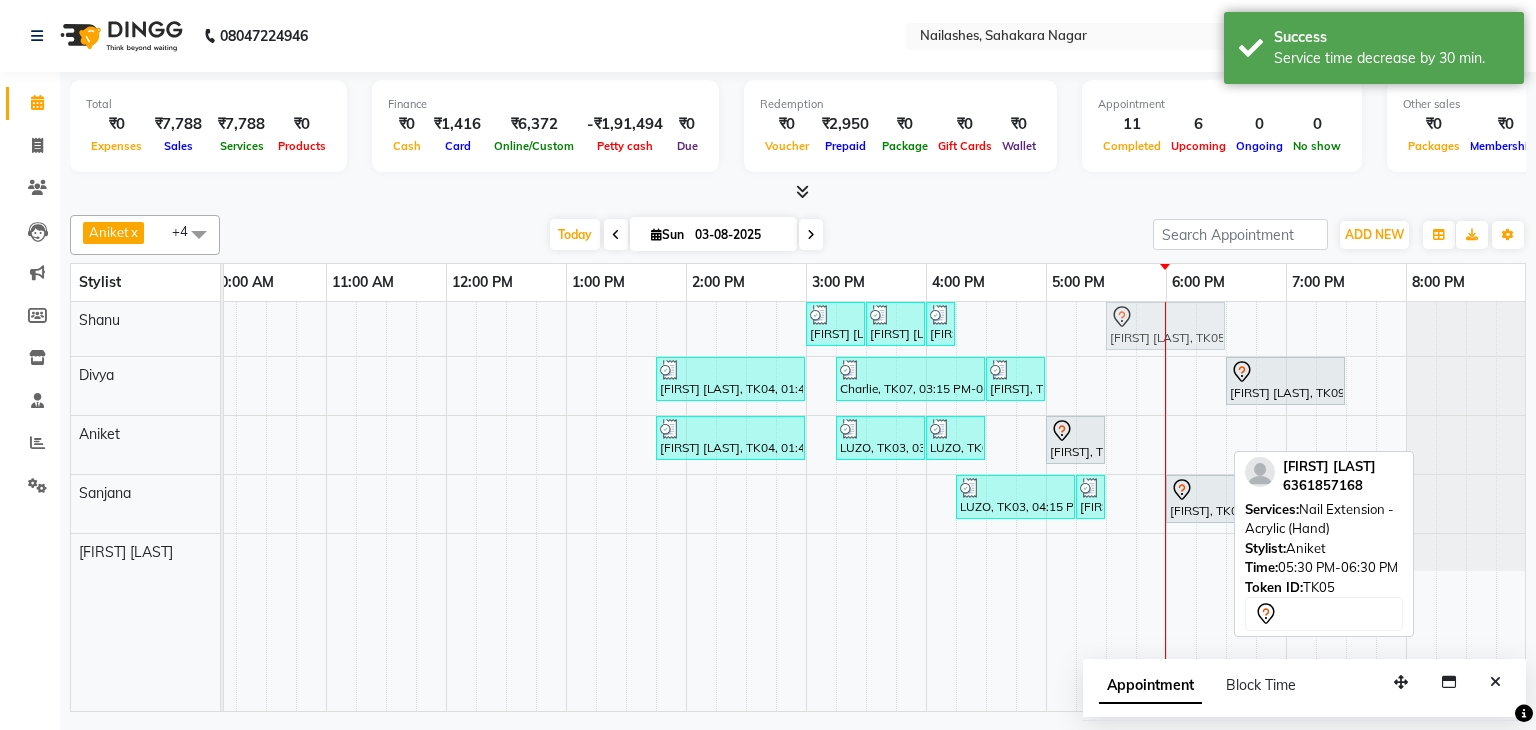 drag, startPoint x: 1178, startPoint y: 437, endPoint x: 1167, endPoint y: 321, distance: 116.520386 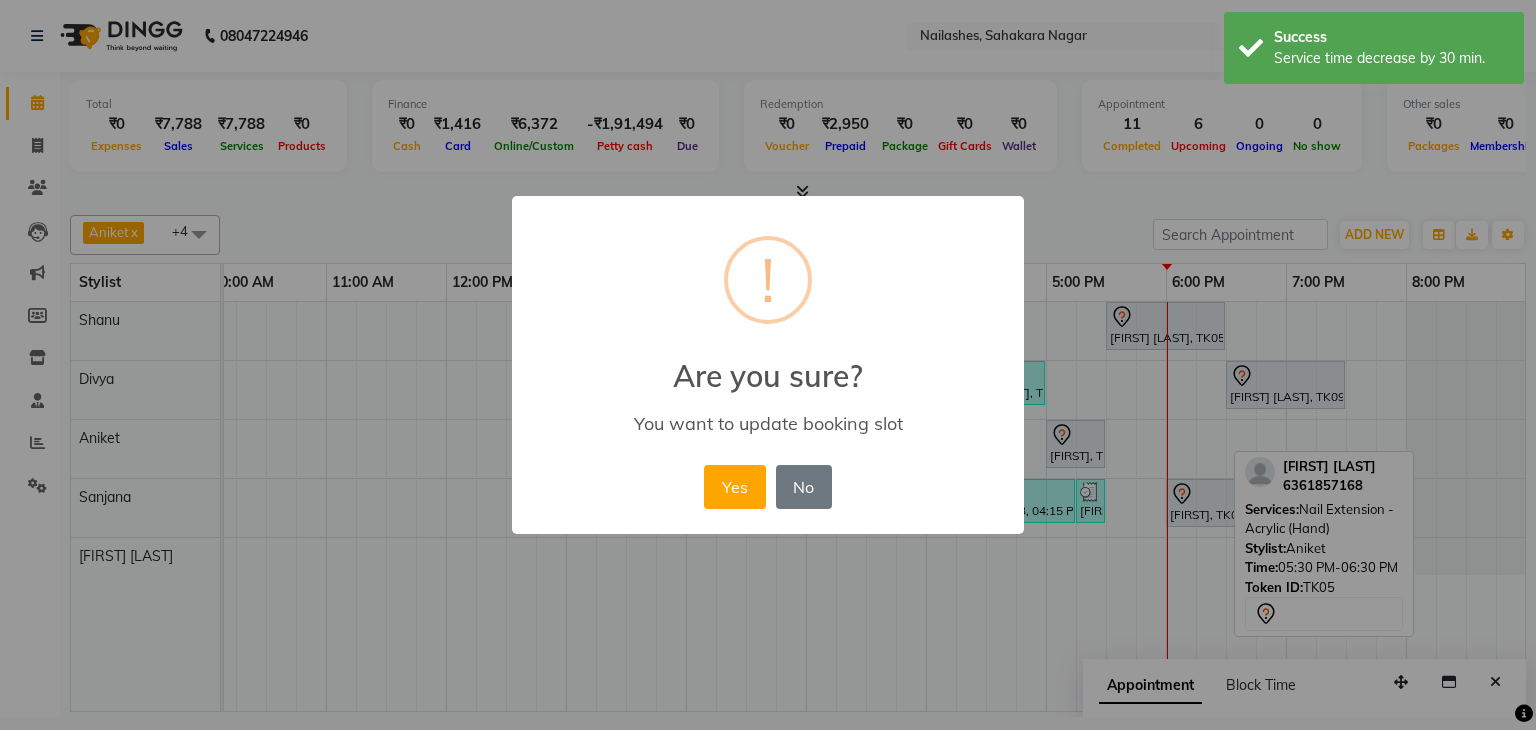drag, startPoint x: 727, startPoint y: 488, endPoint x: 904, endPoint y: 433, distance: 185.34833 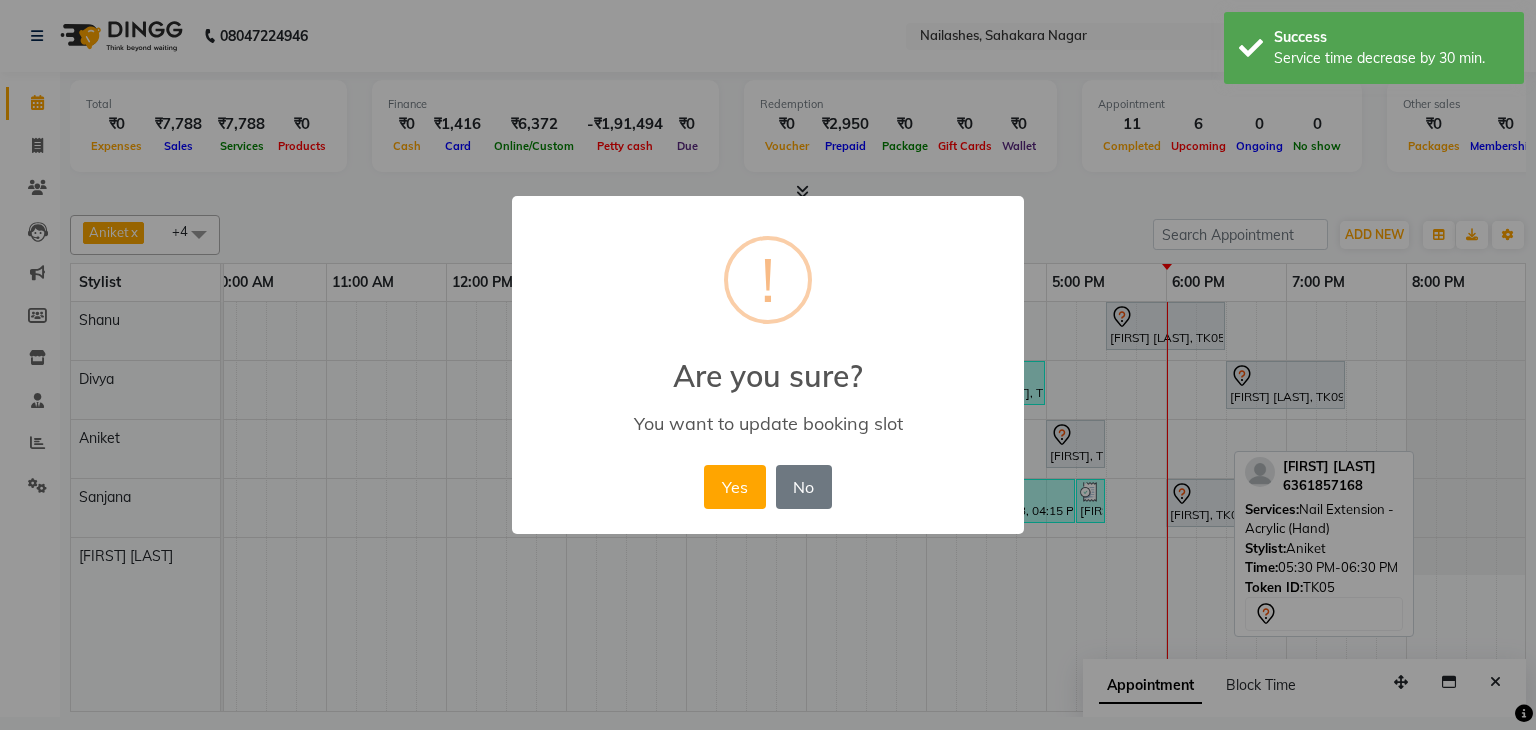 click on "Yes" at bounding box center (734, 487) 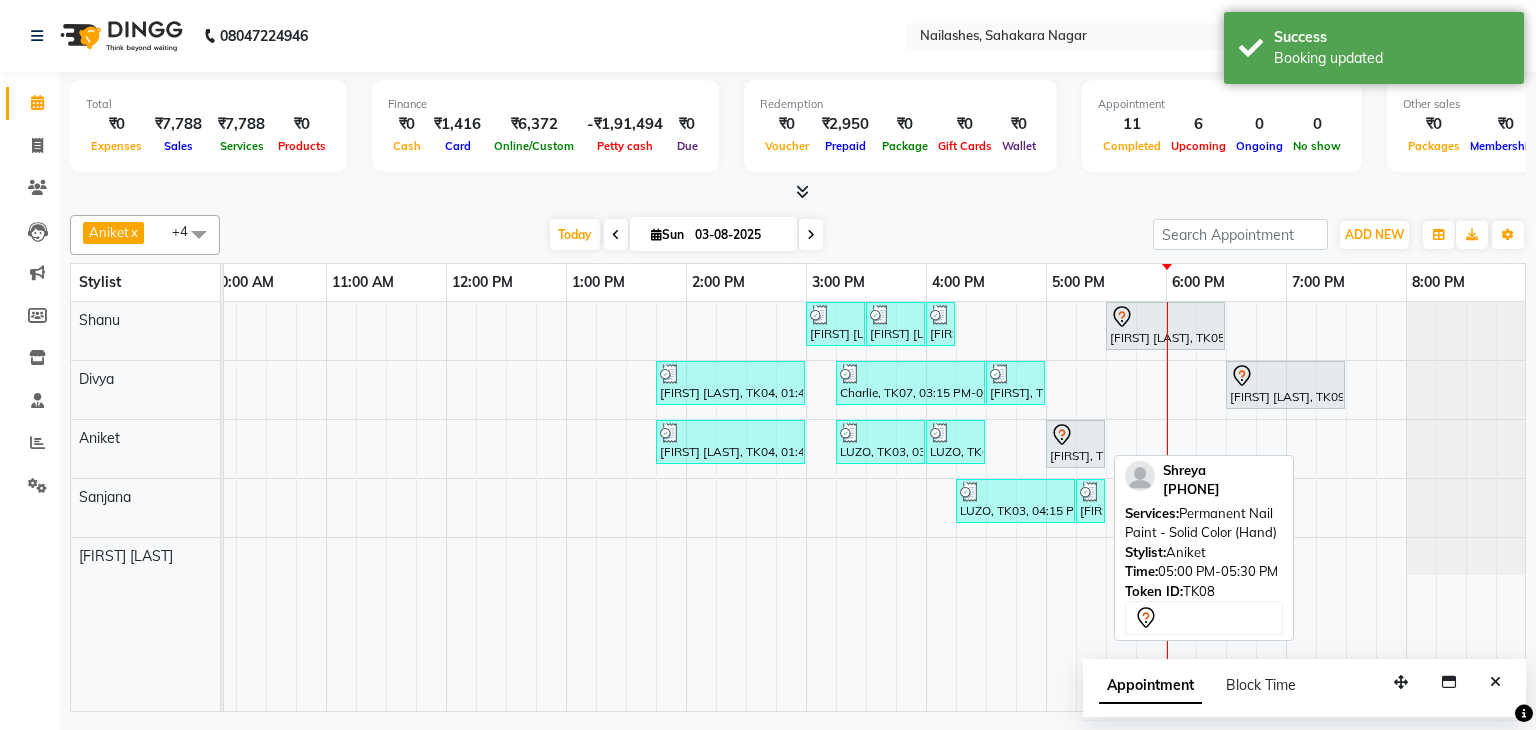 click 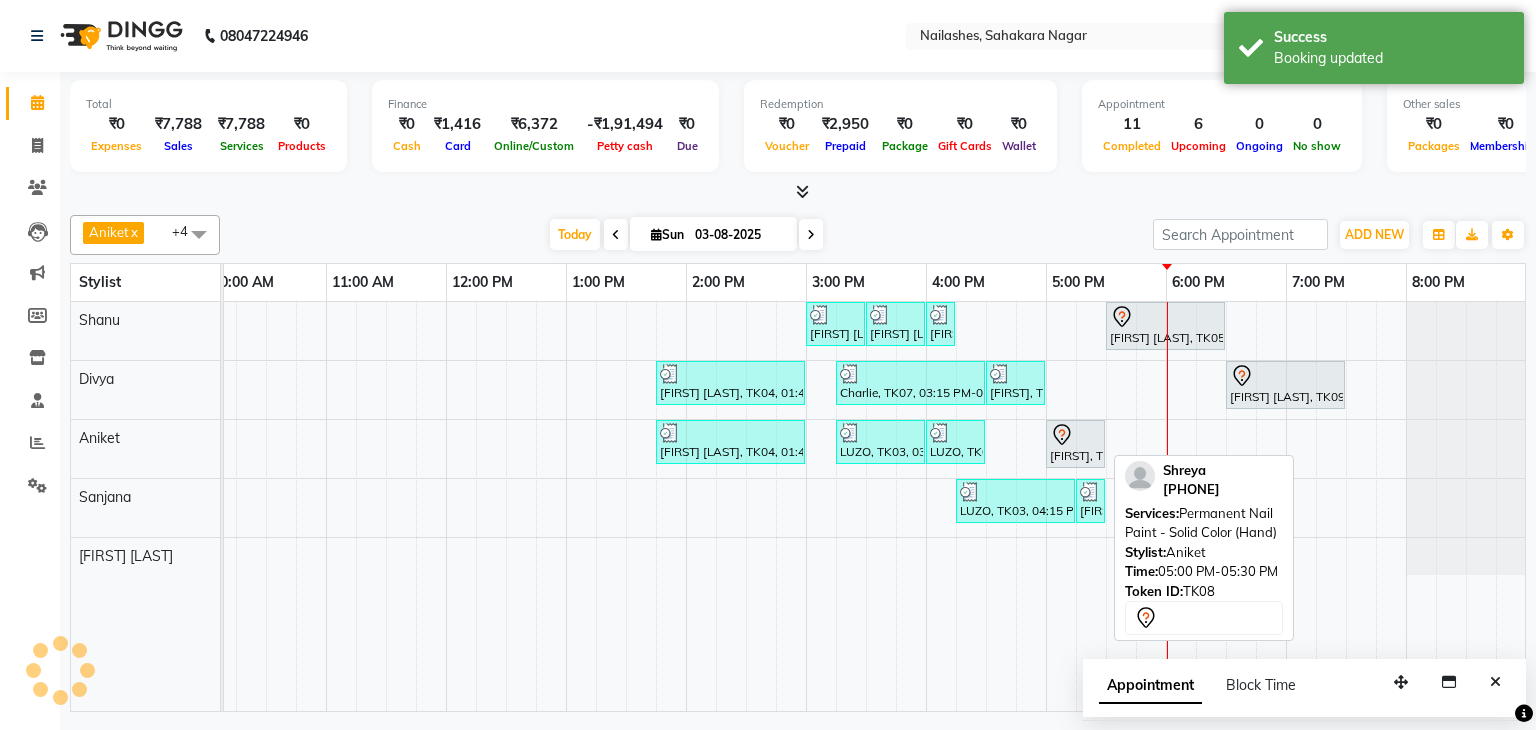 click 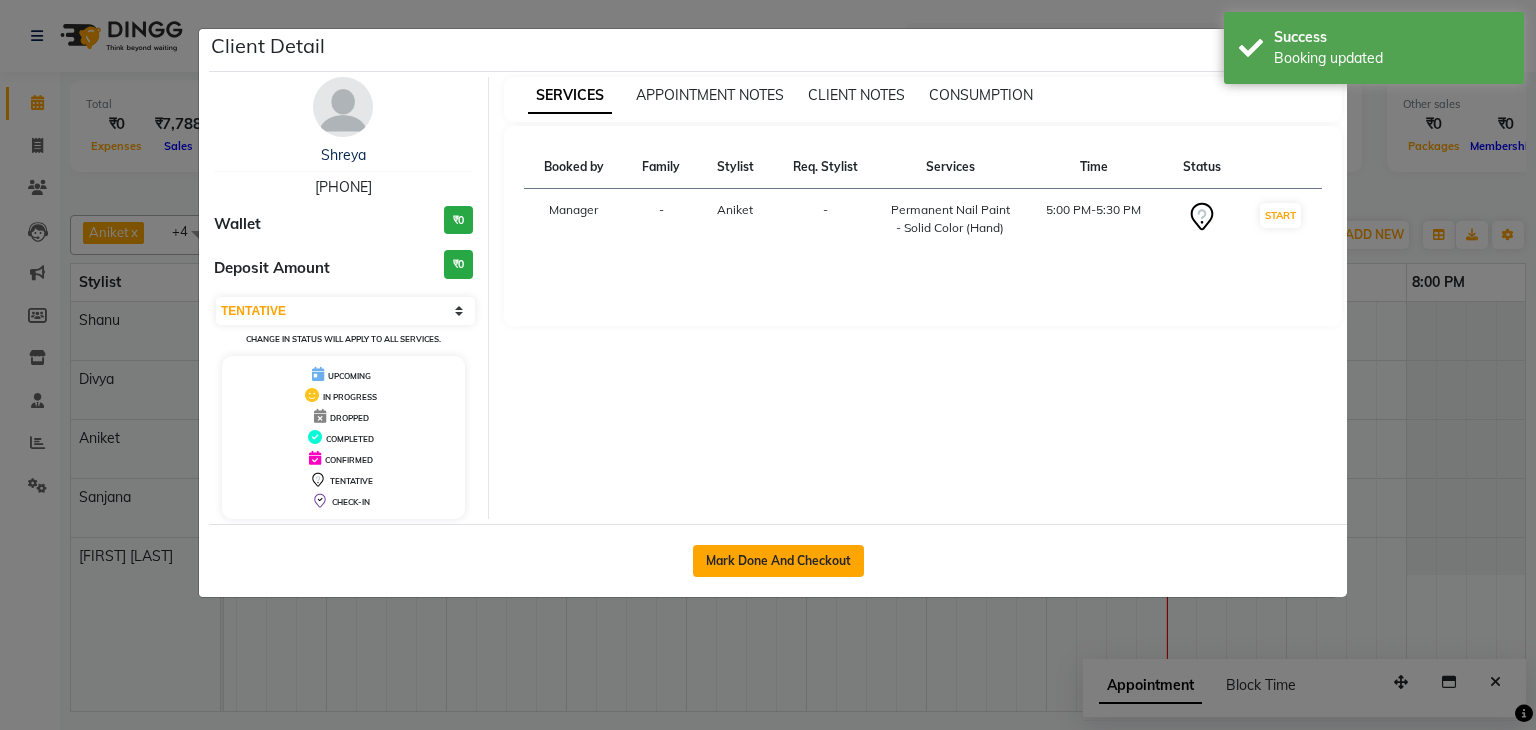 click on "Mark Done And Checkout" 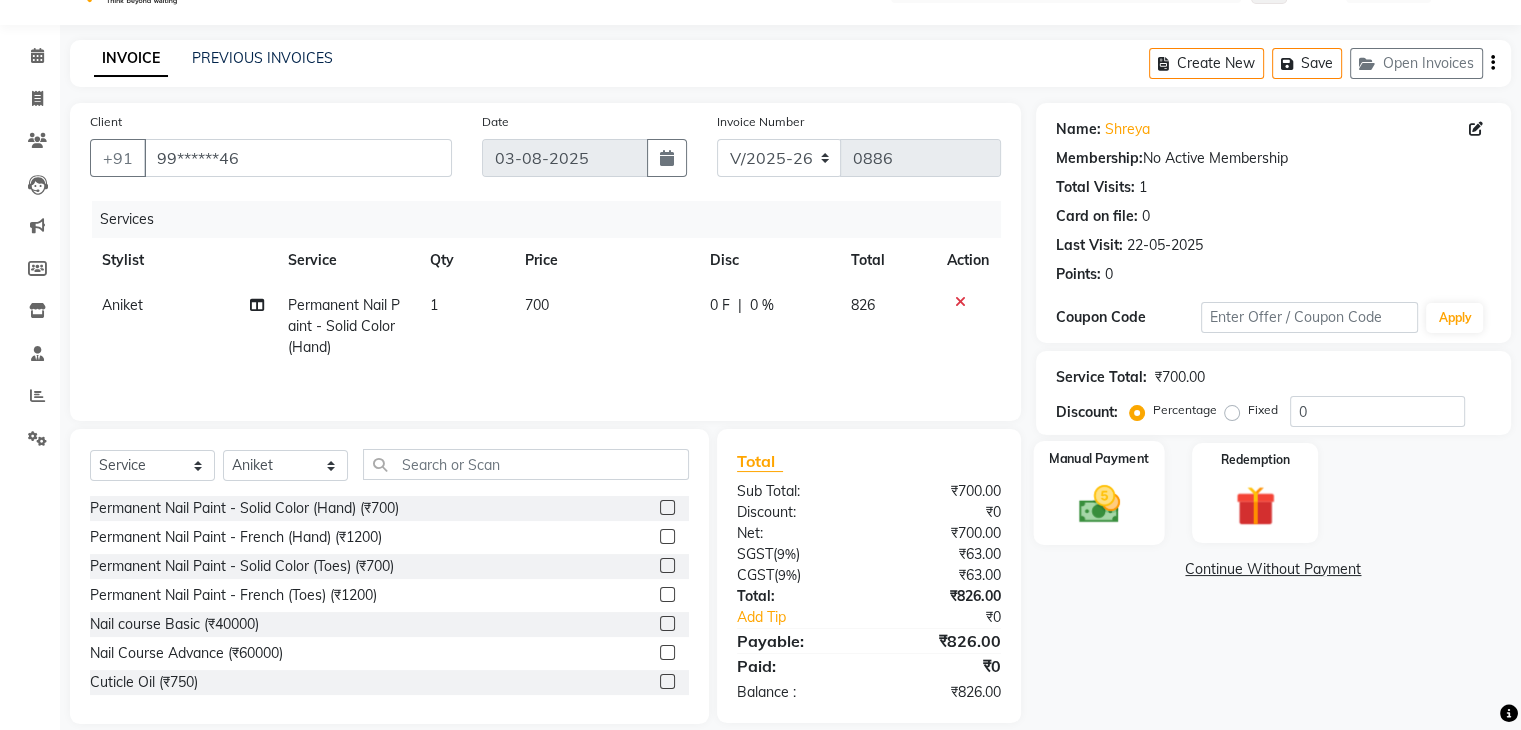 scroll, scrollTop: 72, scrollLeft: 0, axis: vertical 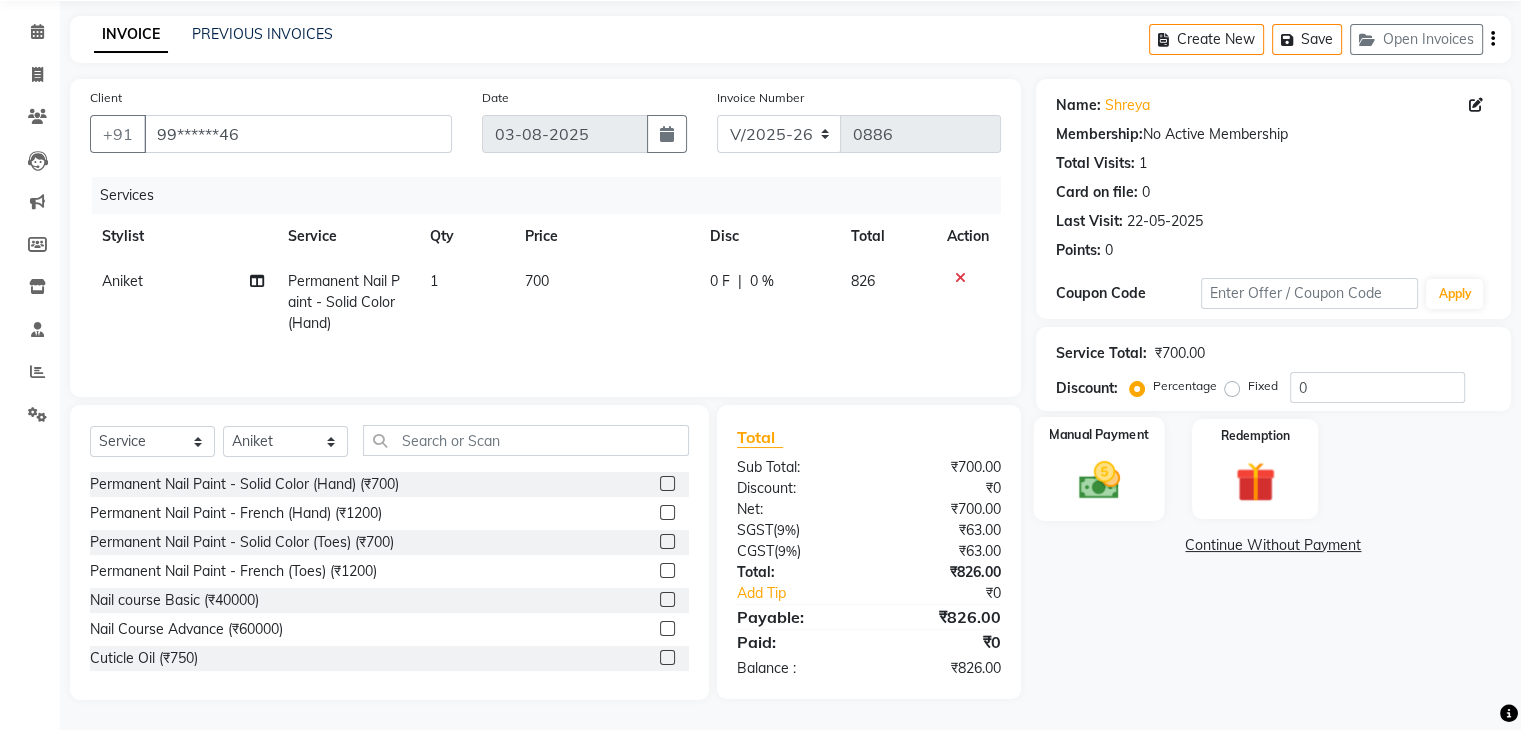 click on "Manual Payment" 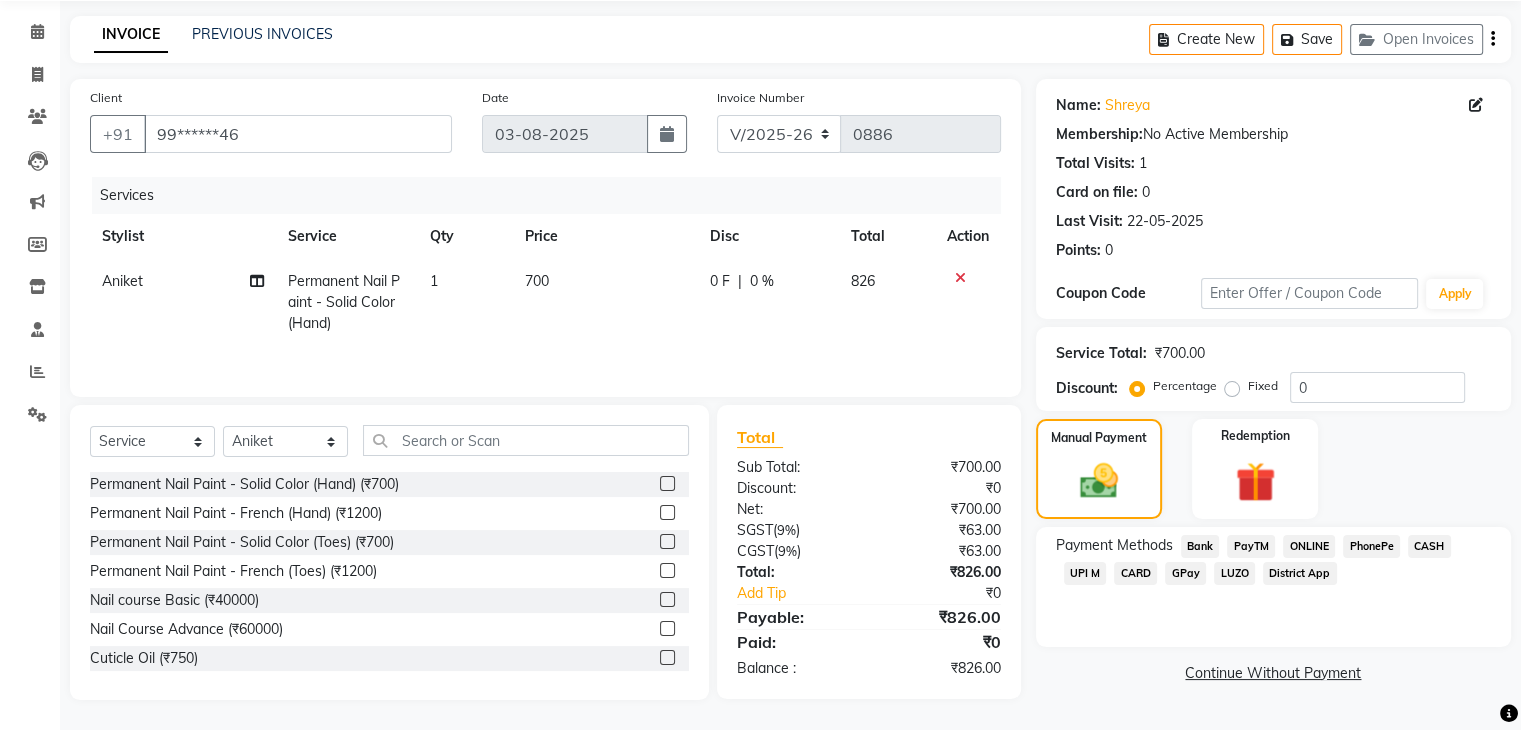 click on "CARD" 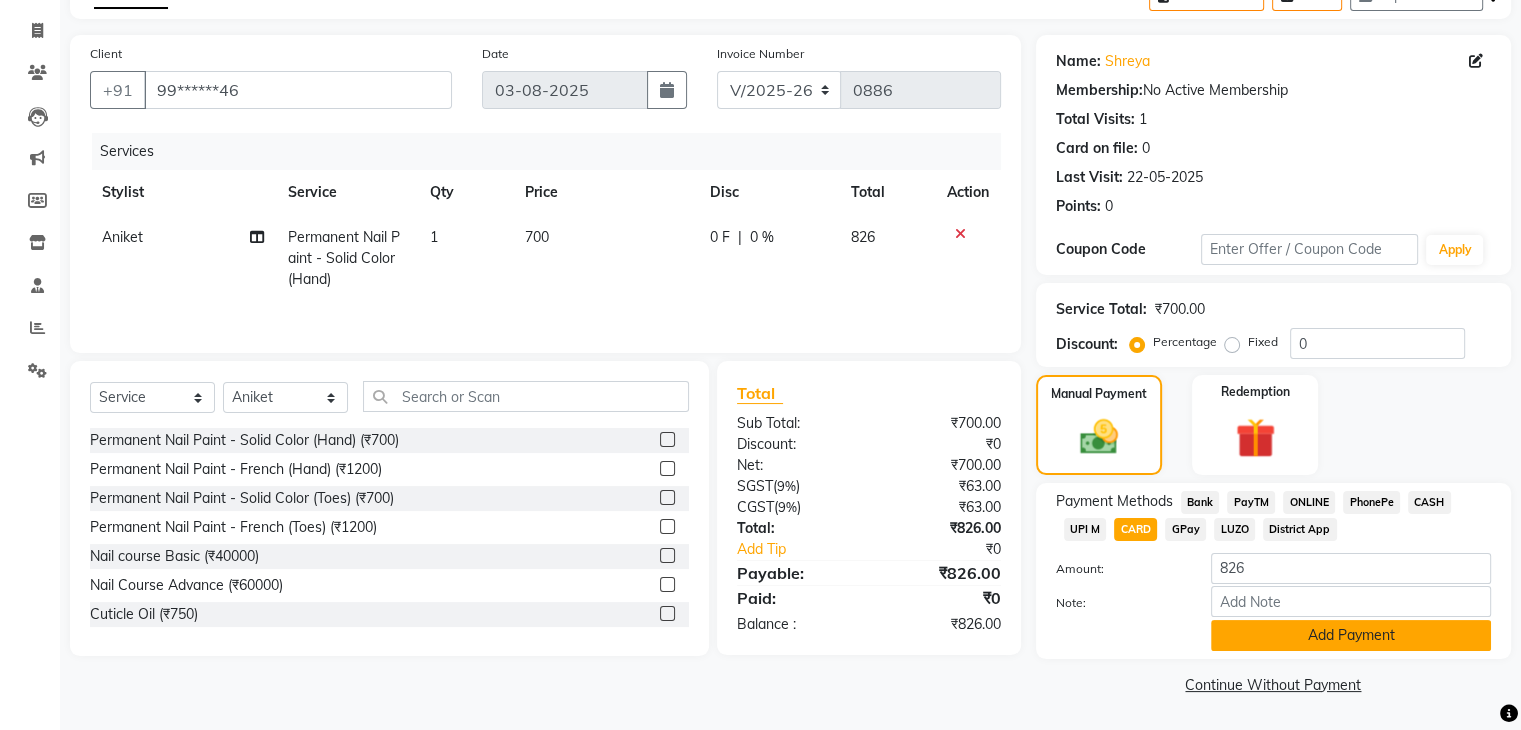 click on "Add Payment" 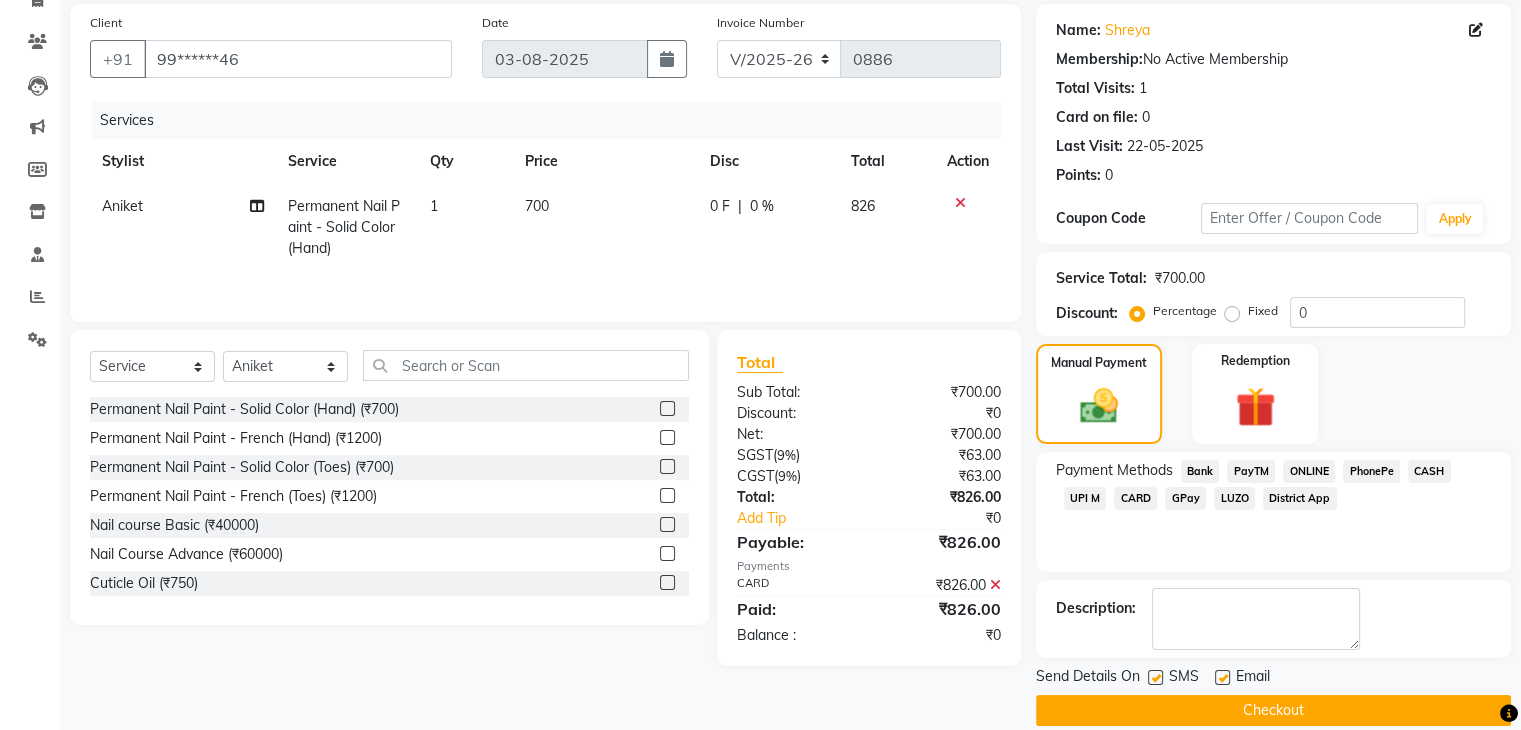 scroll, scrollTop: 171, scrollLeft: 0, axis: vertical 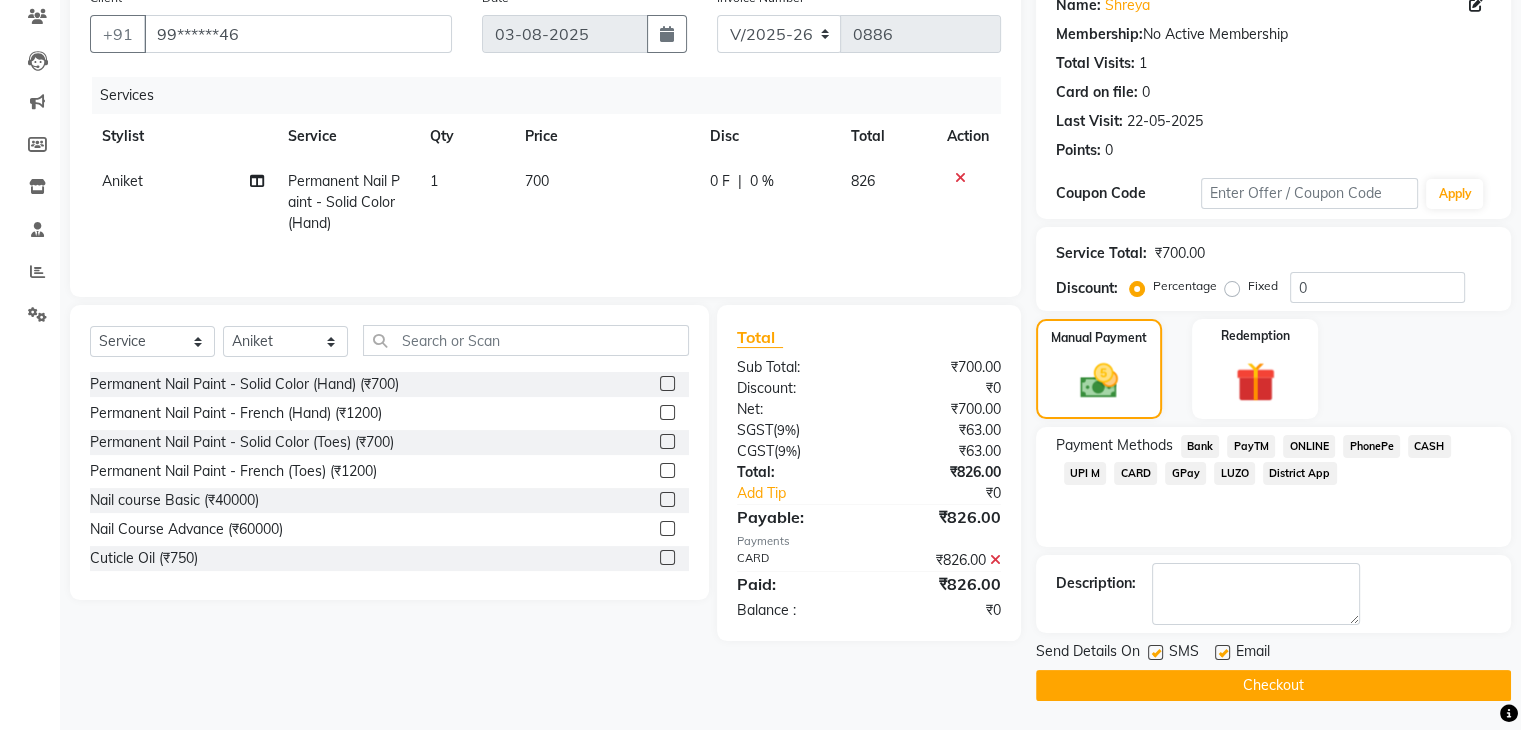click on "Checkout" 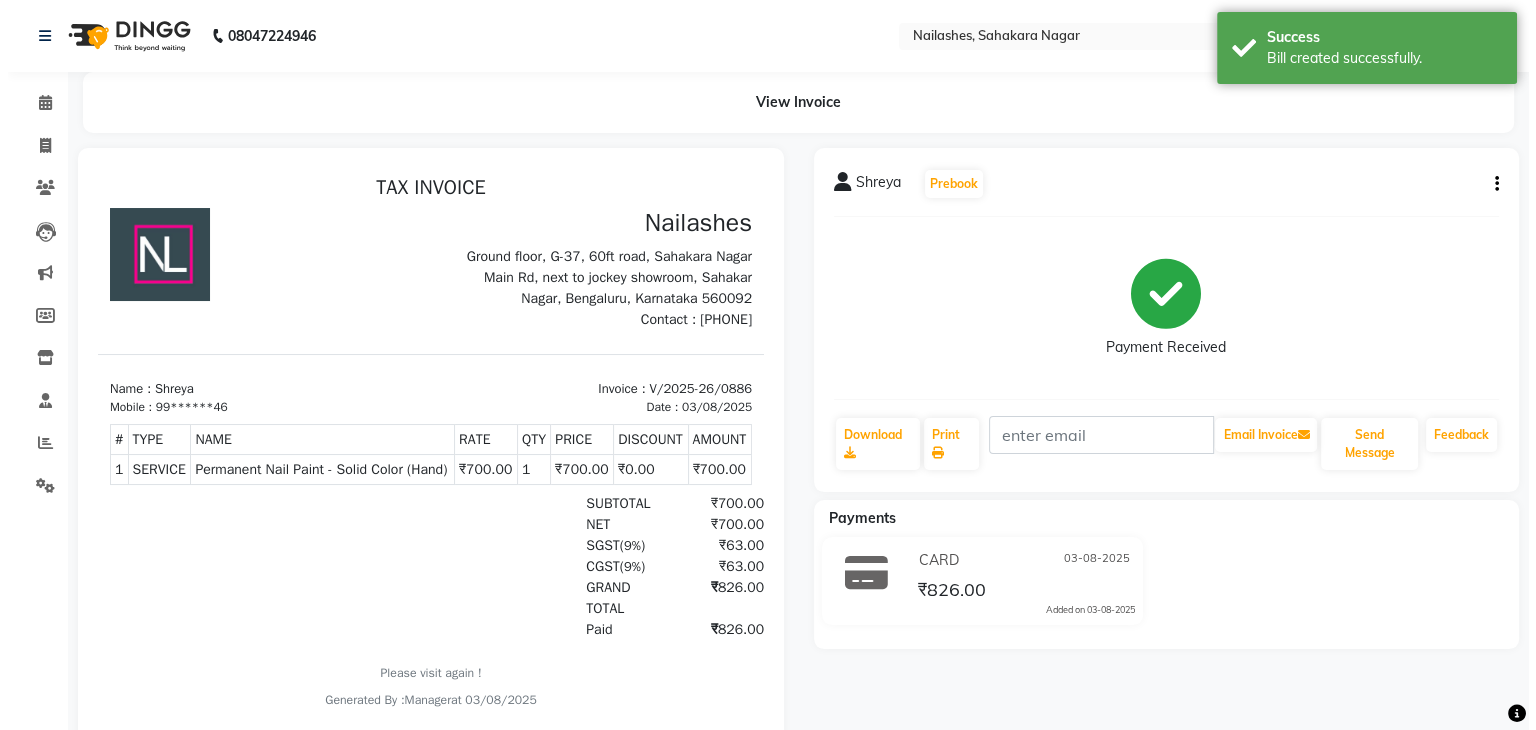 scroll, scrollTop: 0, scrollLeft: 0, axis: both 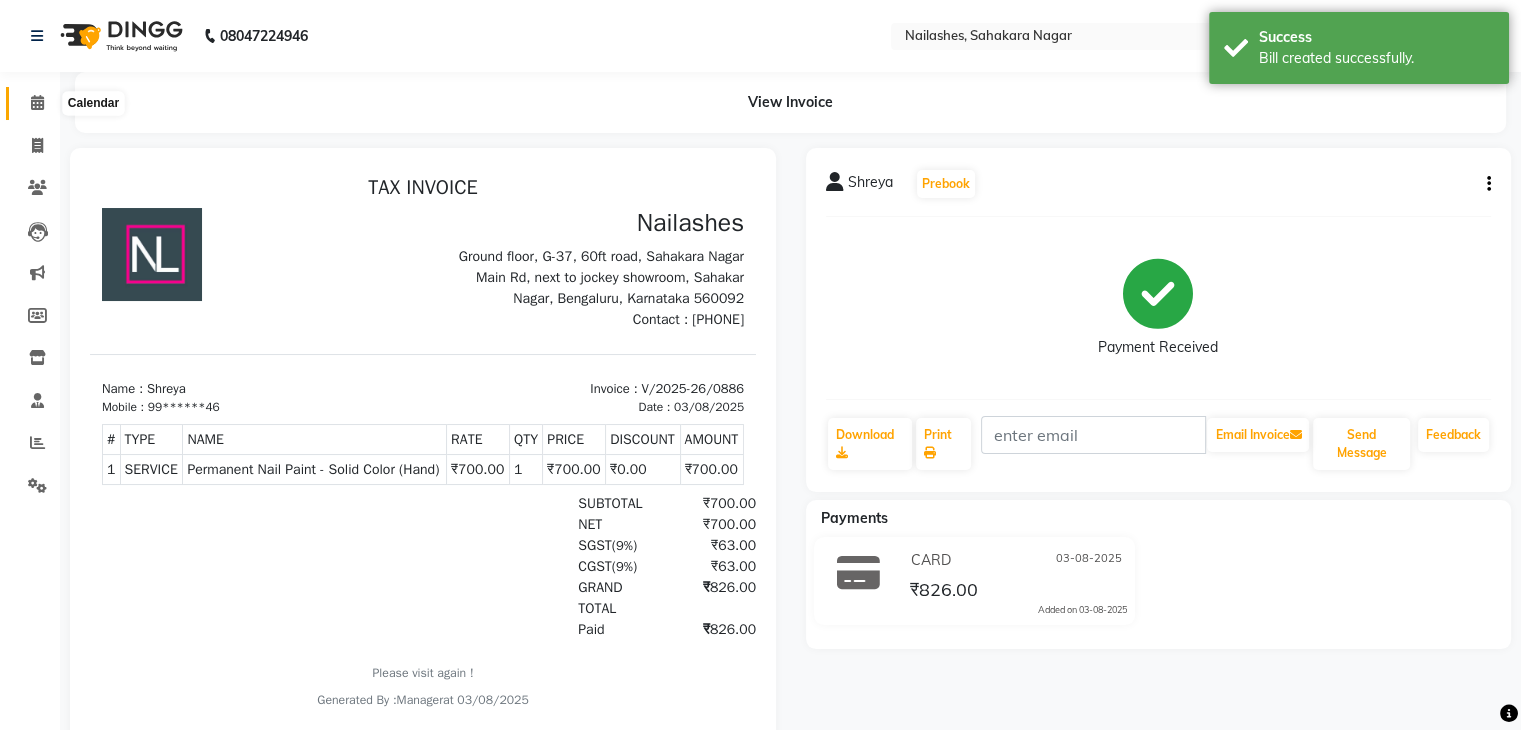 click 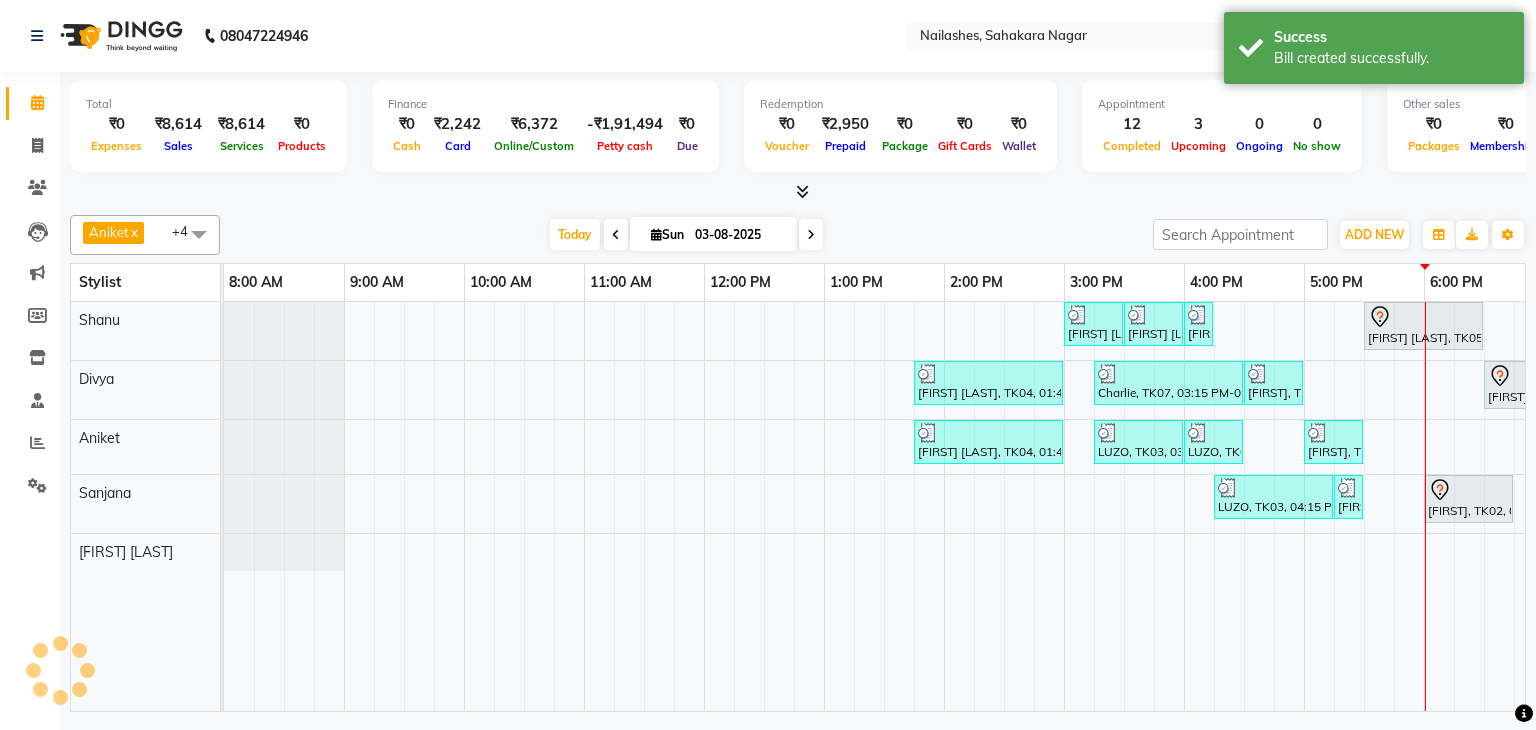 scroll, scrollTop: 0, scrollLeft: 258, axis: horizontal 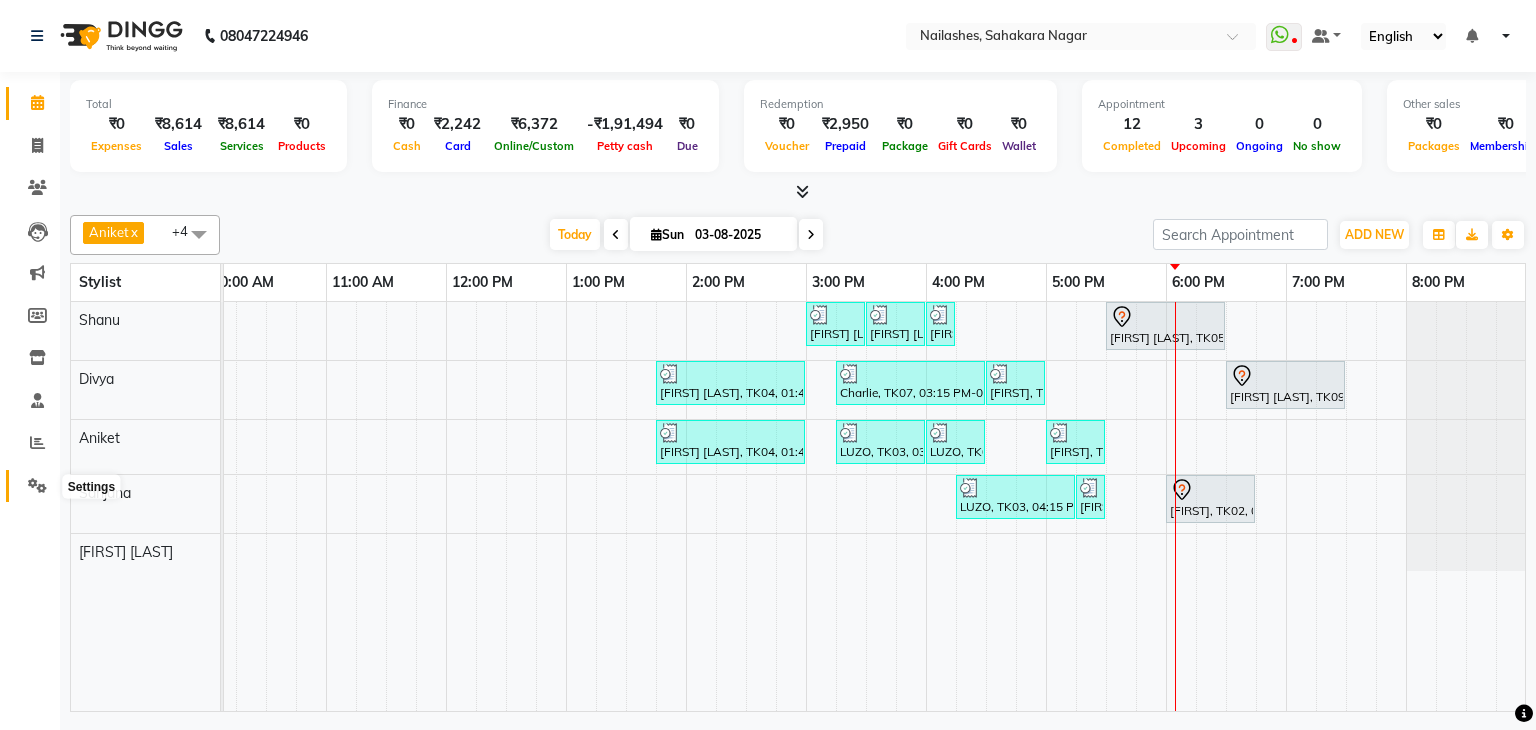 click 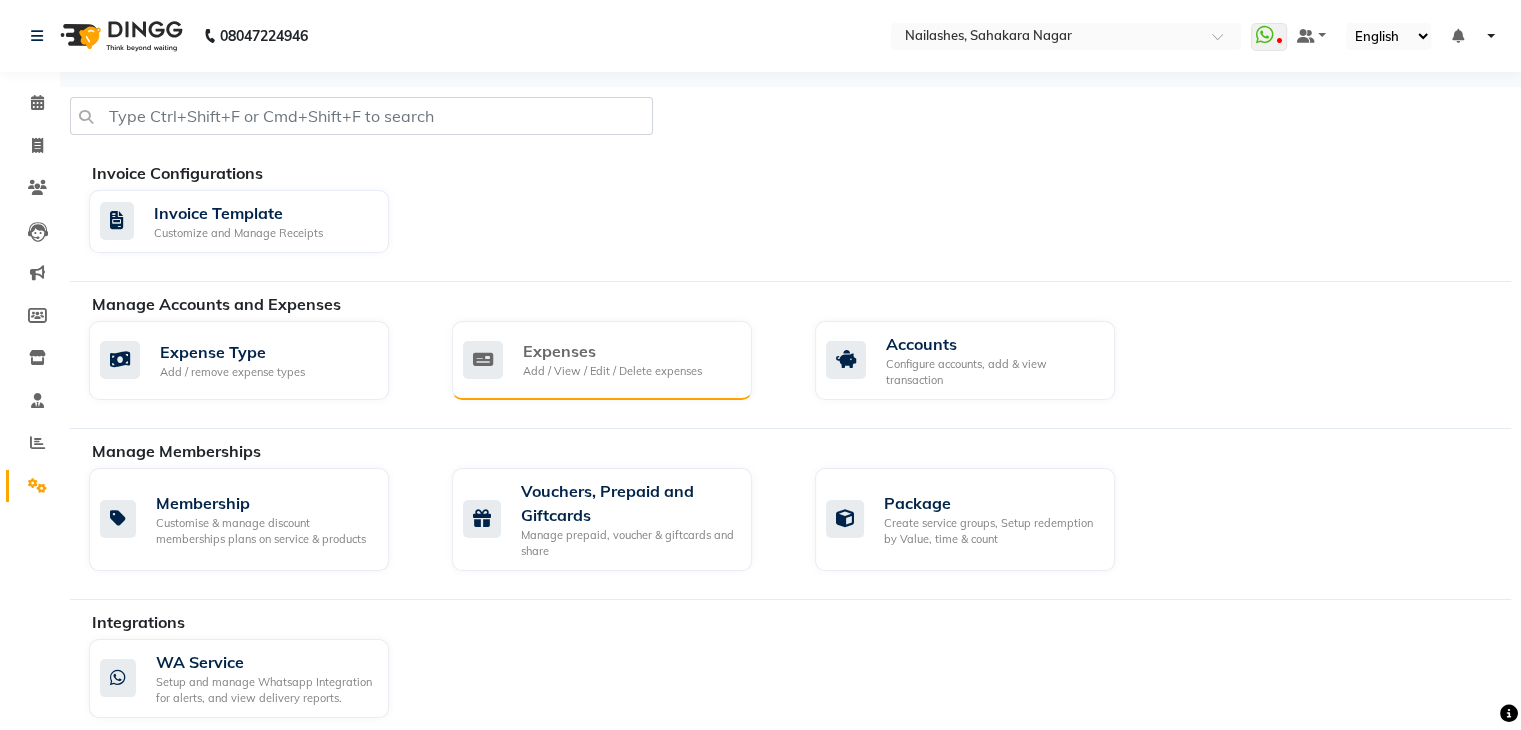 click on "Expenses" 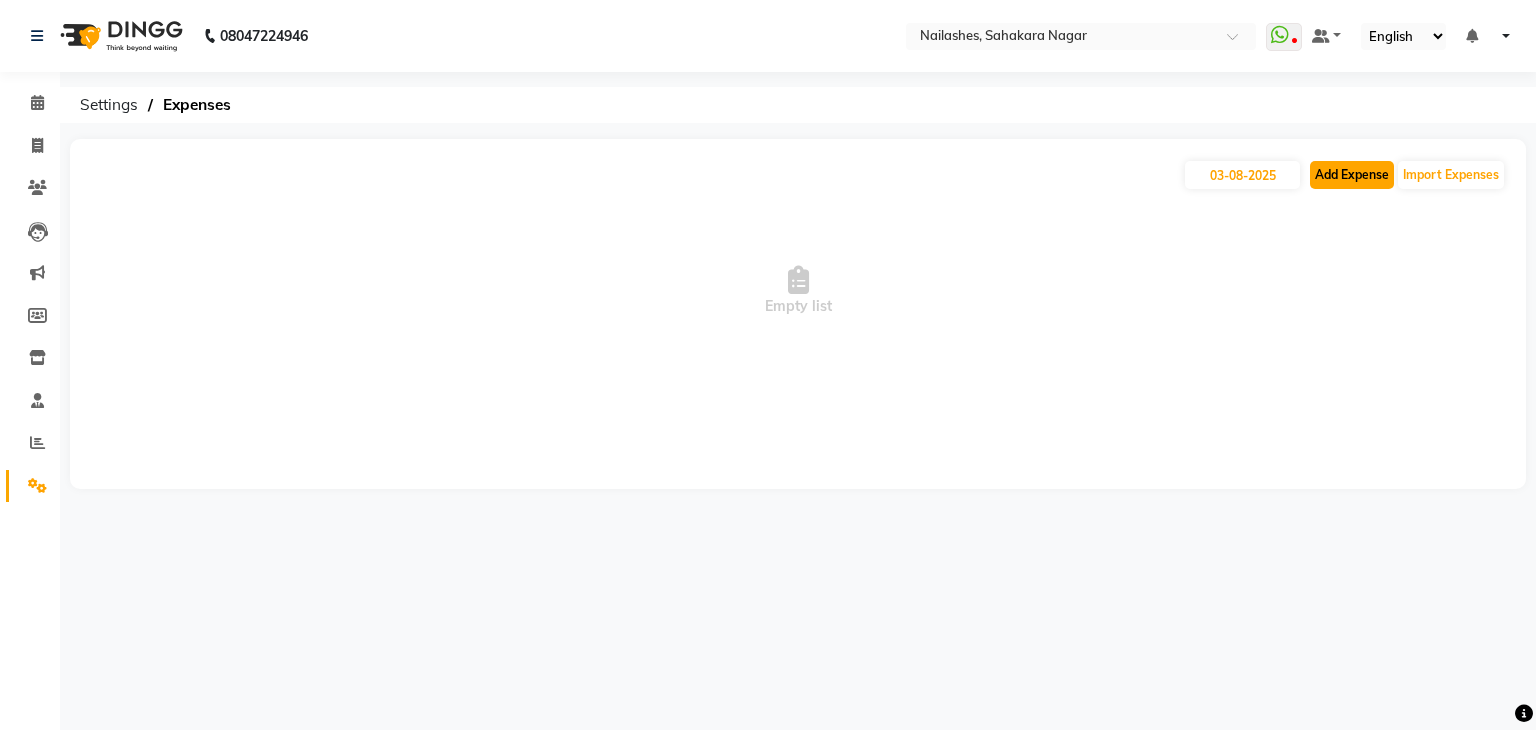 click on "Add Expense" 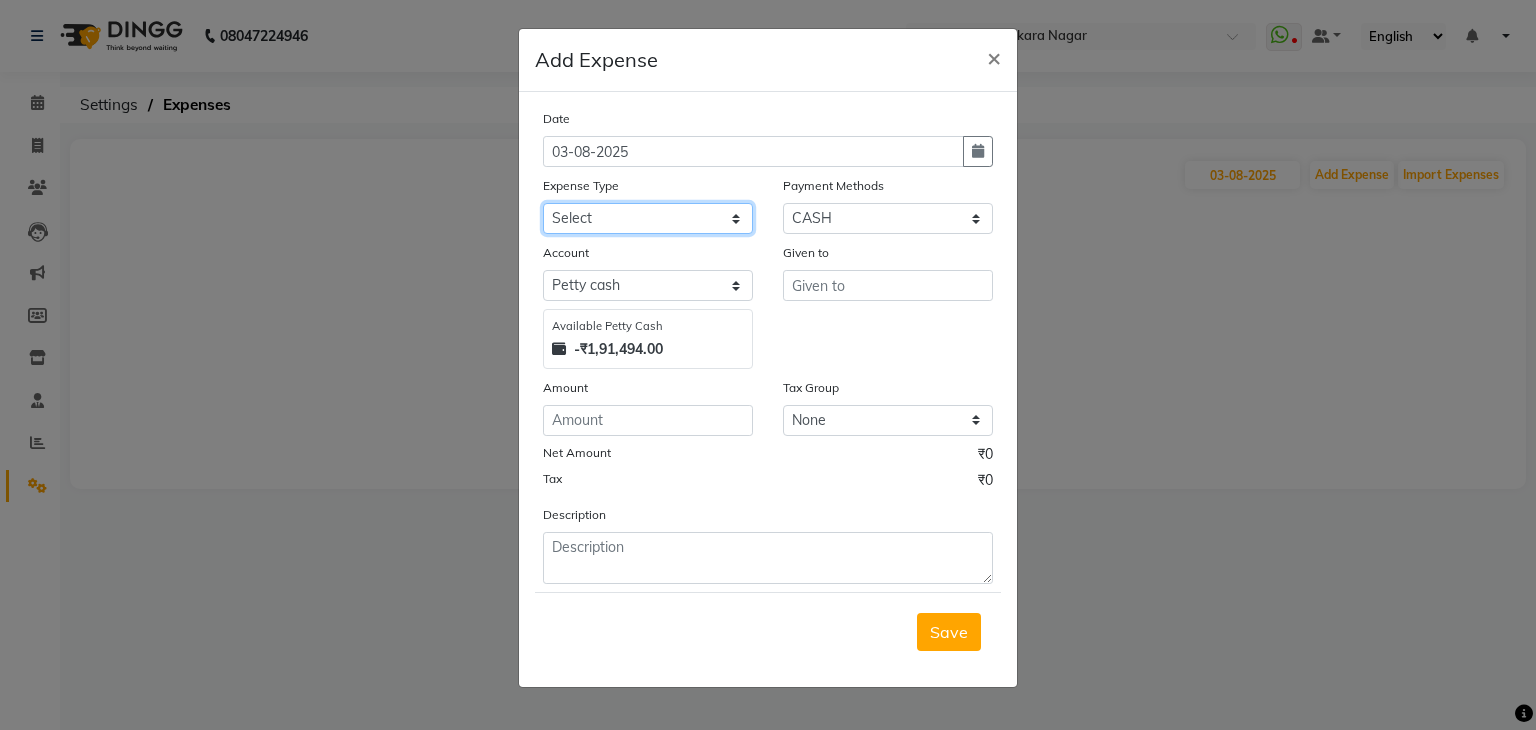 click on "Select acetone Advance Salary bank deposite BBMP Beauty products Bed charges BIRTHDAY CAKE Bonus Carpenter CASH EXPENSE VOUCHER Cash handover chocolate for store cleaning things Client Refreshment coconut water for clients COFFEE coffee cup coffee powder Commission Conveyance Cotton Courier decoration Diesel for generator Donation Drinking Water Electricity Eyelashes return Face mask floor cleaner flowers daily garbage generator diesel green tea GST handover HANDWASH House Keeping Material House keeping Salary Incentive Internet Bill juice LAUNDRY Maintainance Marketing Medical Membership Milk Milk miscelleneous Naturals salon NEWSPAPER O T Other Pantry PETROL Phone Bill Plants plumber pooja items Porter priest Product Purchase product return Product sale puja items RAPIDO Refund Rent Shop Rent Staff Accommodation Royalty Salary Staff cab charges Staff dinner Staff Flight Ticket Staff  Hiring from another Branch Staff Snacks Stationary STORE OPENING CHARGE sugar sweets TEAM DINNER TIPS Tissue Transgender" 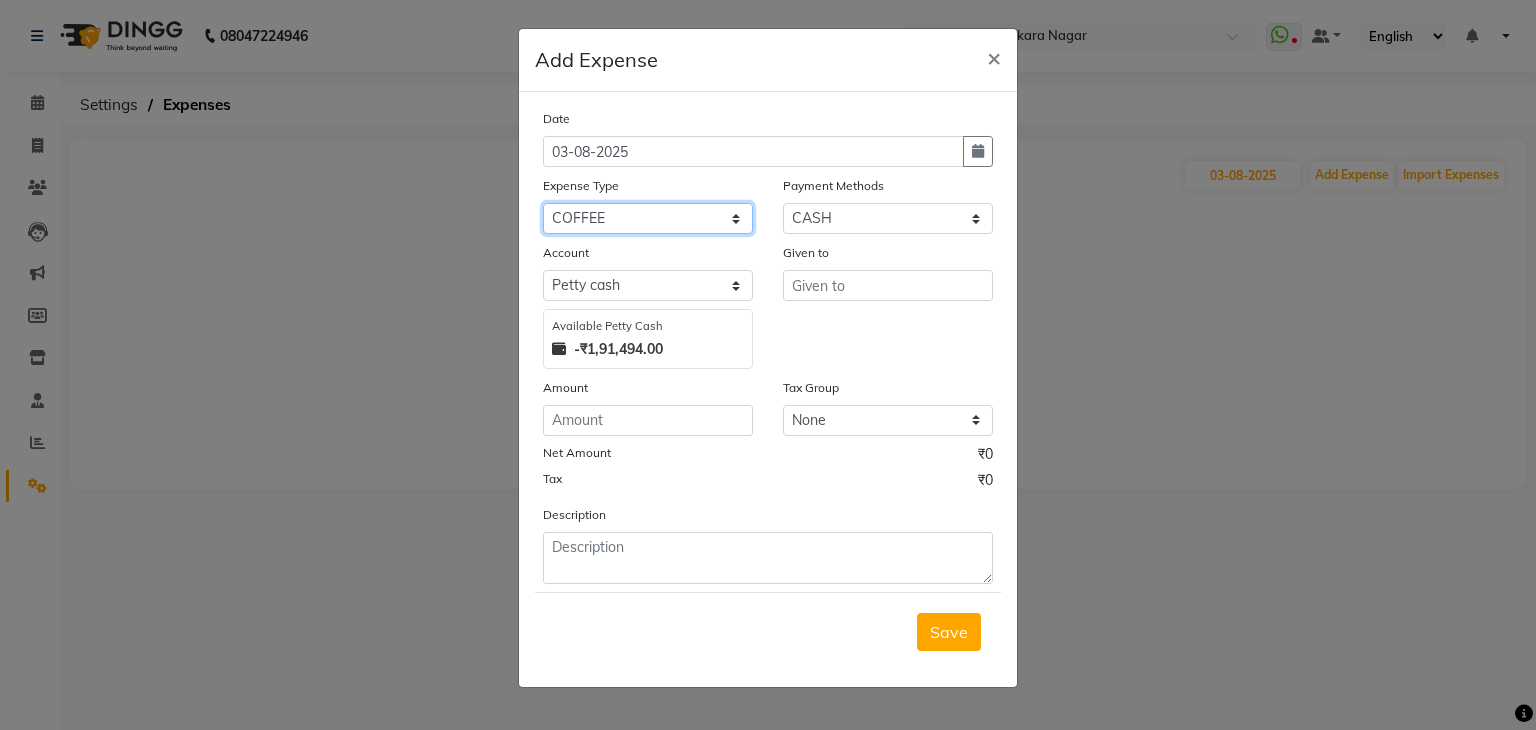 click on "Select acetone Advance Salary bank deposite BBMP Beauty products Bed charges BIRTHDAY CAKE Bonus Carpenter CASH EXPENSE VOUCHER Cash handover chocolate for store cleaning things Client Refreshment coconut water for clients COFFEE coffee cup coffee powder Commission Conveyance Cotton Courier decoration Diesel for generator Donation Drinking Water Electricity Eyelashes return Face mask floor cleaner flowers daily garbage generator diesel green tea GST handover HANDWASH House Keeping Material House keeping Salary Incentive Internet Bill juice LAUNDRY Maintainance Marketing Medical Membership Milk Milk miscelleneous Naturals salon NEWSPAPER O T Other Pantry PETROL Phone Bill Plants plumber pooja items Porter priest Product Purchase product return Product sale puja items RAPIDO Refund Rent Shop Rent Staff Accommodation Royalty Salary Staff cab charges Staff dinner Staff Flight Ticket Staff  Hiring from another Branch Staff Snacks Stationary STORE OPENING CHARGE sugar sweets TEAM DINNER TIPS Tissue Transgender" 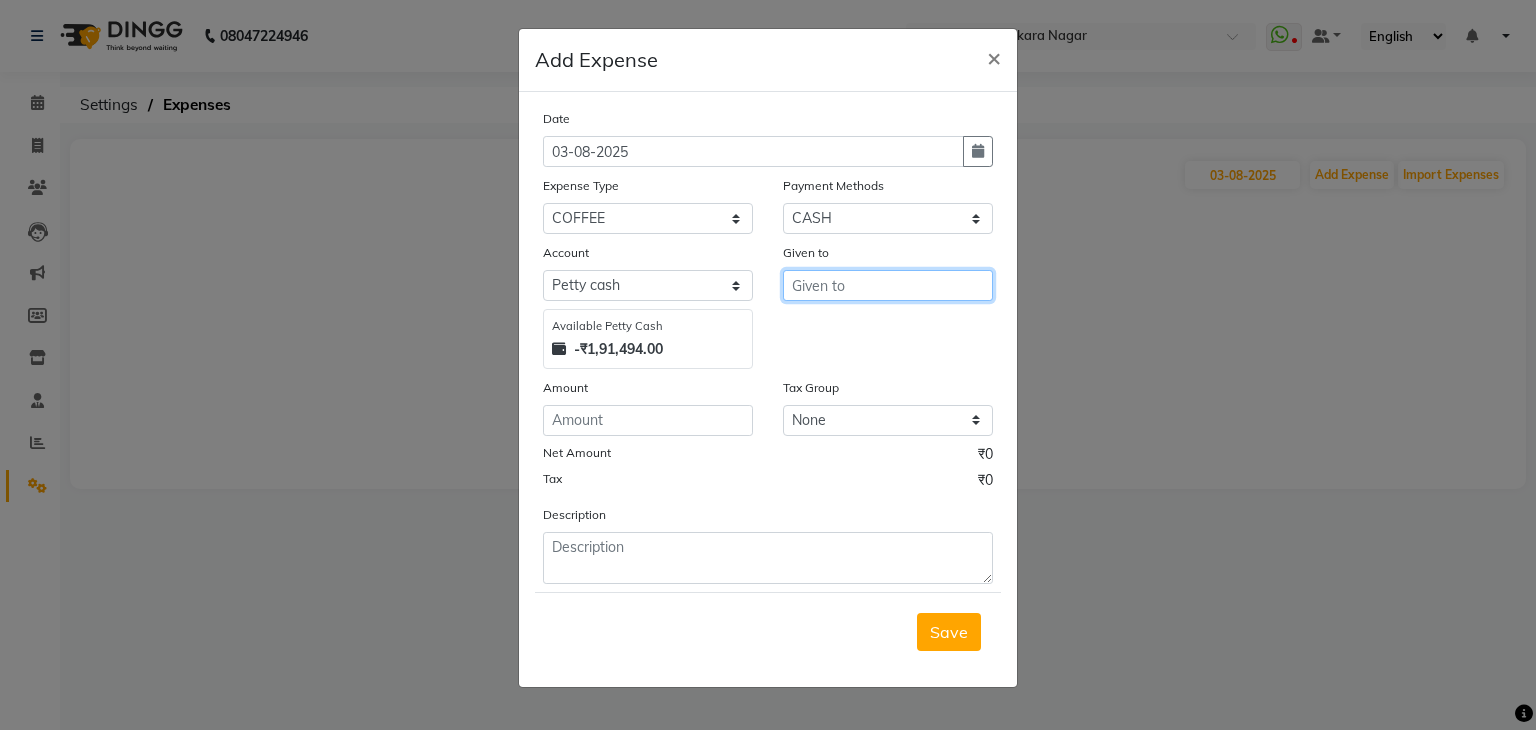 click at bounding box center (888, 285) 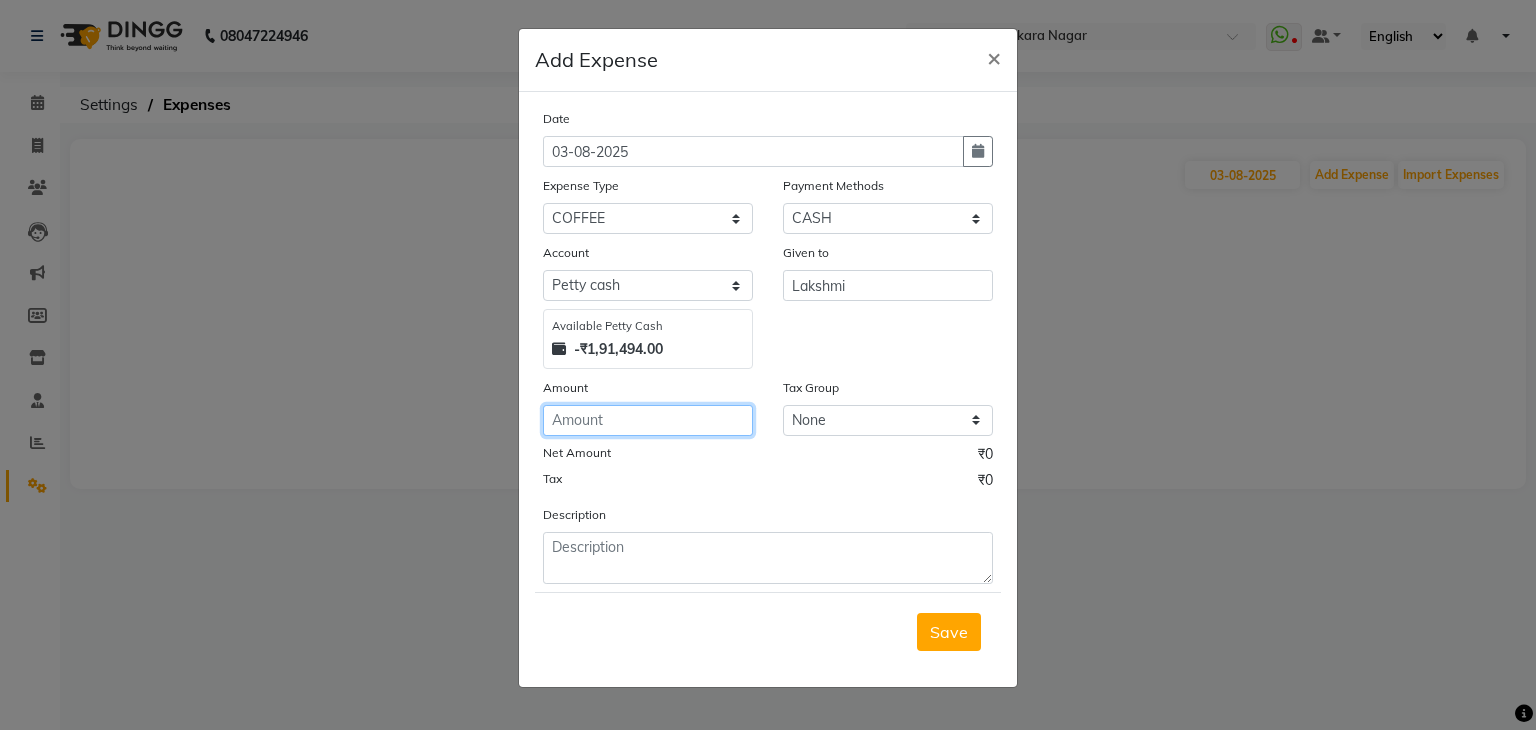 click 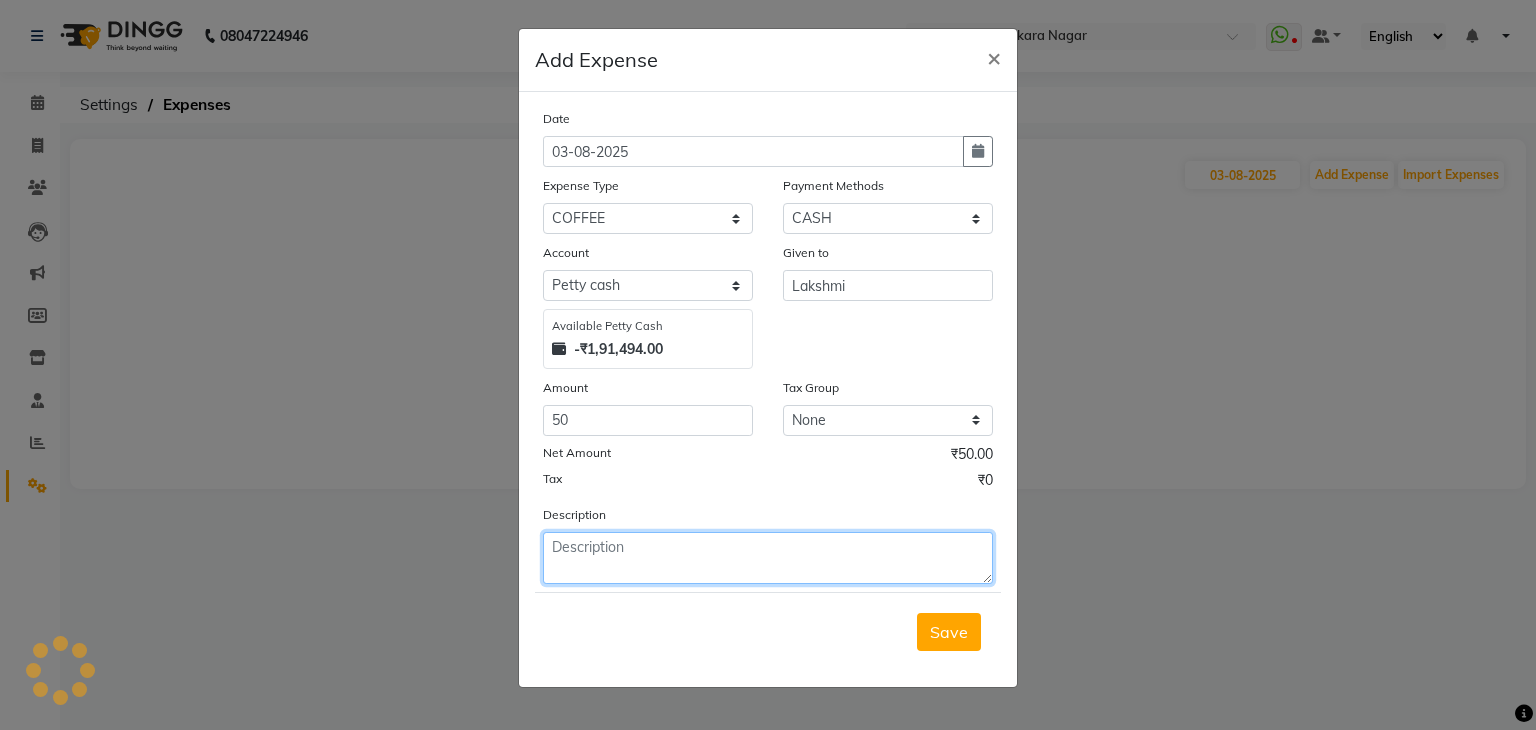 click 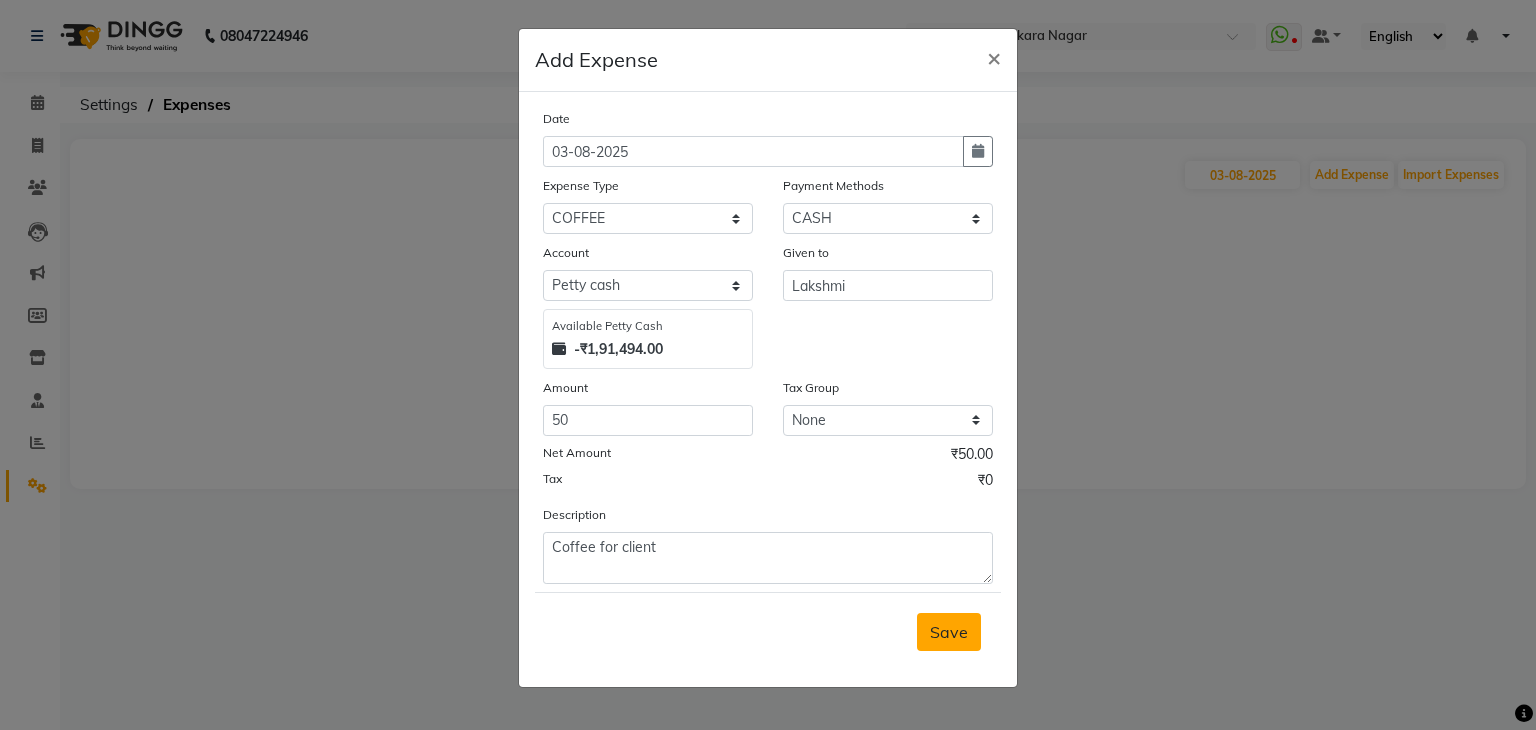 click on "Save" at bounding box center (949, 632) 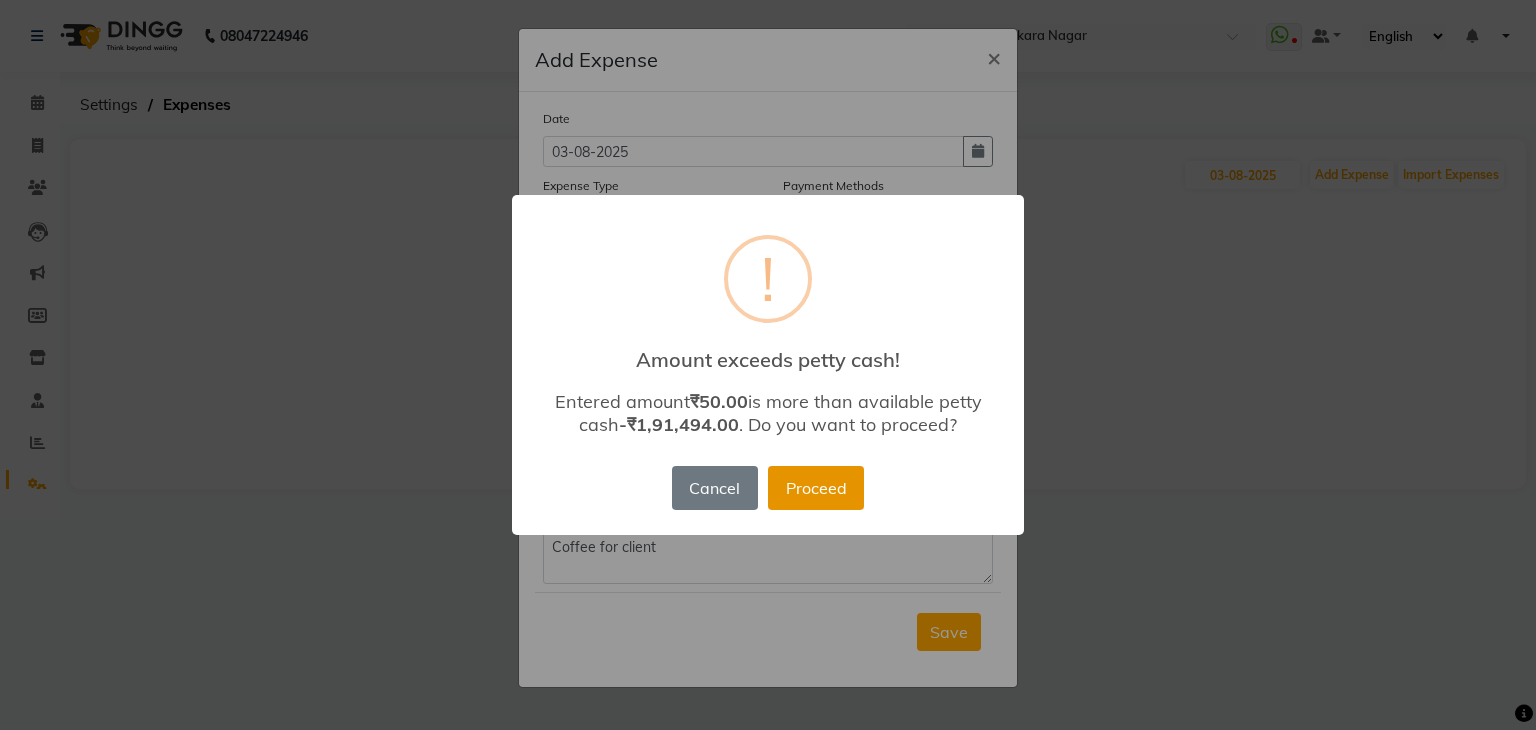 click on "Proceed" at bounding box center (816, 488) 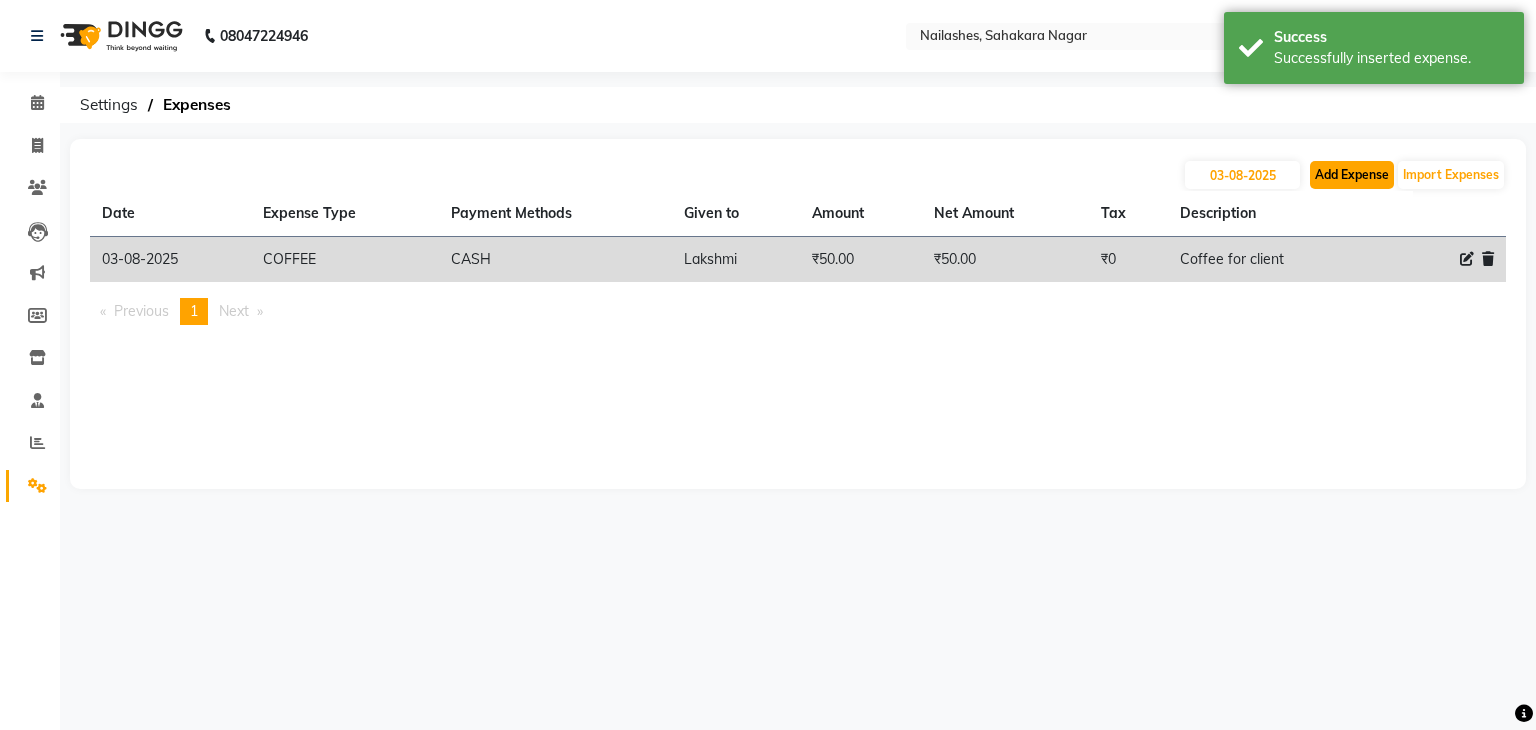 click on "Add Expense" 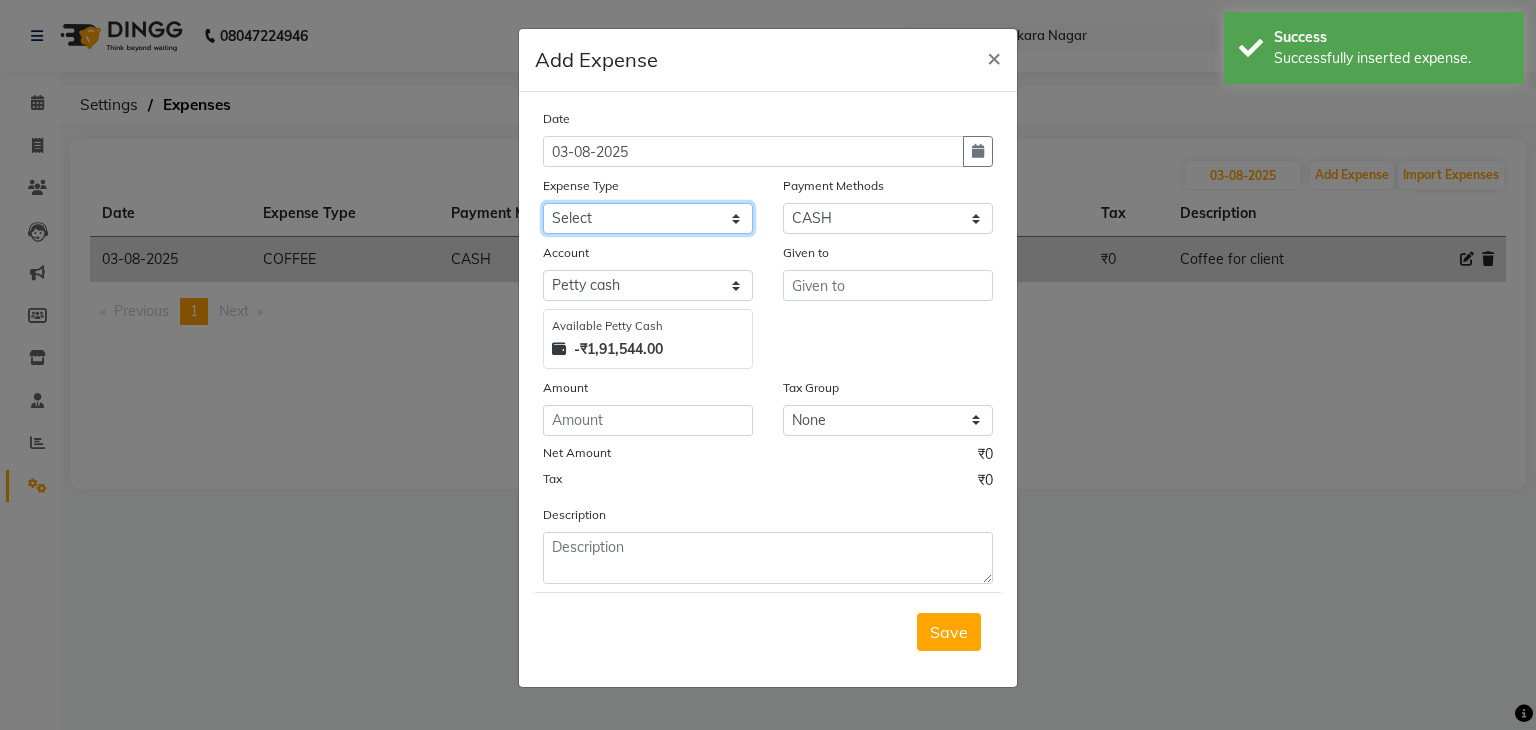 click on "Select acetone Advance Salary bank deposite BBMP Beauty products Bed charges BIRTHDAY CAKE Bonus Carpenter CASH EXPENSE VOUCHER Cash handover chocolate for store cleaning things Client Refreshment coconut water for clients COFFEE coffee cup coffee powder Commission Conveyance Cotton Courier decoration Diesel for generator Donation Drinking Water Electricity Eyelashes return Face mask floor cleaner flowers daily garbage generator diesel green tea GST handover HANDWASH House Keeping Material House keeping Salary Incentive Internet Bill juice LAUNDRY Maintainance Marketing Medical Membership Milk Milk miscelleneous Naturals salon NEWSPAPER O T Other Pantry PETROL Phone Bill Plants plumber pooja items Porter priest Product Purchase product return Product sale puja items RAPIDO Refund Rent Shop Rent Staff Accommodation Royalty Salary Staff cab charges Staff dinner Staff Flight Ticket Staff  Hiring from another Branch Staff Snacks Stationary STORE OPENING CHARGE sugar sweets TEAM DINNER TIPS Tissue Transgender" 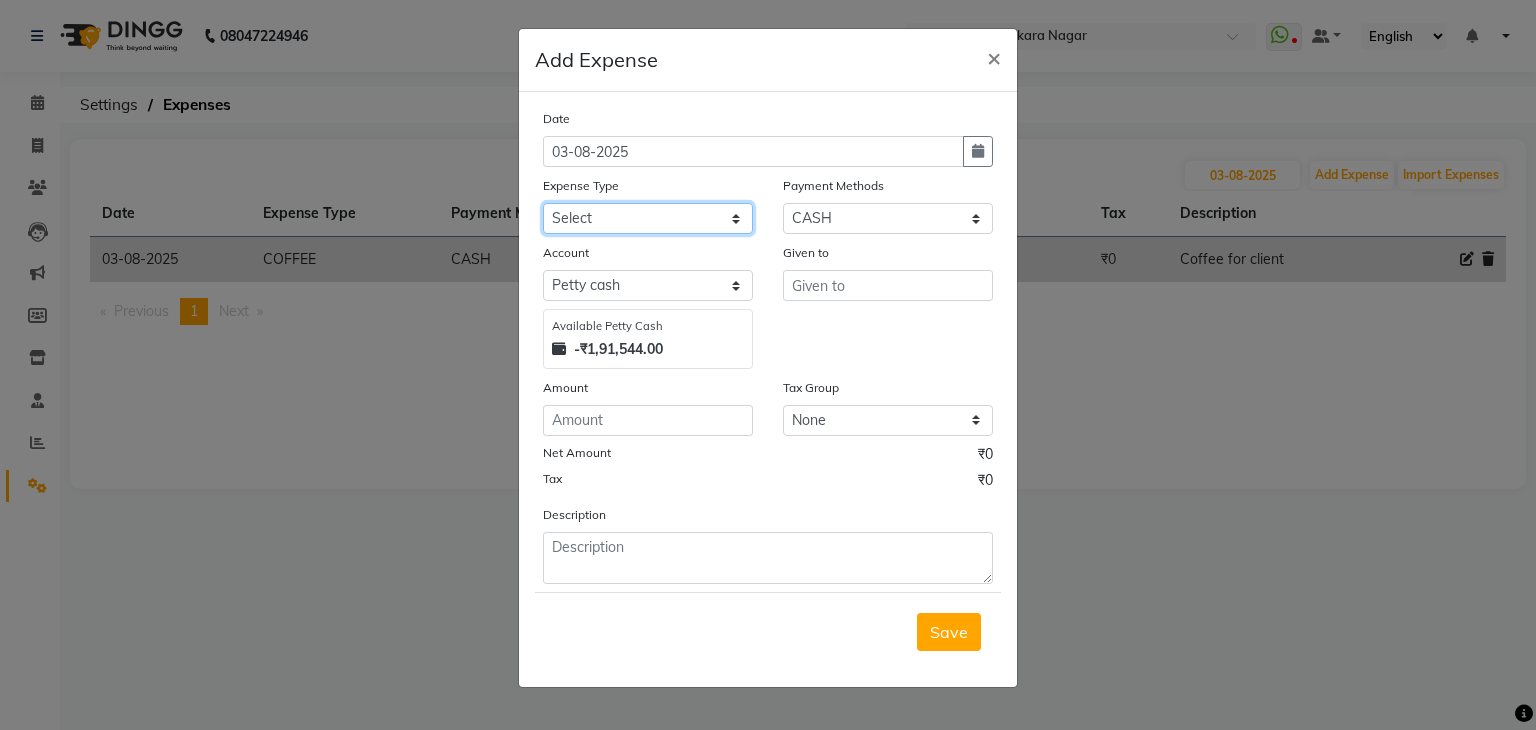 click on "Select acetone Advance Salary bank deposite BBMP Beauty products Bed charges BIRTHDAY CAKE Bonus Carpenter CASH EXPENSE VOUCHER Cash handover chocolate for store cleaning things Client Refreshment coconut water for clients COFFEE coffee cup coffee powder Commission Conveyance Cotton Courier decoration Diesel for generator Donation Drinking Water Electricity Eyelashes return Face mask floor cleaner flowers daily garbage generator diesel green tea GST handover HANDWASH House Keeping Material House keeping Salary Incentive Internet Bill juice LAUNDRY Maintainance Marketing Medical Membership Milk Milk miscelleneous Naturals salon NEWSPAPER O T Other Pantry PETROL Phone Bill Plants plumber pooja items Porter priest Product Purchase product return Product sale puja items RAPIDO Refund Rent Shop Rent Staff Accommodation Royalty Salary Staff cab charges Staff dinner Staff Flight Ticket Staff  Hiring from another Branch Staff Snacks Stationary STORE OPENING CHARGE sugar sweets TEAM DINNER TIPS Tissue Transgender" 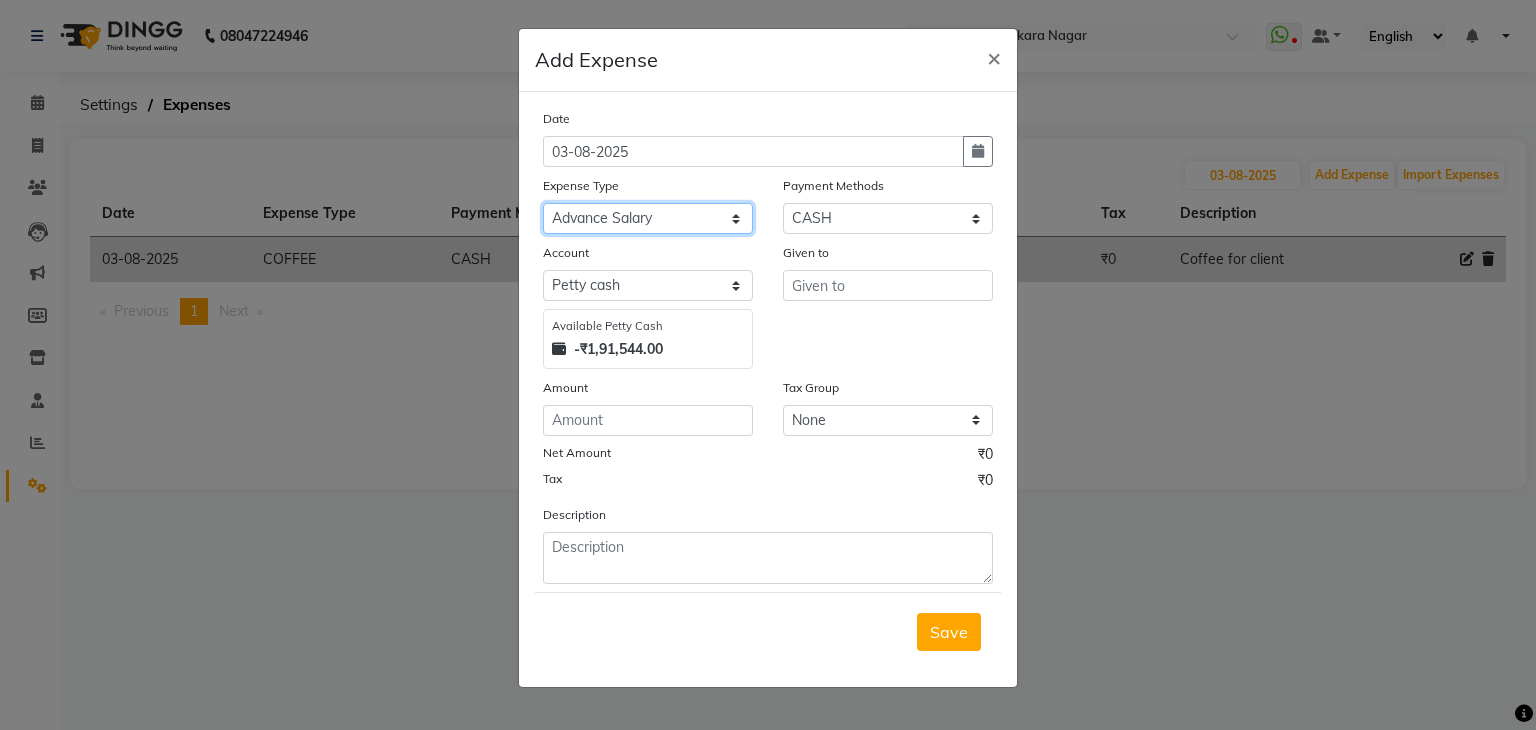 click on "Select acetone Advance Salary bank deposite BBMP Beauty products Bed charges BIRTHDAY CAKE Bonus Carpenter CASH EXPENSE VOUCHER Cash handover chocolate for store cleaning things Client Refreshment coconut water for clients COFFEE coffee cup coffee powder Commission Conveyance Cotton Courier decoration Diesel for generator Donation Drinking Water Electricity Eyelashes return Face mask floor cleaner flowers daily garbage generator diesel green tea GST handover HANDWASH House Keeping Material House keeping Salary Incentive Internet Bill juice LAUNDRY Maintainance Marketing Medical Membership Milk Milk miscelleneous Naturals salon NEWSPAPER O T Other Pantry PETROL Phone Bill Plants plumber pooja items Porter priest Product Purchase product return Product sale puja items RAPIDO Refund Rent Shop Rent Staff Accommodation Royalty Salary Staff cab charges Staff dinner Staff Flight Ticket Staff  Hiring from another Branch Staff Snacks Stationary STORE OPENING CHARGE sugar sweets TEAM DINNER TIPS Tissue Transgender" 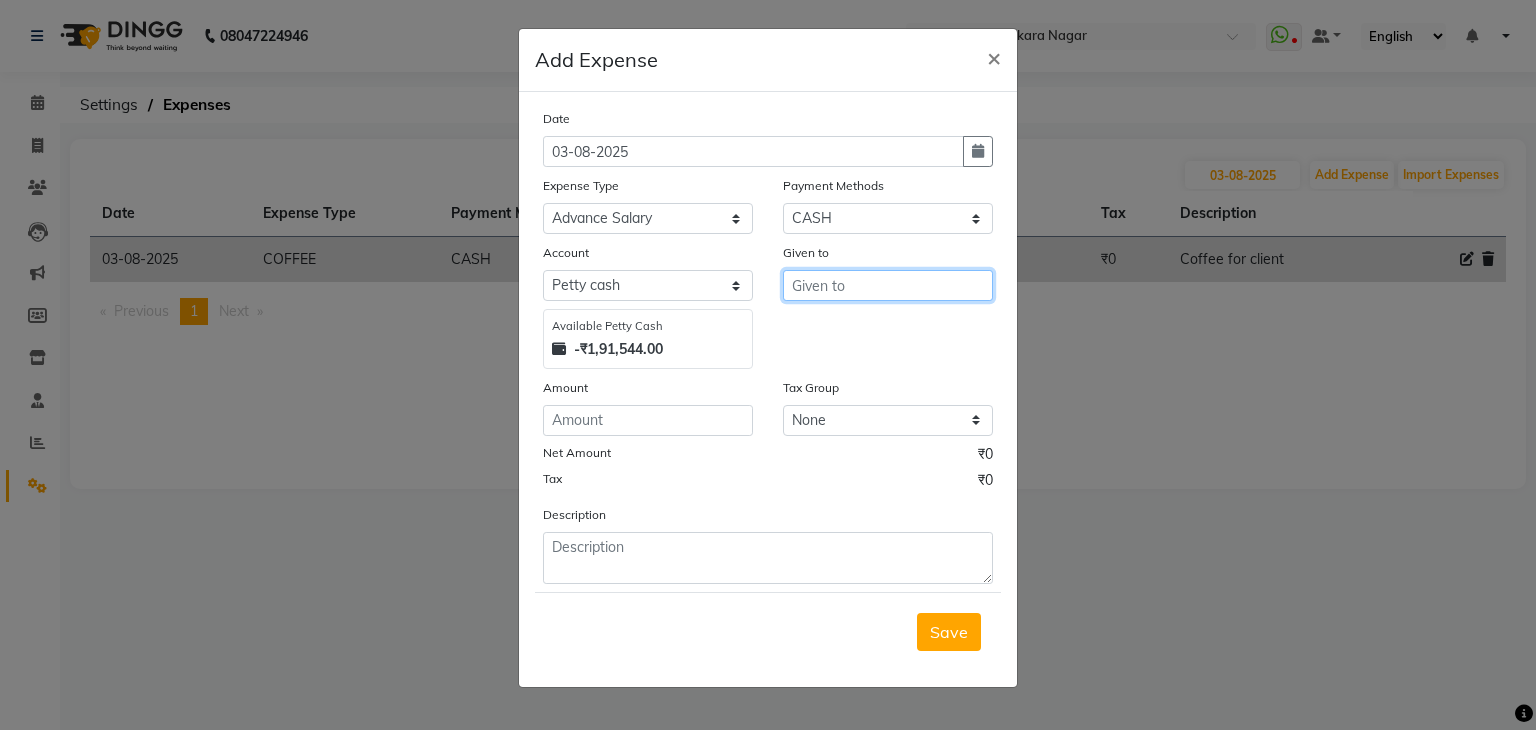 click at bounding box center (888, 285) 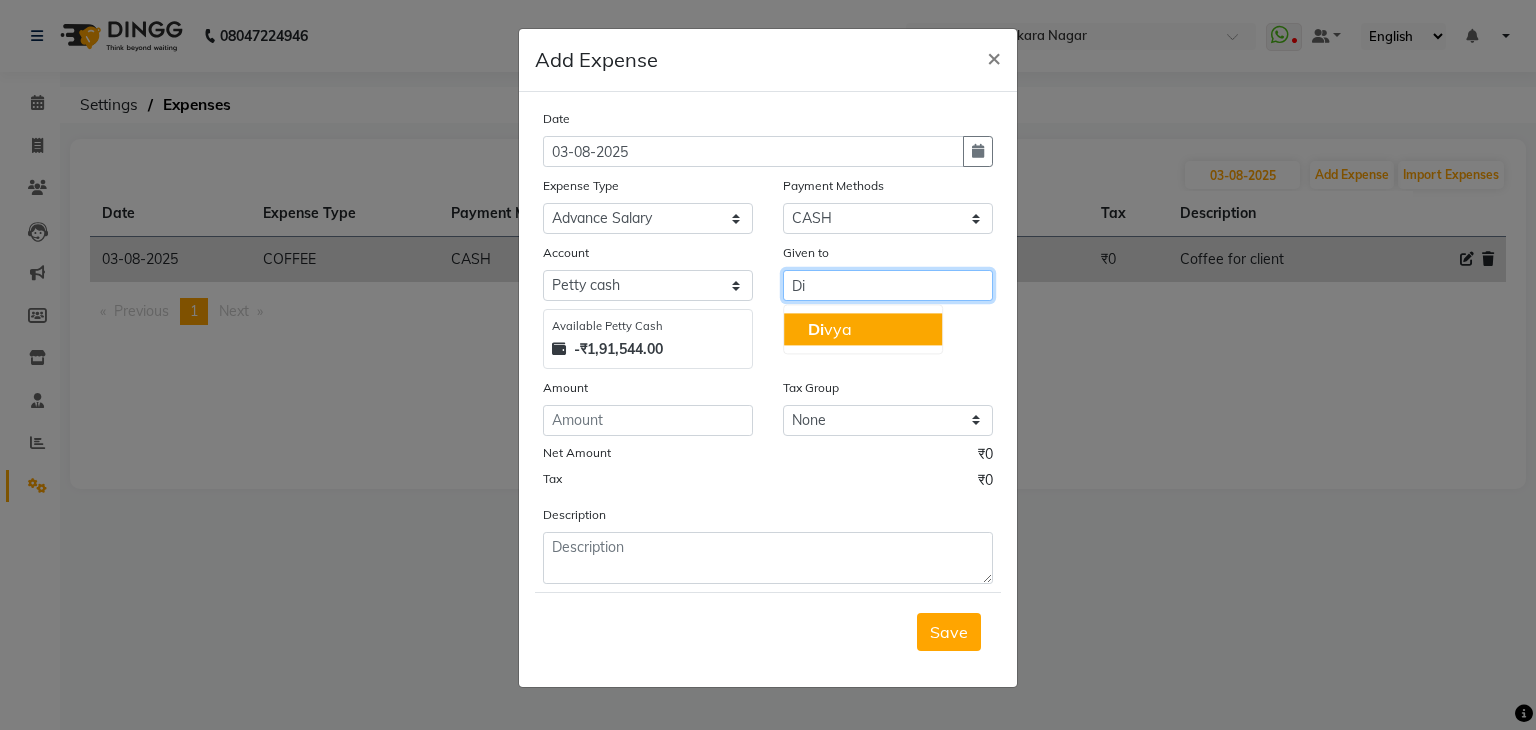 drag, startPoint x: 800, startPoint y: 331, endPoint x: 792, endPoint y: 344, distance: 15.264338 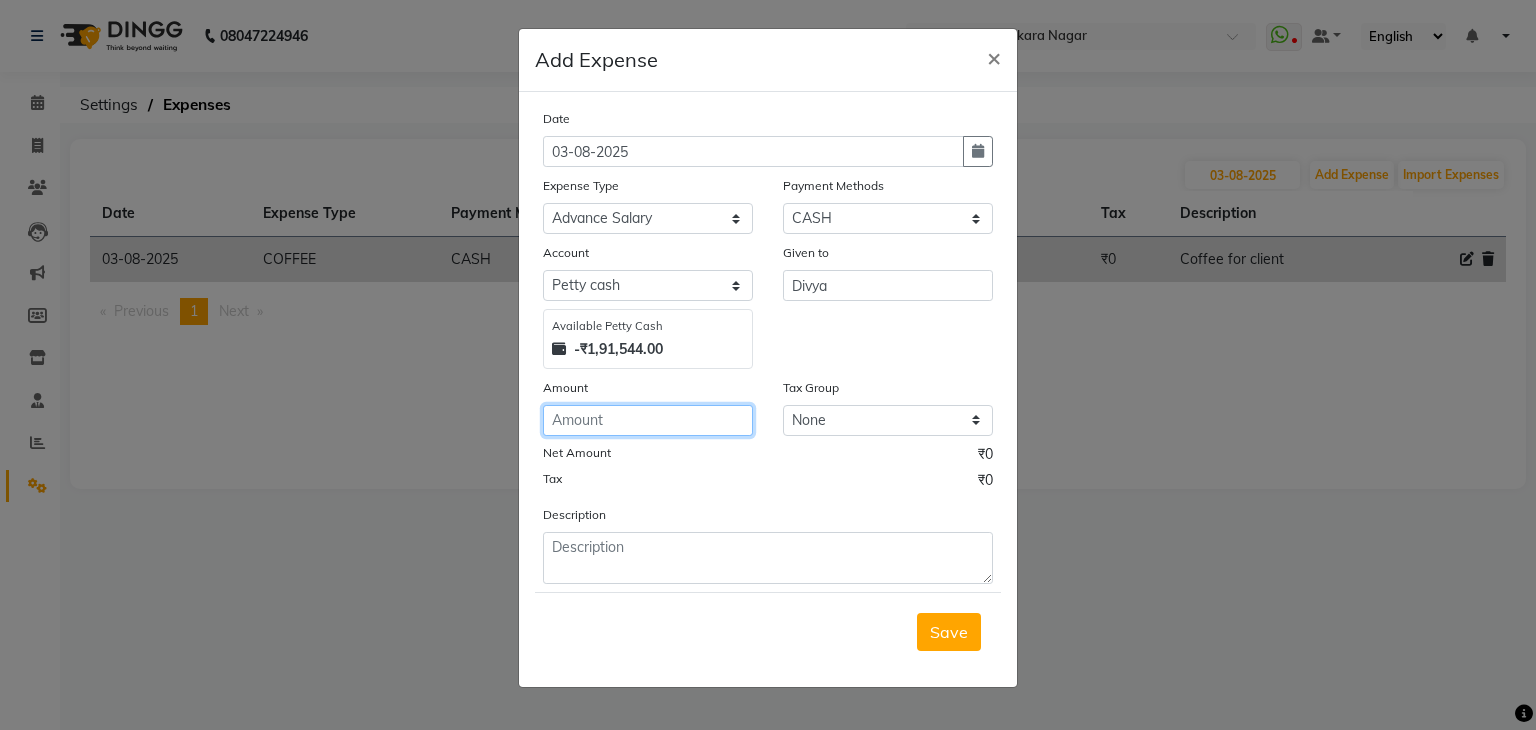 click 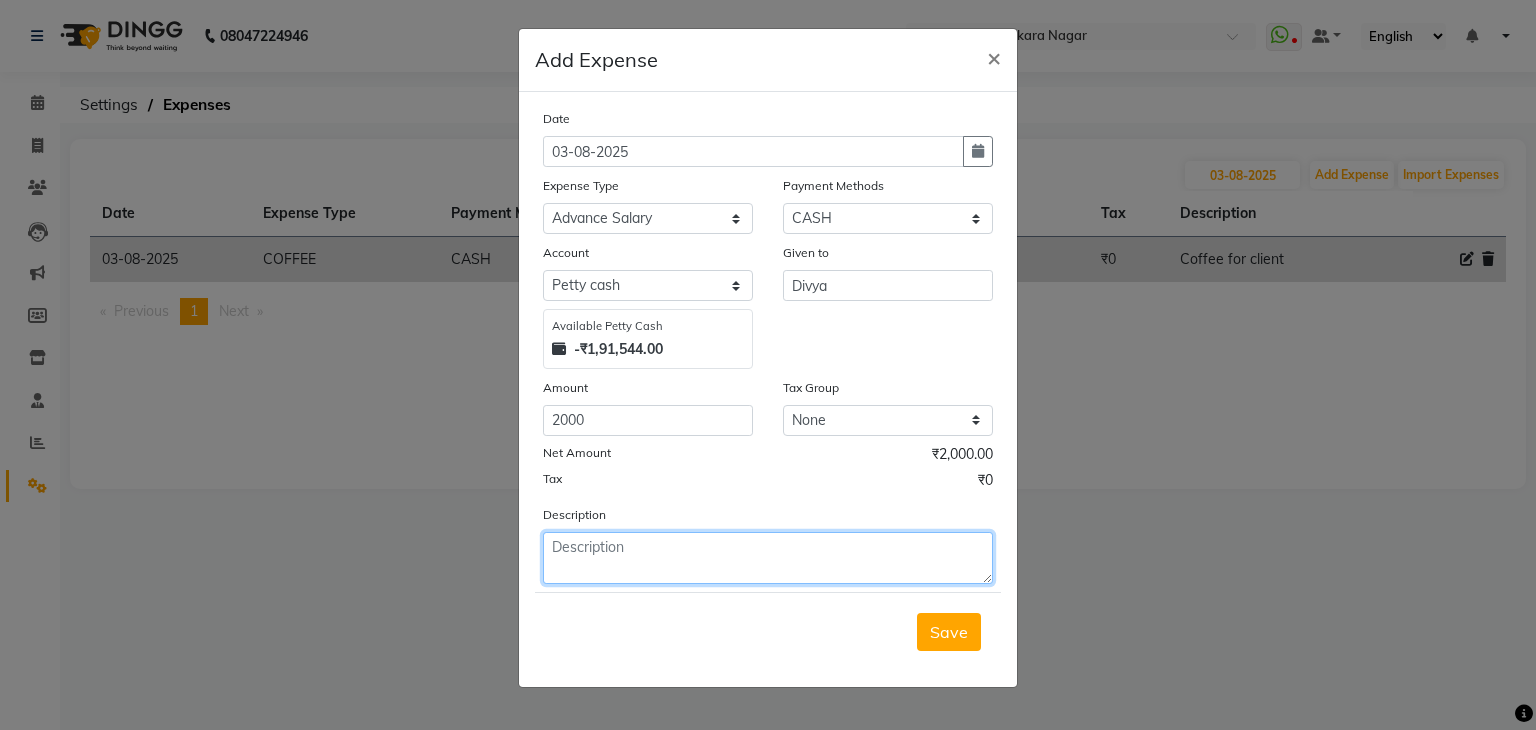 click 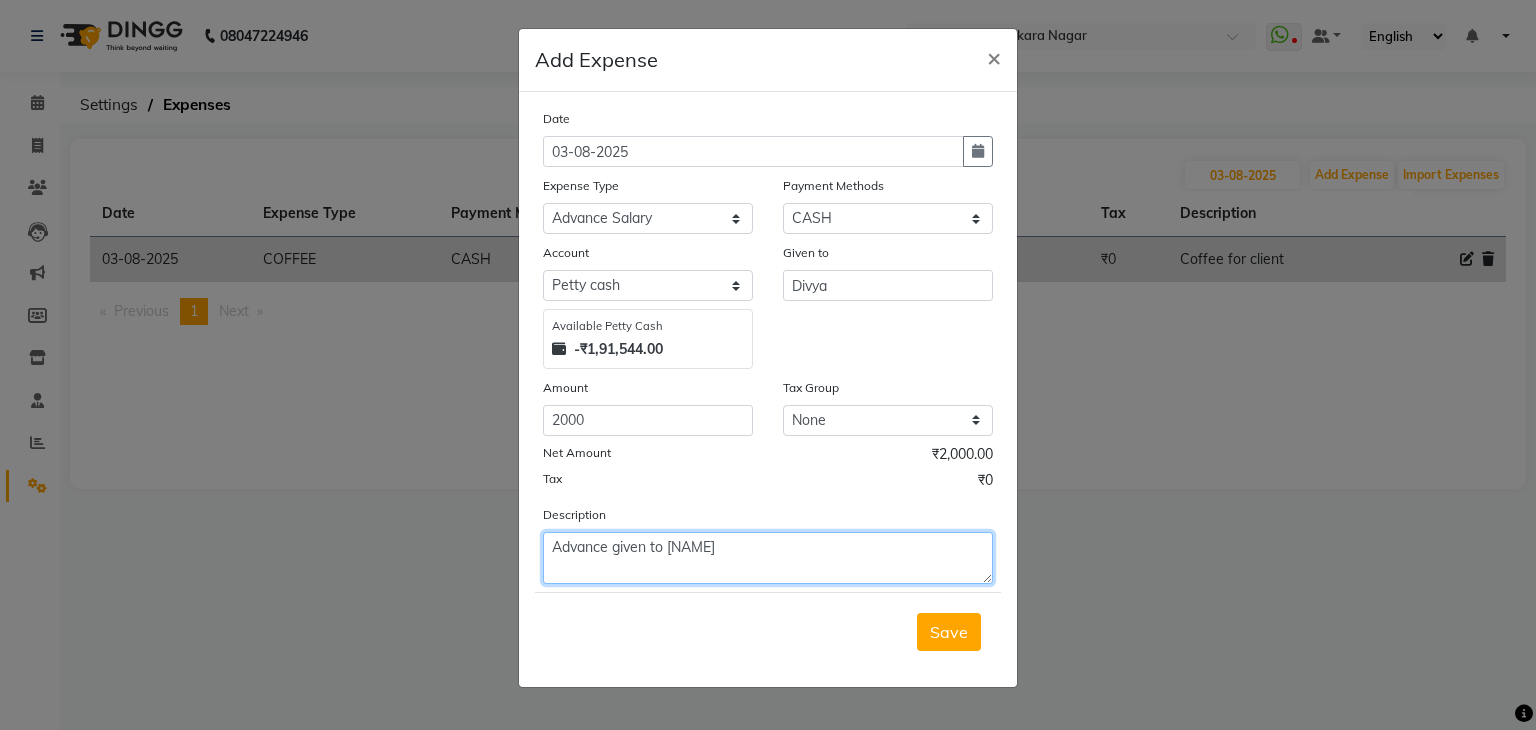 click on "Advance given to [NAME]" 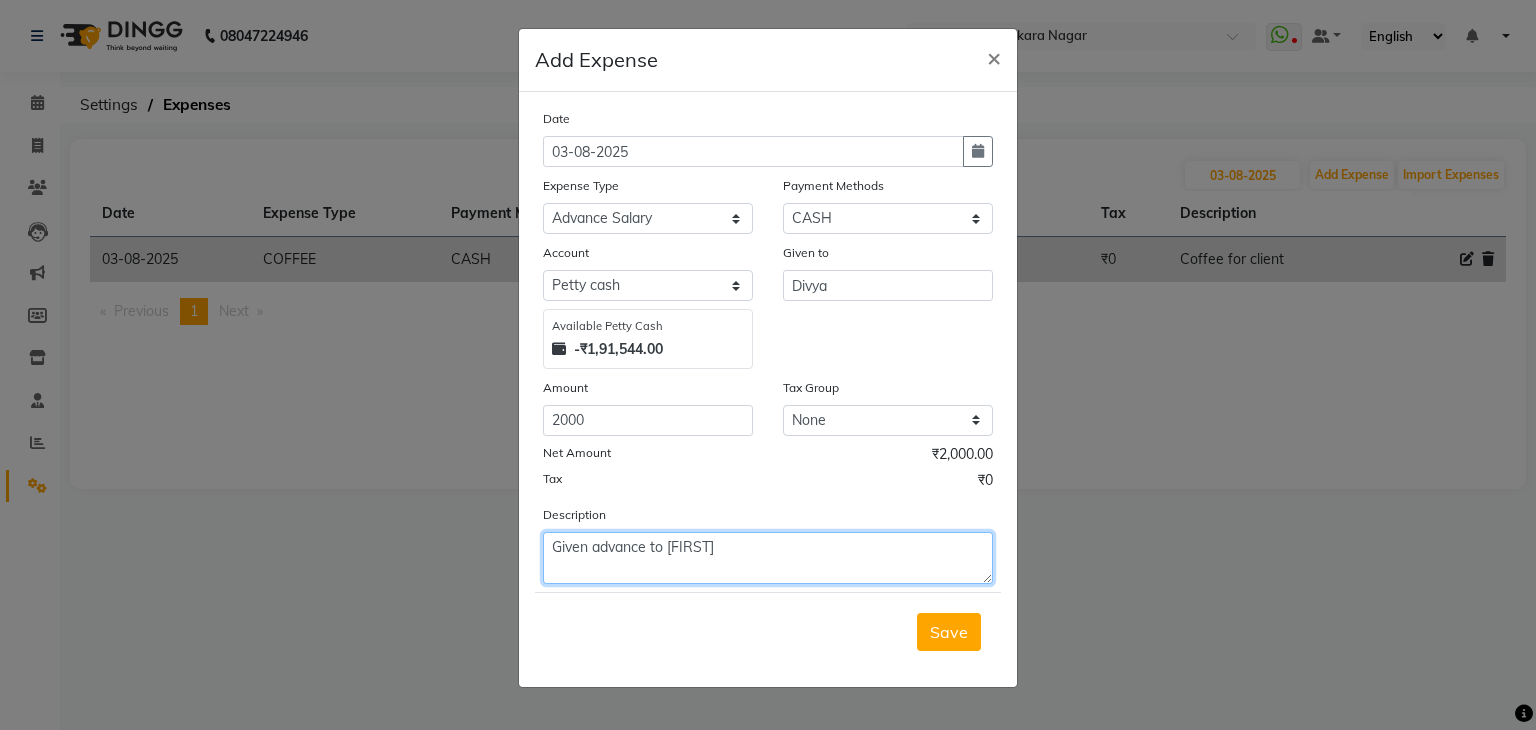 click on "Given advance to [FIRST]" 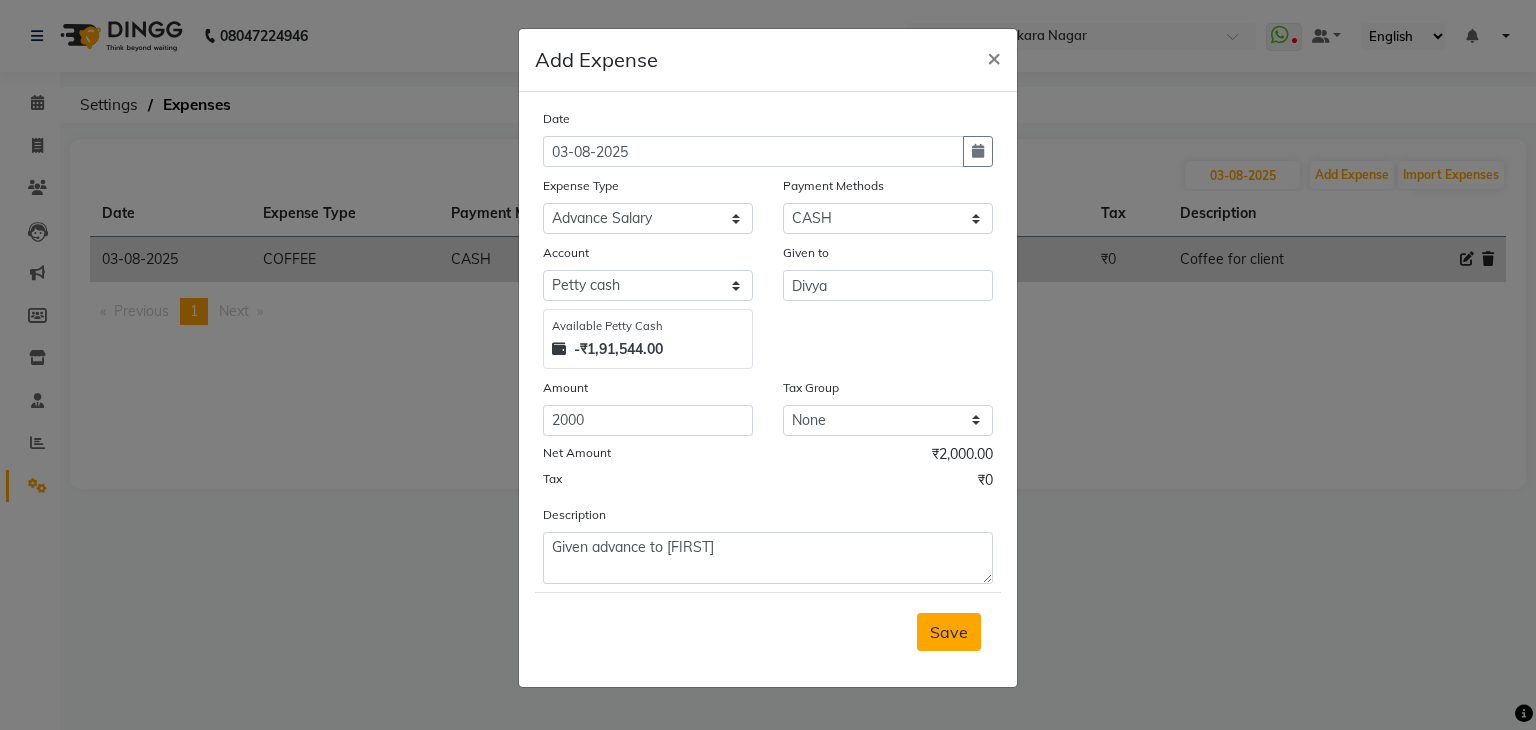 click on "Save" at bounding box center [949, 632] 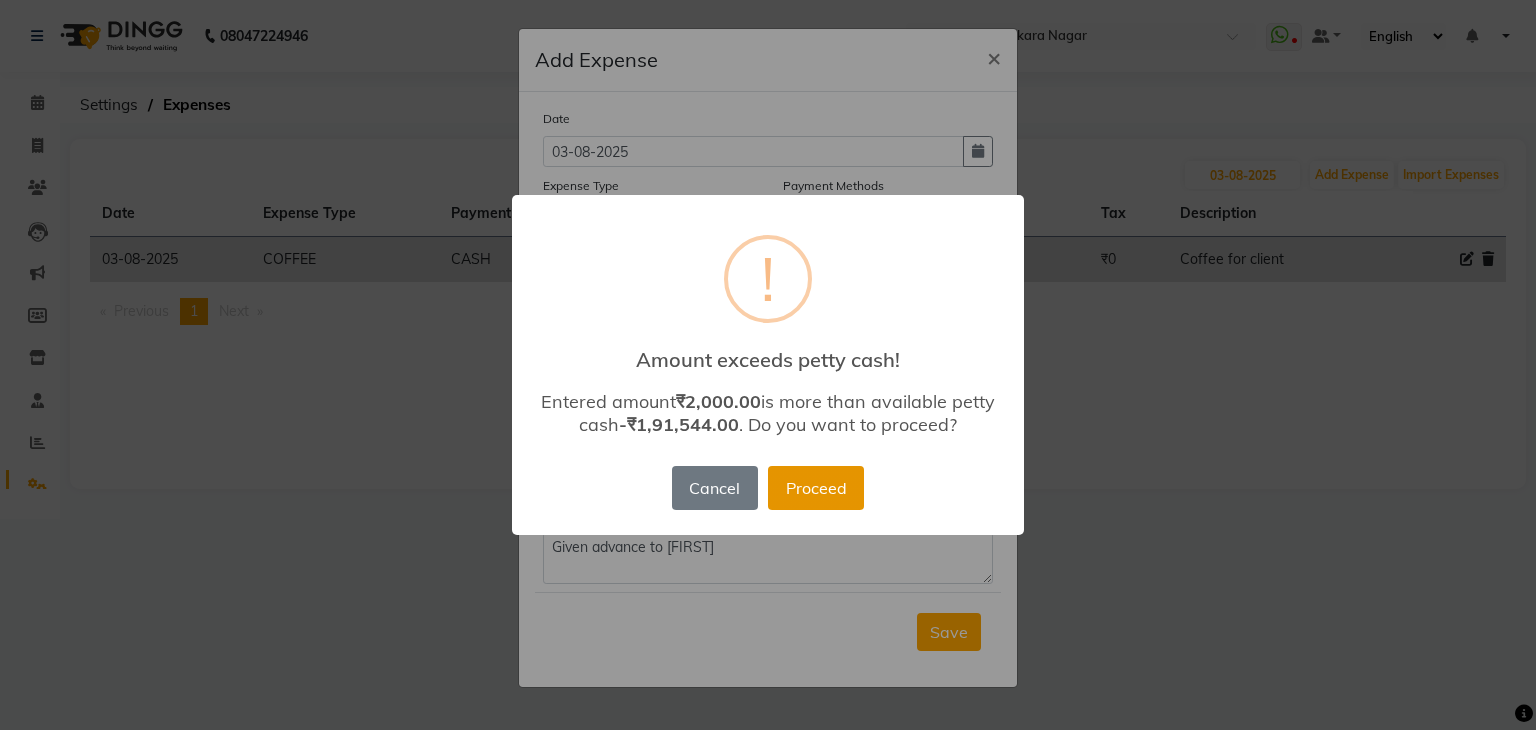 click on "Proceed" at bounding box center [816, 488] 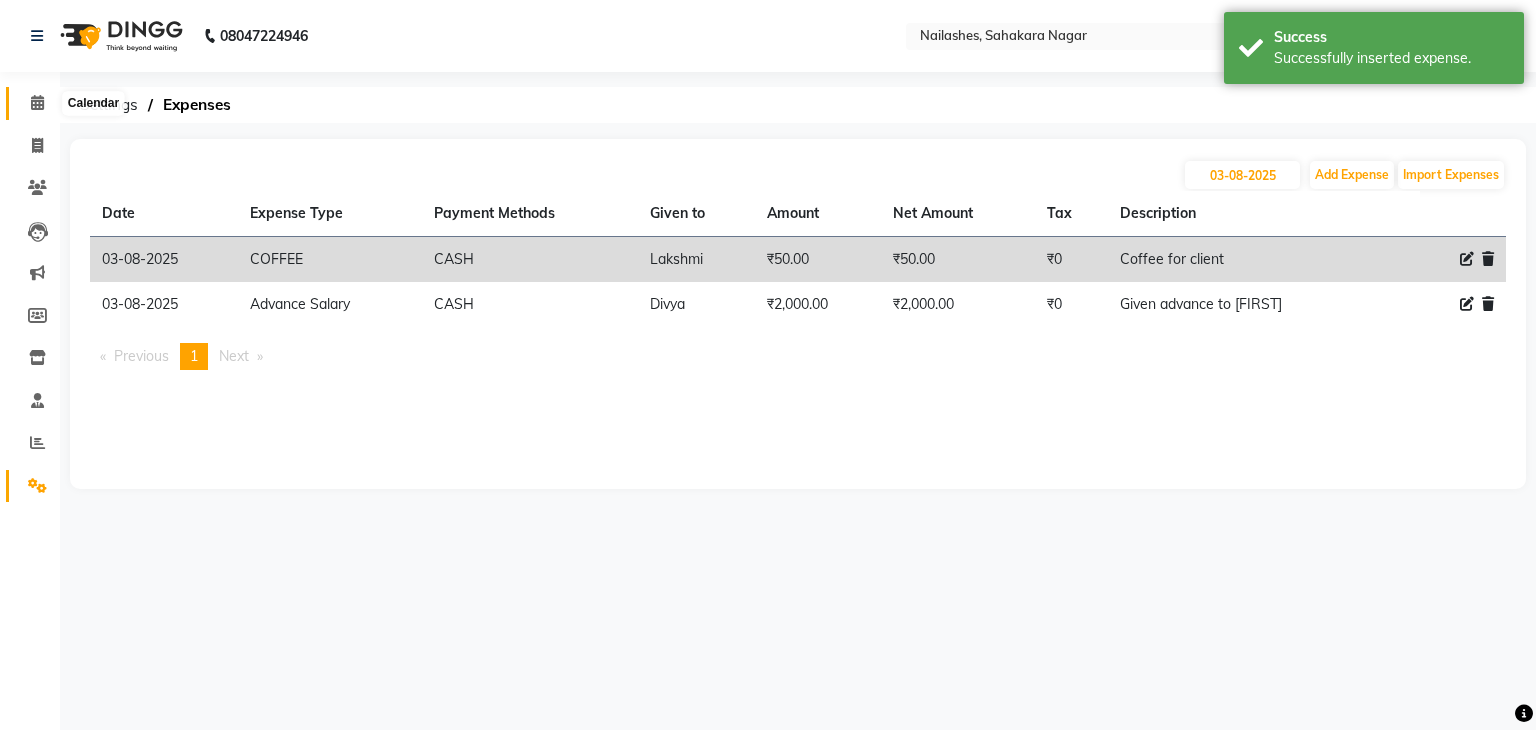 click 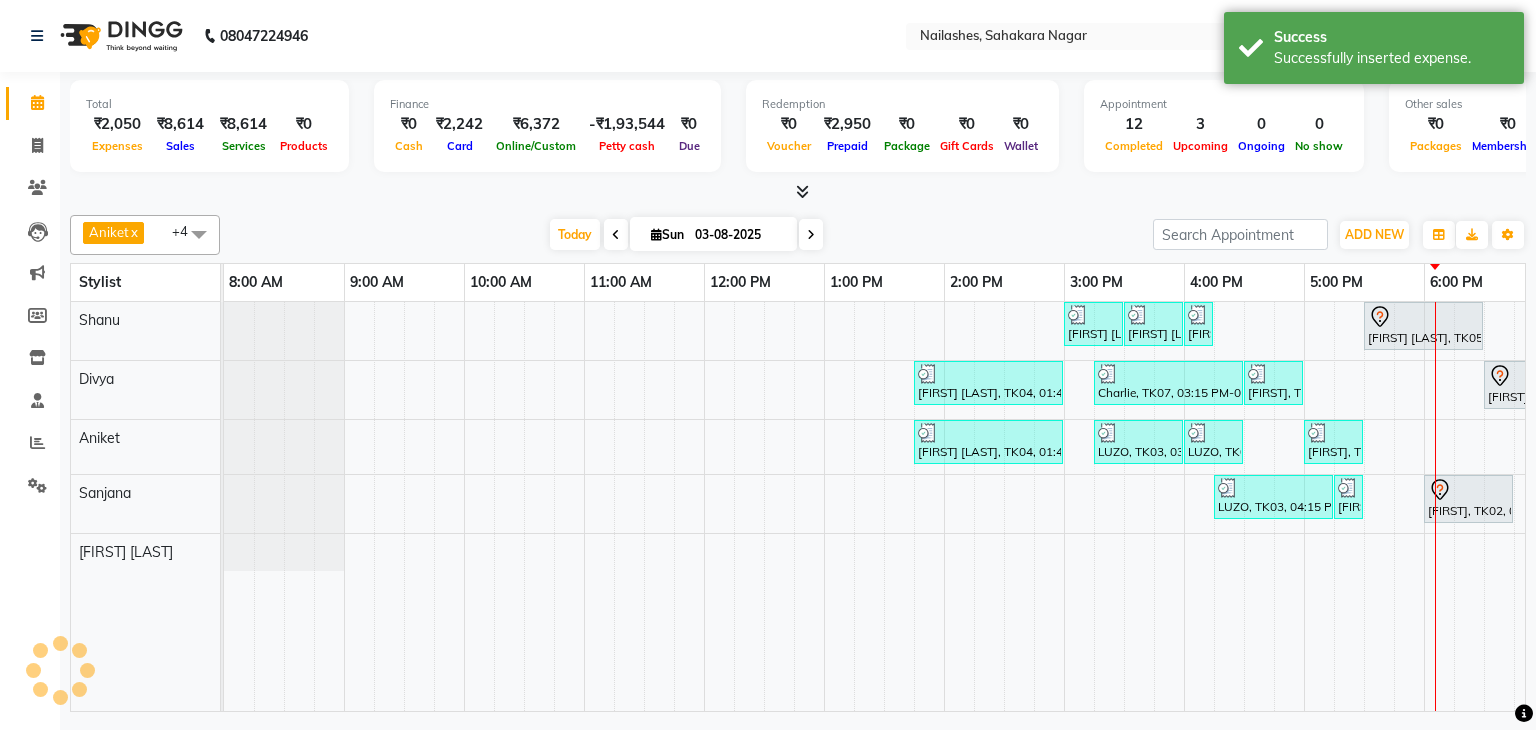 scroll, scrollTop: 0, scrollLeft: 258, axis: horizontal 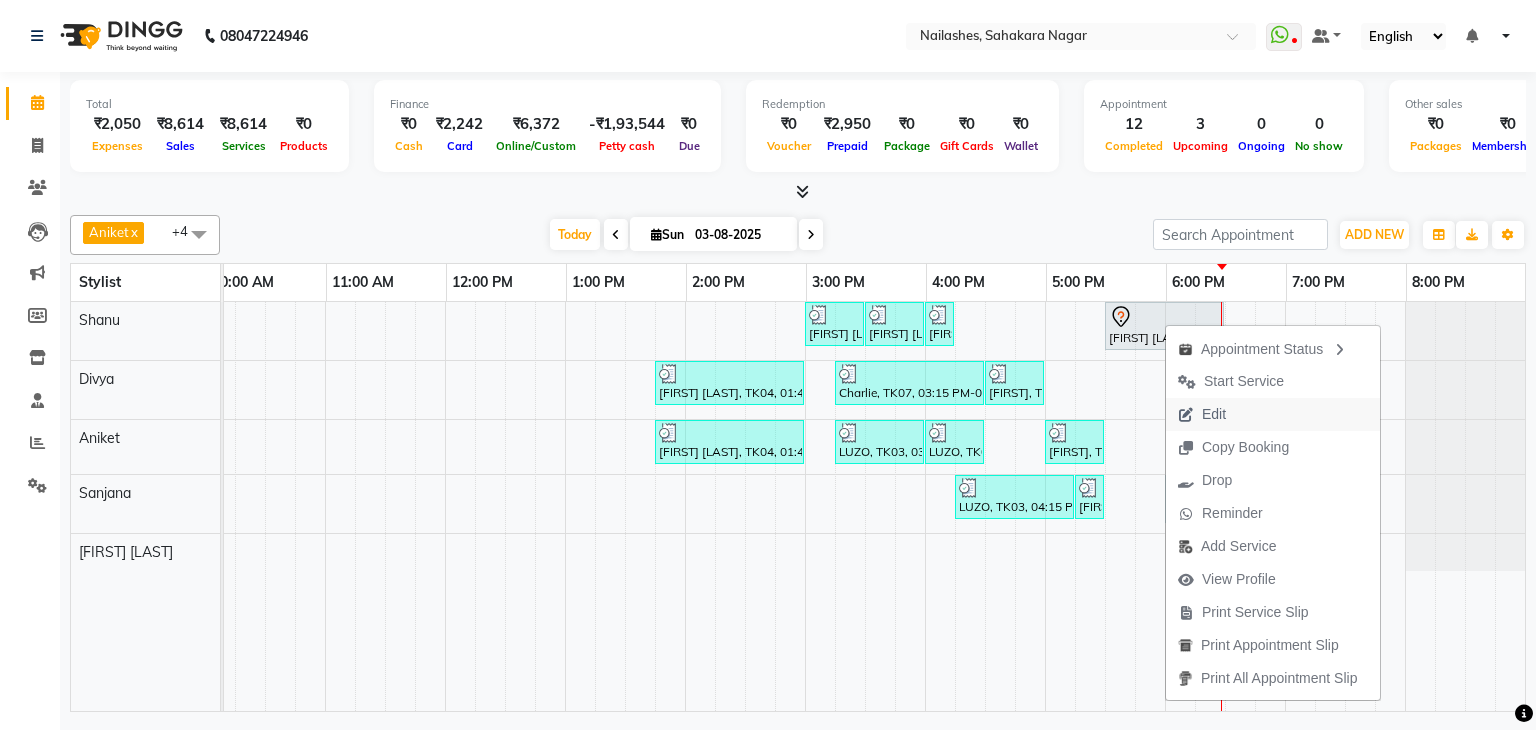 click on "Edit" at bounding box center [1214, 414] 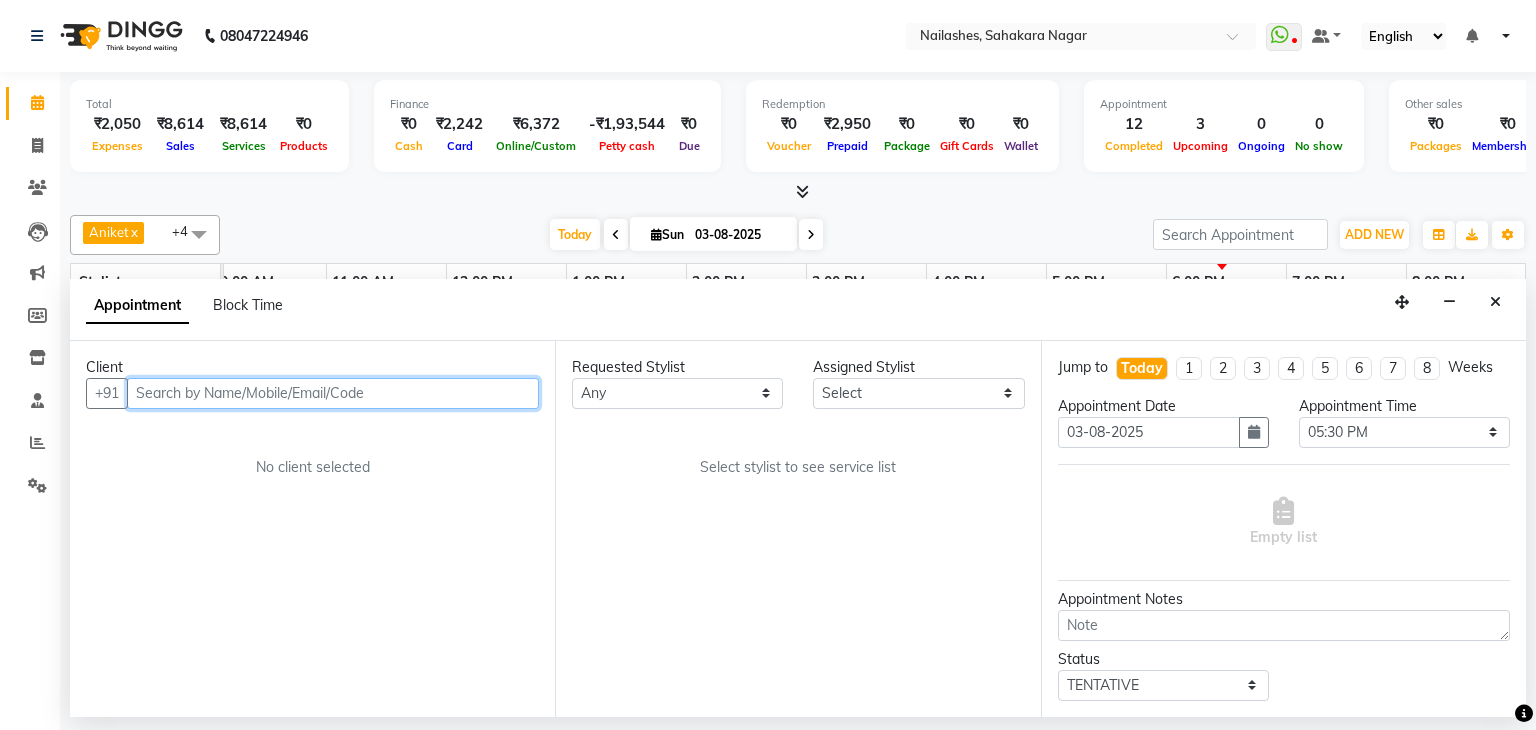 scroll, scrollTop: 0, scrollLeft: 0, axis: both 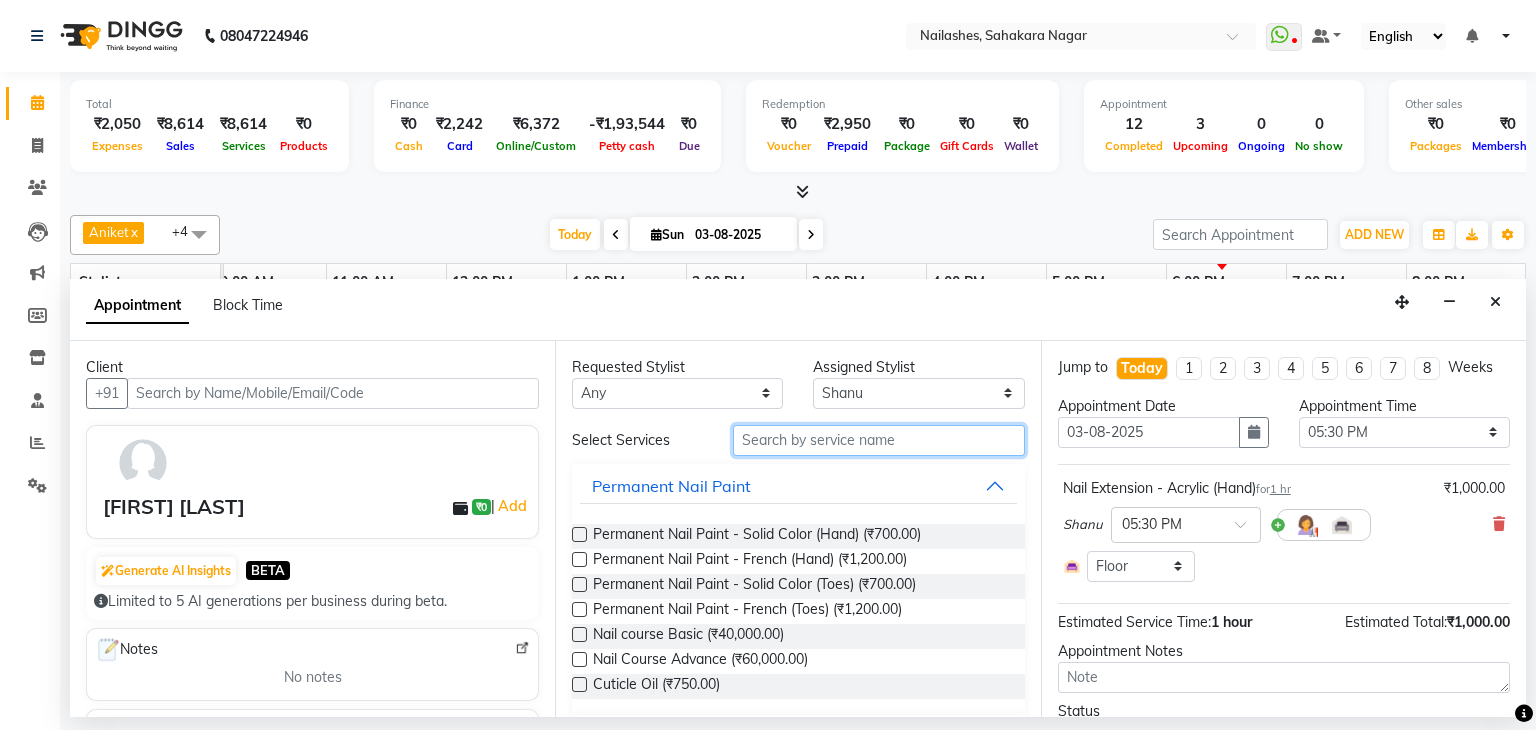 click at bounding box center [879, 440] 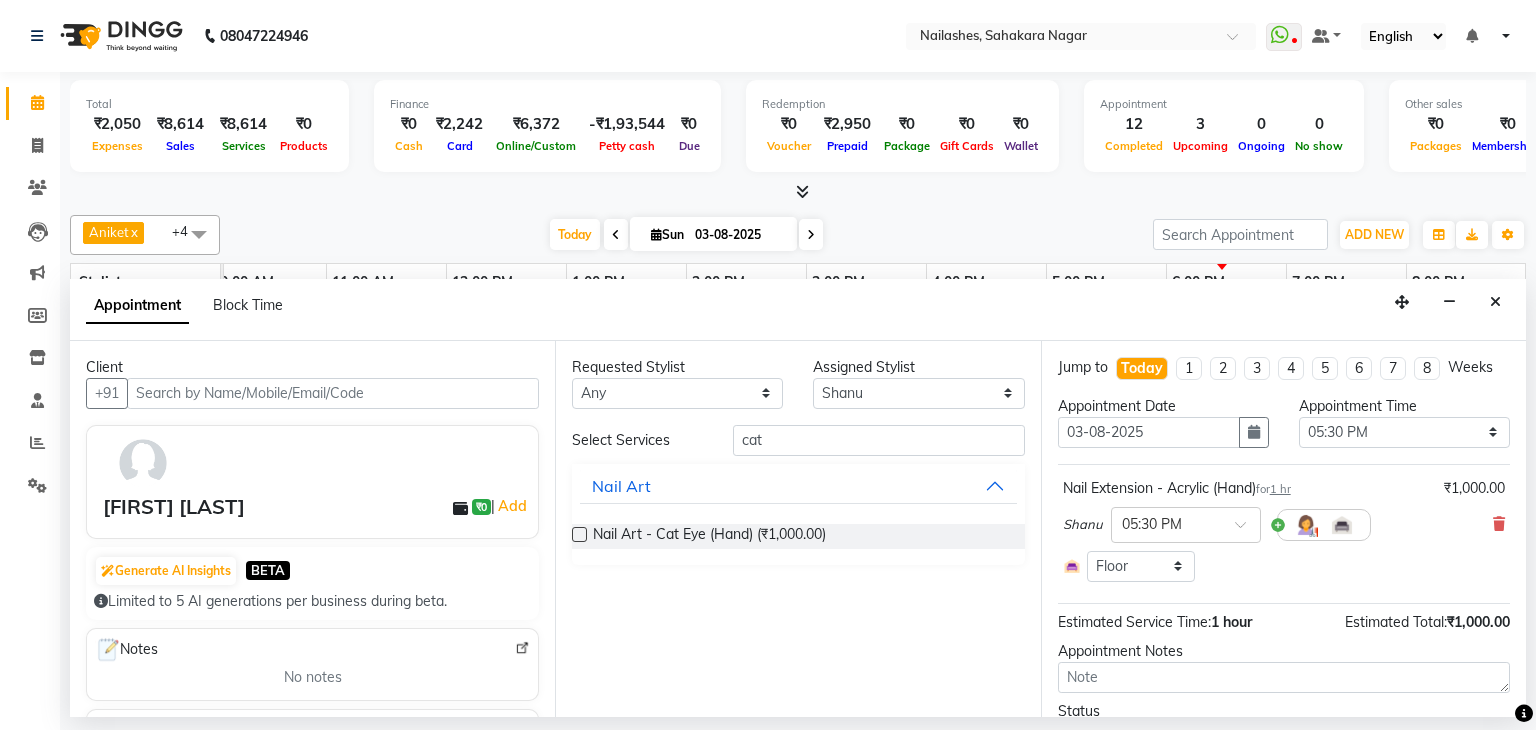click at bounding box center [579, 534] 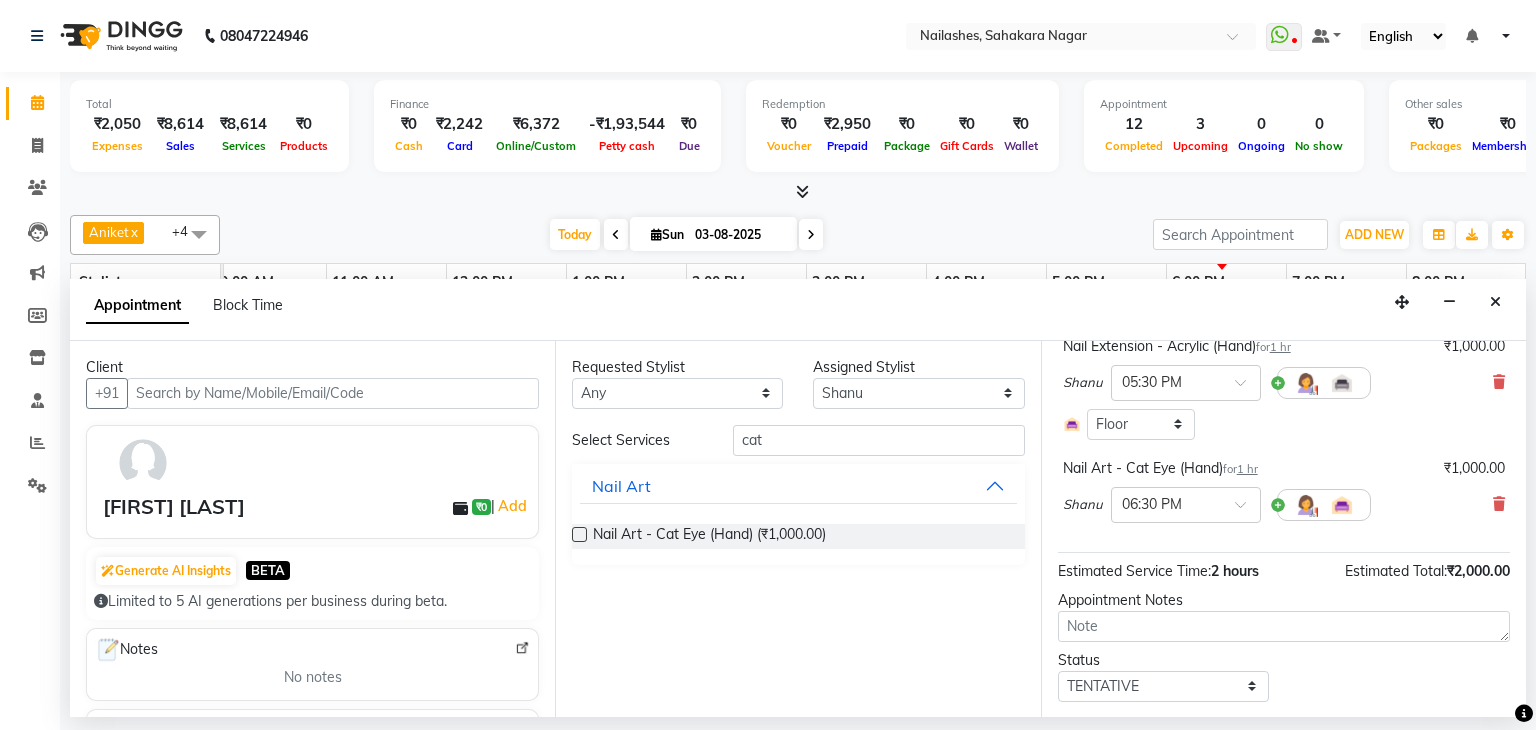 scroll, scrollTop: 194, scrollLeft: 0, axis: vertical 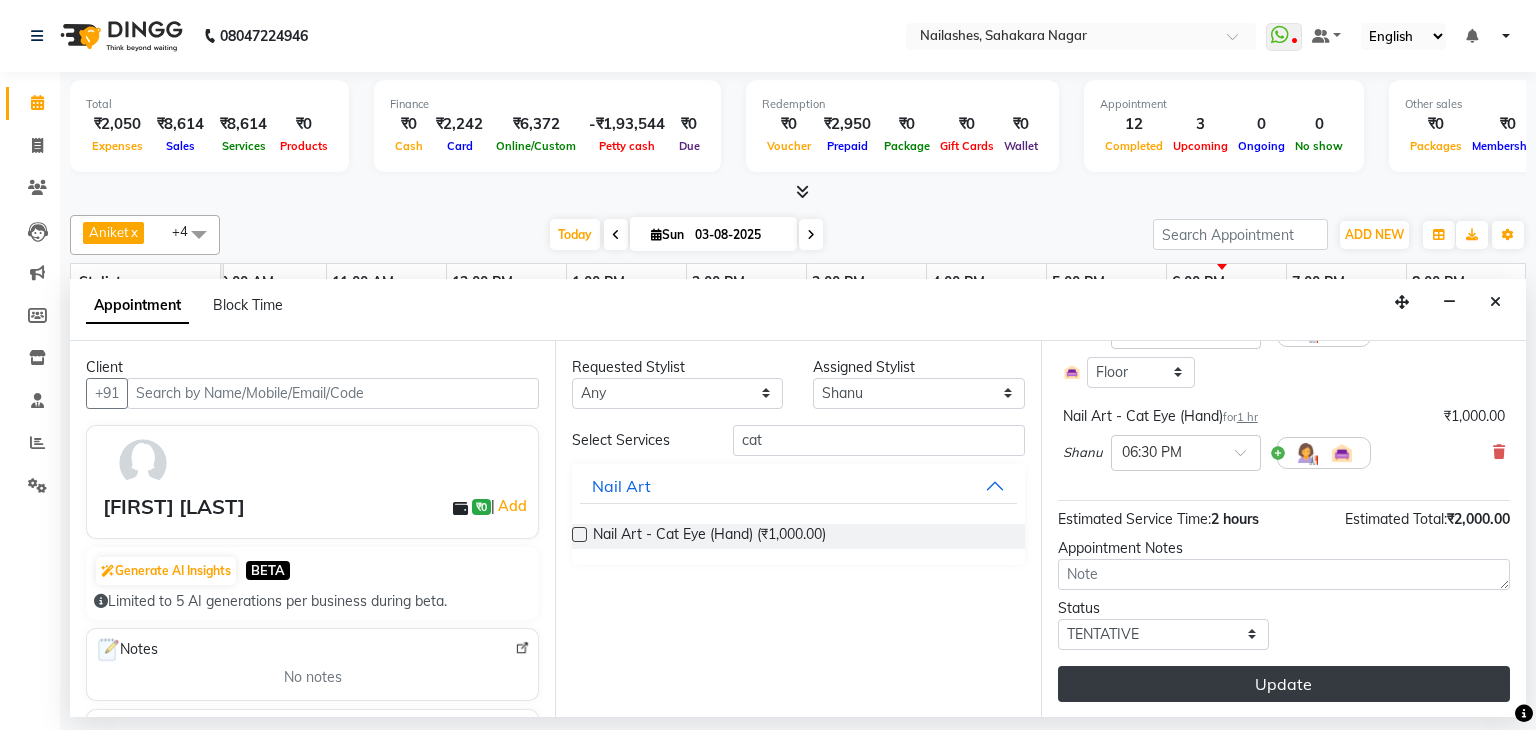 click on "Update" at bounding box center (1284, 684) 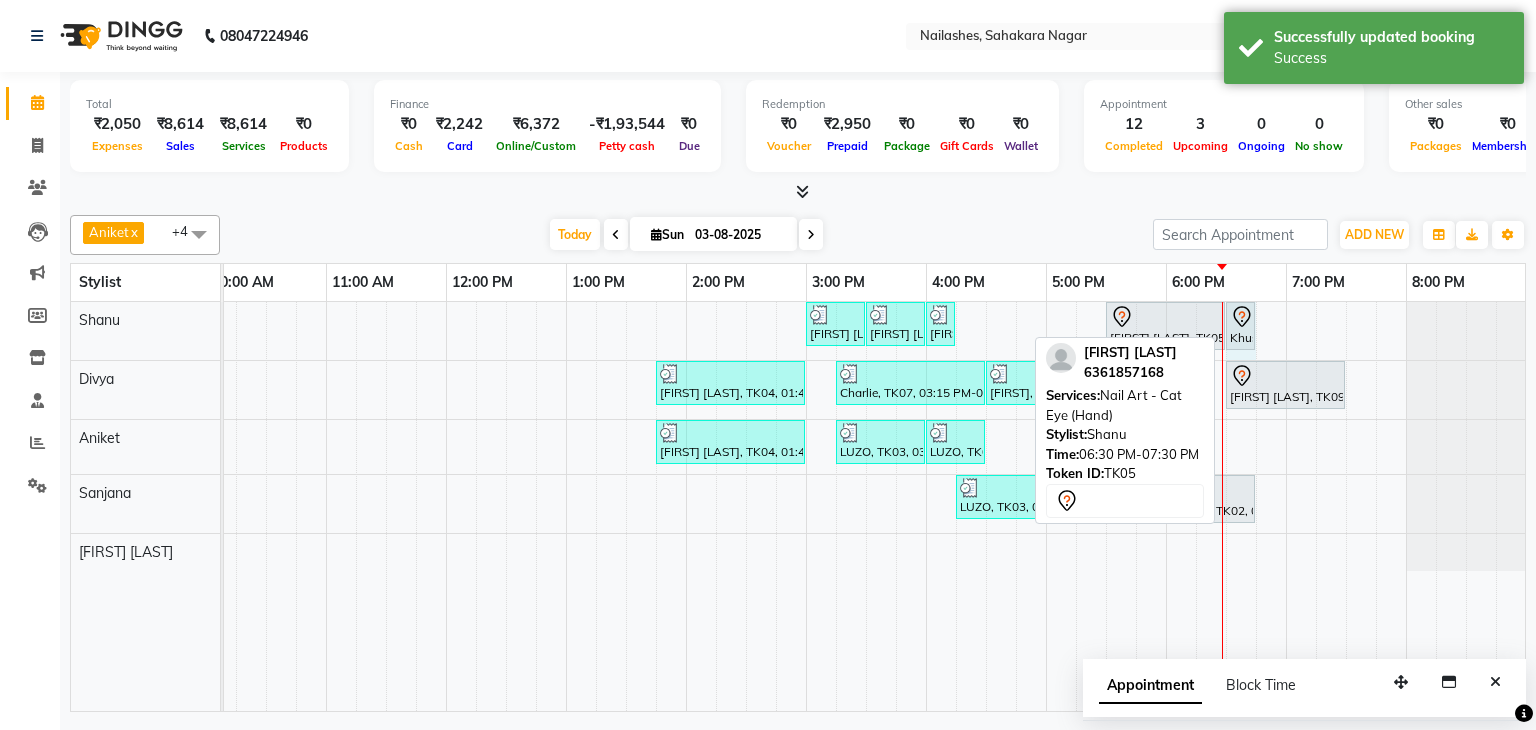 drag, startPoint x: 1340, startPoint y: 322, endPoint x: 1245, endPoint y: 329, distance: 95.257545 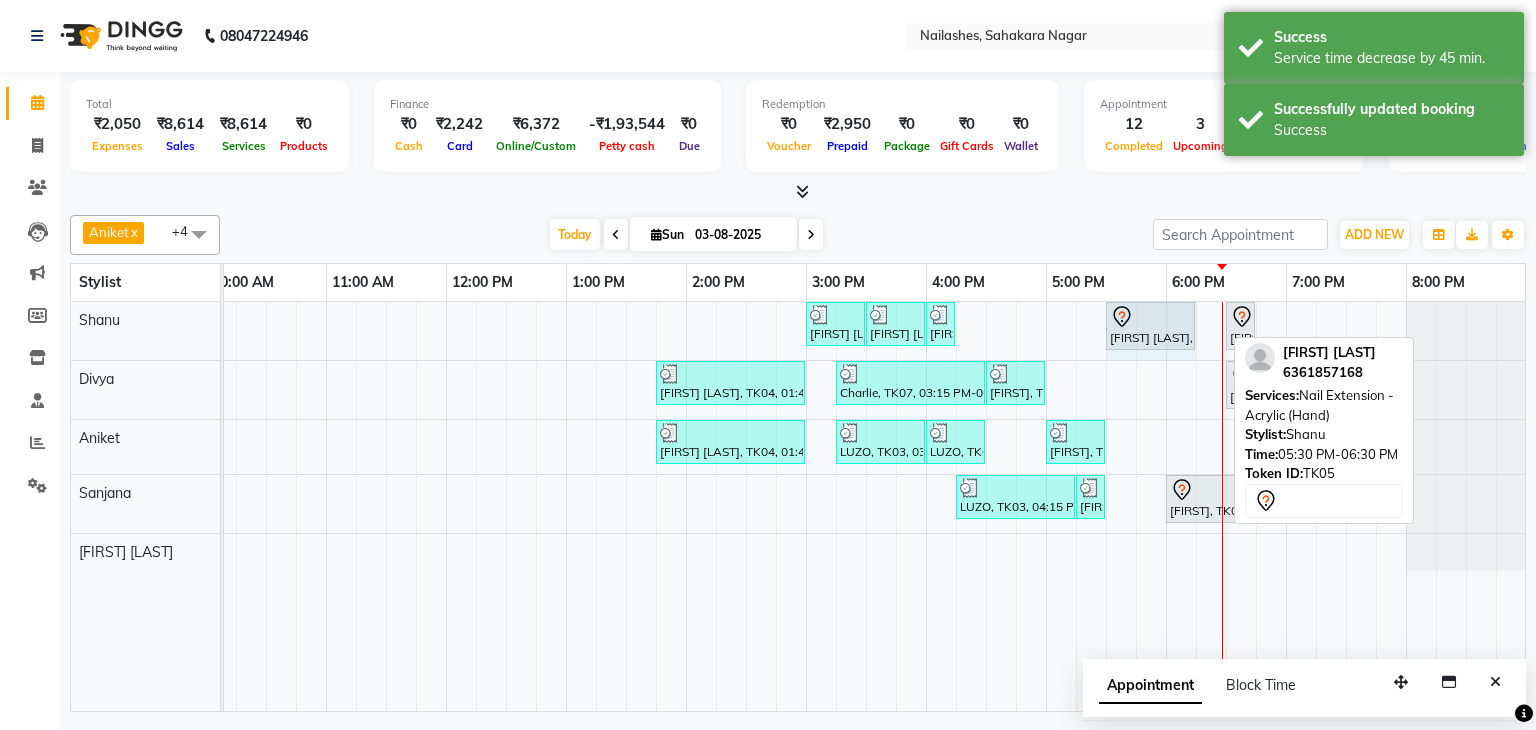 drag, startPoint x: 1219, startPoint y: 321, endPoint x: 1188, endPoint y: 331, distance: 32.572994 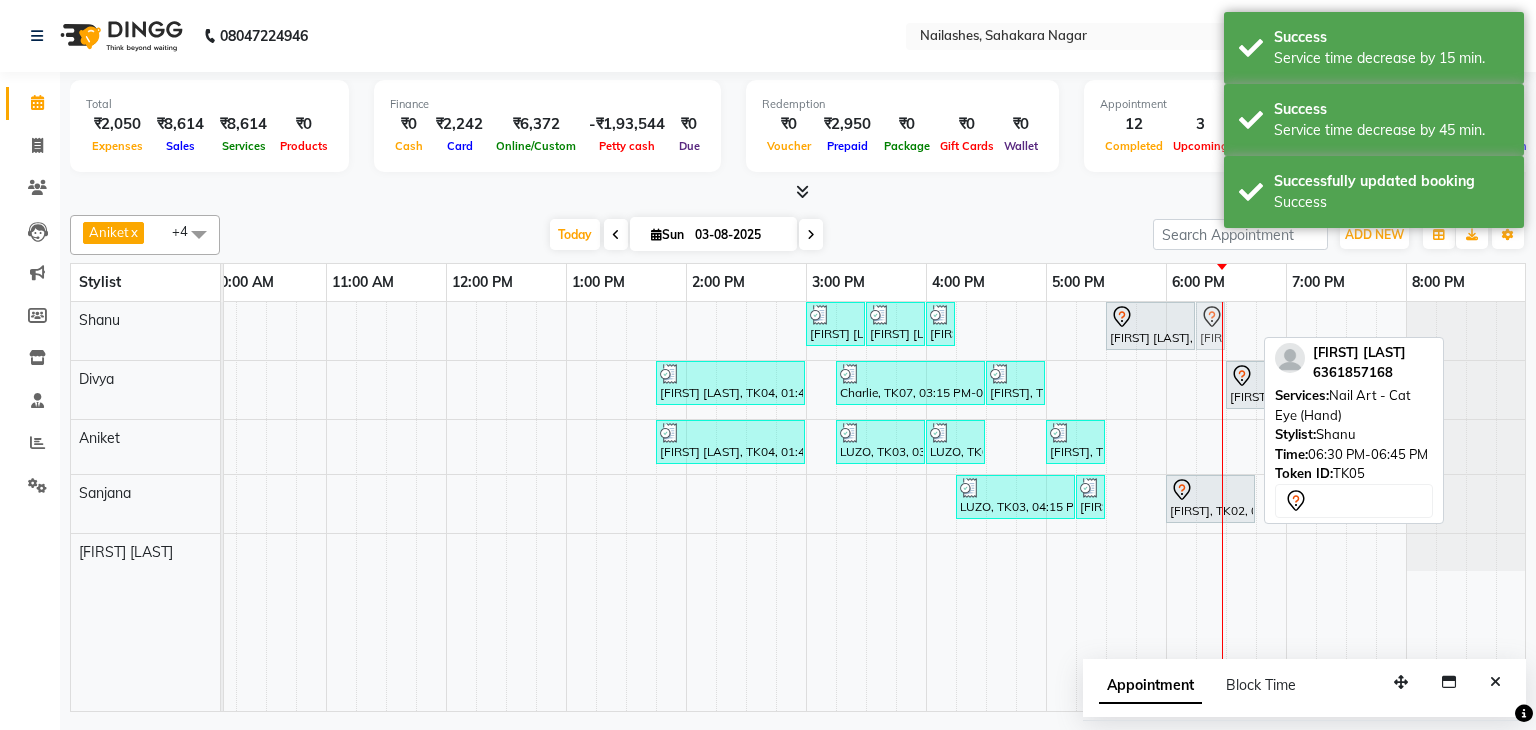 drag, startPoint x: 1242, startPoint y: 325, endPoint x: 1223, endPoint y: 333, distance: 20.615528 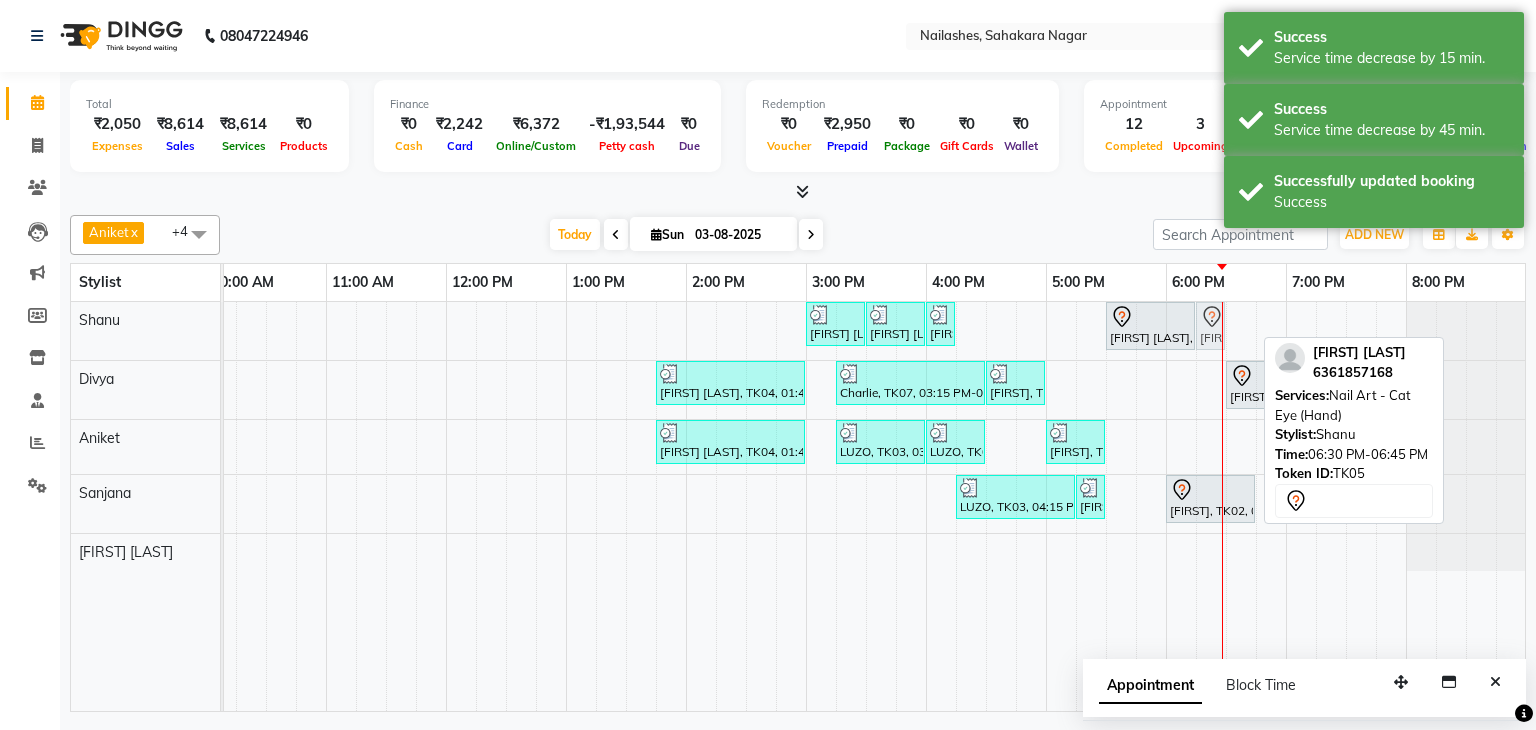 click on "[FIRST] [LAST], TK06, 03:00 PM-03:30 PM, Nail Art - Glitter Per Finger (Hand)     [FIRST] [LAST], TK06, 03:30 PM-04:00 PM, Permanent Nail Paint - Solid Color (Toes)     [FIRST] [LAST], TK06, 04:00 PM-04:15 PM, Gel polish removal             [FIRST] [LAST], TK05, 05:30 PM-06:15 PM, Nail Extension - Acrylic (Hand)             [FIRST] [LAST], TK05, 06:30 PM-06:45 PM, Nail Art - Cat Eye (Hand)             [FIRST] [LAST], TK05, 06:30 PM-06:45 PM, Nail Art - Cat Eye (Hand)" at bounding box center (-34, 331) 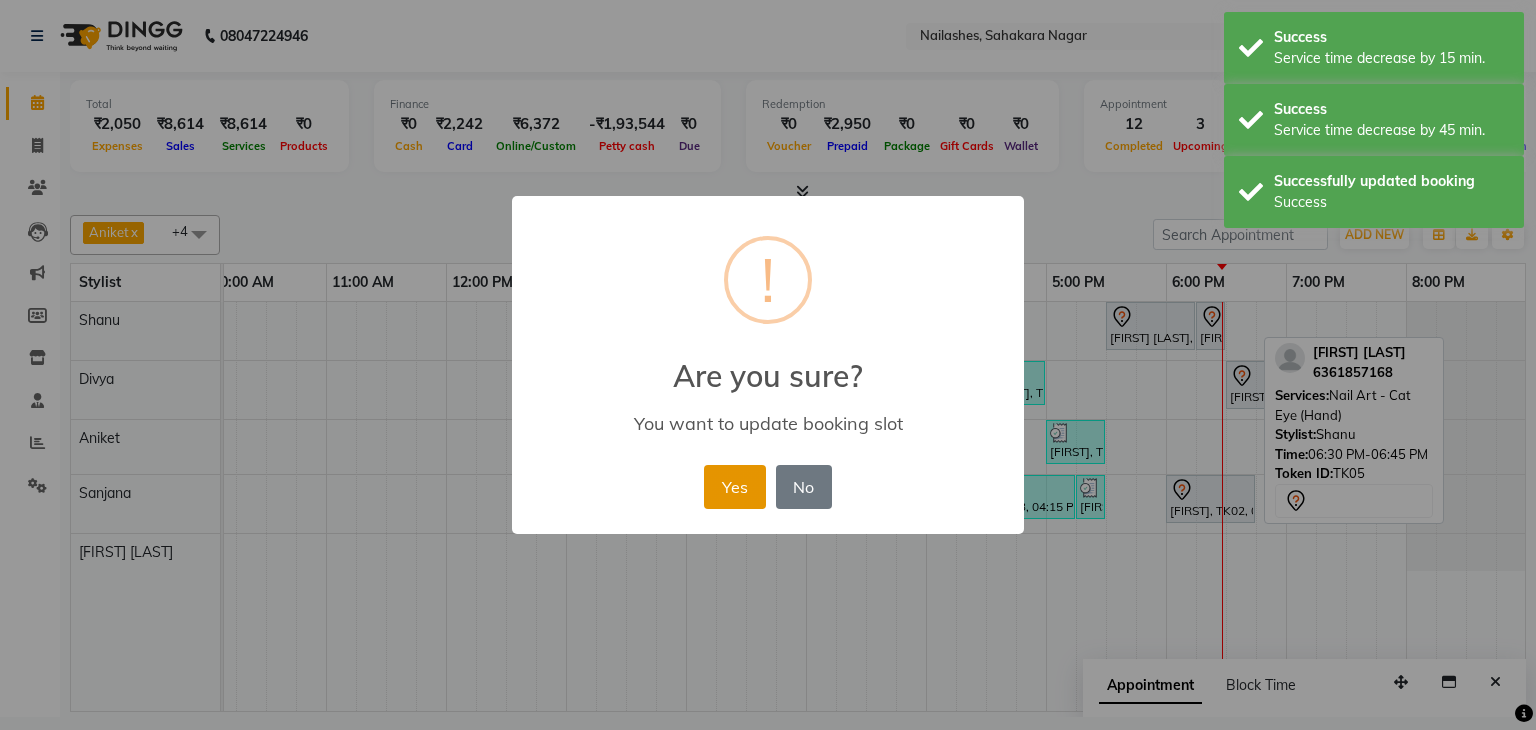 click on "Yes" at bounding box center (734, 487) 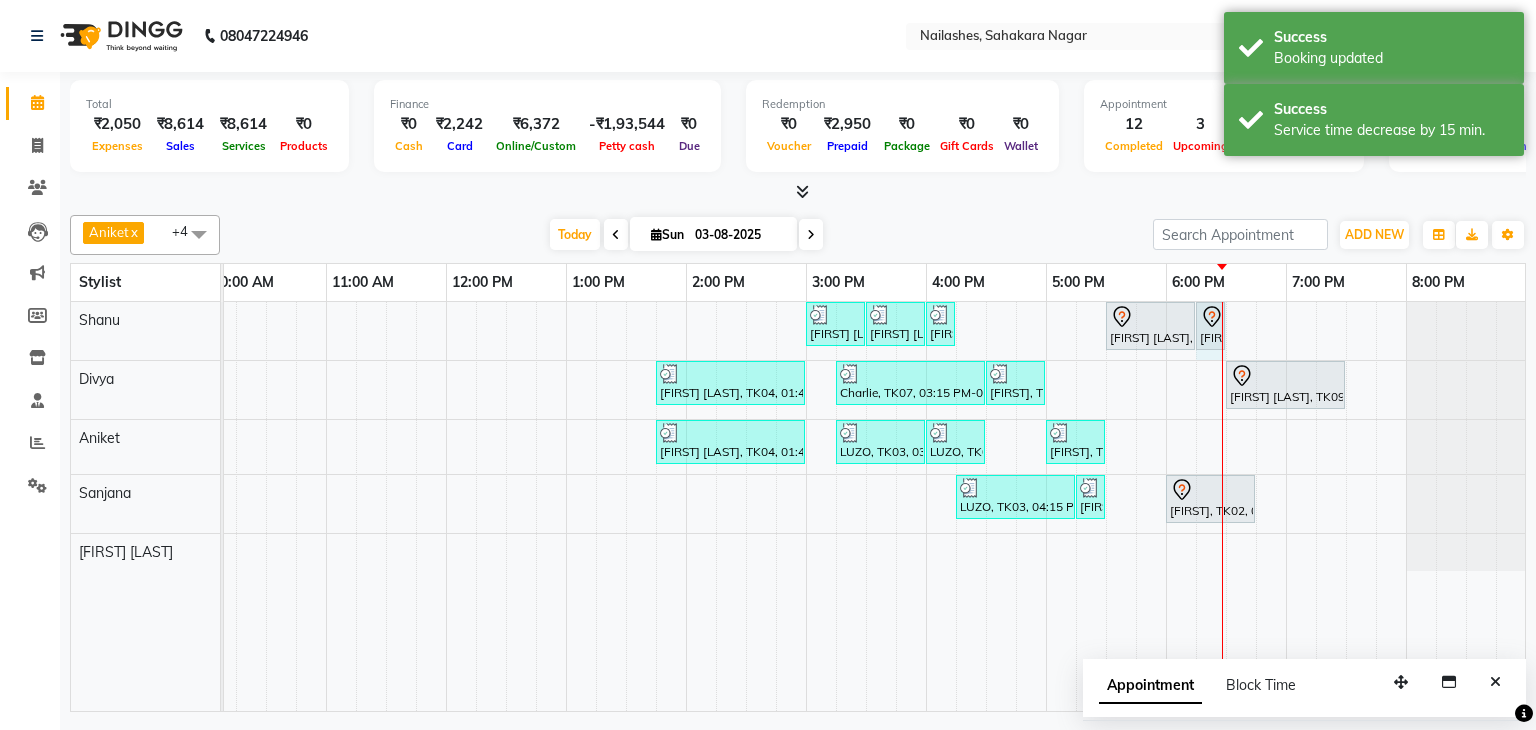click on "[FIRST] [LAST], TK06, 03:00 PM-03:30 PM, Nail Art - Glitter Per Finger (Hand)     [FIRST] [LAST], TK06, 03:30 PM-04:00 PM, Permanent Nail Paint - Solid Color (Toes)     [FIRST] [LAST], TK06, 04:00 PM-04:15 PM, Gel polish removal             [FIRST] [LAST], TK05, 05:30 PM-06:15 PM, Nail Extension - Acrylic (Hand)             [FIRST] [LAST], TK05, 06:15 PM-06:30 PM, Nail Art - Cat Eye (Hand)             [FIRST] [LAST], TK05, 06:15 PM-06:30 PM, Nail Art - Cat Eye (Hand)     [FIRST] [LAST], TK04, 01:45 PM-03:00 PM, Café H&F Pedicure     [FIRST], TK07, 03:15 PM-04:30 PM, Eyelash Extension - Classic     [FIRST], TK07, 04:30 PM-05:00 PM, Gel polish removal             [FIRST] [LAST], TK09, 06:30 PM-07:30 PM, Hydra Facial     [FIRST] [LAST], TK04, 01:45 PM-03:00 PM, Café H&F Pedicure     [FIRST], TK03, 03:15 PM-04:00 PM, Refills - Acylic (Hand)     [FIRST], TK03, 04:00 PM-04:30 PM, Permanent Nail Paint - Solid Color (Hand)             [FIRST], TK08, 05:00 PM-05:30 PM, Permanent Nail Paint - Solid Color (Hand)" at bounding box center (746, 506) 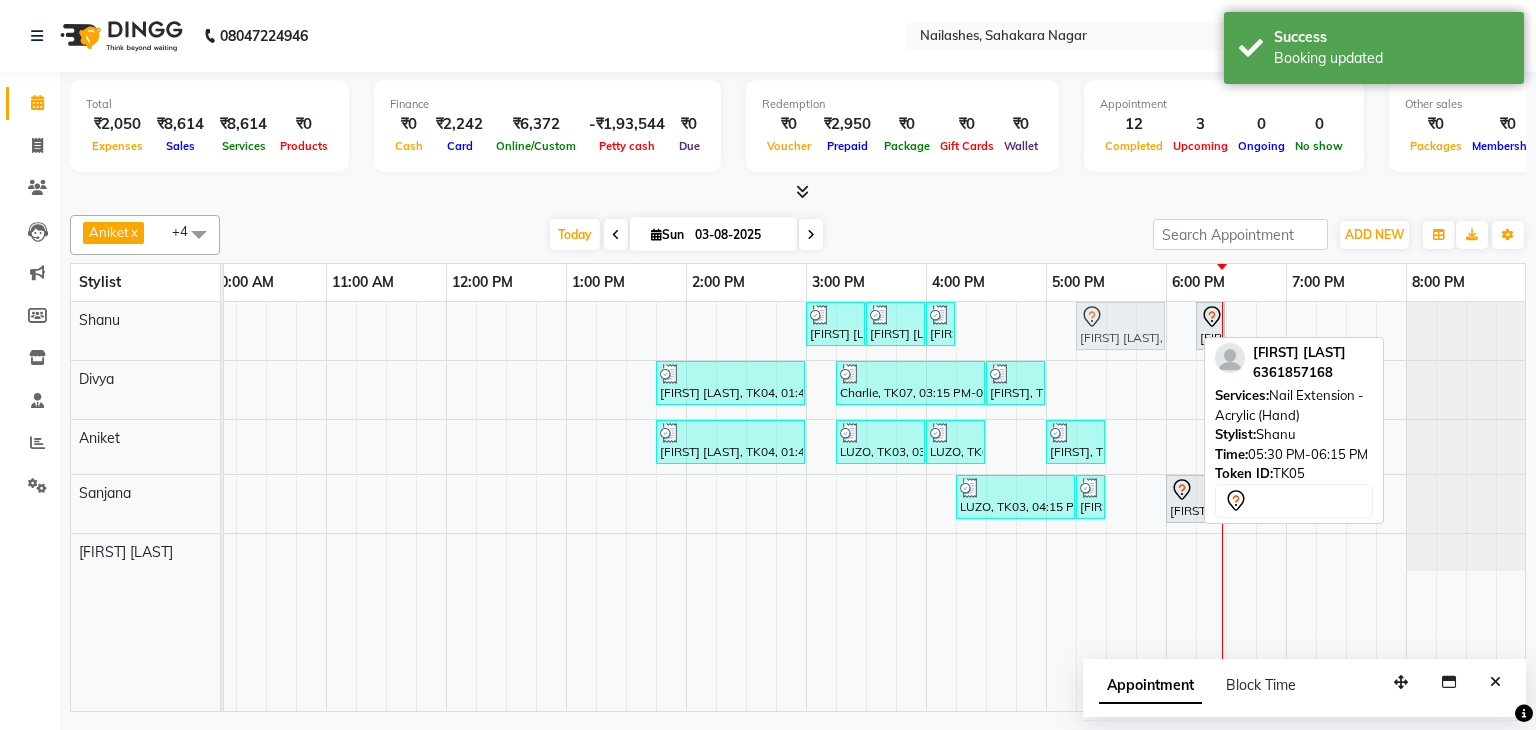 drag, startPoint x: 1149, startPoint y: 317, endPoint x: 1131, endPoint y: 323, distance: 18.973665 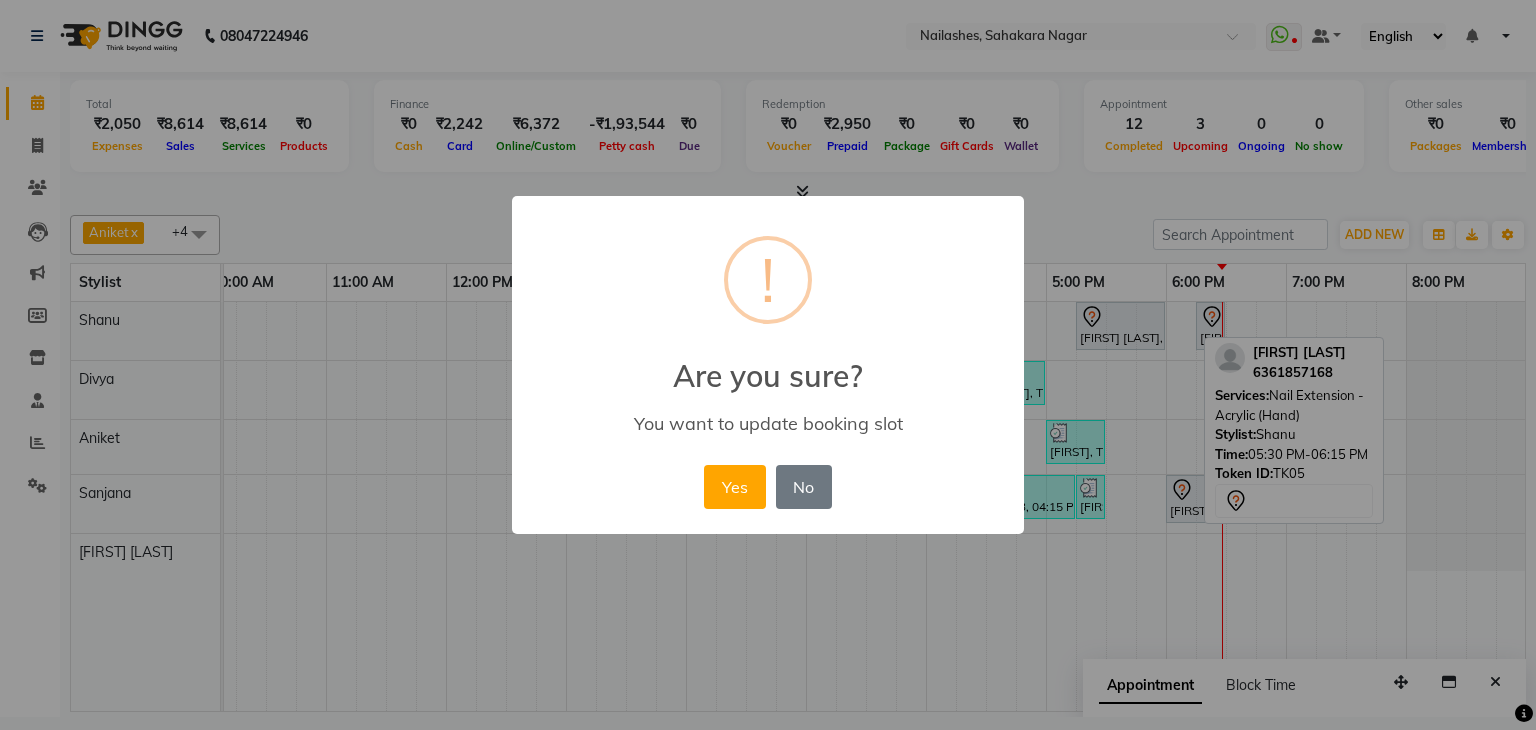 drag, startPoint x: 752, startPoint y: 493, endPoint x: 1062, endPoint y: 414, distance: 319.9078 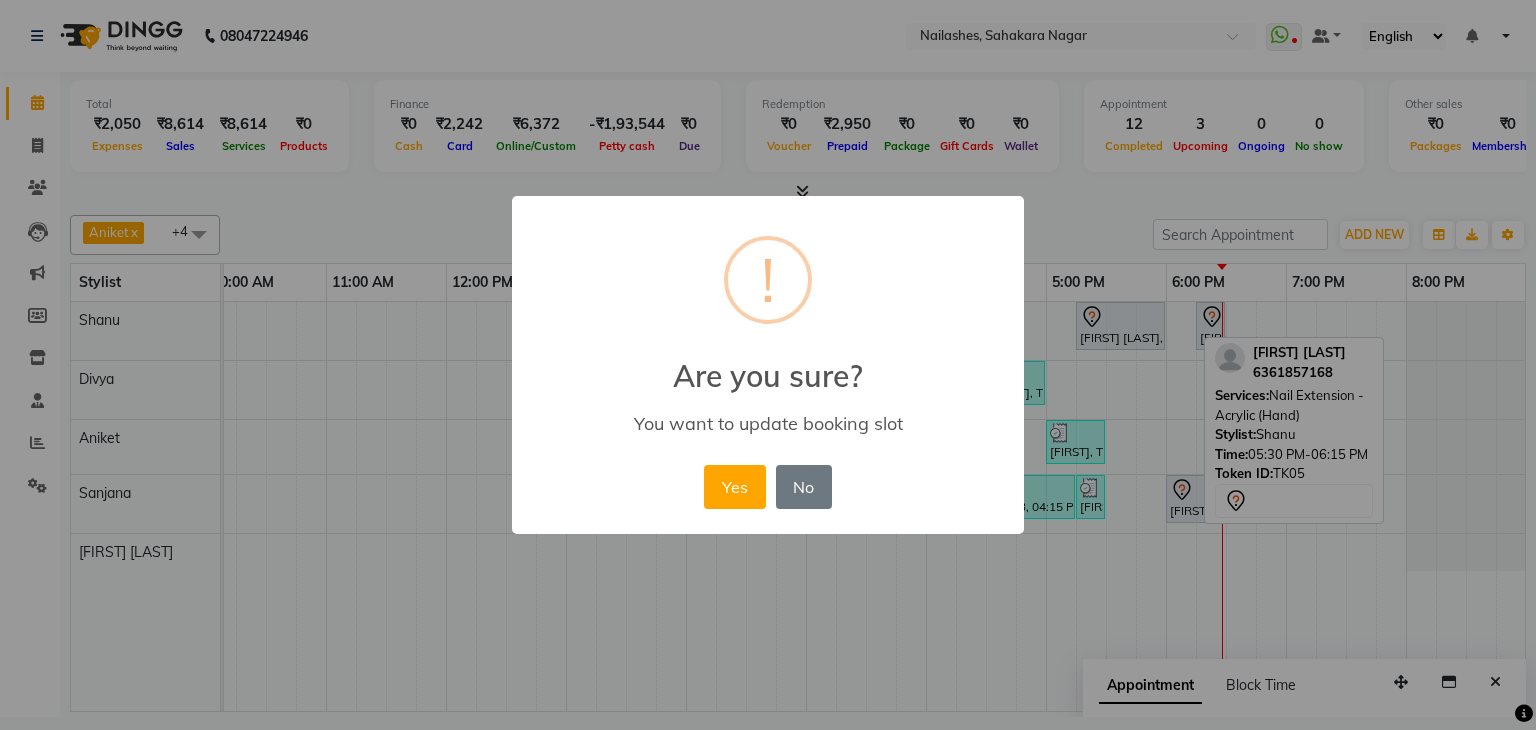 click on "Yes" at bounding box center (734, 487) 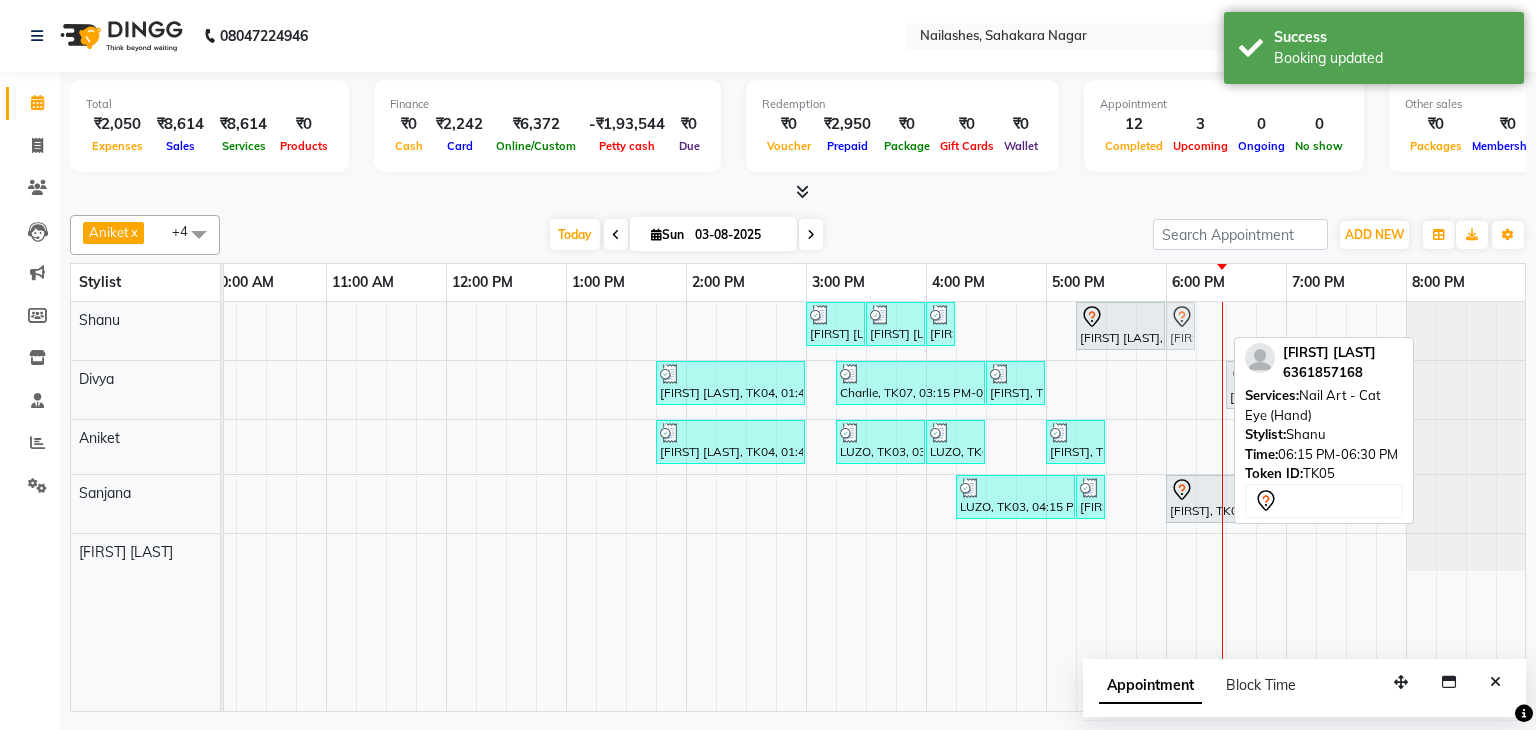 drag, startPoint x: 1213, startPoint y: 317, endPoint x: 1195, endPoint y: 326, distance: 20.12461 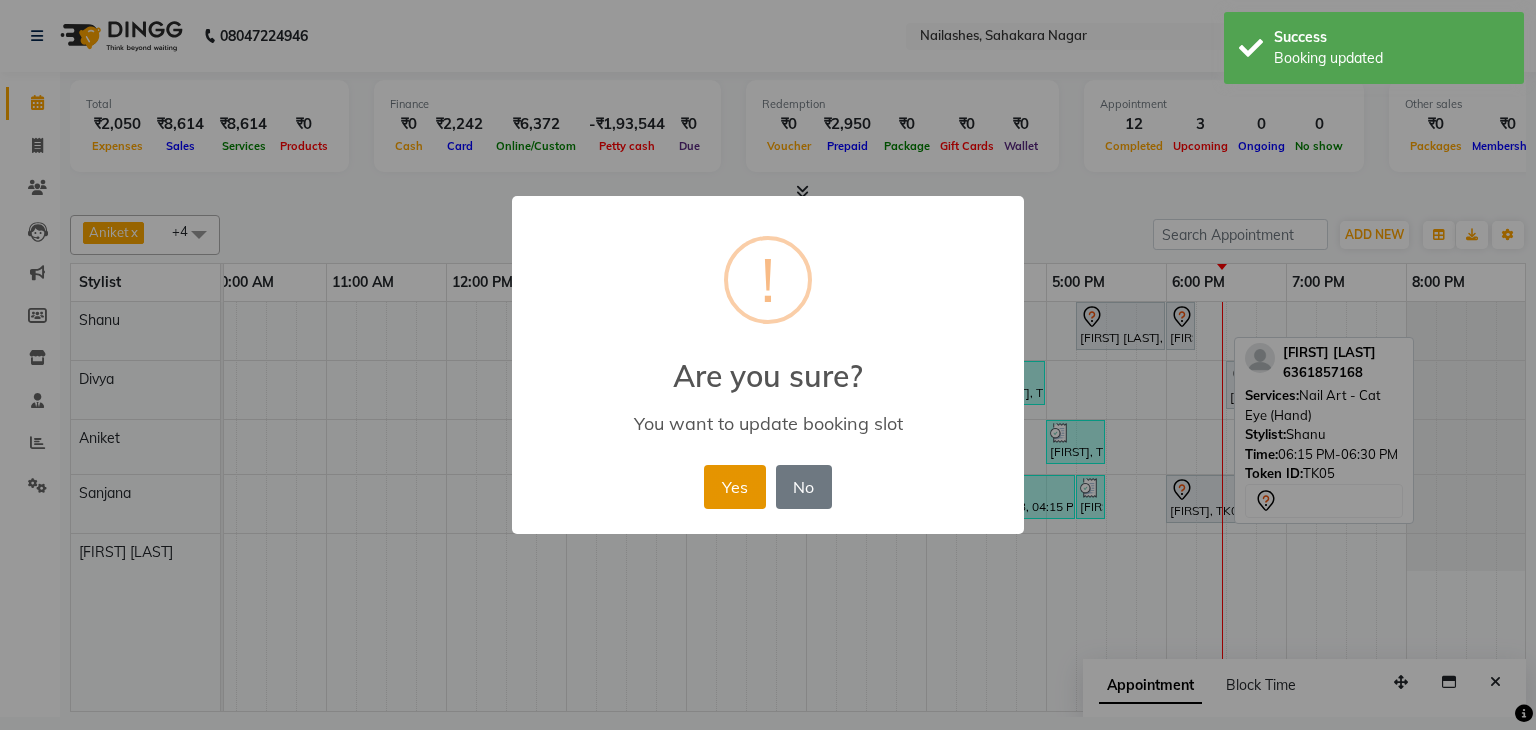 click on "Yes" at bounding box center [734, 487] 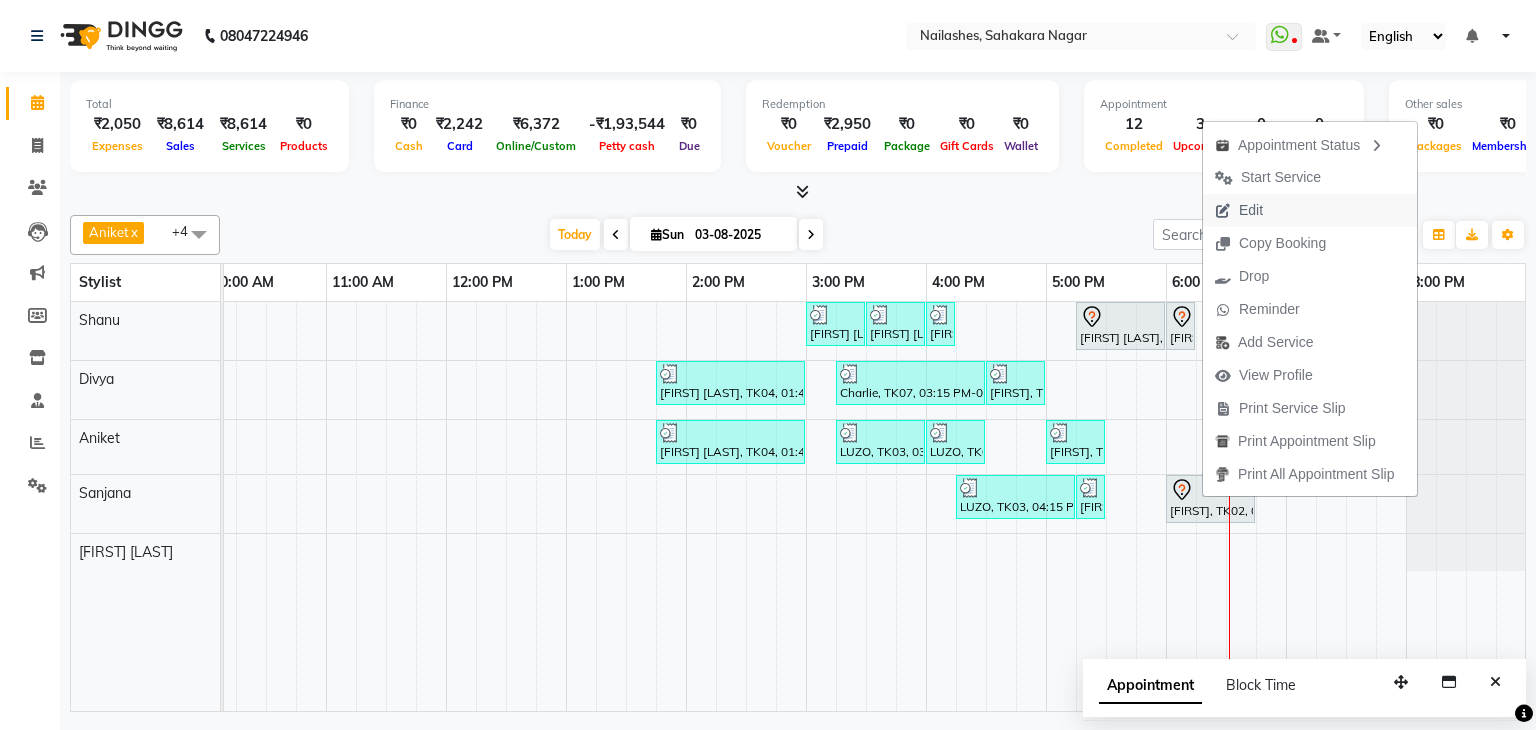 click on "Edit" at bounding box center (1239, 210) 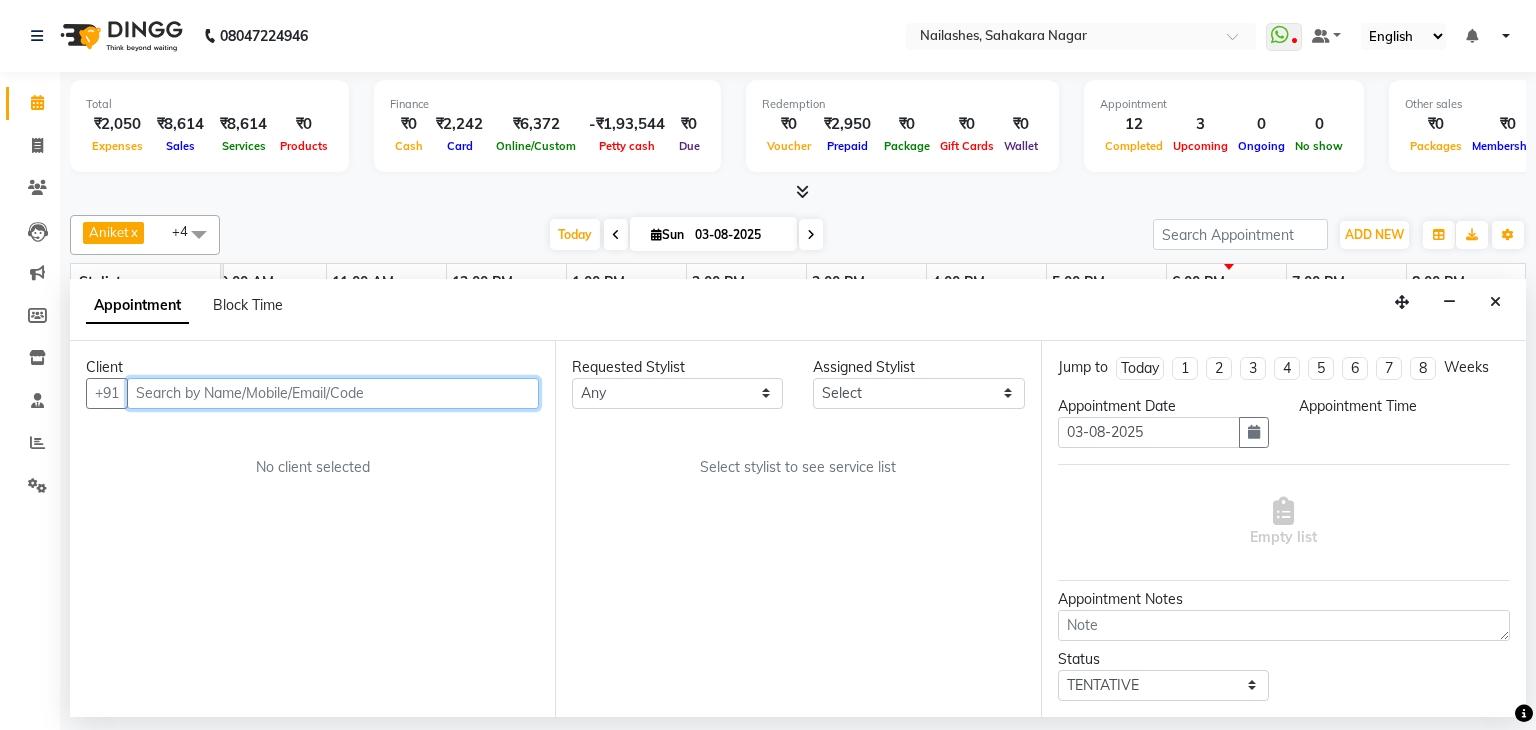 scroll, scrollTop: 0, scrollLeft: 258, axis: horizontal 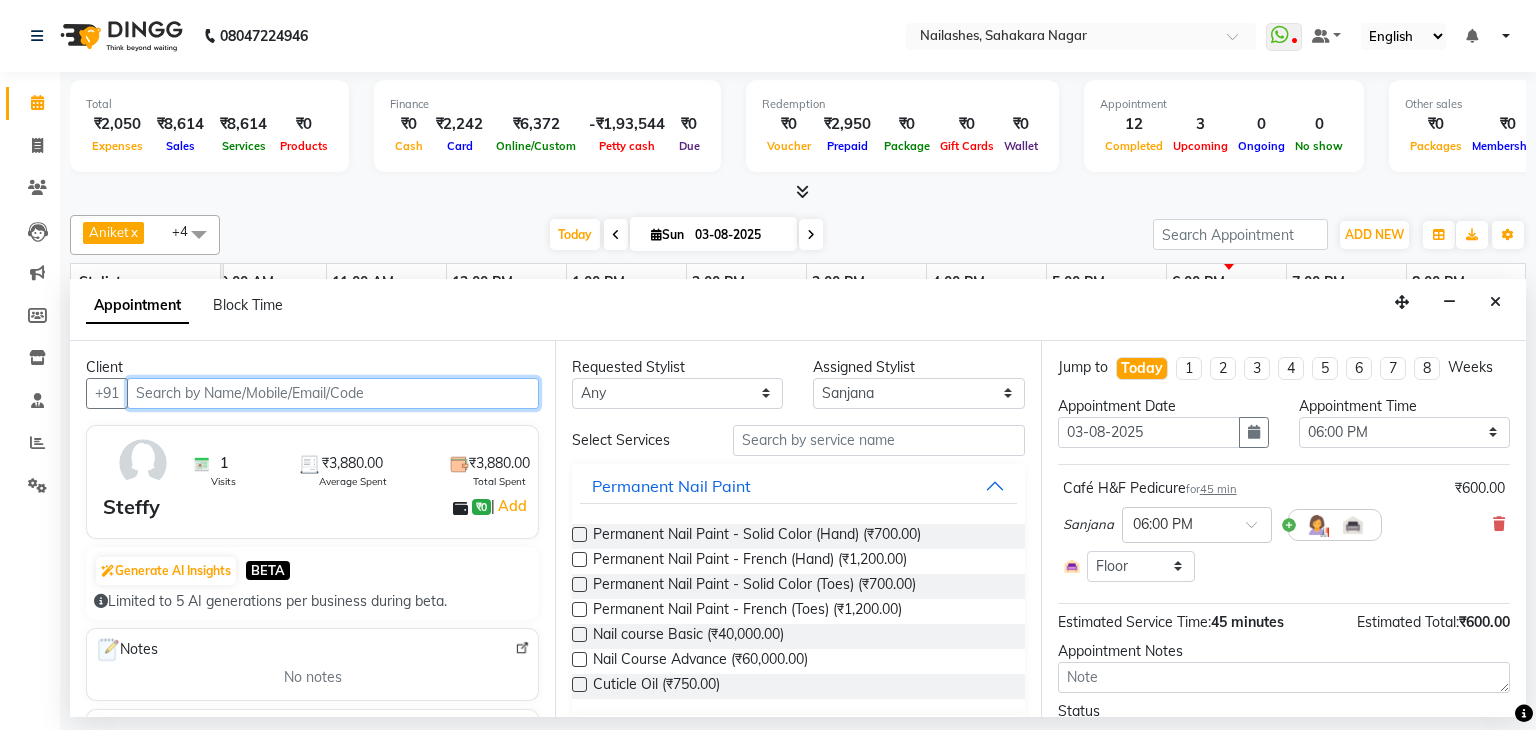 click at bounding box center (333, 393) 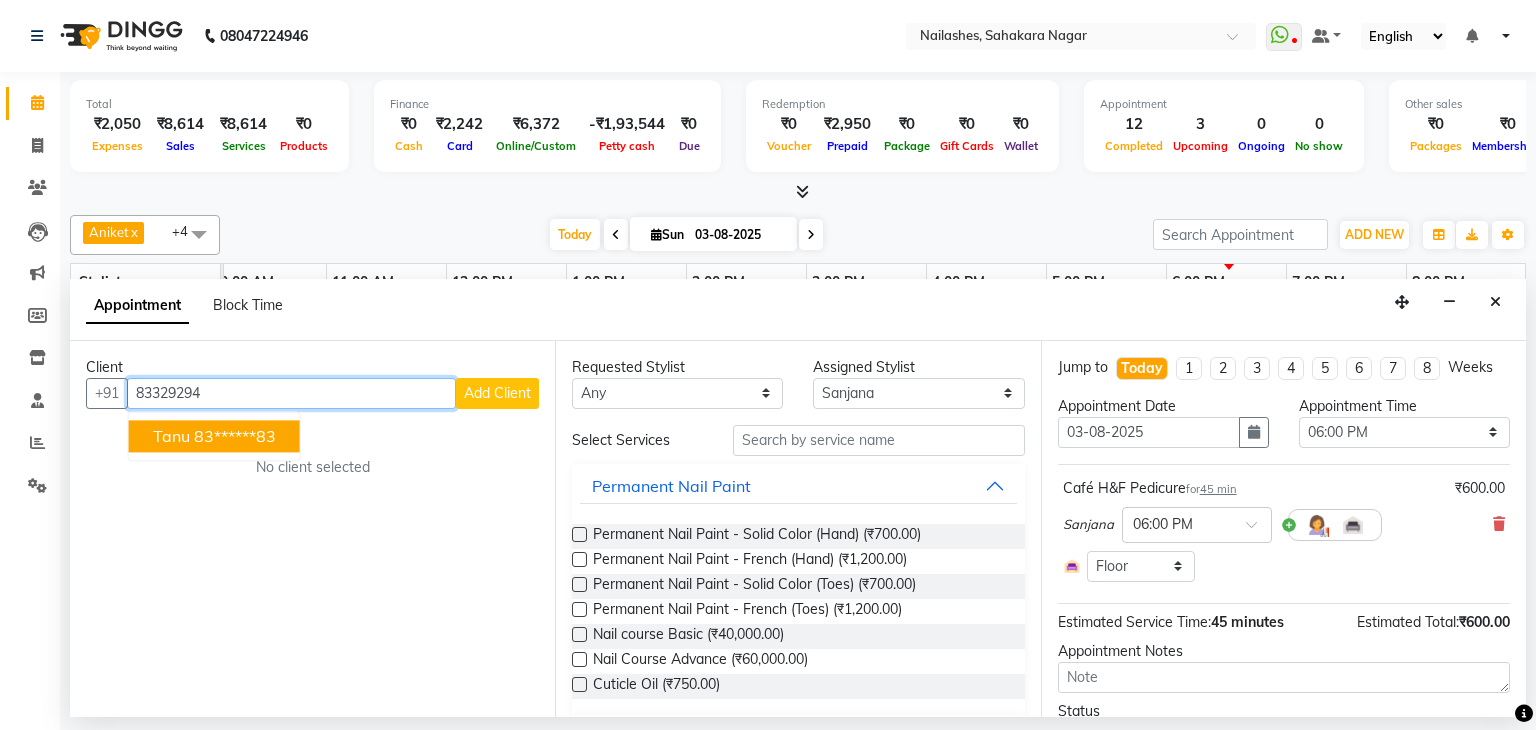 click on "83******83" at bounding box center [235, 436] 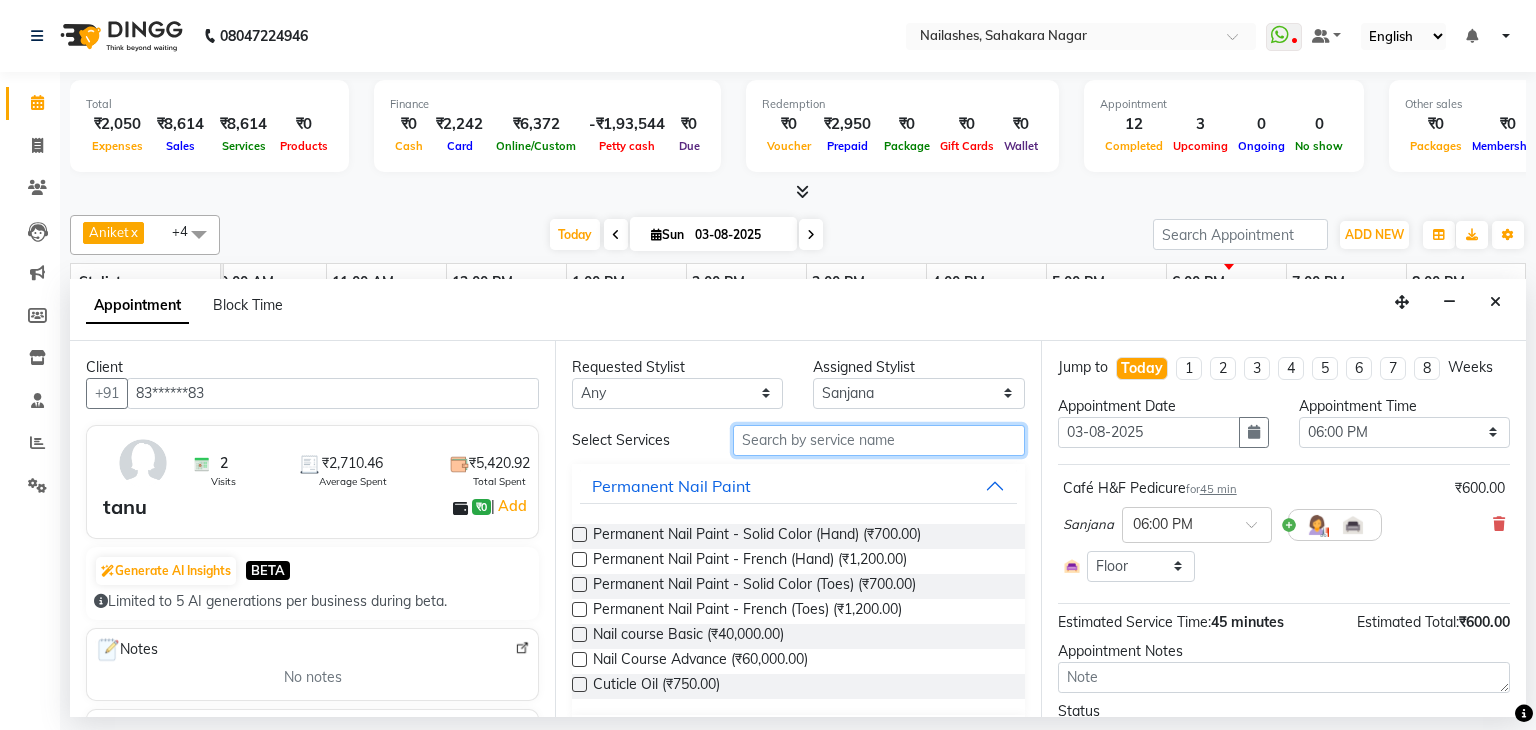 click at bounding box center (879, 440) 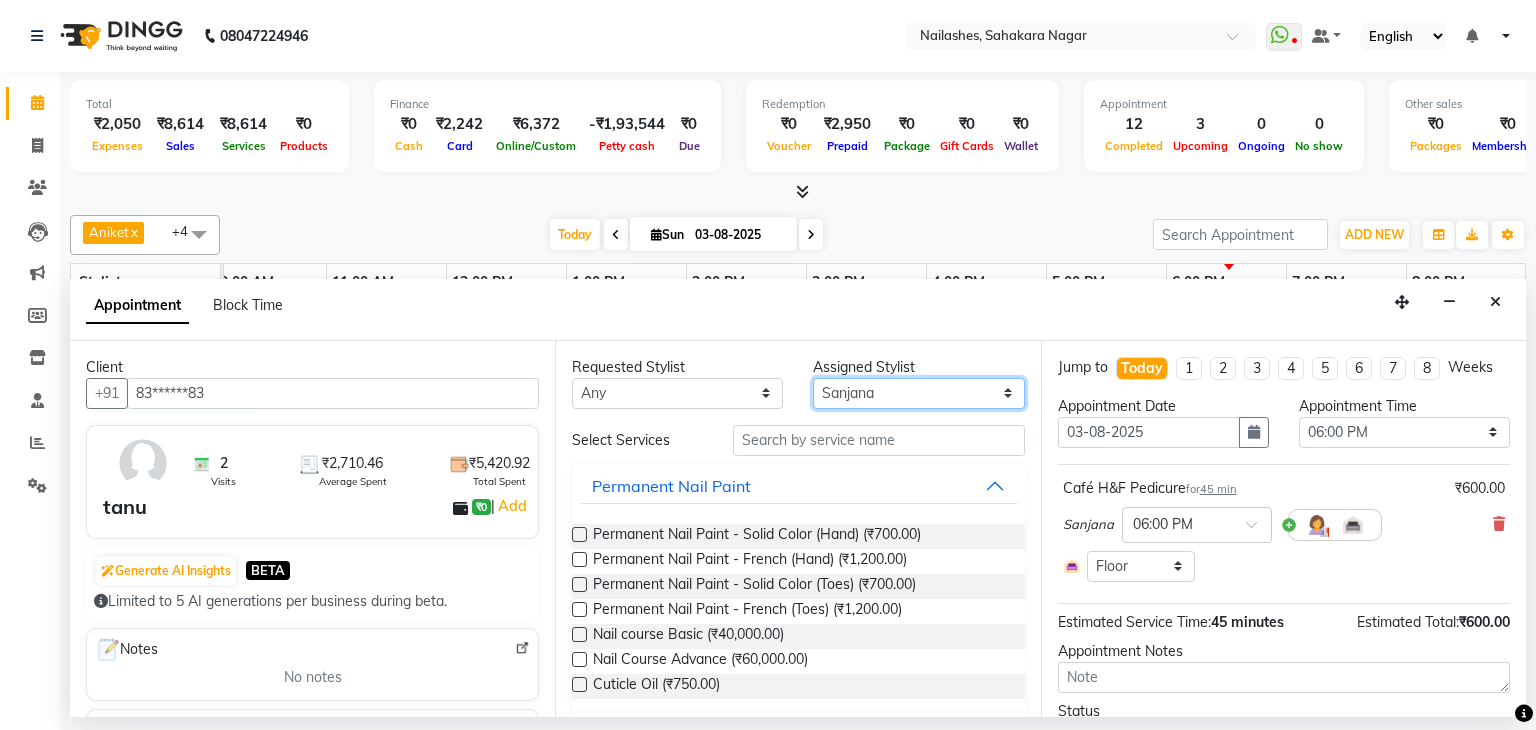 click on "Select [FIRST] [FIRST] [FIRST] [FIRST] [FIRST] [FIRST] [FIRST] [FIRST] [FIRST] [FIRST] [FIRST] [FIRST] [FIRST] [FIRST] [FIRST]" at bounding box center [918, 393] 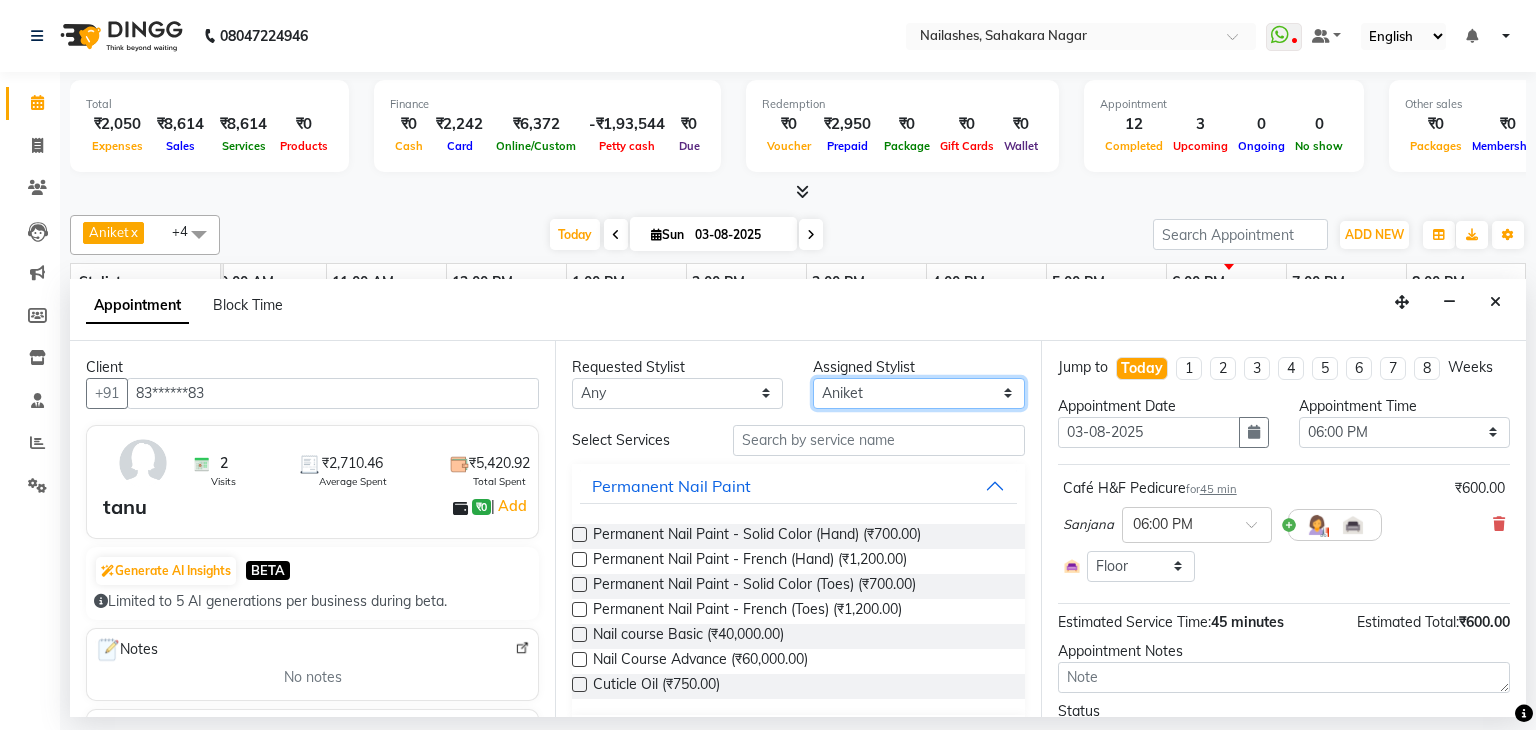 click on "Select [FIRST] [FIRST] [FIRST] [FIRST] [FIRST] [FIRST] [FIRST] [FIRST] [FIRST] [FIRST] [FIRST] [FIRST] [FIRST] [FIRST] [FIRST]" at bounding box center (918, 393) 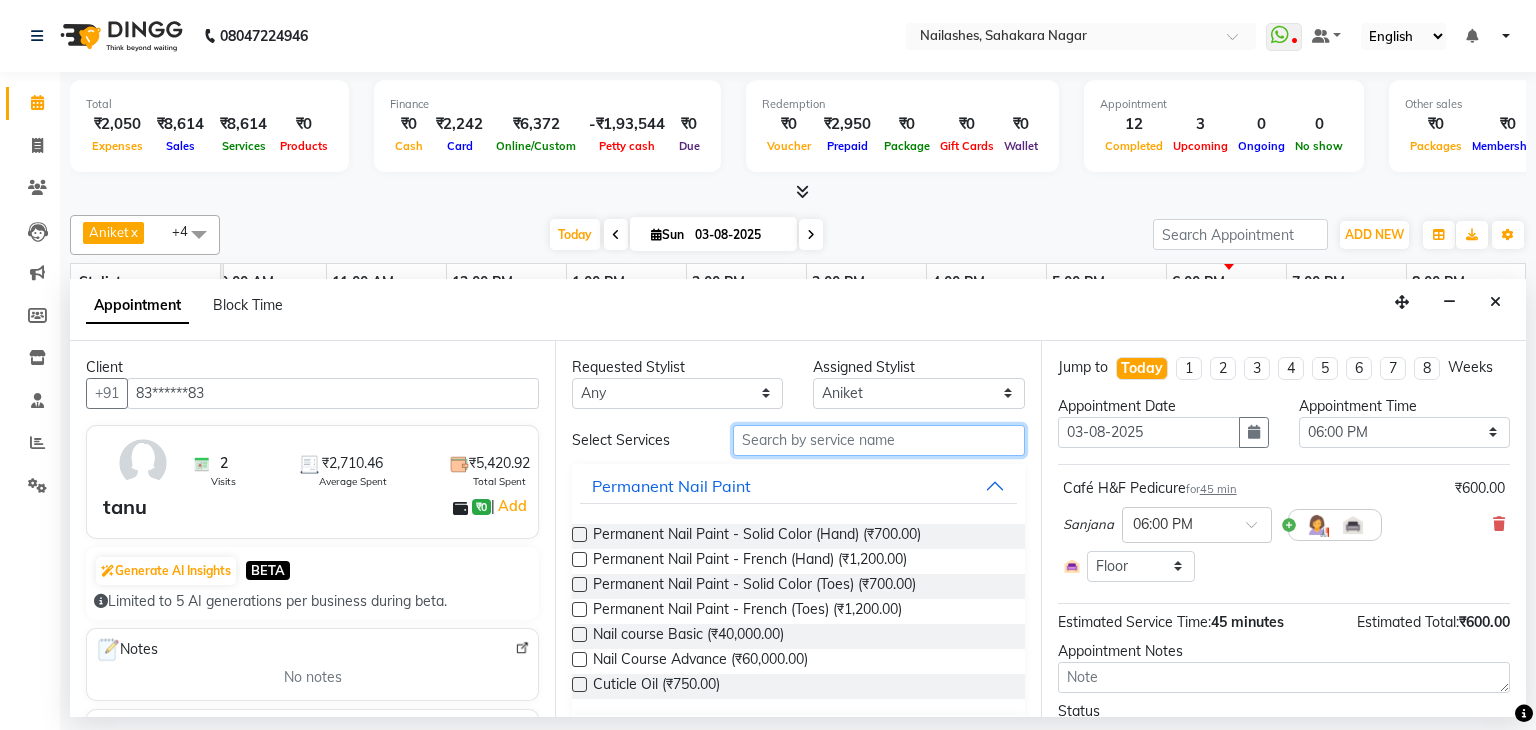 click at bounding box center [879, 440] 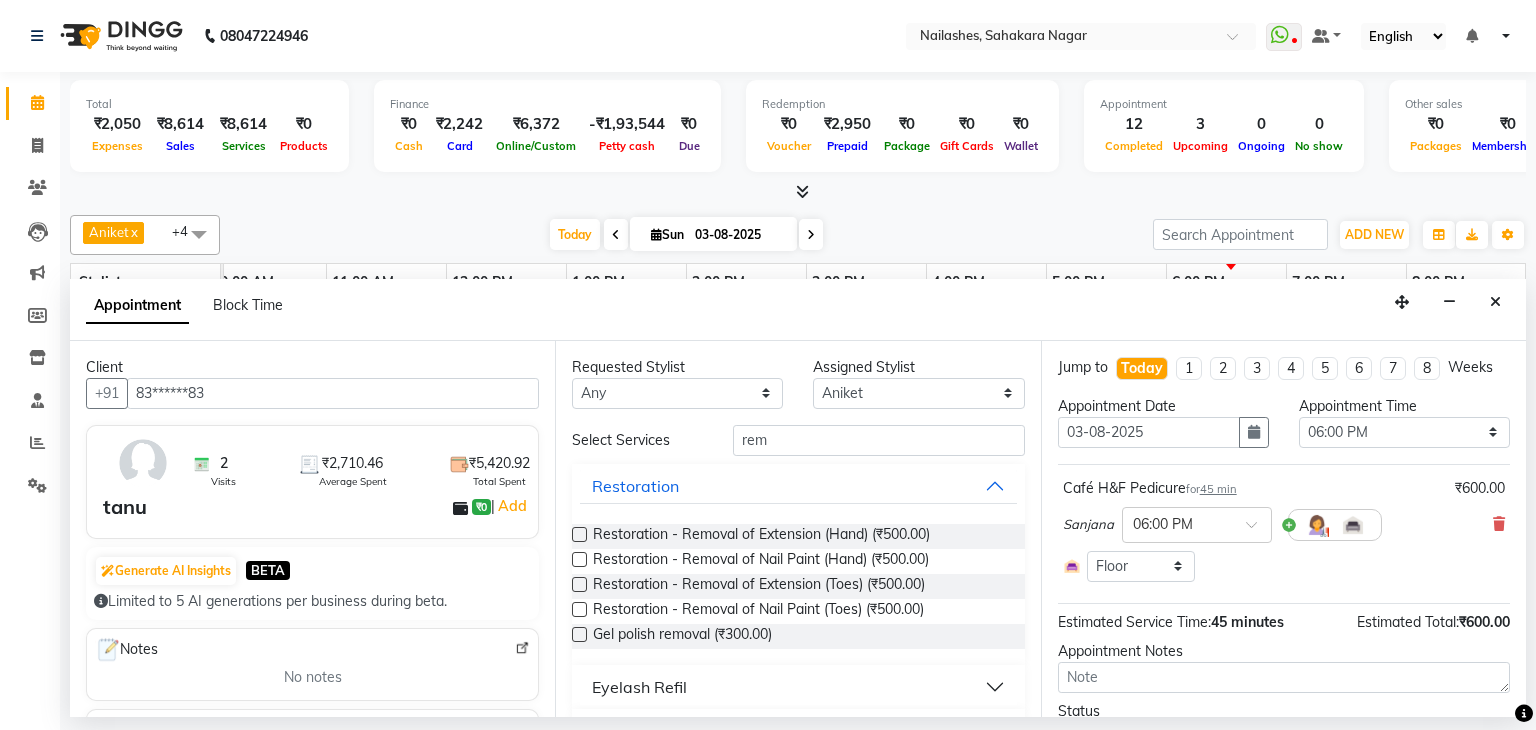 click at bounding box center [579, 634] 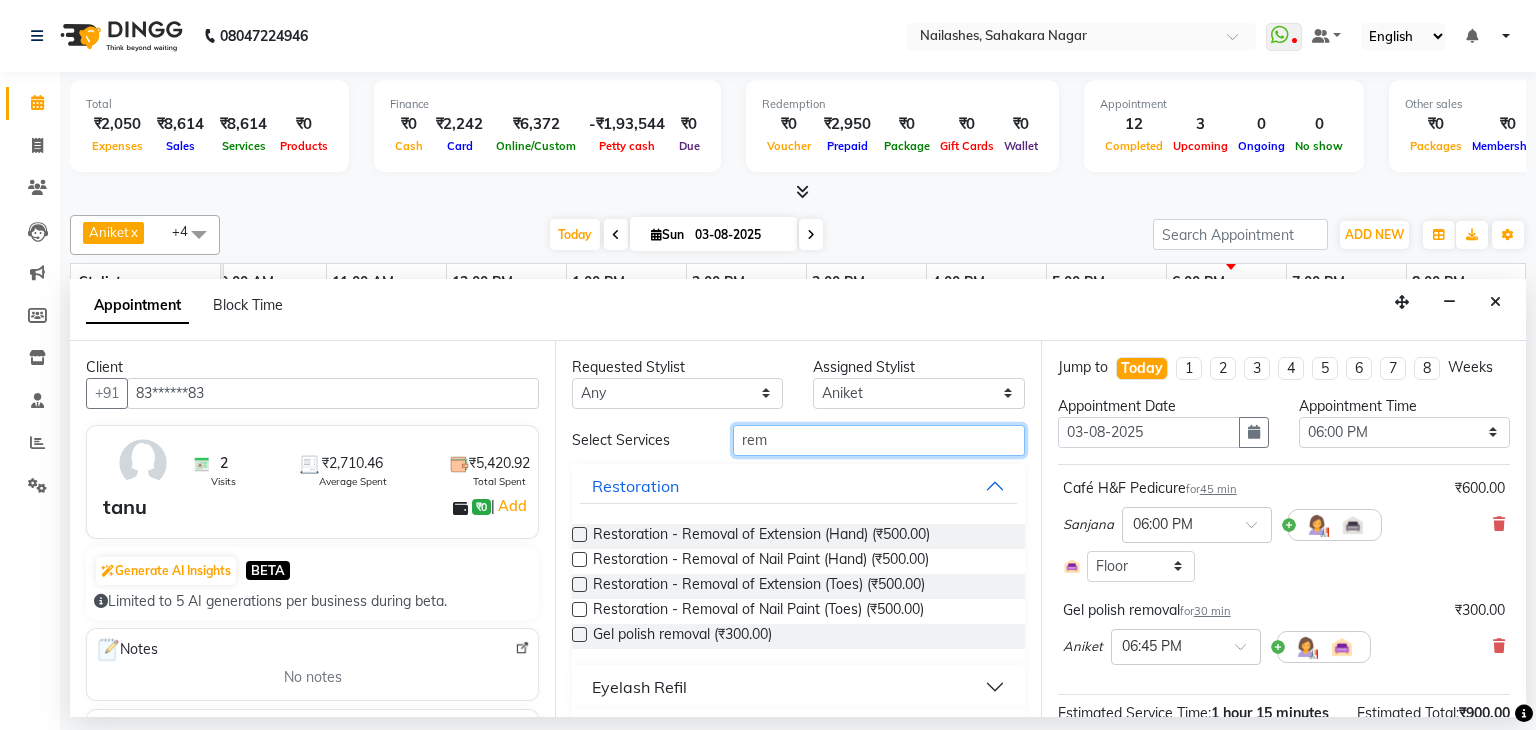 click on "rem" at bounding box center [879, 440] 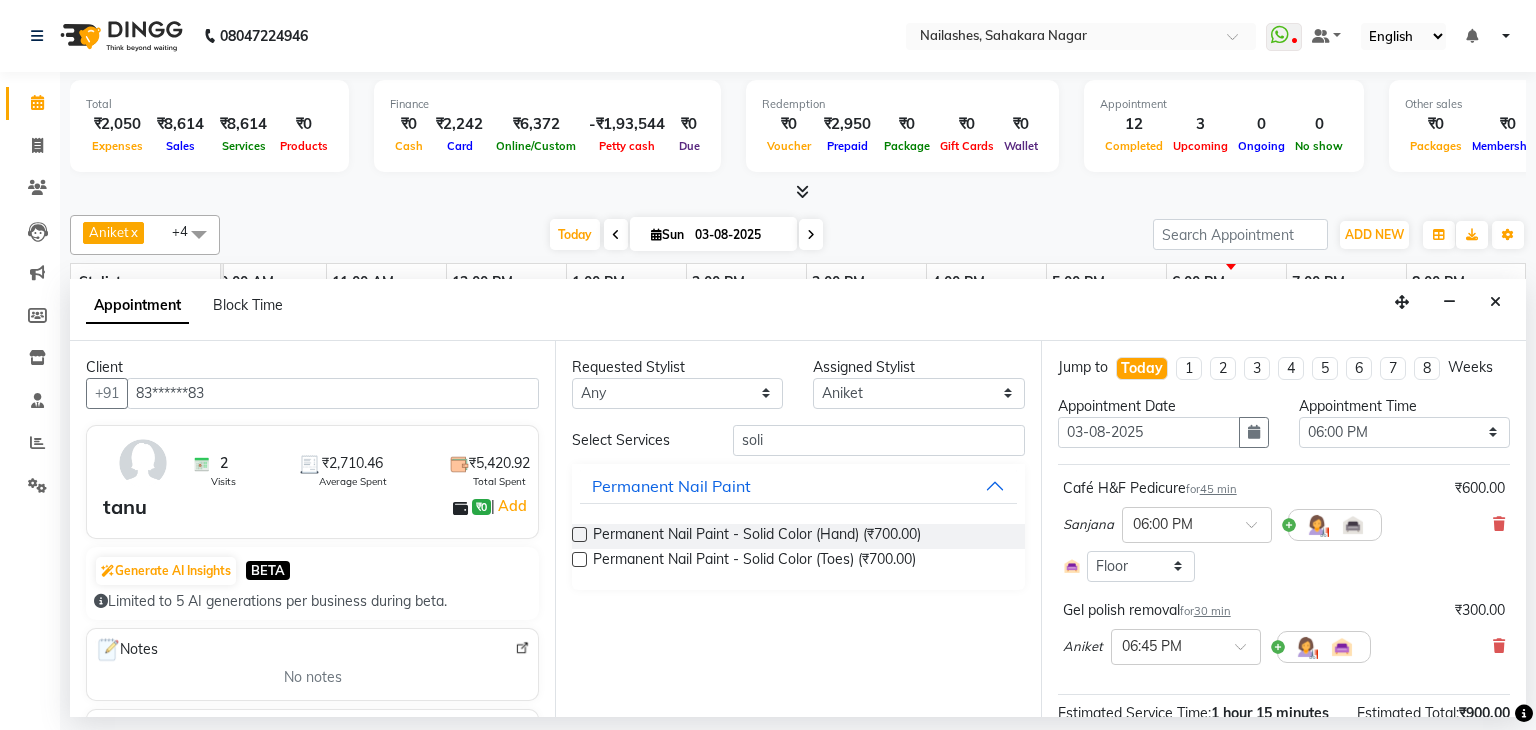 click at bounding box center (579, 559) 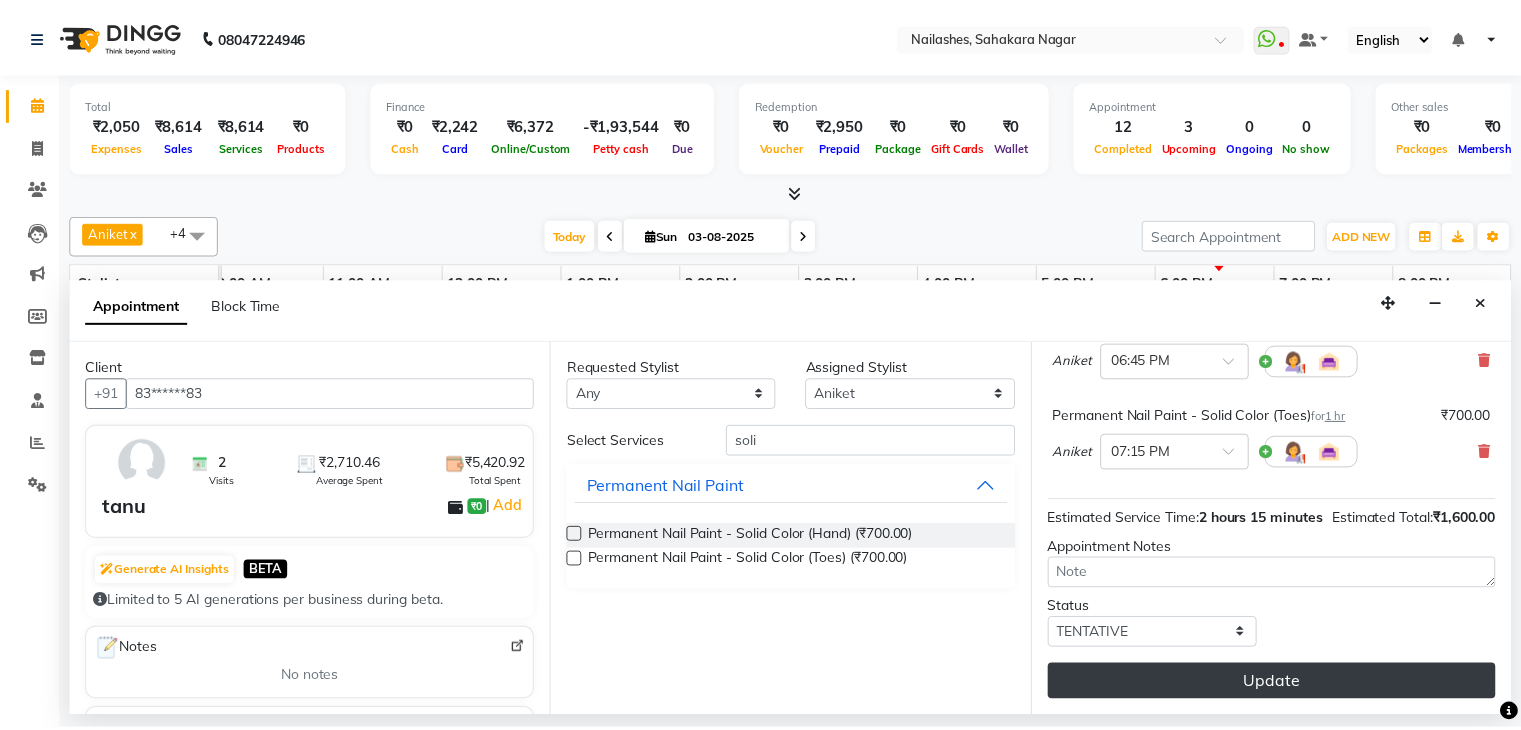scroll, scrollTop: 306, scrollLeft: 0, axis: vertical 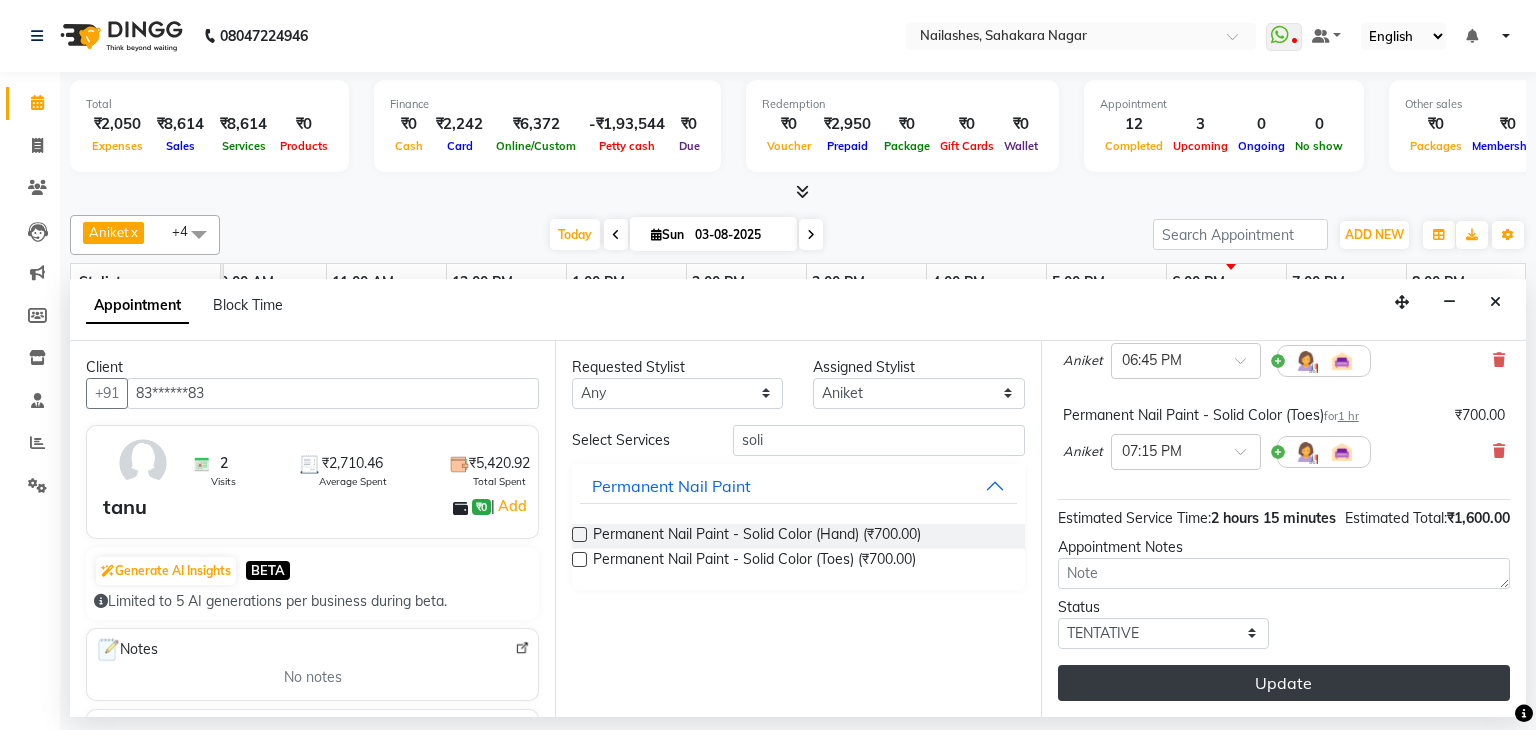 click on "Update" at bounding box center [1284, 683] 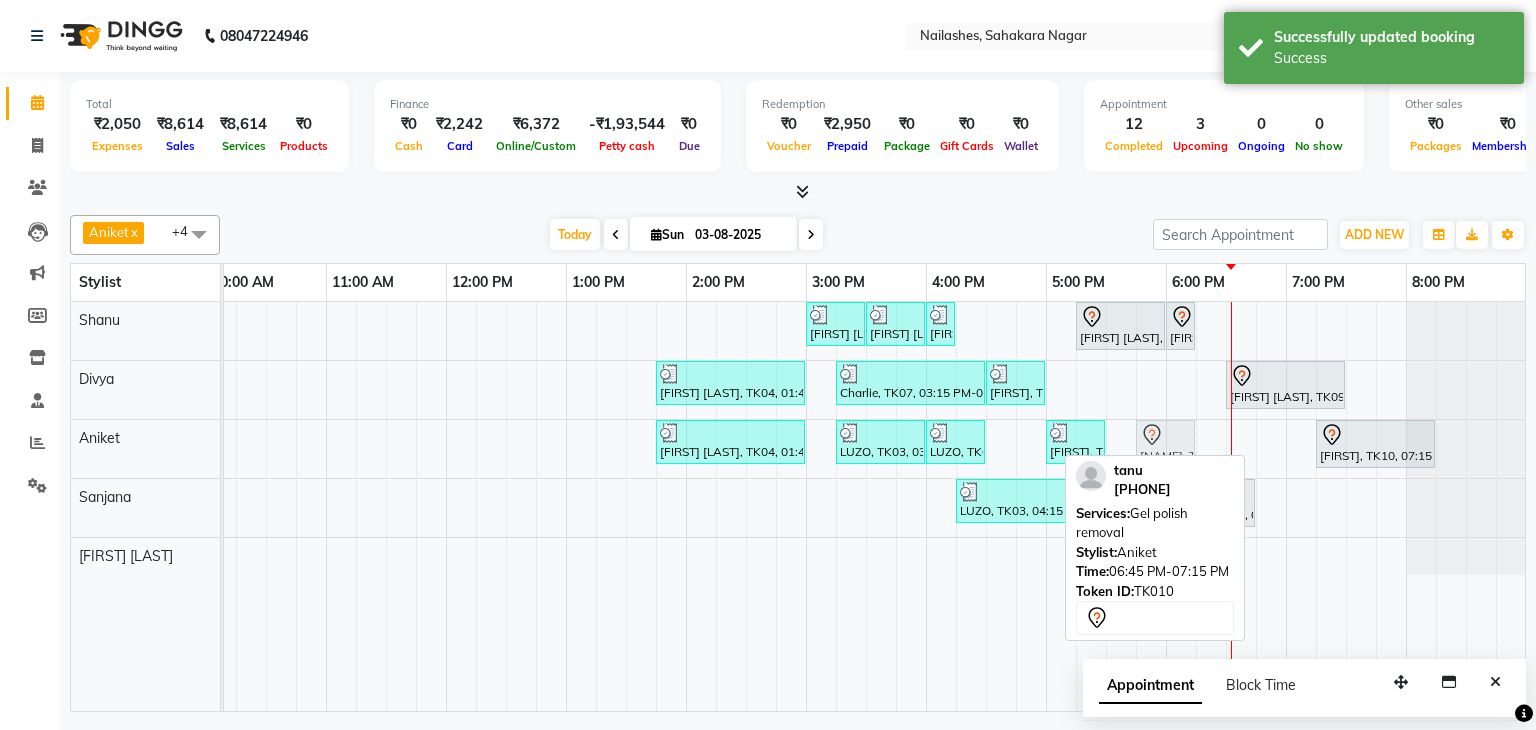 drag, startPoint x: 1288, startPoint y: 435, endPoint x: 1162, endPoint y: 440, distance: 126.09917 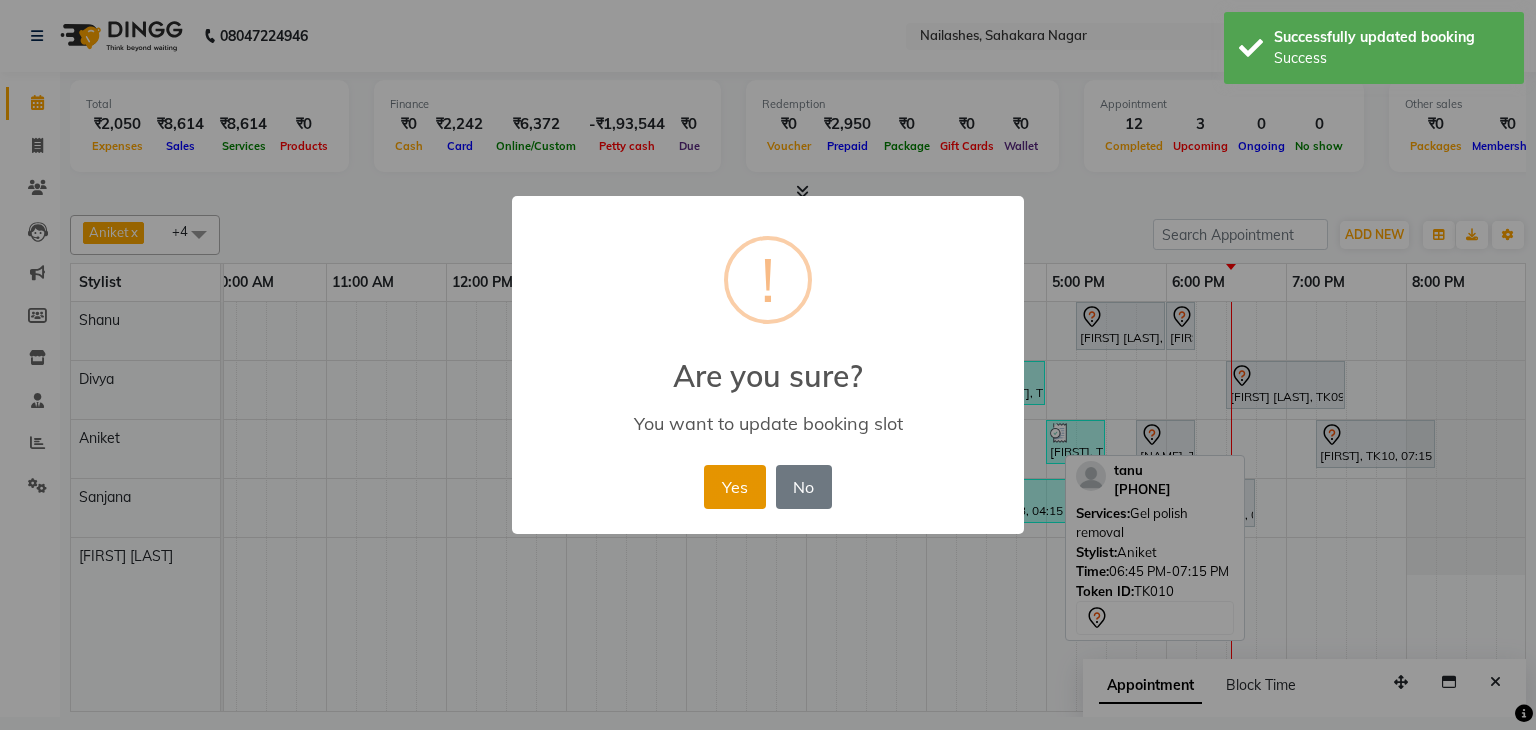 click on "Yes" at bounding box center [734, 487] 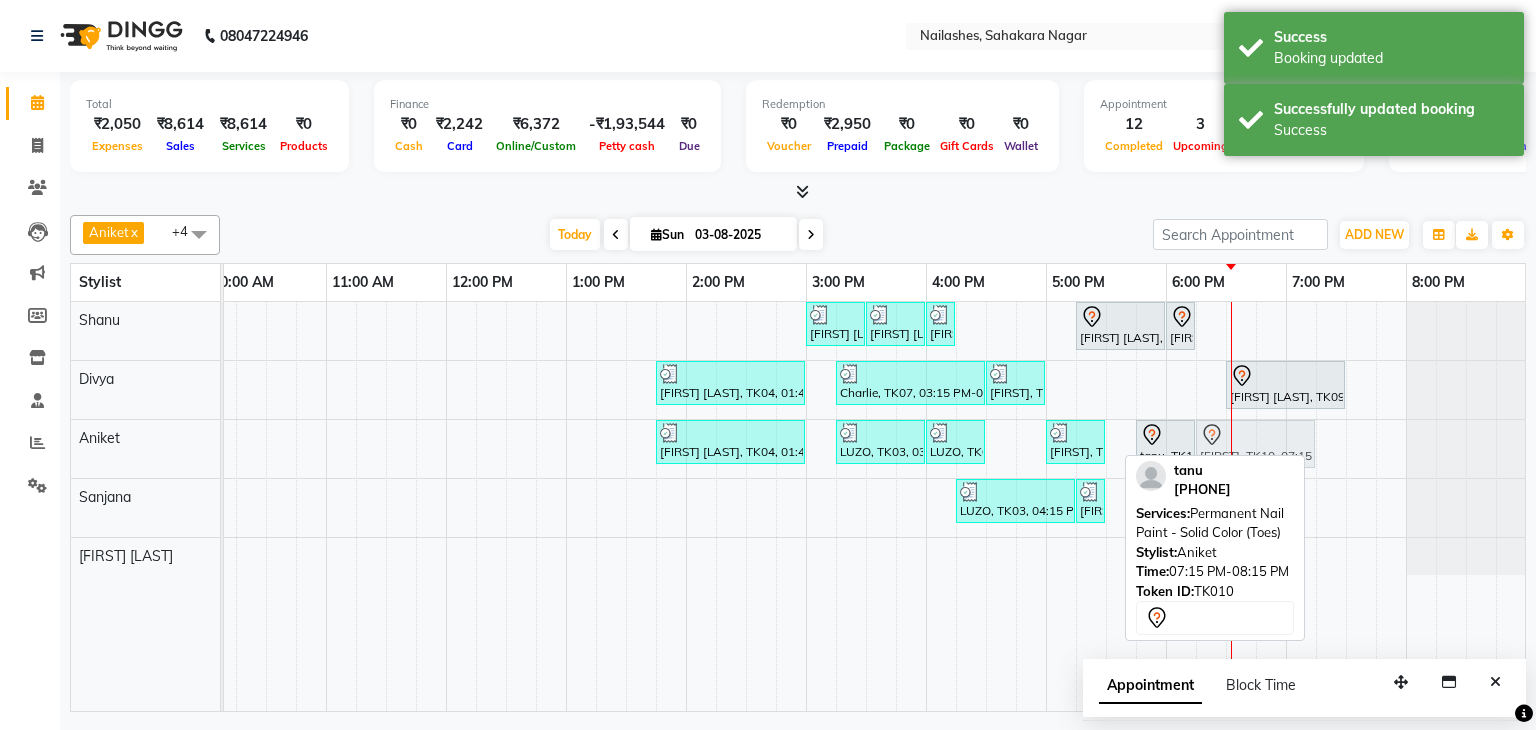 drag, startPoint x: 1360, startPoint y: 450, endPoint x: 1248, endPoint y: 451, distance: 112.00446 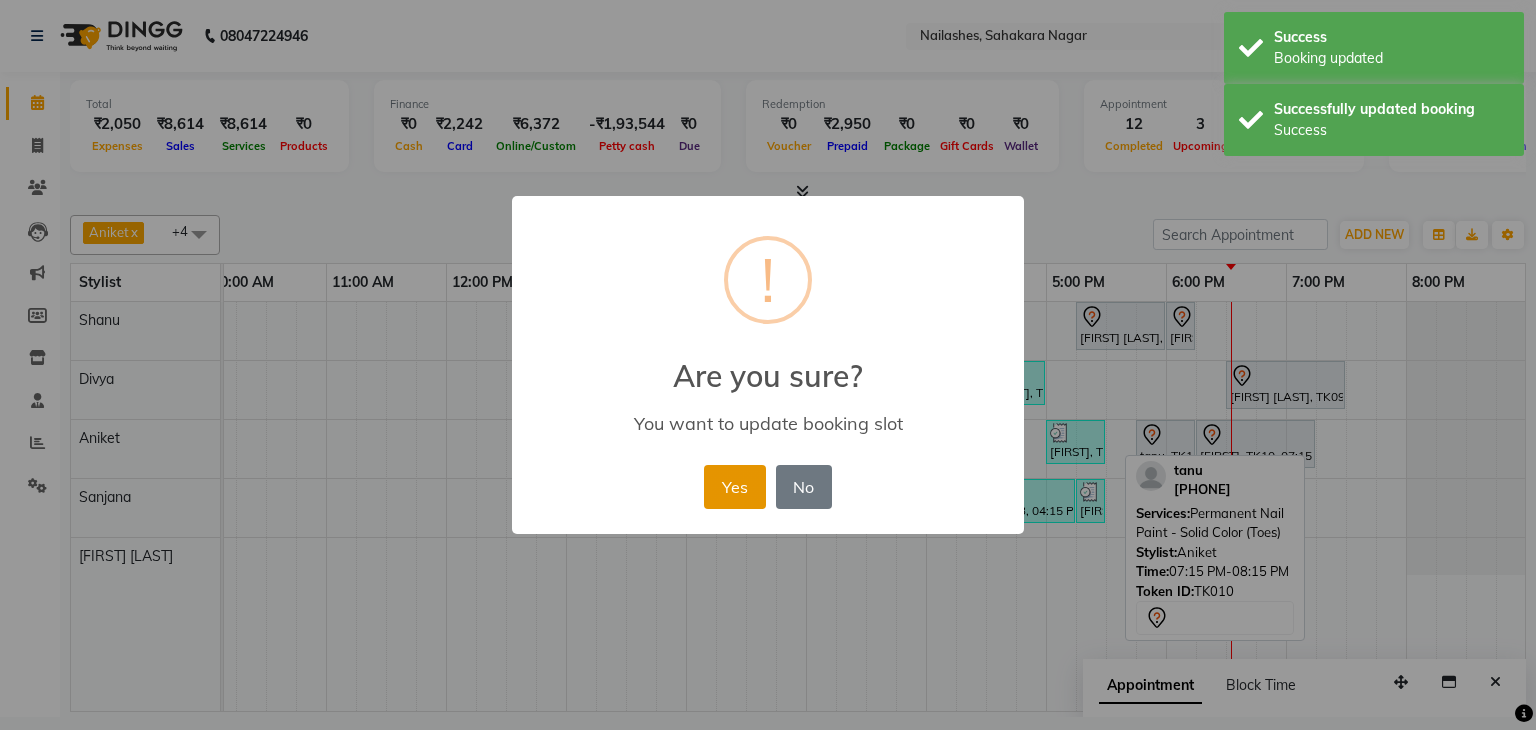 click on "Yes" at bounding box center (734, 487) 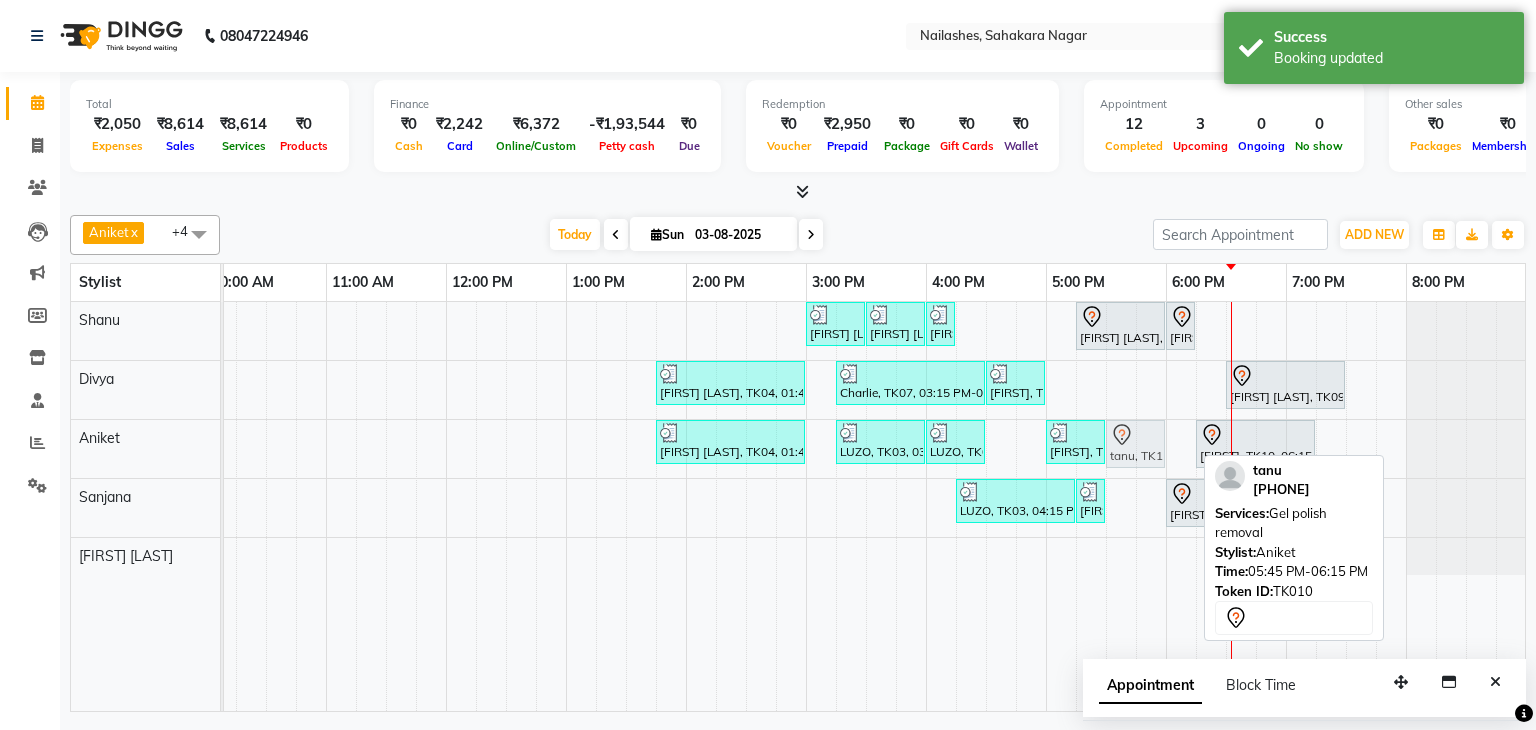 drag, startPoint x: 1151, startPoint y: 439, endPoint x: 1130, endPoint y: 441, distance: 21.095022 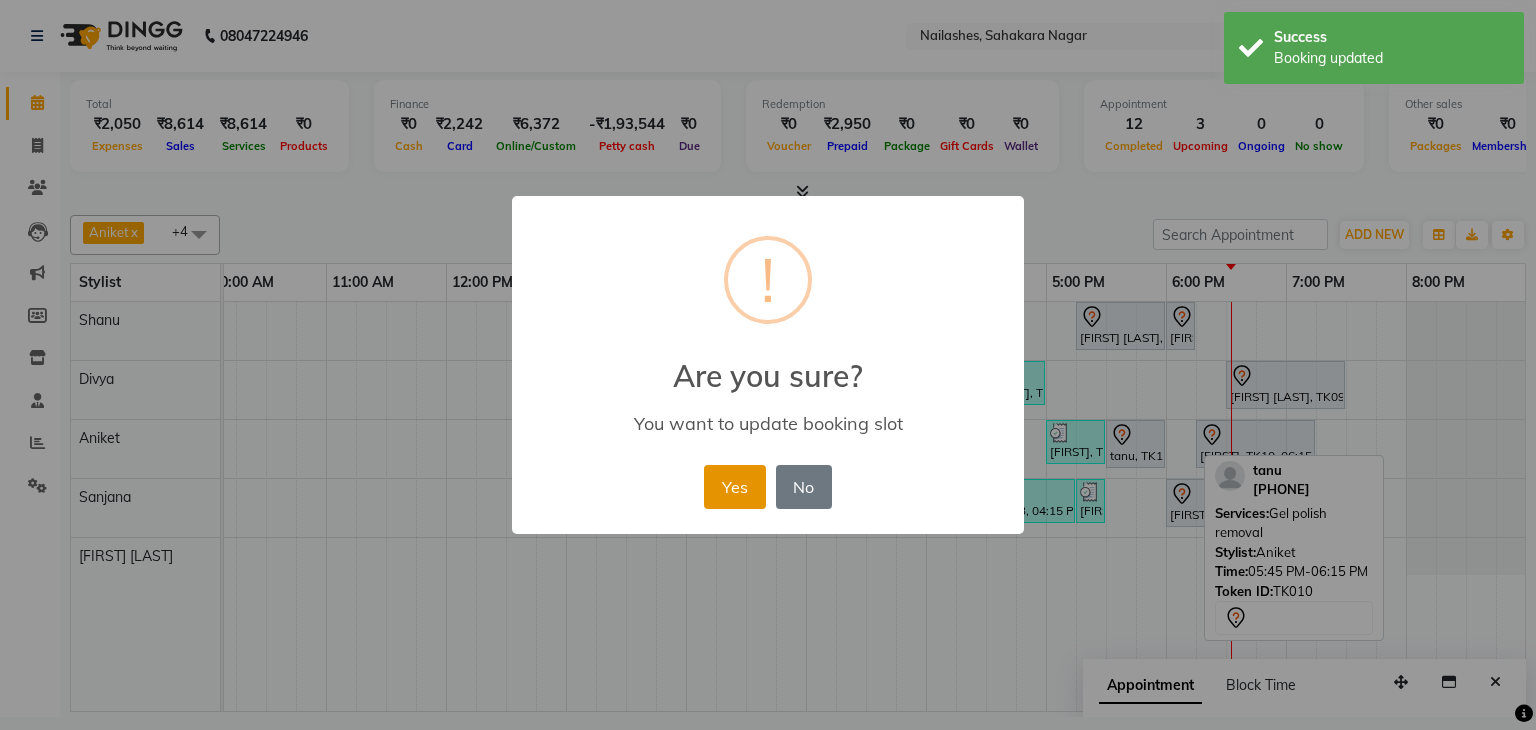 click on "Yes" at bounding box center (734, 487) 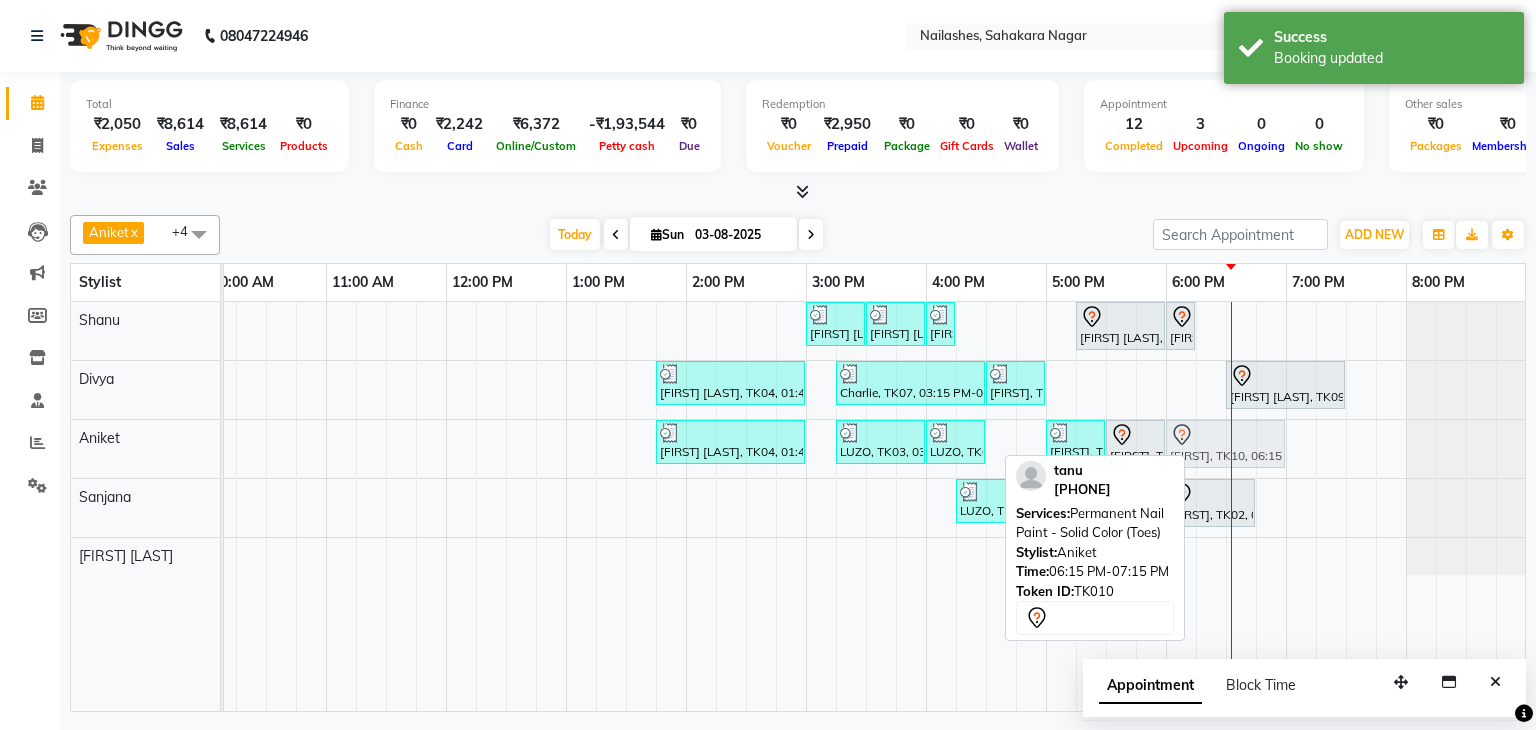 click on "[FIRST], TK04, 01:45 PM-03:00 PM, Café H&F Pedicure     LUZO, TK03, 03:15 PM-04:00 PM, Refills - Acylic (Hand)     LUZO, TK03, 04:00 PM-04:30 PM, Permanent Nail Paint - Solid Color (Hand)     [FIRST], TK08, 05:00 PM-05:30 PM, Permanent Nail Paint - Solid Color (Hand)             [FIRST], TK10, 05:30 PM-06:00 PM, Gel polish removal             [FIRST], TK10, 06:15 PM-07:15 PM, Permanent Nail Paint - Solid Color (Toes)             [FIRST], TK10, 06:15 PM-07:15 PM, Permanent Nail Paint - Solid Color (Toes)" at bounding box center [-34, 449] 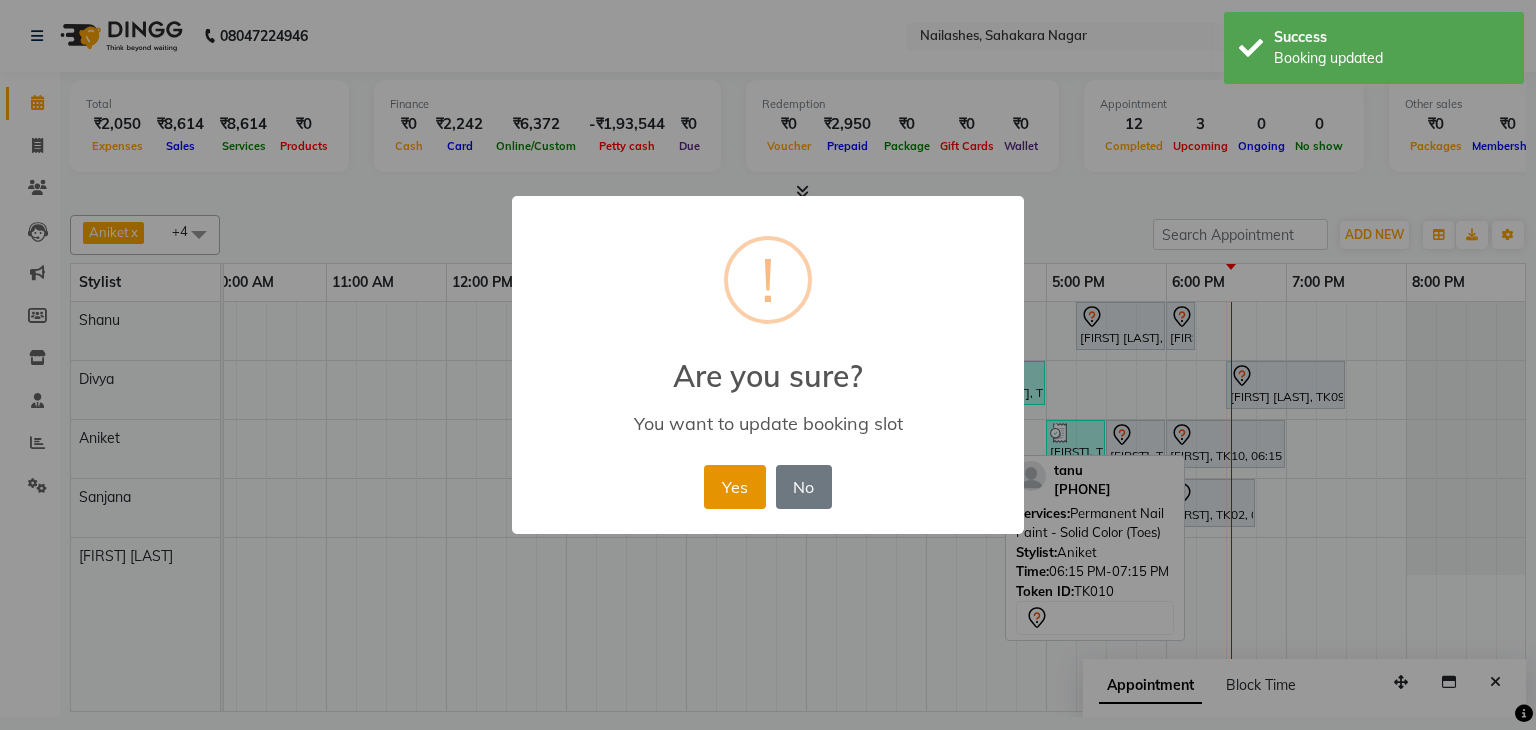 click on "Yes" at bounding box center (734, 487) 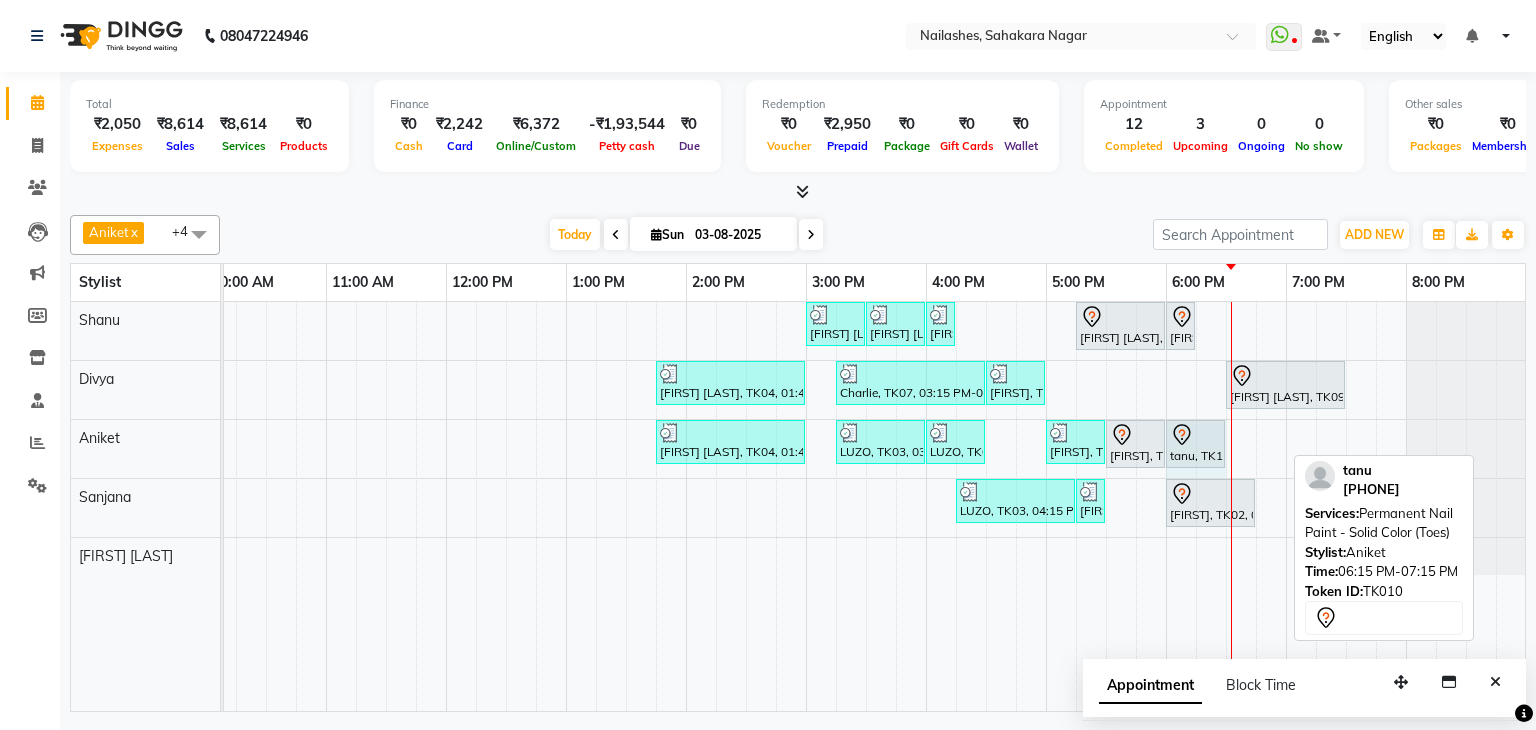 drag, startPoint x: 1284, startPoint y: 438, endPoint x: 1199, endPoint y: 445, distance: 85.28775 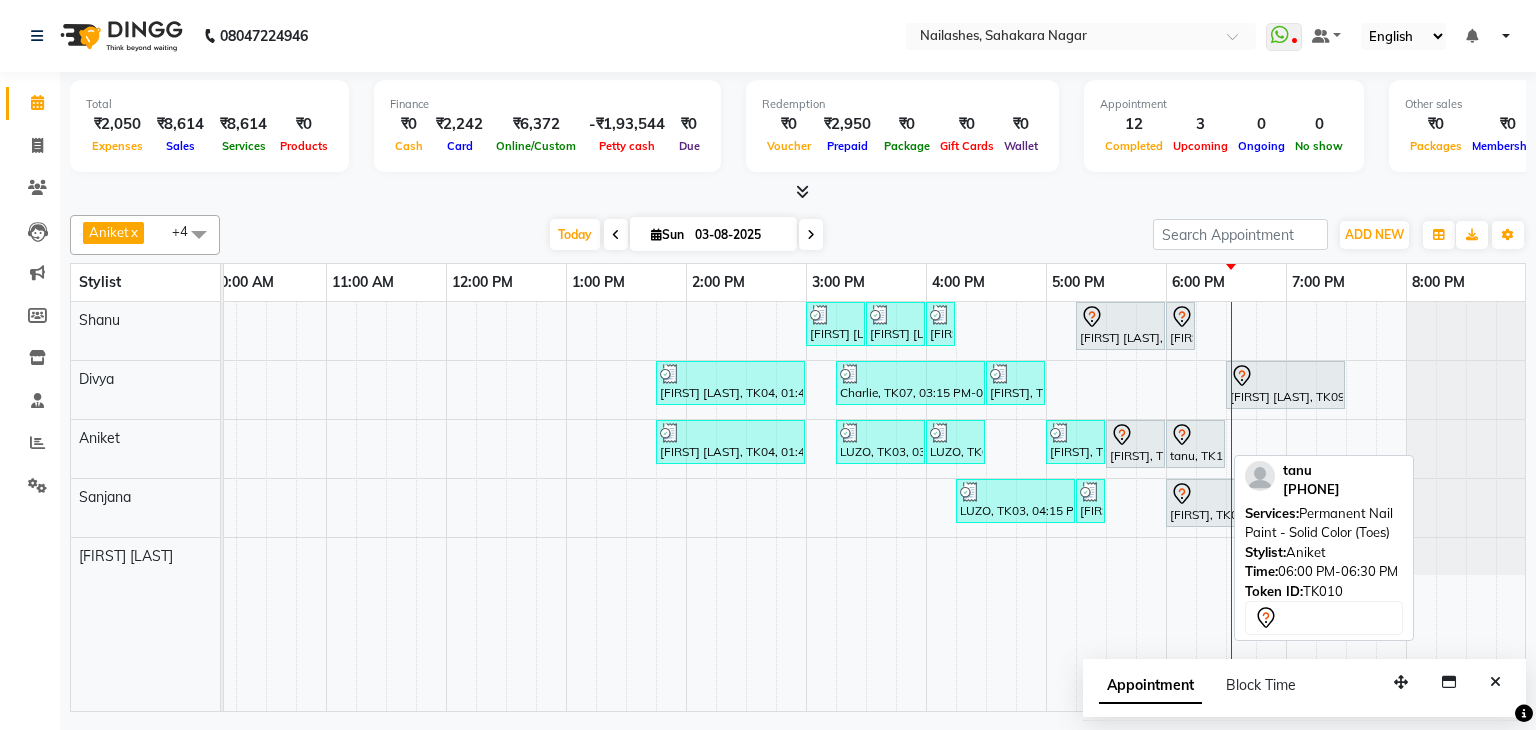 click on "tanu, TK10, 06:00 PM-06:30 PM, Permanent Nail Paint - Solid Color (Toes)" at bounding box center [1195, 444] 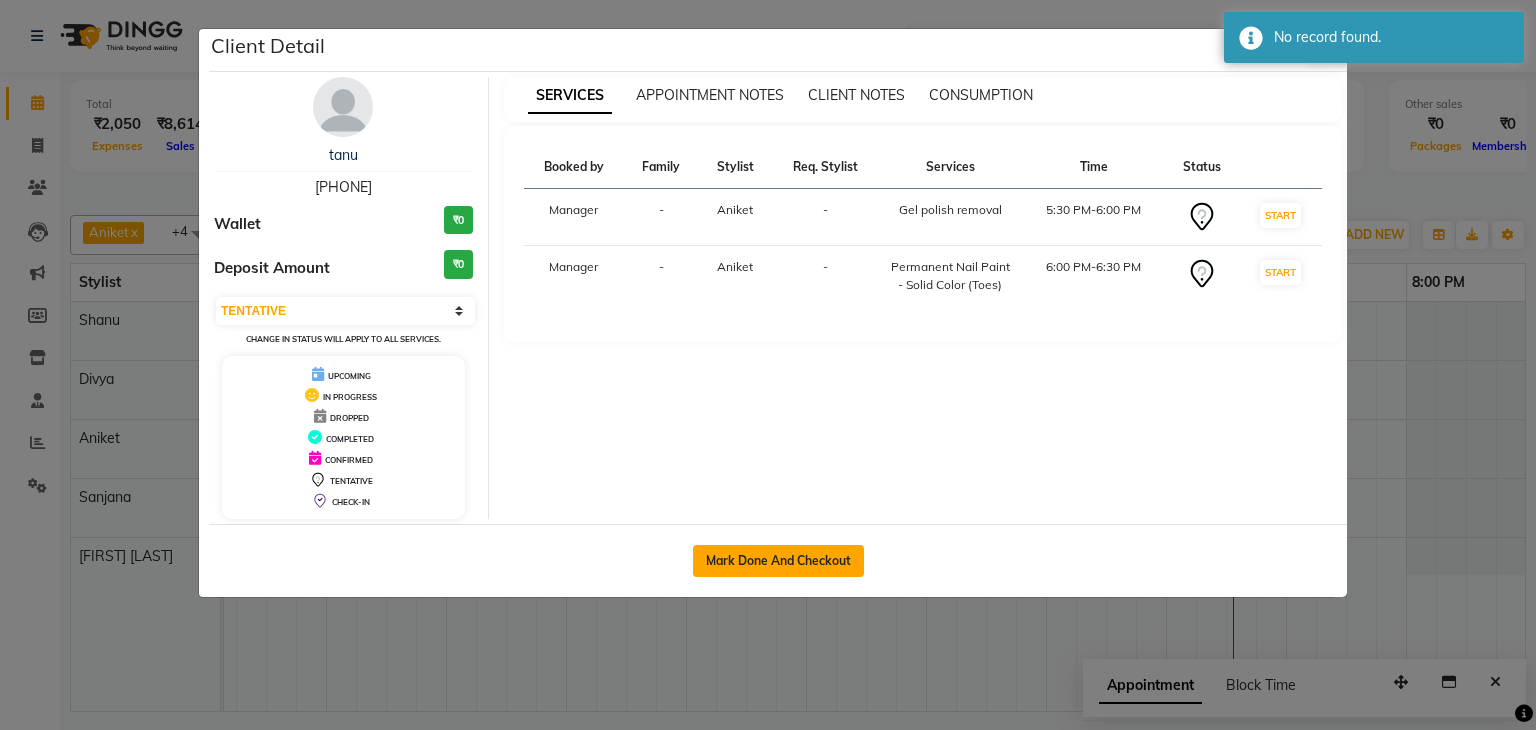 click on "Mark Done And Checkout" 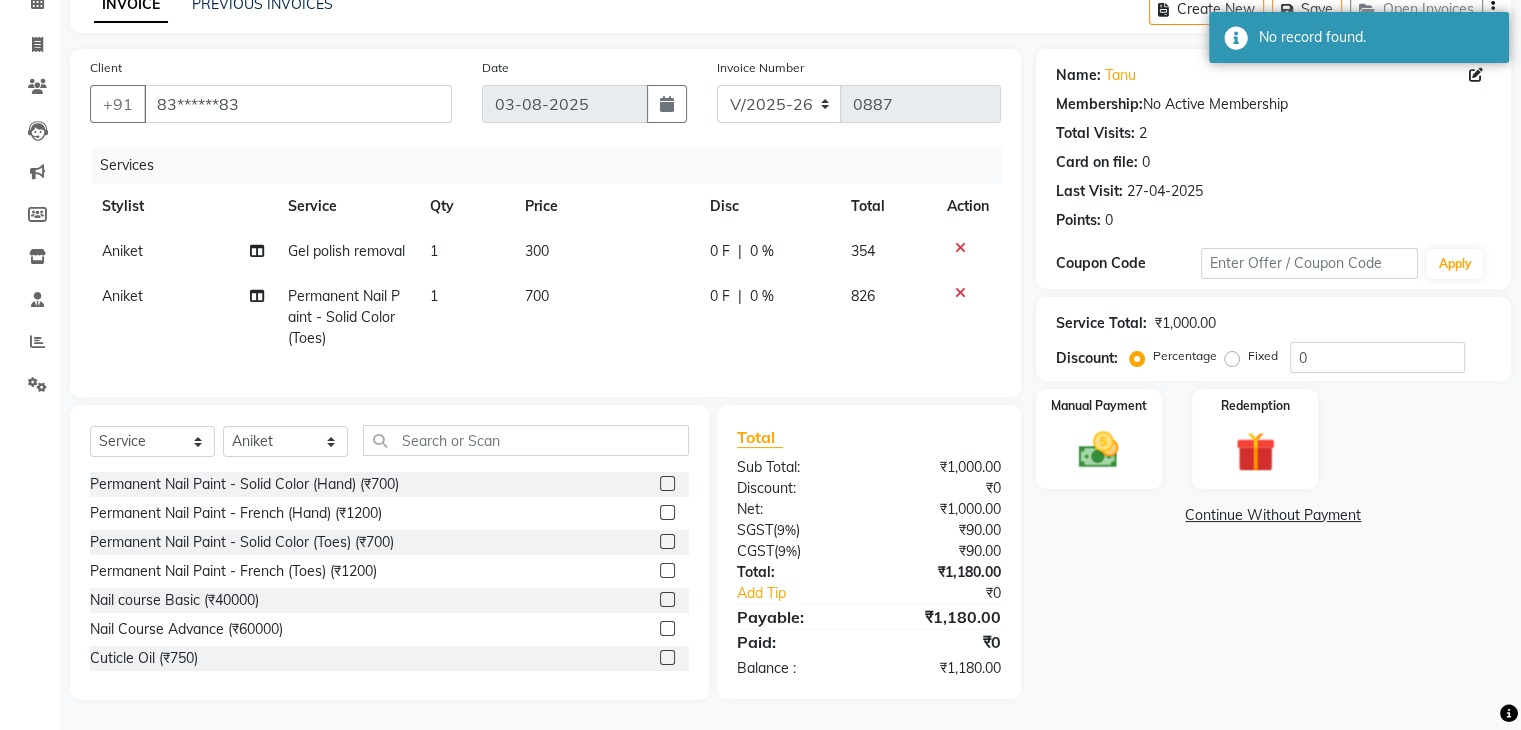scroll, scrollTop: 138, scrollLeft: 0, axis: vertical 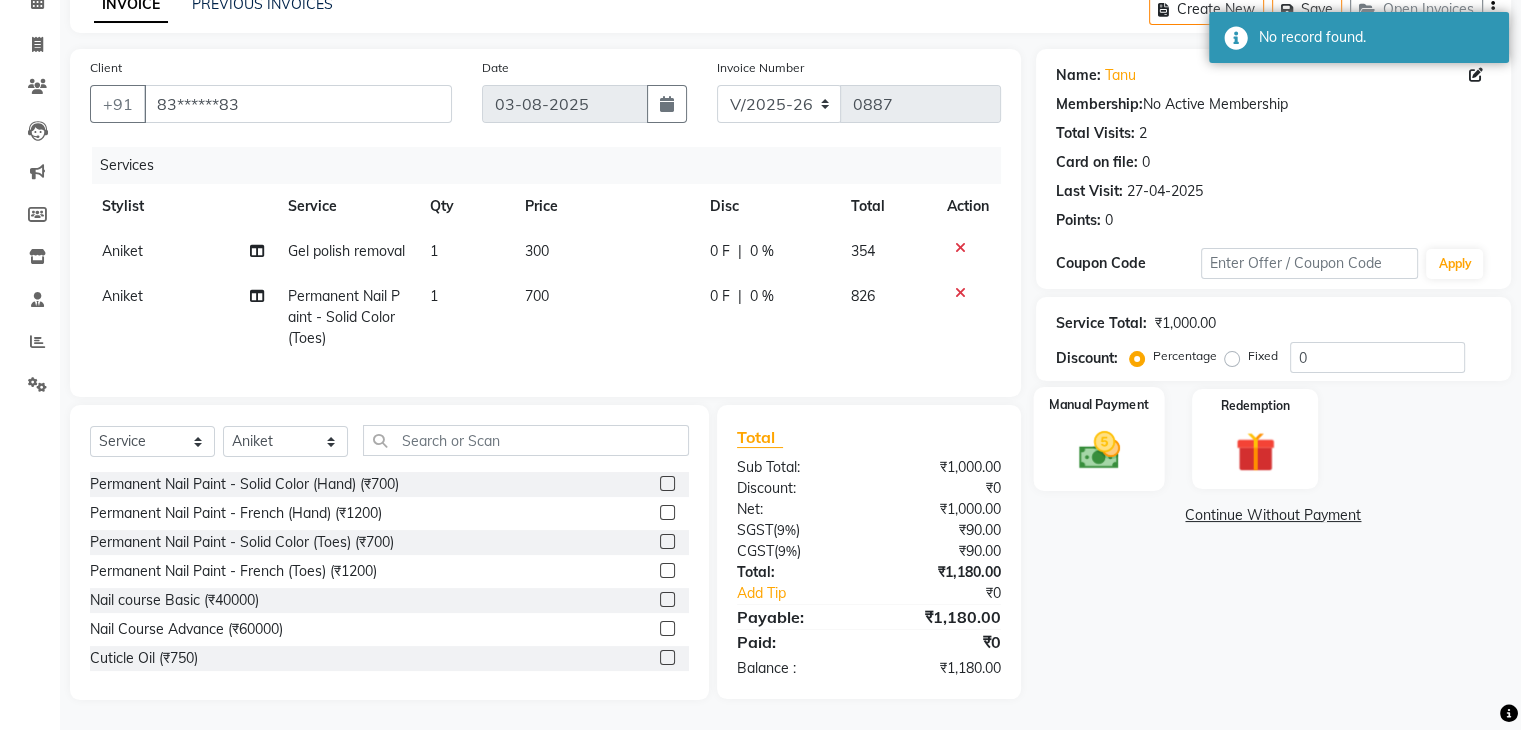 click 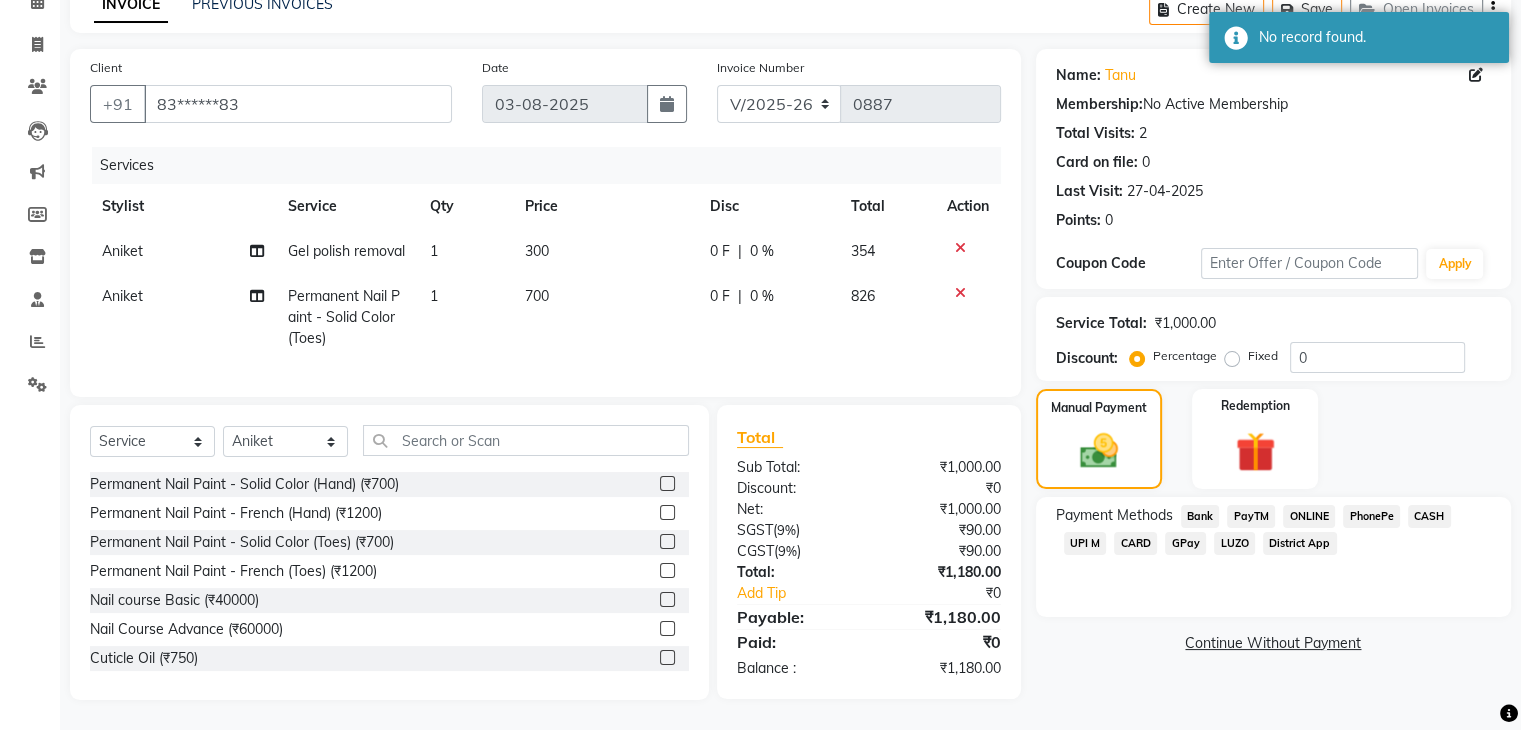 click on "UPI M" 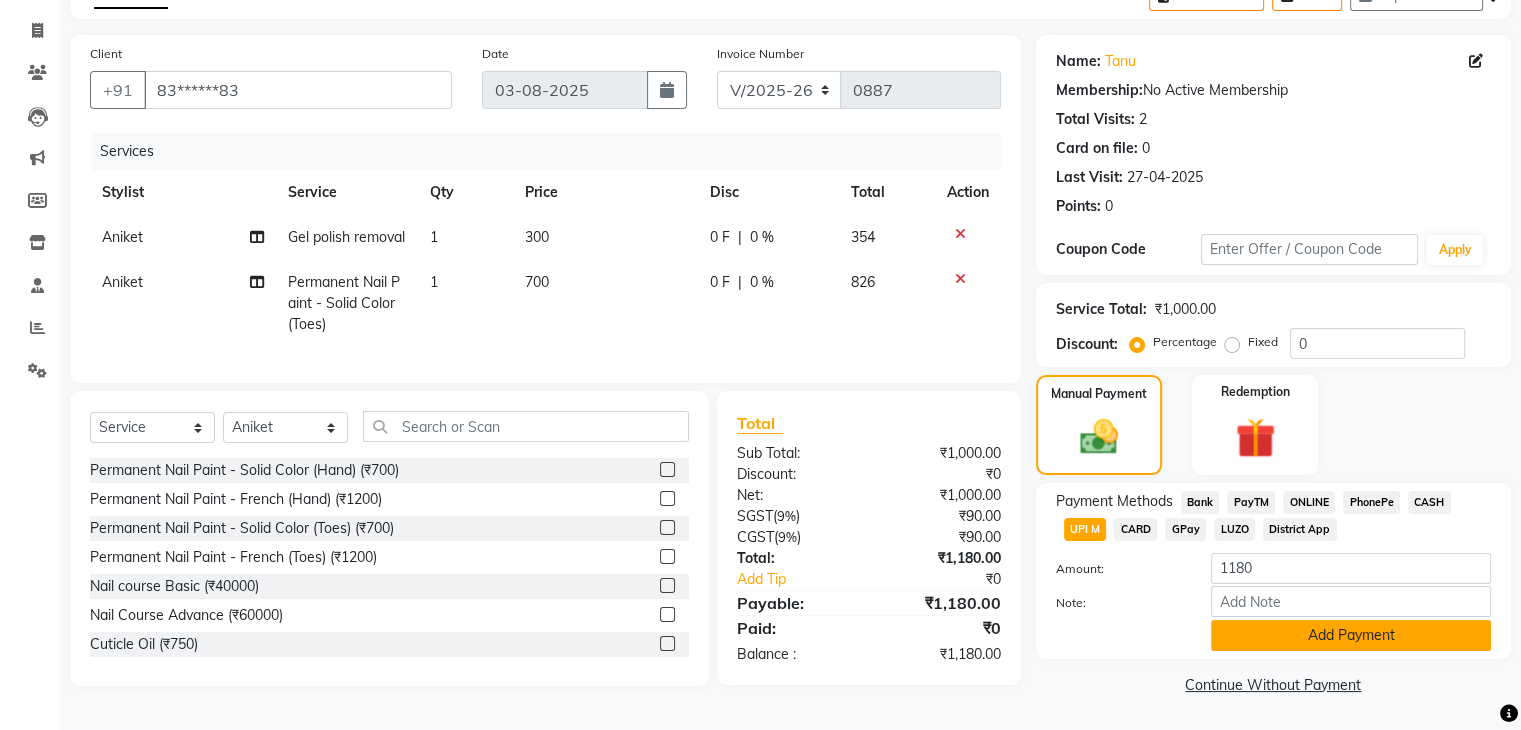 click on "Add Payment" 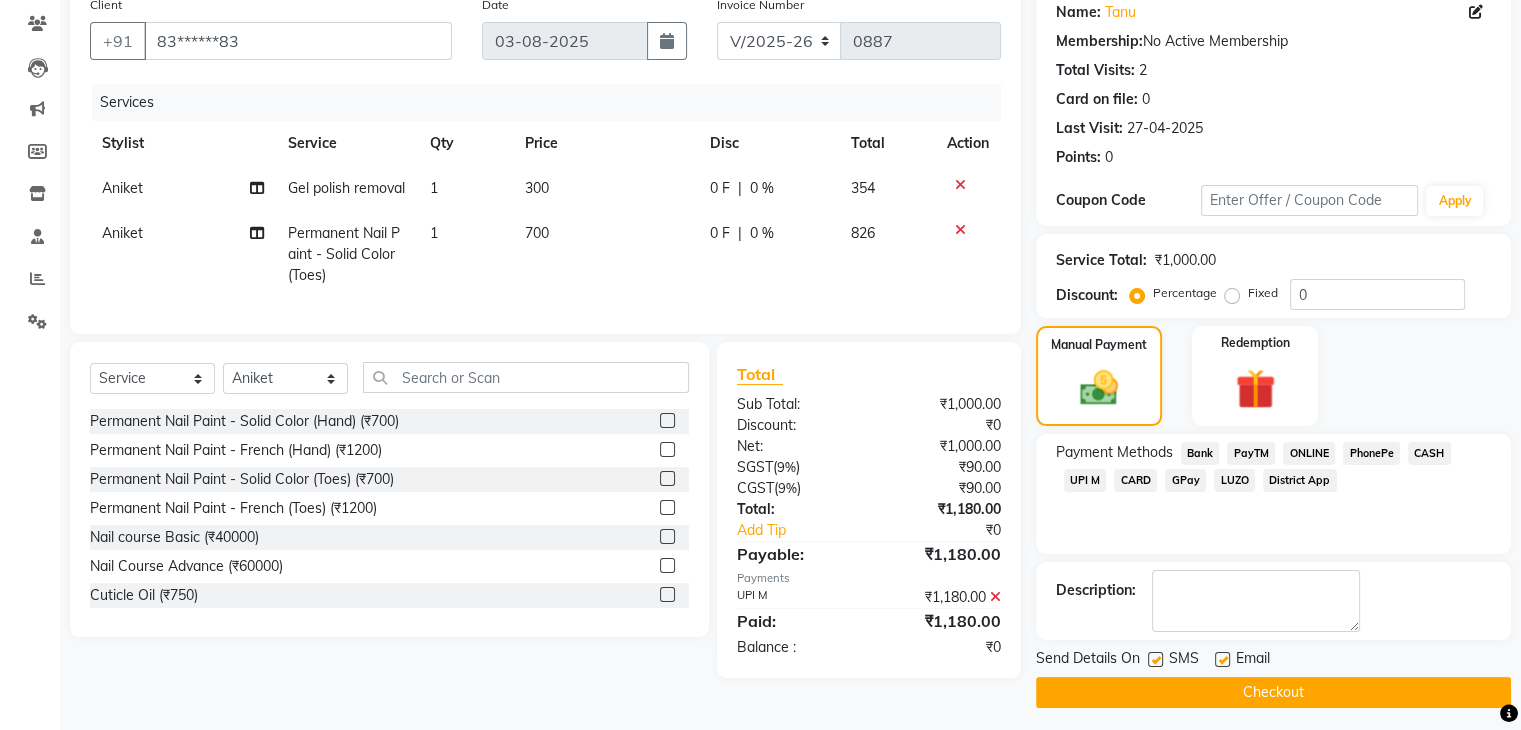 scroll, scrollTop: 179, scrollLeft: 0, axis: vertical 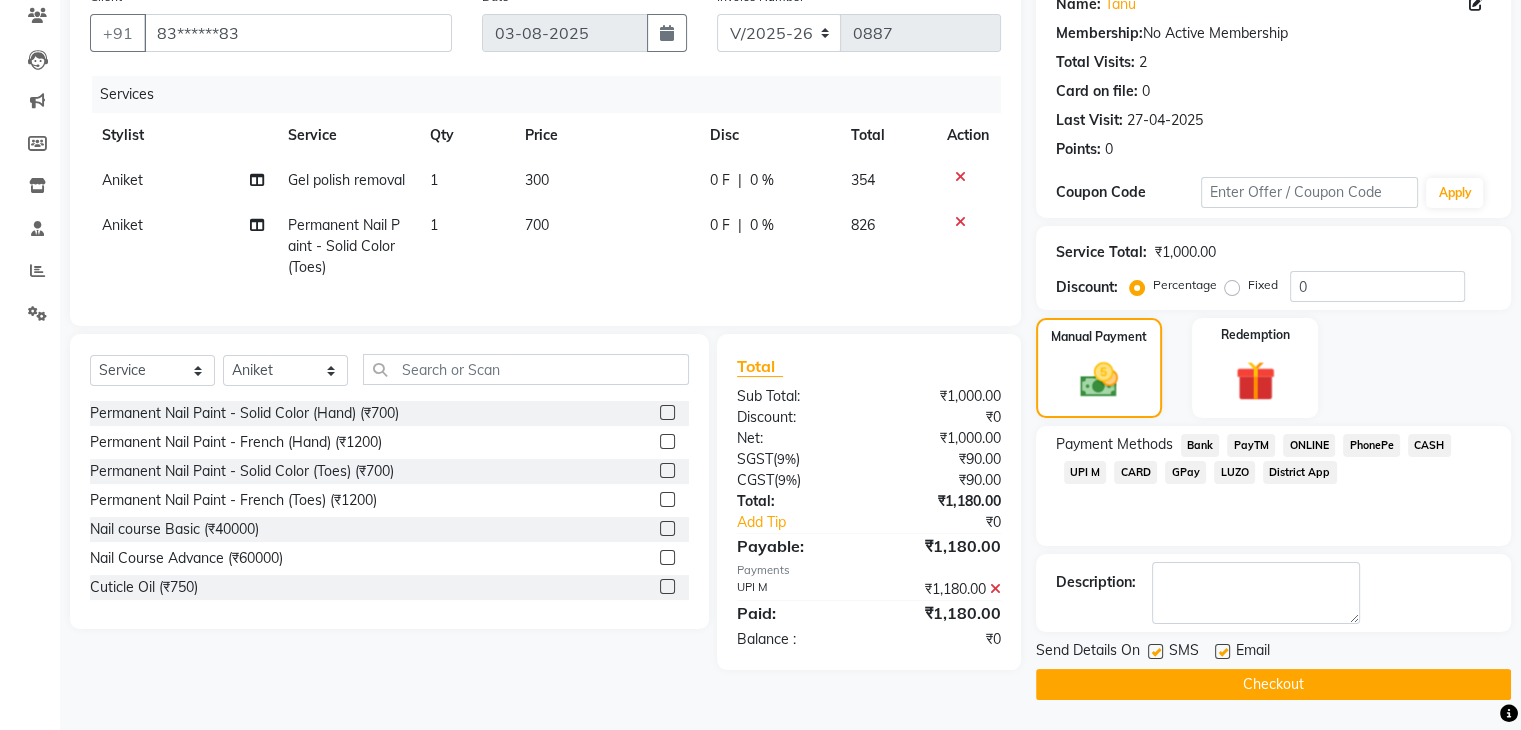 click on "Checkout" 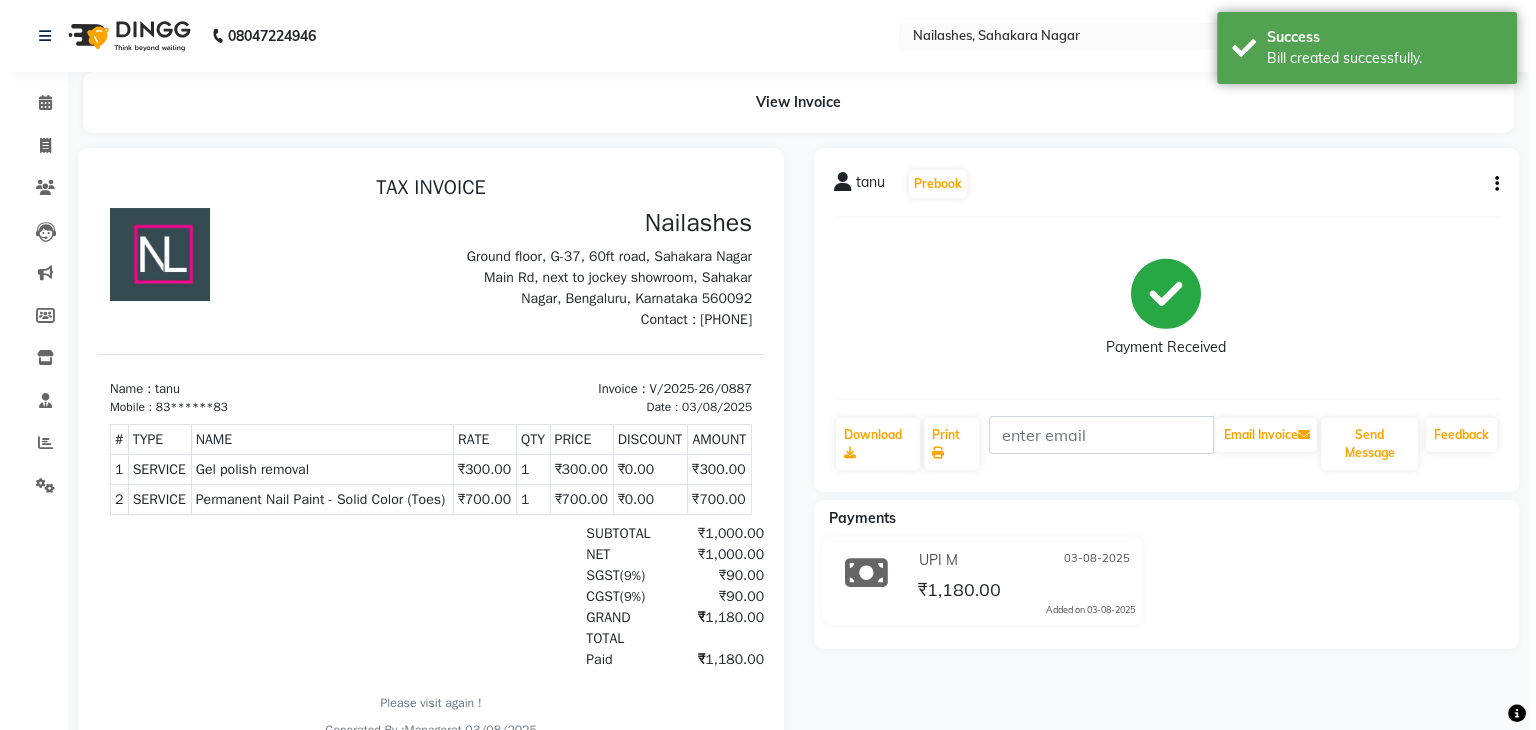 scroll, scrollTop: 0, scrollLeft: 0, axis: both 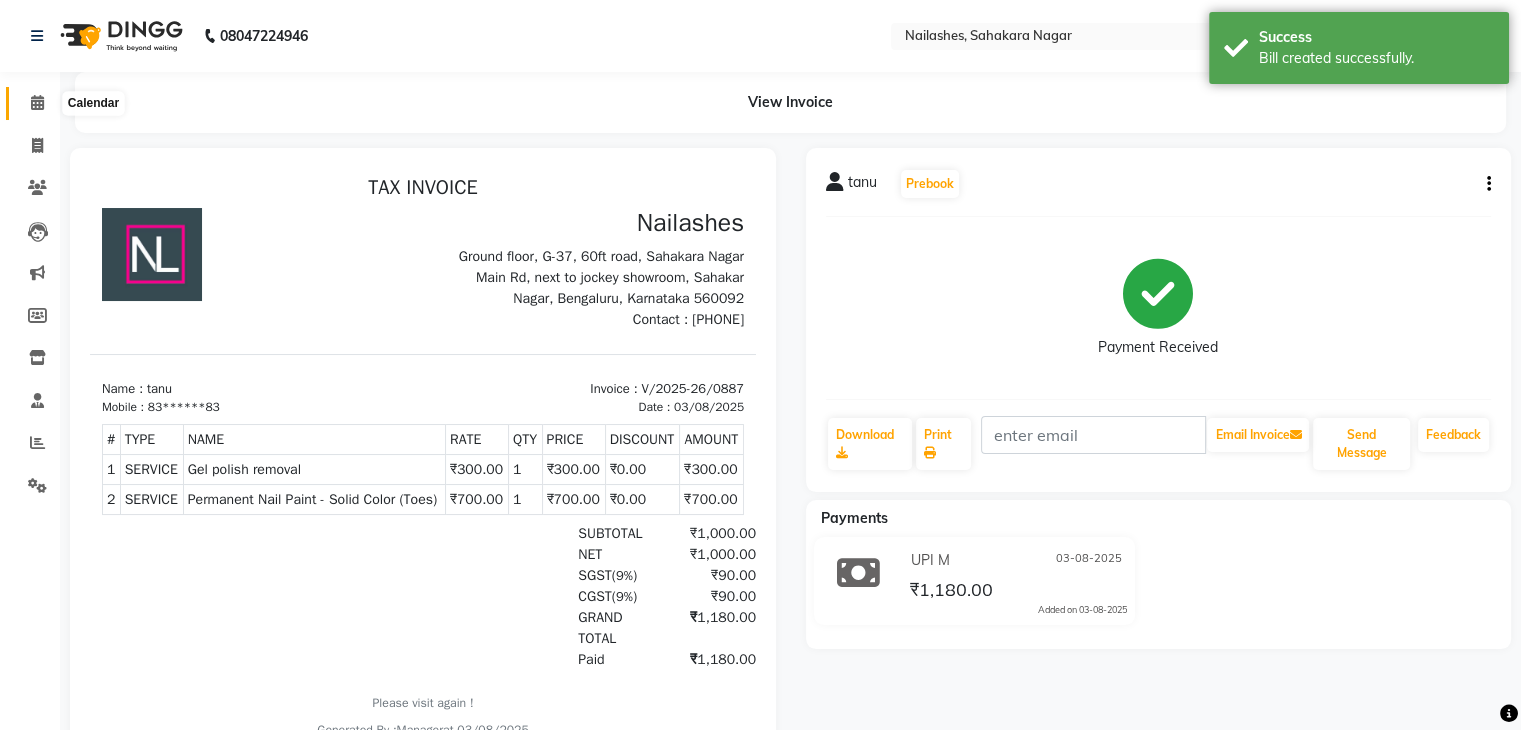 click 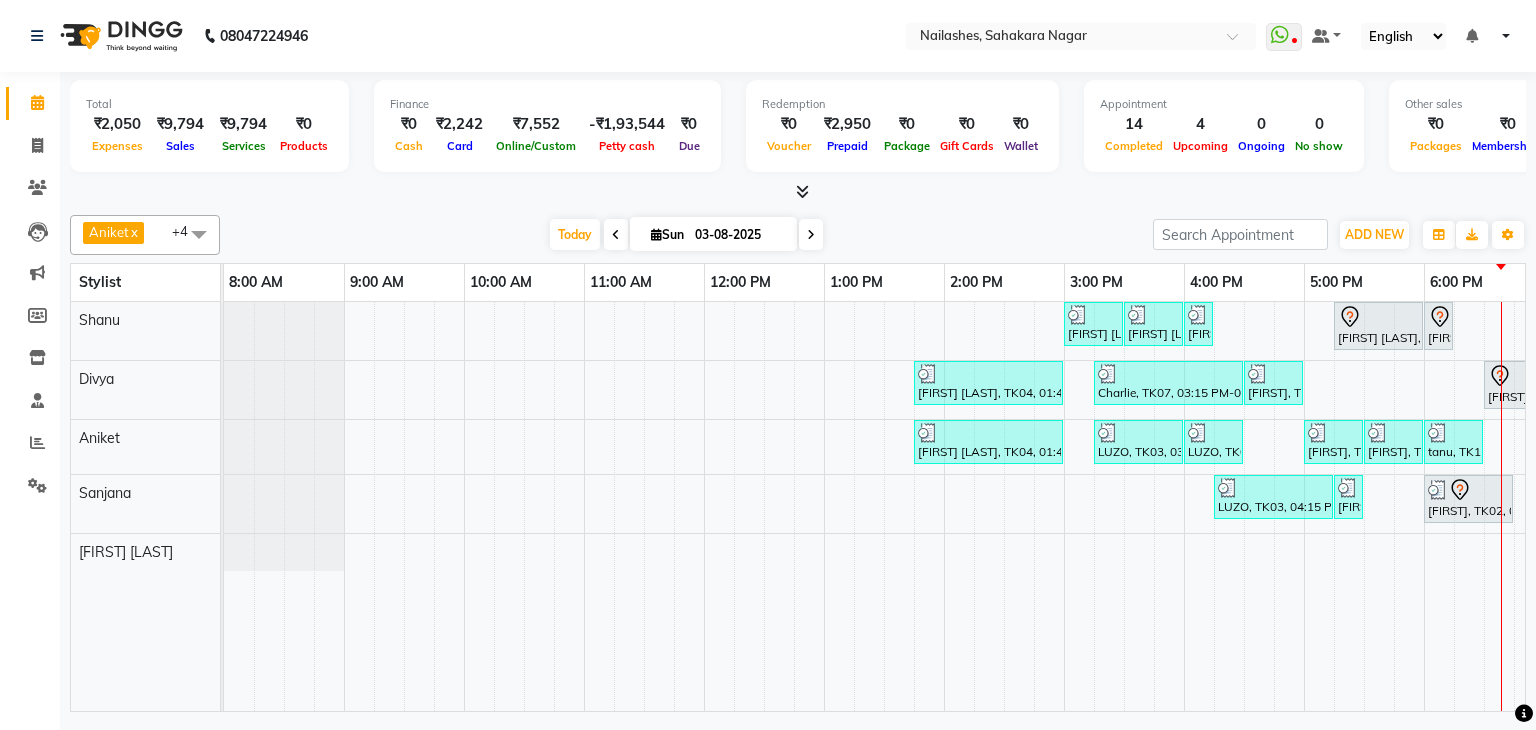 scroll, scrollTop: 0, scrollLeft: 273, axis: horizontal 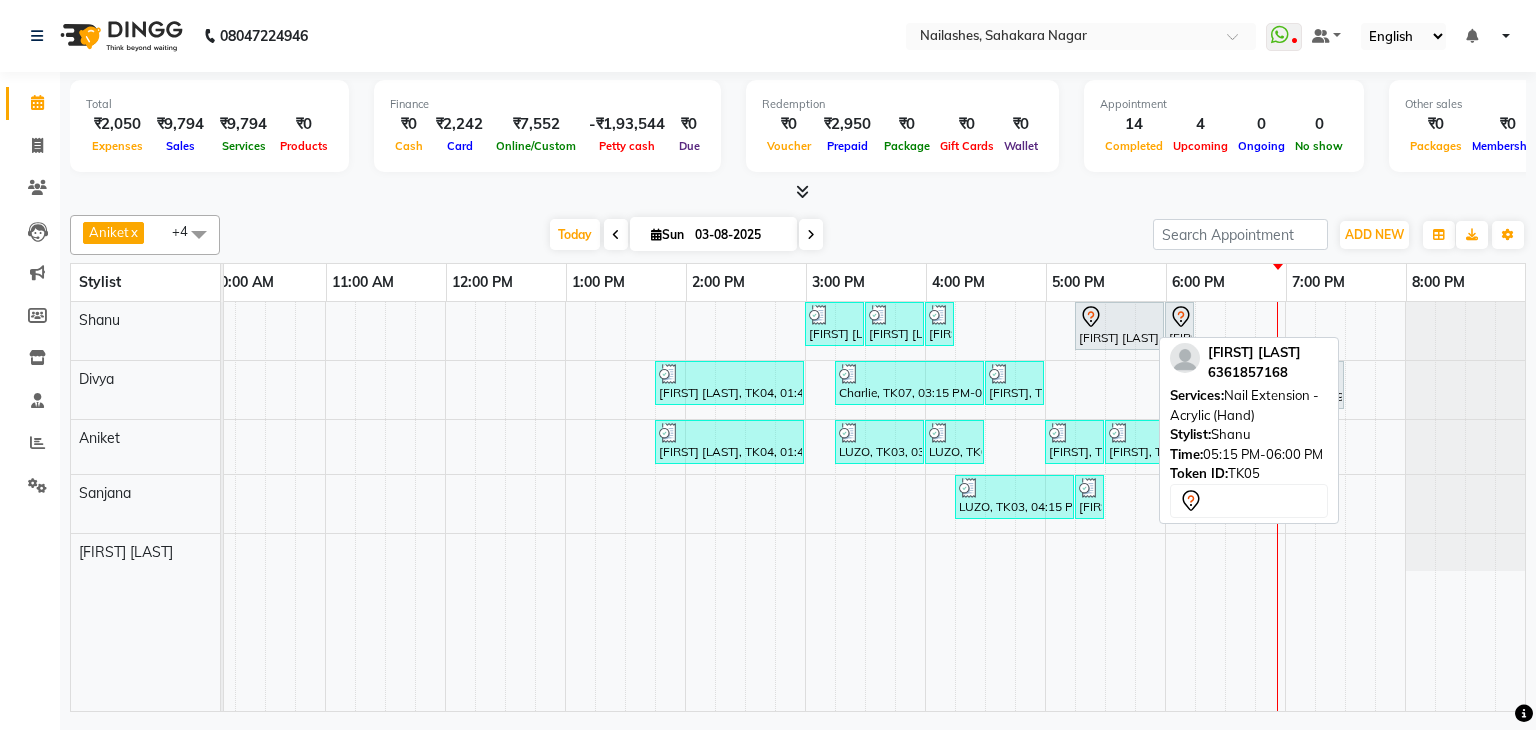 click at bounding box center (1119, 317) 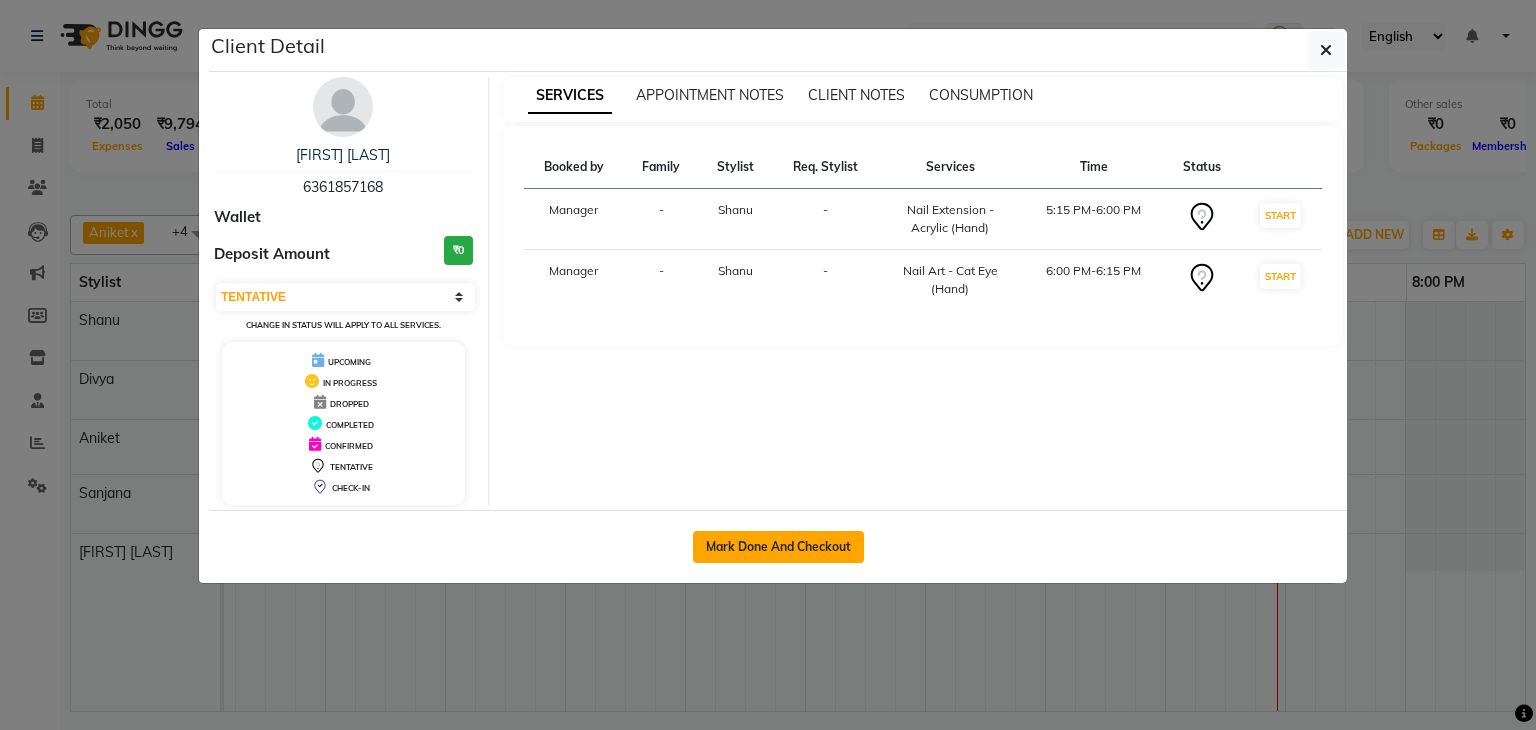 click on "Mark Done And Checkout" 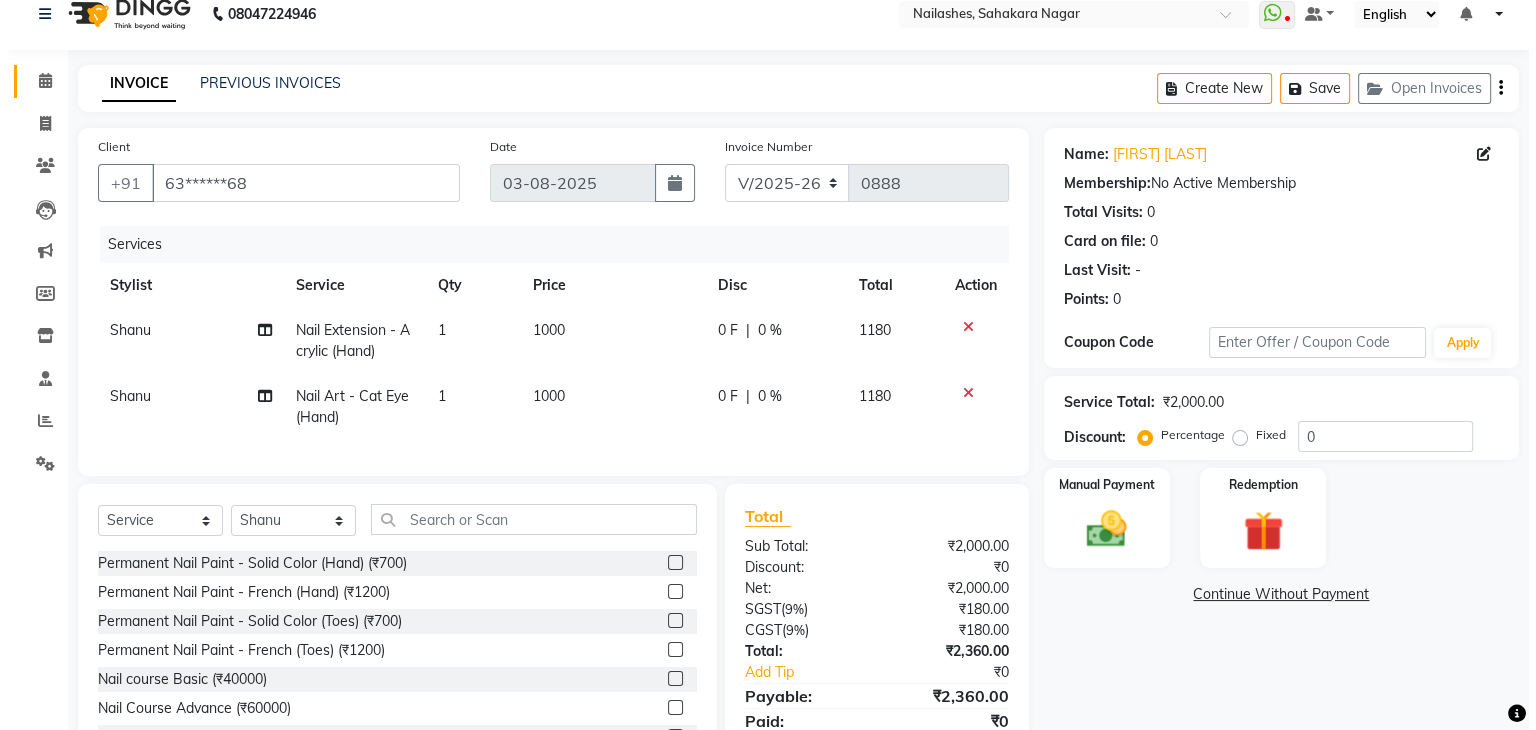 scroll, scrollTop: 0, scrollLeft: 0, axis: both 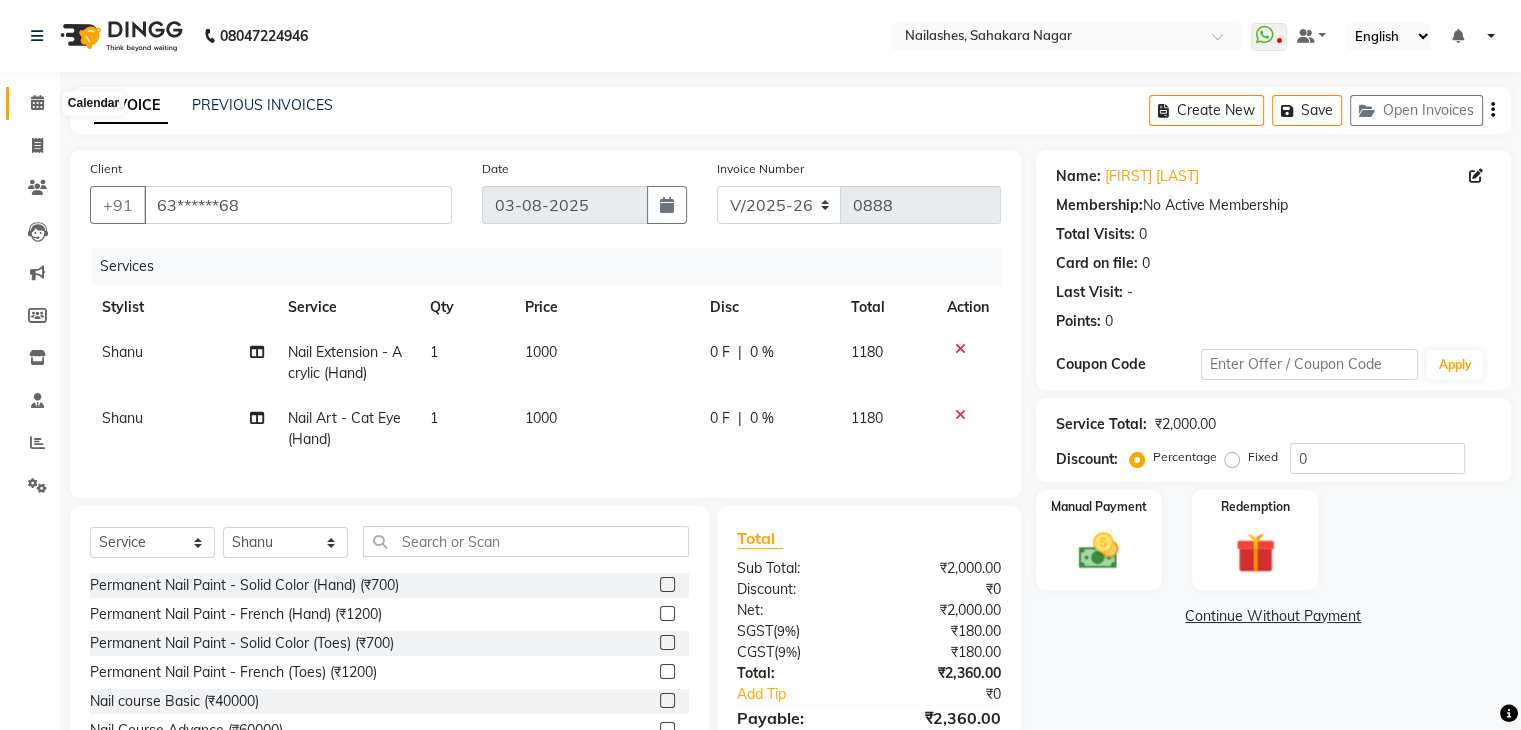 click 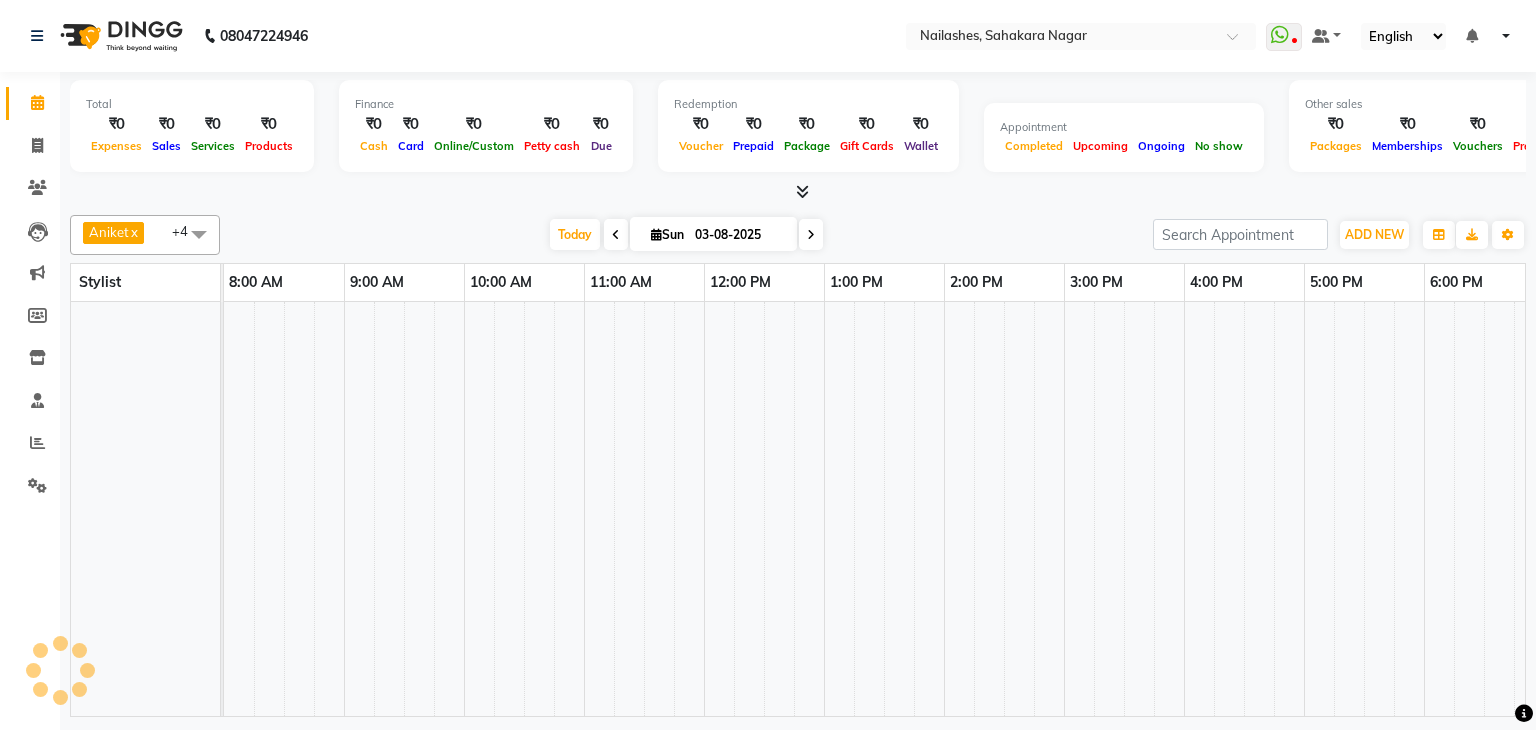 scroll, scrollTop: 0, scrollLeft: 0, axis: both 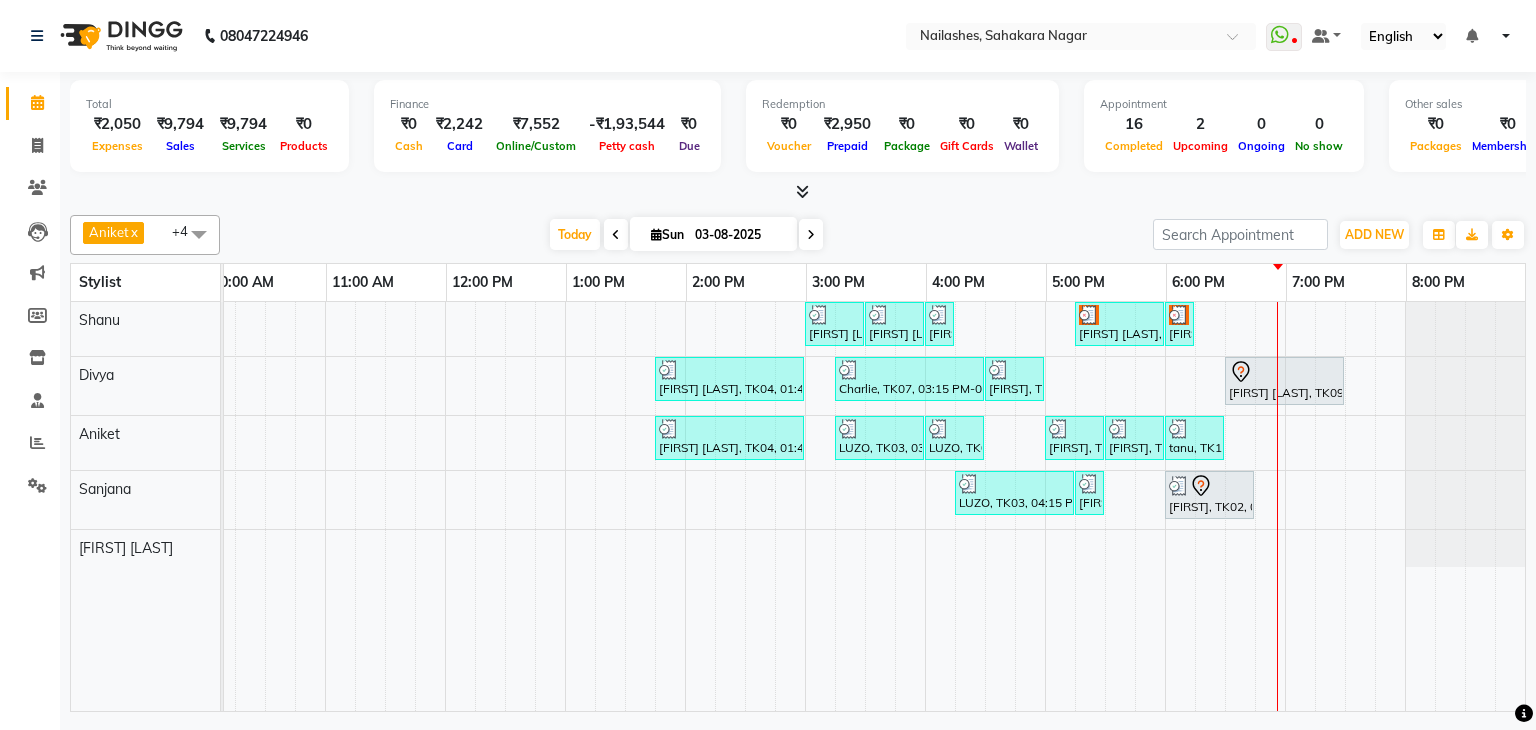 drag, startPoint x: 1031, startPoint y: 331, endPoint x: 1057, endPoint y: 192, distance: 141.41075 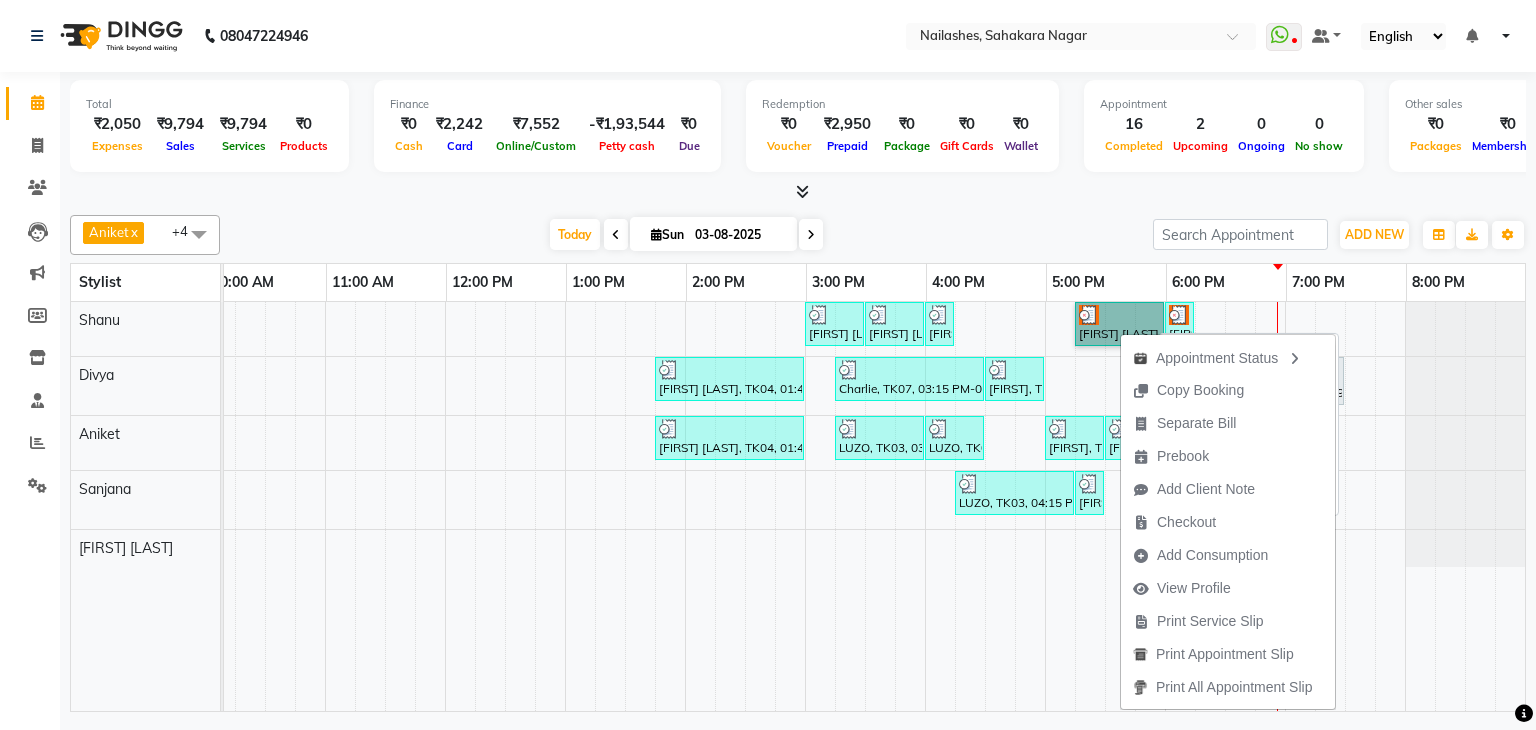 click on "[FIRST] [LAST], TK05, 05:15 PM-06:00 PM, Nail Extension - Acrylic (Hand)" at bounding box center (1119, 324) 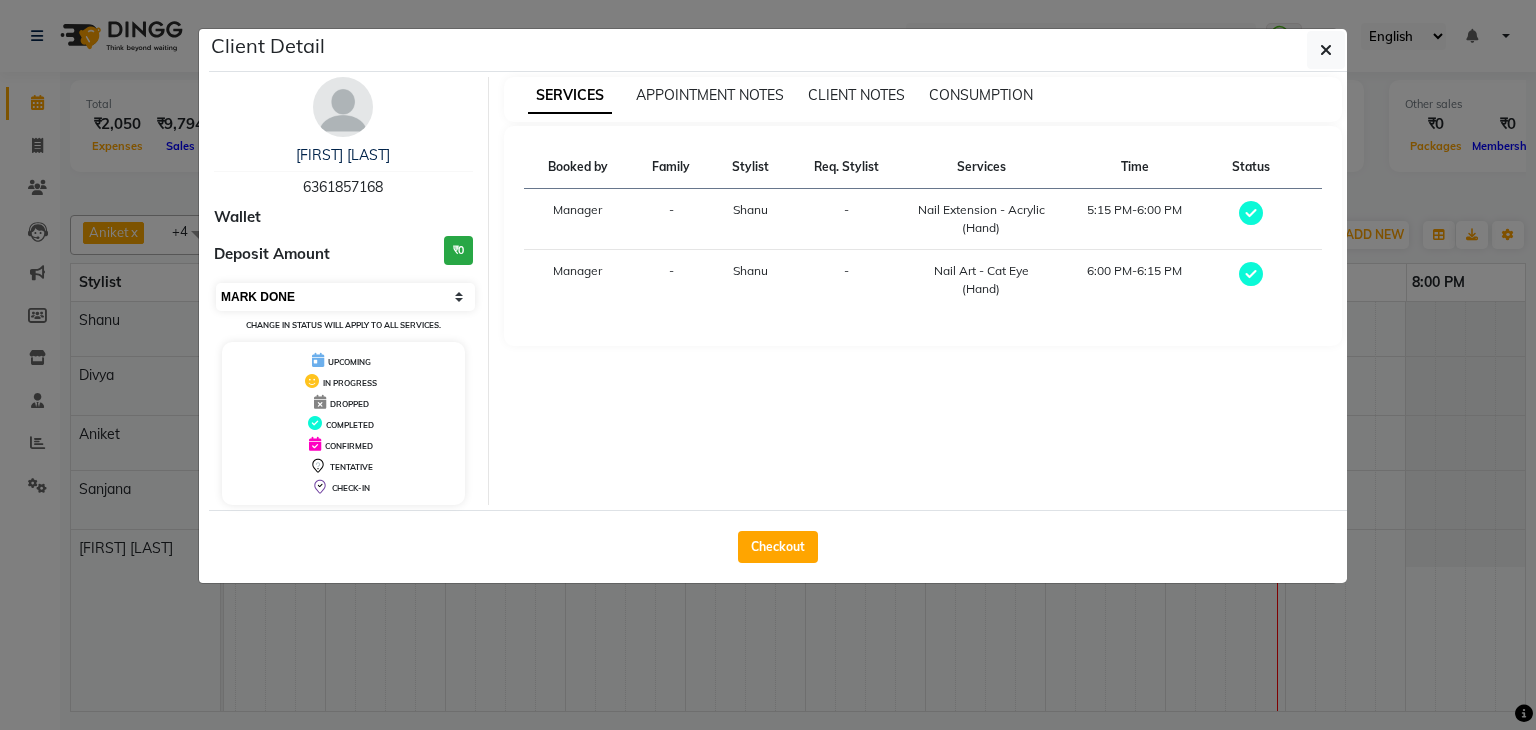 click on "Select MARK DONE UPCOMING" at bounding box center (345, 297) 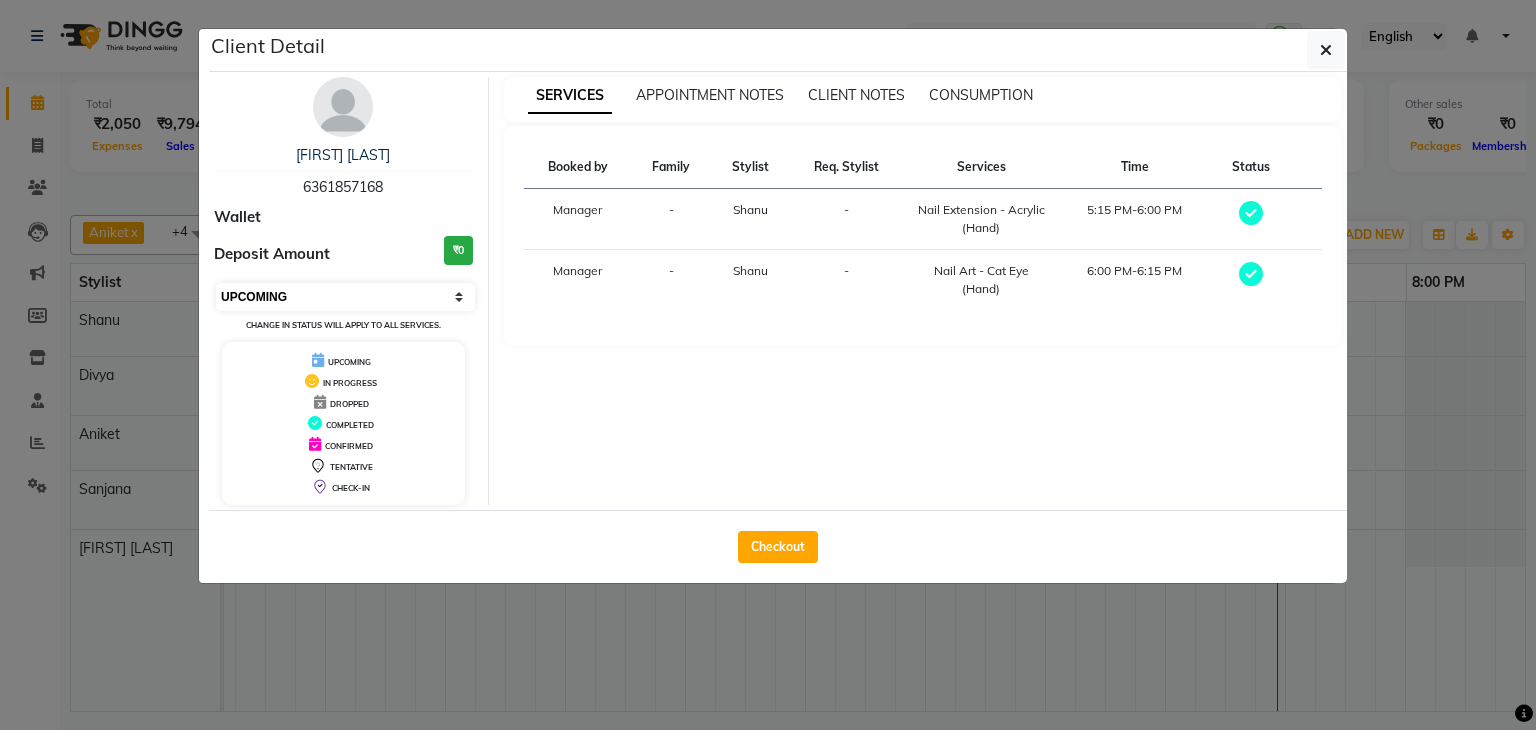 click on "Select MARK DONE UPCOMING" at bounding box center [345, 297] 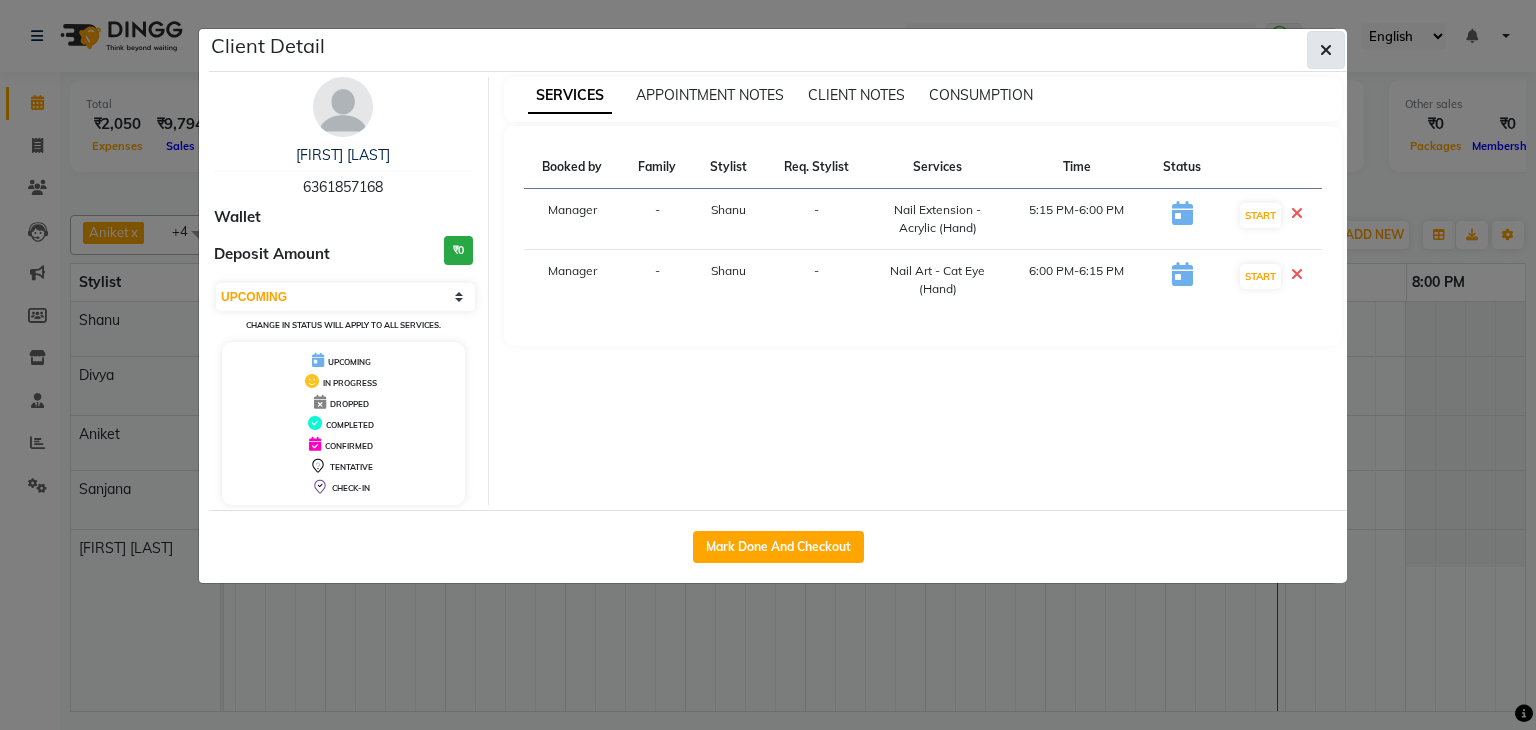 click 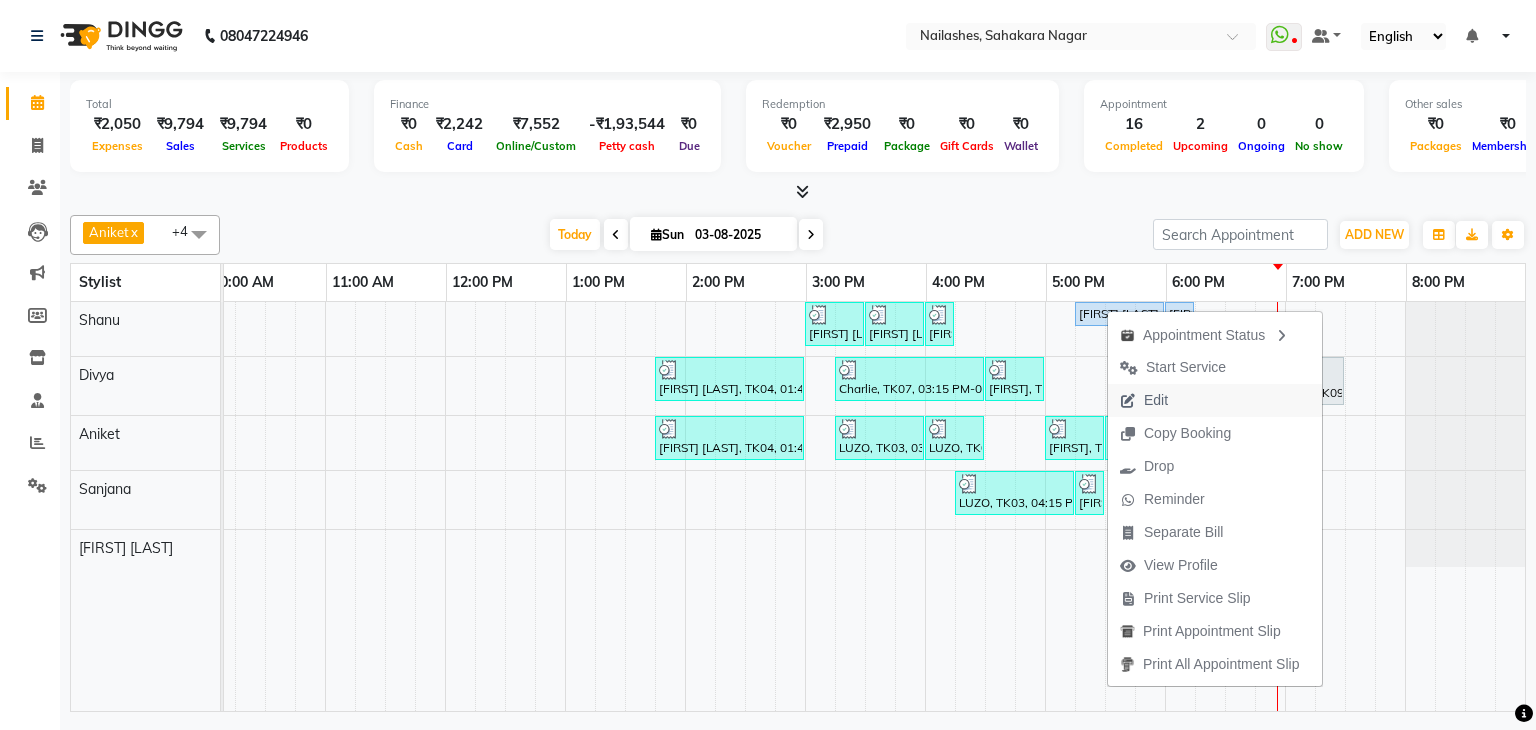 click on "Edit" at bounding box center [1156, 400] 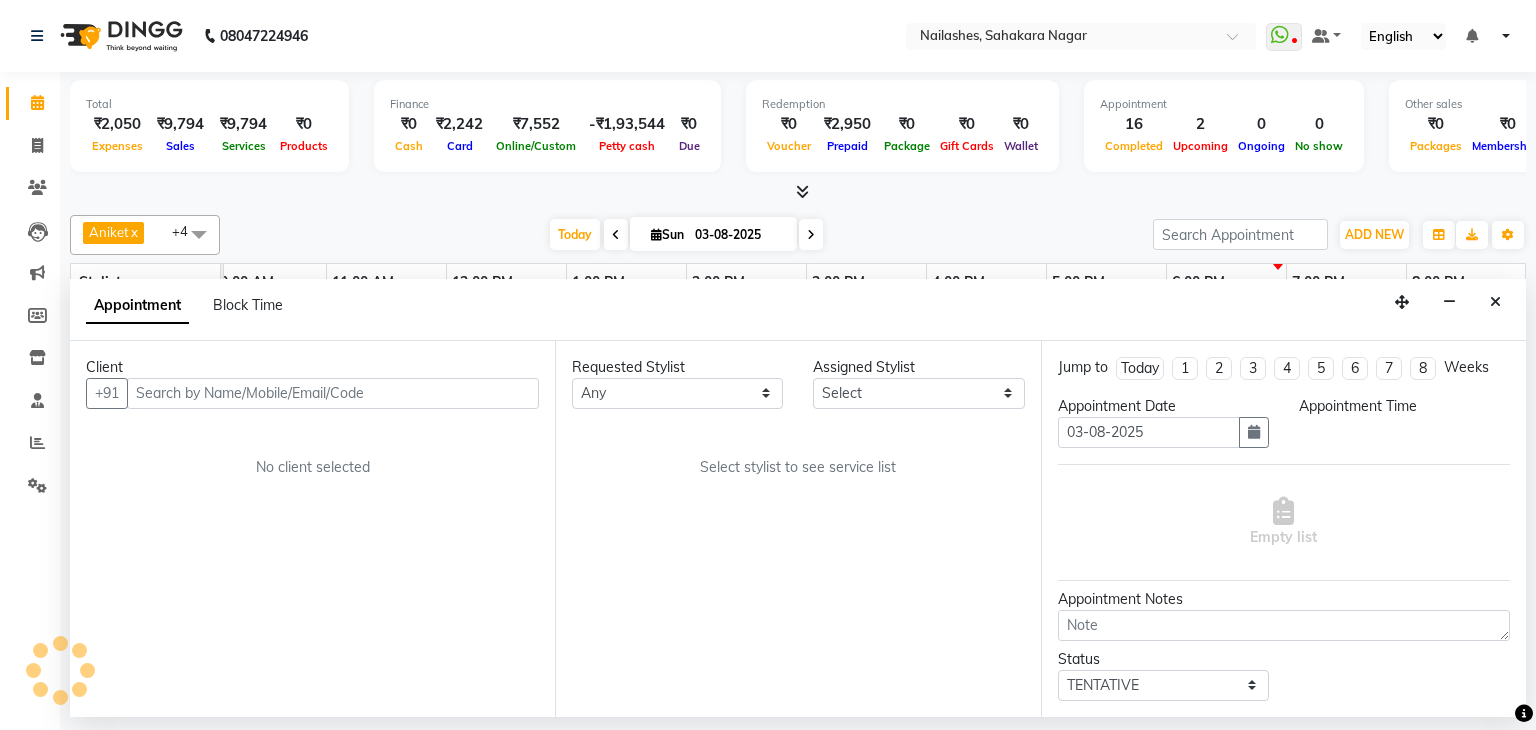 scroll, scrollTop: 0, scrollLeft: 258, axis: horizontal 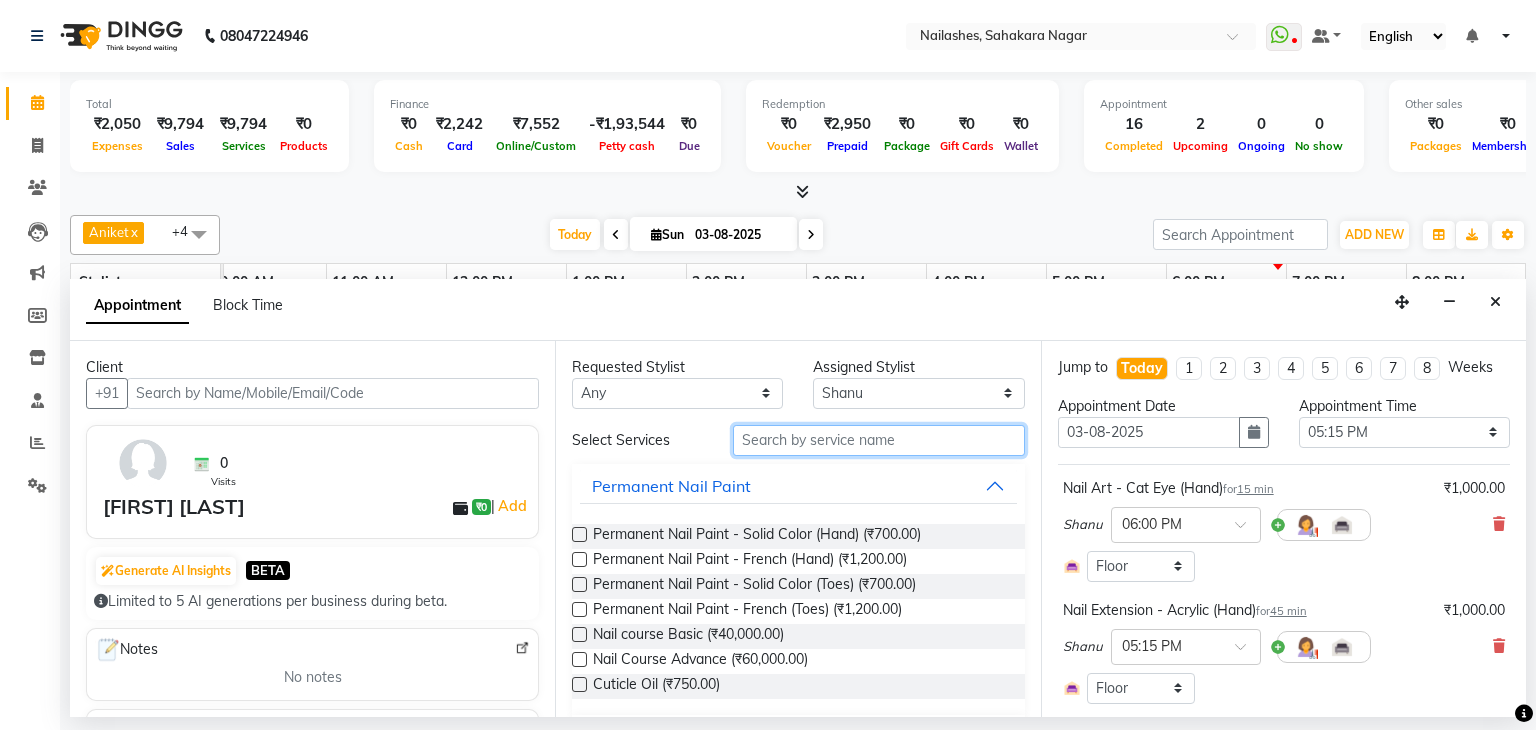 click at bounding box center [879, 440] 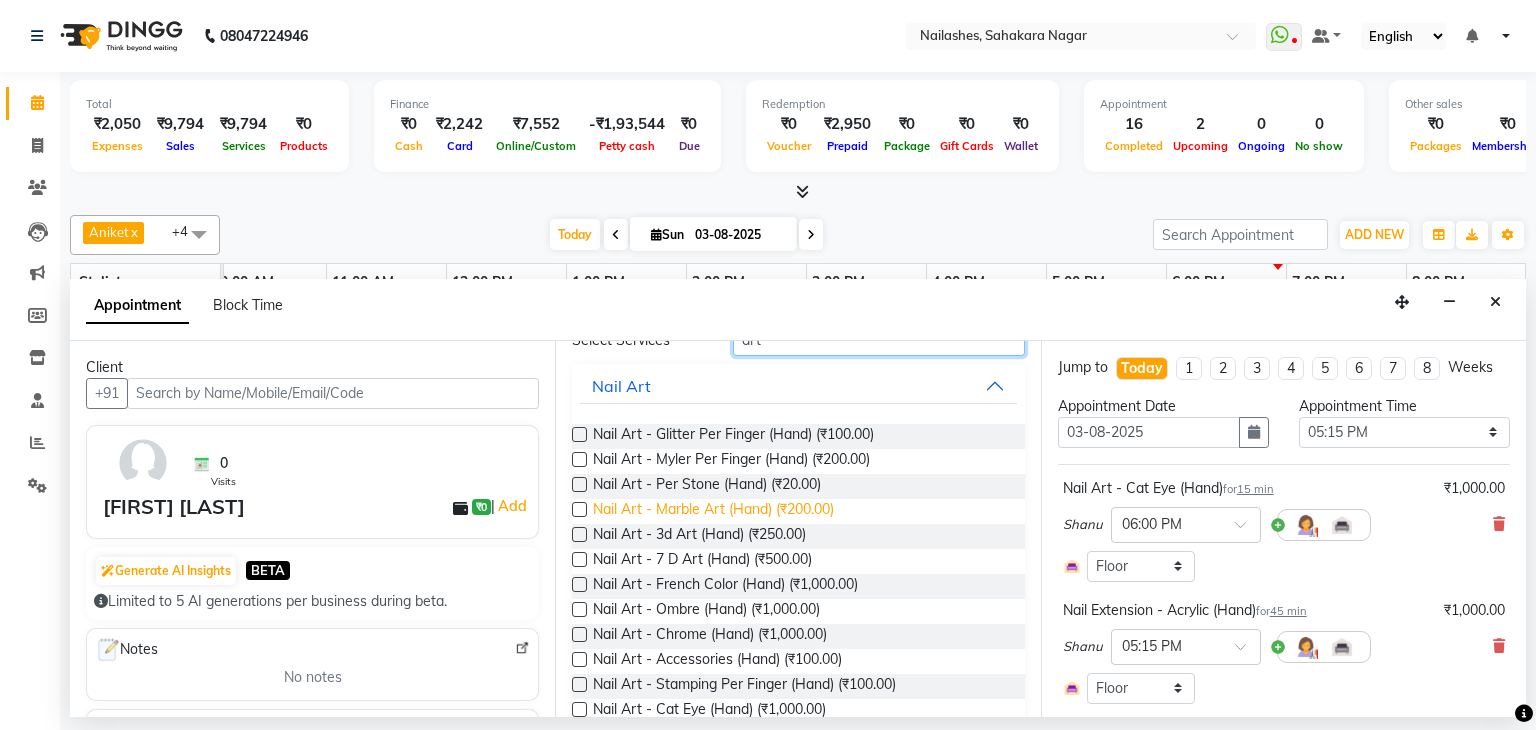 scroll, scrollTop: 200, scrollLeft: 0, axis: vertical 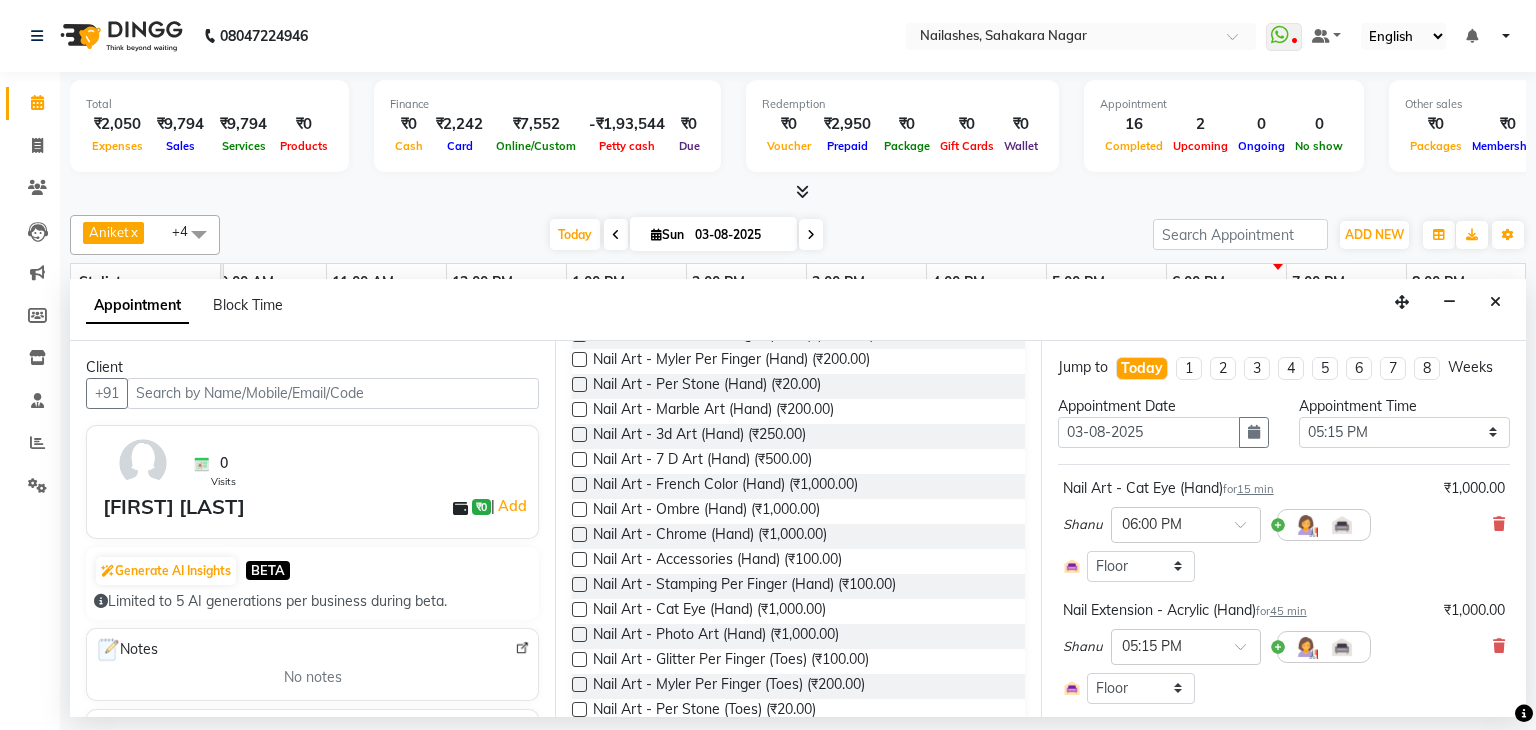 click at bounding box center [579, 584] 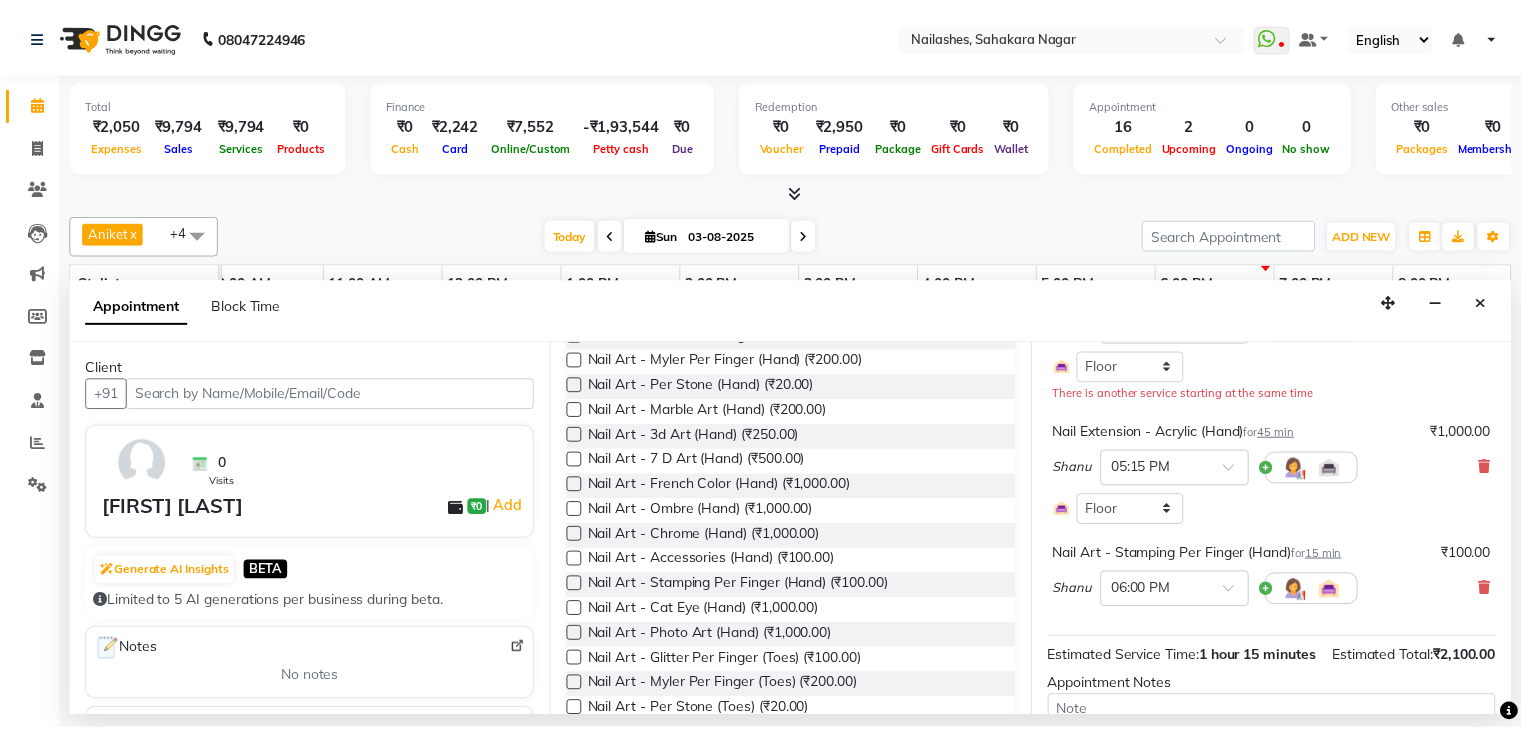scroll, scrollTop: 358, scrollLeft: 0, axis: vertical 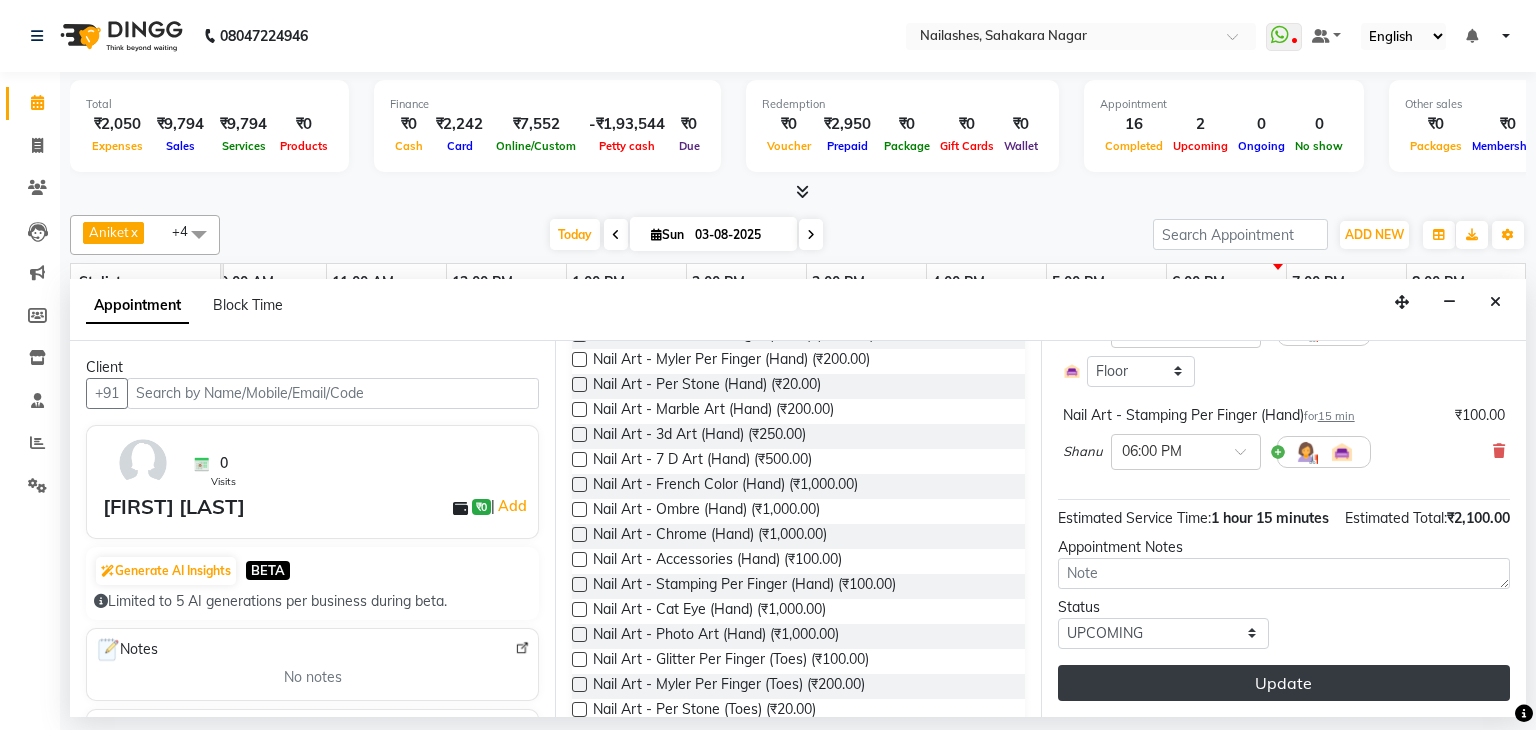 click on "Update" at bounding box center [1284, 683] 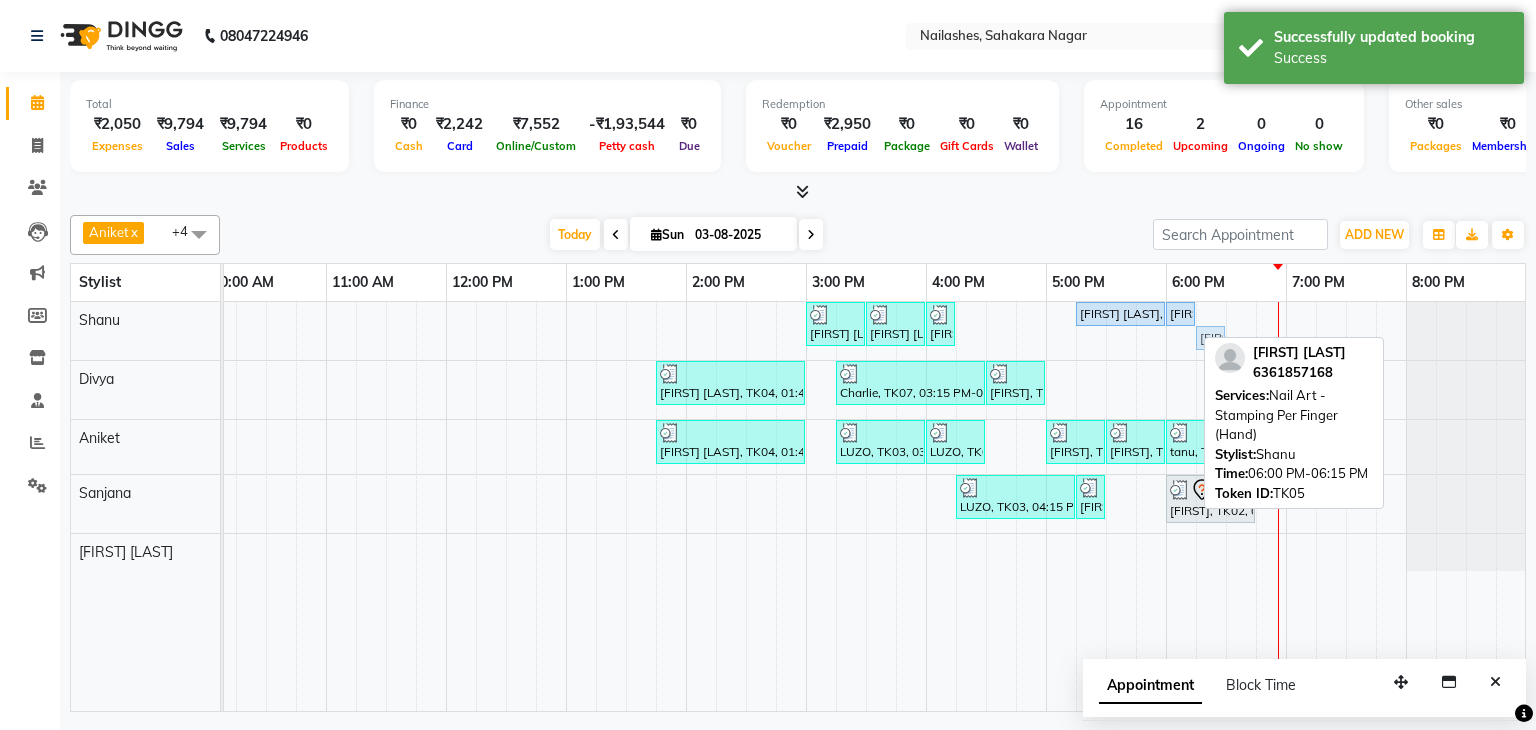 click on "[FIRST] [LAST], TK06, 03:00 PM-03:30 PM, Nail Art - Glitter Per Finger (Hand)     [FIRST] [LAST], TK06, 03:30 PM-04:00 PM, Permanent Nail Paint - Solid Color (Toes)     [FIRST] [LAST], TK06, 04:00 PM-04:15 PM, Gel polish removal    [FIRST] [LAST], TK05, 05:15 PM-06:00 PM, Nail Extension - Acrylic (Hand)    [FIRST] [LAST], TK05, 06:00 PM-06:15 PM, Nail Art - Cat Eye (Hand)    [FIRST] [LAST], TK05, 06:00 PM-06:15 PM, Nail Art - Stamping Per Finger (Hand)    [FIRST] [LAST], TK05, 06:00 PM-06:15 PM, Nail Art - Stamping Per Finger (Hand)" at bounding box center (-34, 331) 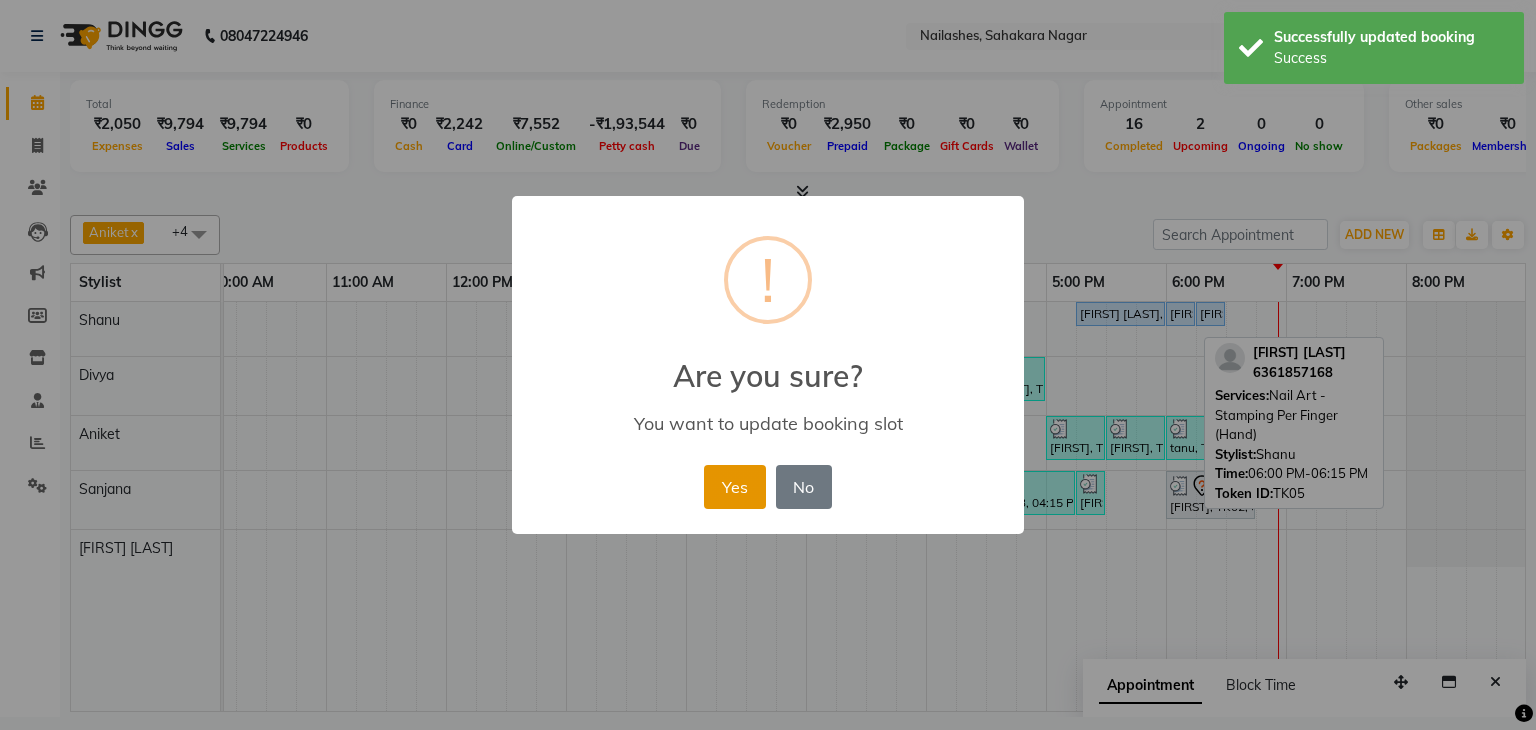 click on "Yes" at bounding box center [734, 487] 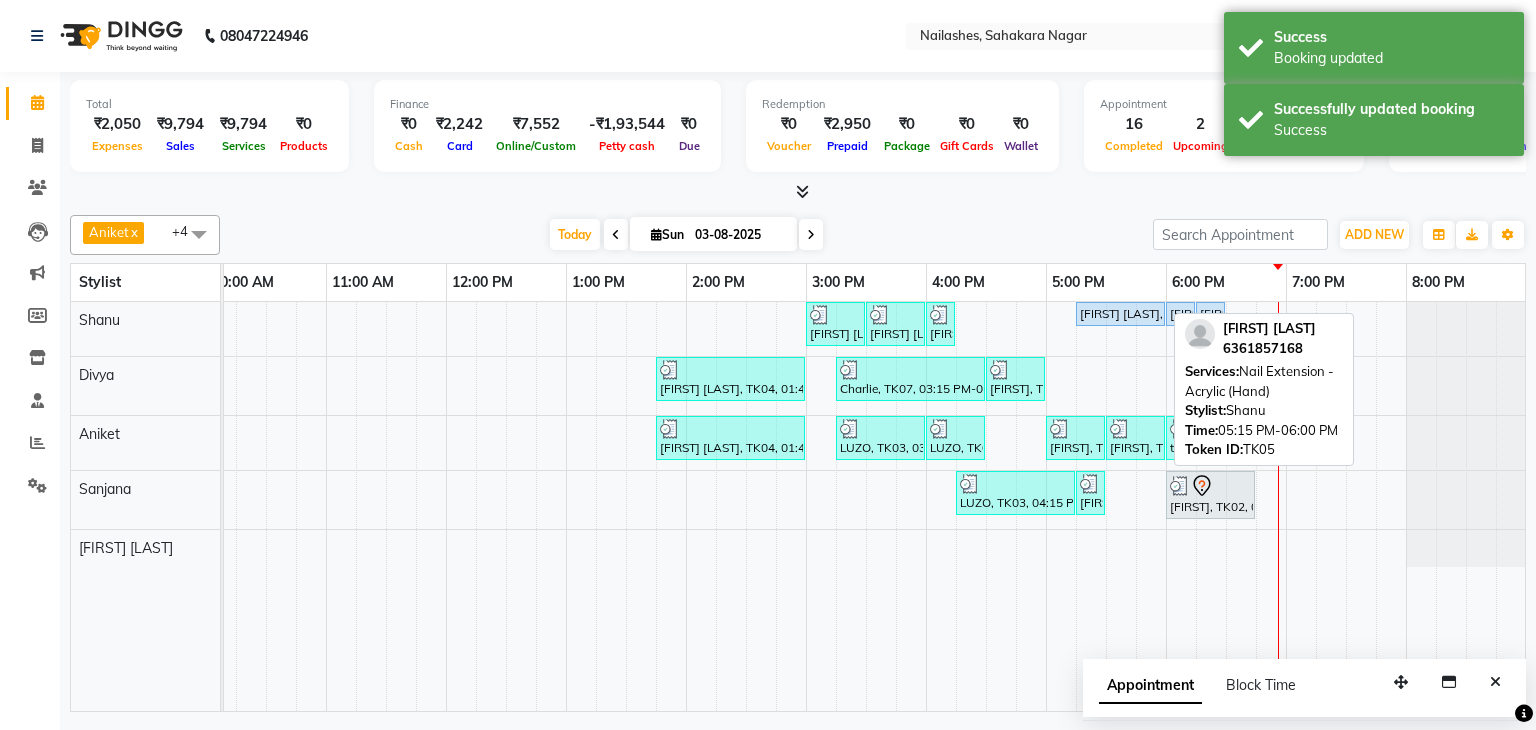 click on "[FIRST] [LAST], TK05, 05:15 PM-06:00 PM, Nail Extension - Acrylic (Hand)" at bounding box center [1120, 314] 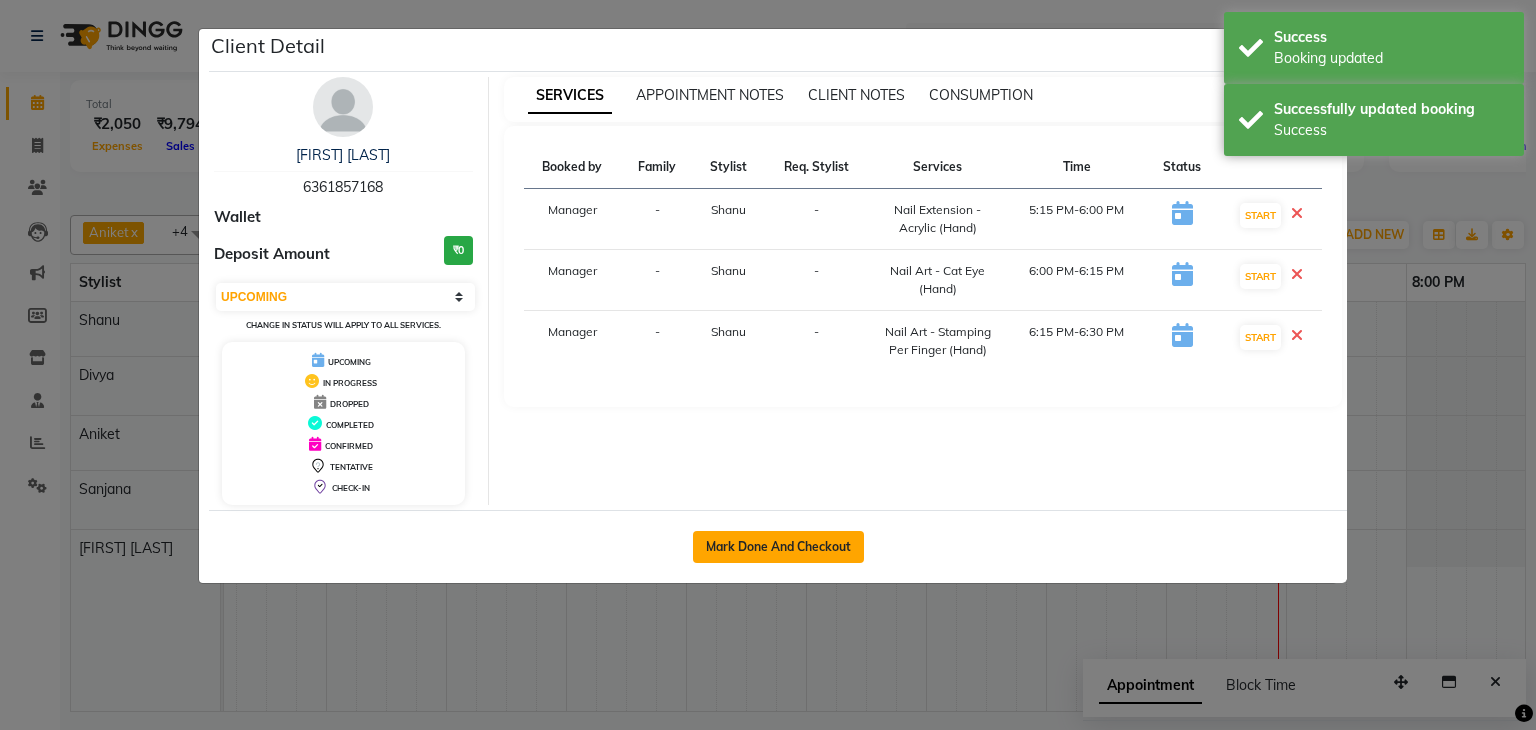click on "Mark Done And Checkout" 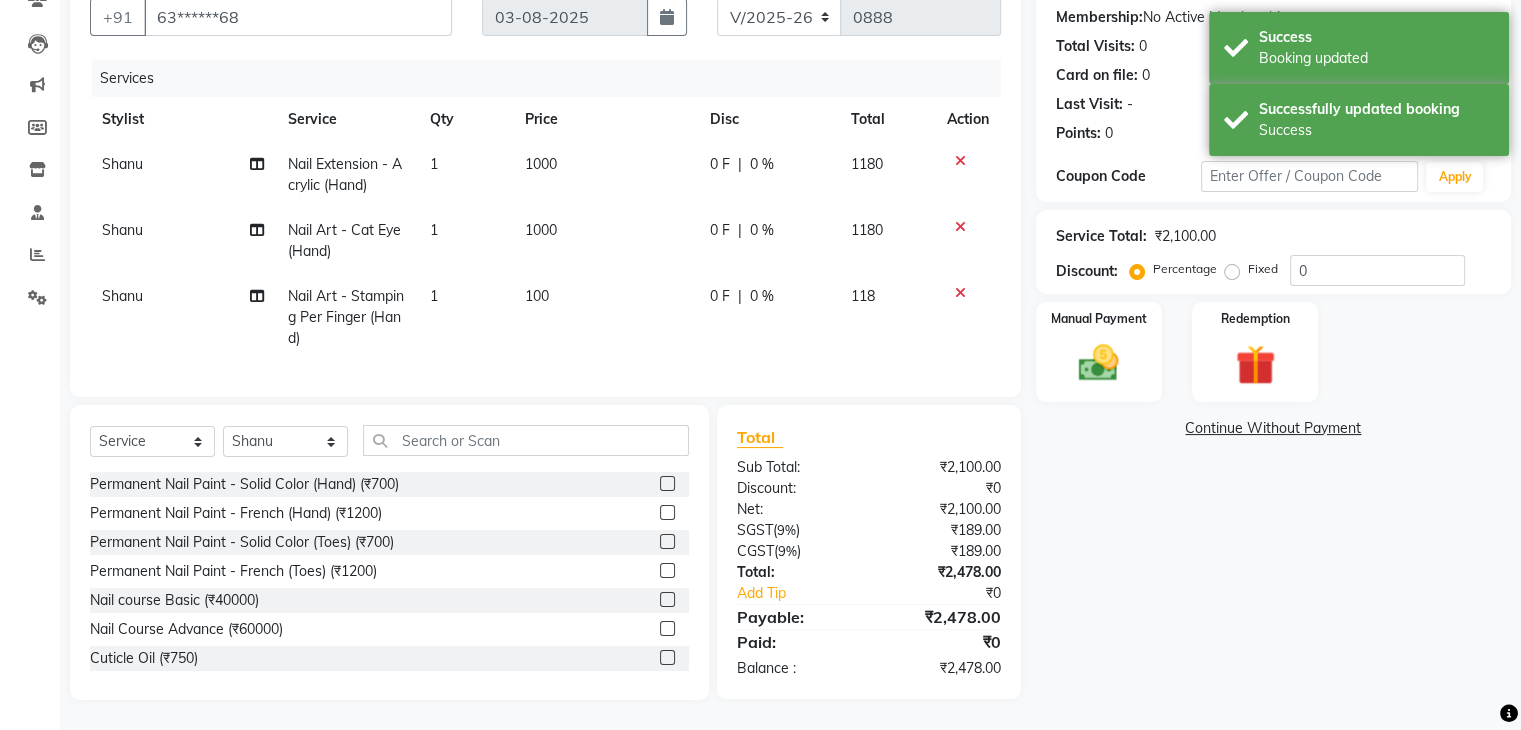 click on "1" 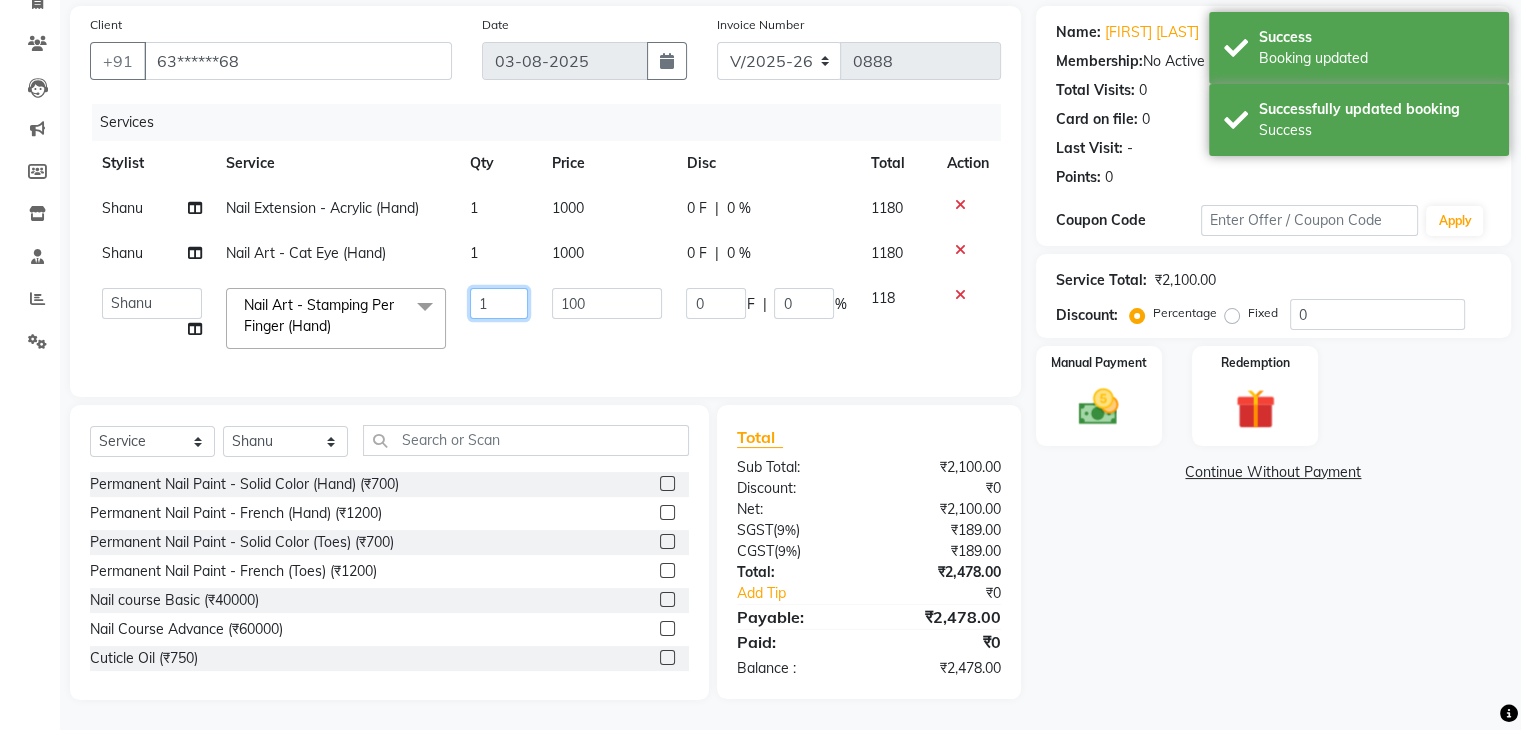 click on "1" 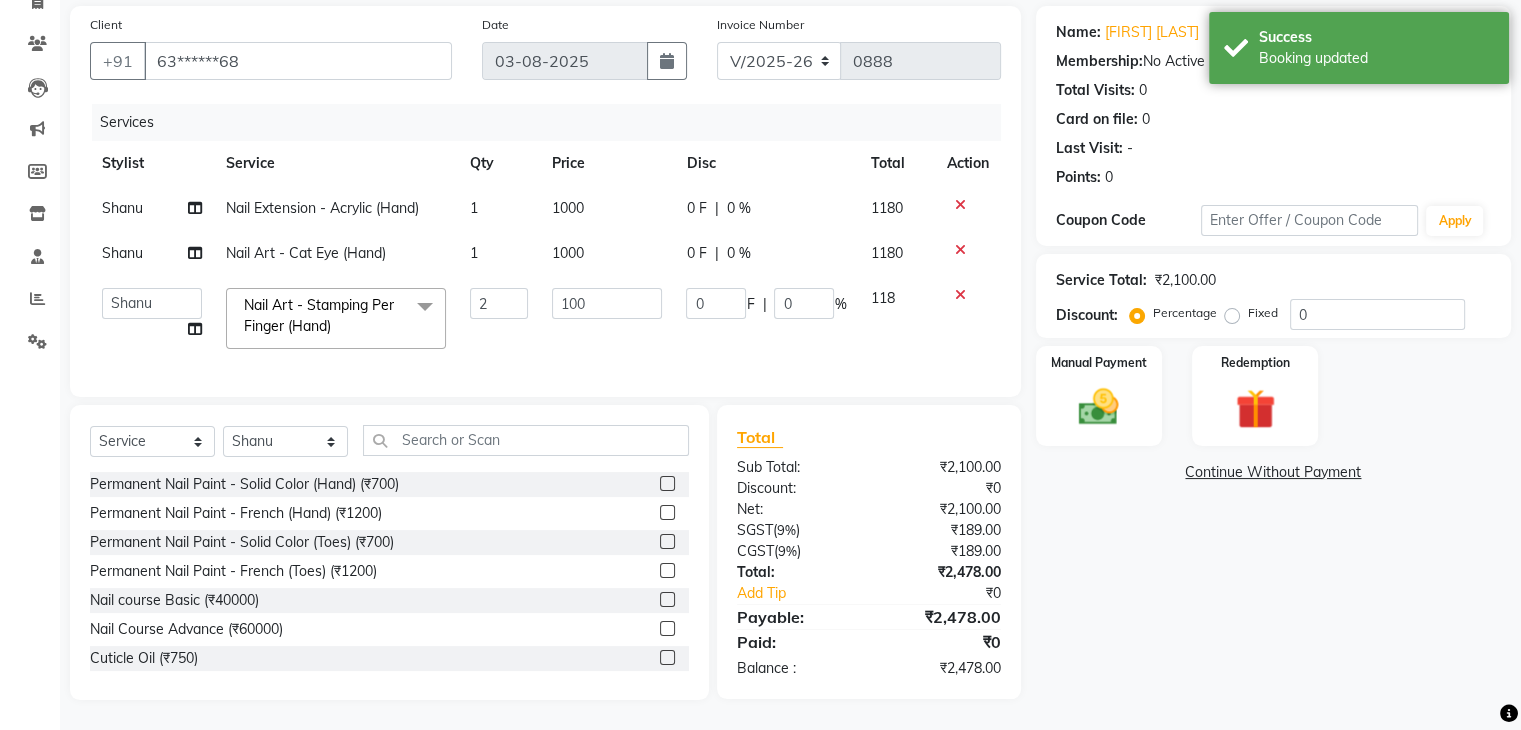 click on "Name: [FIRST] [LAST] Membership:  No Active Membership  Total Visits:  0 Card on file:  0 Last Visit:   - Points:   0  Coupon Code Apply Service Total:  ₹2,100.00  Discount:  Percentage   Fixed  0 Manual Payment Redemption  Continue Without Payment" 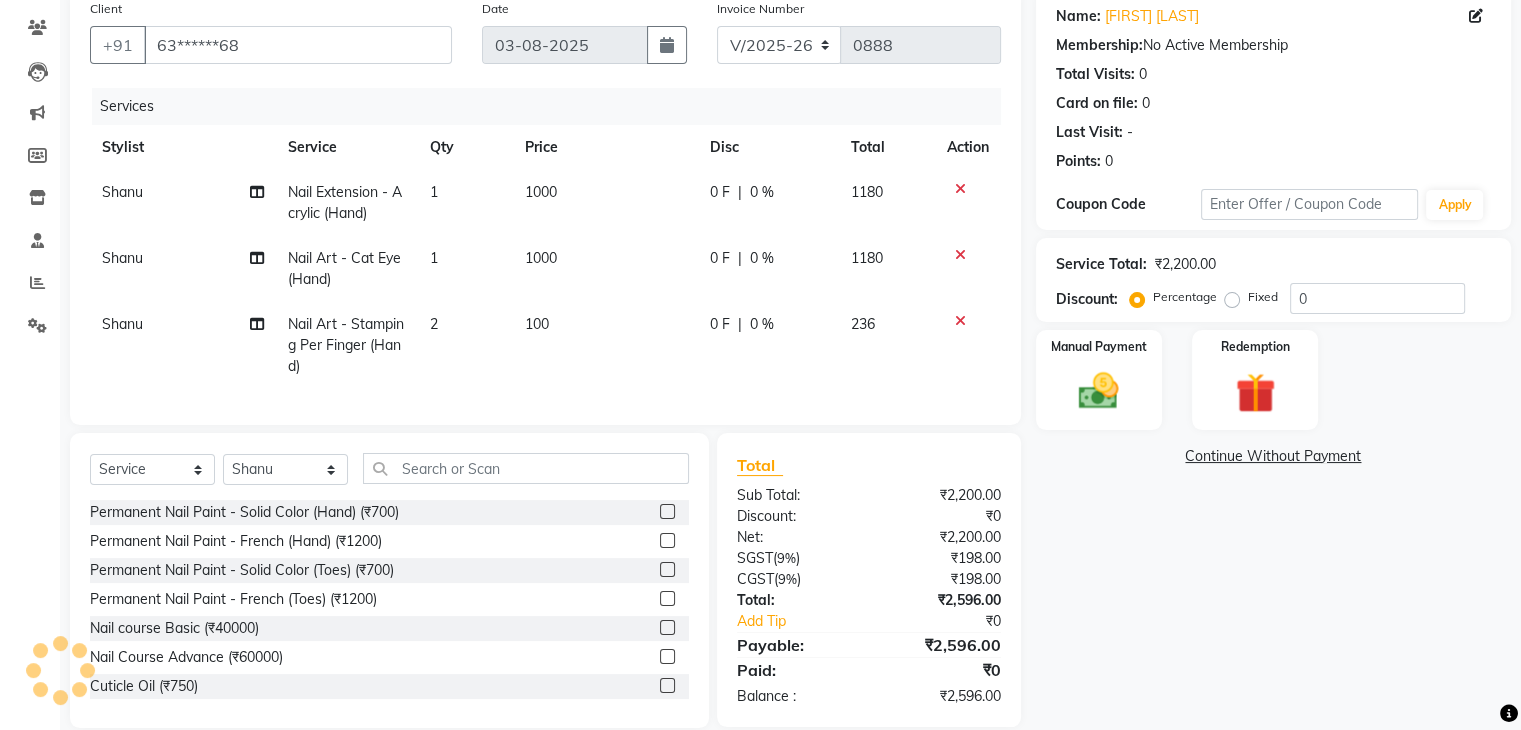 click on "100" 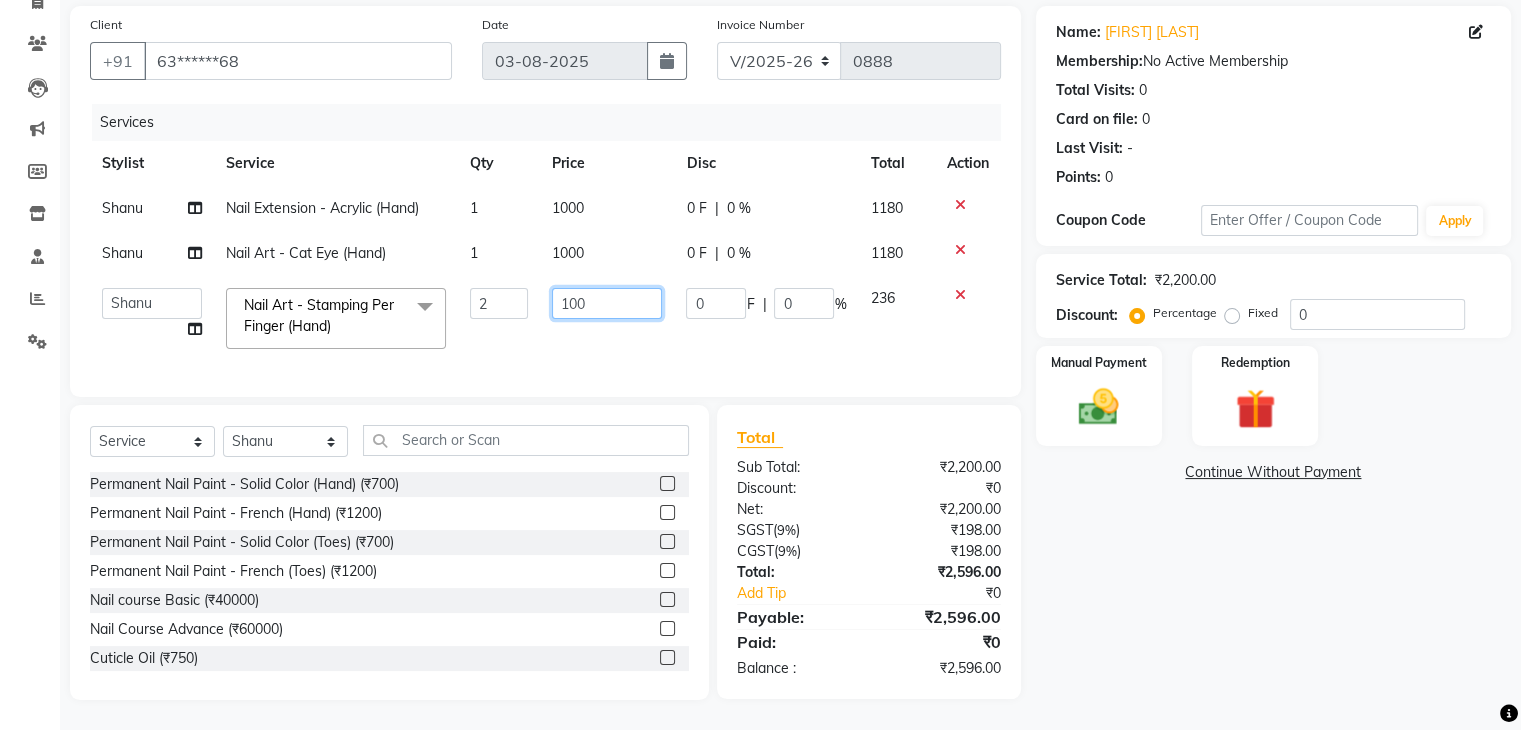 click on "100" 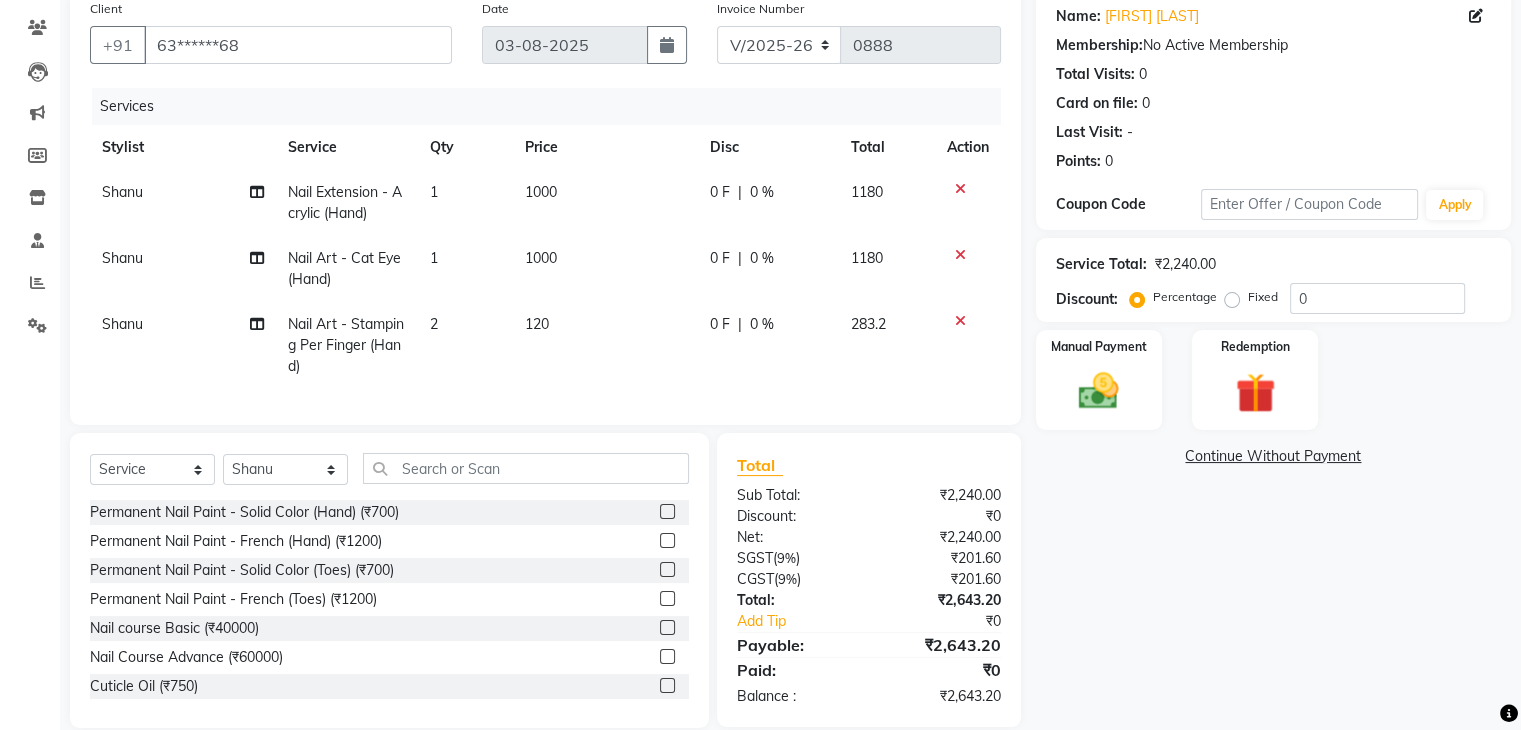 click on "Name: [FIRST] [LAST] Membership:  No Active Membership  Total Visits:  0 Card on file:  0 Last Visit:   - Points:   0  Coupon Code Apply Service Total:  ₹2,240.00  Discount:  Percentage   Fixed  0 Manual Payment Redemption  Continue Without Payment" 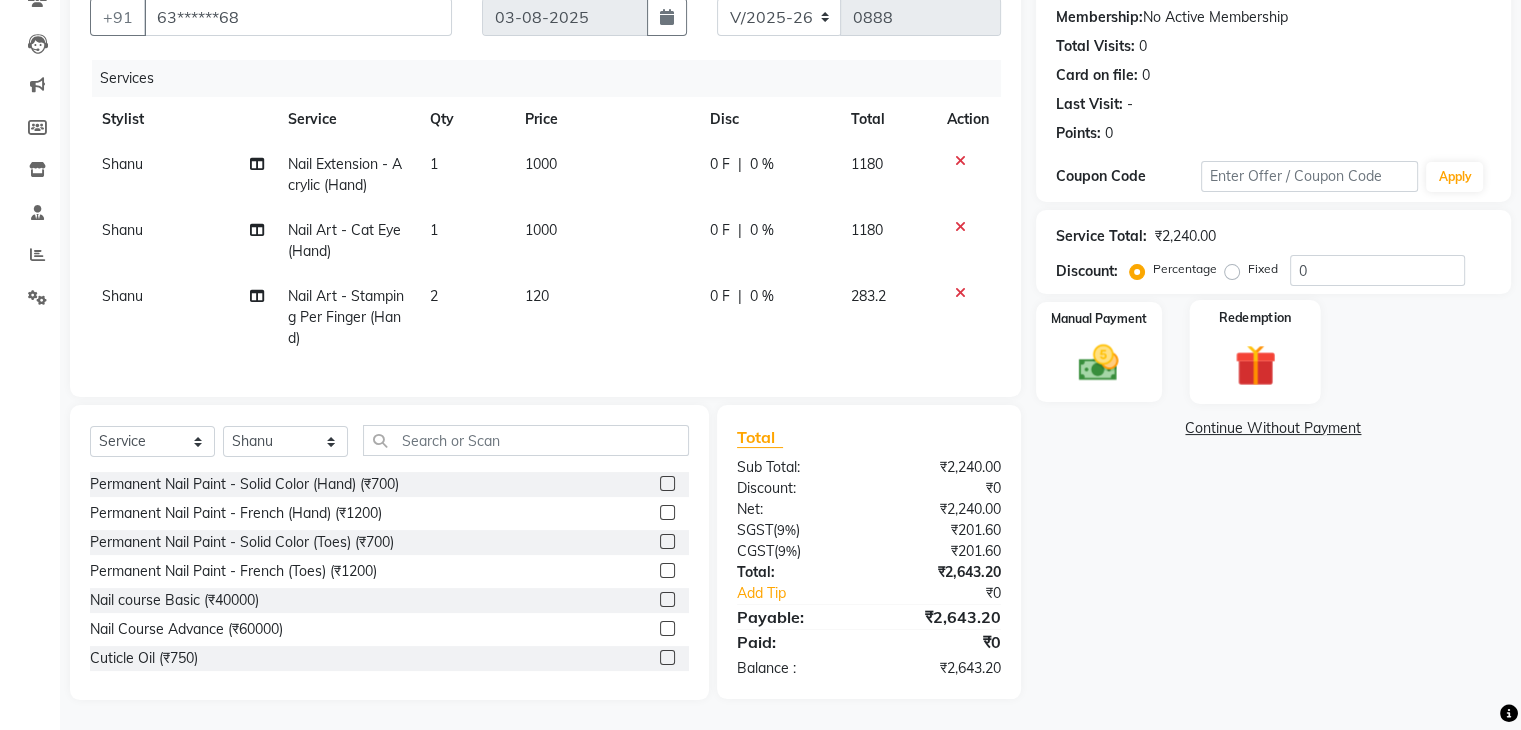 scroll, scrollTop: 204, scrollLeft: 0, axis: vertical 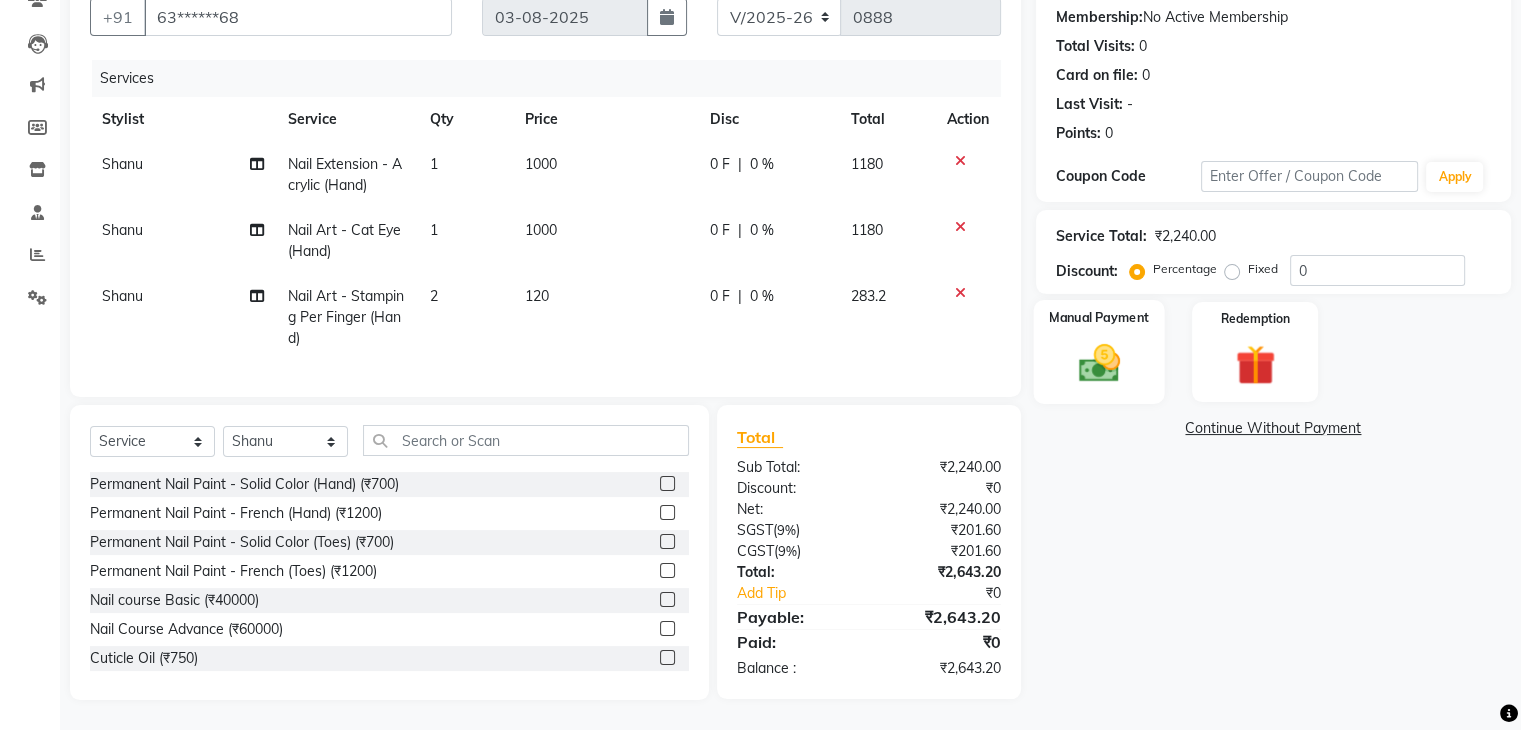 click on "Manual Payment" 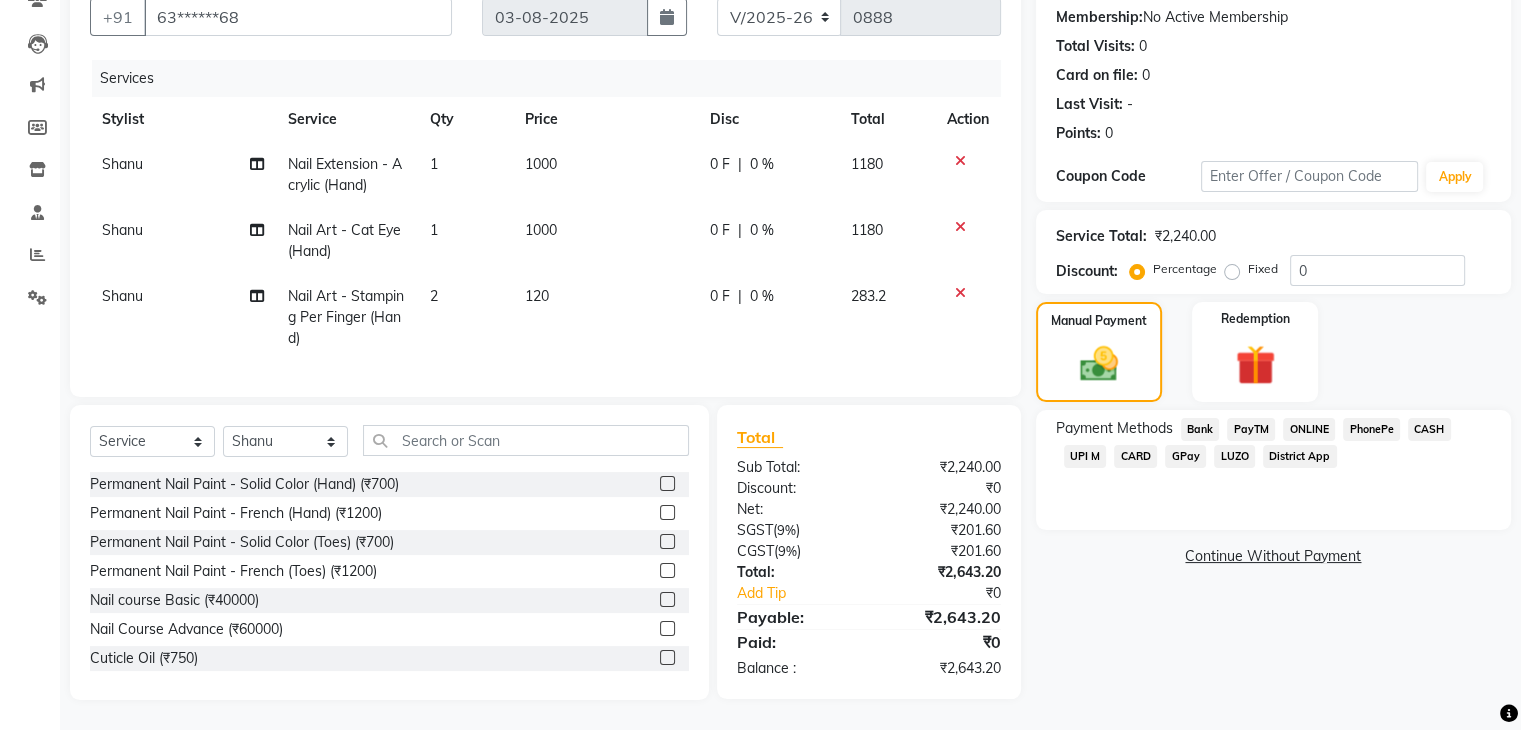 click on "UPI M" 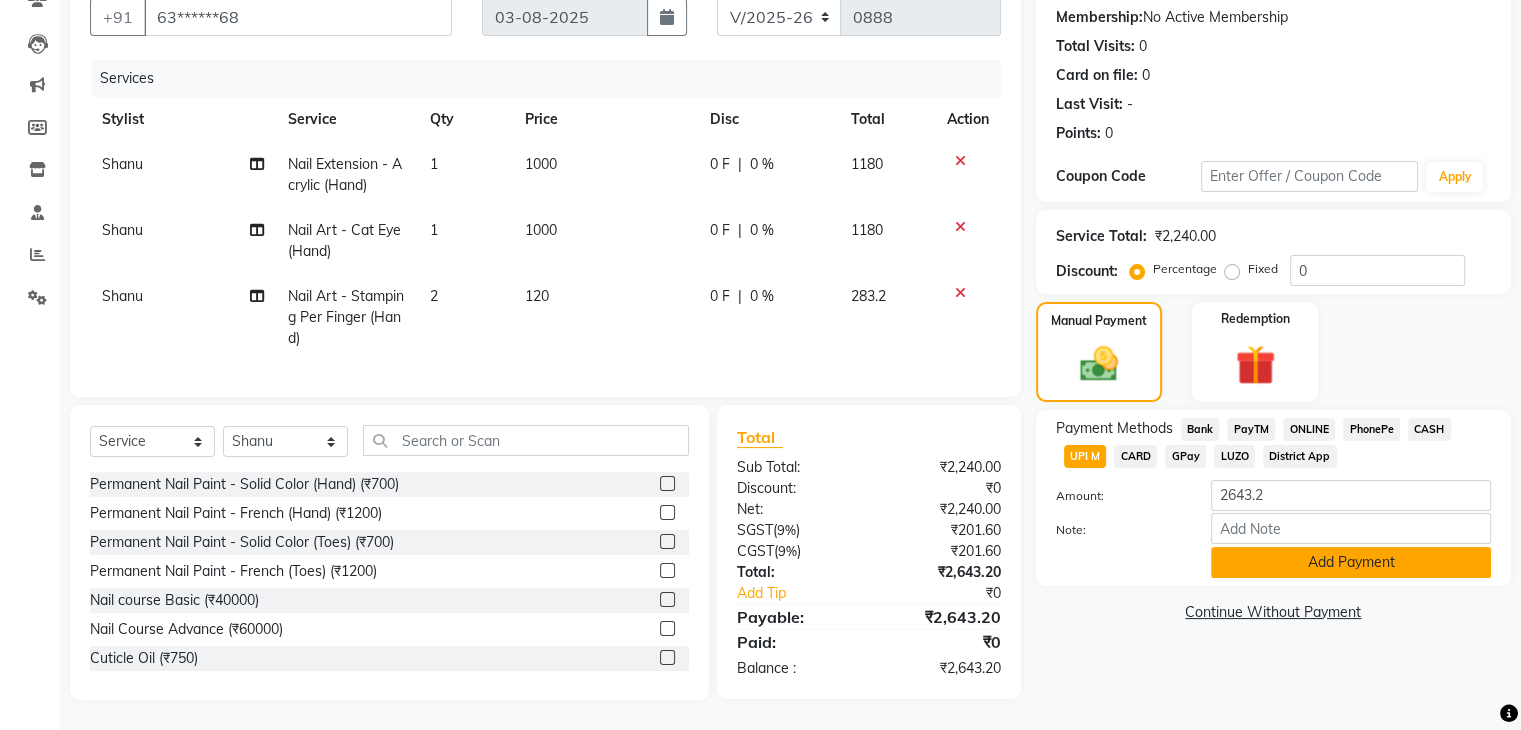 click on "Add Payment" 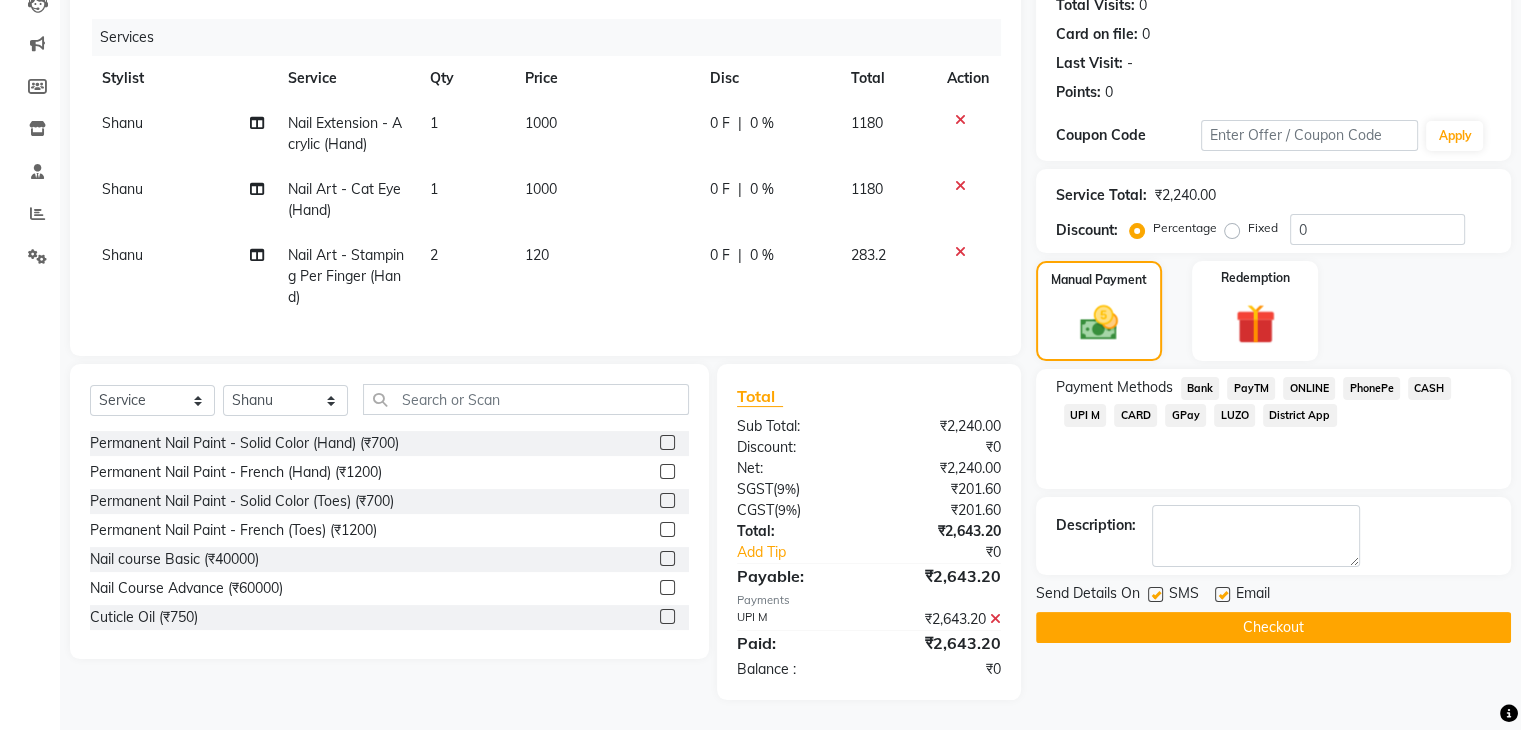 scroll, scrollTop: 244, scrollLeft: 0, axis: vertical 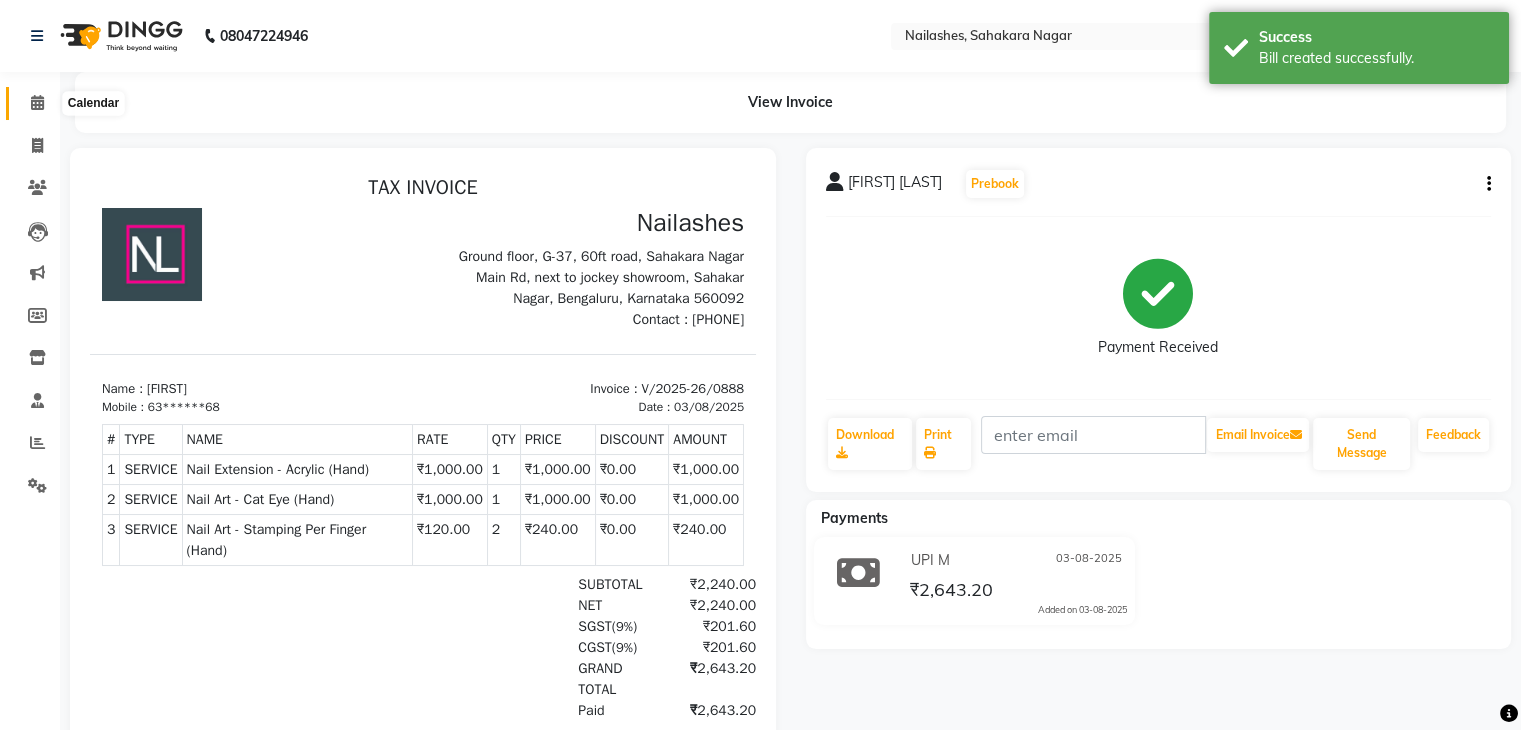 click 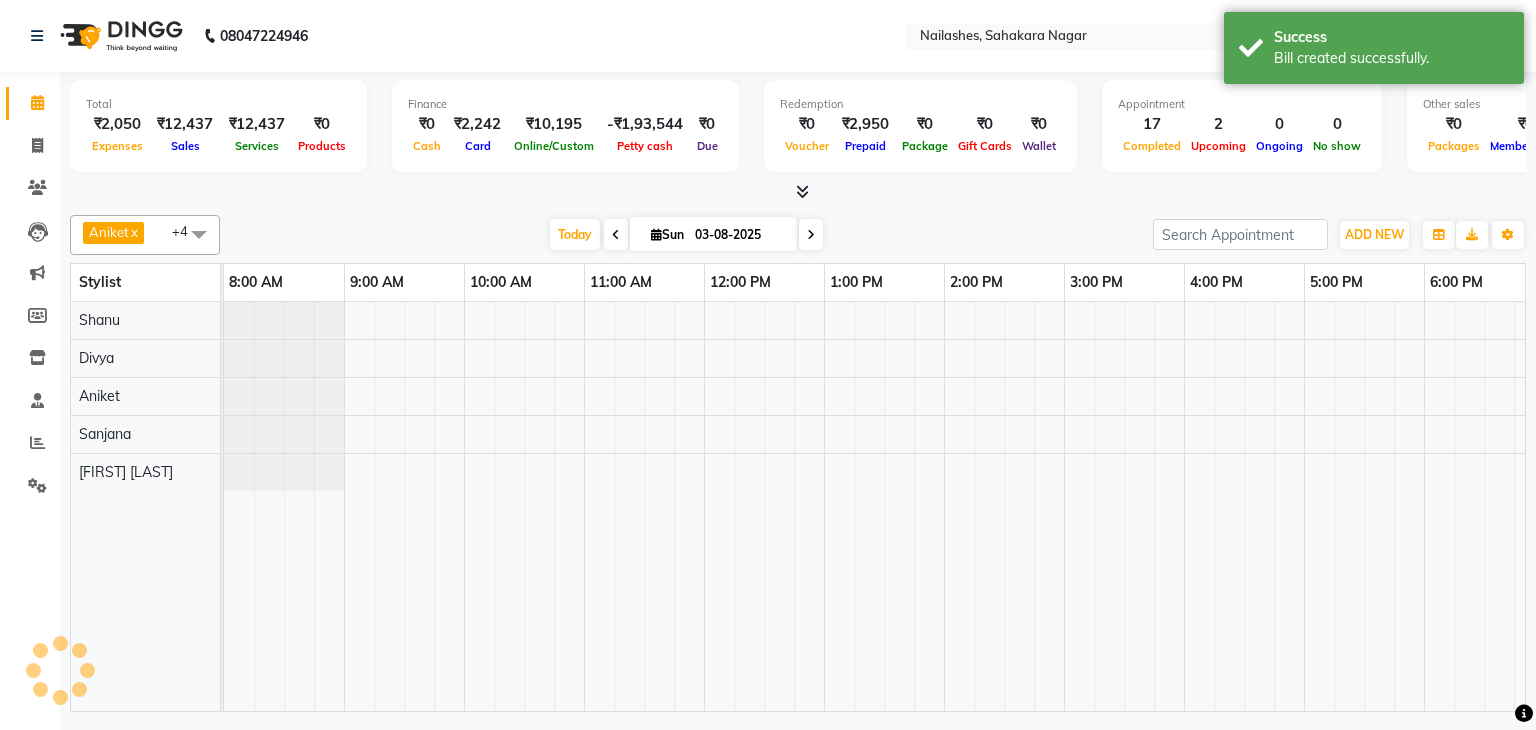 scroll, scrollTop: 0, scrollLeft: 258, axis: horizontal 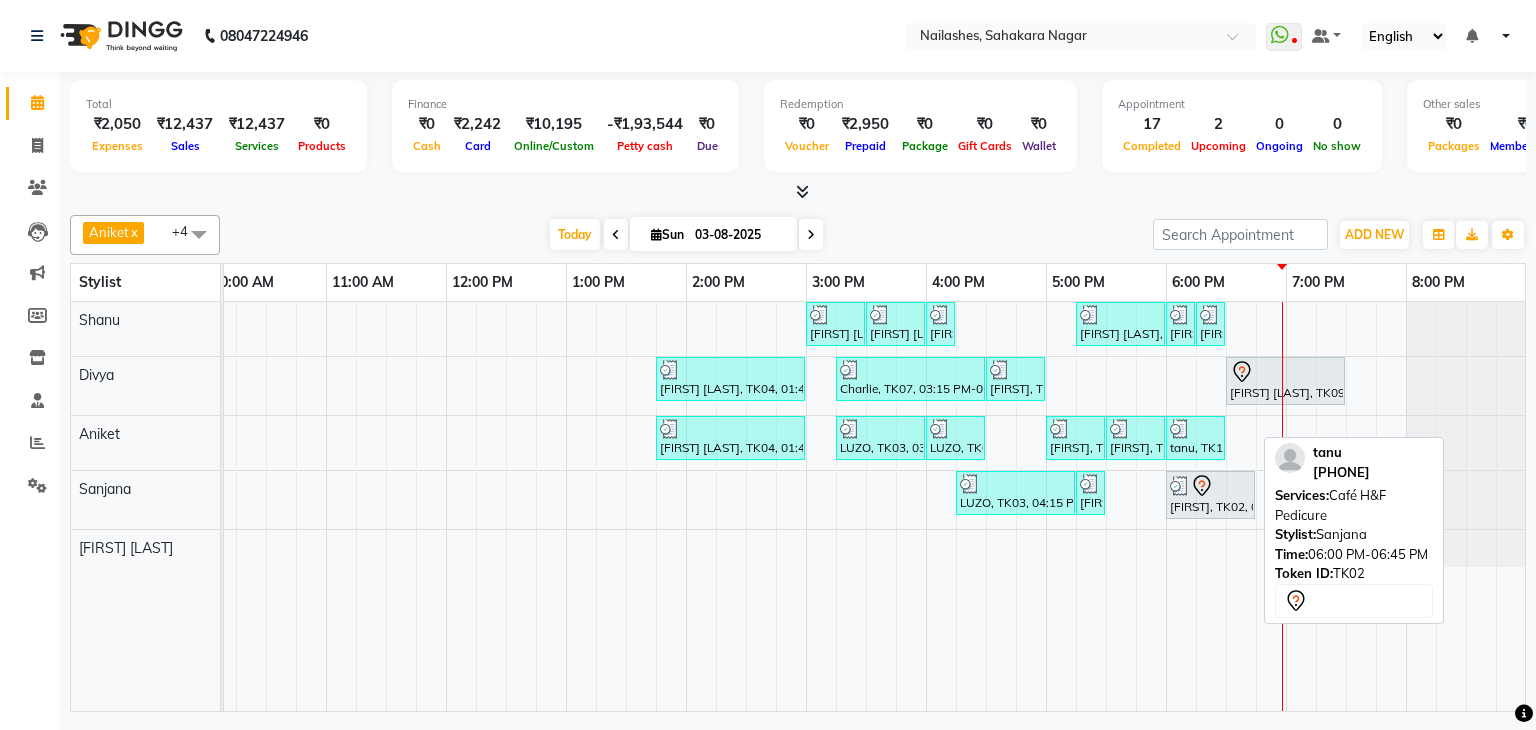 click at bounding box center (1210, 486) 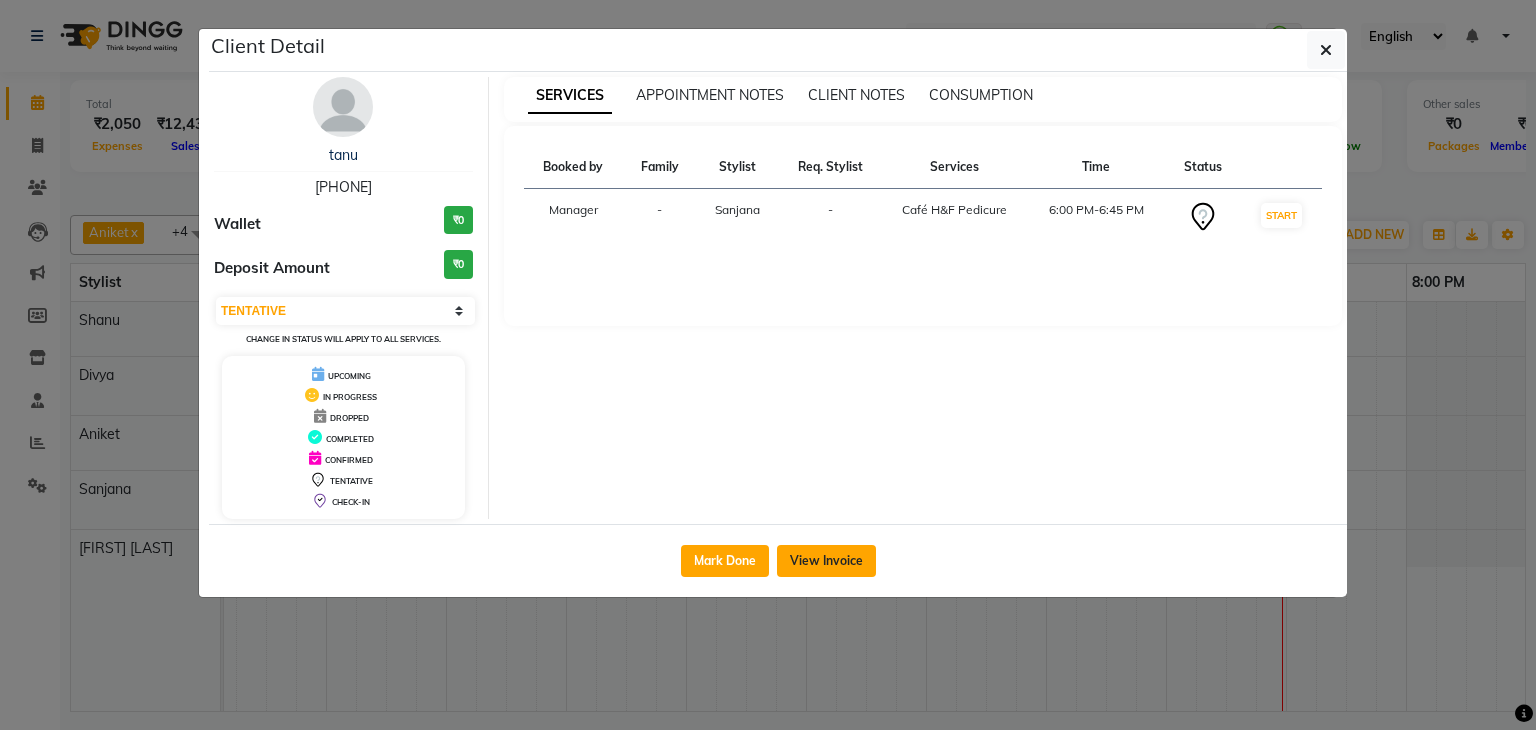click on "View Invoice" 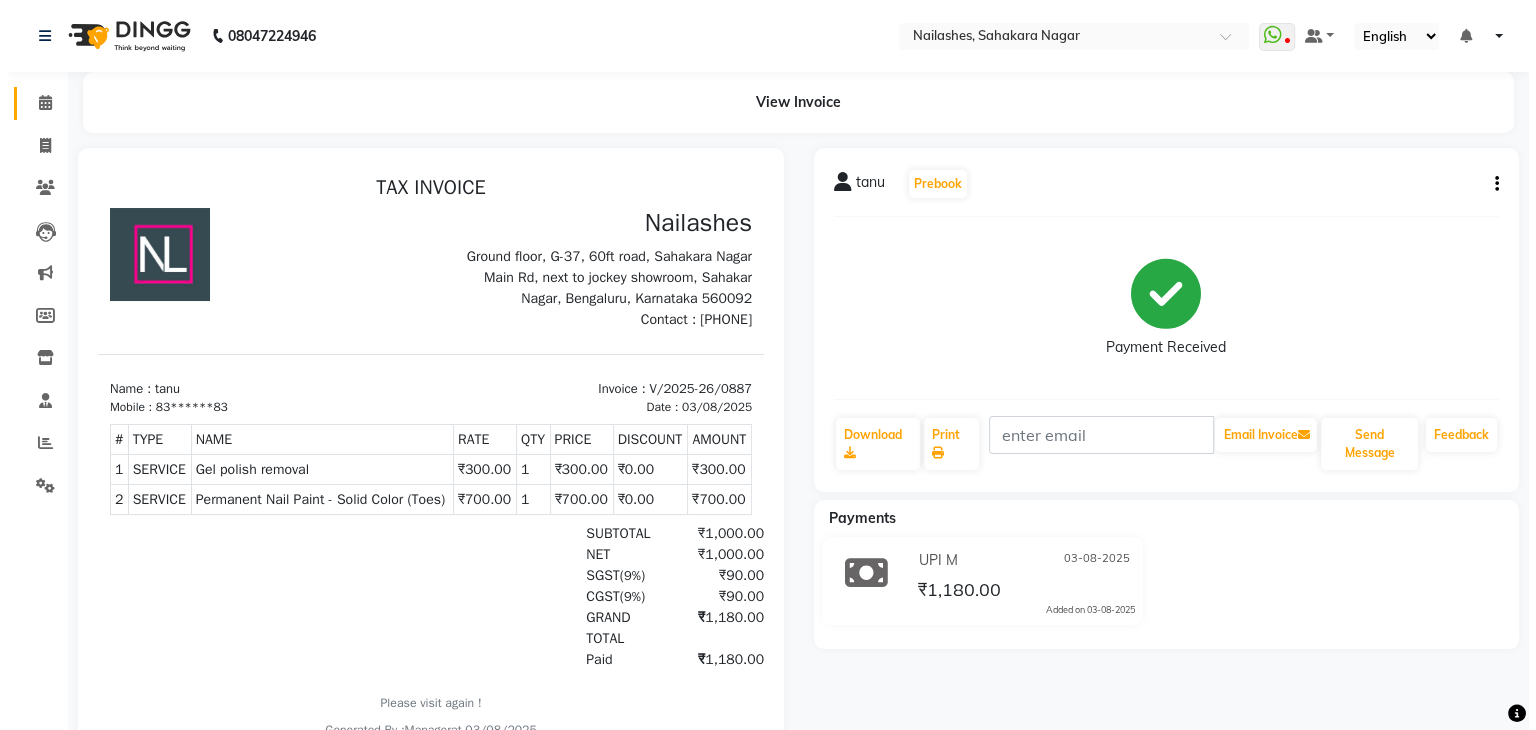 scroll, scrollTop: 0, scrollLeft: 0, axis: both 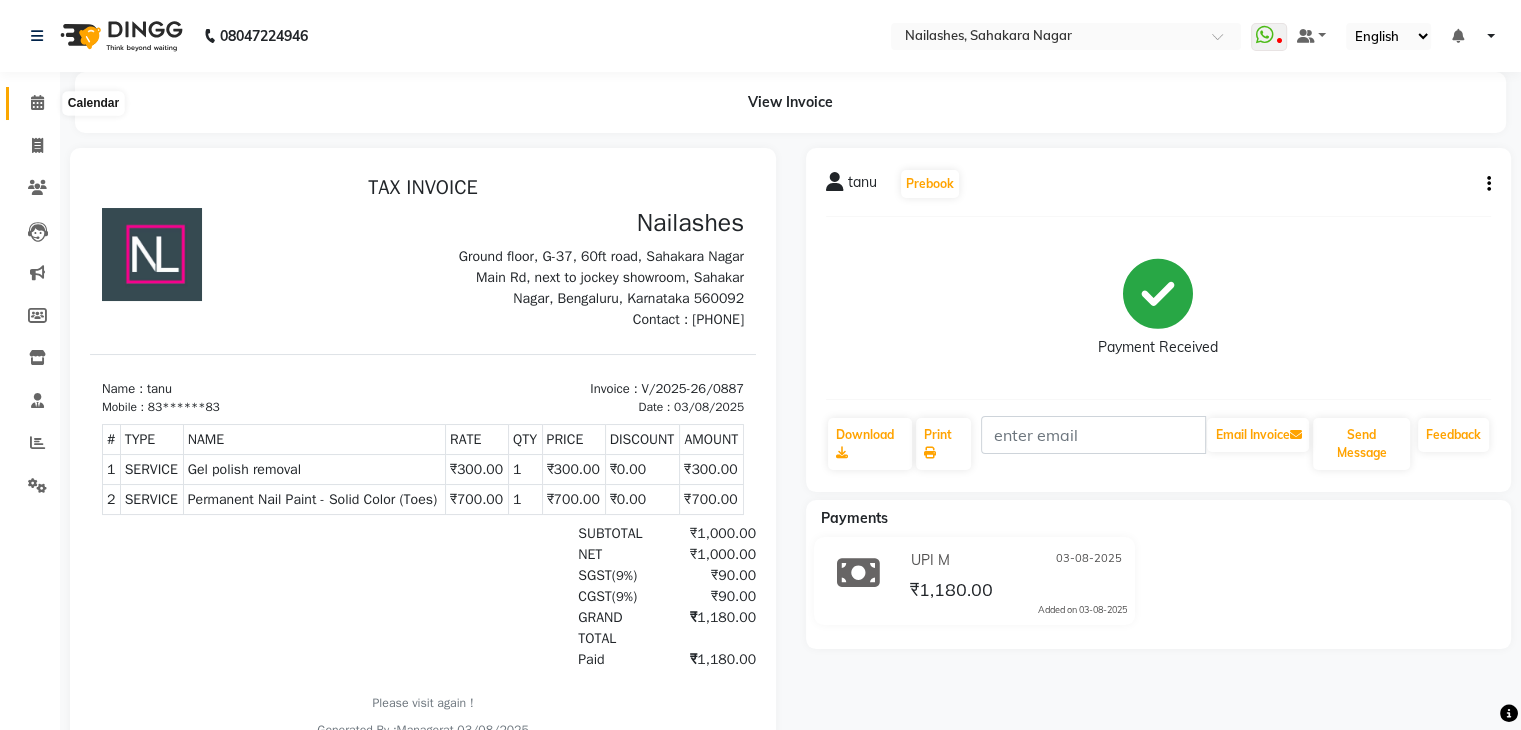 click 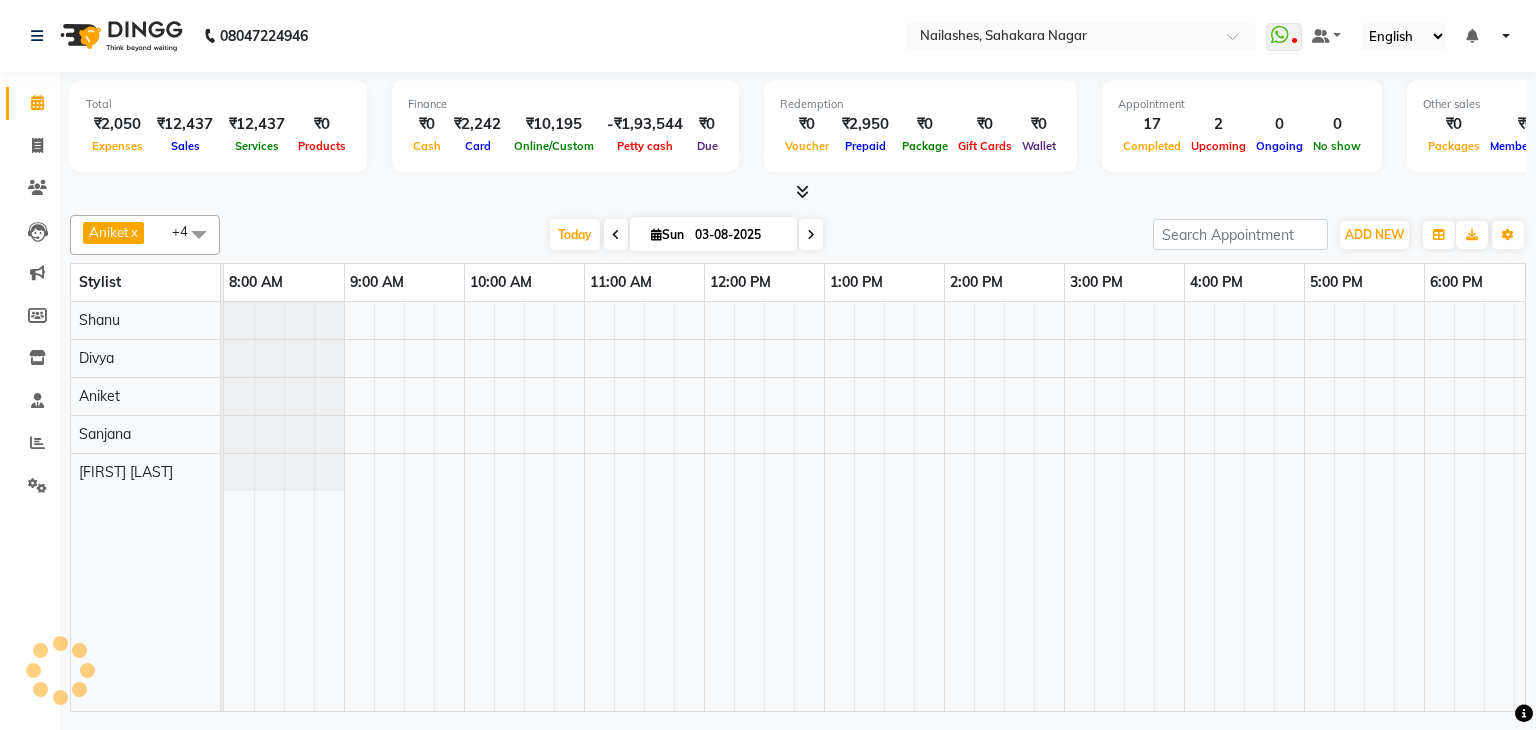 scroll, scrollTop: 0, scrollLeft: 0, axis: both 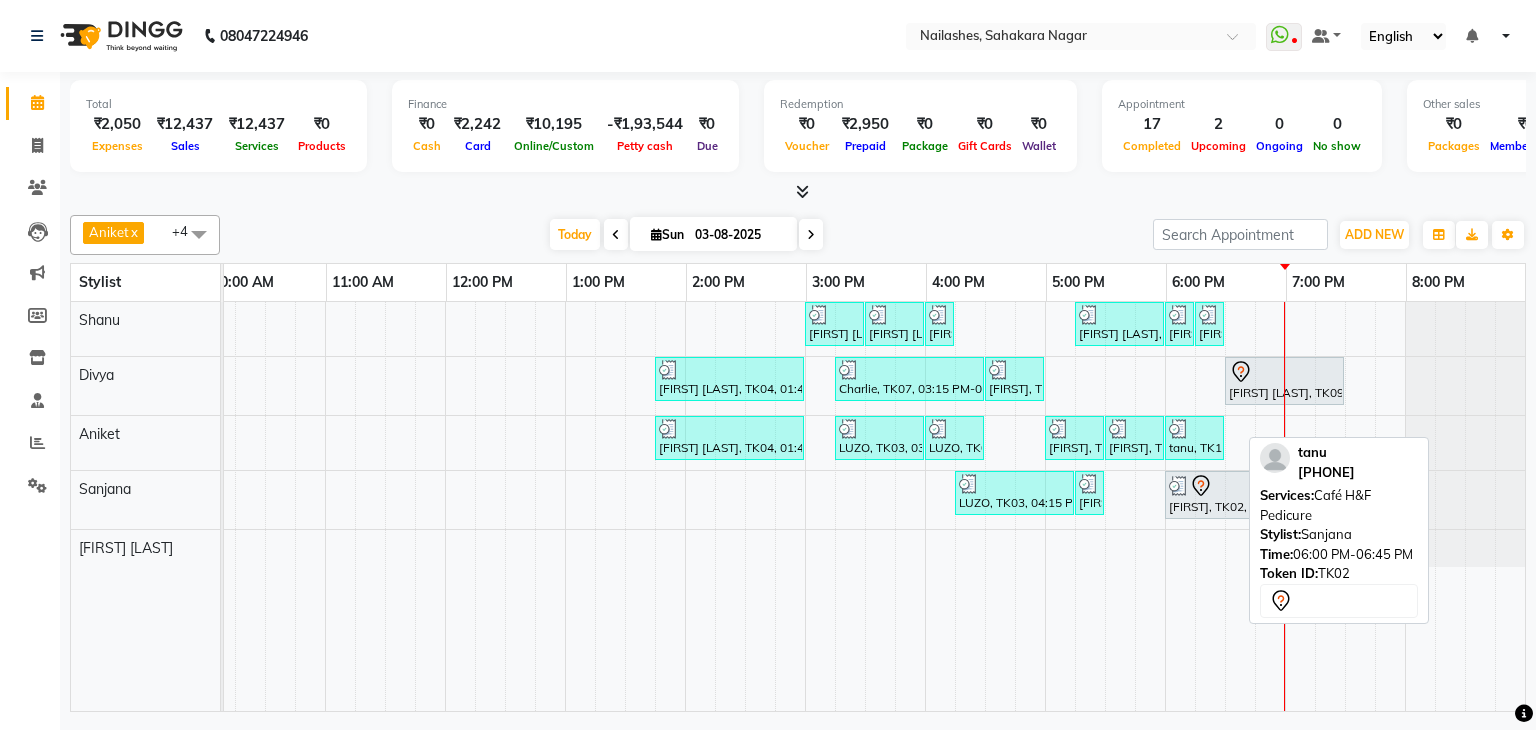 drag, startPoint x: 1240, startPoint y: 488, endPoint x: 1224, endPoint y: 527, distance: 42.154476 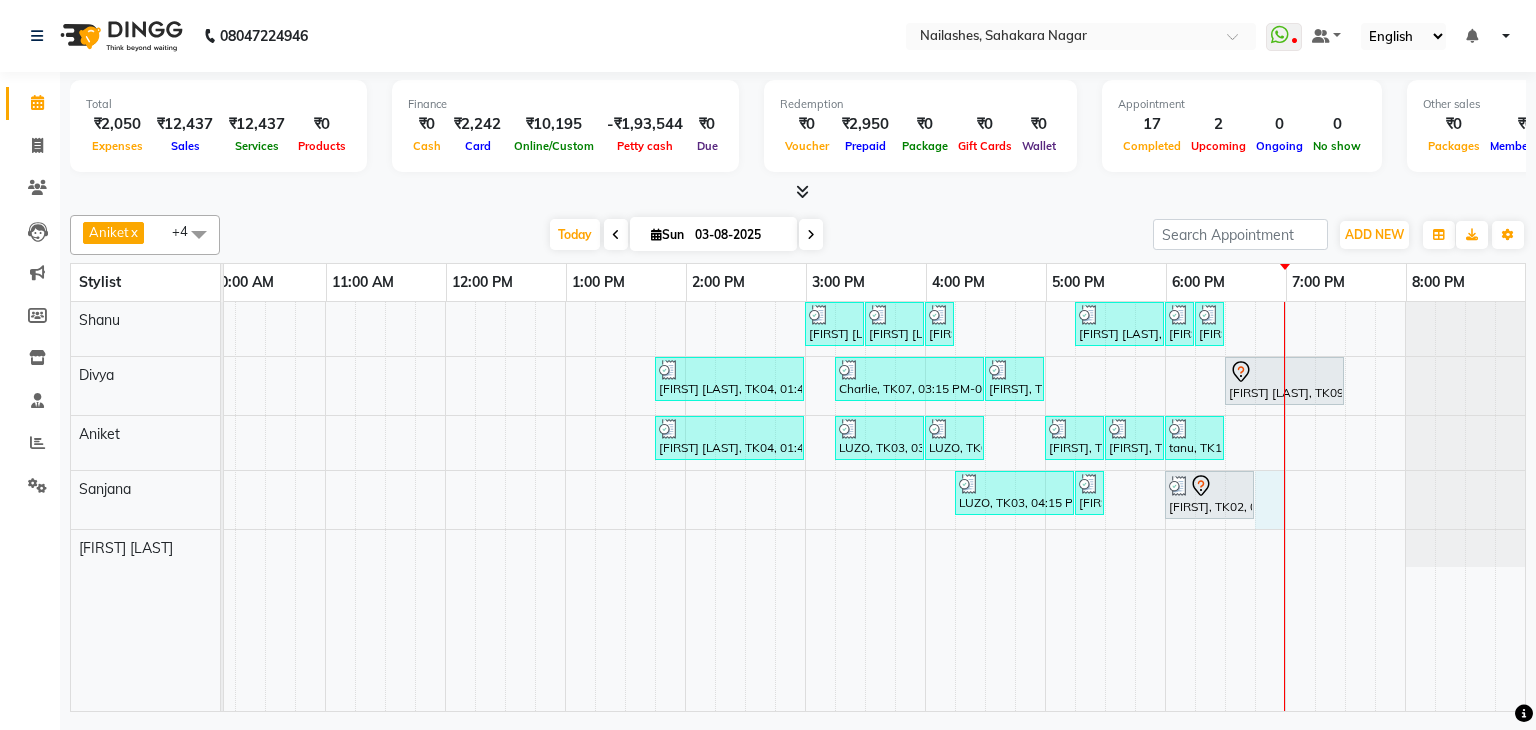 click on "[FIRST] [LAST], TK06, 03:00 PM-03:30 PM, Nail Art - Glitter Per Finger (Hand)     [FIRST] [LAST], TK06, 03:30 PM-04:00 PM, Permanent Nail Paint - Solid Color (Toes)     [FIRST] [LAST], TK06, 04:00 PM-04:15 PM, Gel polish removal     [FIRST] [LAST], TK05, 05:15 PM-06:00 PM, Nail Extension - Acrylic (Hand)     [FIRST] [LAST], TK05, 06:00 PM-06:15 PM, Nail Art - Cat Eye (Hand)     [FIRST] [LAST], TK05, 06:15 PM-06:30 PM, Nail Art - Stamping Per Finger (Hand)     [FIRST] [LAST], TK04, 01:45 PM-03:00 PM, Café H&F Pedicure     [FIRST], TK07, 03:15 PM-04:30 PM, Eyelash Extension - Classic     [FIRST], TK07, 04:30 PM-05:00 PM, Gel polish removal             [FIRST] [LAST], TK09, 06:30 PM-07:30 PM, Hydra Facial     [FIRST] [LAST], TK04, 01:45 PM-03:00 PM, Café H&F Pedicure     [FIRST], TK03, 03:15 PM-04:00 PM, Refills - Acylic (Hand)     [FIRST], TK03, 04:00 PM-04:30 PM, Permanent Nail Paint - Solid Color (Hand)     [FIRST], TK08, 05:00 PM-05:30 PM, Permanent Nail Paint - Solid Color (Hand)" at bounding box center (745, 506) 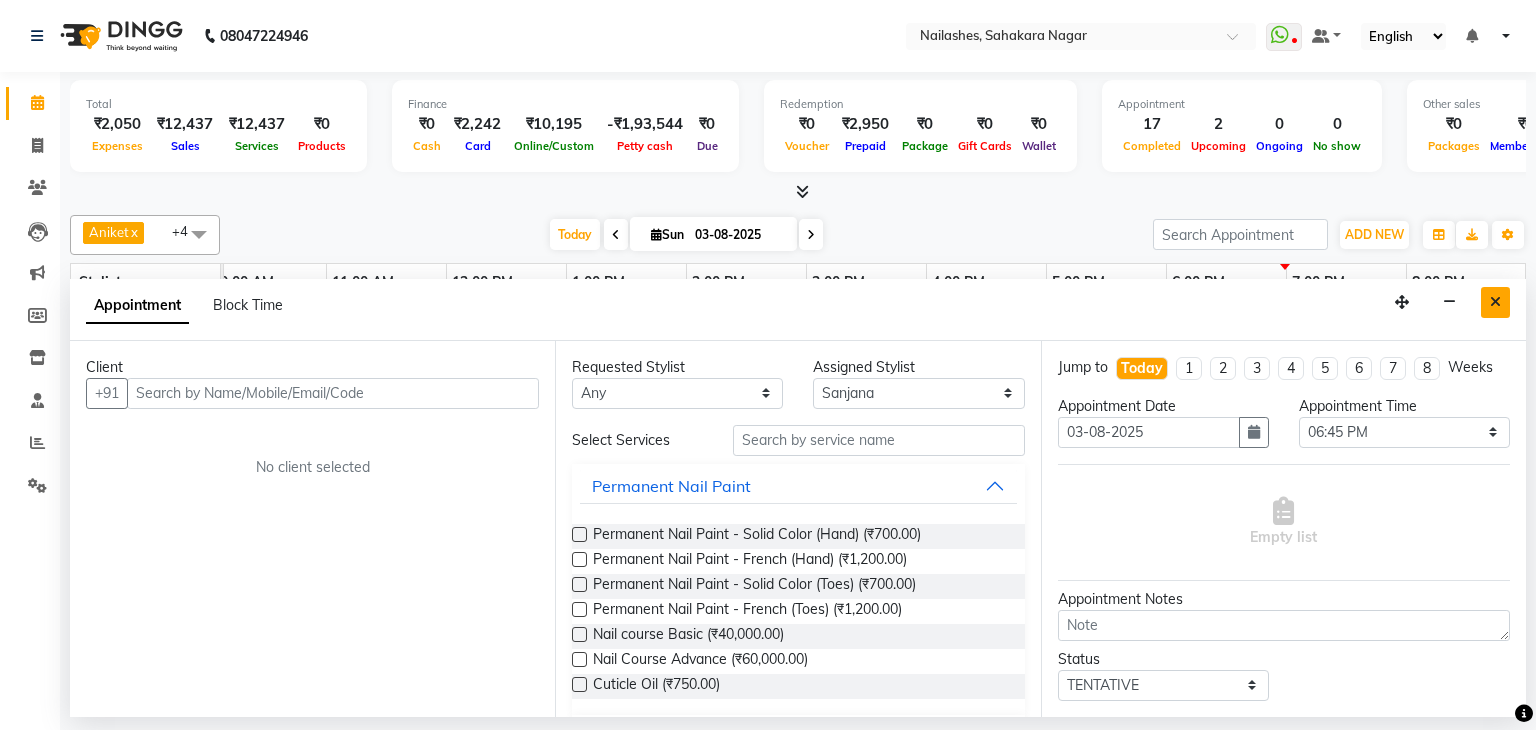 click at bounding box center (1495, 302) 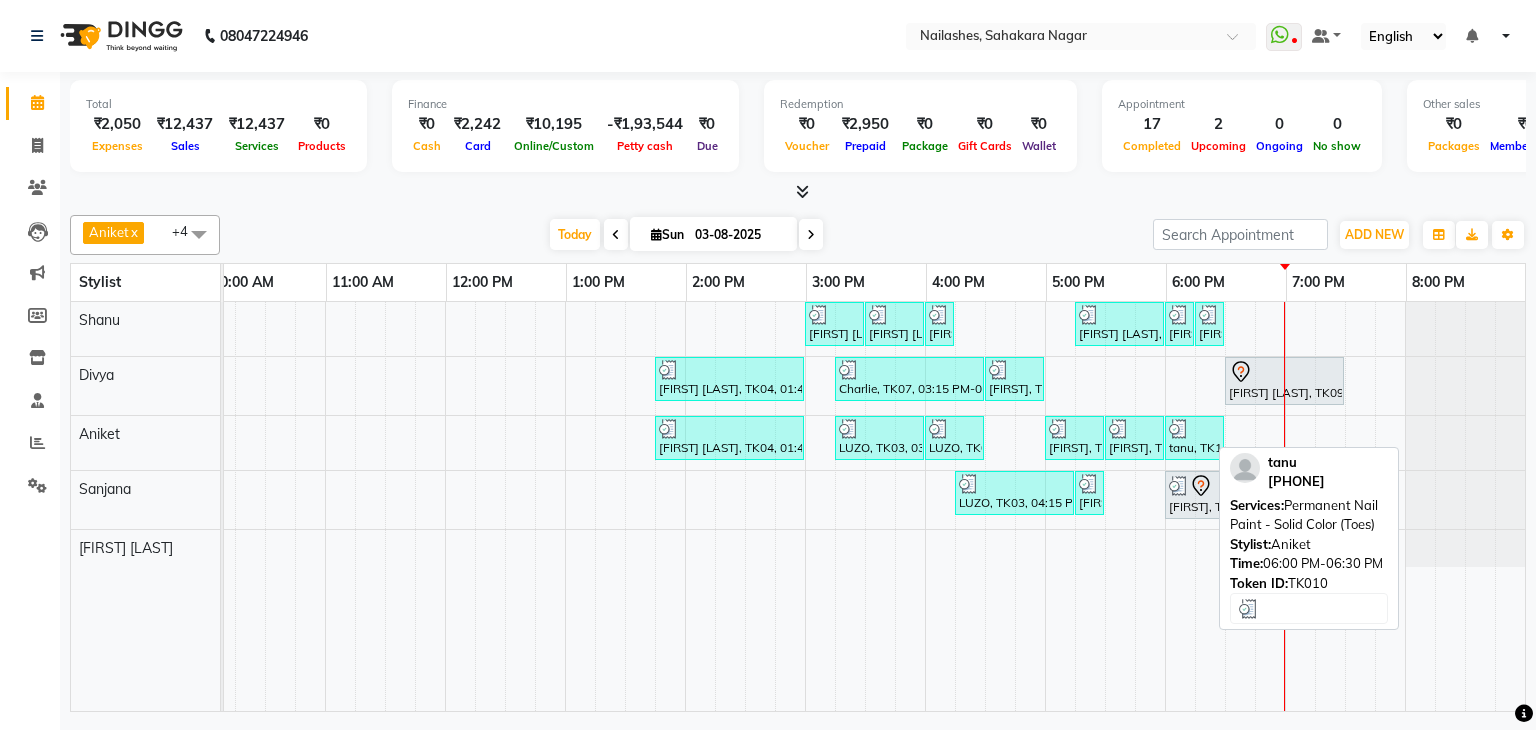 click on "tanu, TK10, 06:00 PM-06:30 PM, Permanent Nail Paint - Solid Color (Toes)" at bounding box center (1194, 438) 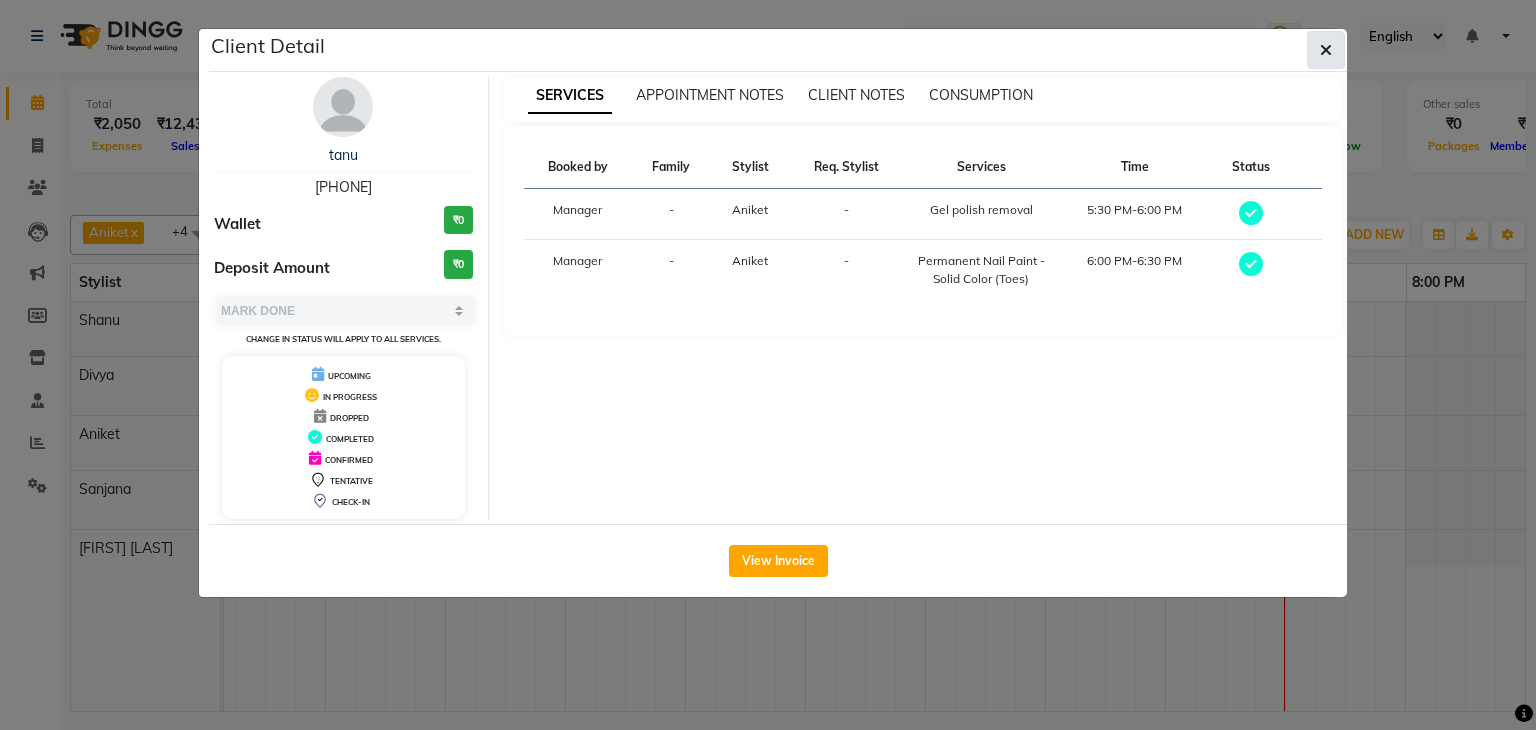 click 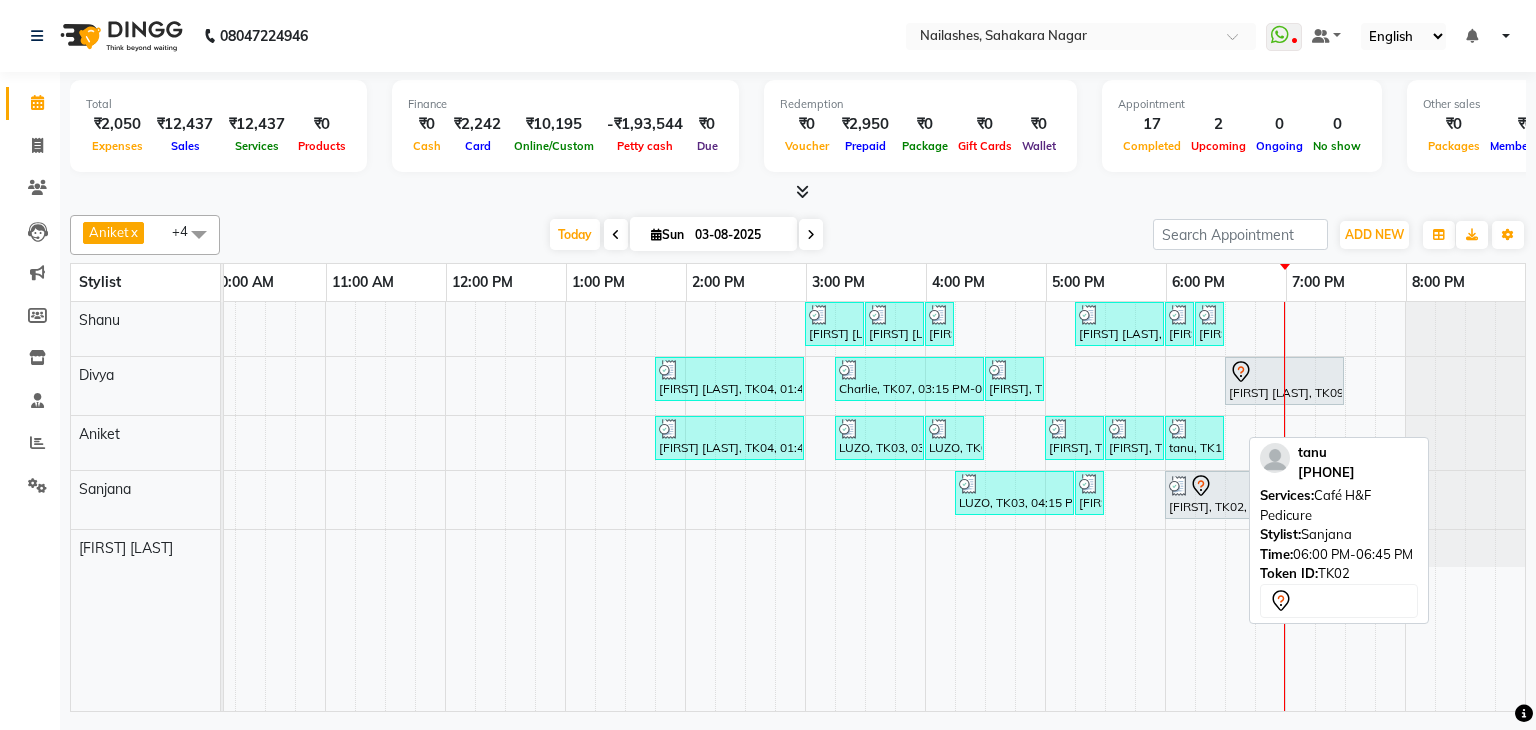 drag, startPoint x: 1236, startPoint y: 485, endPoint x: 1124, endPoint y: 485, distance: 112 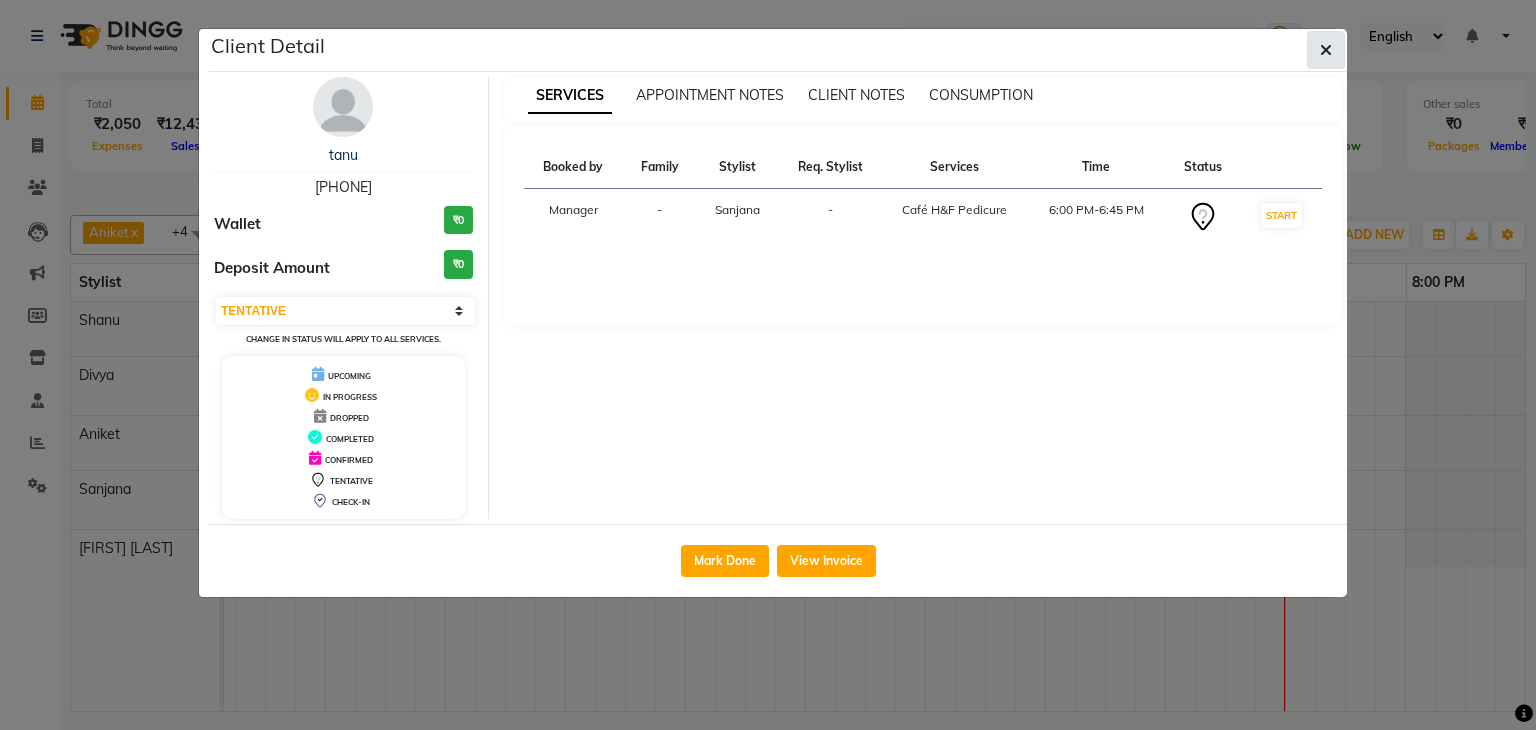 click 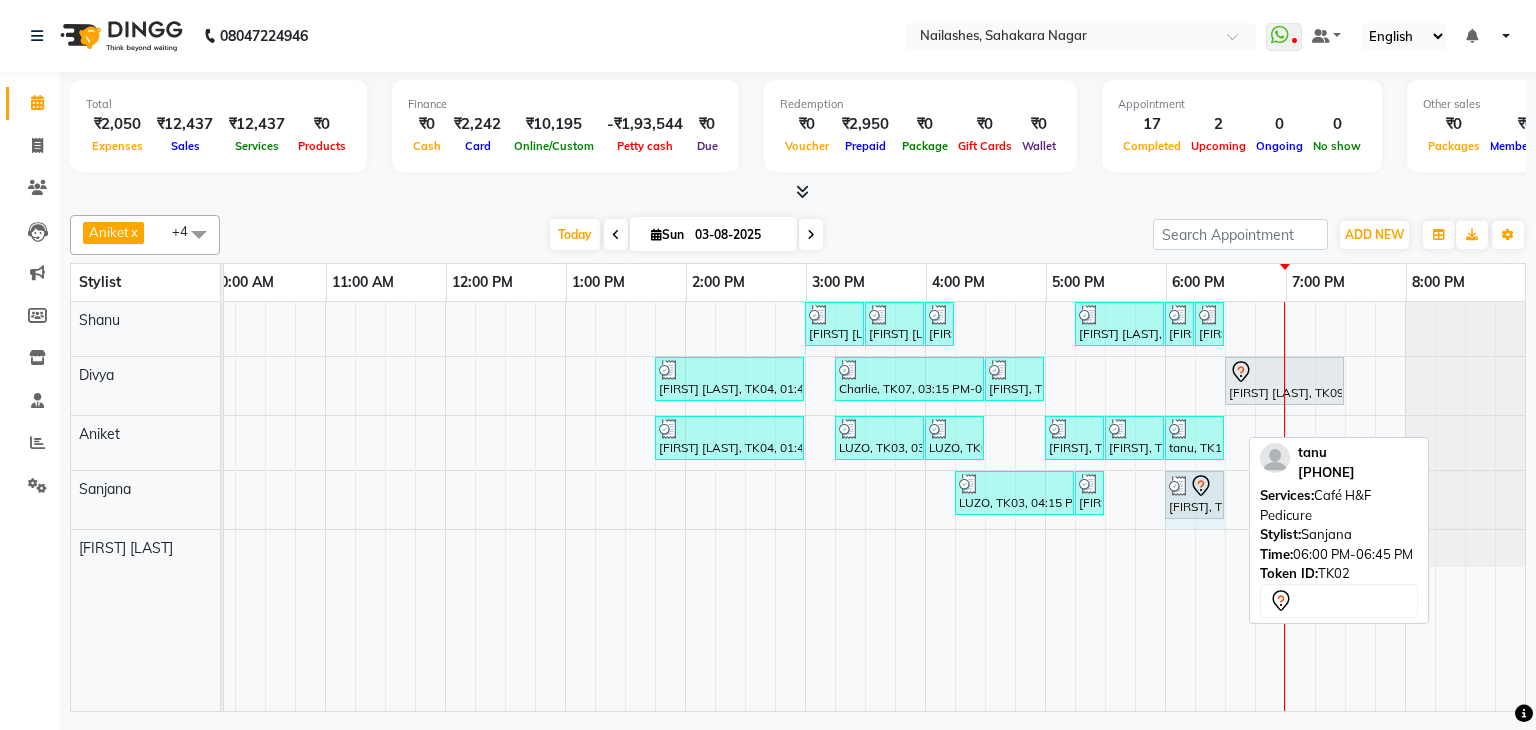 drag, startPoint x: 1238, startPoint y: 489, endPoint x: 1197, endPoint y: 491, distance: 41.04875 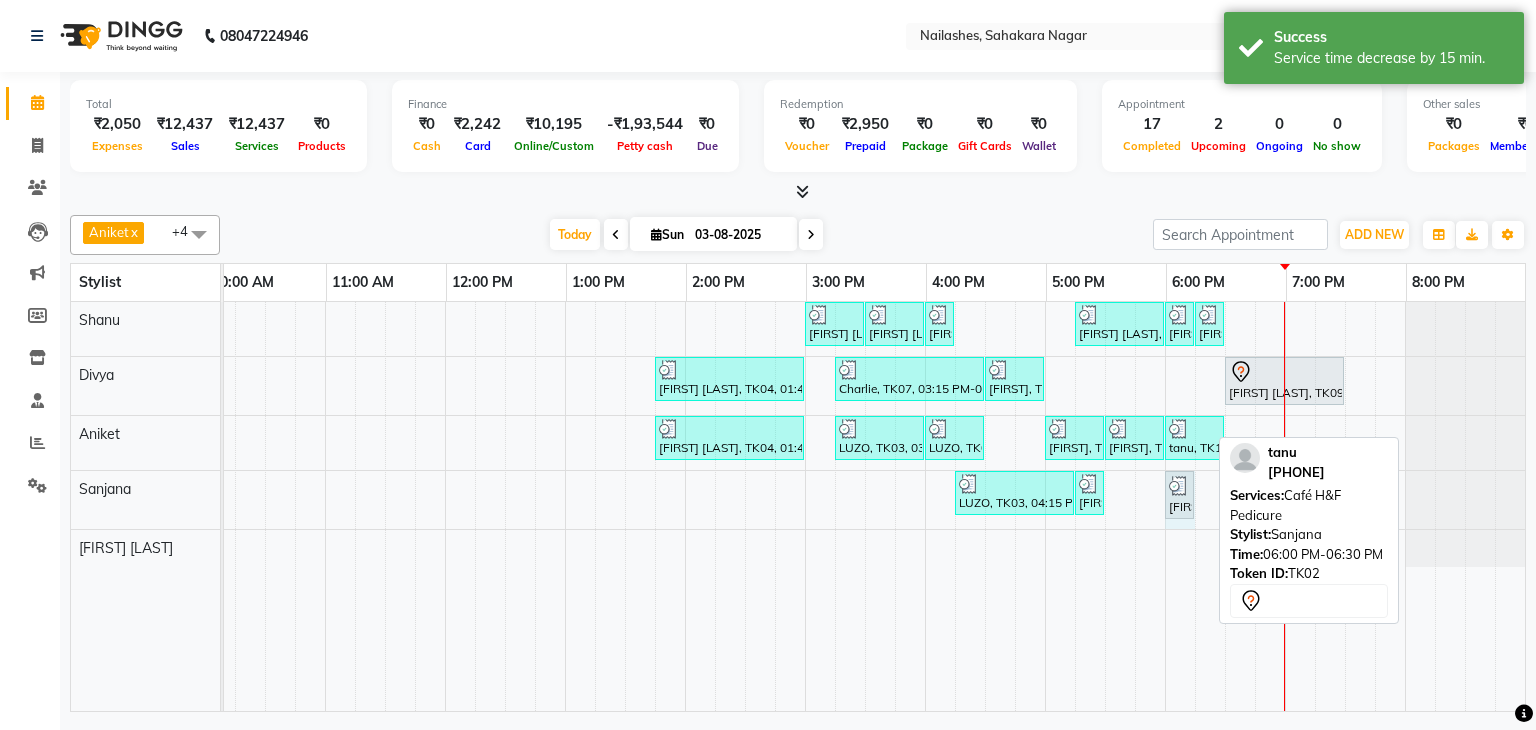 drag, startPoint x: 1211, startPoint y: 486, endPoint x: 1343, endPoint y: 534, distance: 140.4564 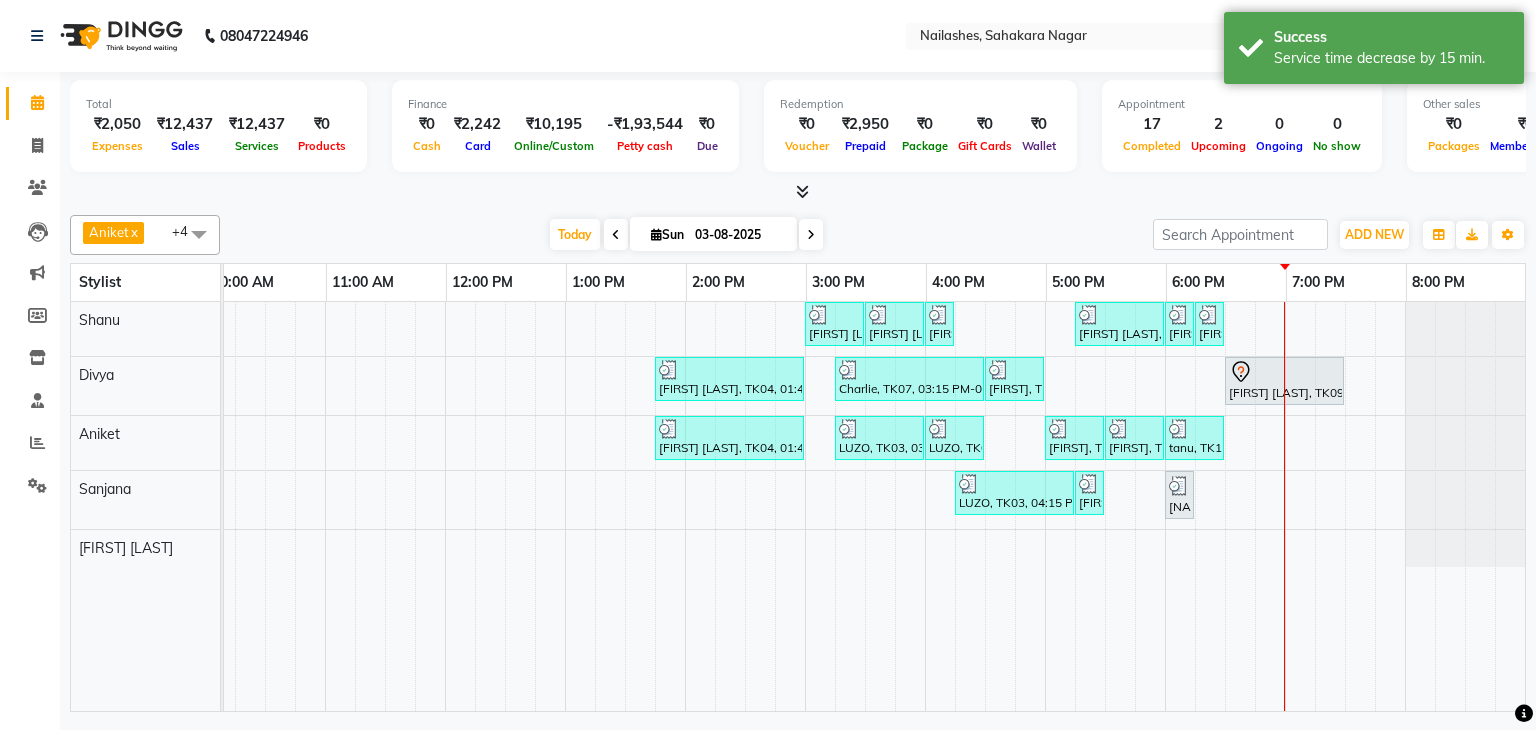 click on "[FIRST] [LAST], TK06, 03:00 PM-03:30 PM, Nail Art - Glitter Per Finger (Hand)     [FIRST] [LAST], TK06, 03:30 PM-04:00 PM, Permanent Nail Paint - Solid Color (Toes)     [FIRST] [LAST], TK06, 04:00 PM-04:15 PM, Gel polish removal     [FIRST] [LAST], TK05, 05:15 PM-06:00 PM, Nail Extension - Acrylic (Hand)     [FIRST] [LAST], TK05, 06:00 PM-06:15 PM, Nail Art - Cat Eye (Hand)     [FIRST] [LAST], TK05, 06:15 PM-06:30 PM, Nail Art - Stamping Per Finger (Hand)     [FIRST] [LAST], TK04, 01:45 PM-03:00 PM, Café H&F Pedicure     [FIRST], TK07, 03:15 PM-04:30 PM, Eyelash Extension - Classic     [FIRST], TK07, 04:30 PM-05:00 PM, Gel polish removal             [FIRST] [LAST], TK09, 06:30 PM-07:30 PM, Hydra Facial     [FIRST] [LAST], TK04, 01:45 PM-03:00 PM, Café H&F Pedicure     [FIRST], TK03, 03:15 PM-04:00 PM, Refills - Acylic (Hand)     [FIRST], TK03, 04:00 PM-04:30 PM, Permanent Nail Paint - Solid Color (Hand)     [FIRST], TK08, 05:00 PM-05:30 PM, Permanent Nail Paint - Solid Color (Hand)" at bounding box center [745, 506] 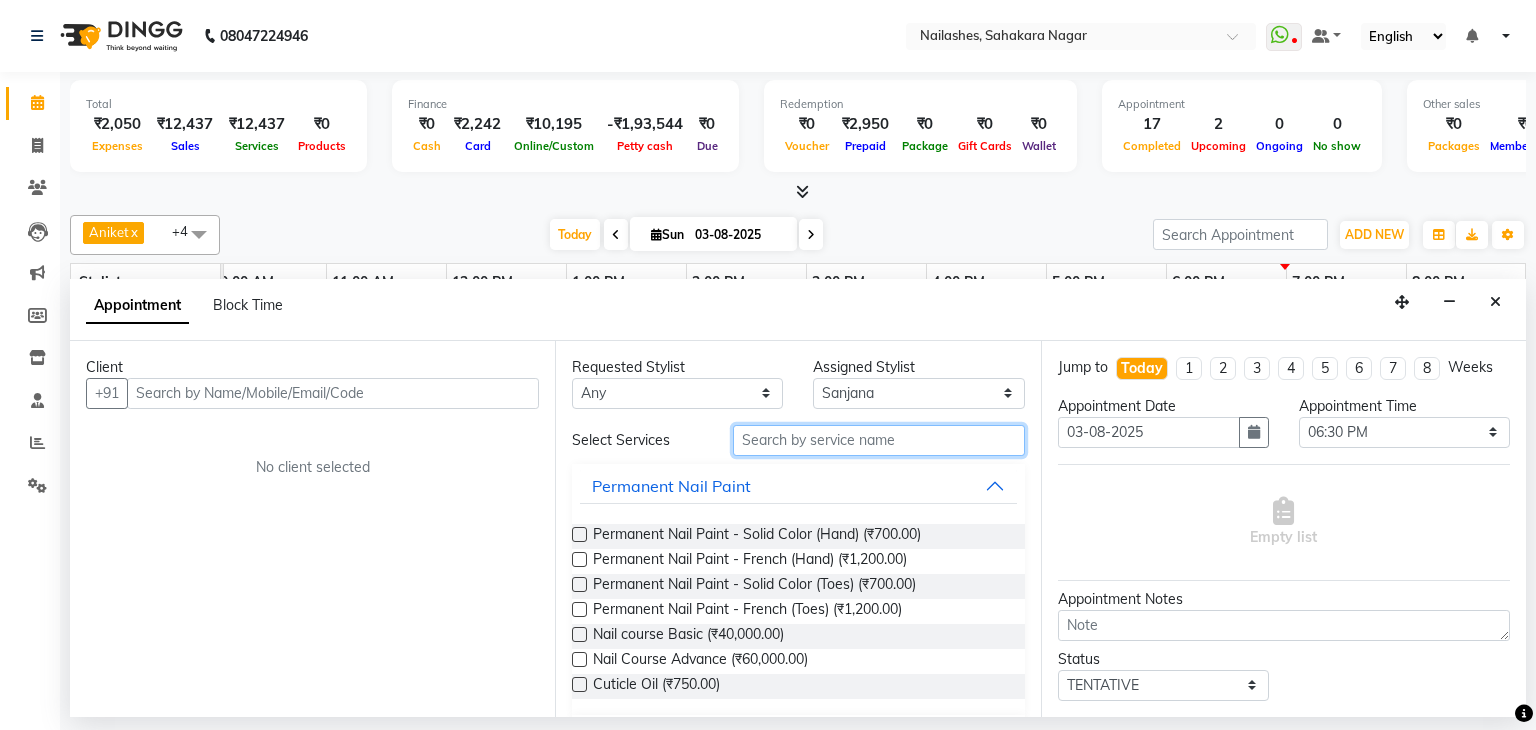 click at bounding box center (879, 440) 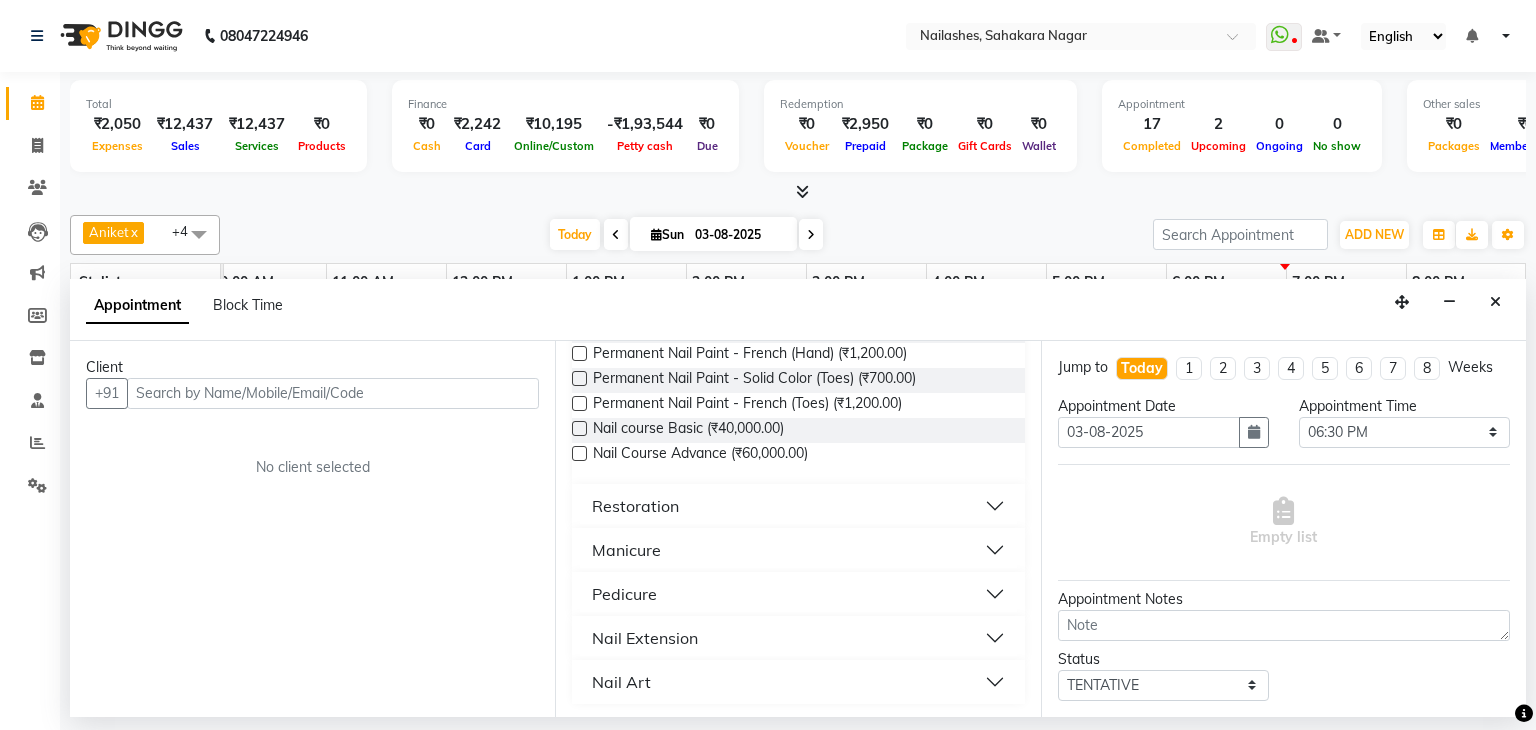 scroll, scrollTop: 208, scrollLeft: 0, axis: vertical 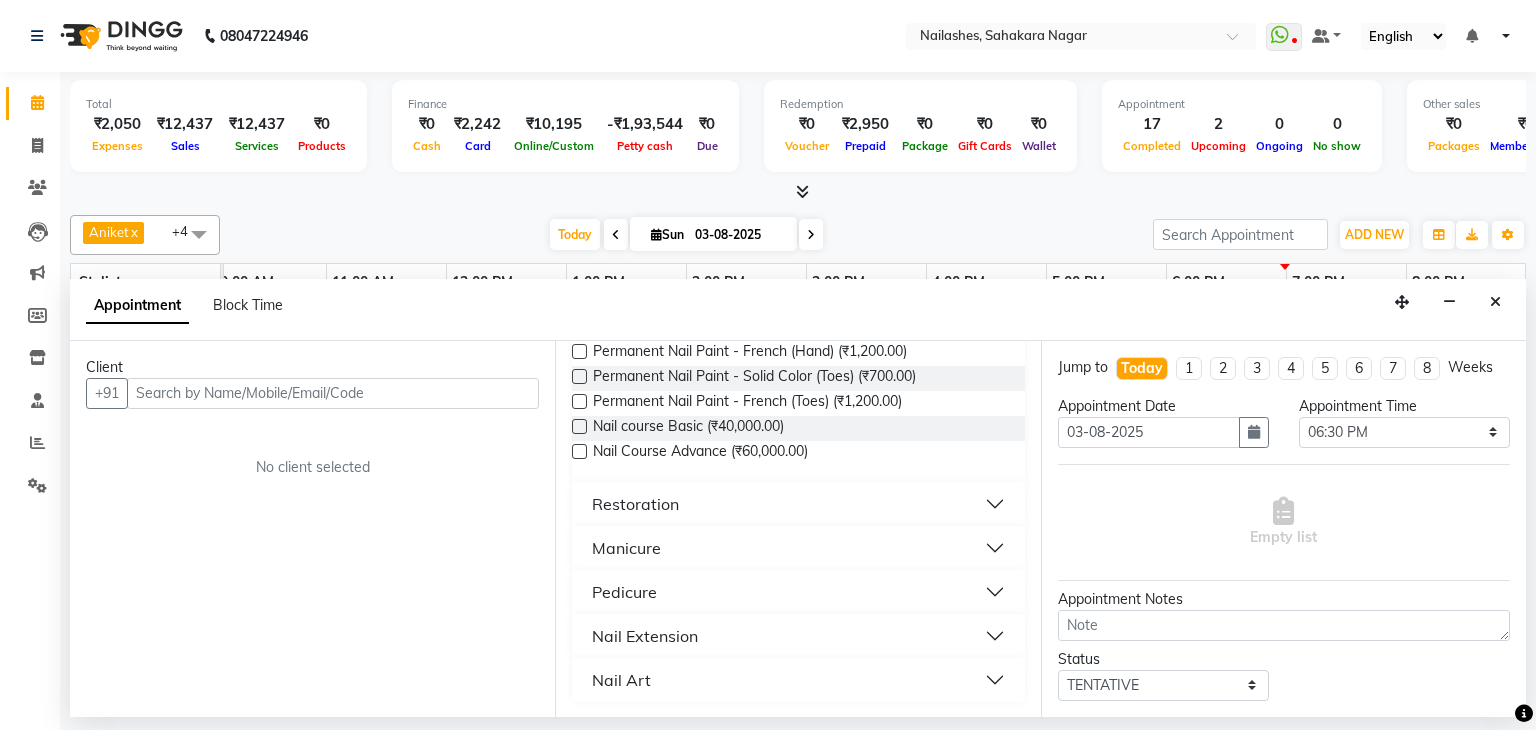 click on "Manicure" at bounding box center (626, 548) 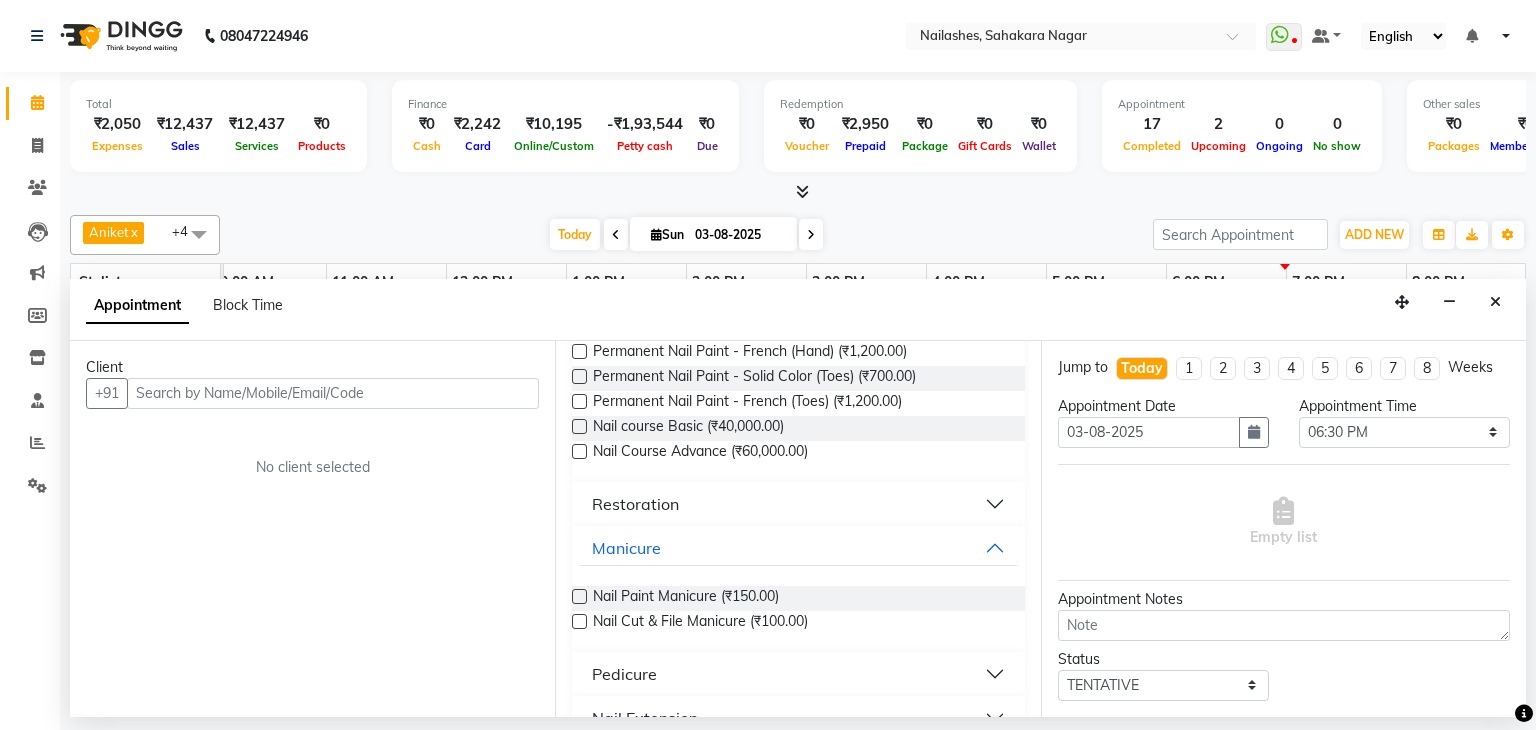 click at bounding box center (579, 596) 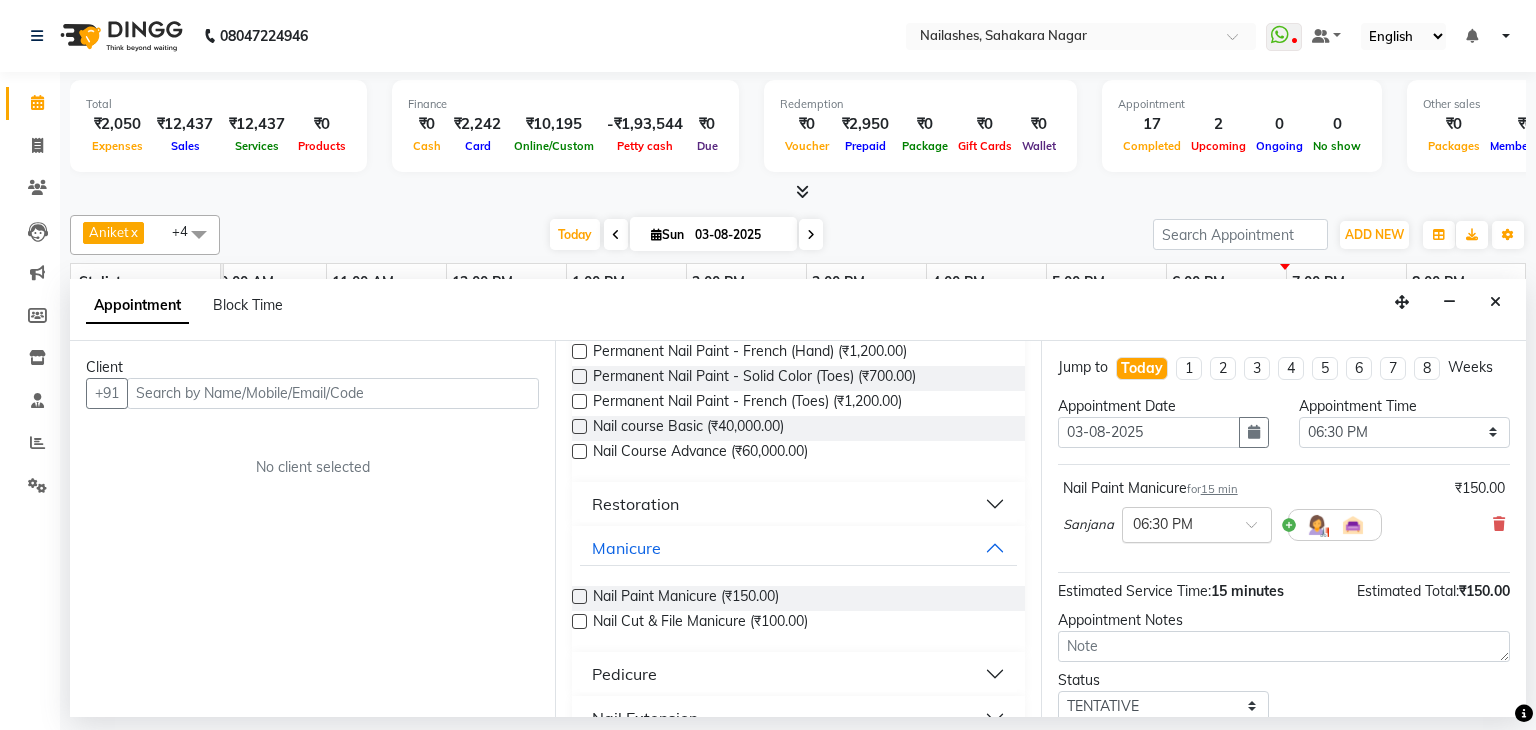 click at bounding box center [1197, 523] 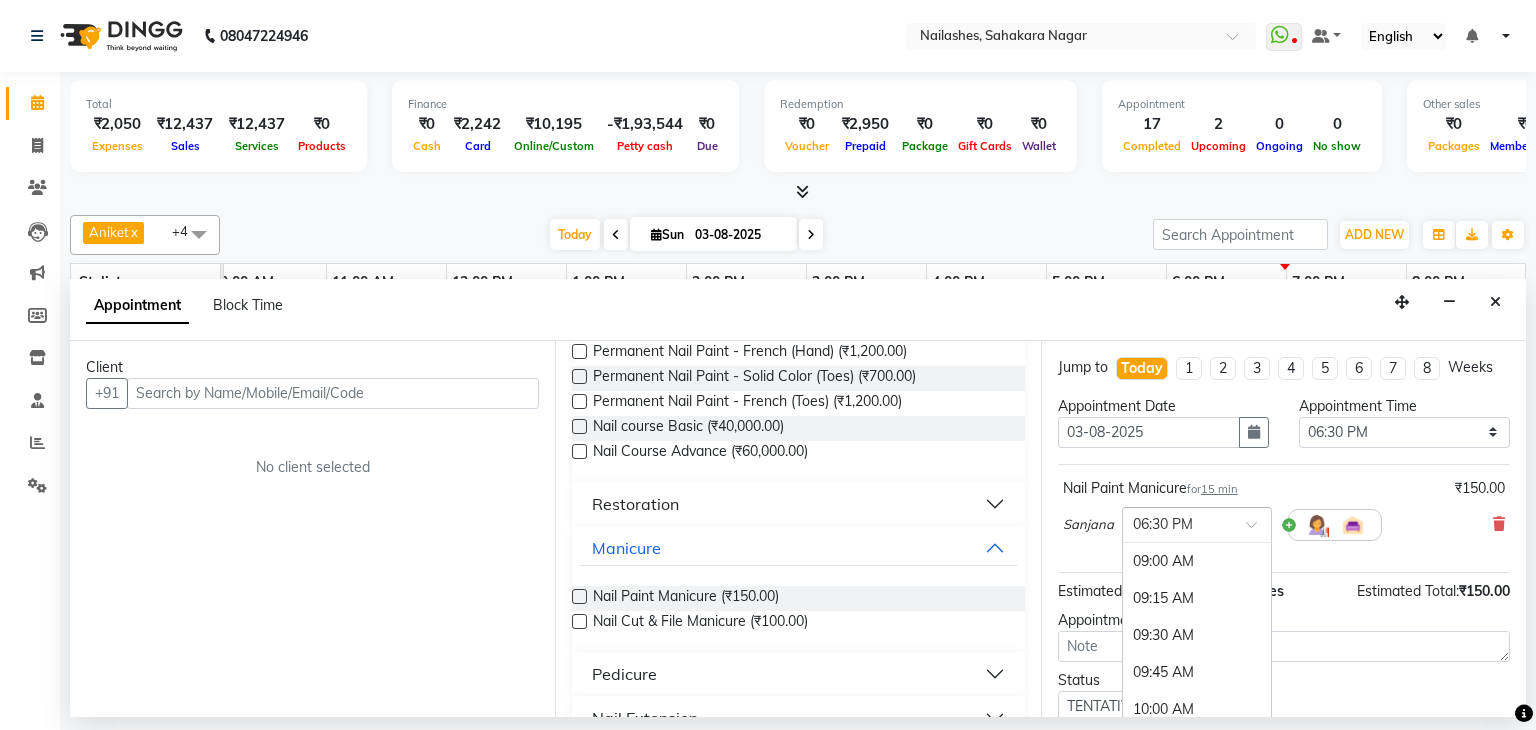 scroll, scrollTop: 1416, scrollLeft: 0, axis: vertical 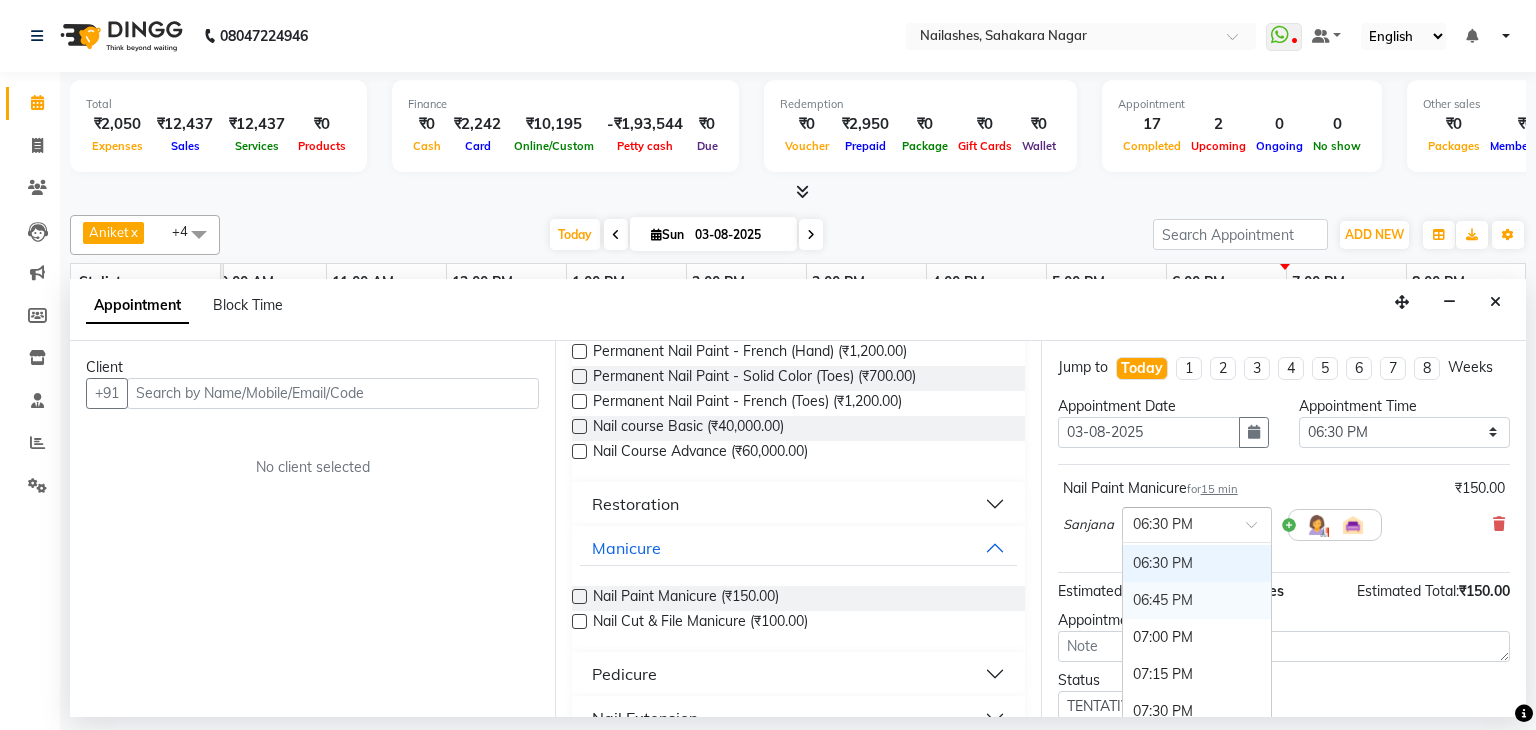 click on "06:45 PM" at bounding box center [1197, 600] 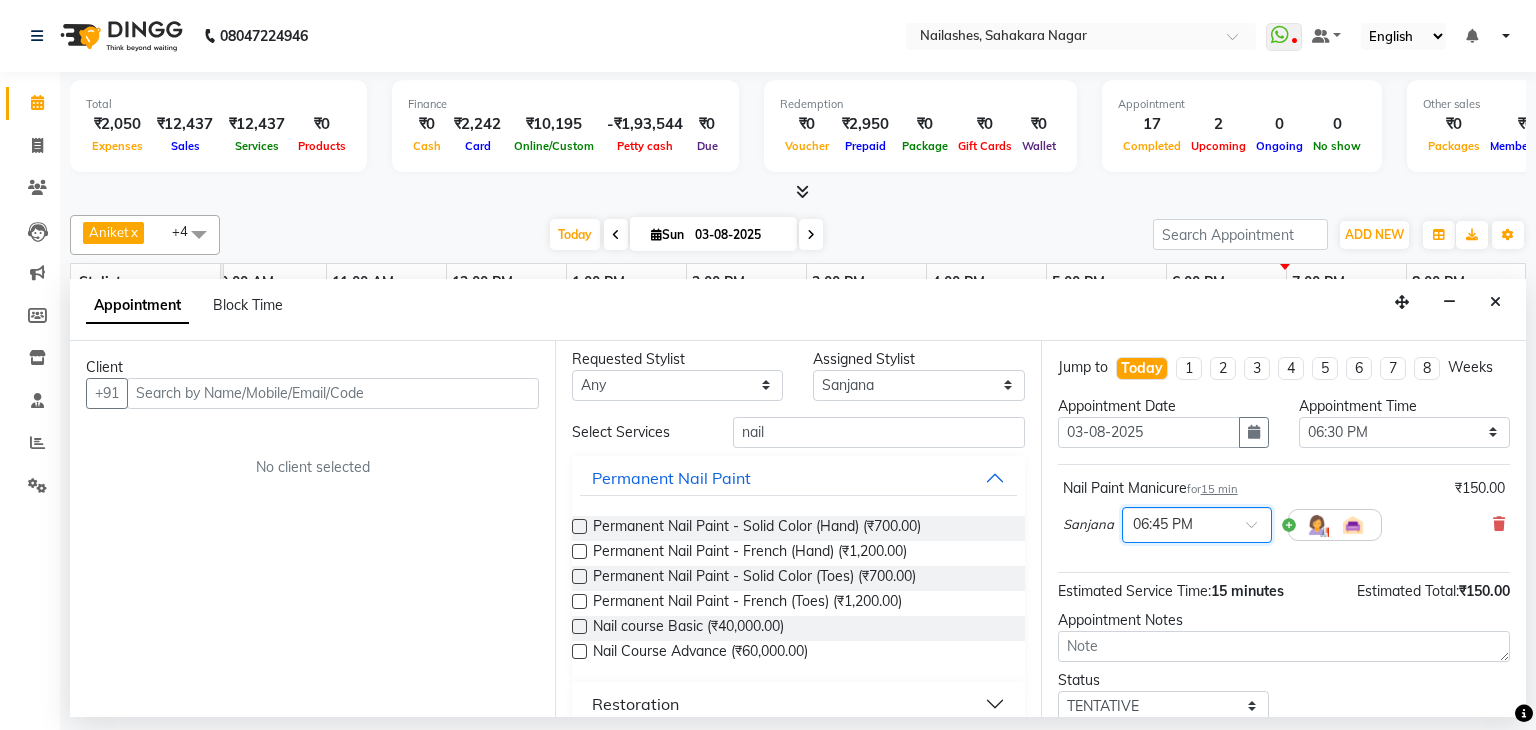 scroll, scrollTop: 0, scrollLeft: 0, axis: both 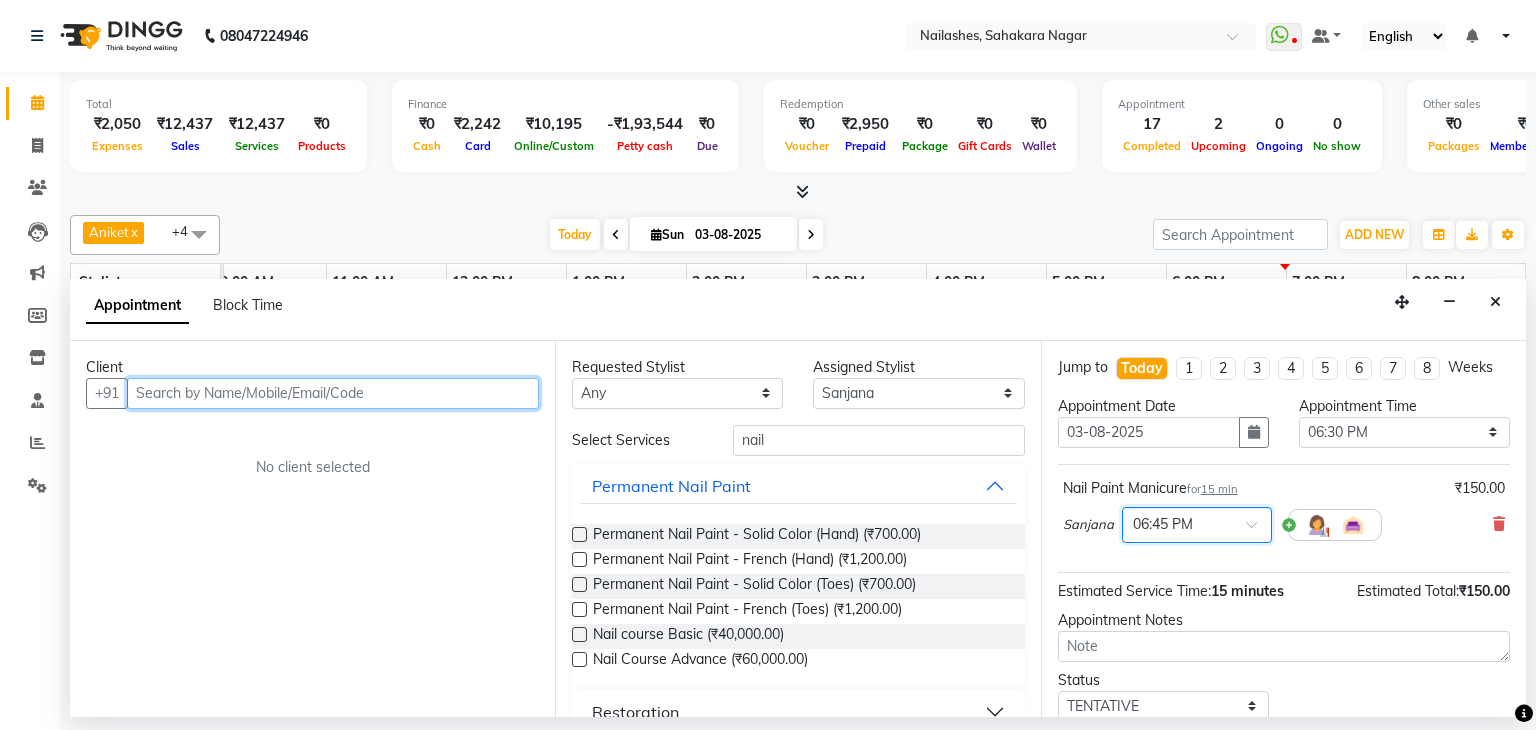 click at bounding box center (333, 393) 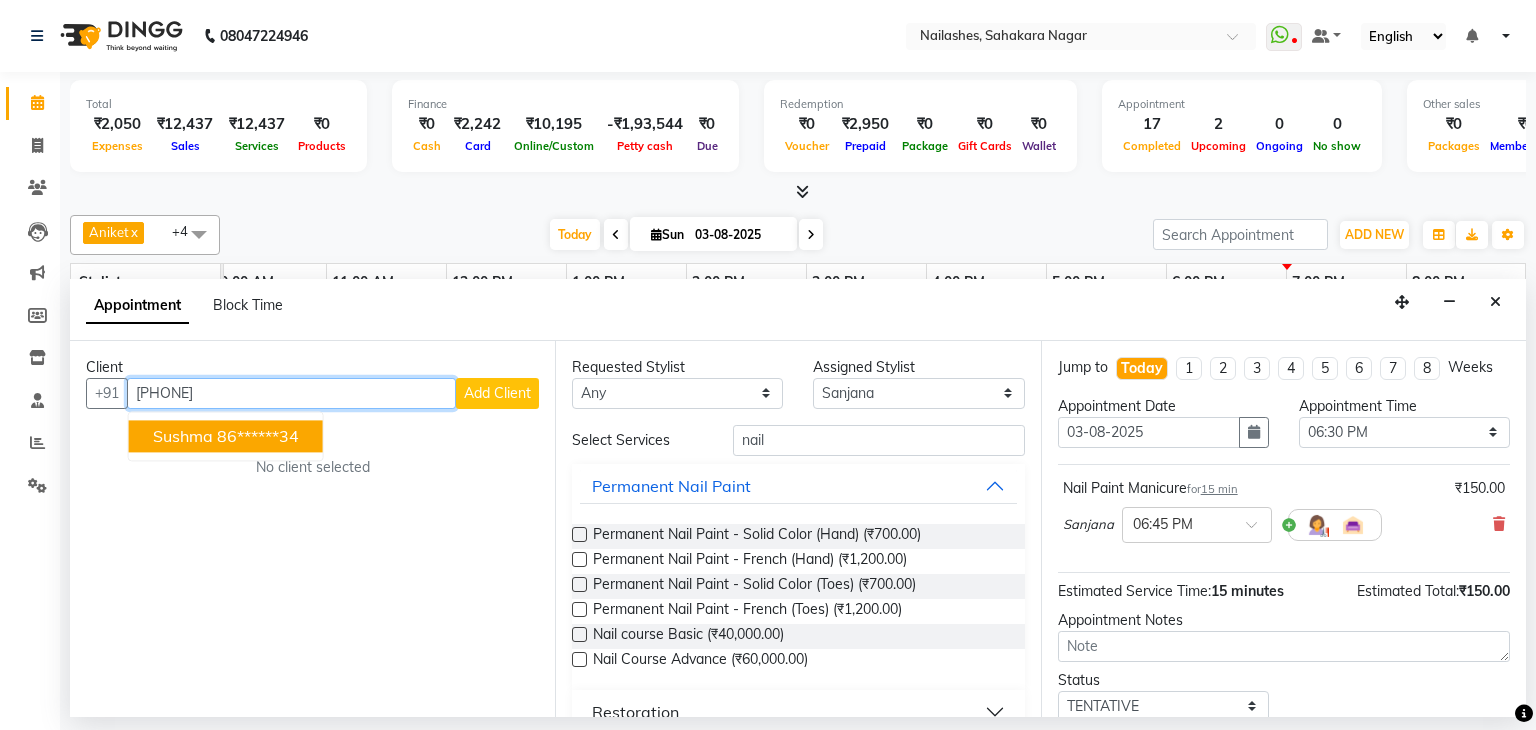 click on "86******34" at bounding box center [258, 436] 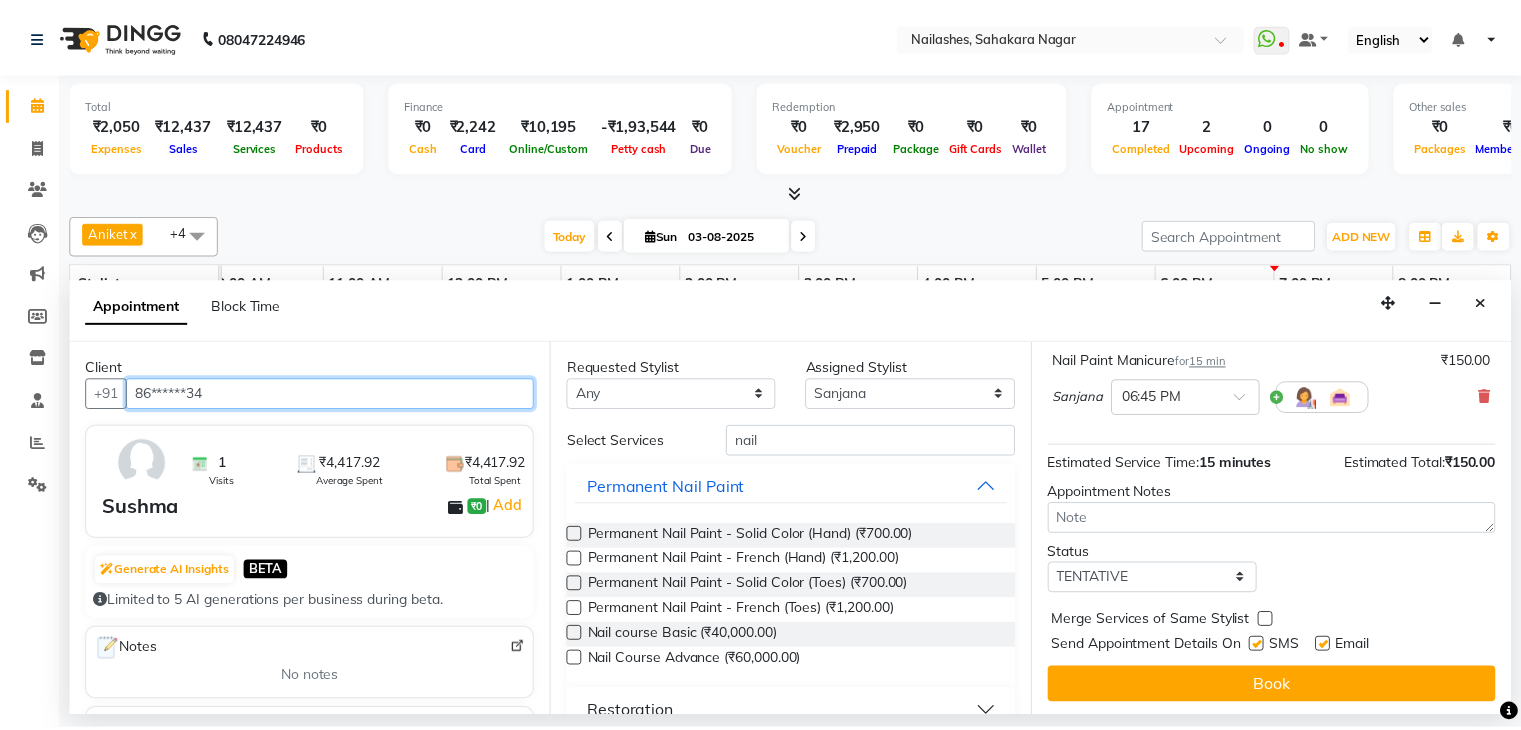 scroll, scrollTop: 130, scrollLeft: 0, axis: vertical 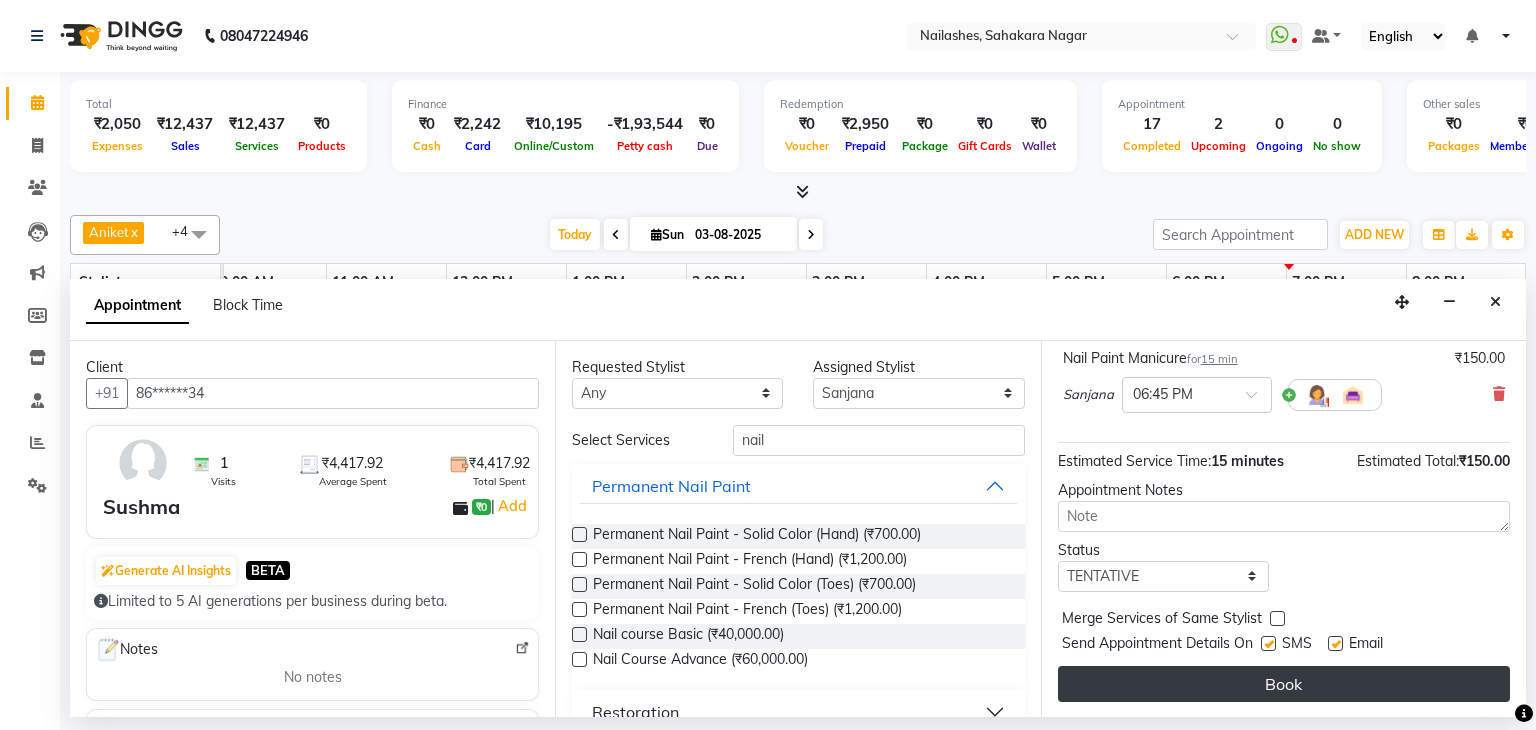 click on "Book" at bounding box center (1284, 684) 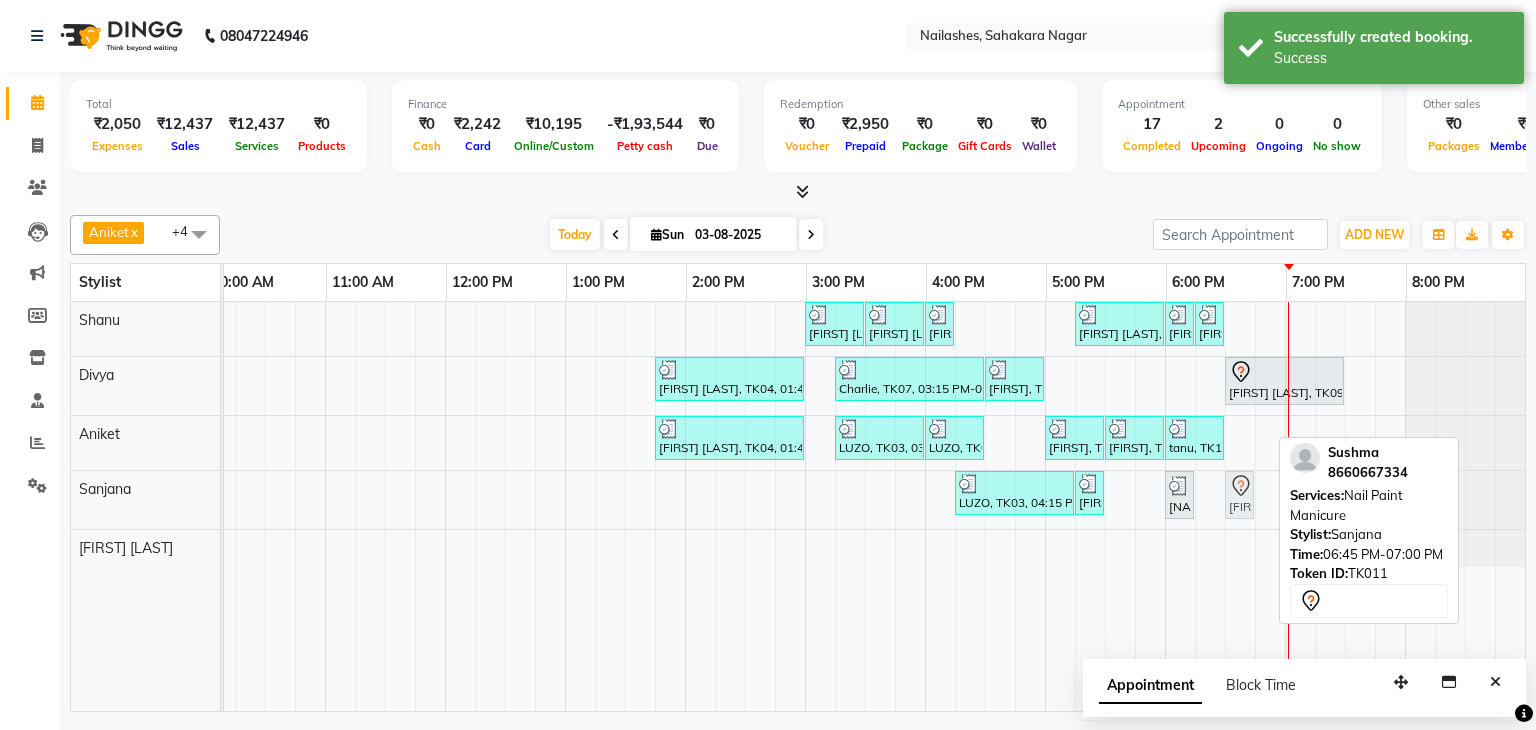 drag, startPoint x: 1257, startPoint y: 494, endPoint x: 1239, endPoint y: 501, distance: 19.313208 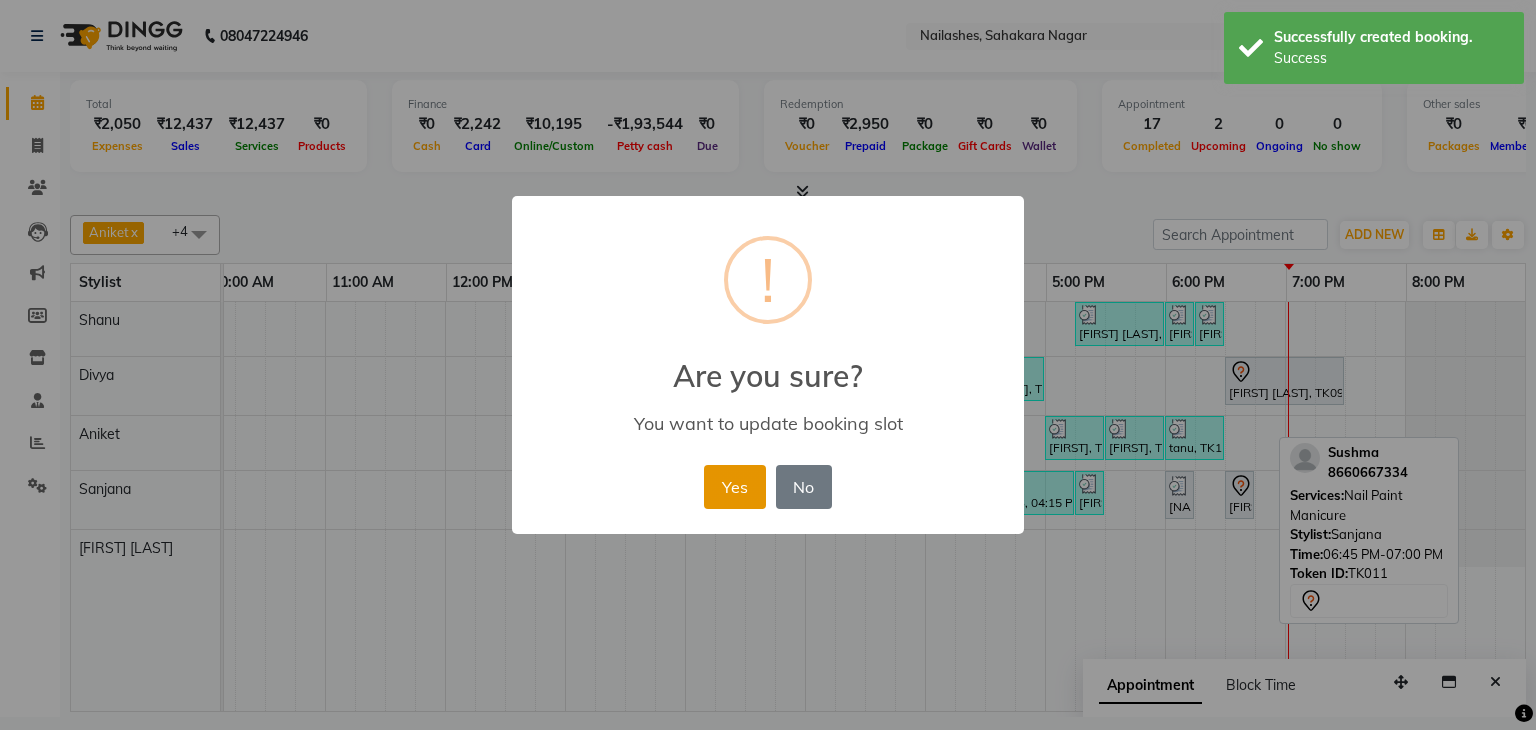 click on "Yes" at bounding box center (734, 487) 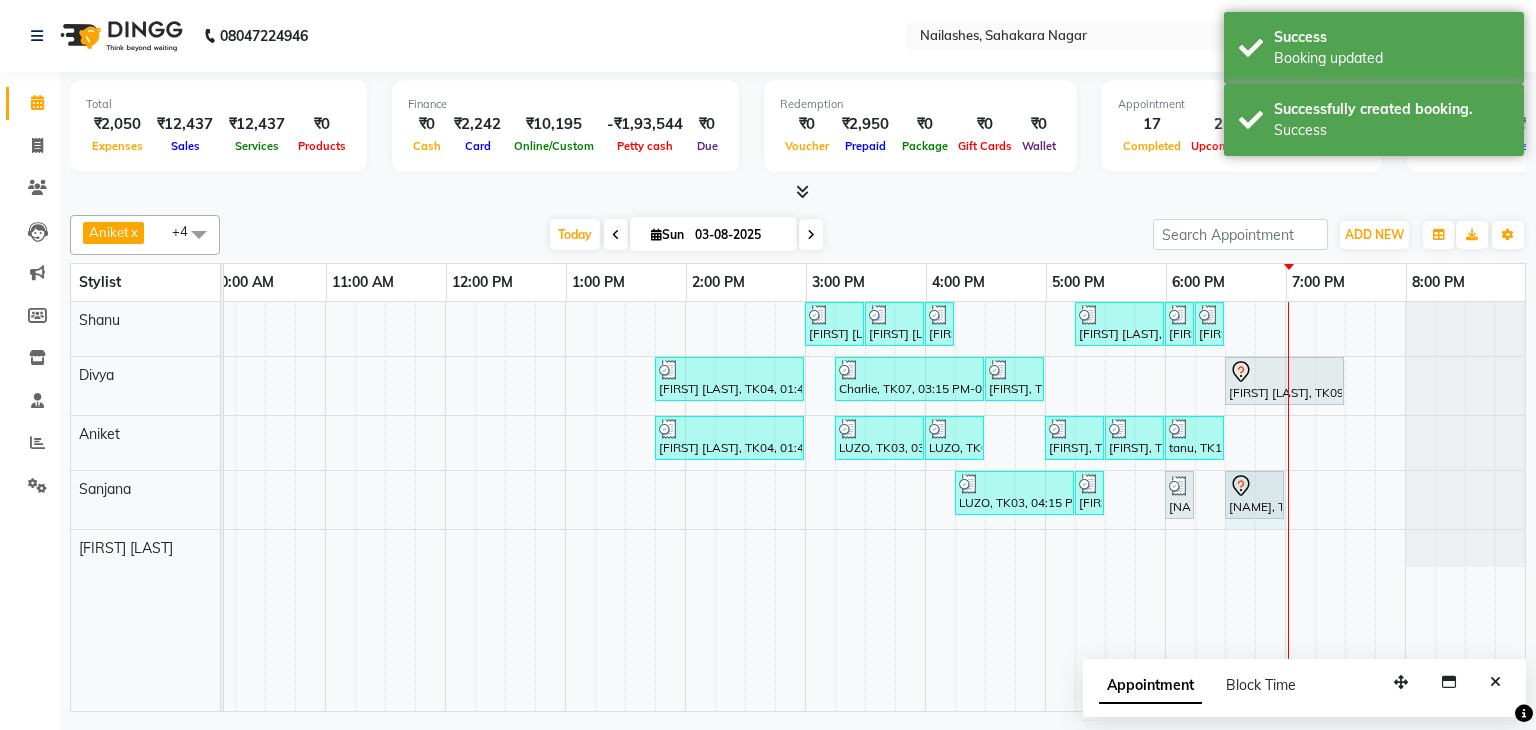 drag, startPoint x: 1236, startPoint y: 488, endPoint x: 1268, endPoint y: 487, distance: 32.01562 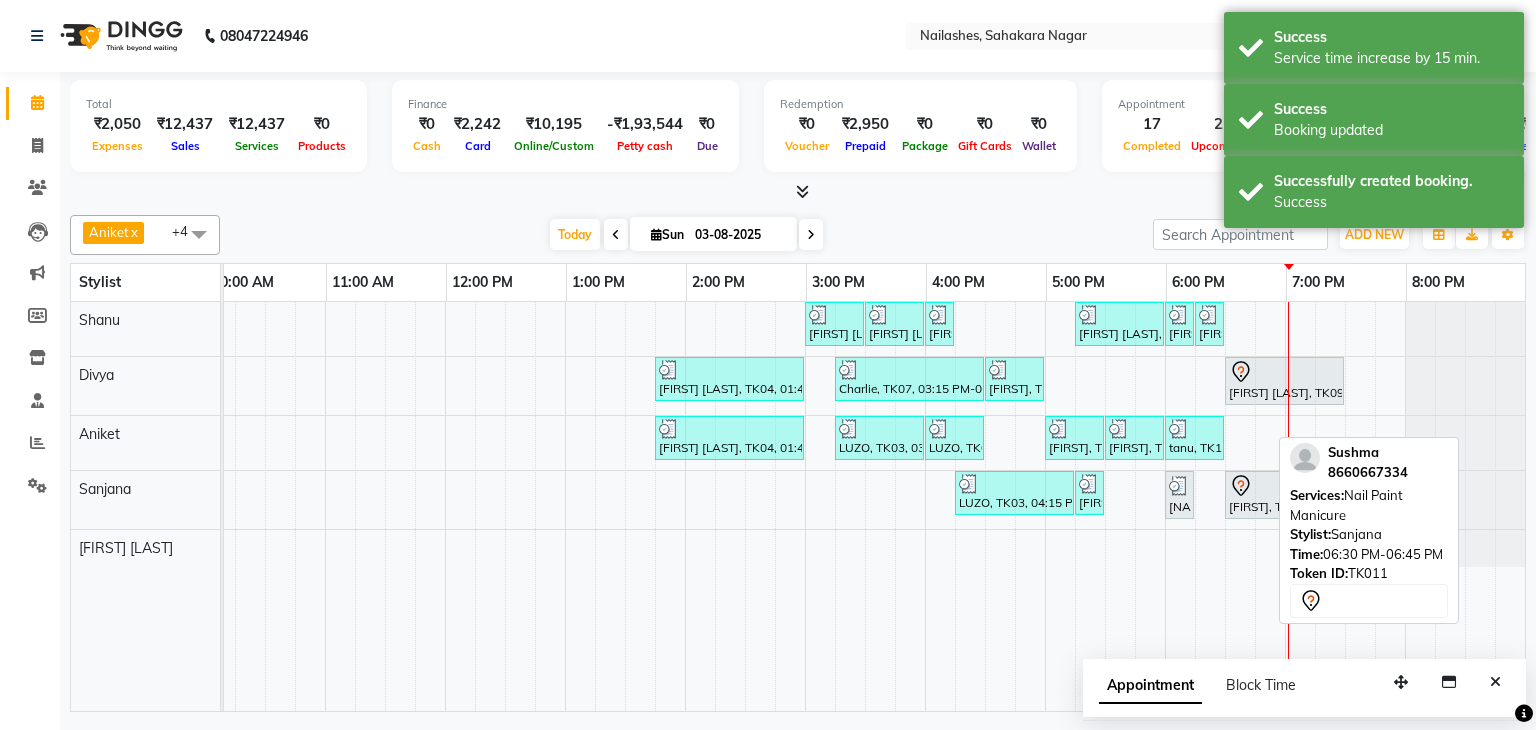 click on "[FIRST], TK11, 06:30 PM-07:00 PM, Nail Paint Manicure" at bounding box center [1254, 495] 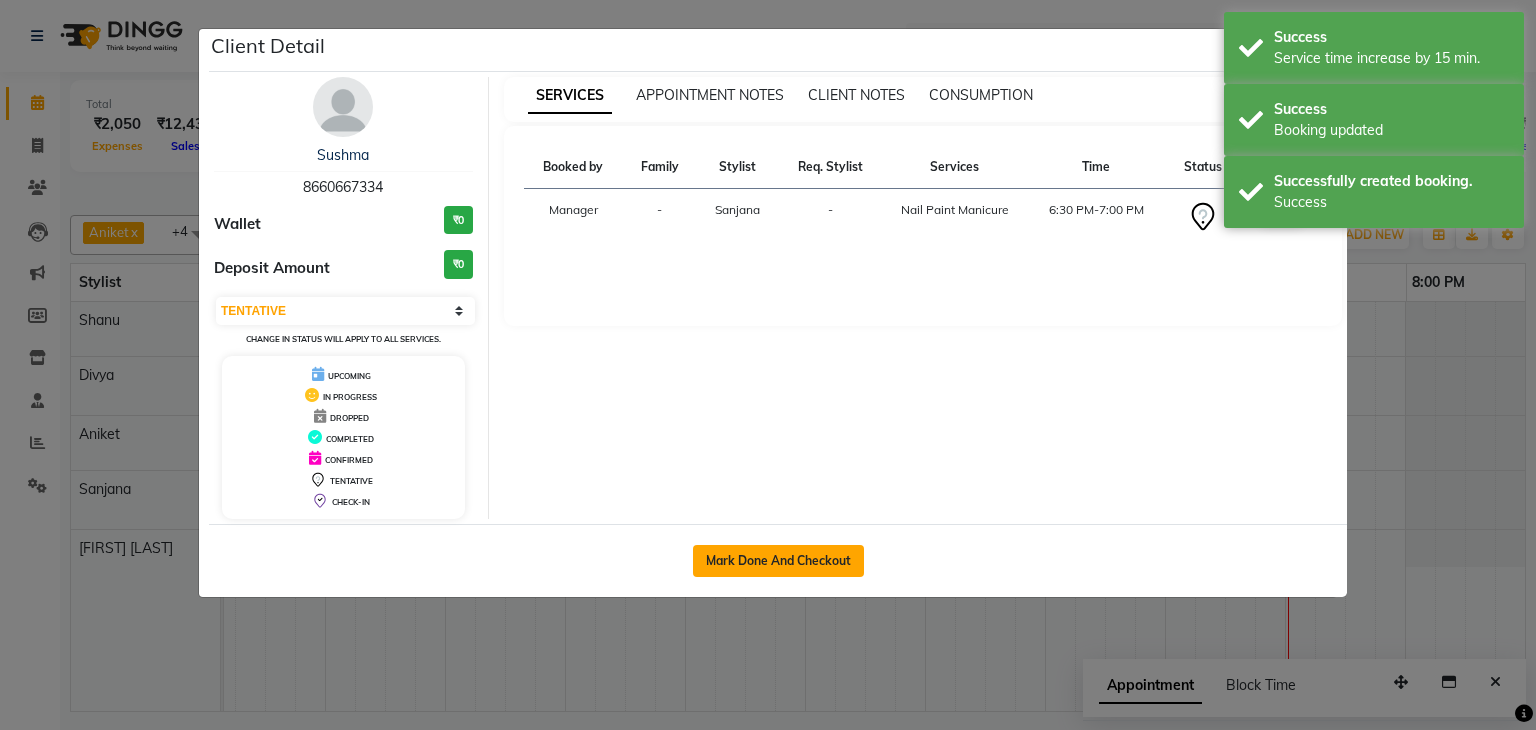 click on "Mark Done And Checkout" 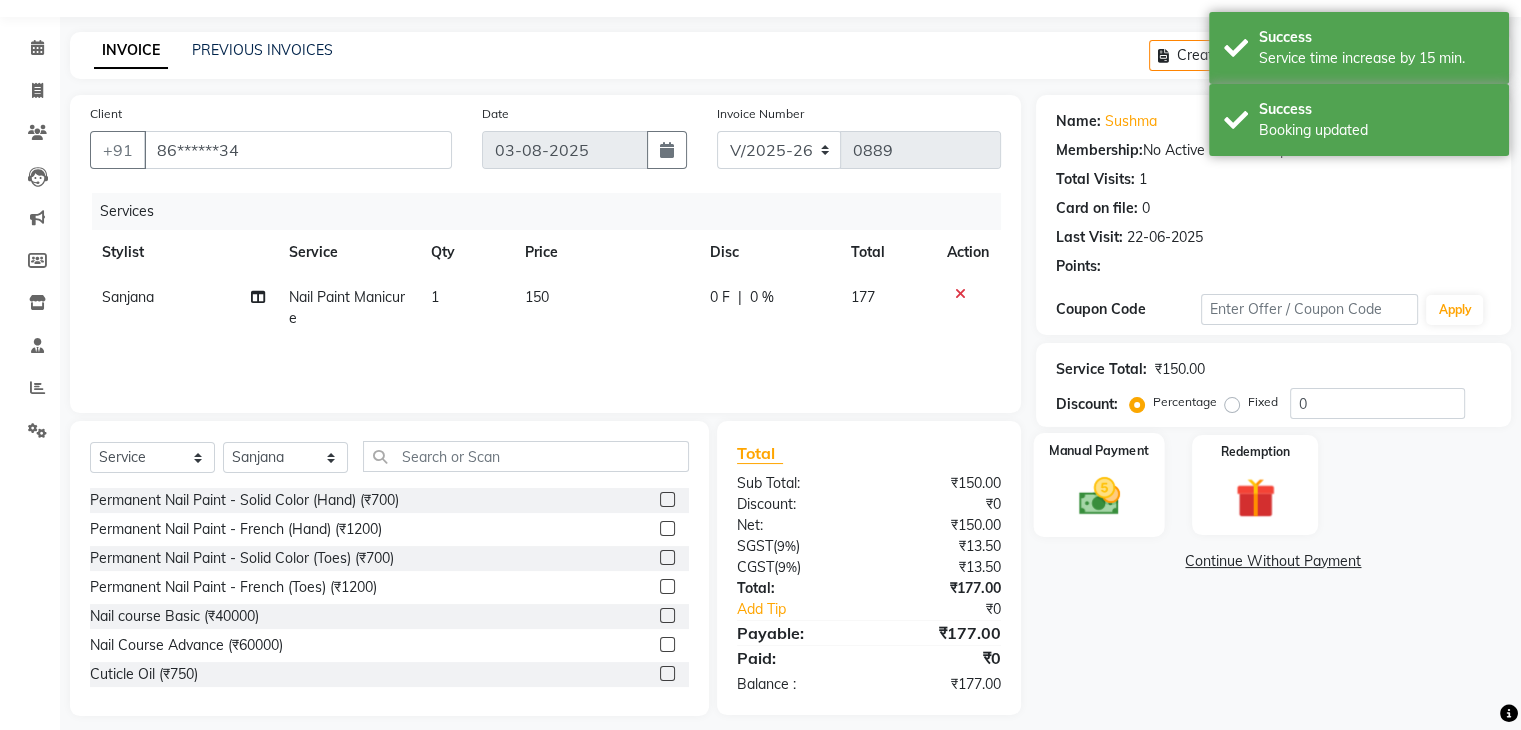 scroll, scrollTop: 72, scrollLeft: 0, axis: vertical 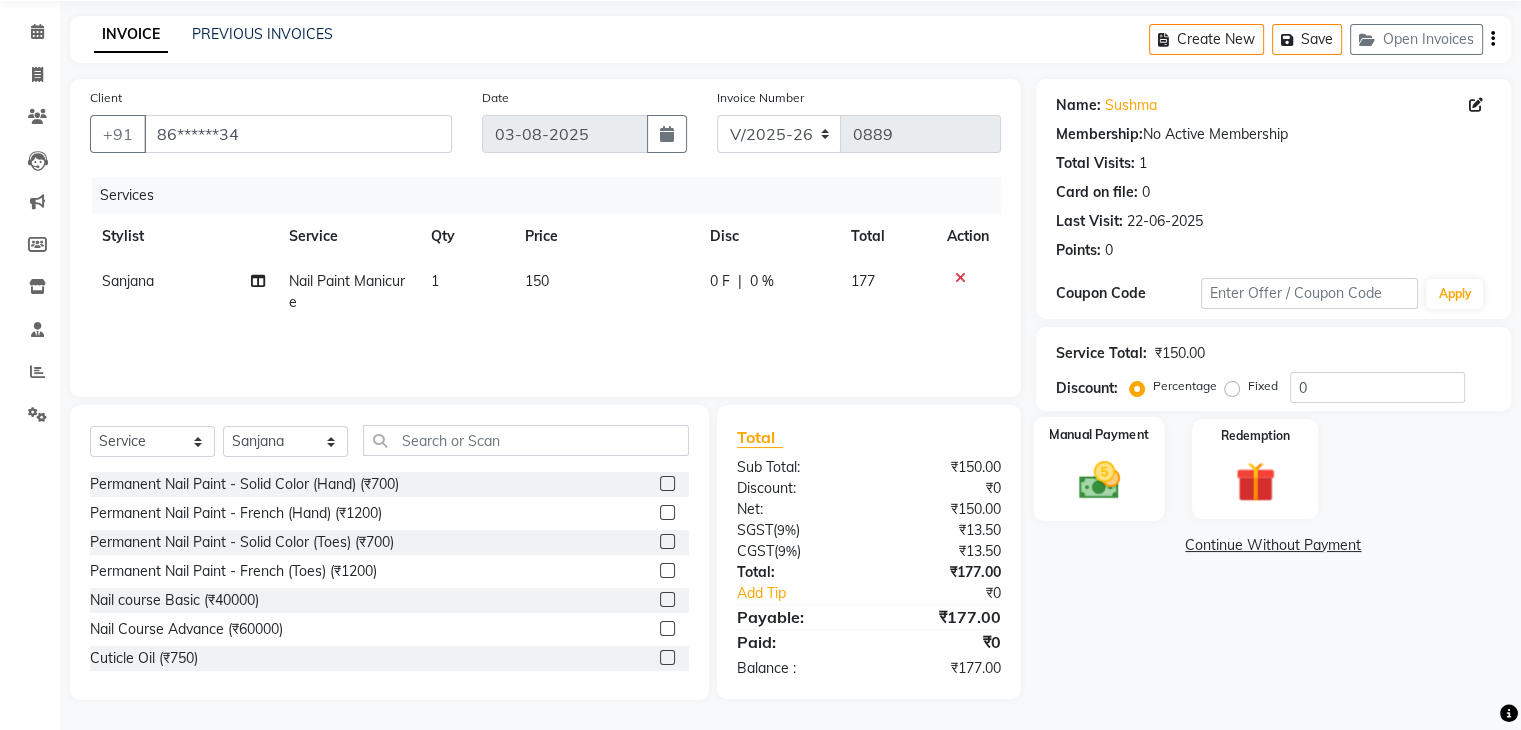 click 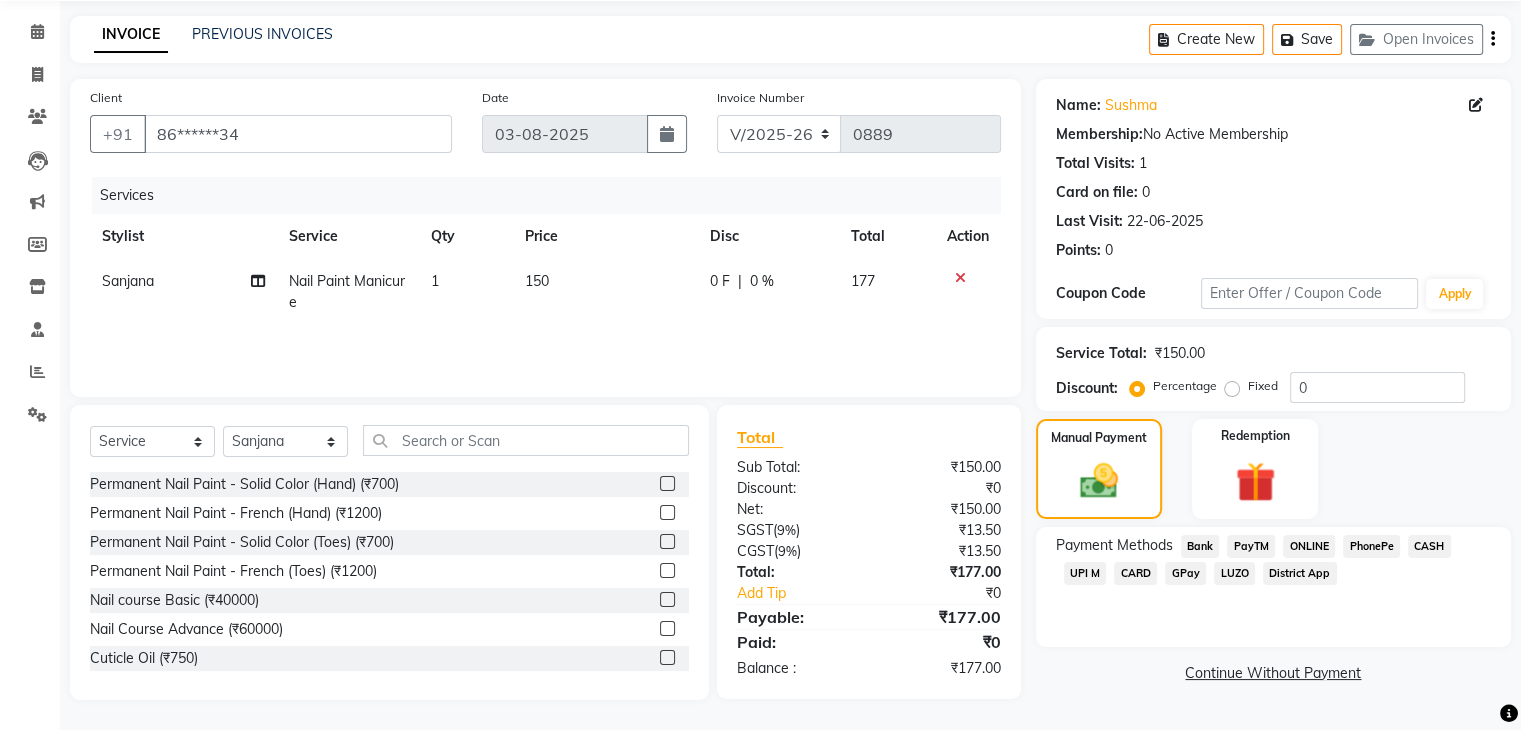 click on "UPI M" 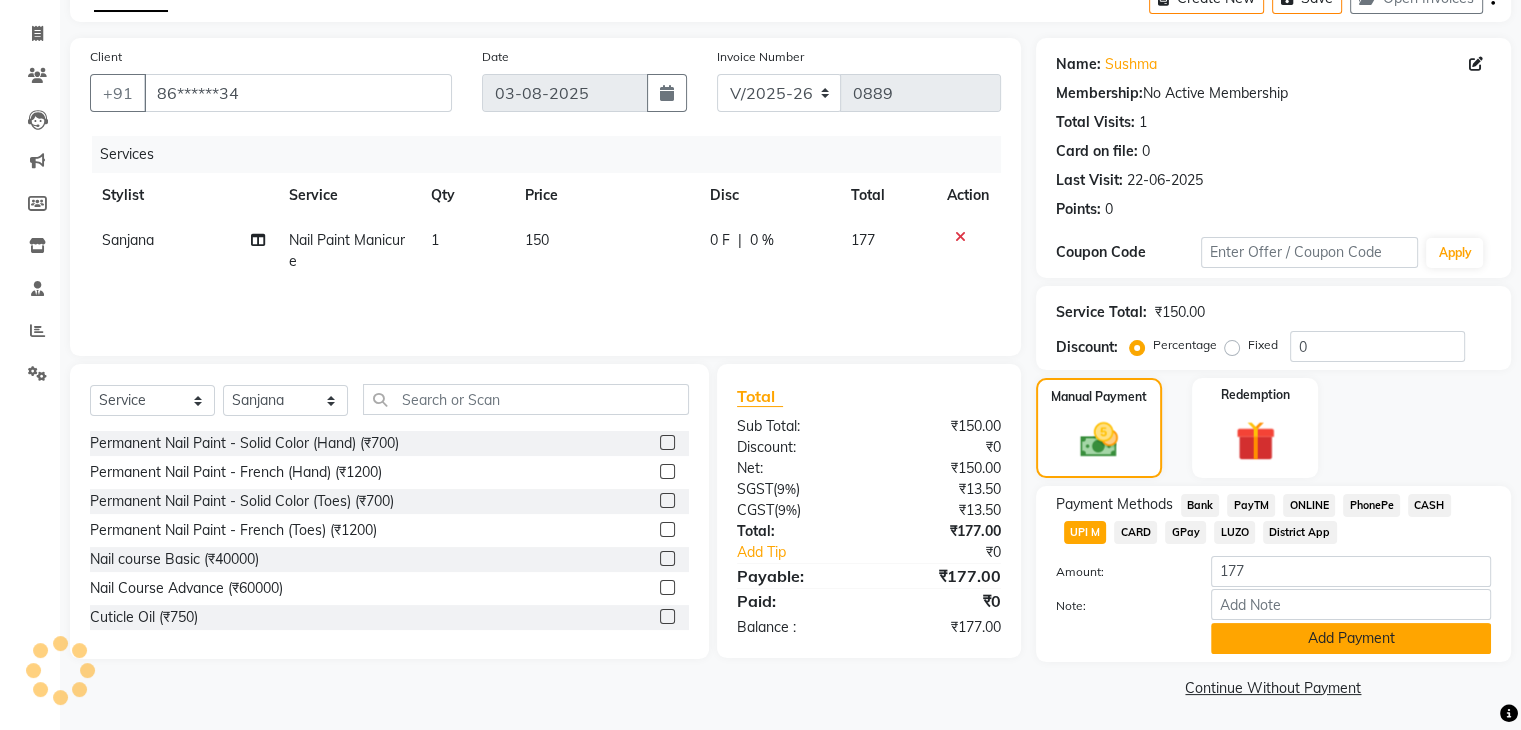 scroll, scrollTop: 117, scrollLeft: 0, axis: vertical 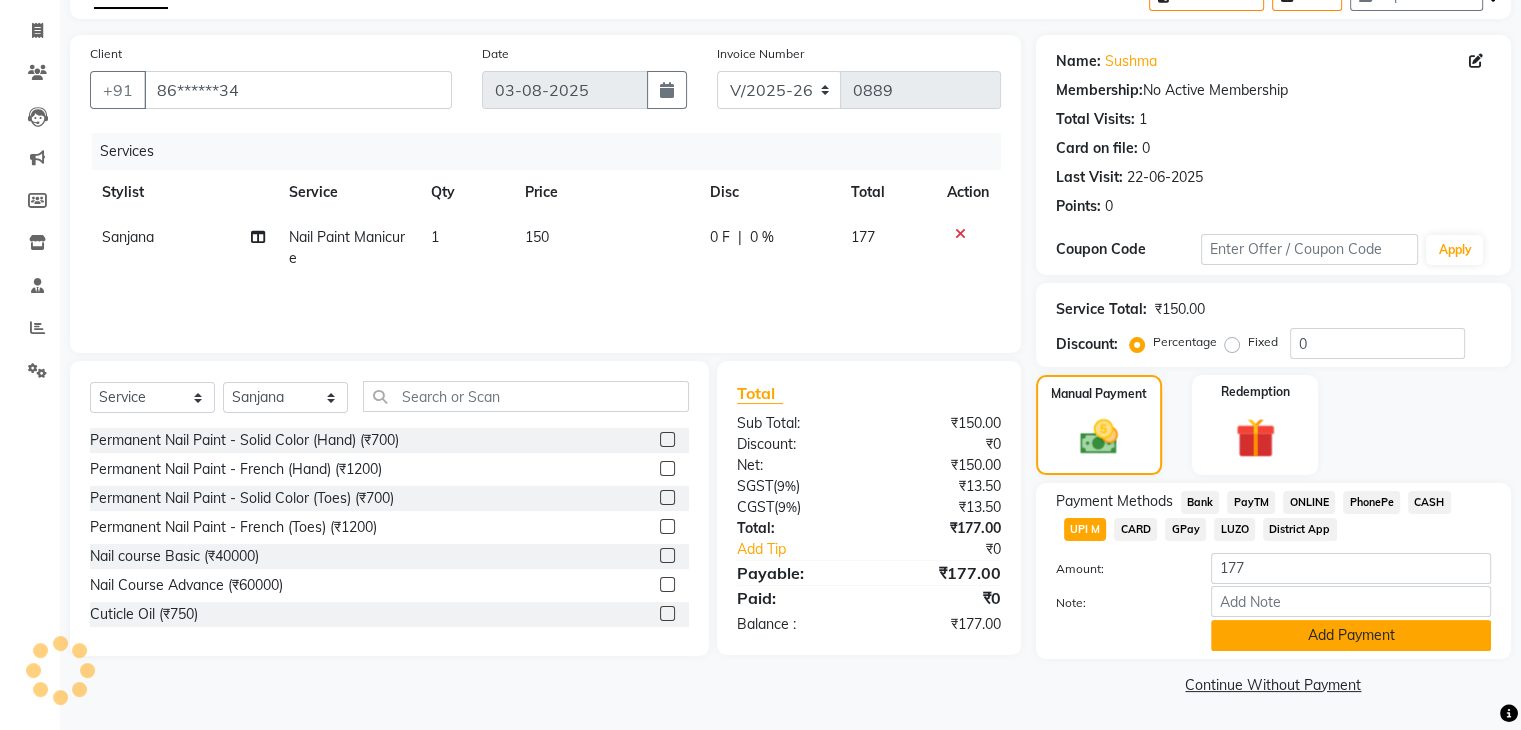 click on "Add Payment" 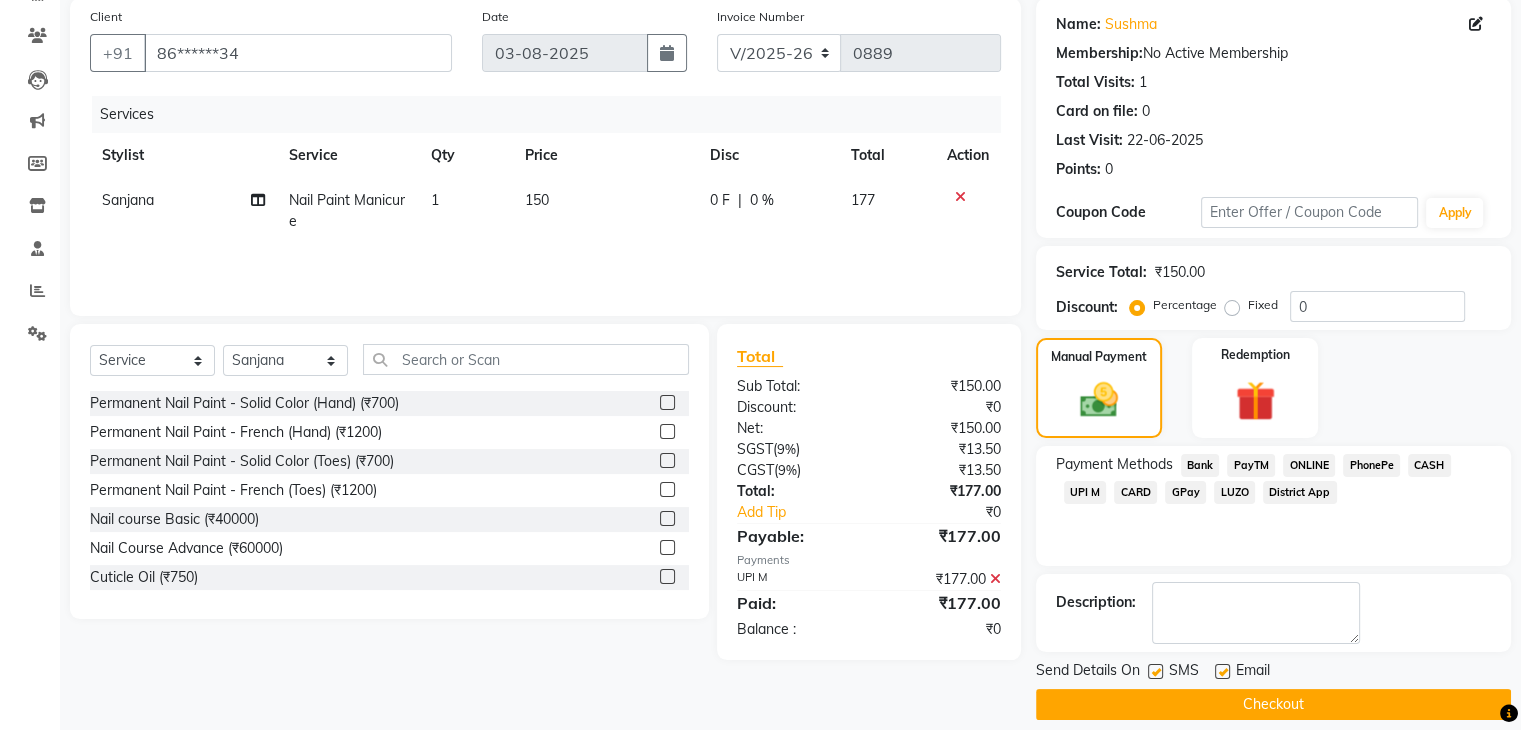scroll, scrollTop: 171, scrollLeft: 0, axis: vertical 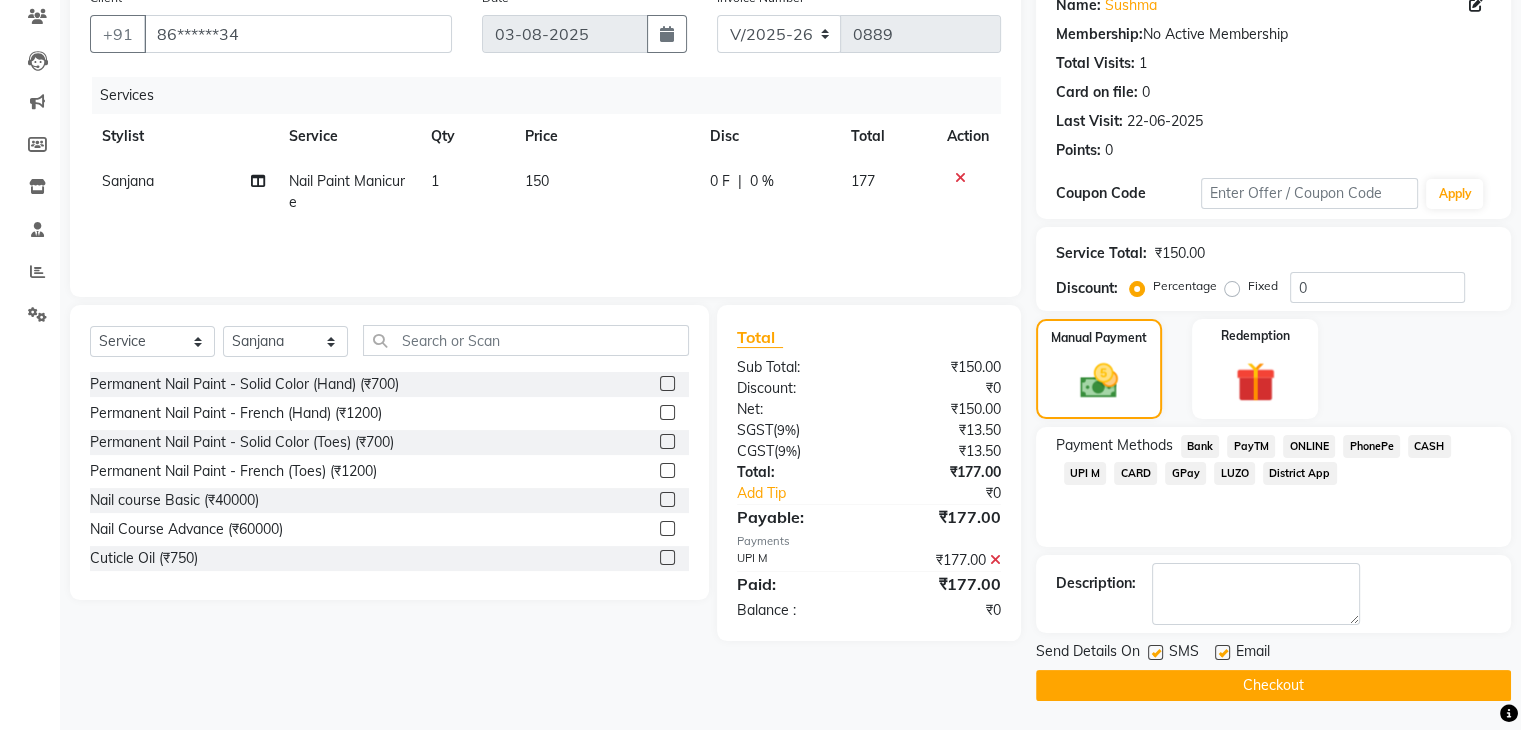 click on "Checkout" 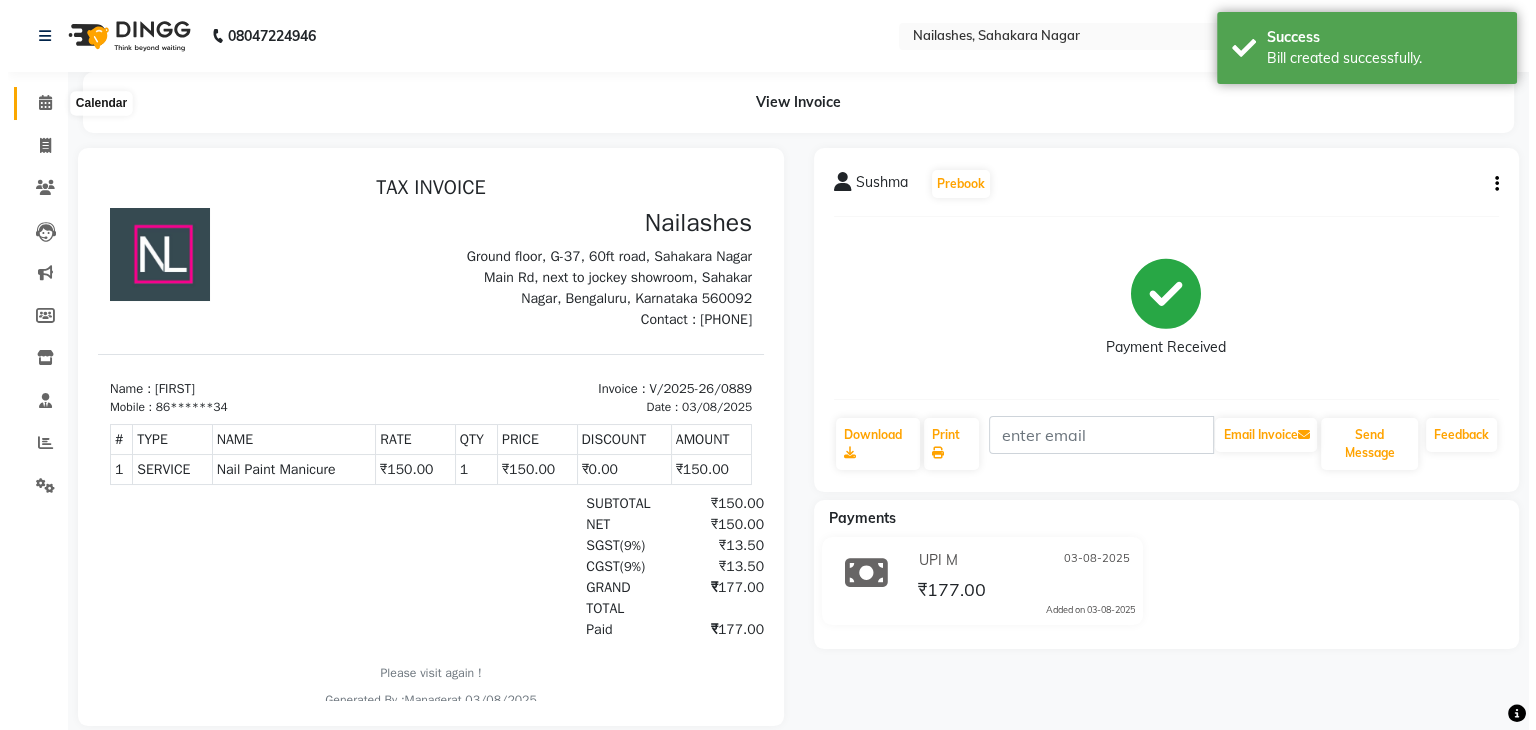 scroll, scrollTop: 0, scrollLeft: 0, axis: both 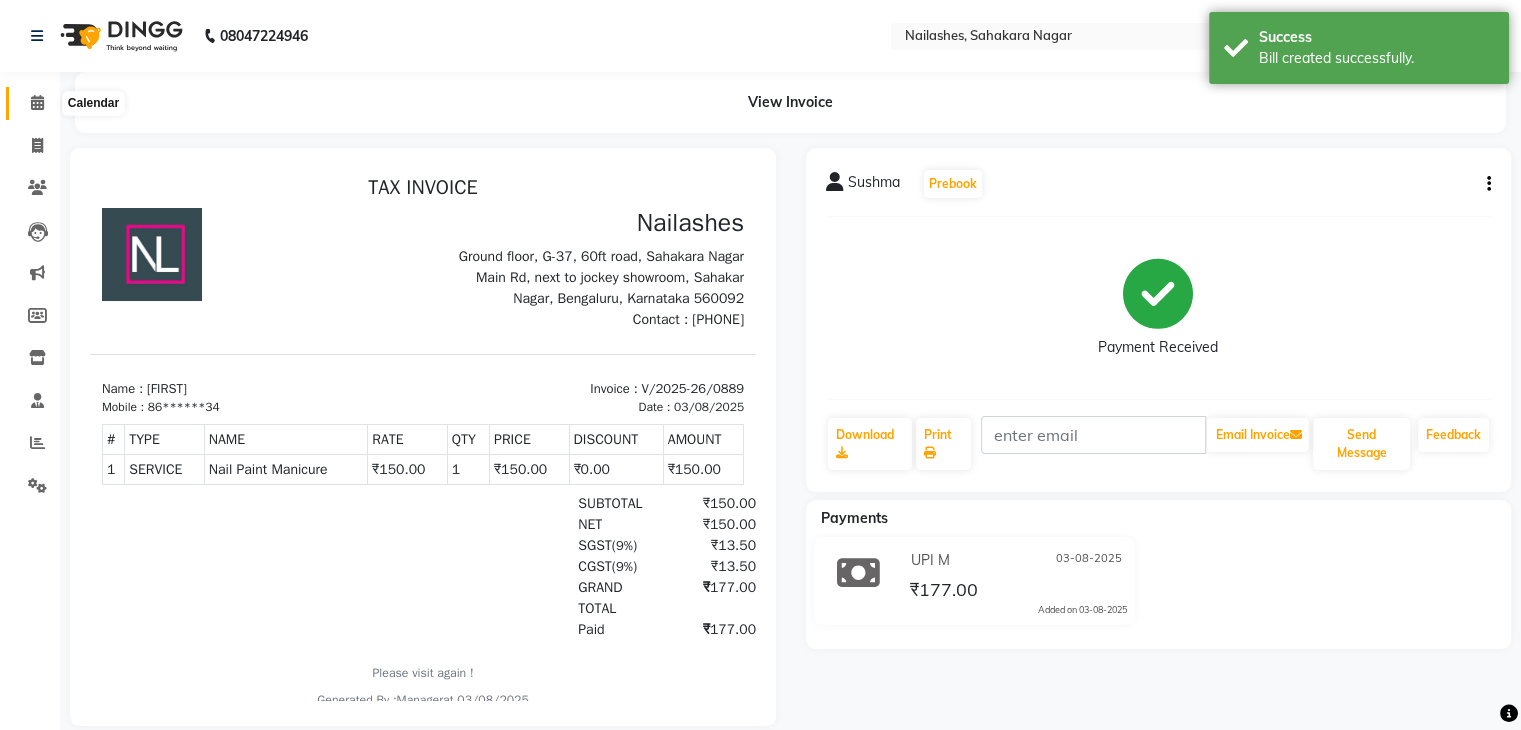 click 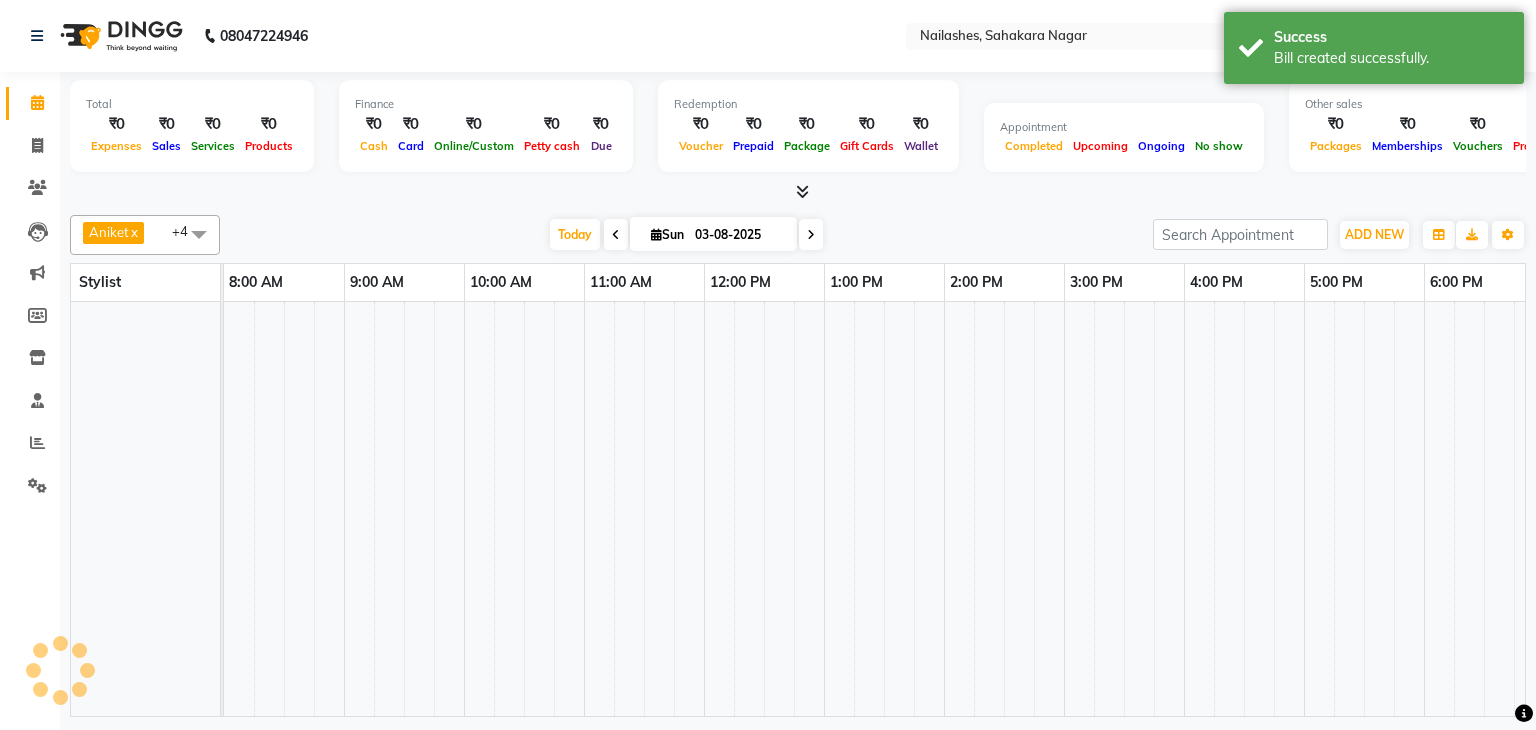 scroll, scrollTop: 0, scrollLeft: 258, axis: horizontal 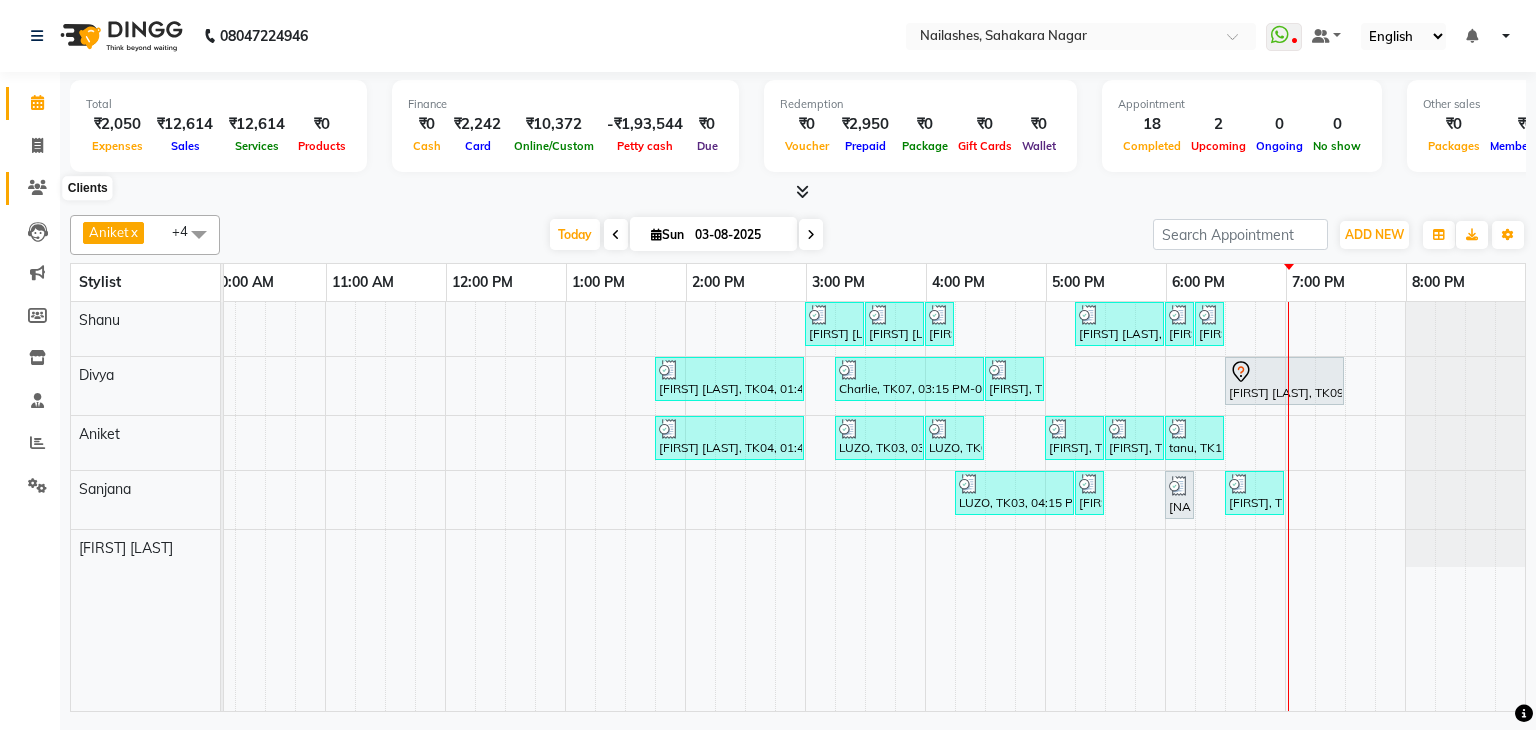 click 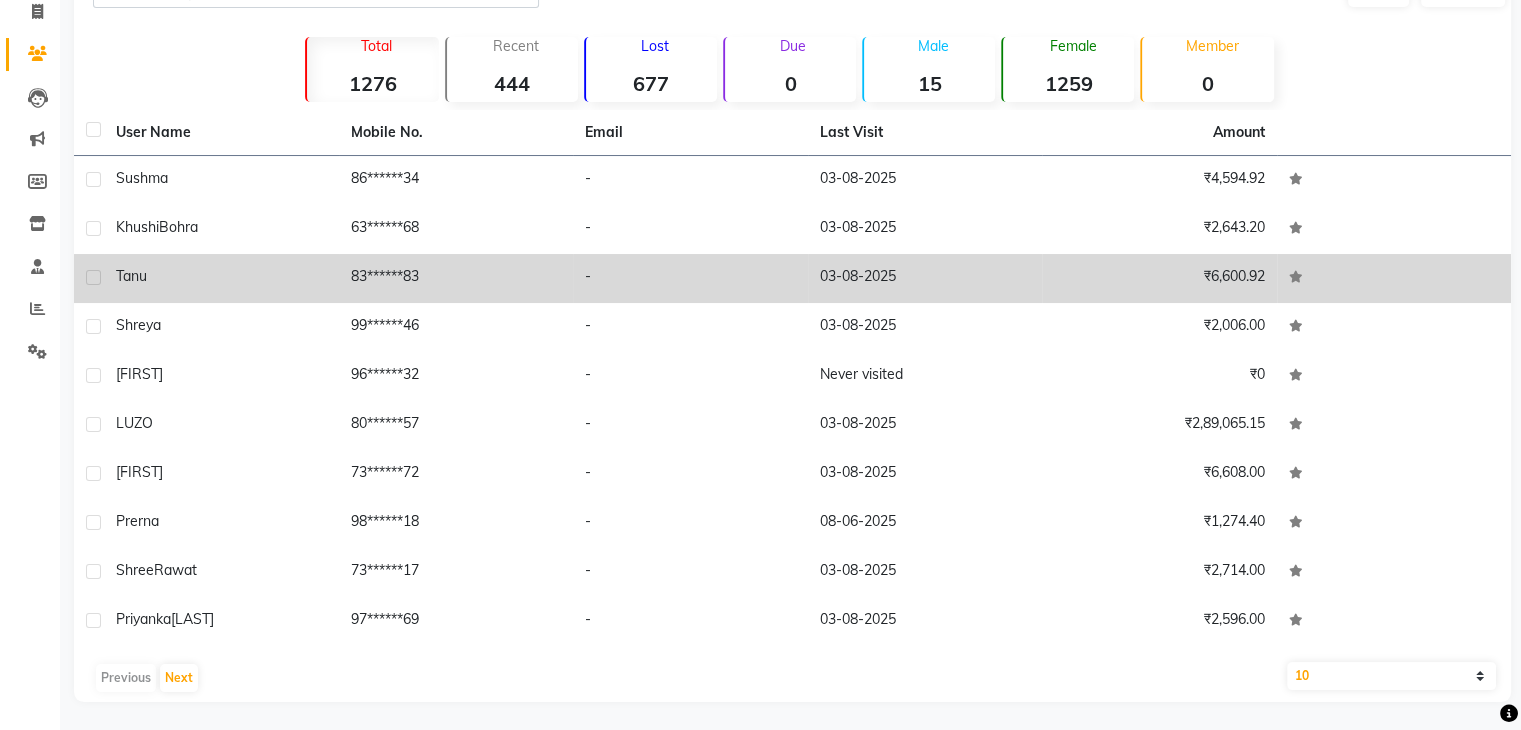 scroll, scrollTop: 136, scrollLeft: 0, axis: vertical 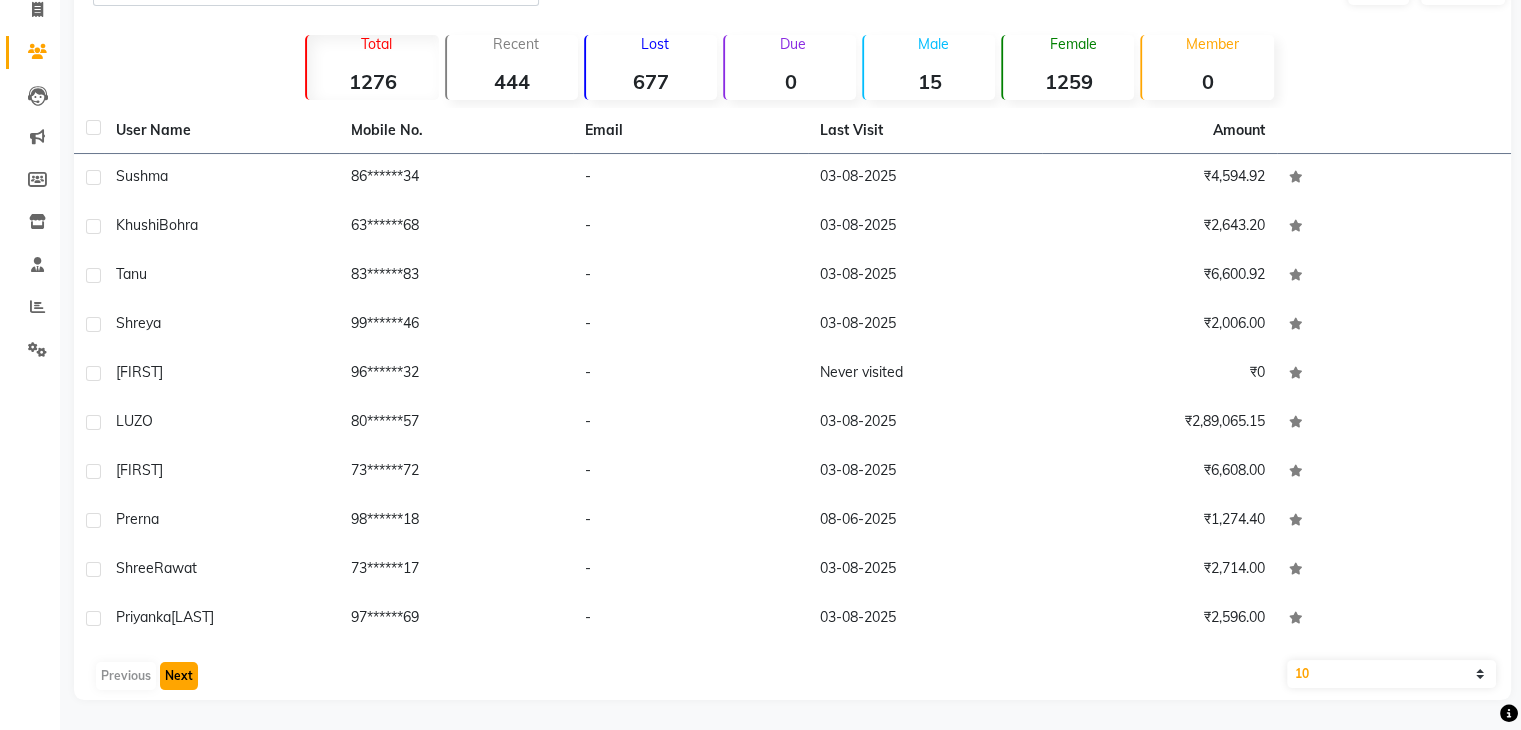 click on "Next" 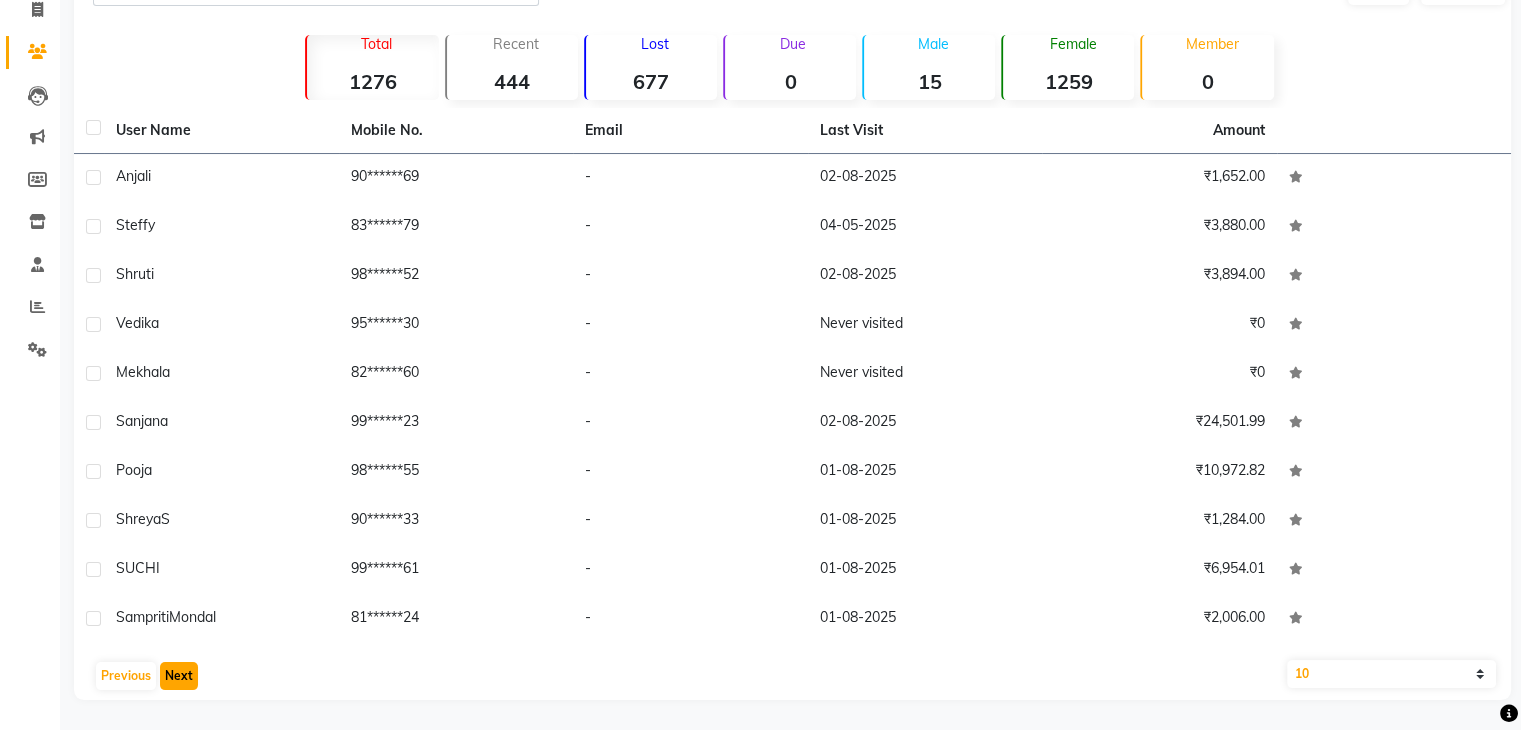 click on "Next" 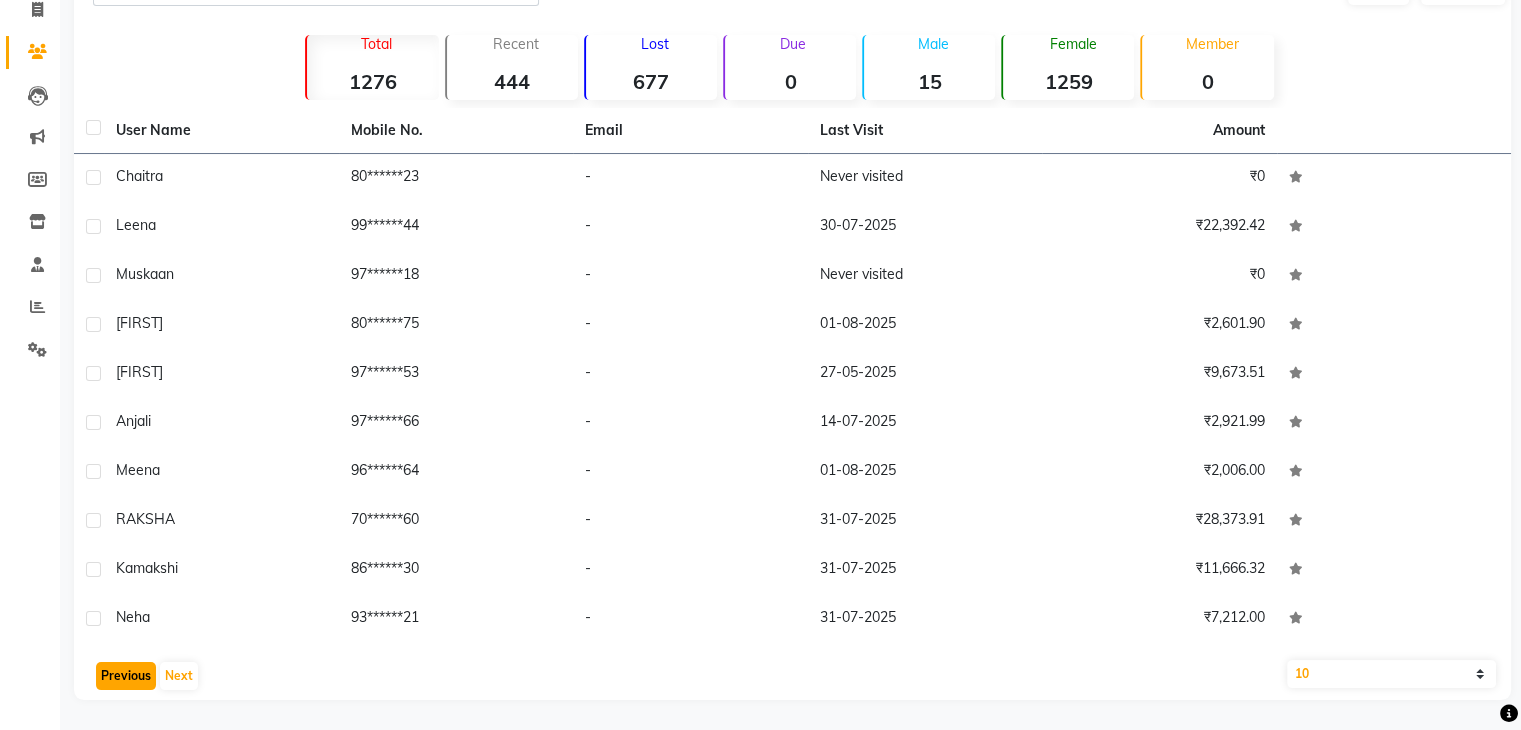 click on "Previous" 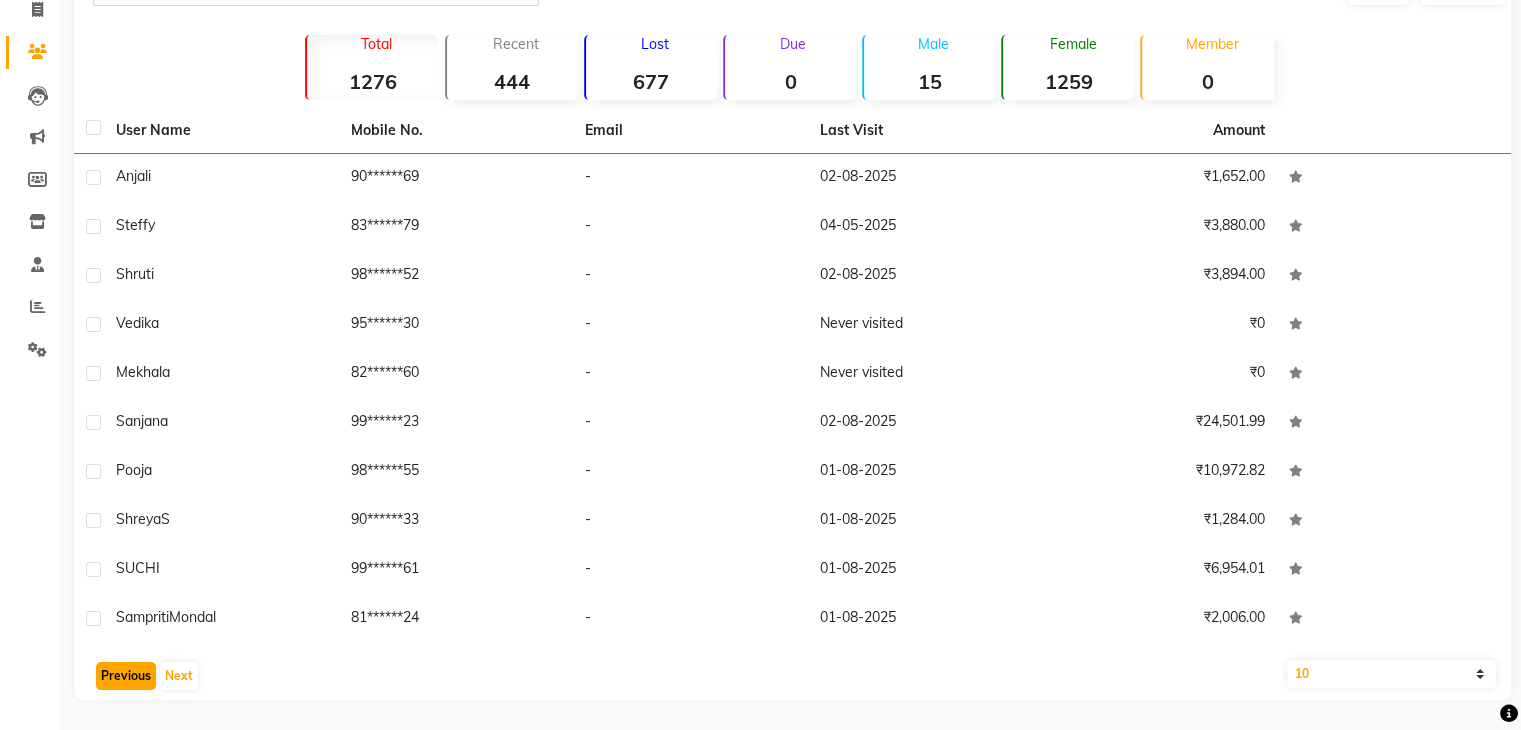 click on "Previous" 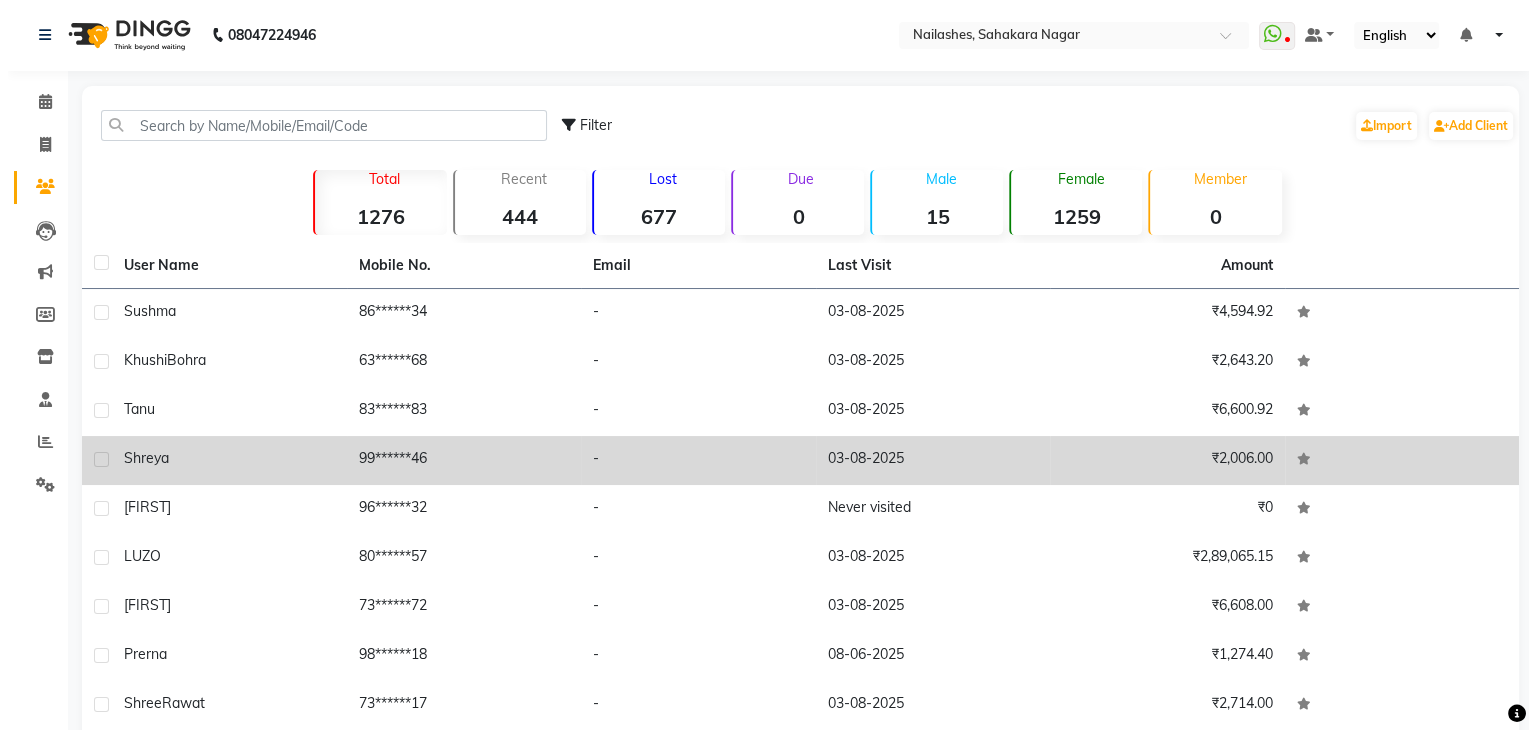 scroll, scrollTop: 0, scrollLeft: 0, axis: both 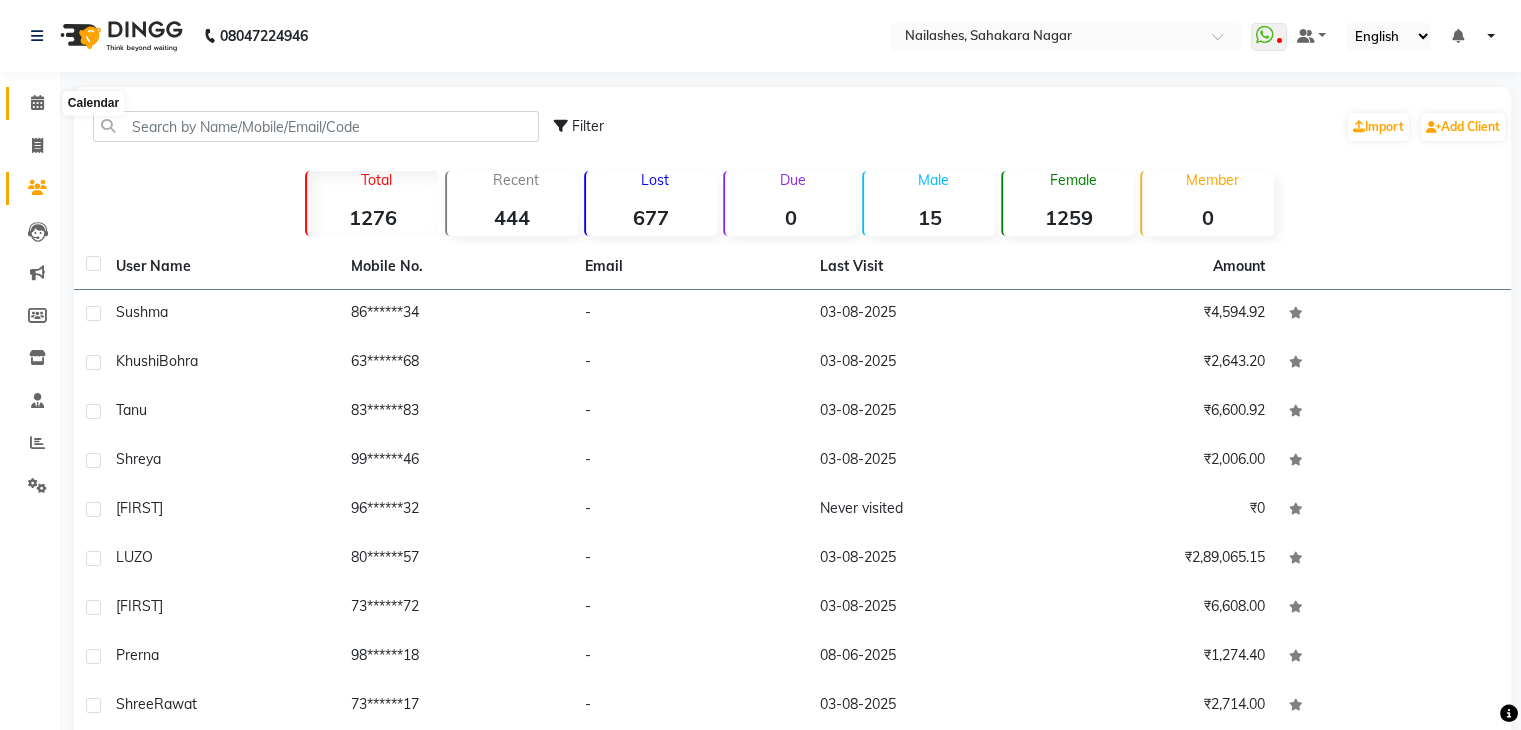 click 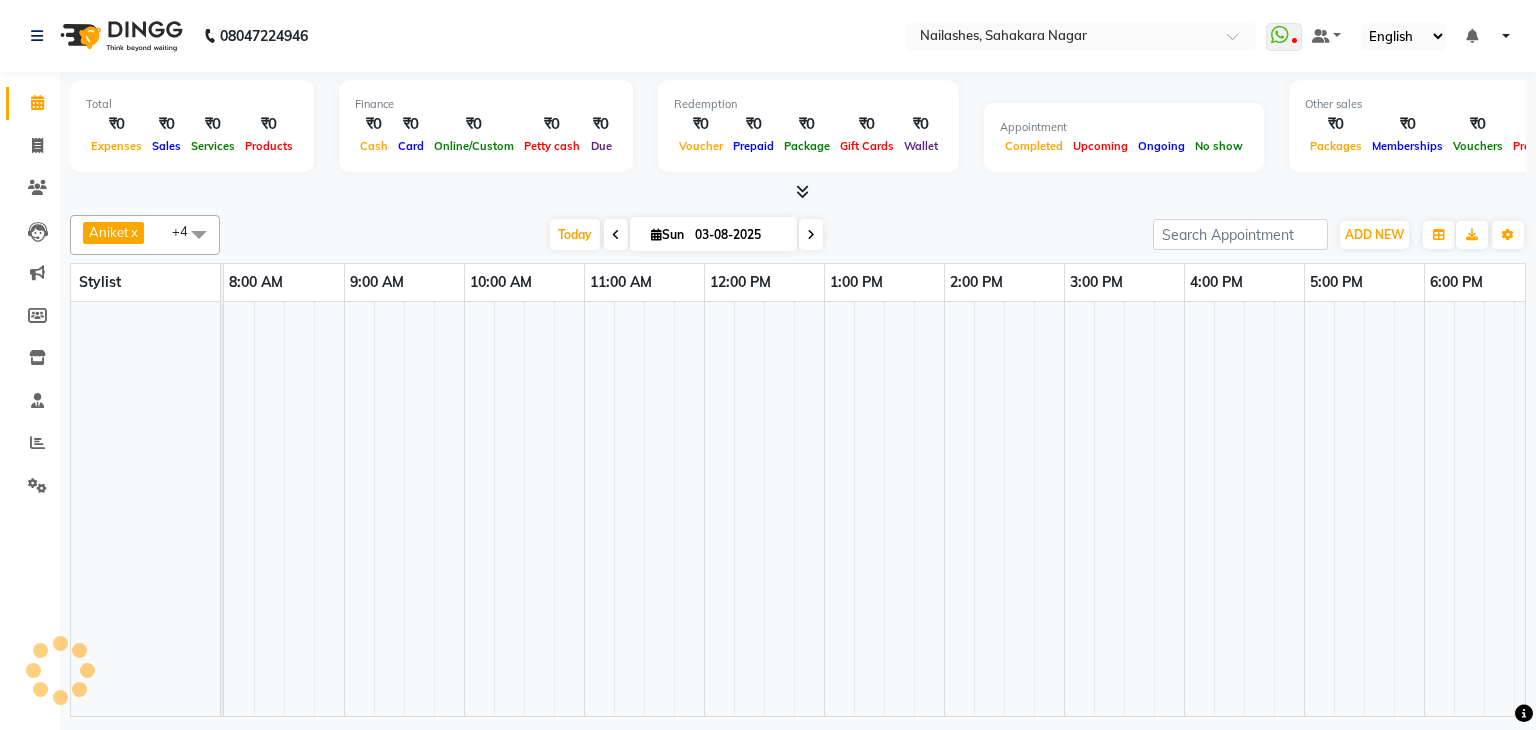 scroll, scrollTop: 0, scrollLeft: 0, axis: both 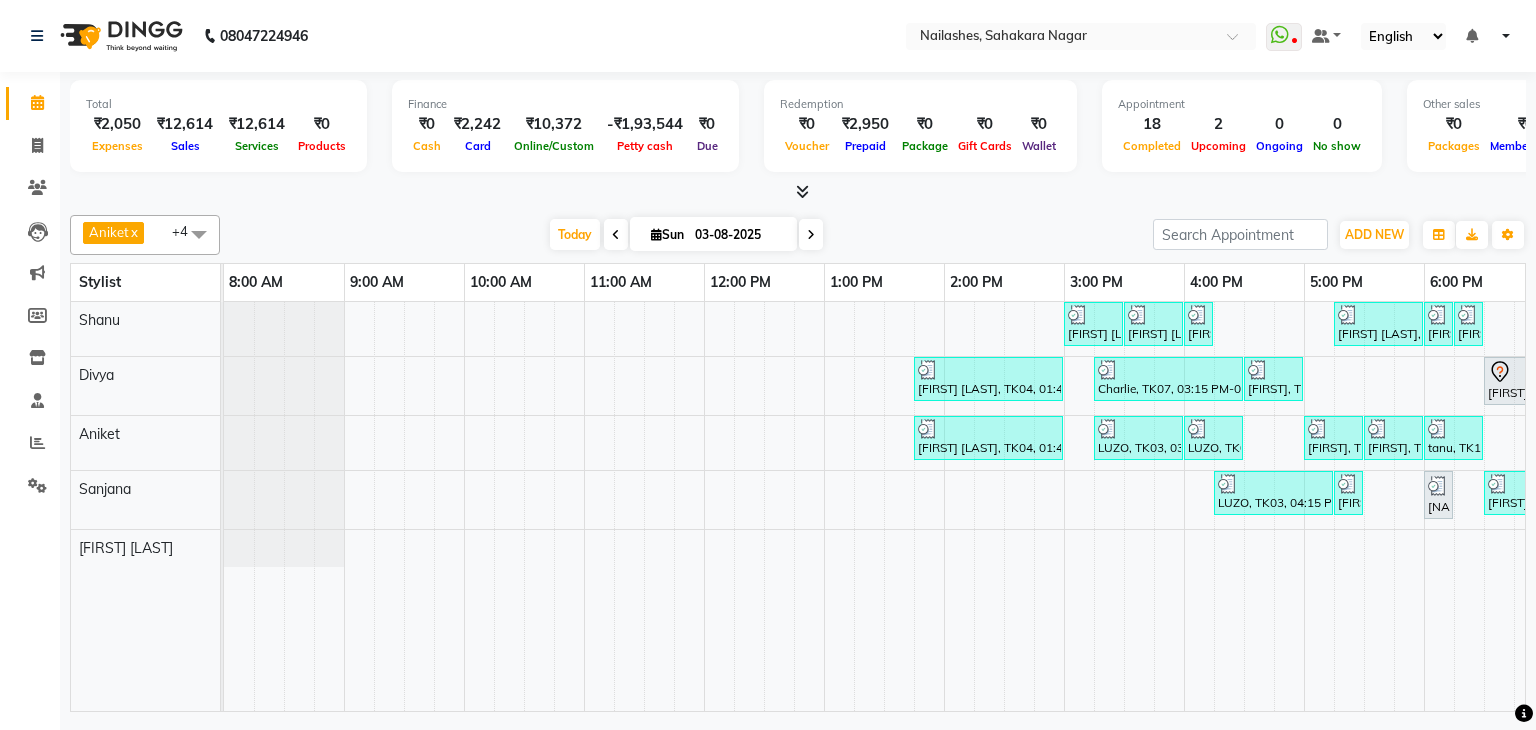 drag, startPoint x: 992, startPoint y: 711, endPoint x: 1420, endPoint y: 728, distance: 428.3375 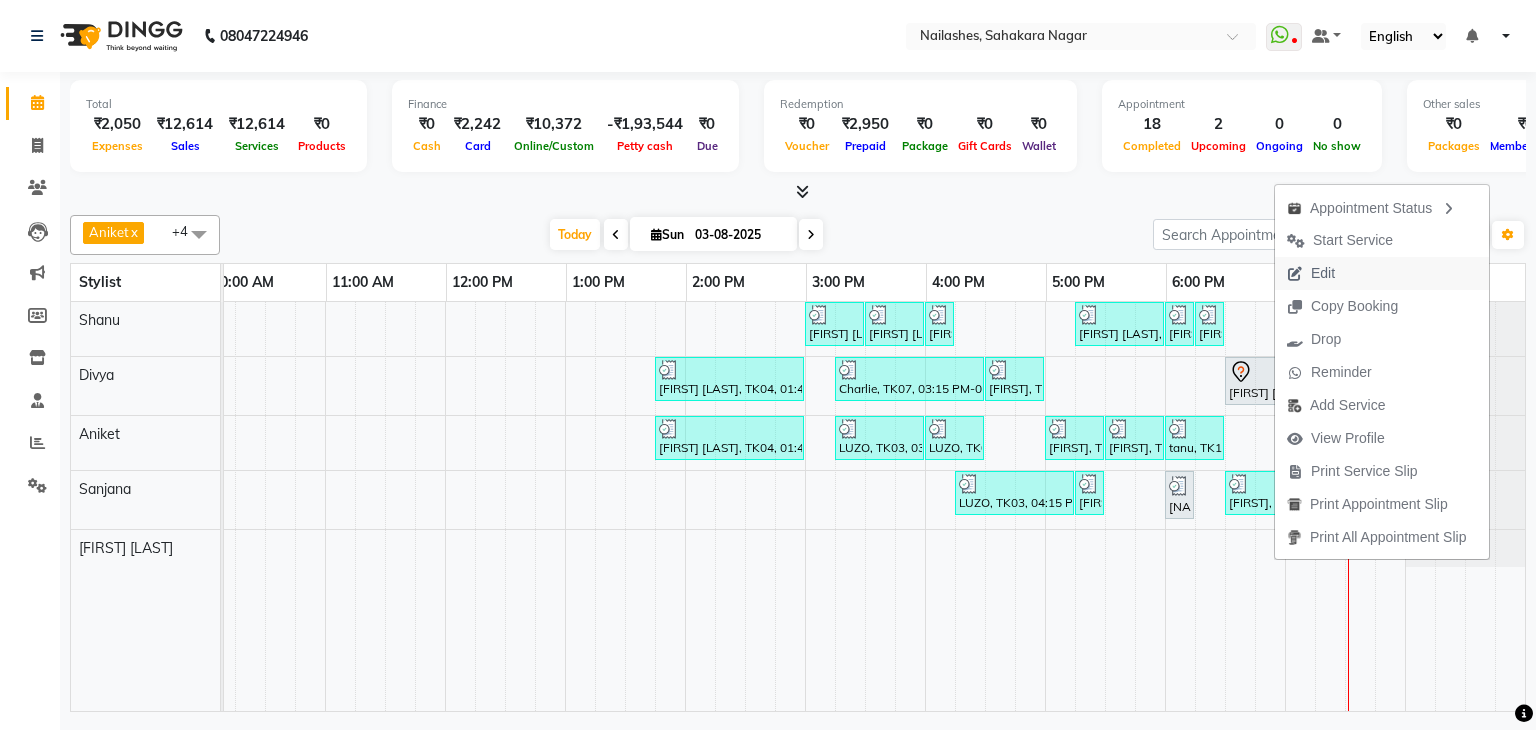 click on "Edit" at bounding box center (1311, 273) 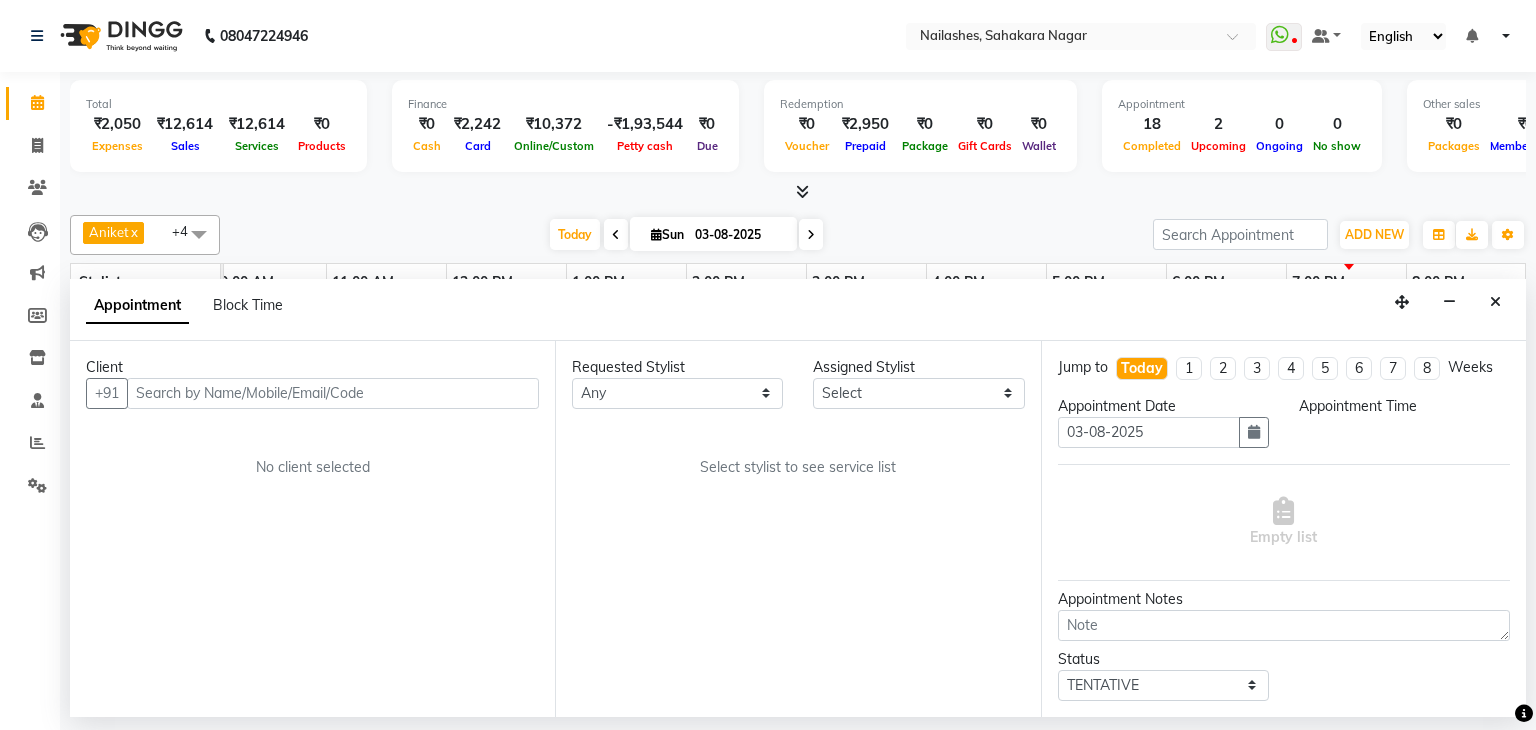scroll, scrollTop: 0, scrollLeft: 0, axis: both 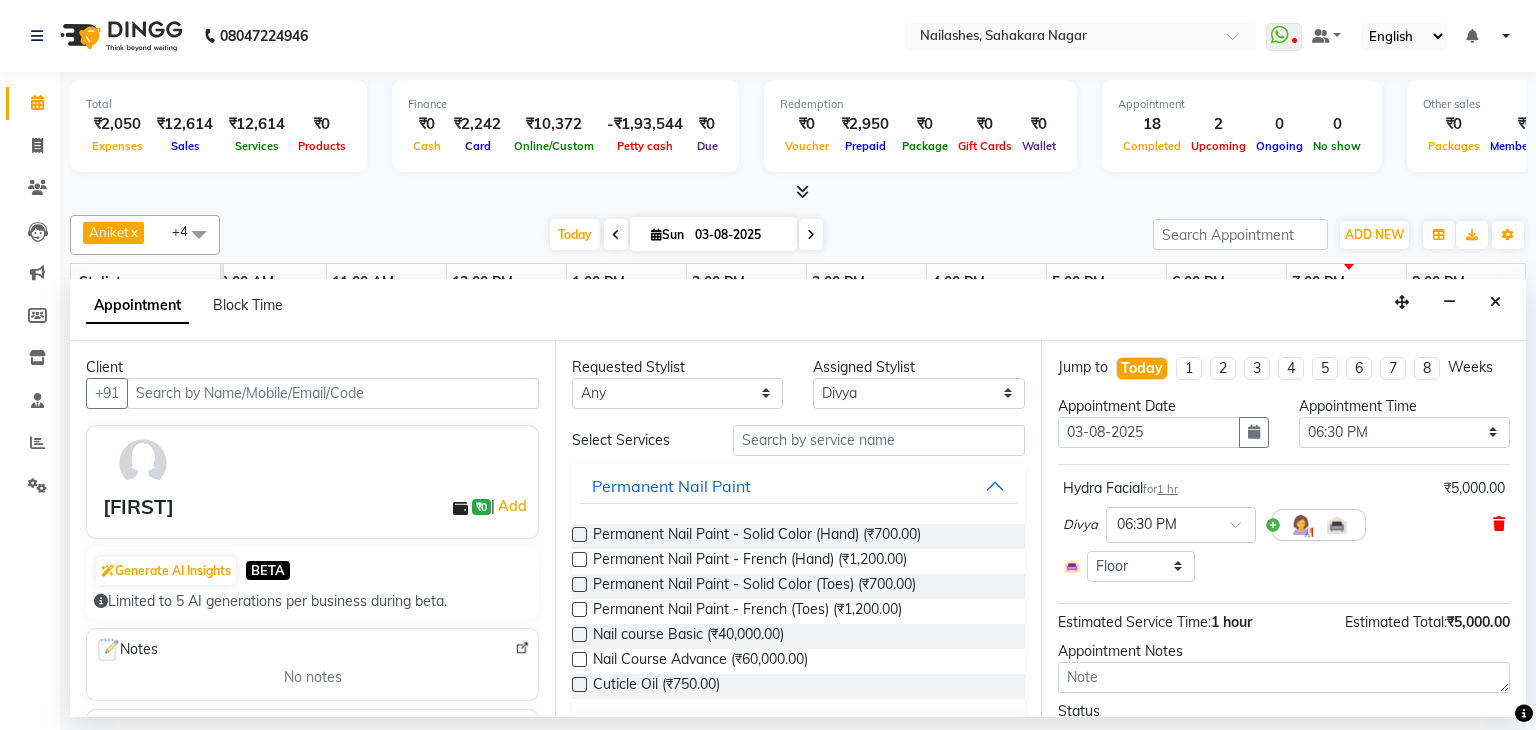 click at bounding box center [1499, 524] 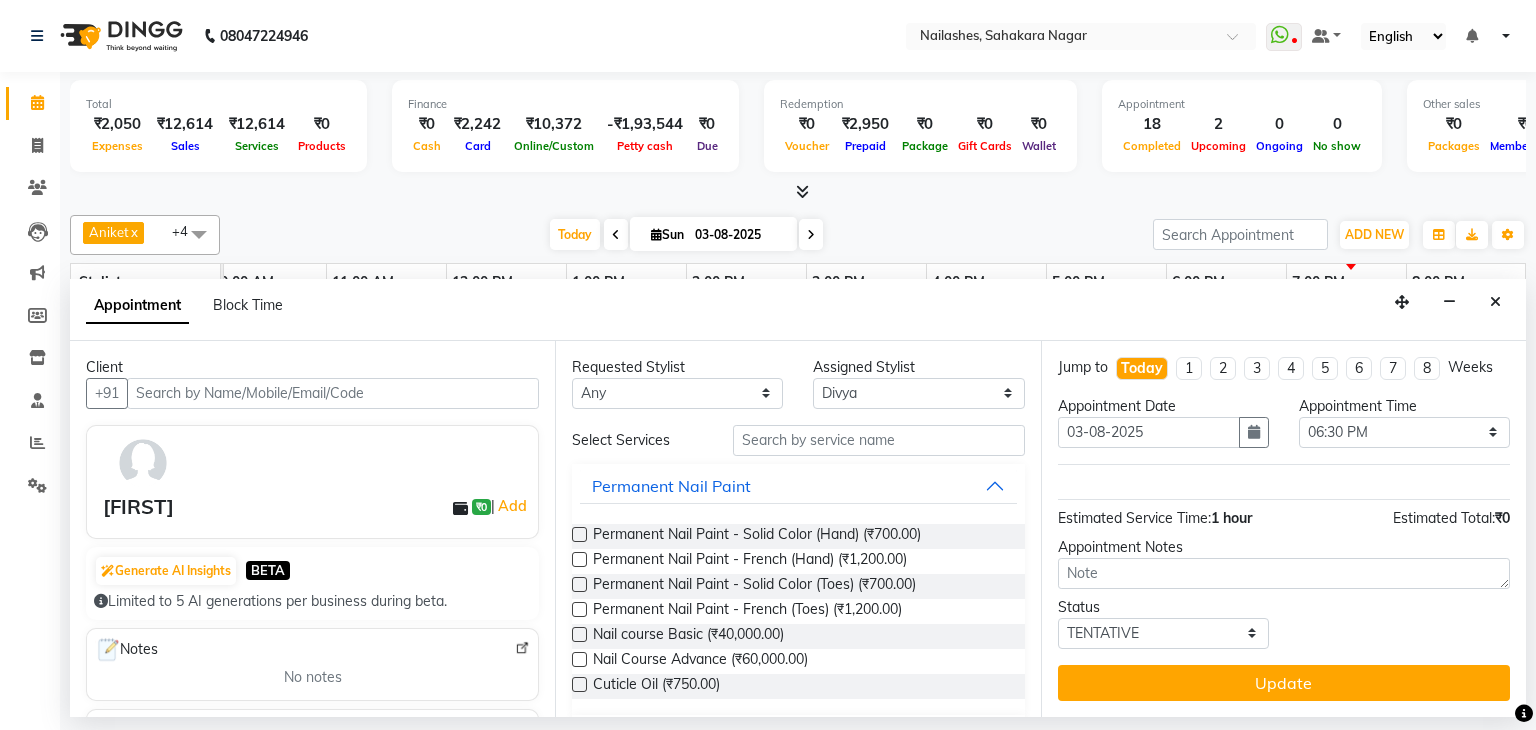 click at bounding box center [579, 534] 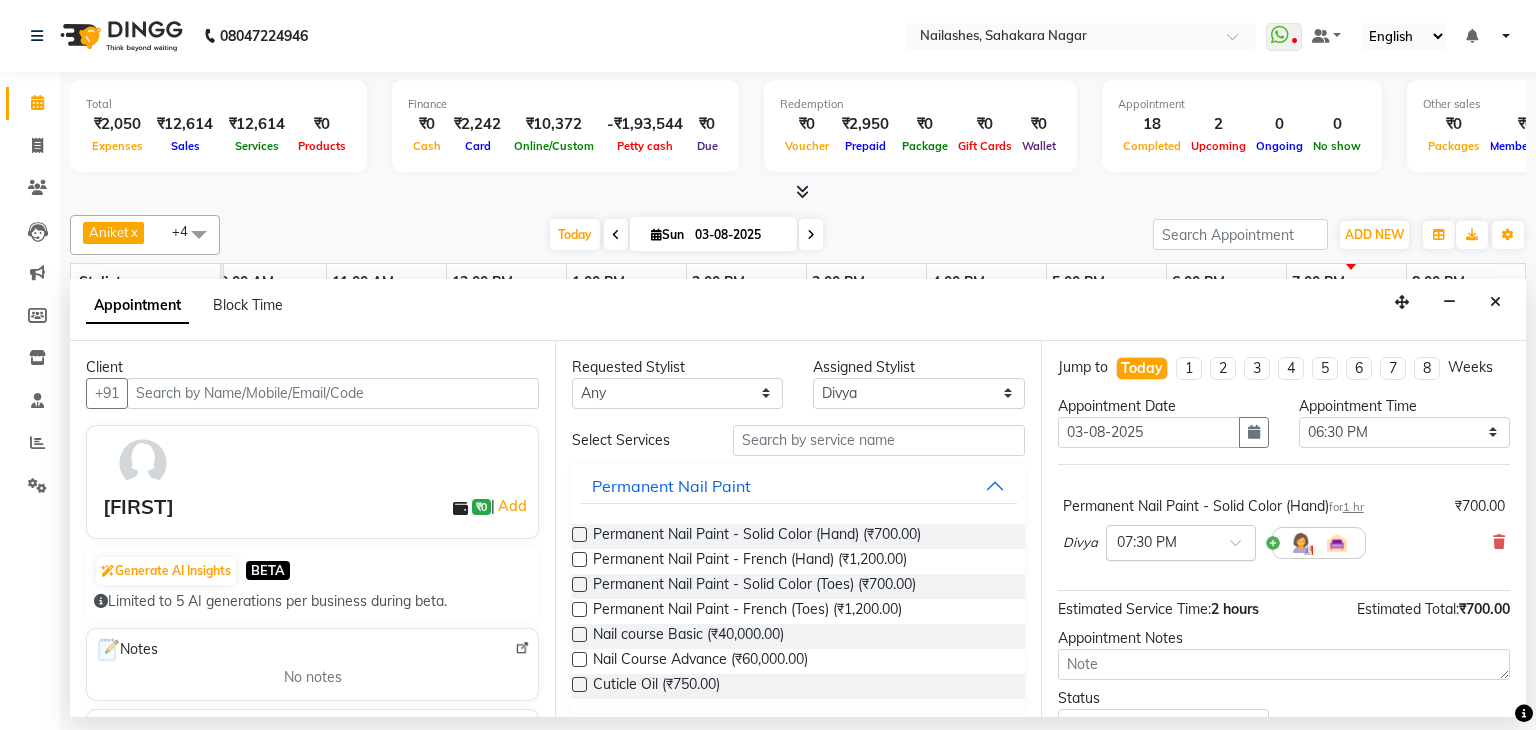 click at bounding box center [1181, 541] 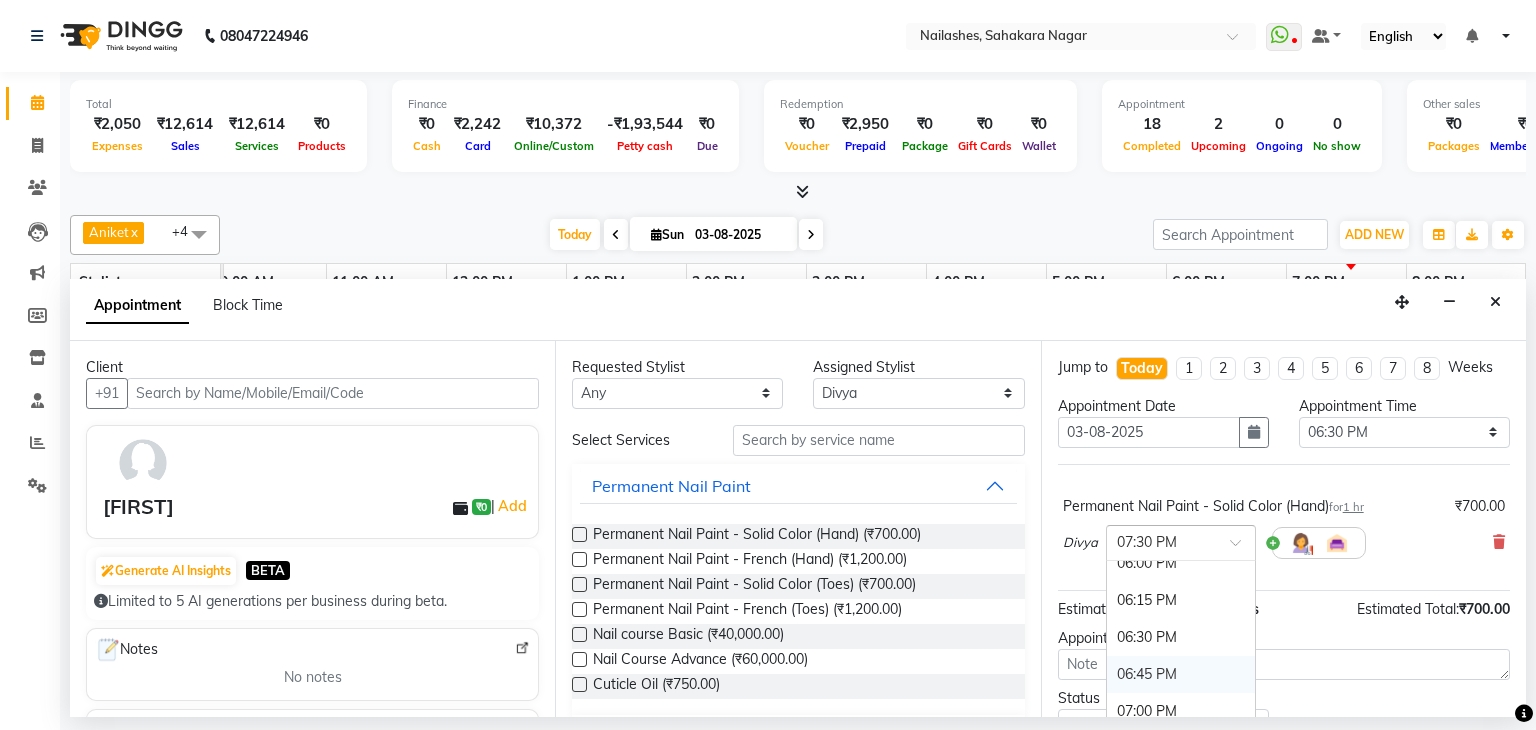 scroll, scrollTop: 1345, scrollLeft: 0, axis: vertical 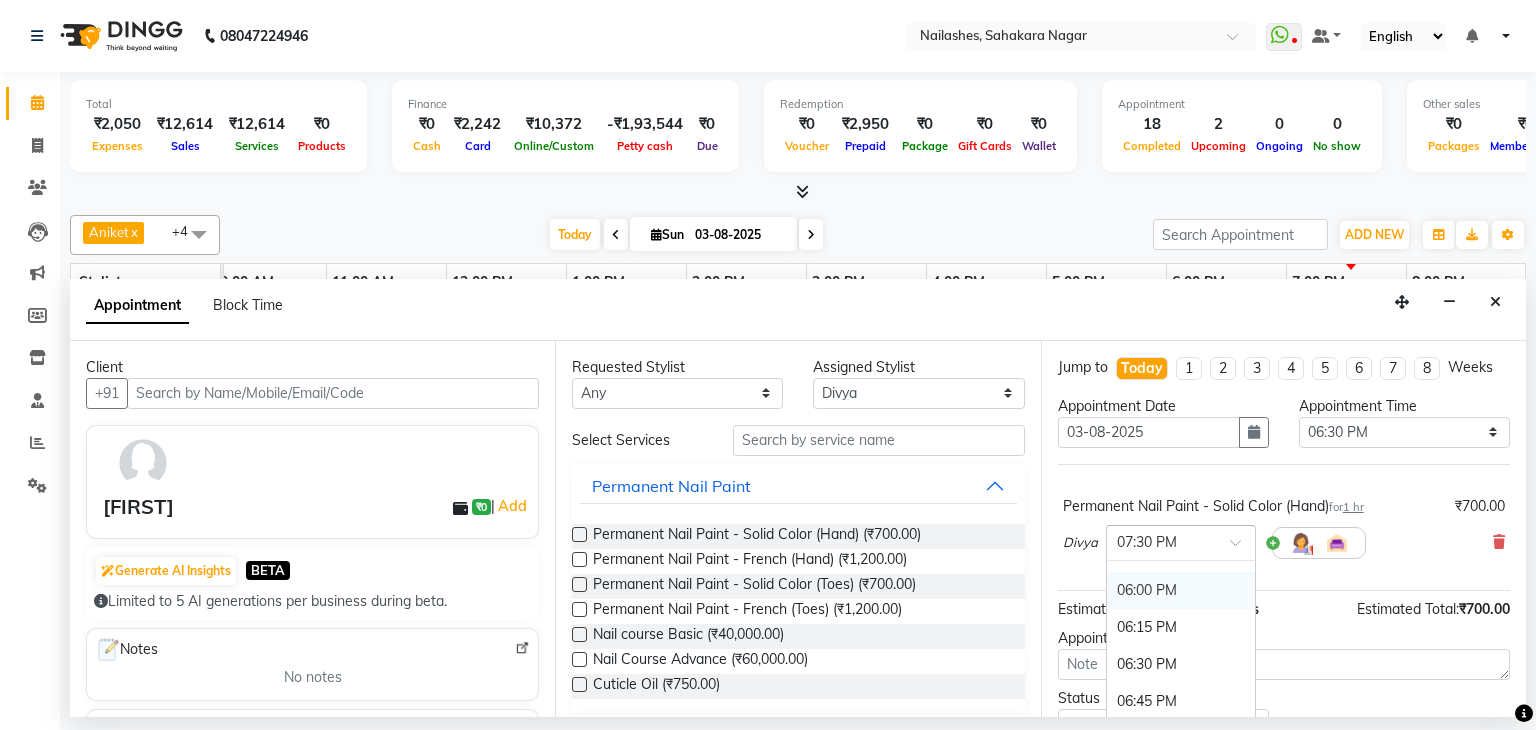 click on "06:00 PM" at bounding box center [1181, 590] 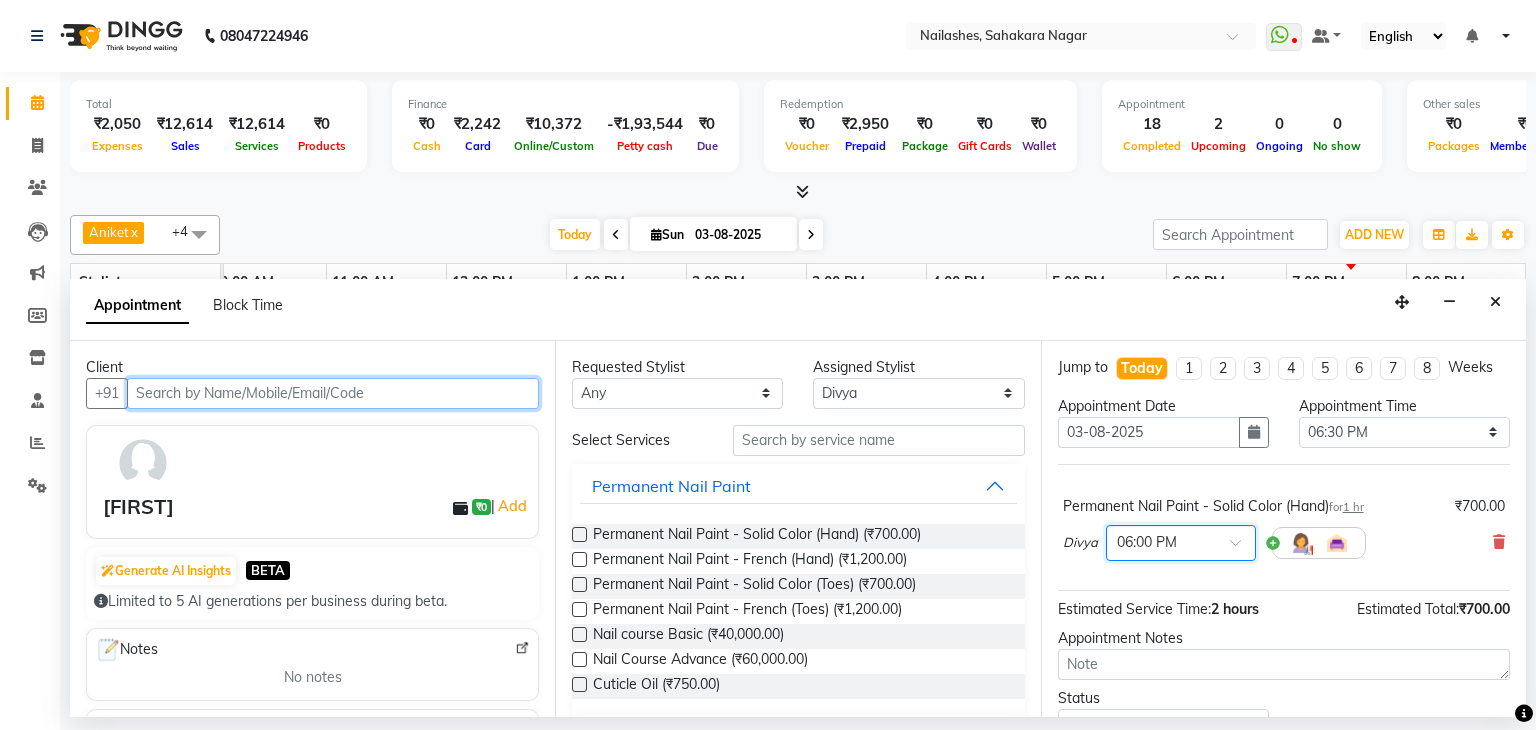 click at bounding box center [333, 393] 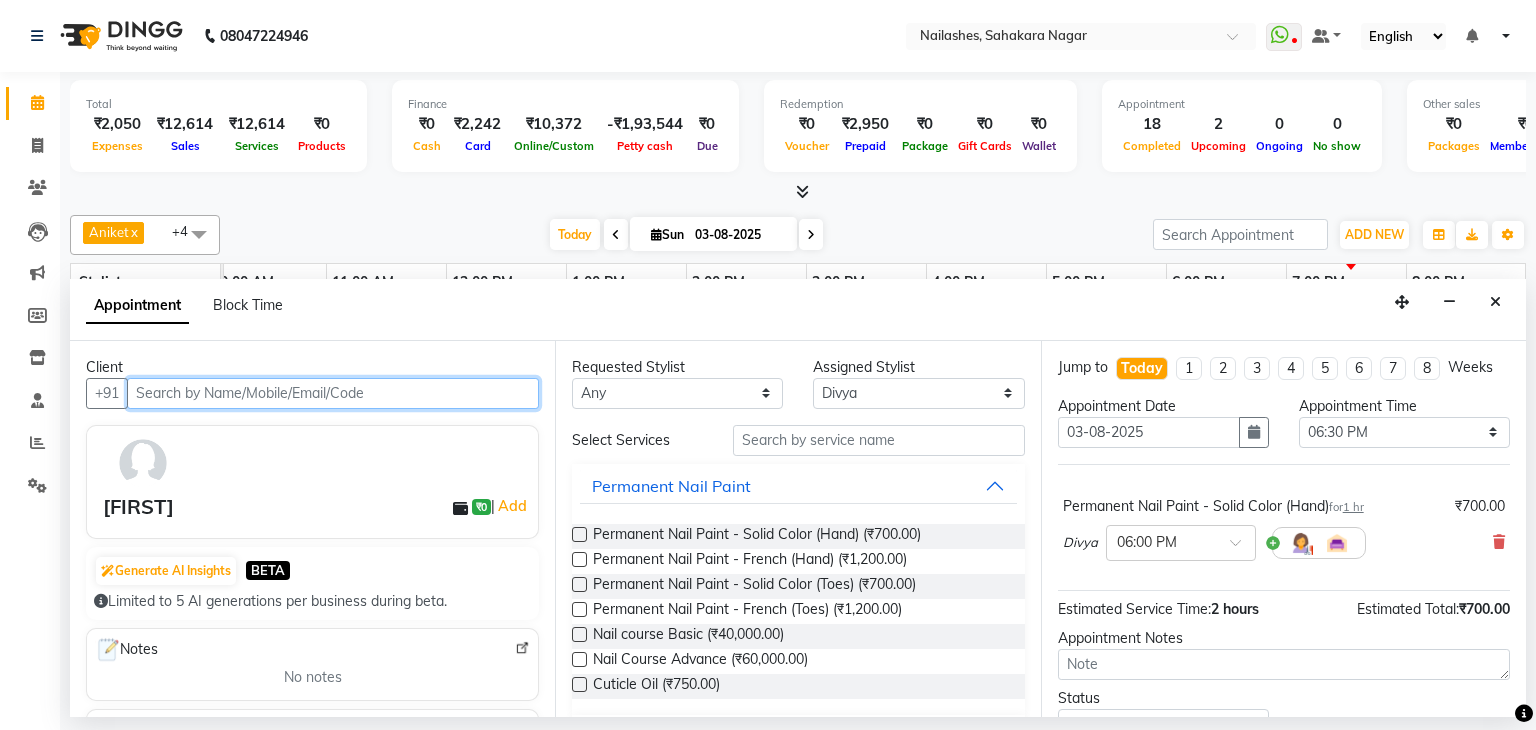 click at bounding box center (333, 393) 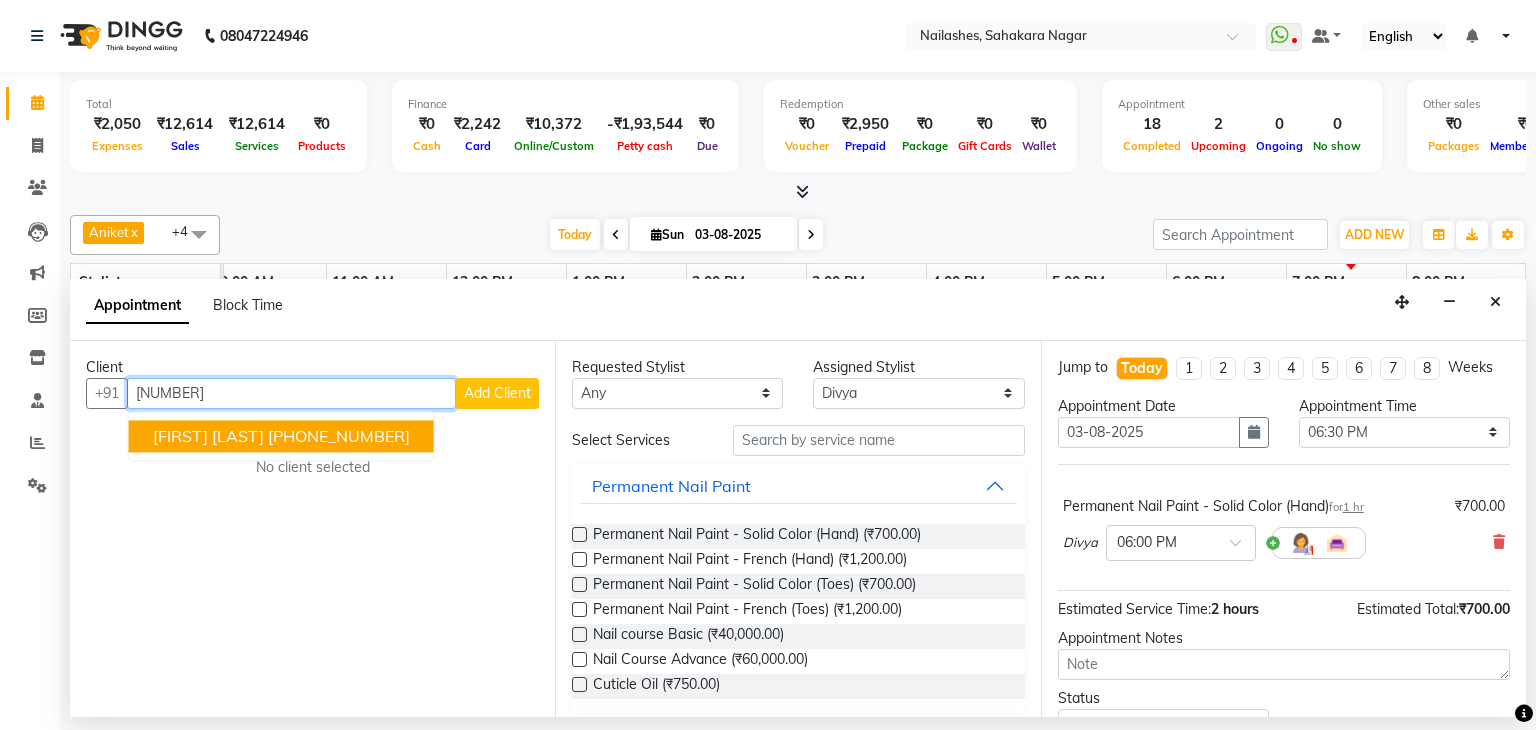 click on "[FIRST] [LAST]" at bounding box center (208, 436) 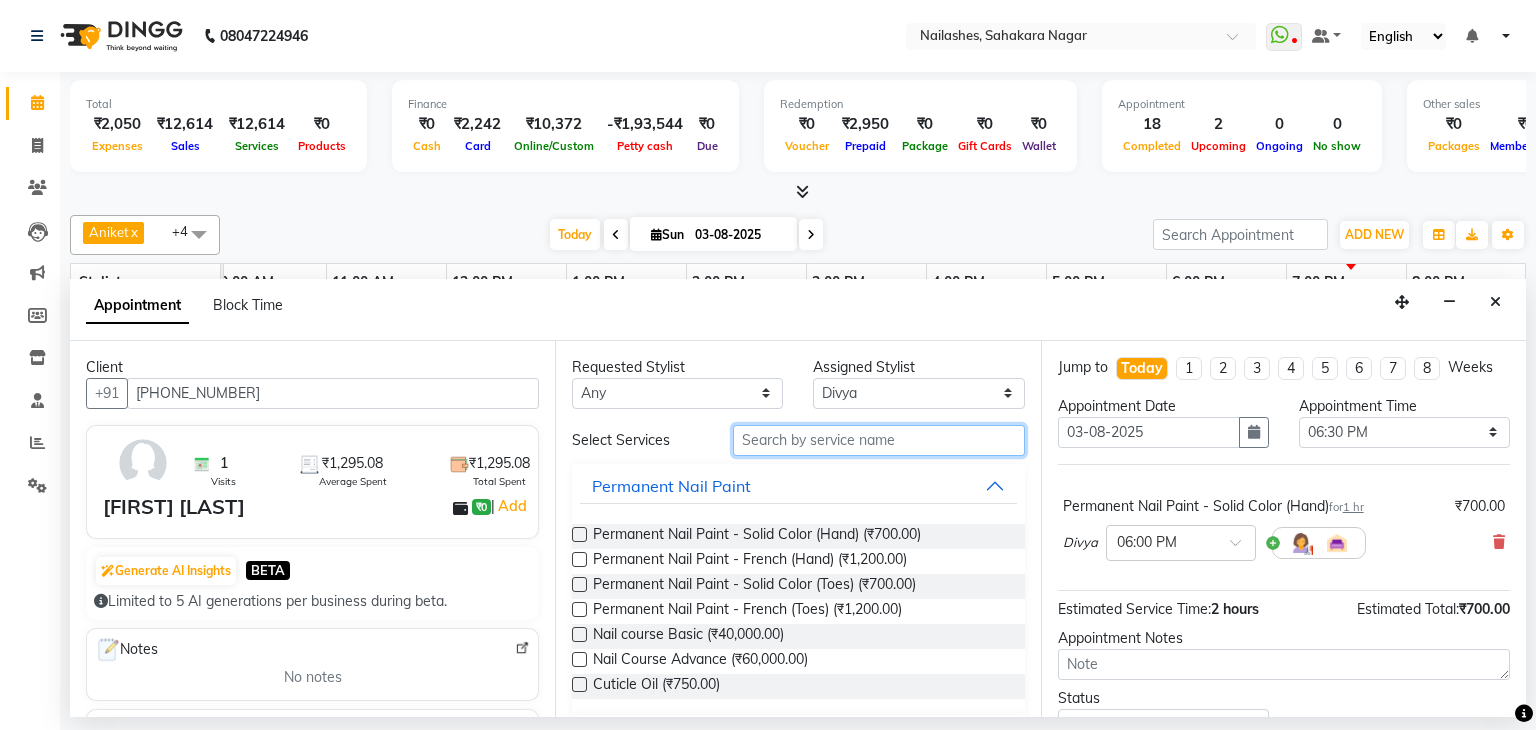 click at bounding box center [879, 440] 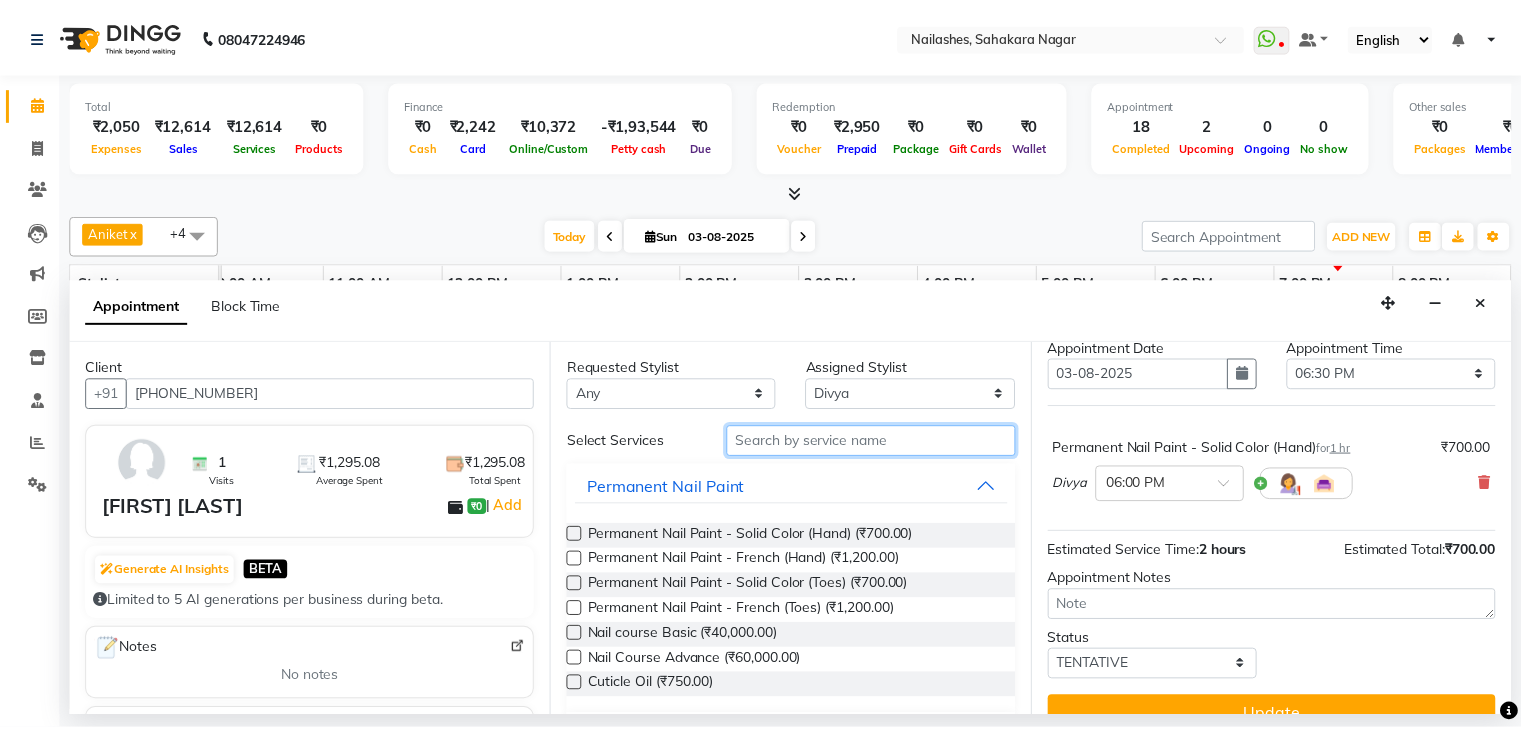 scroll, scrollTop: 90, scrollLeft: 0, axis: vertical 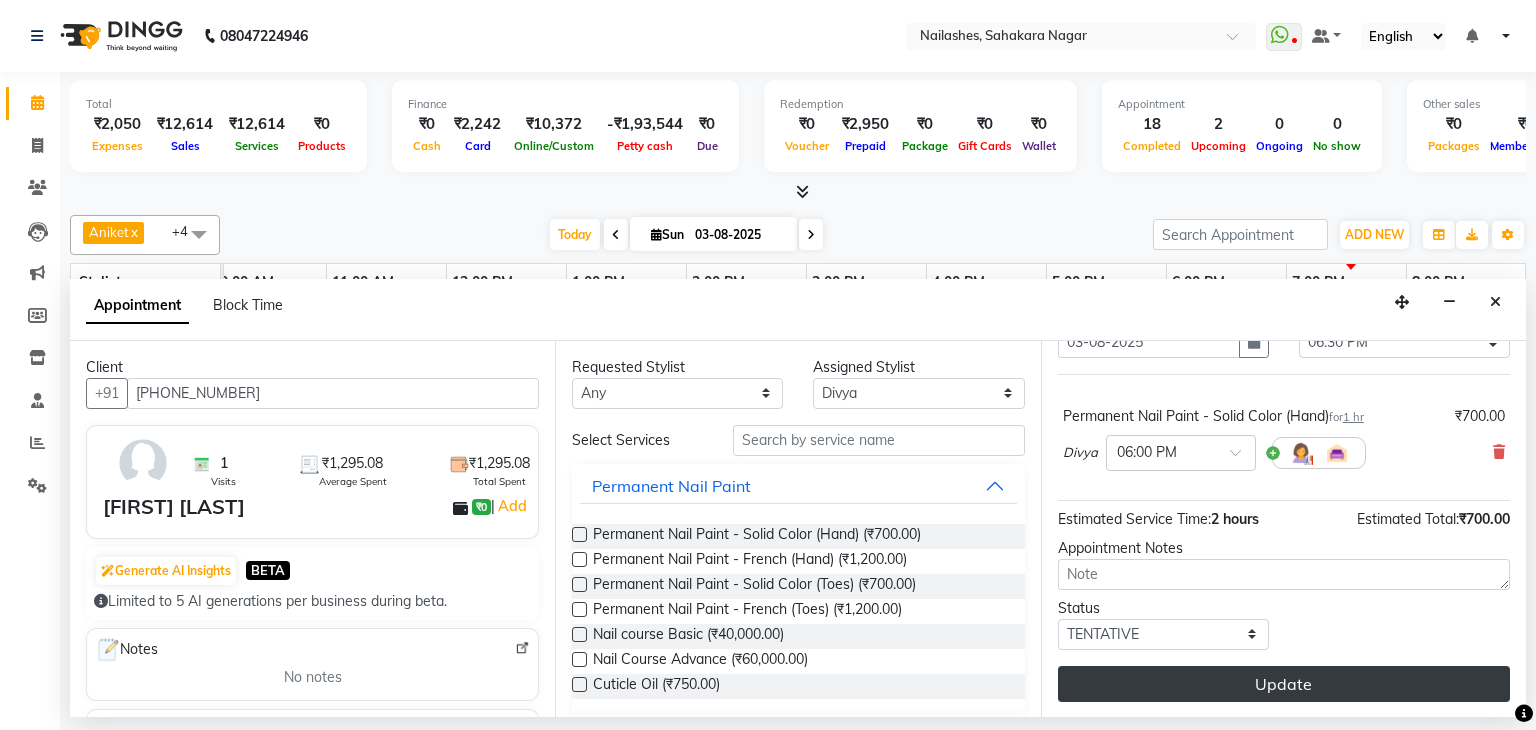 click on "Update" at bounding box center [1284, 684] 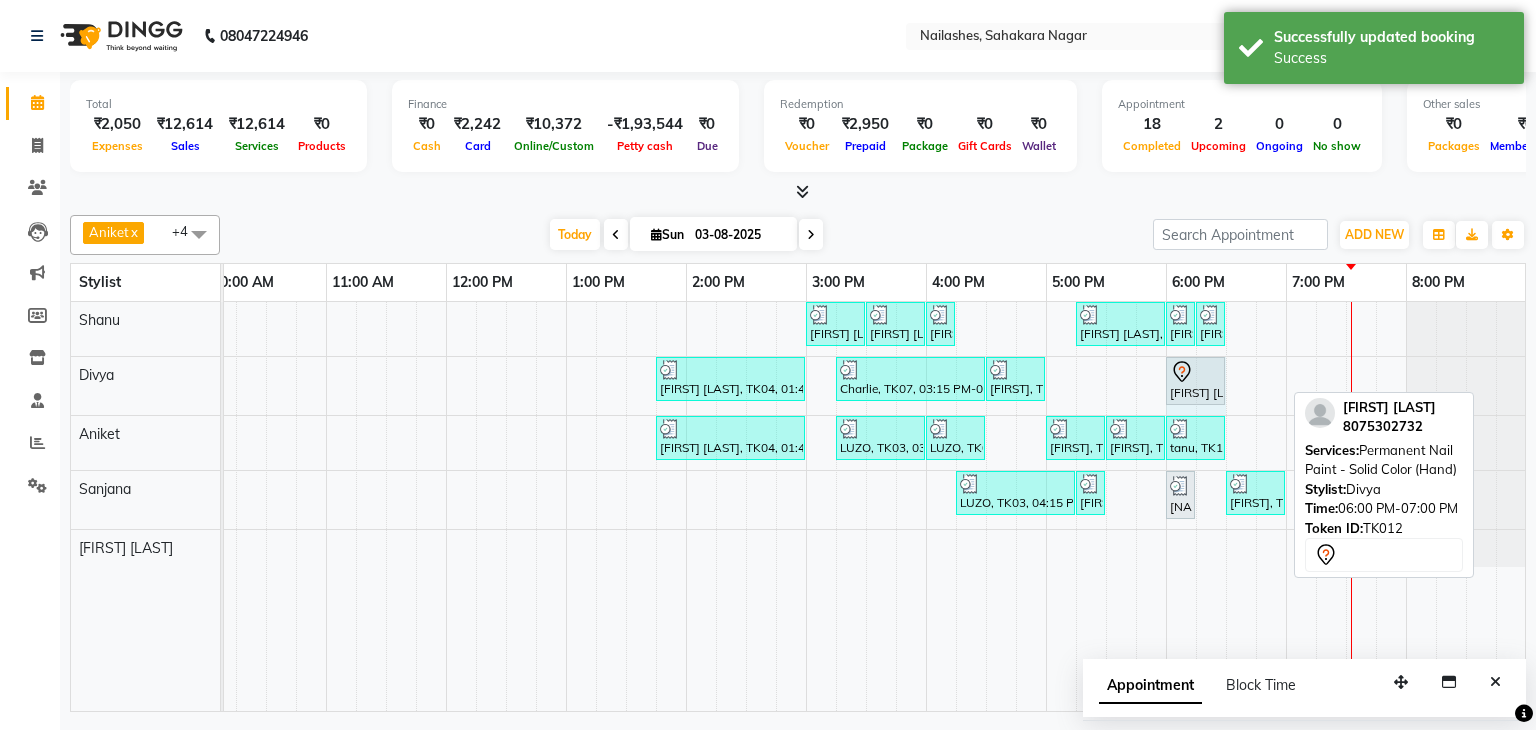 drag, startPoint x: 1285, startPoint y: 374, endPoint x: 1275, endPoint y: 373, distance: 10.049875 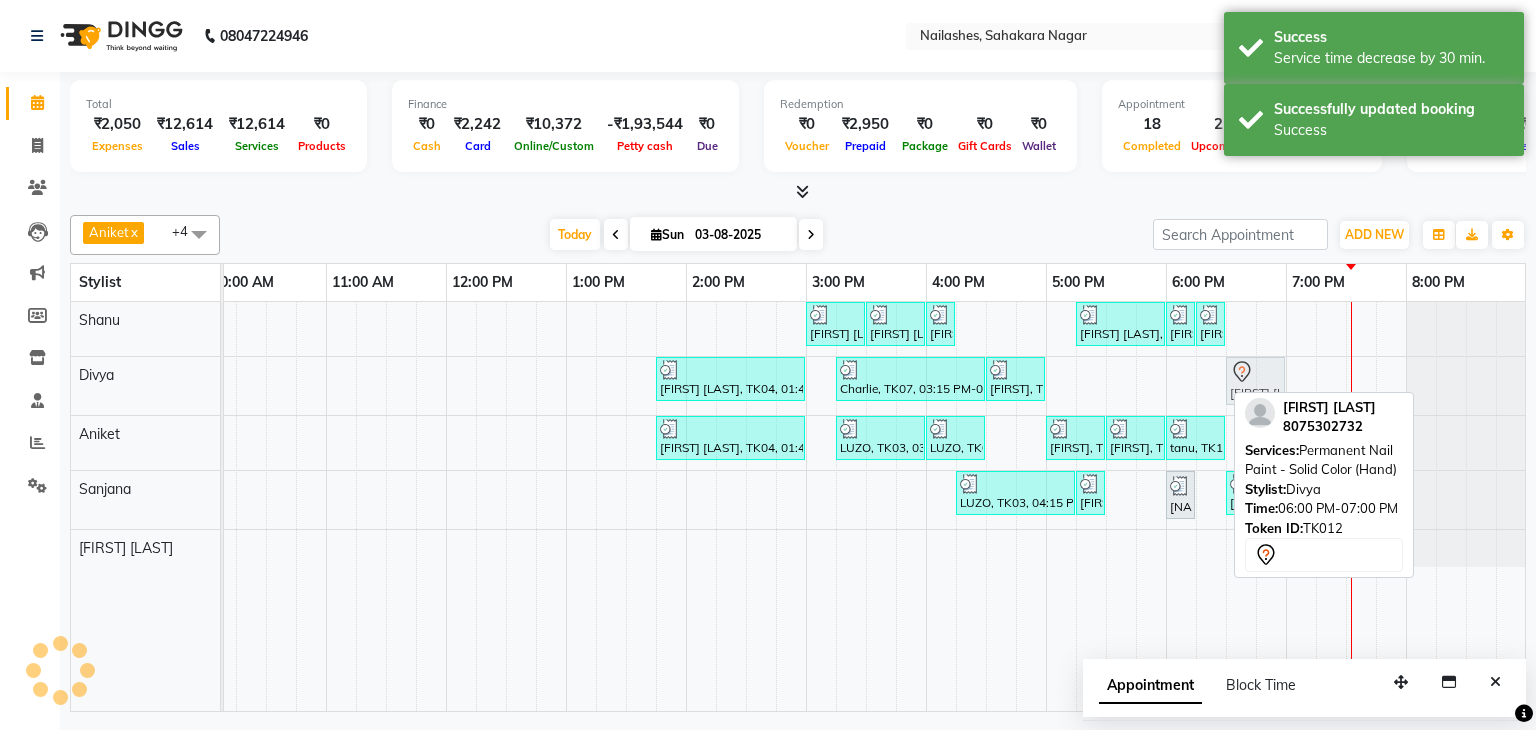 drag, startPoint x: 1202, startPoint y: 375, endPoint x: 1267, endPoint y: 353, distance: 68.622154 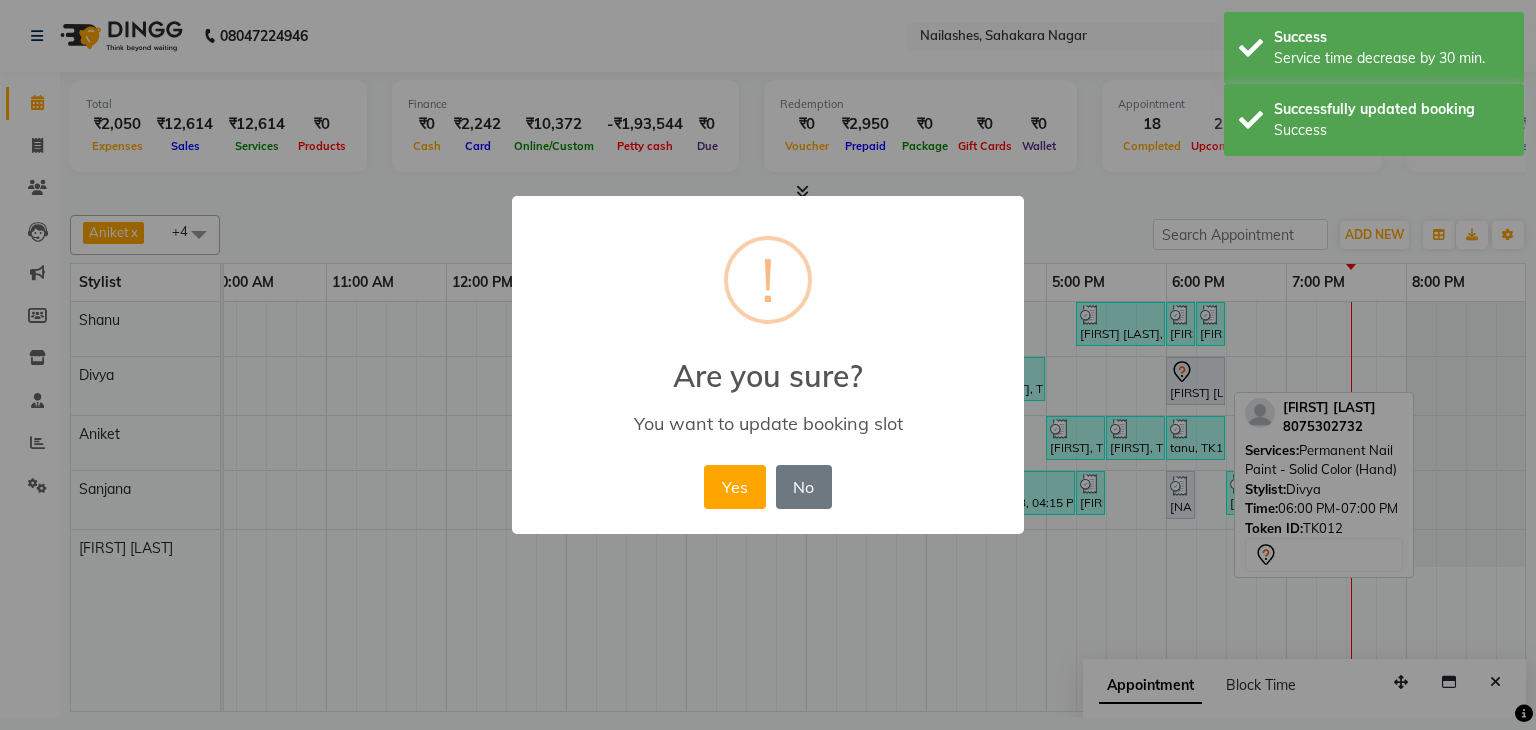 drag, startPoint x: 800, startPoint y: 473, endPoint x: 957, endPoint y: 473, distance: 157 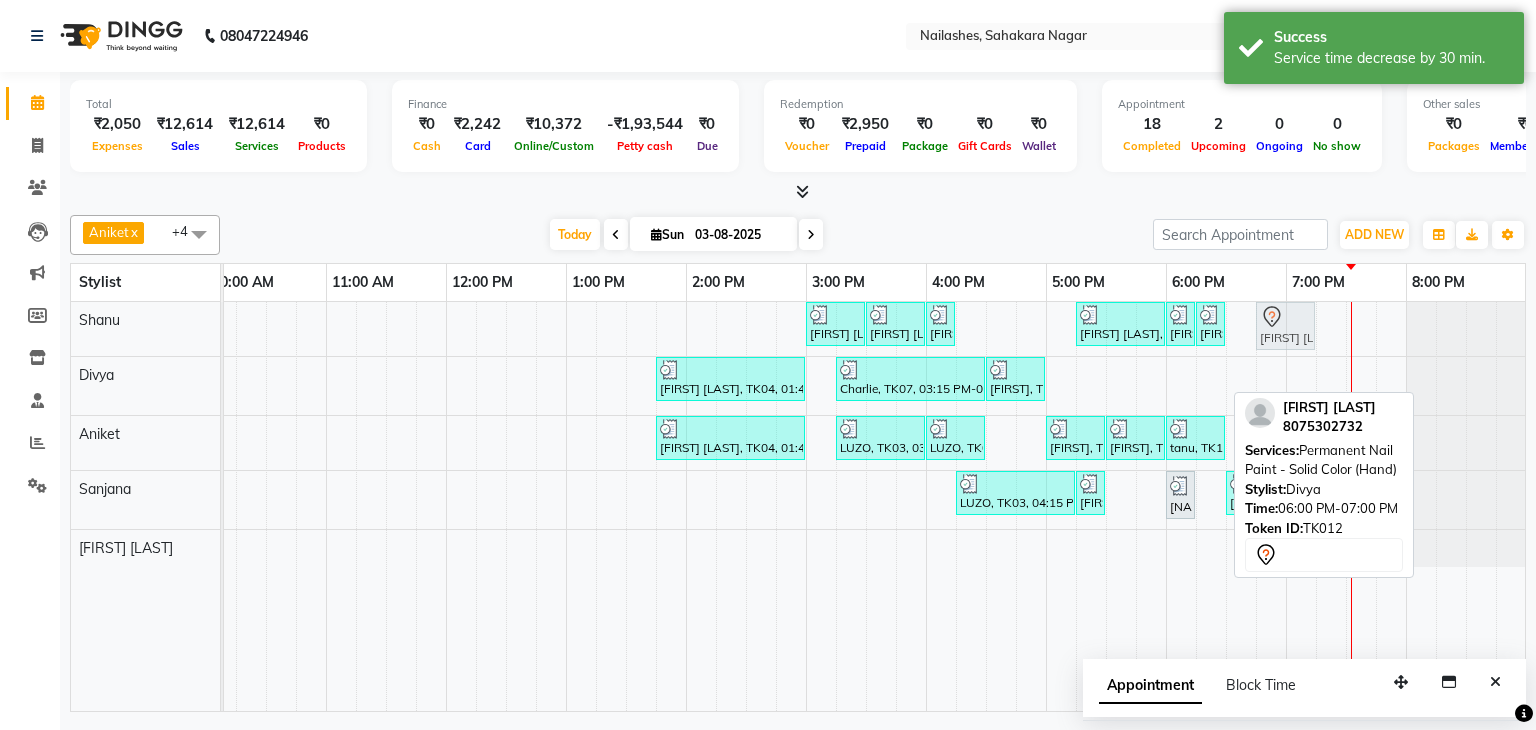drag, startPoint x: 1197, startPoint y: 379, endPoint x: 1275, endPoint y: 329, distance: 92.64988 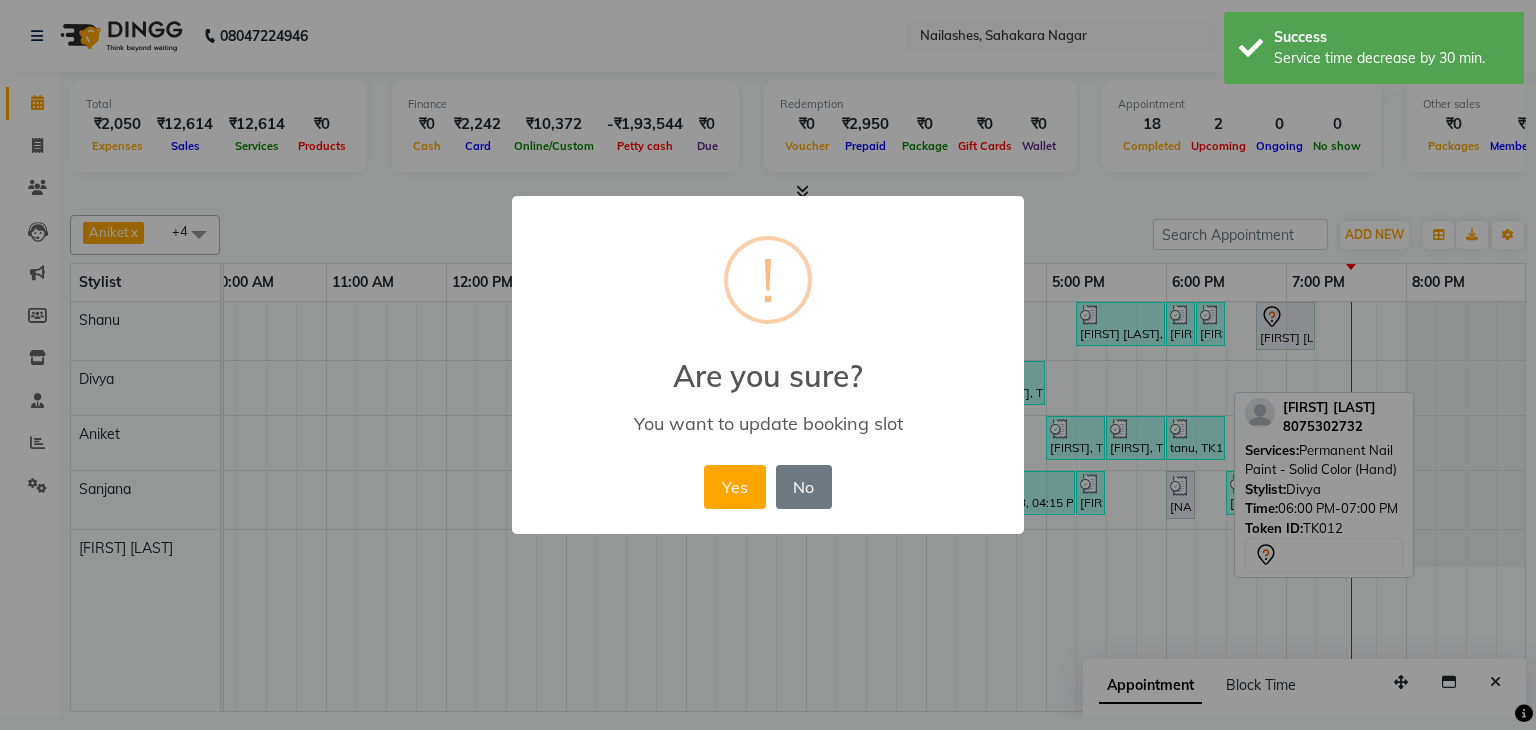 drag, startPoint x: 712, startPoint y: 485, endPoint x: 774, endPoint y: 485, distance: 62 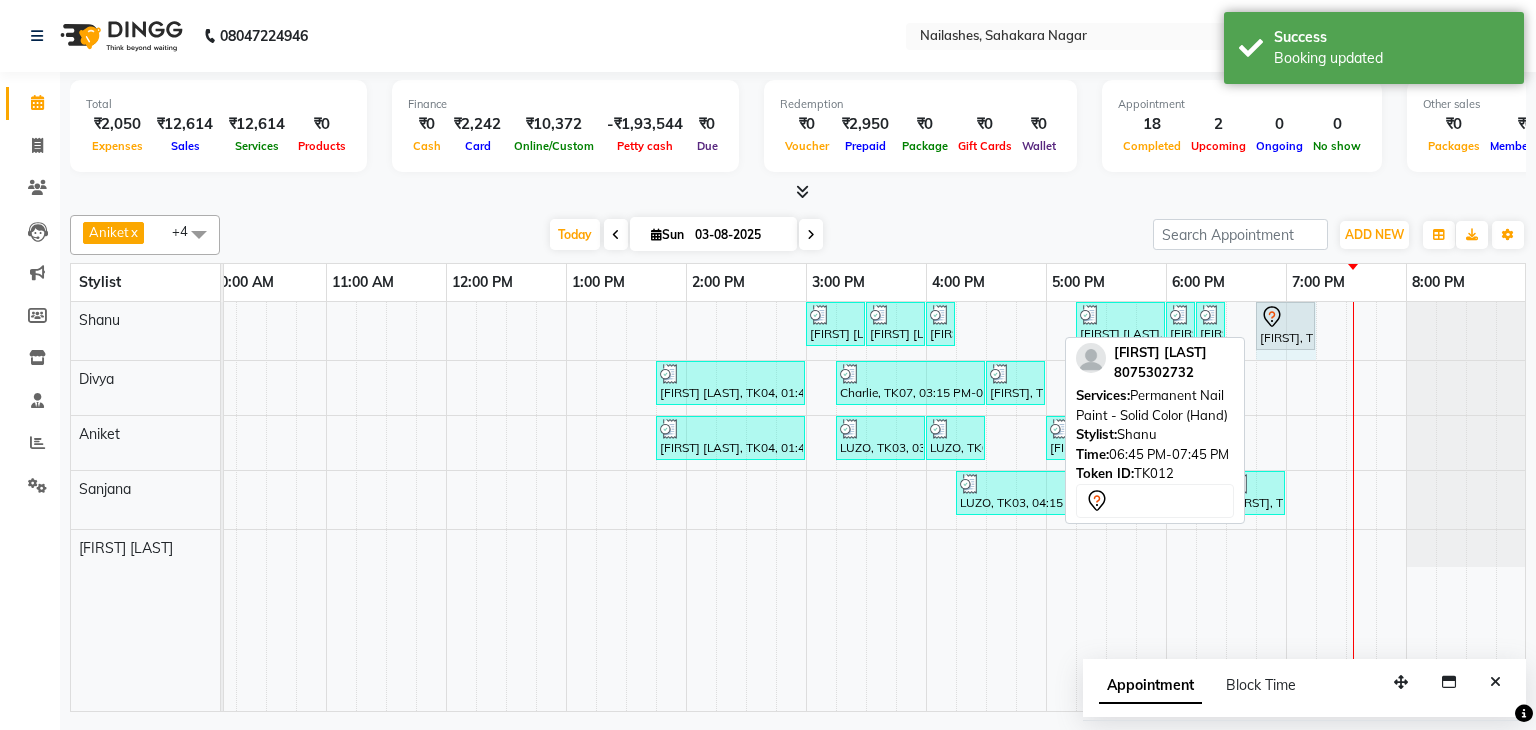 drag, startPoint x: 1372, startPoint y: 319, endPoint x: 1260, endPoint y: 399, distance: 137.6372 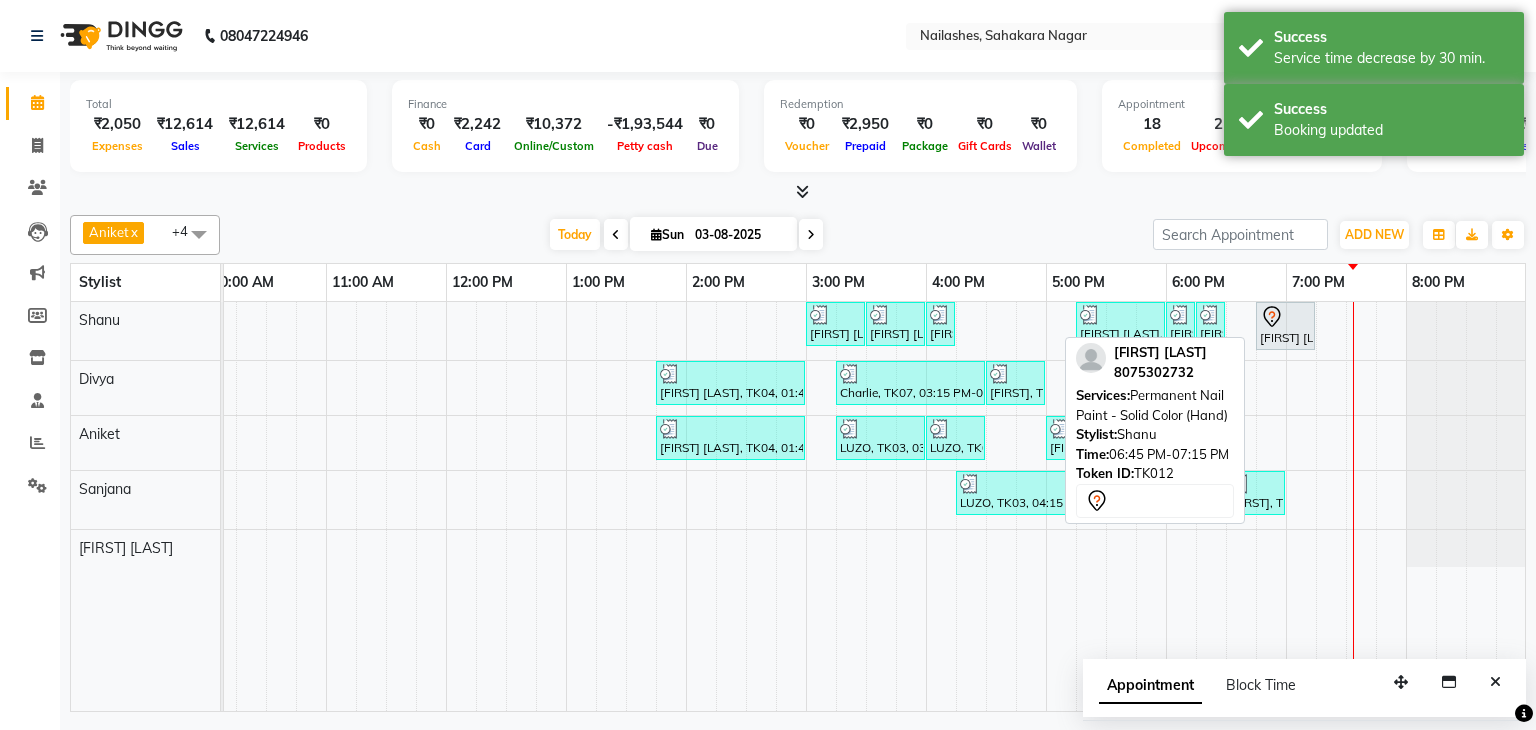 click at bounding box center (1285, 317) 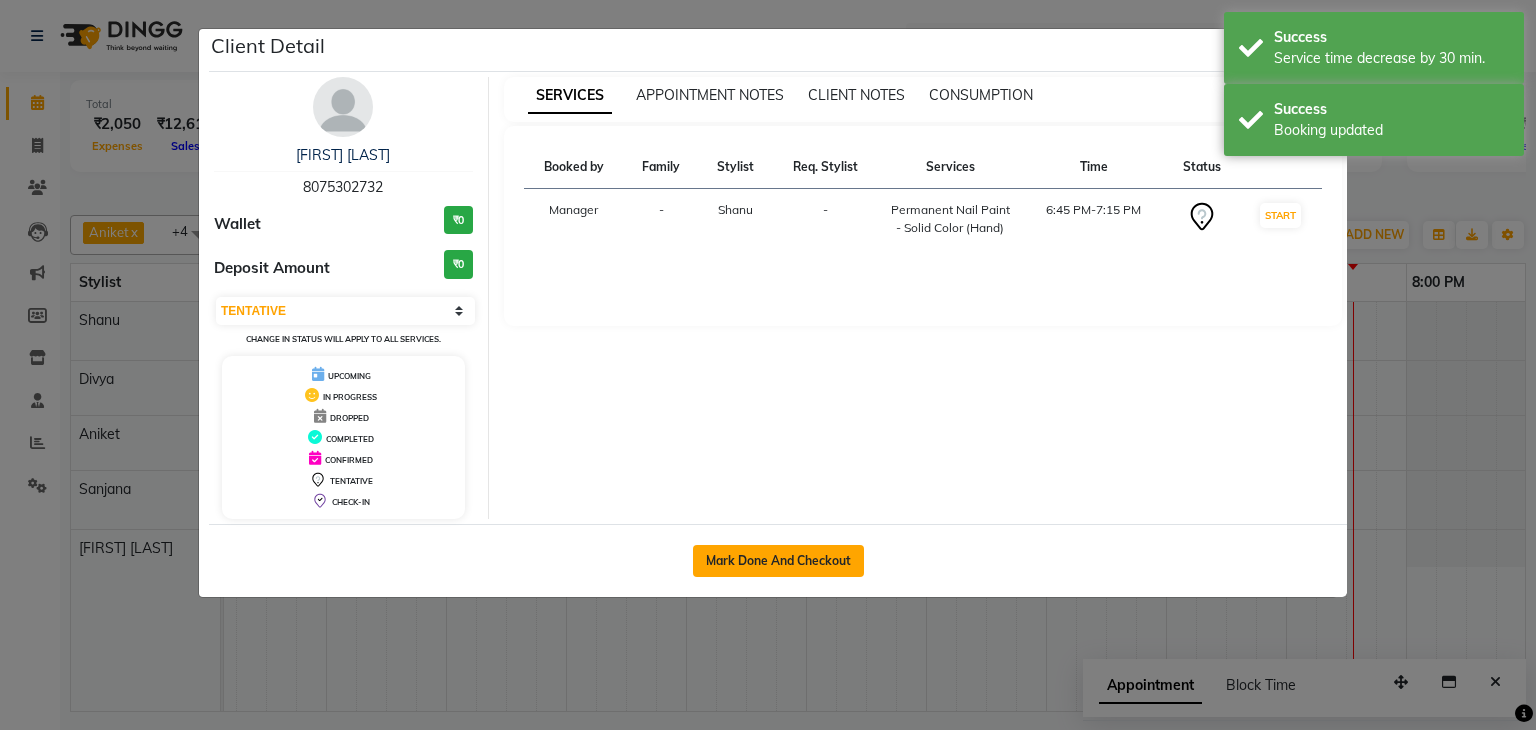 click on "Mark Done And Checkout" 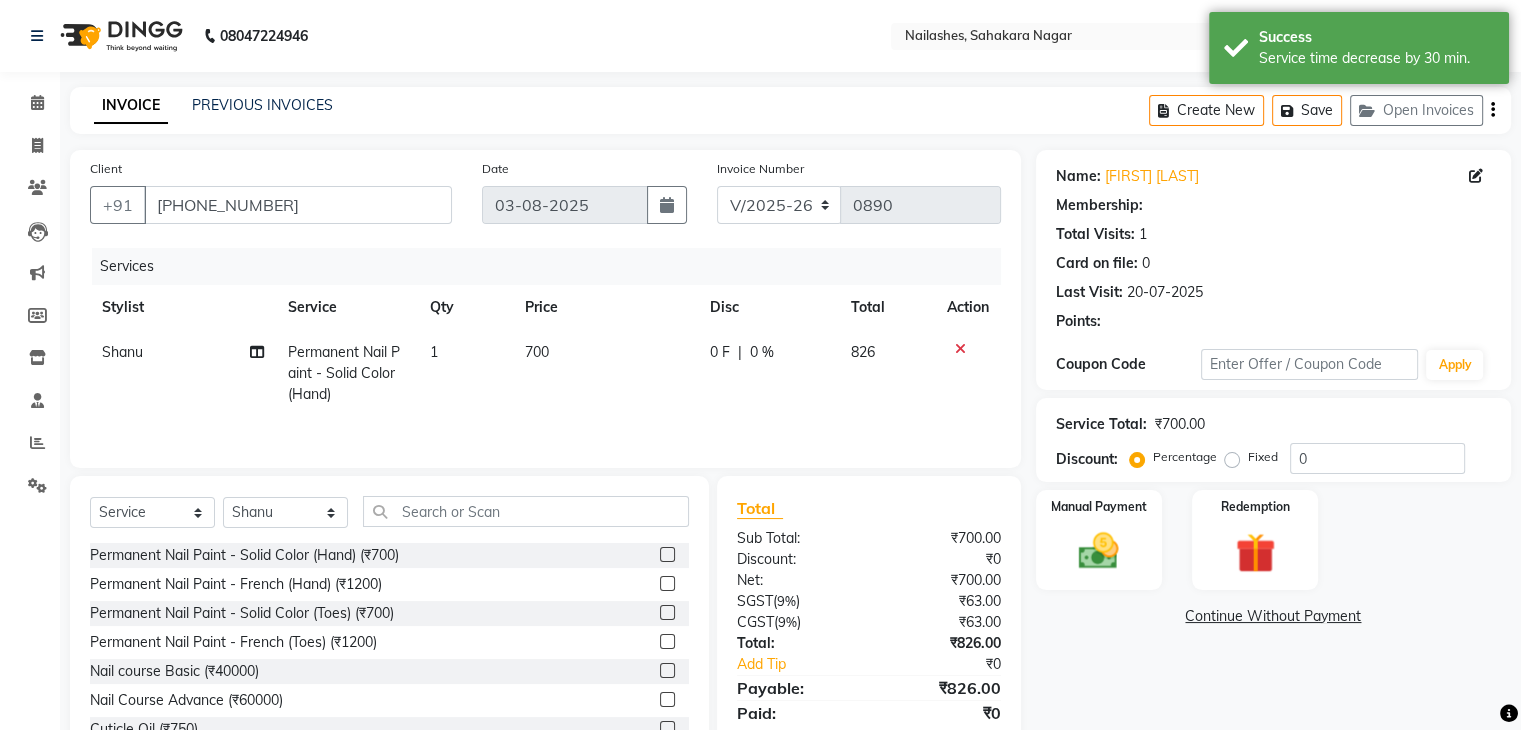 scroll, scrollTop: 72, scrollLeft: 0, axis: vertical 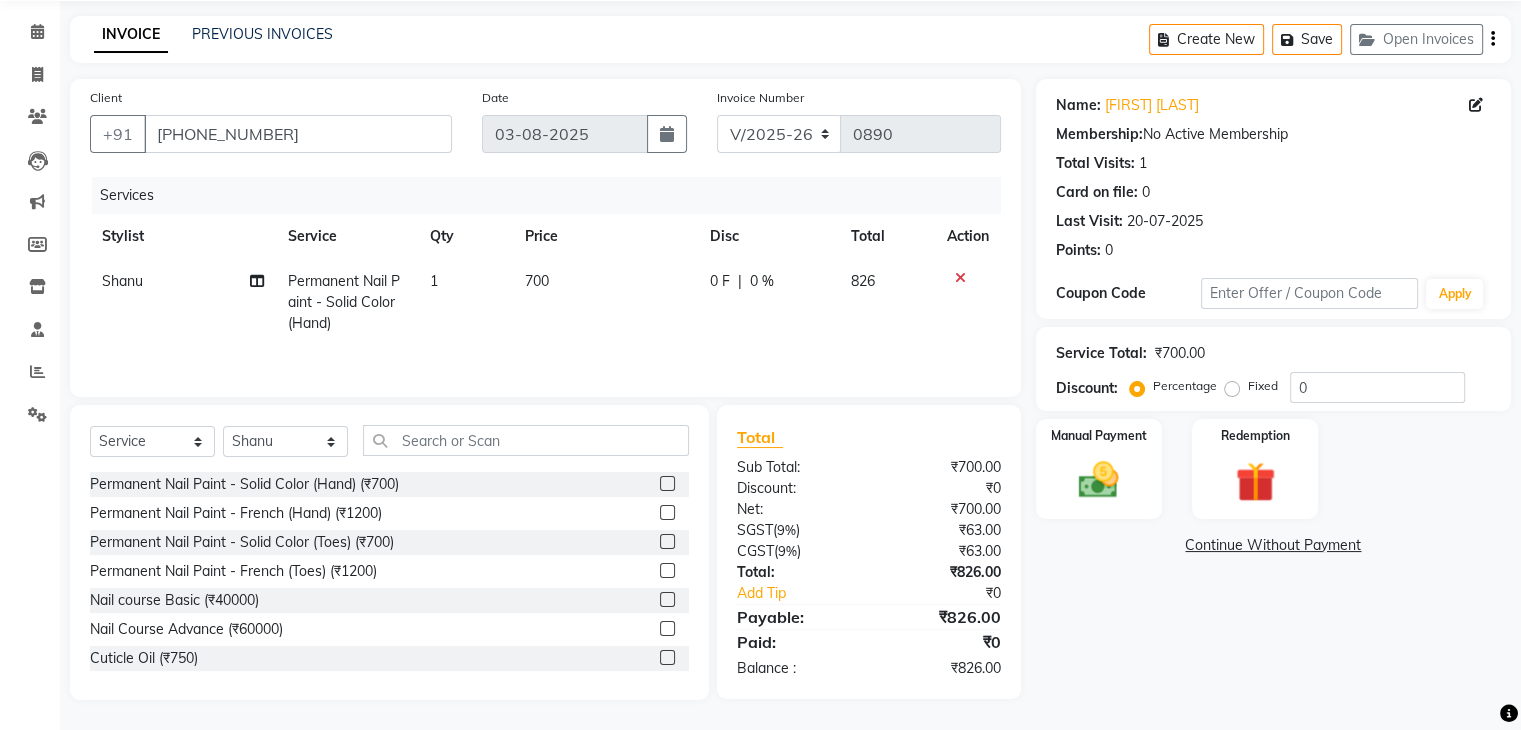click on "Fixed" 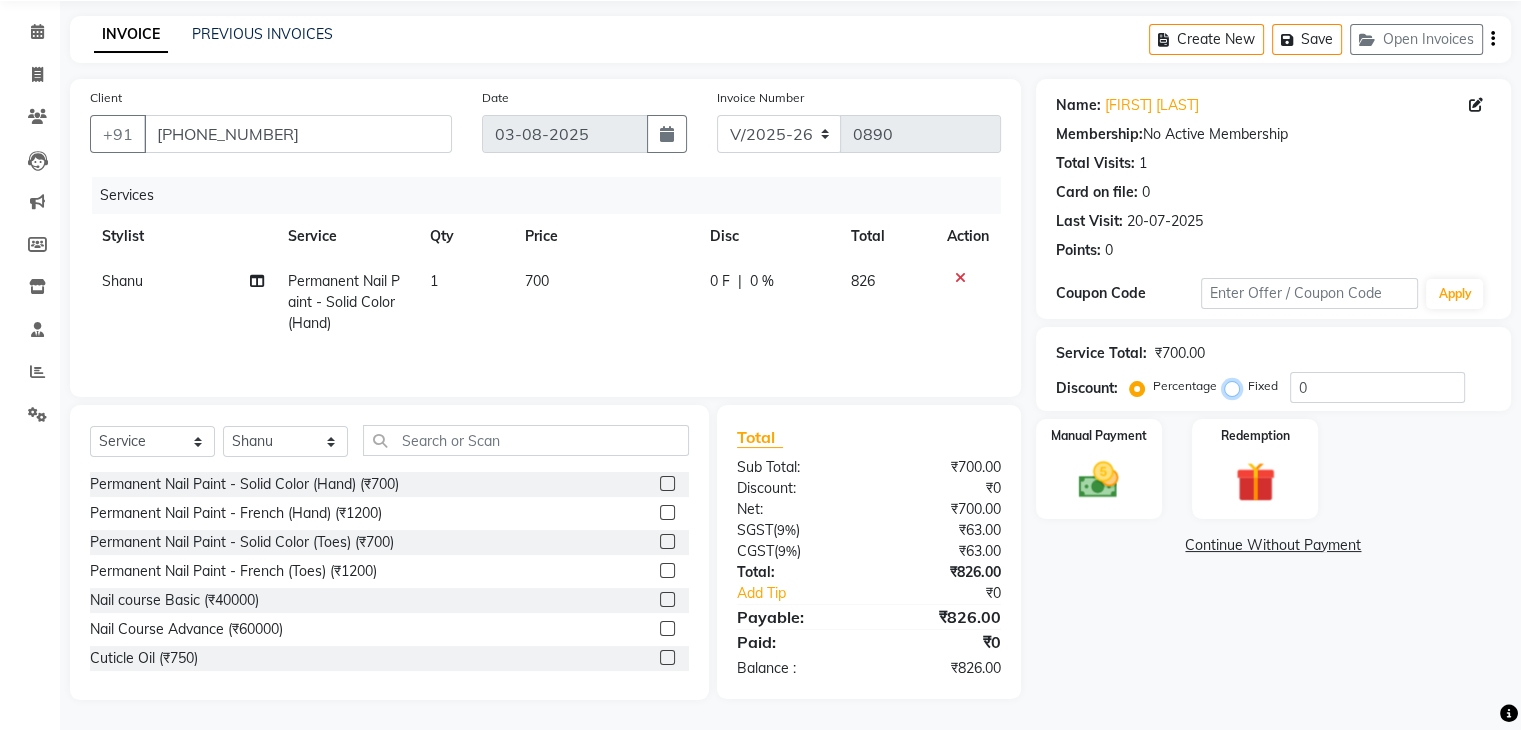 click on "Fixed" at bounding box center (1236, 386) 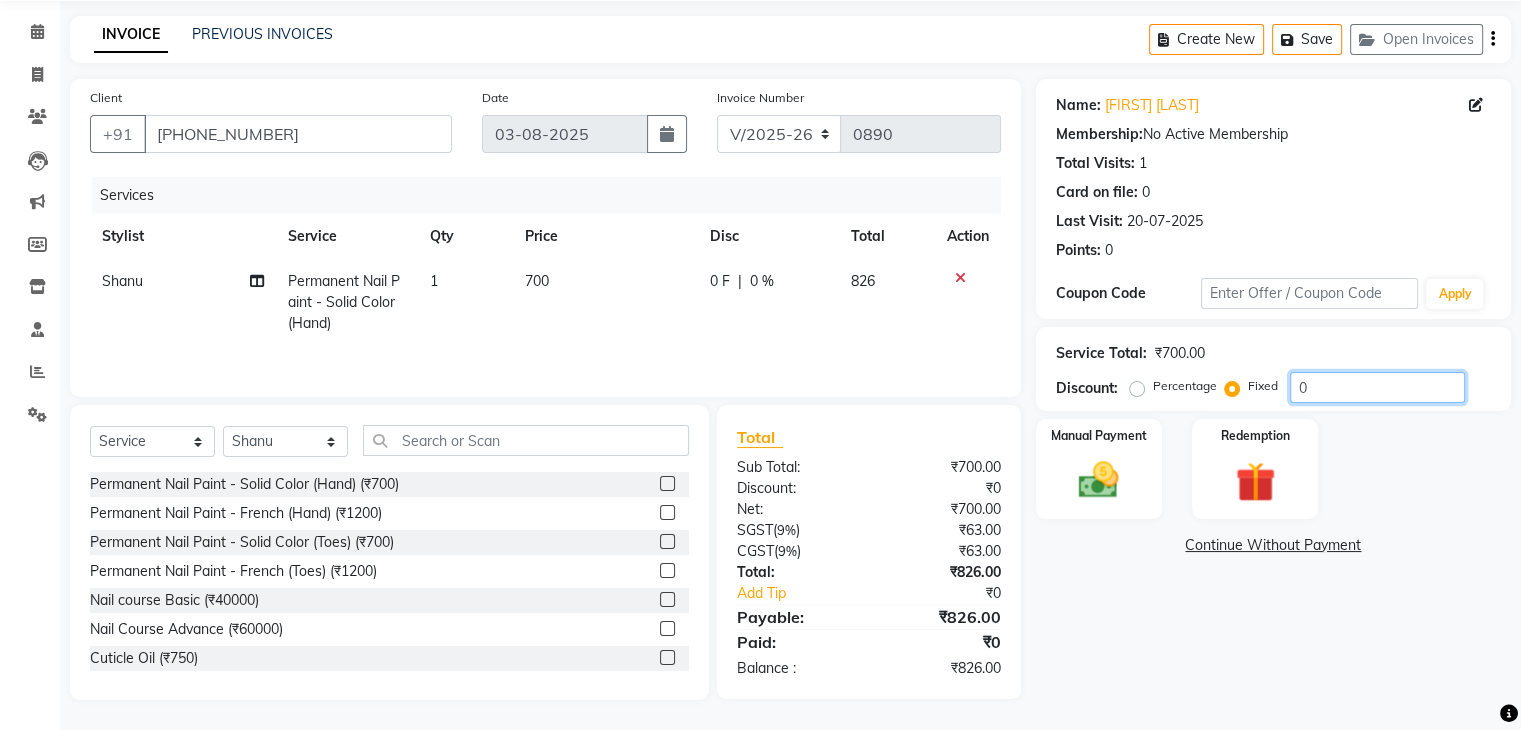 click on "0" 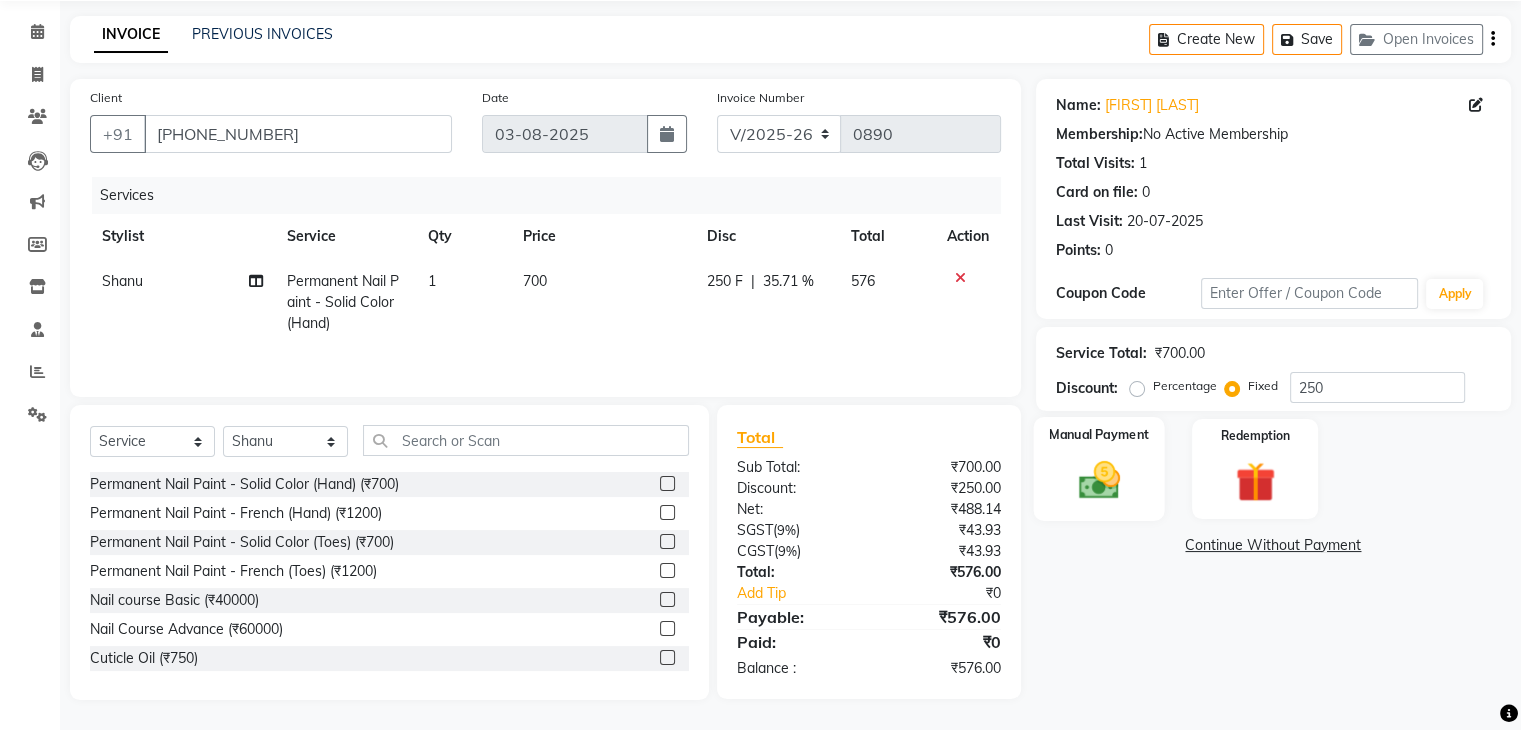click 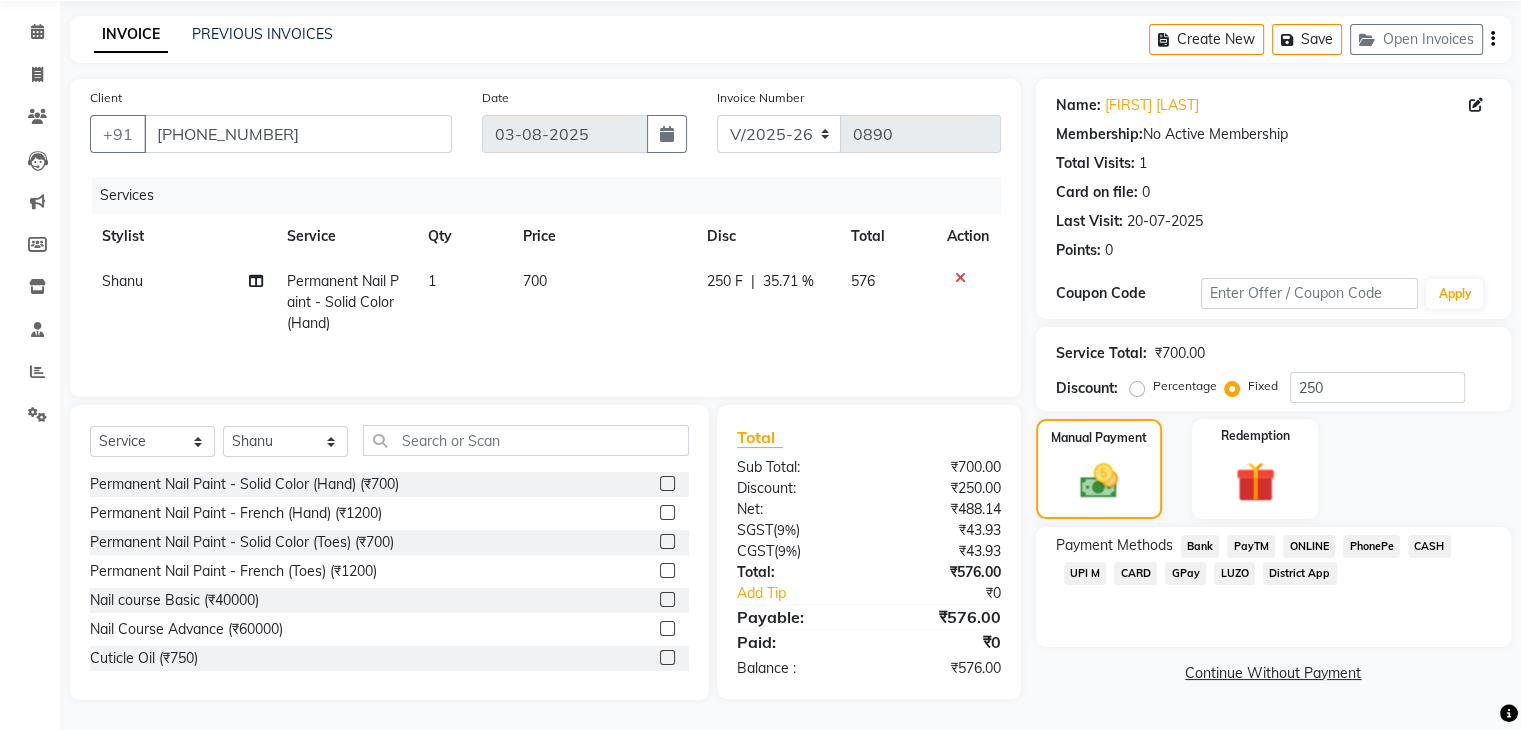 click on "CARD" 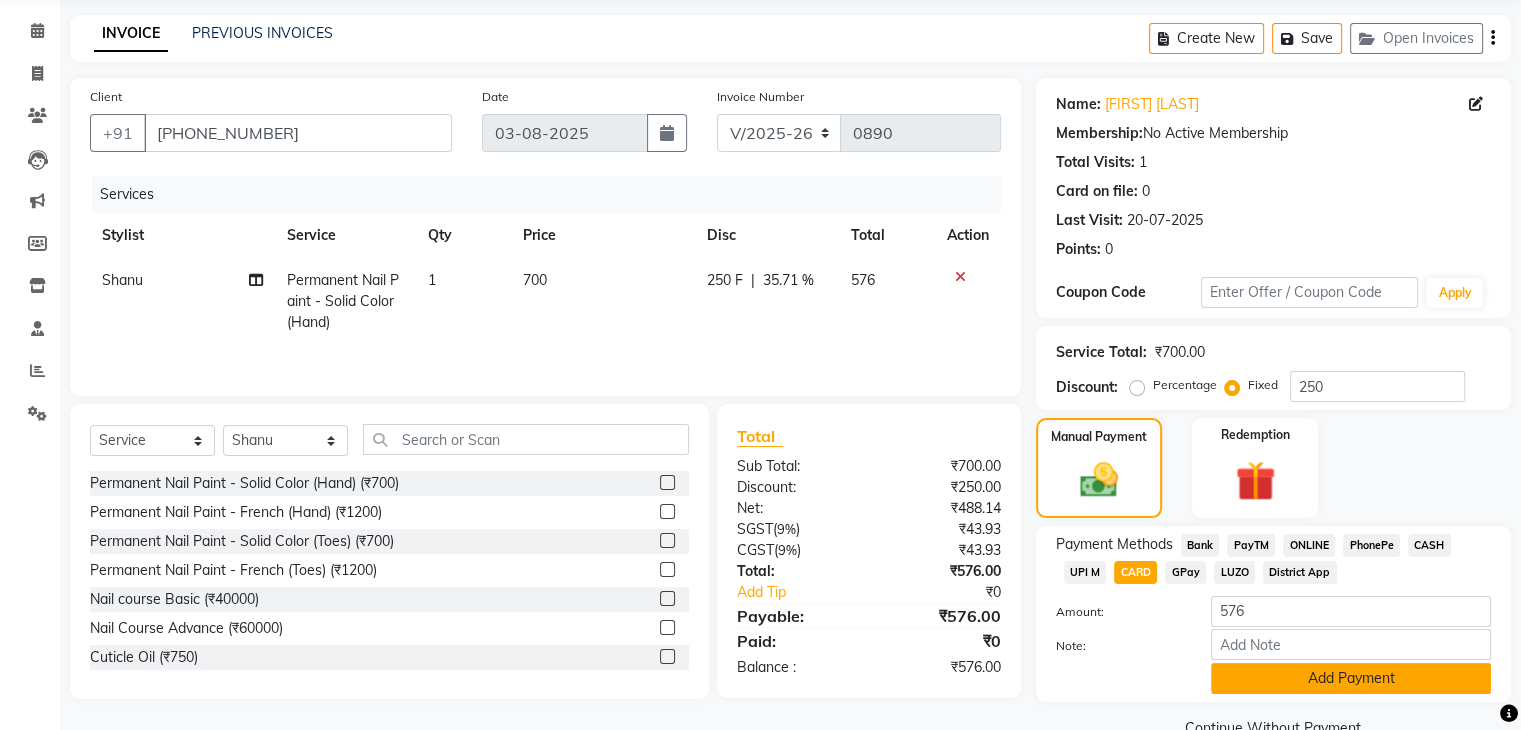 click on "Add Payment" 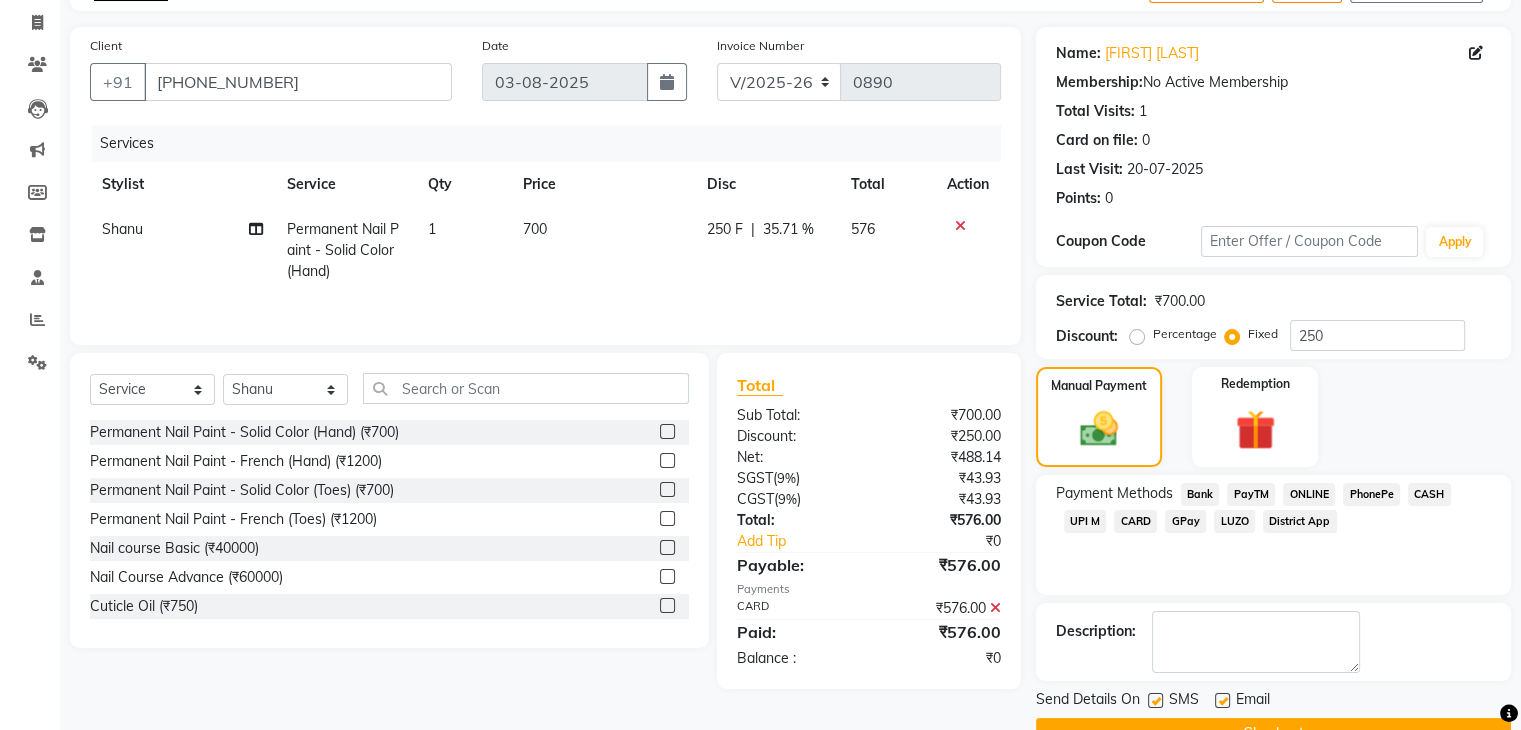 scroll, scrollTop: 171, scrollLeft: 0, axis: vertical 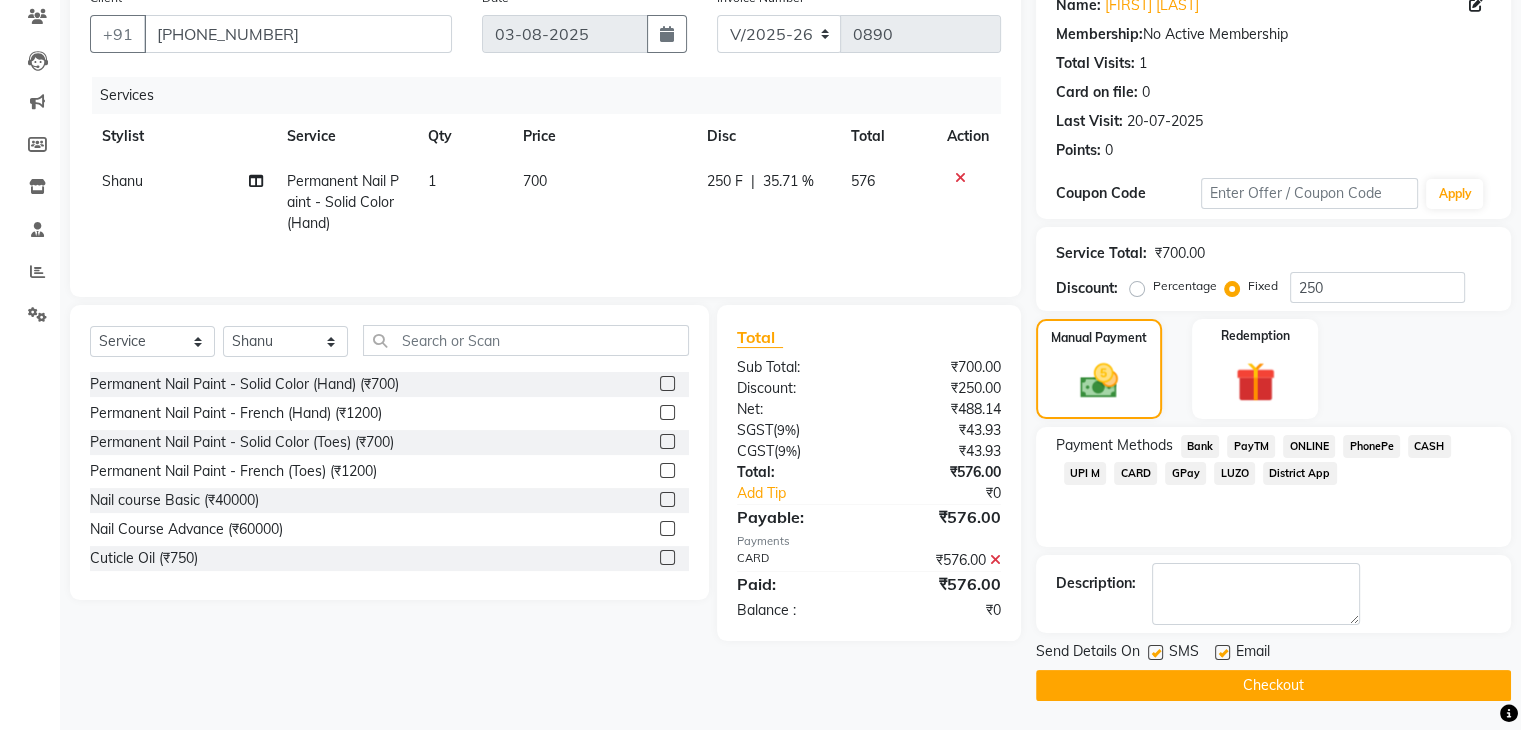 click on "Checkout" 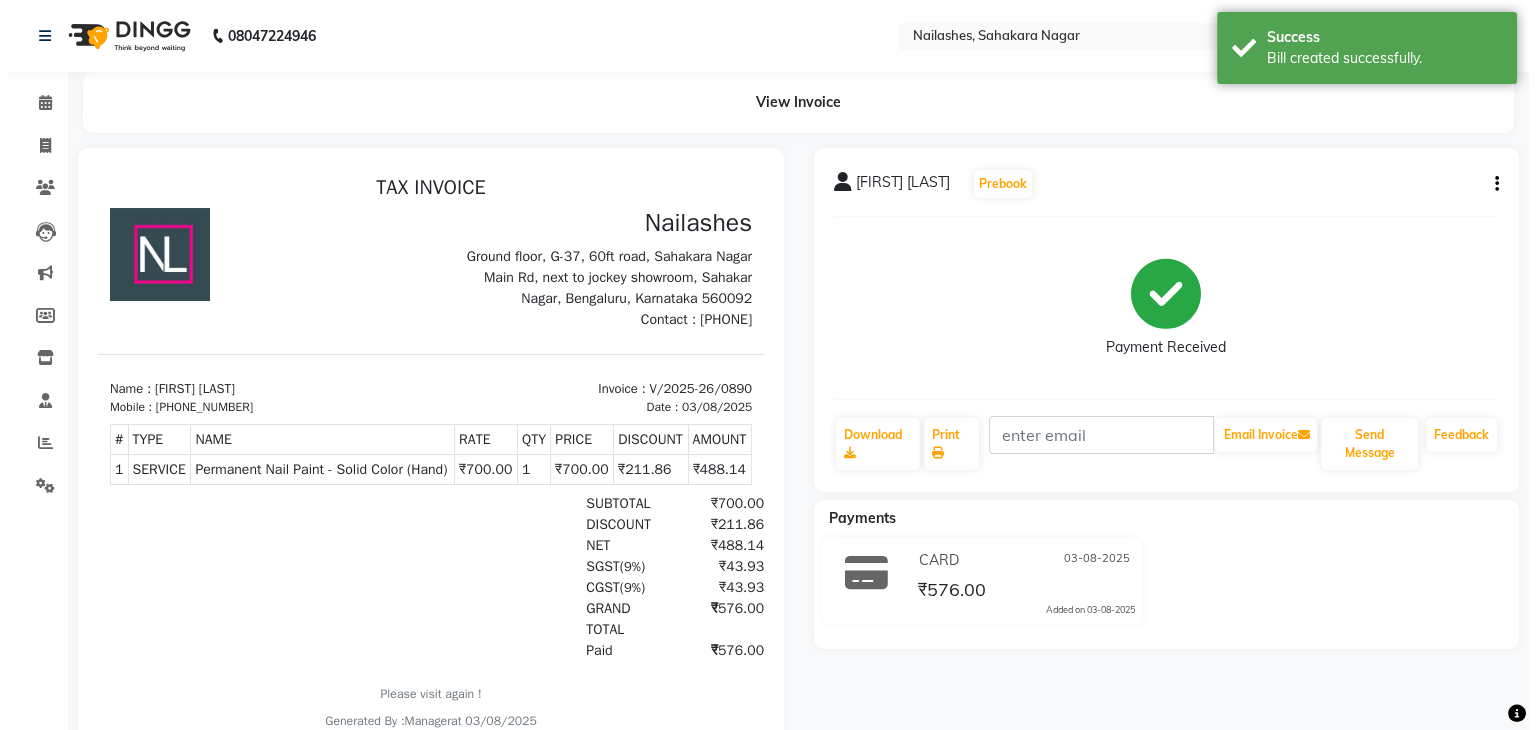 scroll, scrollTop: 0, scrollLeft: 0, axis: both 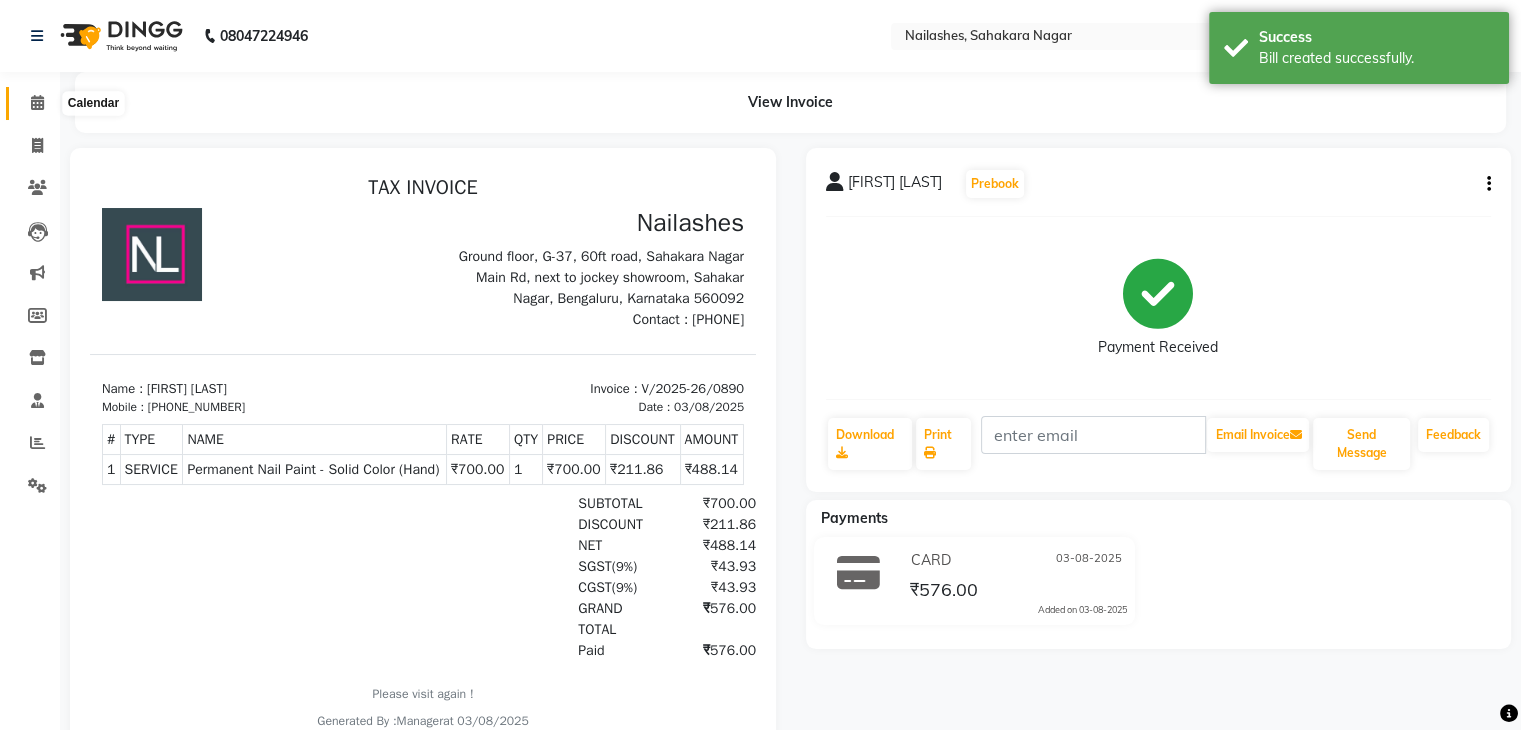 click 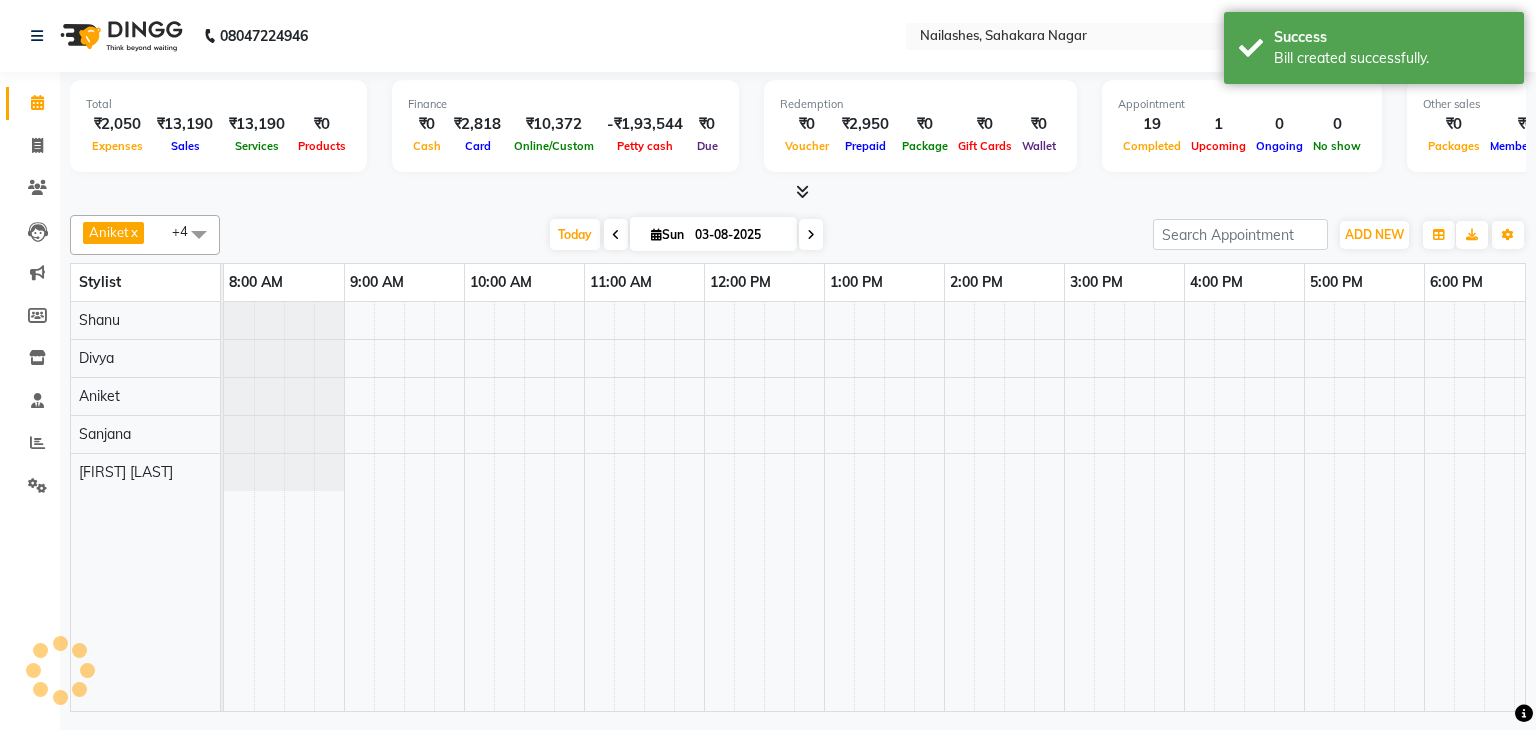 scroll, scrollTop: 0, scrollLeft: 0, axis: both 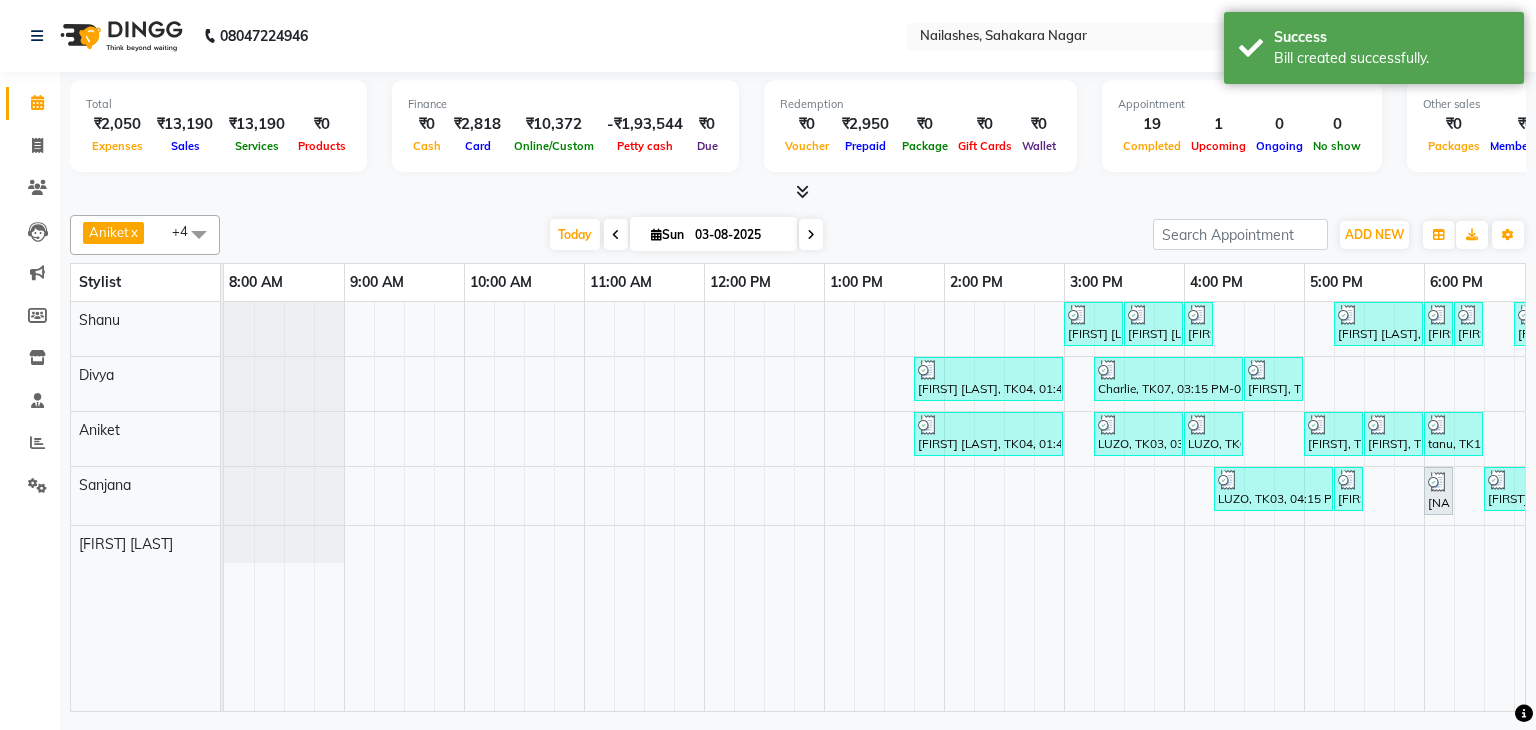 drag, startPoint x: 960, startPoint y: 693, endPoint x: 1340, endPoint y: 708, distance: 380.29593 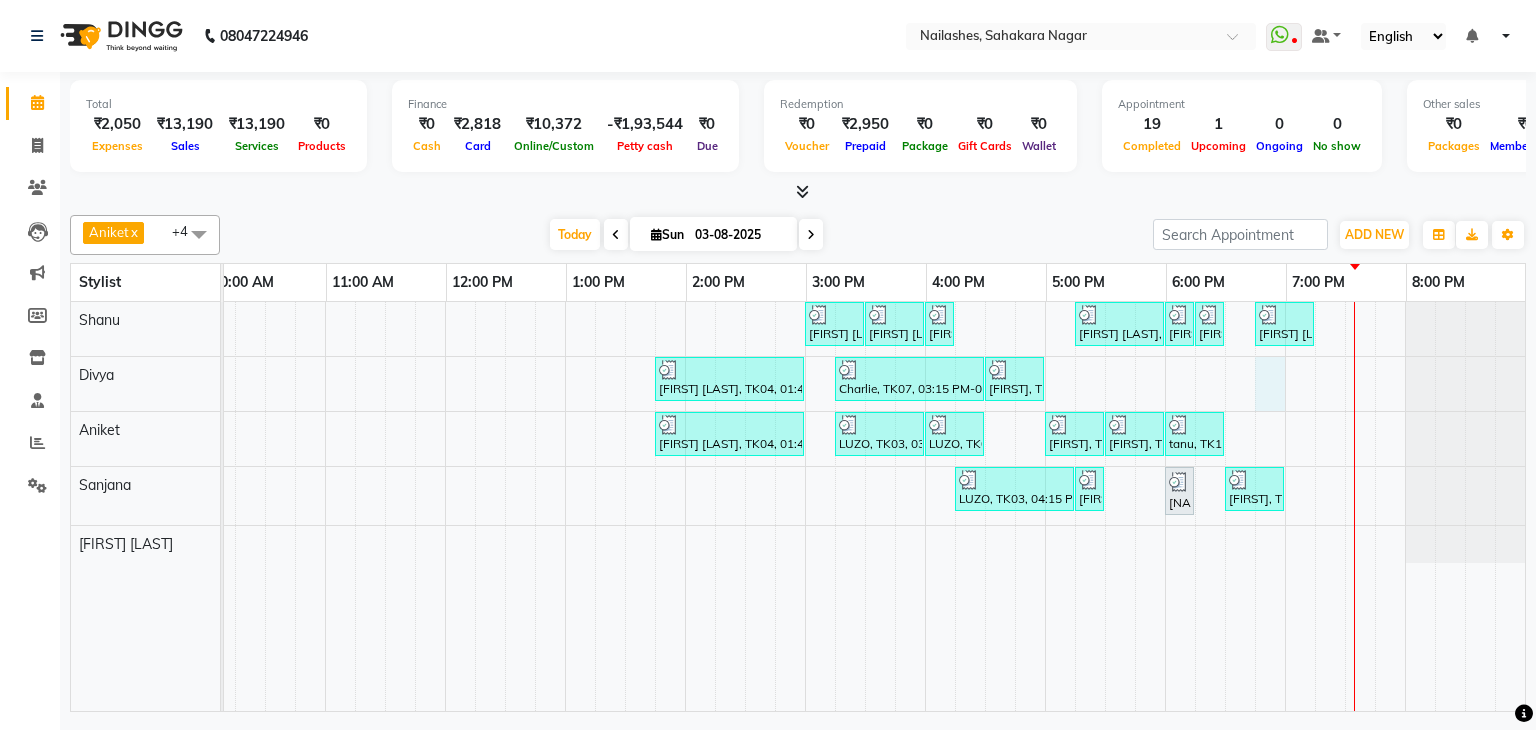 click on "[FIRST], TK06, 03:00 PM-03:30 PM, Nail Art - Glitter Per Finger (Hand)     [FIRST], TK06, 03:30 PM-04:00 PM, Permanent Nail Paint - Solid Color (Toes)     [FIRST], TK06, 04:00 PM-04:15 PM, Gel polish removal     [FIRST], TK05, 05:15 PM-06:00 PM, Nail Extension - Acrylic (Hand)     [FIRST], TK05, 06:00 PM-06:15 PM, Nail Art - Cat Eye (Hand)     [FIRST], TK05, 06:15 PM-06:30 PM, Nail Art - Stamping Per Finger (Hand)     [FIRST], TK12, 06:45 PM-07:15 PM, Permanent Nail Paint - Solid Color (Hand)     [FIRST], TK04, 01:45 PM-03:00 PM, Café H&F Pedicure     [FIRST], TK07, 03:15 PM-04:30 PM, Eyelash Extension - Classic     [FIRST], TK07, 04:30 PM-05:00 PM, Gel polish removal     [FIRST], TK04, 01:45 PM-03:00 PM, Café H&F Pedicure     LUZO, TK03, 03:15 PM-04:00 PM, Refills - Acylic (Hand)     LUZO, TK03, 04:00 PM-04:30 PM, Permanent Nail Paint - Solid Color (Hand)     [FIRST], TK08, 05:00 PM-05:30 PM, Permanent Nail Paint - Solid Color (Hand)" at bounding box center [745, 506] 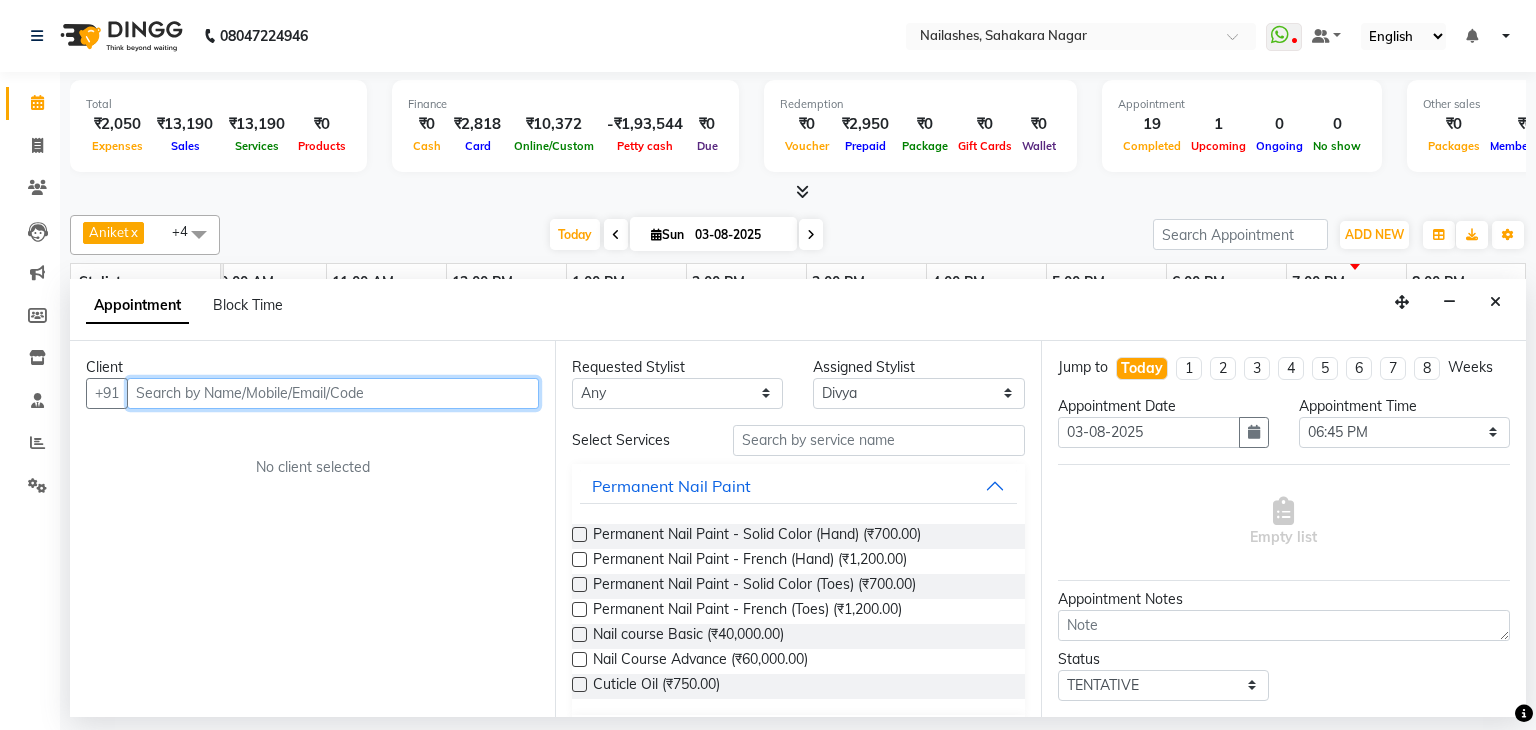 click at bounding box center (333, 393) 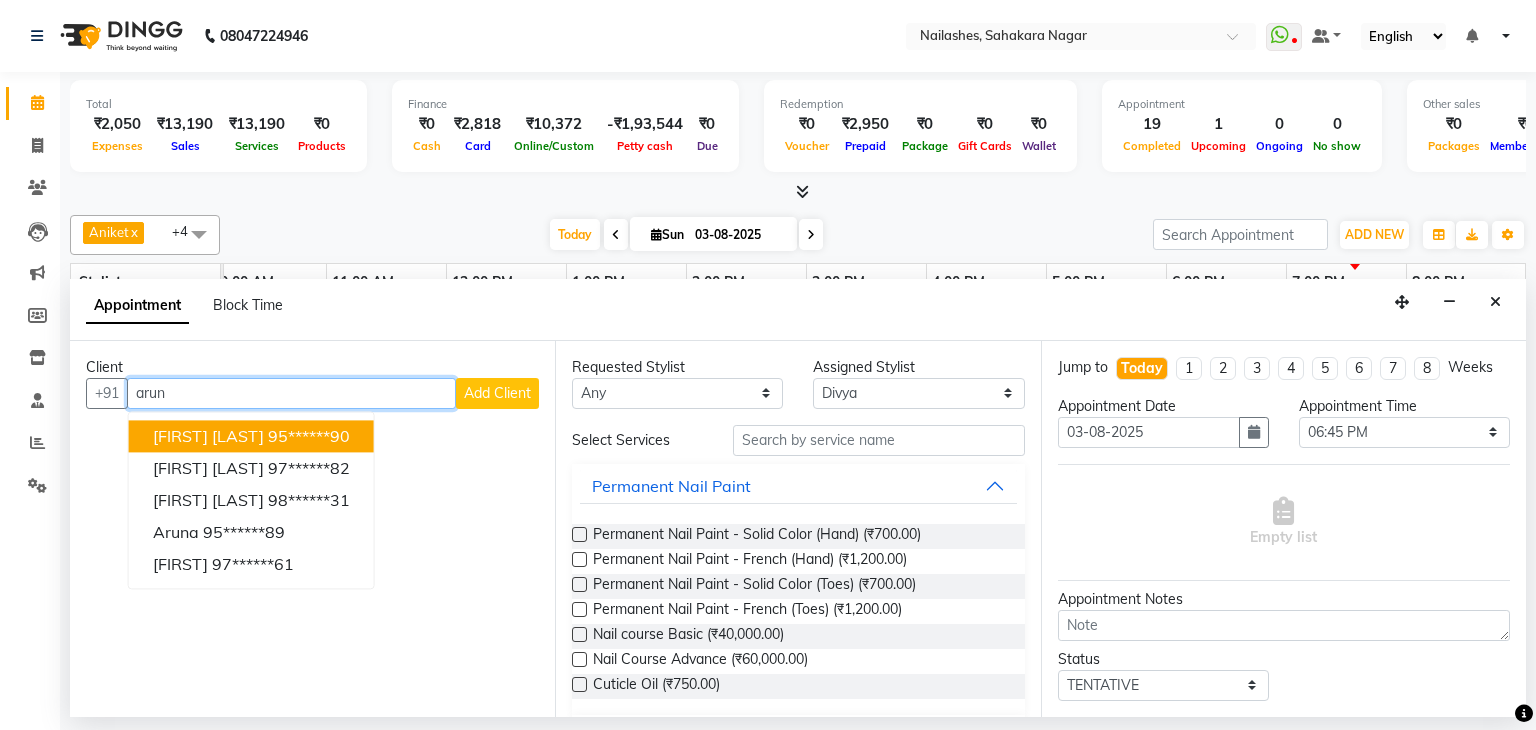 click on "95******90" at bounding box center [309, 436] 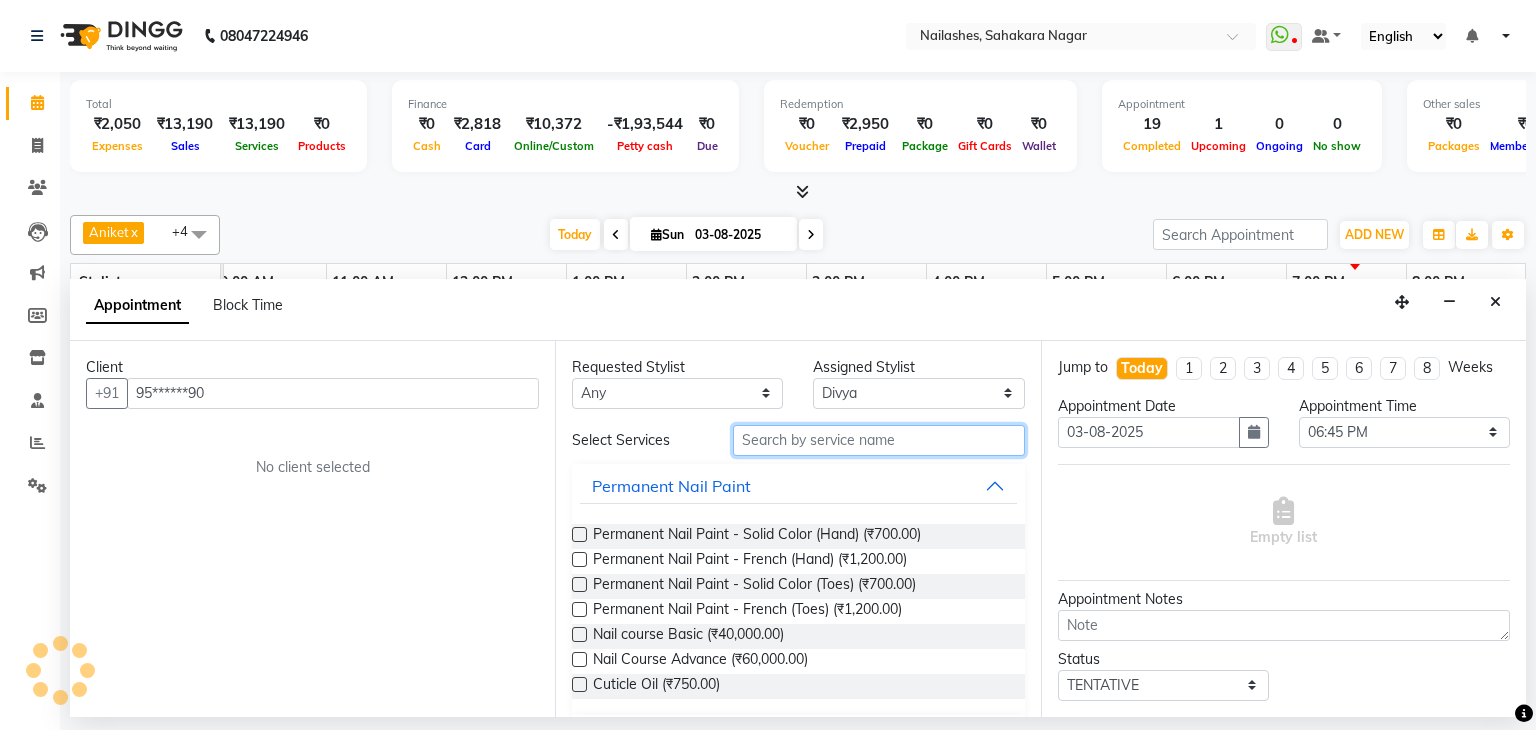 click at bounding box center (879, 440) 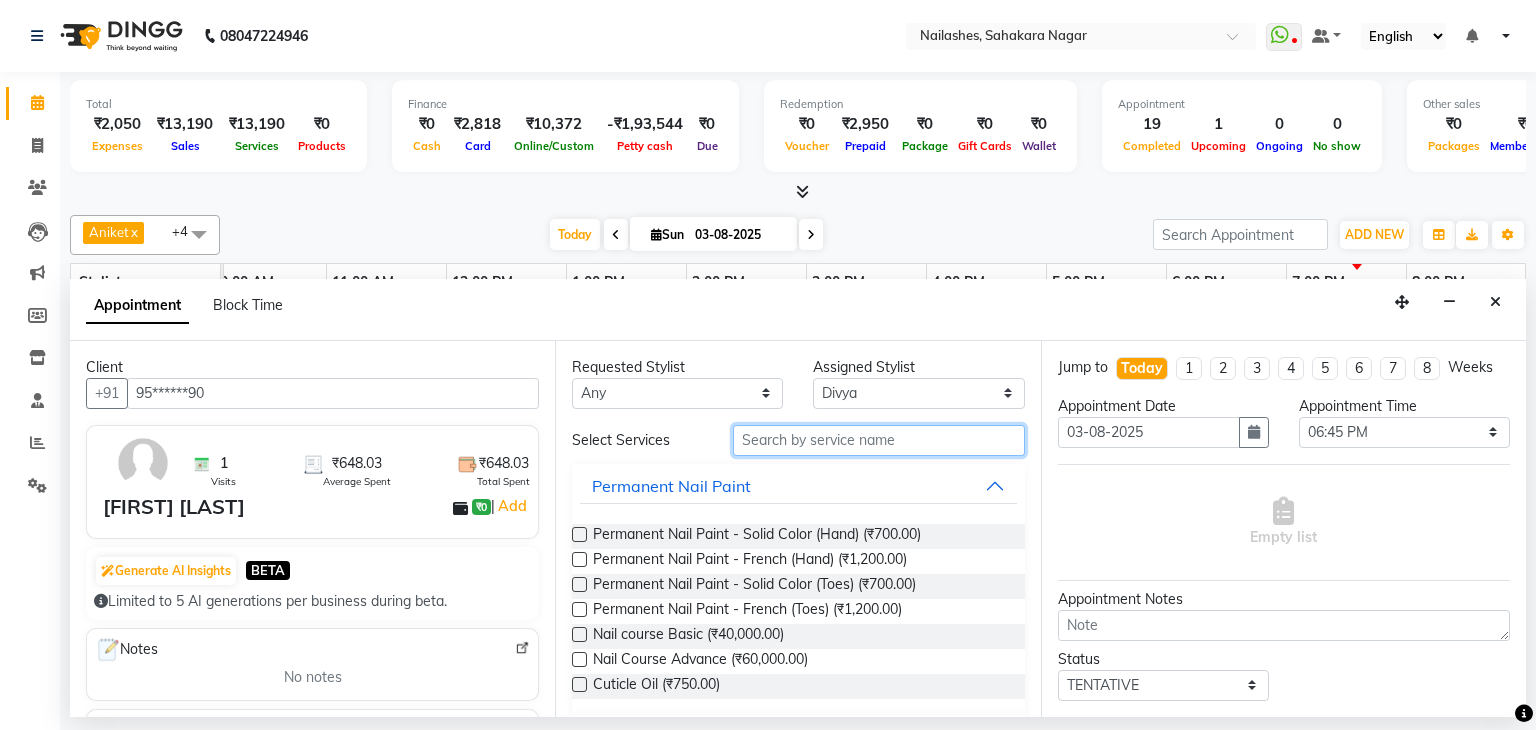 click at bounding box center (879, 440) 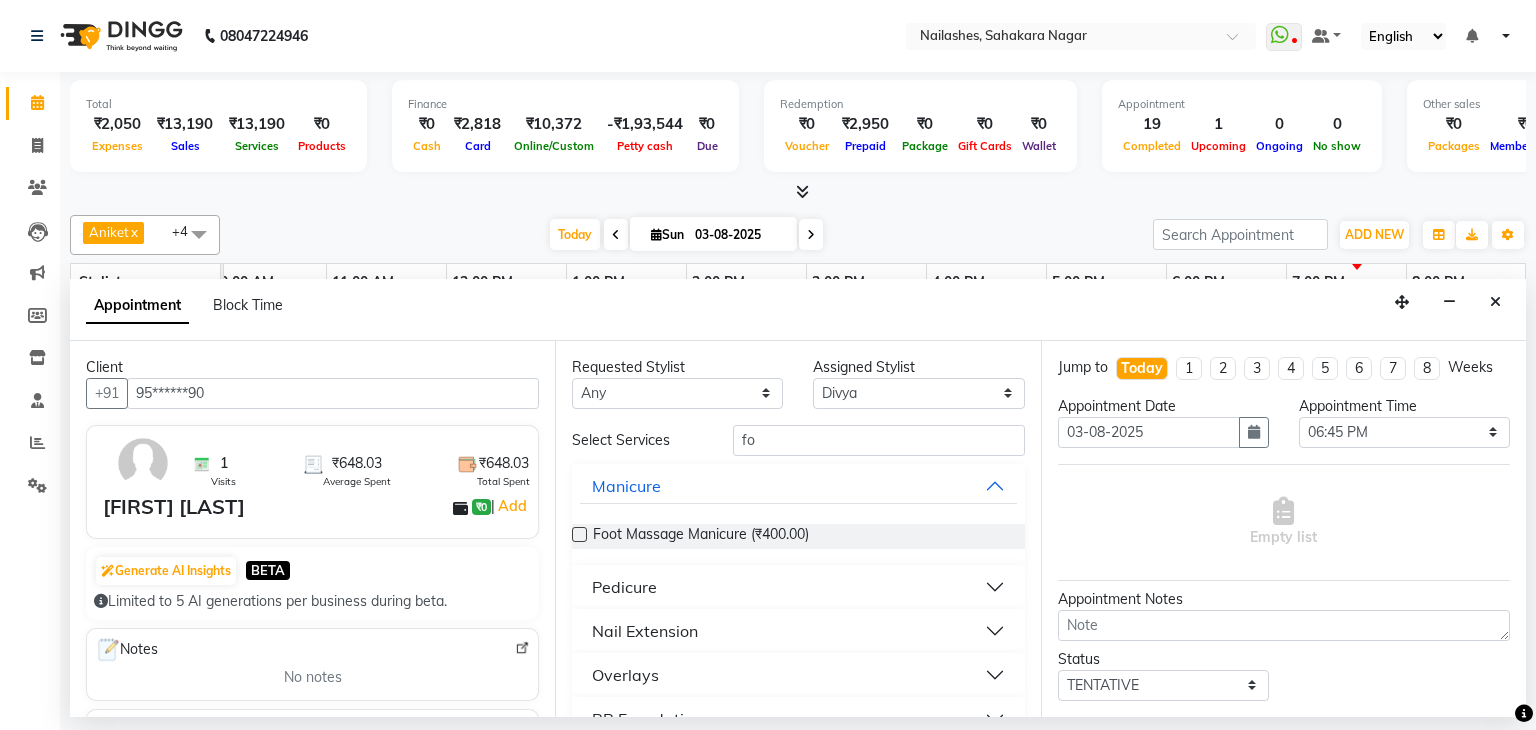 click on "Pedicure" at bounding box center (624, 587) 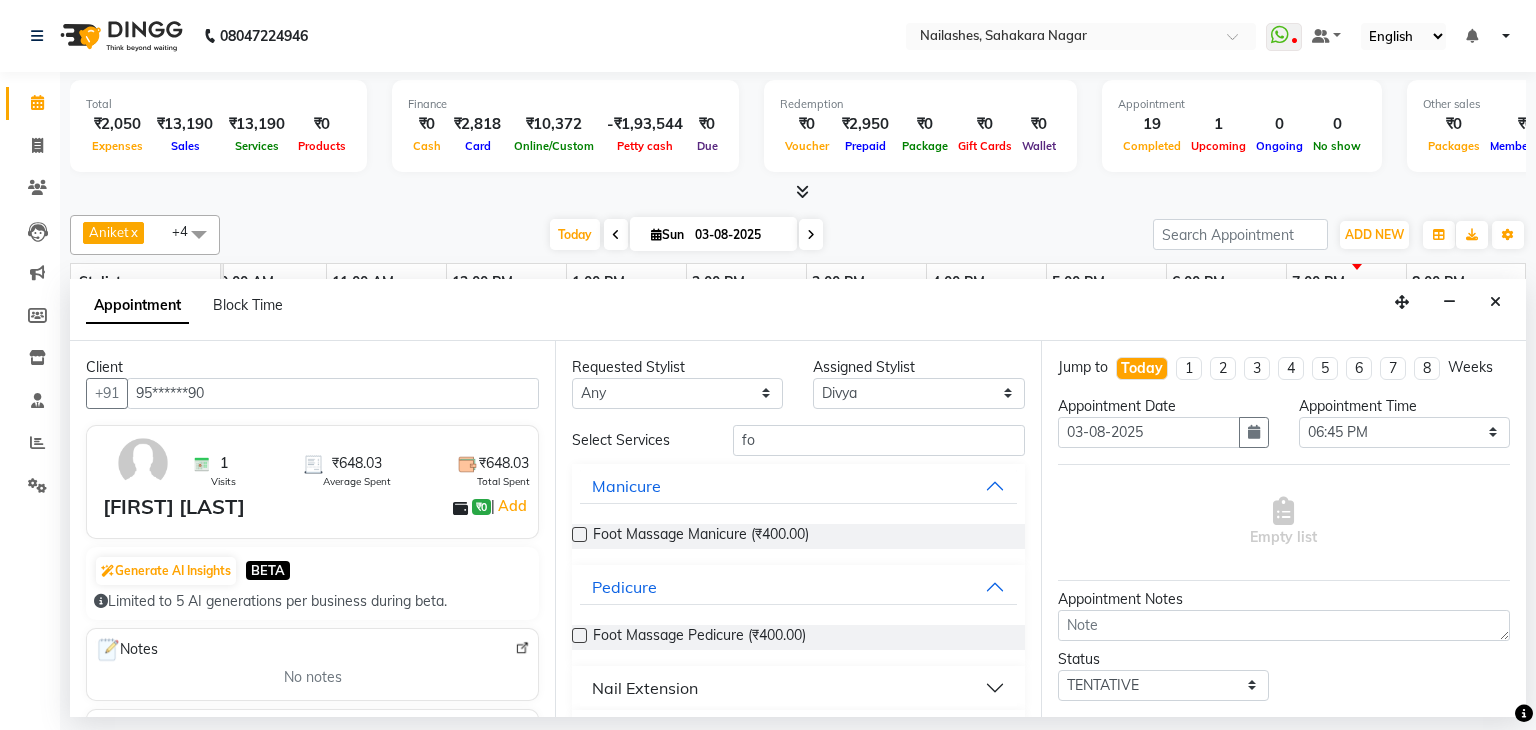 click at bounding box center (579, 635) 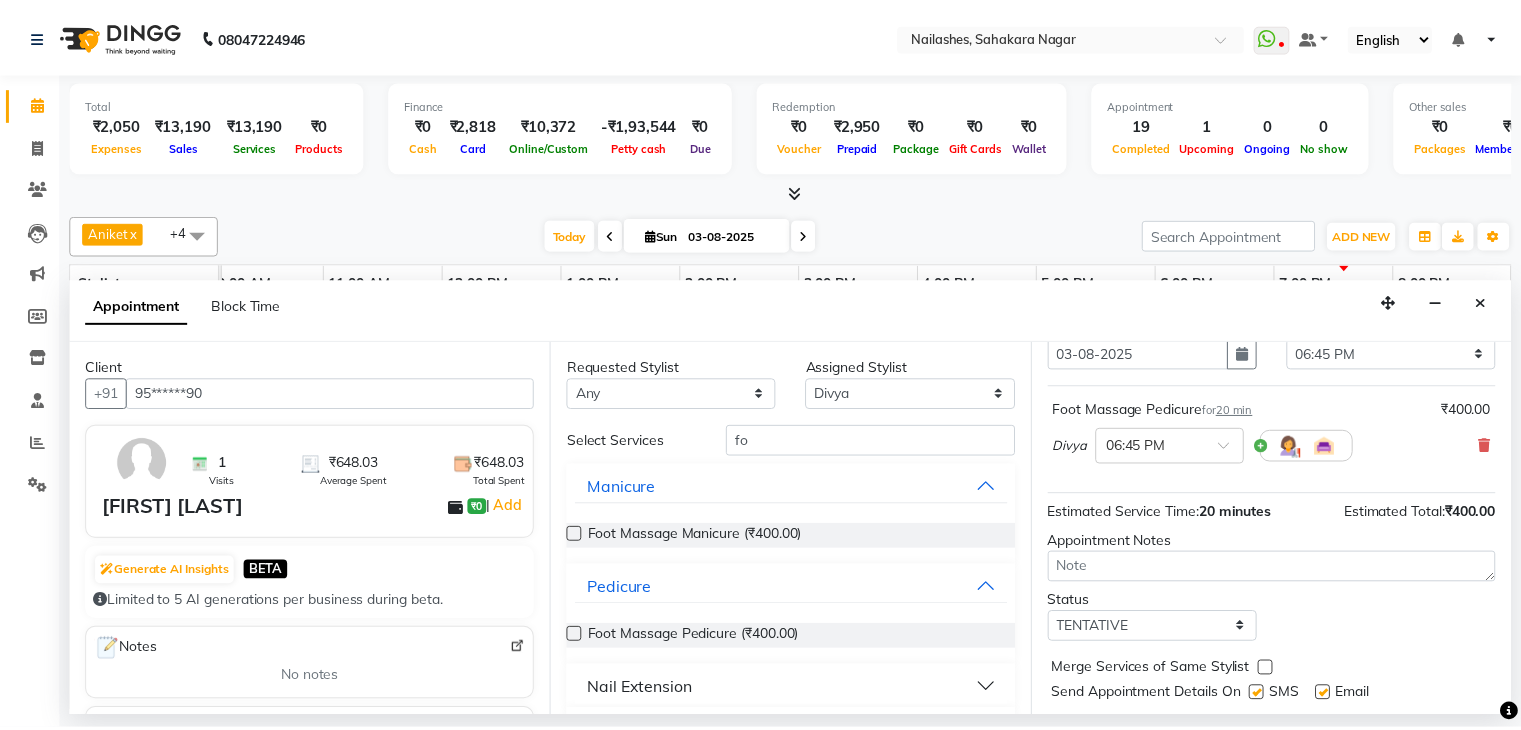 scroll, scrollTop: 130, scrollLeft: 0, axis: vertical 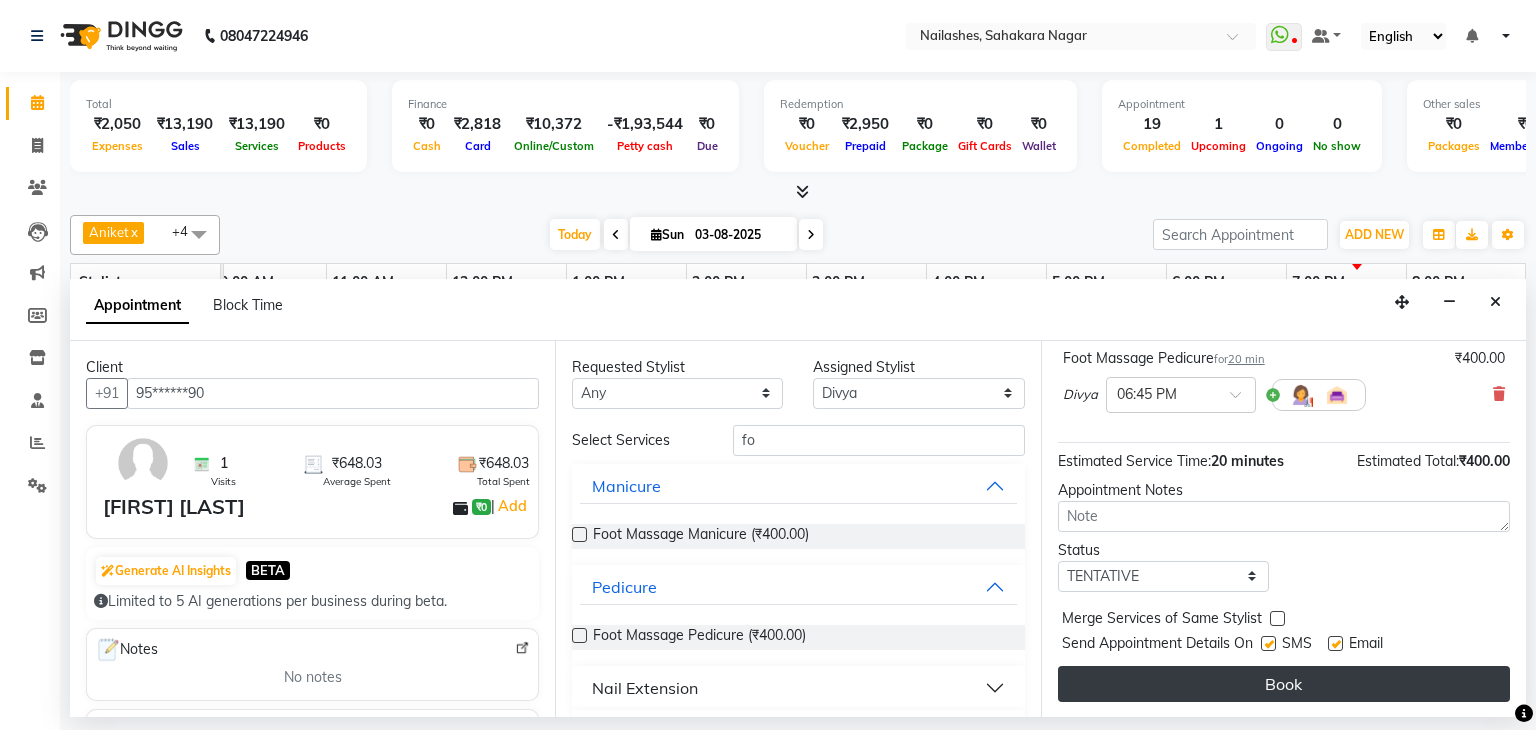 click on "Book" at bounding box center (1284, 684) 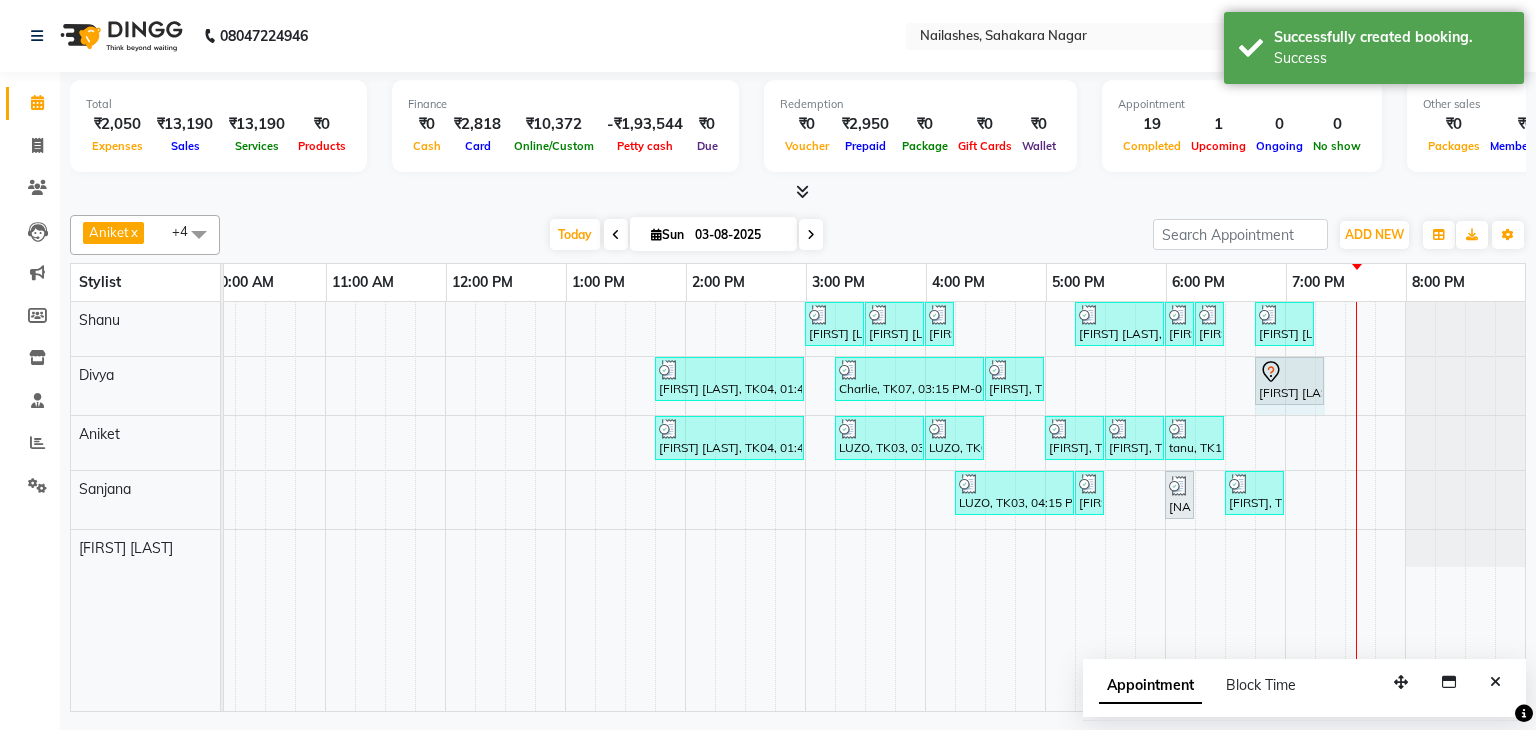 click on "[FIRST] [LAST], TK06, 03:00 PM-03:30 PM, Nail Art - Glitter Per Finger (Hand)     [FIRST] [LAST], TK06, 03:30 PM-04:00 PM, Permanent Nail Paint - Solid Color (Toes)     [FIRST] [LAST], TK06, 04:00 PM-04:15 PM, Gel polish removal     [FIRST] [LAST], TK05, 05:15 PM-06:00 PM, Nail Extension - Acrylic (Hand)     [FIRST] [LAST], TK05, 06:00 PM-06:15 PM, Nail Art - Cat Eye (Hand)     [FIRST] [LAST], TK05, 06:15 PM-06:30 PM, Nail Art - Stamping Per Finger (Hand)     [FIRST] [LAST], TK12, 06:45 PM-07:15 PM, Permanent Nail Paint - Solid Color (Hand)     [FIRST] [LAST], TK04, 01:45 PM-03:00 PM, Café H&F Pedicure     [FIRST], TK07, 03:15 PM-04:30 PM, Eyelash Extension - Classic     [FIRST], TK07, 04:30 PM-05:00 PM, Gel polish removal             [FIRST] [LAST], TK13, 06:45 PM-07:05 PM, Foot Massage Pedicure             [FIRST] [LAST], TK13, 06:45 PM-07:05 PM, Foot Massage Pedicure     [FIRST] [LAST], TK04, 01:45 PM-03:00 PM, Café H&F Pedicure     [FIRST], TK03, 03:15 PM-04:00 PM, Refills - Acylic (Hand)" at bounding box center (745, 506) 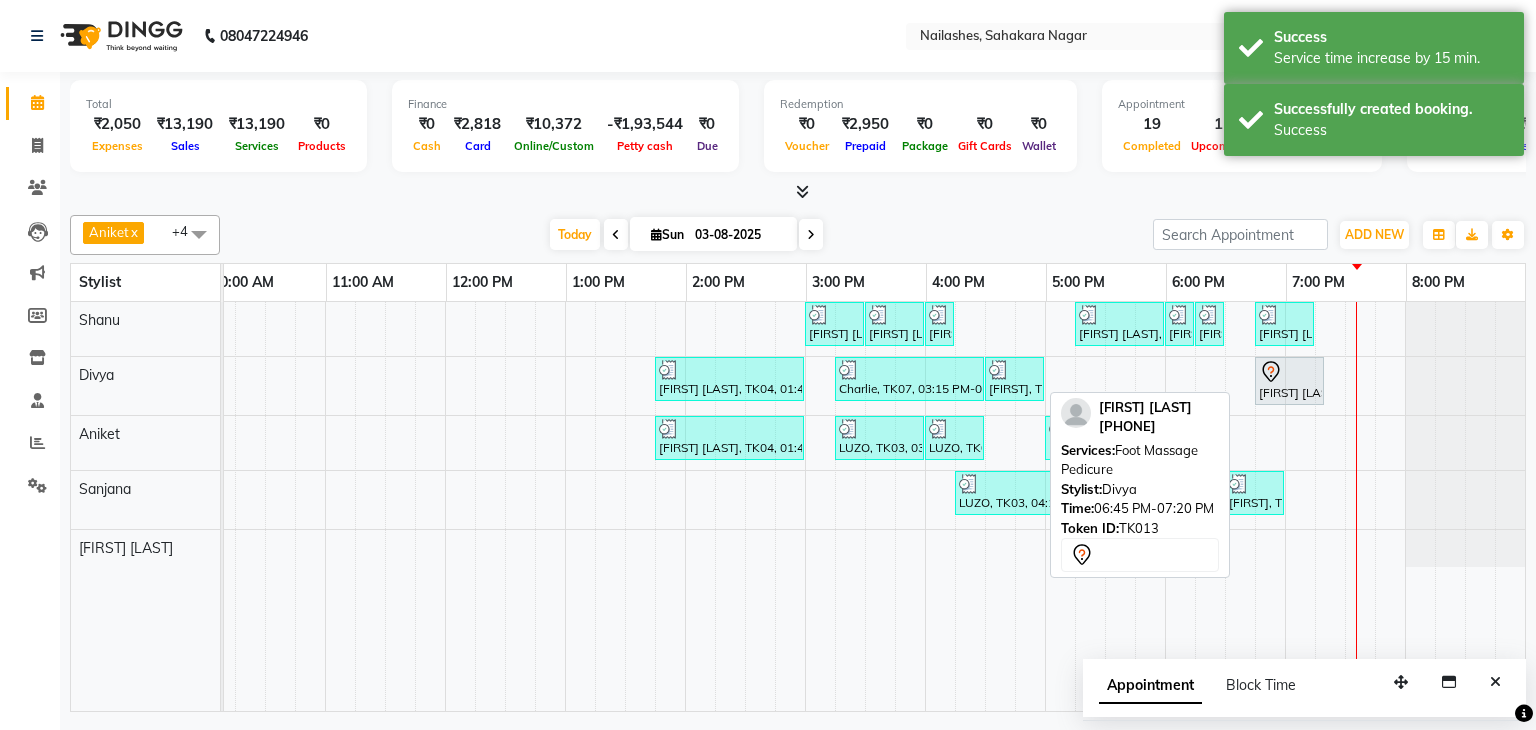 click on "[FIRST] [LAST], TK13, 06:45 PM-07:20 PM, Foot Massage Pedicure" at bounding box center (1289, 381) 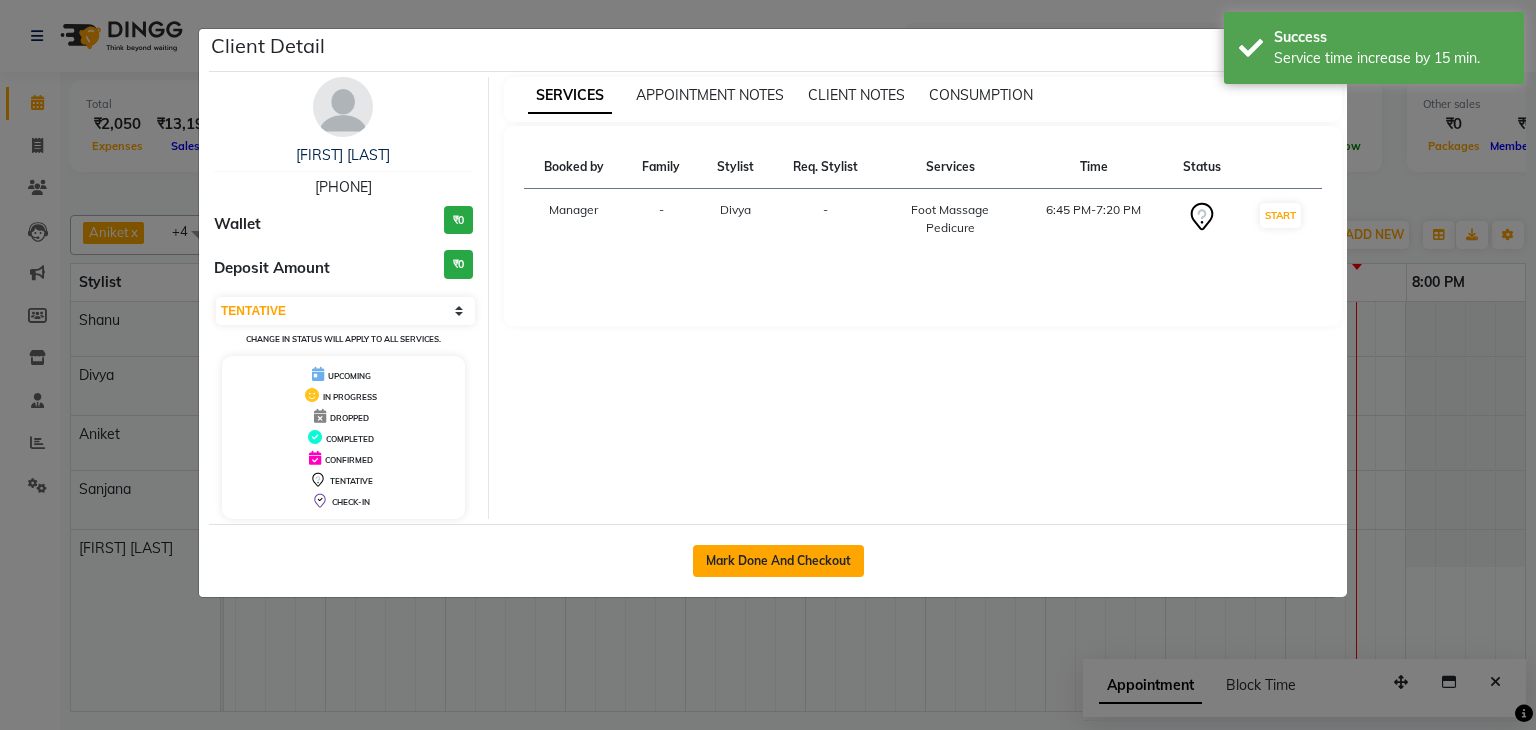 click on "Mark Done And Checkout" 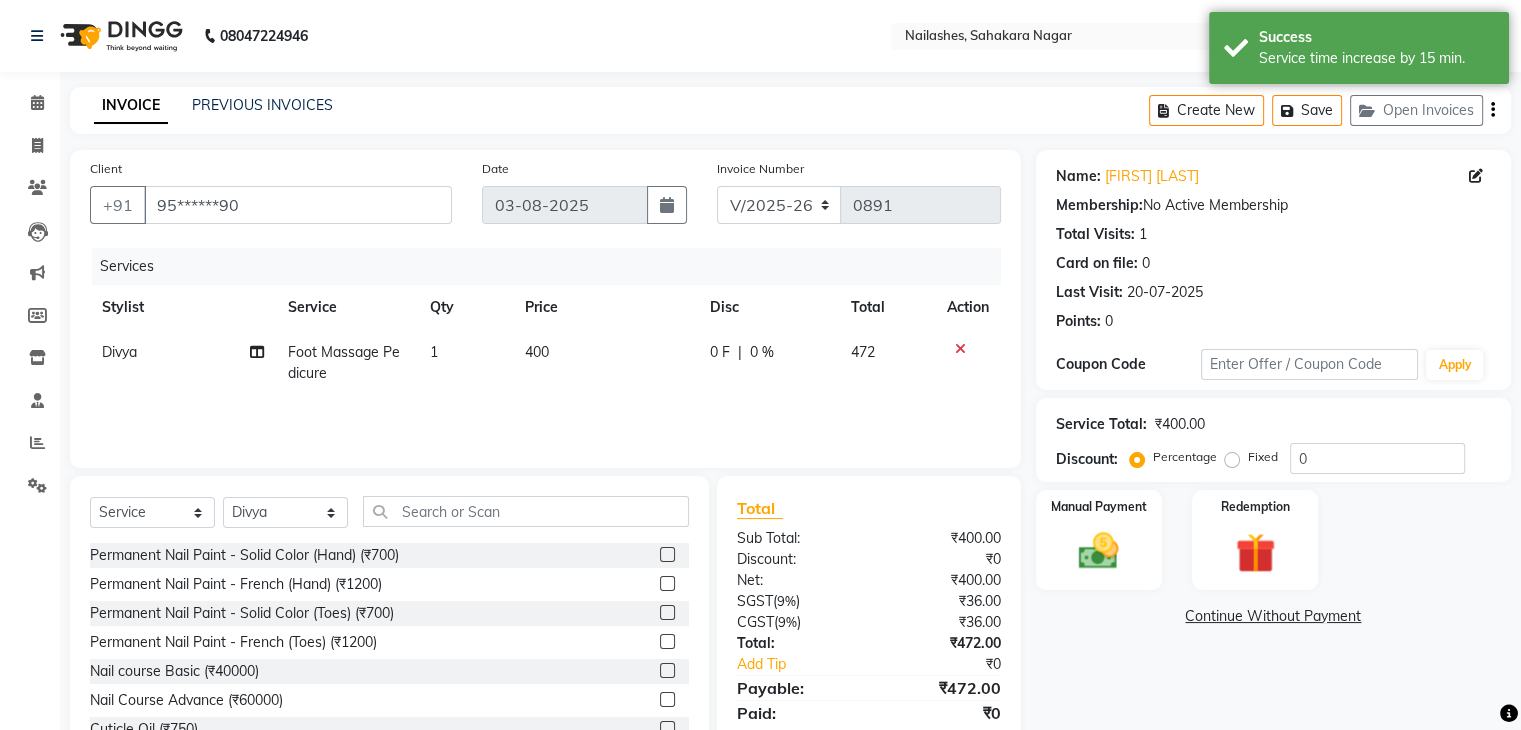 click on "Fixed" 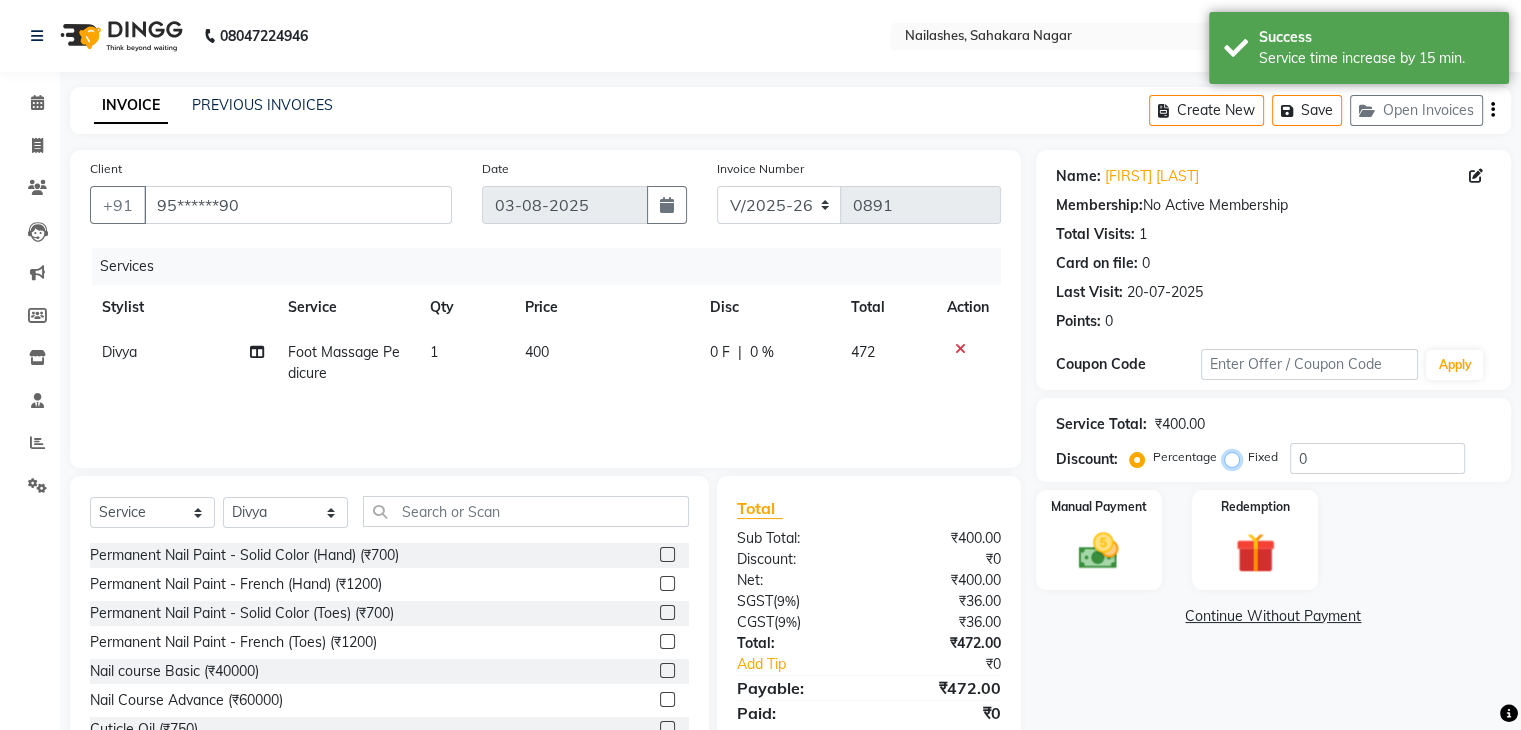 click on "Fixed" at bounding box center [1236, 457] 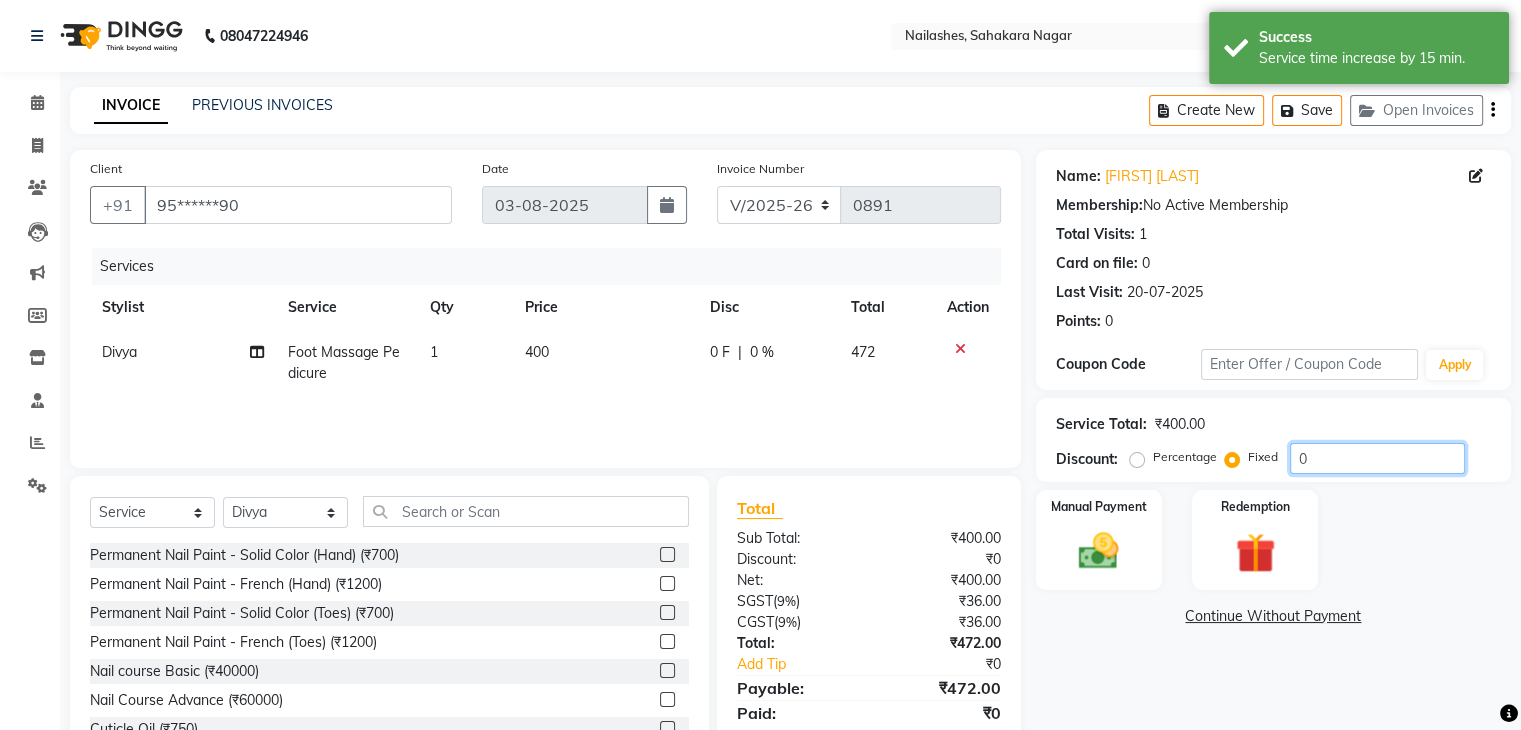 click on "0" 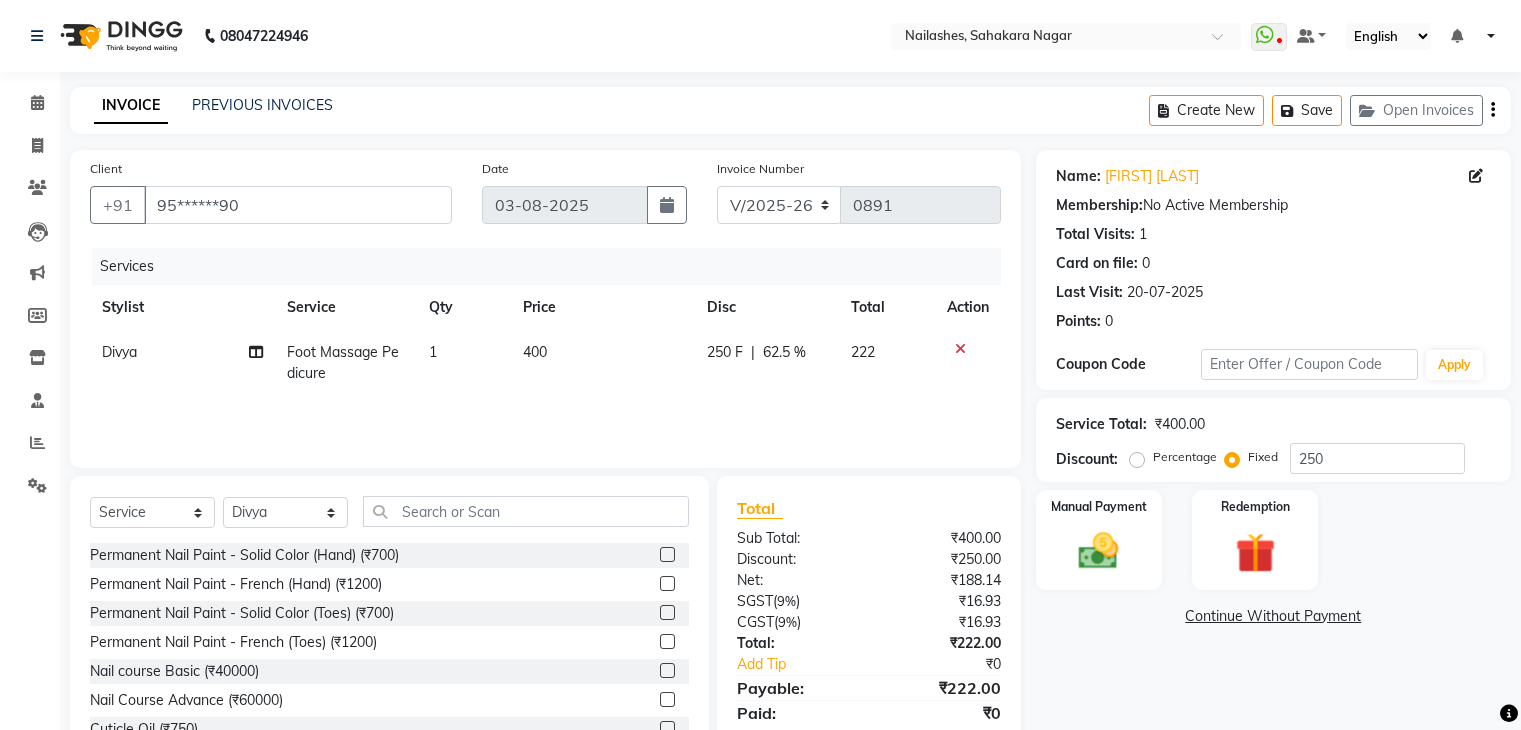 select on "6455" 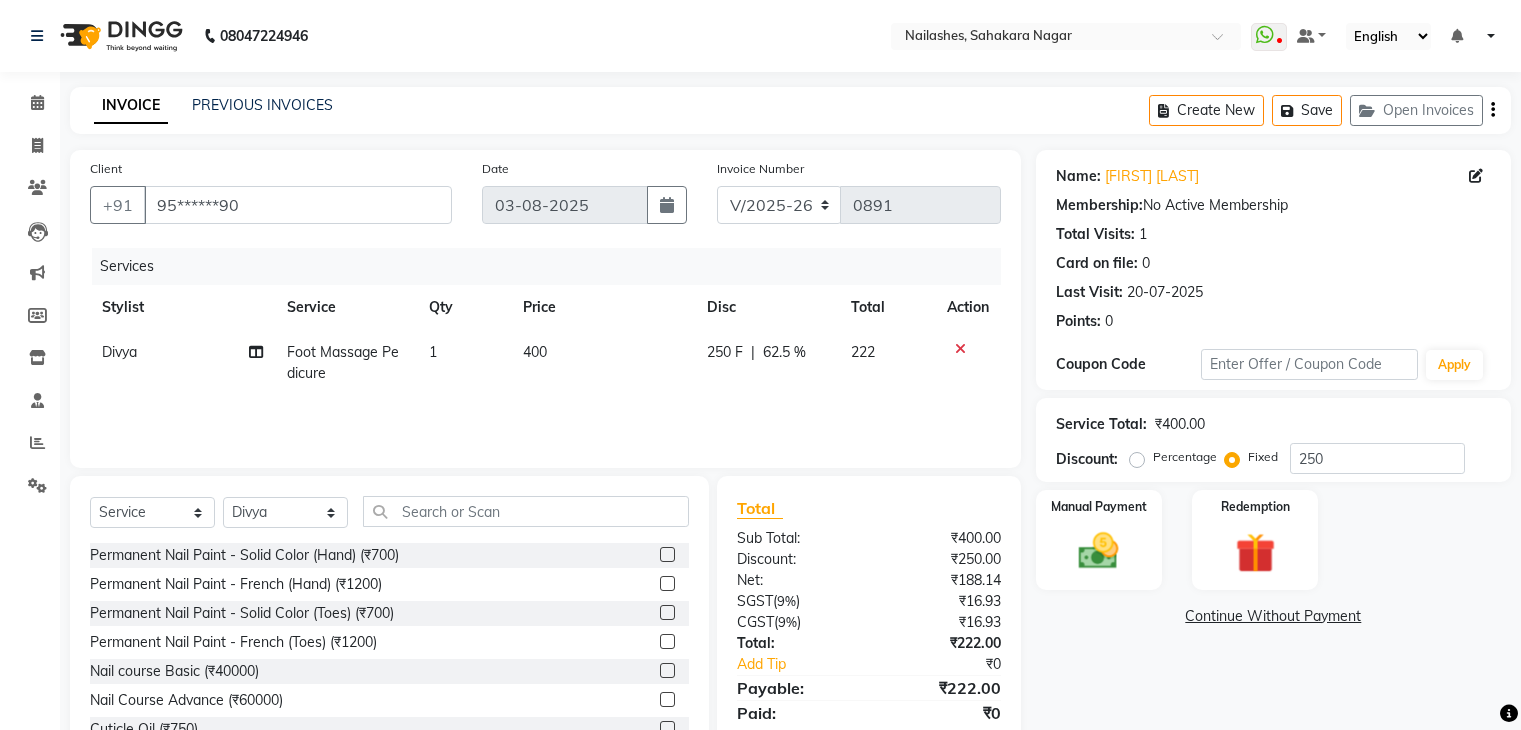 select on "72520" 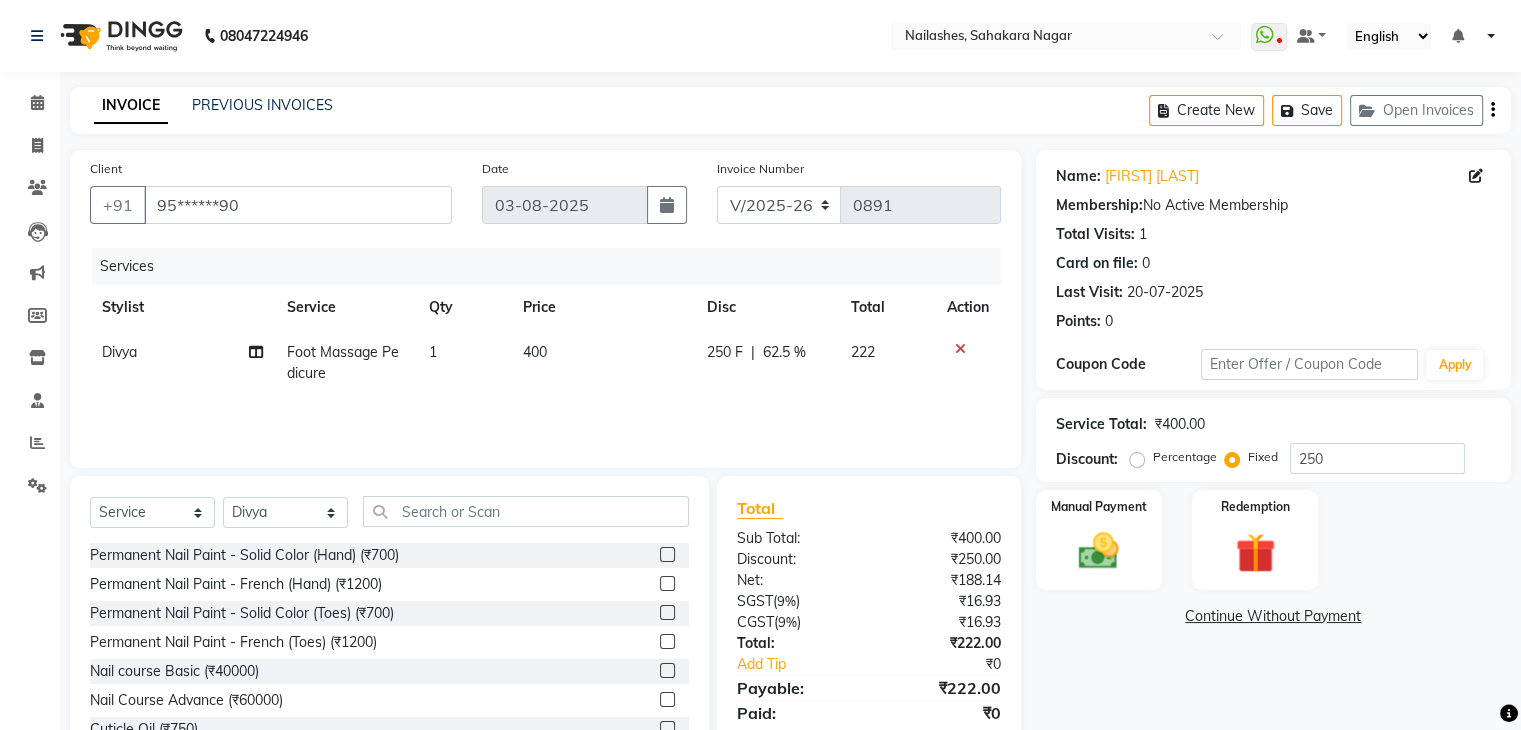 scroll, scrollTop: 0, scrollLeft: 0, axis: both 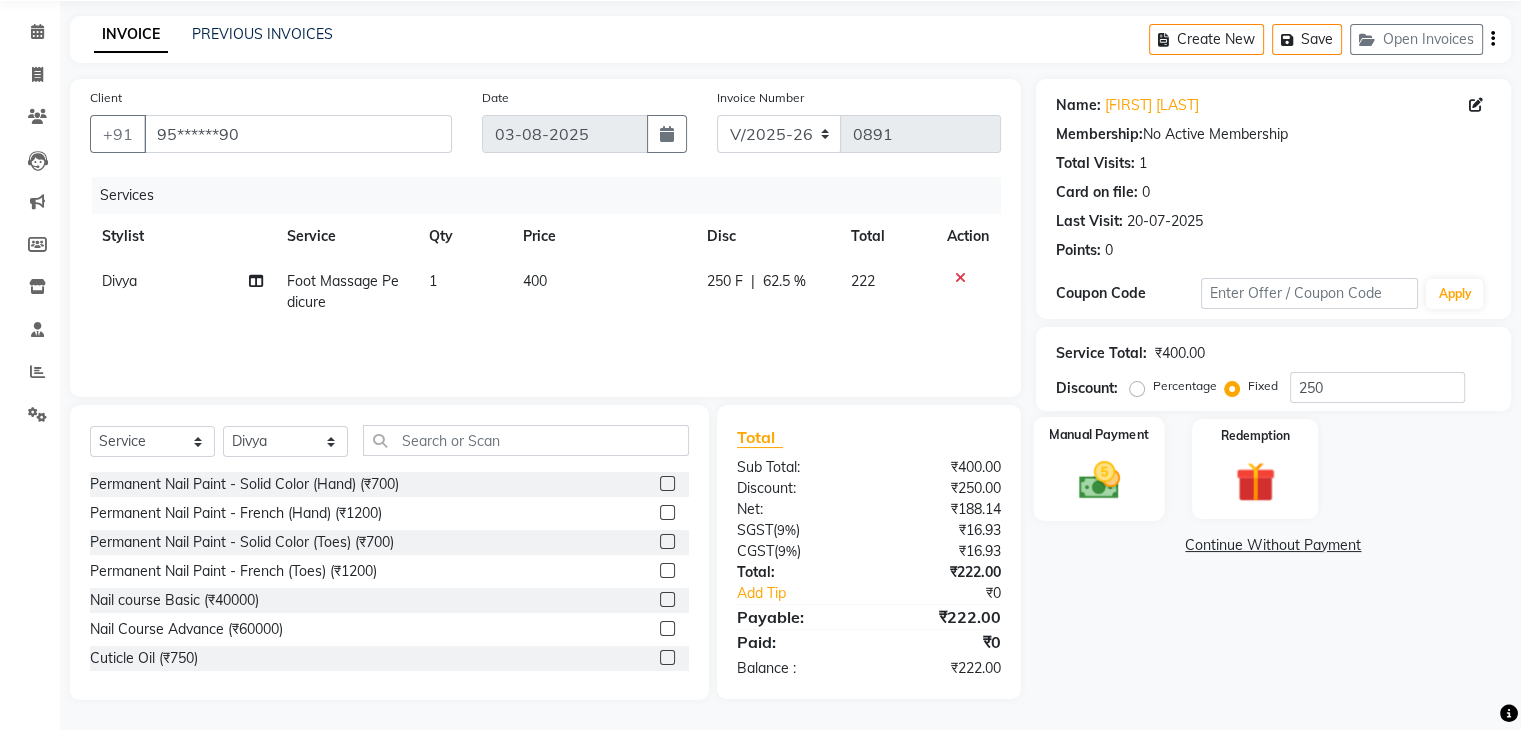 type on "250" 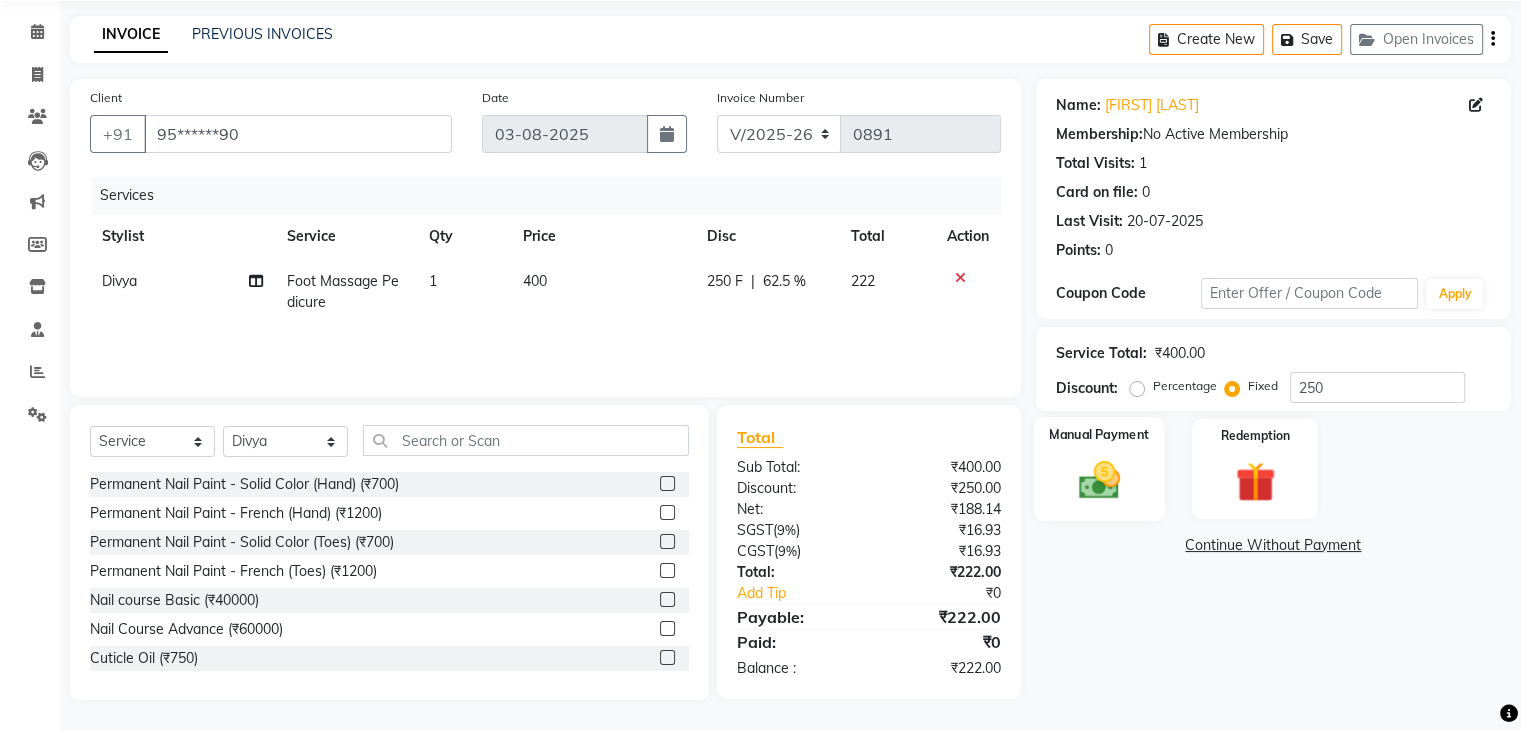 click on "Manual Payment" 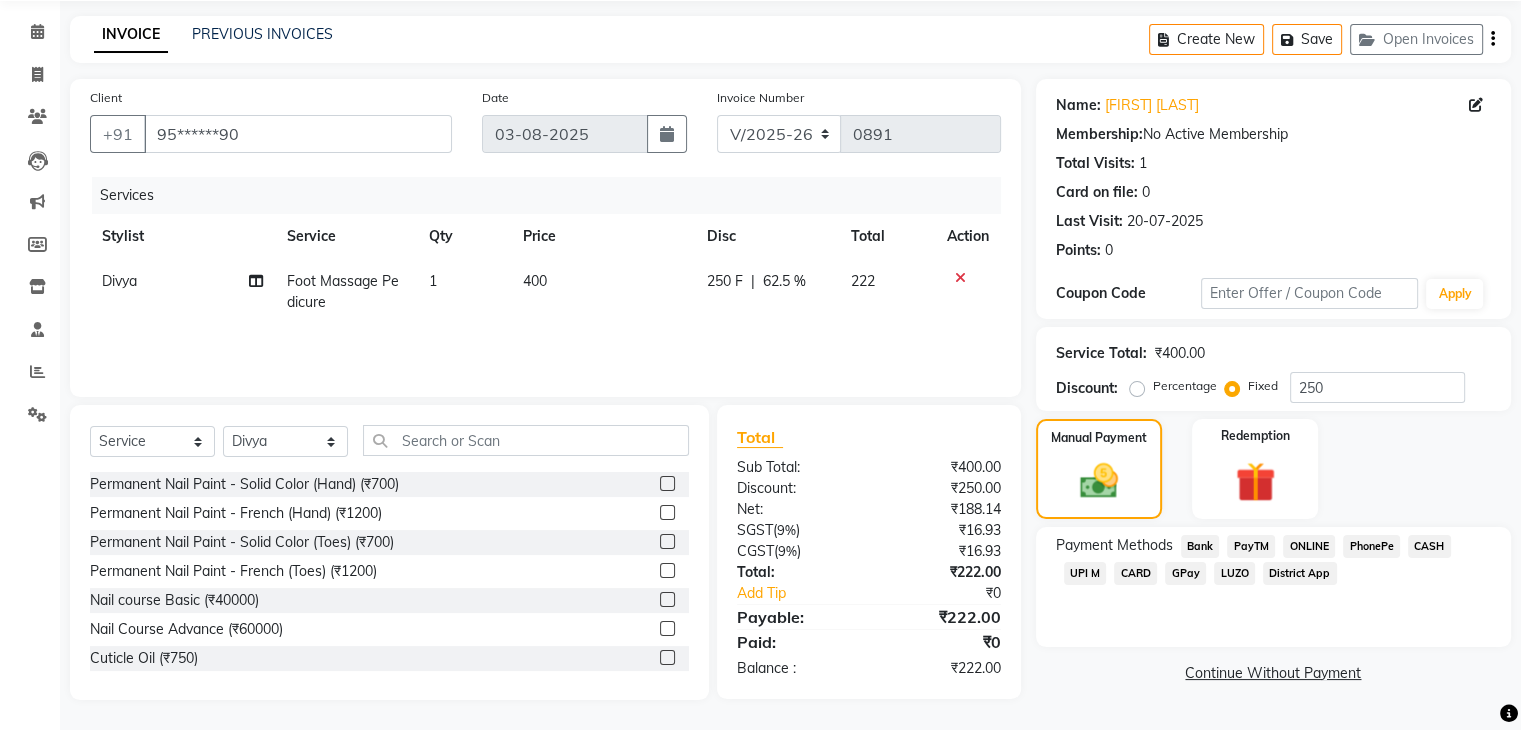 click on "CARD" 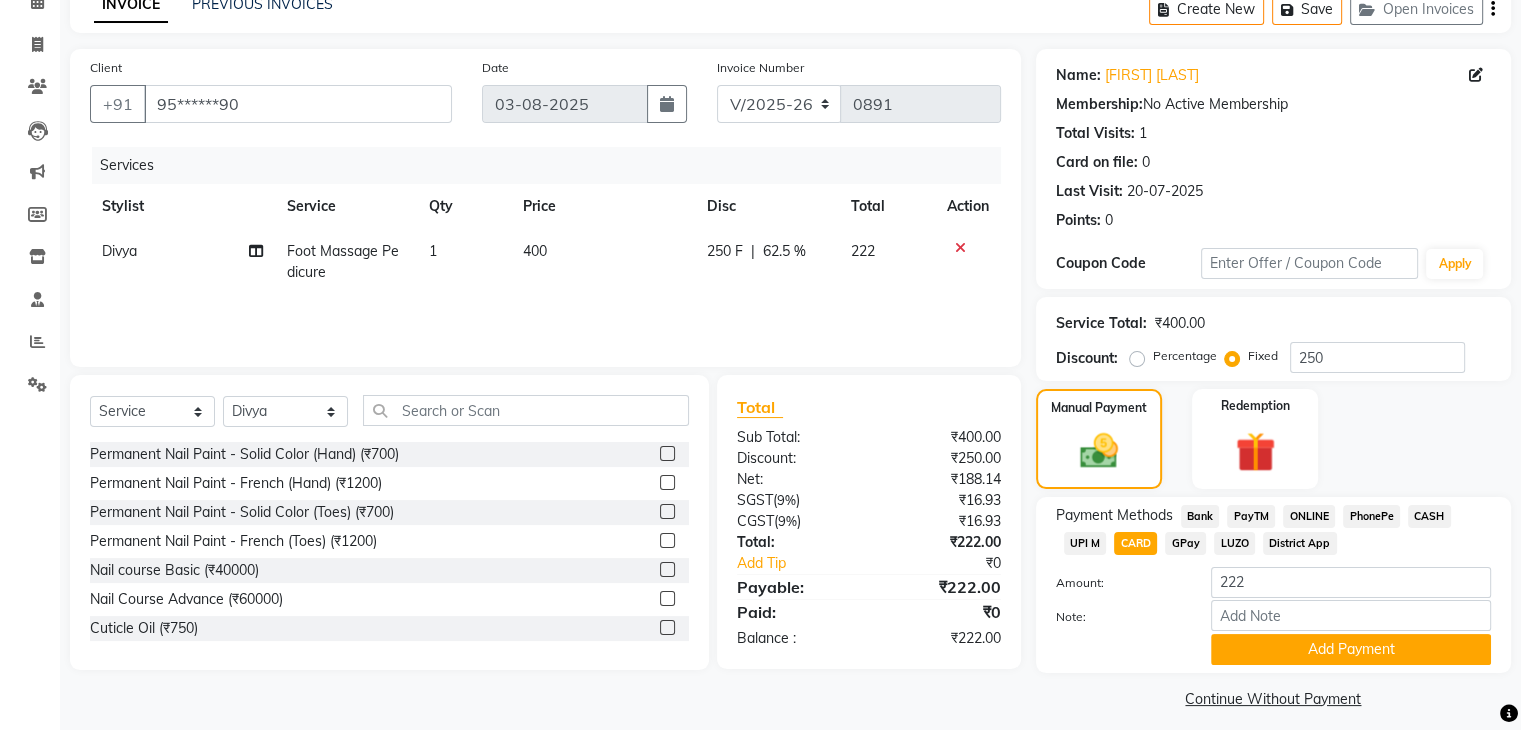 scroll, scrollTop: 117, scrollLeft: 0, axis: vertical 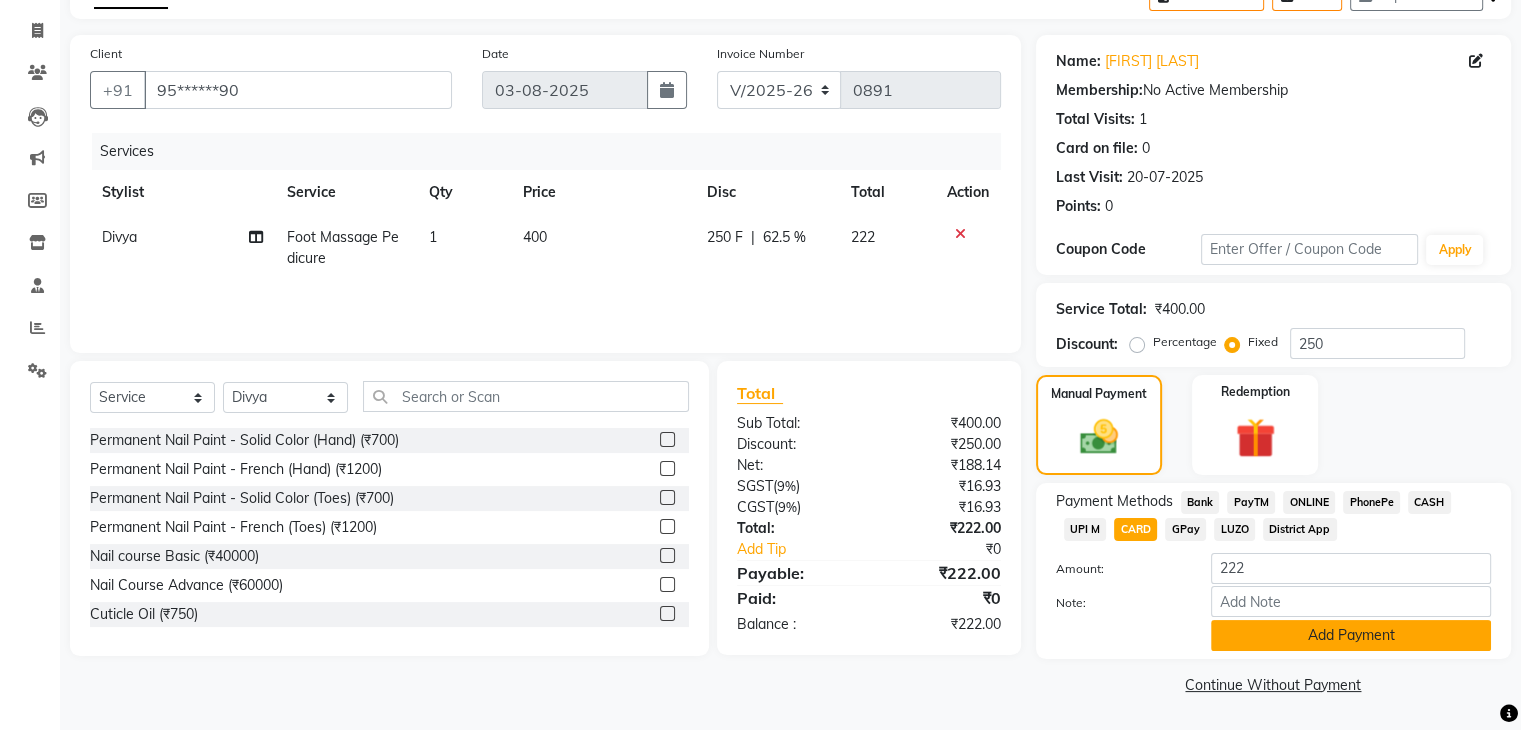 click on "Add Payment" 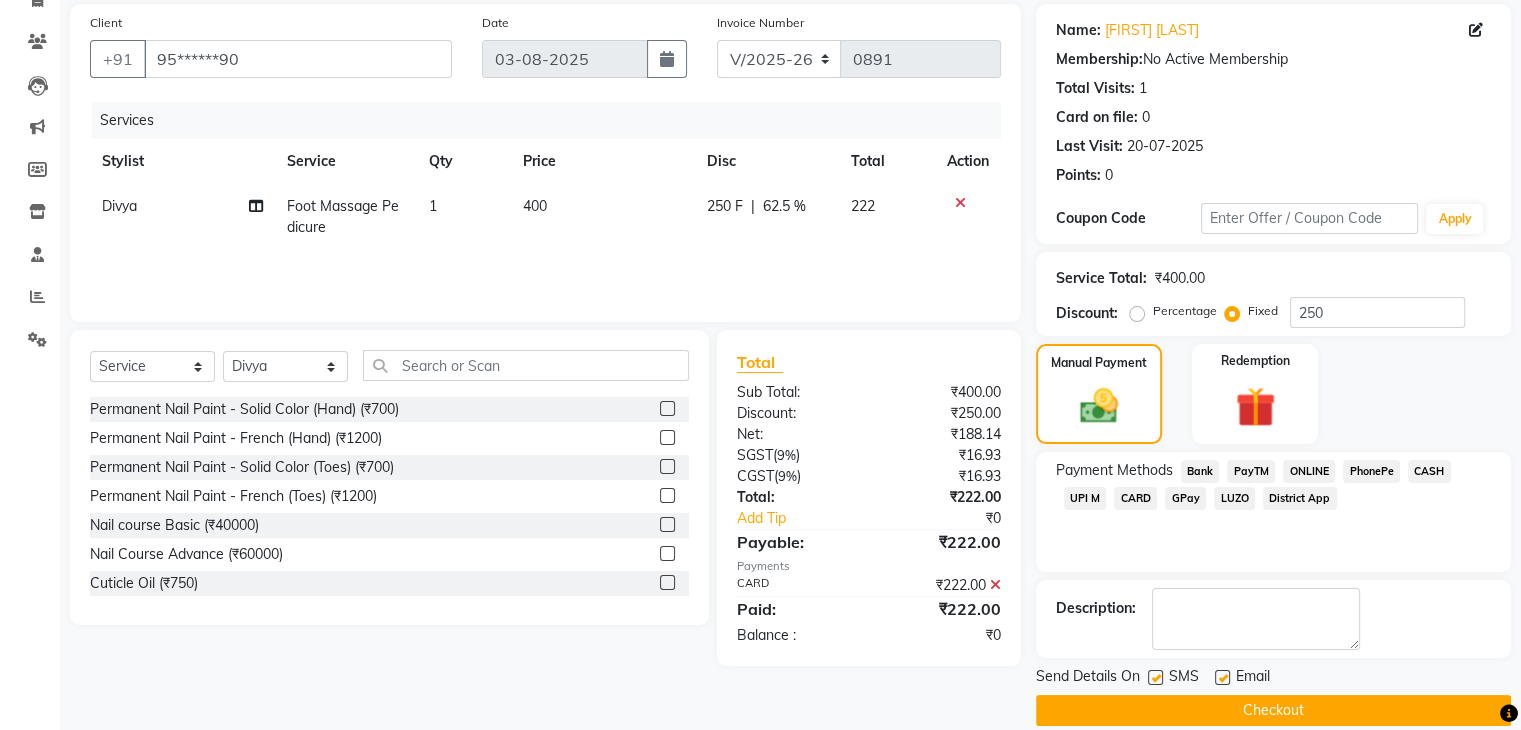 scroll, scrollTop: 171, scrollLeft: 0, axis: vertical 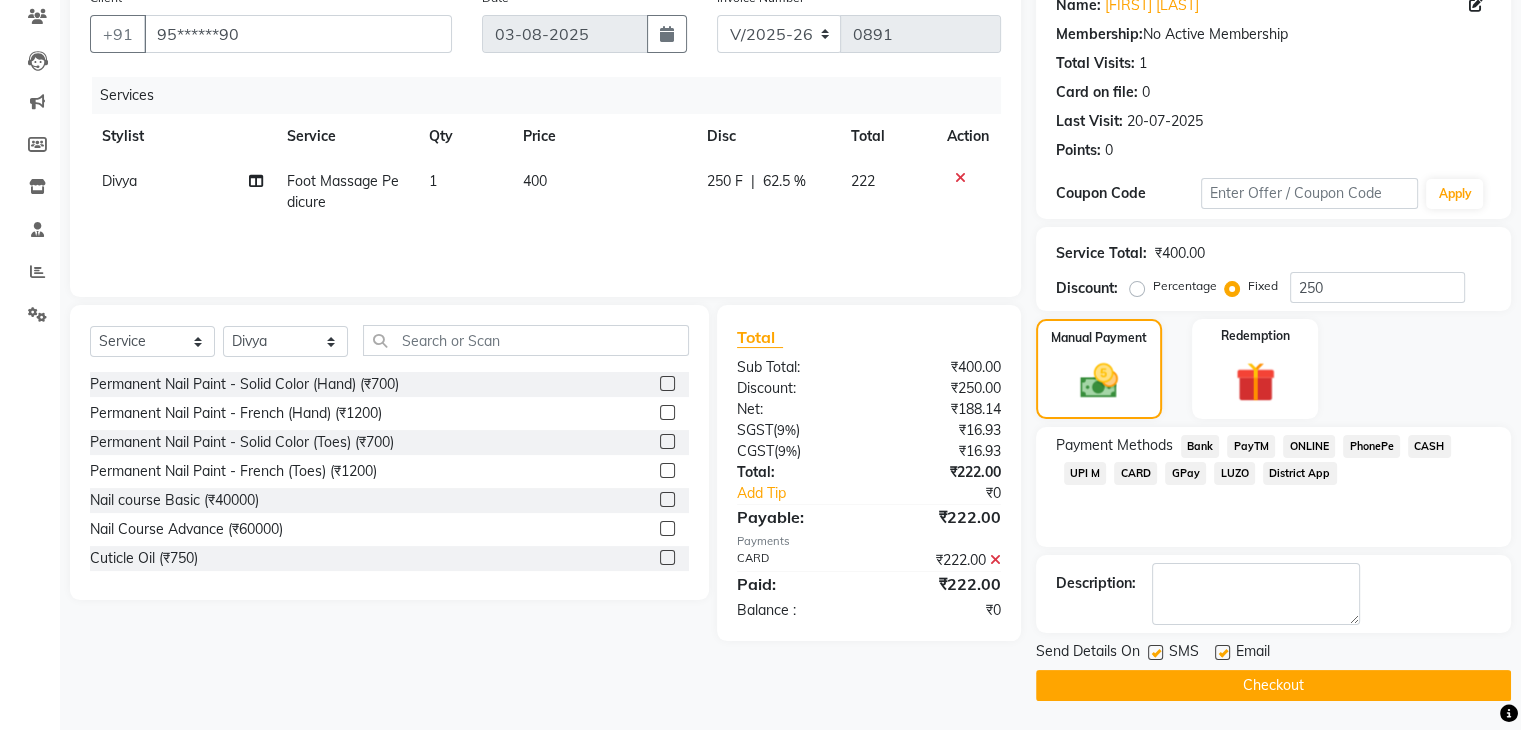 click on "Checkout" 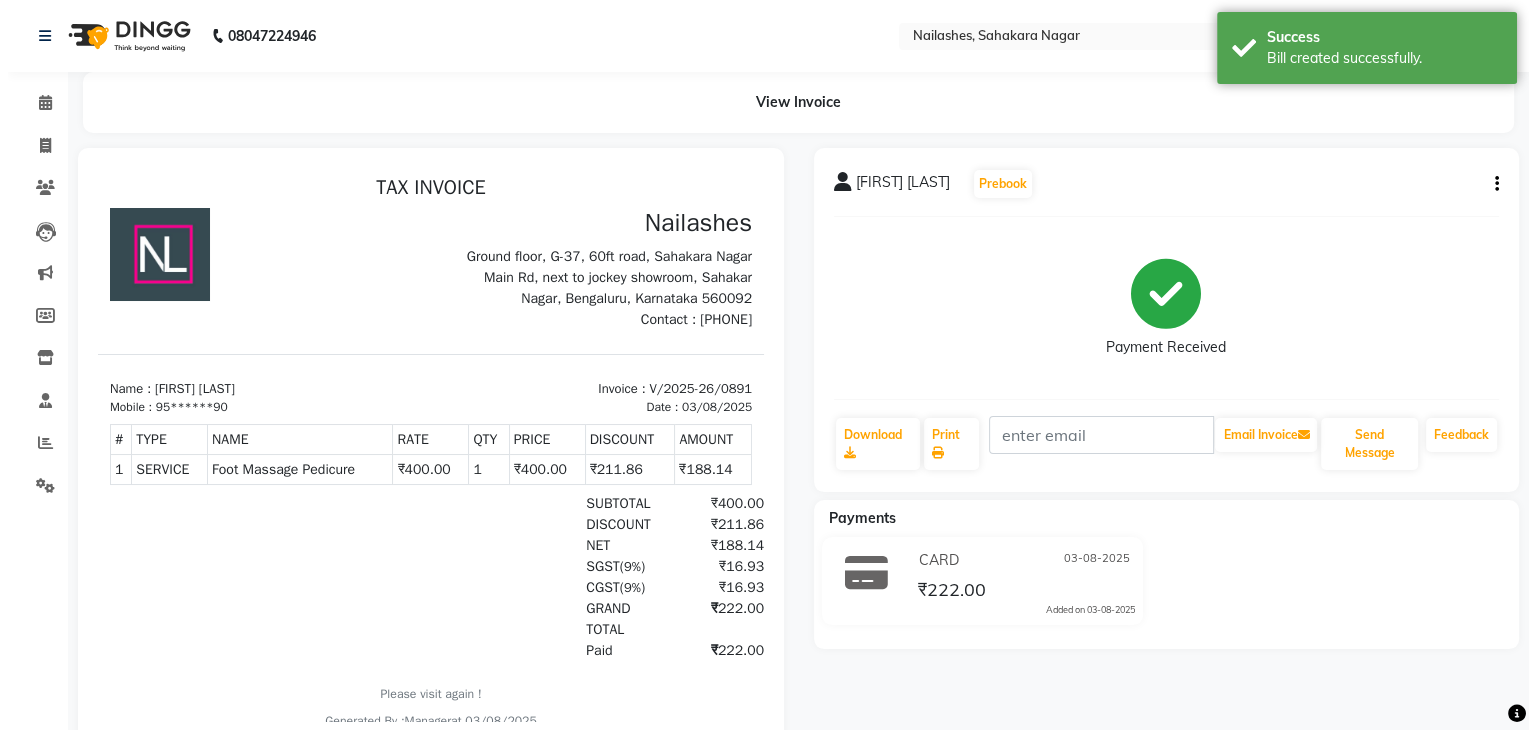 scroll, scrollTop: 0, scrollLeft: 0, axis: both 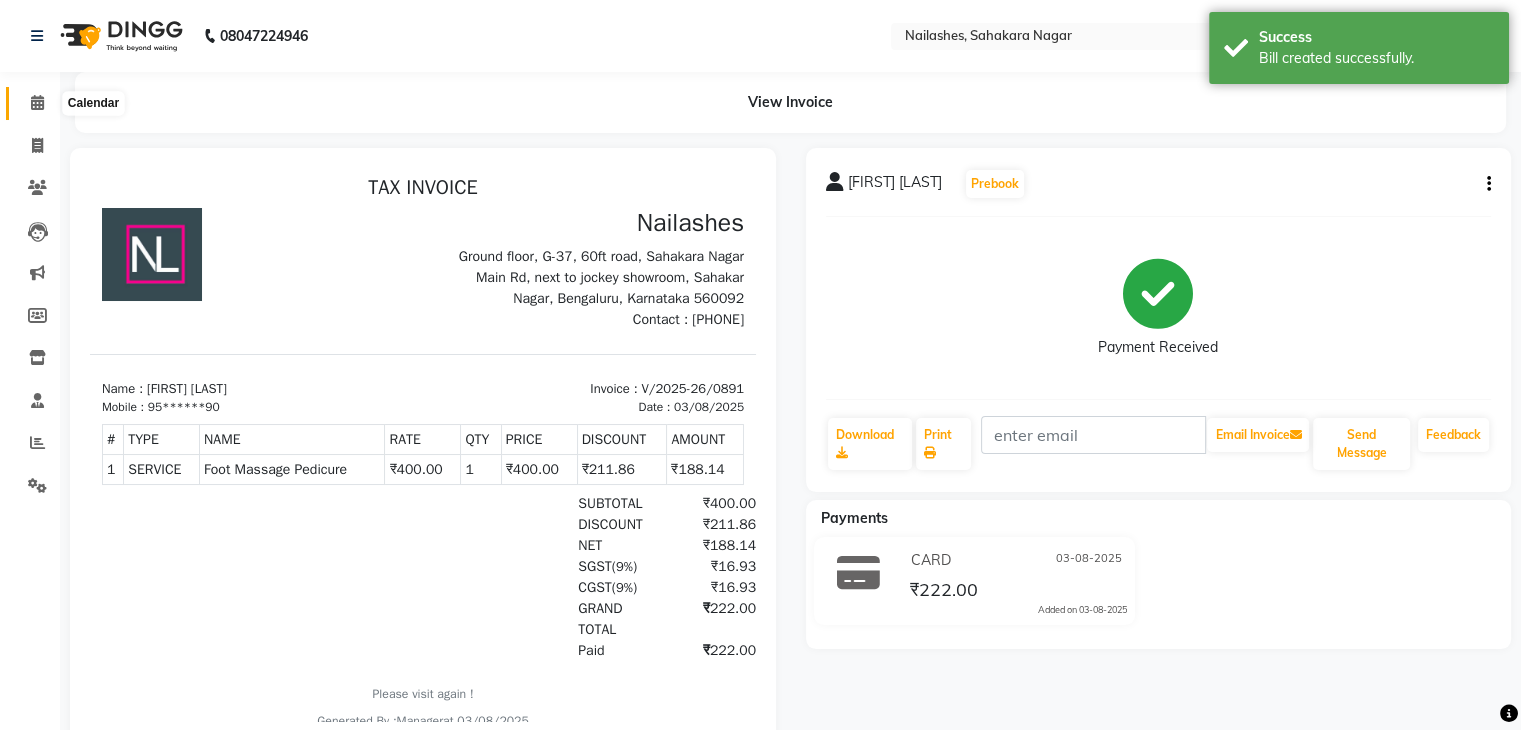 click 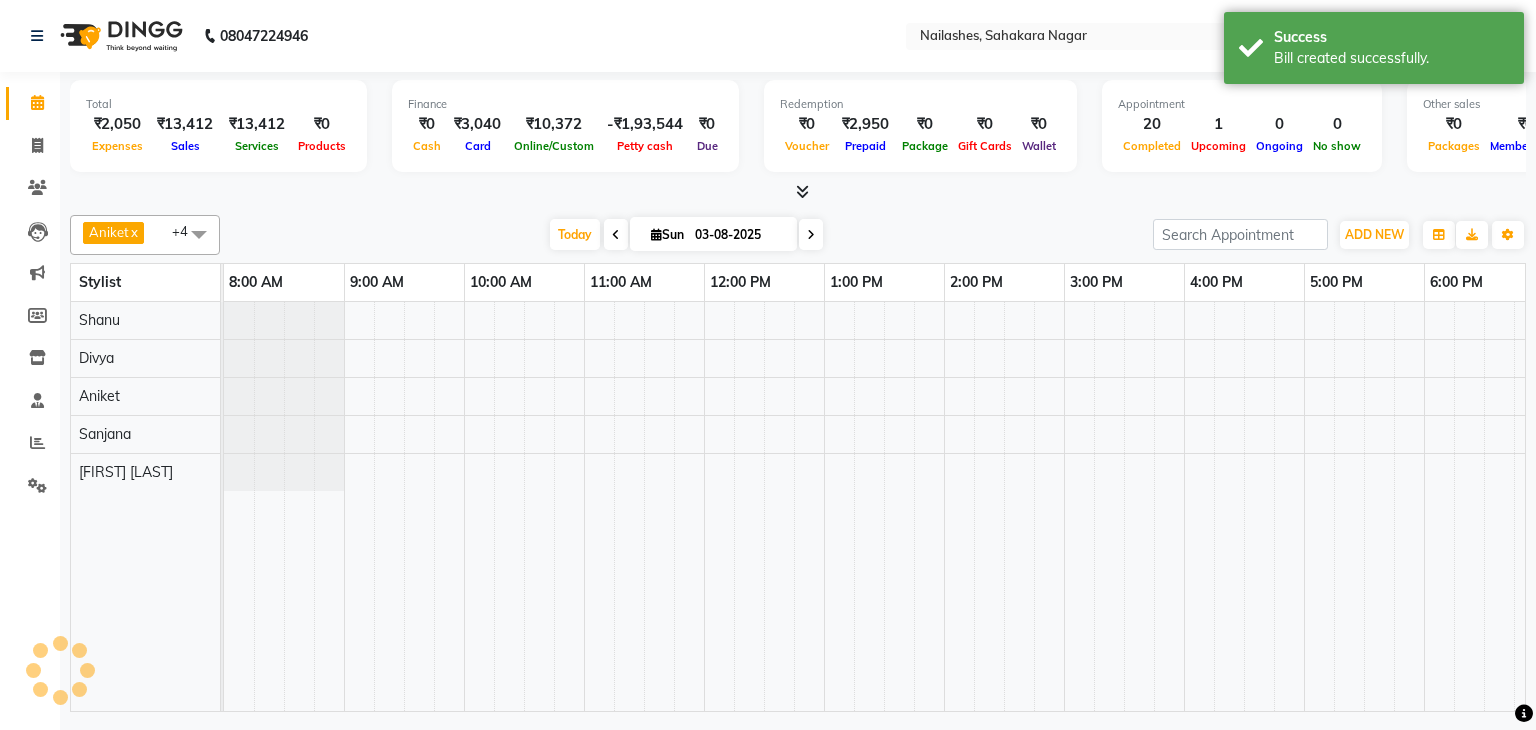 scroll, scrollTop: 0, scrollLeft: 0, axis: both 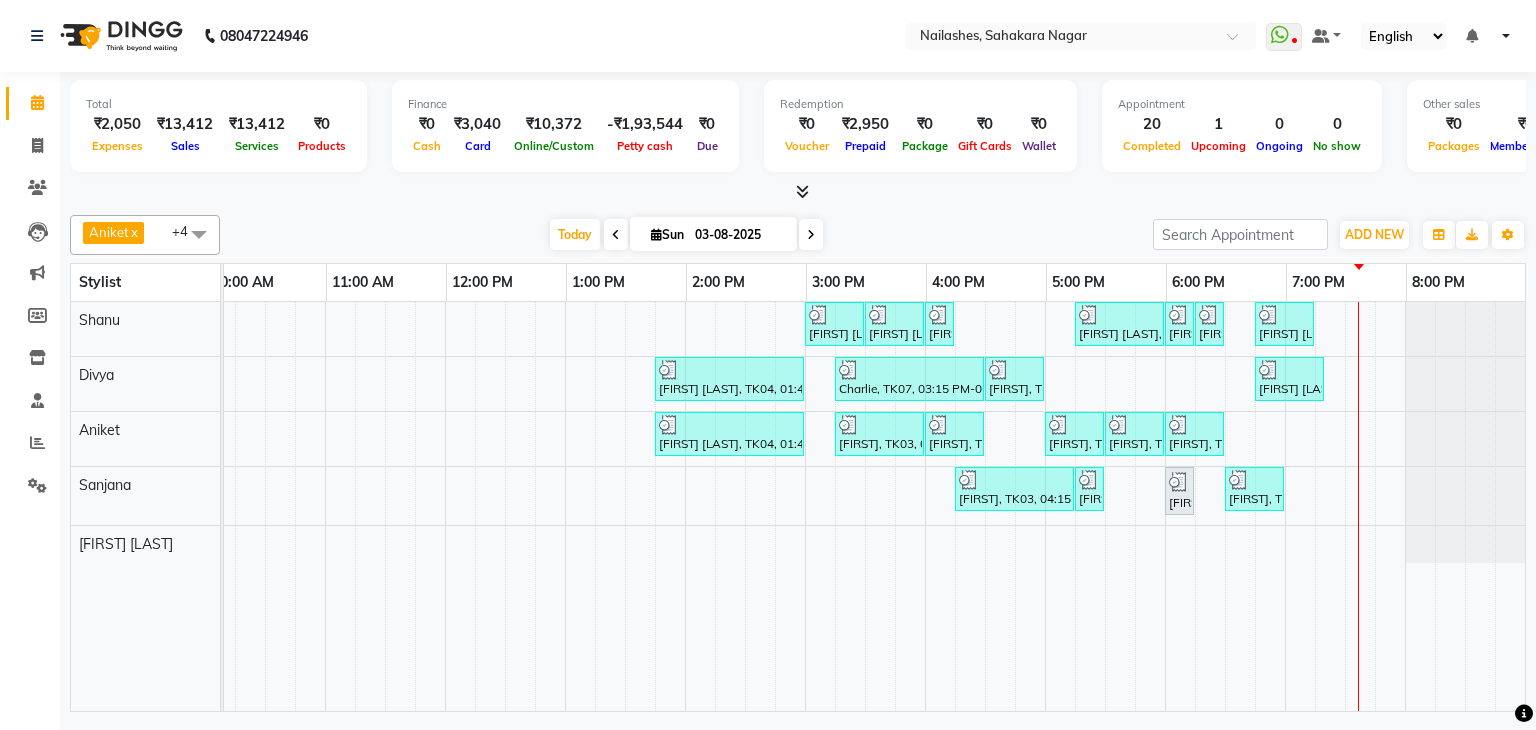 click on "Settings" 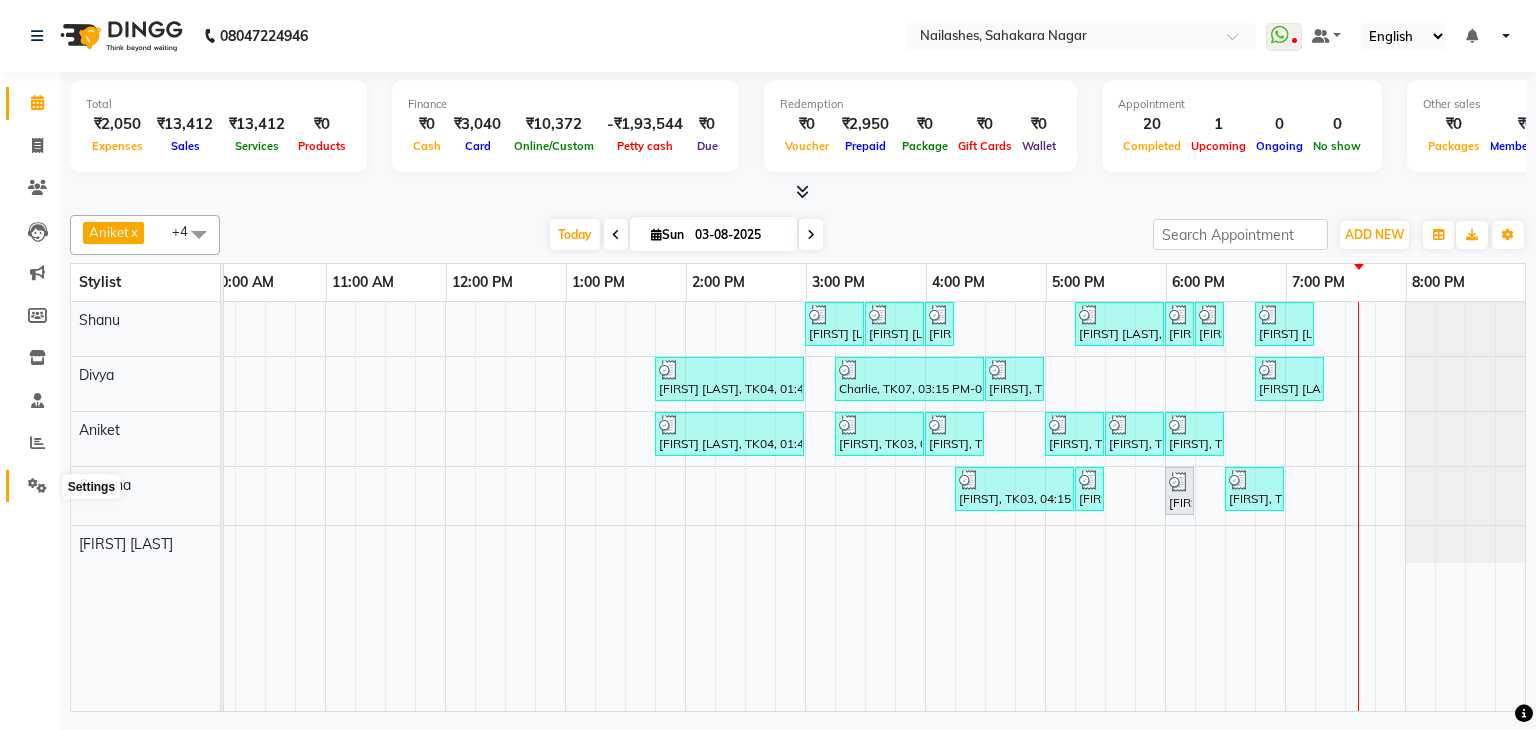 click 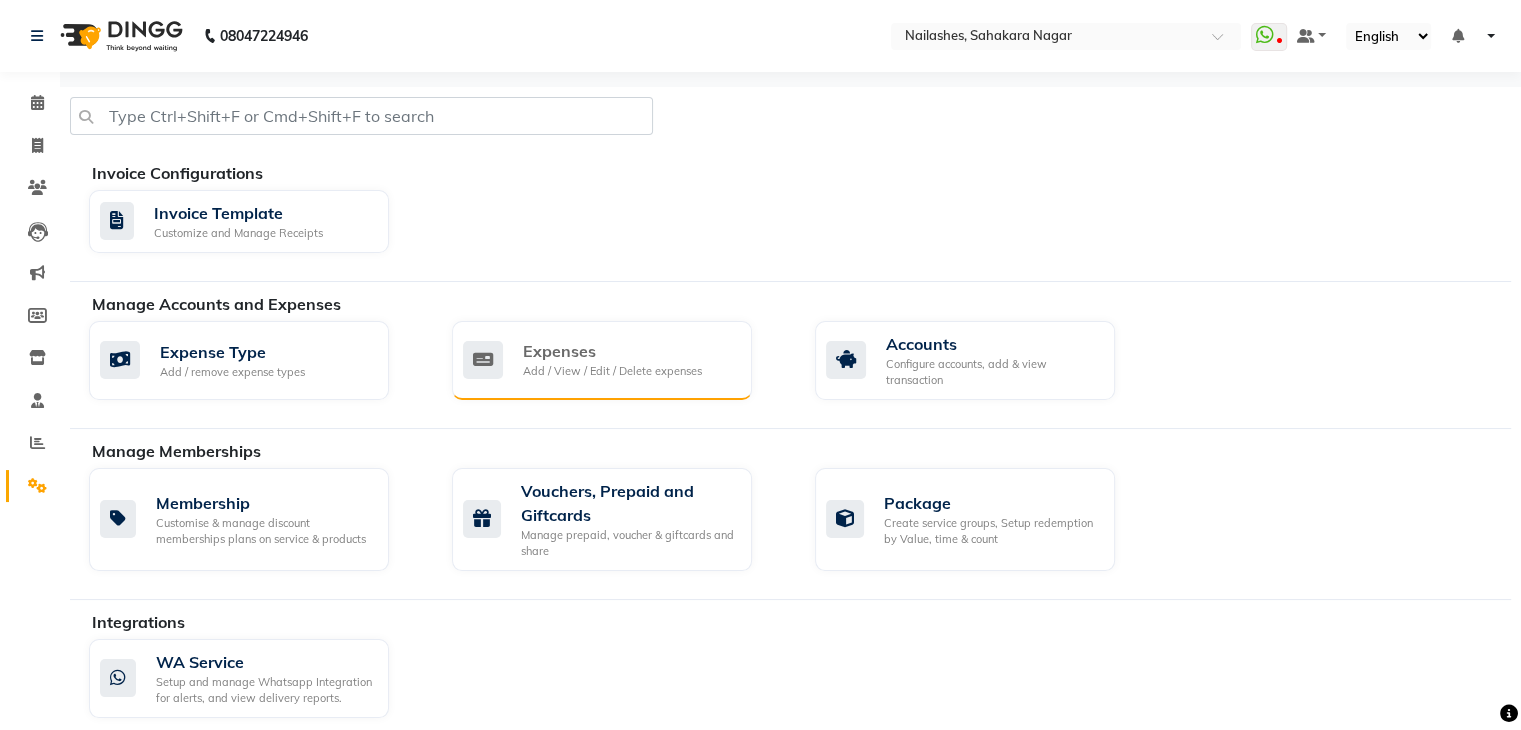 click on "Add / View / Edit / Delete expenses" 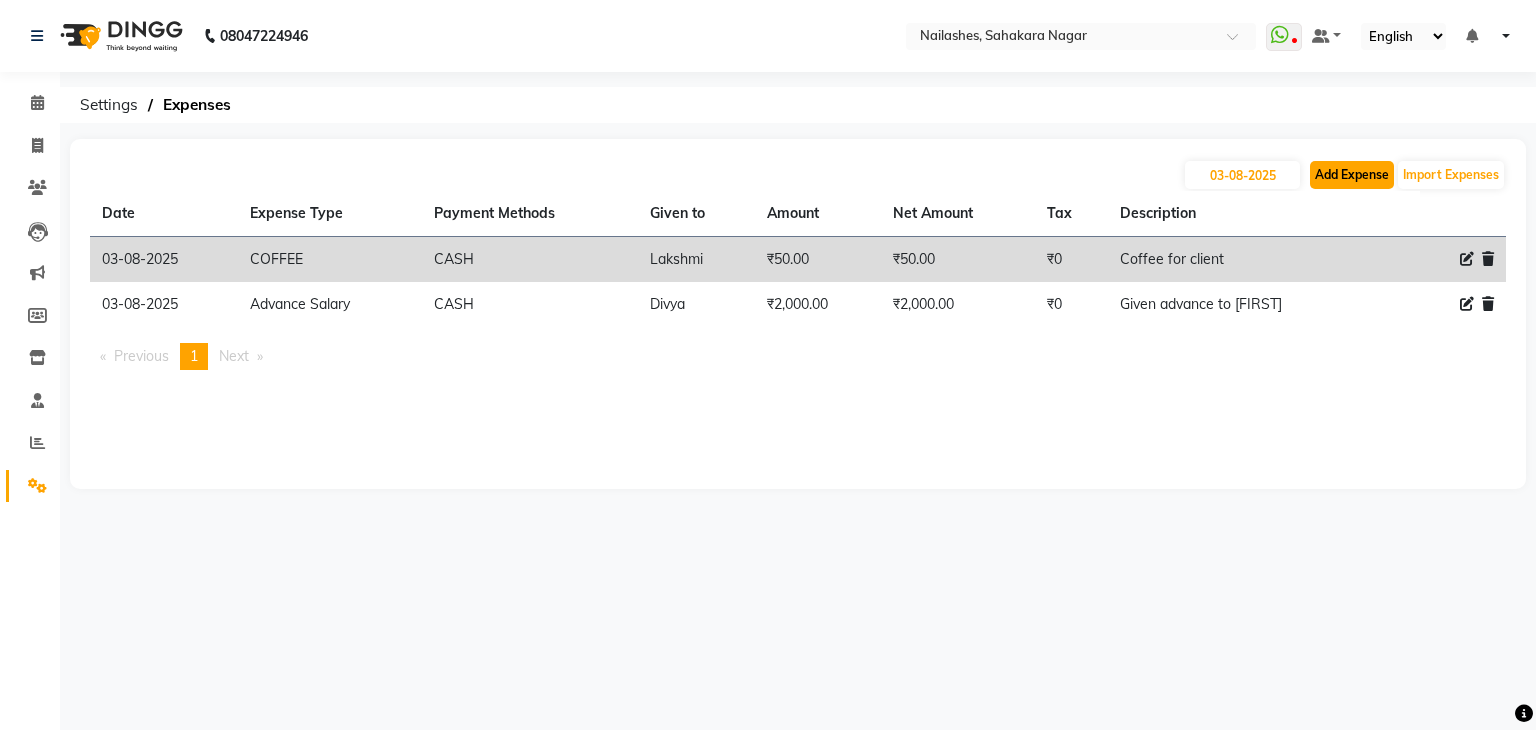 click on "Add Expense" 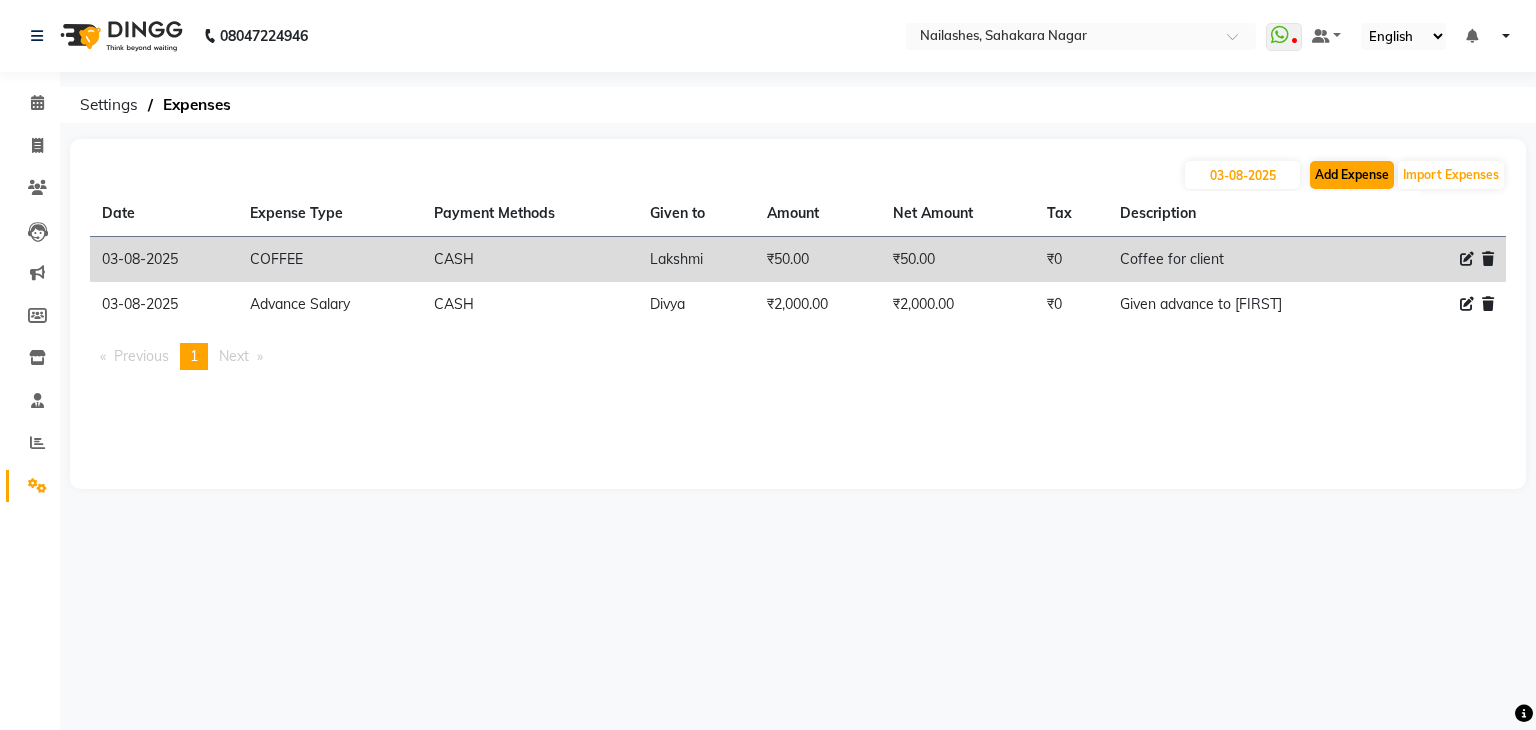 select on "1" 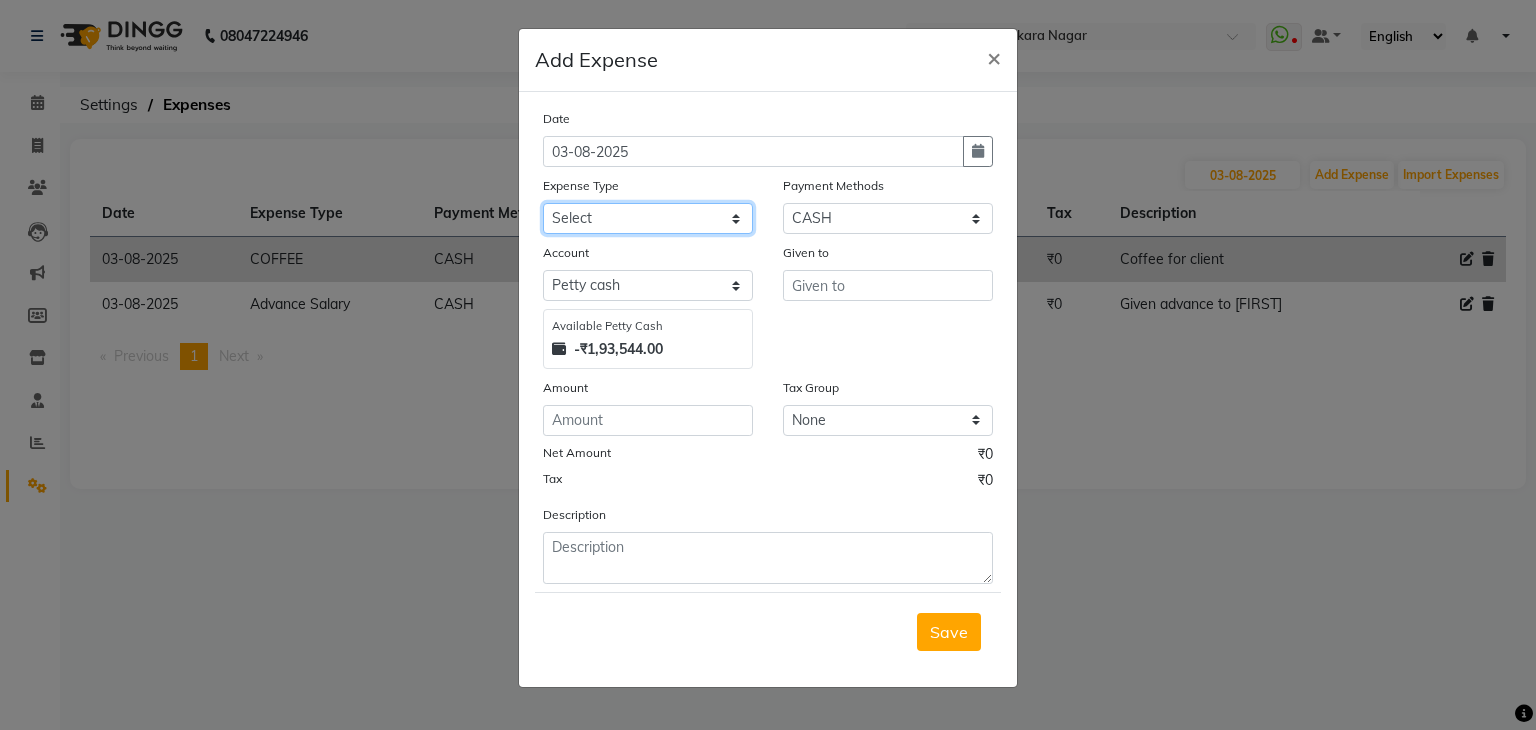 click on "Select acetone Advance Salary bank deposite BBMP Beauty products Bed charges BIRTHDAY CAKE Bonus Carpenter CASH EXPENSE VOUCHER Cash handover chocolate for store cleaning things Client Refreshment coconut water for clients COFFEE coffee cup coffee powder Commission Conveyance Cotton Courier decoration Diesel for generator Donation Drinking Water Electricity Eyelashes return Face mask floor cleaner flowers daily garbage generator diesel green tea GST handover HANDWASH House Keeping Material House keeping Salary Incentive Internet Bill juice LAUNDRY Maintainance Marketing Medical Membership Milk Milk miscelleneous Naturals salon NEWSPAPER O T Other Pantry PETROL Phone Bill Plants plumber pooja items Porter priest Product Purchase product return Product sale puja items RAPIDO Refund Rent Shop Rent Staff Accommodation Royalty Salary Staff cab charges Staff dinner Staff Flight Ticket Staff  Hiring from another Branch Staff Snacks Stationary STORE OPENING CHARGE sugar sweets TEAM DINNER TIPS Tissue Transgender" 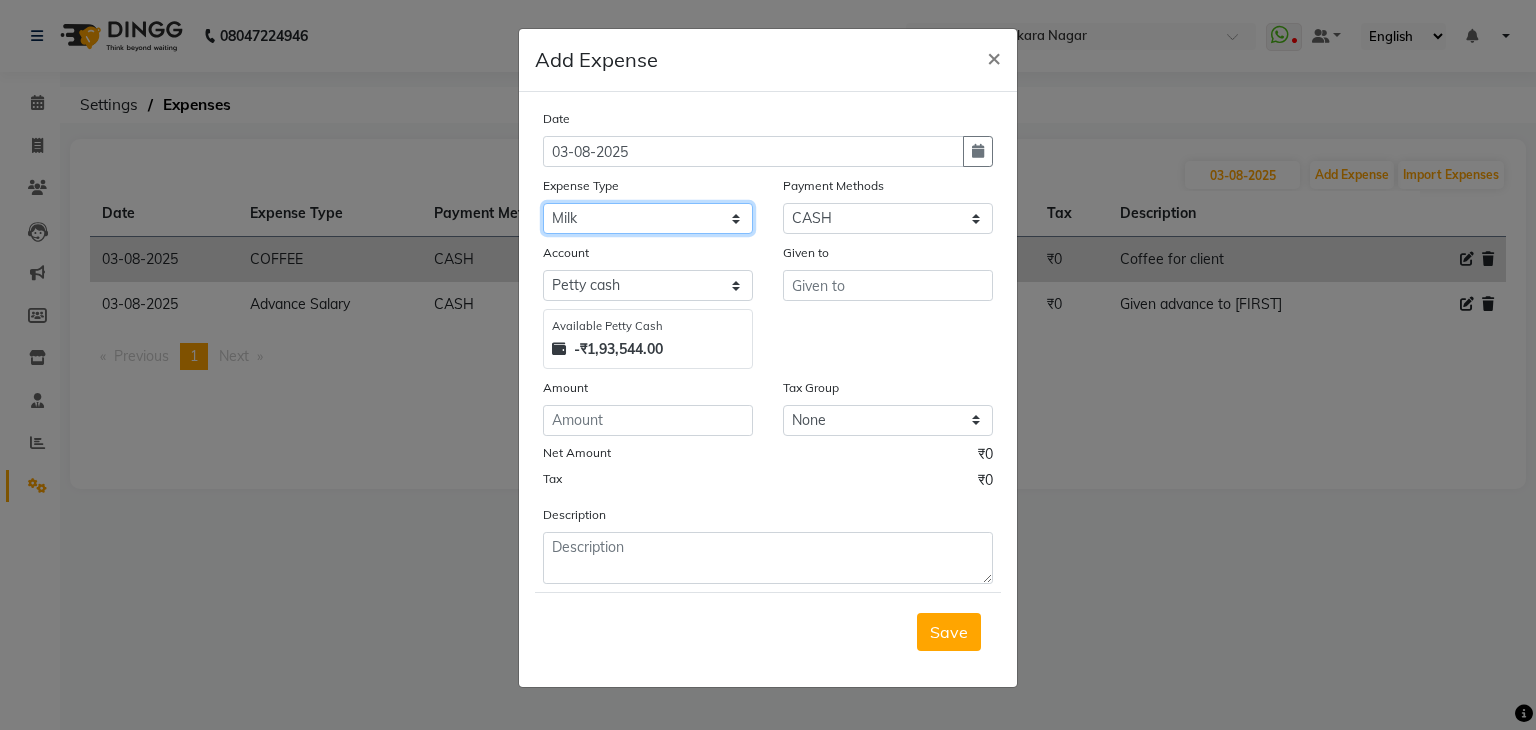 click on "Select acetone Advance Salary bank deposite BBMP Beauty products Bed charges BIRTHDAY CAKE Bonus Carpenter CASH EXPENSE VOUCHER Cash handover chocolate for store cleaning things Client Refreshment coconut water for clients COFFEE coffee cup coffee powder Commission Conveyance Cotton Courier decoration Diesel for generator Donation Drinking Water Electricity Eyelashes return Face mask floor cleaner flowers daily garbage generator diesel green tea GST handover HANDWASH House Keeping Material House keeping Salary Incentive Internet Bill juice LAUNDRY Maintainance Marketing Medical Membership Milk Milk miscelleneous Naturals salon NEWSPAPER O T Other Pantry PETROL Phone Bill Plants plumber pooja items Porter priest Product Purchase product return Product sale puja items RAPIDO Refund Rent Shop Rent Staff Accommodation Royalty Salary Staff cab charges Staff dinner Staff Flight Ticket Staff  Hiring from another Branch Staff Snacks Stationary STORE OPENING CHARGE sugar sweets TEAM DINNER TIPS Tissue Transgender" 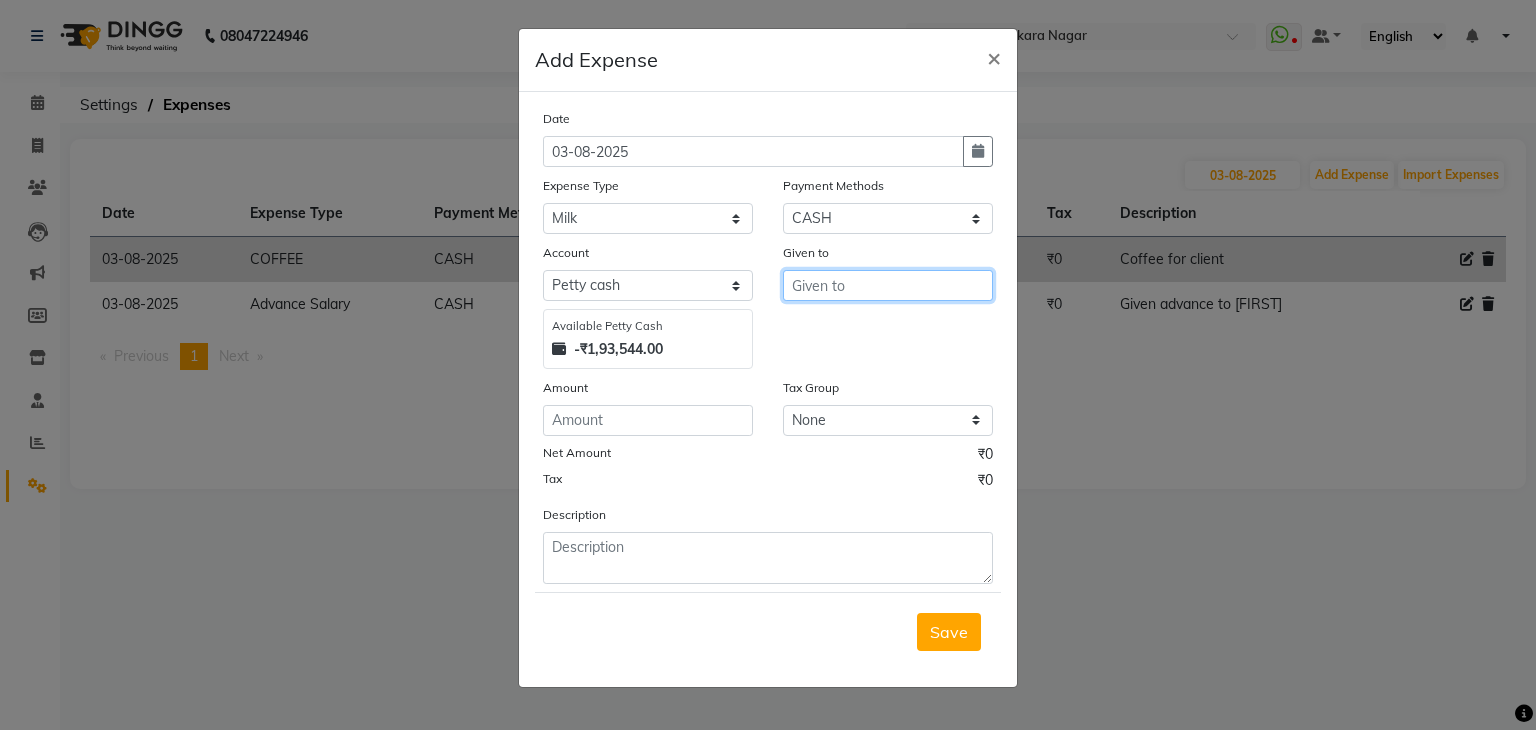 click at bounding box center (888, 285) 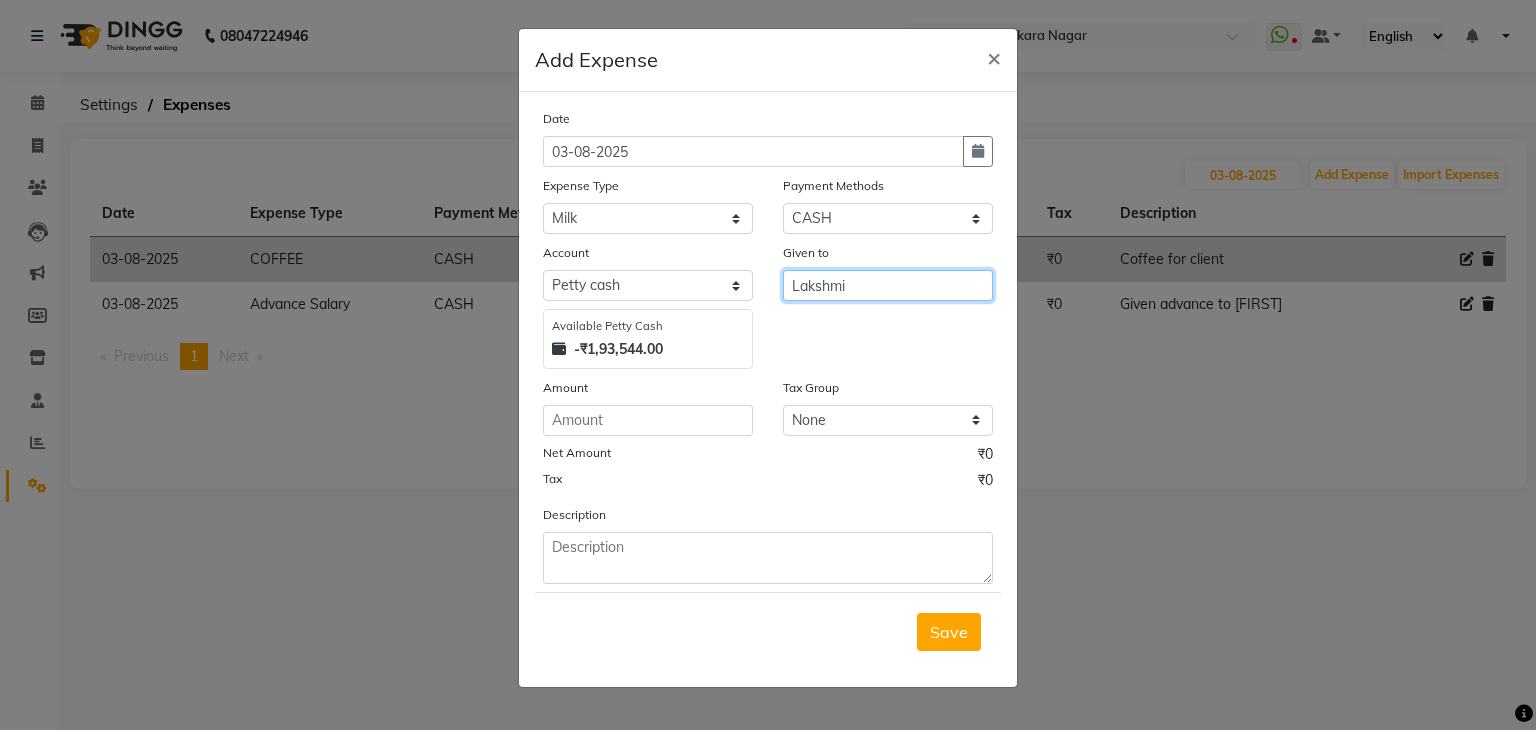 type on "Lakshmi" 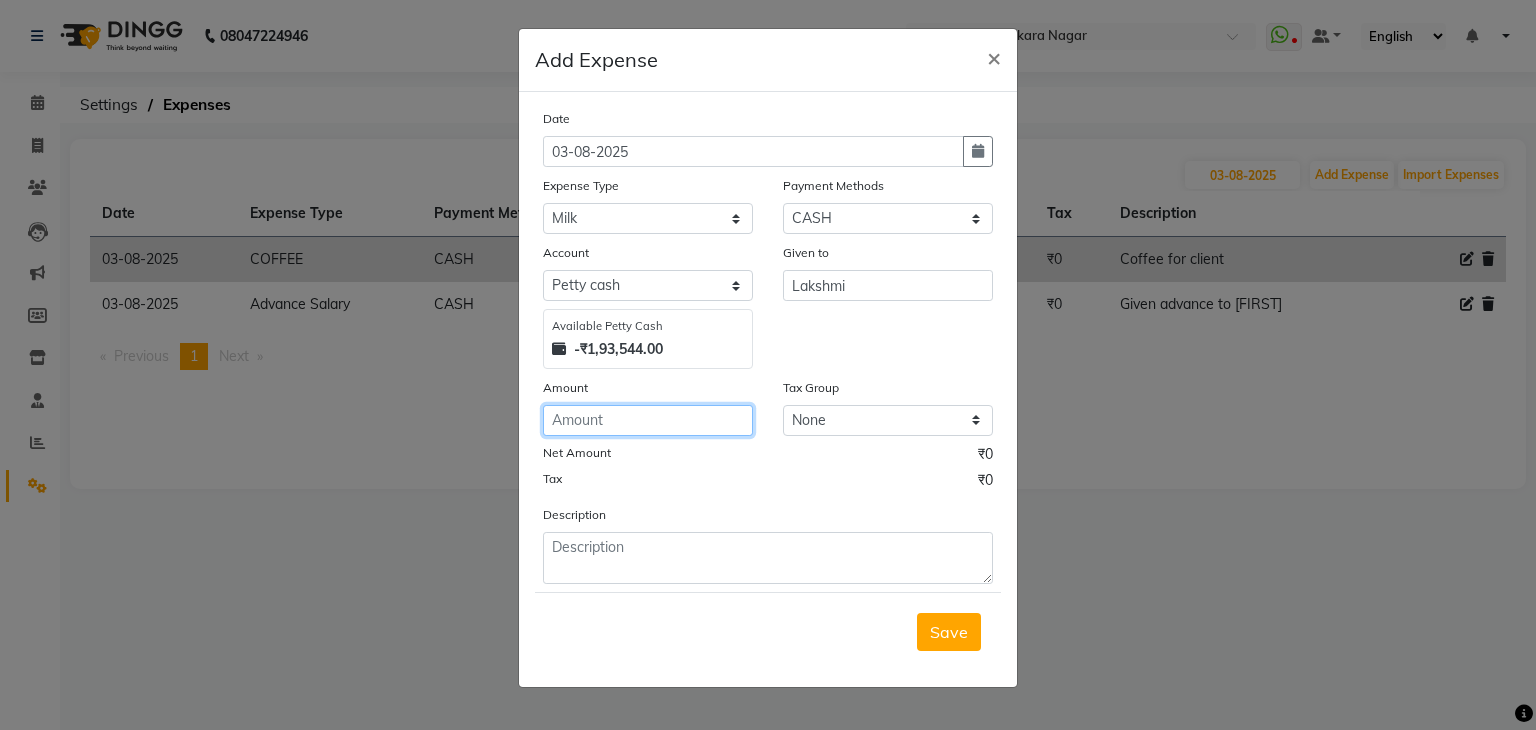 click 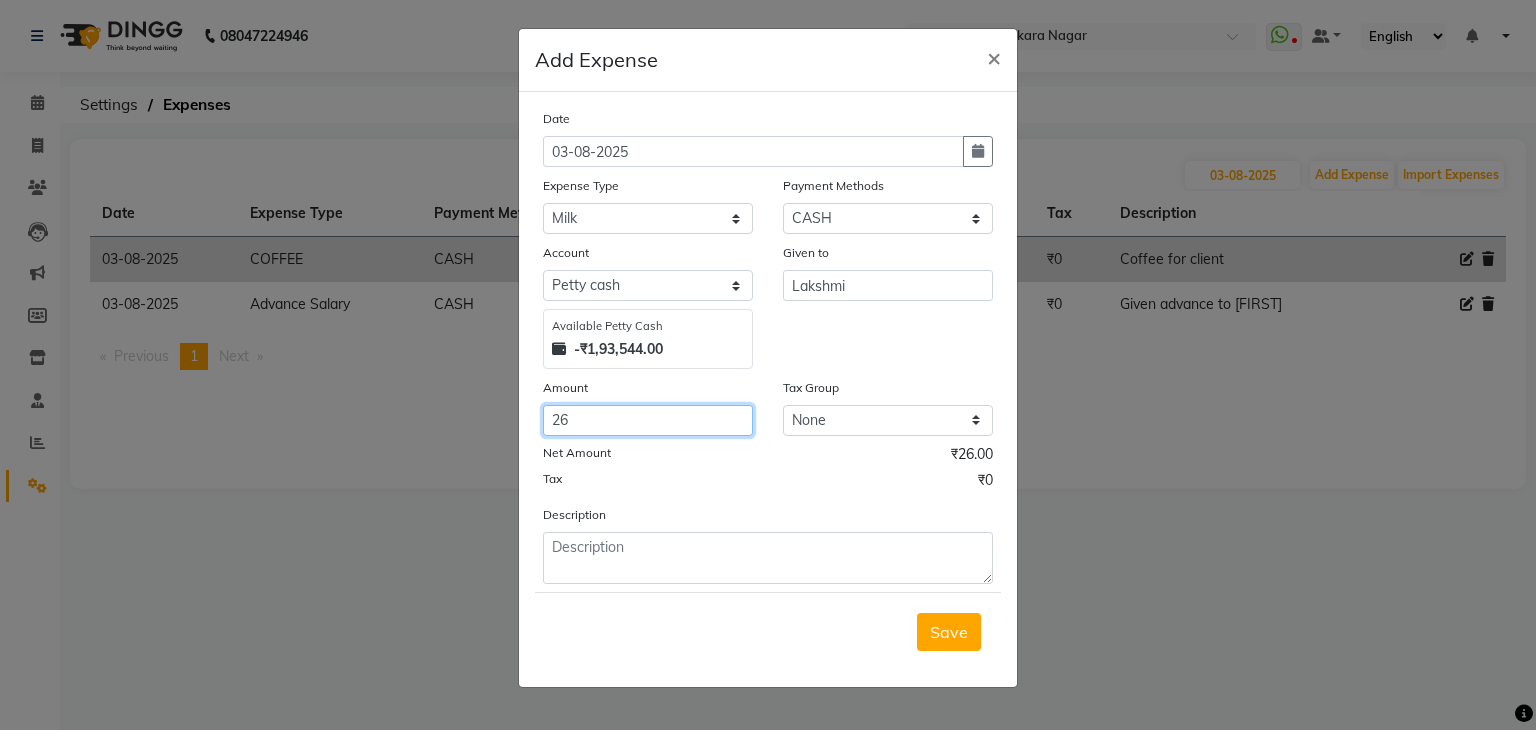 type on "26" 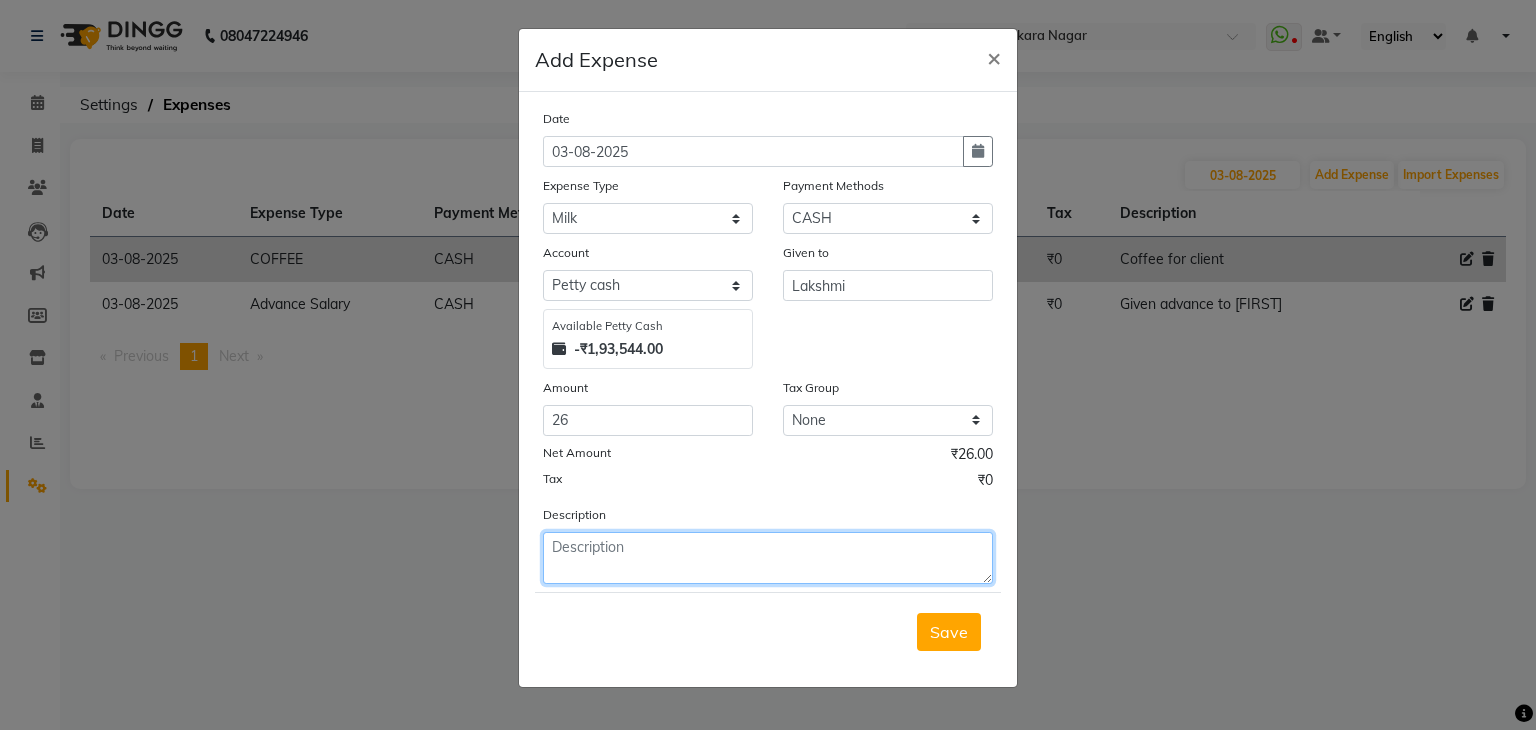 click 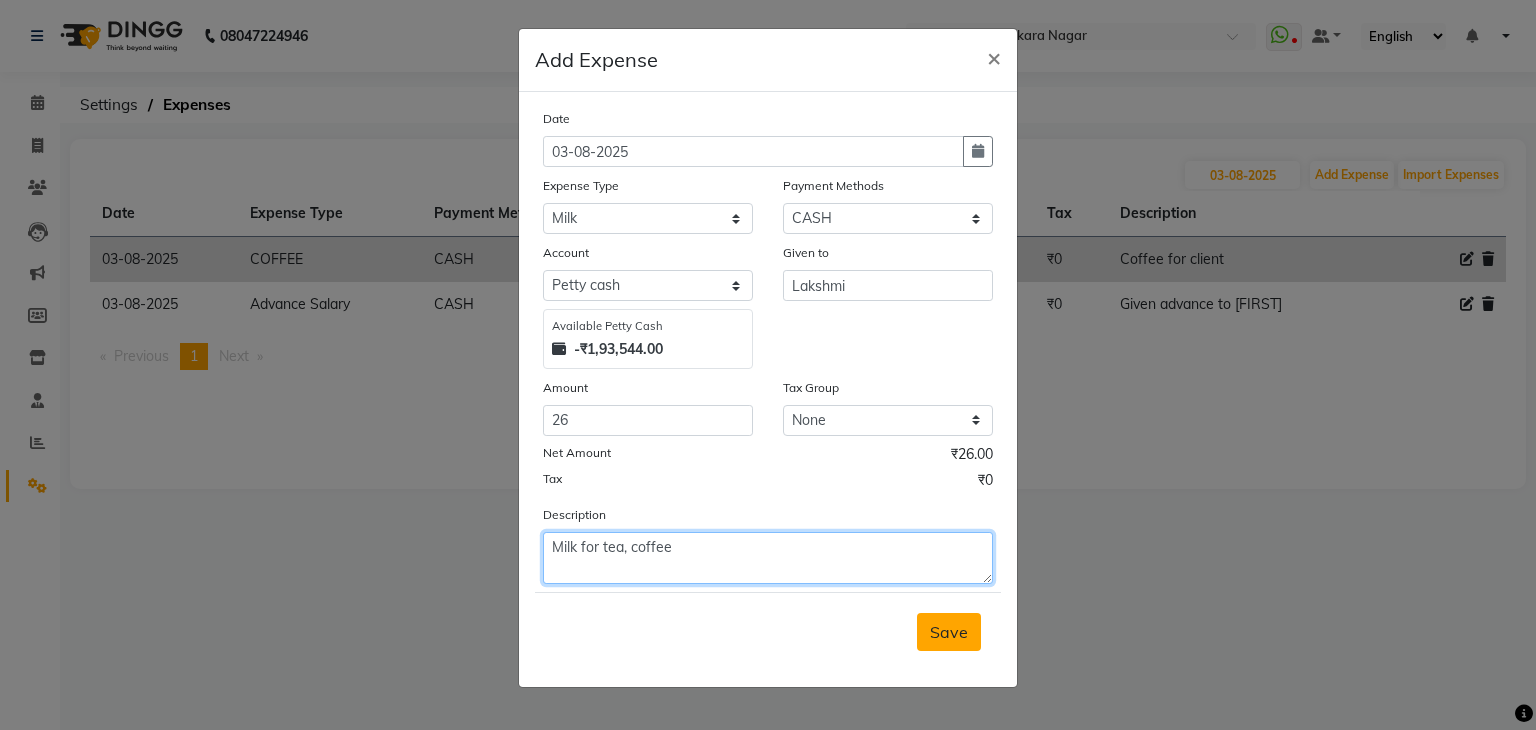 type on "Milk for tea, coffee" 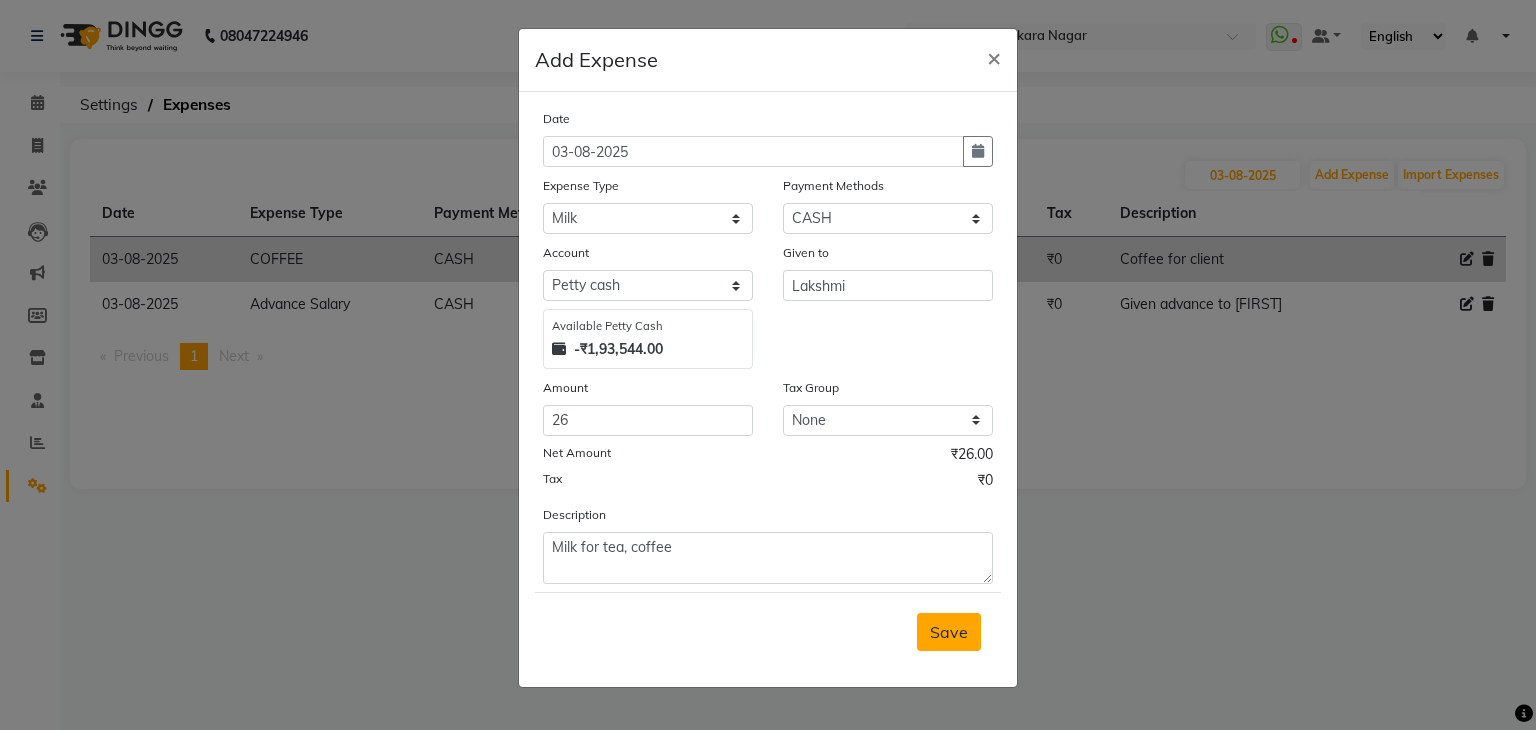 click on "Save" at bounding box center [949, 632] 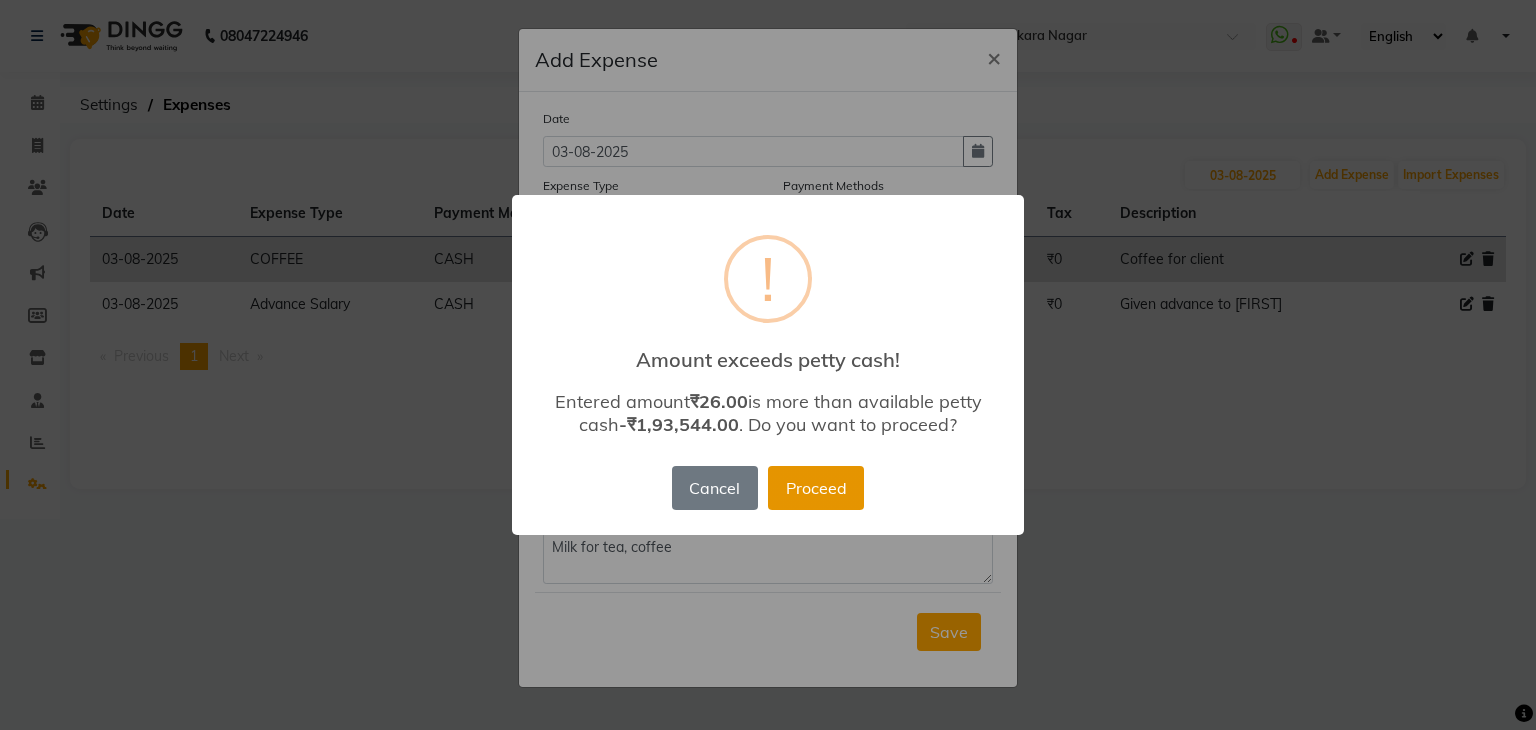 click on "Proceed" at bounding box center (816, 488) 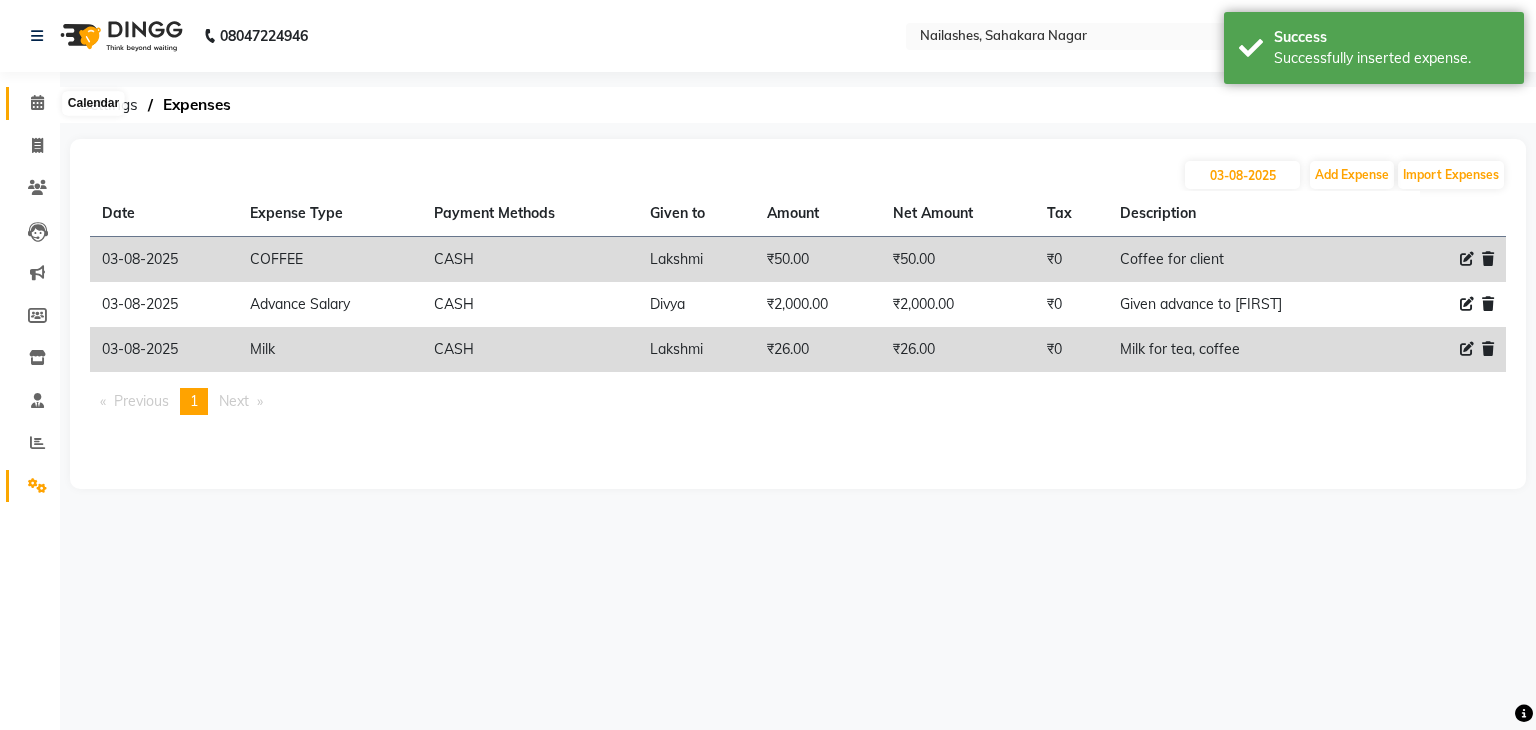 click 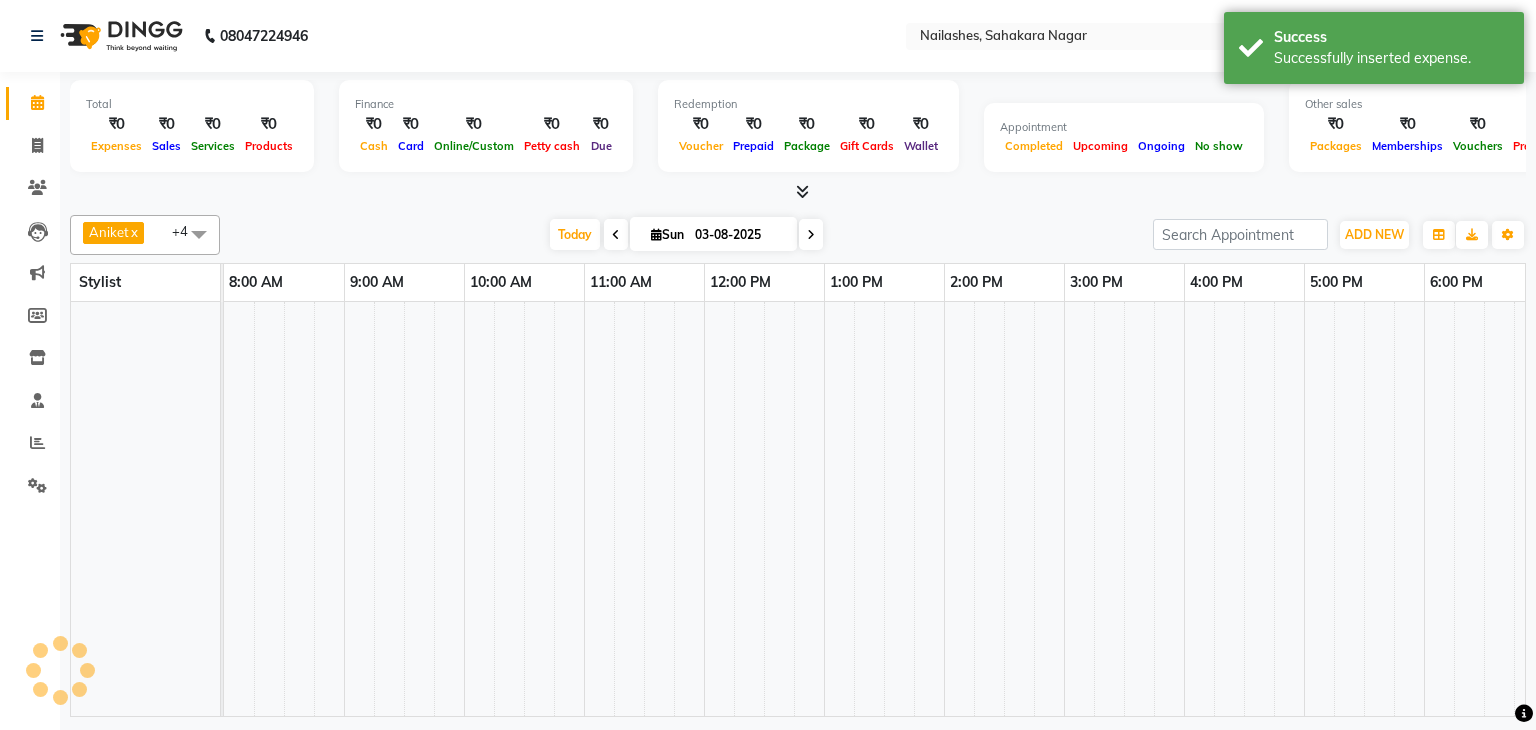 scroll, scrollTop: 0, scrollLeft: 0, axis: both 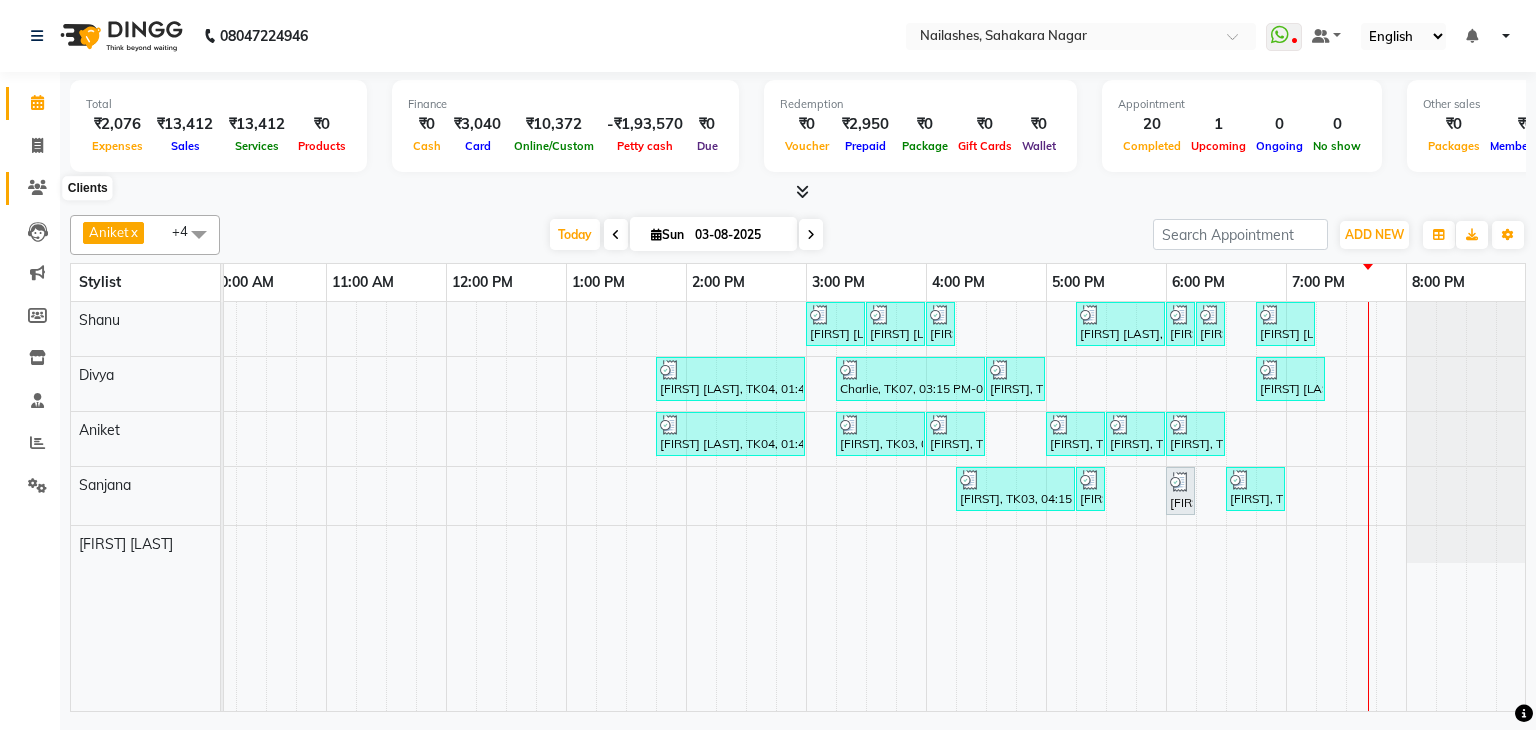 click 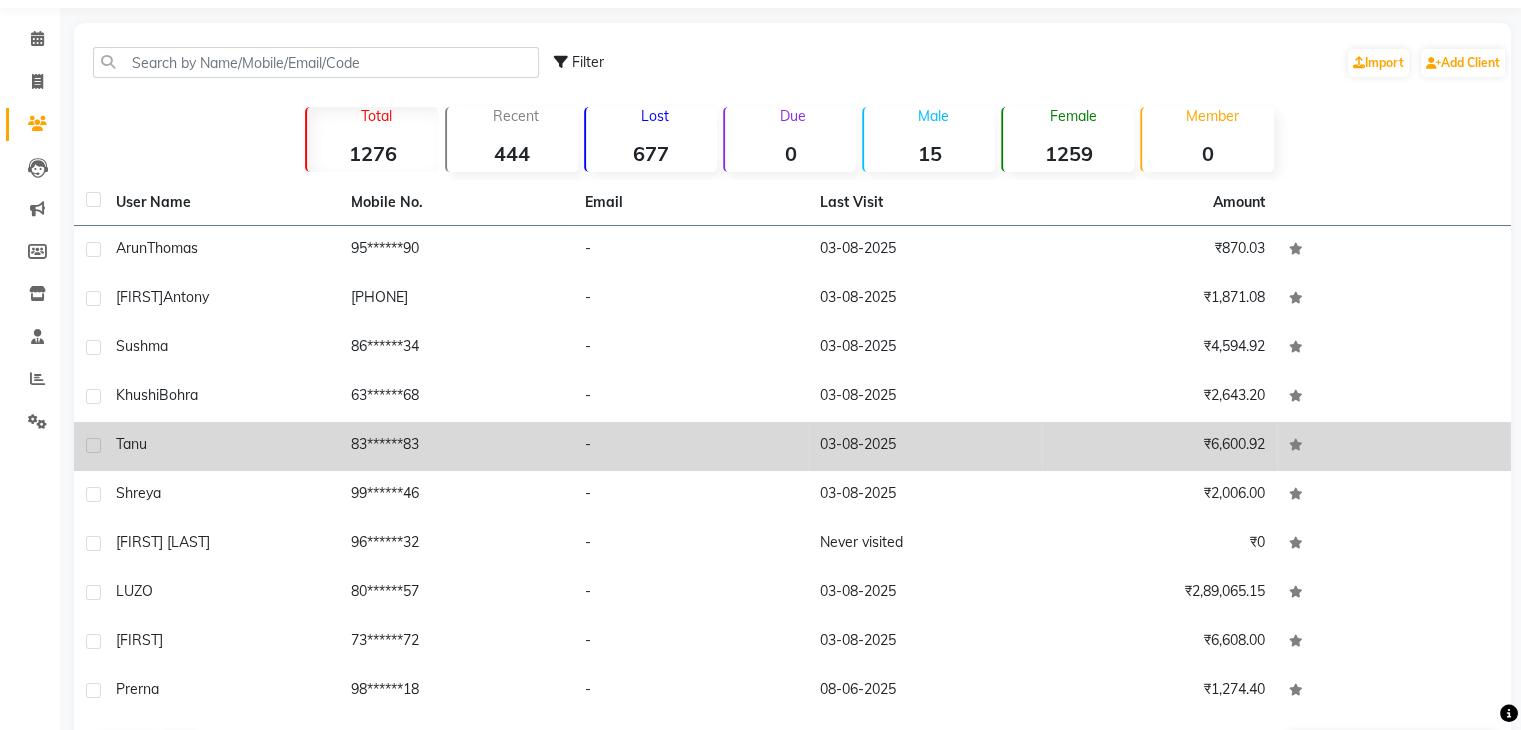 scroll, scrollTop: 136, scrollLeft: 0, axis: vertical 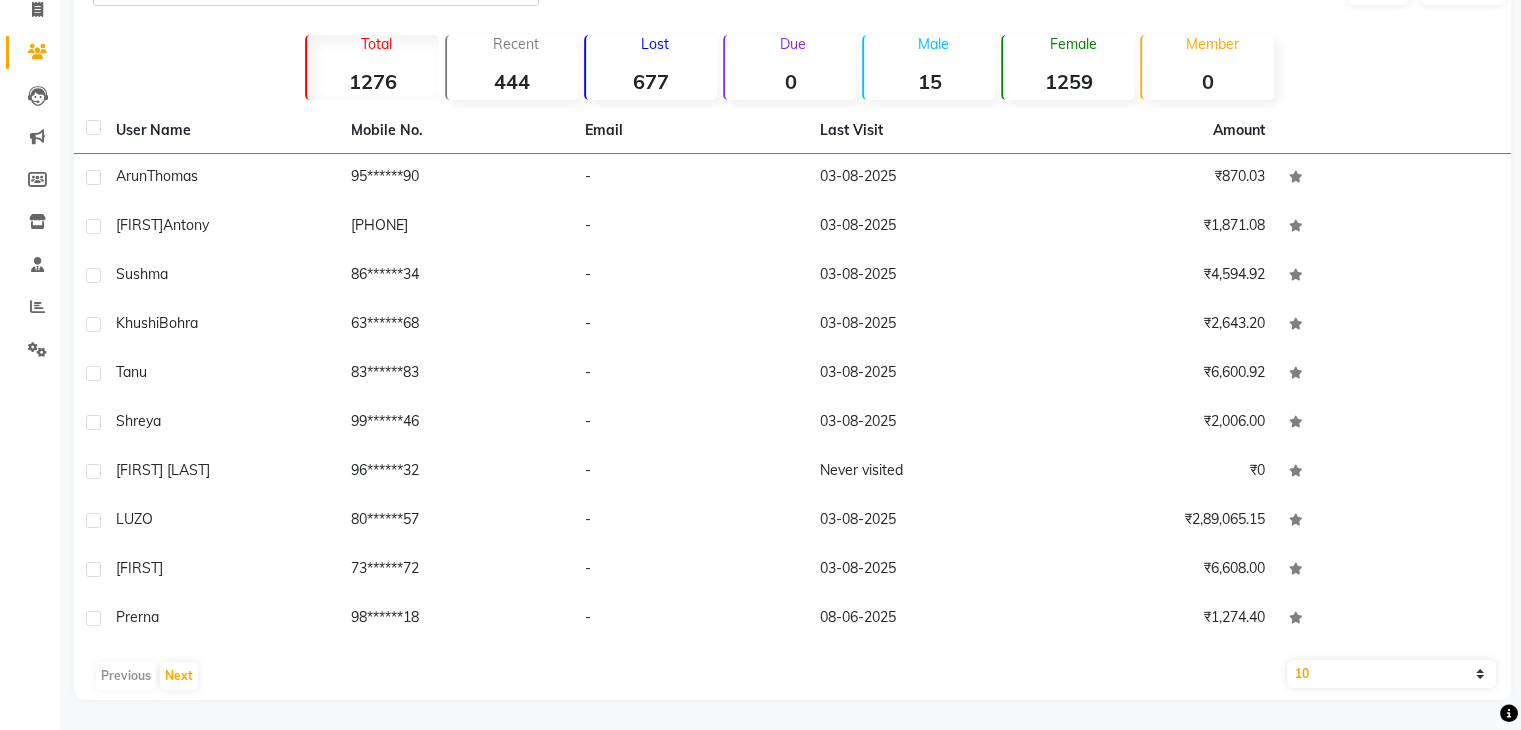 click on "Previous   Next" 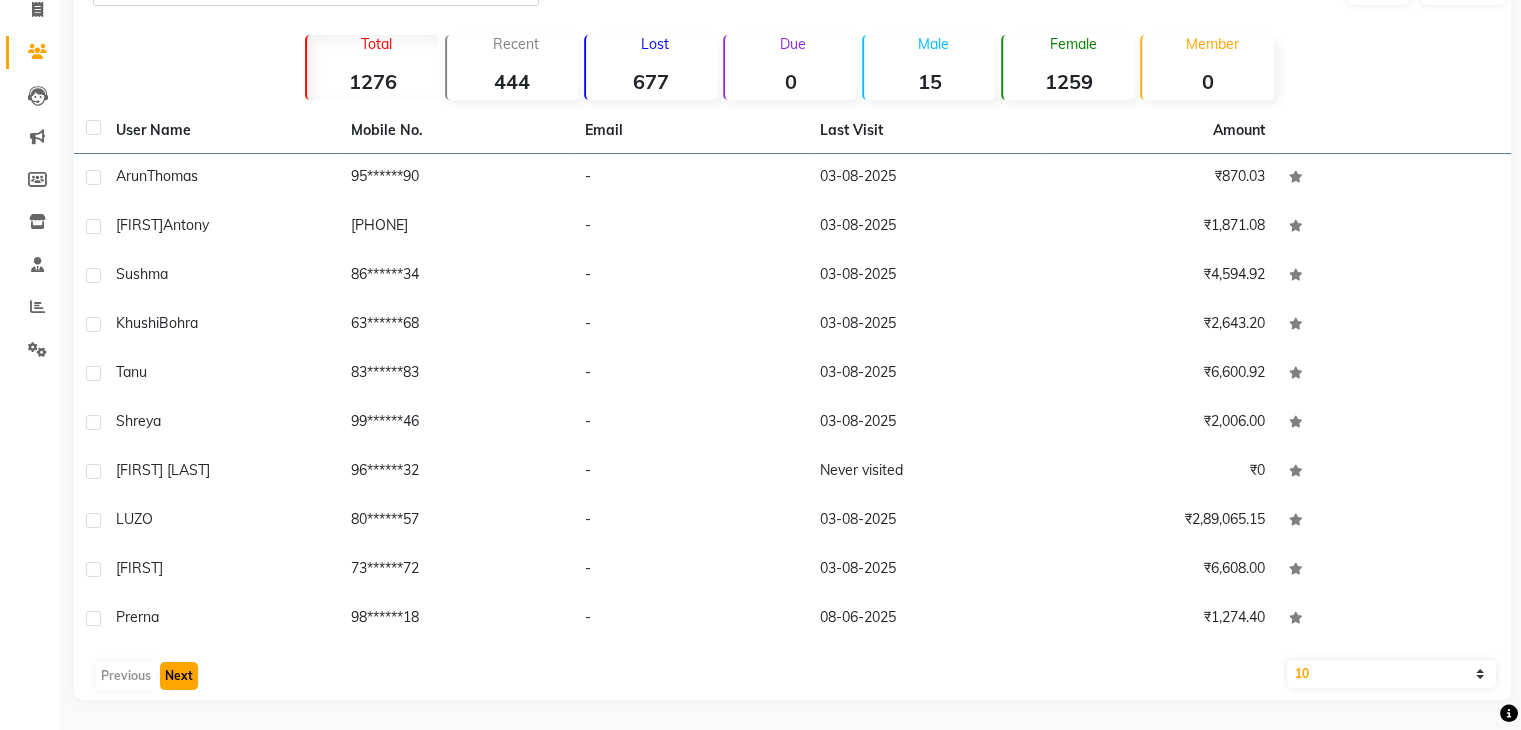 click on "Next" 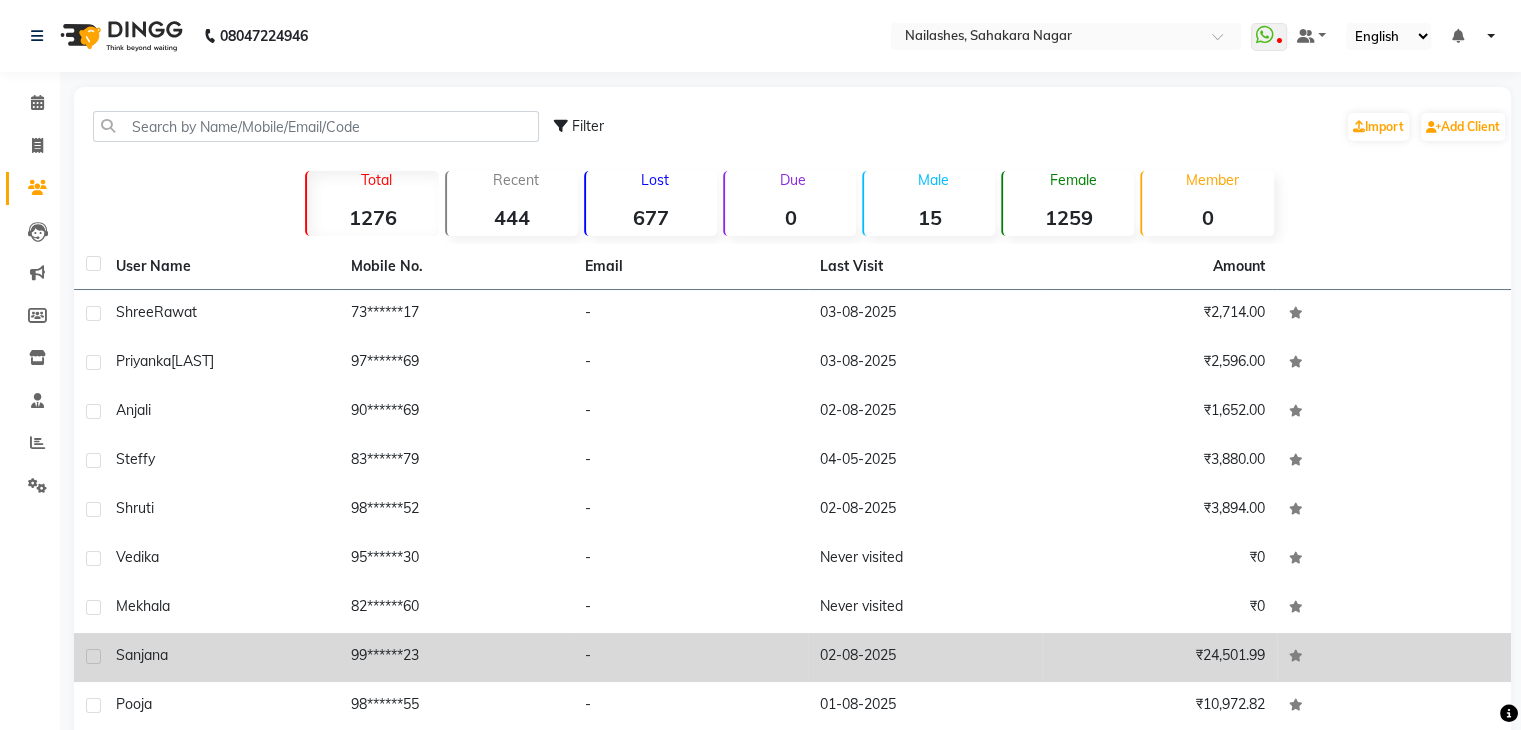 scroll, scrollTop: 100, scrollLeft: 0, axis: vertical 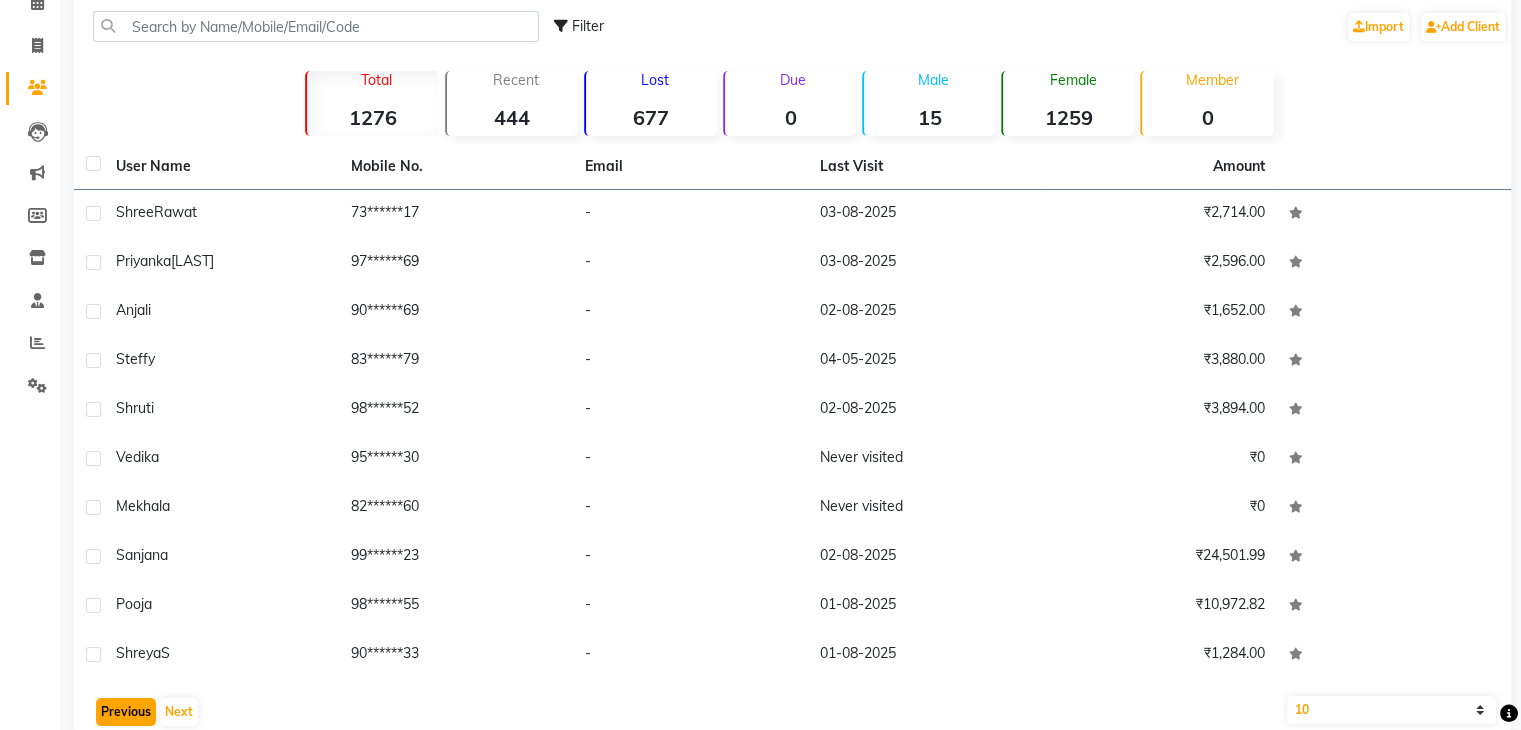 click on "Previous" 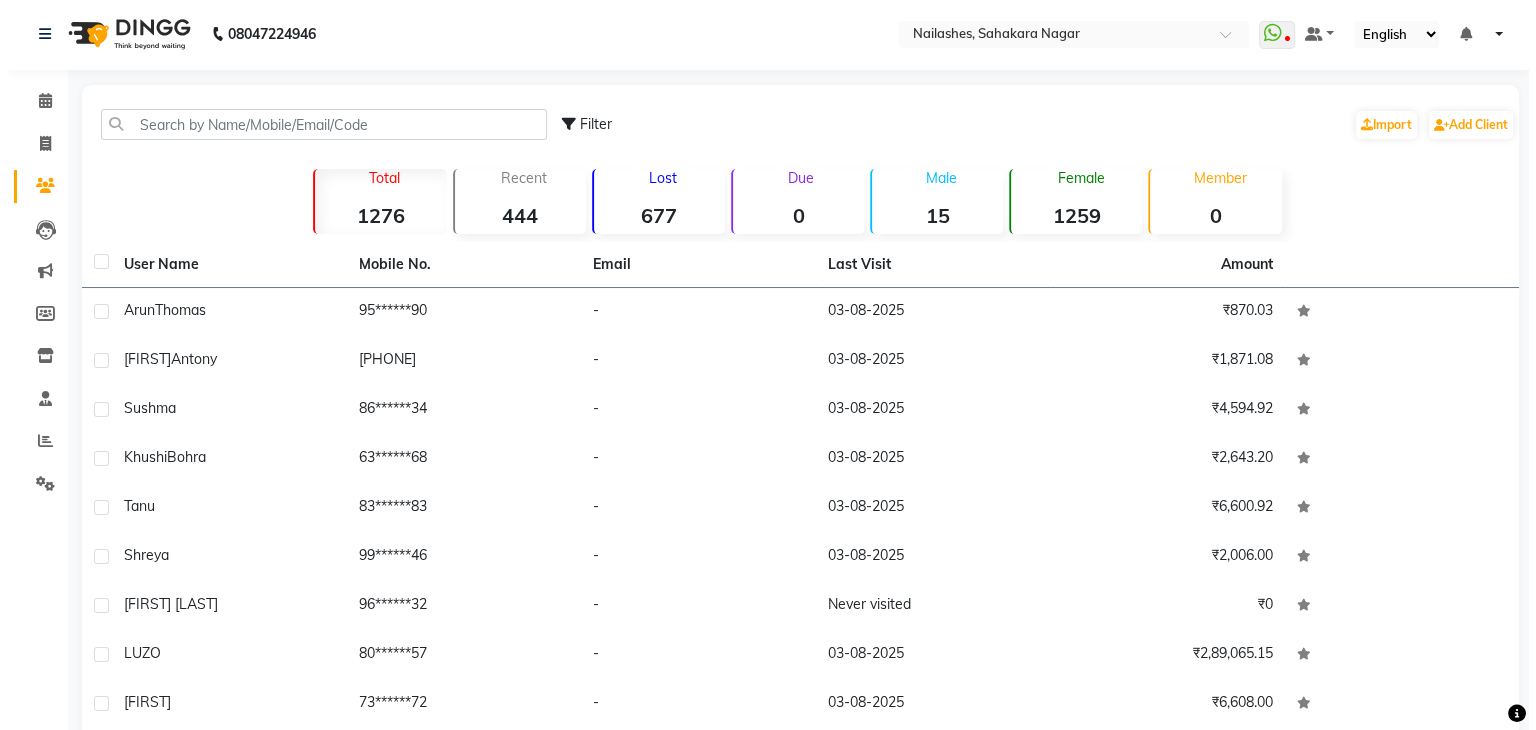 scroll, scrollTop: 0, scrollLeft: 0, axis: both 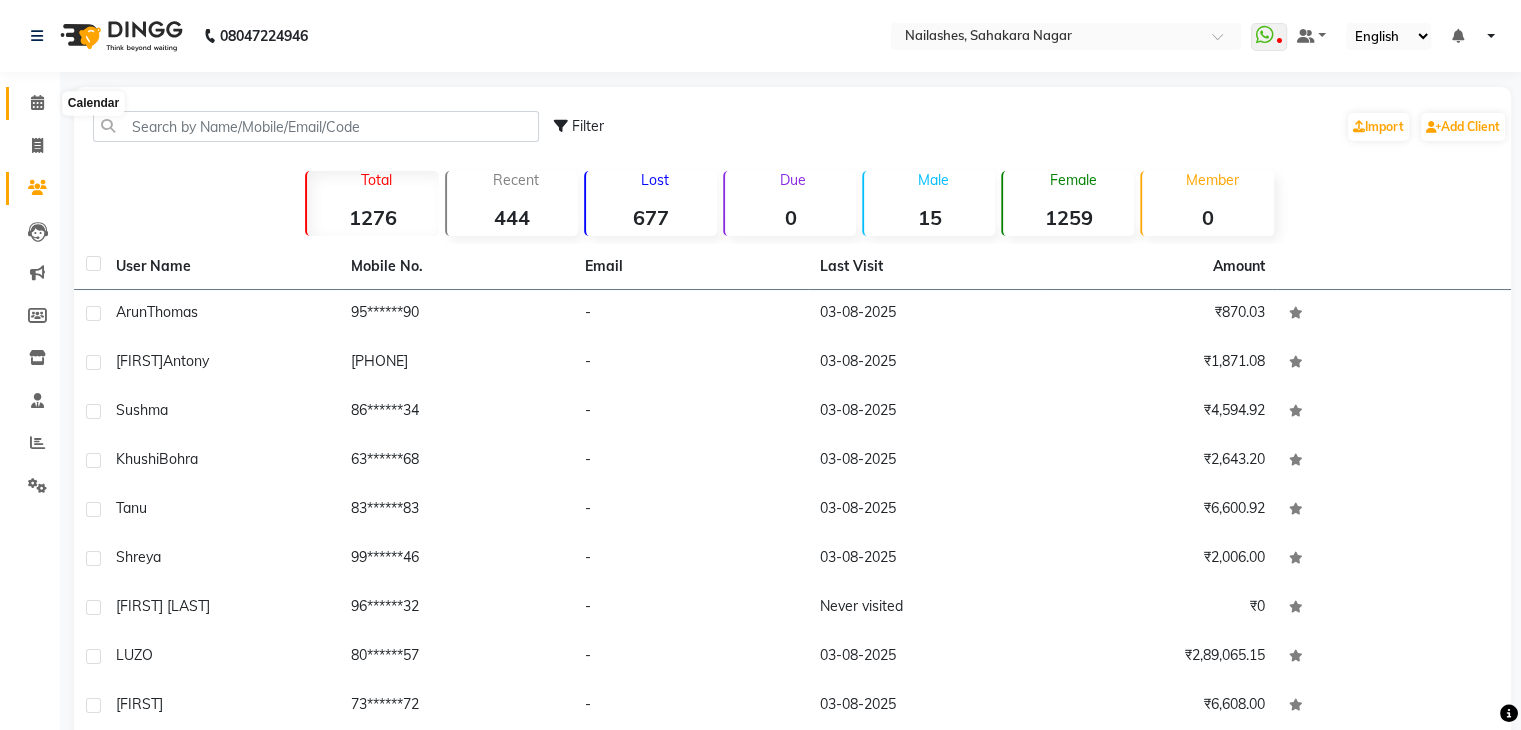 click 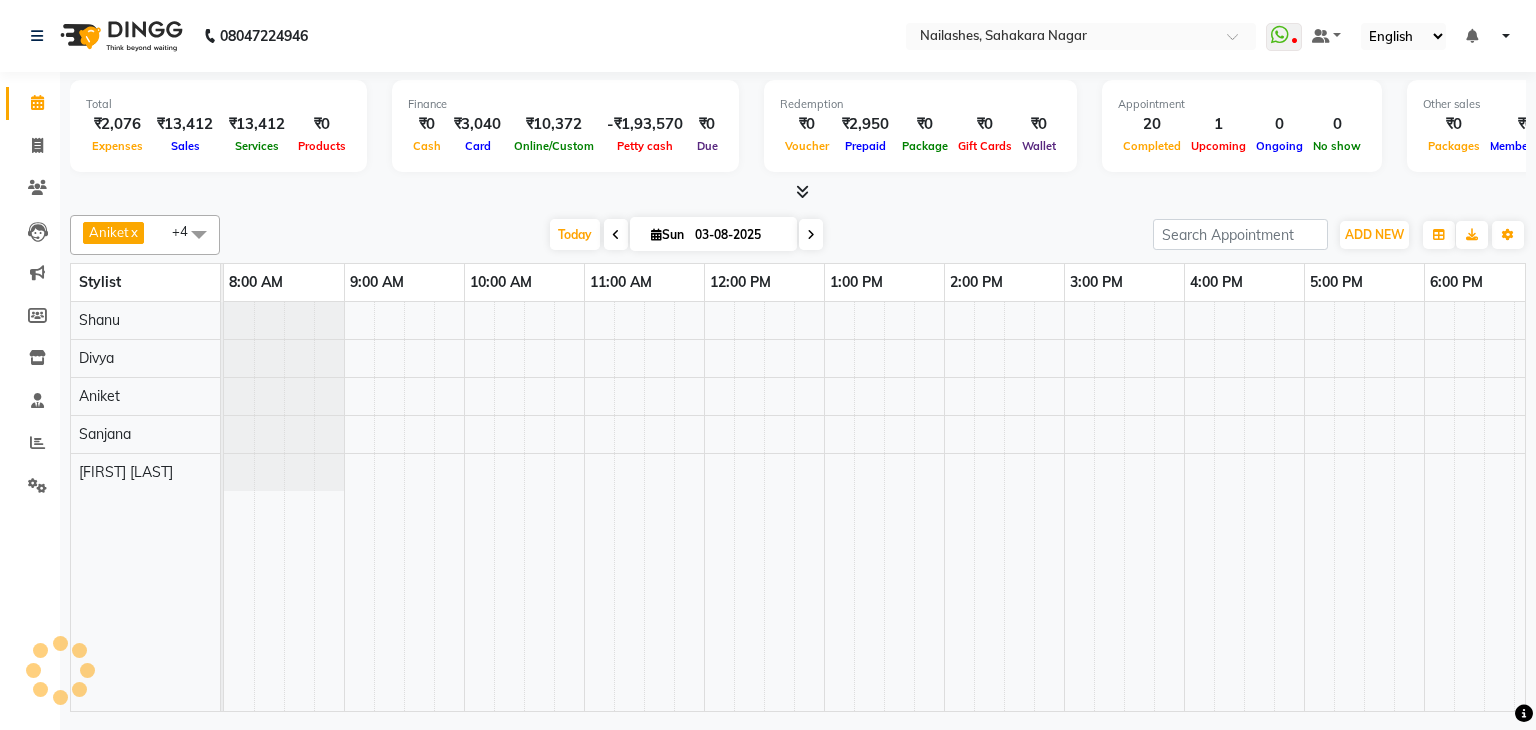 scroll, scrollTop: 0, scrollLeft: 258, axis: horizontal 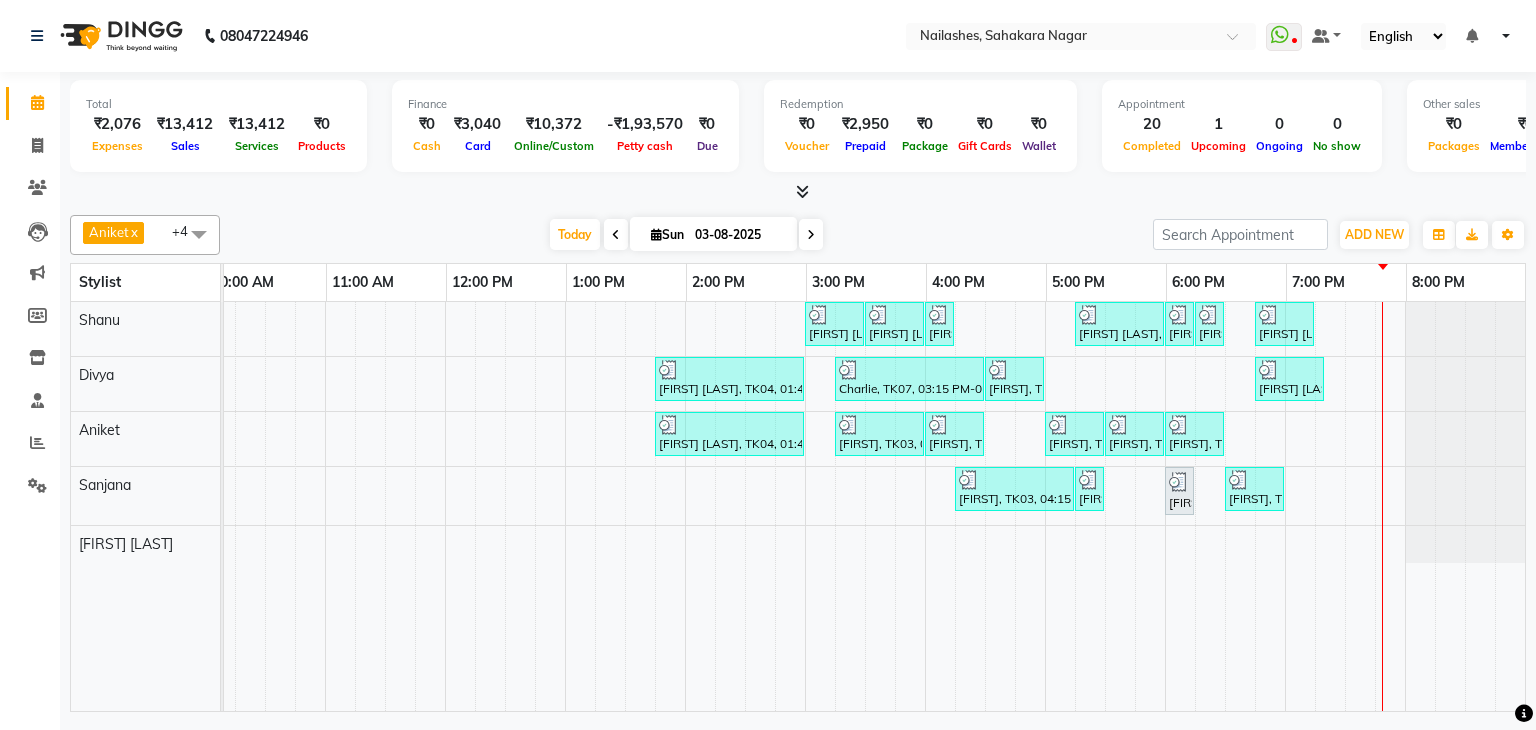 click on "03-08-2025" at bounding box center [739, 235] 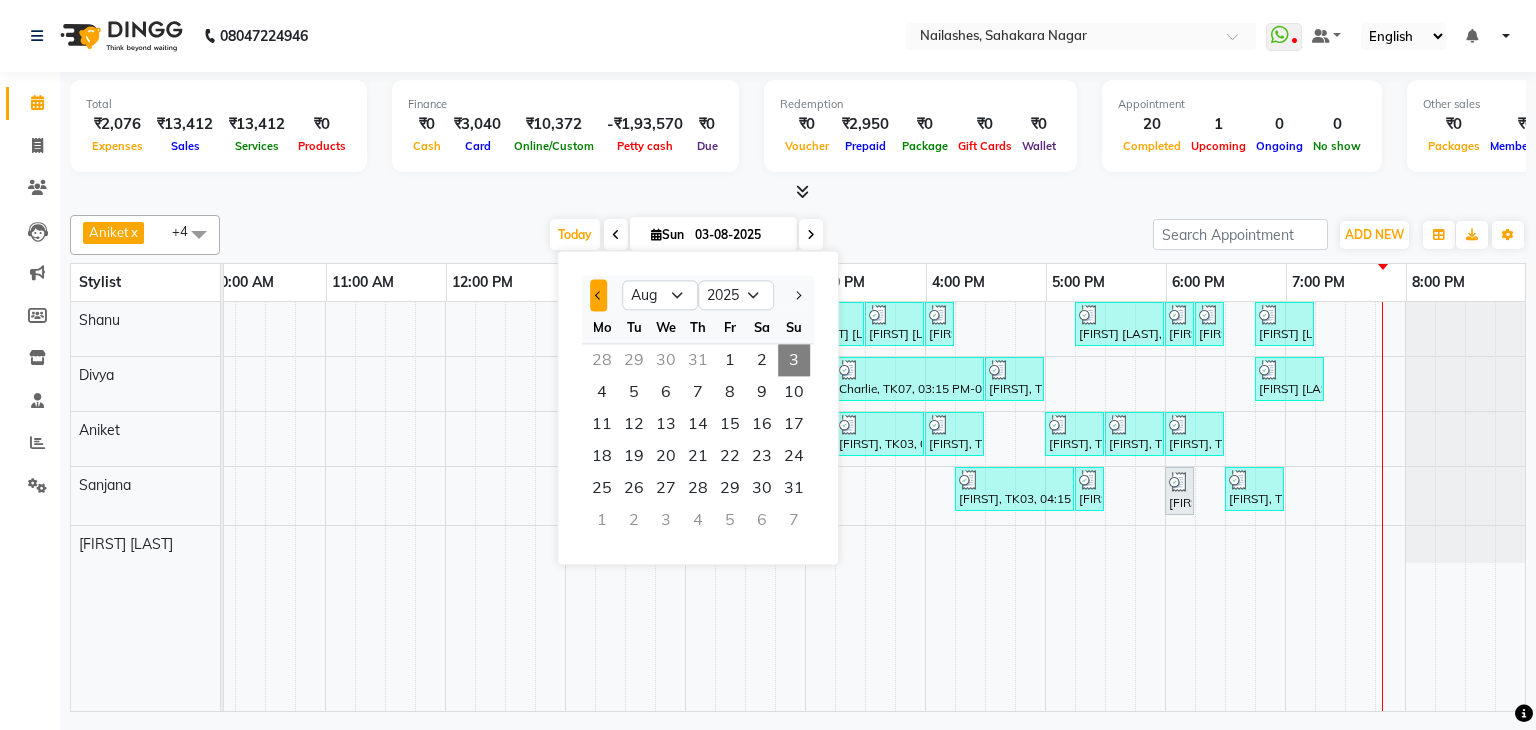 click at bounding box center (598, 295) 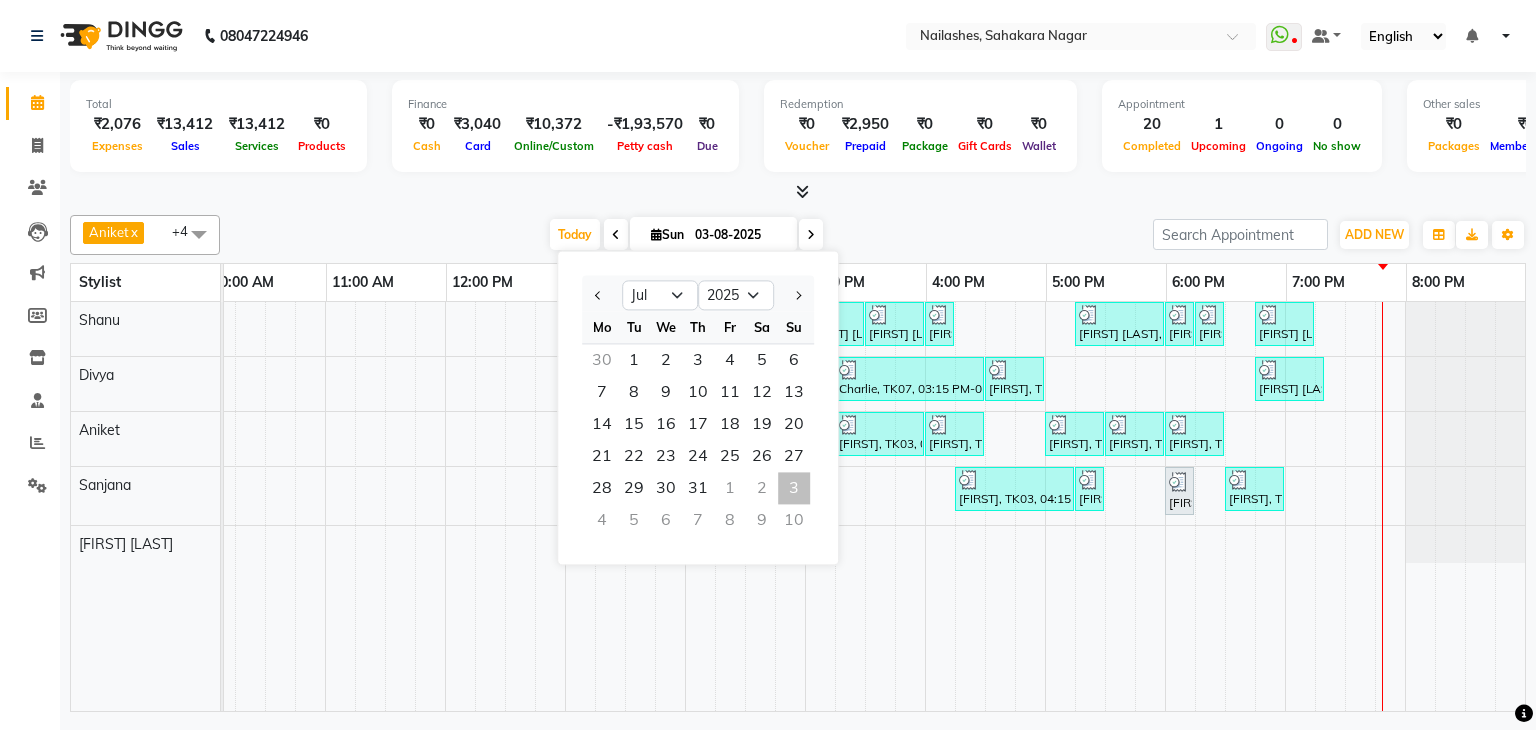 click on "3" at bounding box center [794, 488] 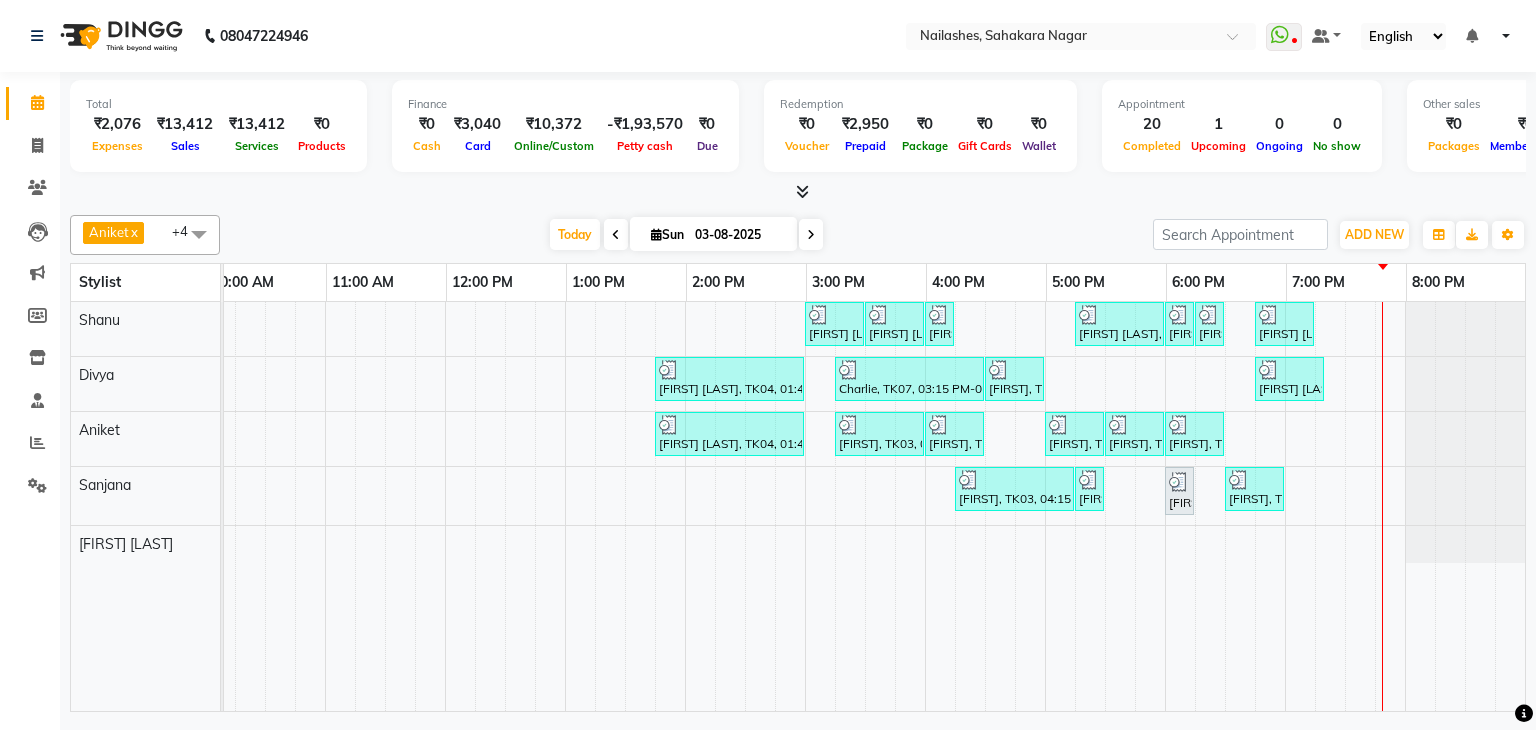click on "Sun" at bounding box center (667, 234) 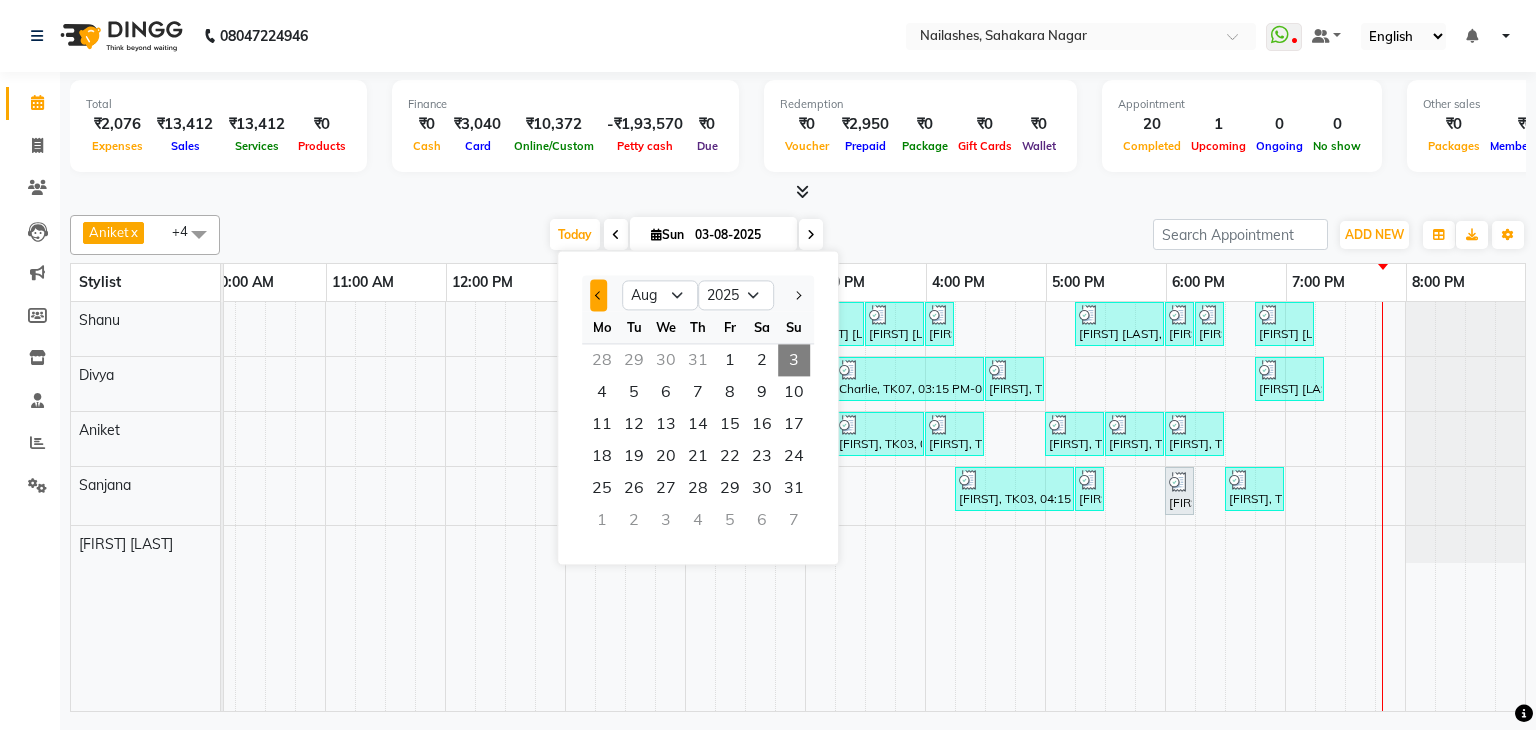 click at bounding box center (598, 295) 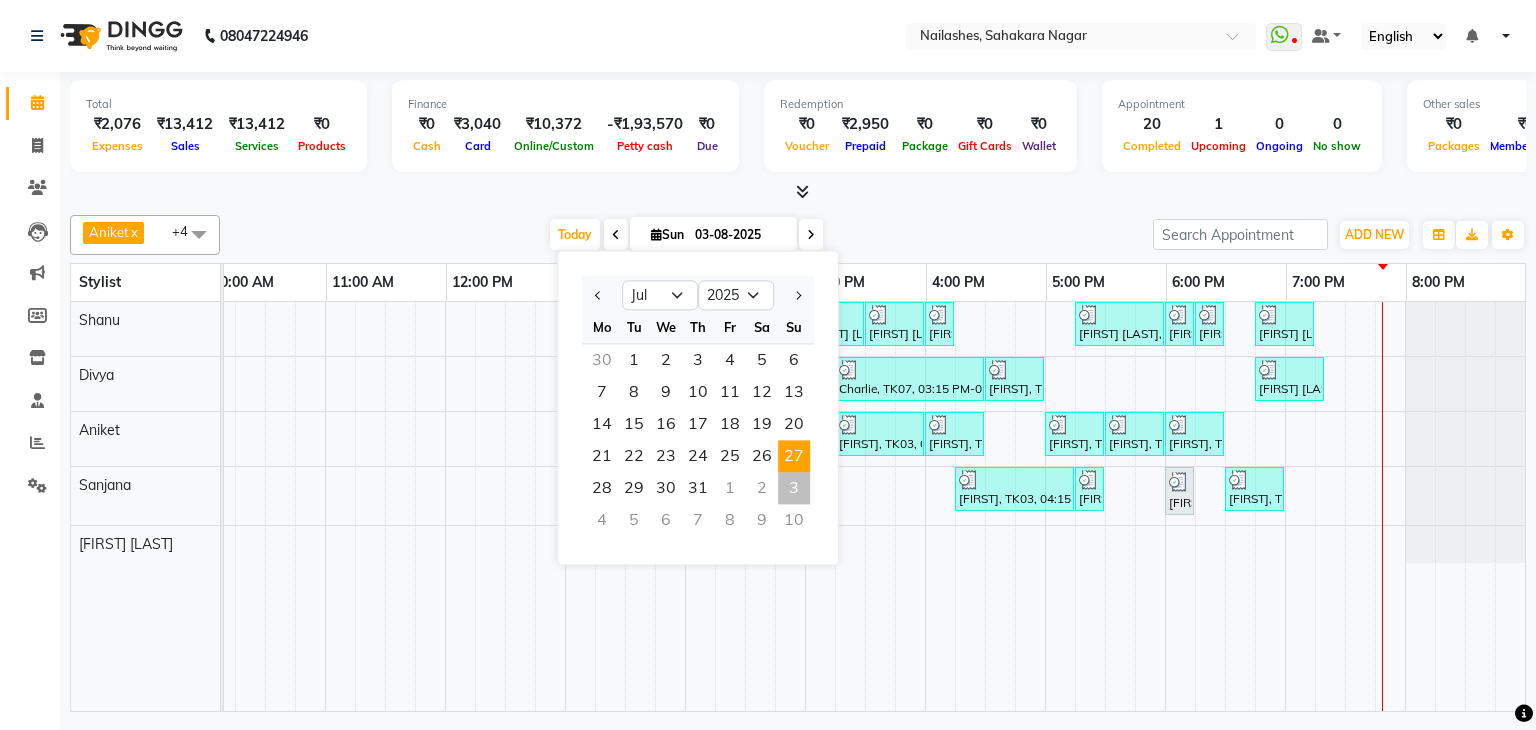 click on "27" at bounding box center [794, 456] 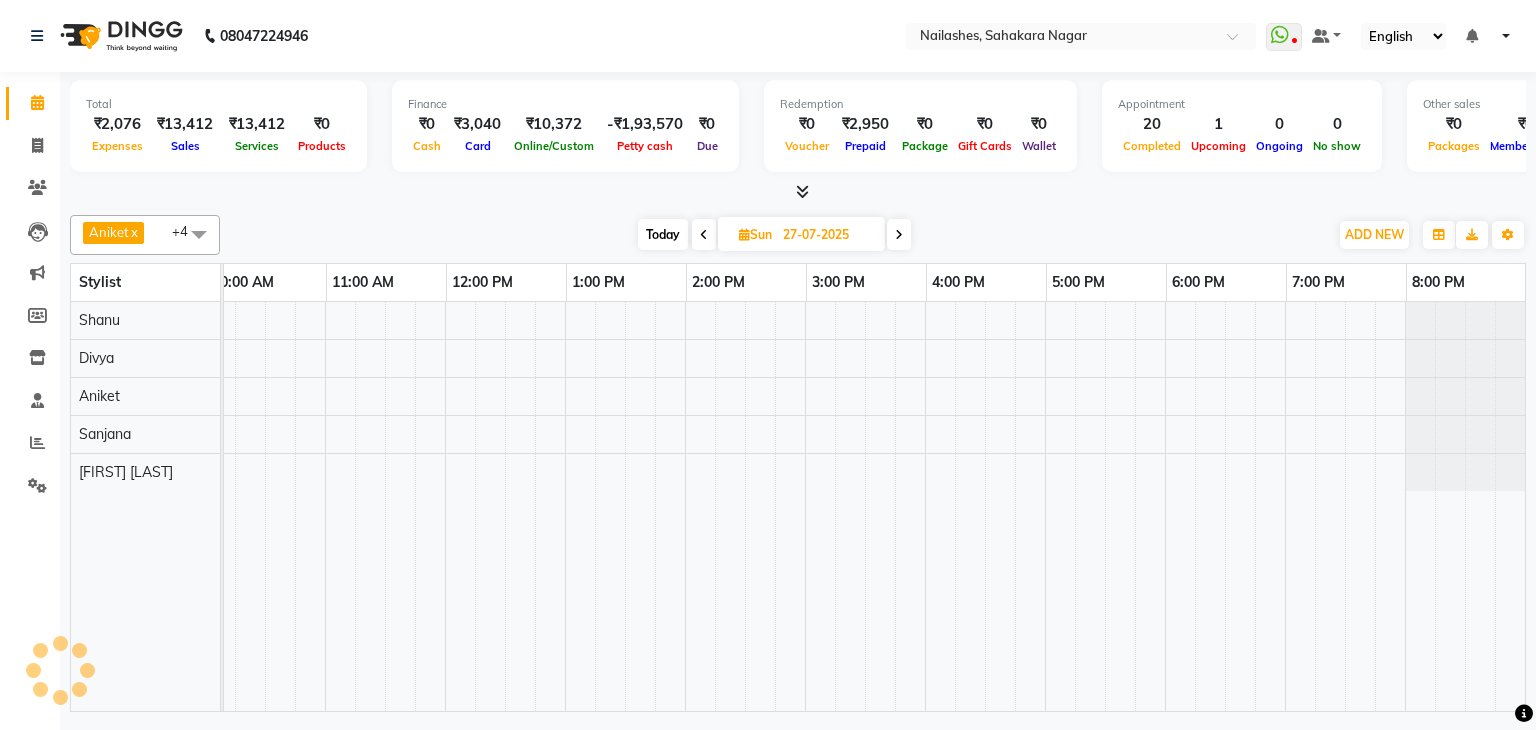 scroll, scrollTop: 0, scrollLeft: 258, axis: horizontal 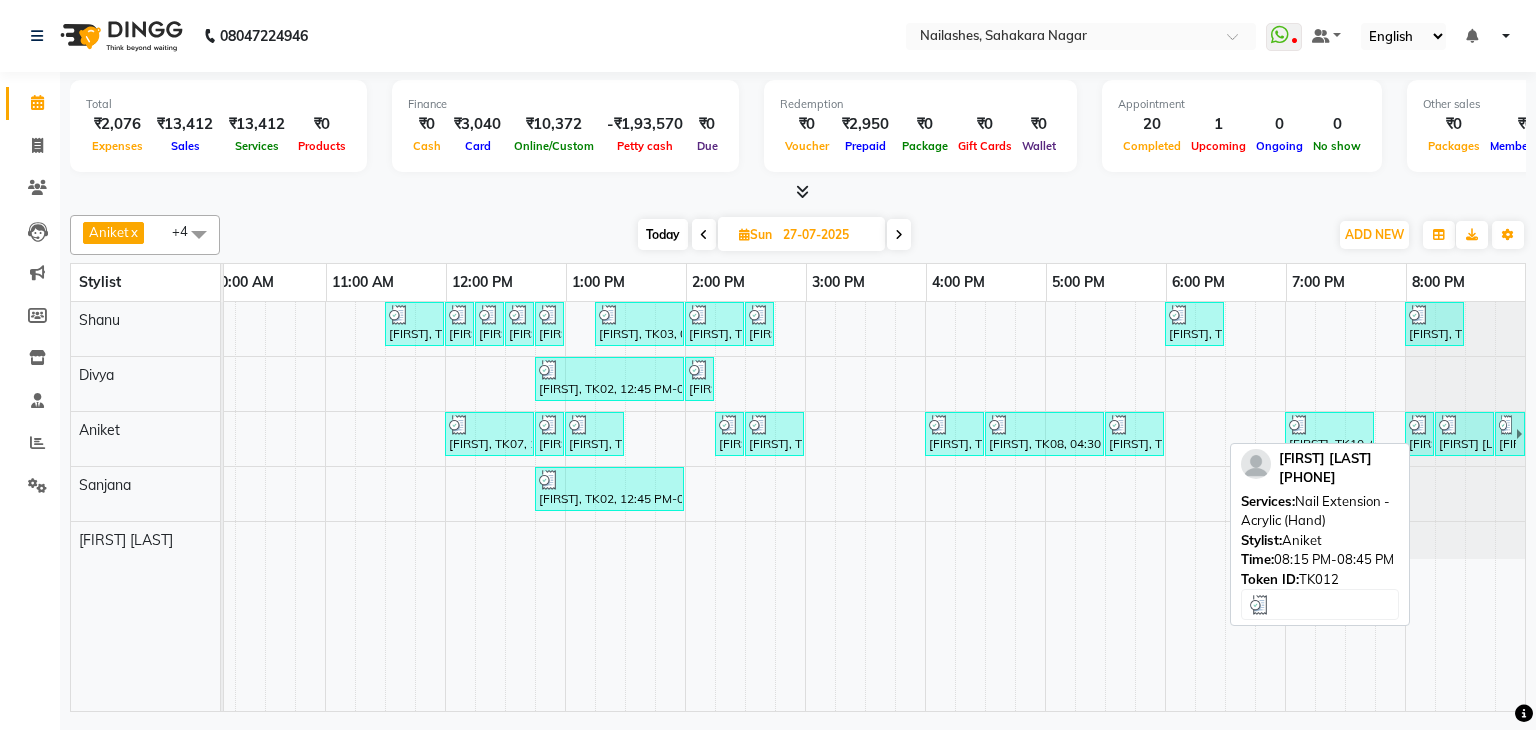 click on "Kiran Suchi, TK12, 08:15 PM-08:45 PM, Nail Extension - Acrylic (Hand)" at bounding box center (1464, 434) 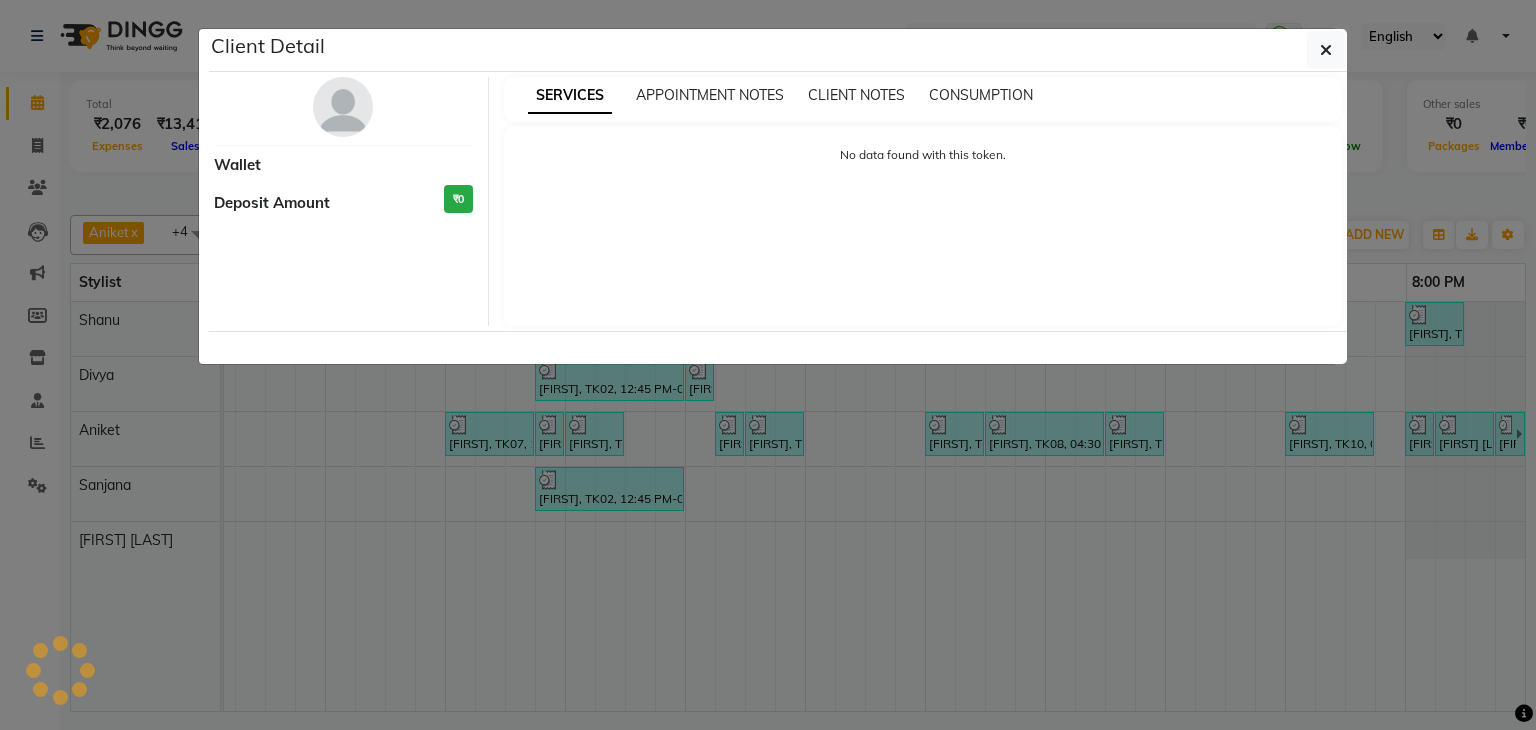 select on "3" 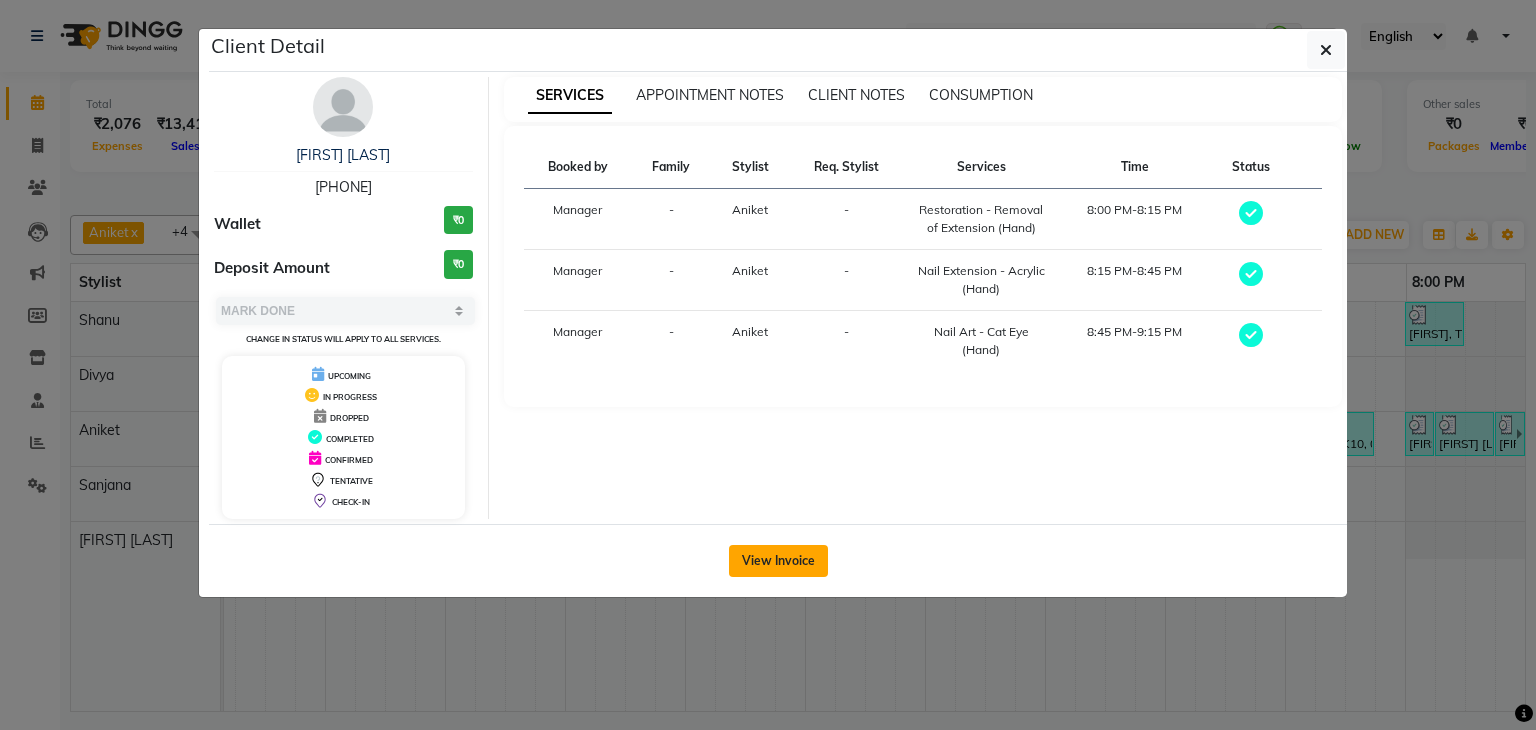 click on "View Invoice" 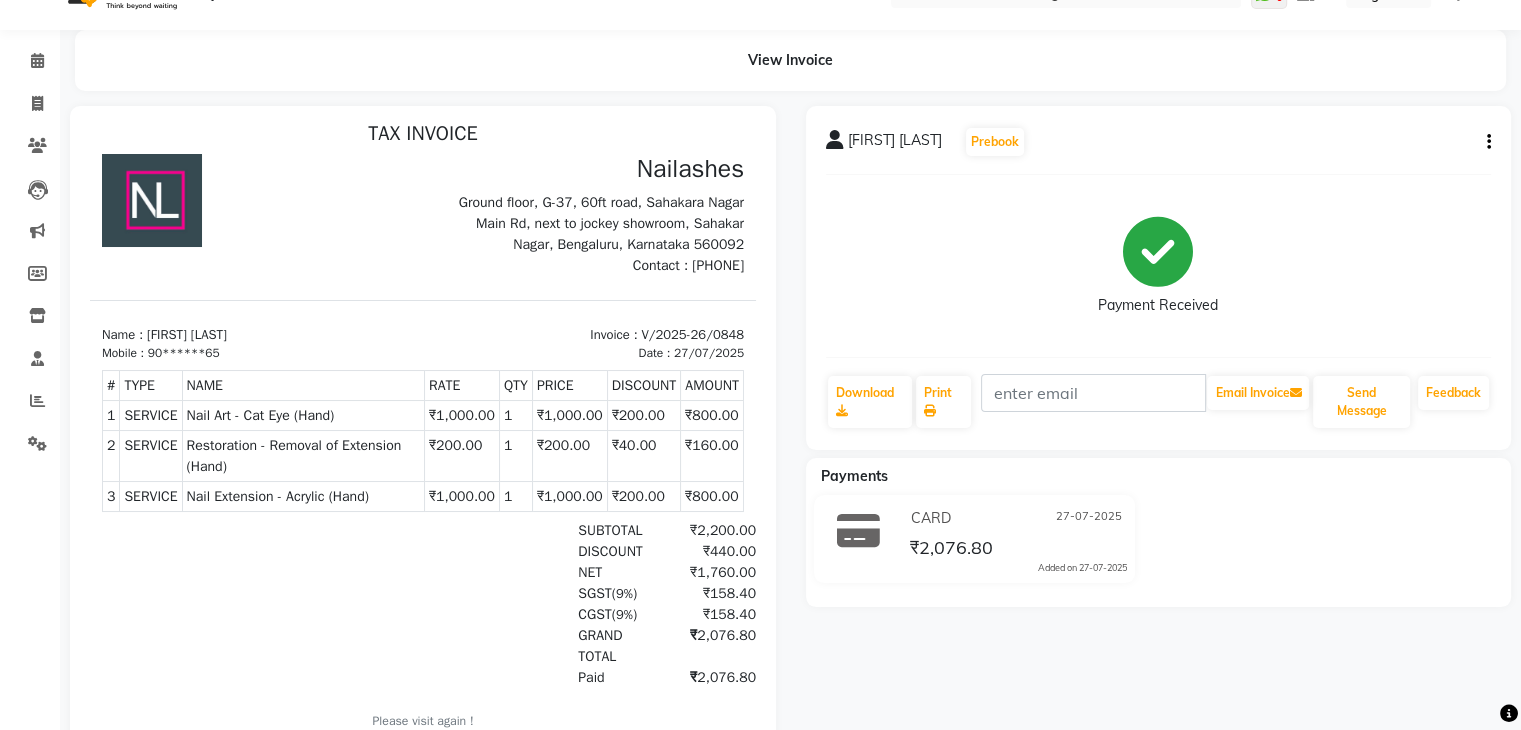 scroll, scrollTop: 15, scrollLeft: 0, axis: vertical 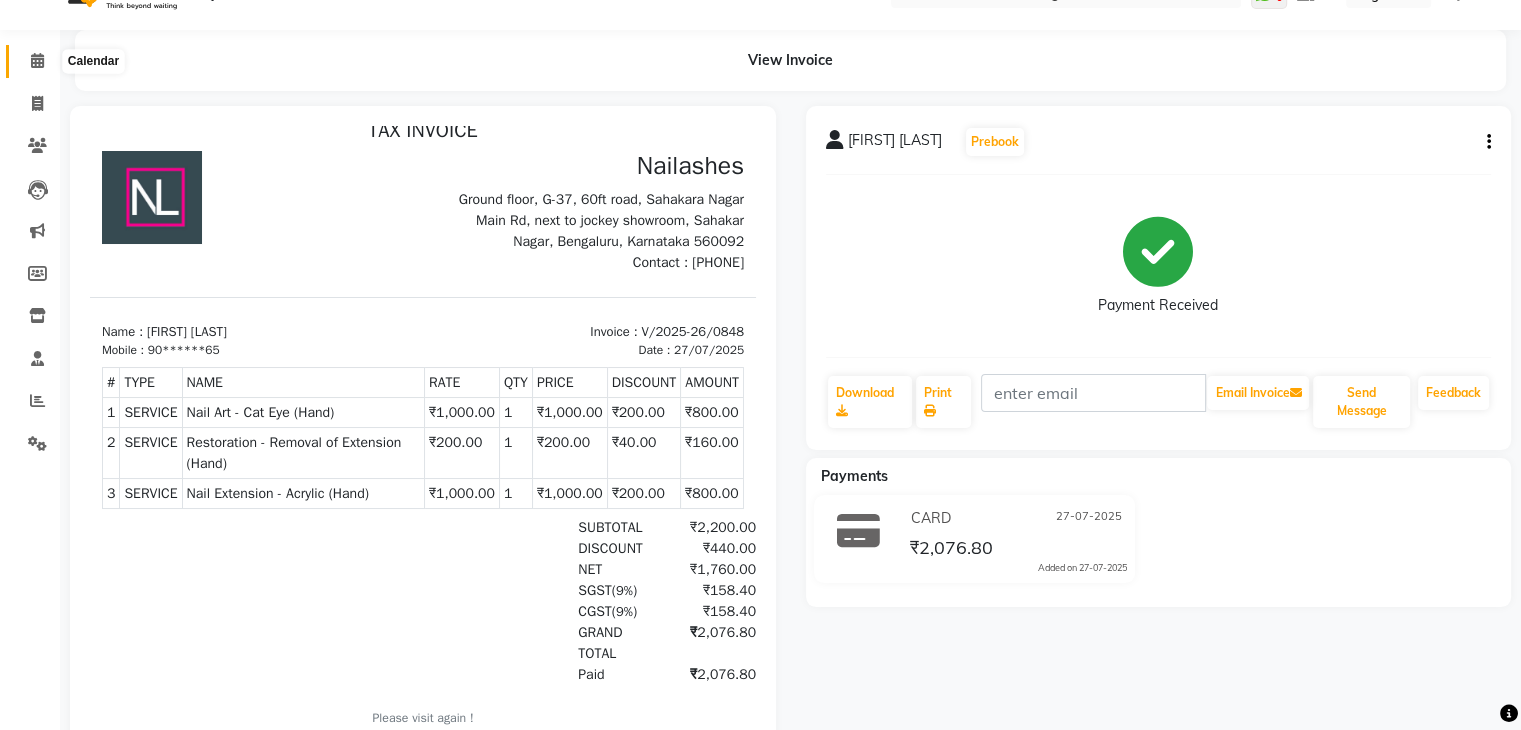 click 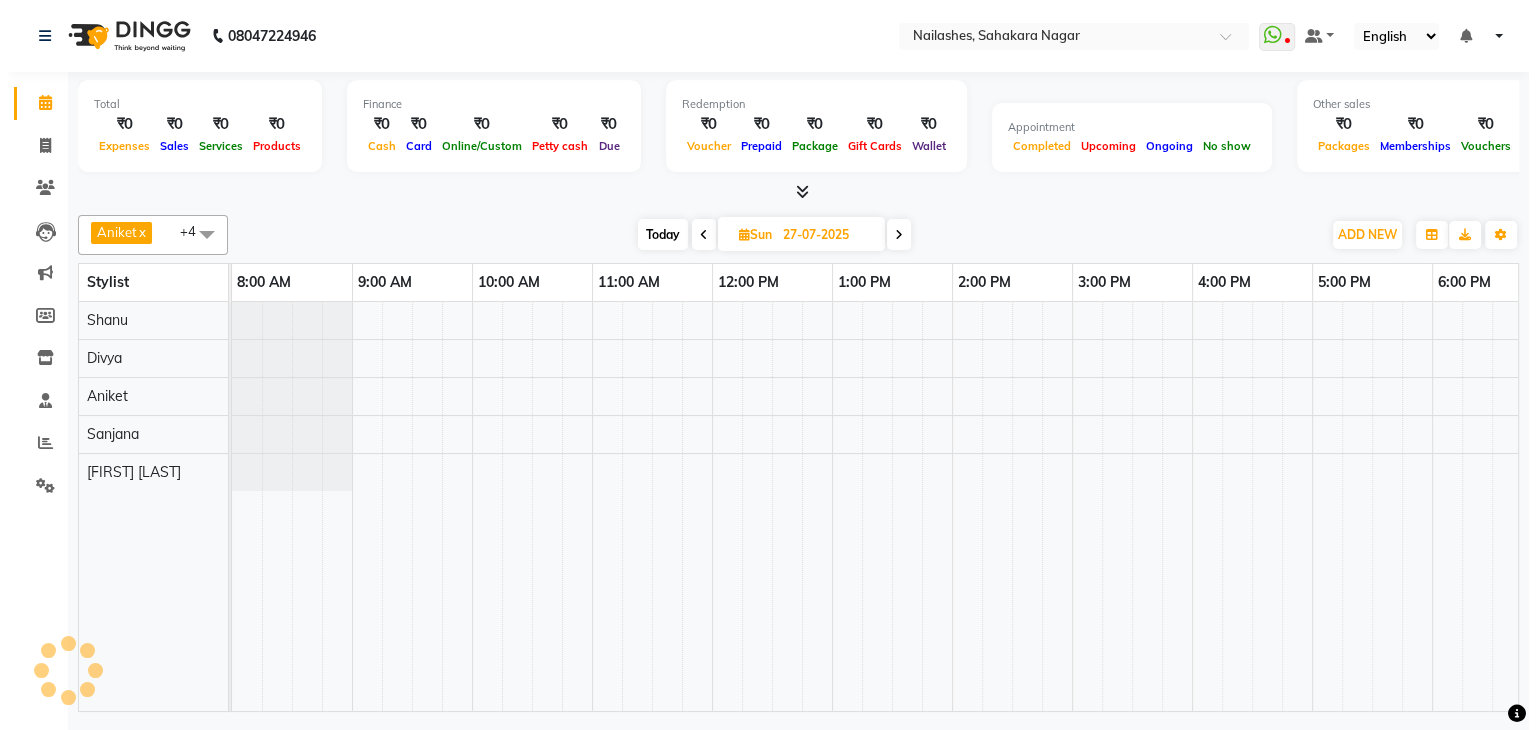 scroll, scrollTop: 0, scrollLeft: 0, axis: both 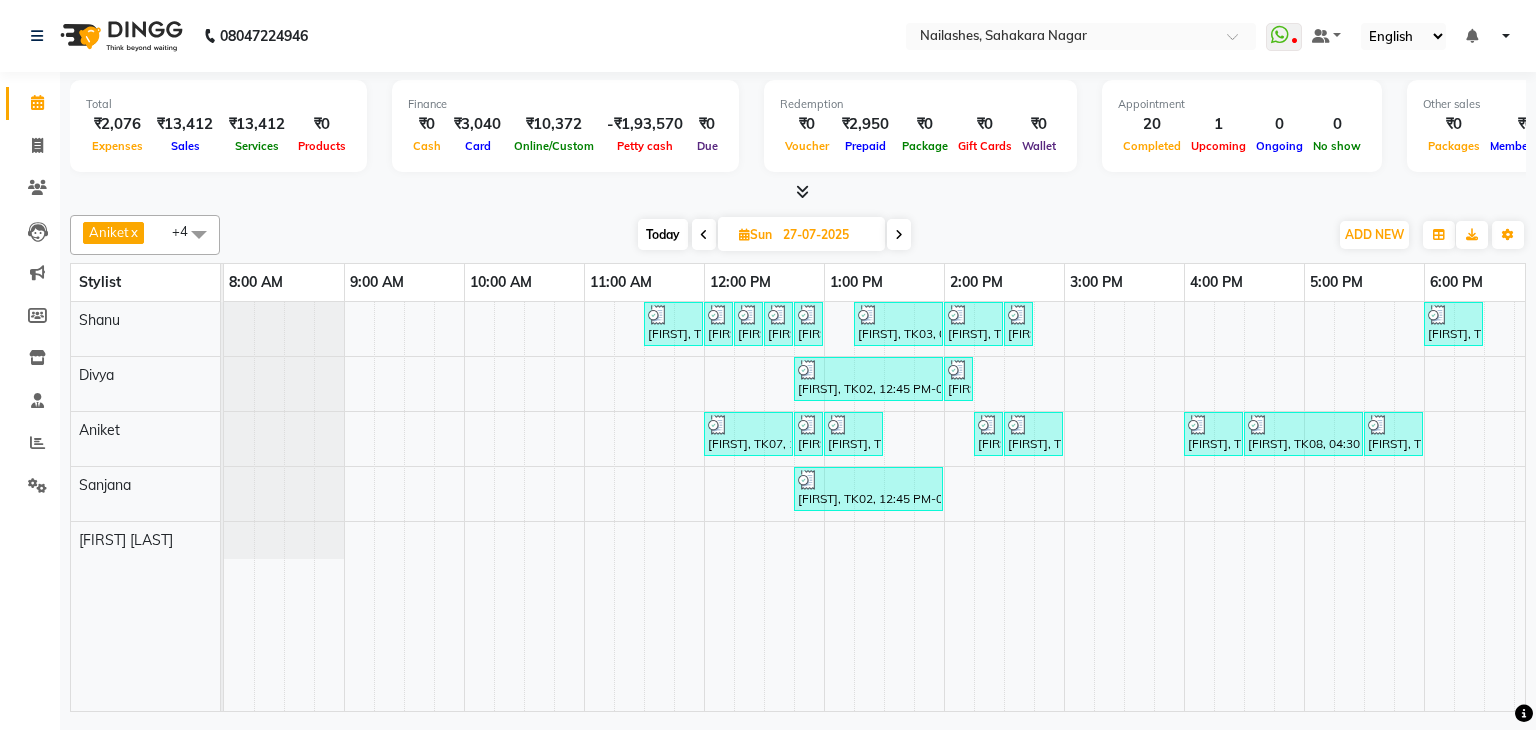 click on "Today" at bounding box center (663, 234) 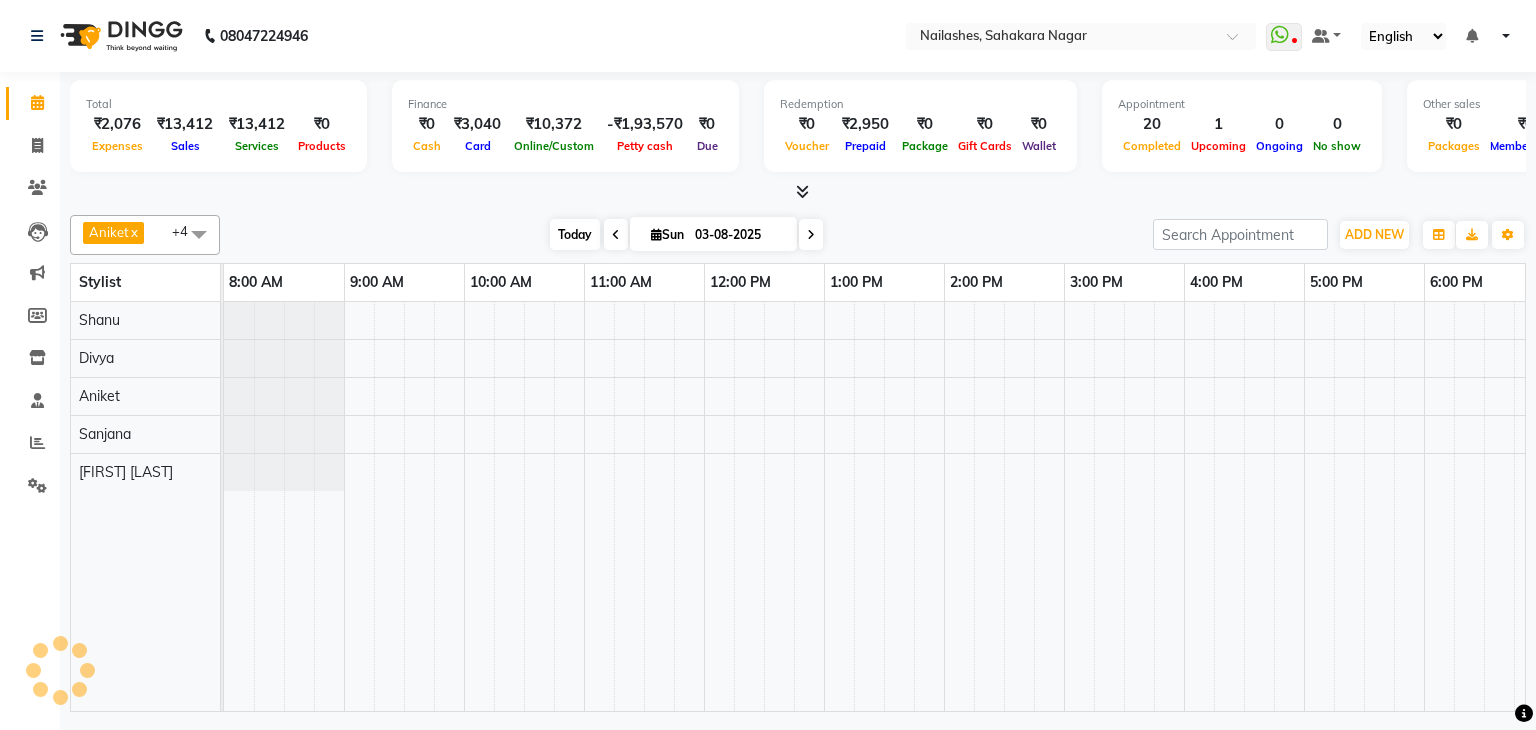 scroll, scrollTop: 0, scrollLeft: 258, axis: horizontal 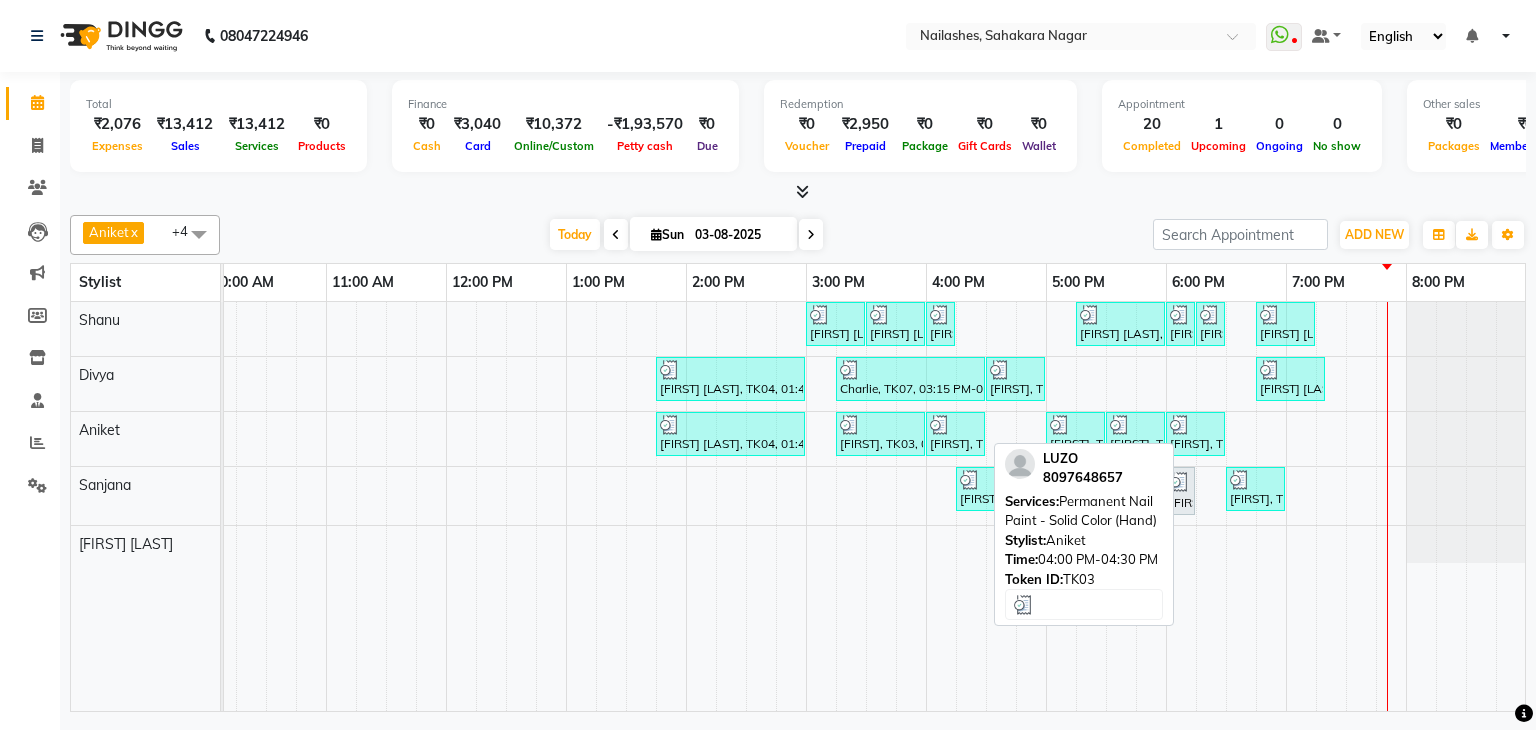 click on "LUZO, TK03, 04:00 PM-04:30 PM, Permanent Nail Paint - Solid Color (Hand)" at bounding box center [955, 434] 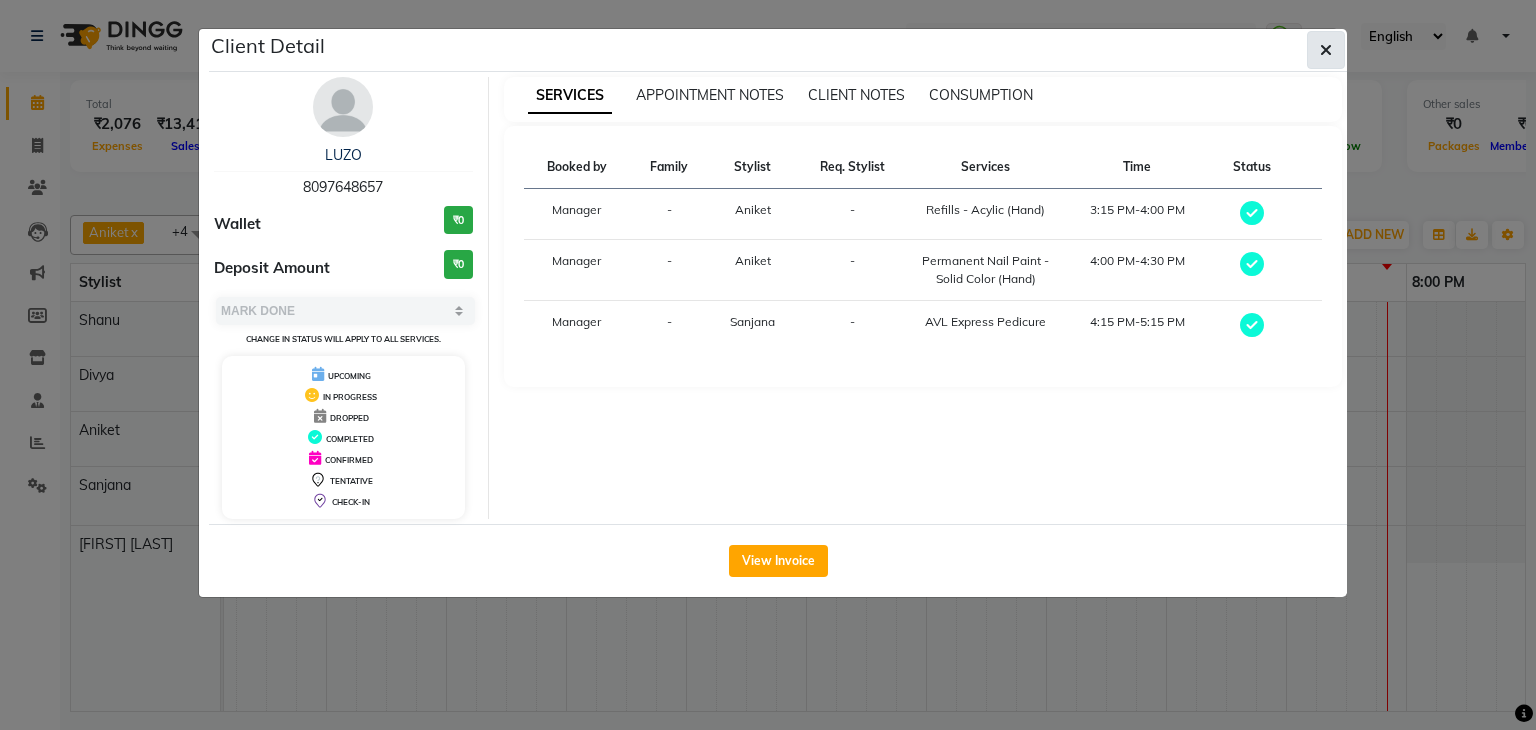click 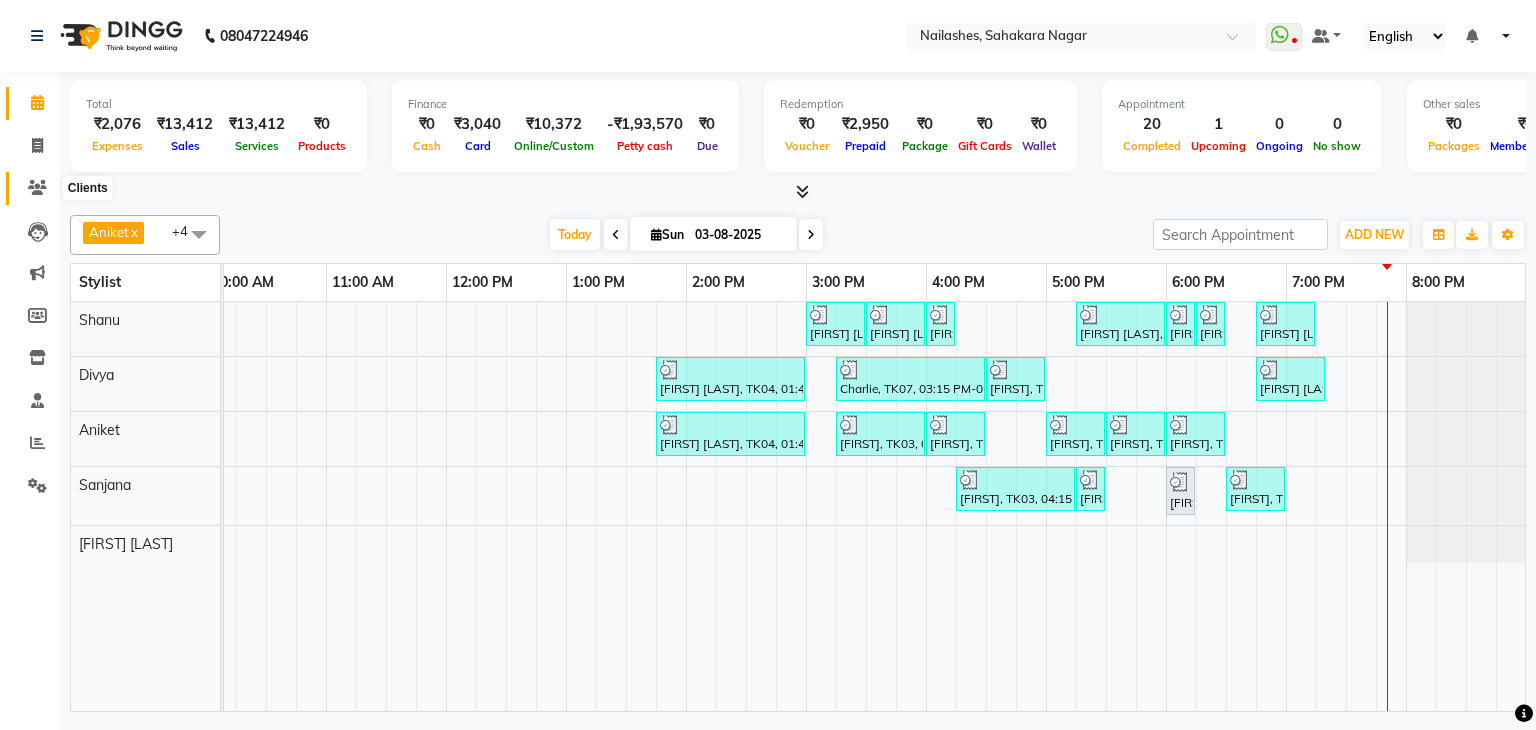 click 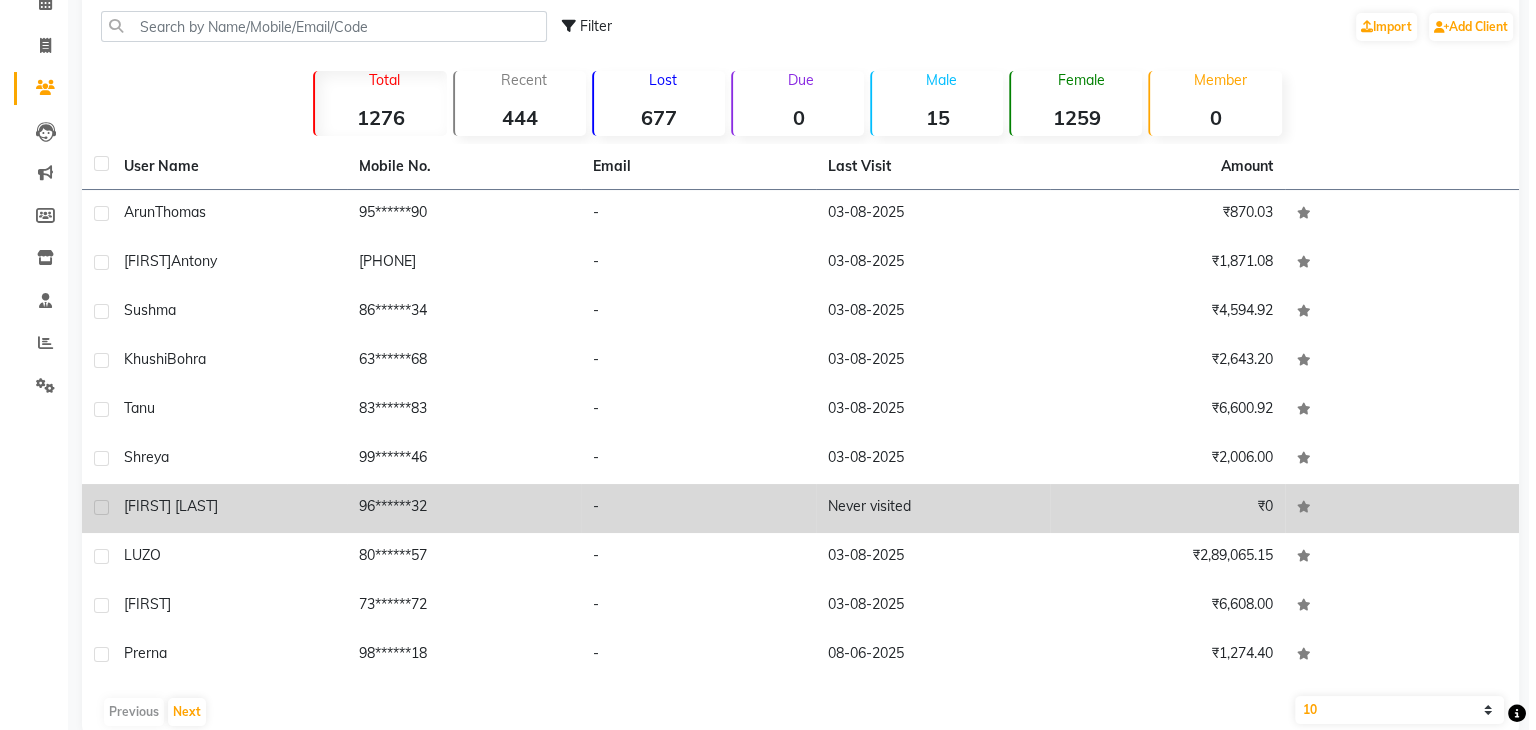 scroll, scrollTop: 0, scrollLeft: 0, axis: both 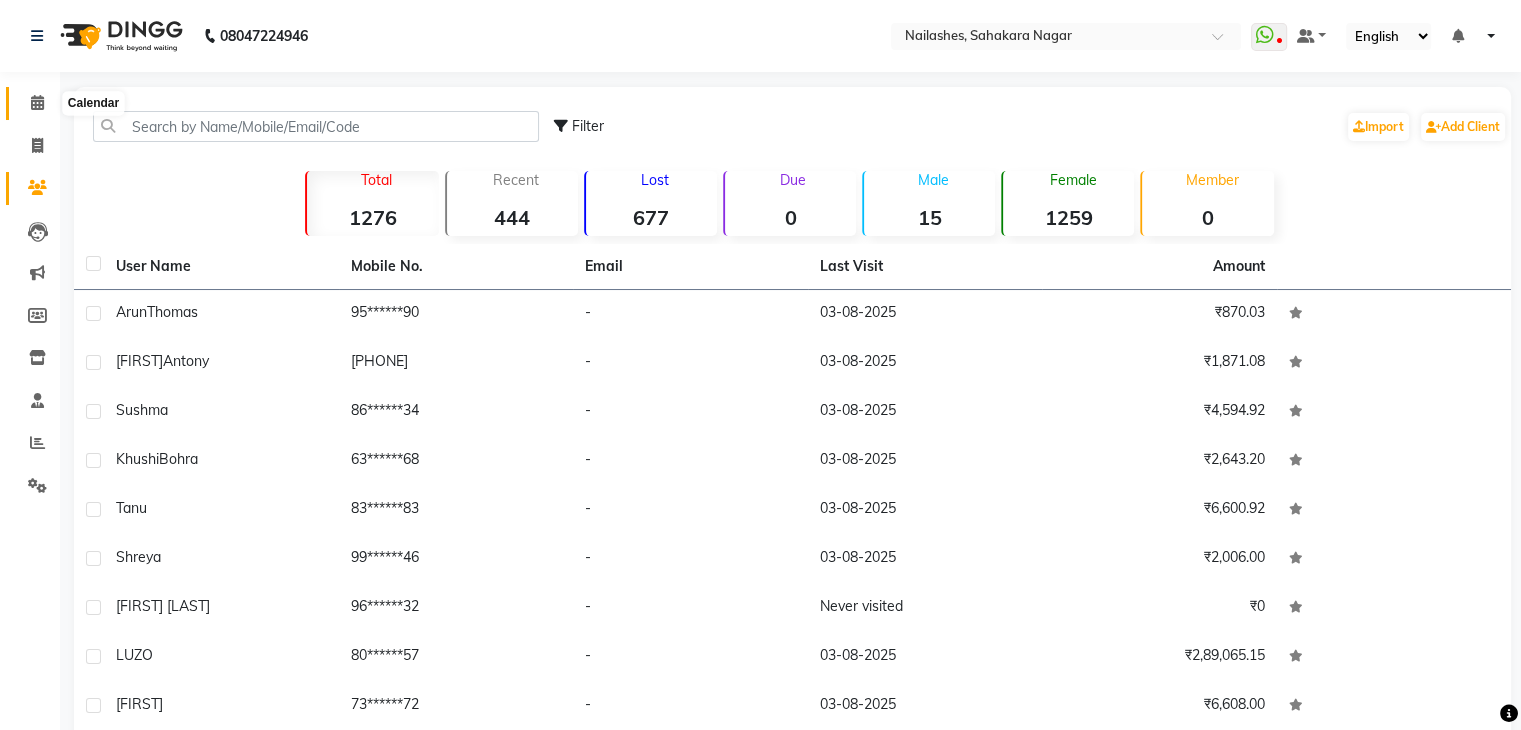 click 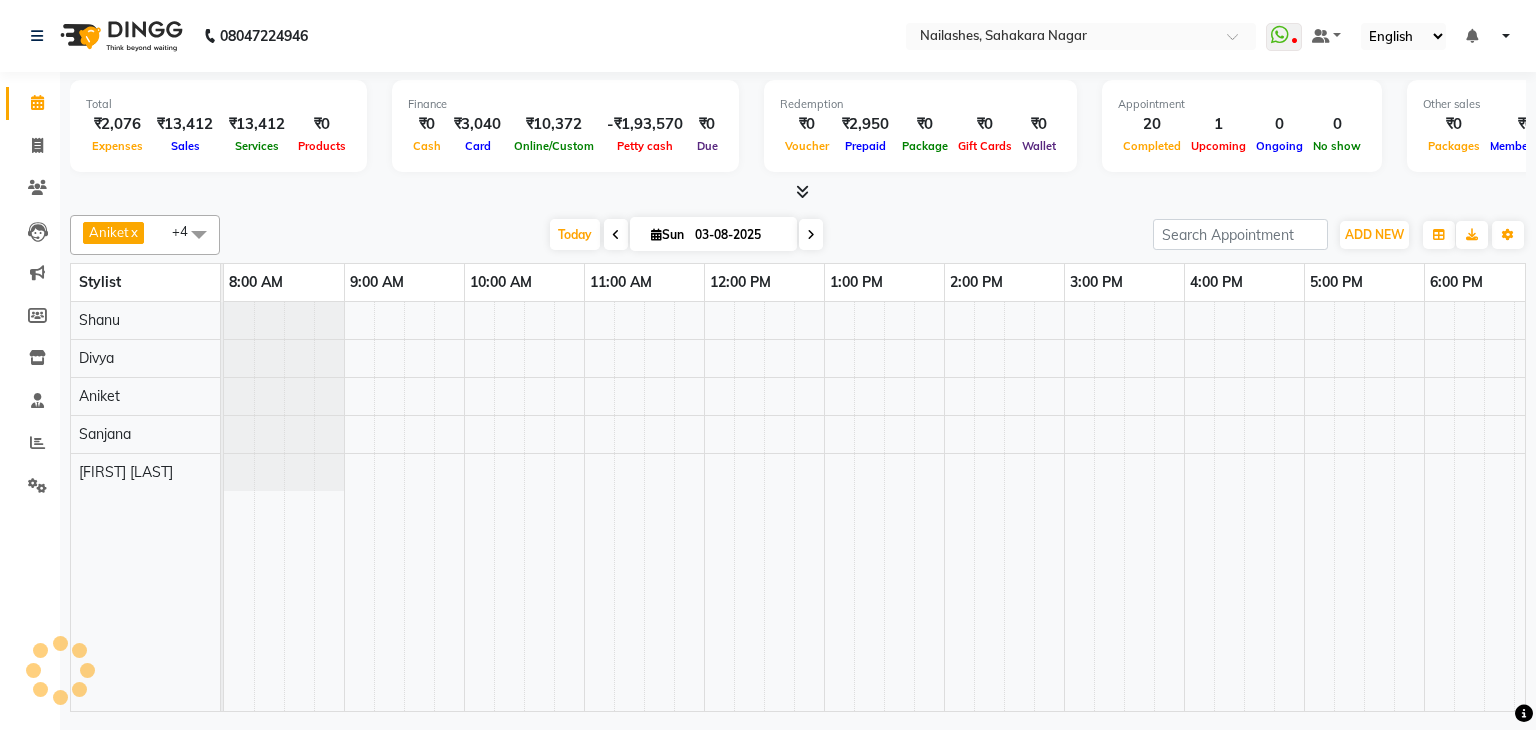 scroll, scrollTop: 0, scrollLeft: 258, axis: horizontal 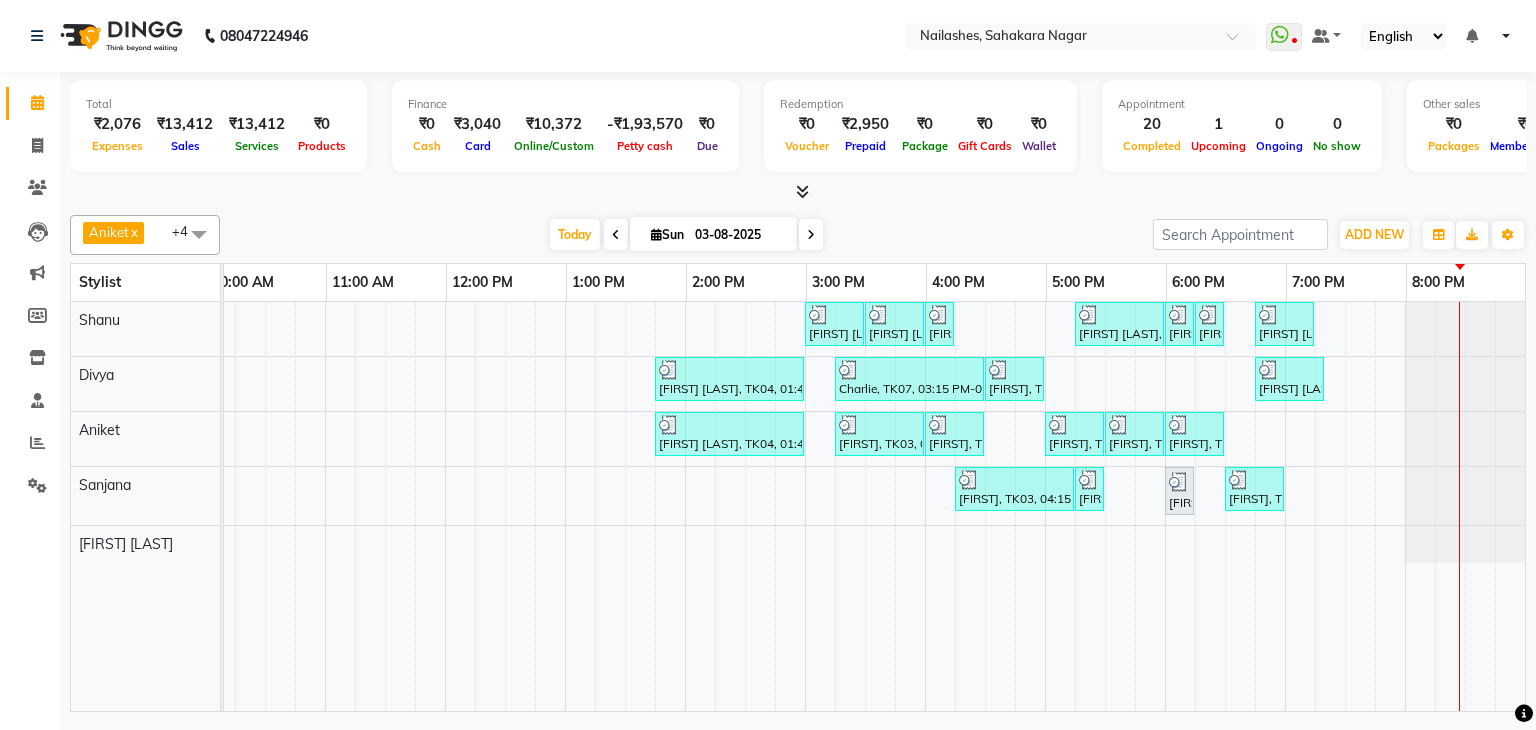 click on "03-08-2025" at bounding box center (739, 235) 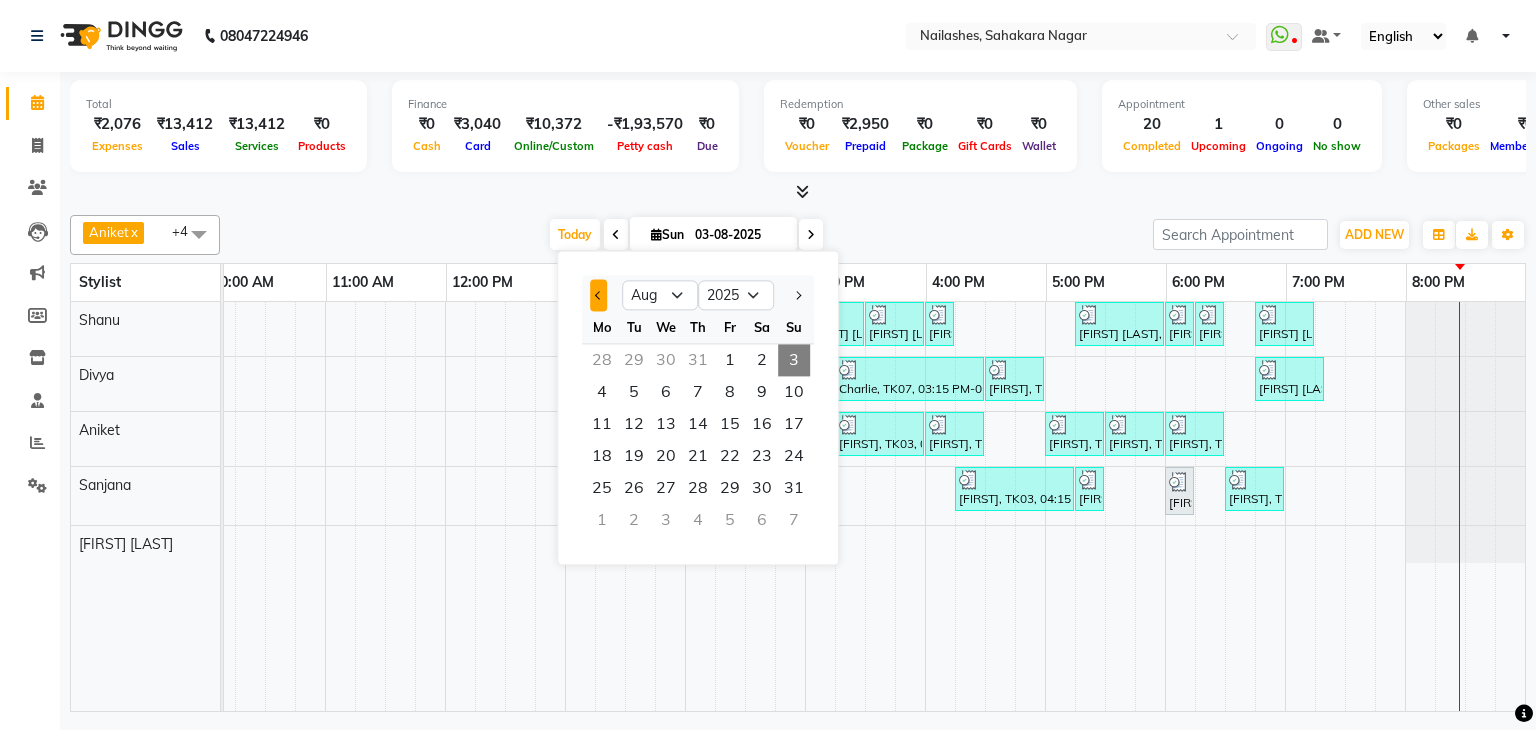 click at bounding box center (599, 295) 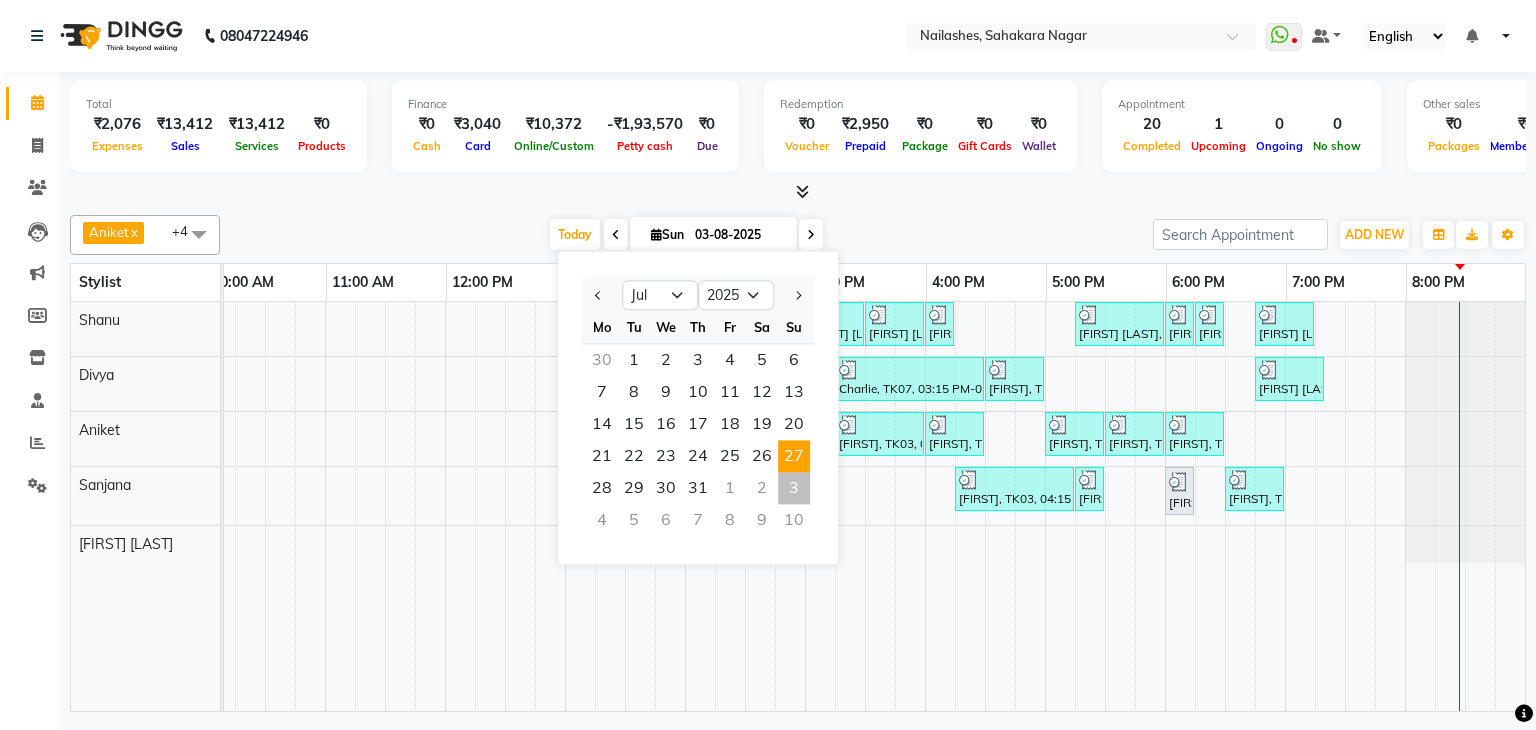 click on "27" at bounding box center (794, 456) 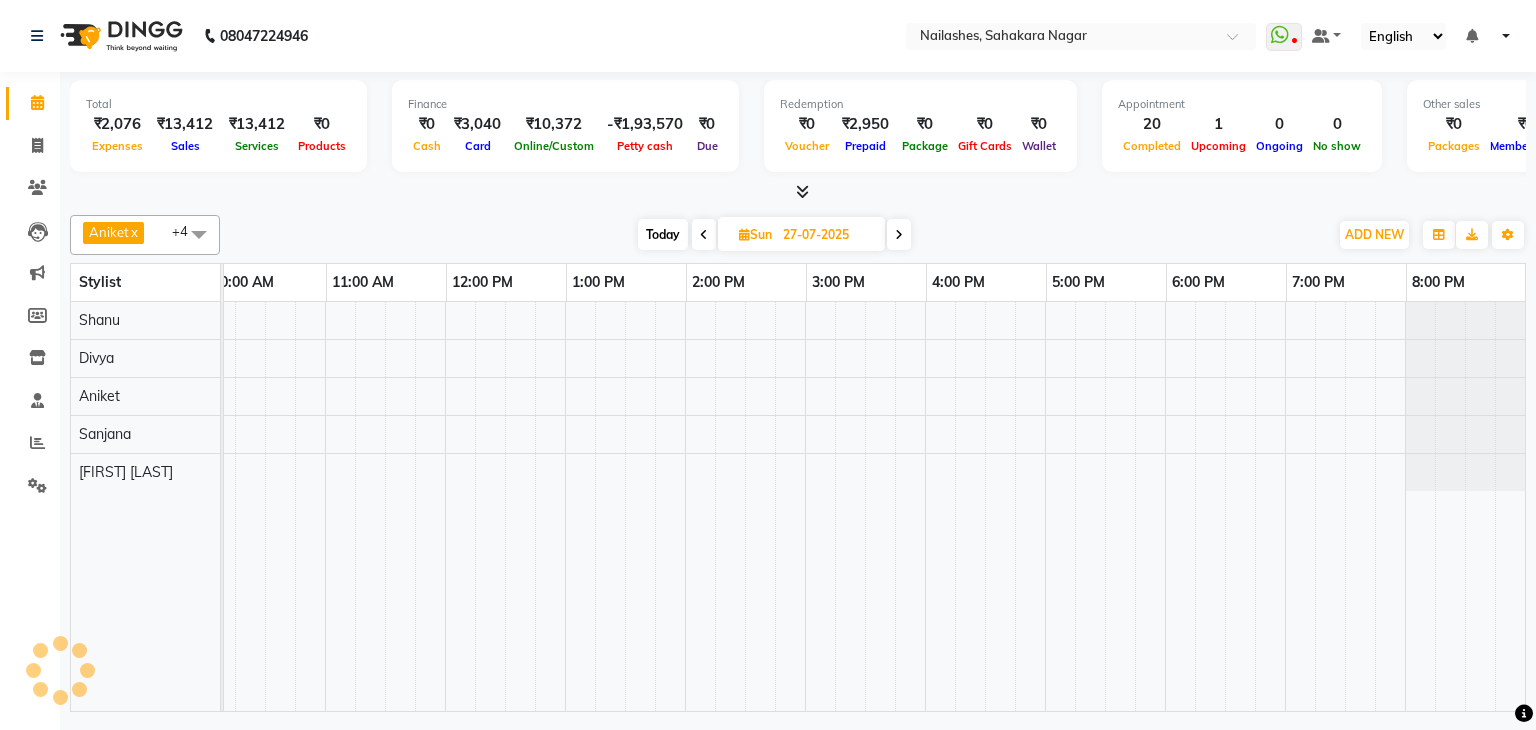 scroll, scrollTop: 0, scrollLeft: 0, axis: both 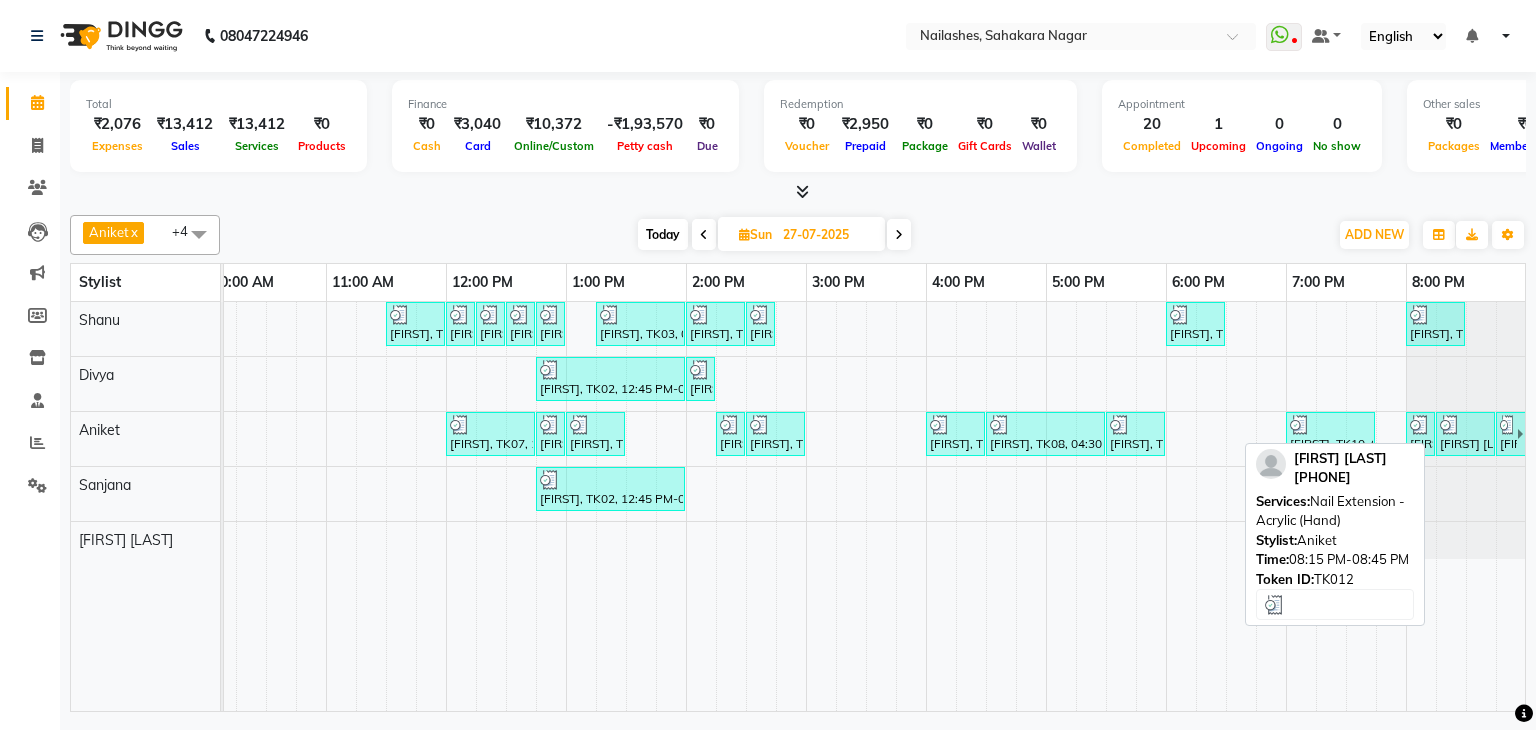click at bounding box center (1450, 425) 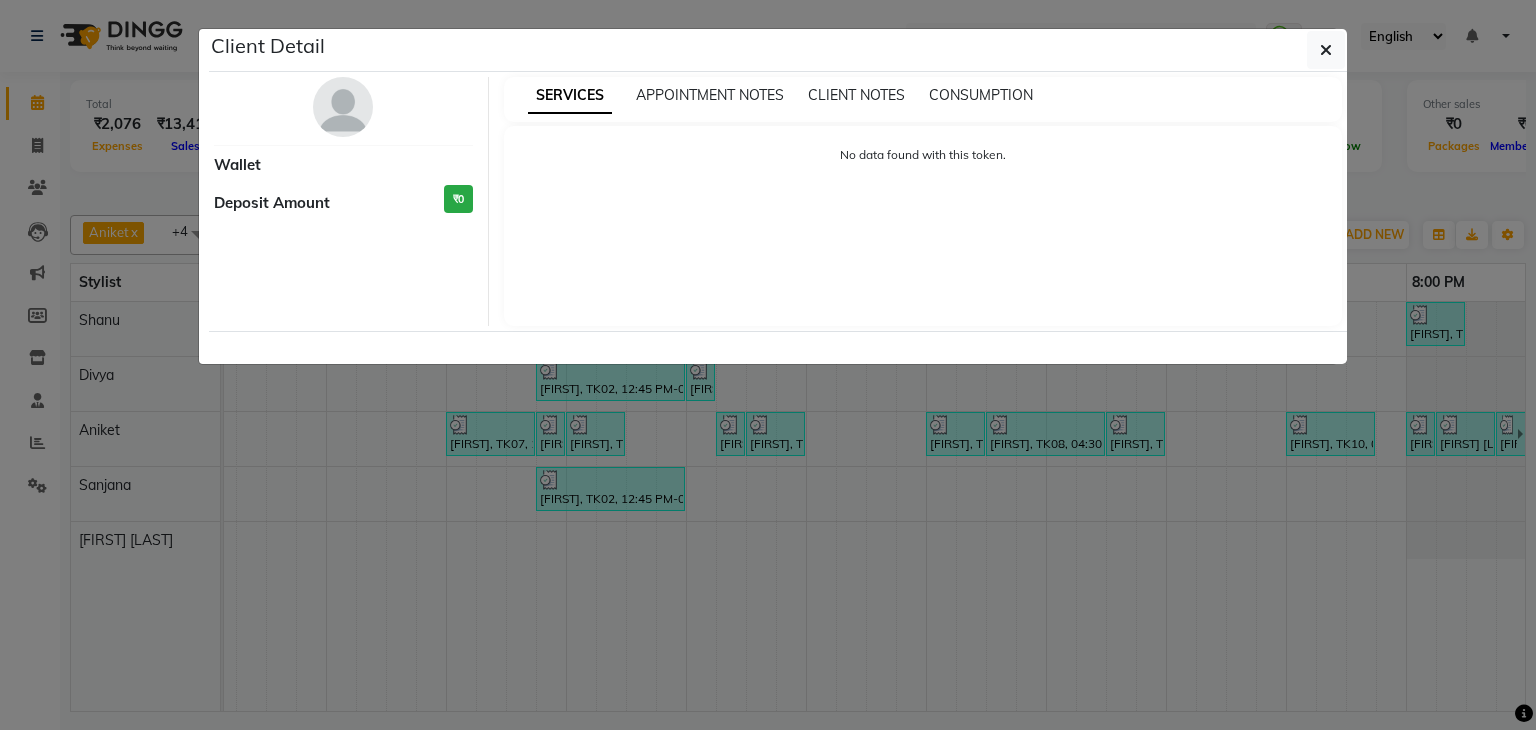 select on "3" 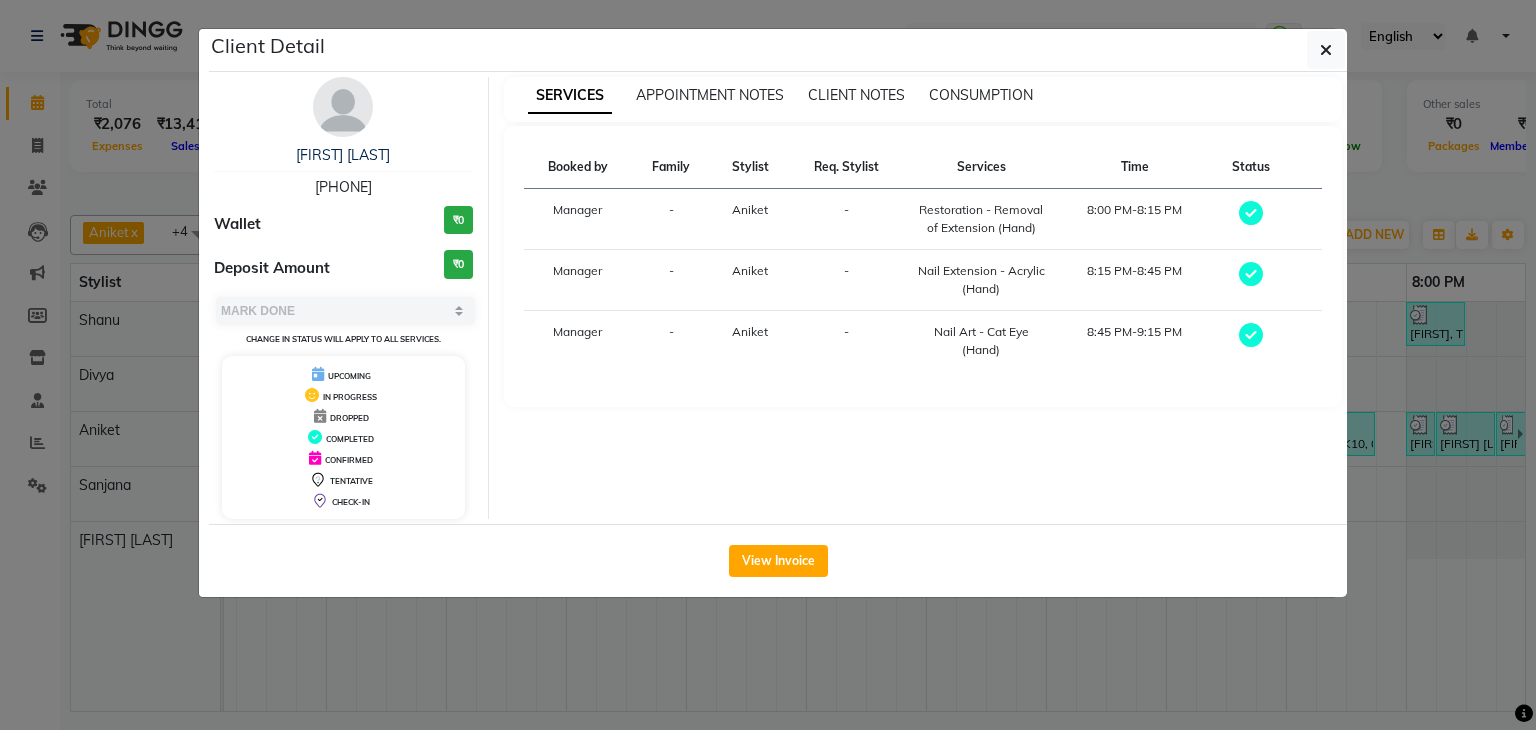 click on "9004479665" at bounding box center (343, 187) 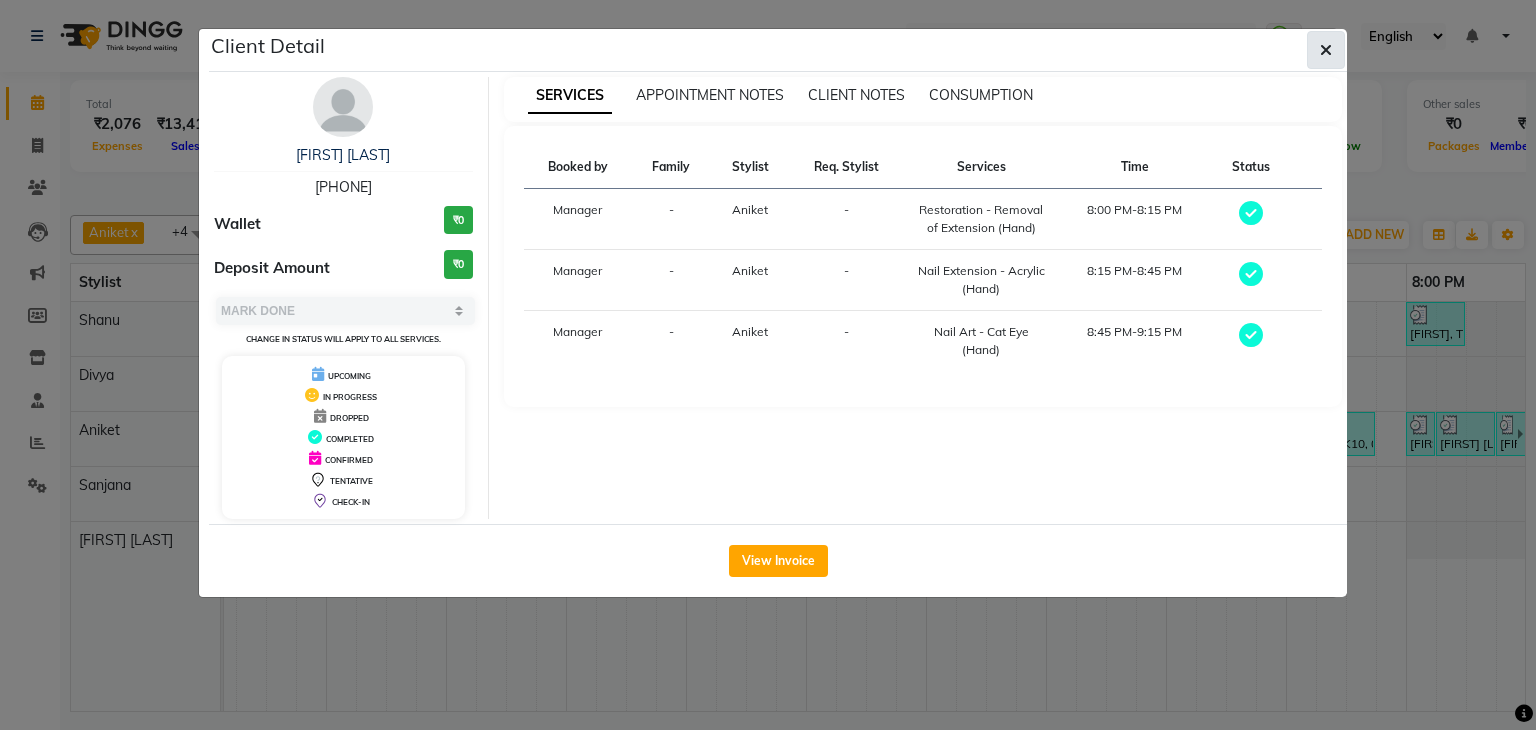 click 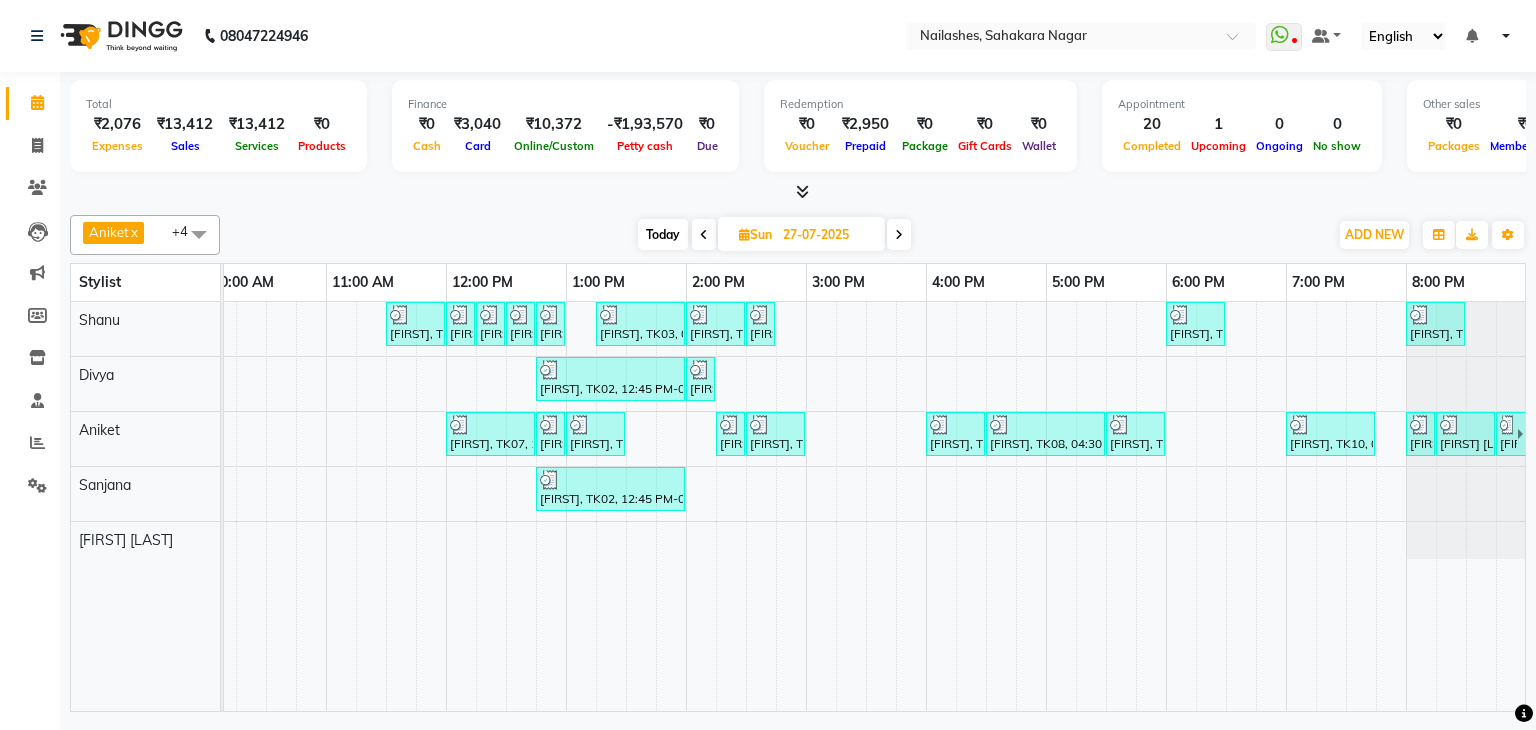 click on "Today" at bounding box center (663, 234) 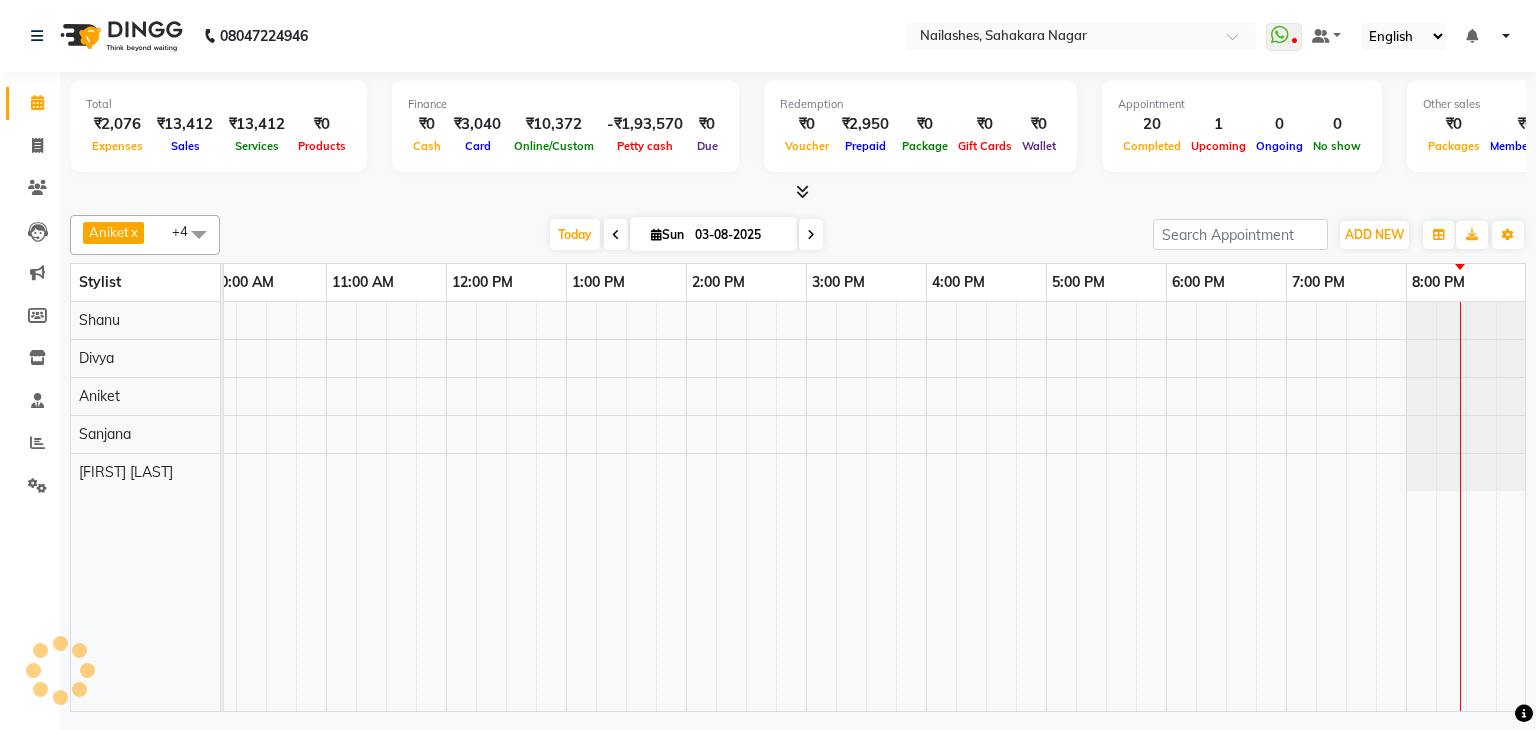 scroll, scrollTop: 0, scrollLeft: 0, axis: both 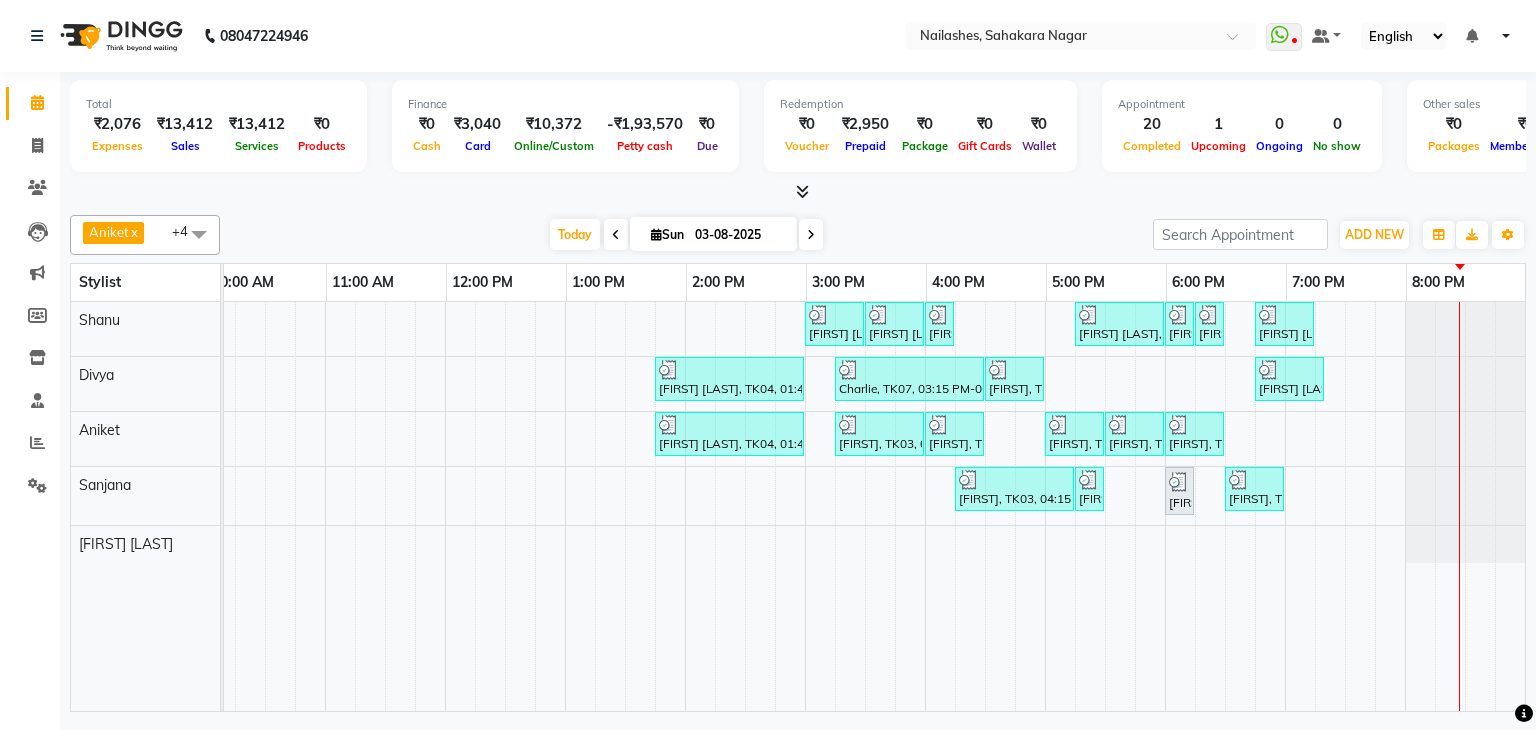 click on "Shree Rawat, TK06, 03:00 PM-03:30 PM, Nail Art - Glitter Per Finger (Hand)     Shree Rawat, TK06, 03:30 PM-04:00 PM, Permanent Nail Paint - Solid Color (Toes)     Shree Rawat, TK06, 04:00 PM-04:15 PM, Gel polish removal     Khushi Bohra, TK05, 05:15 PM-06:00 PM, Nail Extension - Acrylic (Hand)     Khushi Bohra, TK05, 06:00 PM-06:15 PM, Nail Art - Cat Eye (Hand)     Khushi Bohra, TK05, 06:15 PM-06:30 PM, Nail Art - Stamping Per Finger (Hand)     Theresha Antony, TK12, 06:45 PM-07:15 PM, Permanent Nail Paint - Solid Color (Hand)     Priyanka Nagpal, TK04, 01:45 PM-03:00 PM, Café H&F Pedicure     Charlie, TK07, 03:15 PM-04:30 PM, Eyelash Extension - Classic     Charlie, TK07, 04:30 PM-05:00 PM, Gel polish removal     Arun Thomas, TK13, 06:45 PM-07:20 PM, Foot Massage Pedicure     Priyanka Nagpal, TK04, 01:45 PM-03:00 PM, Café H&F Pedicure     LUZO, TK03, 03:15 PM-04:00 PM, Refills - Acylic (Hand)     LUZO, TK03, 04:00 PM-04:30 PM, Permanent Nail Paint - Solid Color (Hand)" at bounding box center [745, 506] 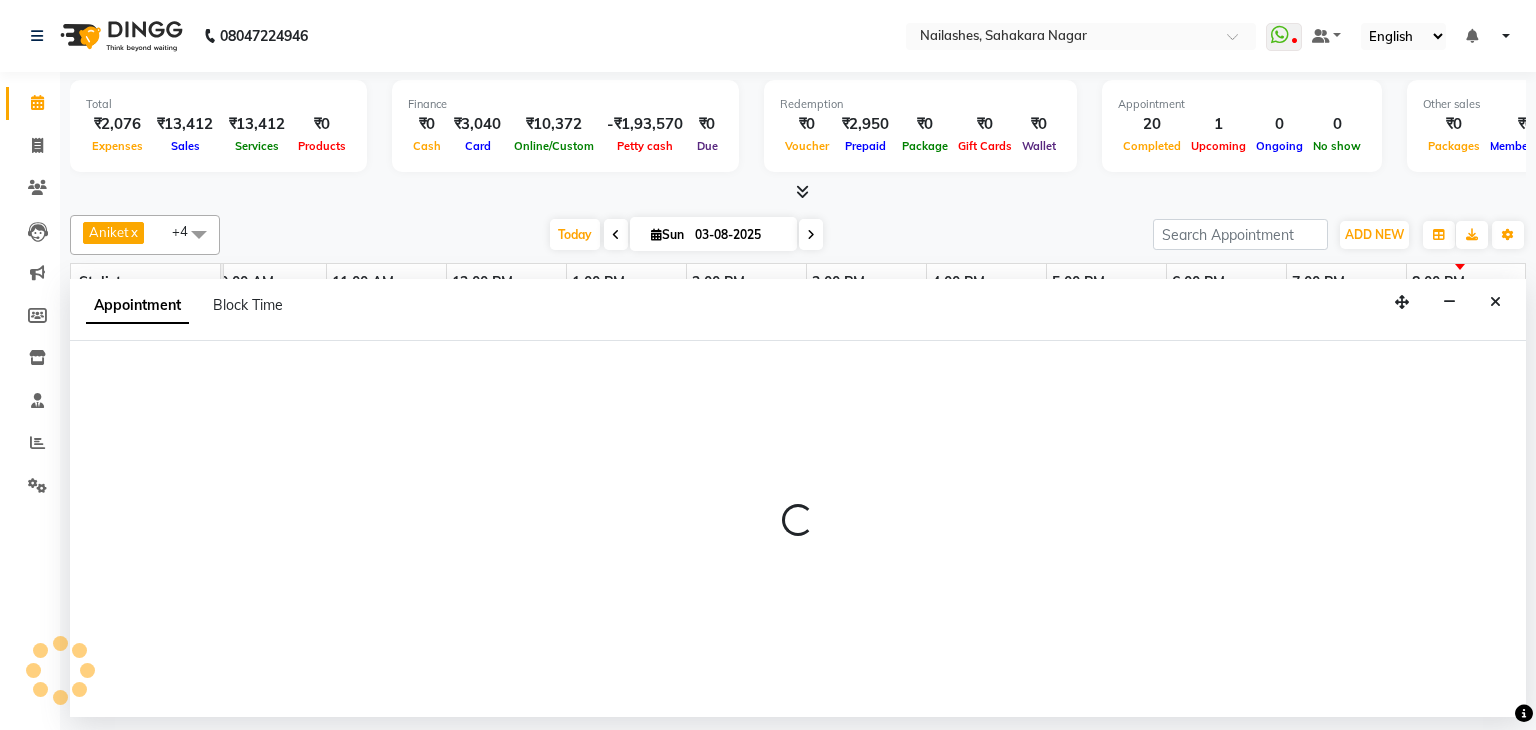 select on "54412" 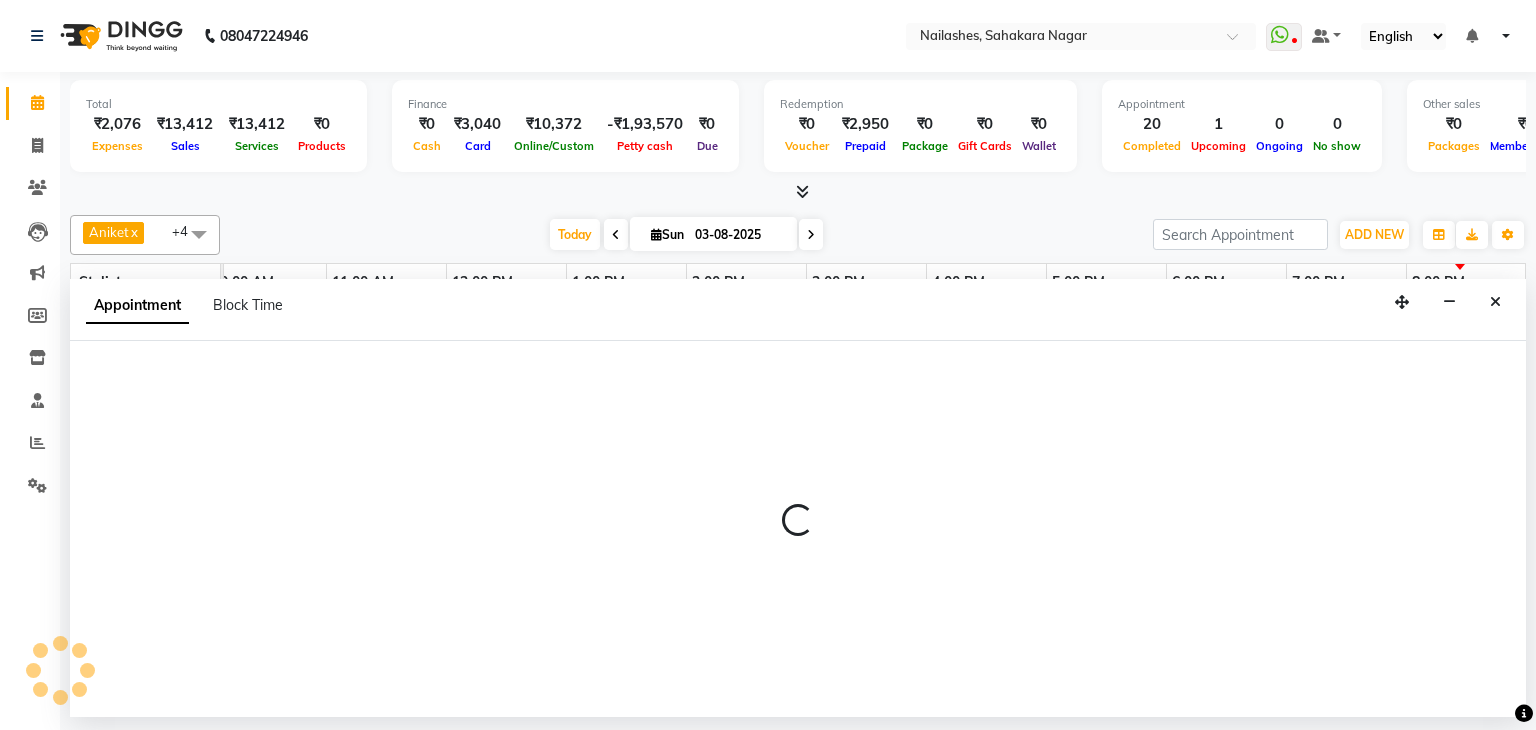 select on "1185" 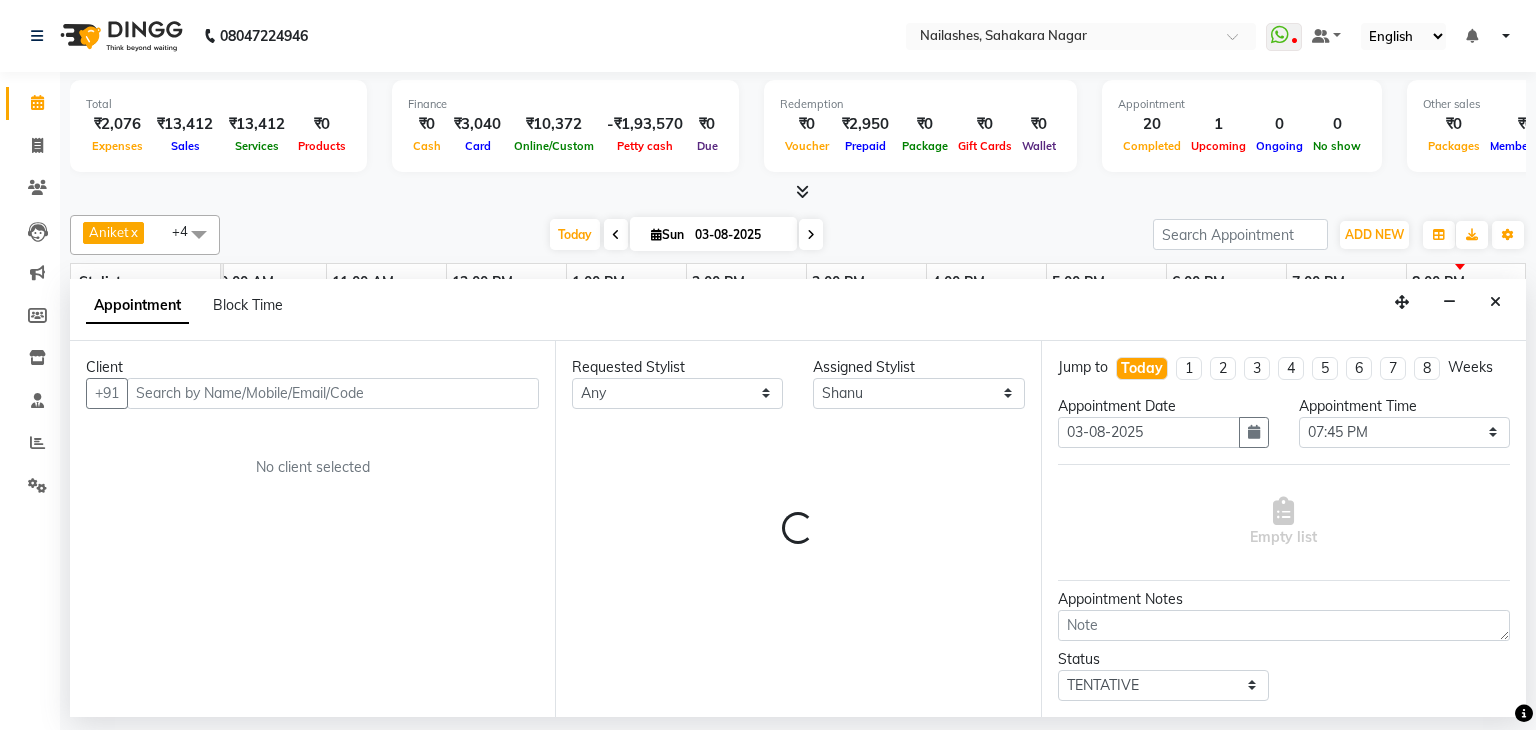 click at bounding box center (333, 393) 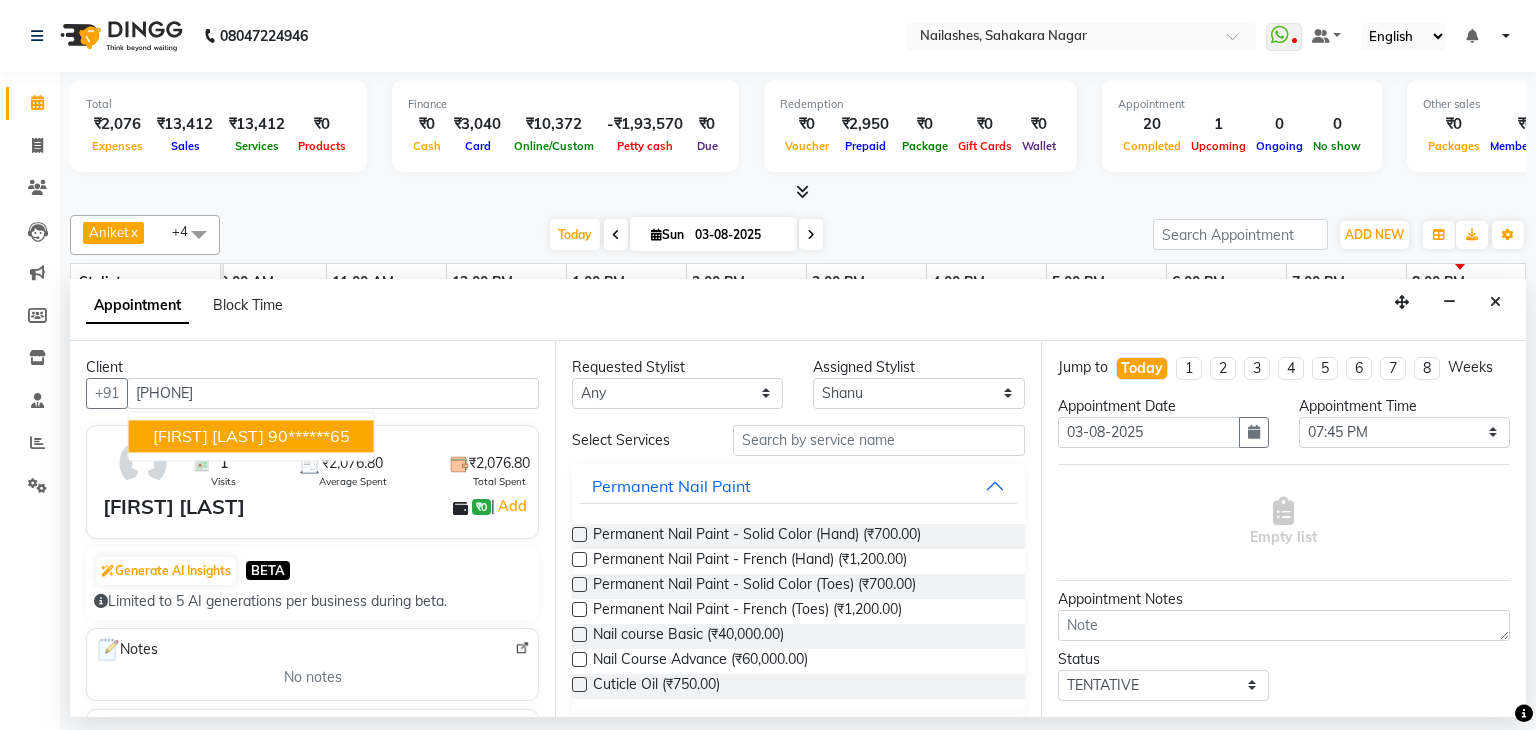 click on "90******65" at bounding box center (309, 436) 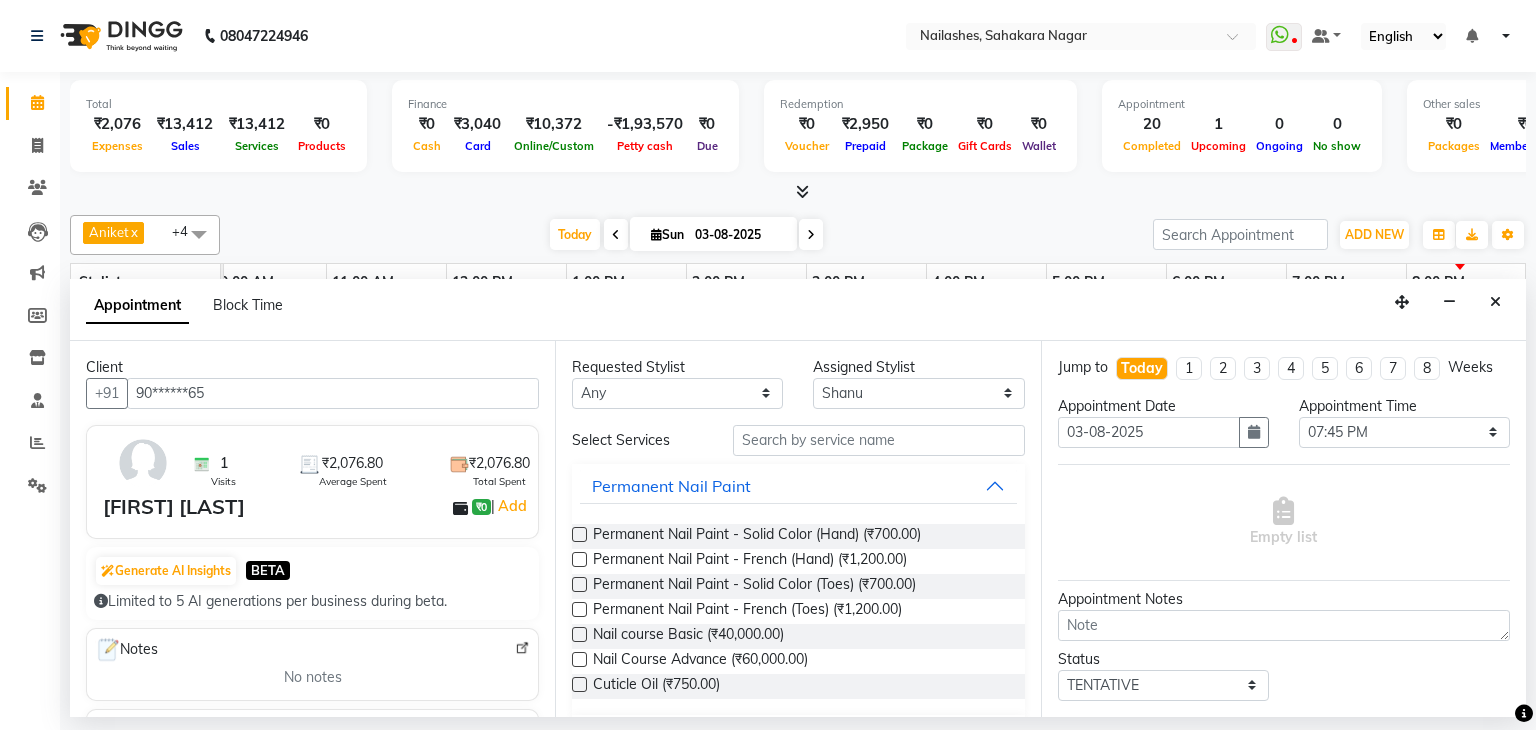 type on "90******65" 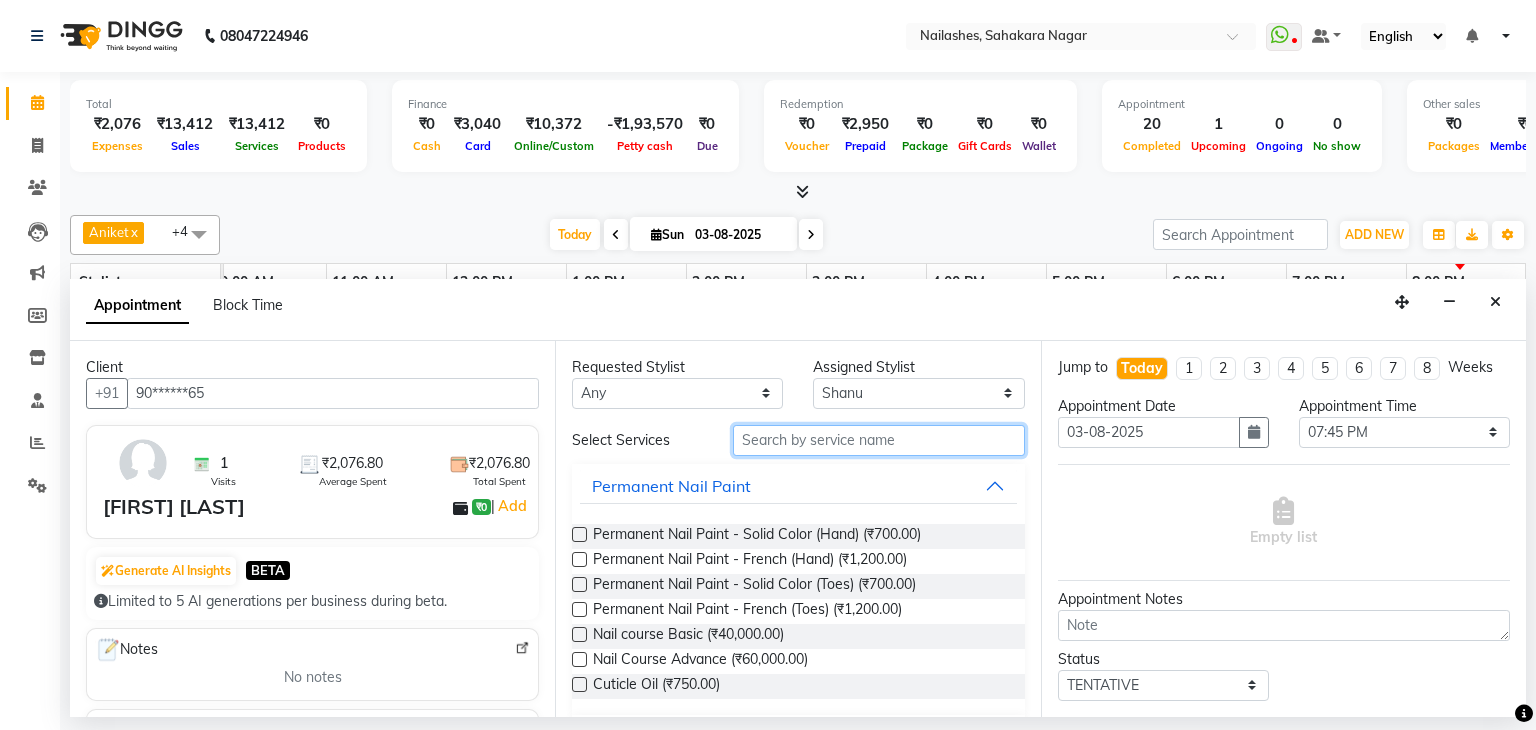 click at bounding box center [879, 440] 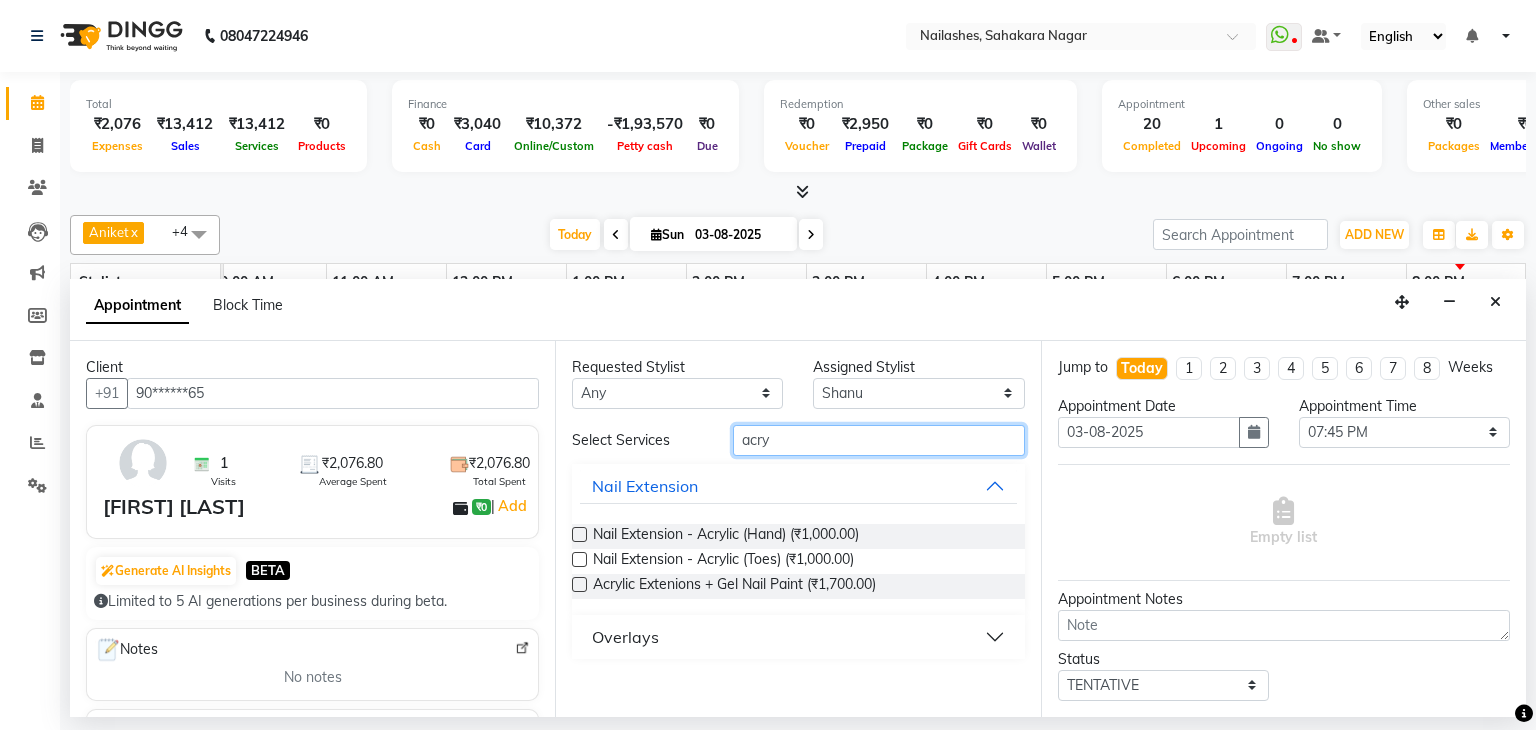 type on "acry" 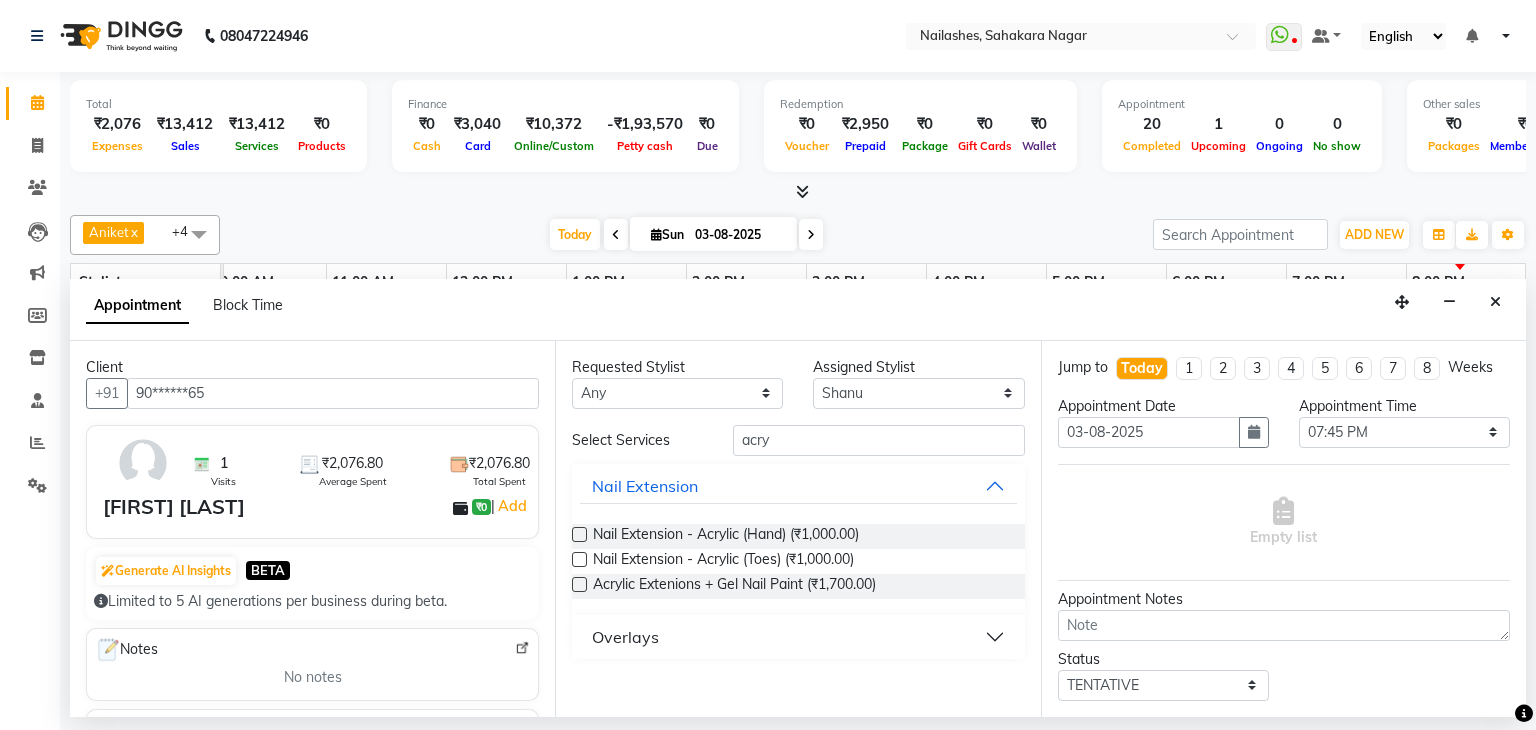 click at bounding box center (579, 534) 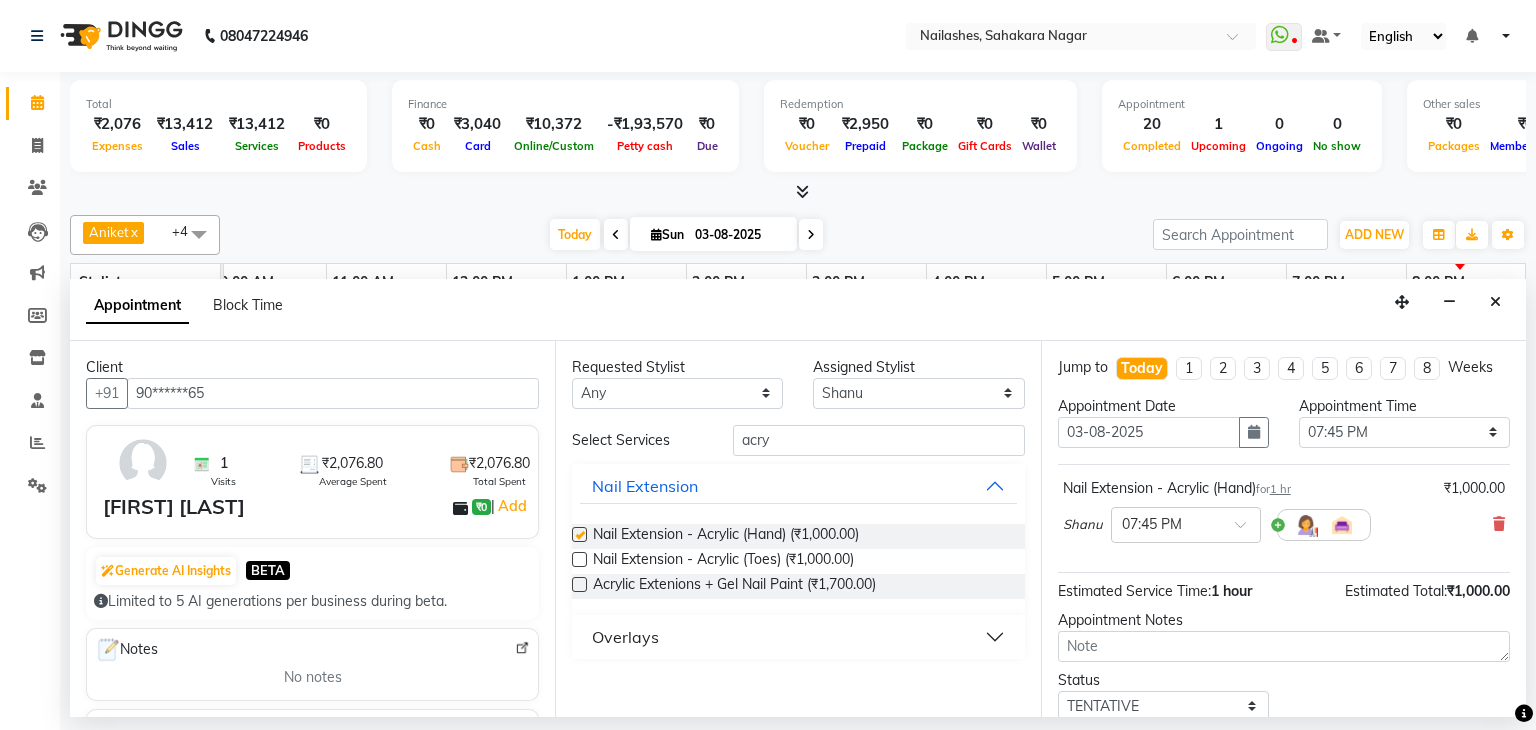 checkbox on "false" 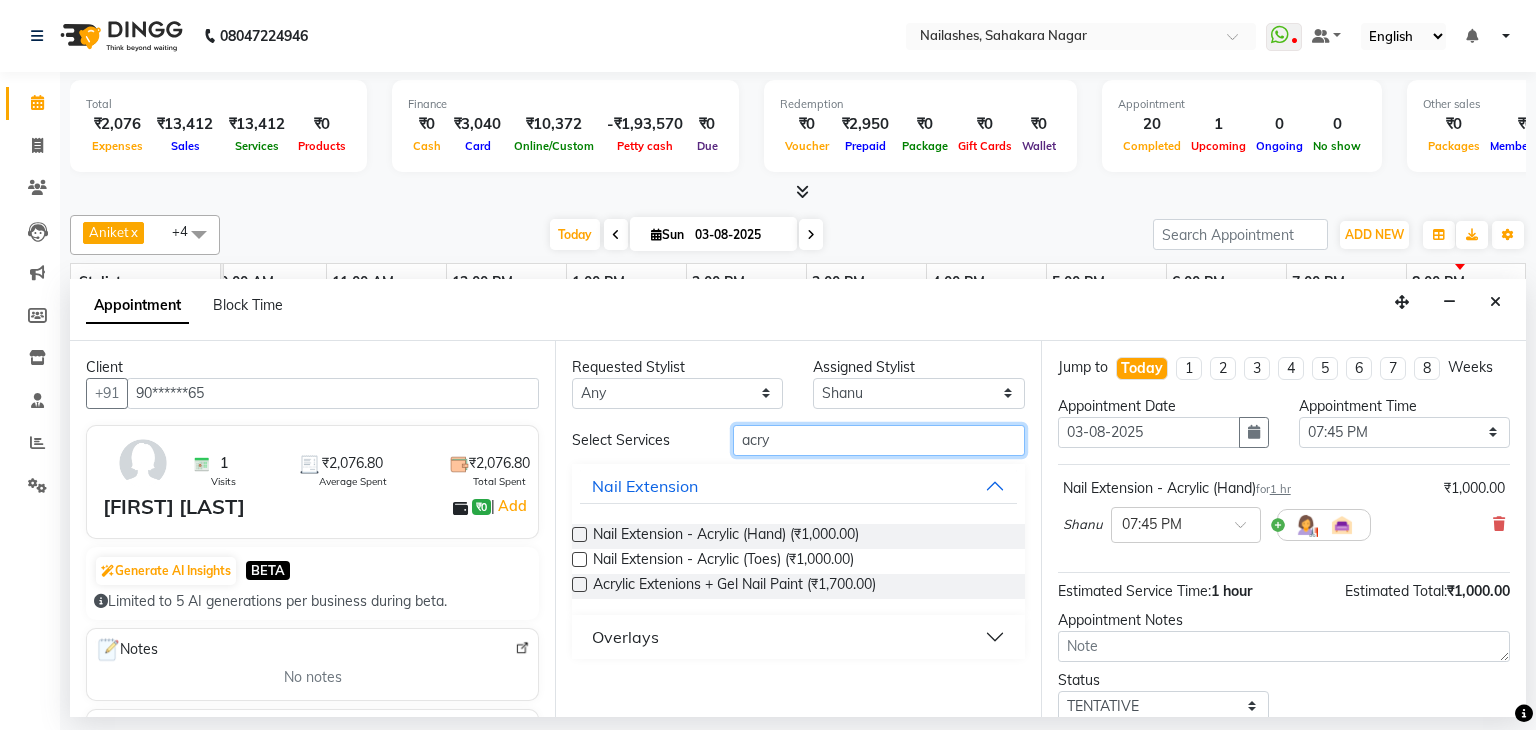 click on "acry" at bounding box center (879, 440) 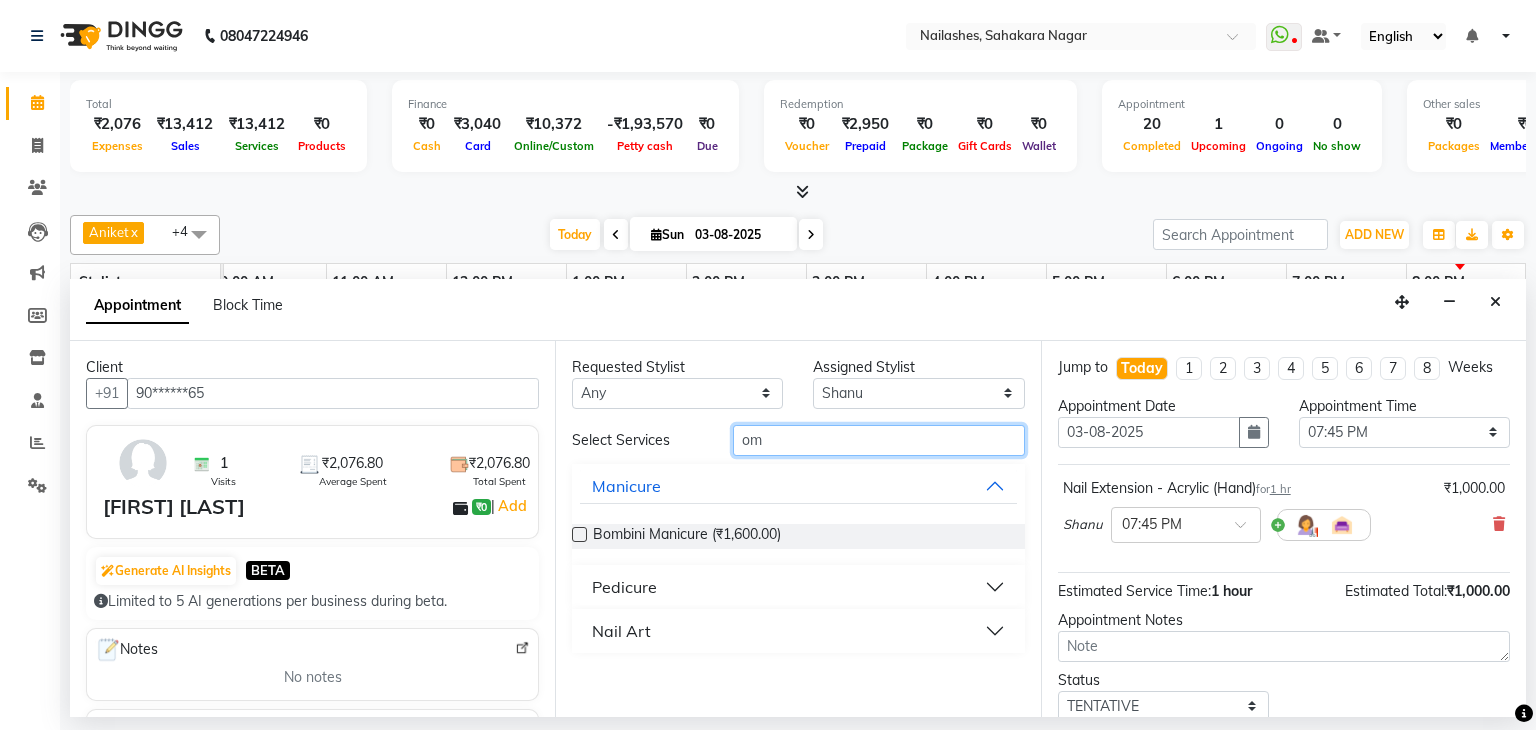 type on "om" 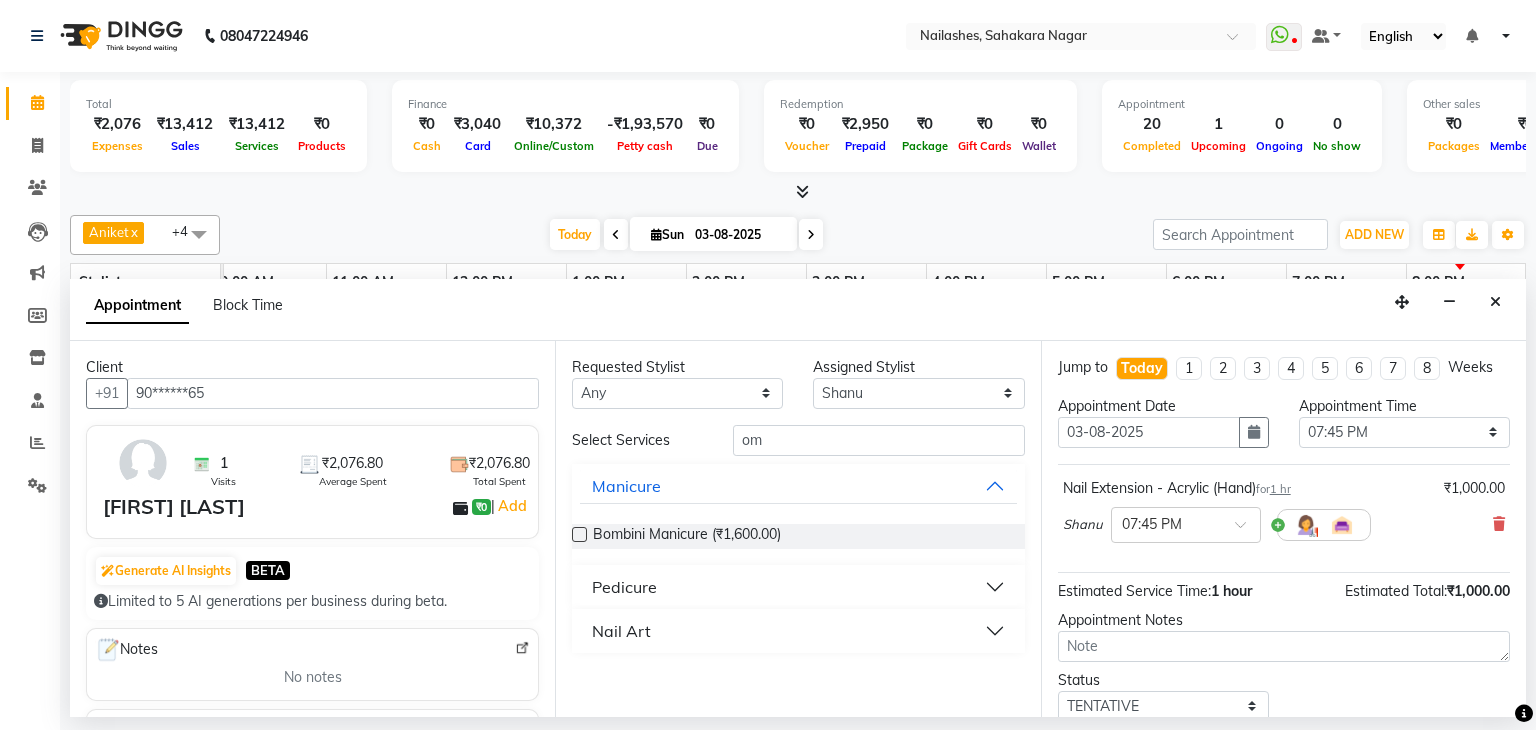 click on "Nail Art" at bounding box center [798, 631] 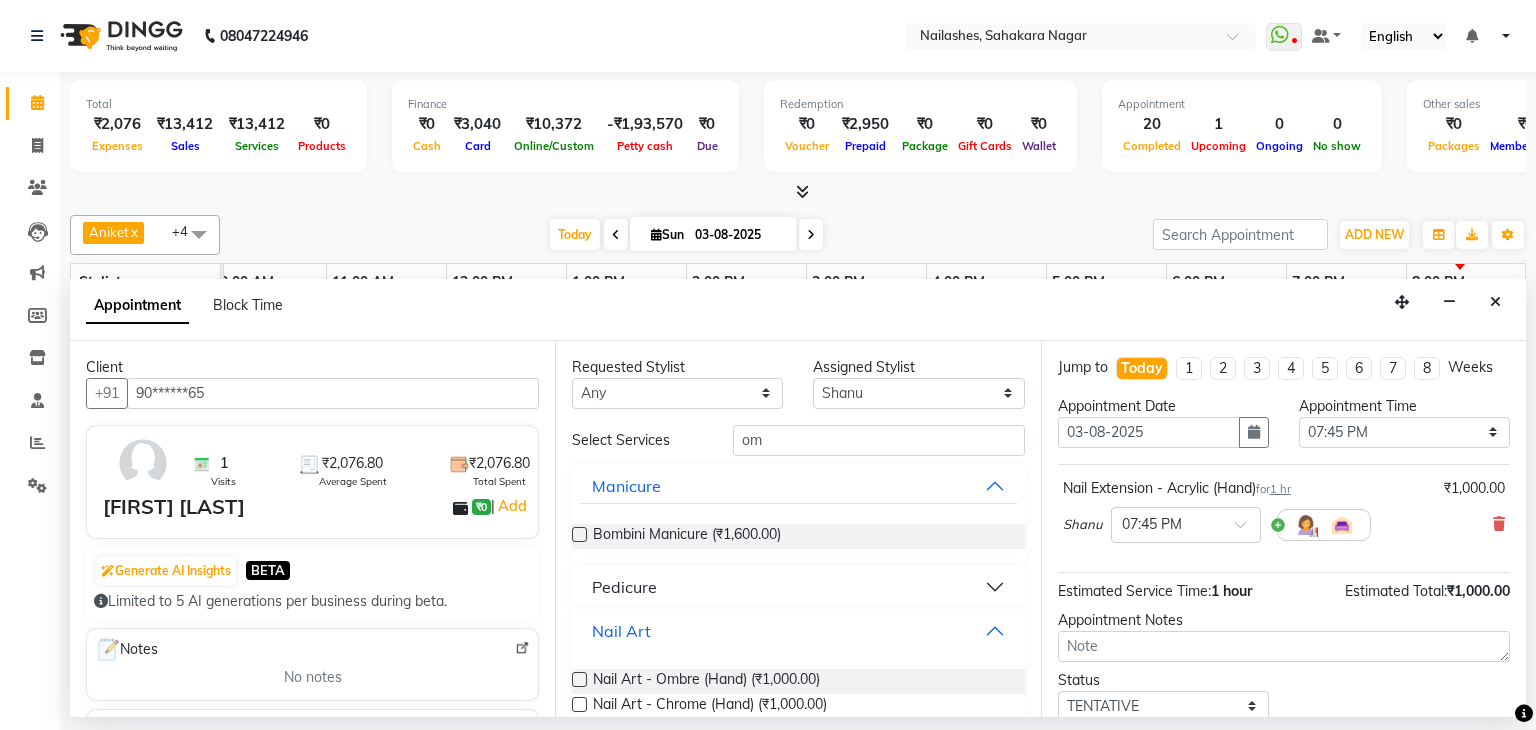 scroll, scrollTop: 84, scrollLeft: 0, axis: vertical 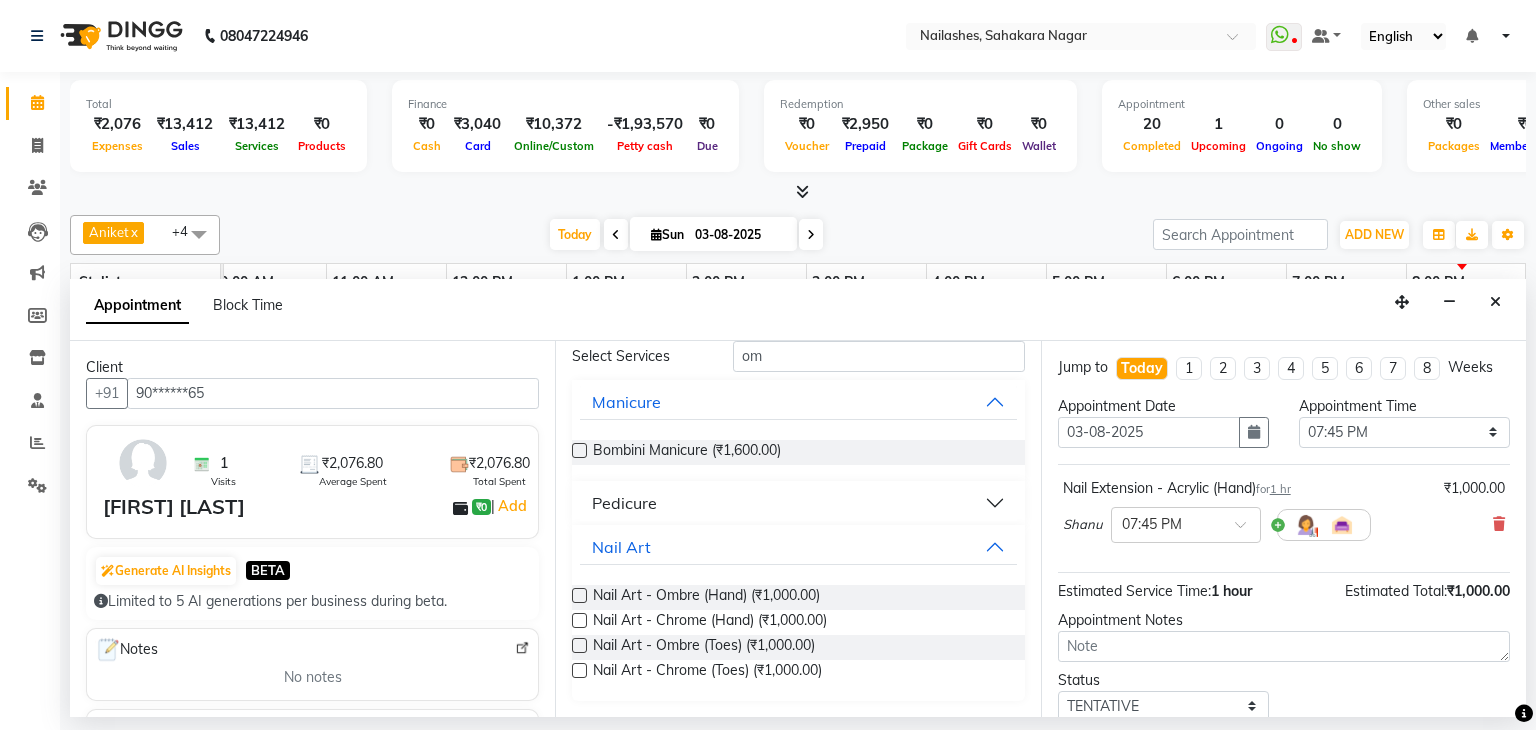 click on "Requested Stylist Any Aamir Aniket Apshana Ayaan Divya Himanshu Nikhil Salman Sanjana Shanu Suhail Khan Suraj Swan Assigned Stylist Select Aamir Aniket Apshana Ayaan Divya Himanshu Nikhil Salman Sanjana Shanu Suhail Khan Suraj Swan Select Services om    Manicure Bombini Manicure (₹1,600.00)    Pedicure    Nail Art Nail Art - Ombre (Hand) (₹1,000.00) Nail Art - Chrome (Hand) (₹1,000.00) Nail Art - Ombre (Toes) (₹1,000.00) Nail Art - Chrome (Toes) (₹1,000.00)" at bounding box center [797, 529] 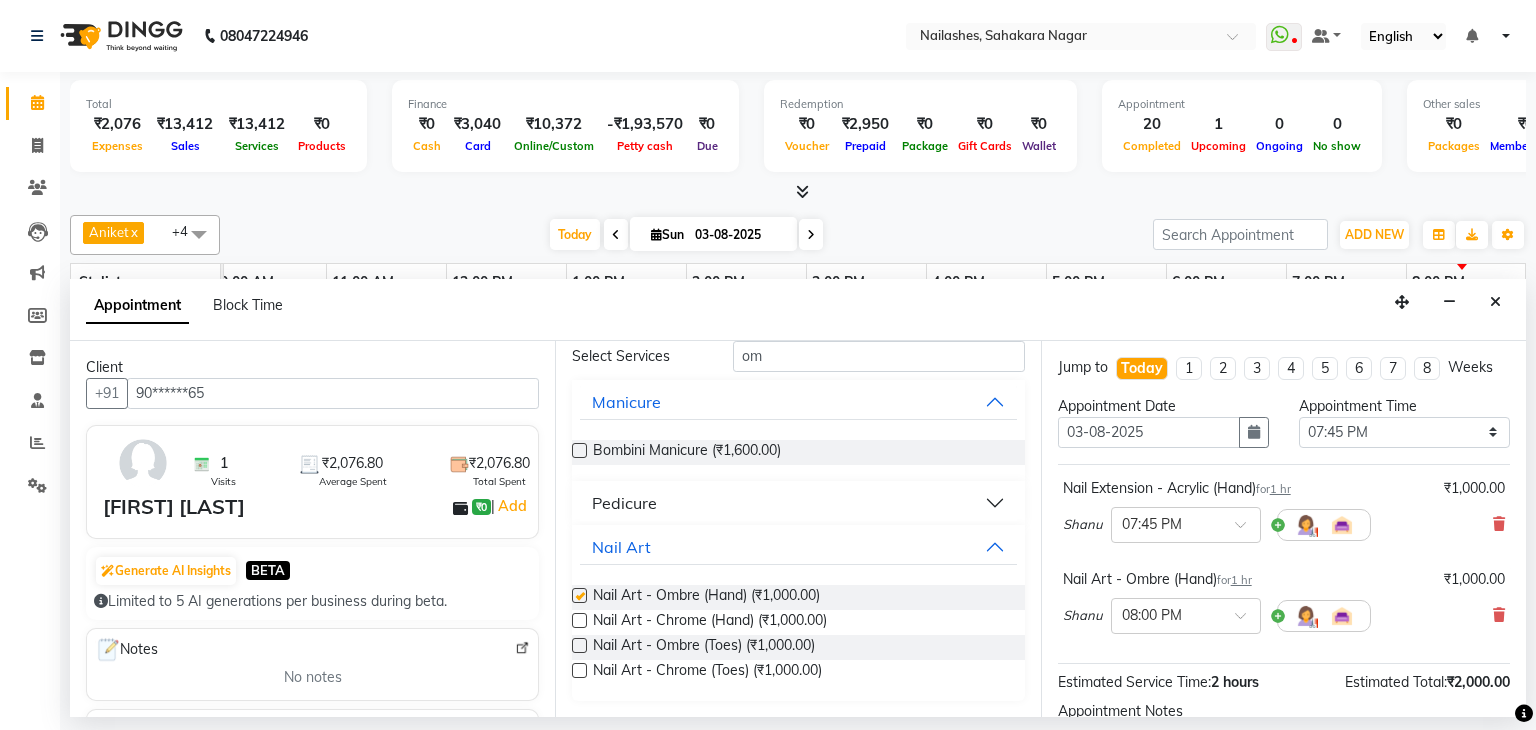 scroll, scrollTop: 0, scrollLeft: 0, axis: both 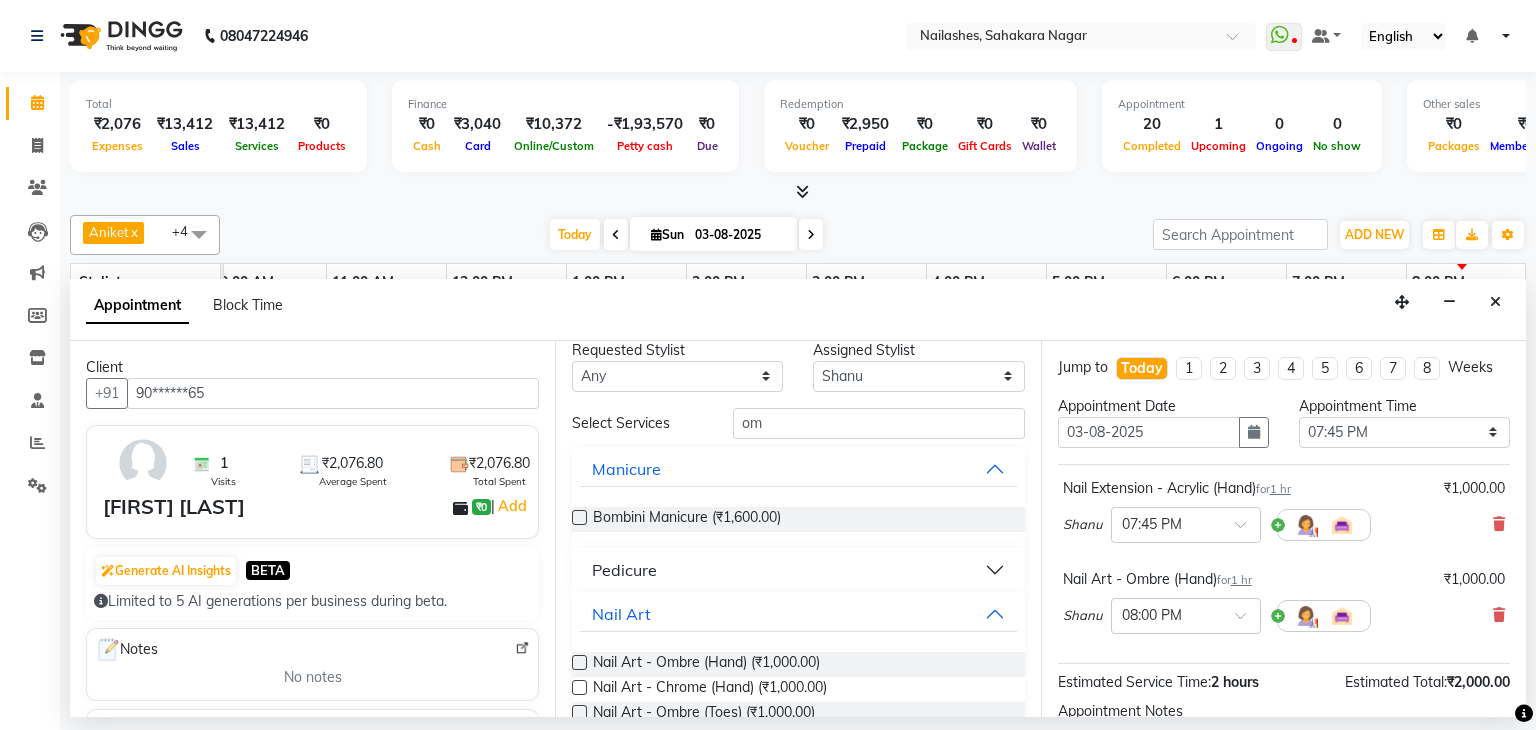 checkbox on "false" 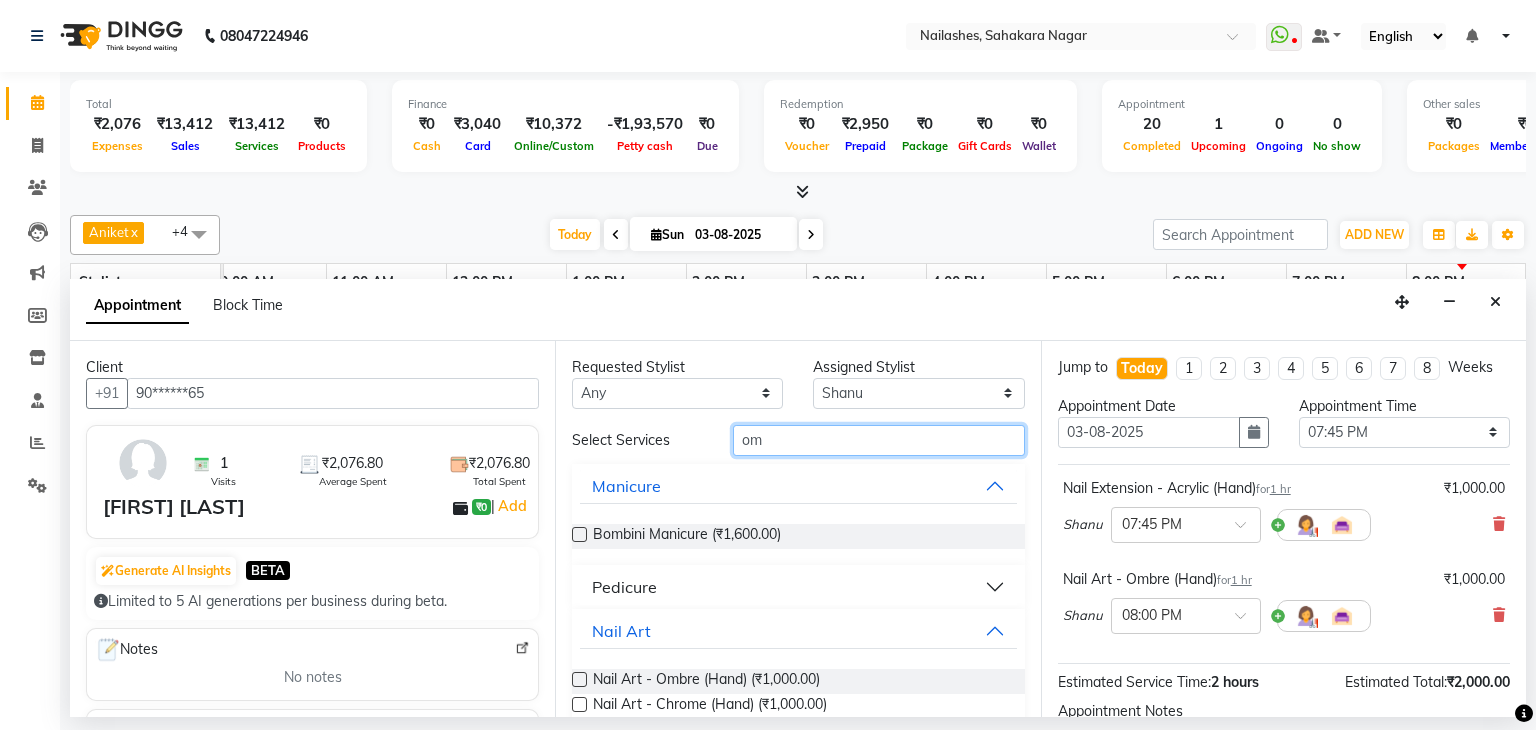 click on "om" at bounding box center [879, 440] 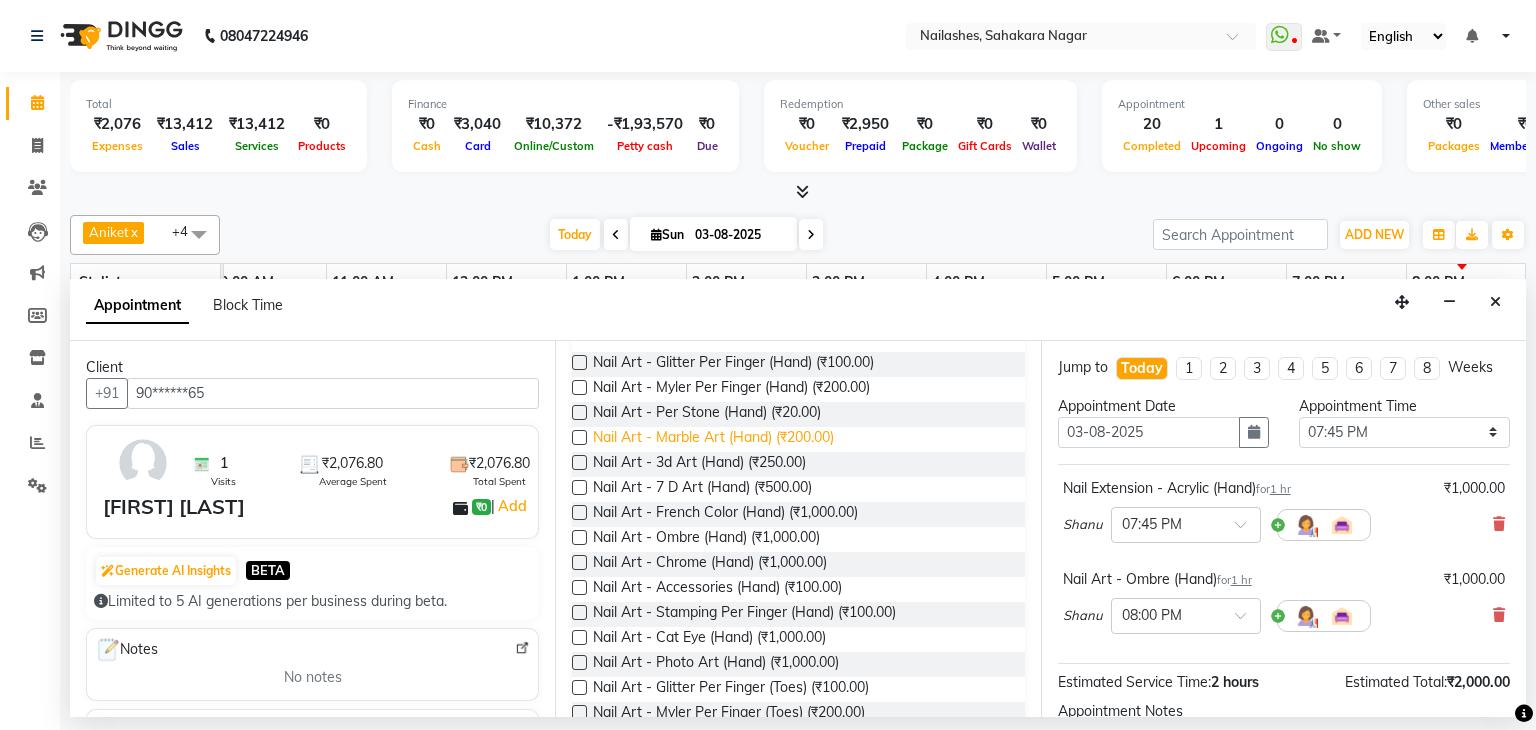 scroll, scrollTop: 200, scrollLeft: 0, axis: vertical 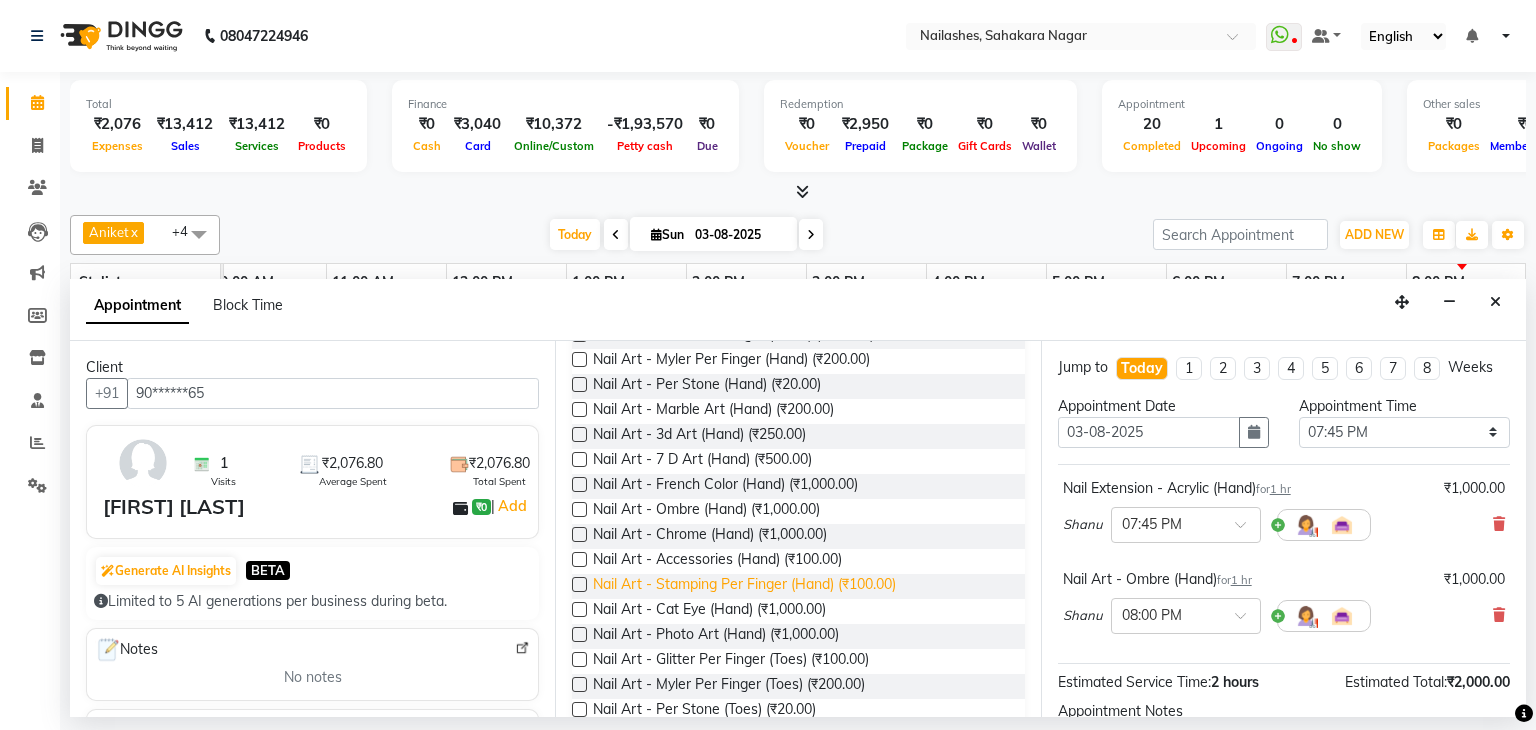 type on "art" 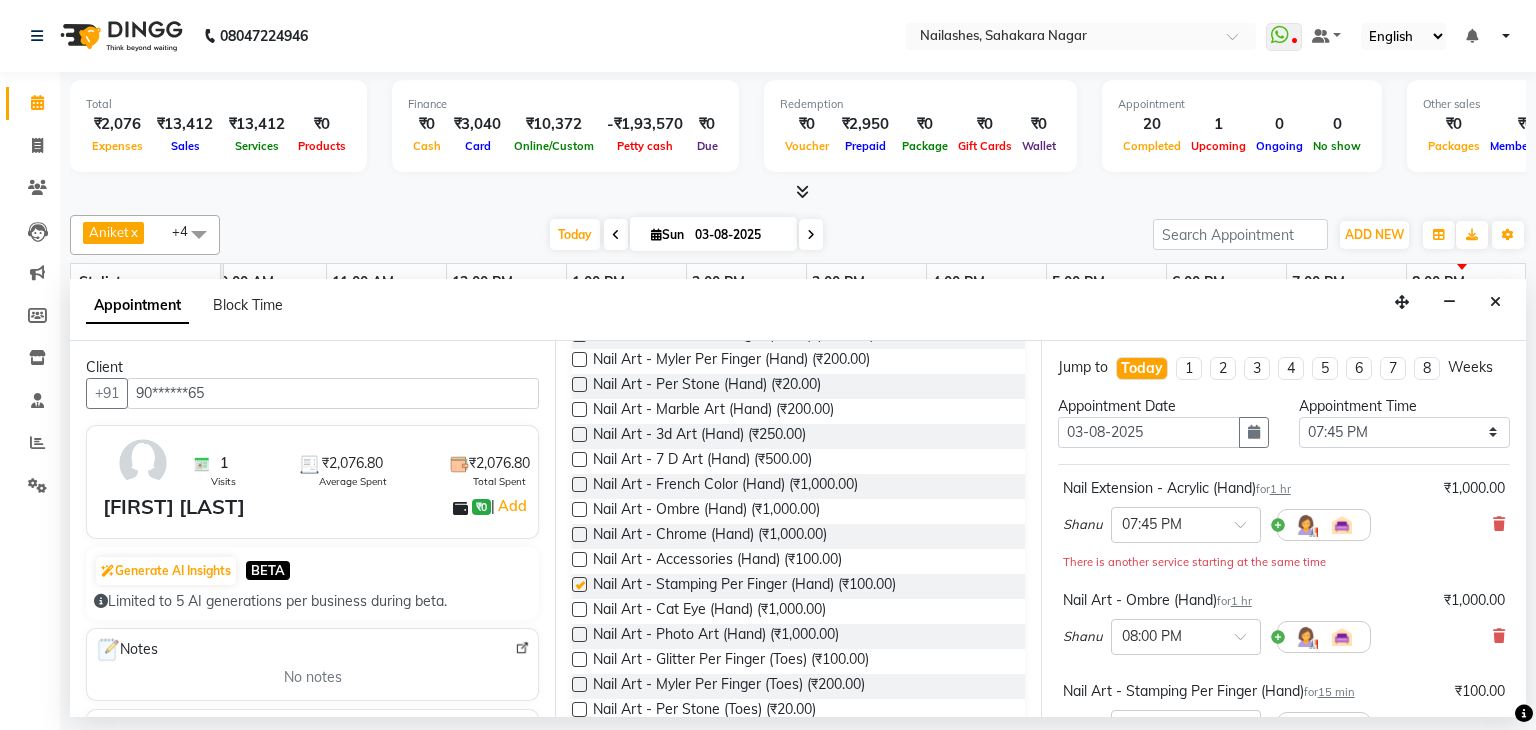 checkbox on "false" 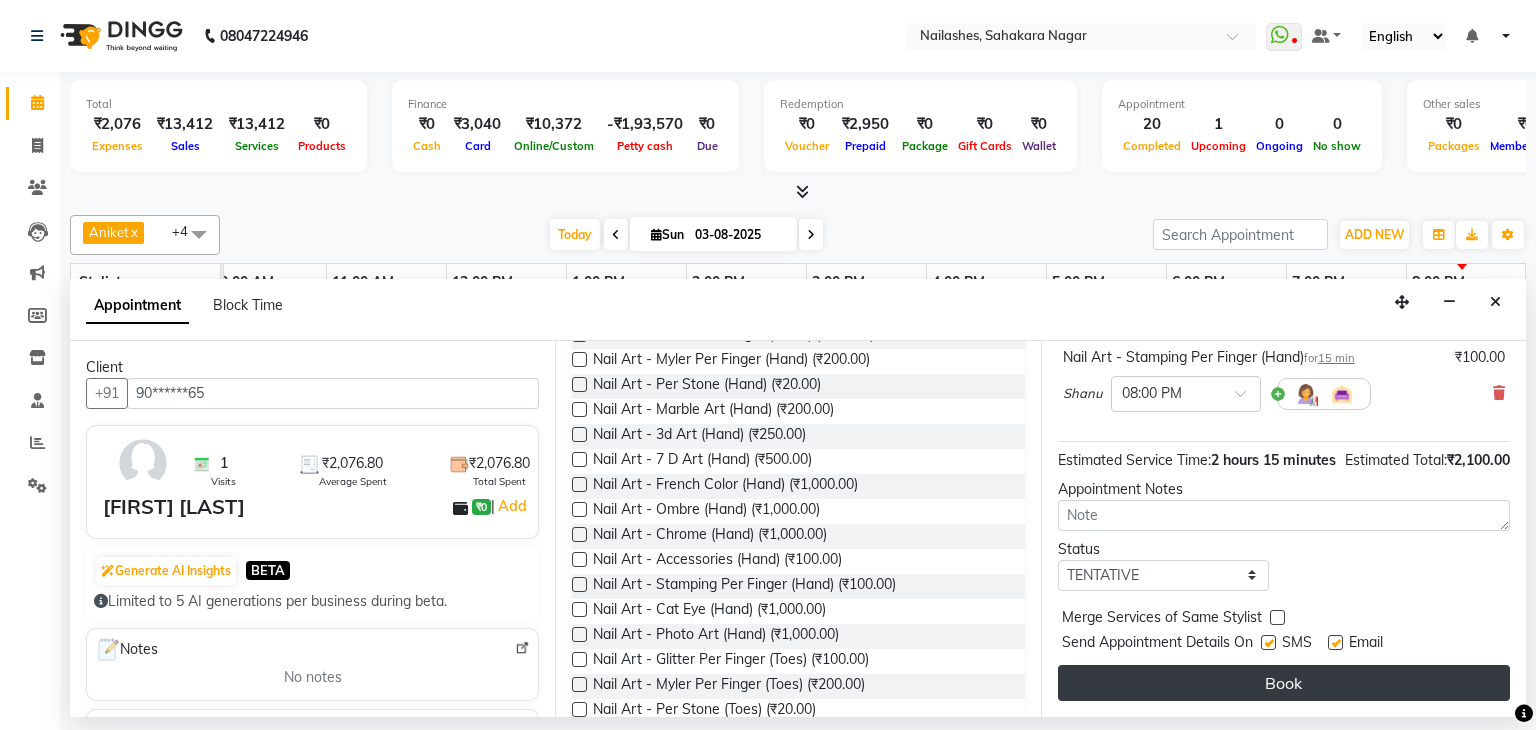 scroll, scrollTop: 354, scrollLeft: 0, axis: vertical 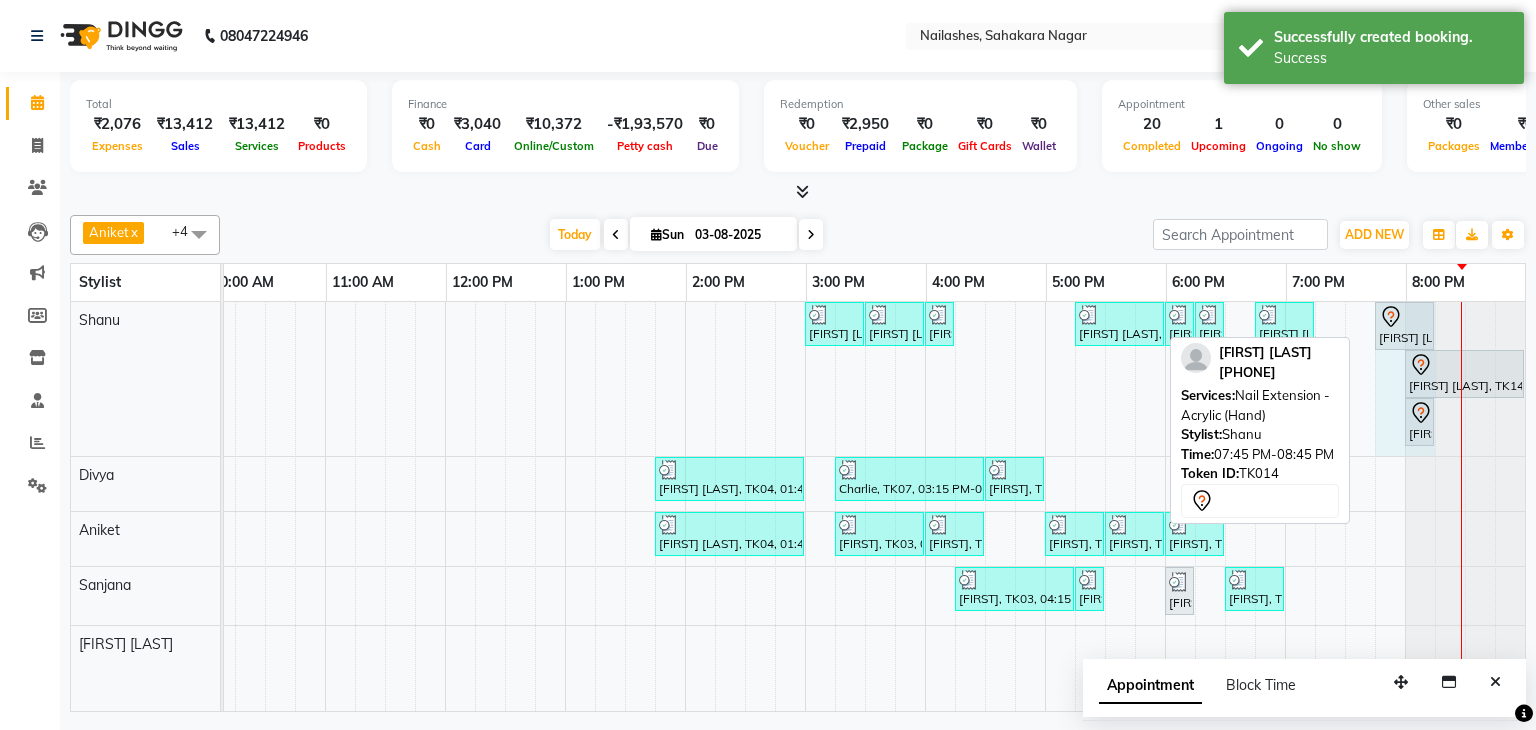 drag, startPoint x: 1477, startPoint y: 314, endPoint x: 1400, endPoint y: 324, distance: 77.64664 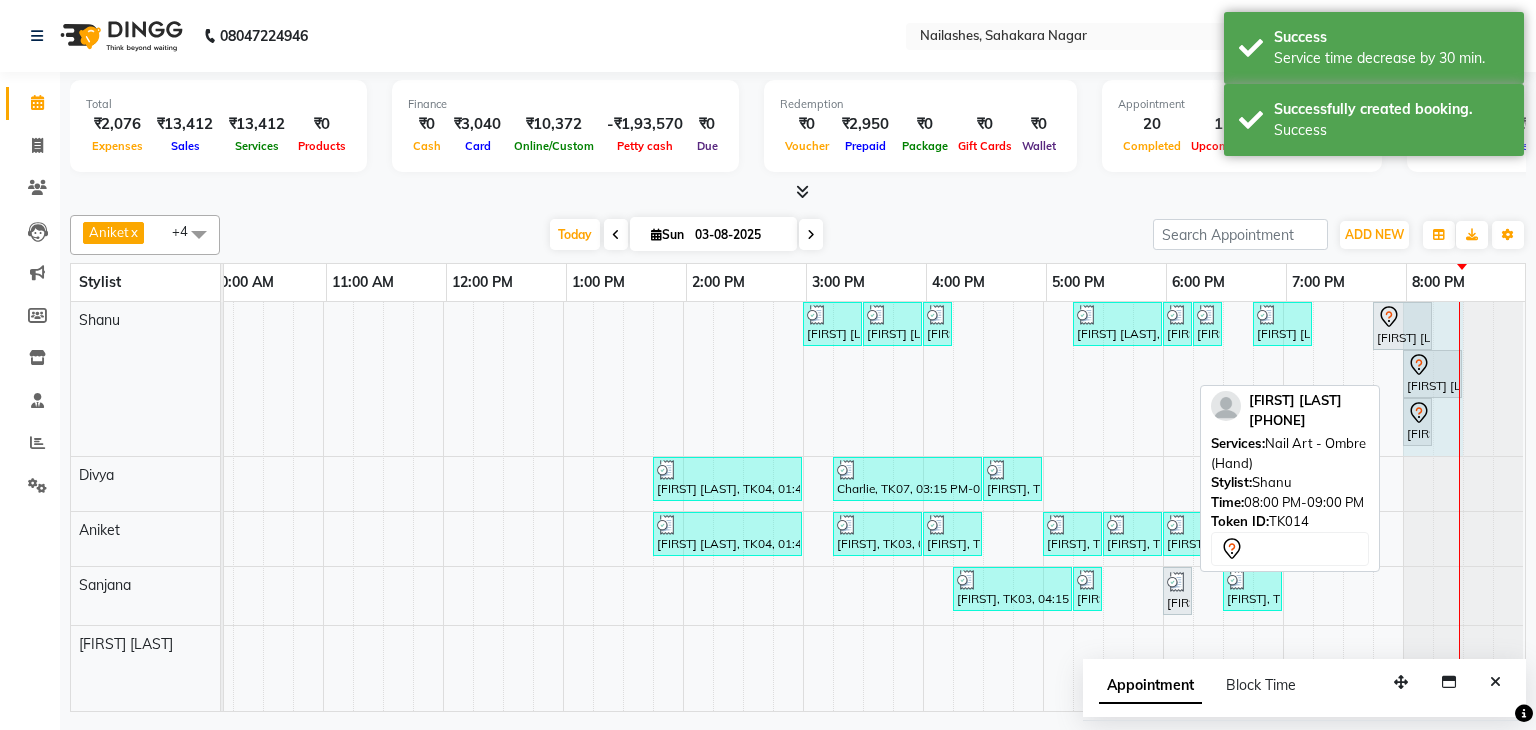 drag, startPoint x: 1505, startPoint y: 368, endPoint x: 1482, endPoint y: 368, distance: 23 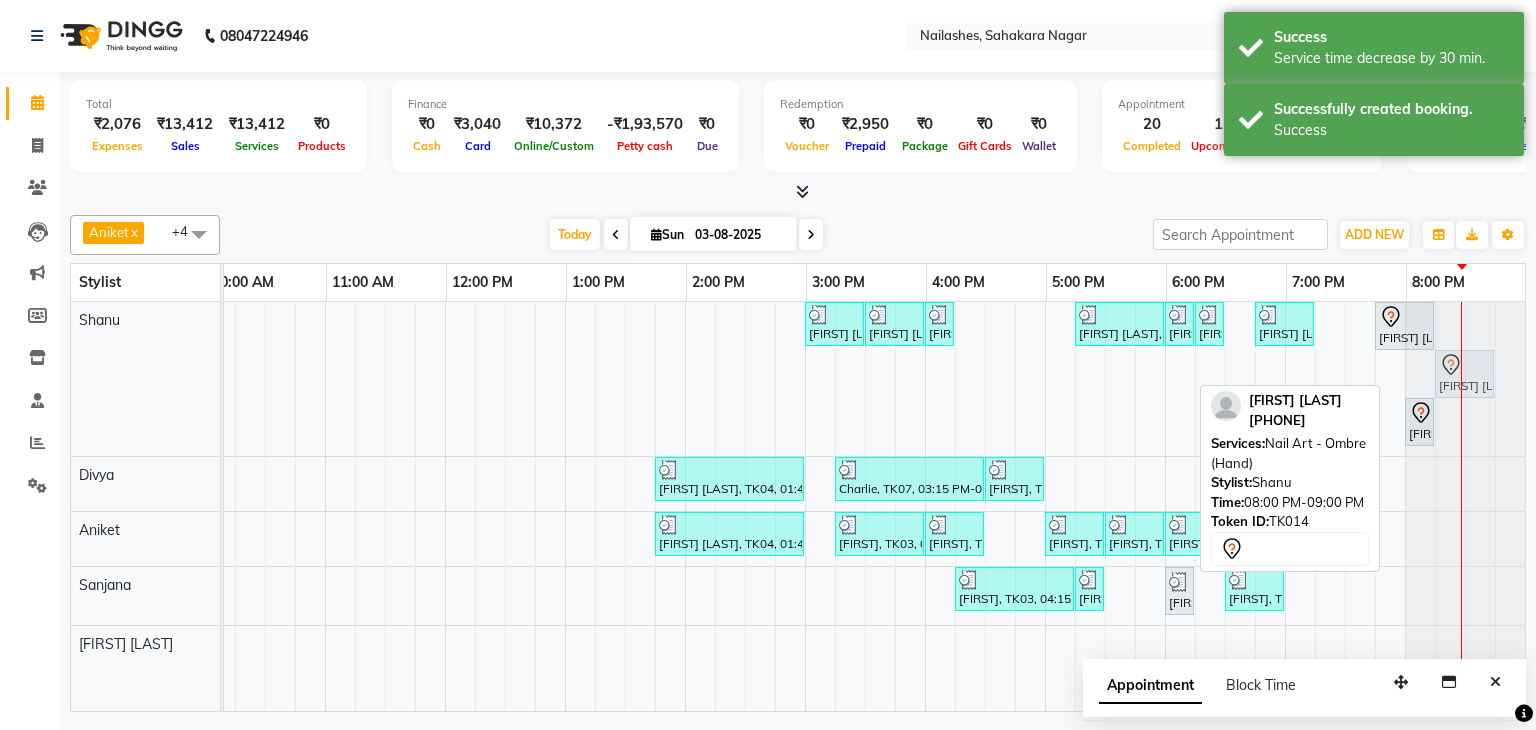 drag, startPoint x: 1424, startPoint y: 373, endPoint x: 1445, endPoint y: 373, distance: 21 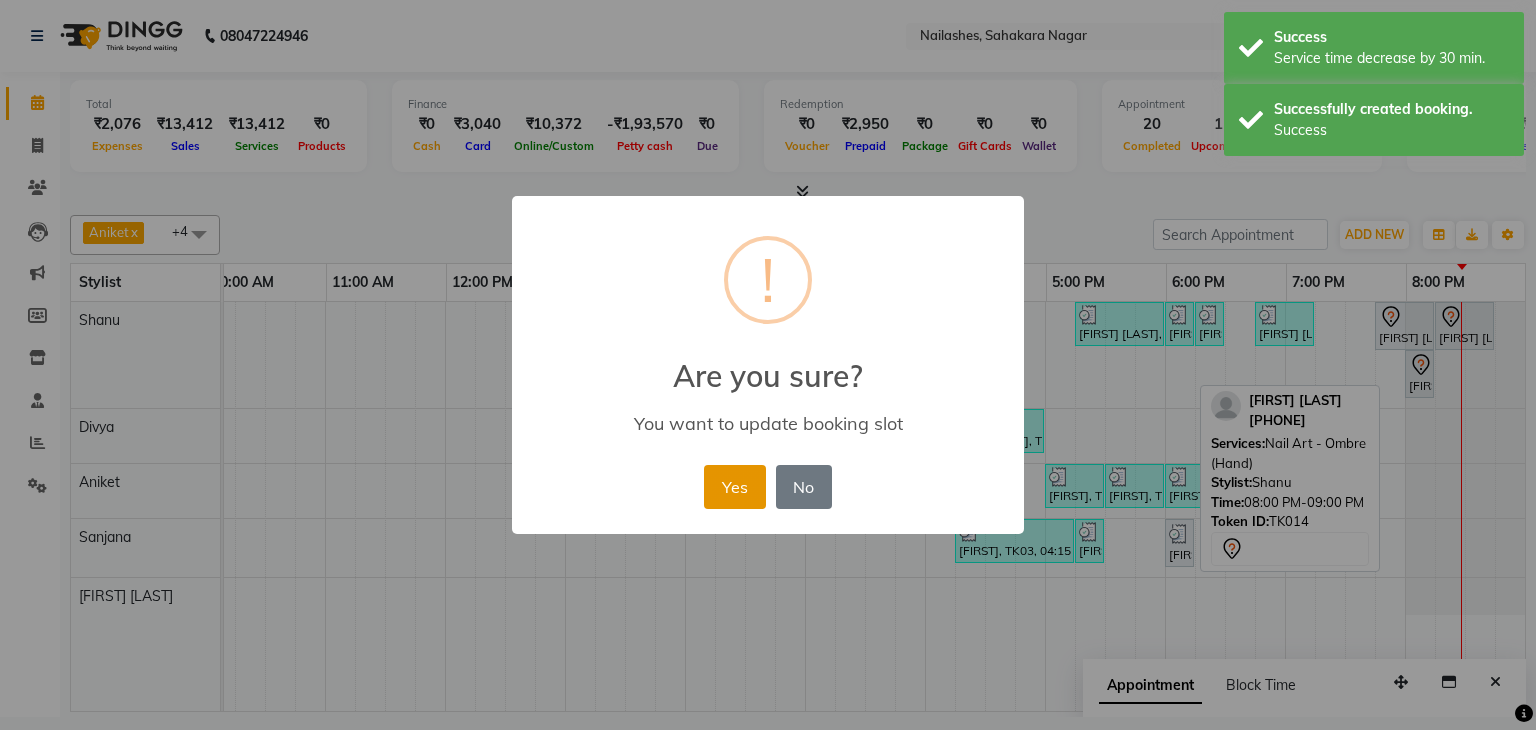 click on "Yes" at bounding box center (734, 487) 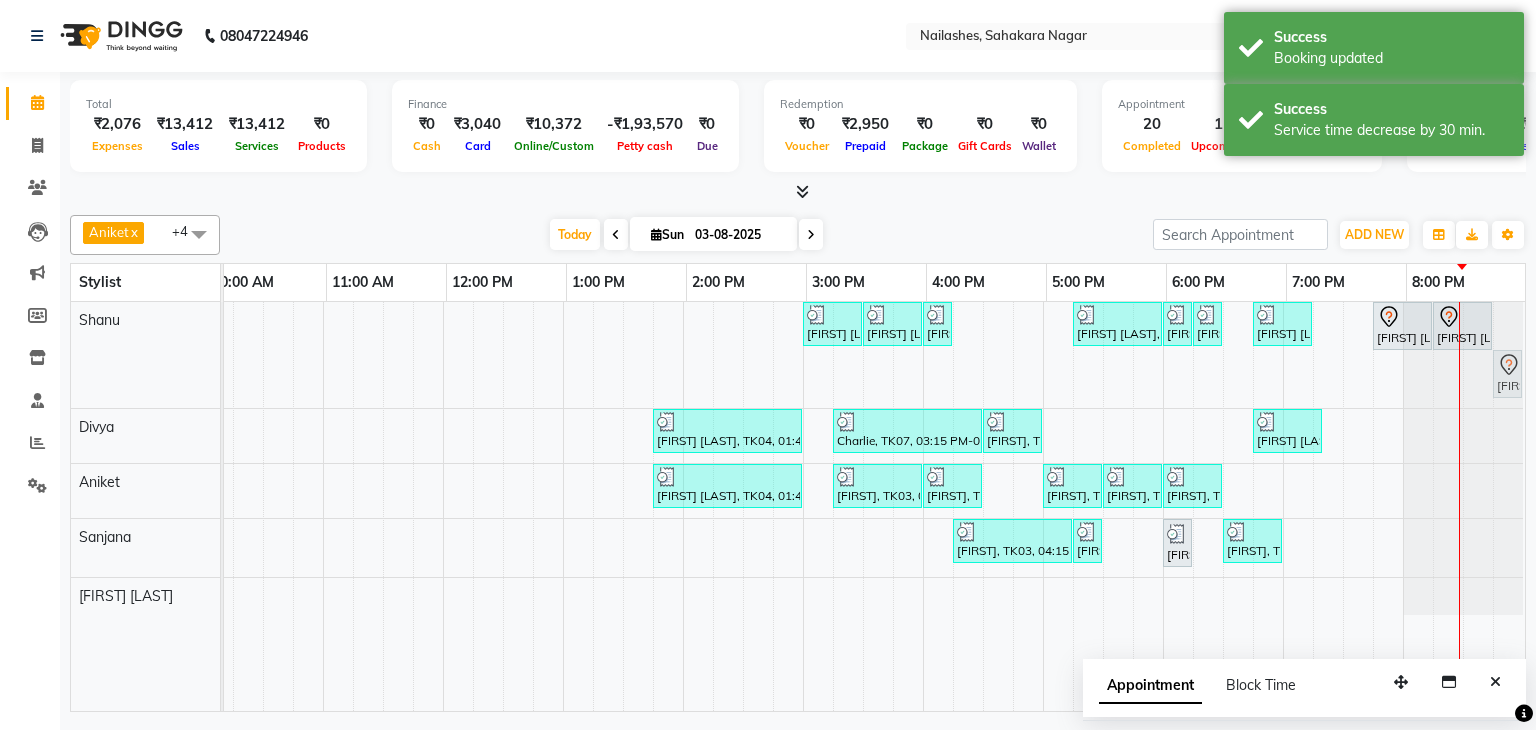 drag, startPoint x: 1408, startPoint y: 371, endPoint x: 1482, endPoint y: 386, distance: 75.50497 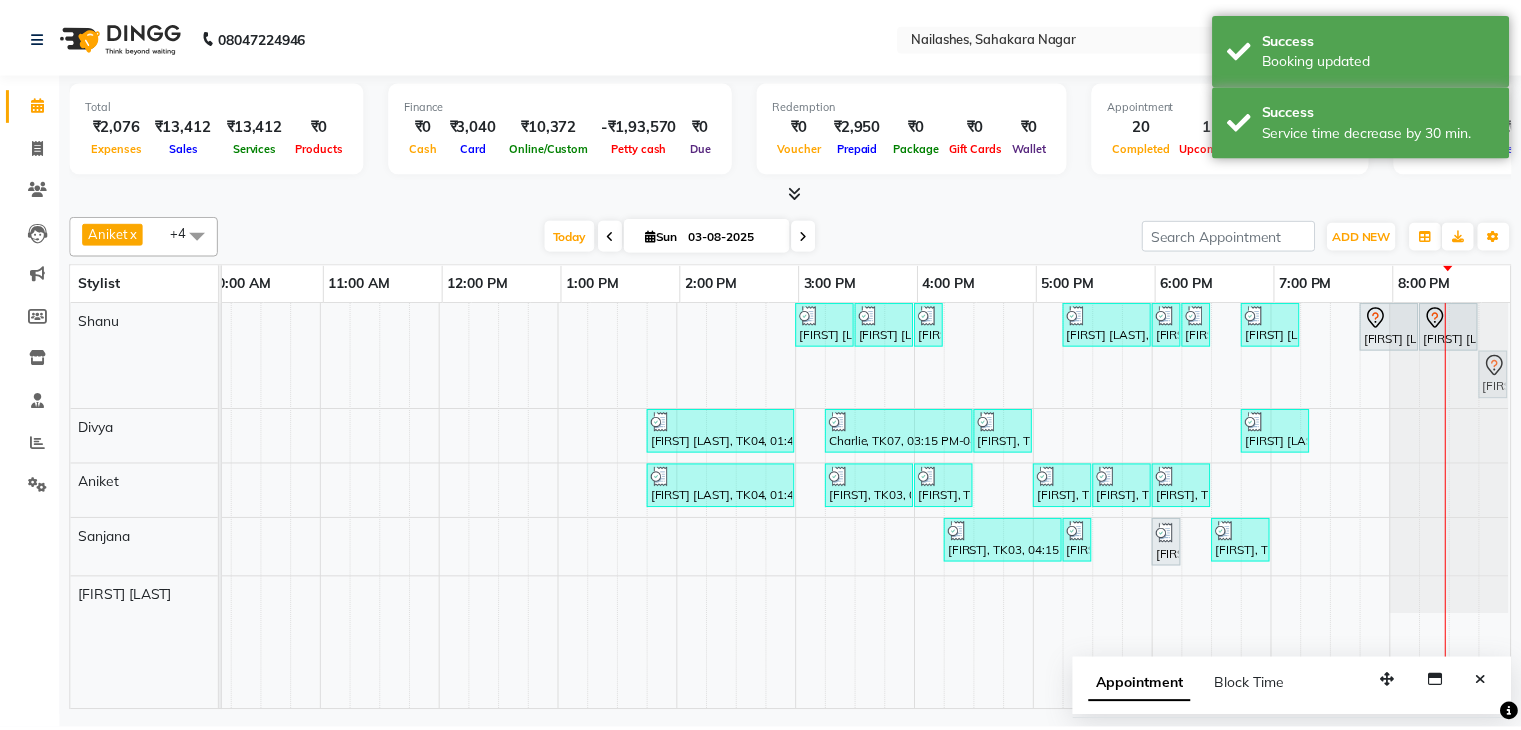 scroll, scrollTop: 0, scrollLeft: 273, axis: horizontal 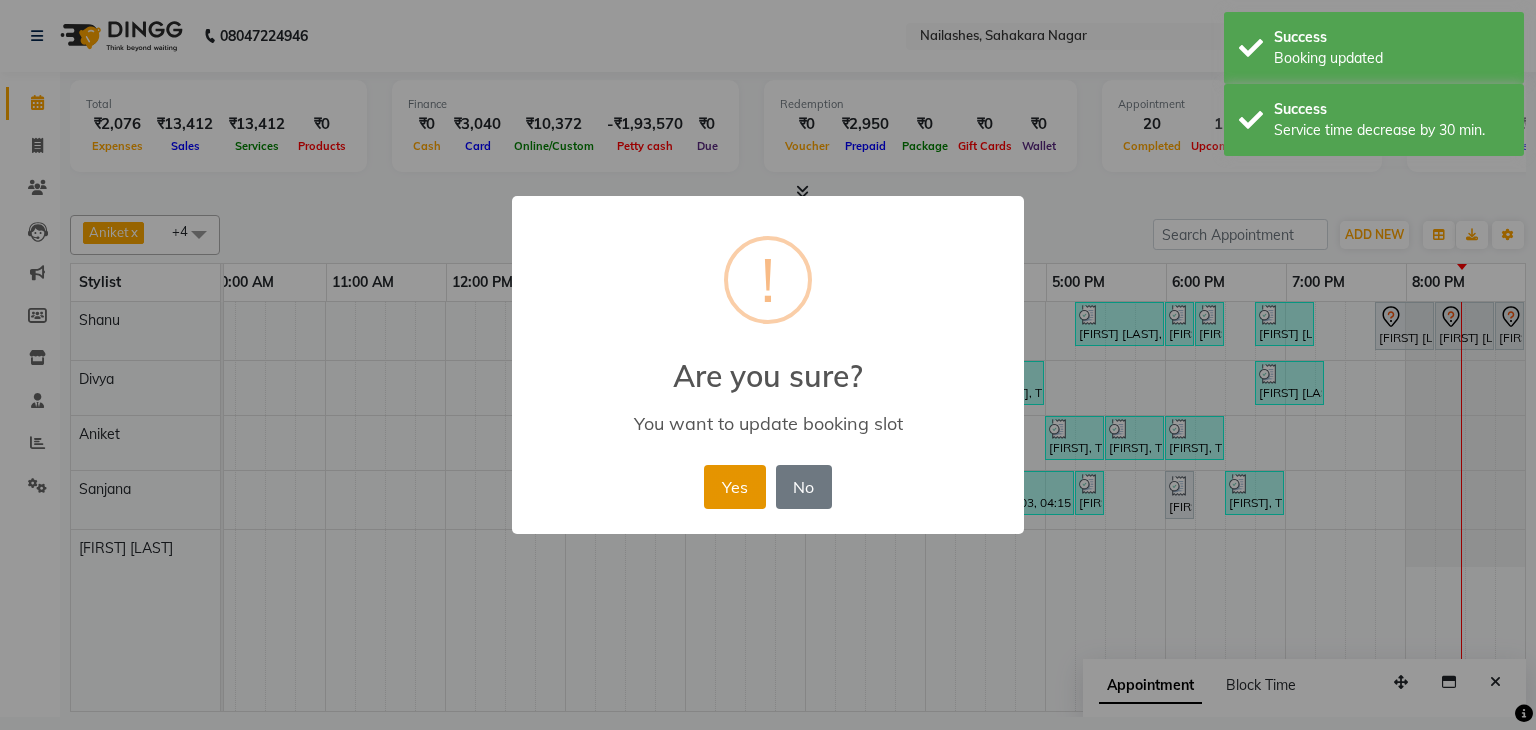 click on "Yes" at bounding box center [734, 487] 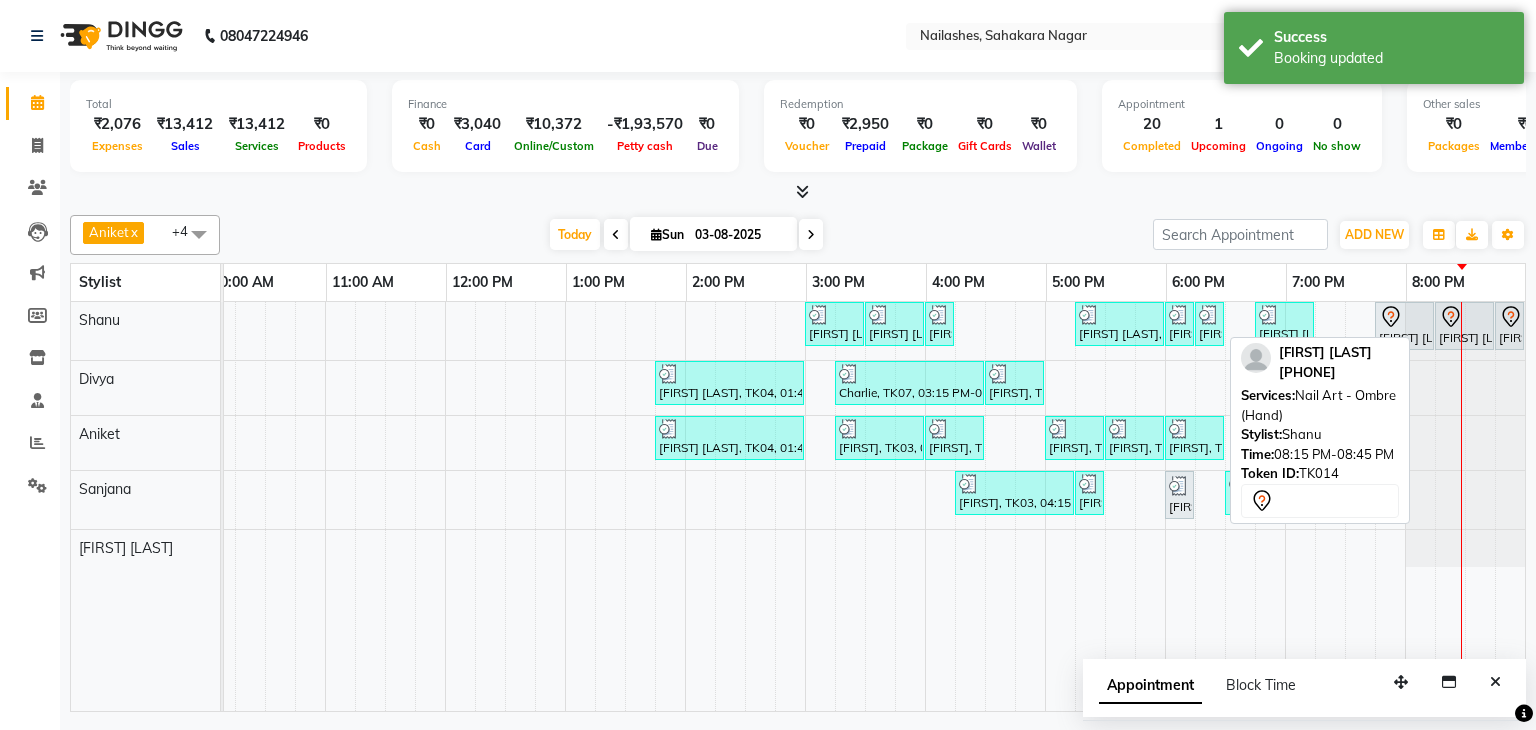 click 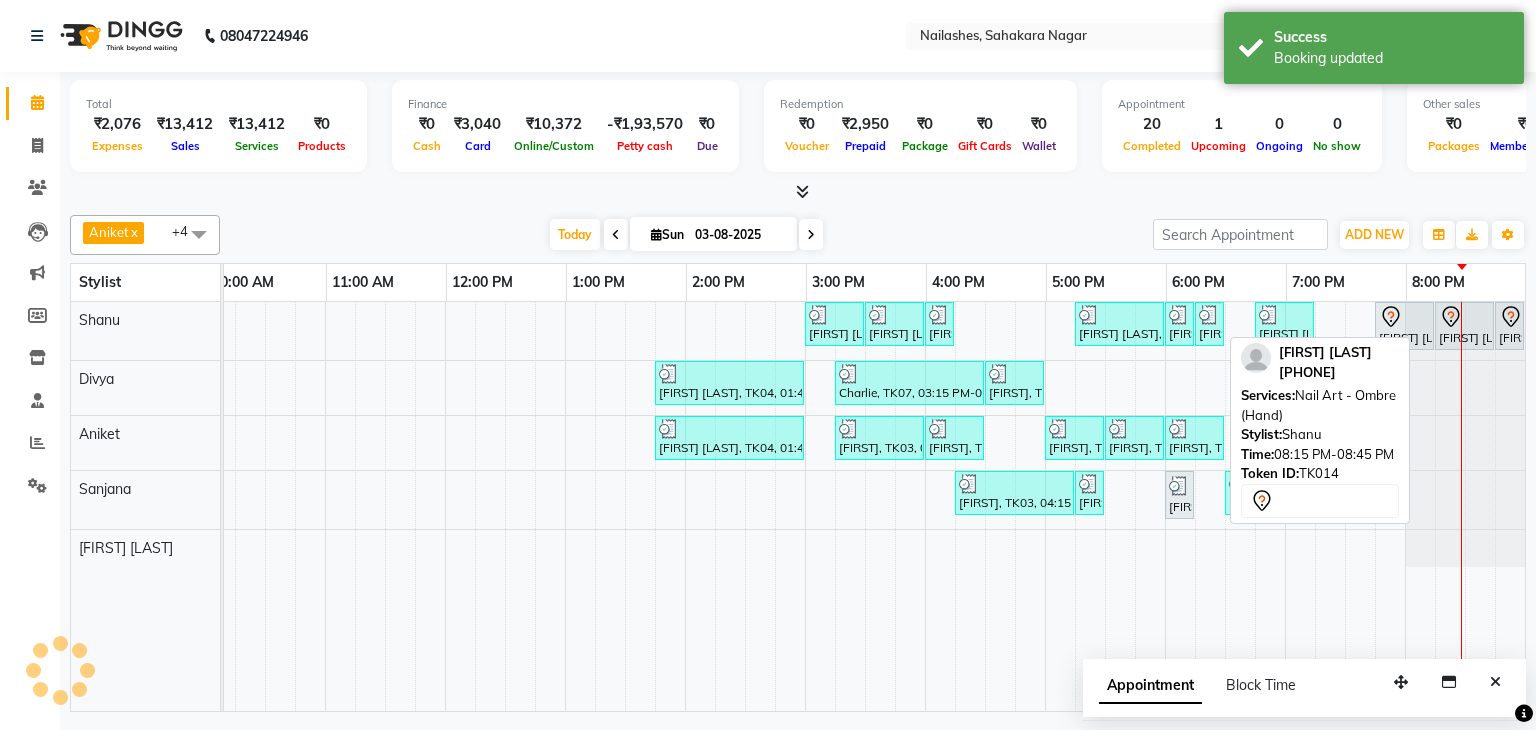 click 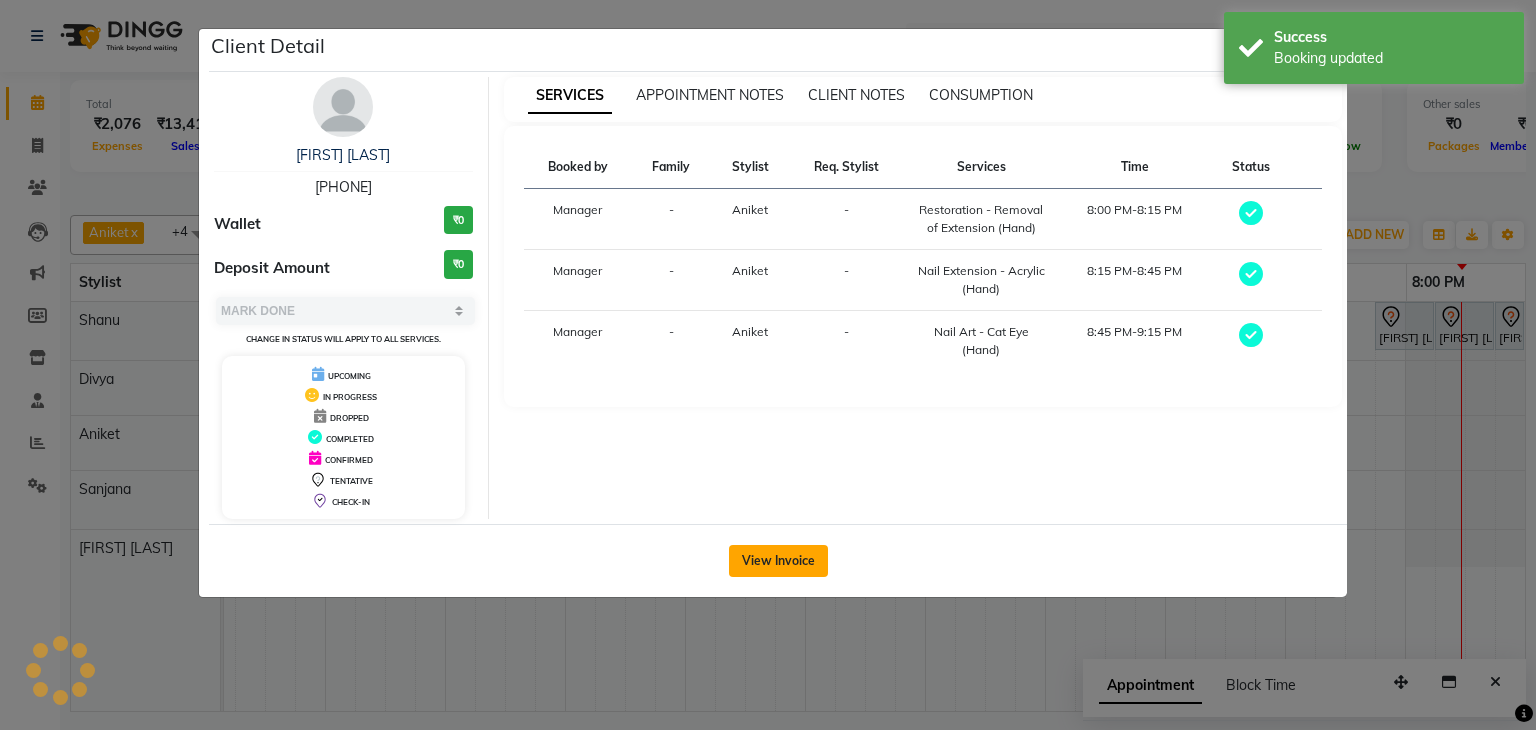 click on "View Invoice" 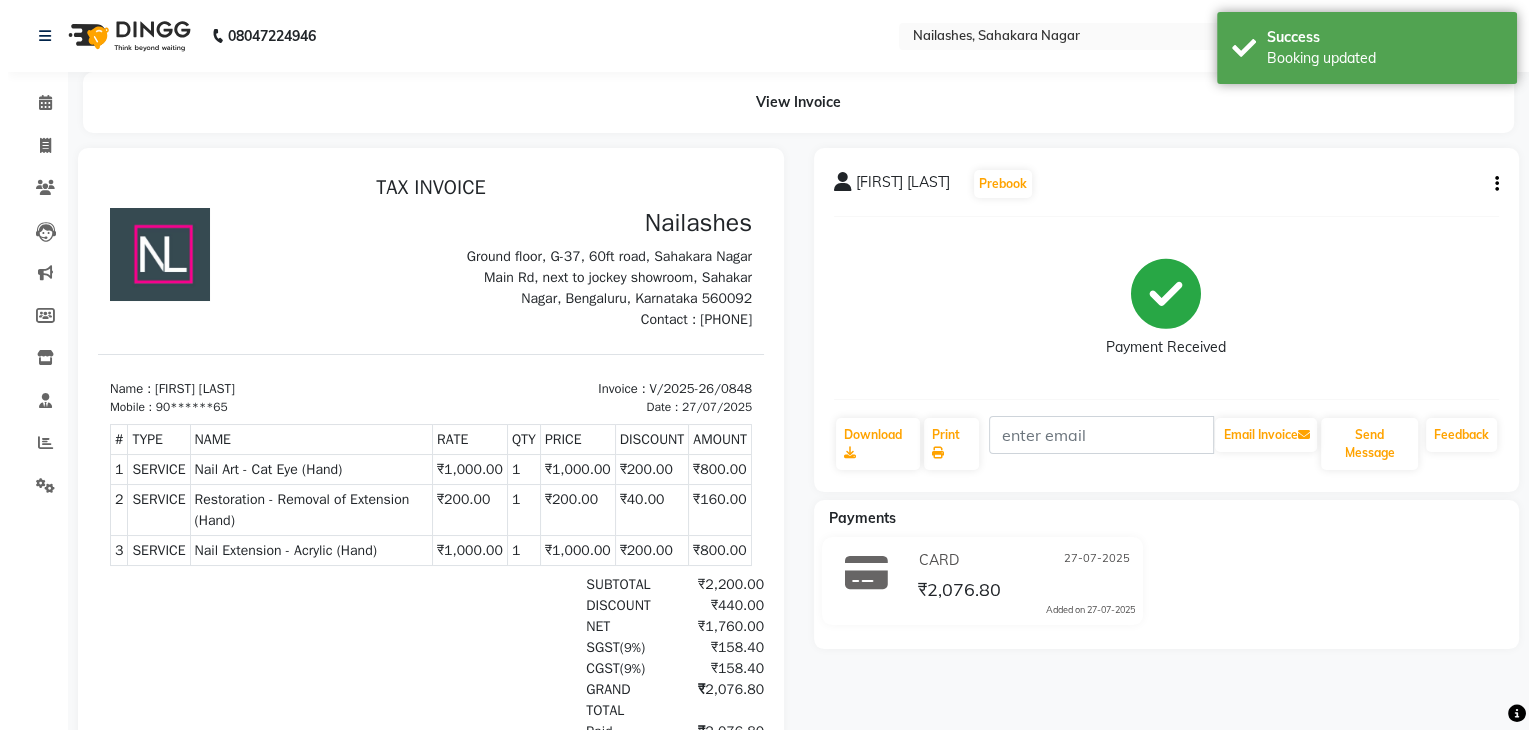scroll, scrollTop: 0, scrollLeft: 0, axis: both 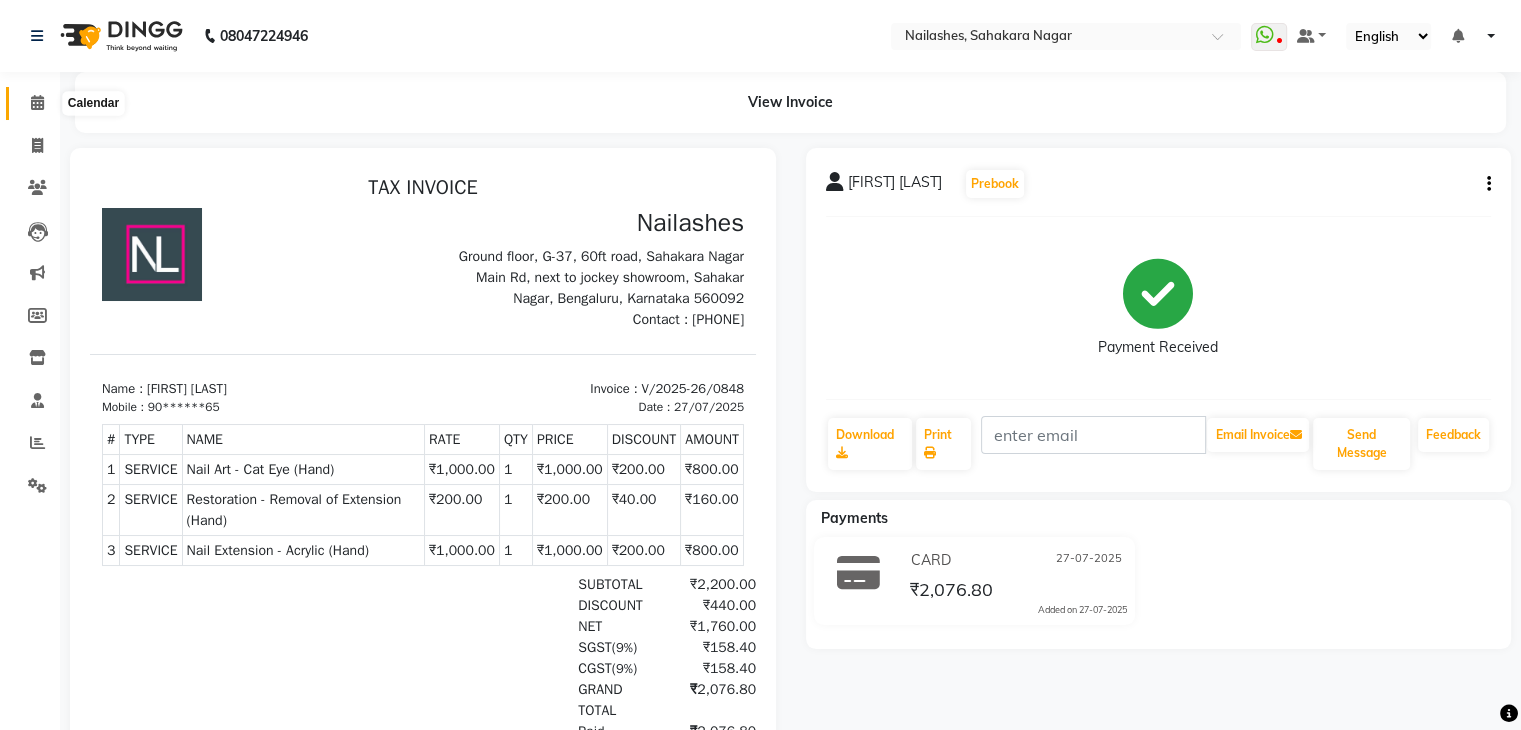 click 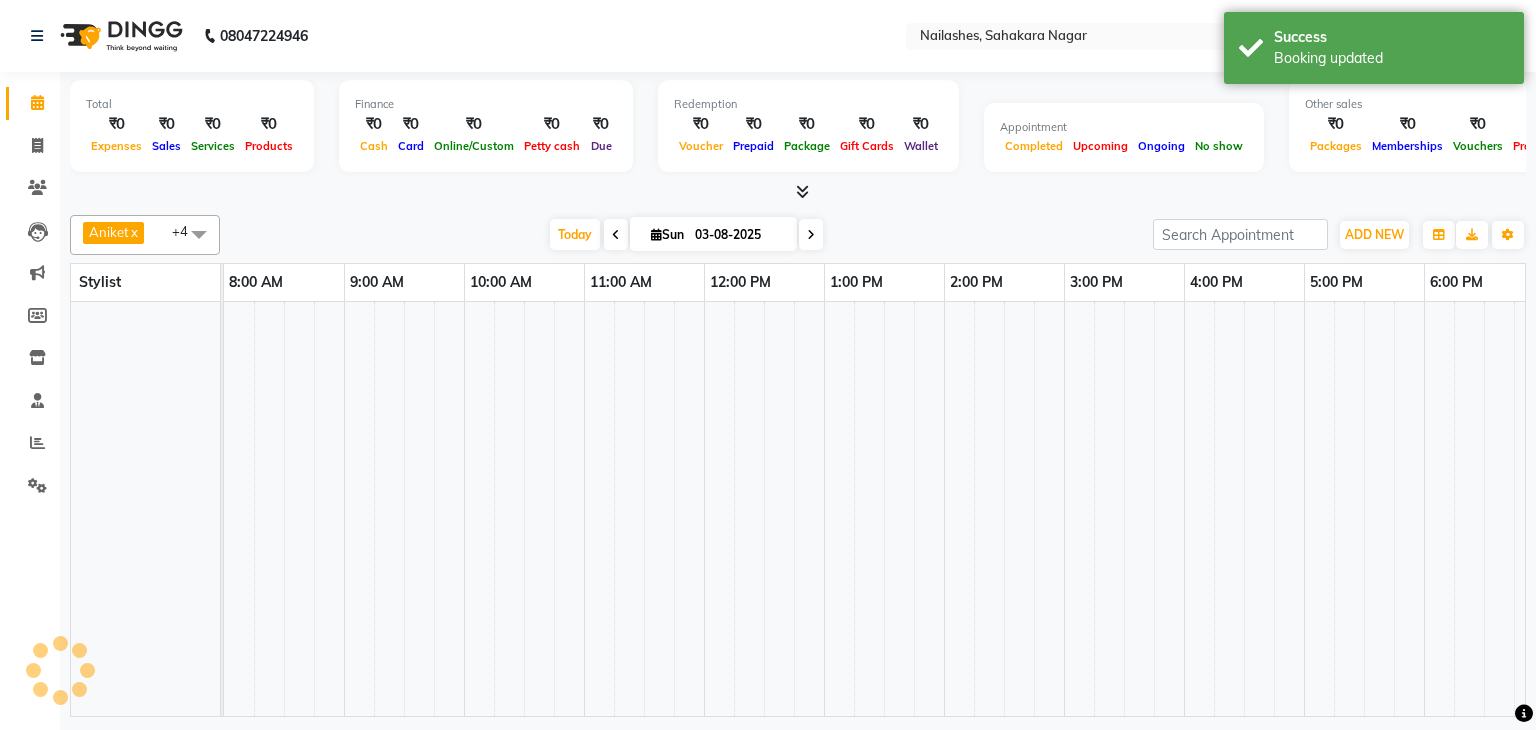 scroll, scrollTop: 0, scrollLeft: 258, axis: horizontal 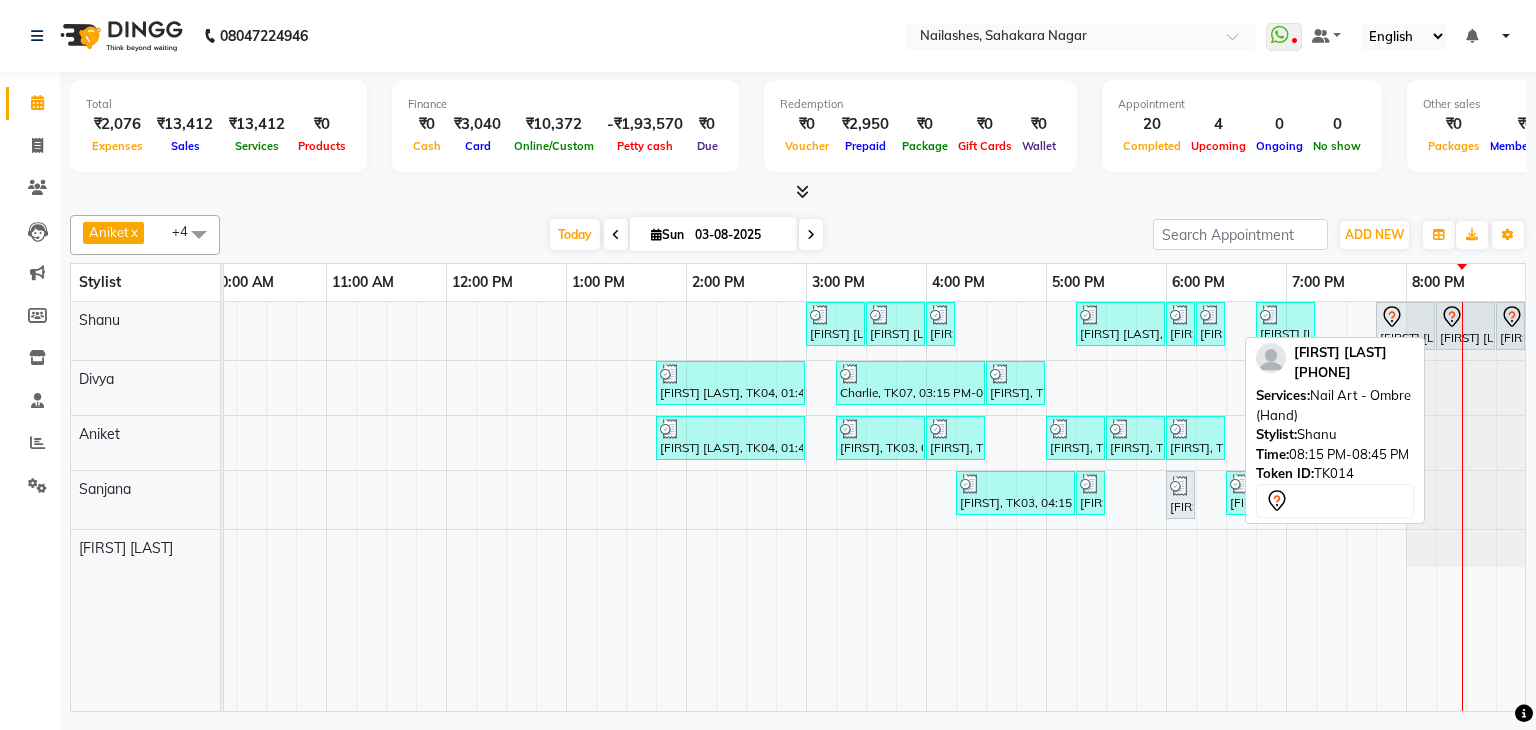 click on "Kiran Suchi, TK14, 08:15 PM-08:45 PM, Nail Art - Ombre (Hand)" at bounding box center [1465, 326] 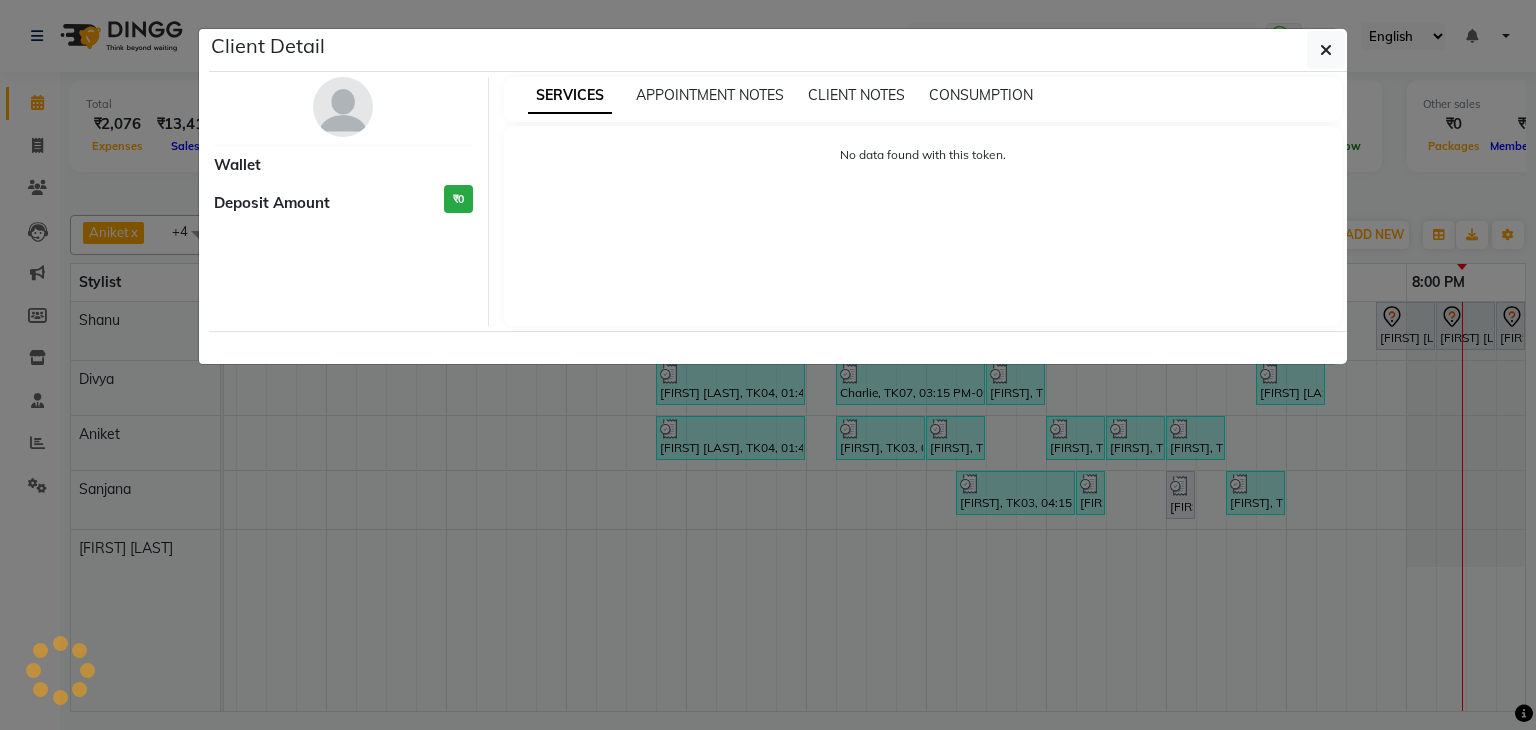 select on "7" 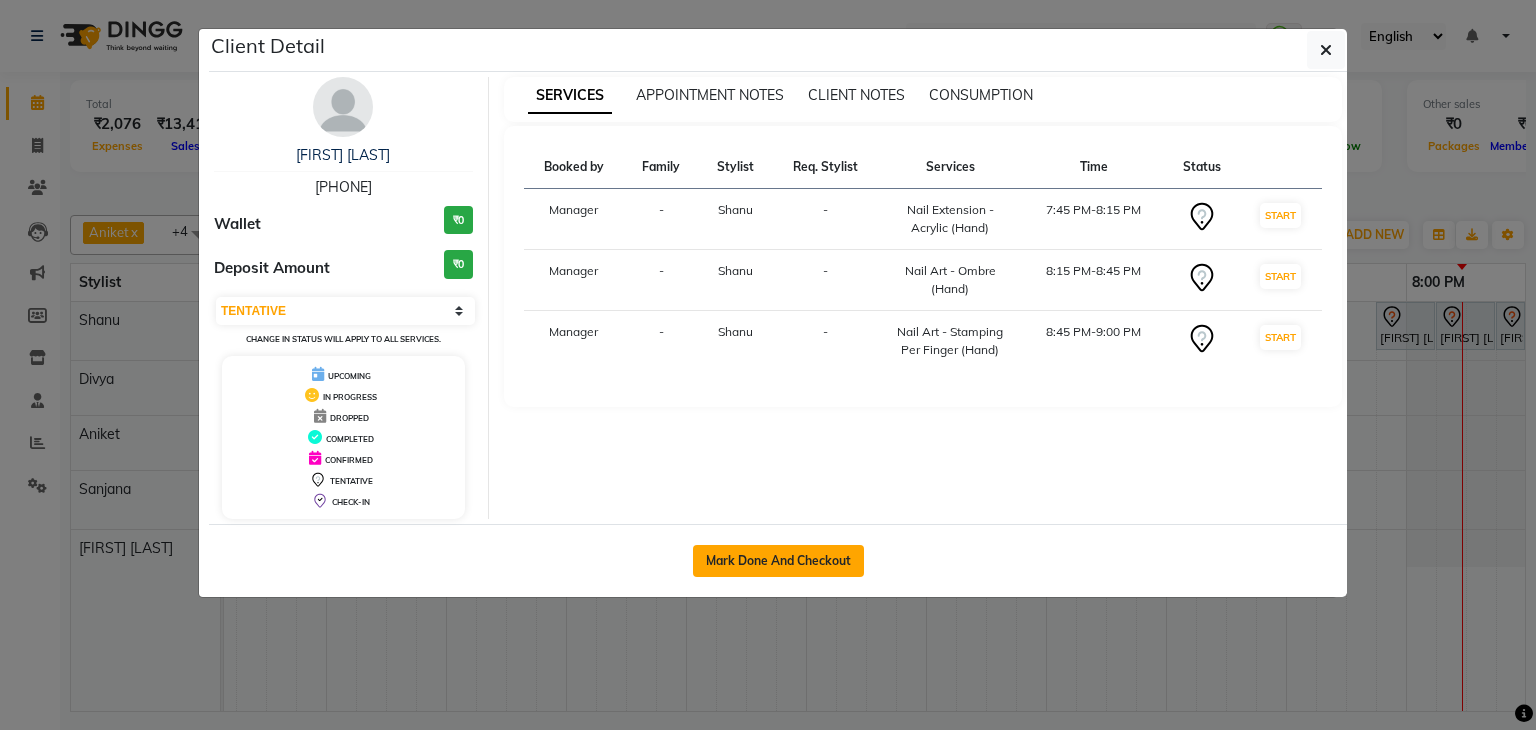click on "Mark Done And Checkout" 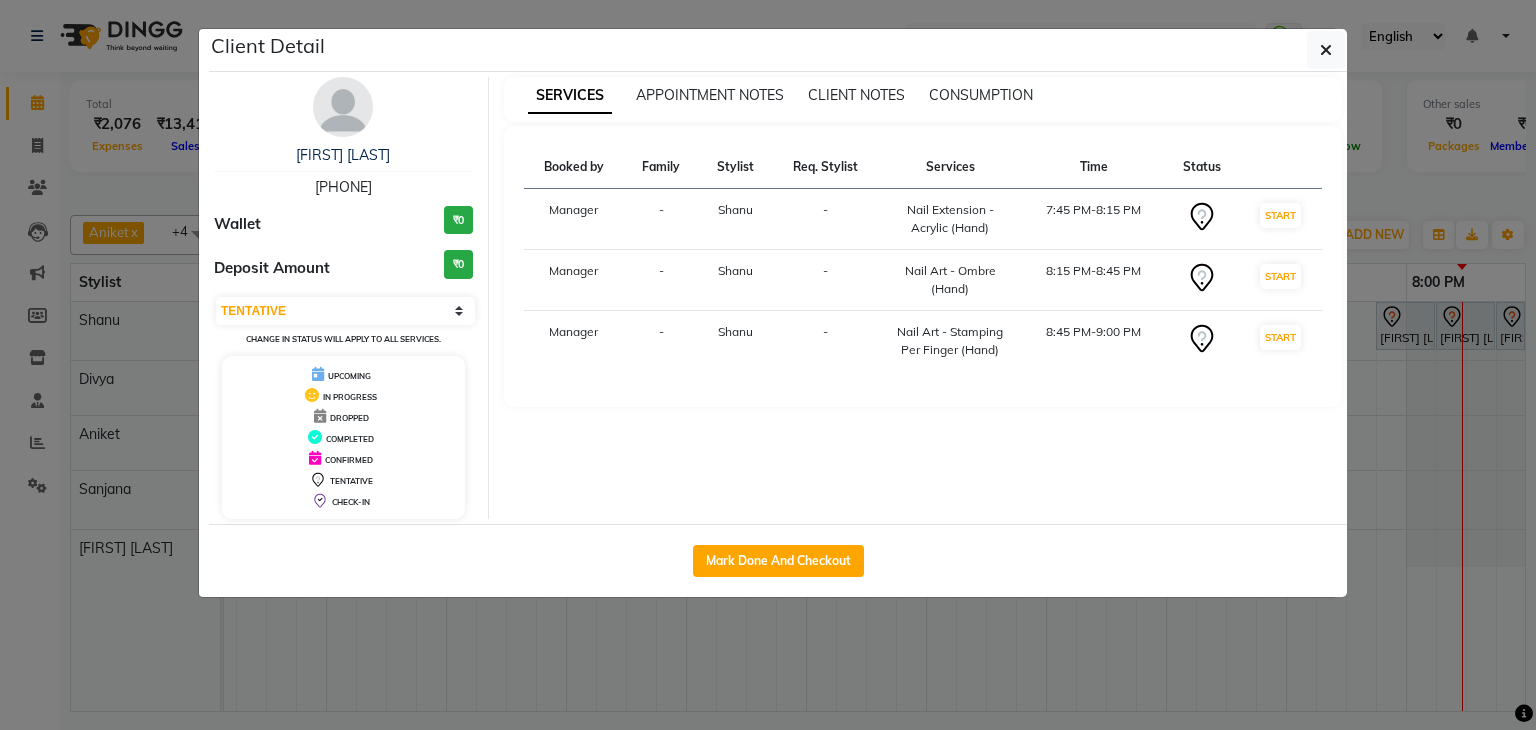 select on "service" 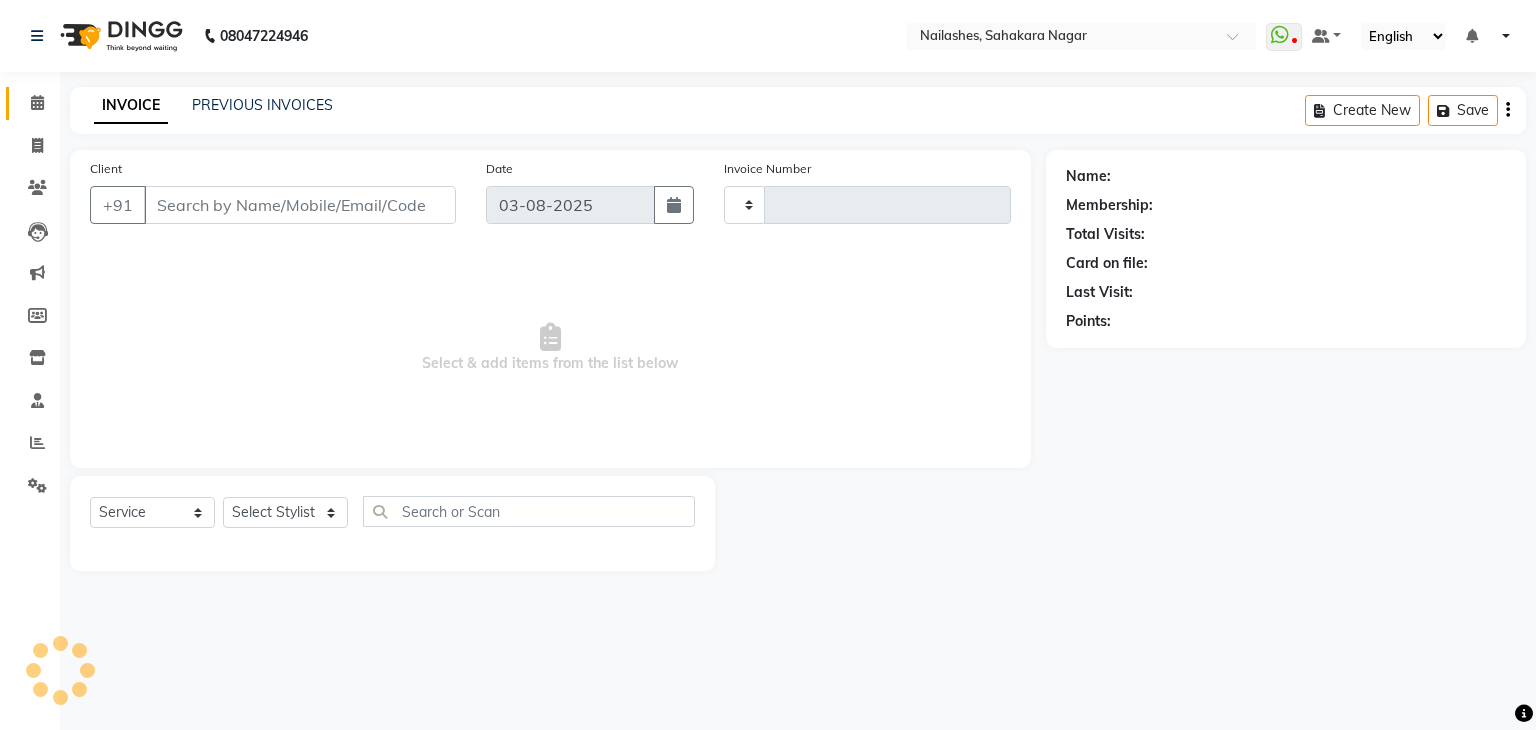 type on "0892" 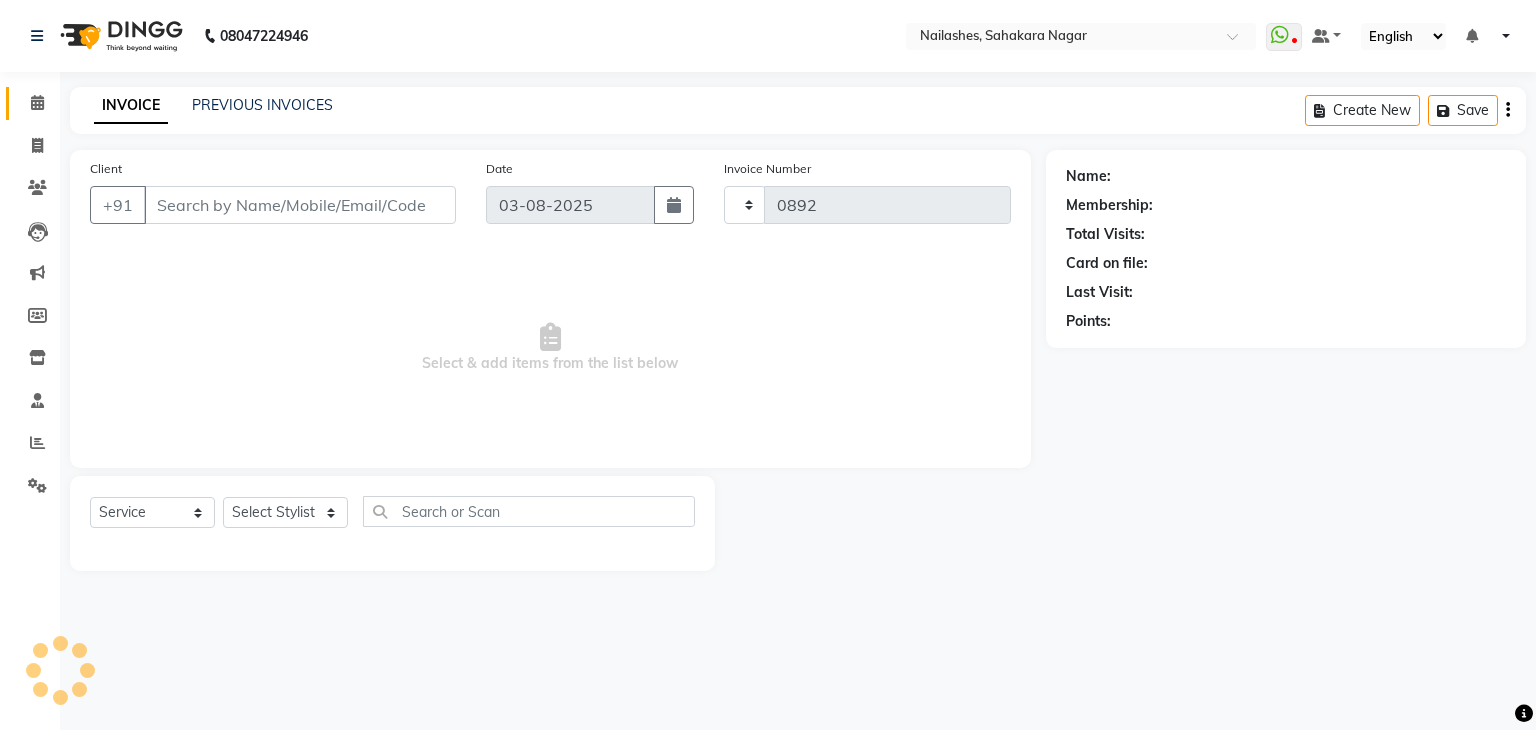 select on "6455" 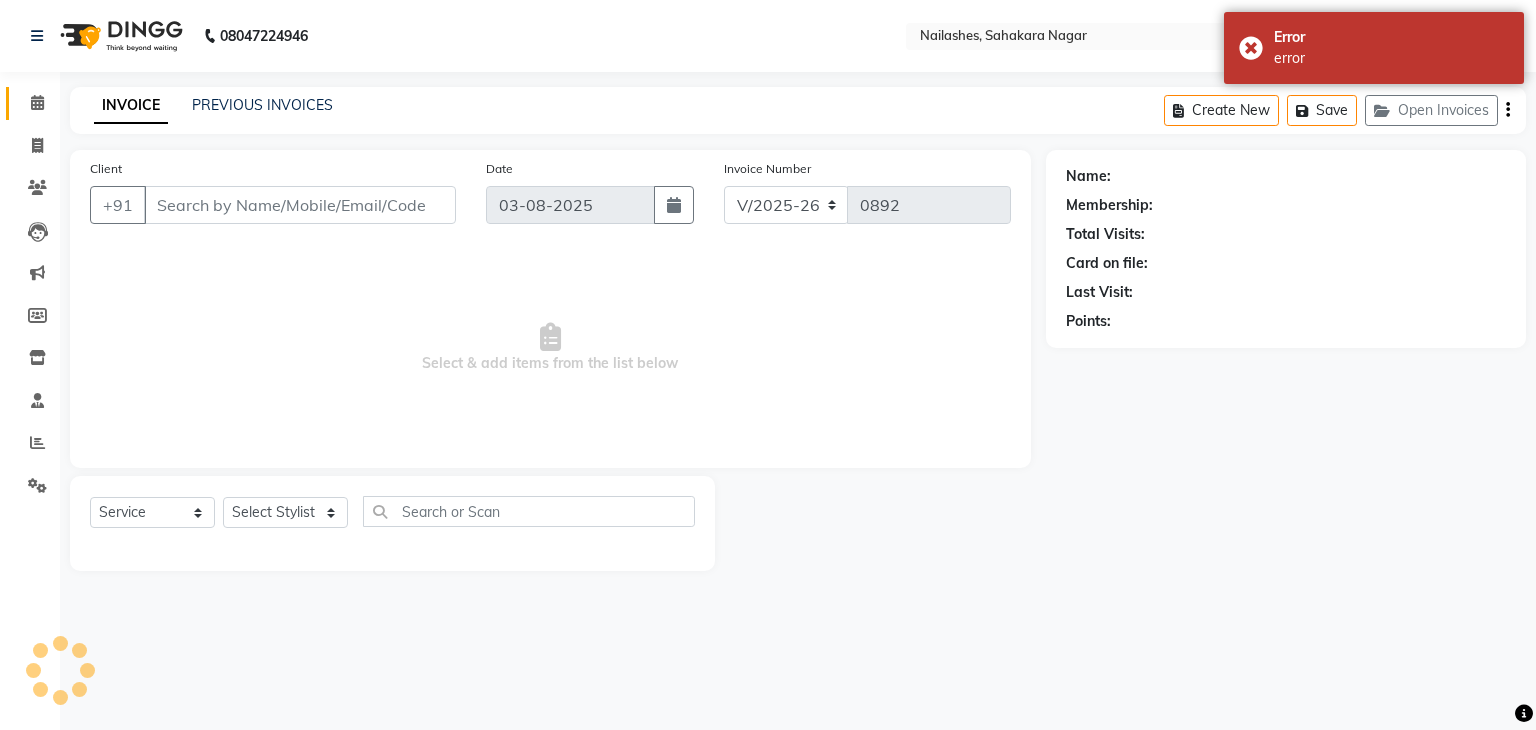 type on "90******65" 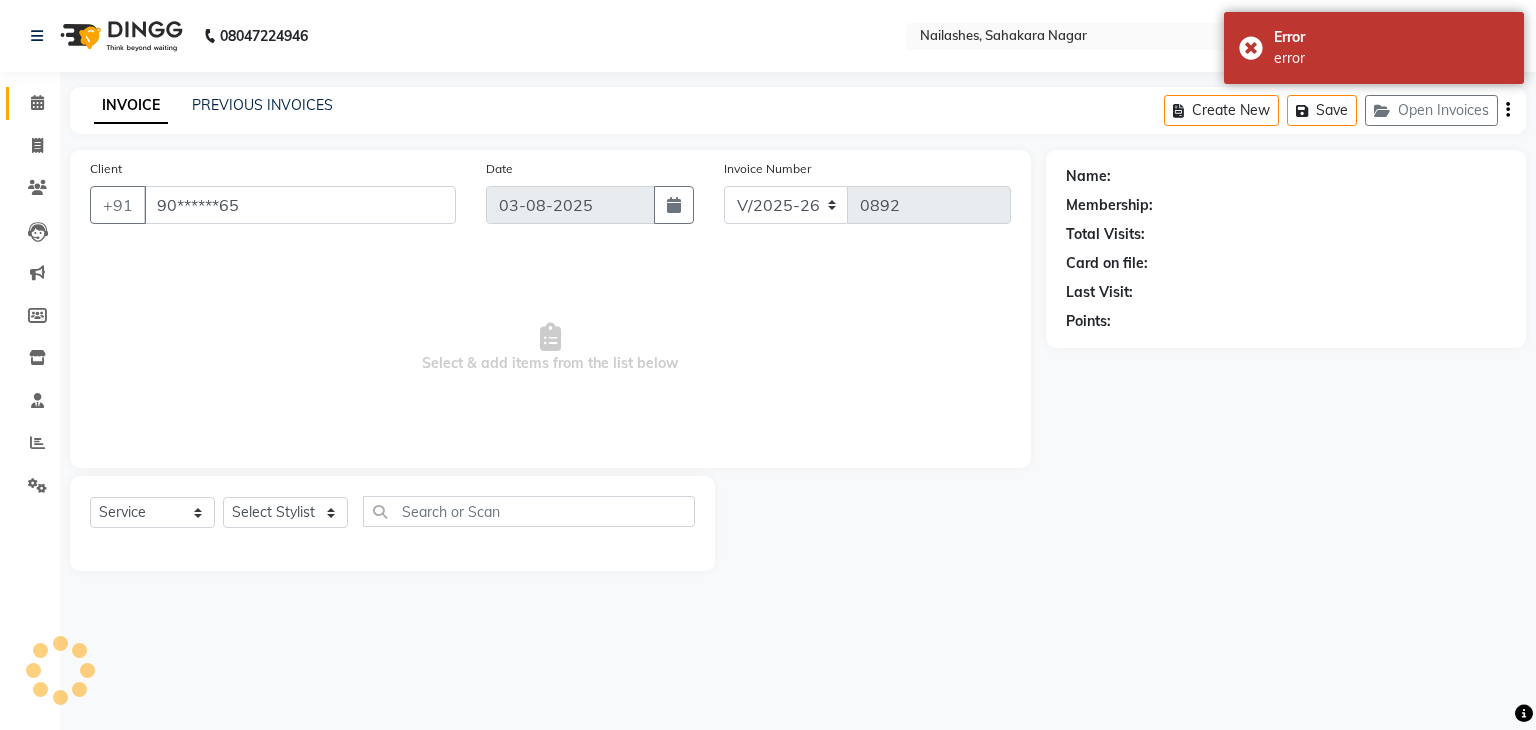 select on "54412" 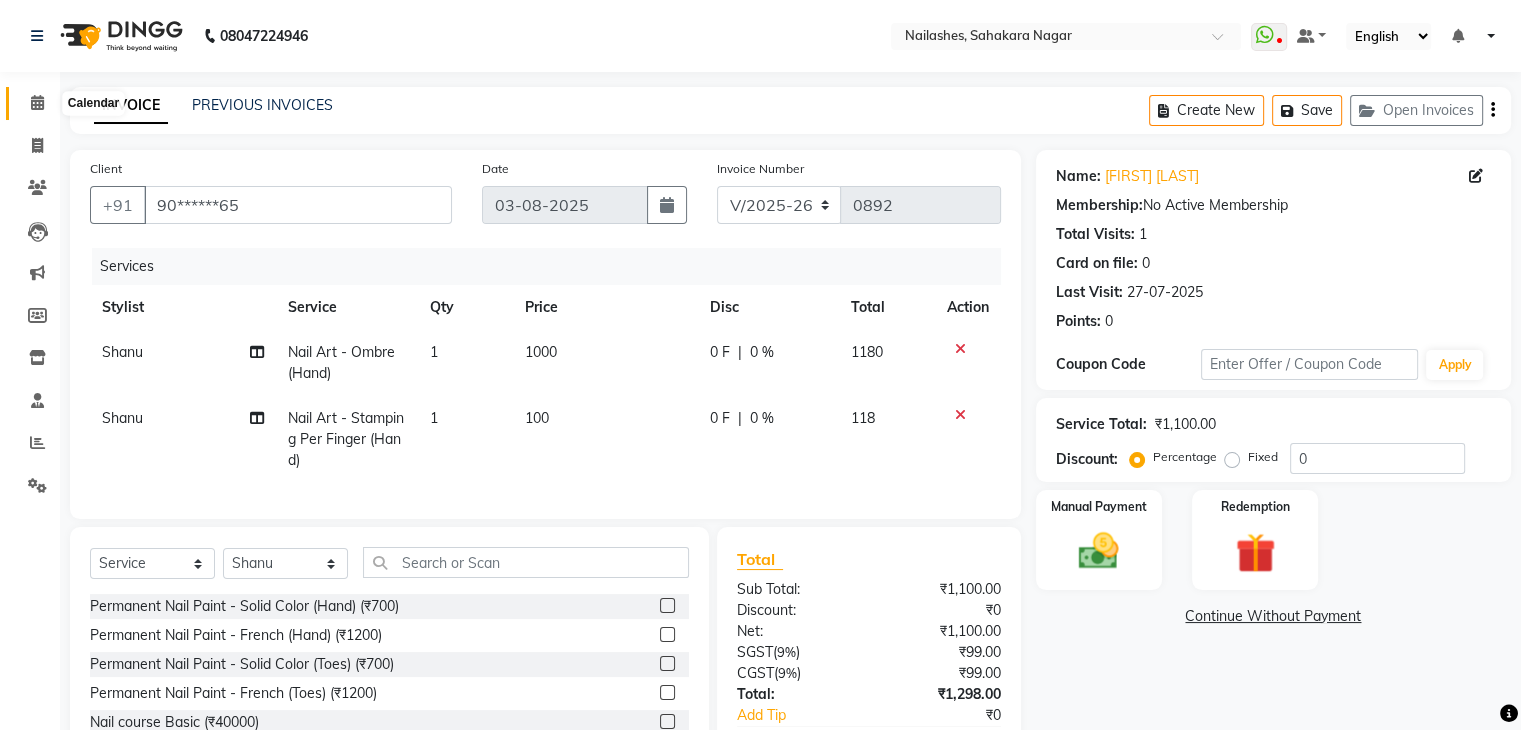 click 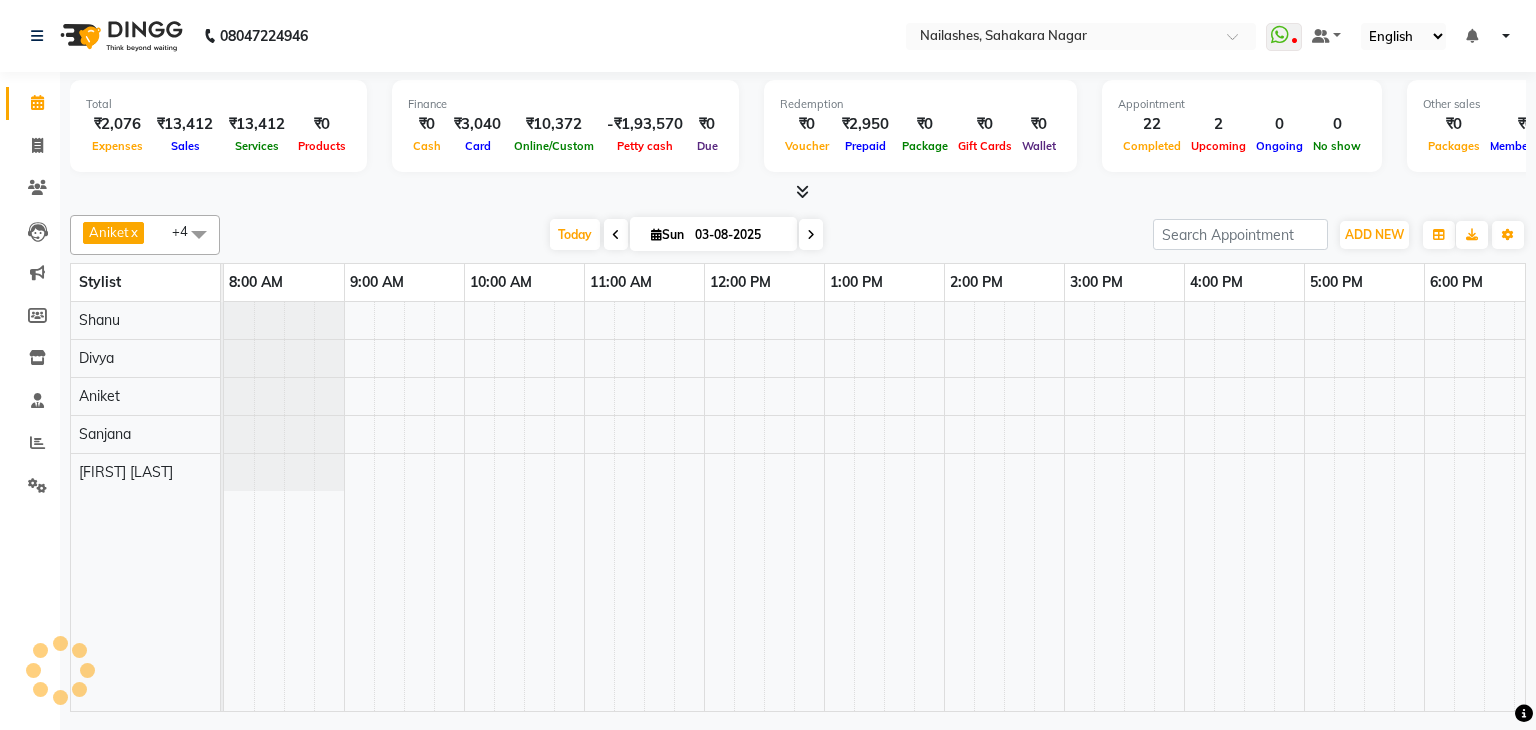 scroll, scrollTop: 0, scrollLeft: 258, axis: horizontal 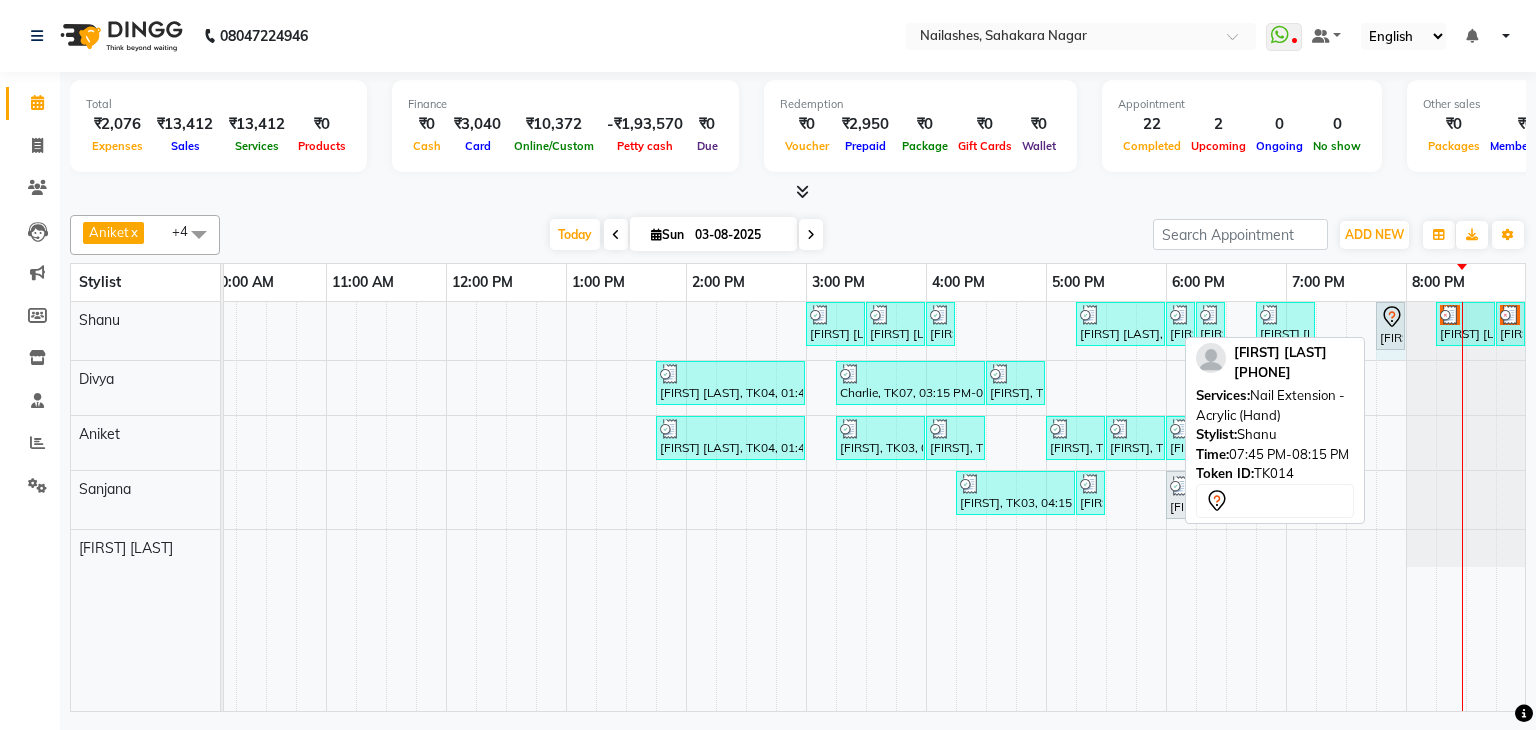 drag, startPoint x: 1432, startPoint y: 314, endPoint x: 1389, endPoint y: 313, distance: 43.011627 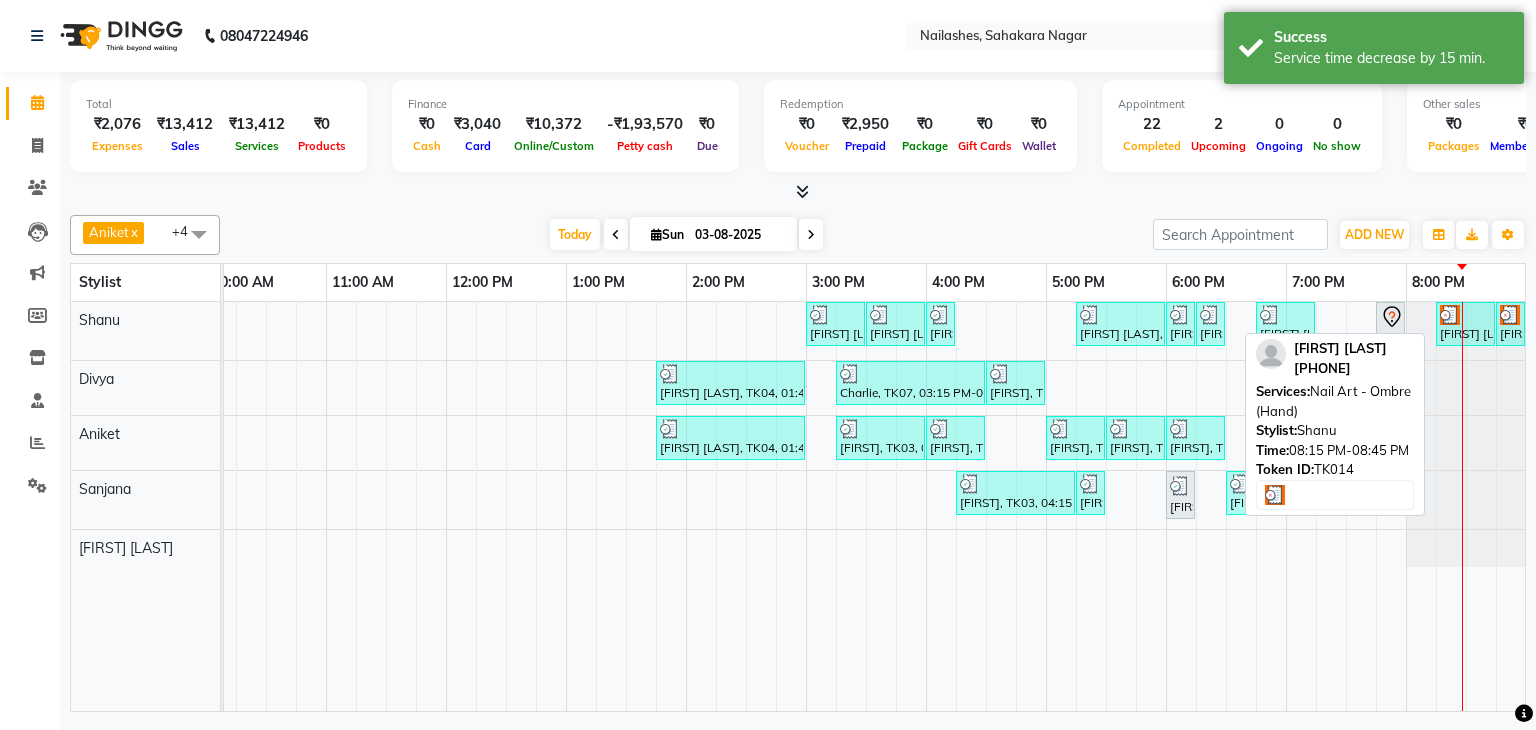 click at bounding box center [1465, 315] 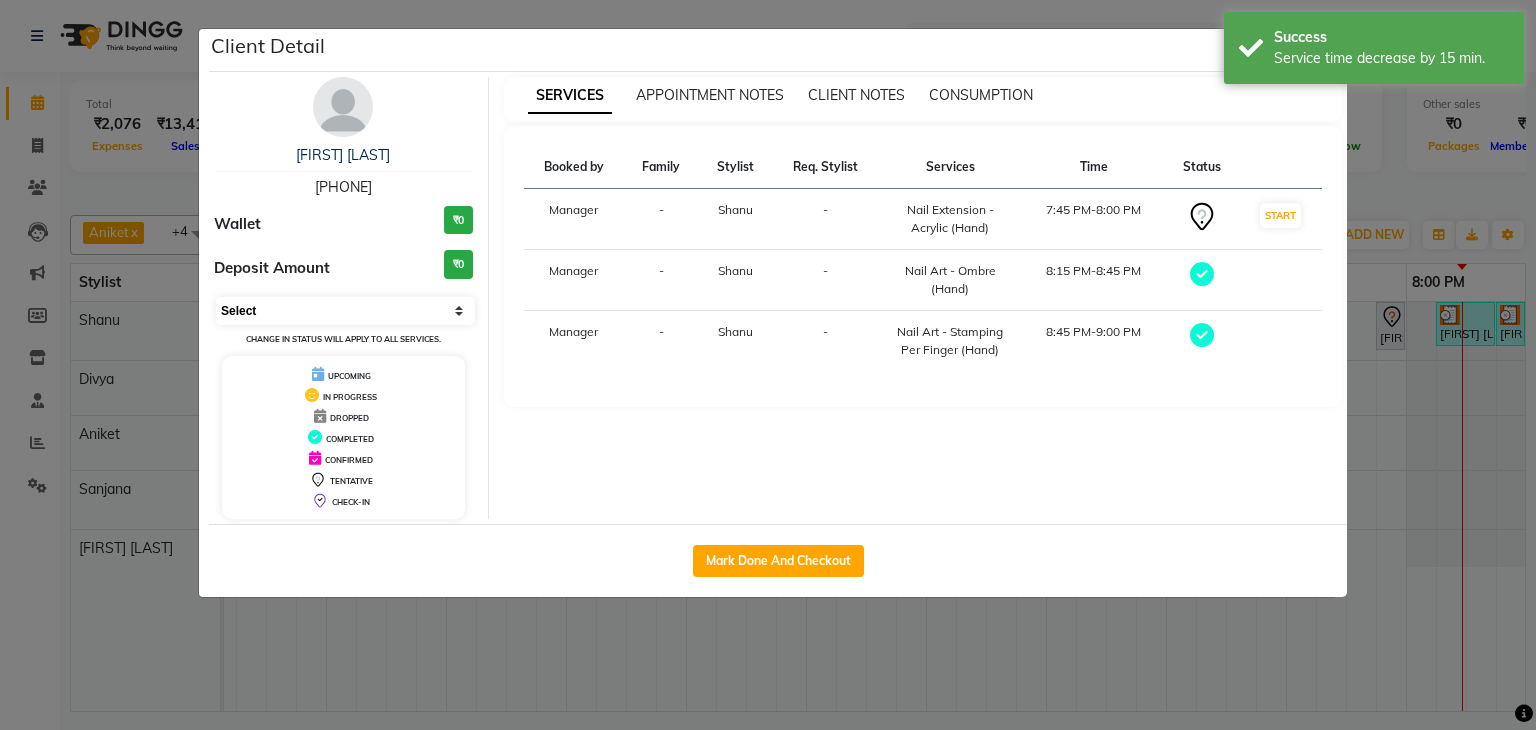 click on "Select MARK DONE DROPPED UPCOMING" at bounding box center (345, 311) 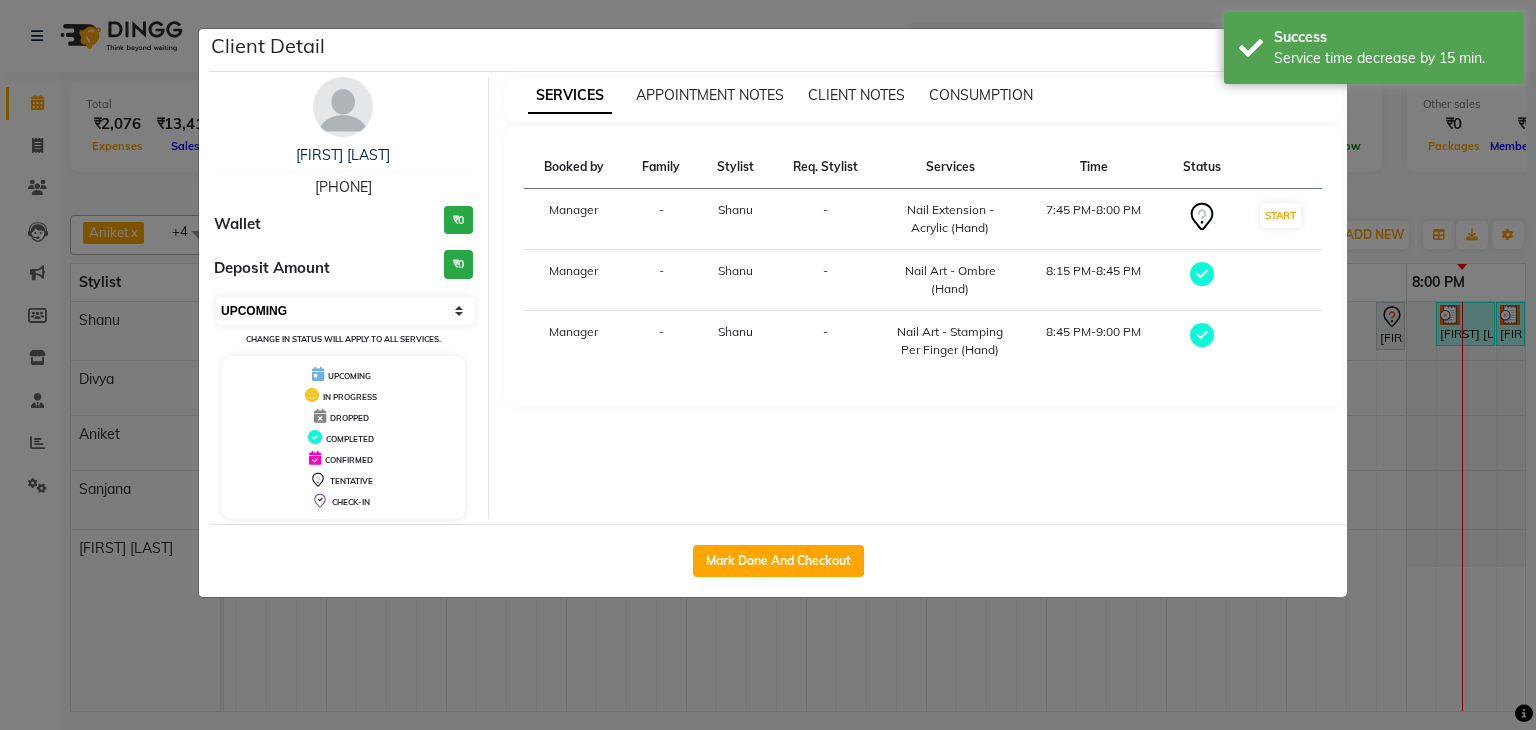 click on "Select MARK DONE DROPPED UPCOMING" at bounding box center [345, 311] 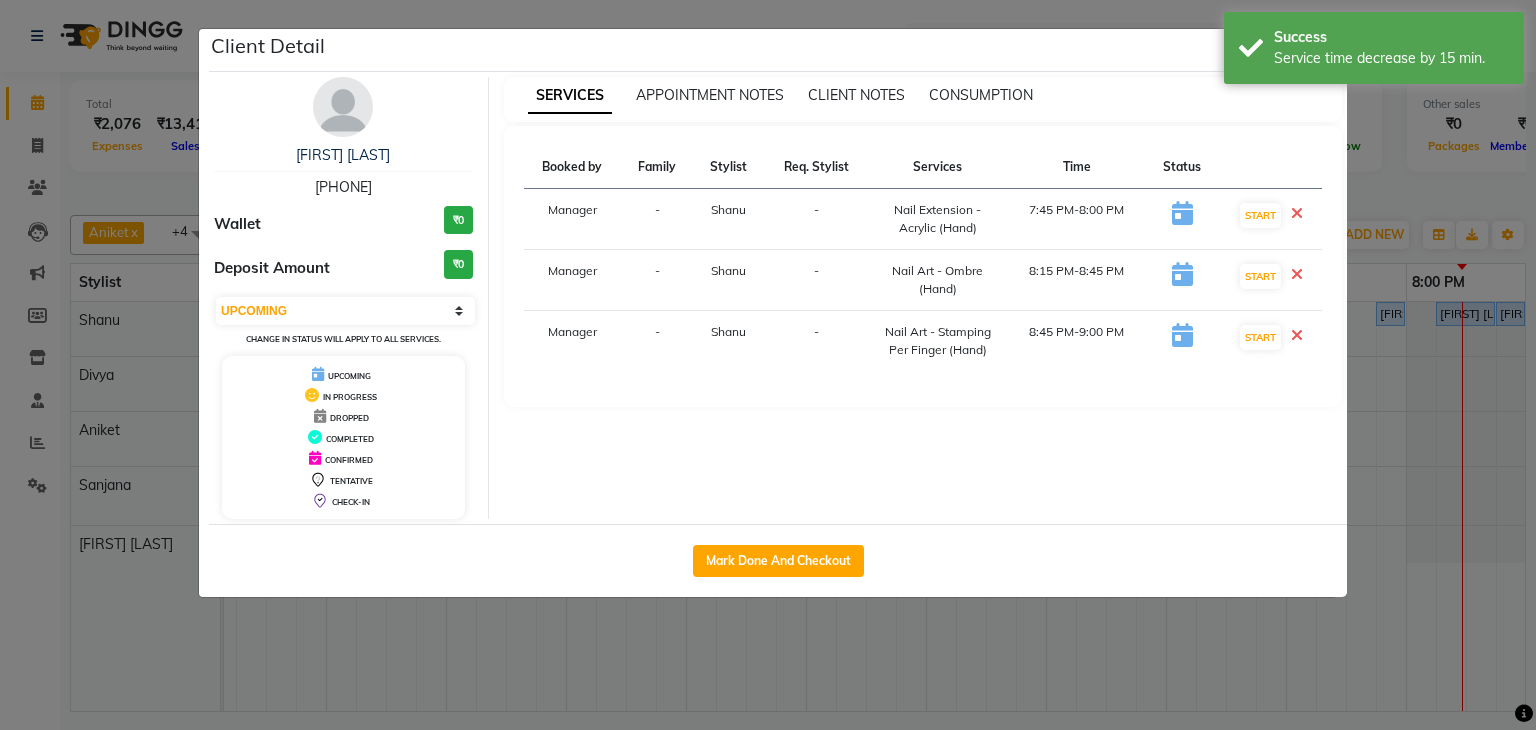 click at bounding box center (1297, 213) 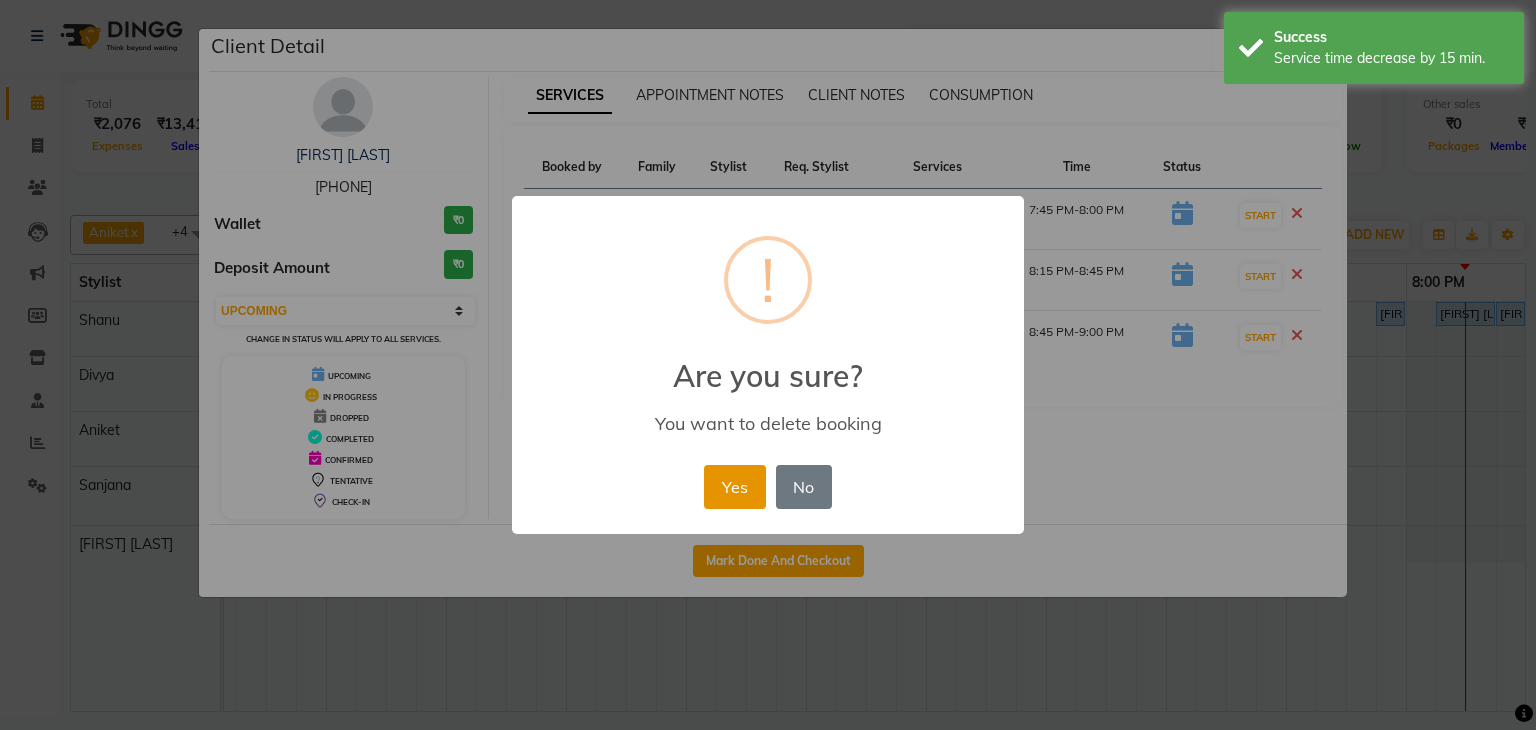 click on "Yes" at bounding box center (734, 487) 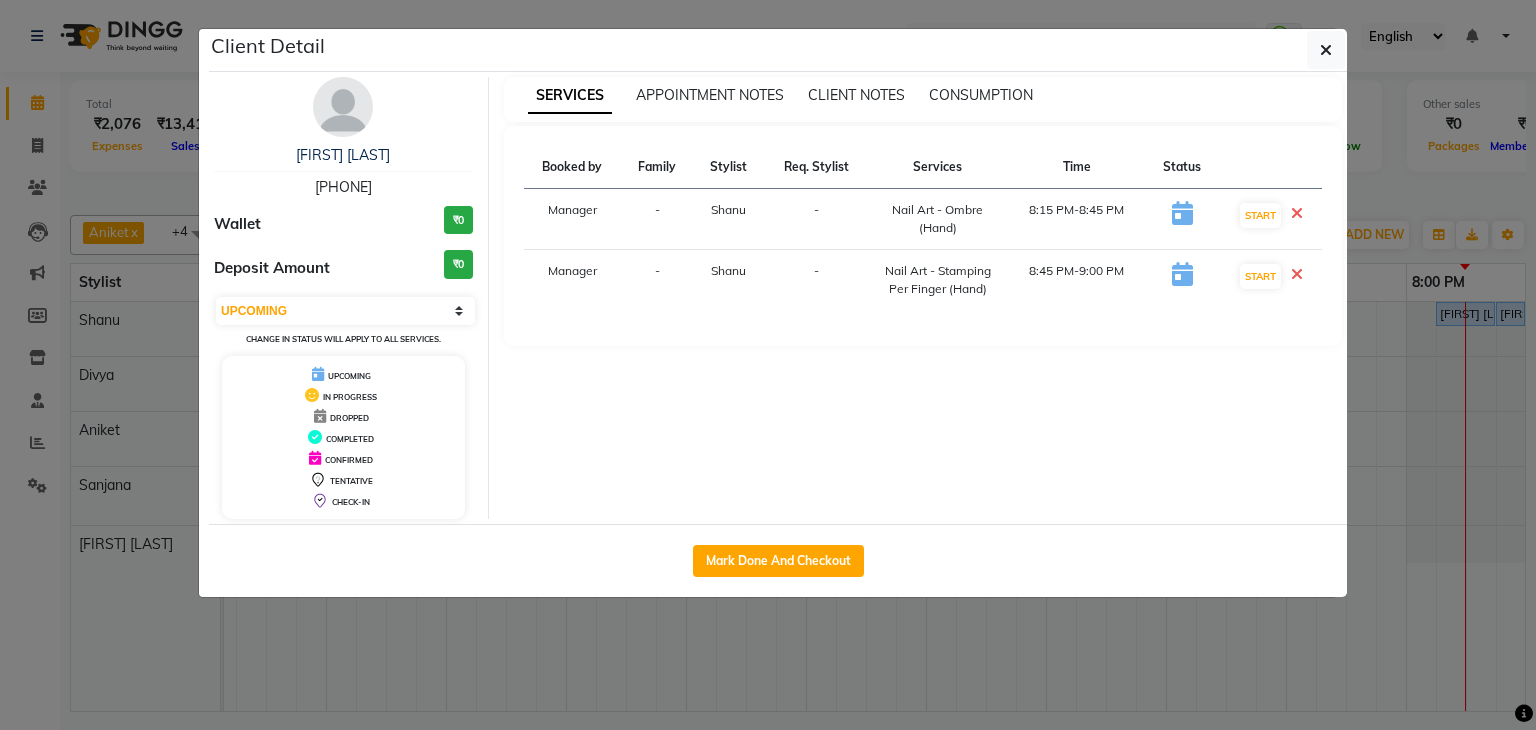 click 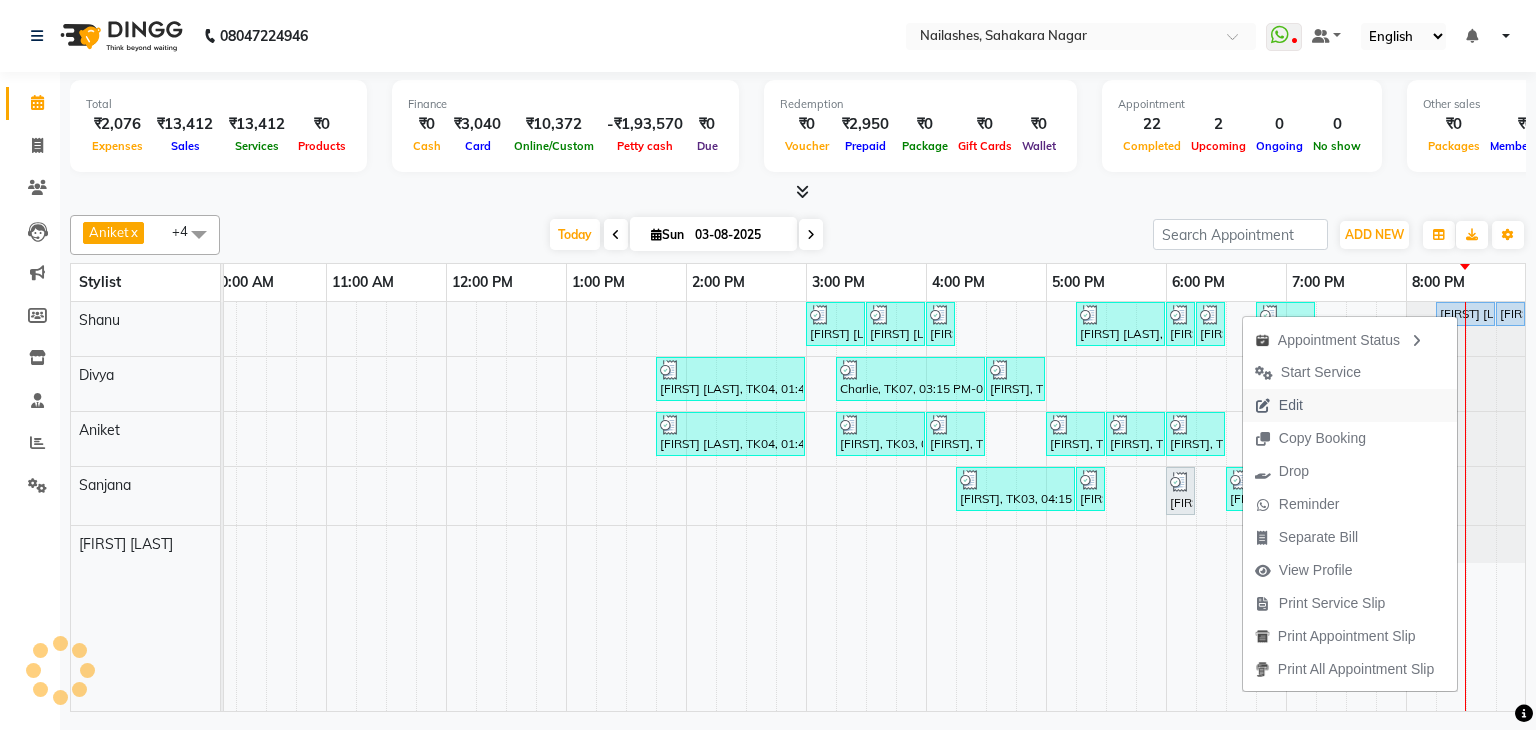 click on "Edit" at bounding box center [1350, 405] 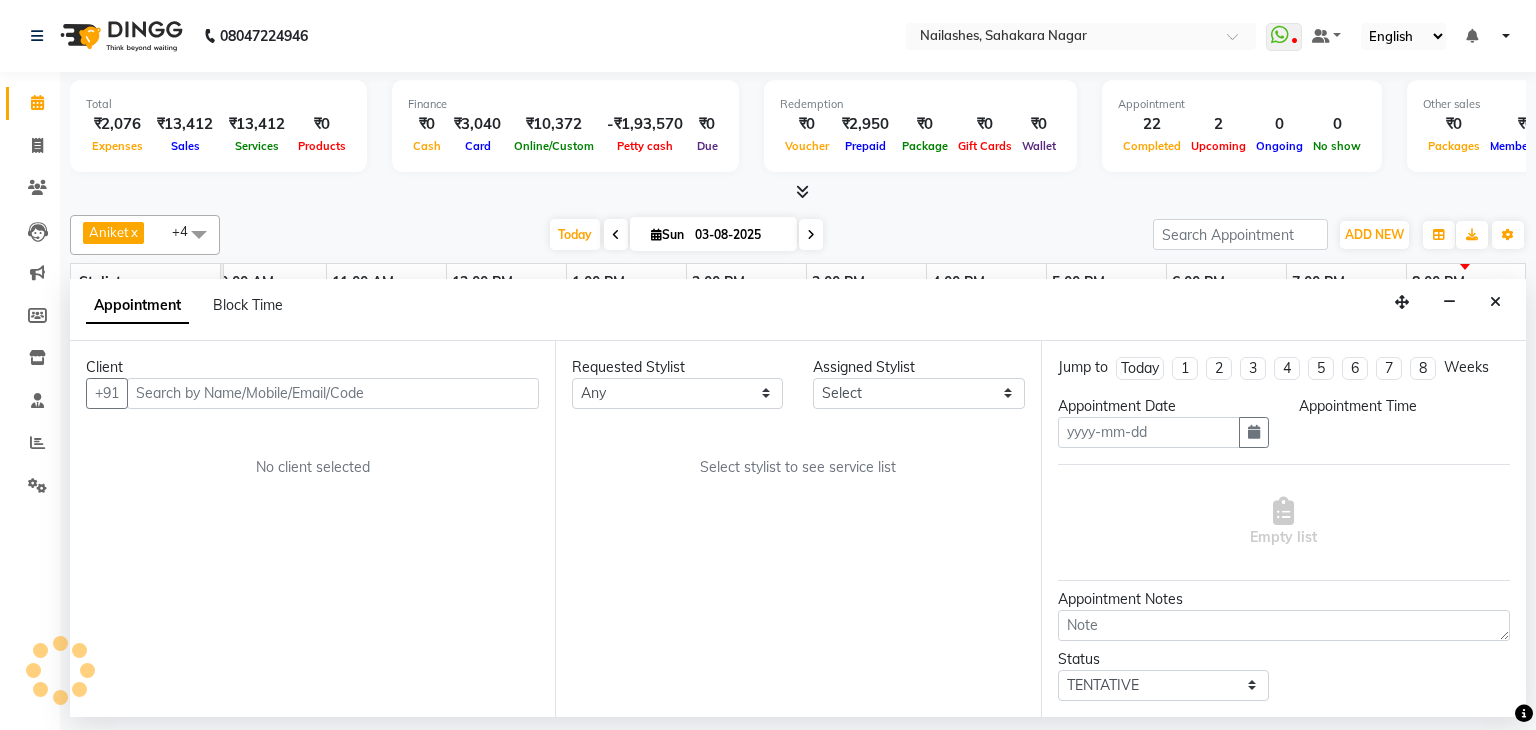 type on "03-08-2025" 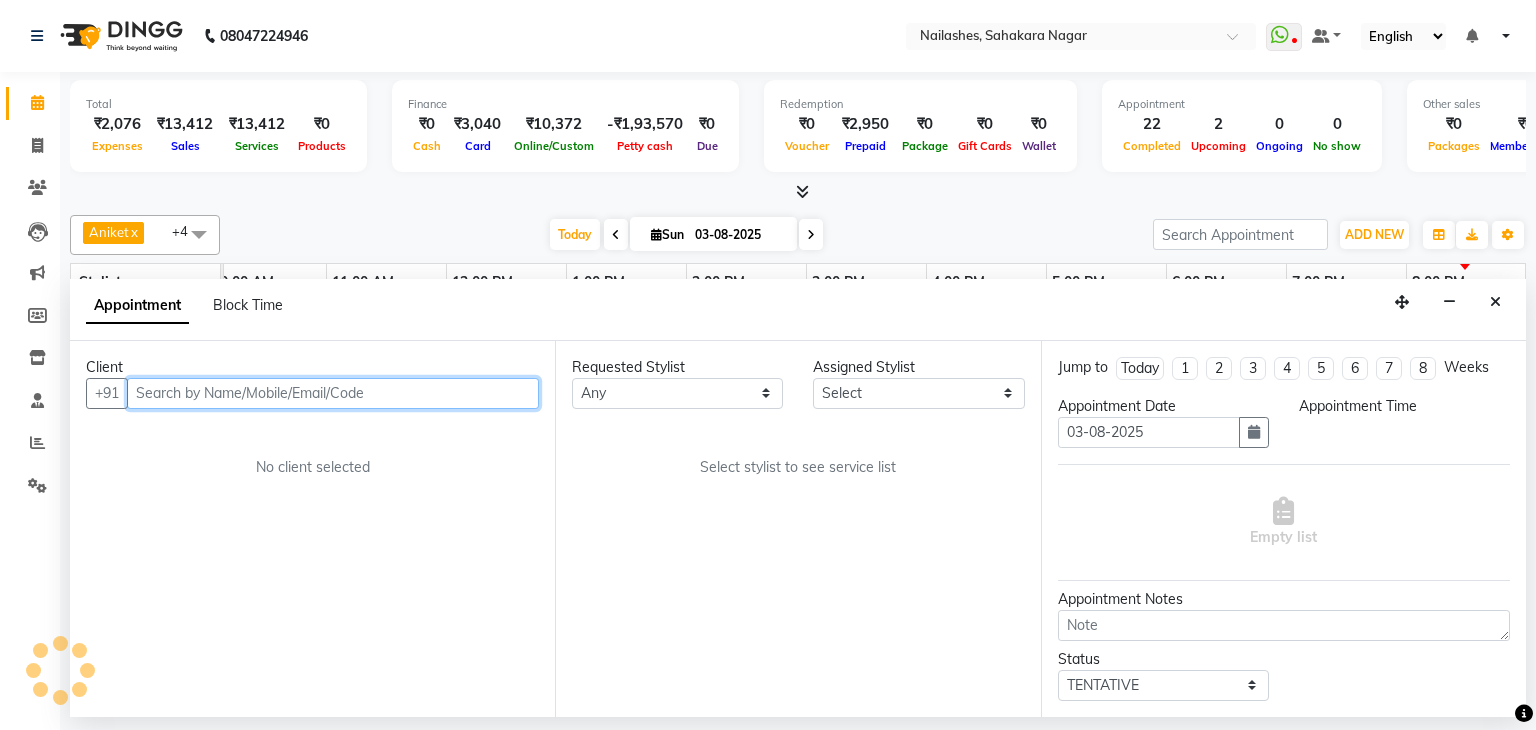select on "54412" 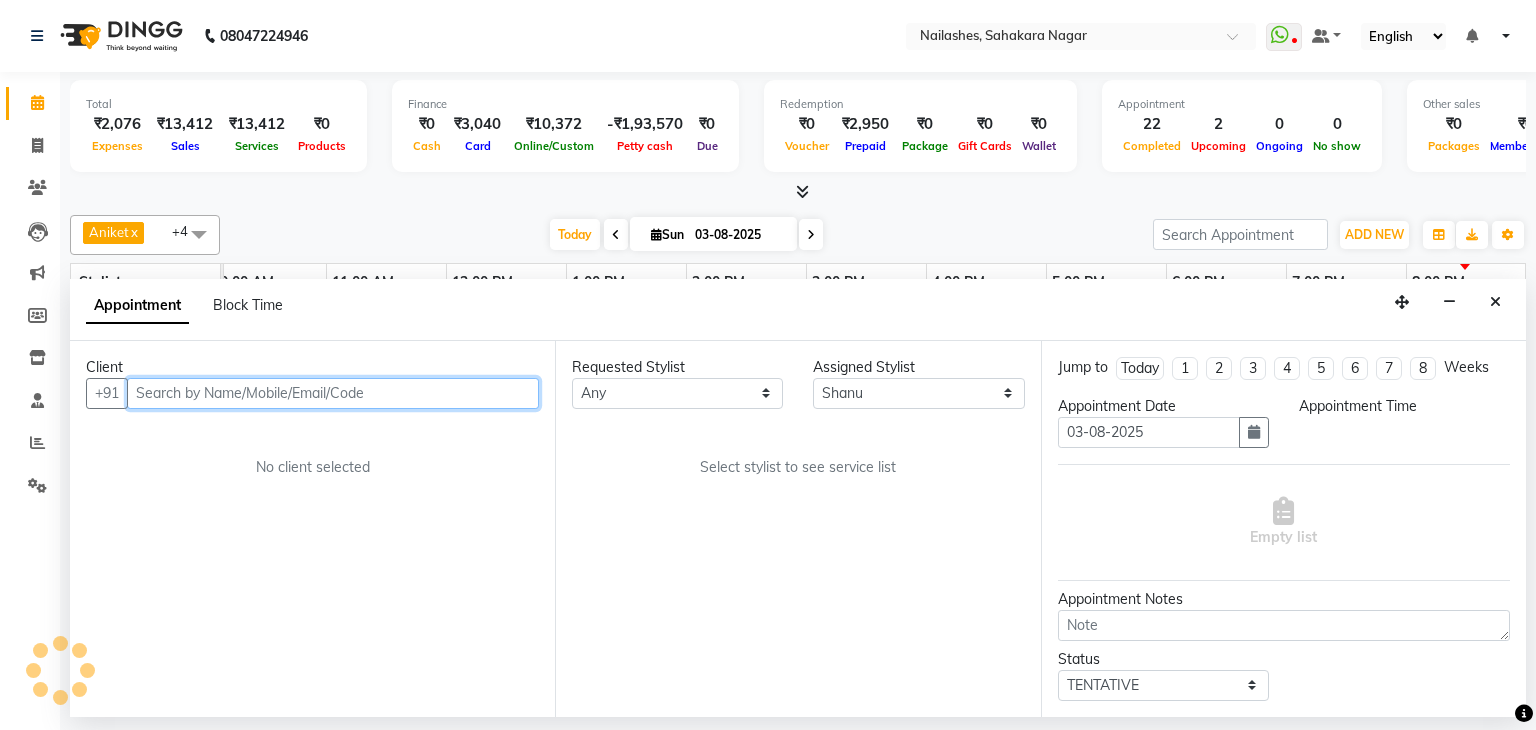 scroll, scrollTop: 0, scrollLeft: 0, axis: both 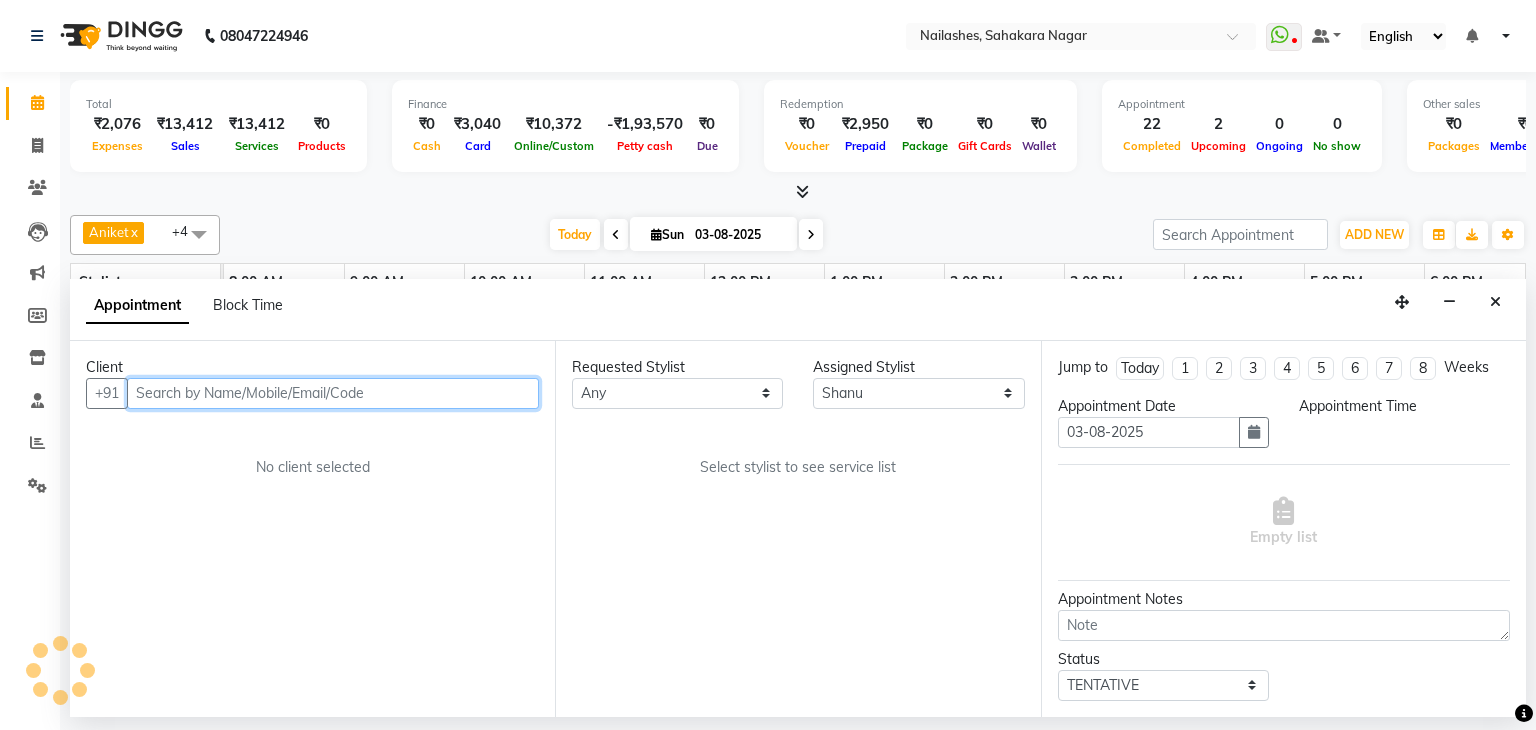 select on "upcoming" 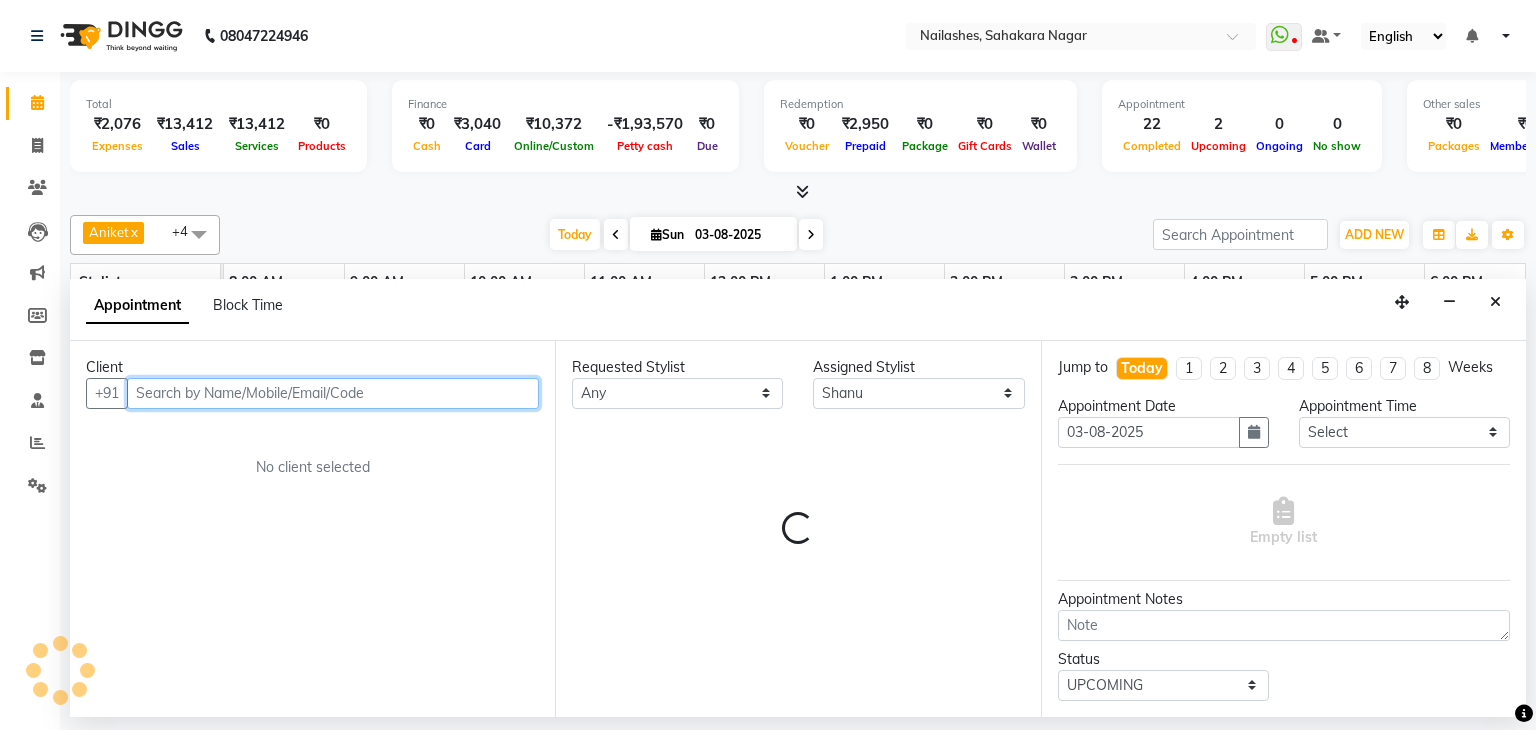 scroll, scrollTop: 0, scrollLeft: 258, axis: horizontal 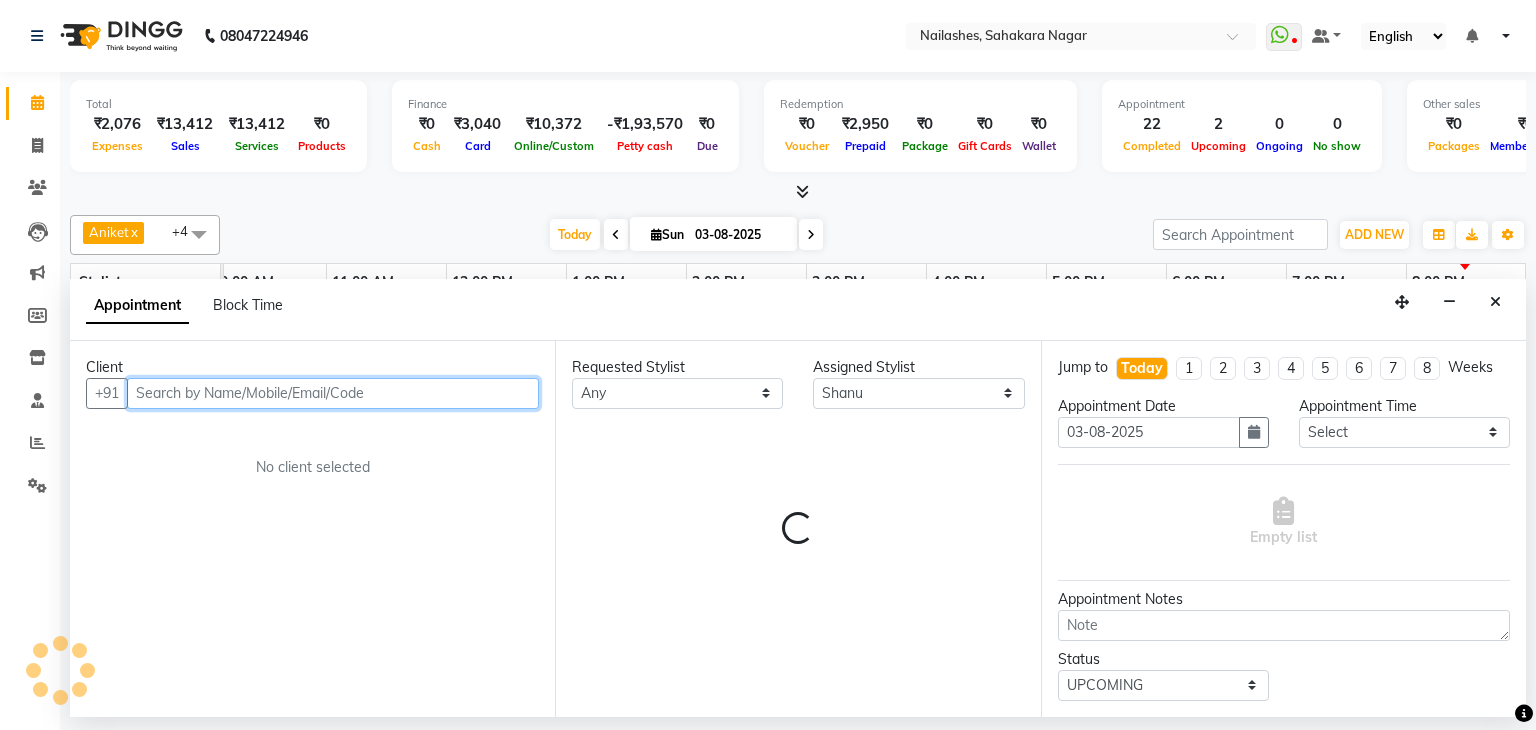 select on "3204" 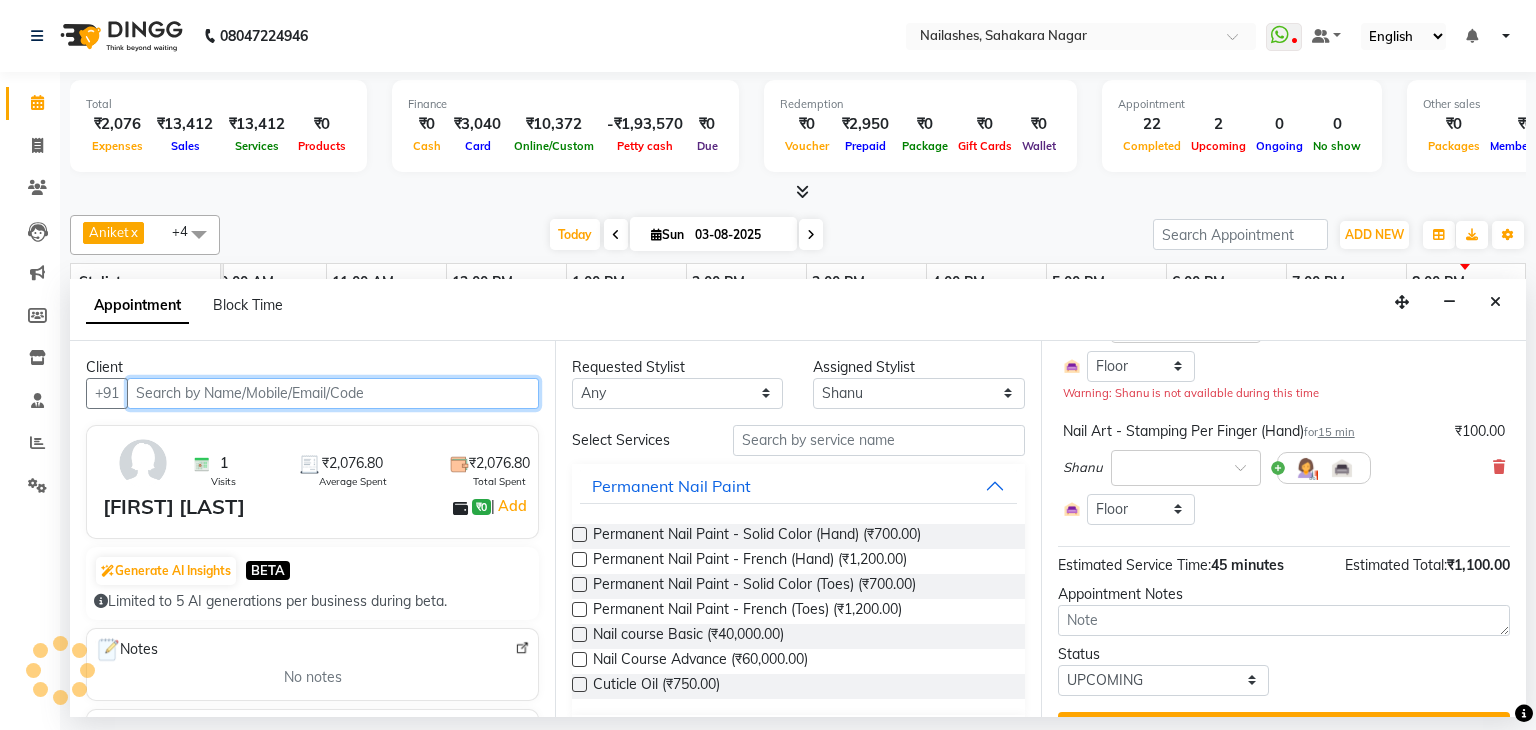 scroll, scrollTop: 246, scrollLeft: 0, axis: vertical 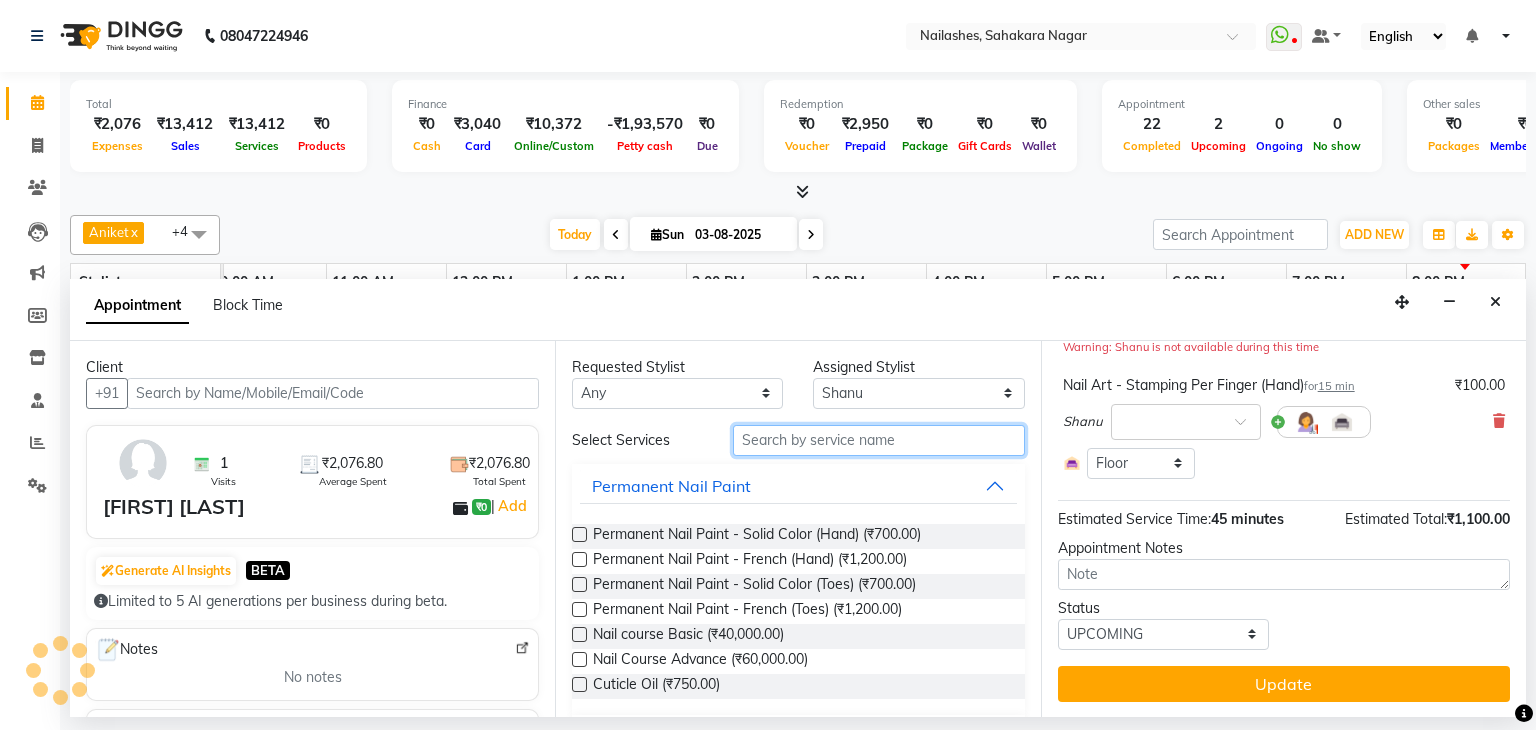 click at bounding box center (879, 440) 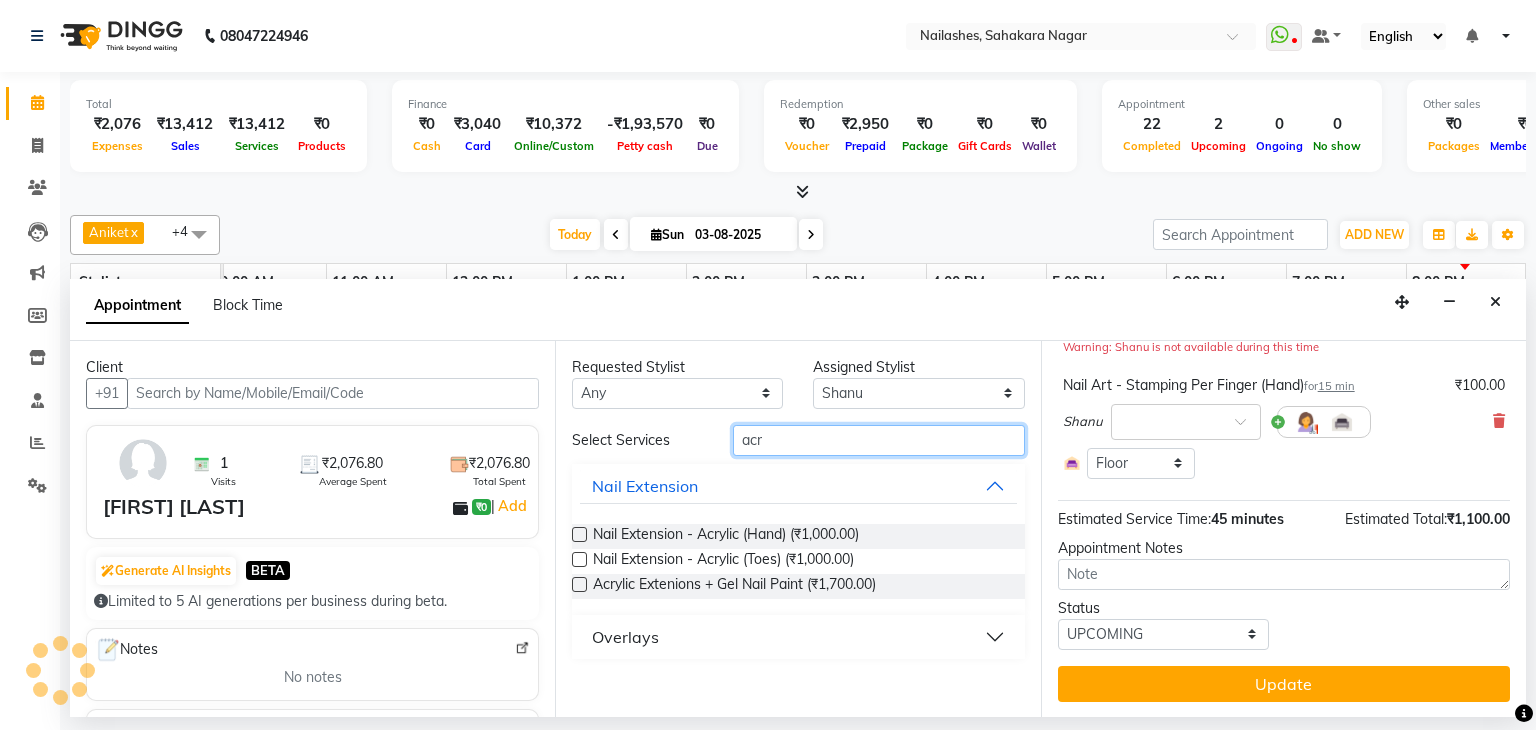 type on "acr" 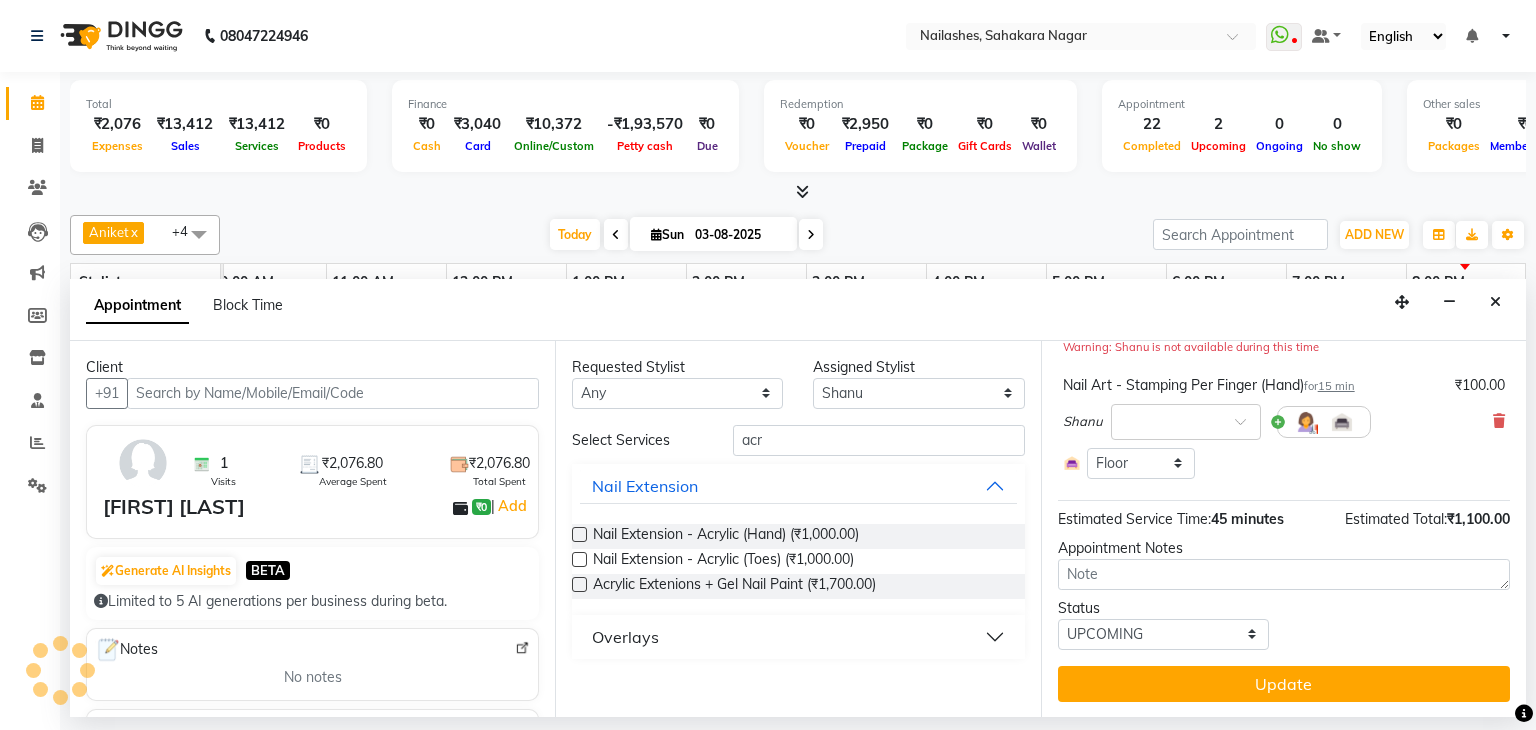 click at bounding box center (579, 534) 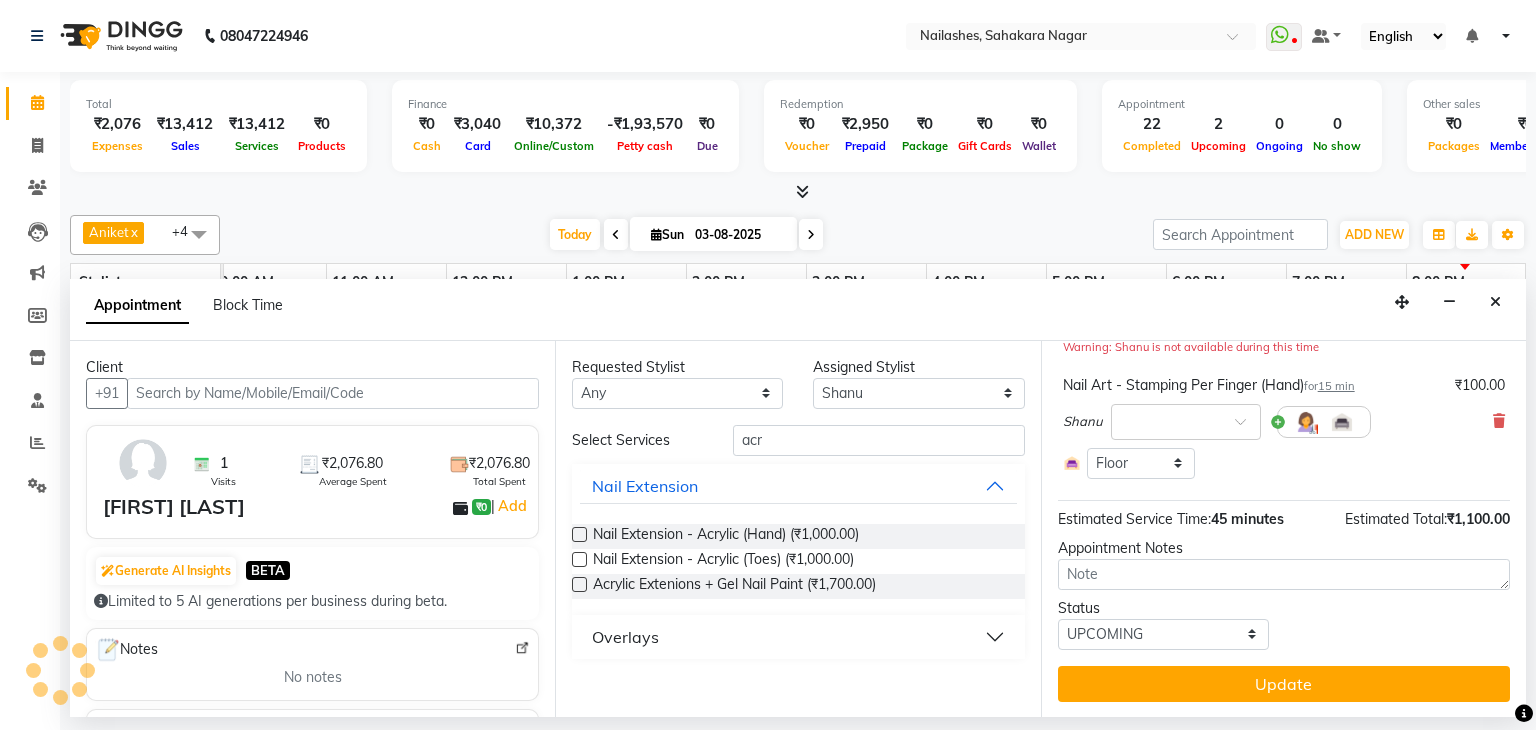 click at bounding box center (578, 536) 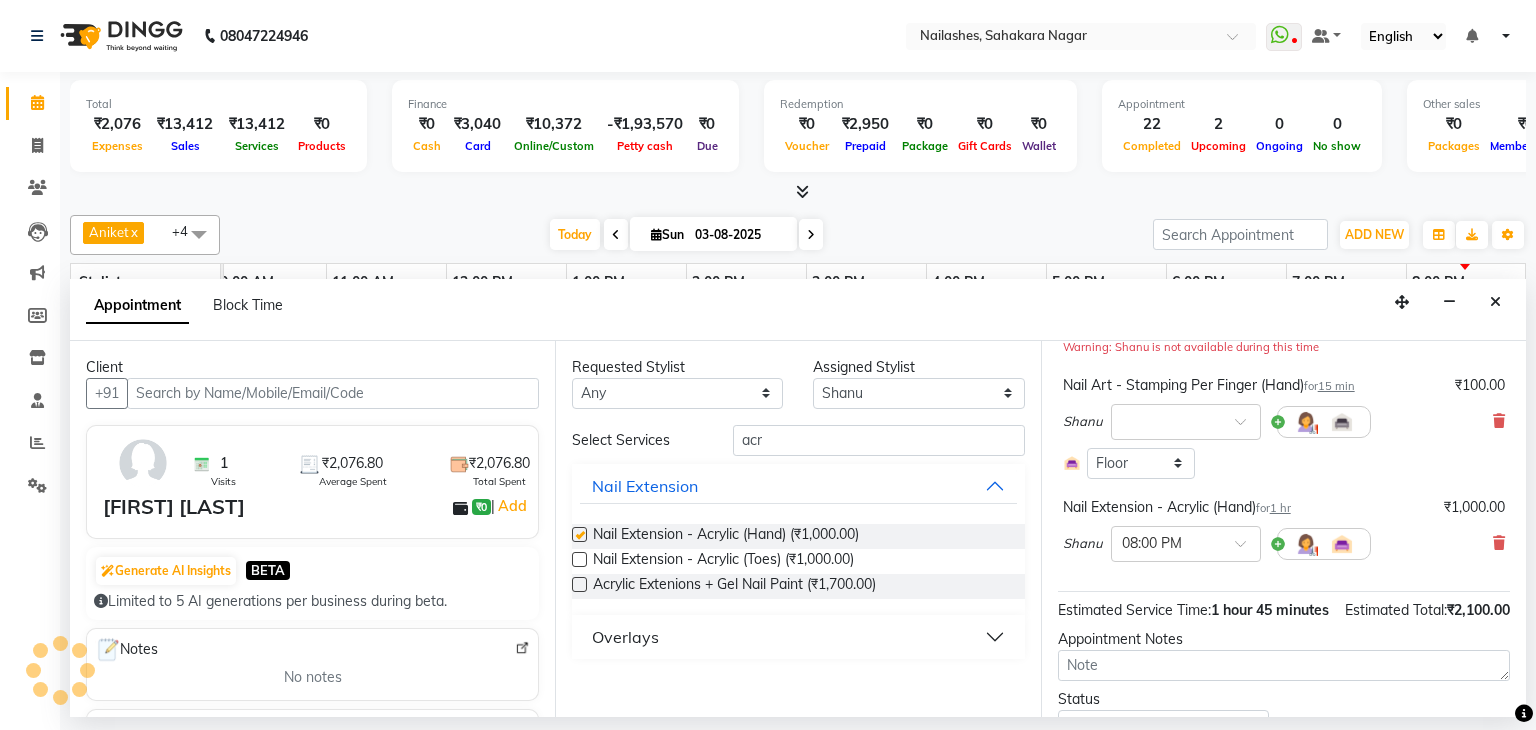 checkbox on "false" 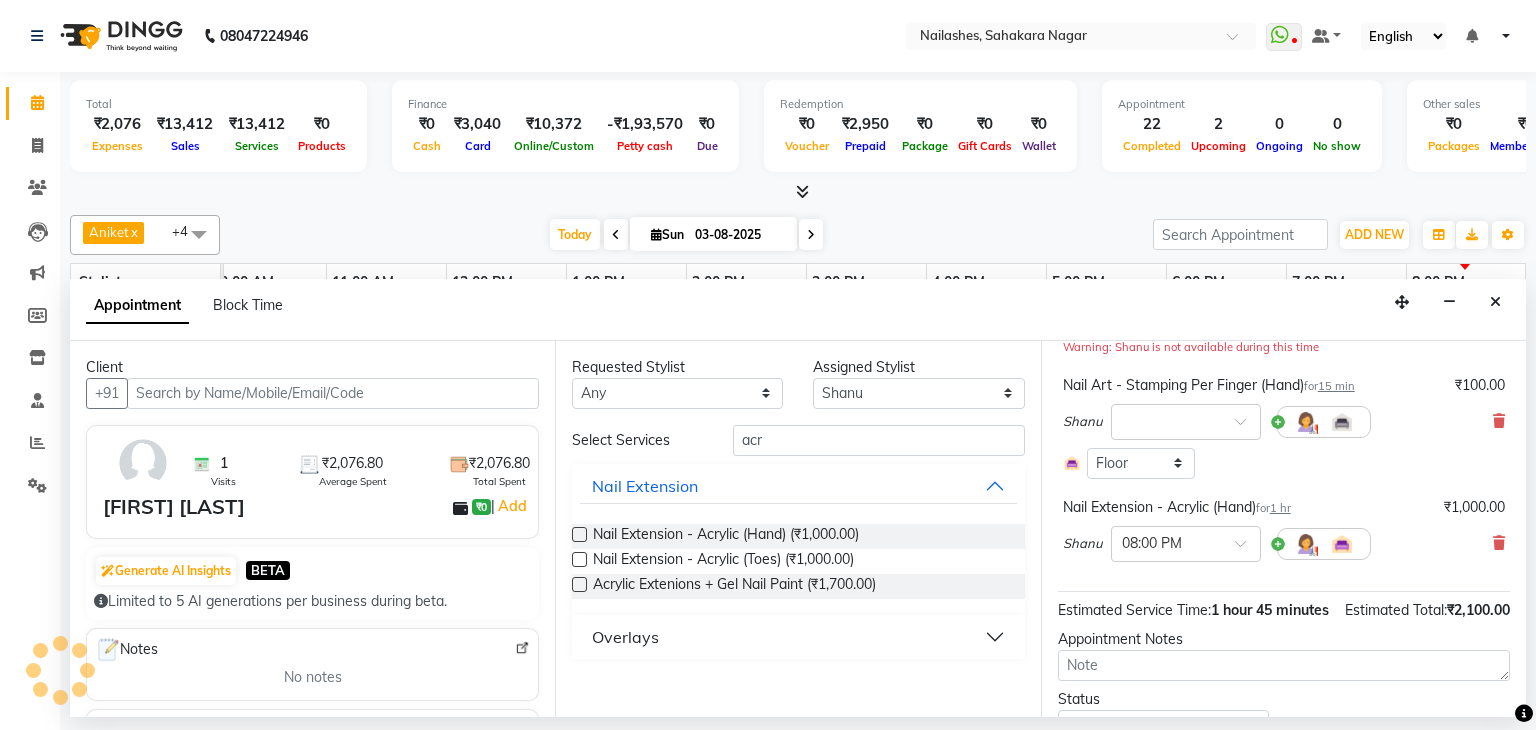 scroll, scrollTop: 358, scrollLeft: 0, axis: vertical 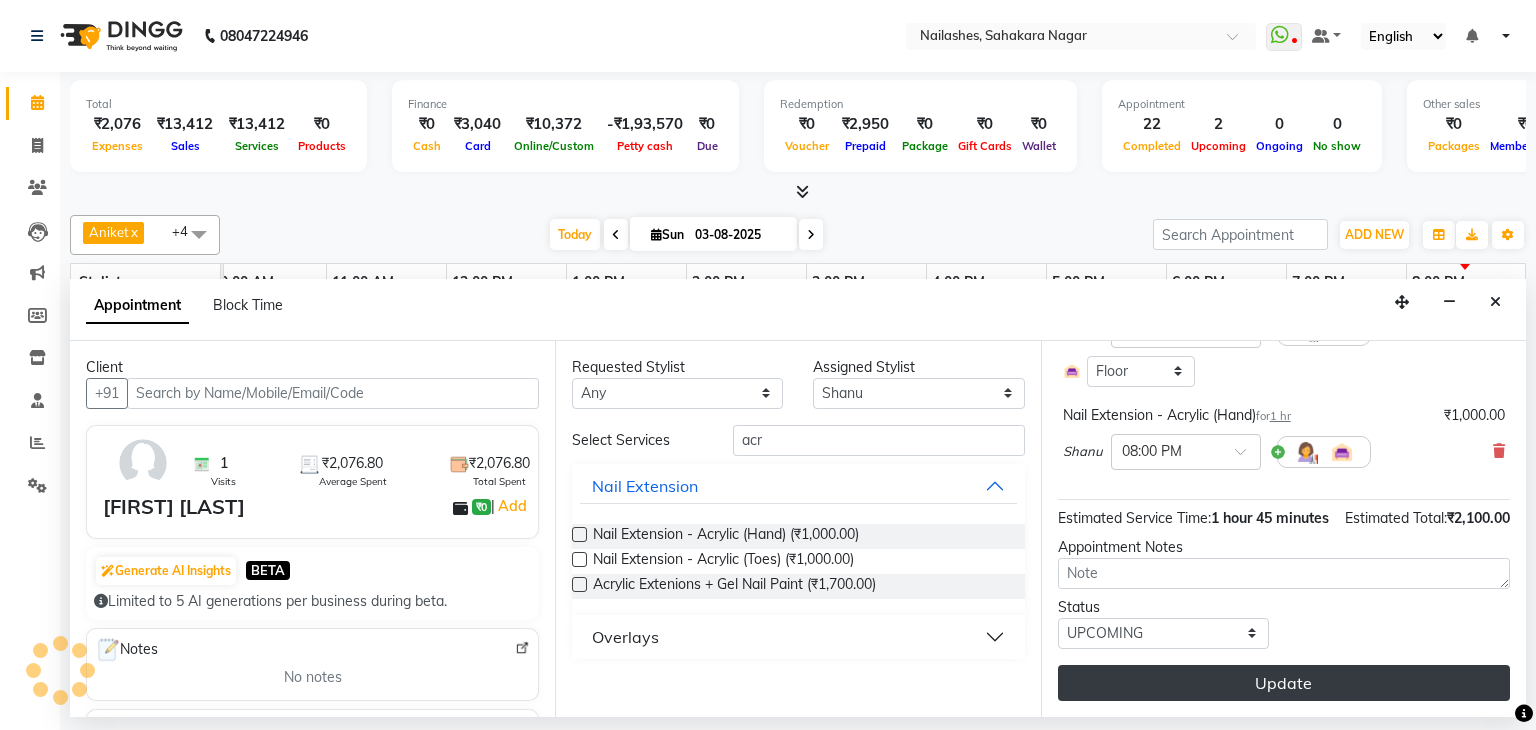 click on "Update" at bounding box center [1284, 683] 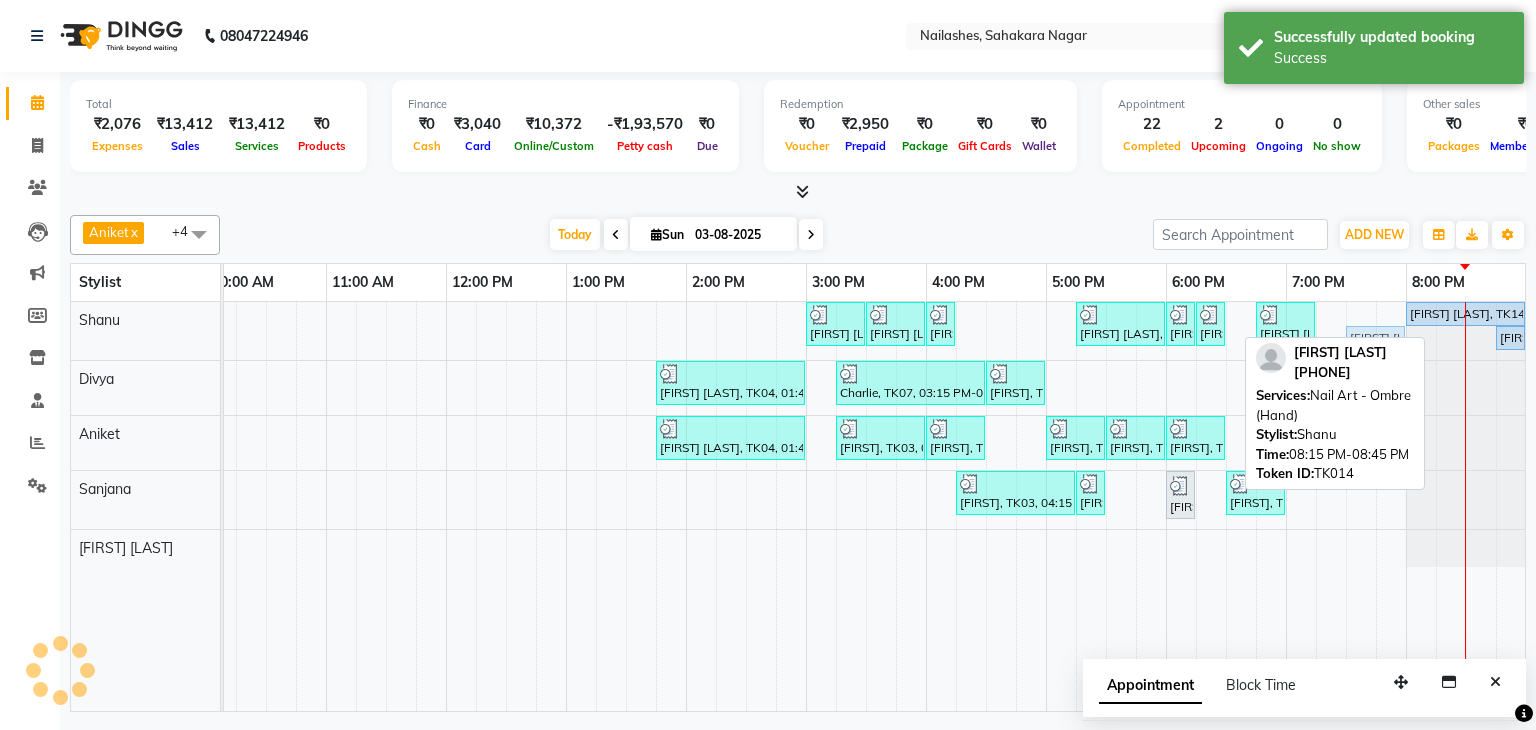 drag, startPoint x: 1460, startPoint y: 331, endPoint x: 1380, endPoint y: 332, distance: 80.00625 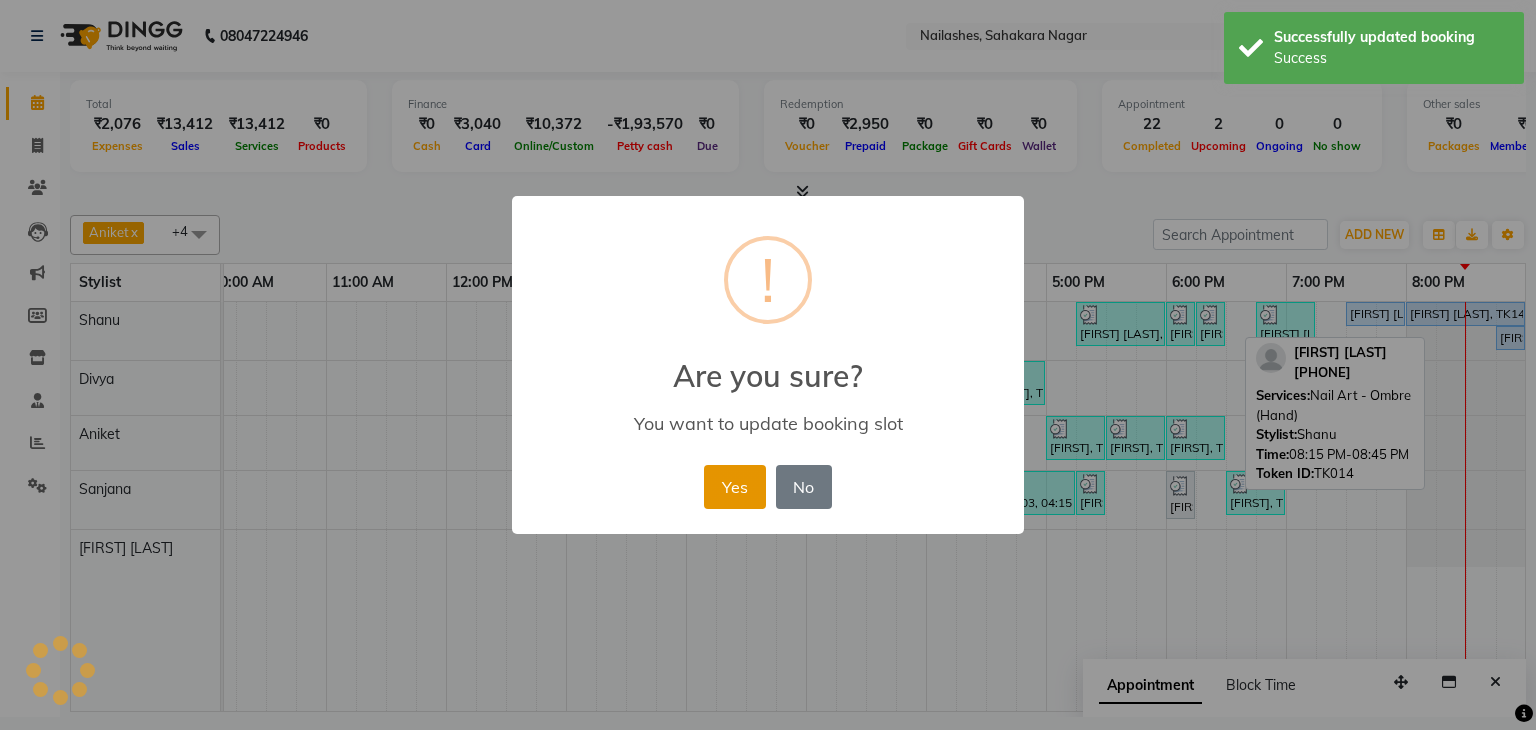 click on "Yes" at bounding box center [734, 487] 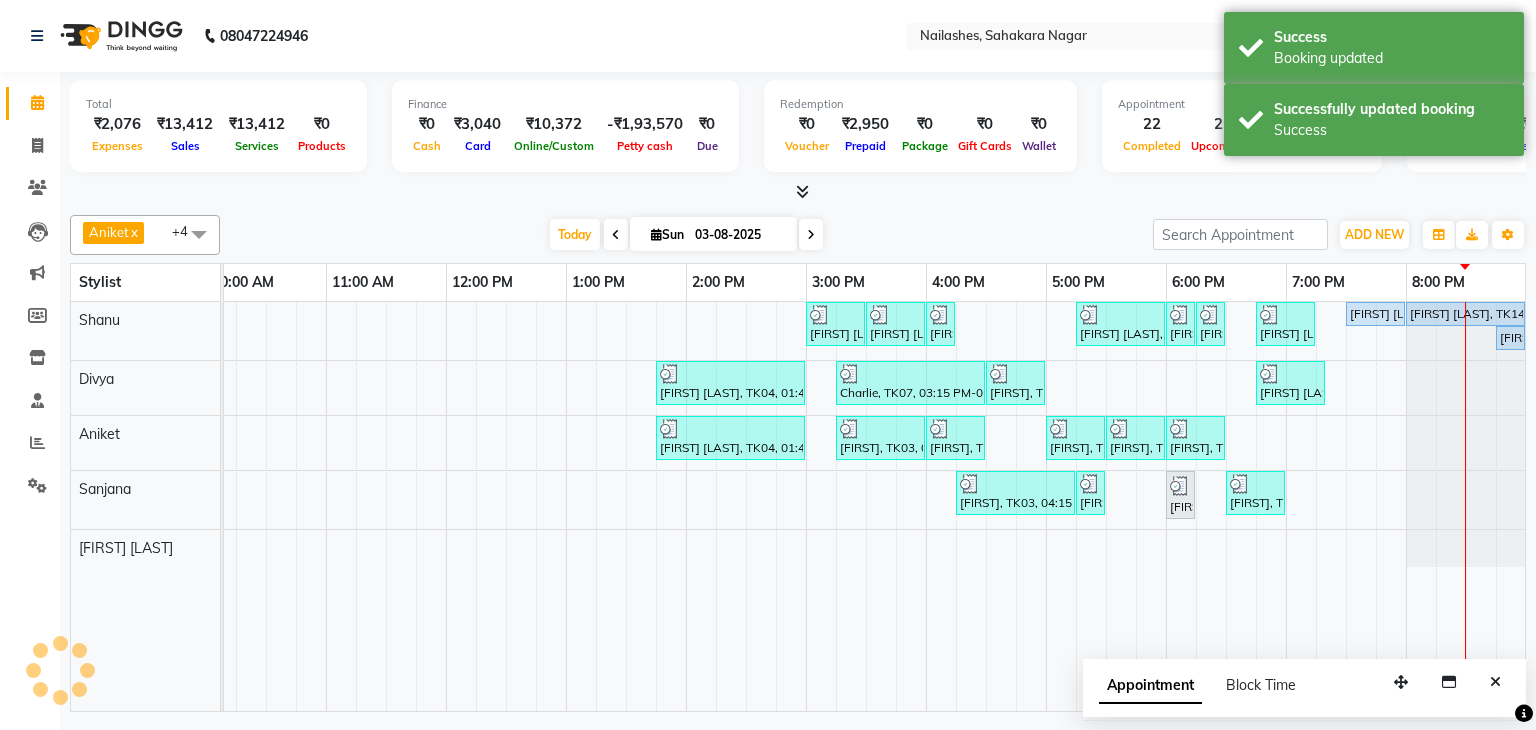 scroll, scrollTop: 0, scrollLeft: 273, axis: horizontal 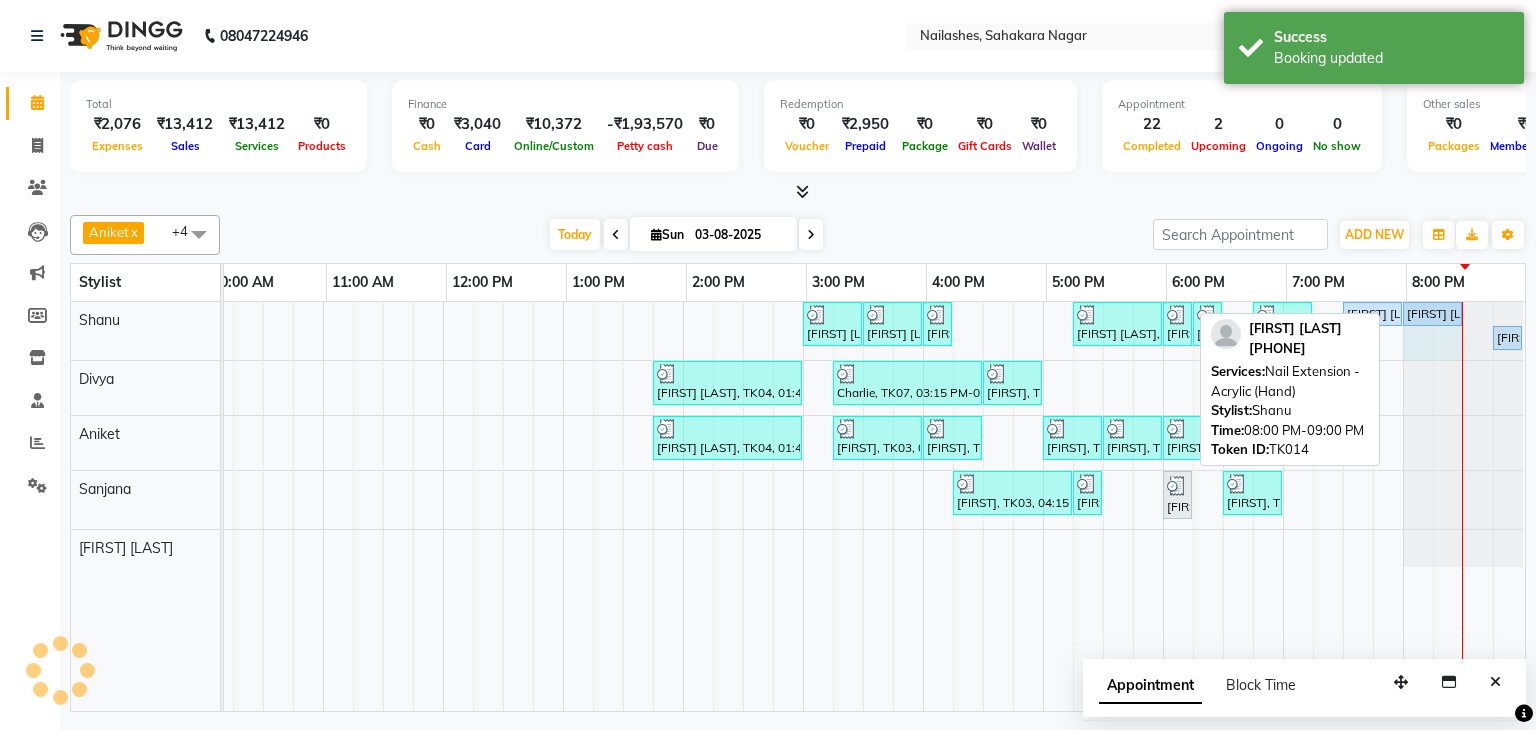 drag, startPoint x: 1505, startPoint y: 310, endPoint x: 1447, endPoint y: 319, distance: 58.694122 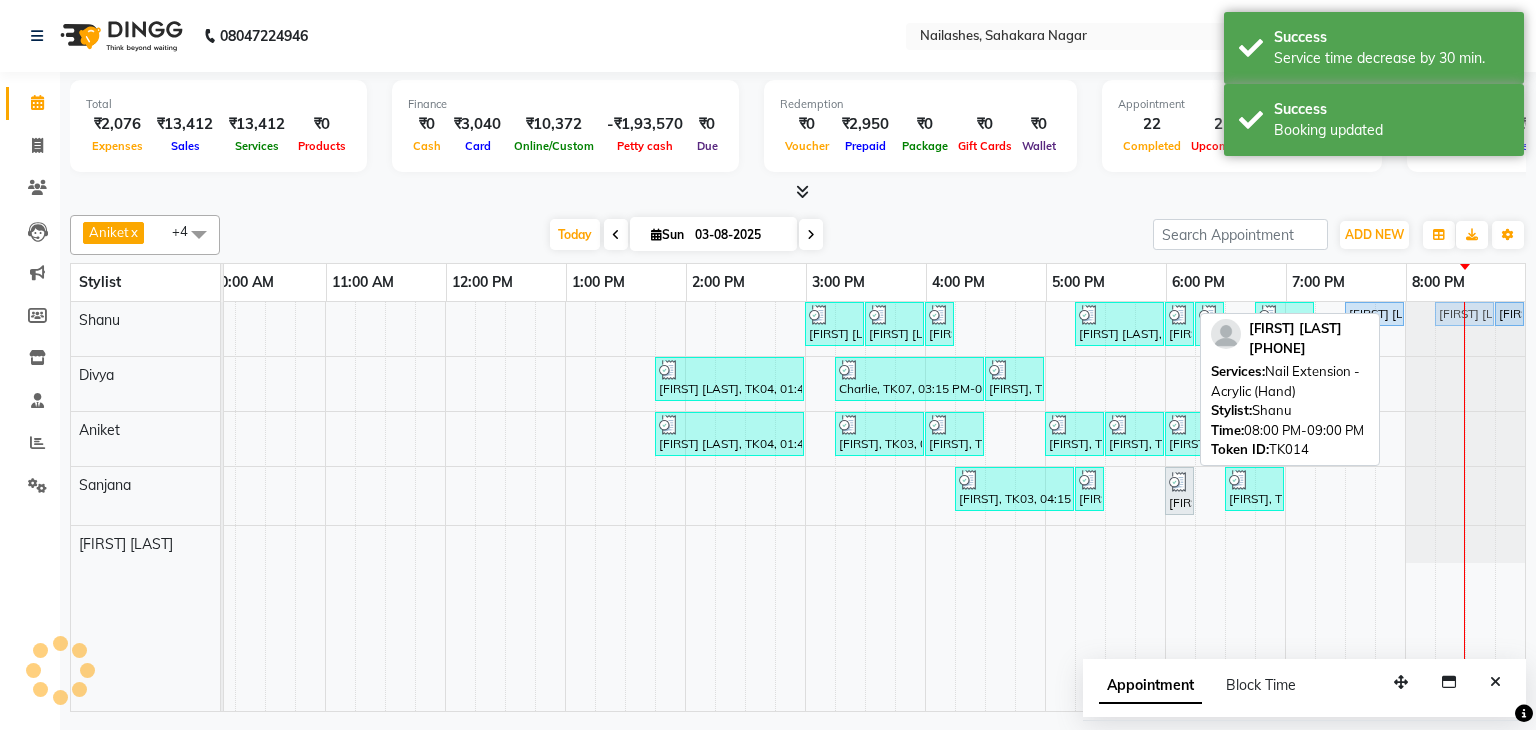 drag, startPoint x: 1418, startPoint y: 311, endPoint x: 1444, endPoint y: 323, distance: 28.635643 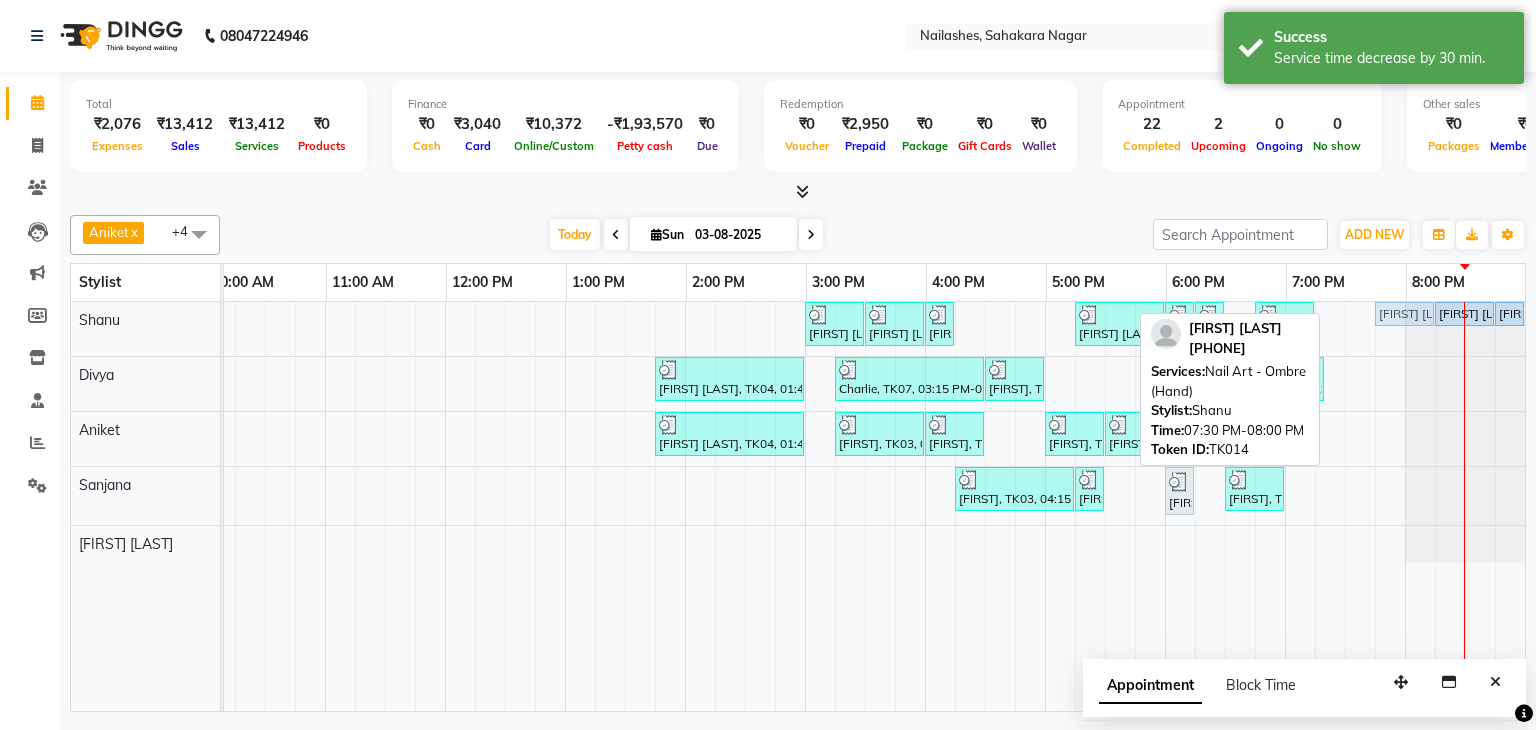 drag, startPoint x: 1361, startPoint y: 305, endPoint x: 1380, endPoint y: 316, distance: 21.954498 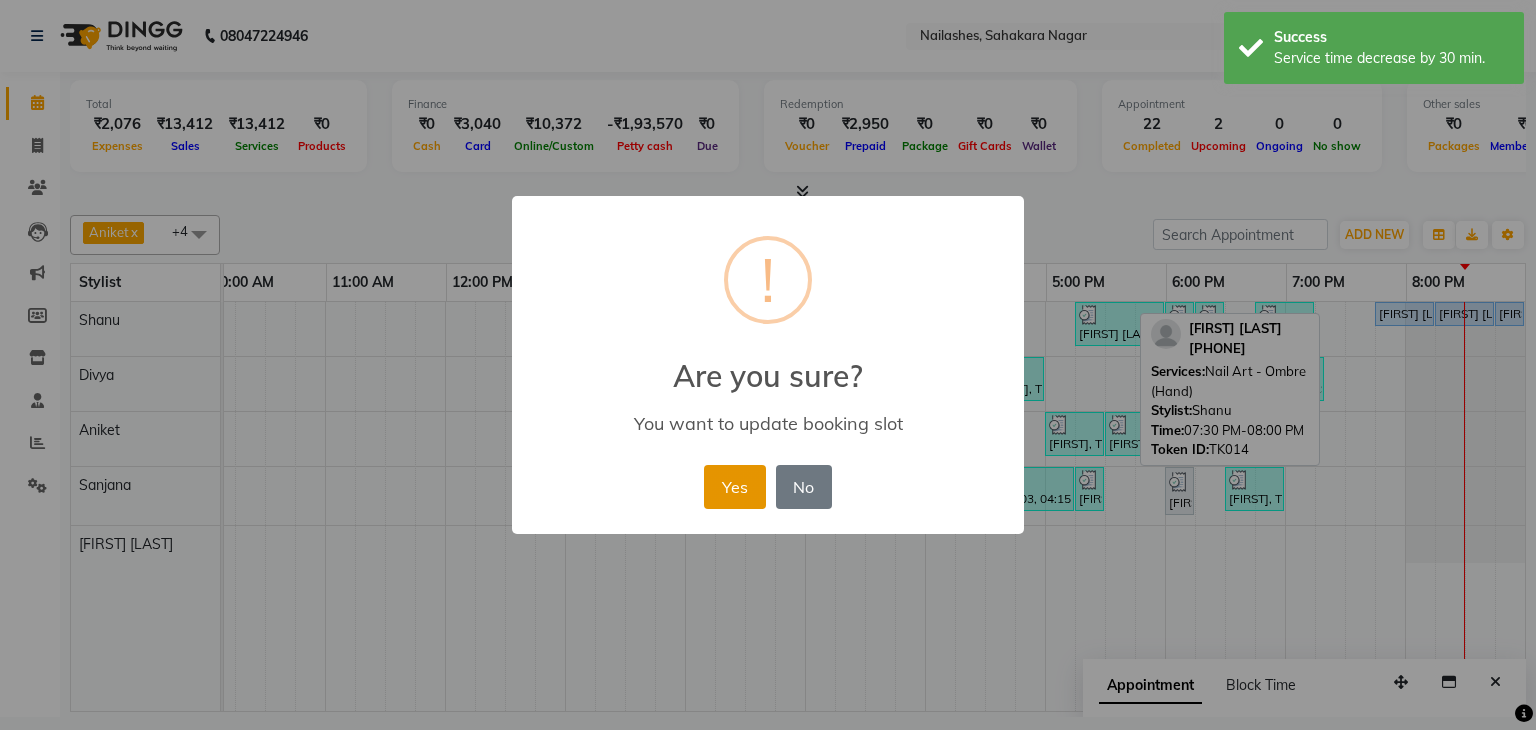 click on "Yes" at bounding box center (734, 487) 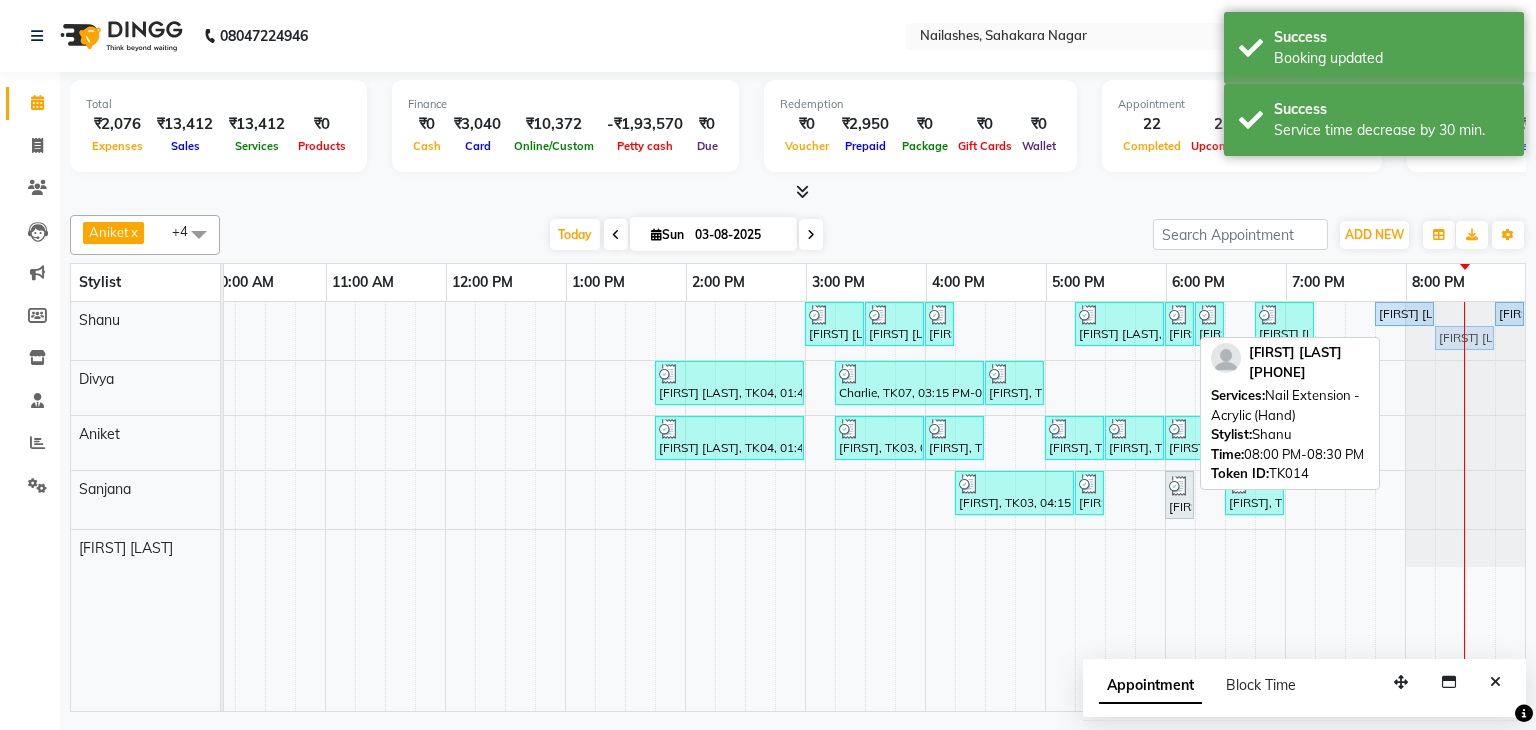 drag, startPoint x: 1428, startPoint y: 329, endPoint x: 1454, endPoint y: 335, distance: 26.683329 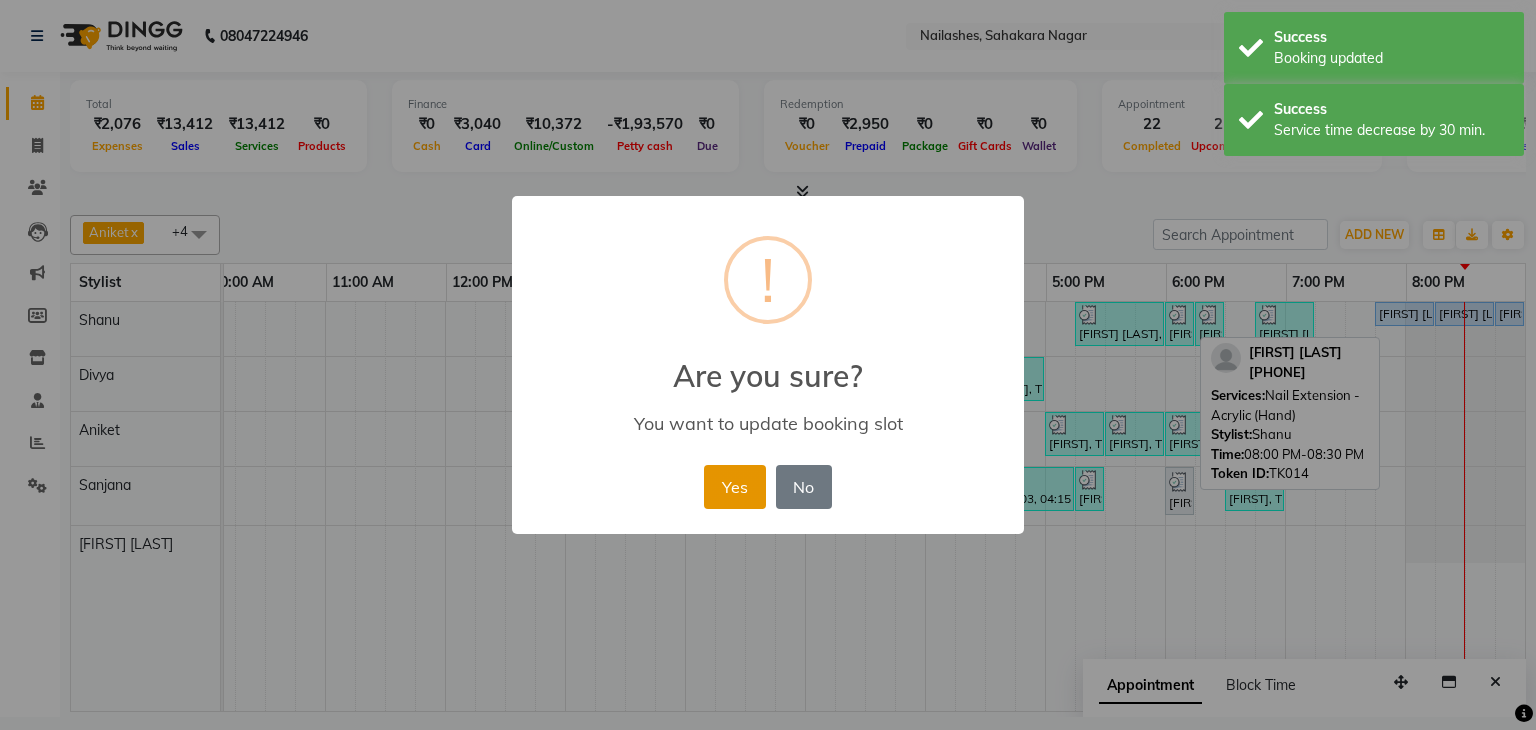click on "Yes" at bounding box center [734, 487] 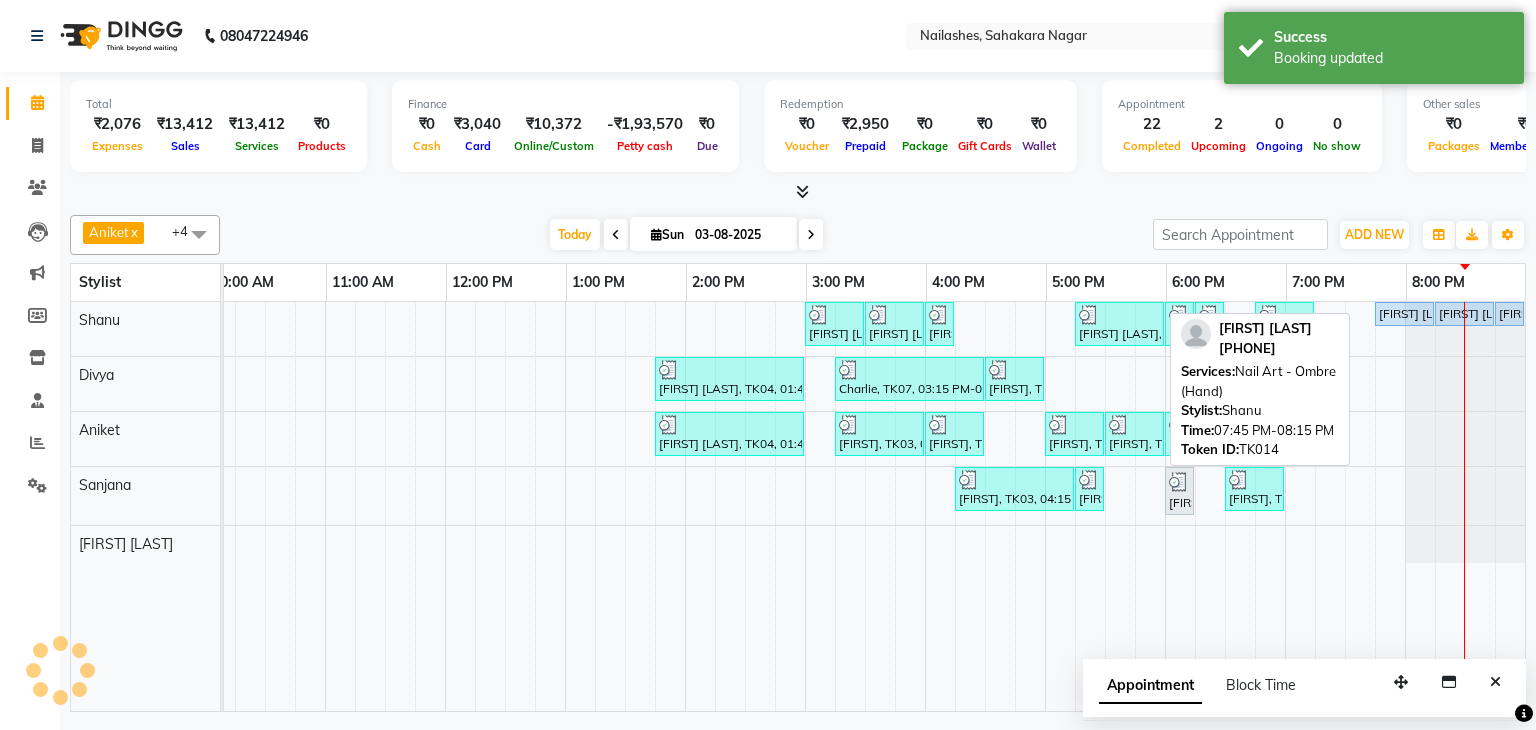 click on "Kiran Suchi, TK14, 07:45 PM-08:15 PM, Nail Art - Ombre (Hand)" at bounding box center [1404, 314] 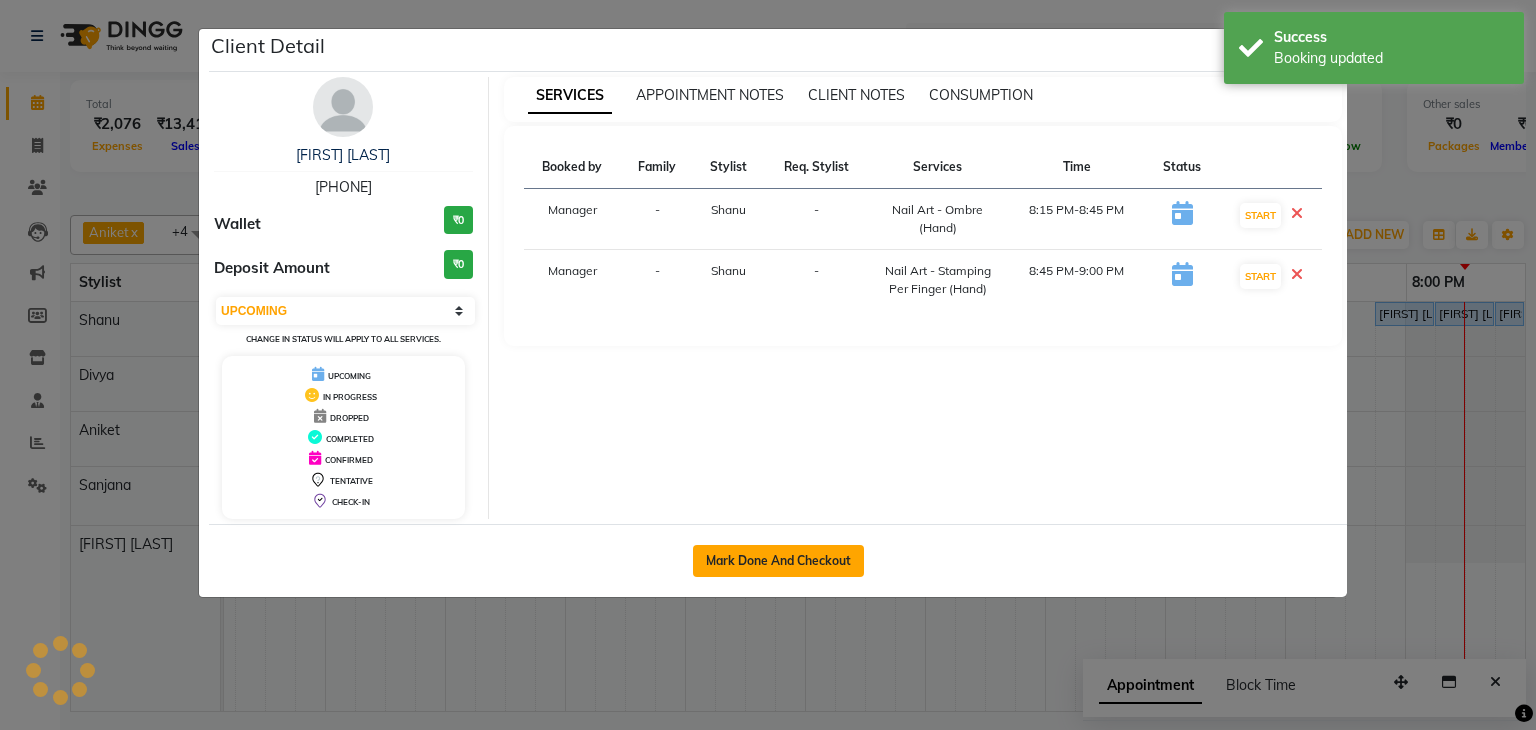 click on "Mark Done And Checkout" 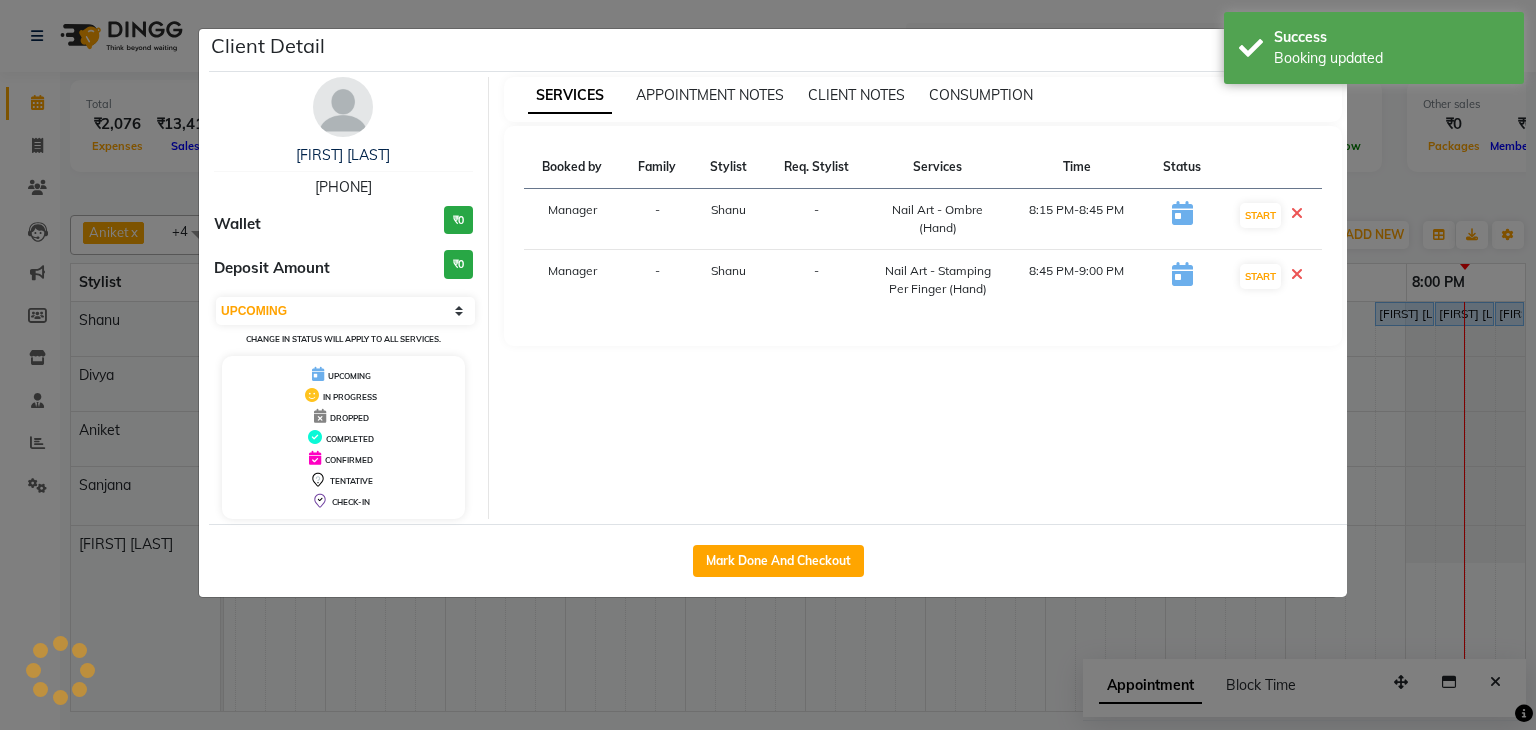 select on "service" 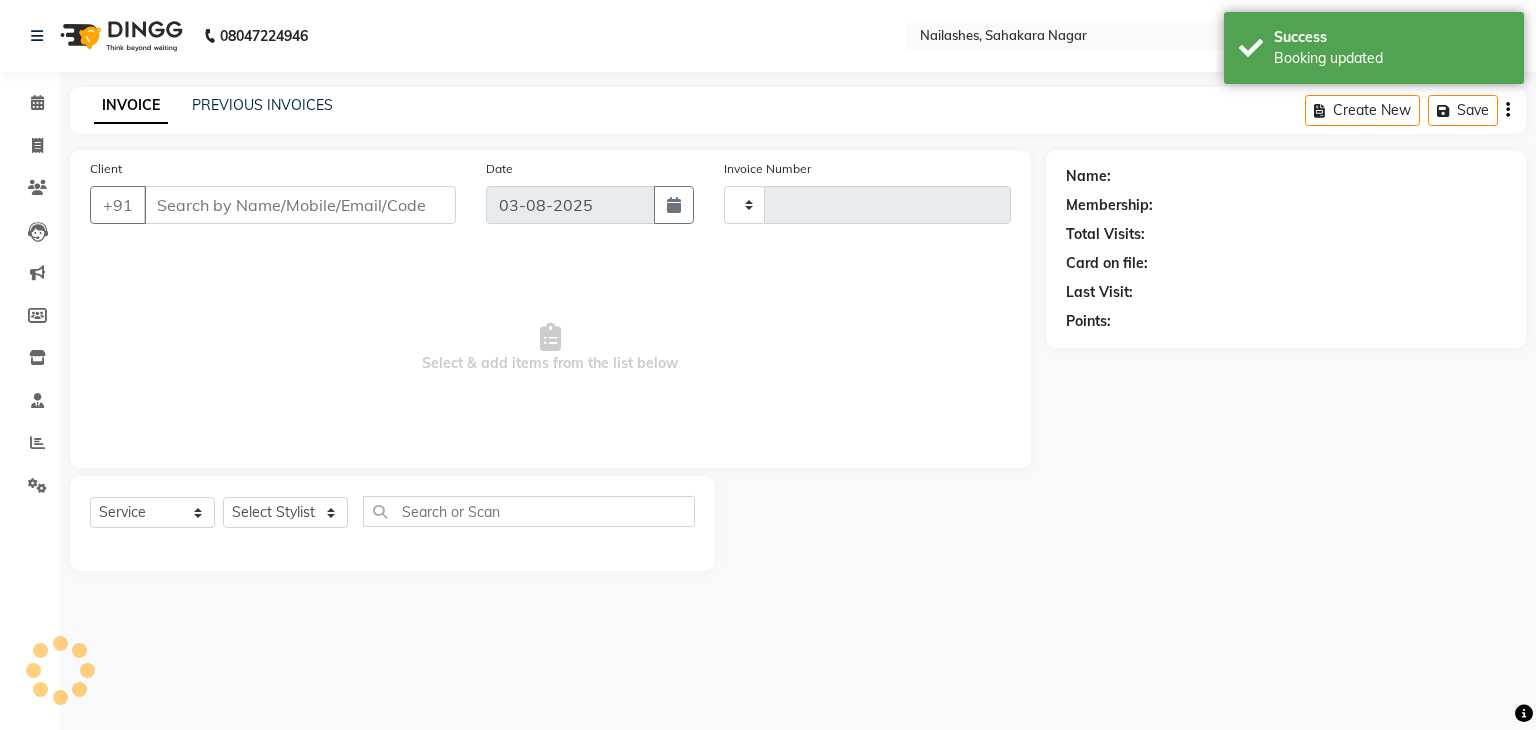 type on "0892" 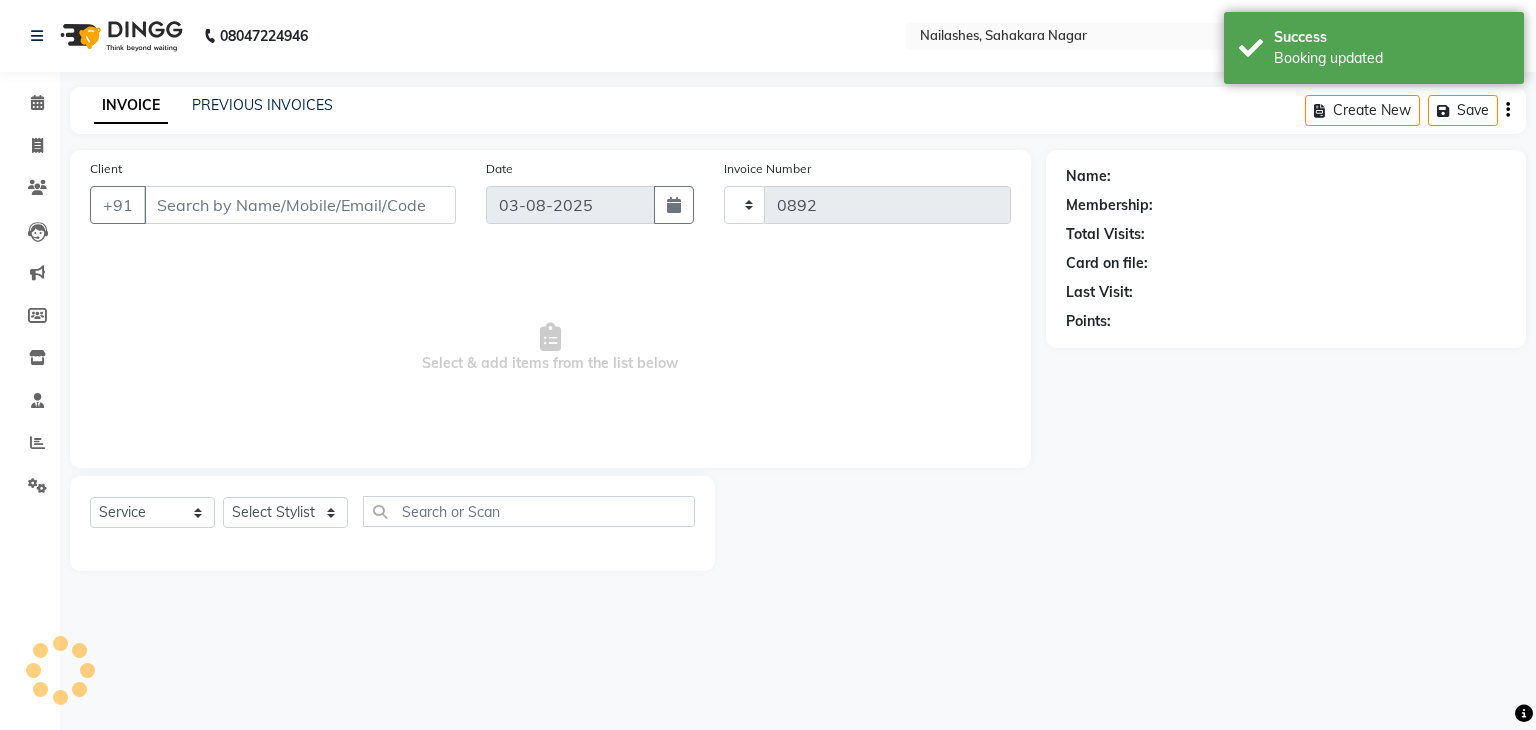 select on "6455" 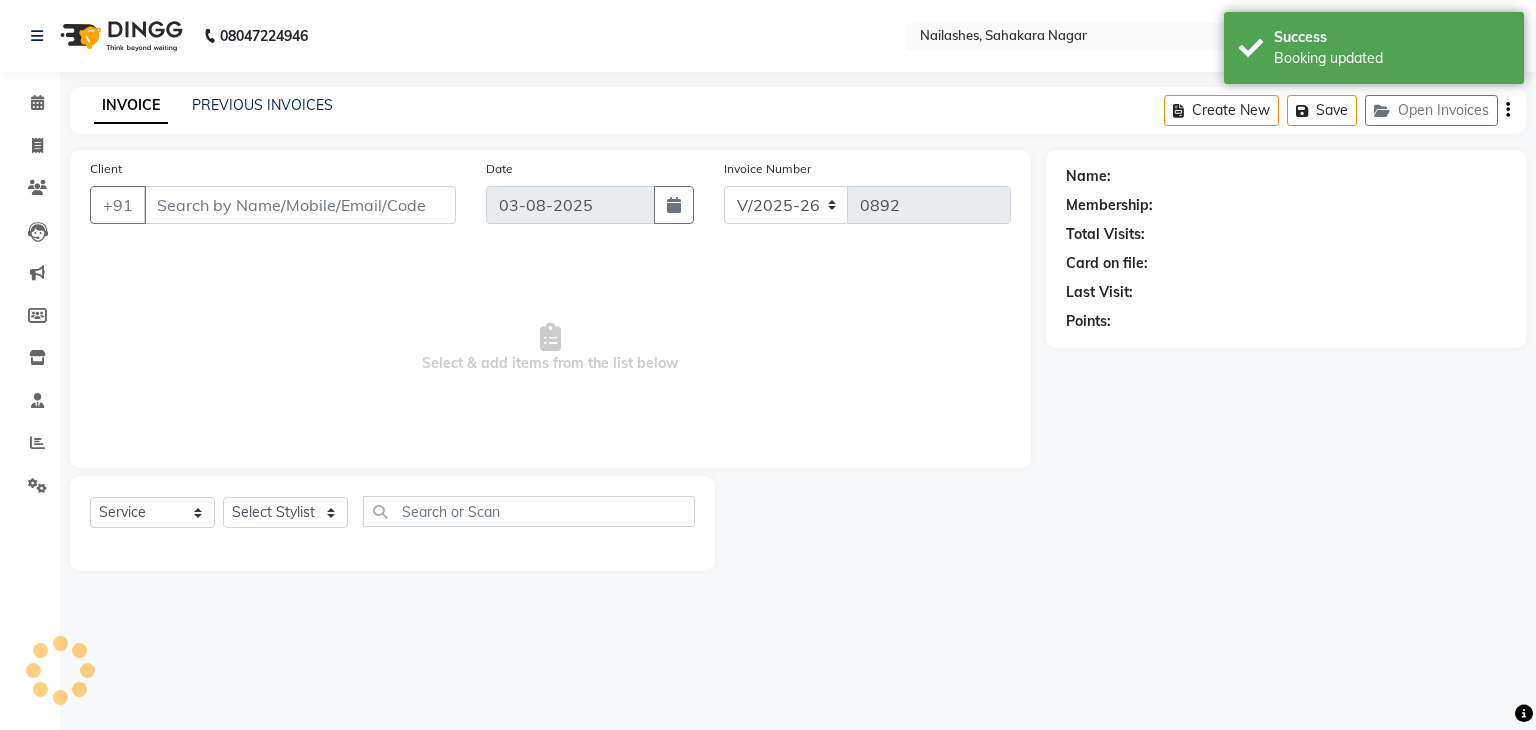type on "90******65" 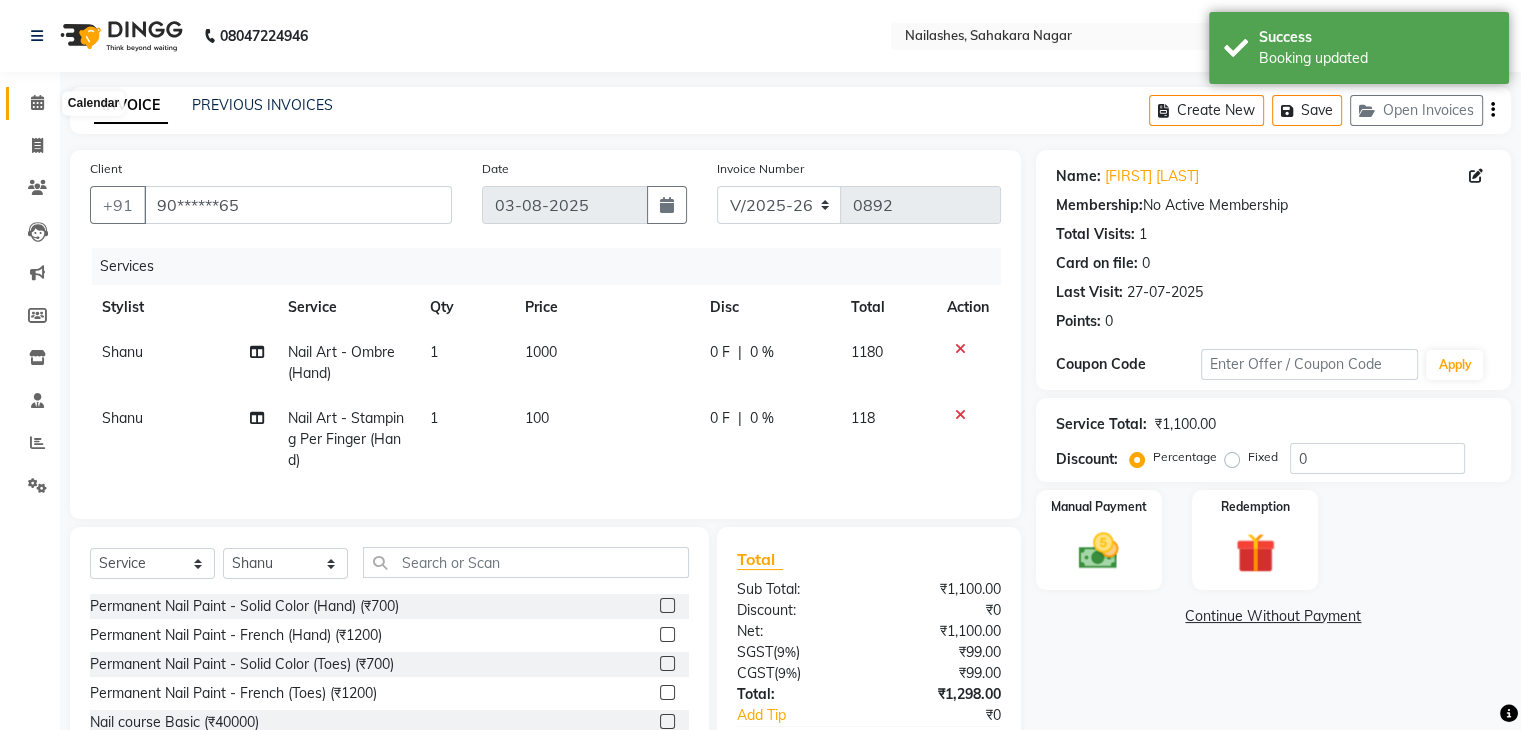 click 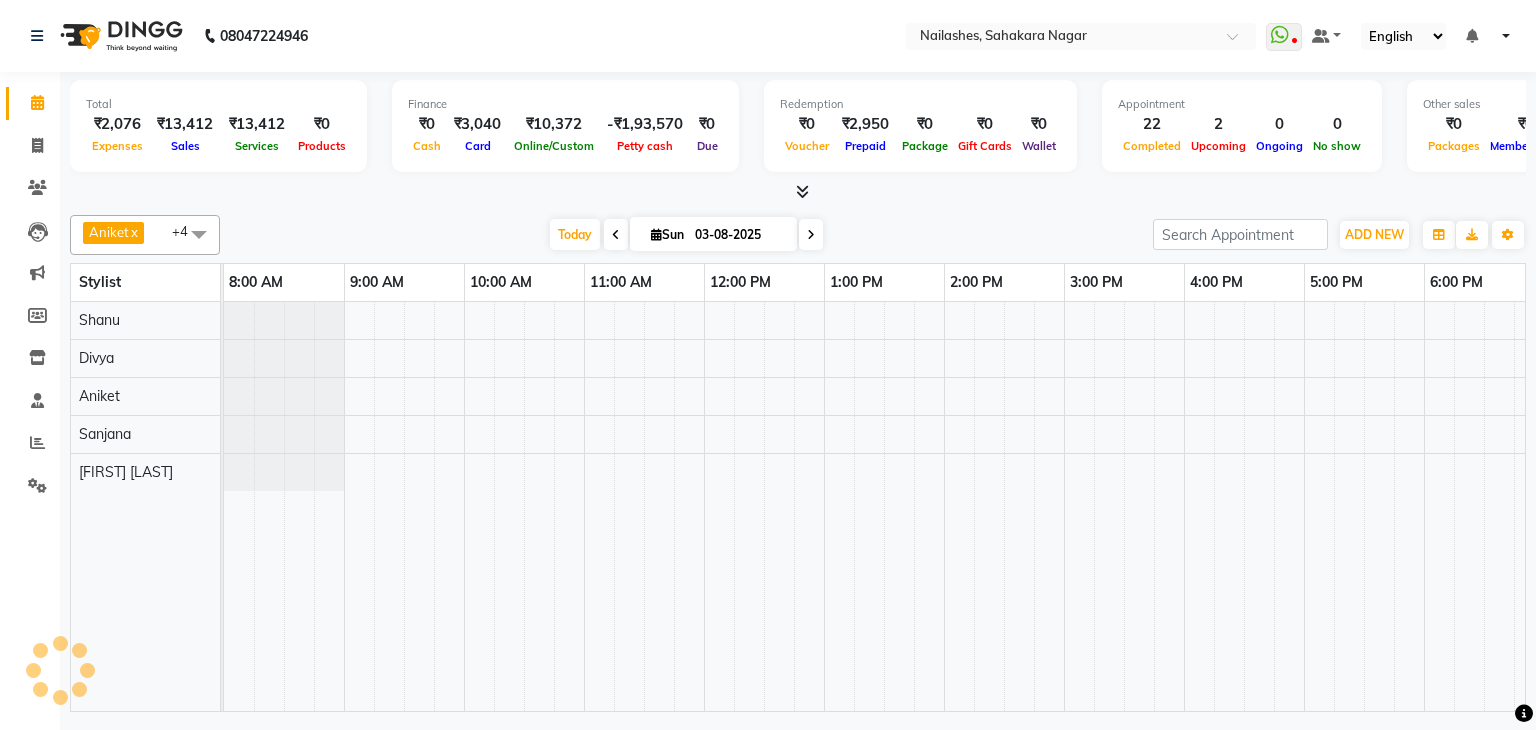 scroll, scrollTop: 0, scrollLeft: 0, axis: both 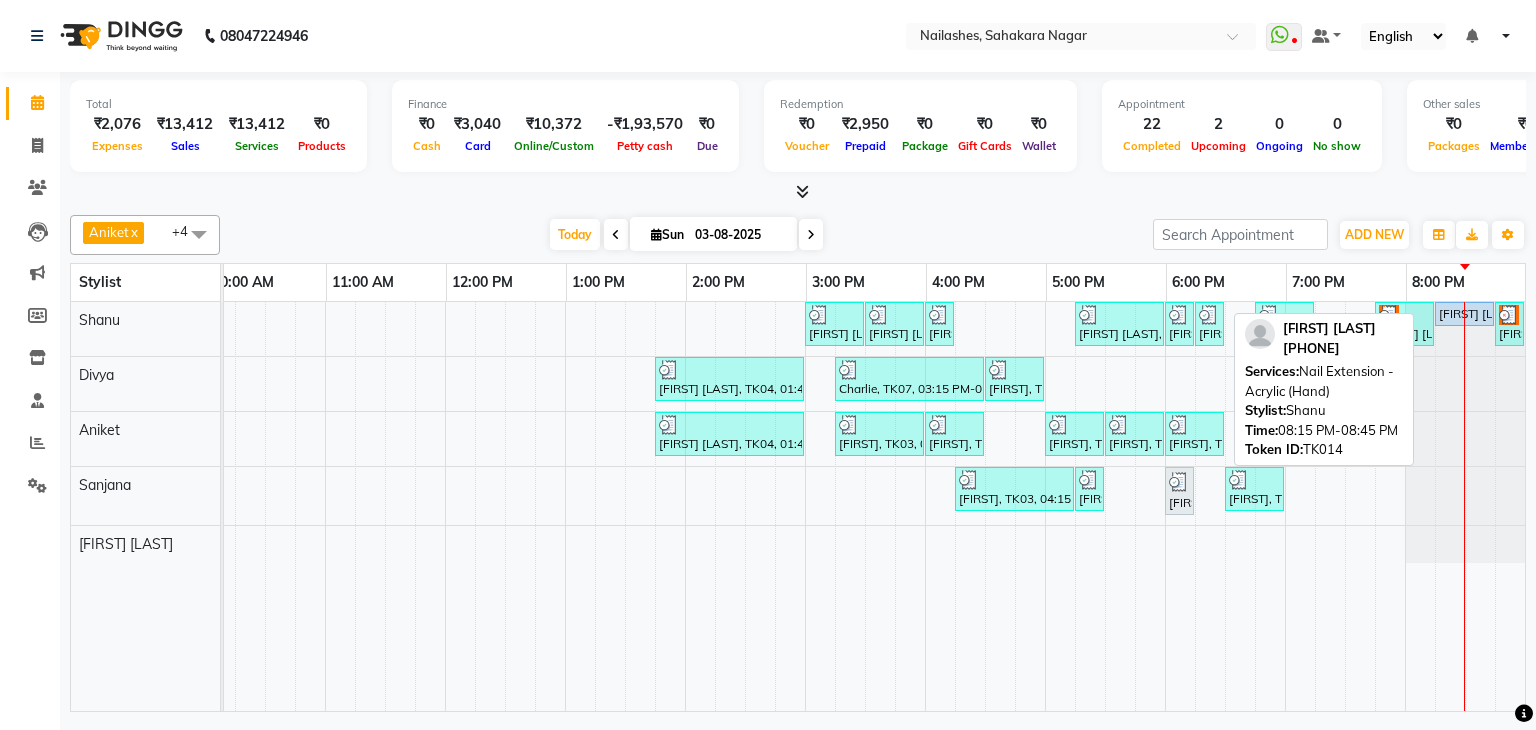 click on "Kiran Suchi, TK14, 08:15 PM-08:45 PM, Nail Extension - Acrylic (Hand)" at bounding box center [1464, 314] 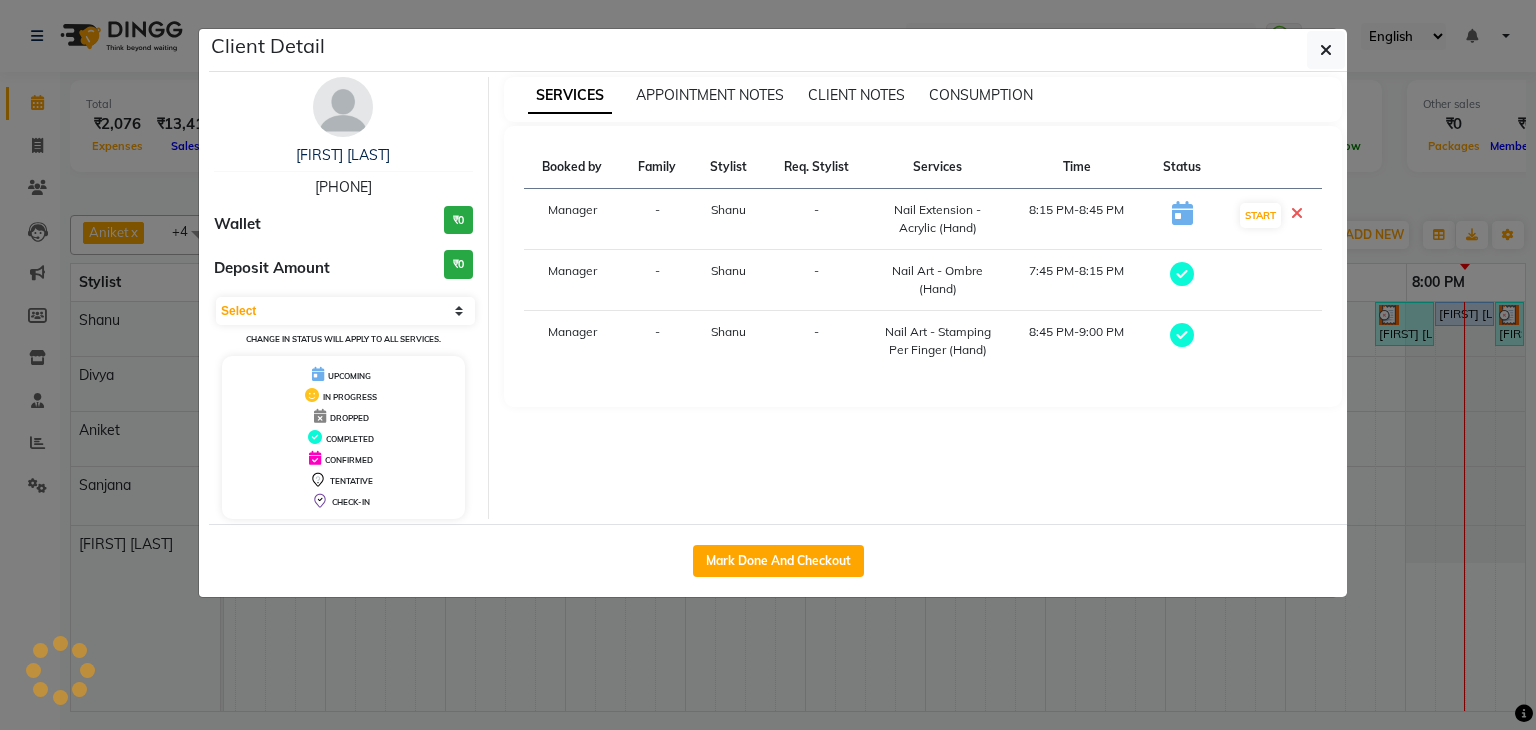 click at bounding box center [1297, 213] 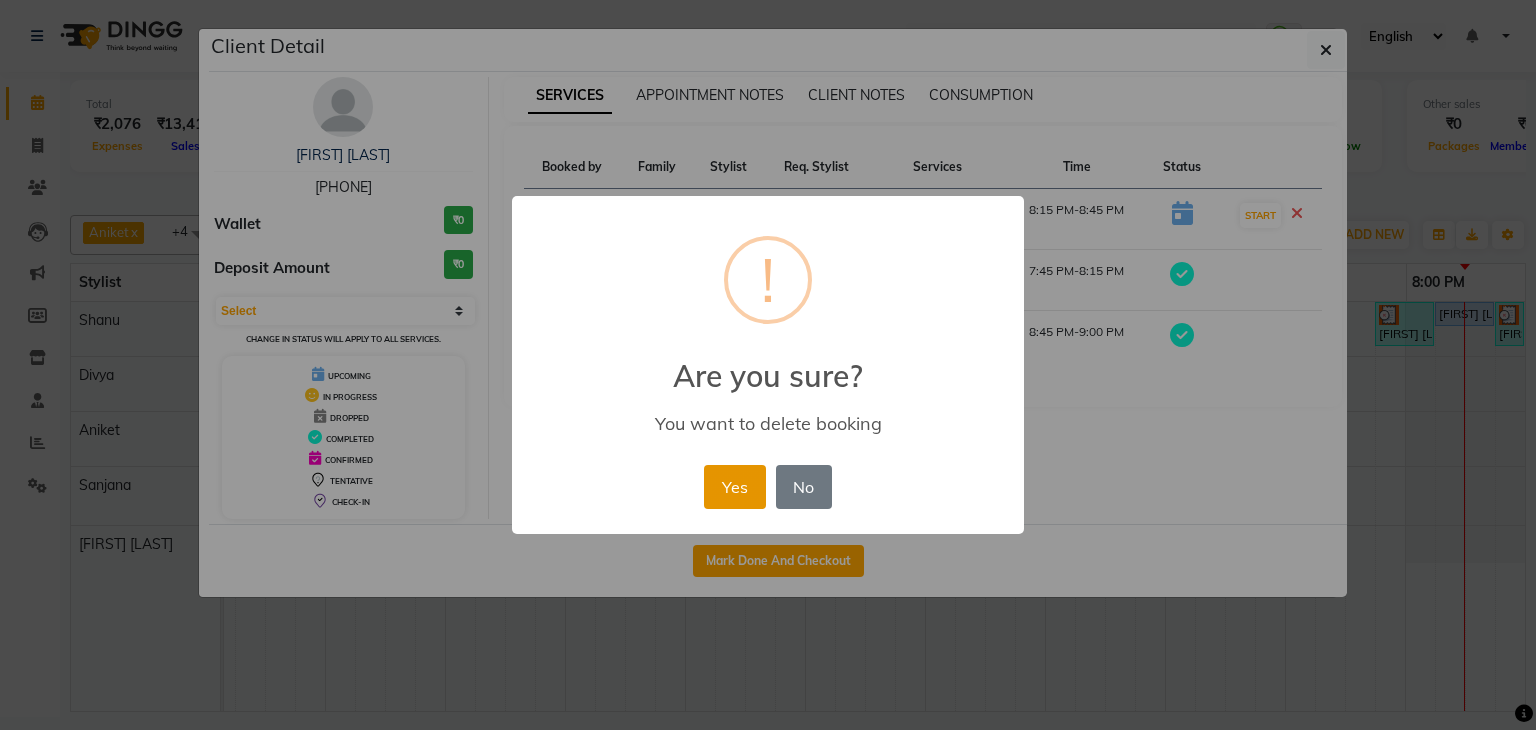 click on "Yes" at bounding box center [734, 487] 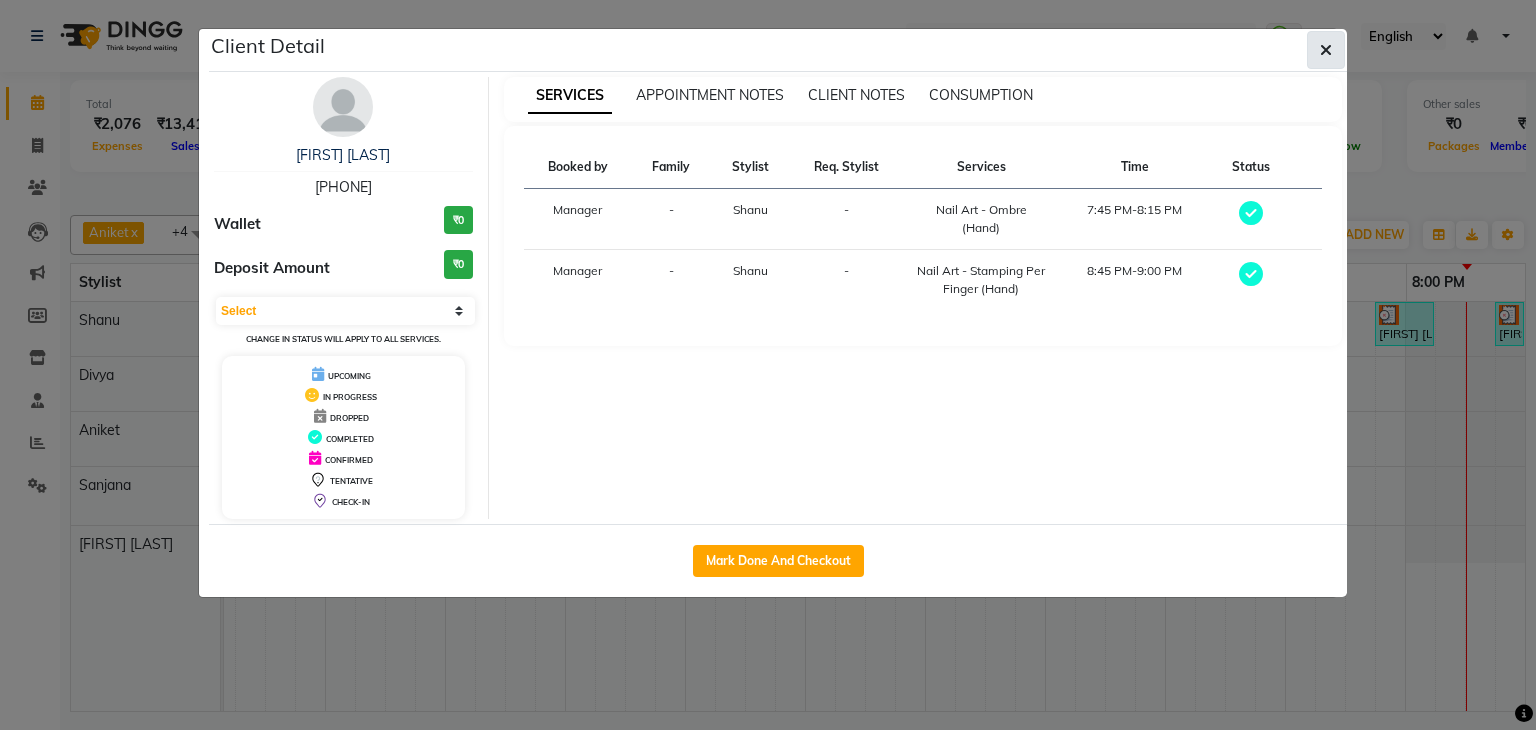 click 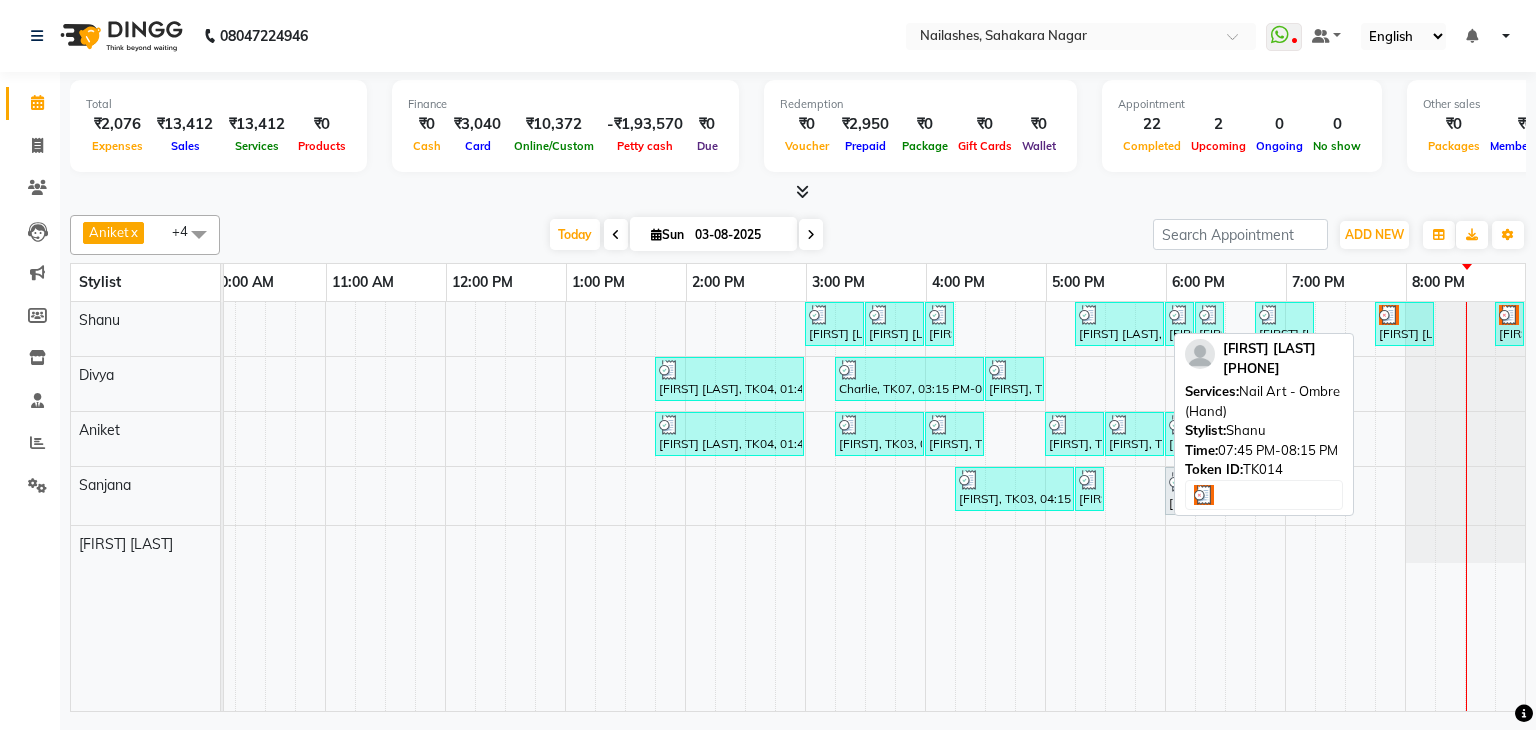 click at bounding box center (1389, 315) 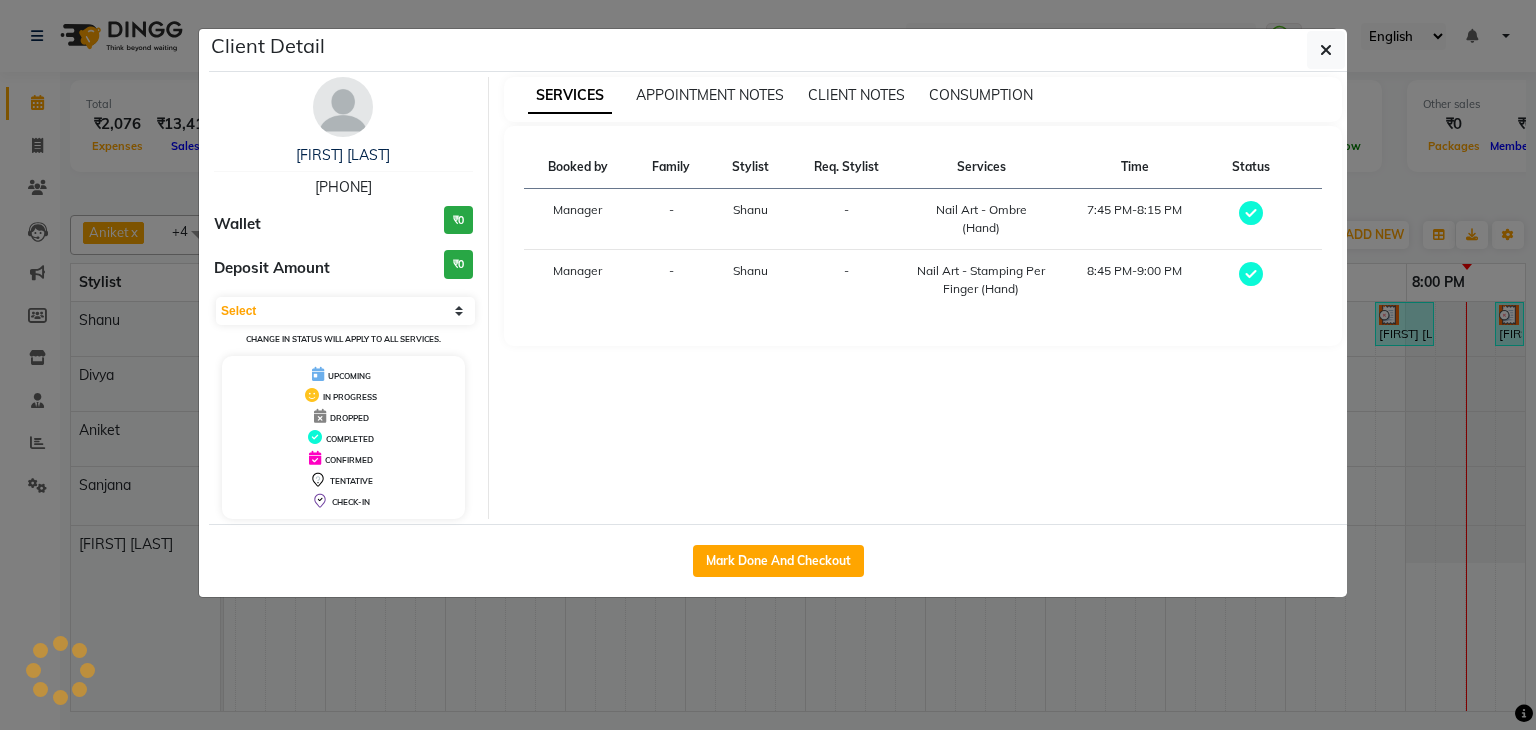 select on "3" 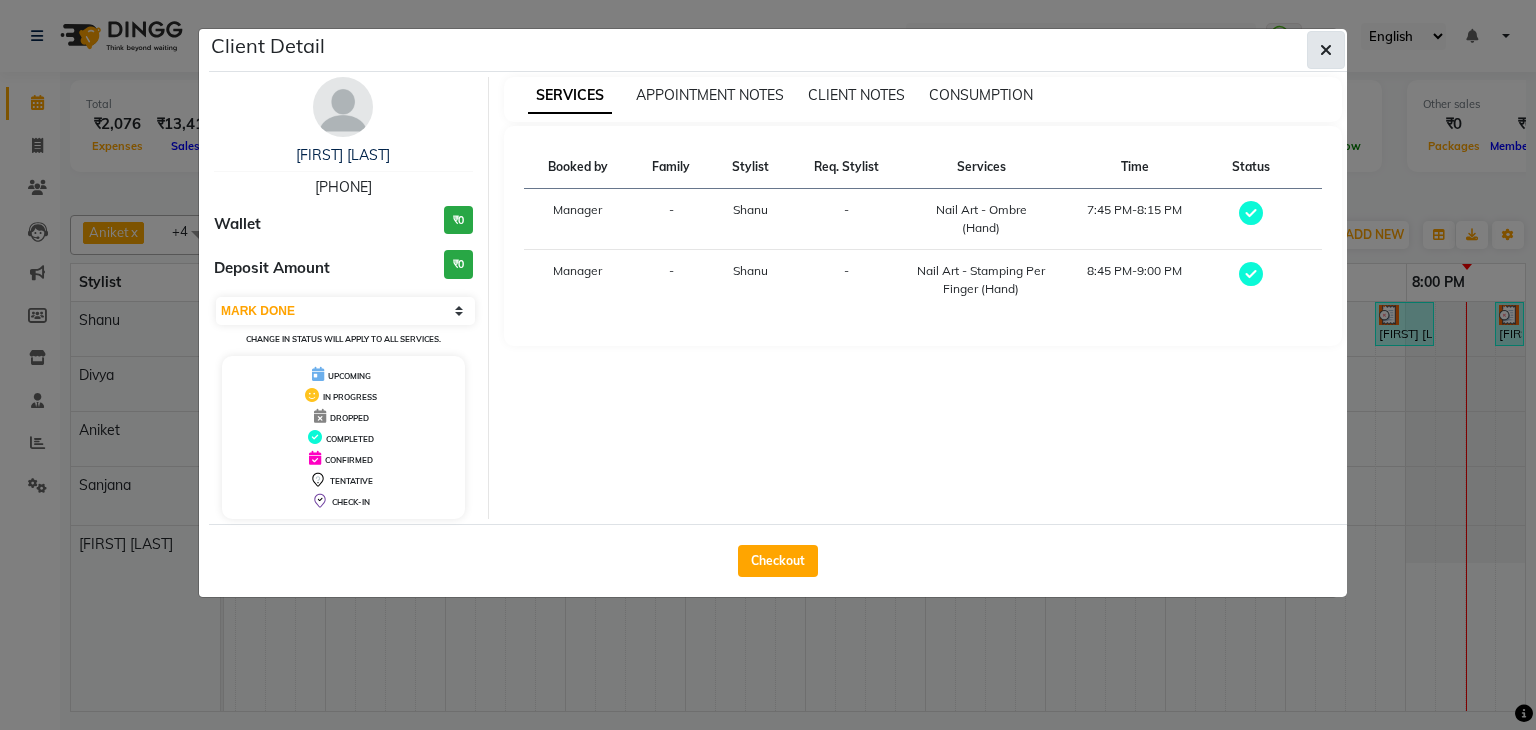 click 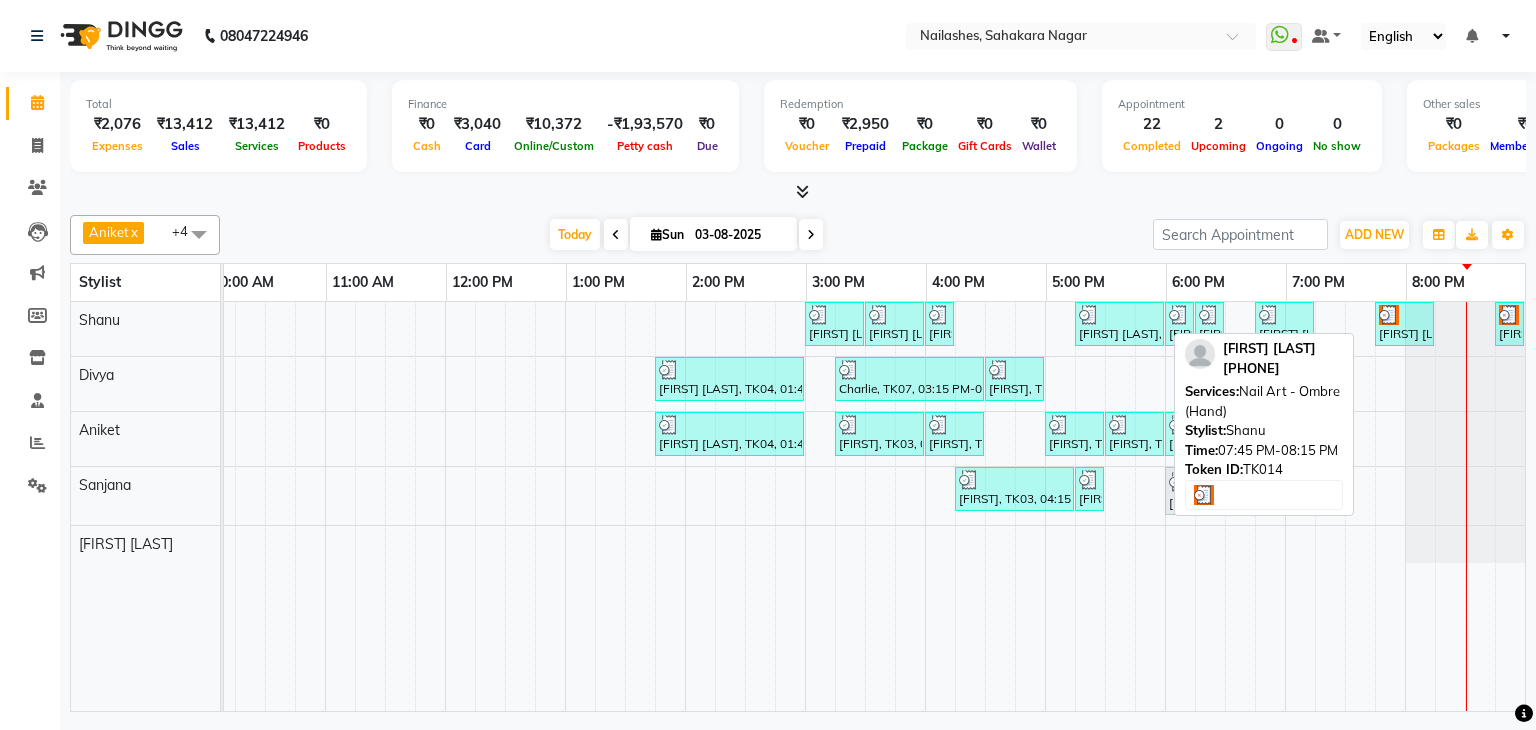 click at bounding box center [1404, 315] 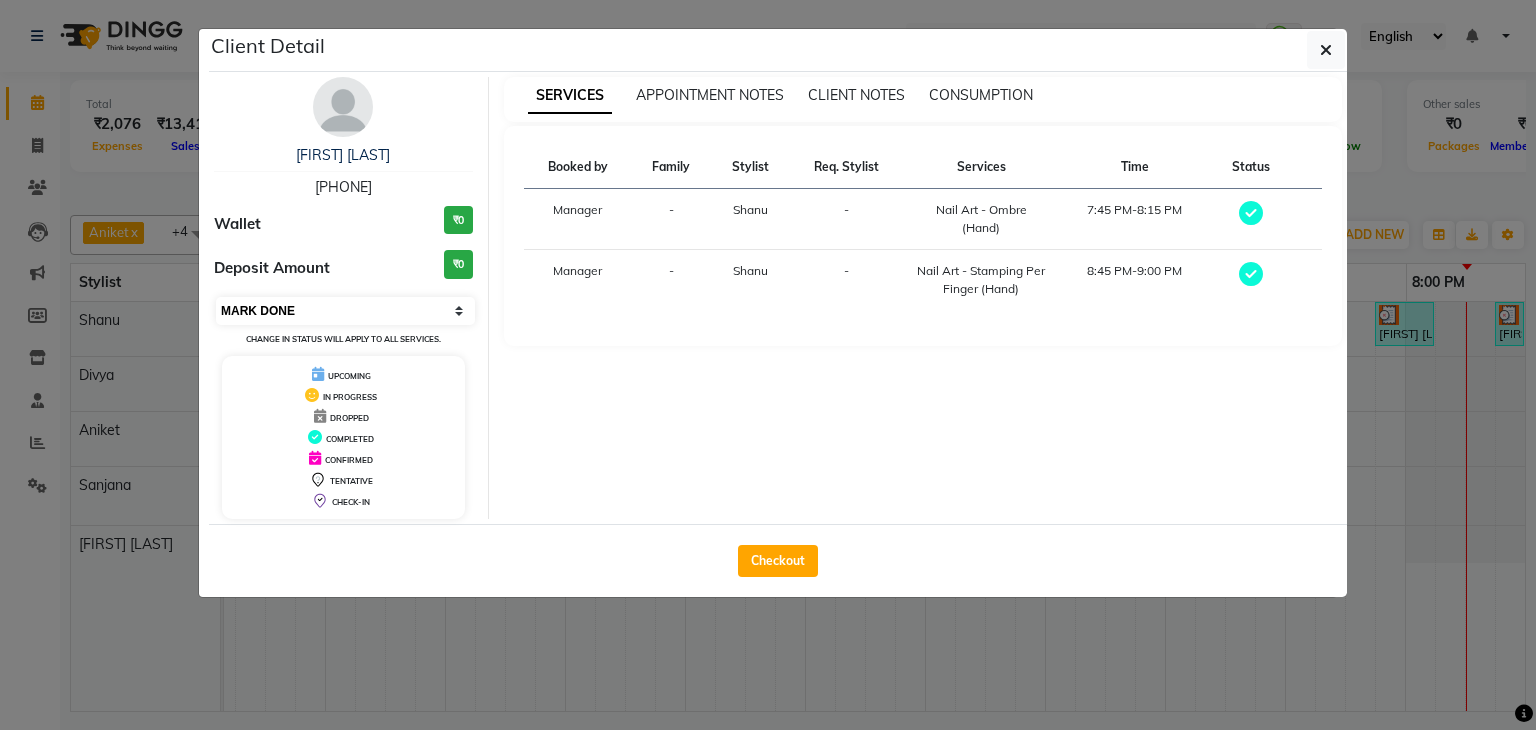 click on "Select MARK DONE UPCOMING" at bounding box center [345, 311] 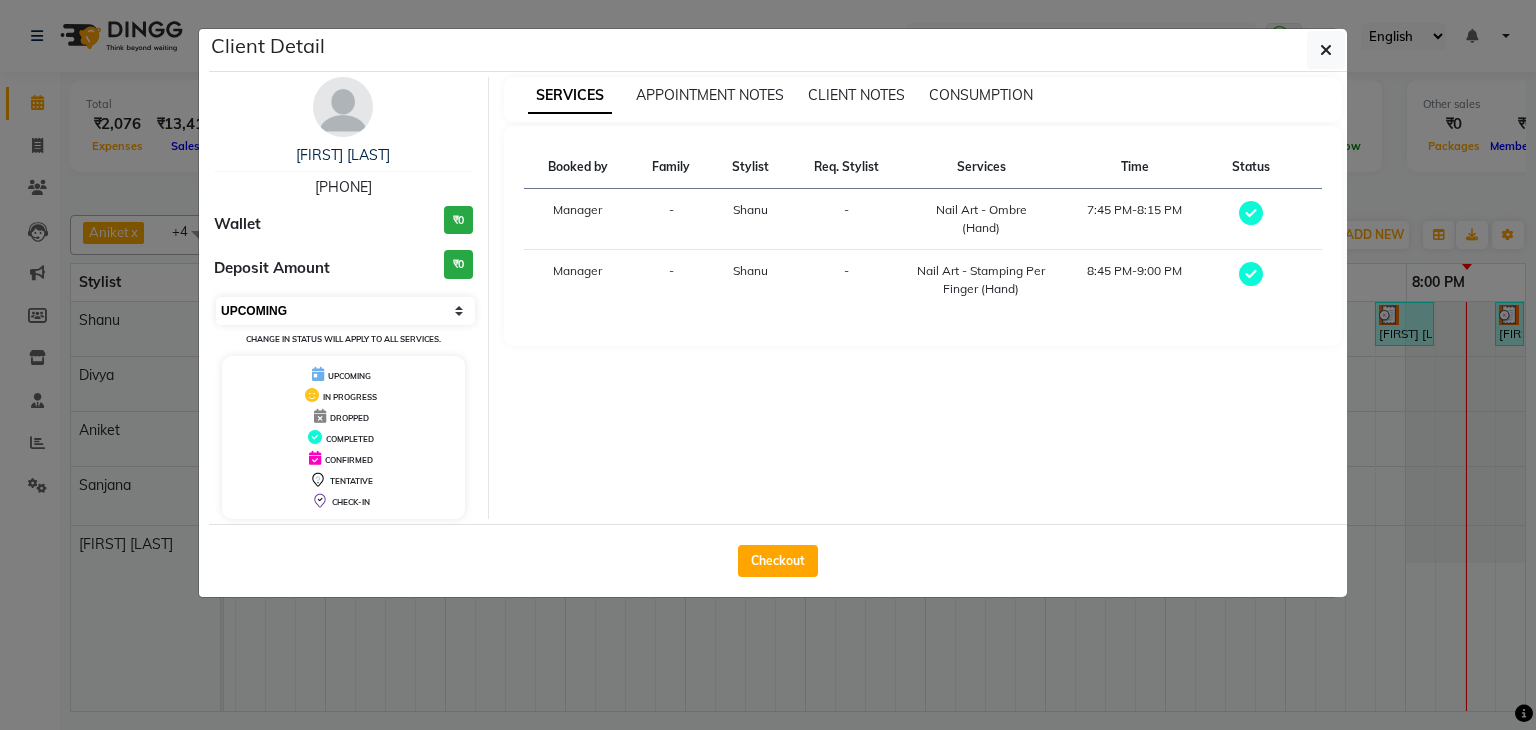 click on "Select MARK DONE UPCOMING" at bounding box center (345, 311) 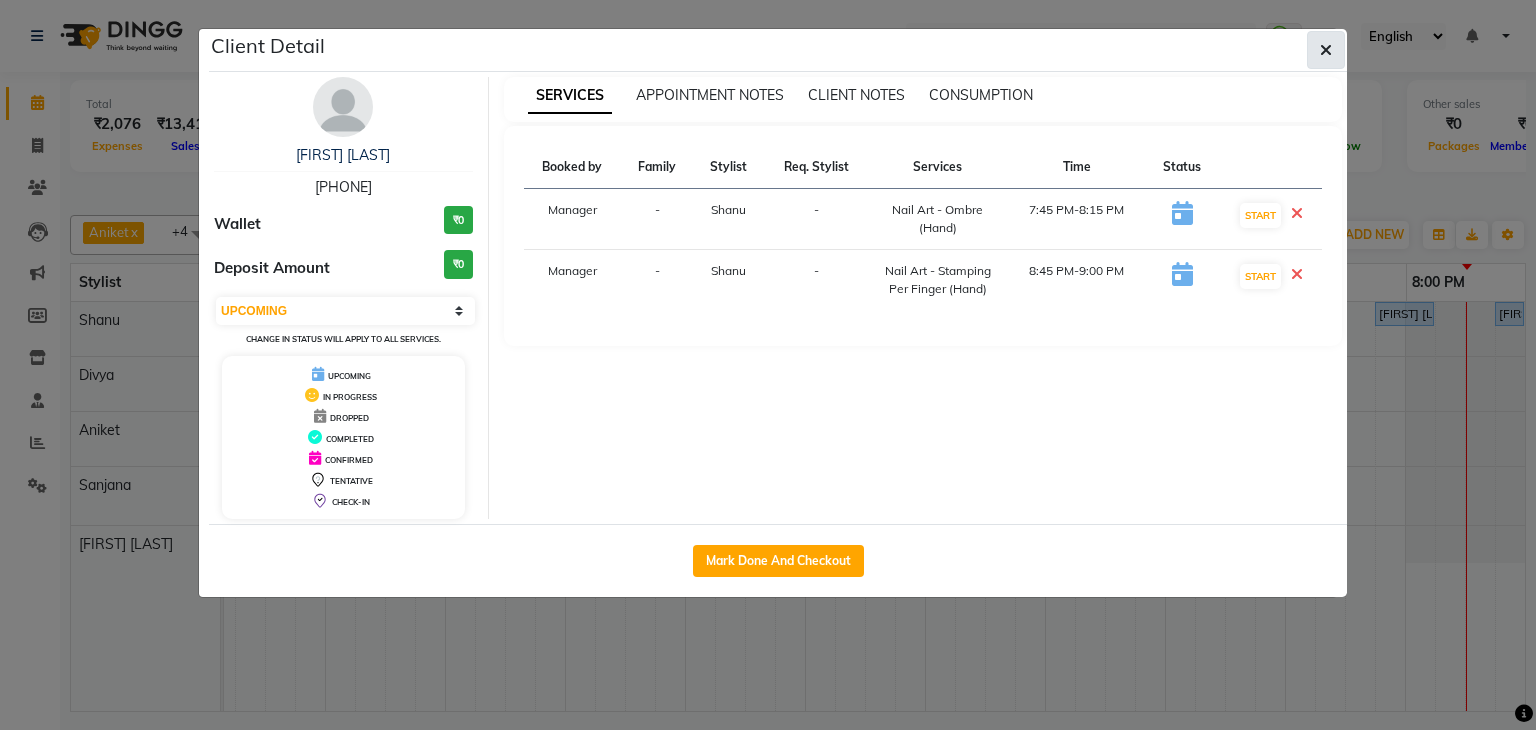 click 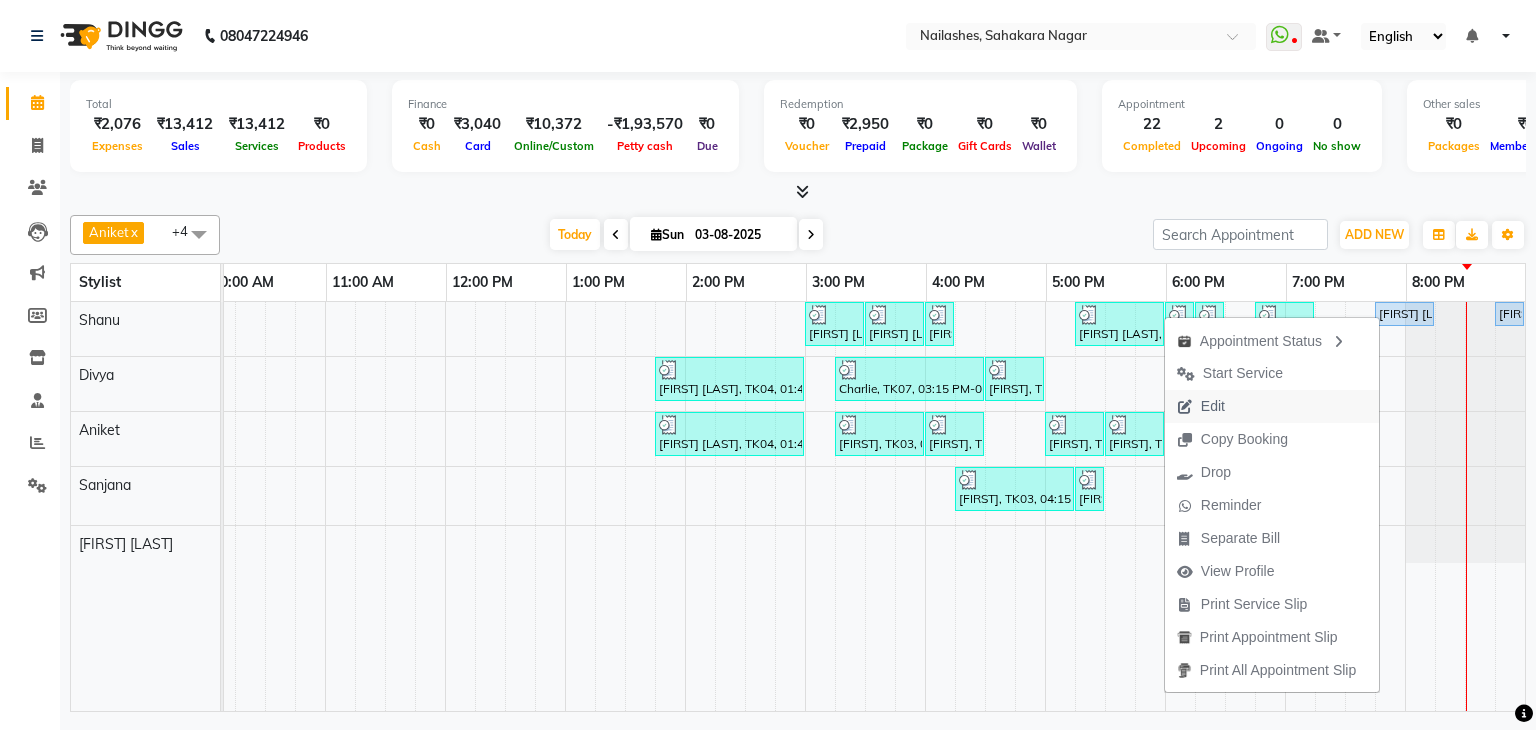 click on "Edit" at bounding box center (1213, 406) 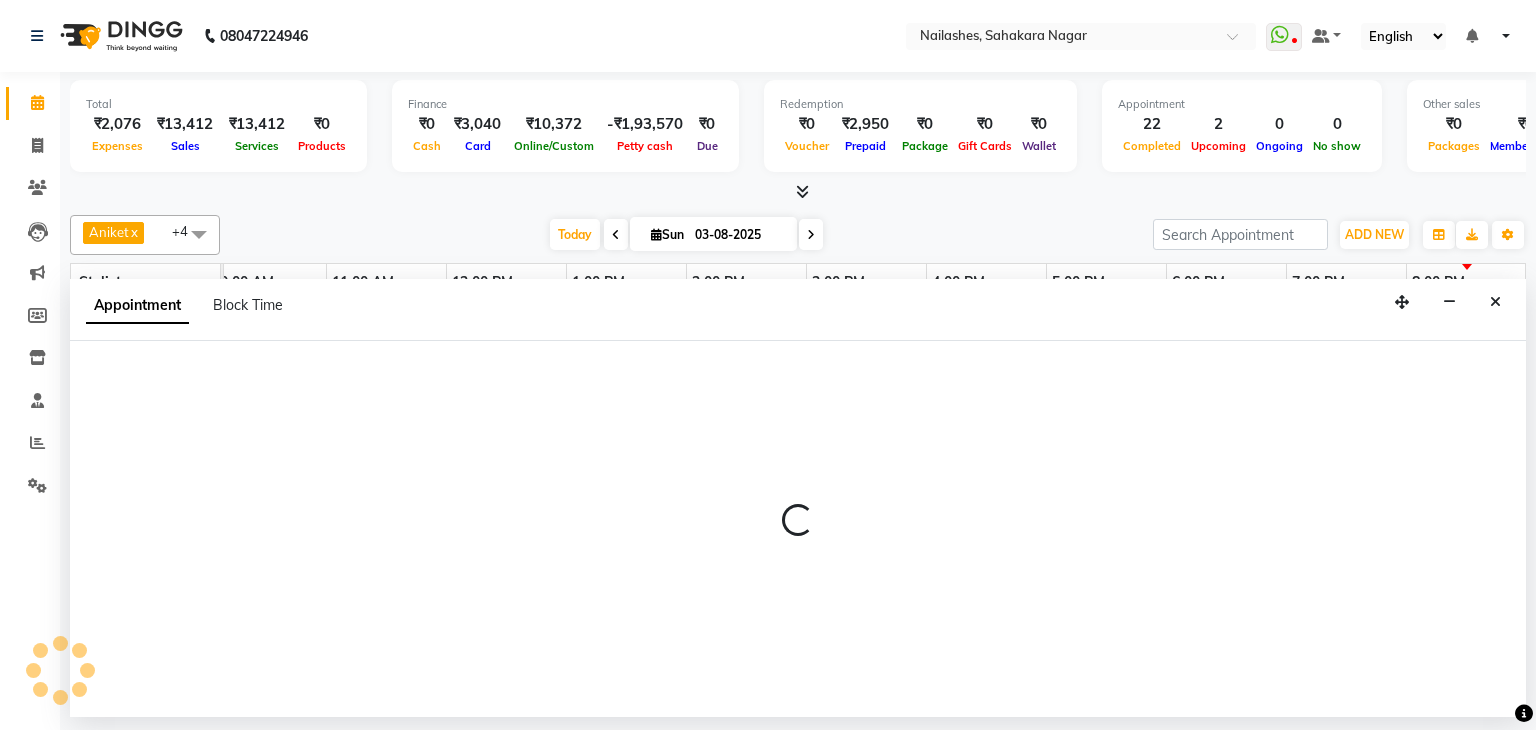 select on "1185" 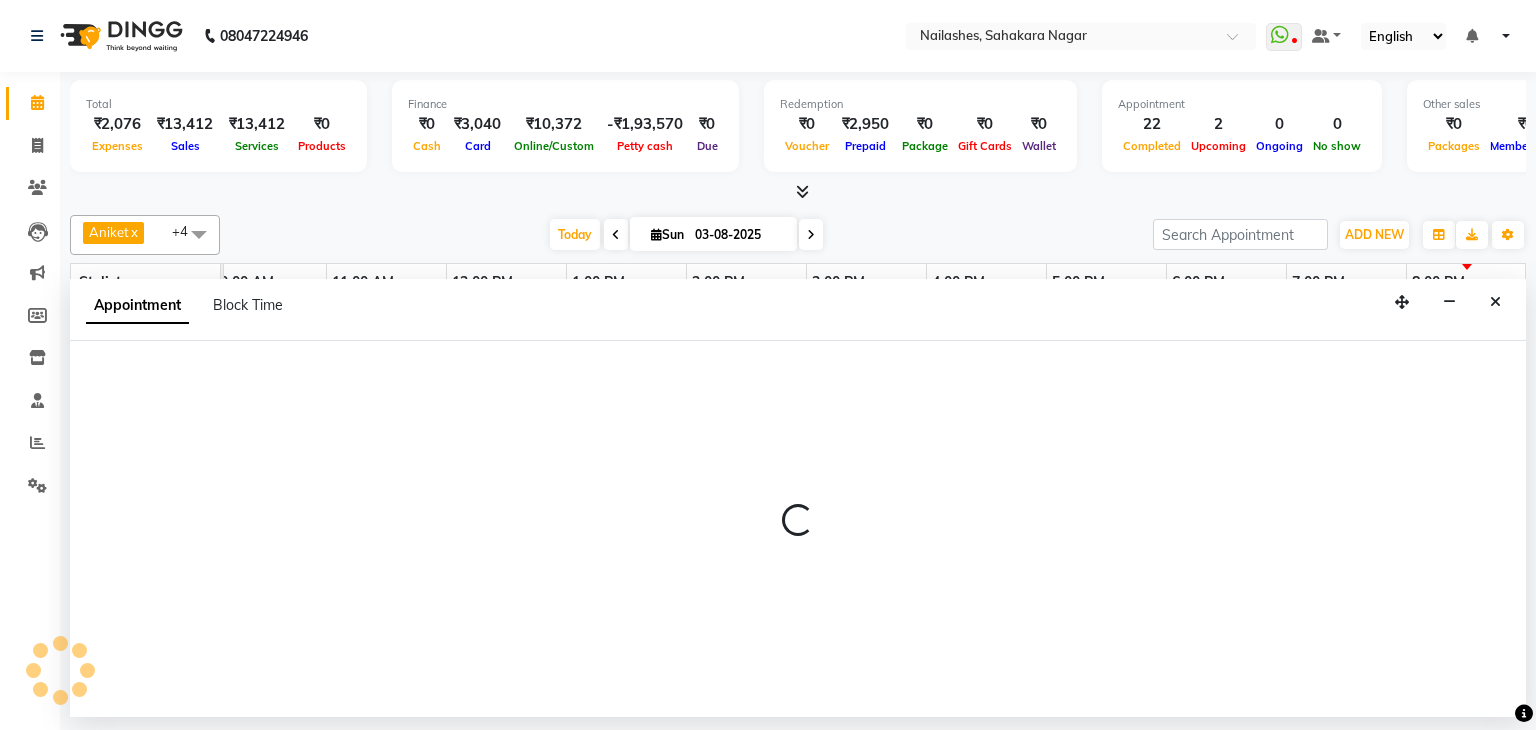 select on "upcoming" 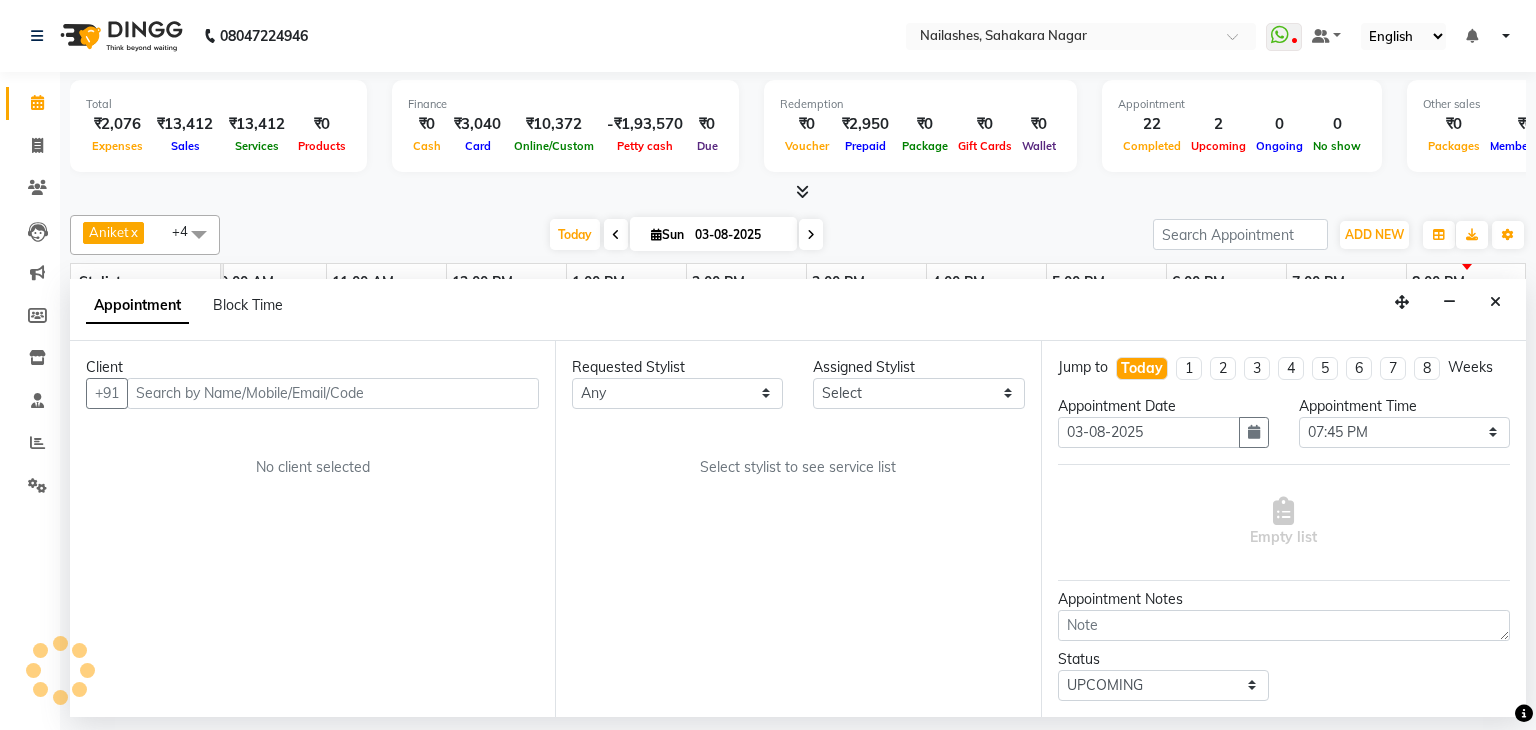 select on "54412" 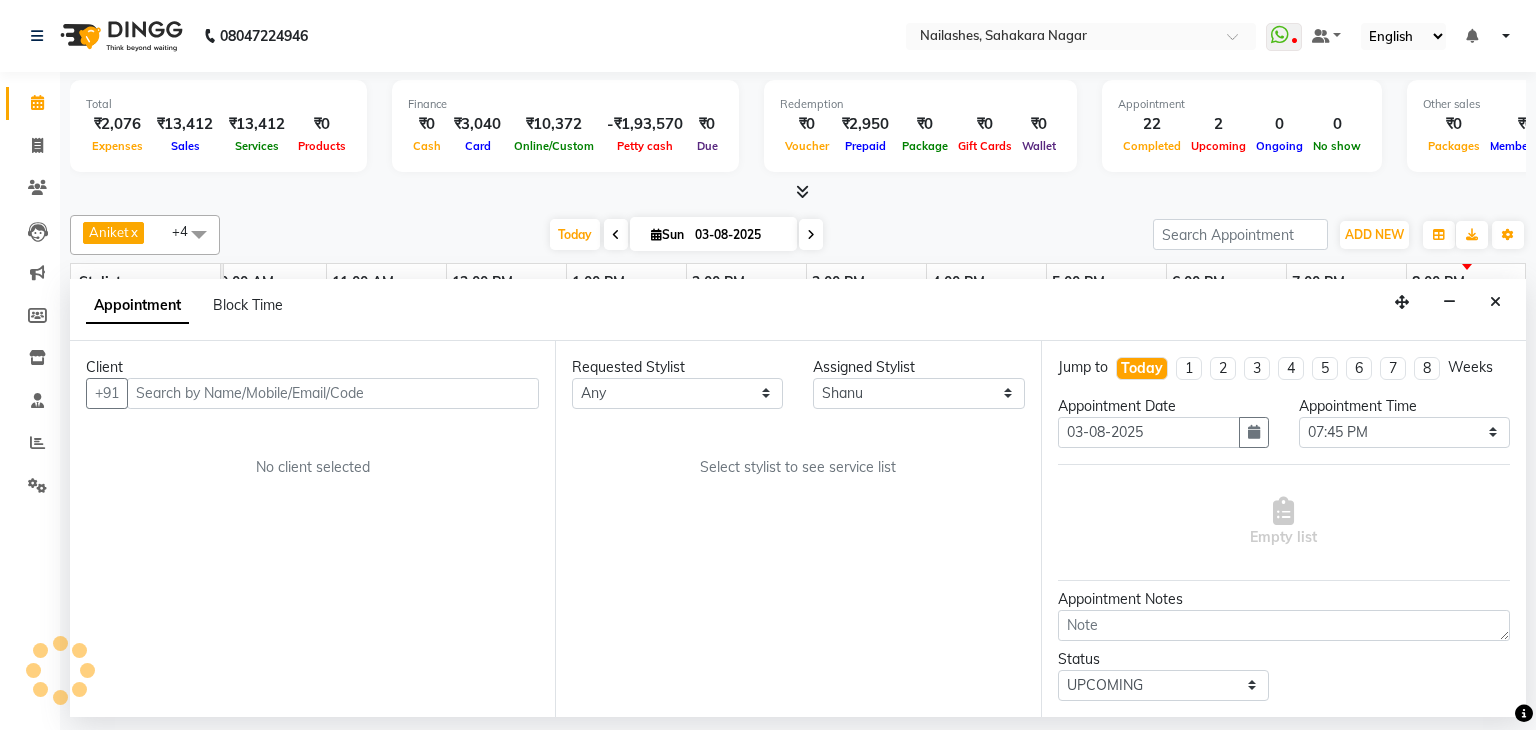 scroll, scrollTop: 0, scrollLeft: 258, axis: horizontal 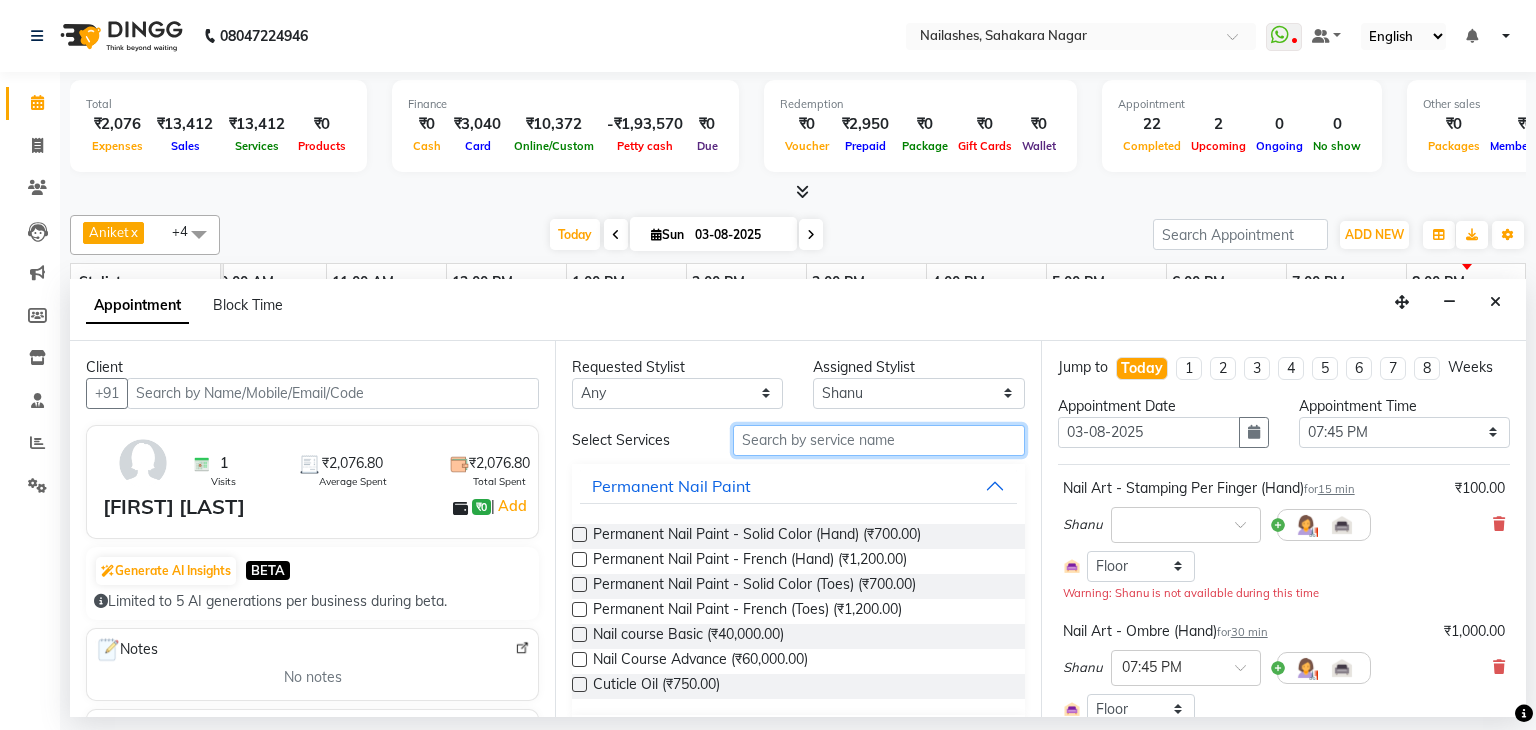 click at bounding box center [879, 440] 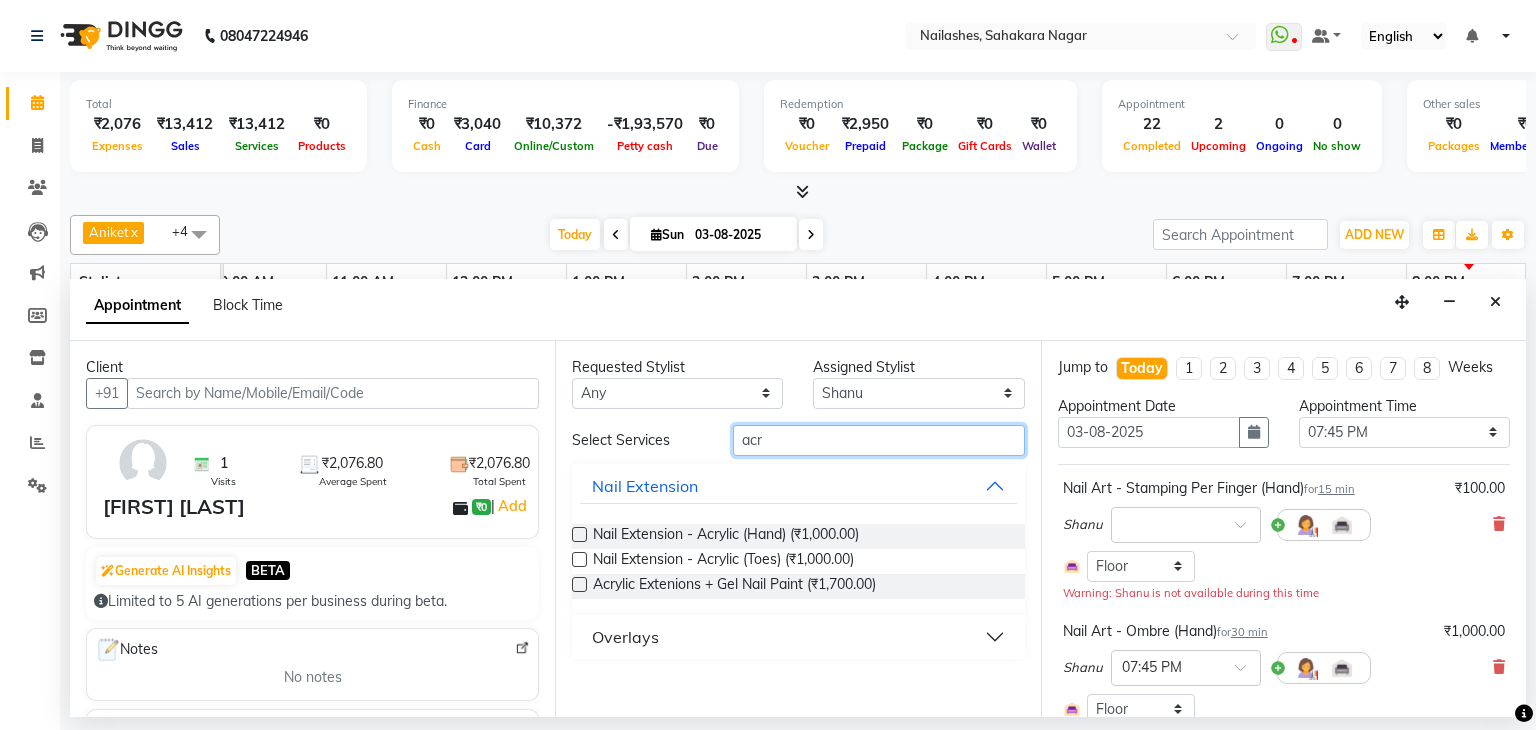 type on "acr" 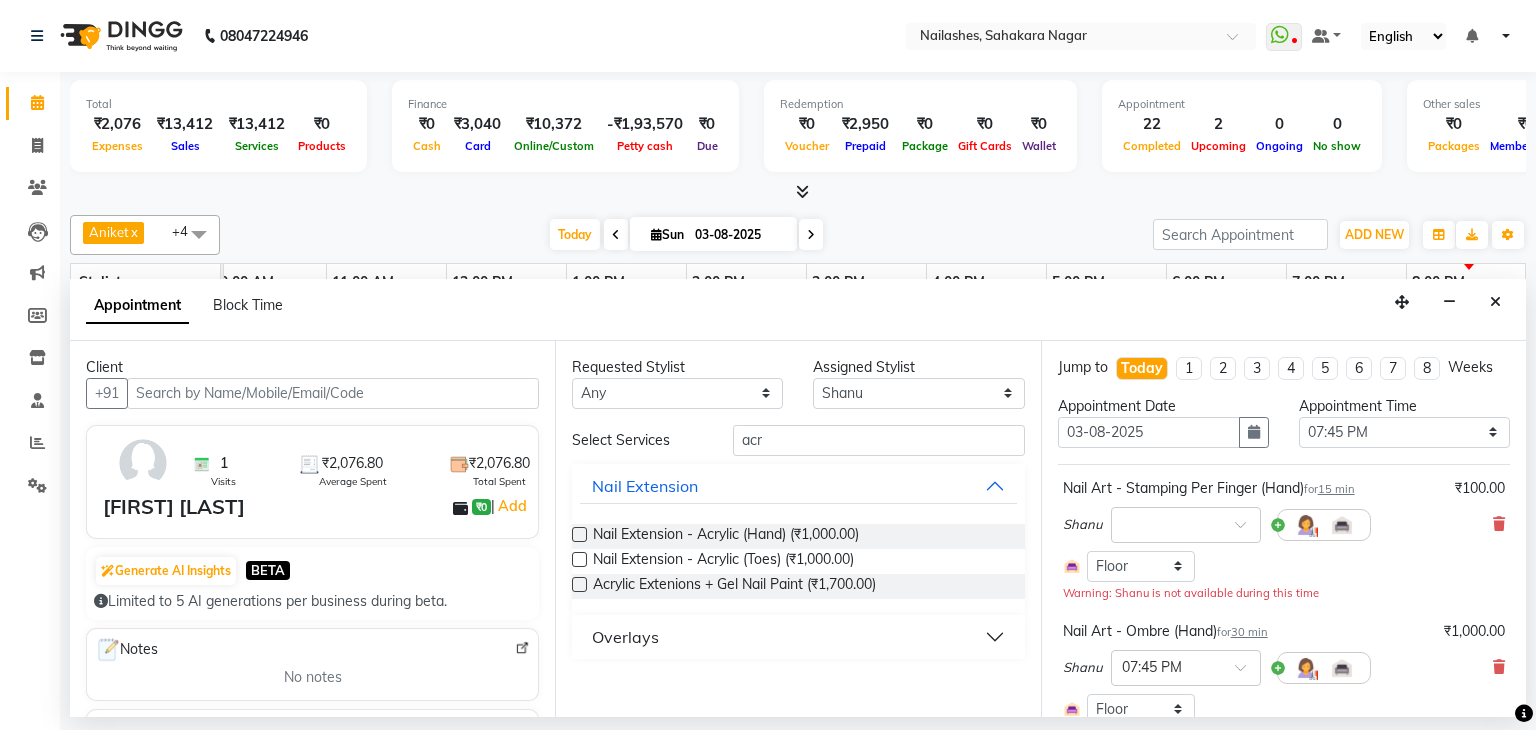 click at bounding box center (579, 534) 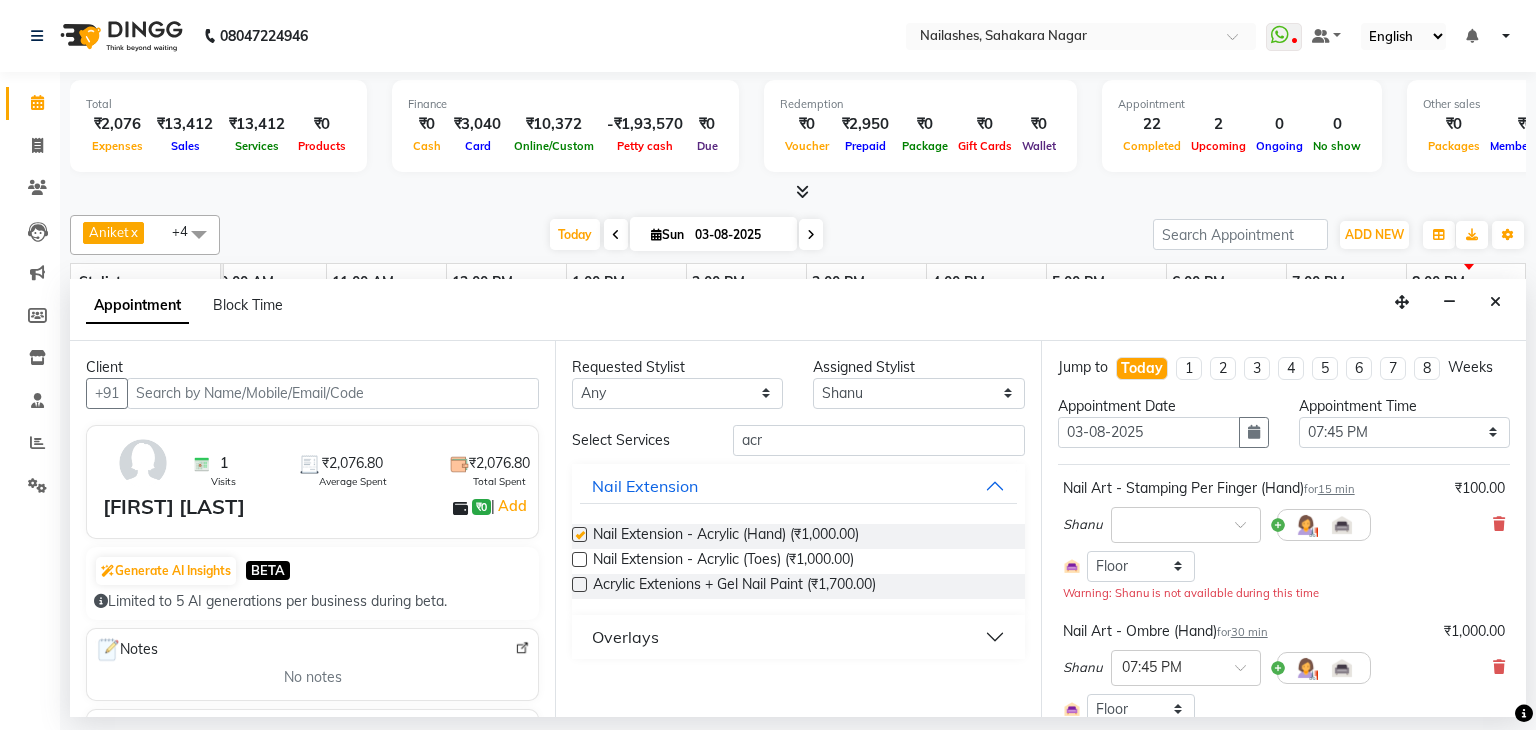 checkbox on "false" 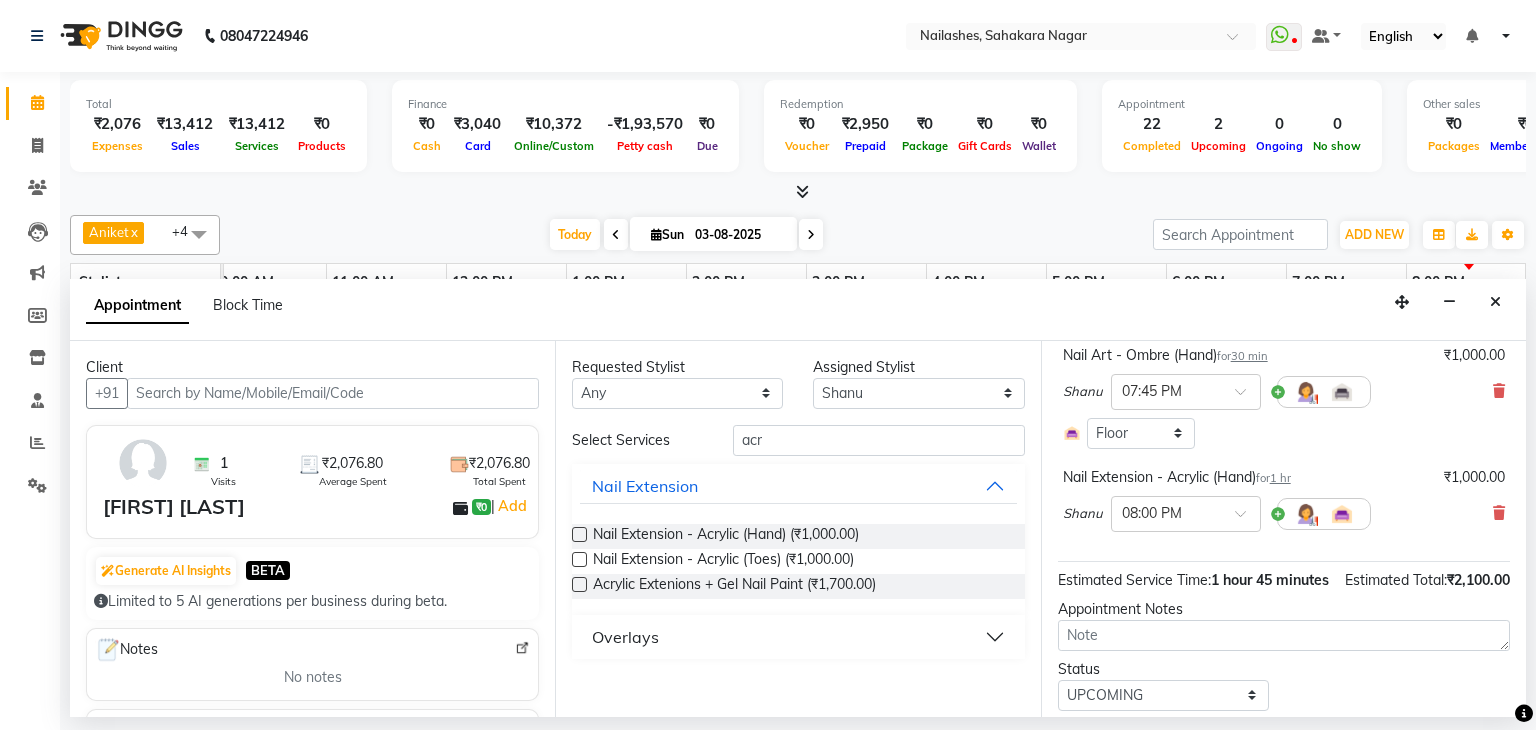 scroll, scrollTop: 358, scrollLeft: 0, axis: vertical 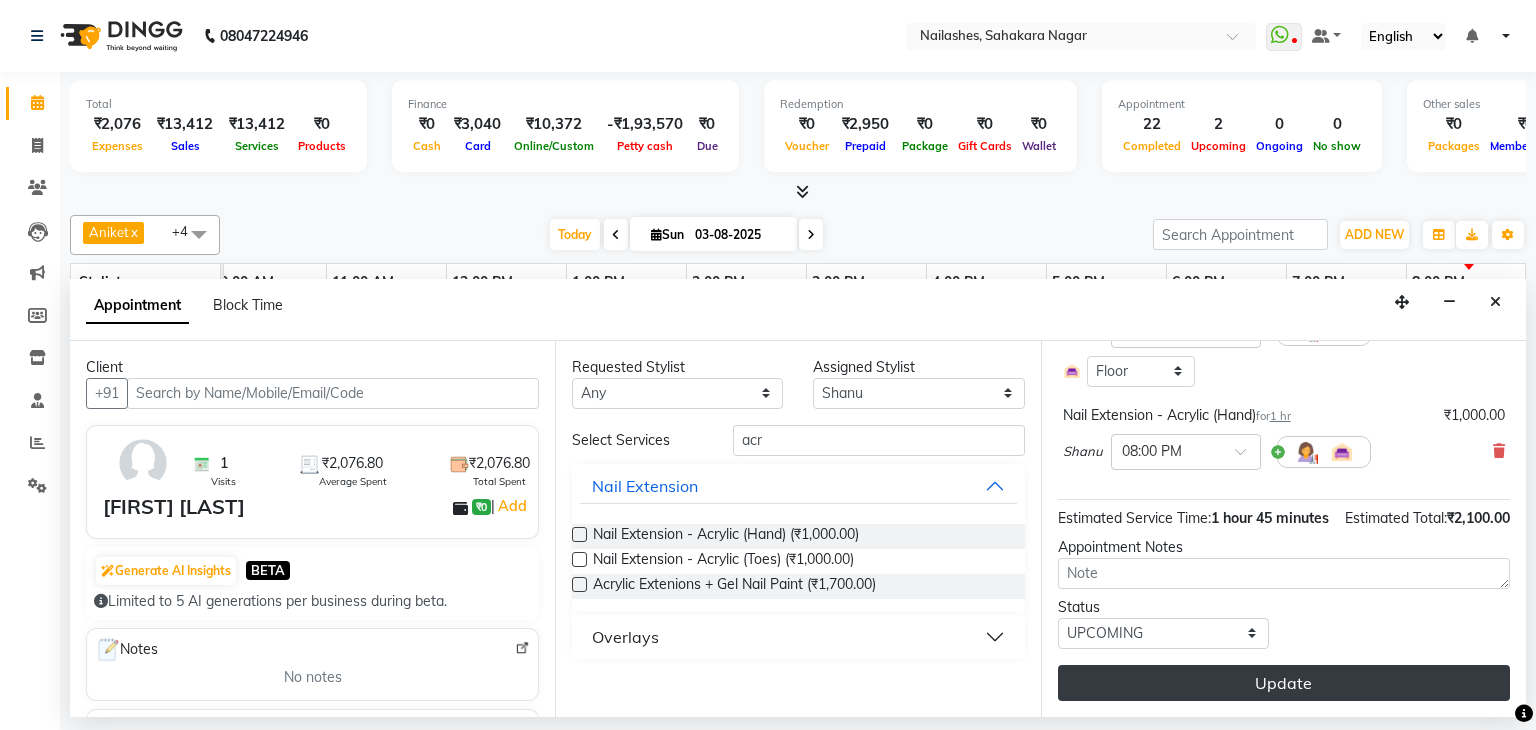 click on "Update" at bounding box center (1284, 683) 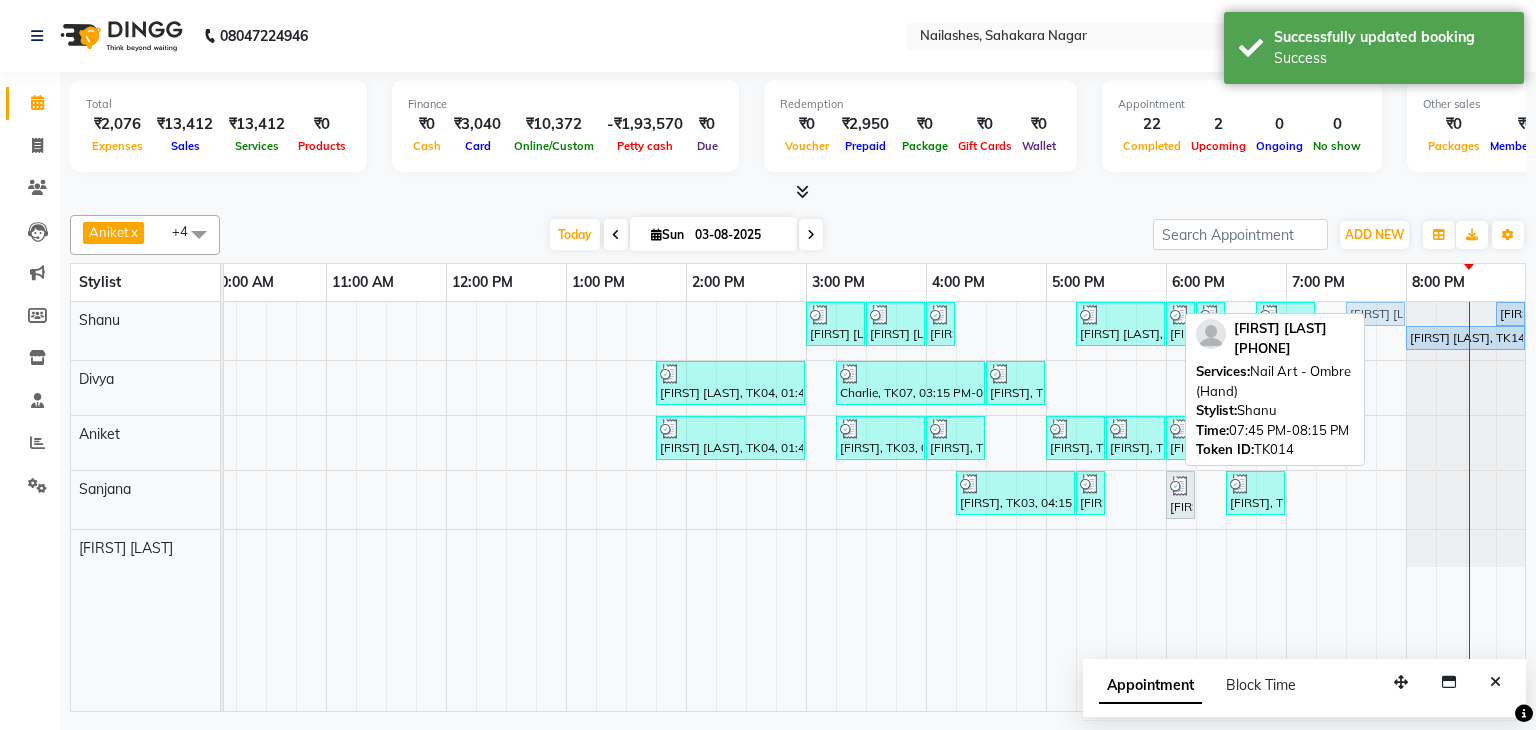 click on "Shree Rawat, TK06, 03:00 PM-03:30 PM, Nail Art - Glitter Per Finger (Hand)     Shree Rawat, TK06, 03:30 PM-04:00 PM, Permanent Nail Paint - Solid Color (Toes)     Shree Rawat, TK06, 04:00 PM-04:15 PM, Gel polish removal     Khushi Bohra, TK05, 05:15 PM-06:00 PM, Nail Extension - Acrylic (Hand)     Khushi Bohra, TK05, 06:00 PM-06:15 PM, Nail Art - Cat Eye (Hand)     Khushi Bohra, TK05, 06:15 PM-06:30 PM, Nail Art - Stamping Per Finger (Hand)     Theresha Antony, TK12, 06:45 PM-07:15 PM, Permanent Nail Paint - Solid Color (Hand)    Kiran Suchi, TK14, 07:45 PM-08:15 PM, Nail Art - Ombre (Hand)    Kiran Suchi, TK14, 08:45 PM-09:00 PM, Nail Art - Stamping Per Finger (Hand)    Kiran Suchi, TK14, 08:00 PM-09:00 PM, Nail Extension - Acrylic (Hand)    Kiran Suchi, TK14, 07:45 PM-08:15 PM, Nail Art - Ombre (Hand)" at bounding box center (-34, 331) 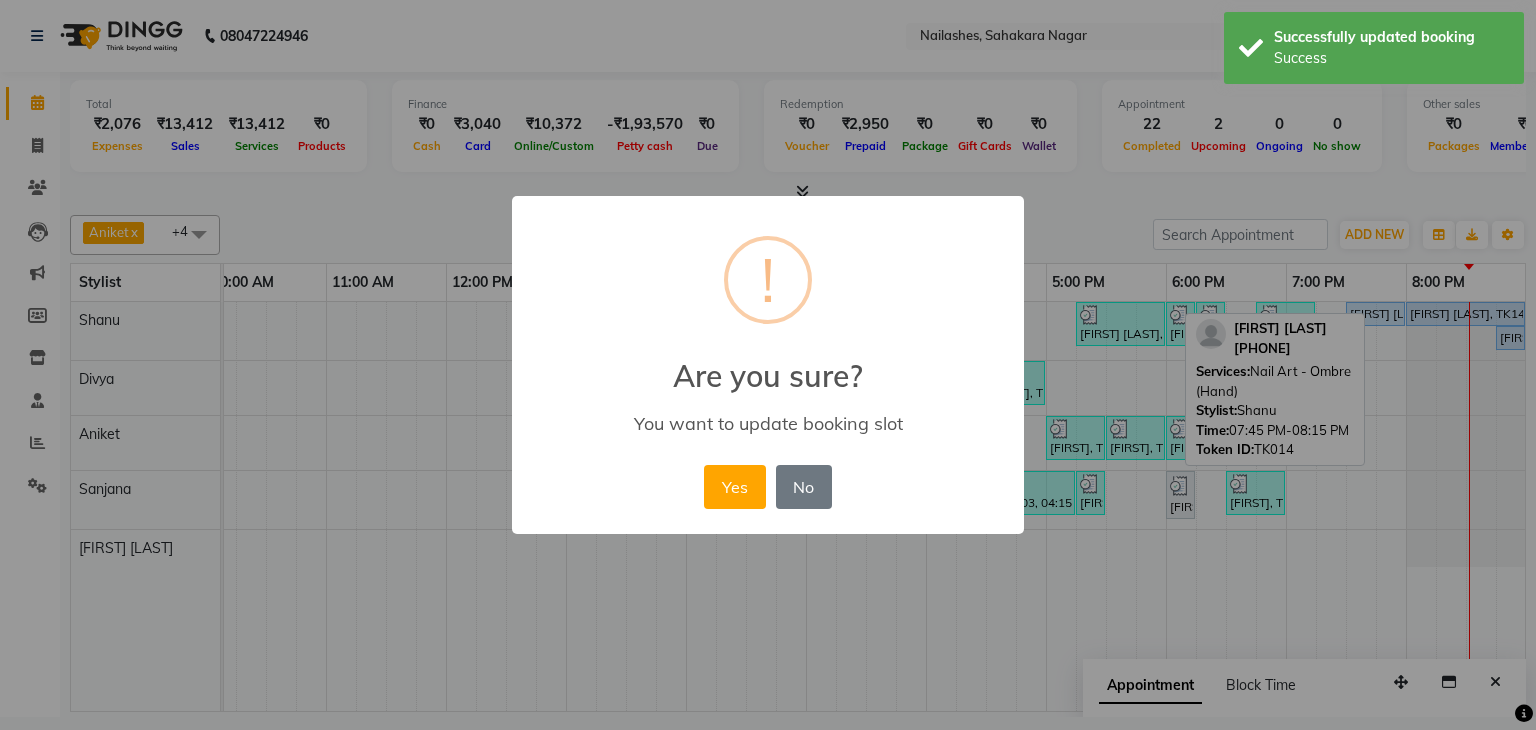 click on "Yes" at bounding box center (734, 487) 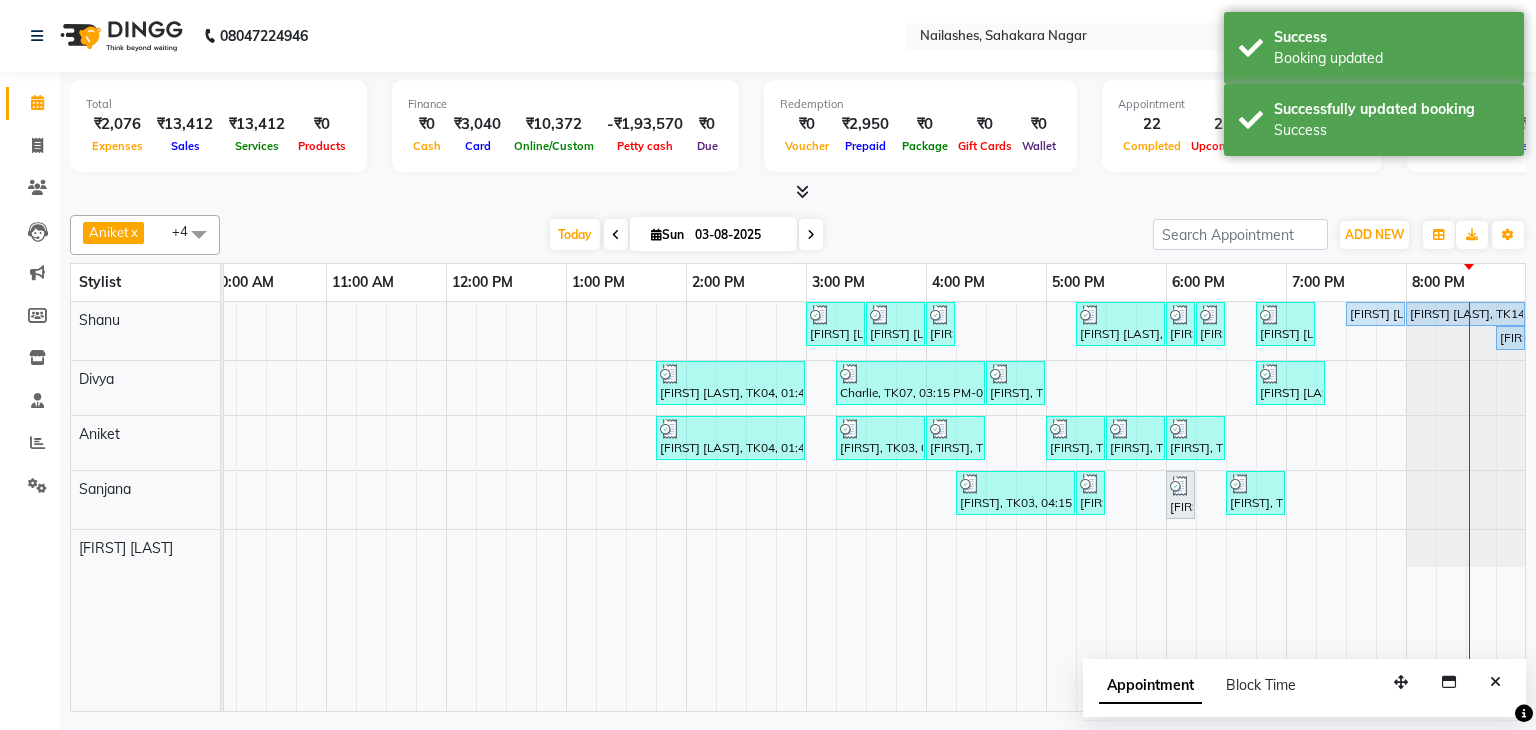 scroll, scrollTop: 0, scrollLeft: 146, axis: horizontal 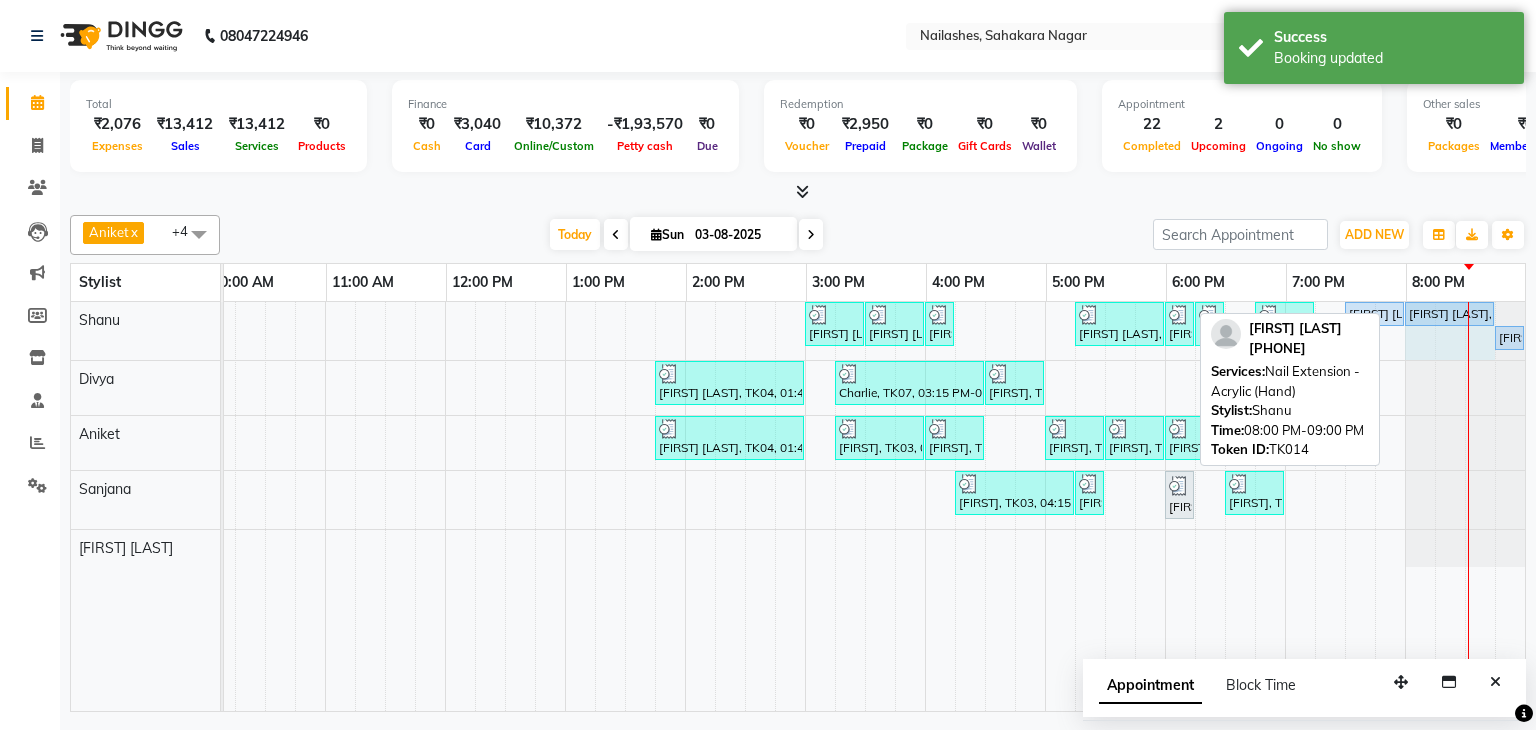 drag, startPoint x: 1504, startPoint y: 313, endPoint x: 1451, endPoint y: 322, distance: 53.75872 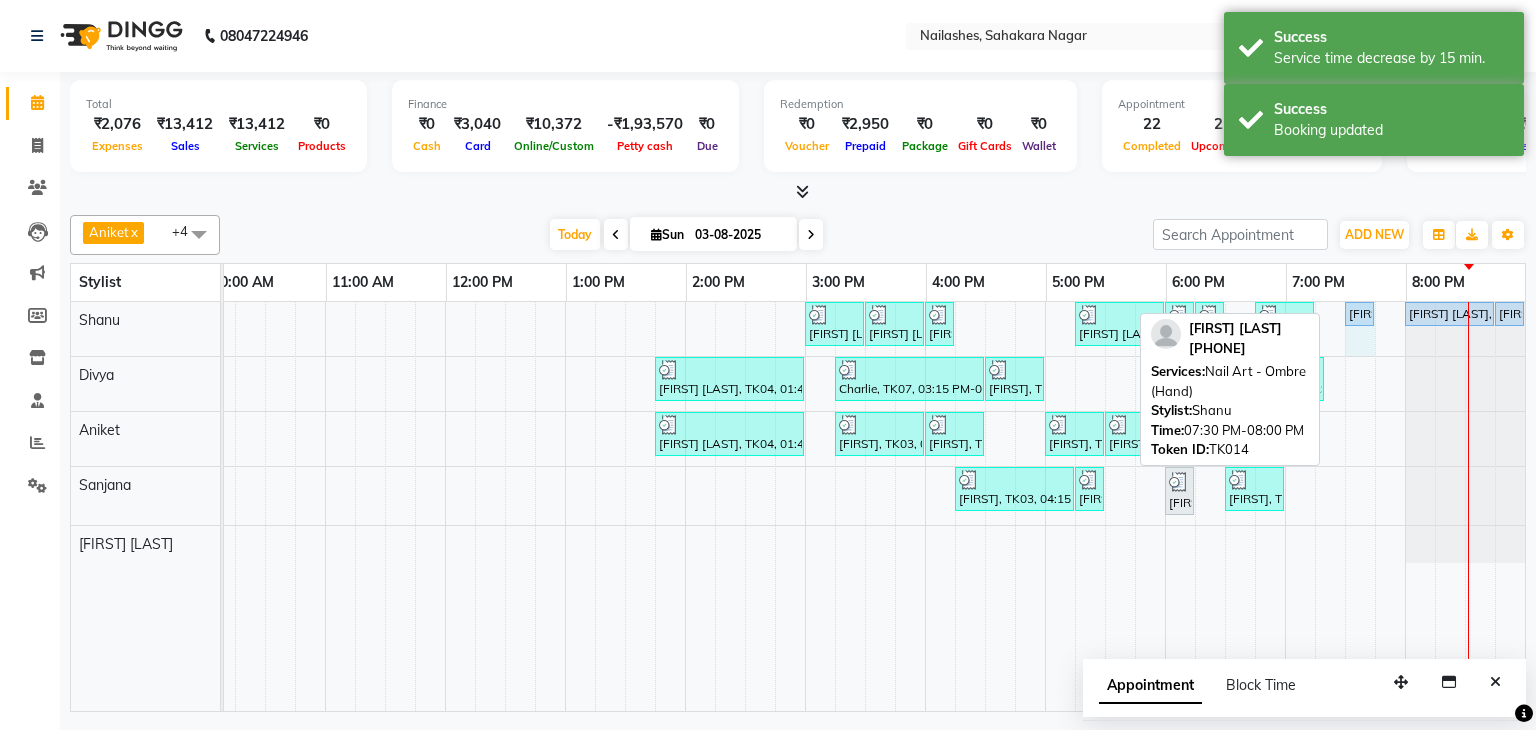 drag, startPoint x: 1388, startPoint y: 305, endPoint x: 1329, endPoint y: 317, distance: 60.207973 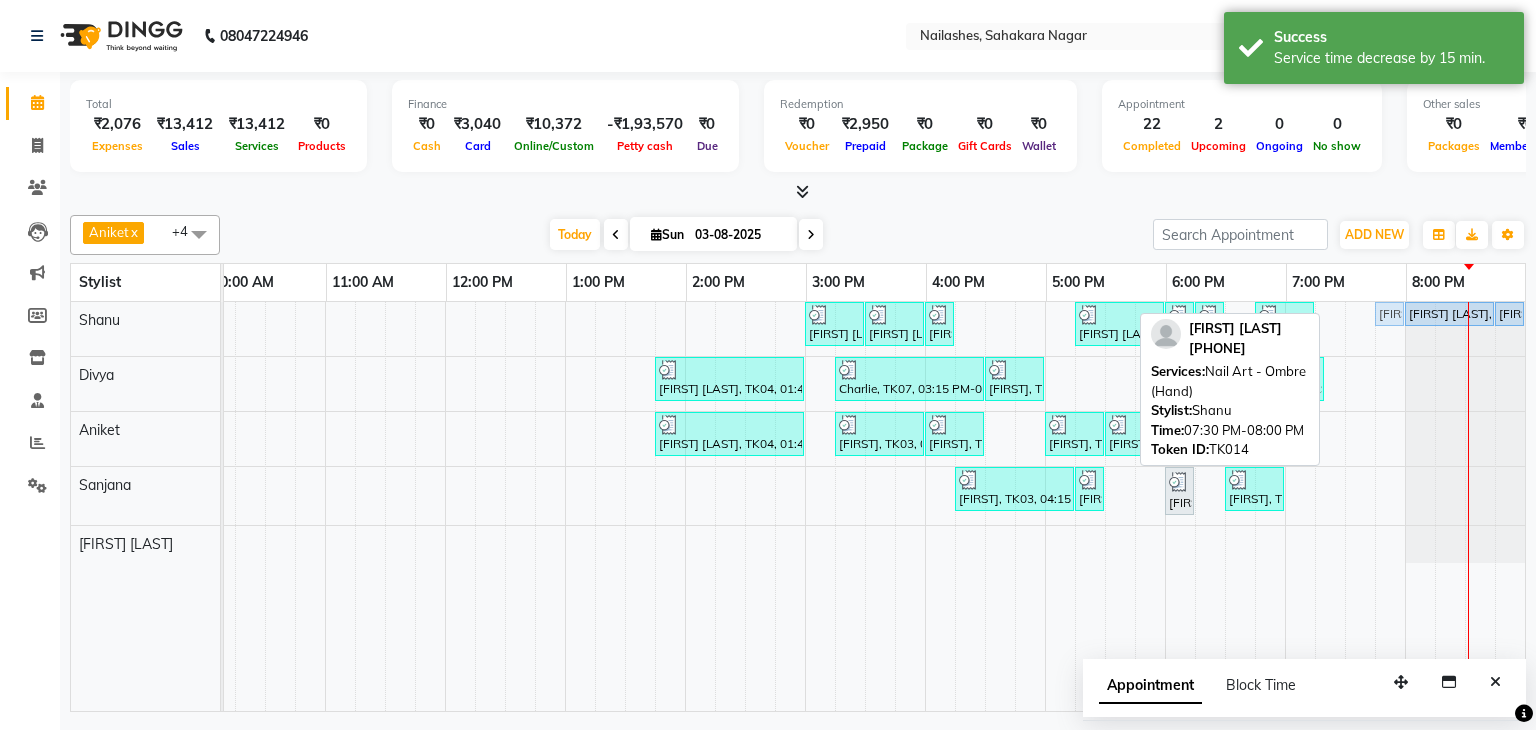 drag, startPoint x: 1338, startPoint y: 313, endPoint x: 1358, endPoint y: 307, distance: 20.880613 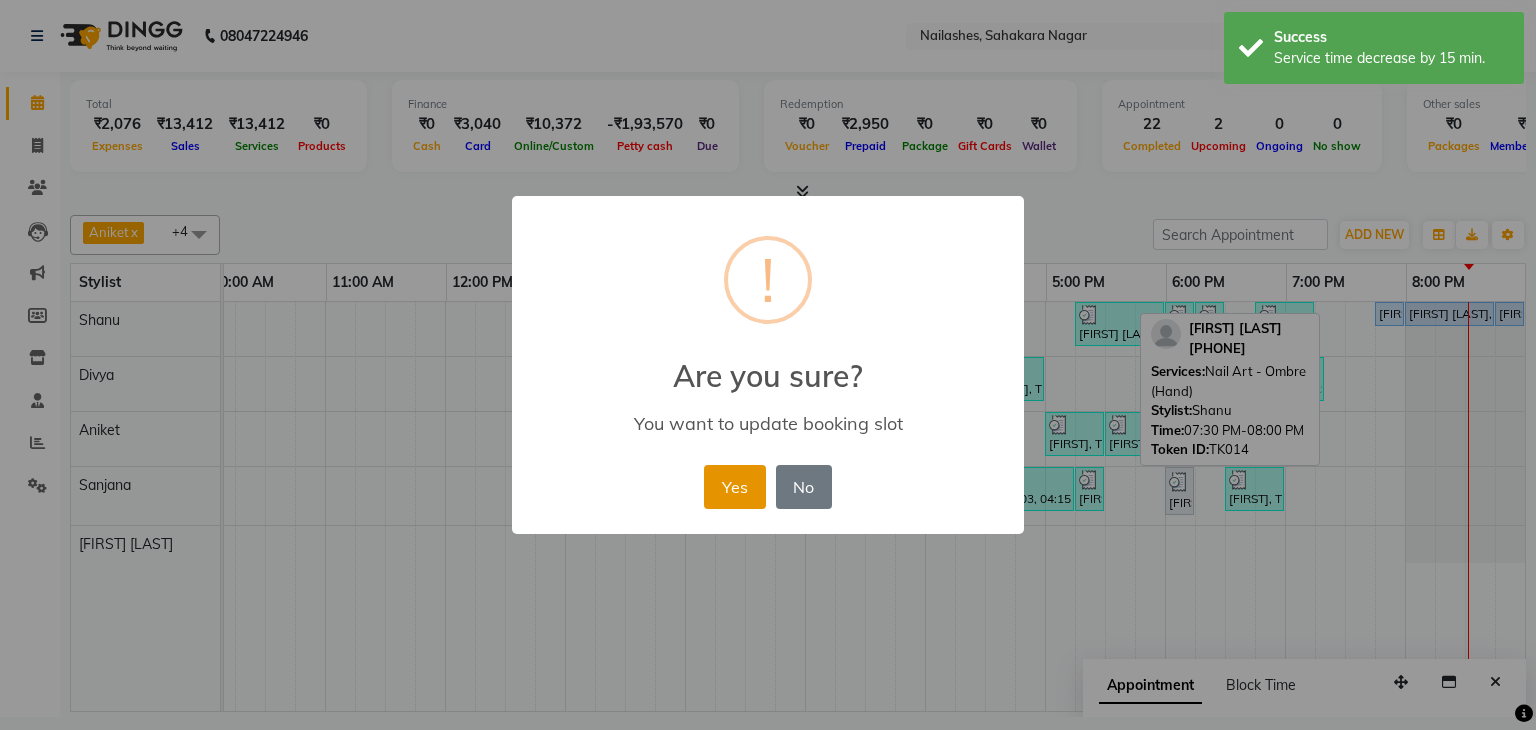 click on "Yes" at bounding box center [734, 487] 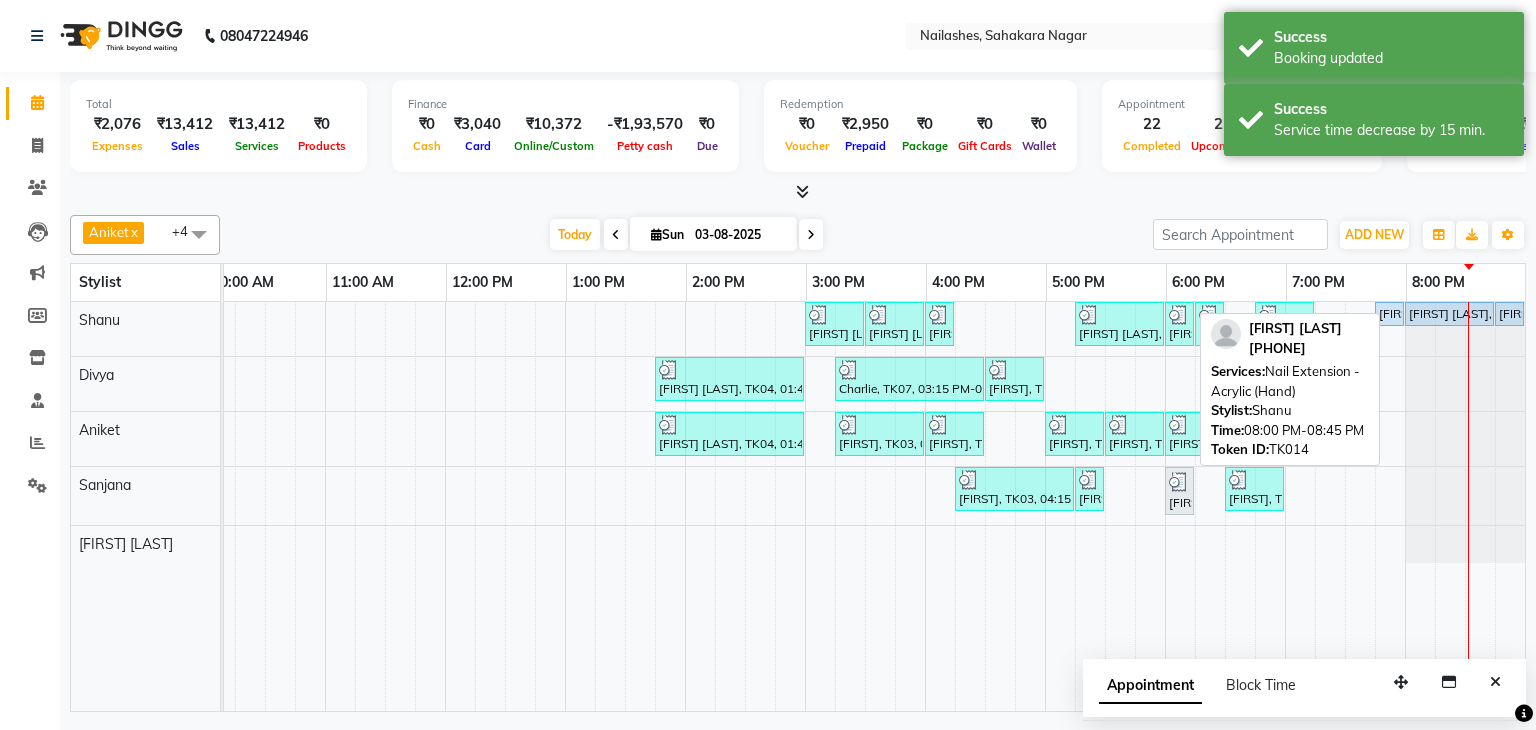 click on "Kiran Suchi, TK14, 08:00 PM-08:45 PM, Nail Extension - Acrylic (Hand)" at bounding box center [1449, 314] 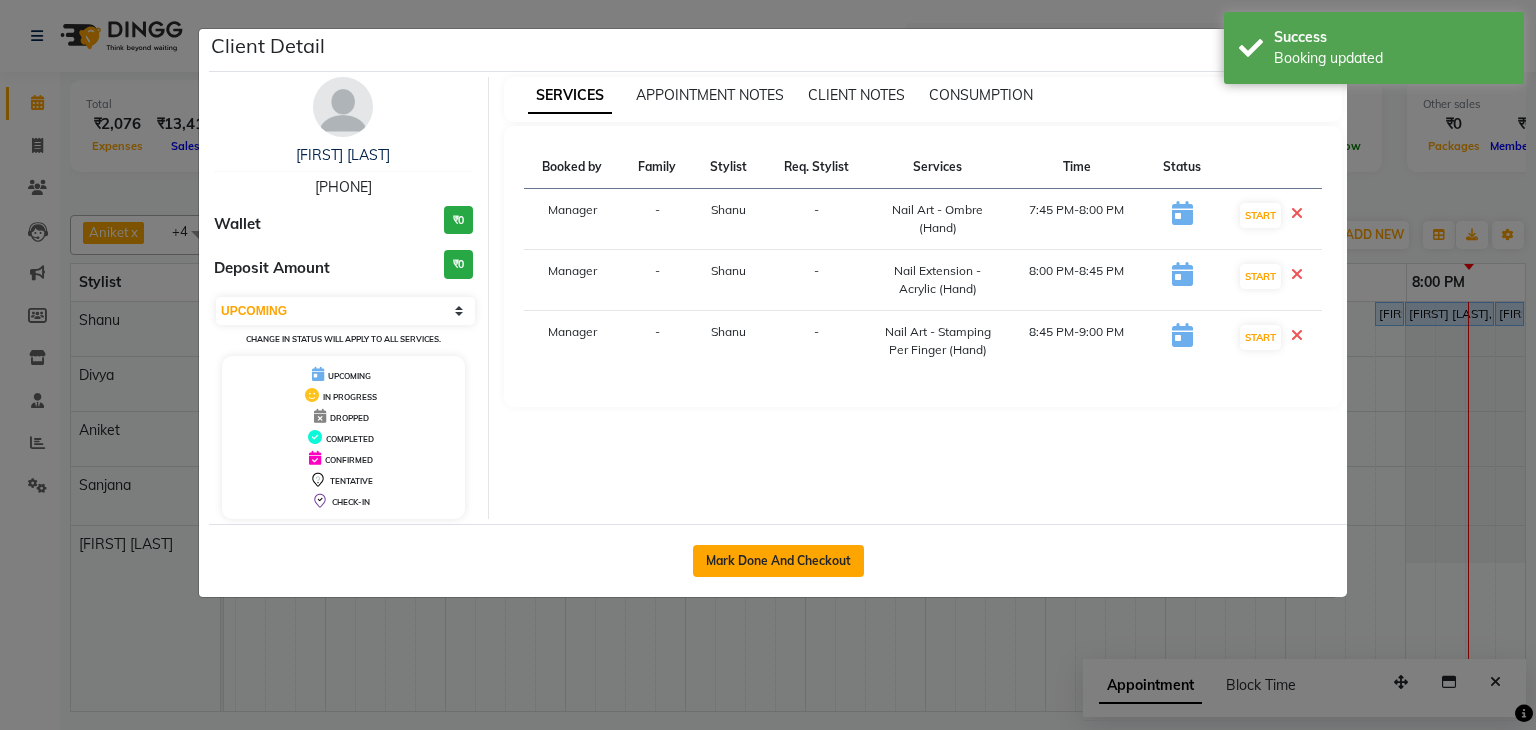 click on "Mark Done And Checkout" 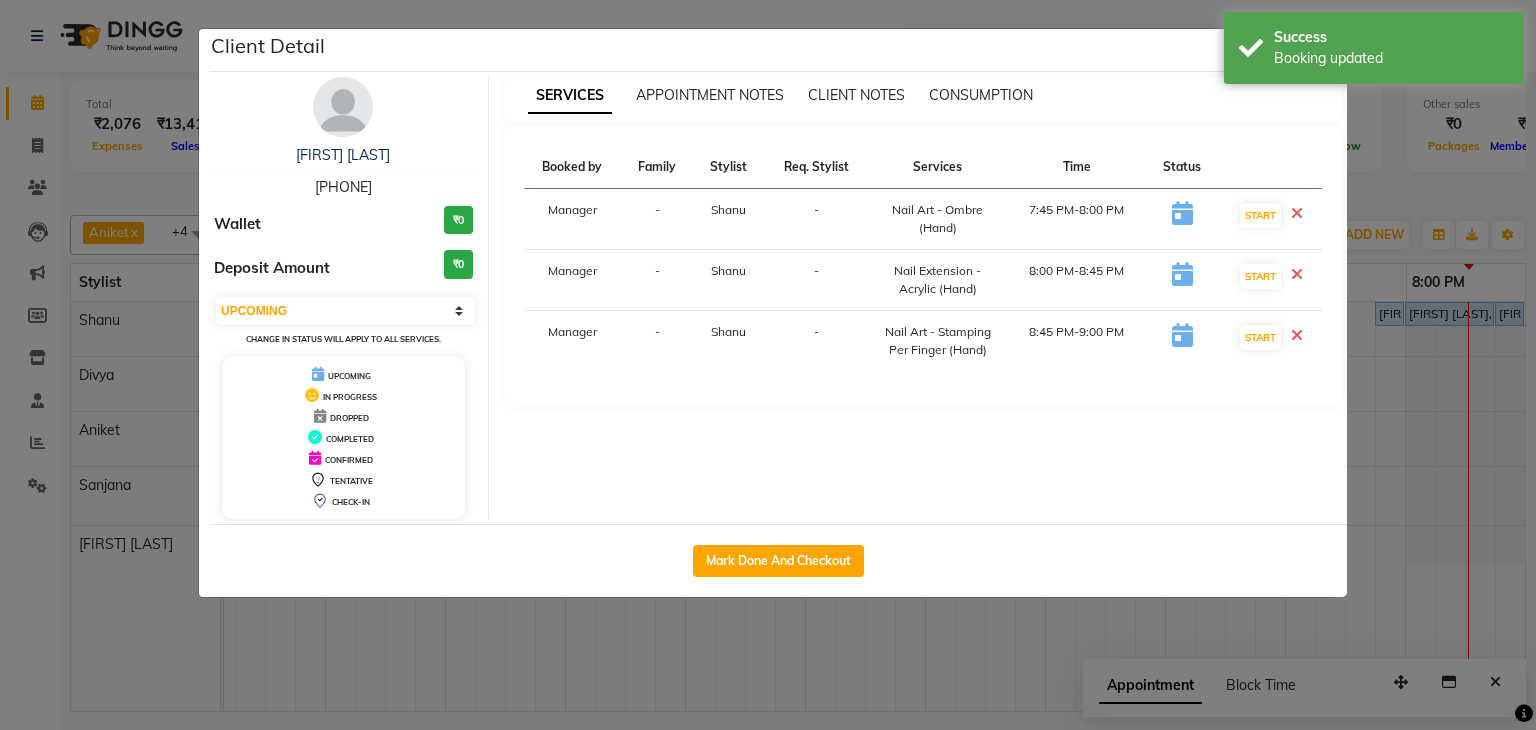 select on "service" 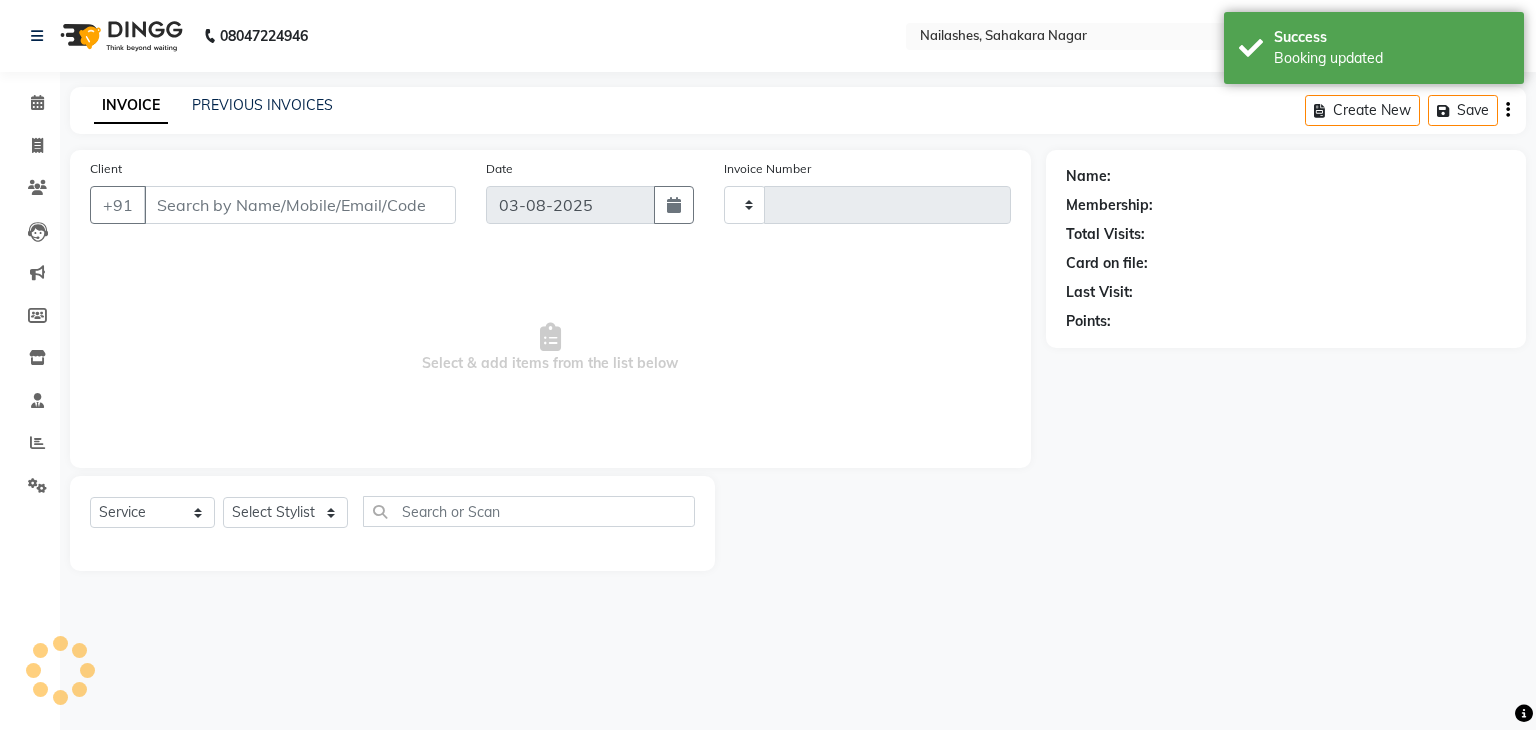 type on "0892" 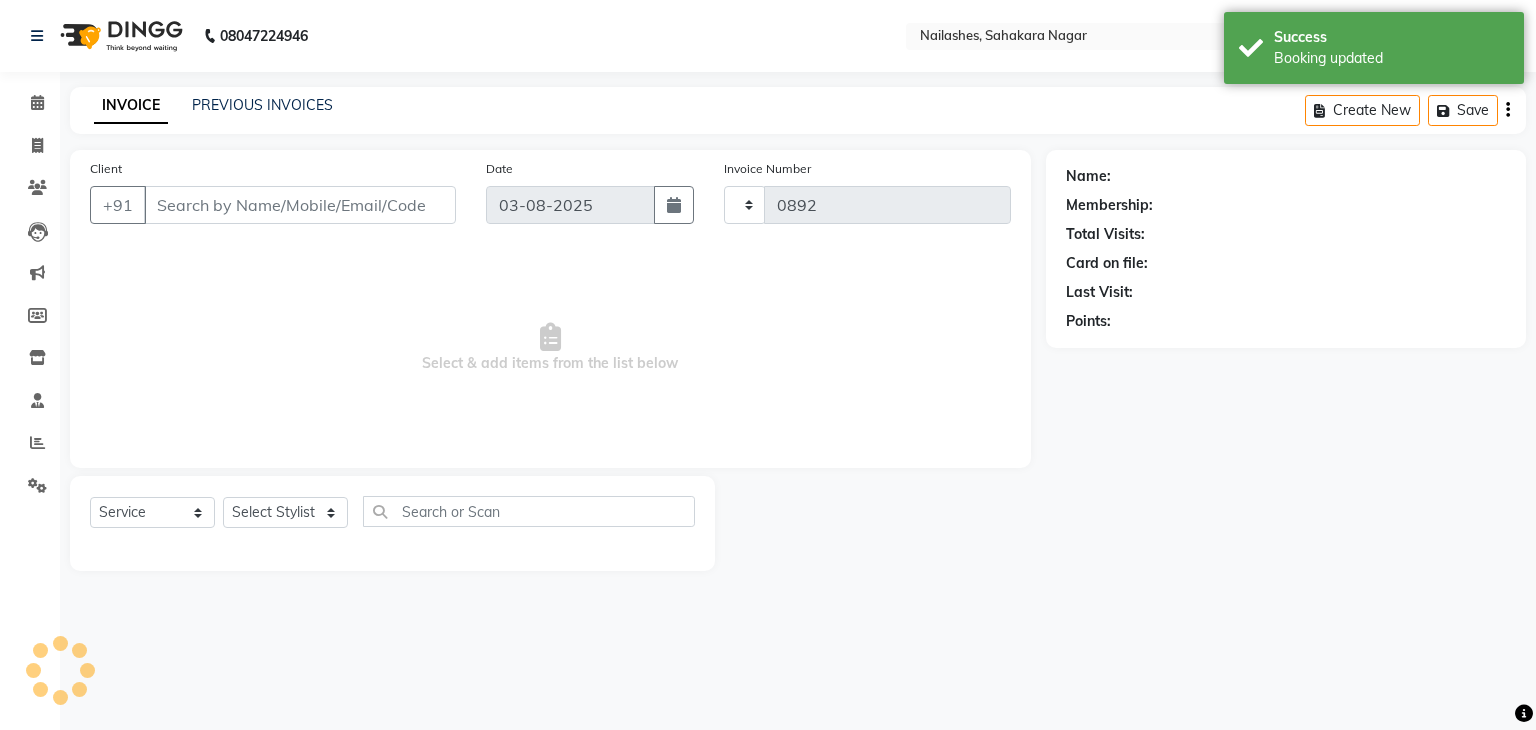 select on "6455" 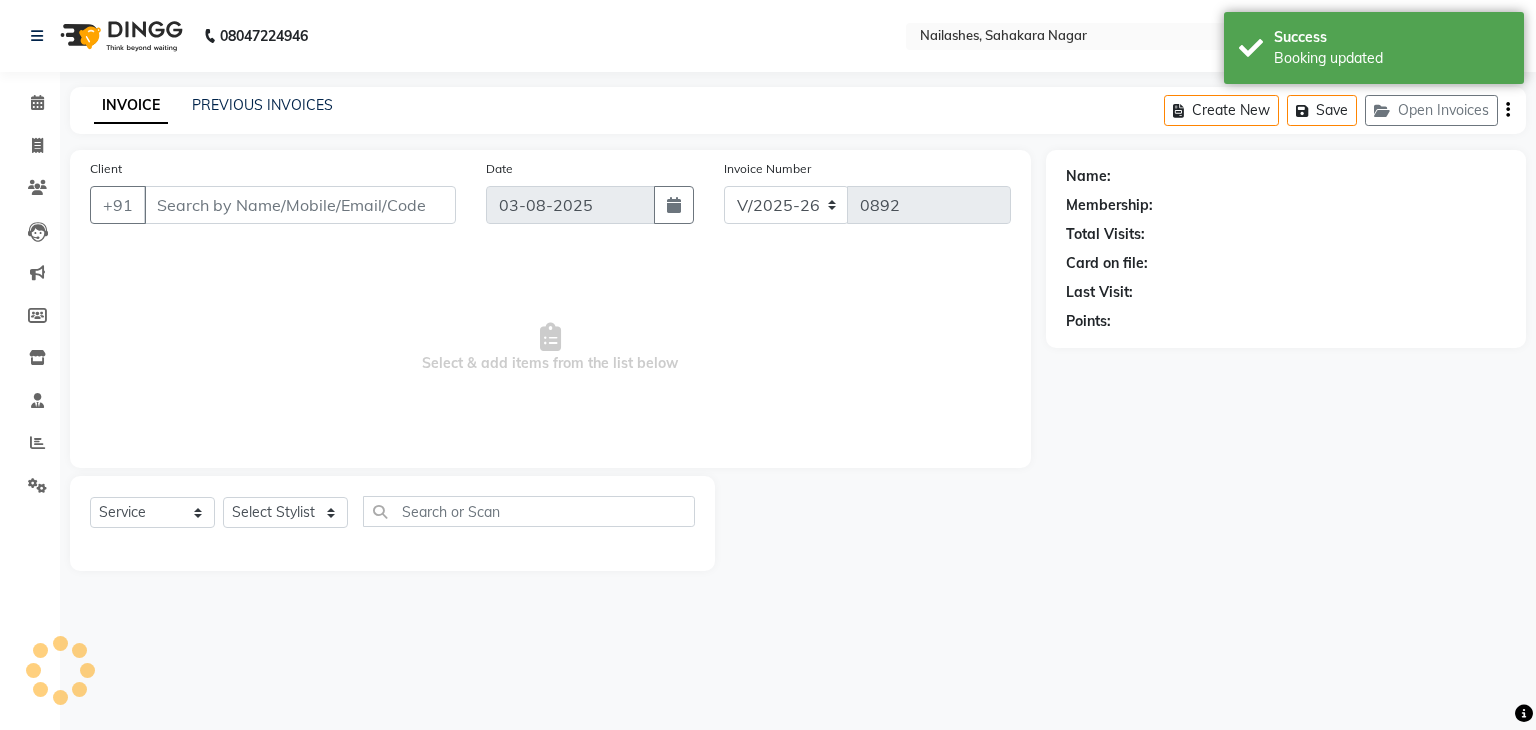 type on "90******65" 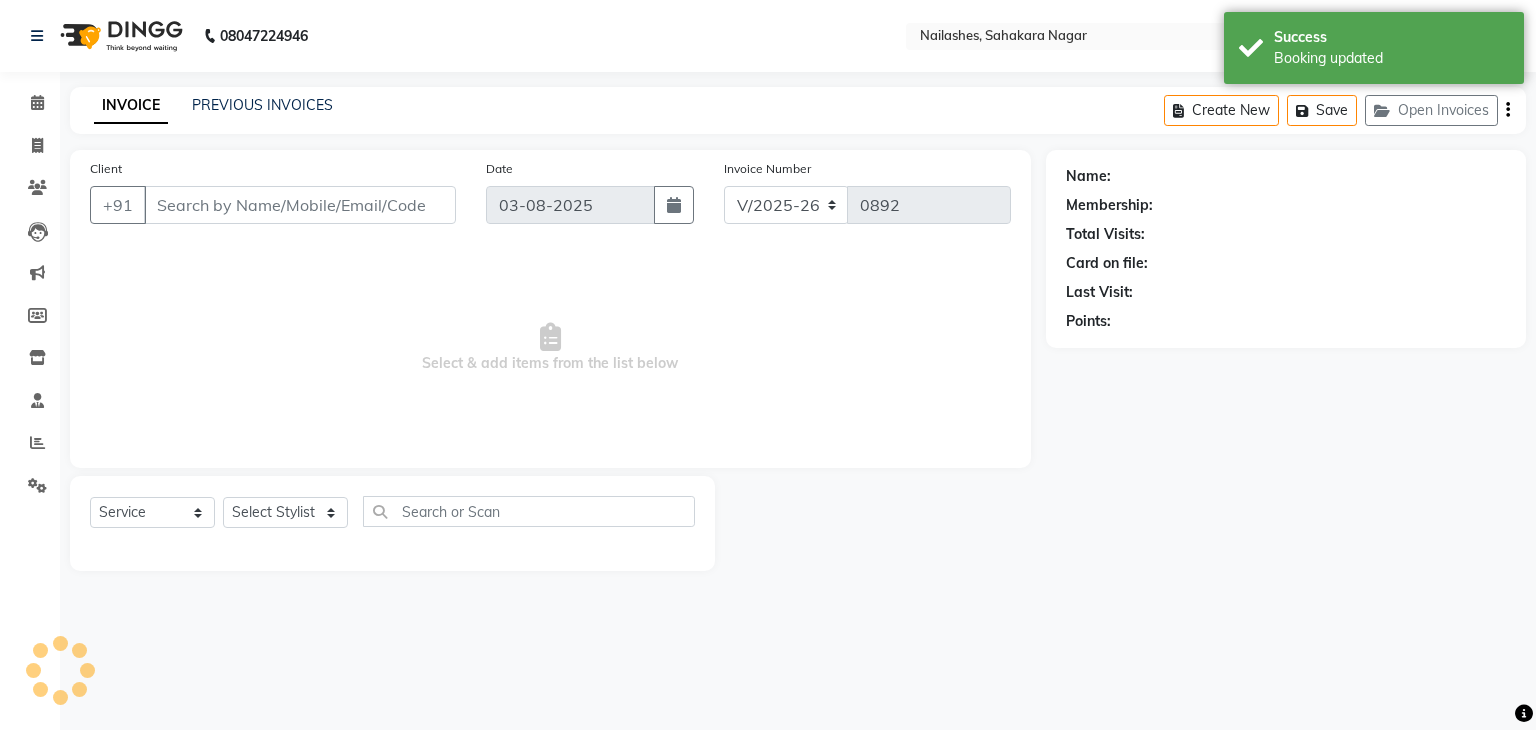 select on "54412" 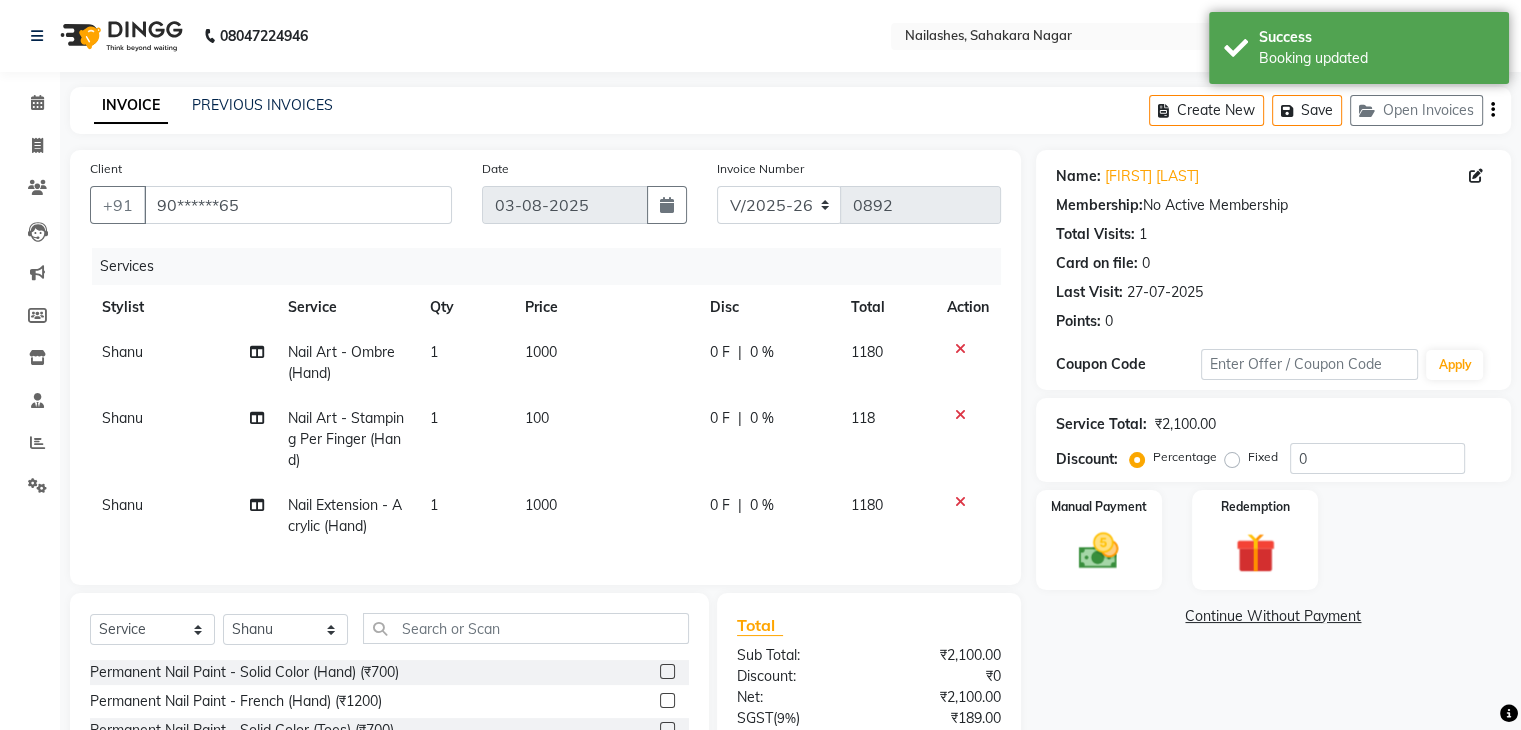 scroll, scrollTop: 100, scrollLeft: 0, axis: vertical 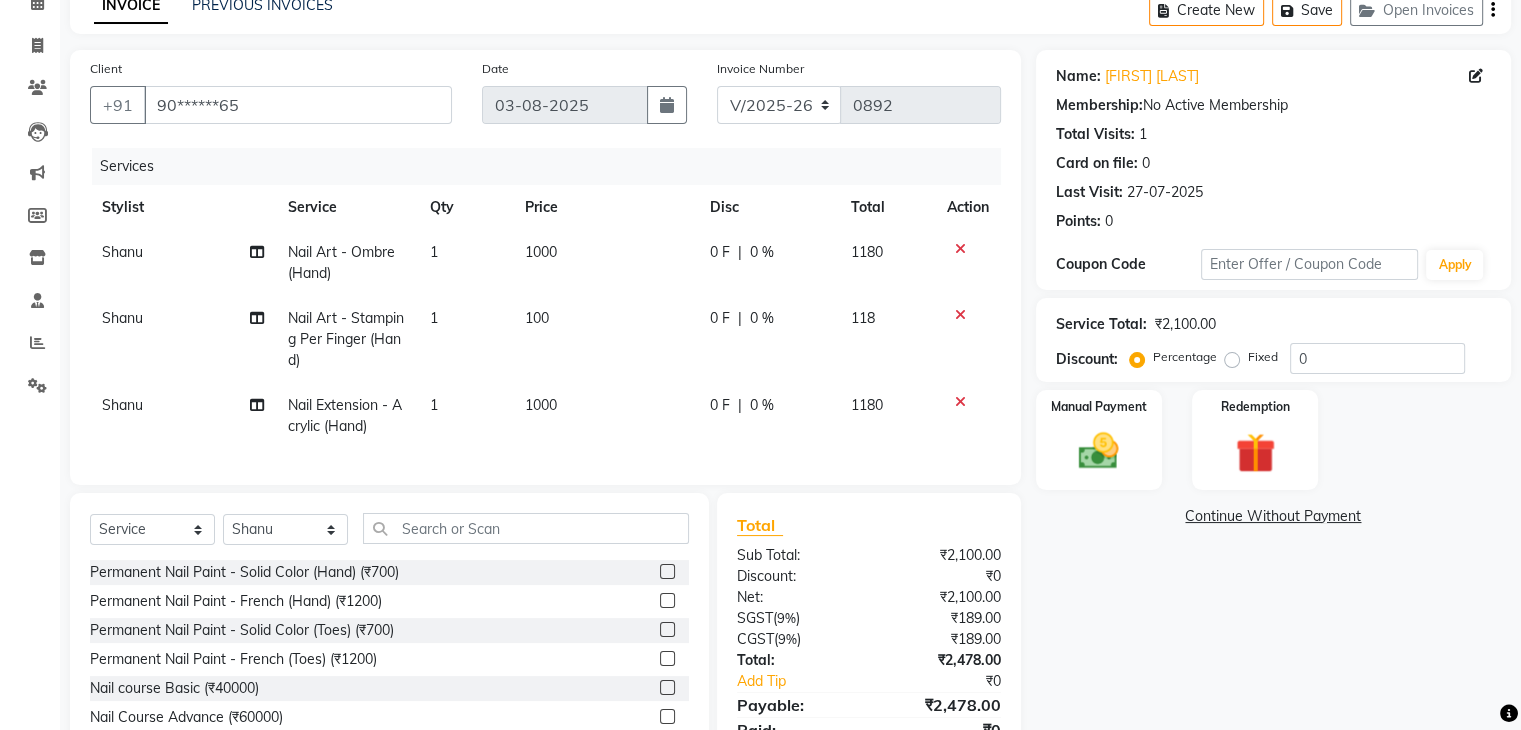 drag, startPoint x: 1226, startPoint y: 360, endPoint x: 1348, endPoint y: 375, distance: 122.91867 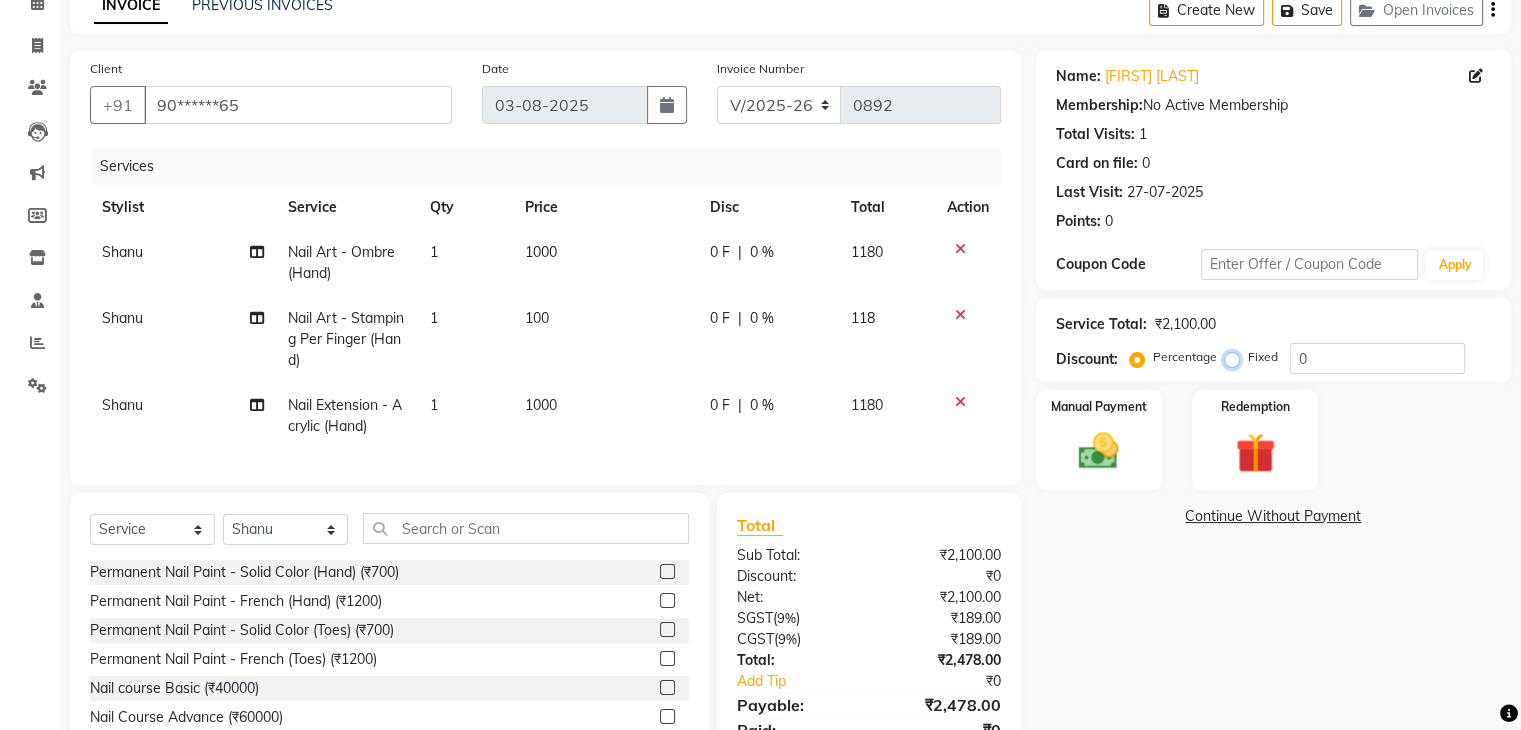 click on "Fixed" at bounding box center (1236, 357) 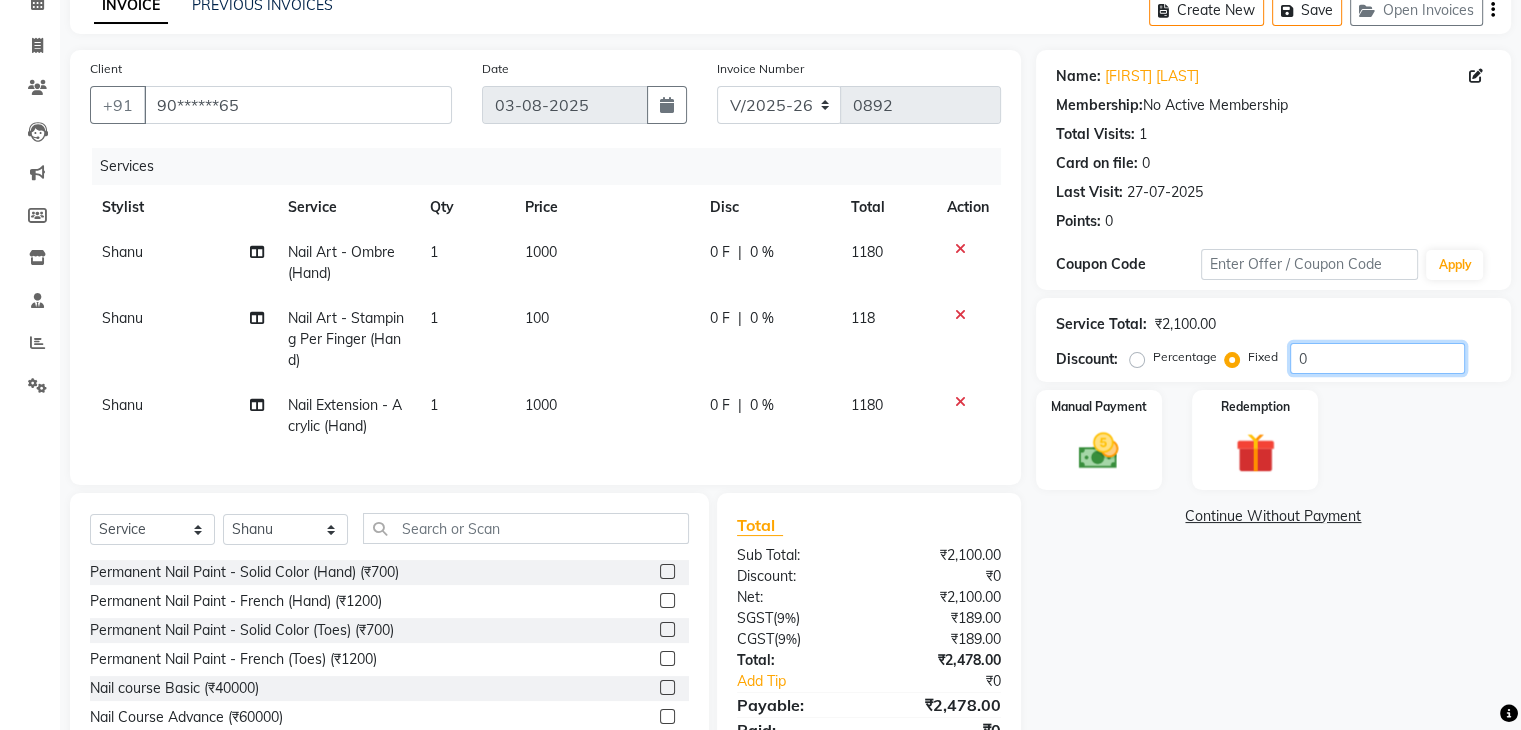 click on "0" 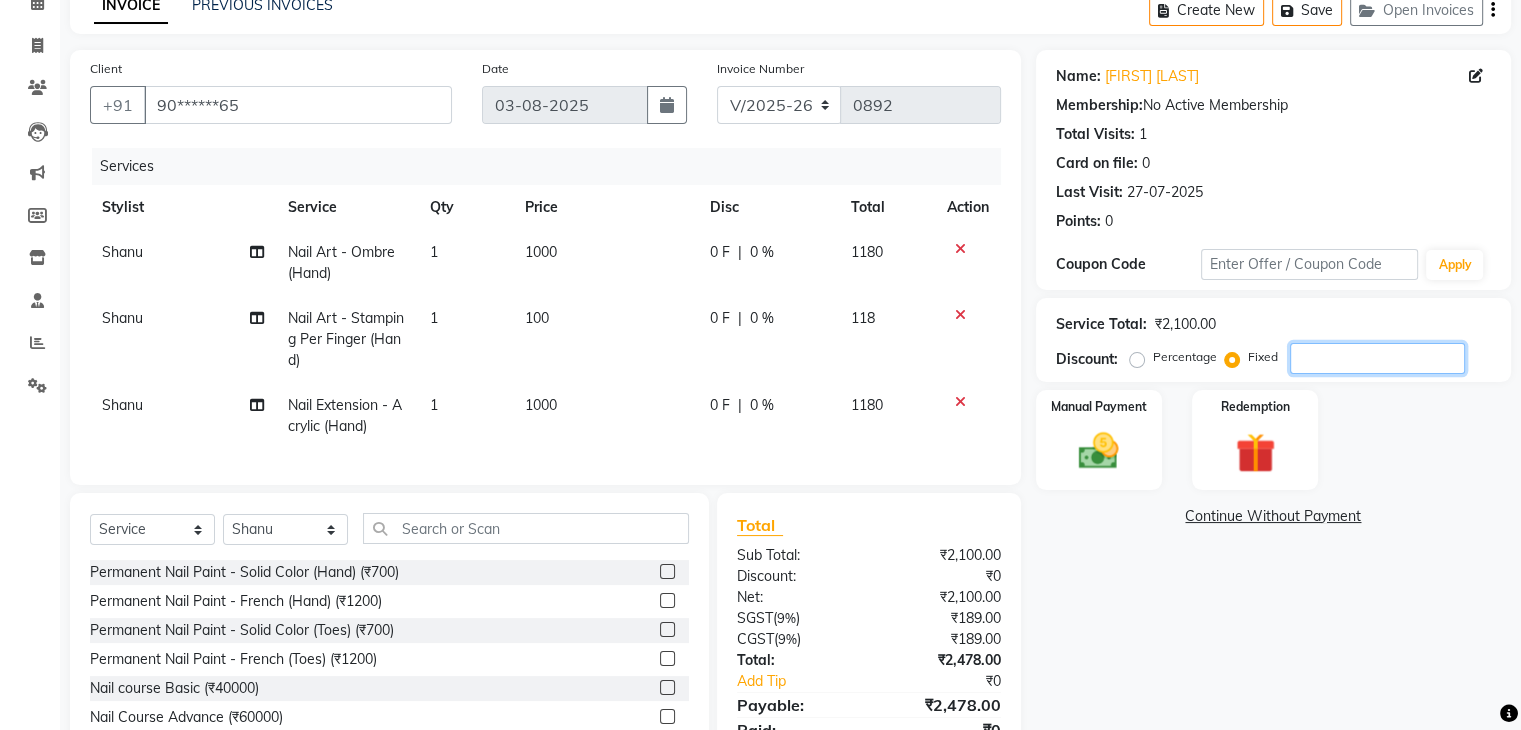 type 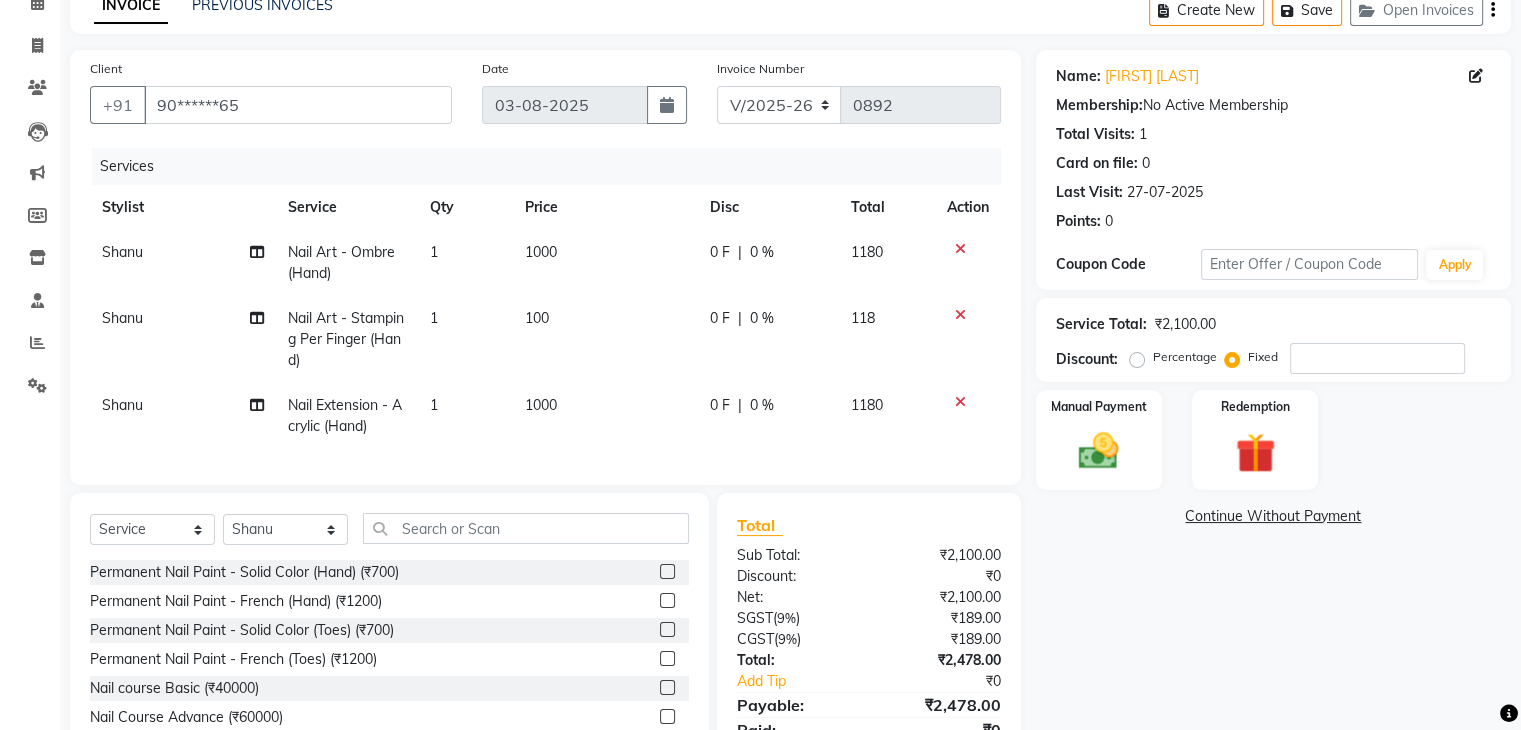 click on "Percentage" 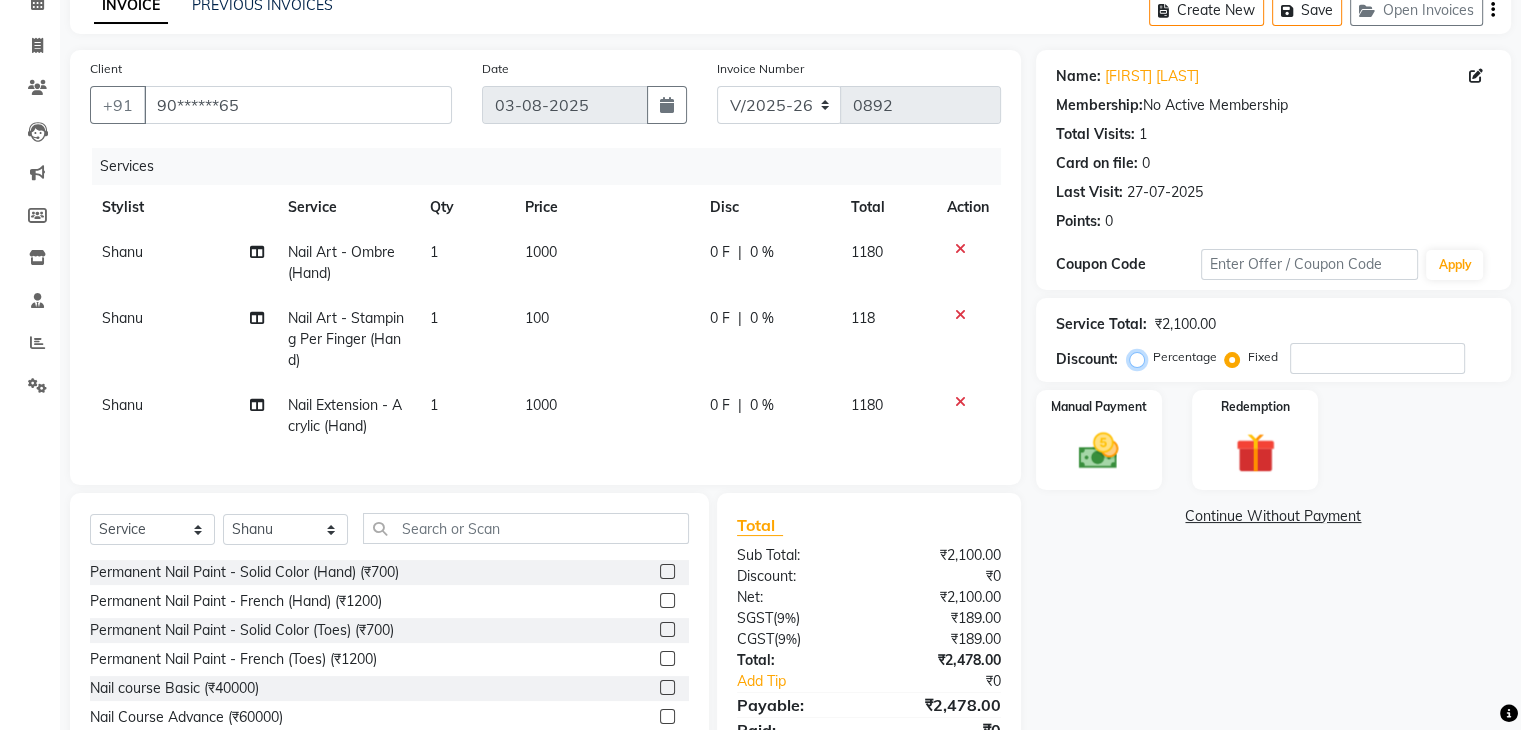 click on "Percentage" at bounding box center [1141, 357] 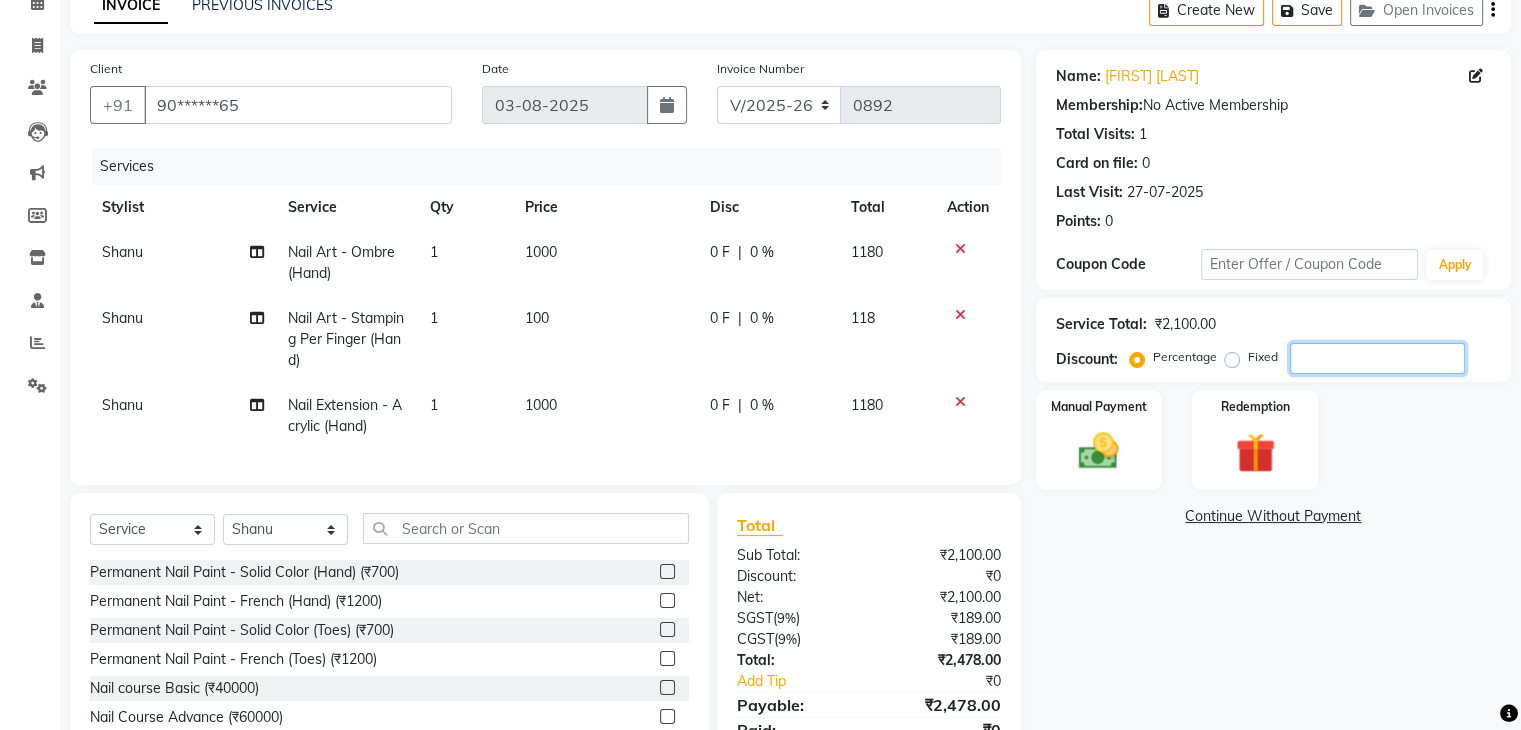 click 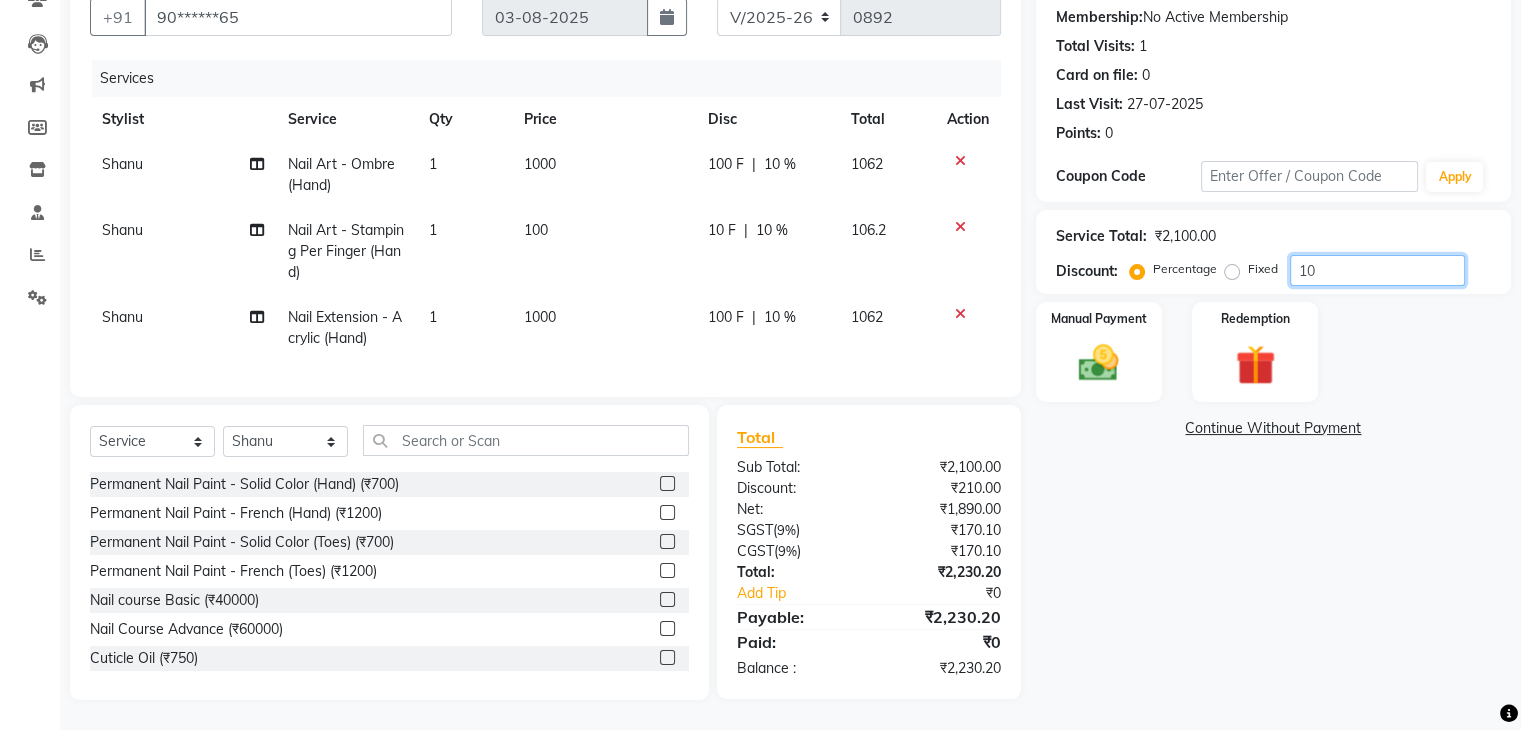 scroll, scrollTop: 204, scrollLeft: 0, axis: vertical 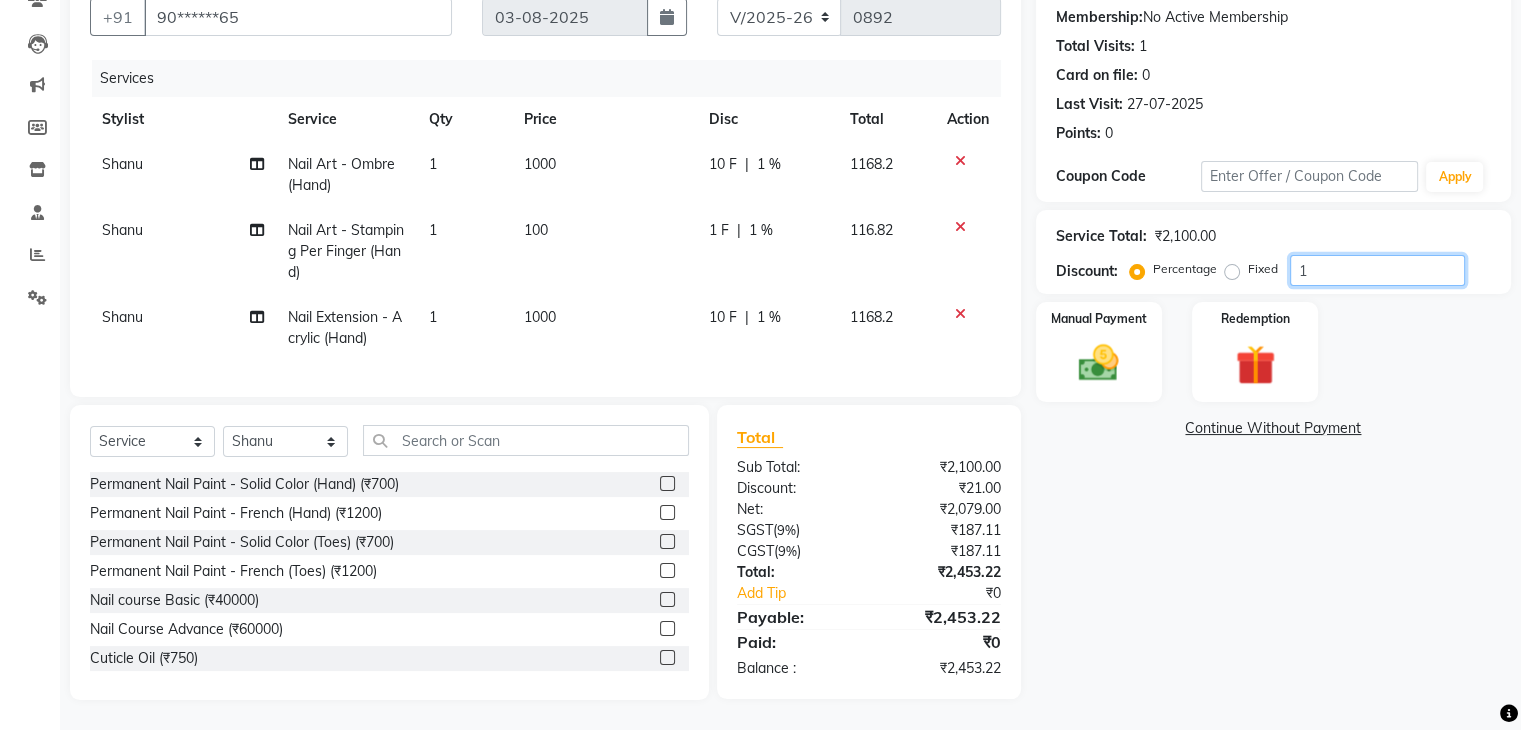 type 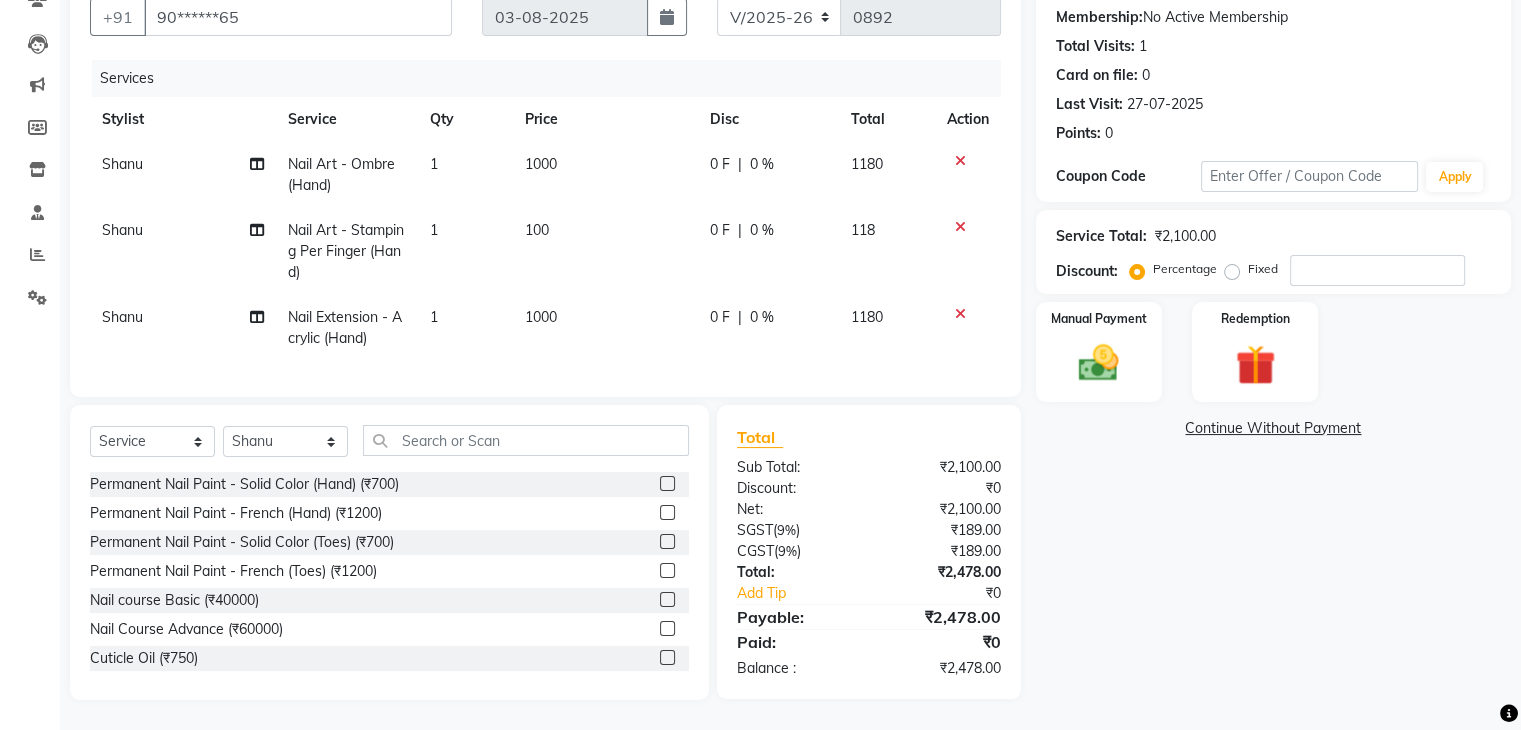 drag, startPoint x: 431, startPoint y: 217, endPoint x: 454, endPoint y: 217, distance: 23 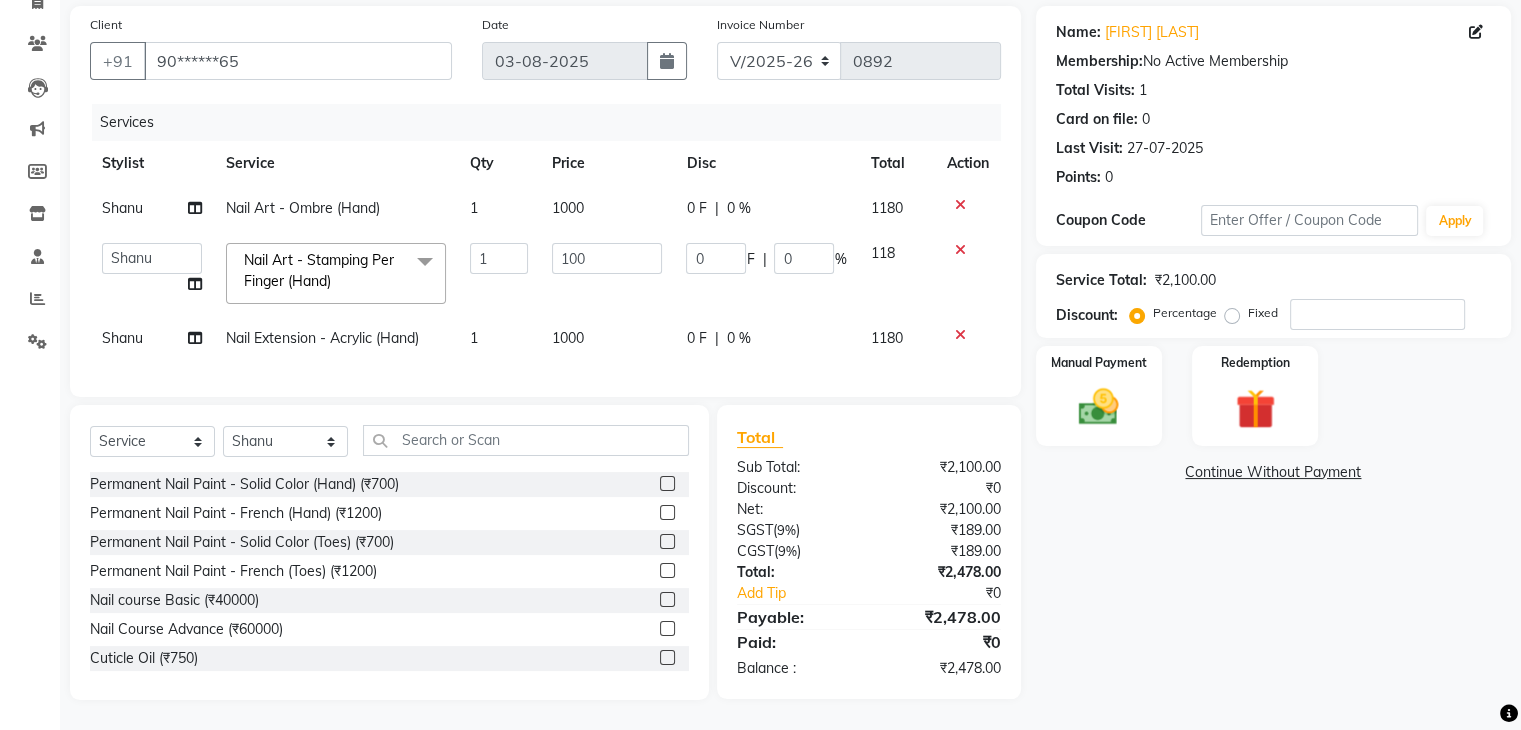 scroll, scrollTop: 160, scrollLeft: 0, axis: vertical 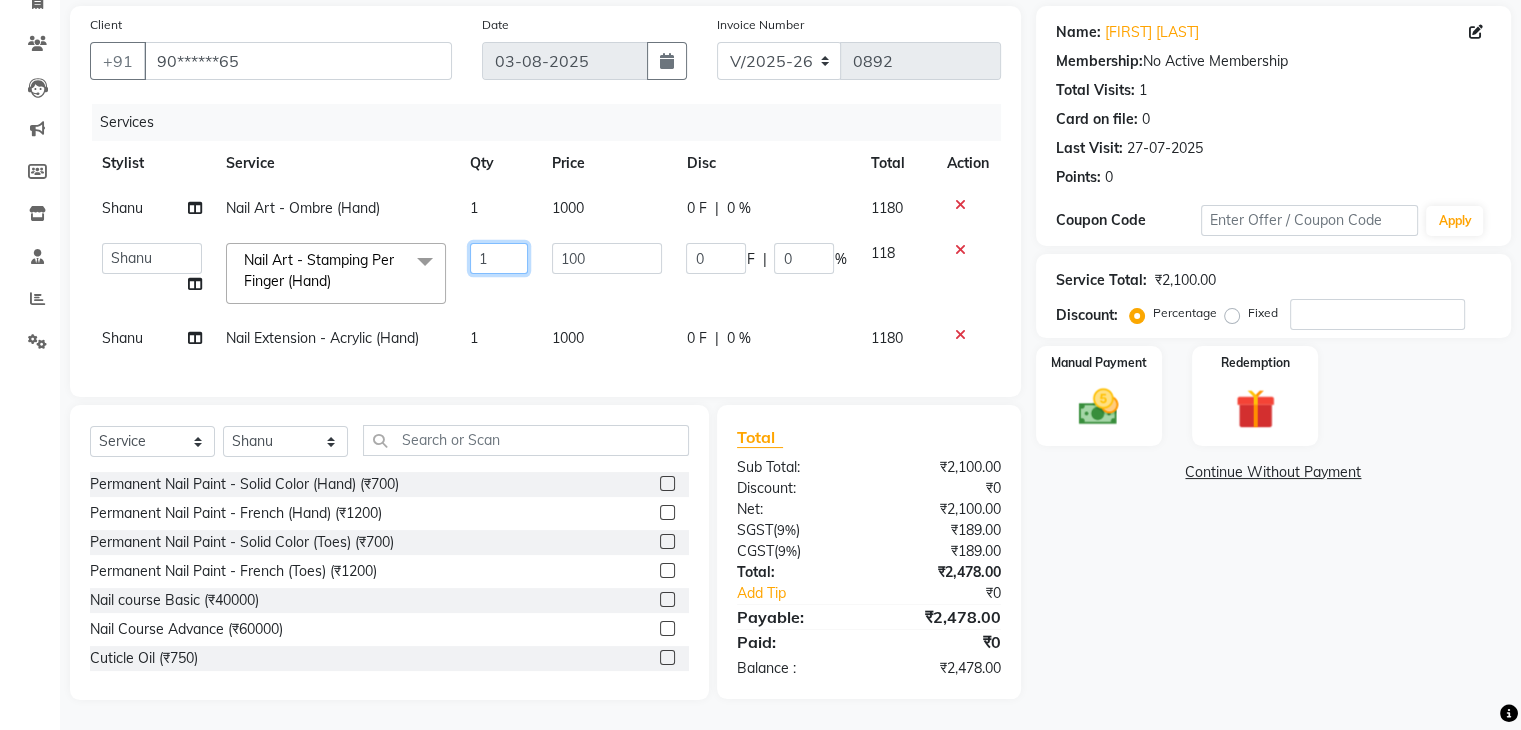 click on "1" 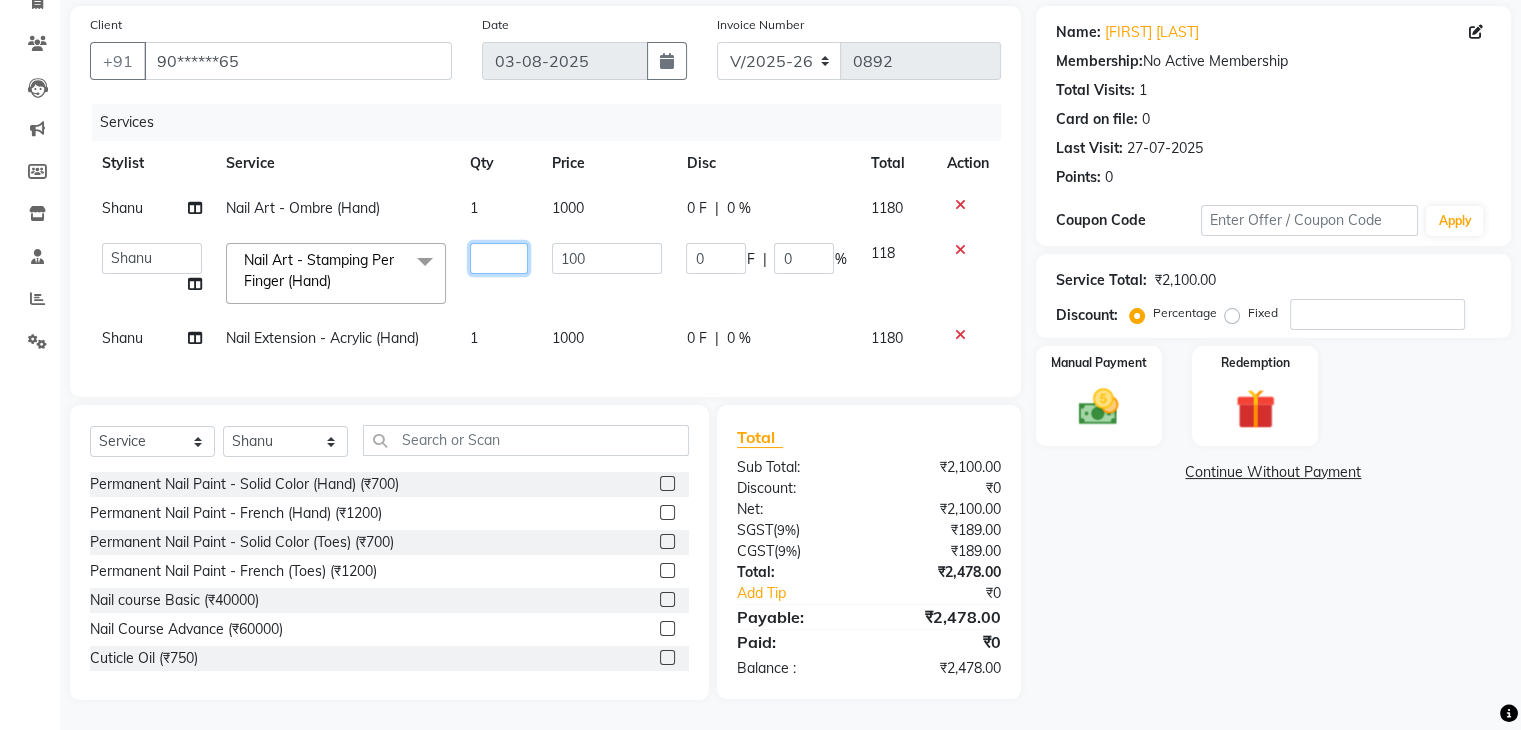 type on "2" 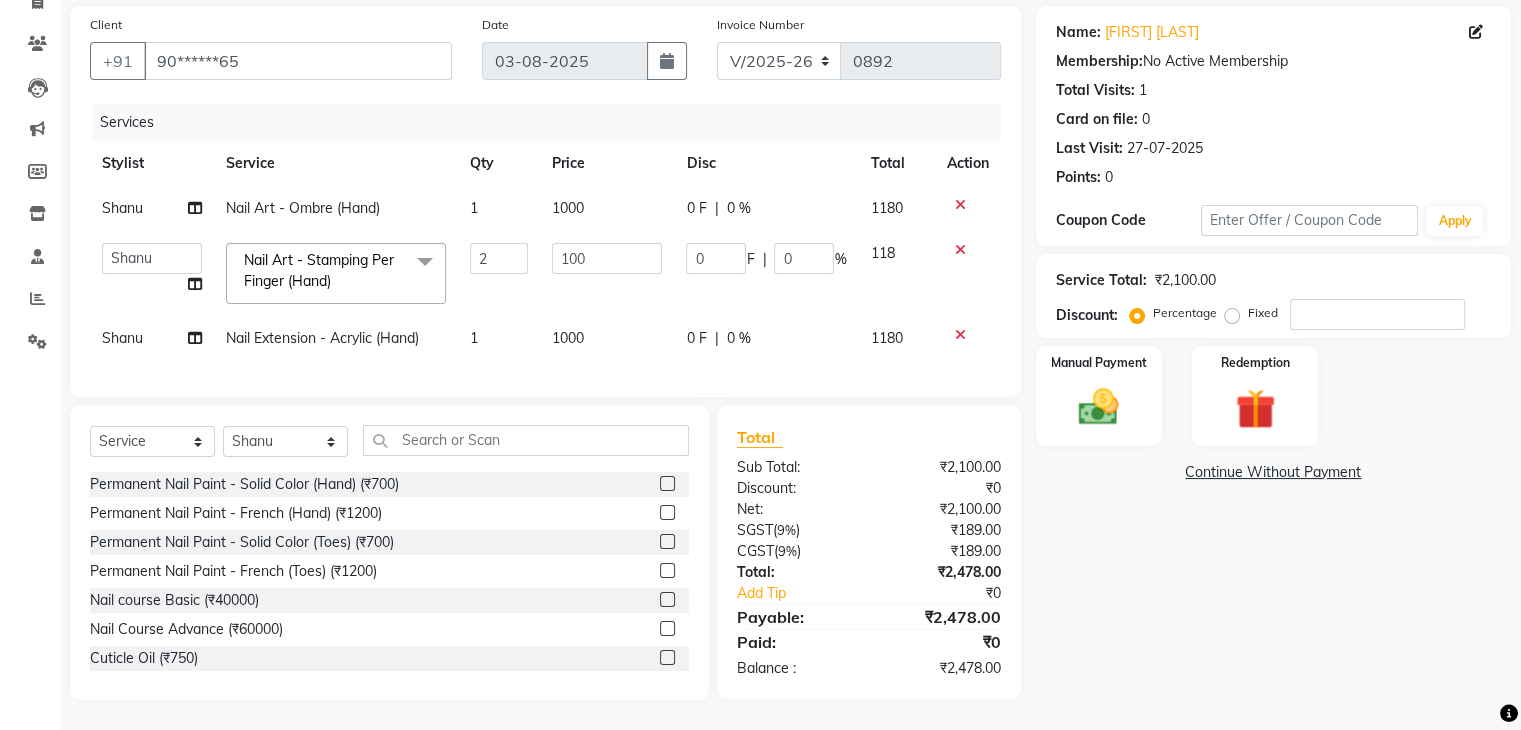 click on "Name: Kiran Suchi Membership:  No Active Membership  Total Visits:  1 Card on file:  0 Last Visit:   27-07-2025 Points:   0  Coupon Code Apply Service Total:  ₹2,100.00  Discount:  Percentage   Fixed  Manual Payment Redemption  Continue Without Payment" 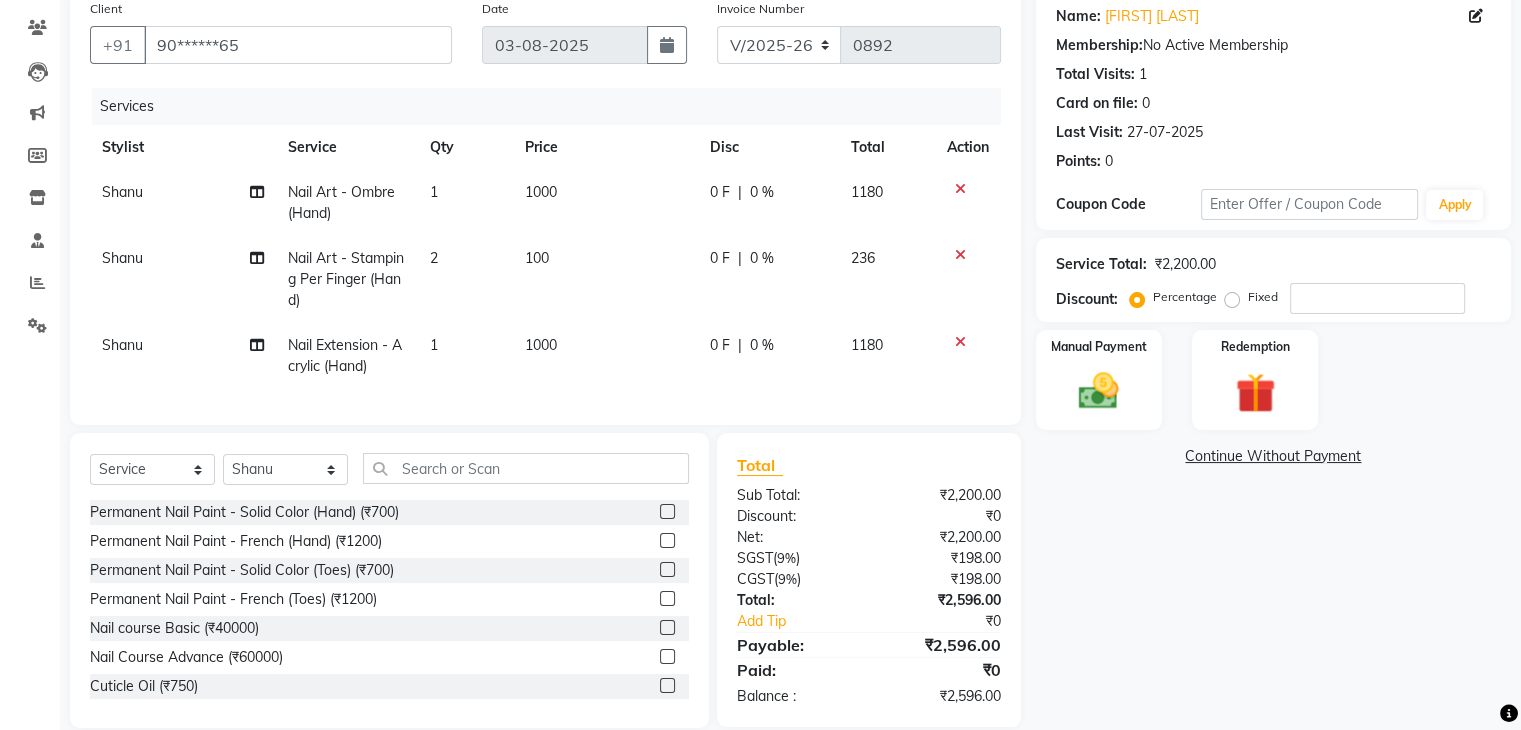 click on "Fixed" 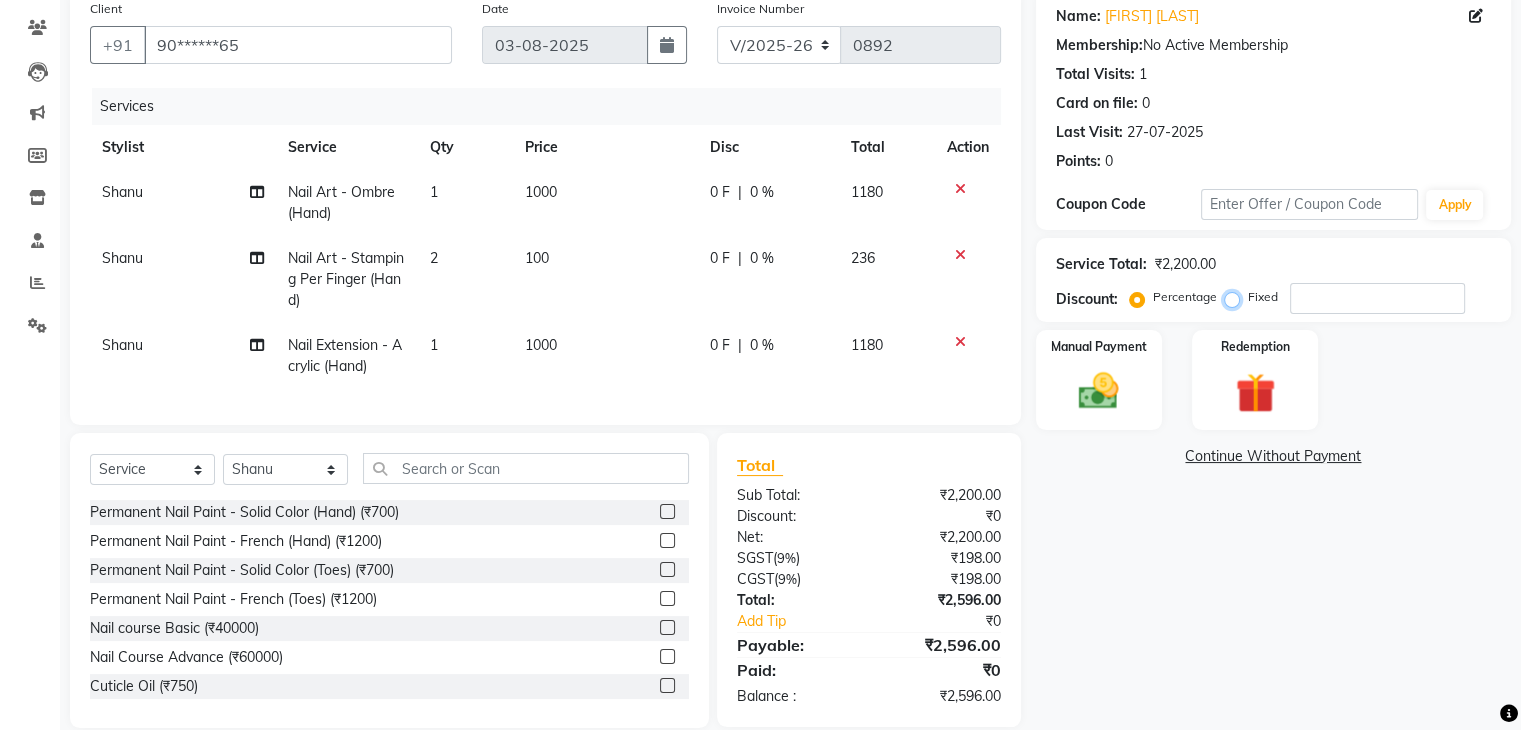 click on "Fixed" at bounding box center [1236, 297] 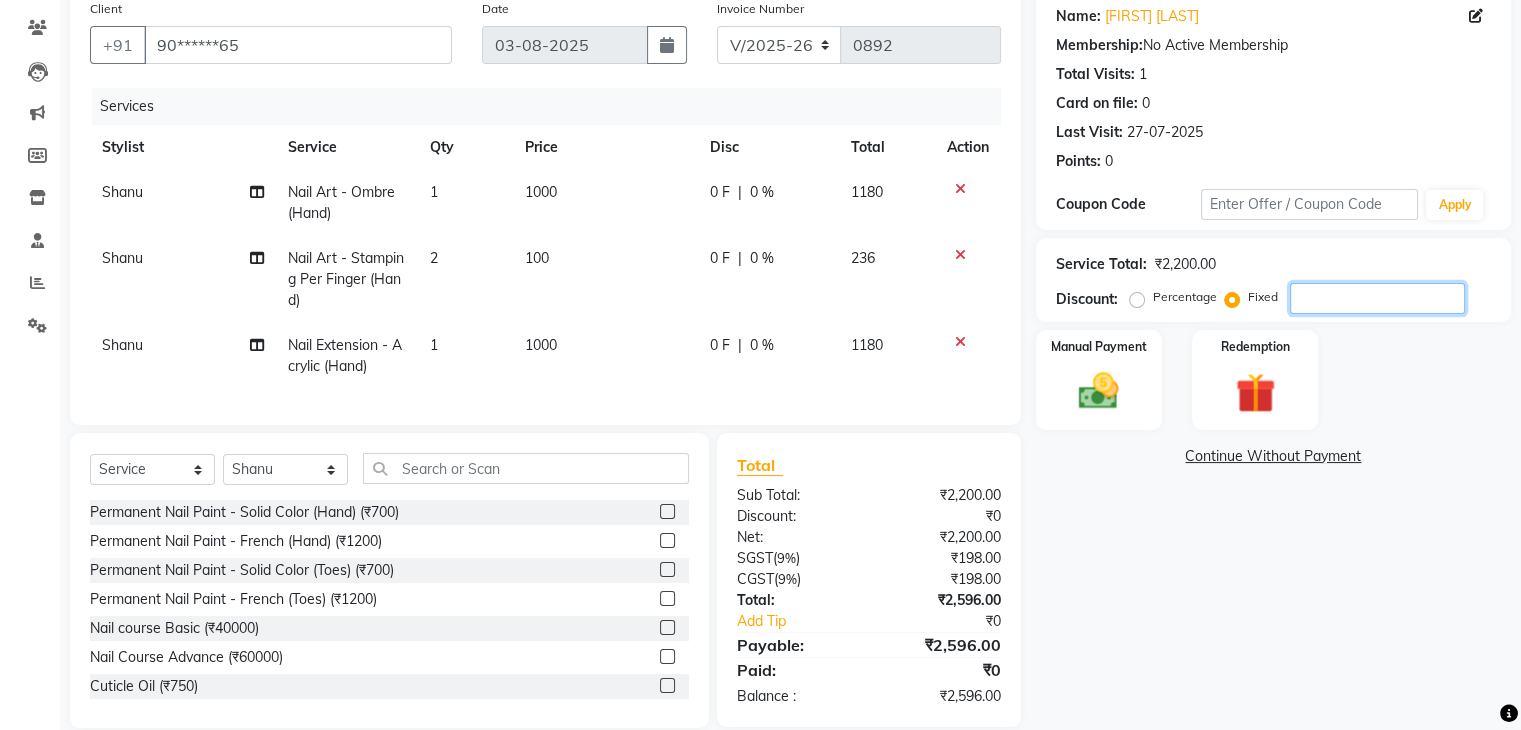 click 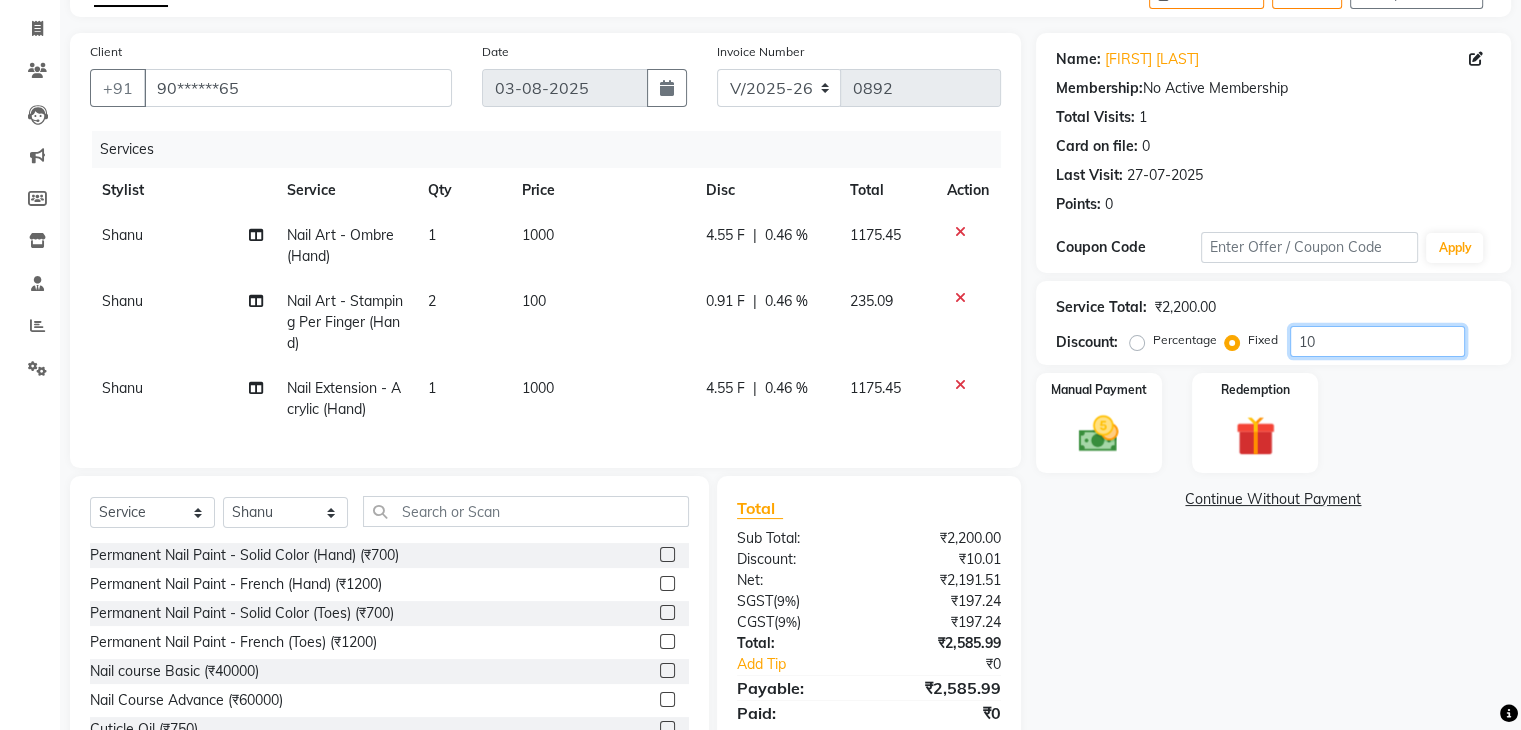 scroll, scrollTop: 204, scrollLeft: 0, axis: vertical 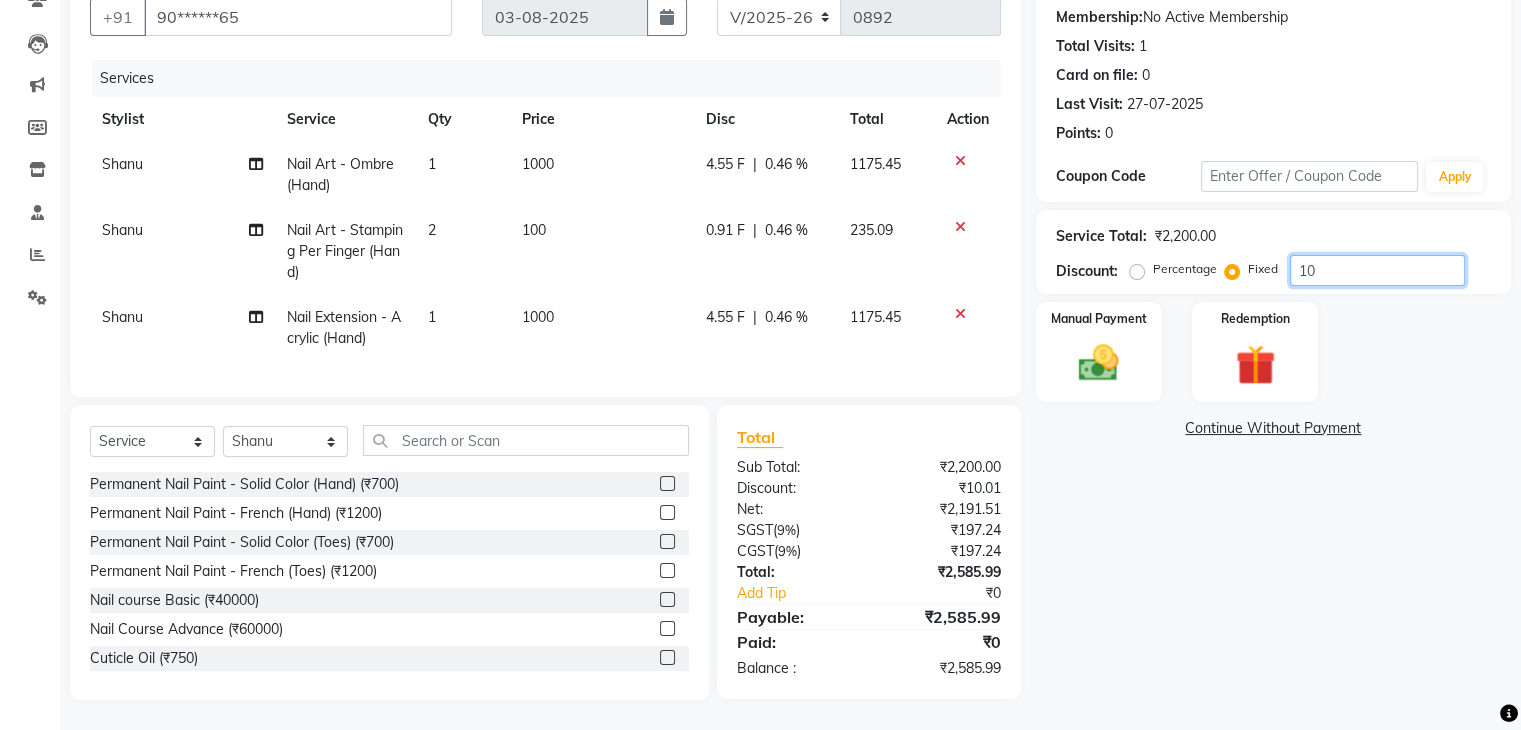 click on "10" 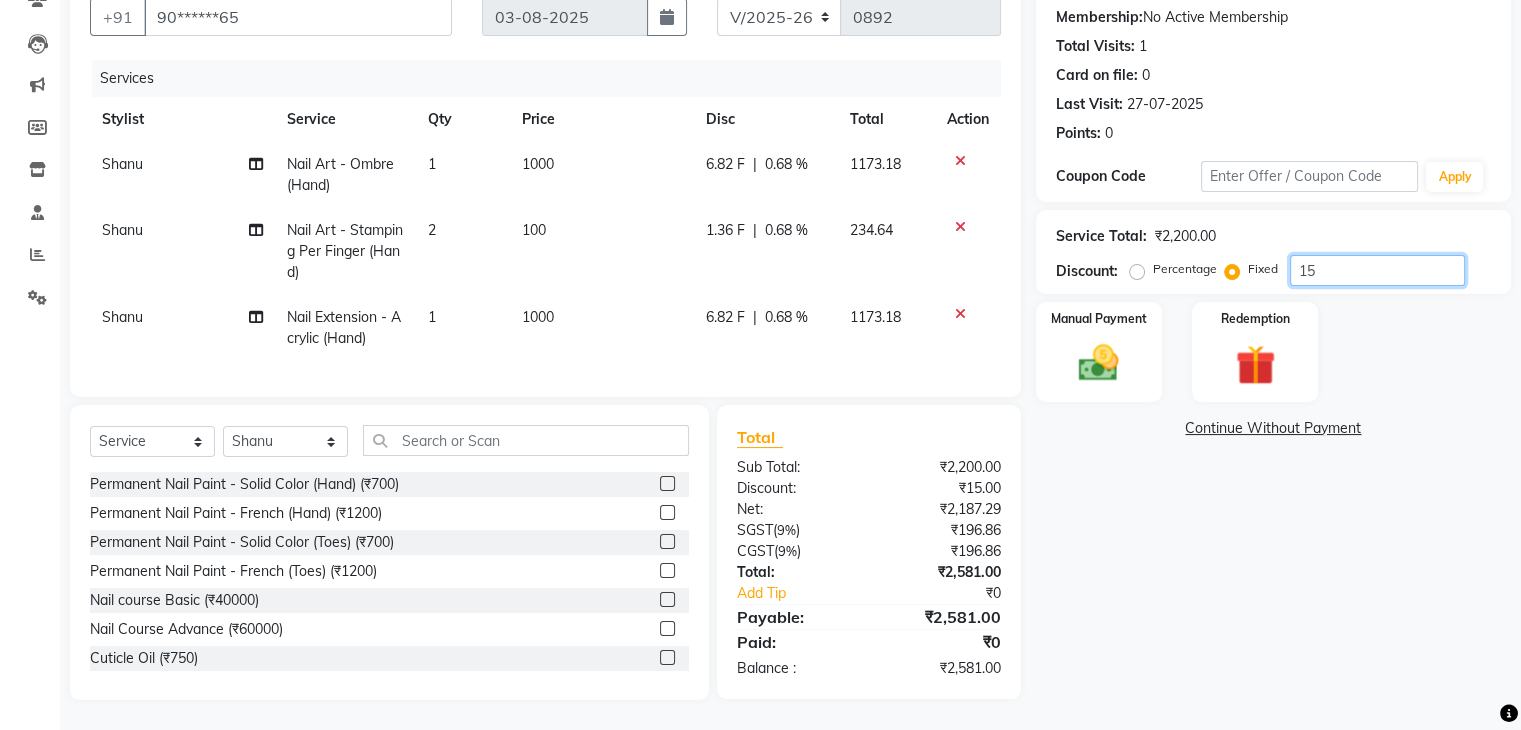 type on "1" 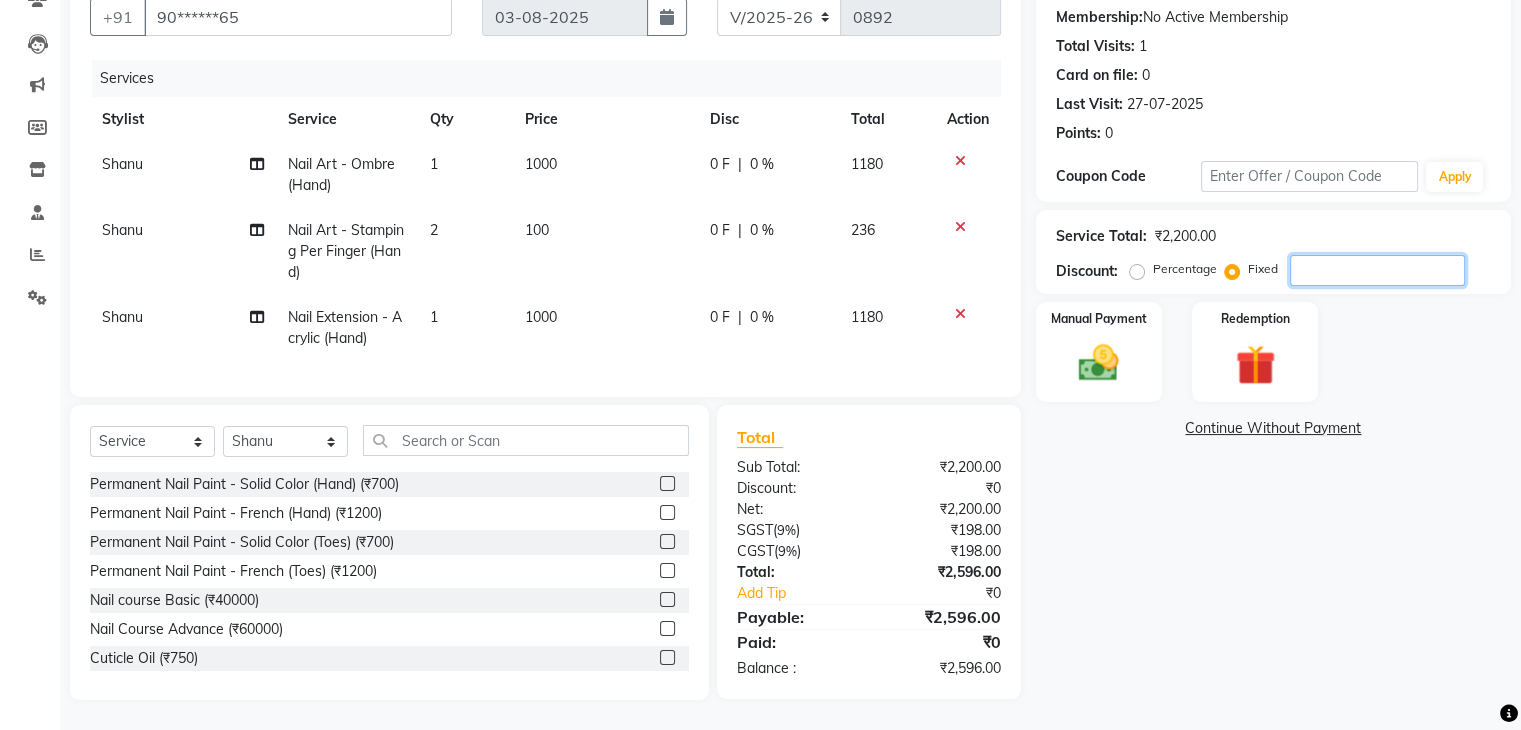 type on "1" 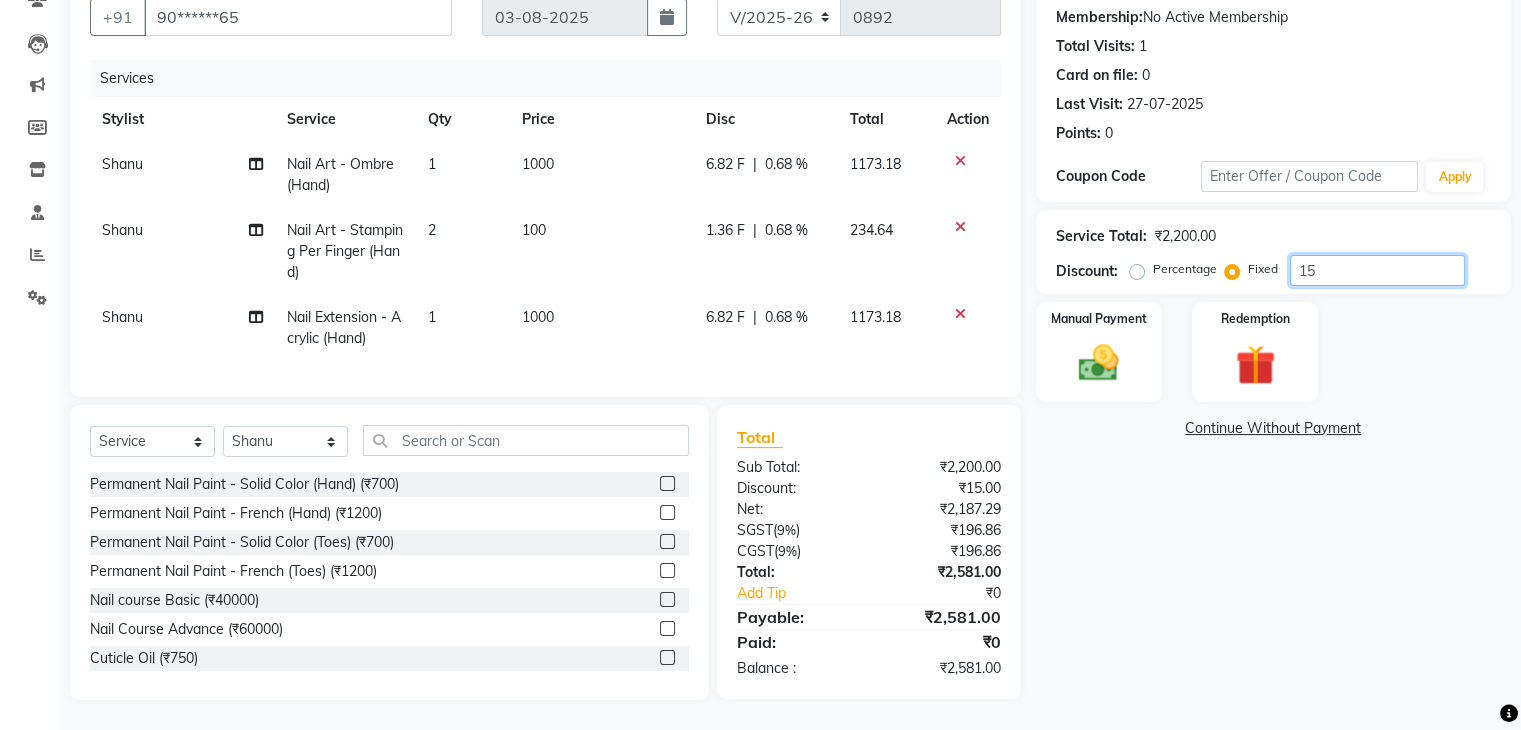 type on "1" 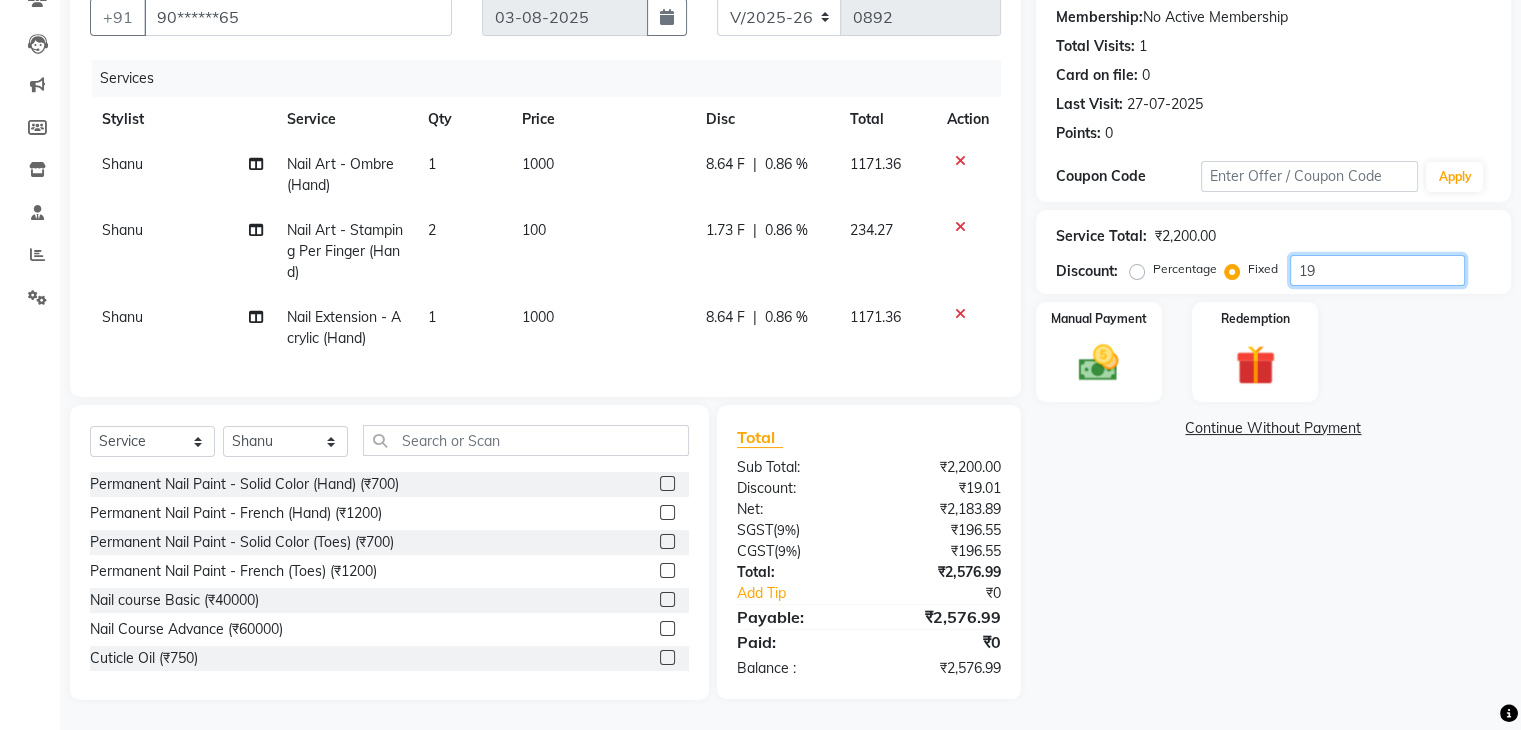 type on "1" 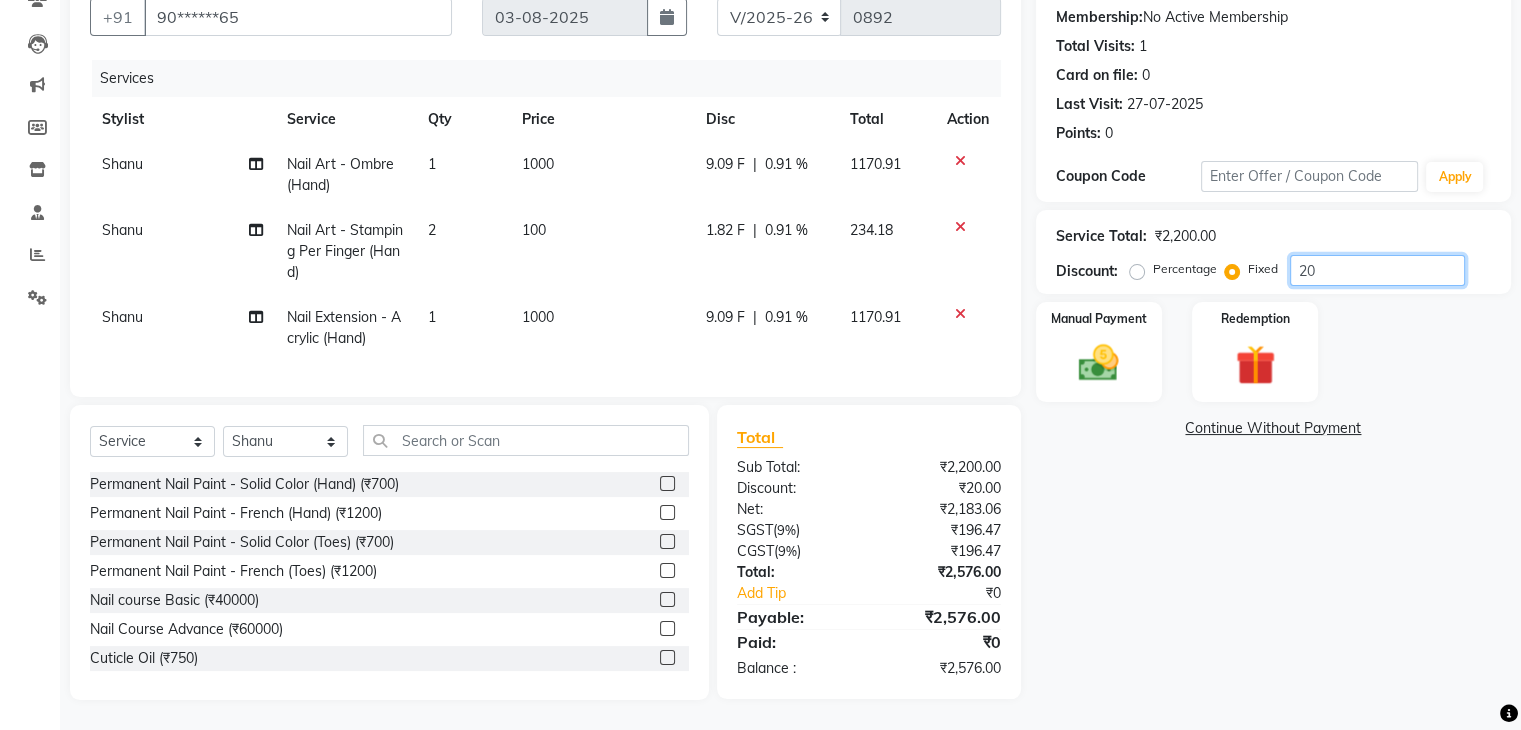 type on "2" 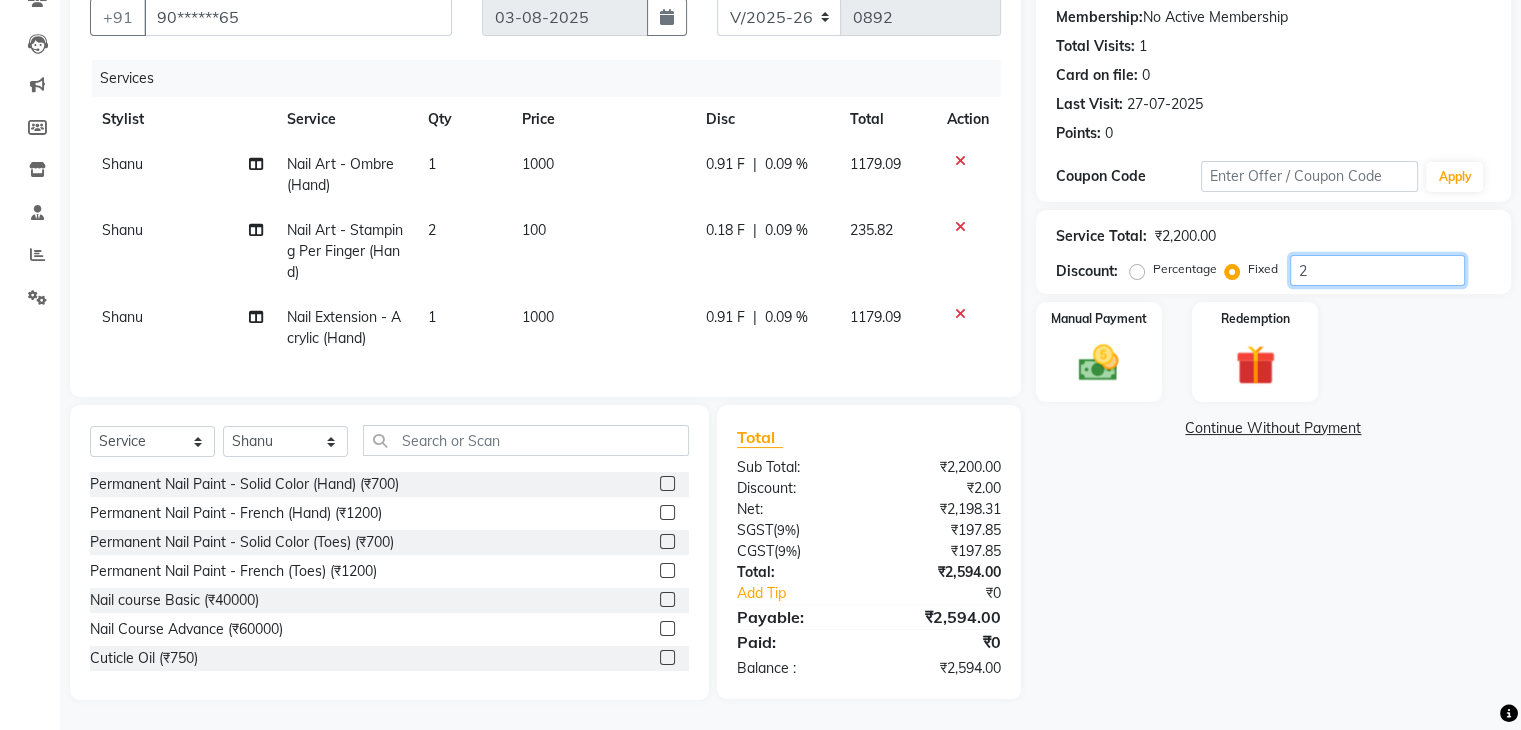 type 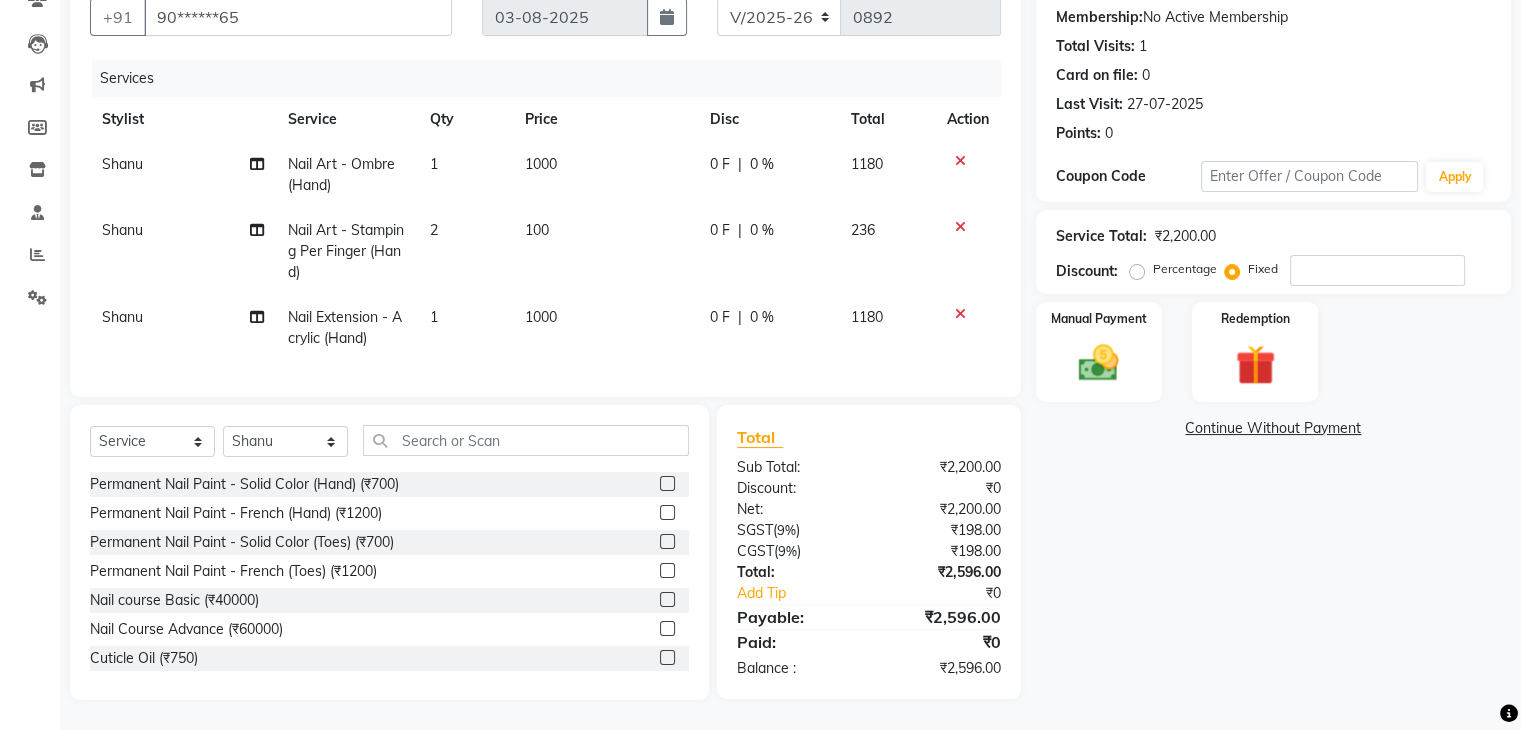 click on "Percentage" 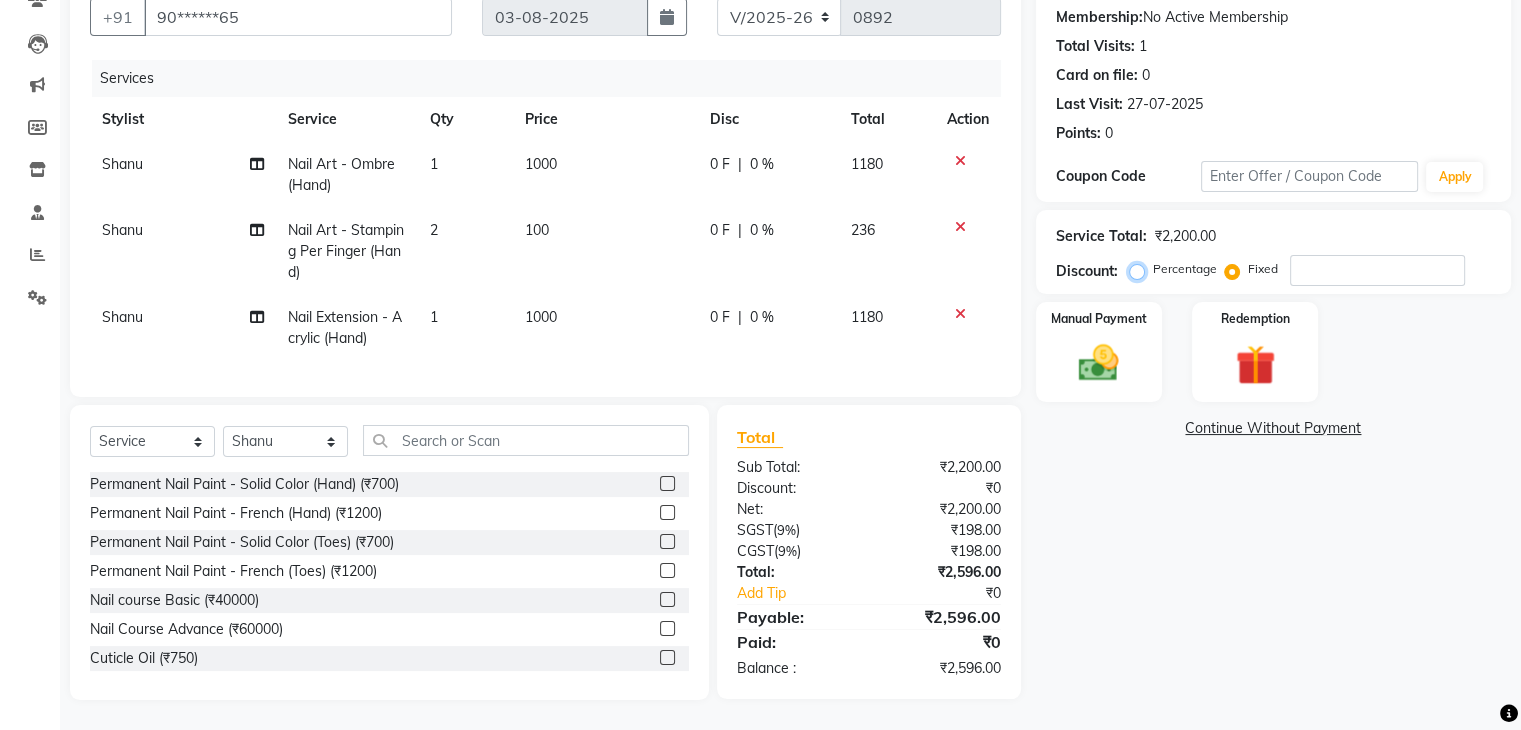 click on "Percentage" at bounding box center (1141, 269) 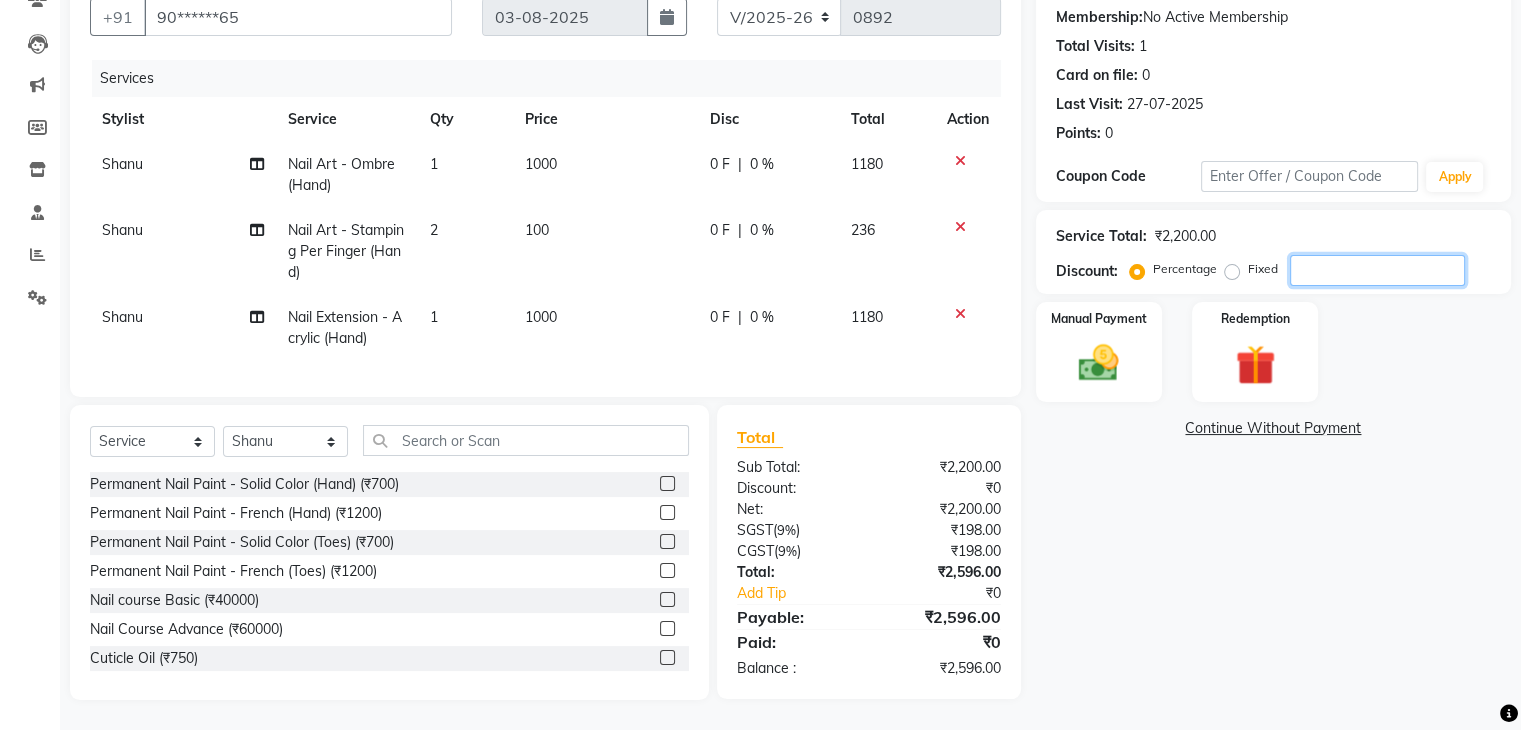 click 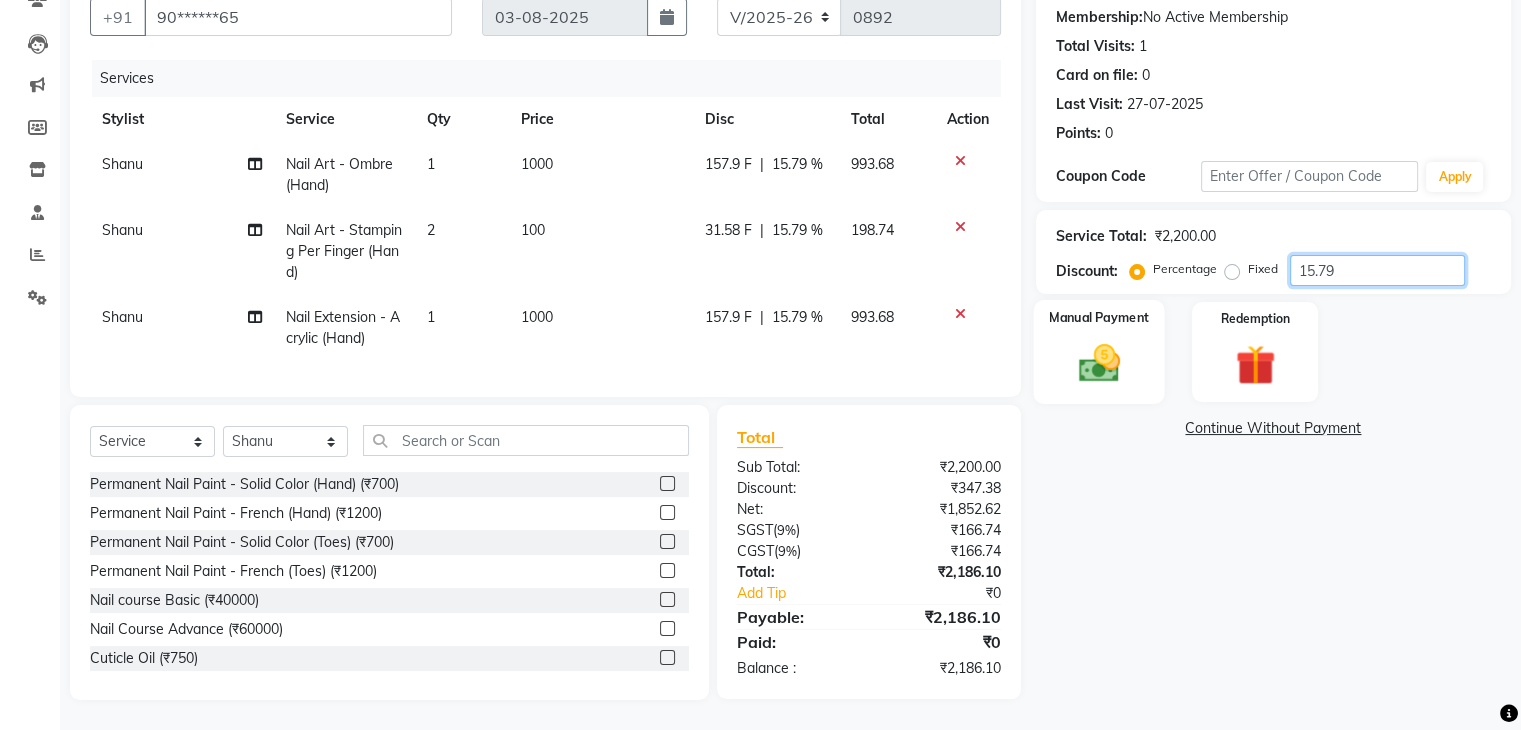 type on "15.79" 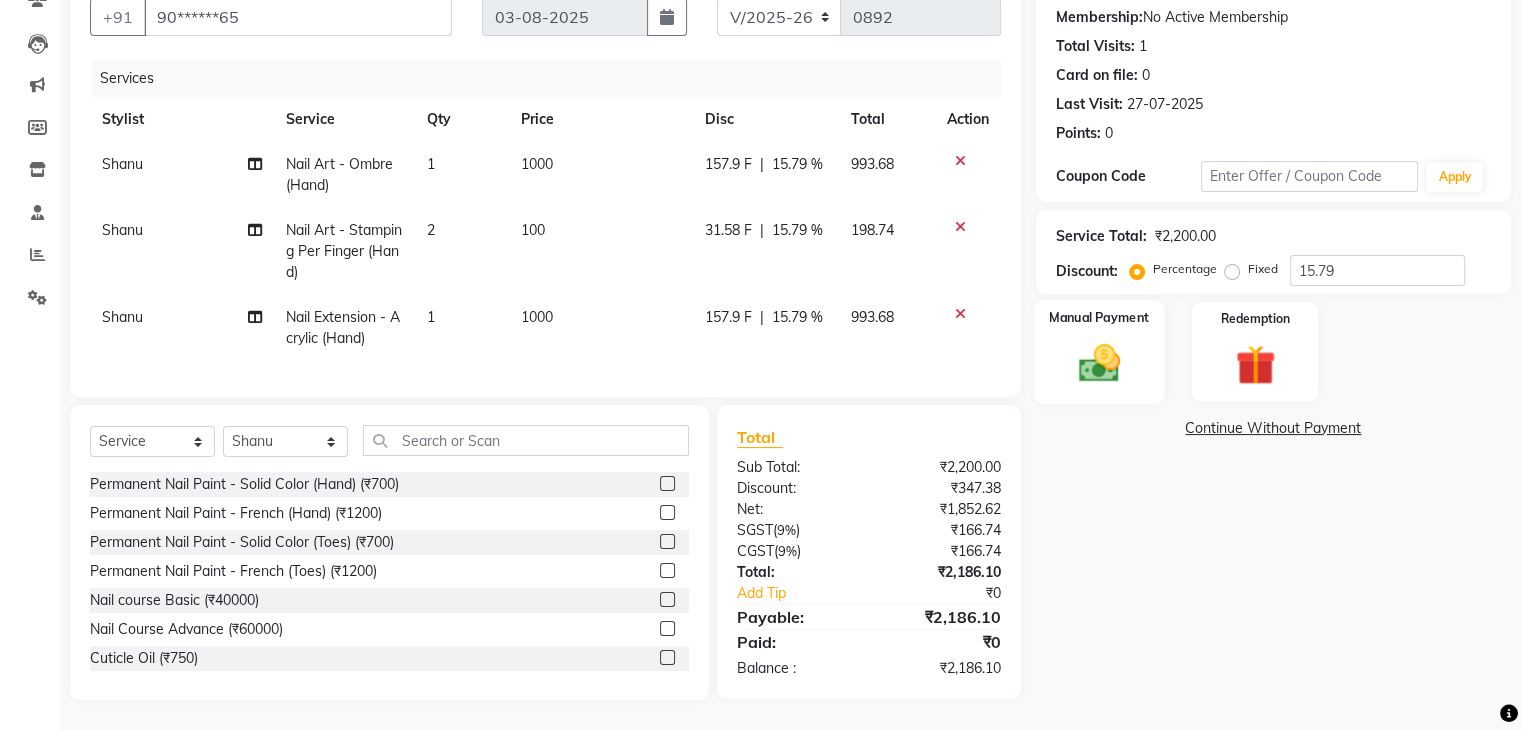 click 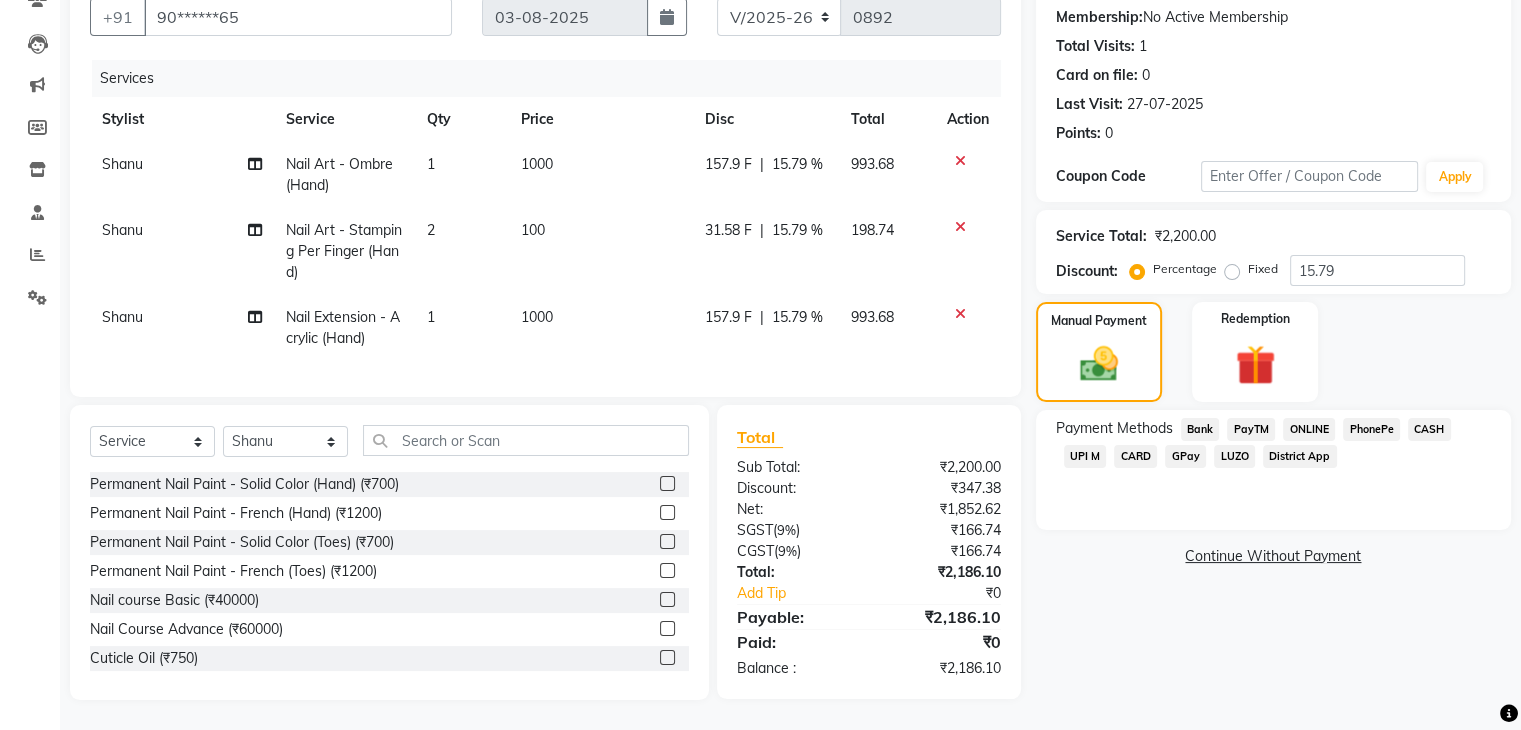 click on "UPI M" 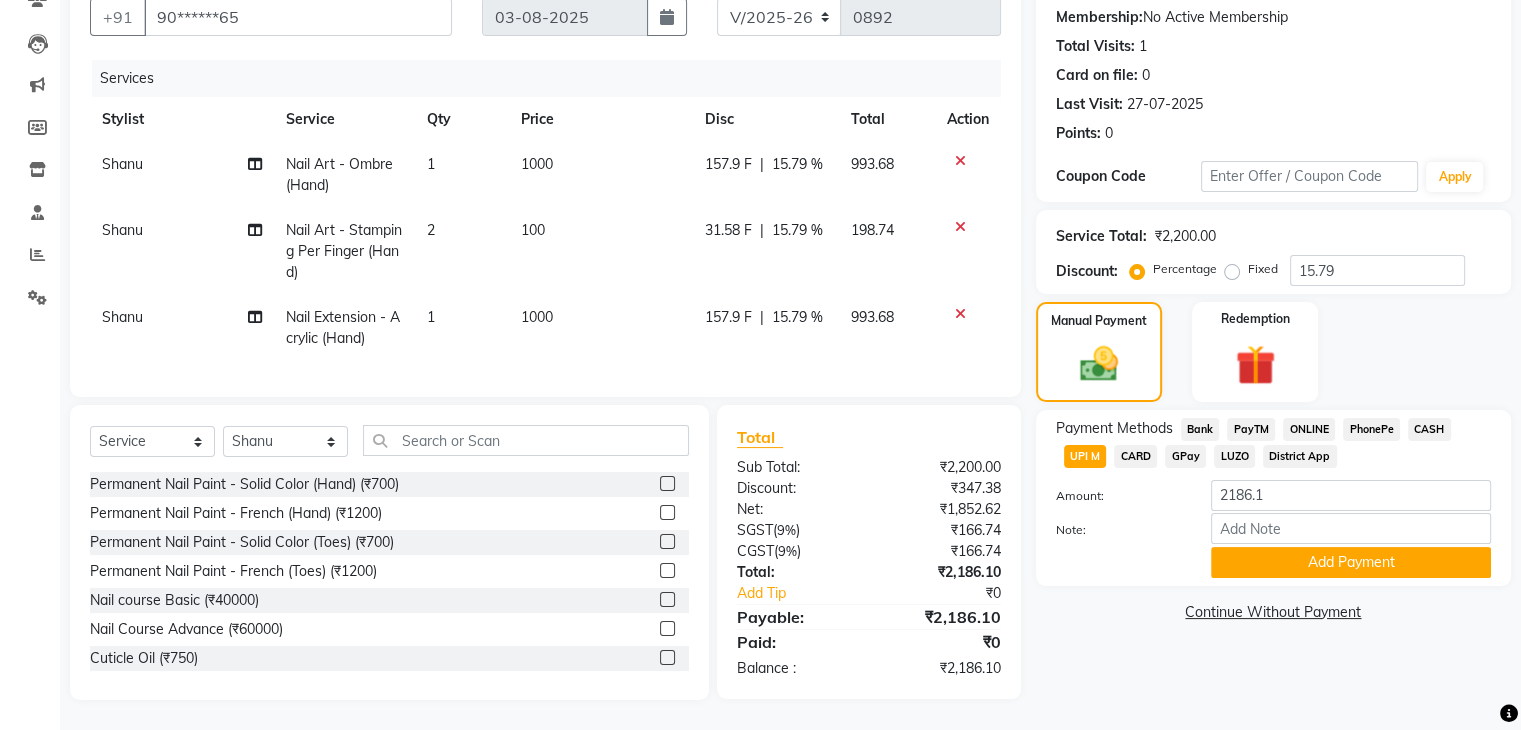 click on "UPI M" 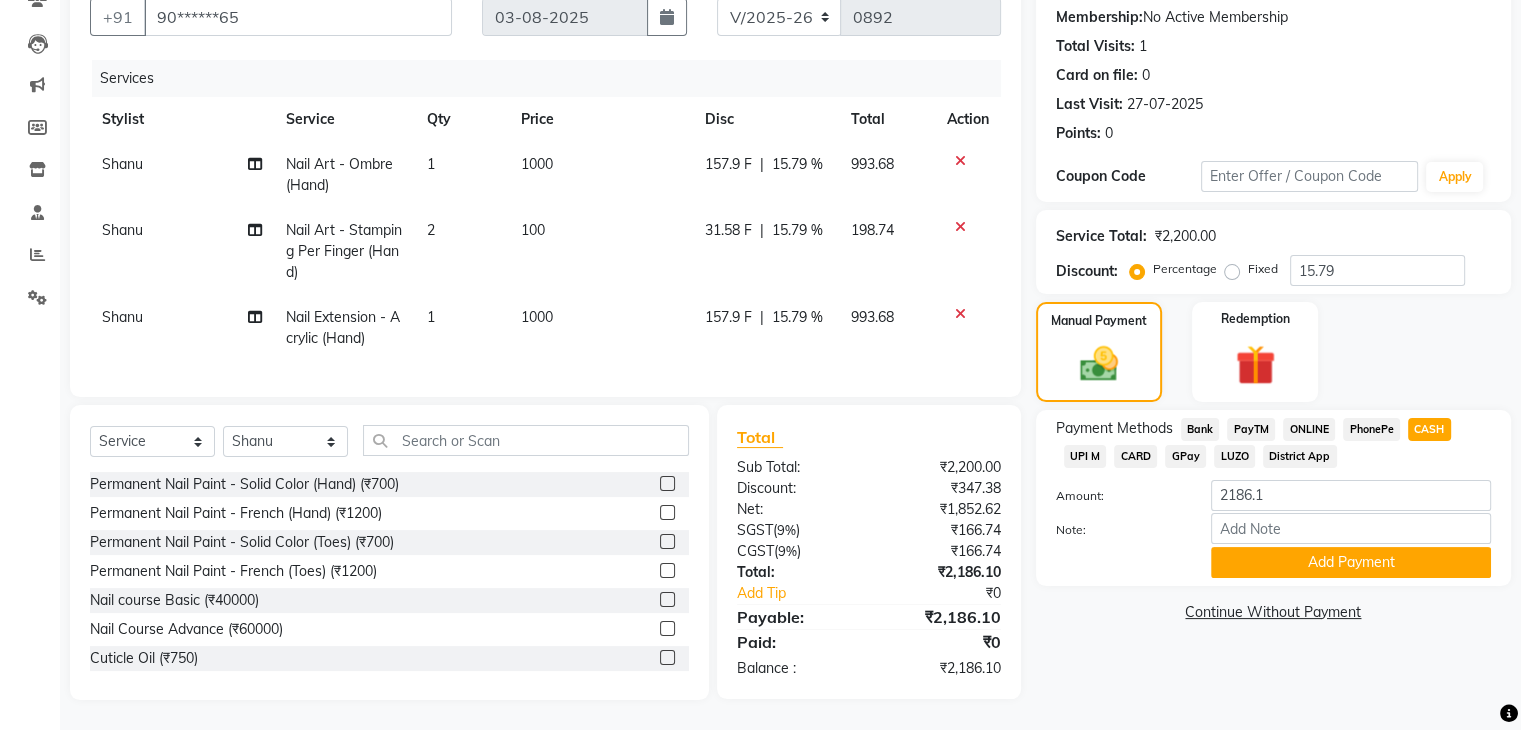 click on "UPI M" 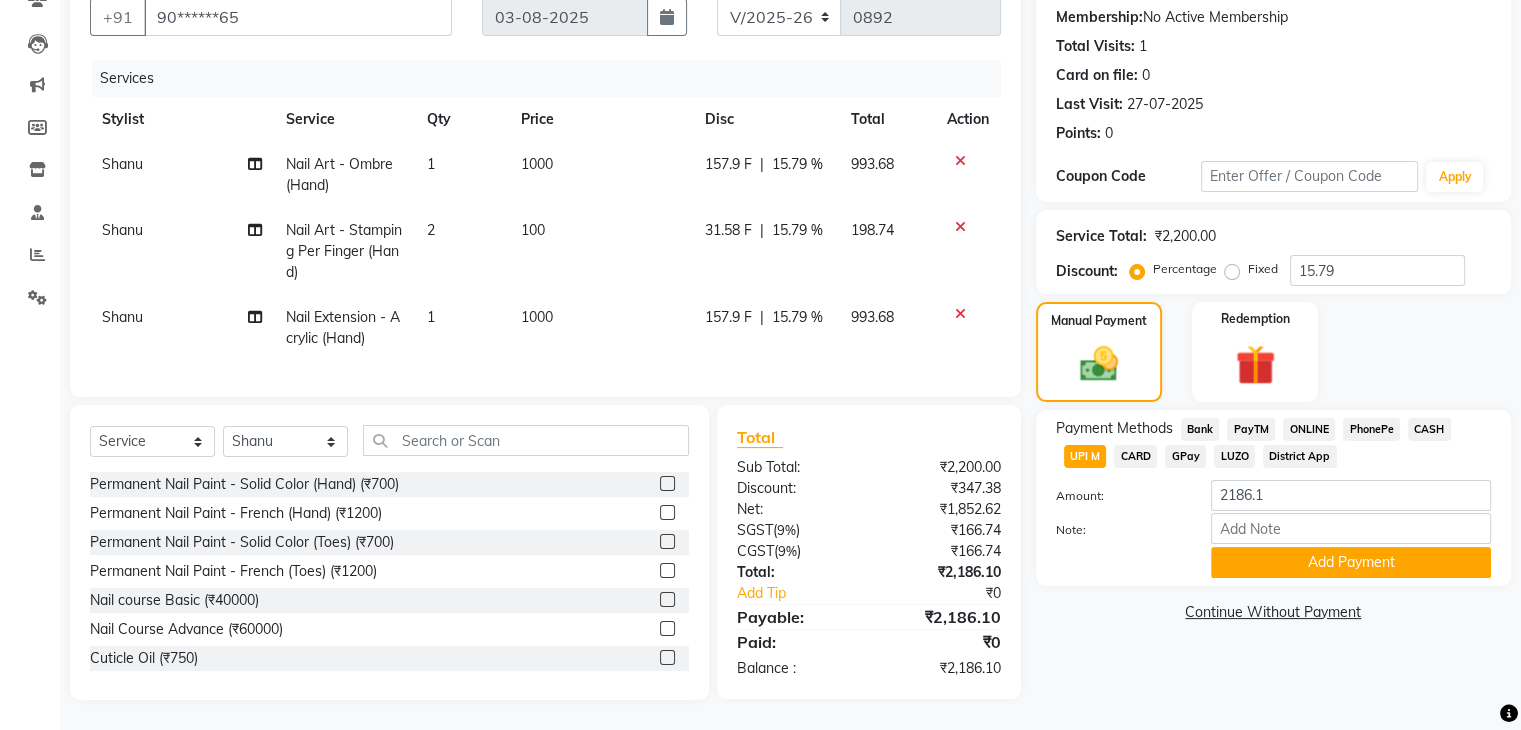 click on "UPI M" 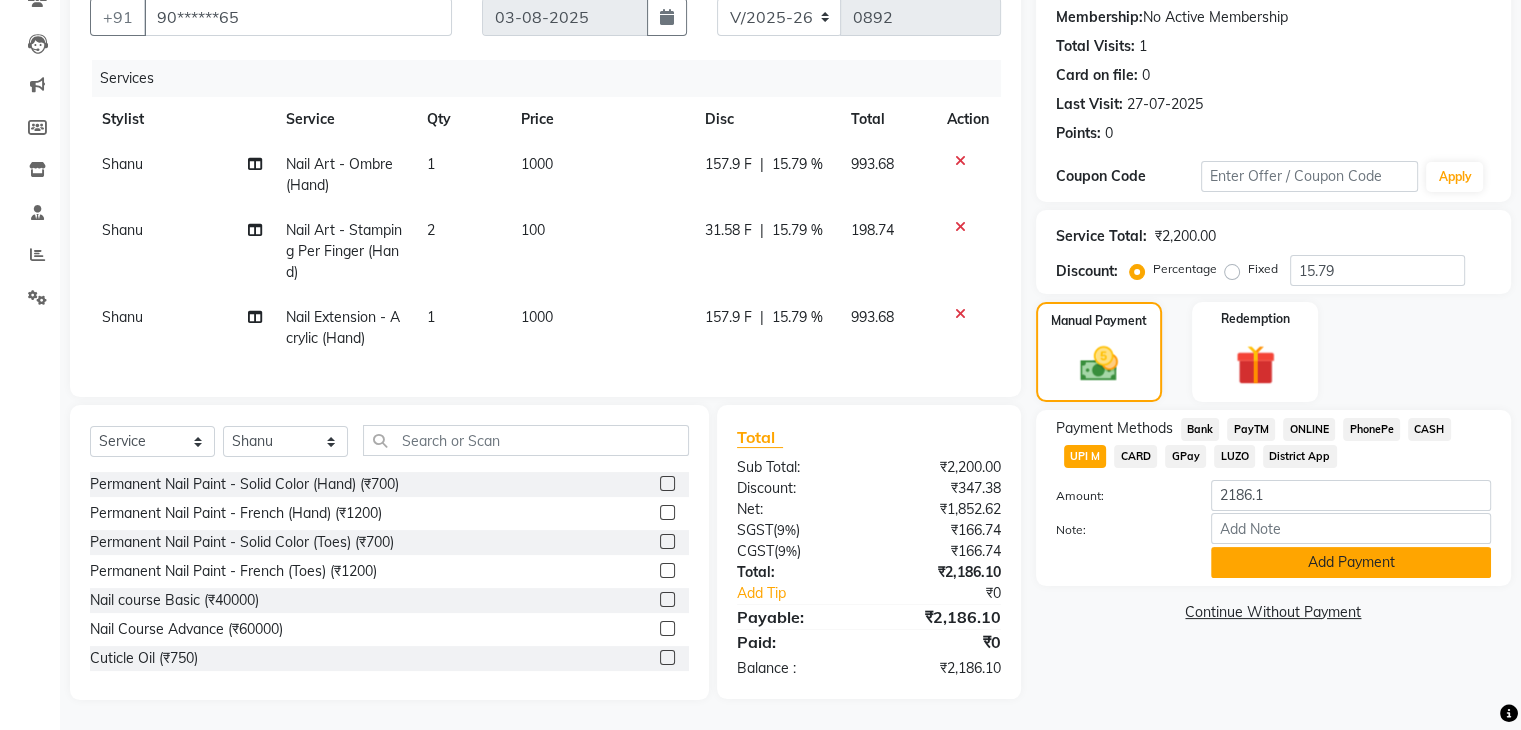 click on "Add Payment" 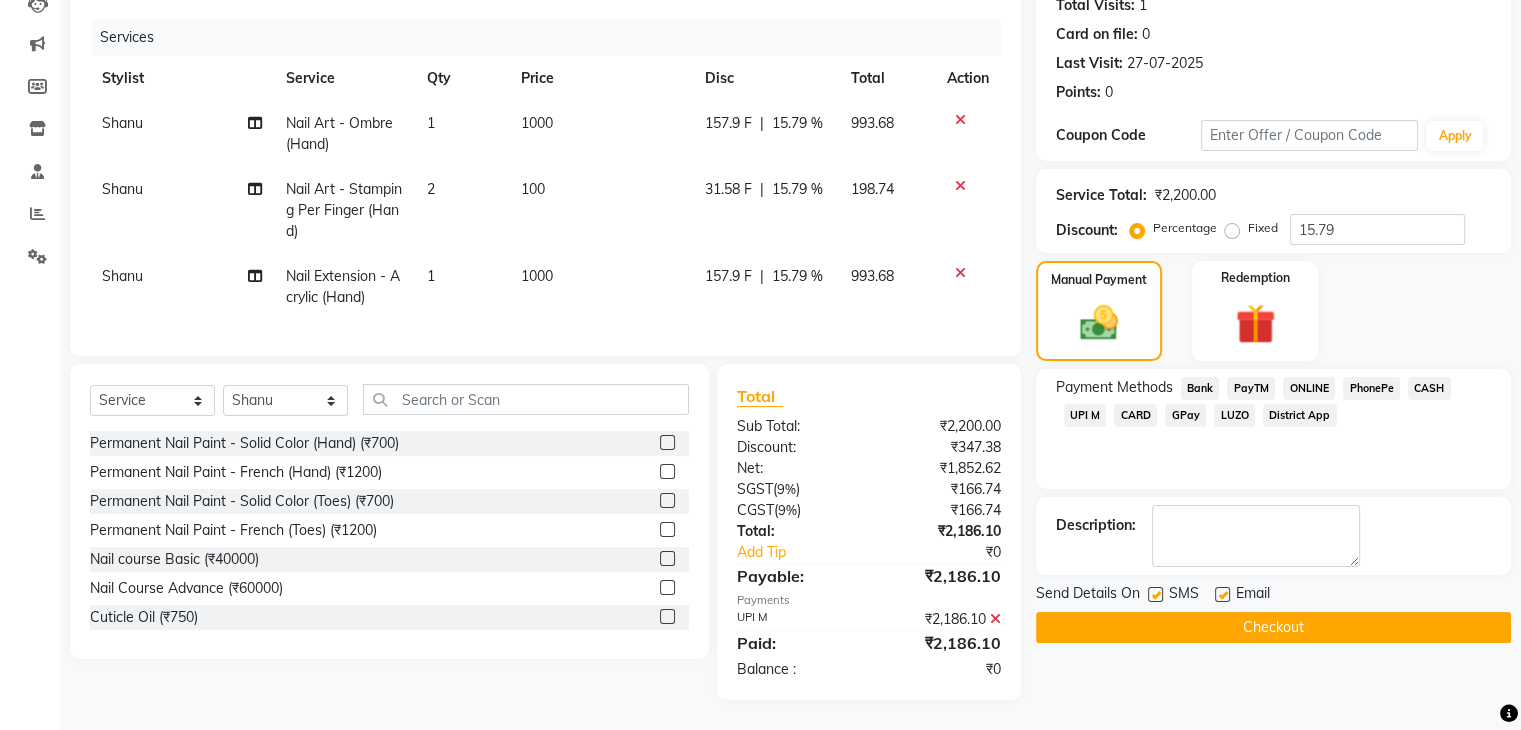 scroll, scrollTop: 244, scrollLeft: 0, axis: vertical 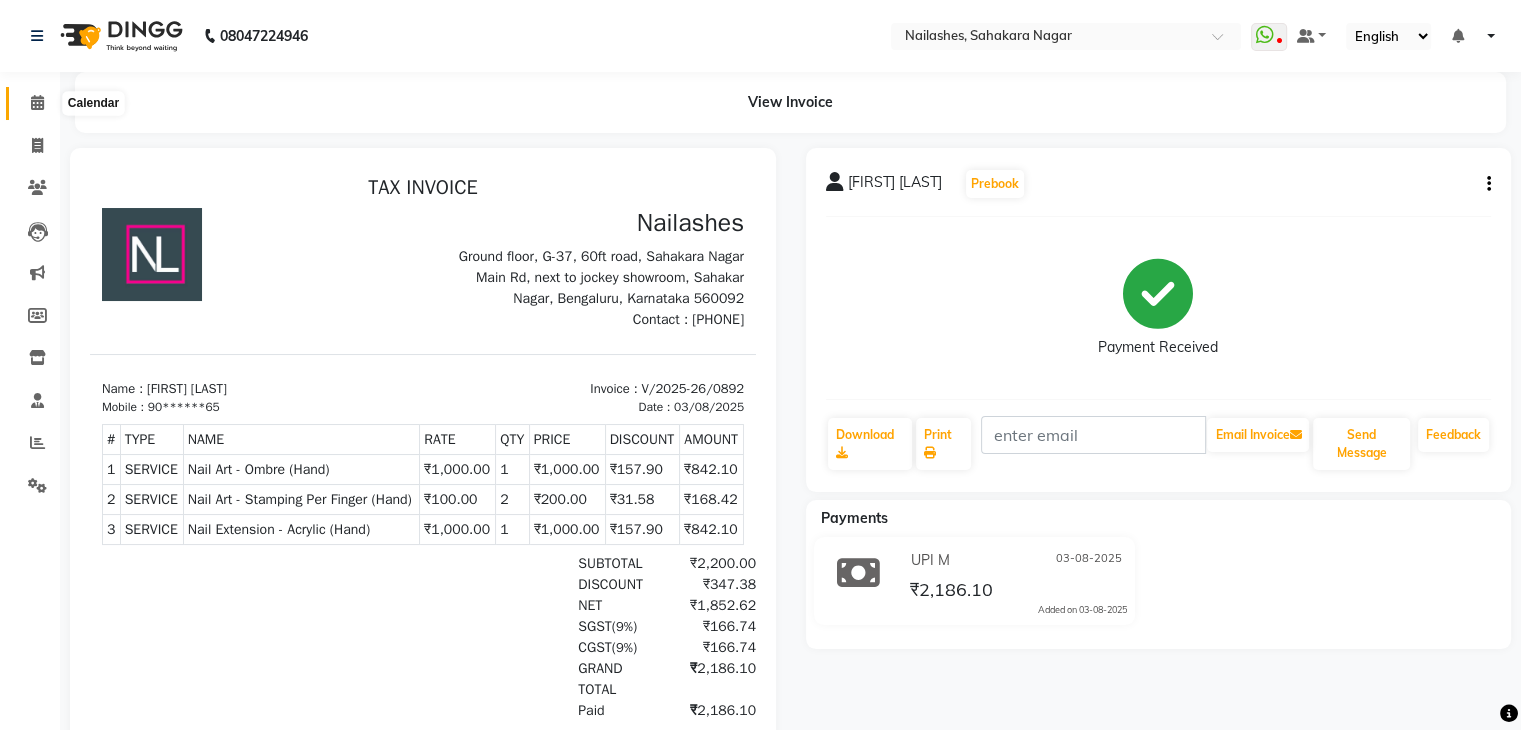 click 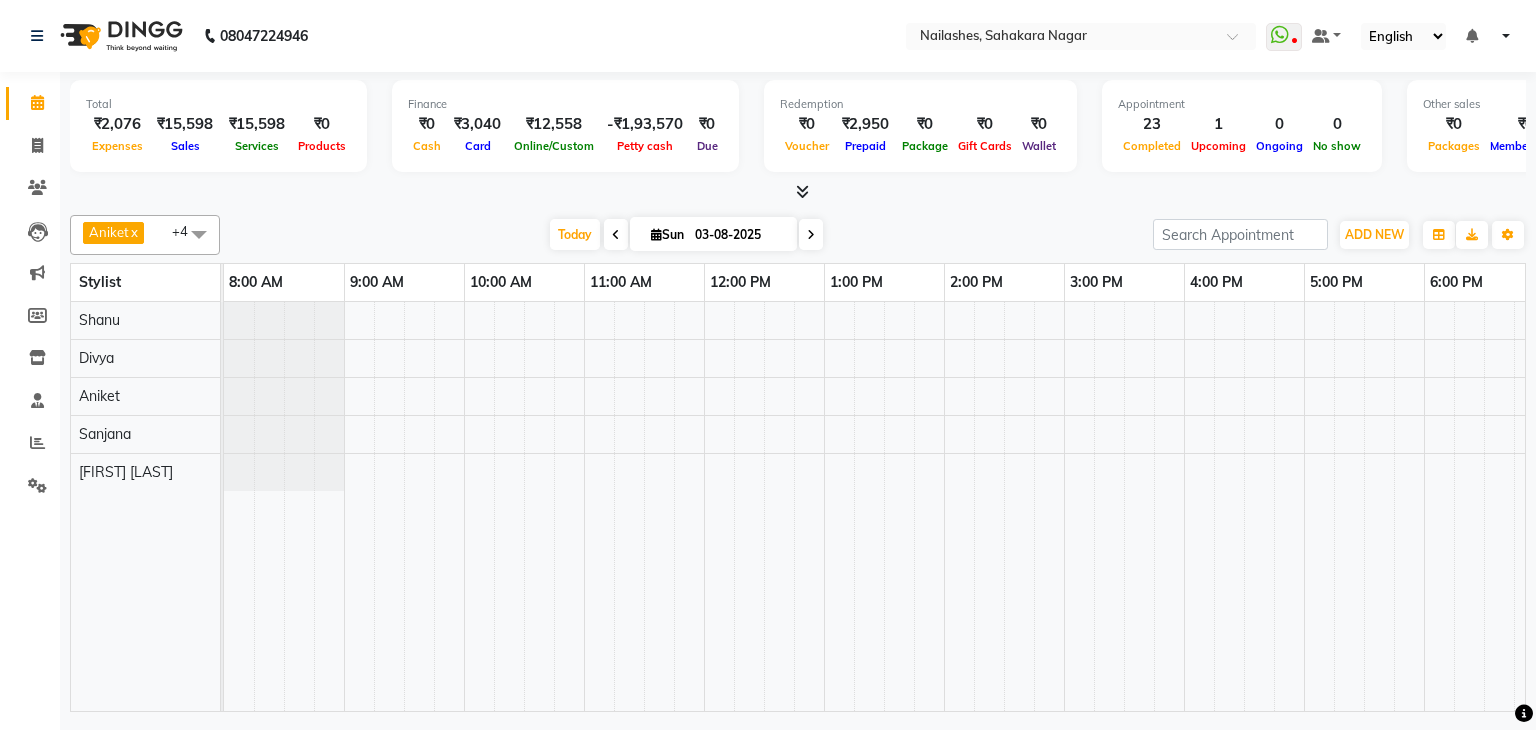 scroll, scrollTop: 0, scrollLeft: 0, axis: both 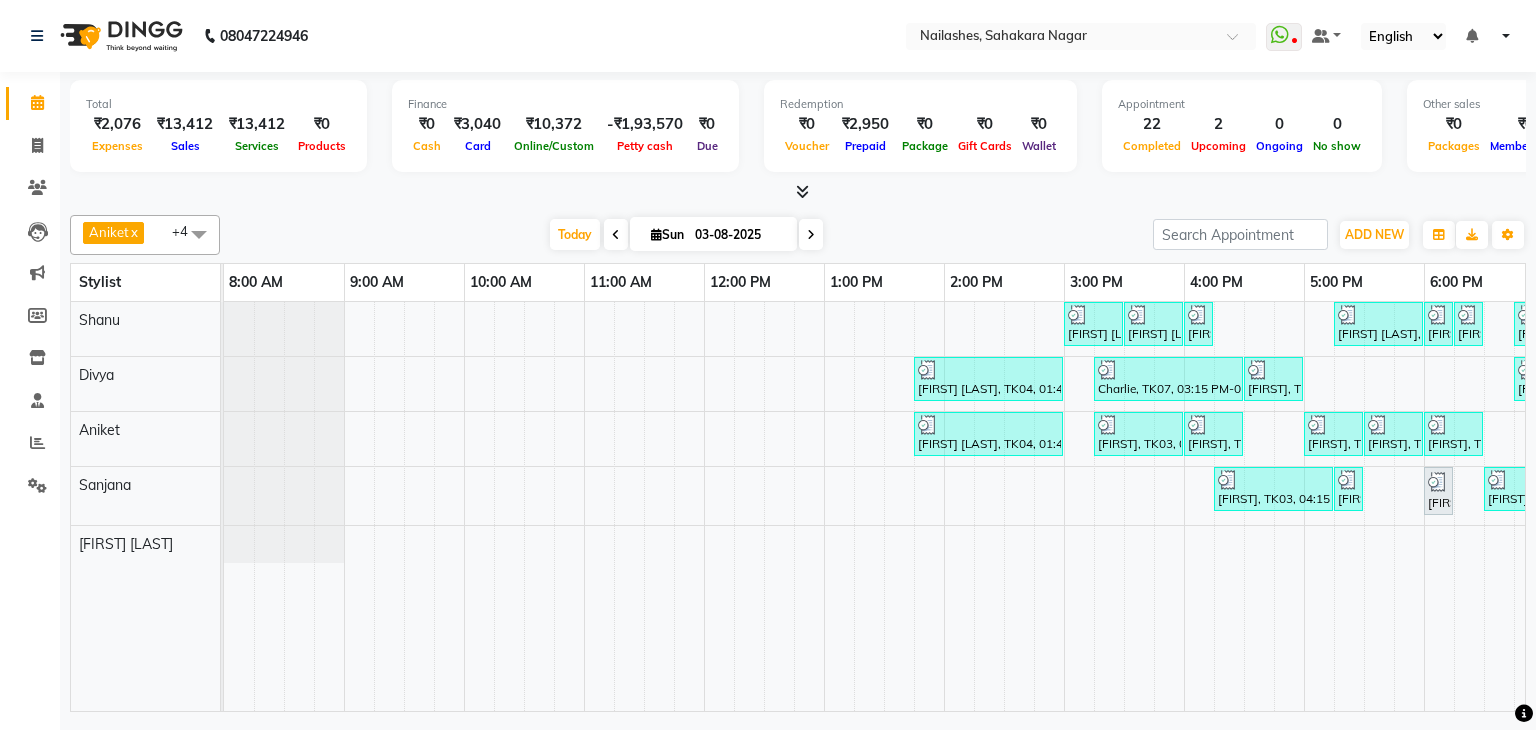 click on "03-08-2025" at bounding box center (739, 235) 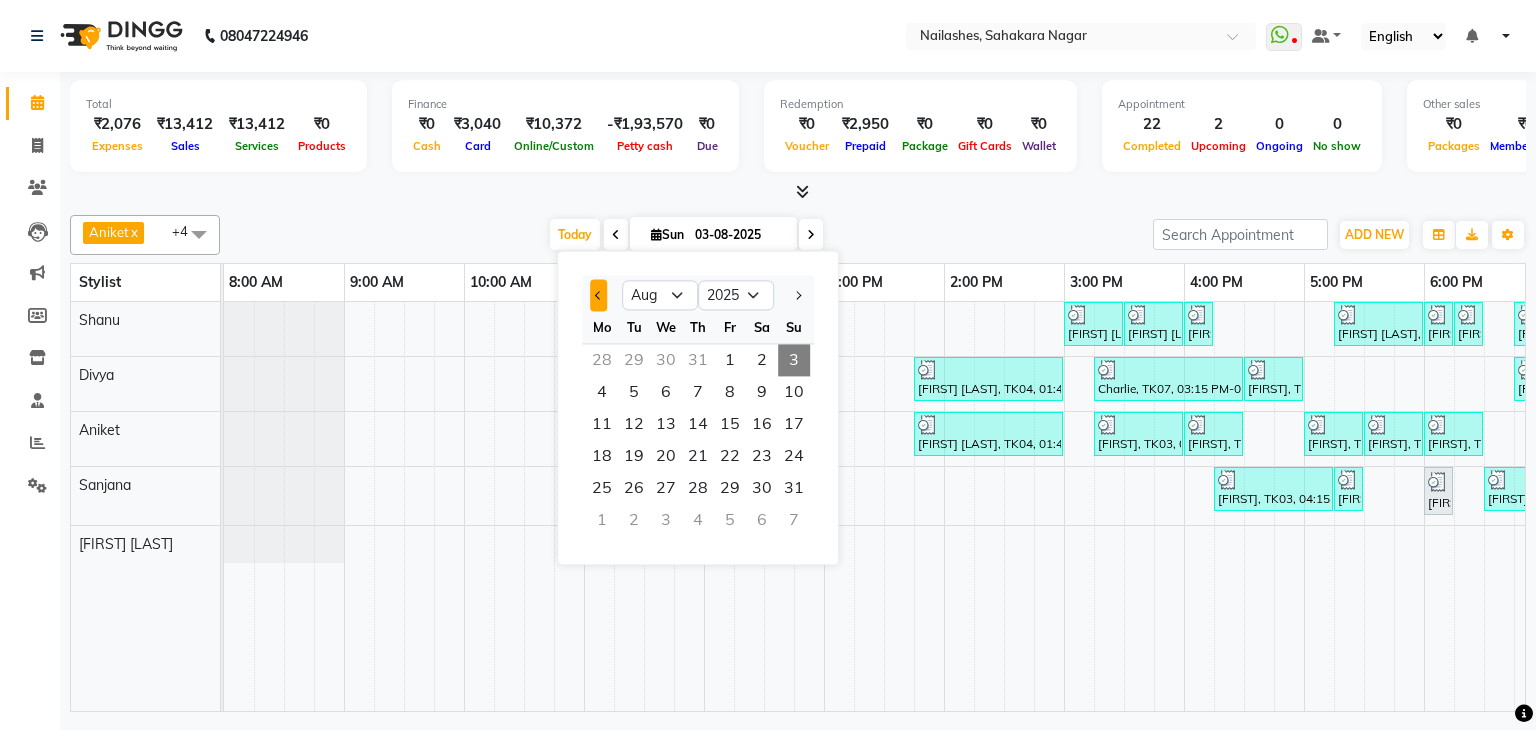 click at bounding box center (599, 295) 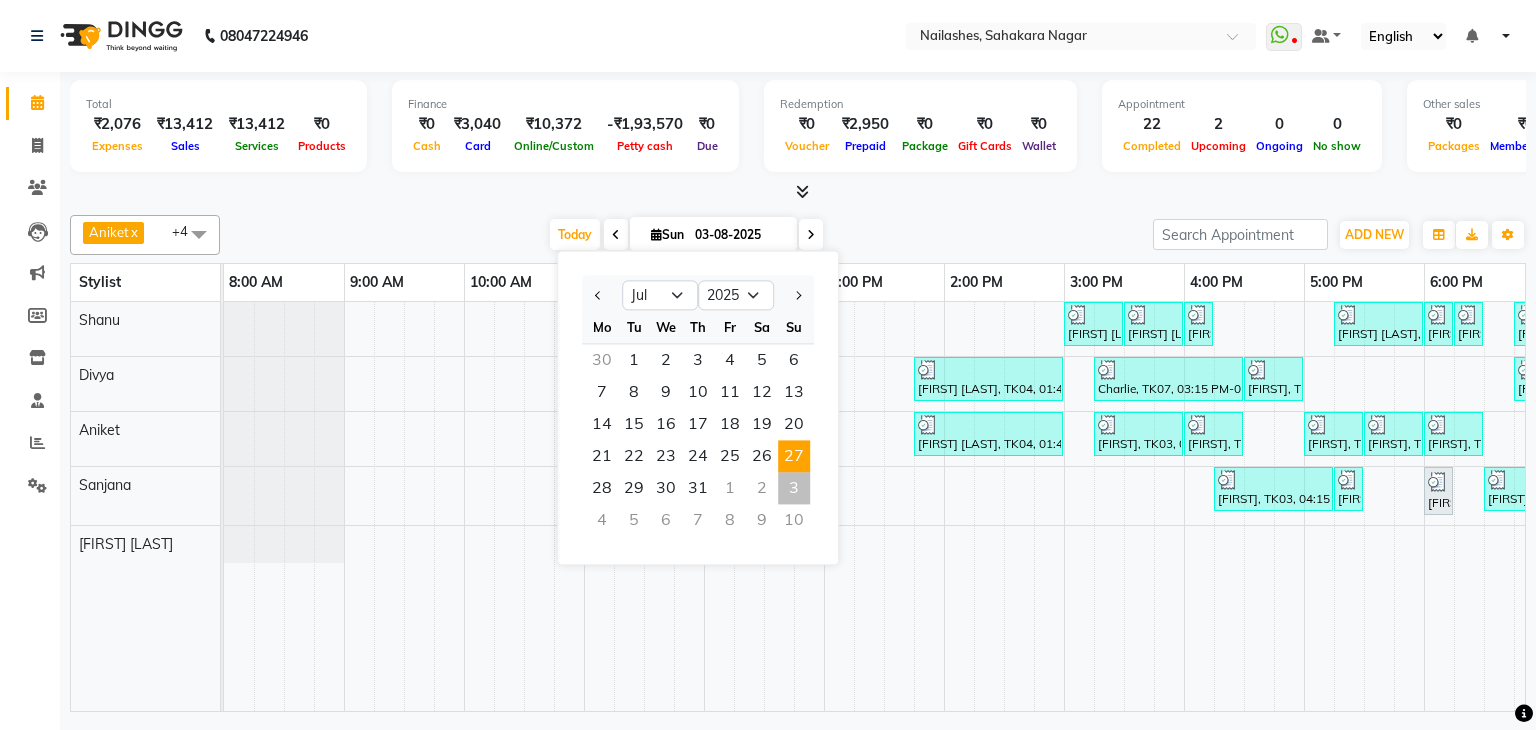 click on "27" at bounding box center (794, 456) 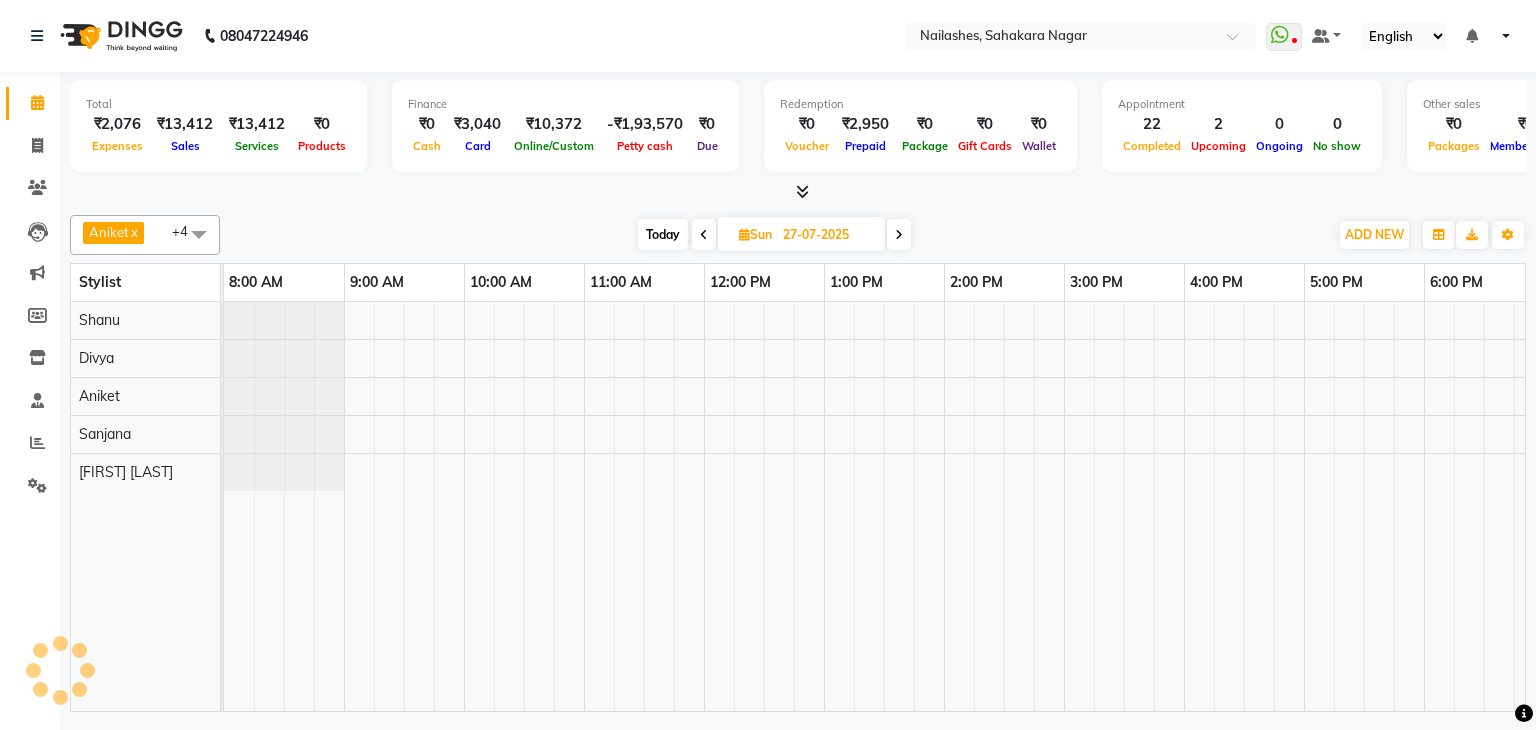 scroll, scrollTop: 0, scrollLeft: 258, axis: horizontal 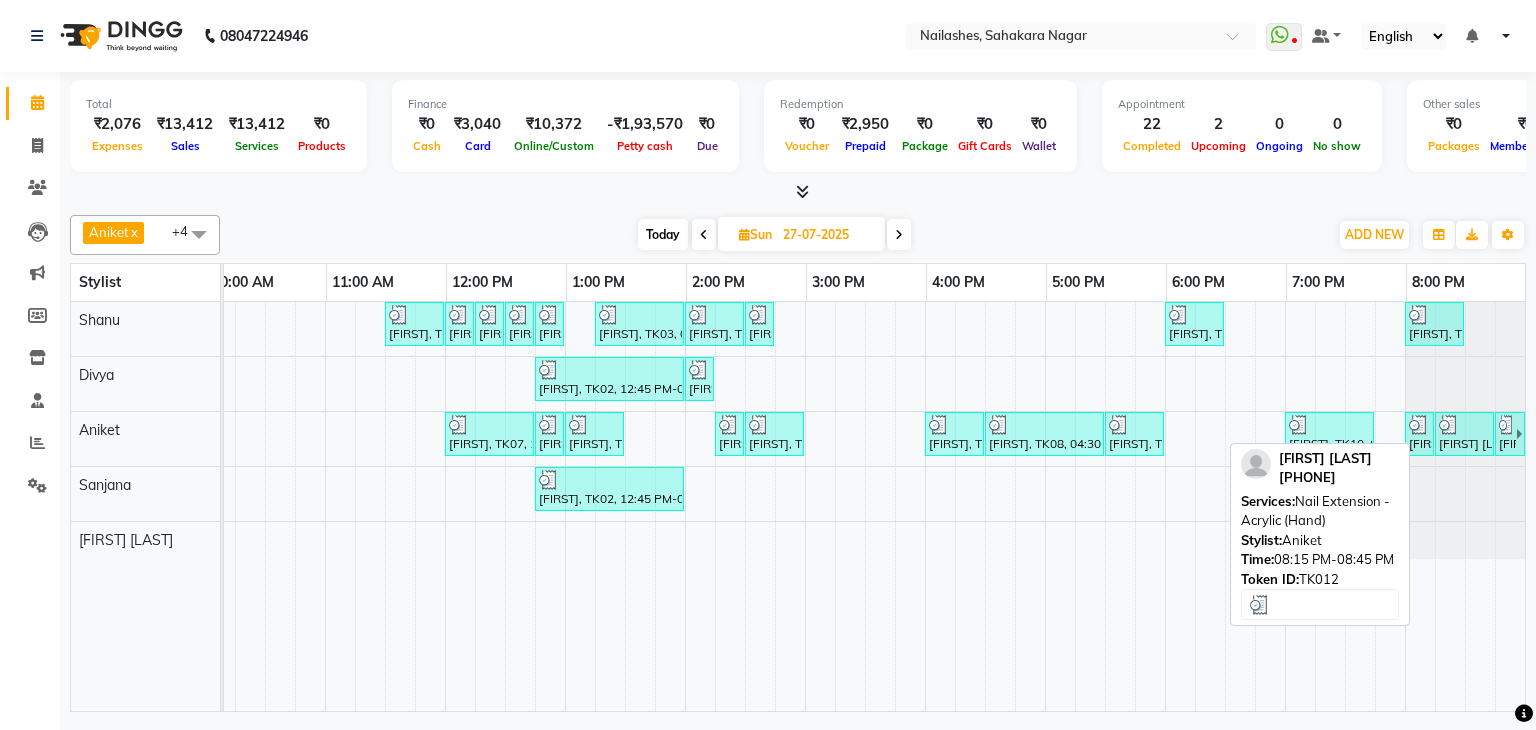 click on "[FIRST] [LAST], TK12, 08:15 PM-08:45 PM, Nail Extension - Acrylic (Hand)" at bounding box center [1464, 434] 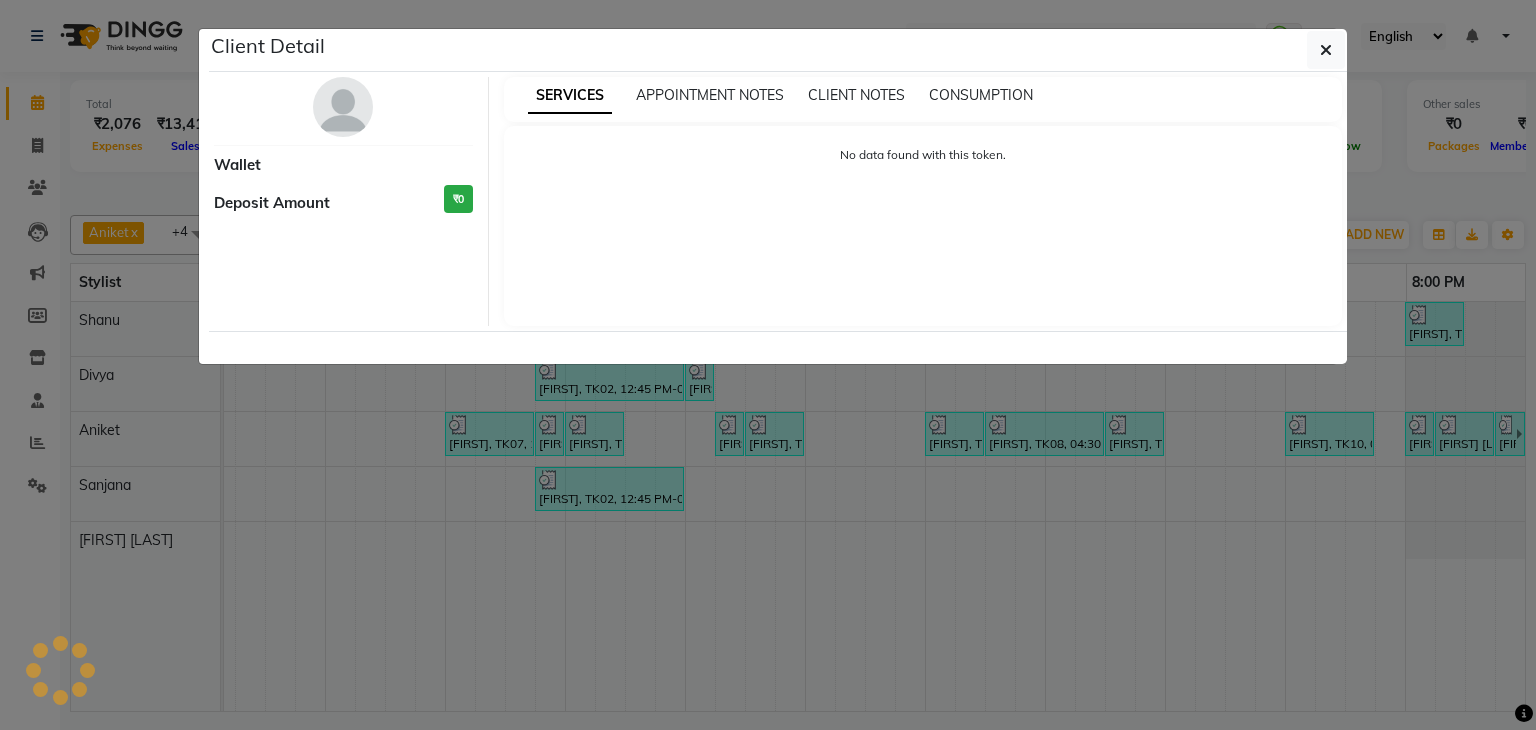 select on "3" 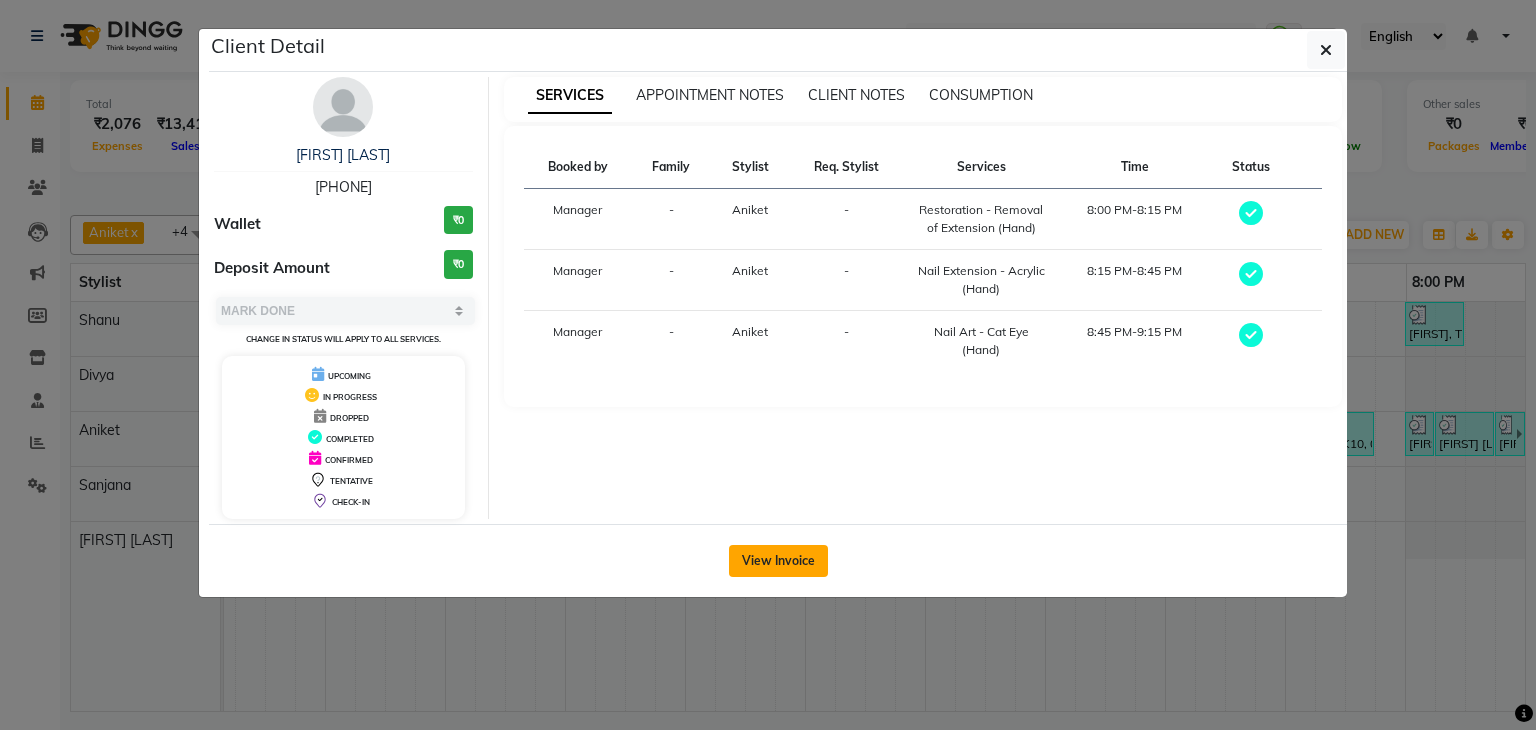 click on "View Invoice" 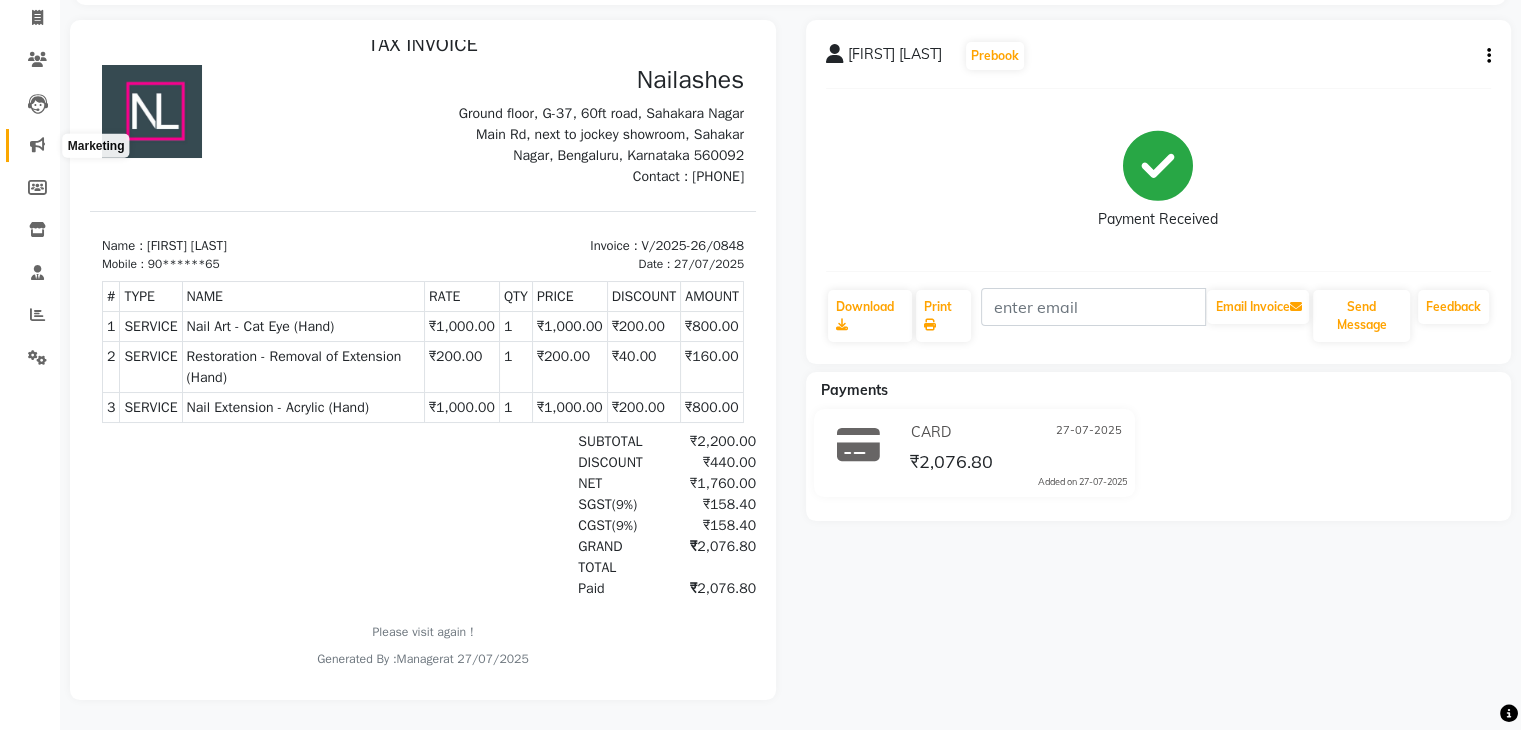 scroll, scrollTop: 0, scrollLeft: 0, axis: both 